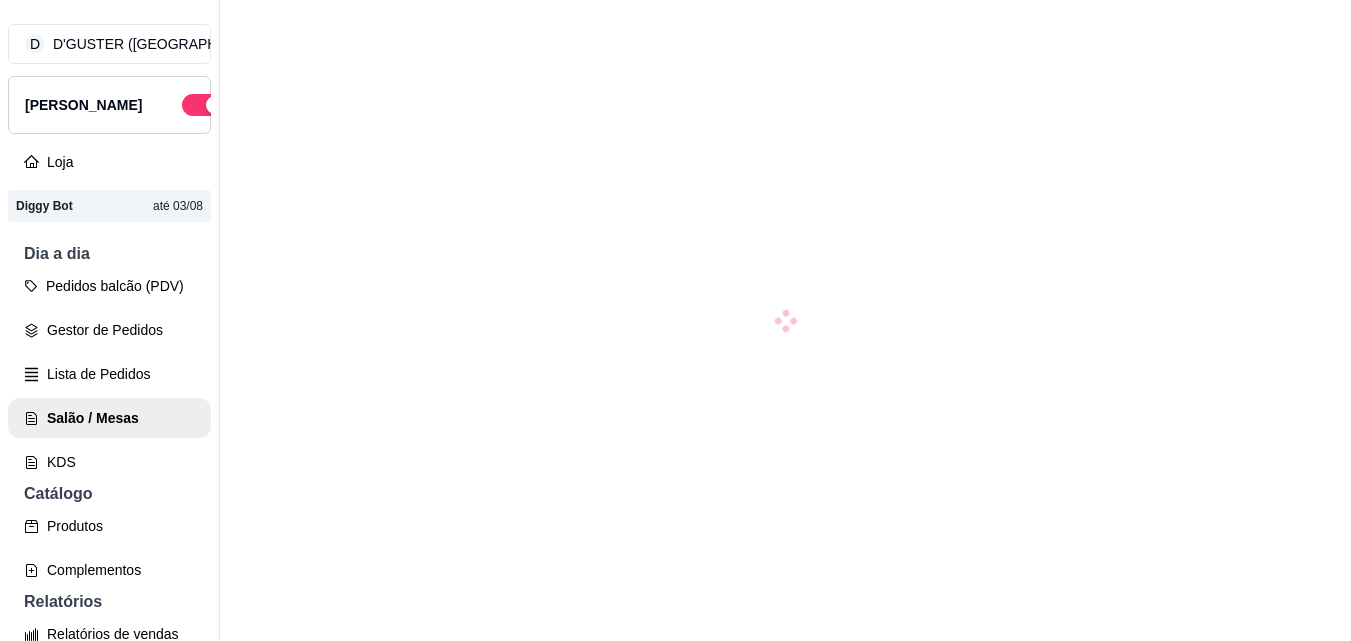 scroll, scrollTop: 0, scrollLeft: 0, axis: both 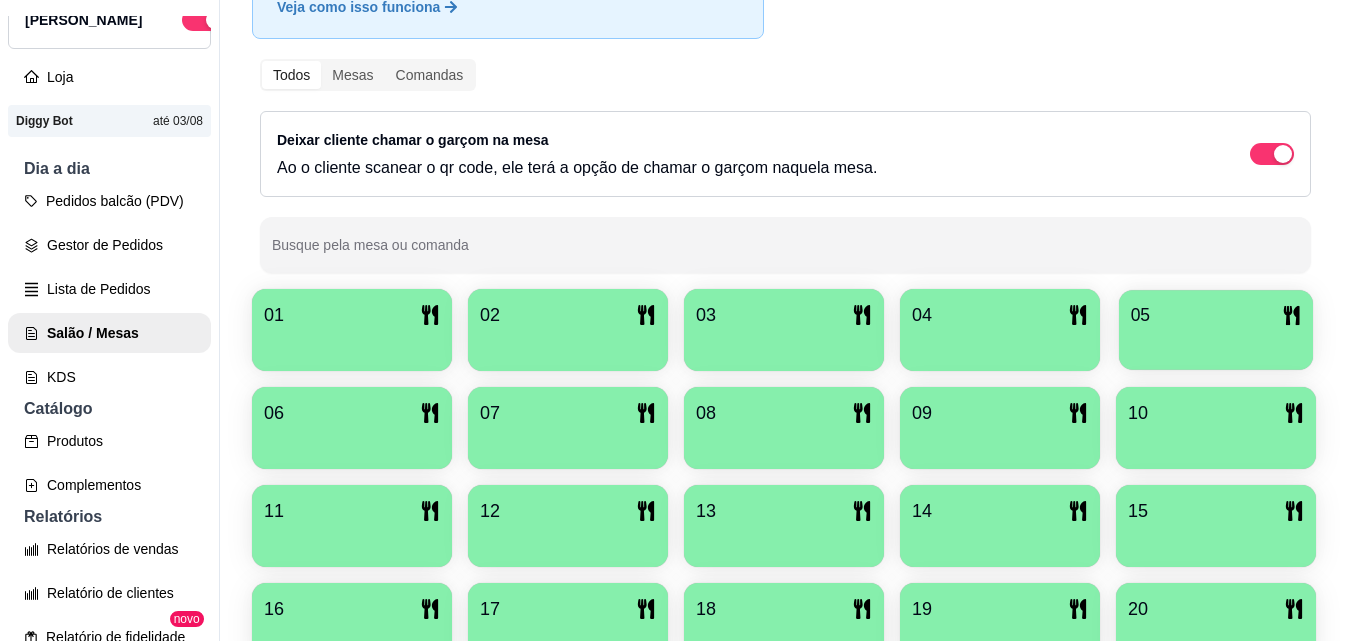 click on "05" at bounding box center (1140, 315) 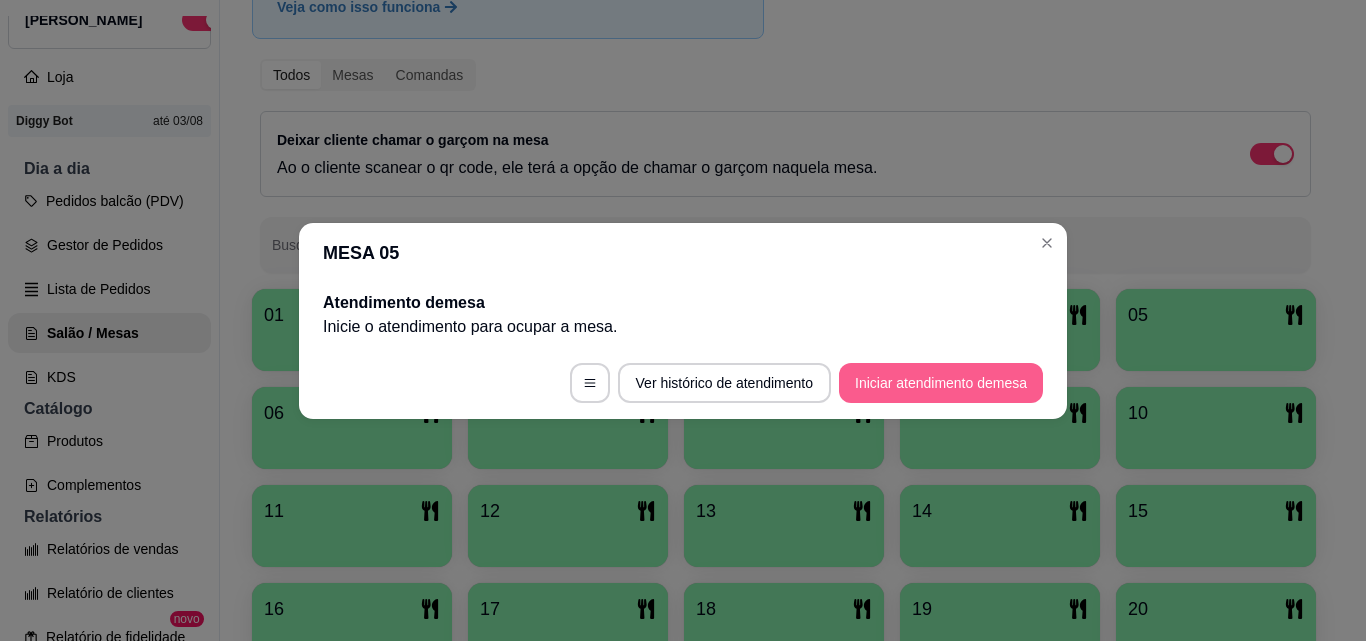 click on "Iniciar atendimento de  mesa" at bounding box center [941, 383] 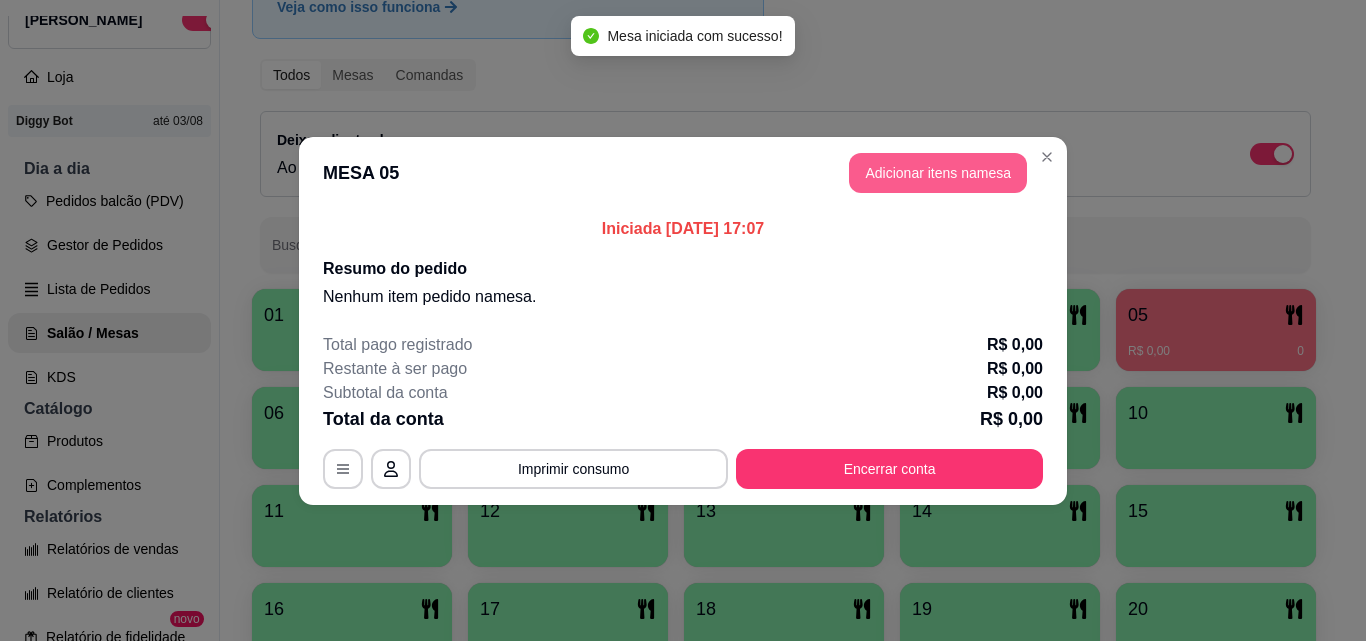 click on "Adicionar itens na  mesa" at bounding box center (938, 173) 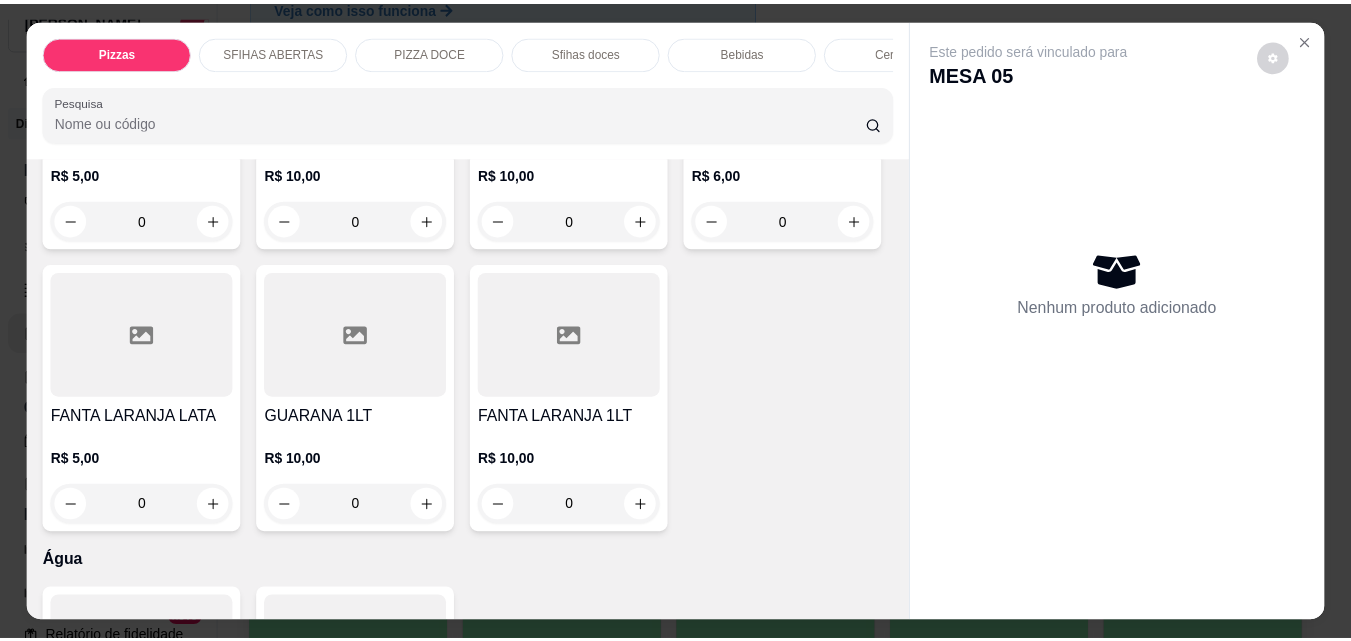 scroll, scrollTop: 6300, scrollLeft: 0, axis: vertical 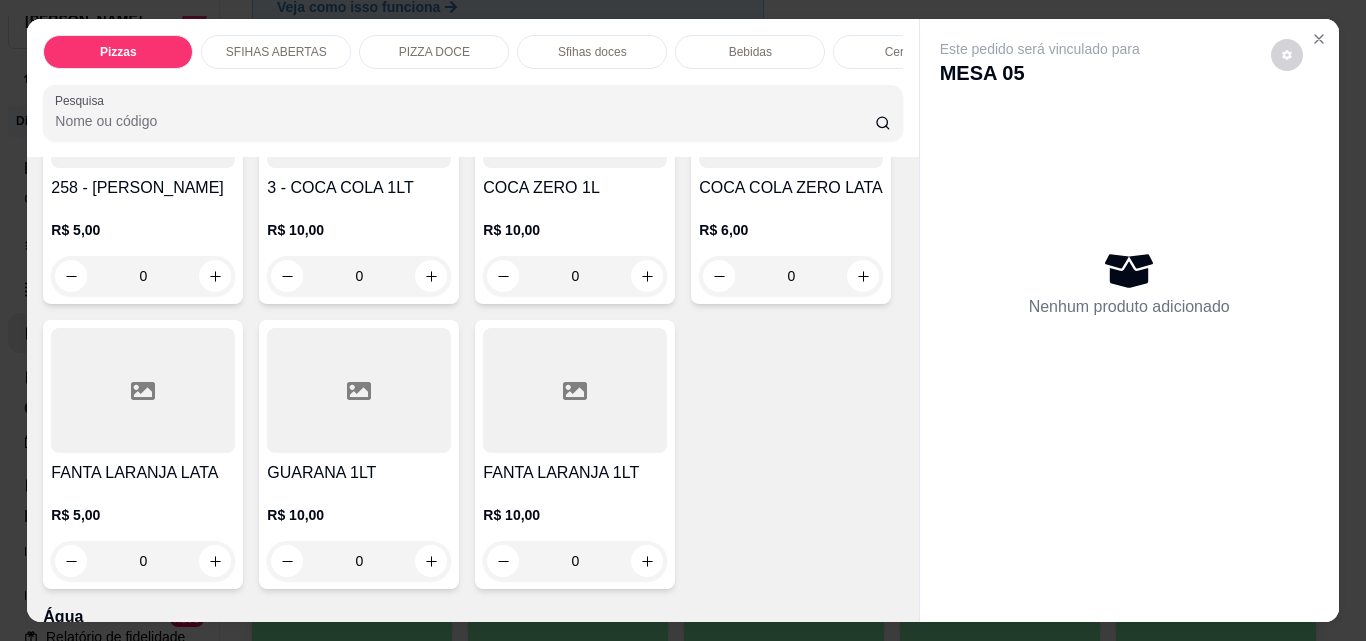 click 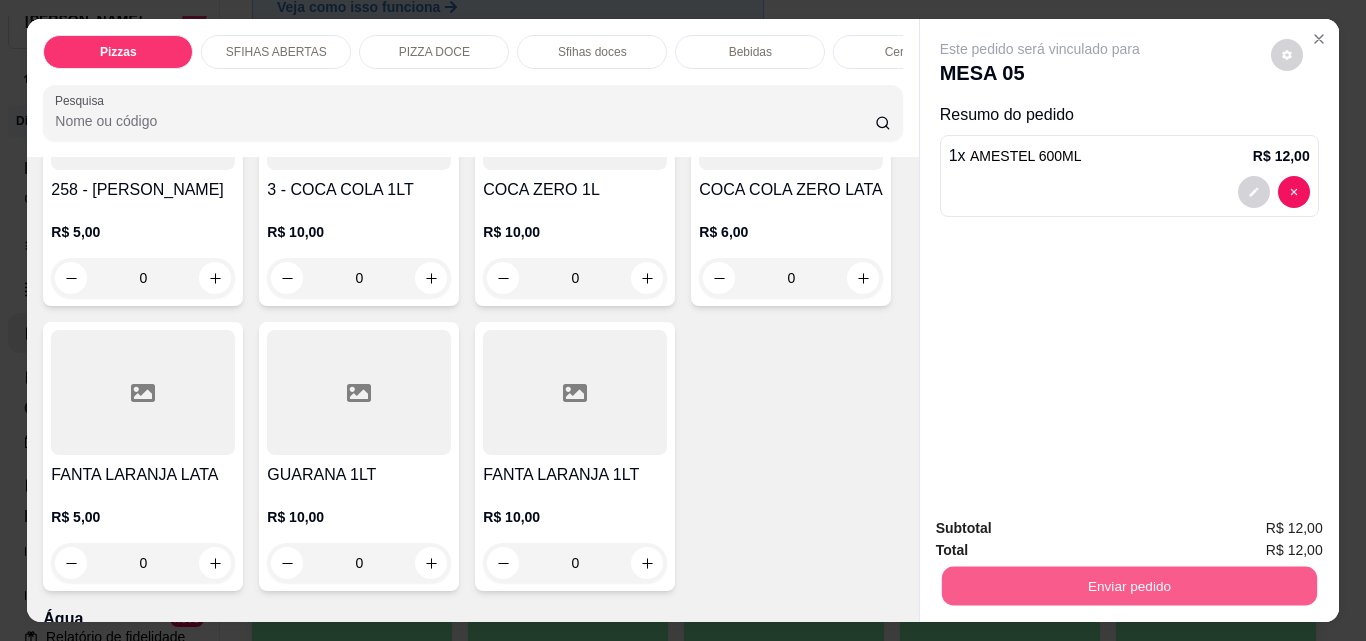click on "Enviar pedido" at bounding box center (1128, 585) 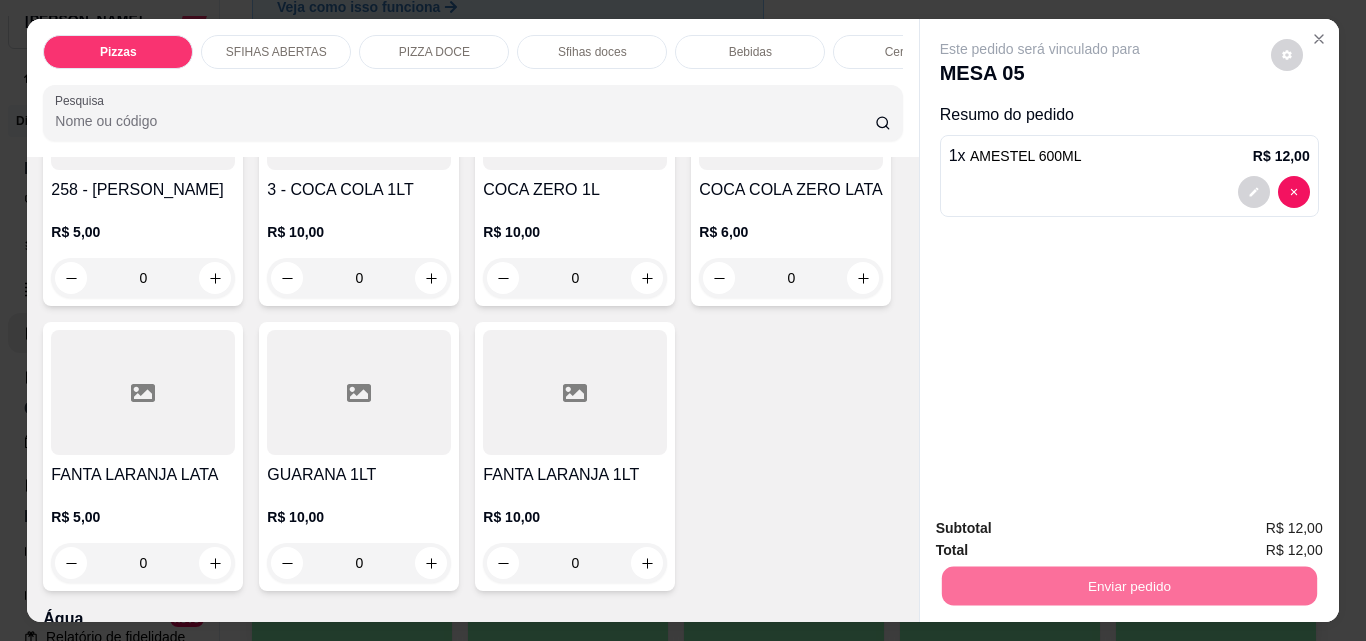 click on "Não registrar e enviar pedido" at bounding box center (1063, 529) 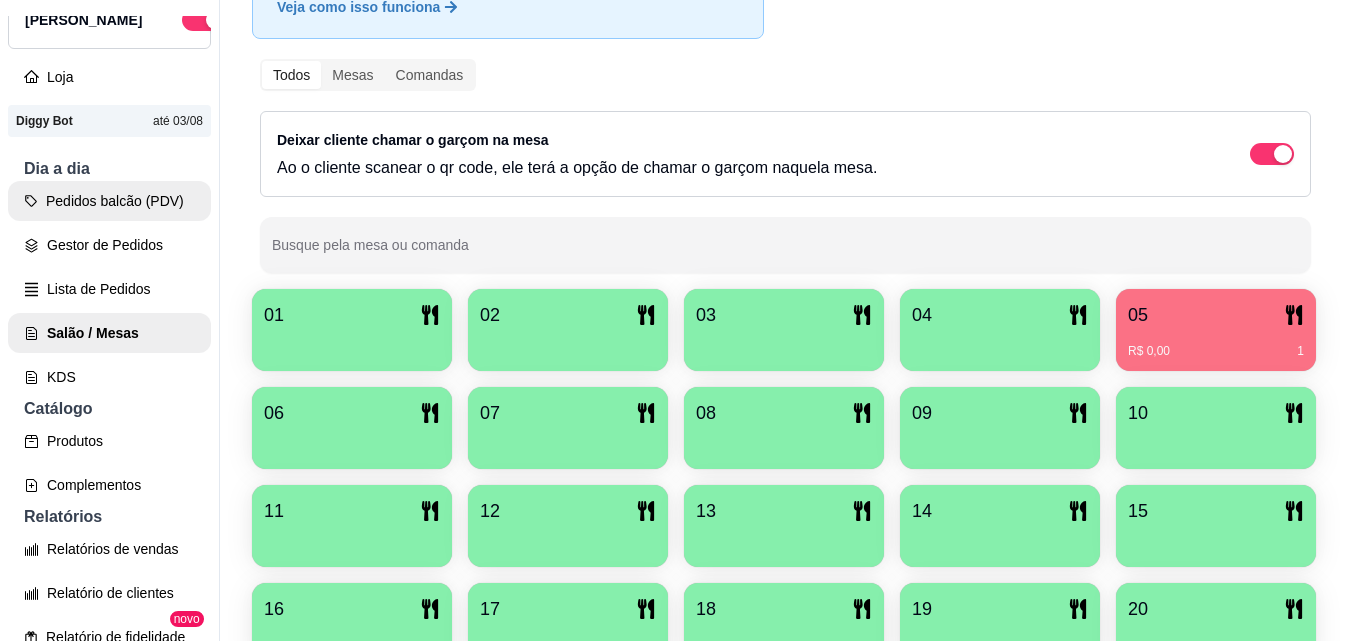 click on "Pedidos balcão (PDV) Gestor de Pedidos Lista de Pedidos Salão / Mesas KDS" at bounding box center (109, 289) 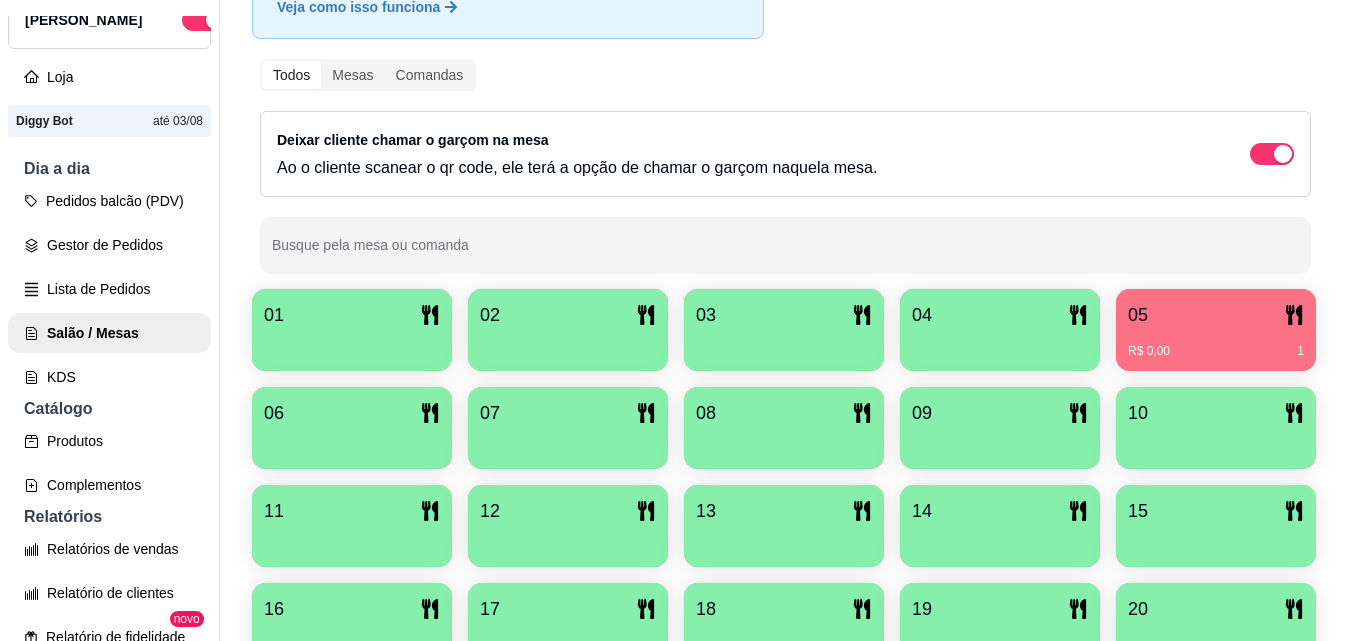 scroll, scrollTop: 300, scrollLeft: 0, axis: vertical 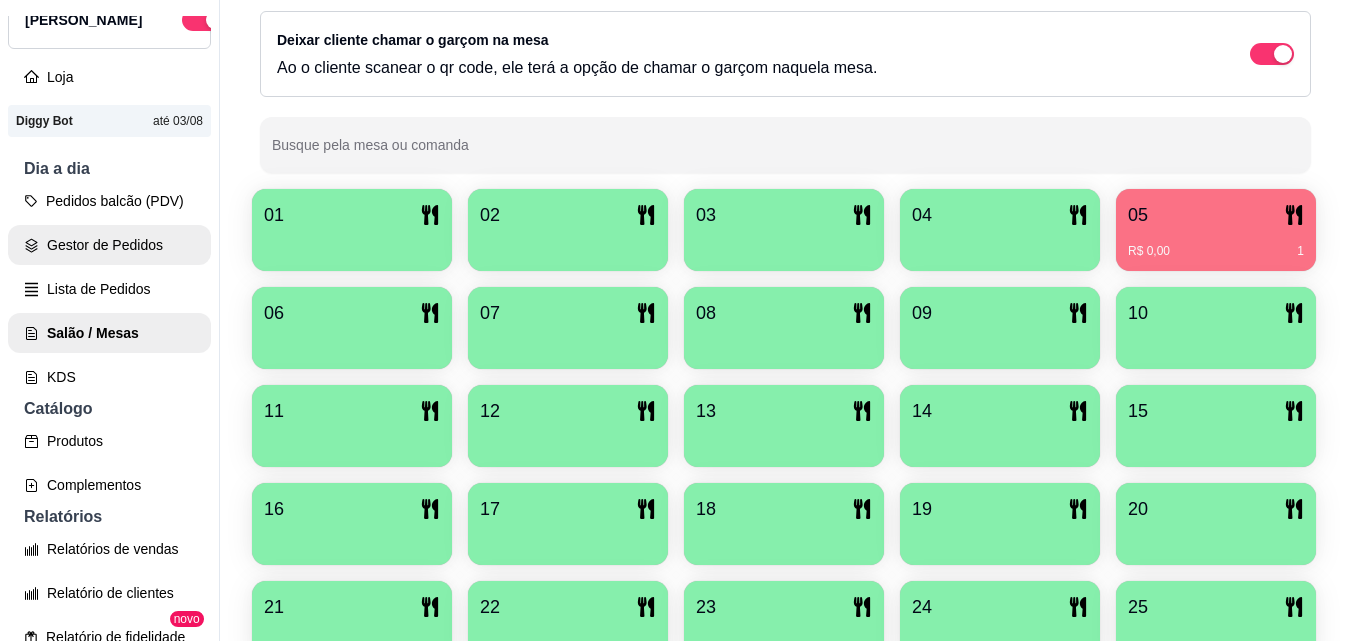 click on "Gestor de Pedidos" at bounding box center (109, 245) 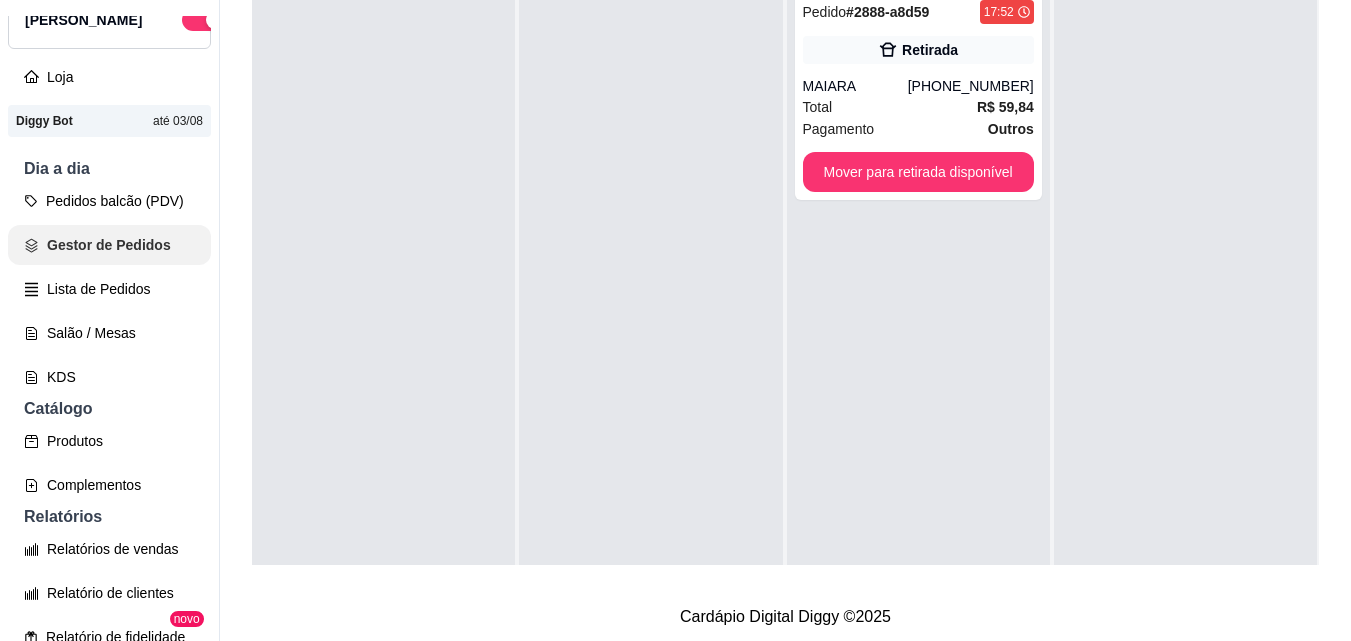scroll, scrollTop: 0, scrollLeft: 0, axis: both 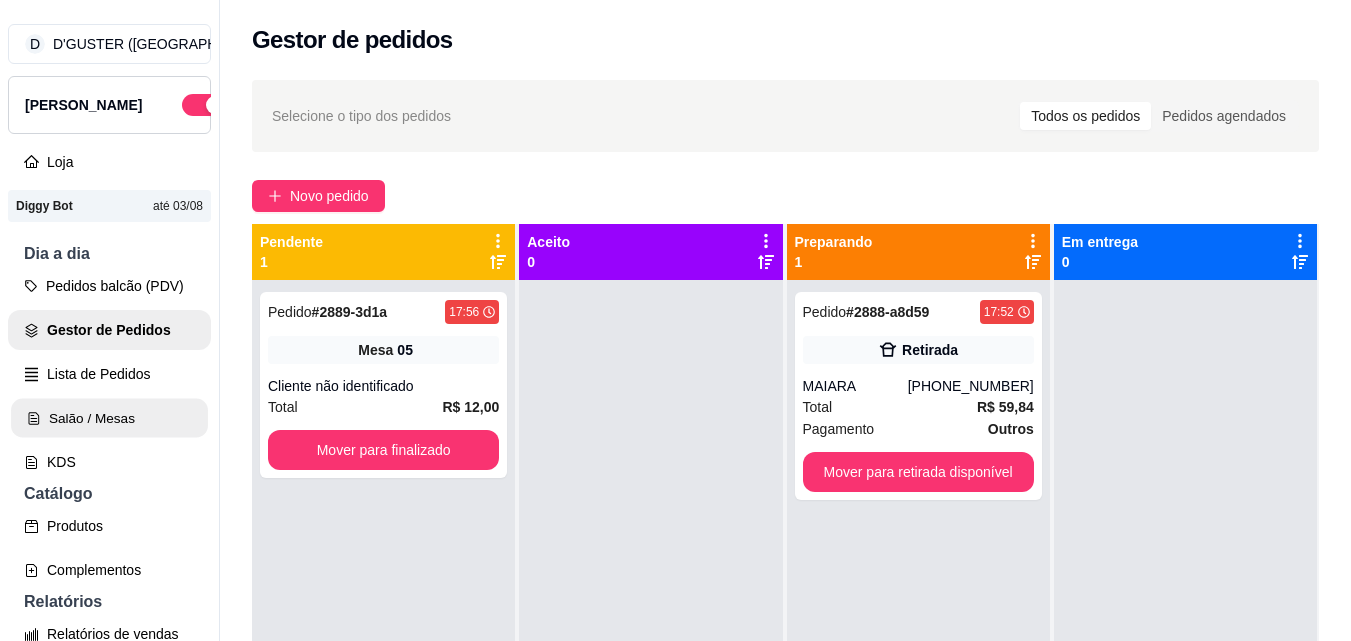 click on "Salão / Mesas" at bounding box center (109, 418) 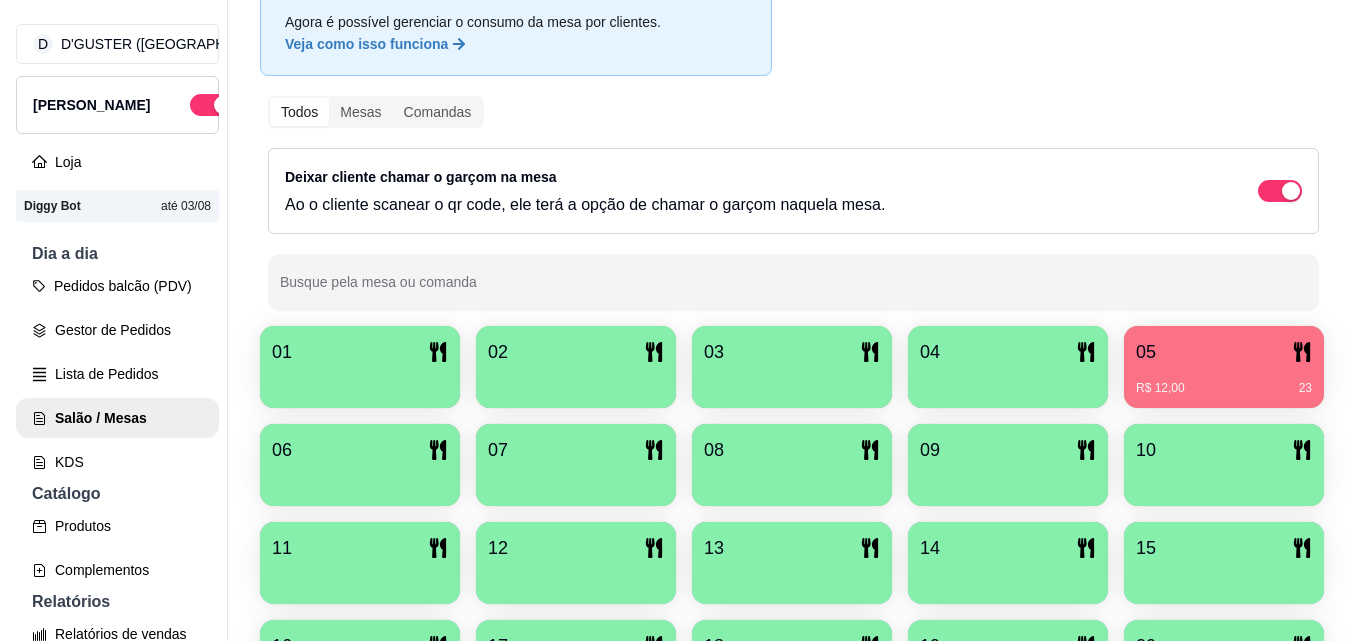 scroll, scrollTop: 200, scrollLeft: 0, axis: vertical 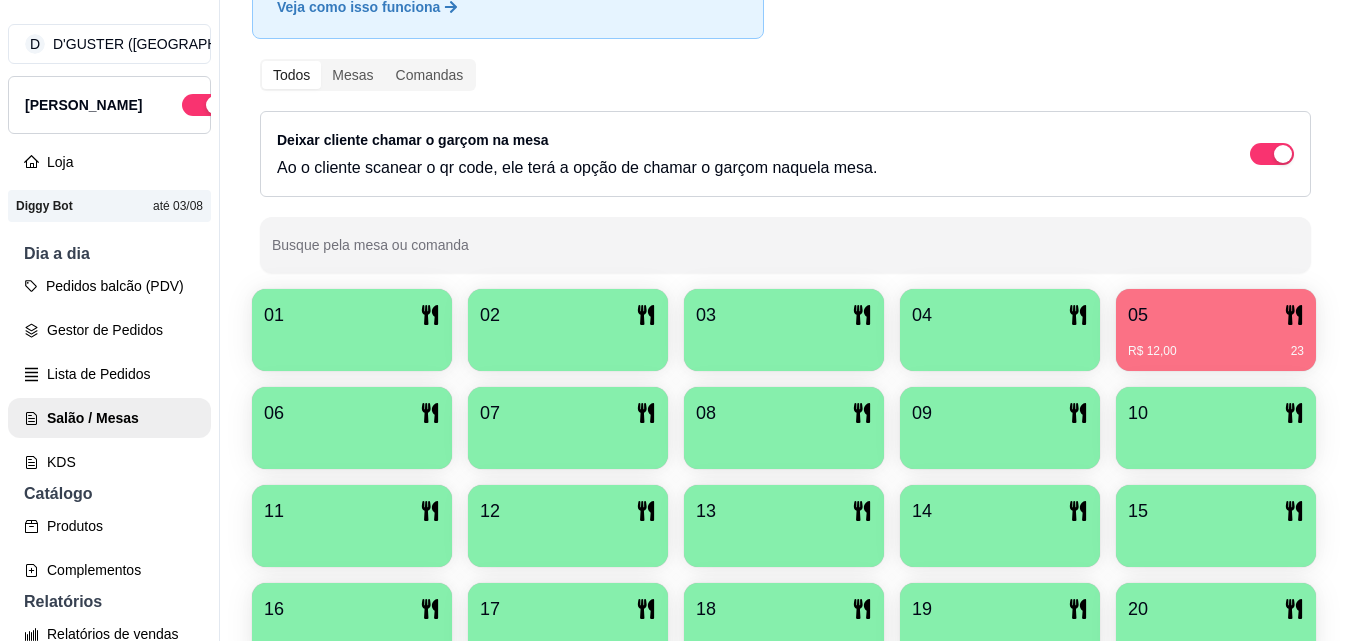 click on "06" at bounding box center (352, 428) 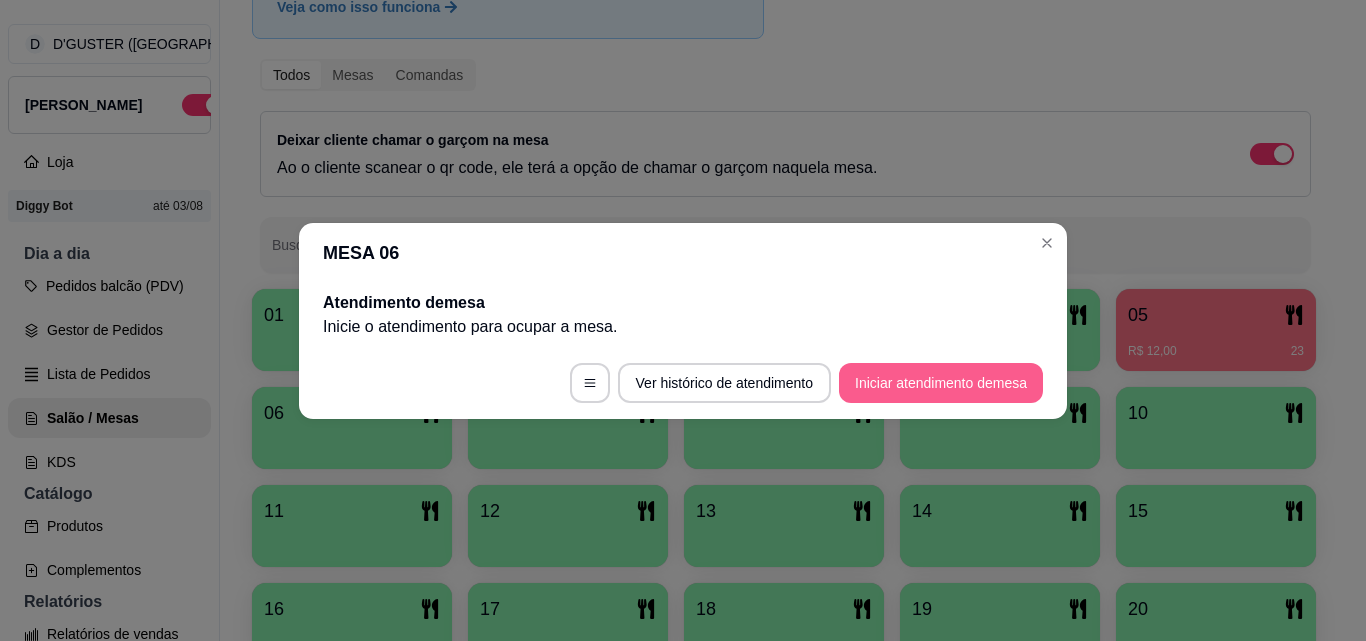 click on "Iniciar atendimento de  mesa" at bounding box center [941, 383] 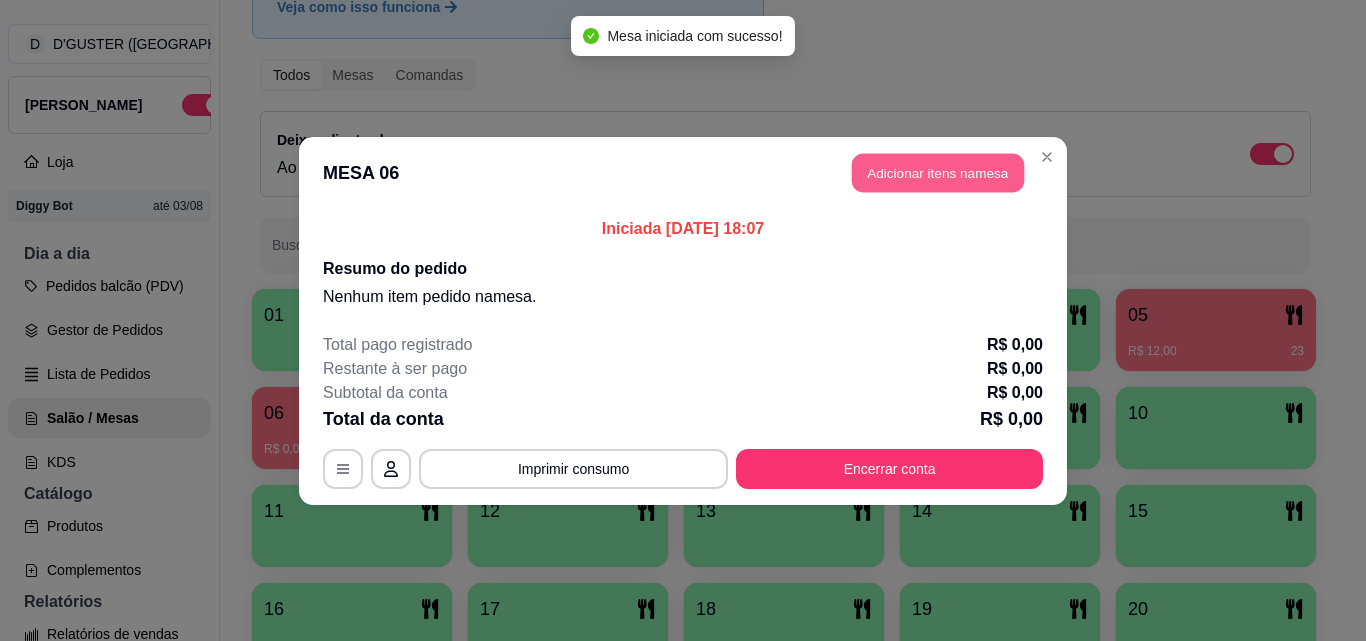 click on "Adicionar itens na  mesa" at bounding box center (938, 172) 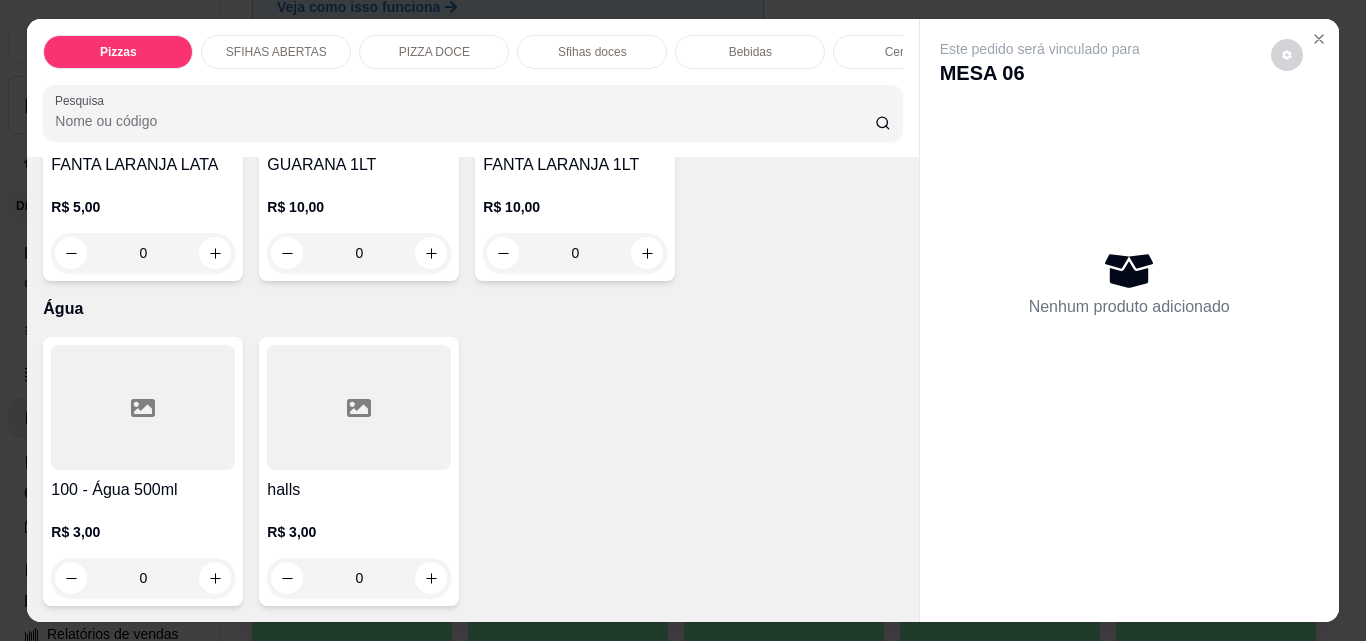 scroll, scrollTop: 6700, scrollLeft: 0, axis: vertical 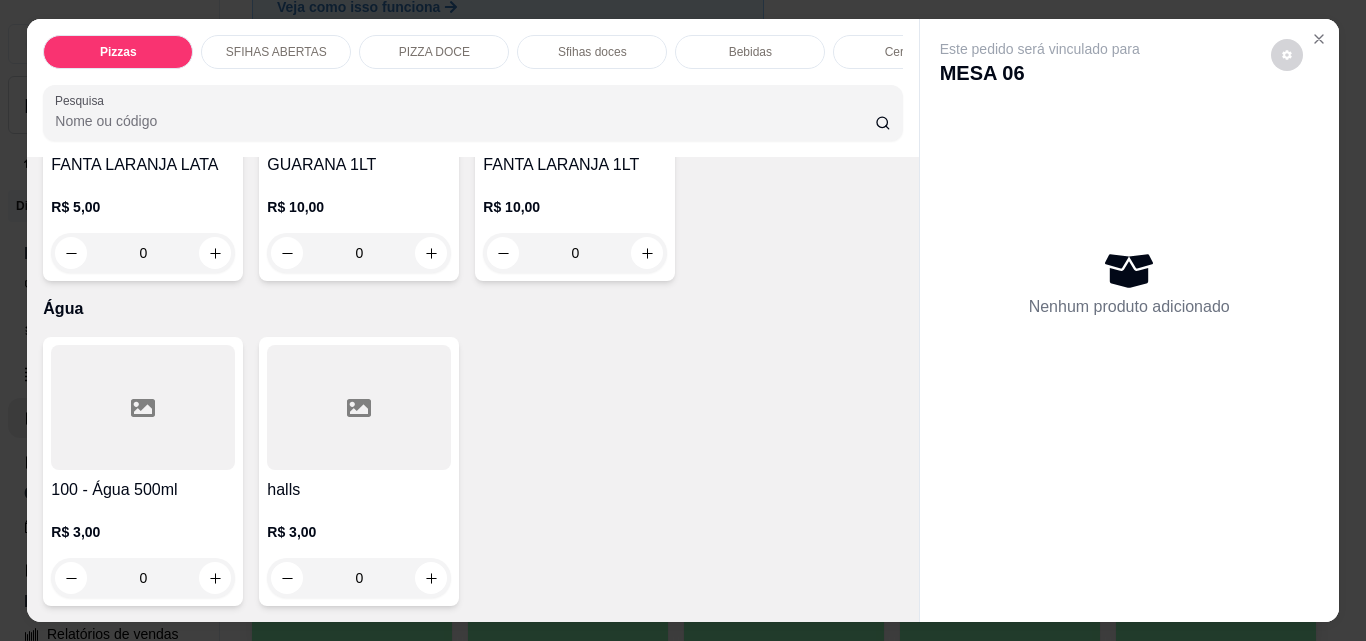 click 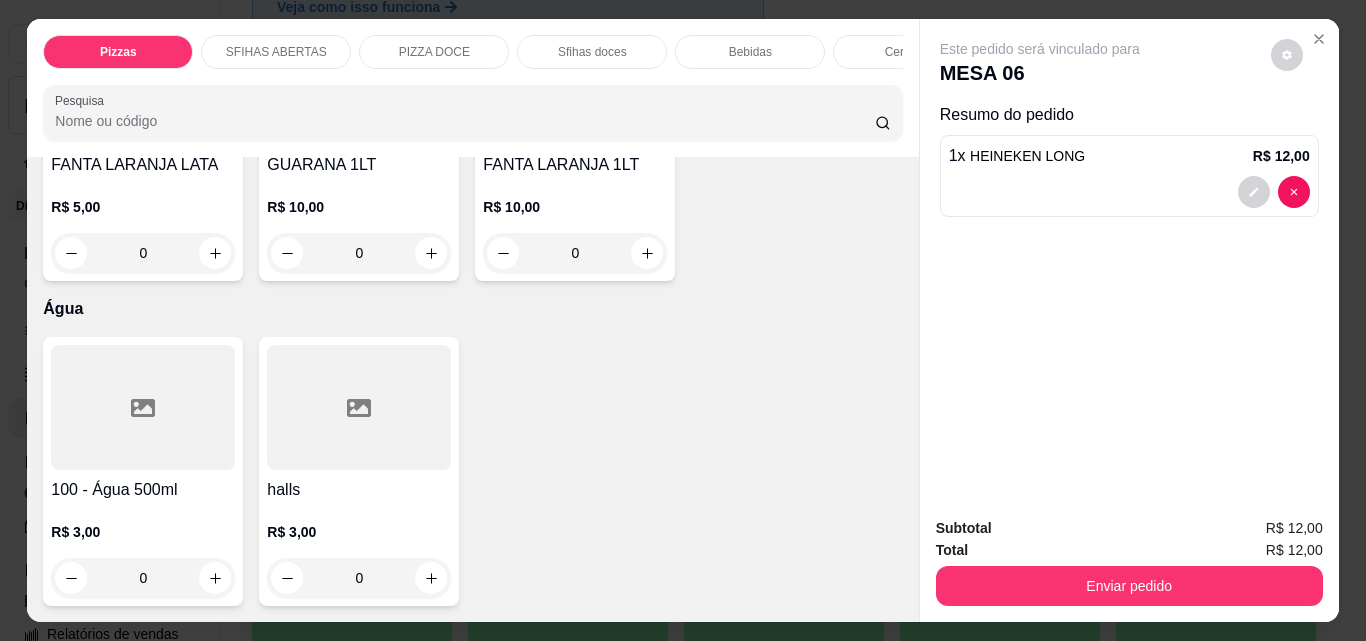 scroll, scrollTop: 6701, scrollLeft: 0, axis: vertical 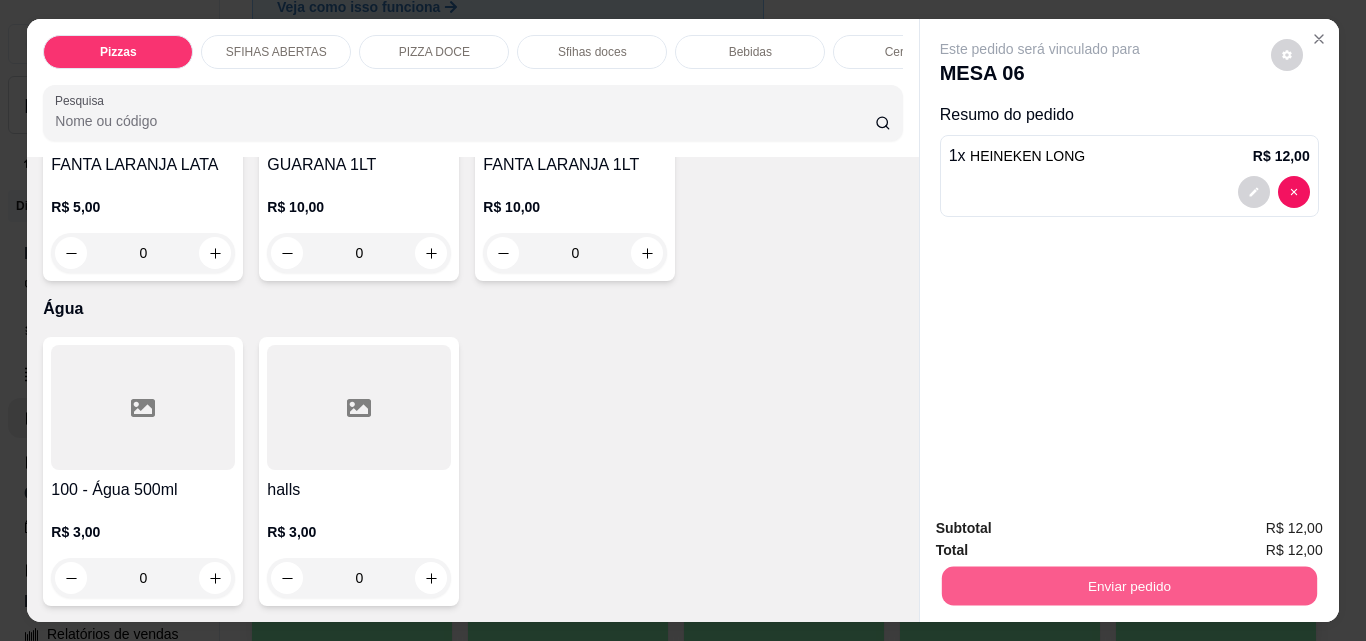 click on "Enviar pedido" at bounding box center (1128, 585) 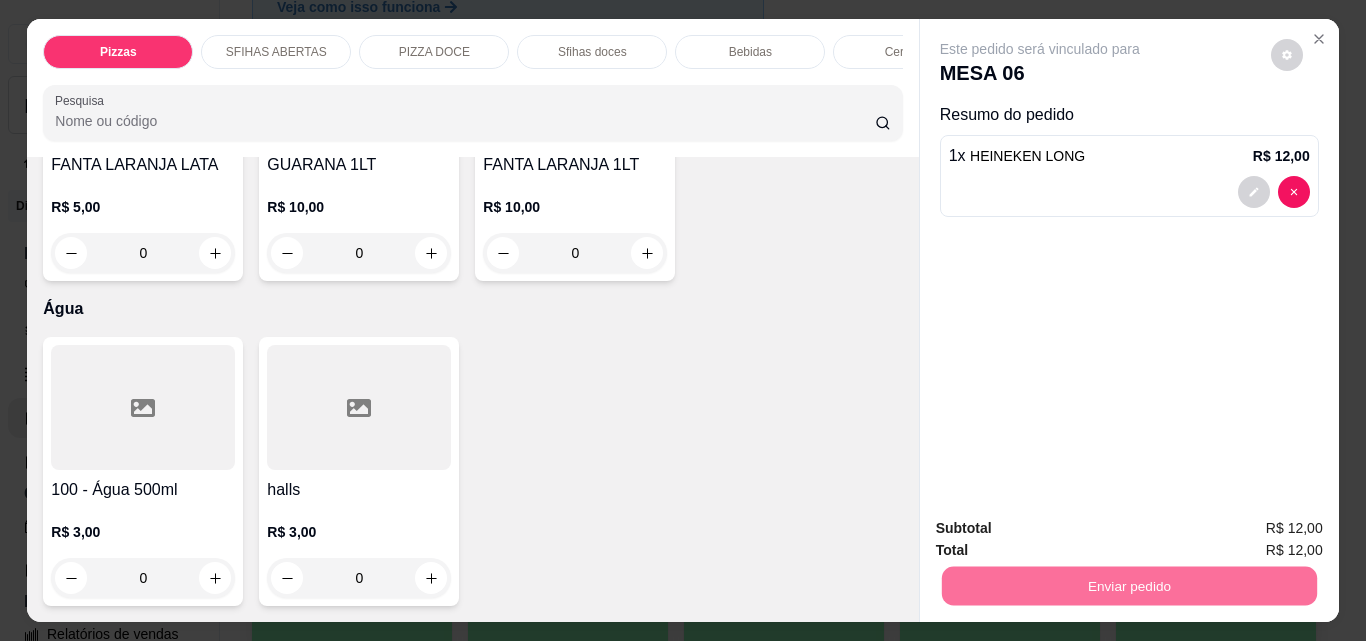 click on "Não registrar e enviar pedido" at bounding box center (1063, 529) 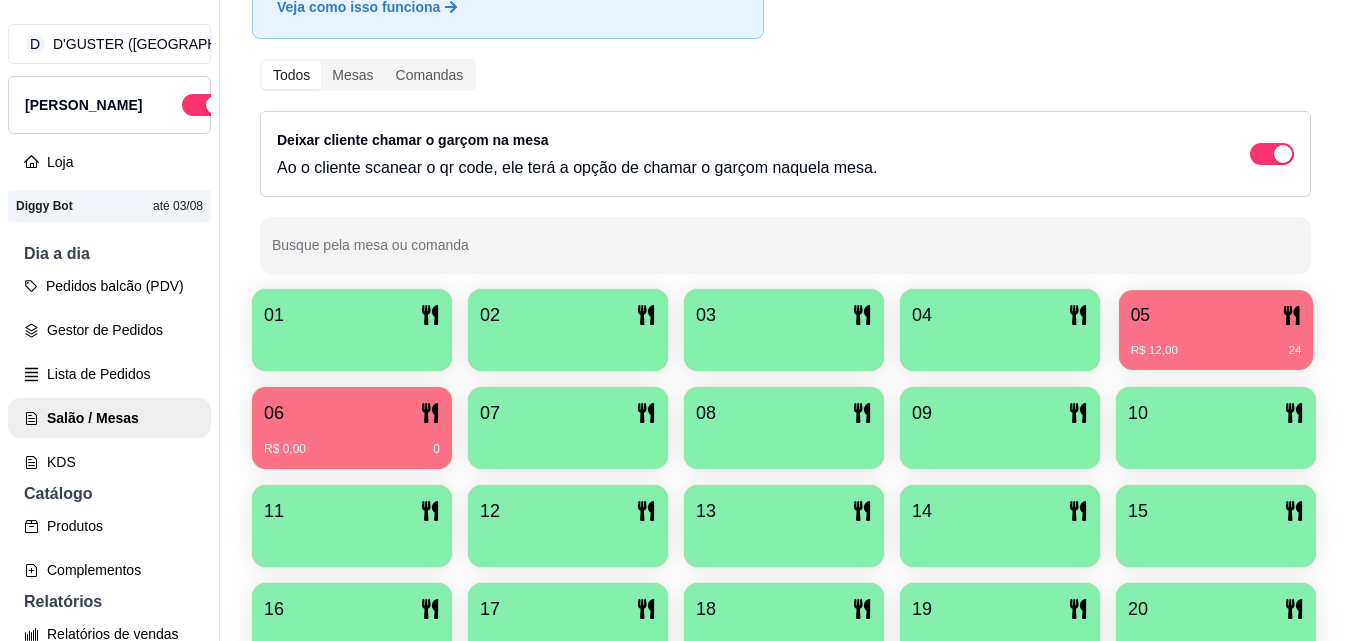 click on "R$ 12,00 24" at bounding box center (1216, 343) 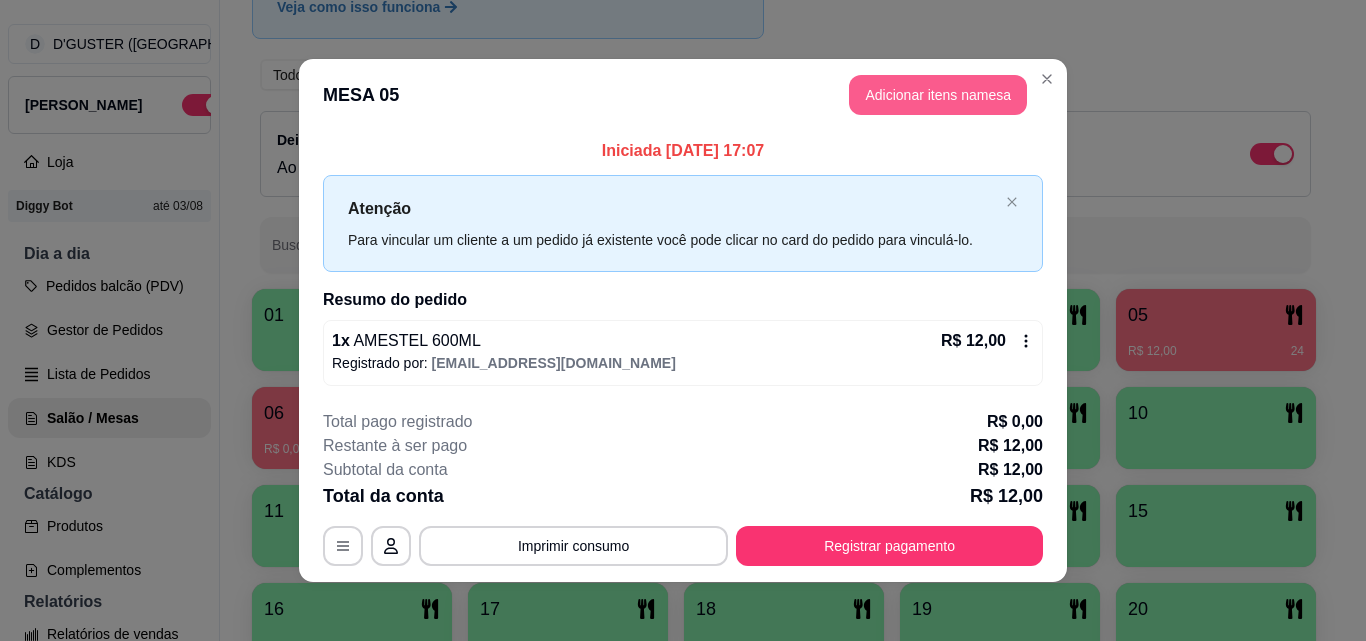 click on "Adicionar itens na  mesa" at bounding box center (938, 95) 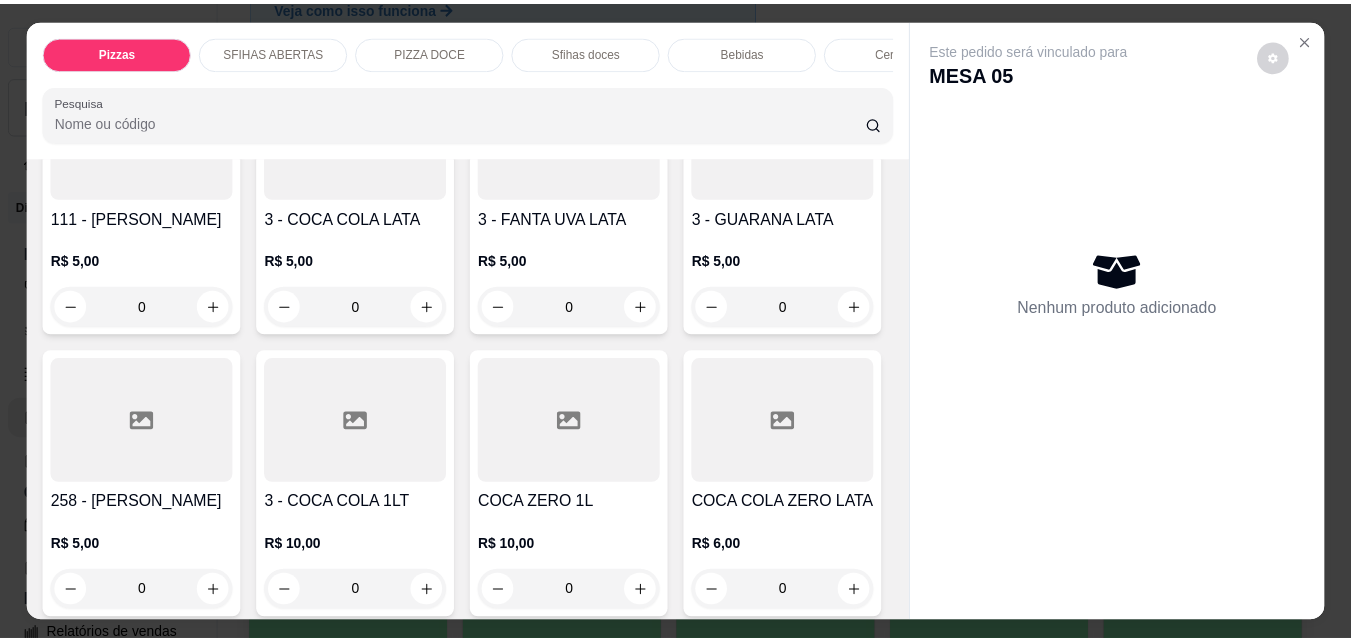 scroll, scrollTop: 6000, scrollLeft: 0, axis: vertical 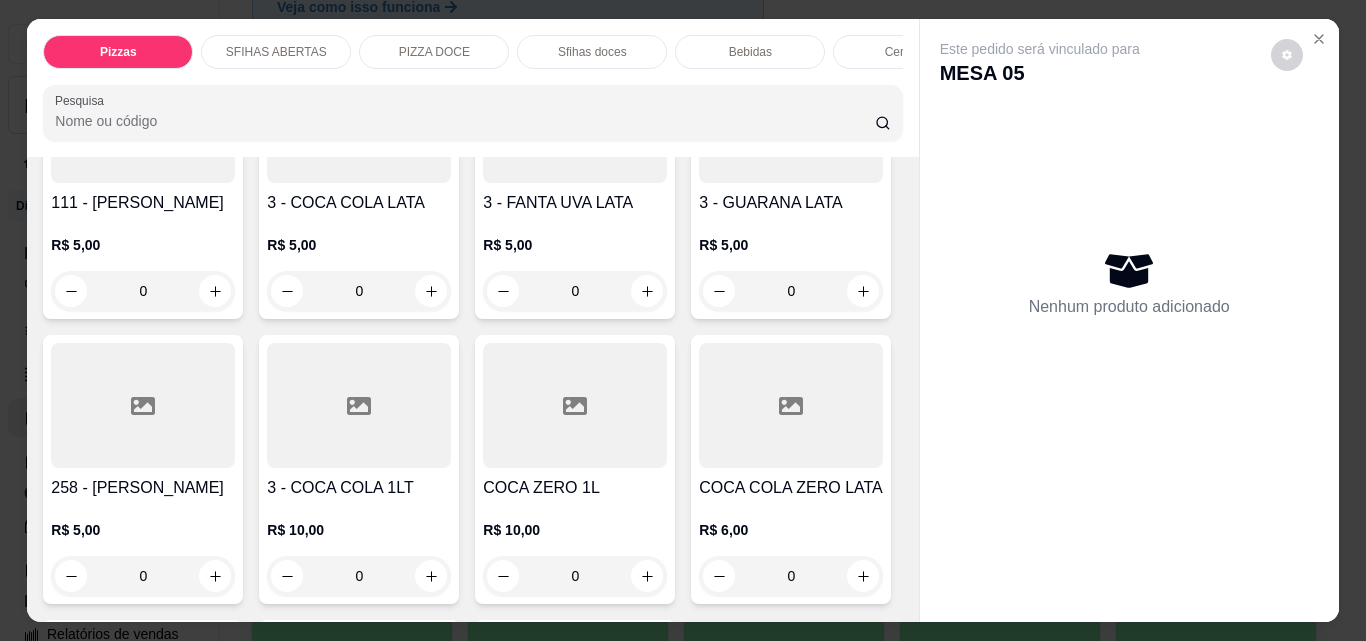 click 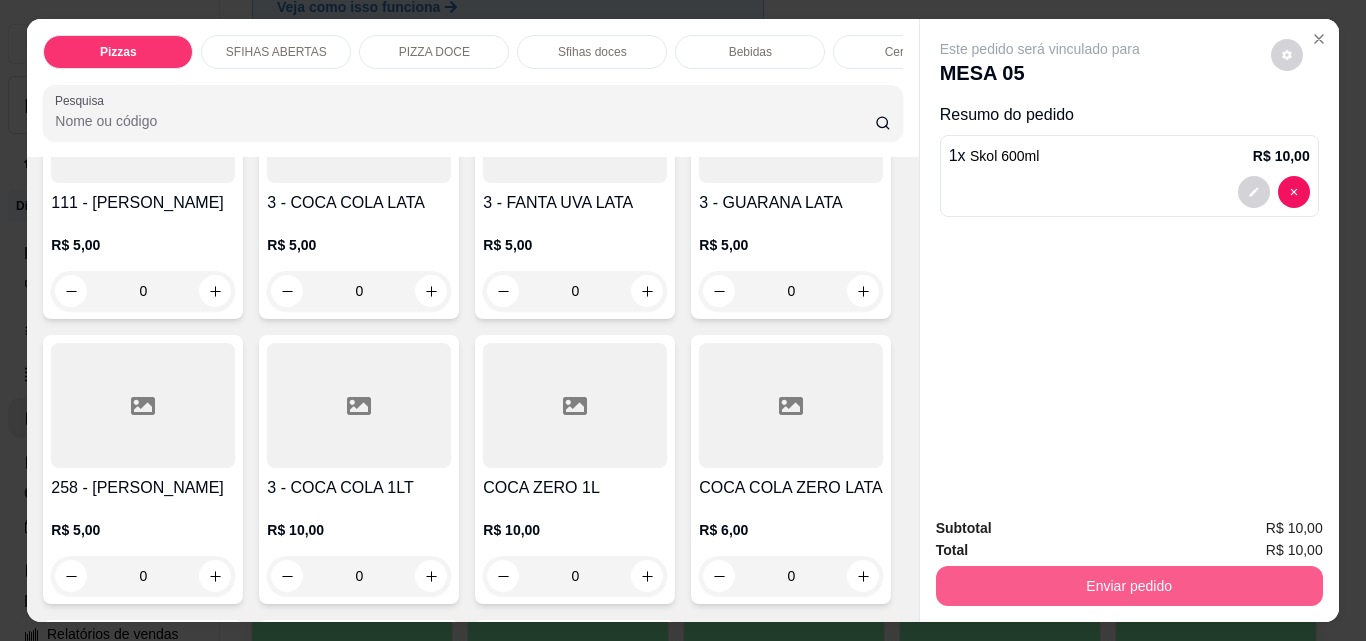 click on "Enviar pedido" at bounding box center (1129, 586) 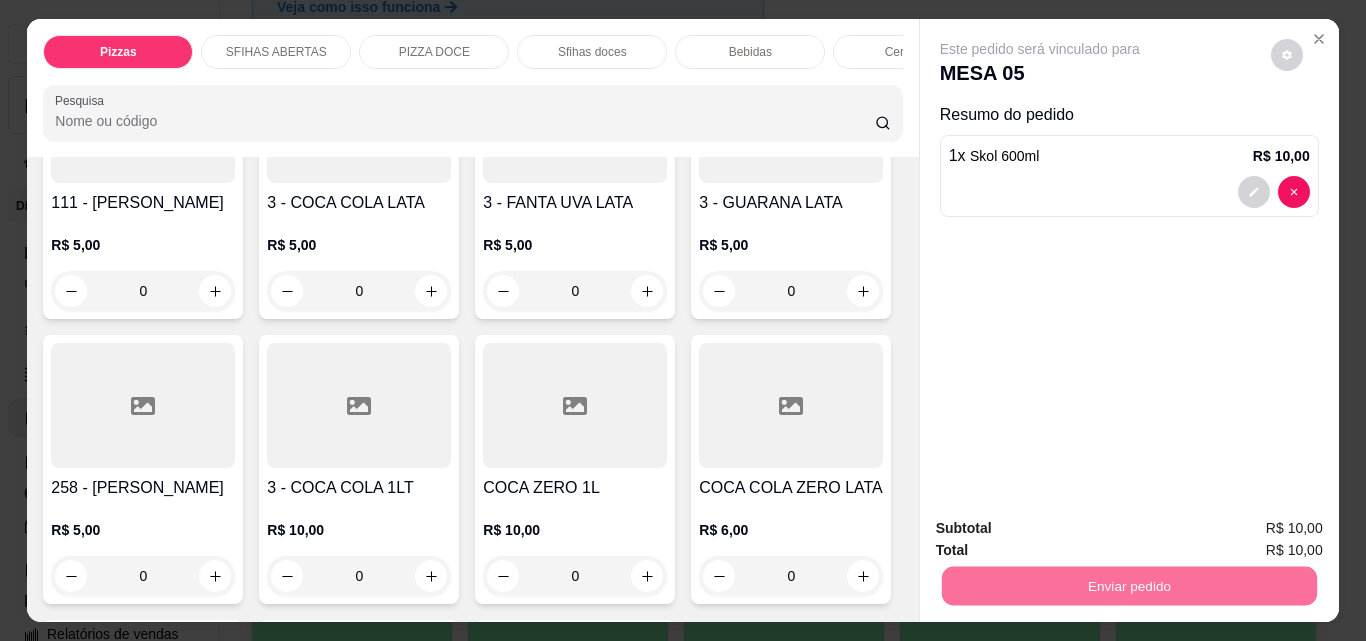 click on "Não registrar e enviar pedido" at bounding box center (1063, 529) 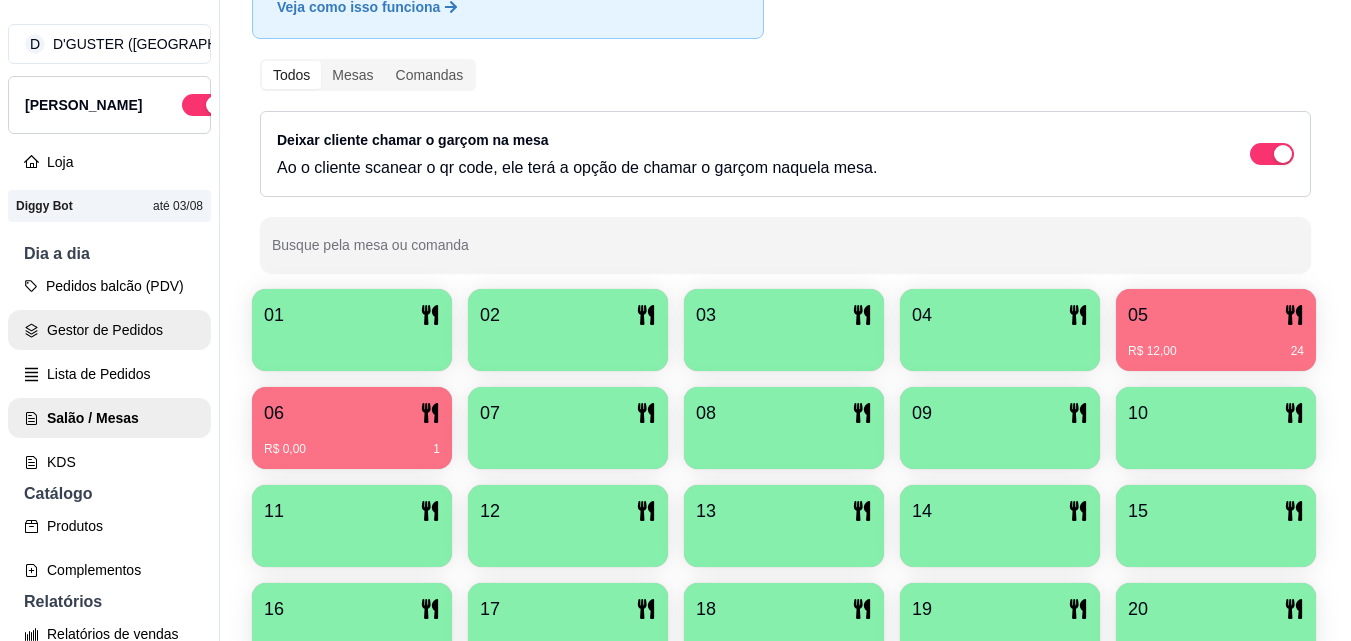 click on "Gestor de Pedidos" at bounding box center (109, 330) 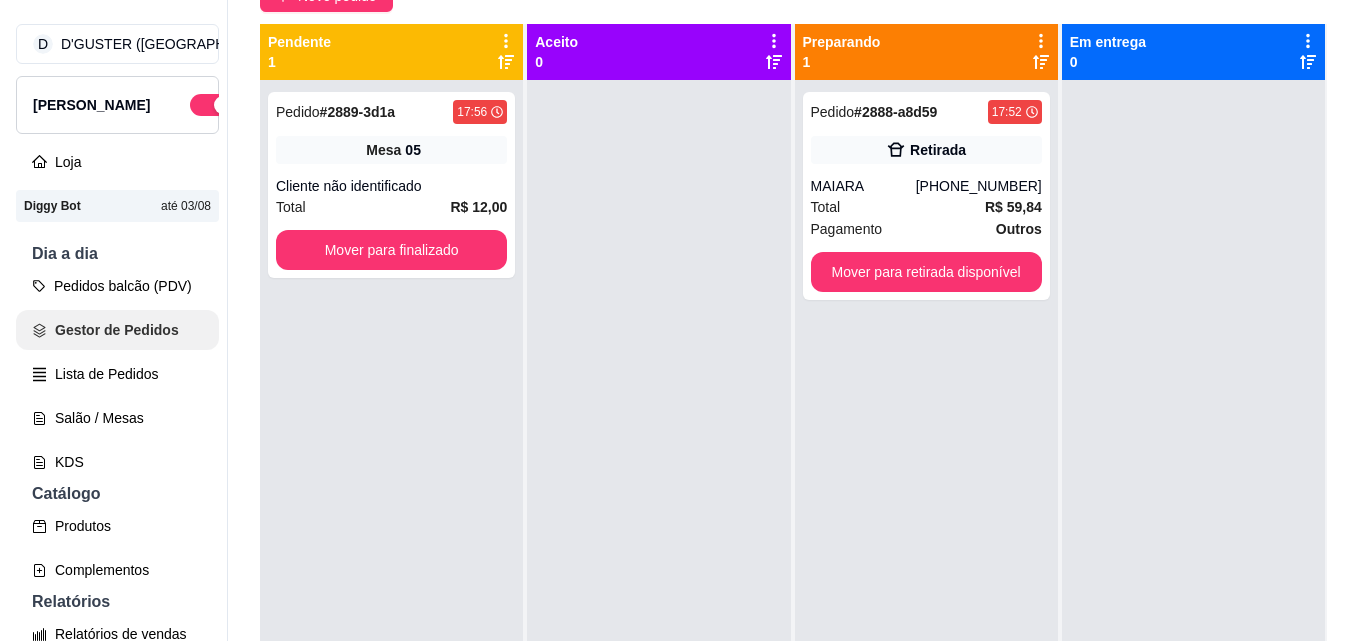 scroll, scrollTop: 0, scrollLeft: 0, axis: both 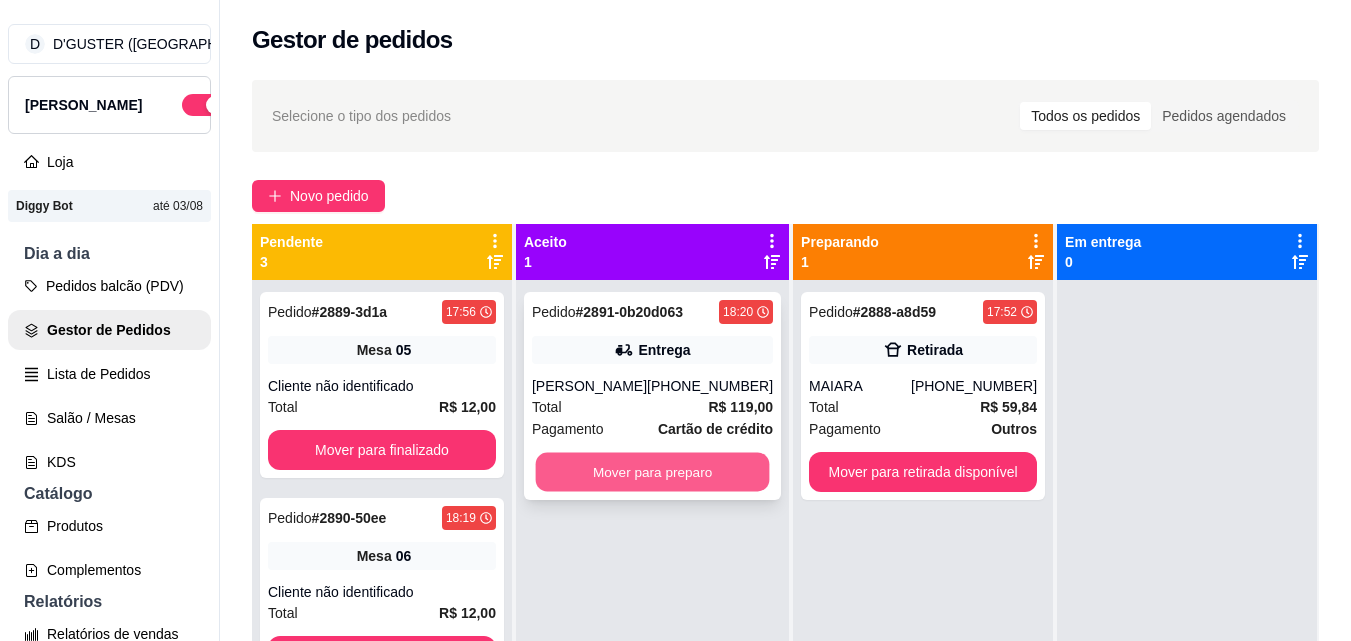 click on "Mover para preparo" at bounding box center (653, 472) 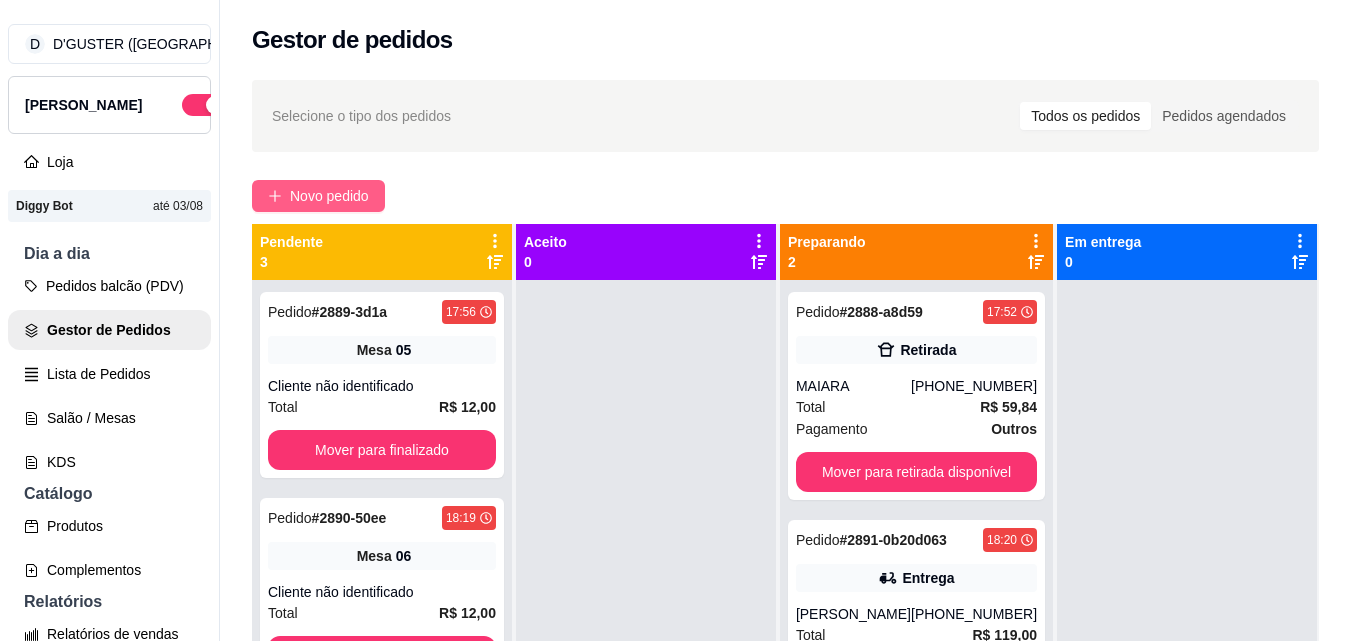 click on "Novo pedido" at bounding box center (329, 196) 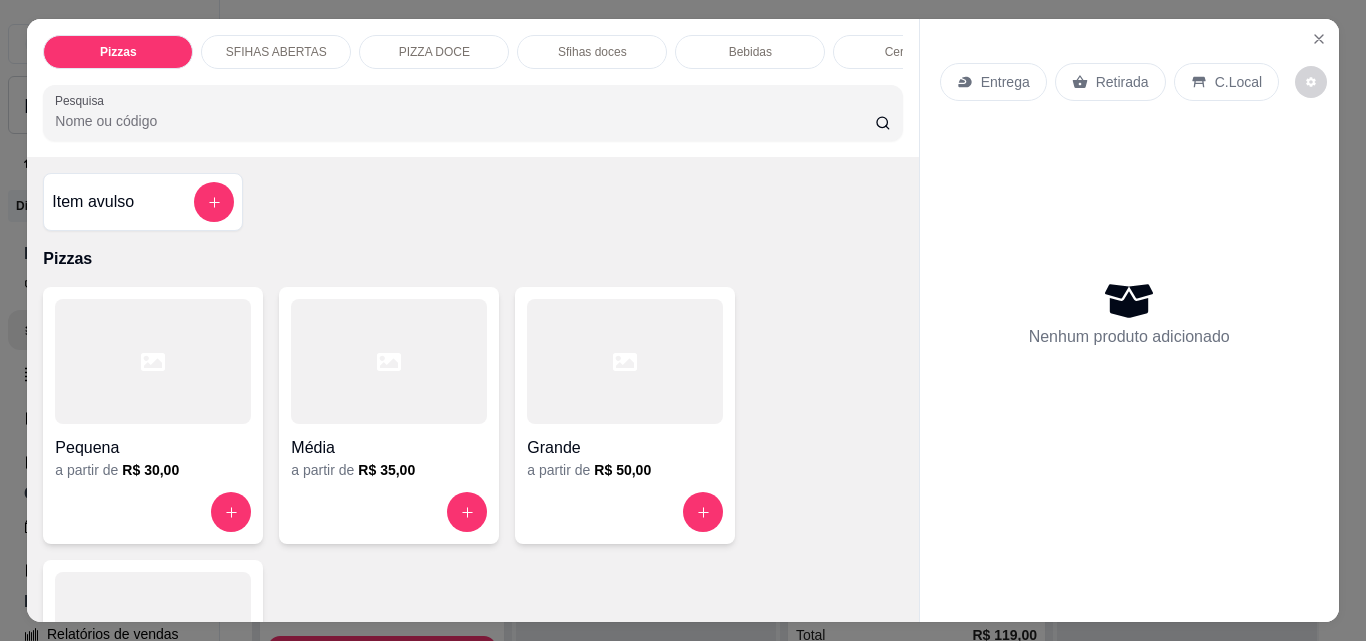 click on "Retirada" at bounding box center [1122, 82] 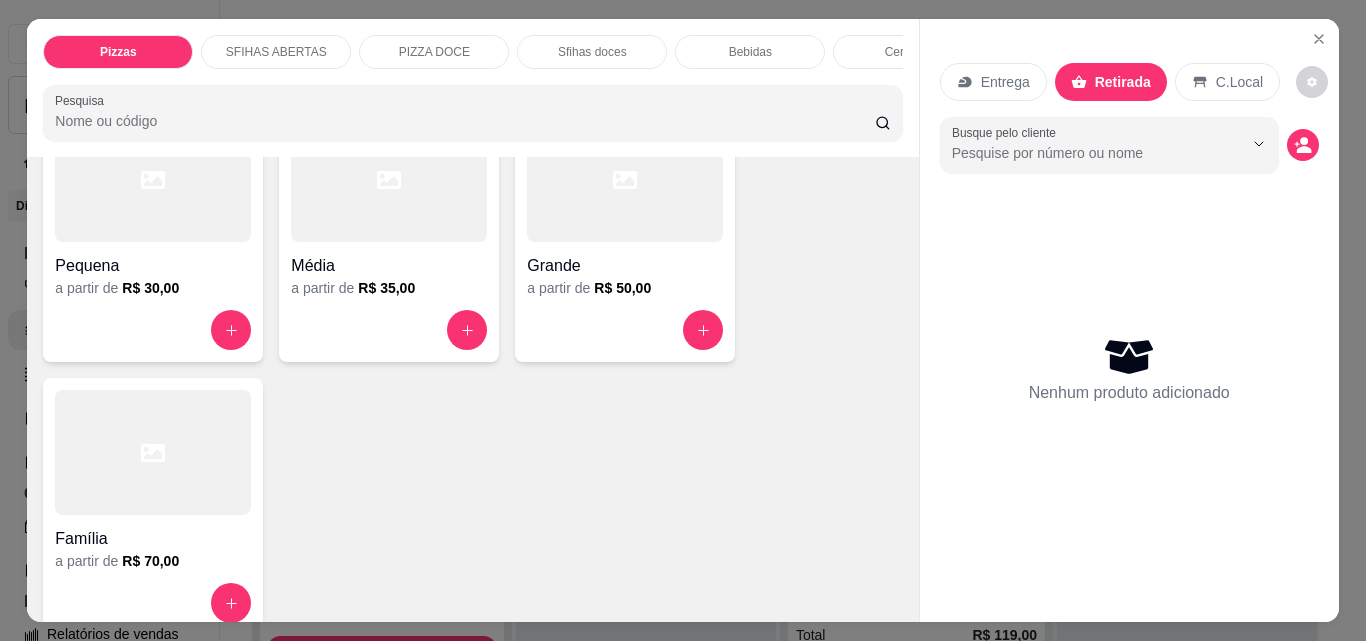 scroll, scrollTop: 400, scrollLeft: 0, axis: vertical 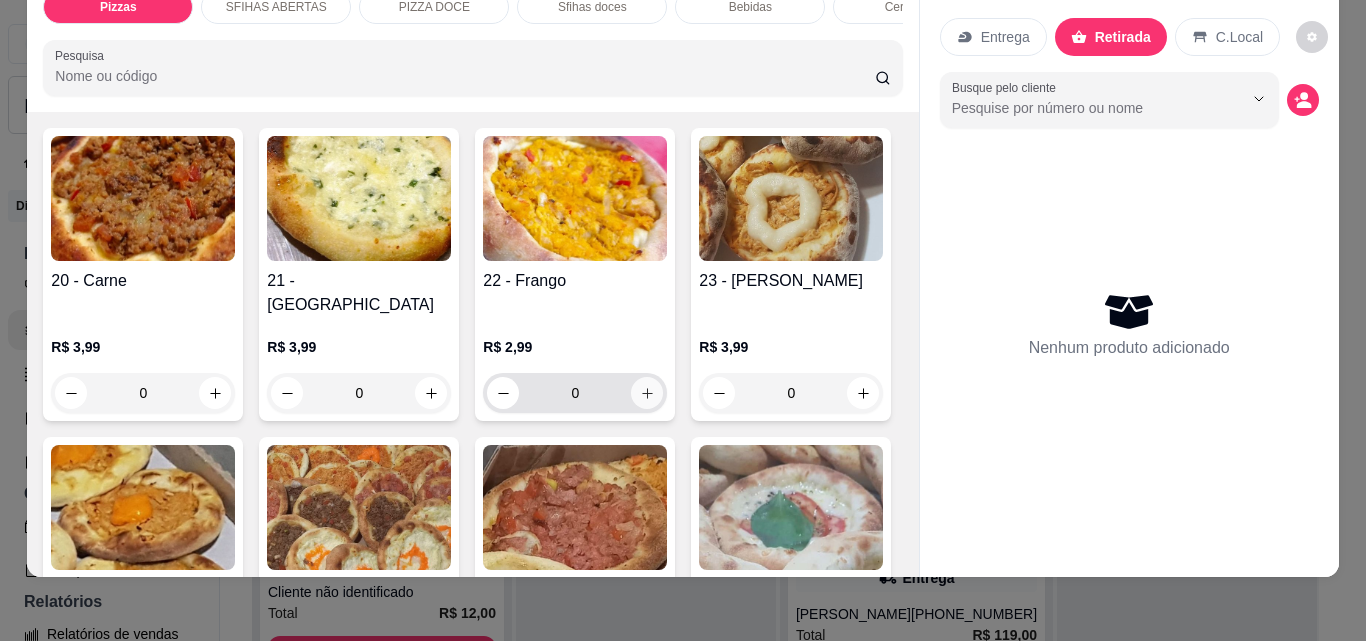 click 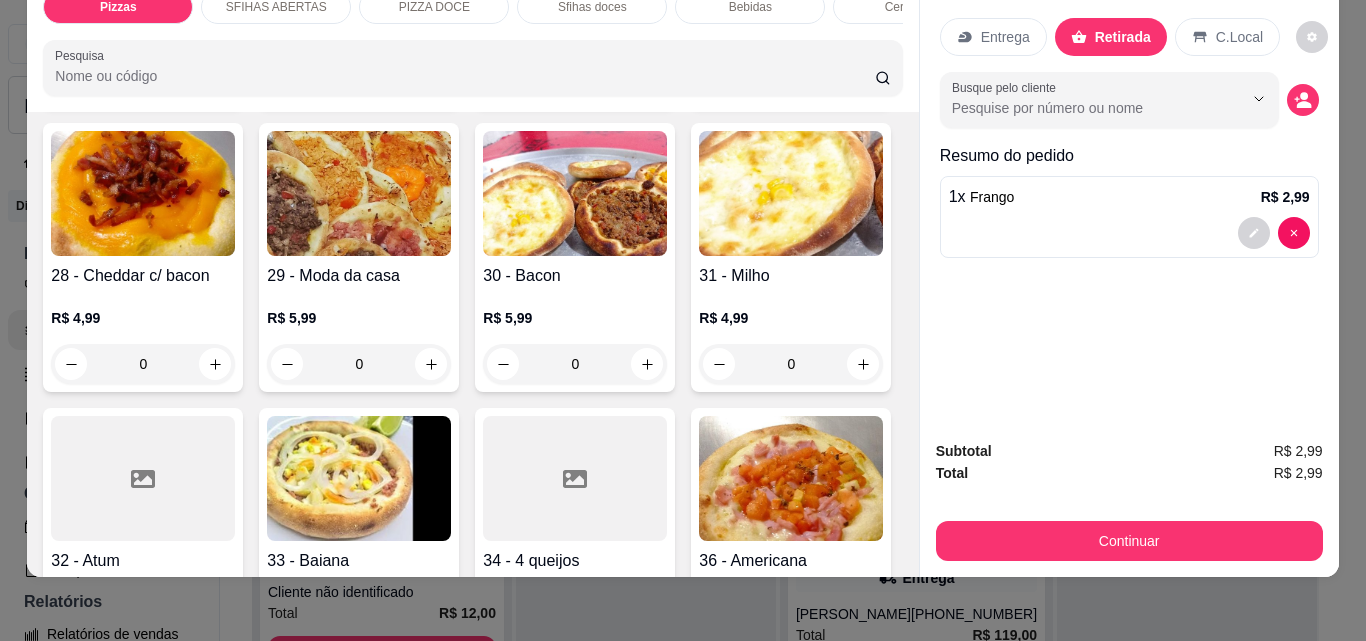 scroll, scrollTop: 1300, scrollLeft: 0, axis: vertical 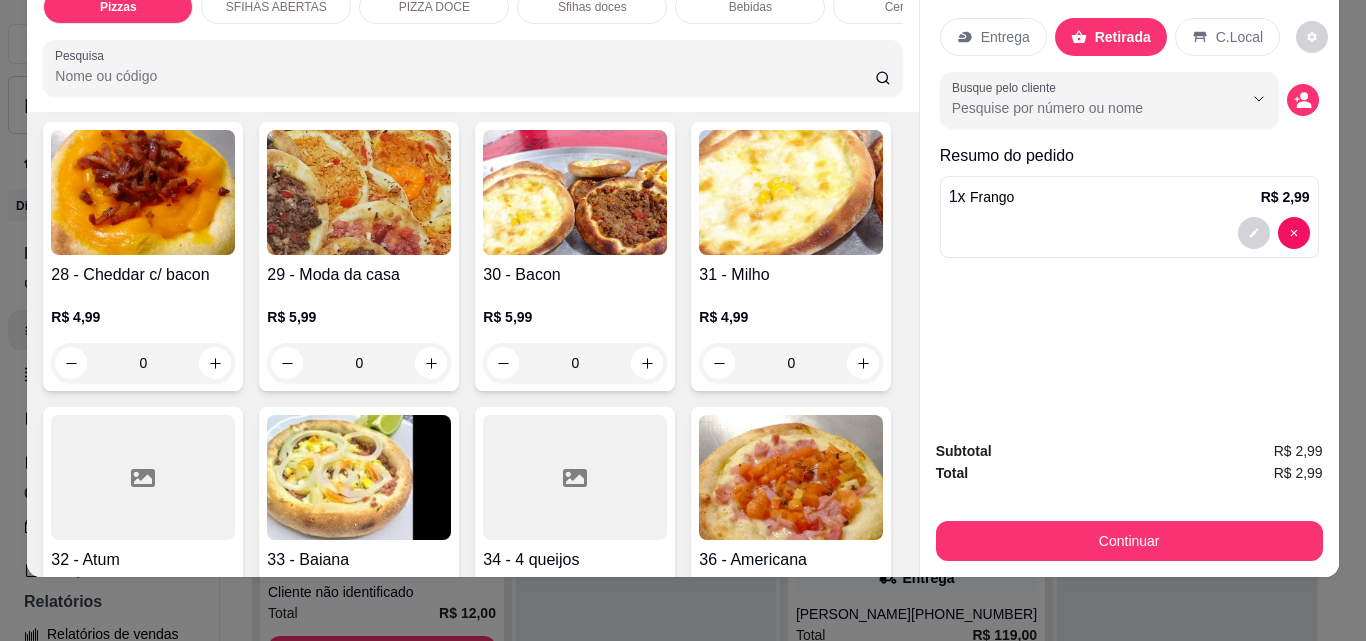 click 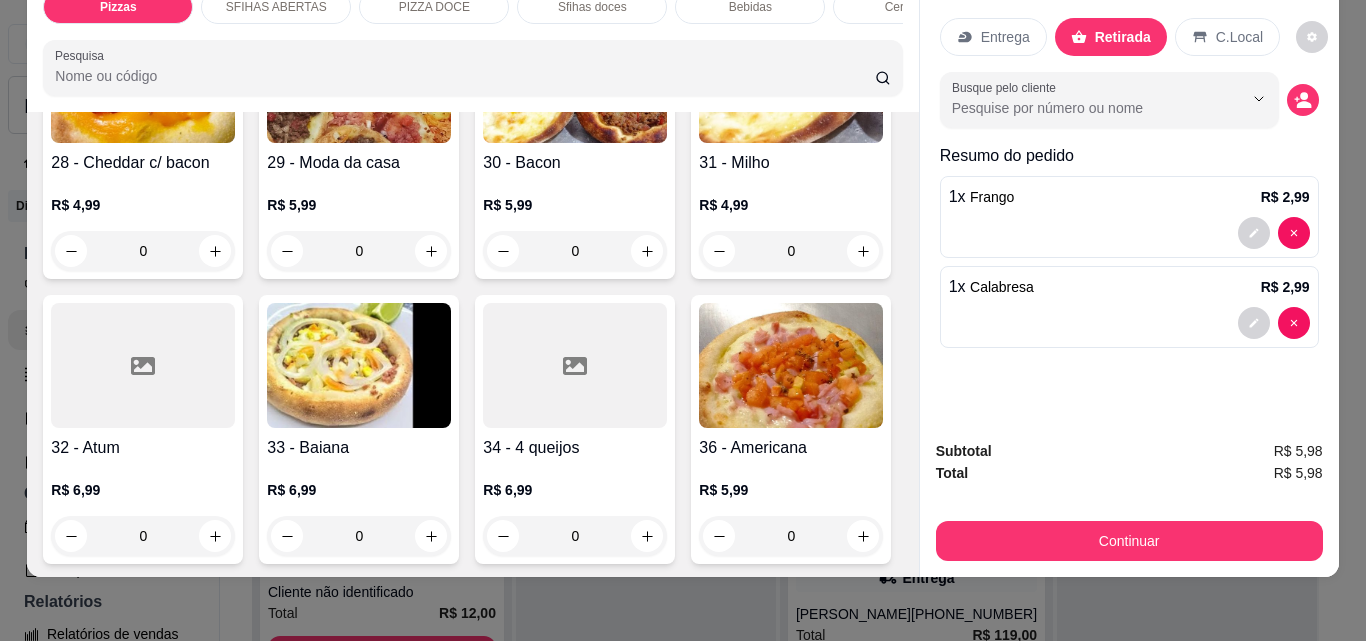 scroll, scrollTop: 1801, scrollLeft: 0, axis: vertical 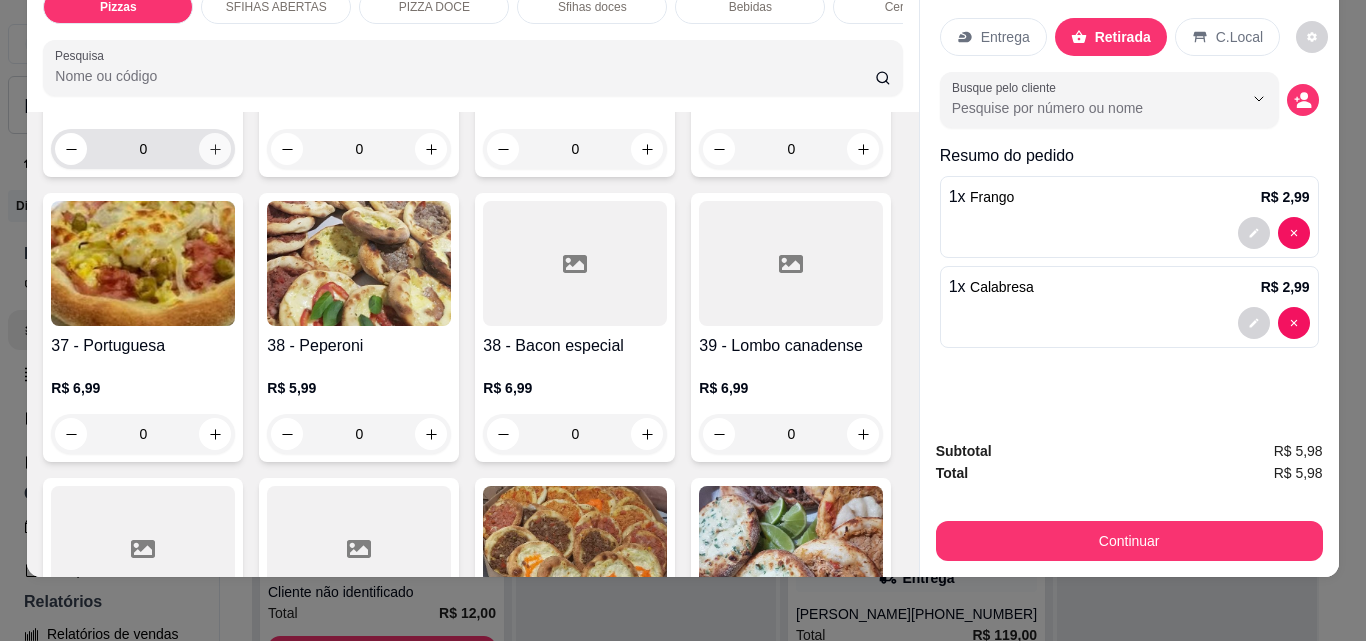 click 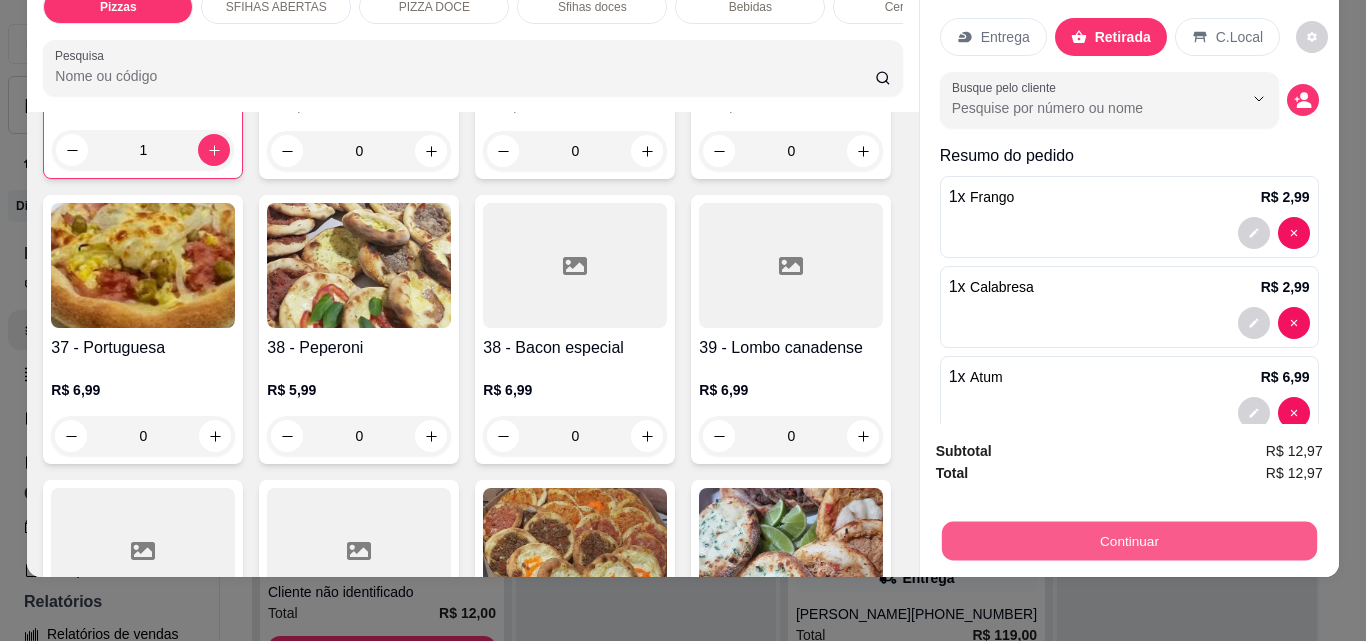 click on "Continuar" at bounding box center [1128, 540] 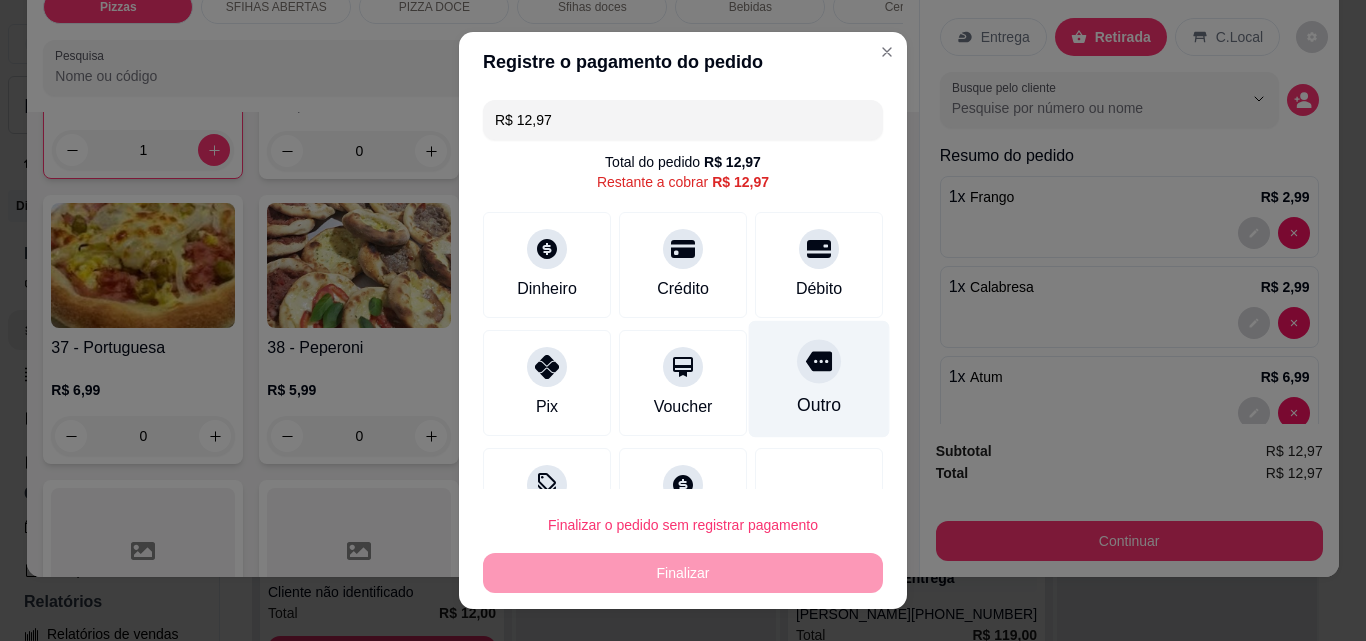 click on "Outro" at bounding box center [819, 405] 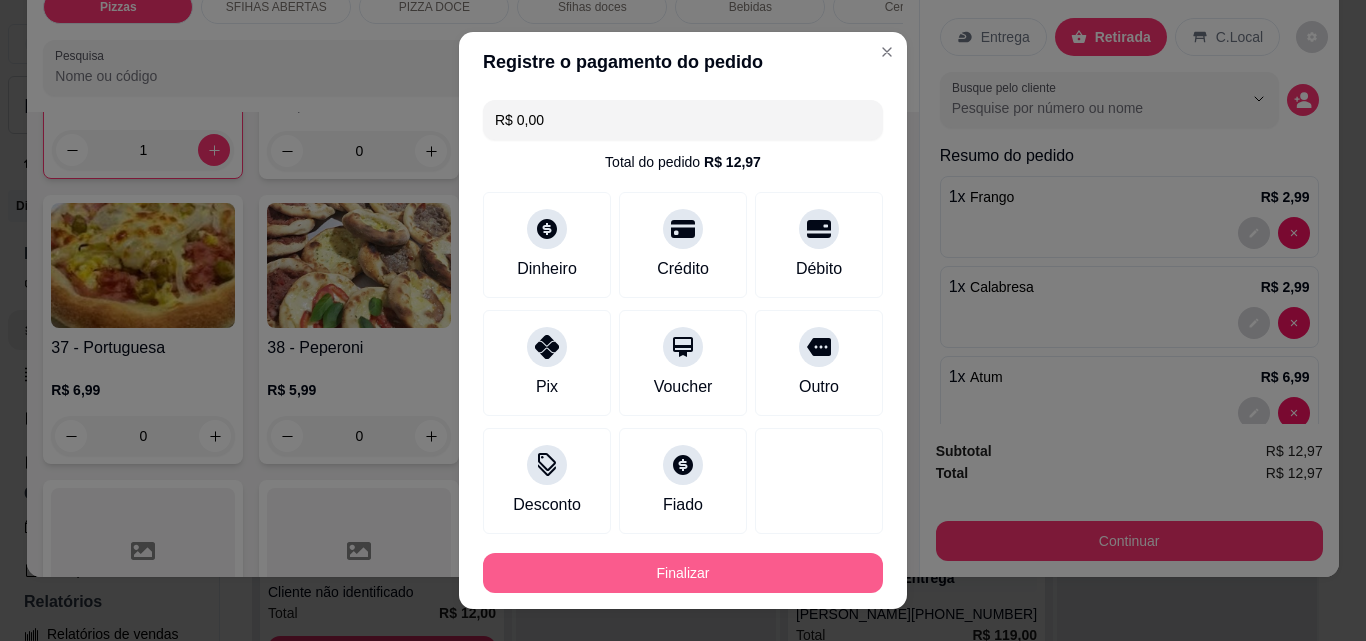 click on "Finalizar" at bounding box center (683, 573) 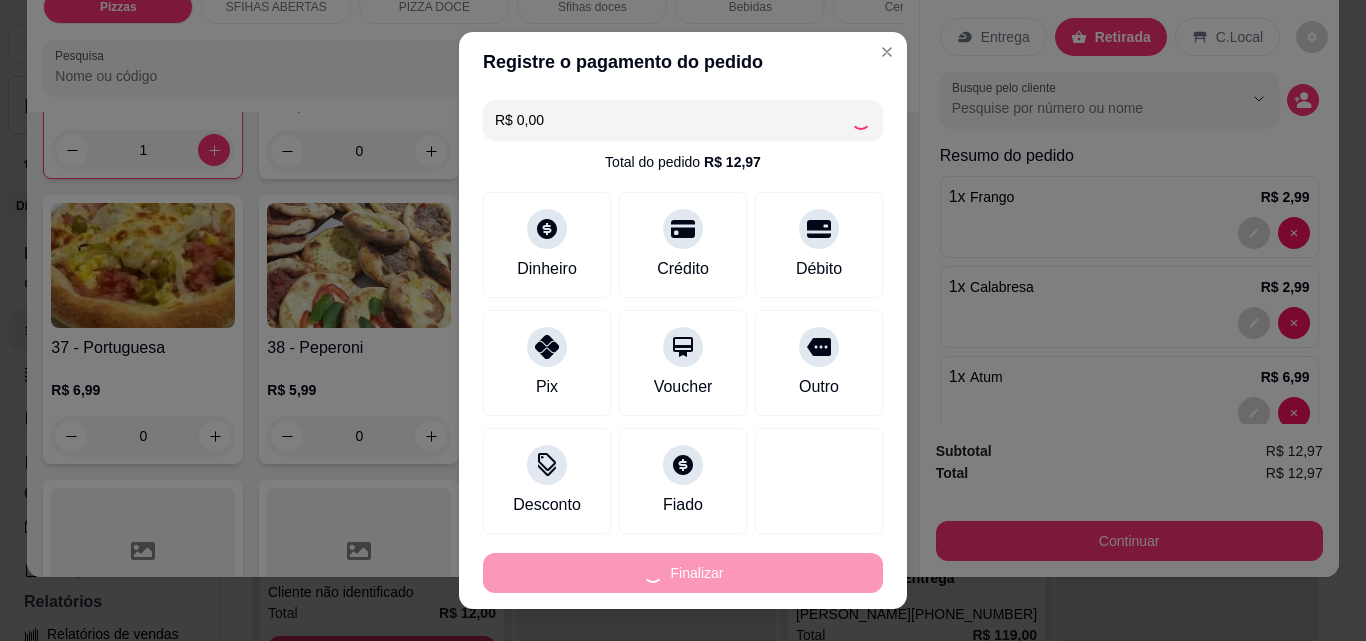 type on "0" 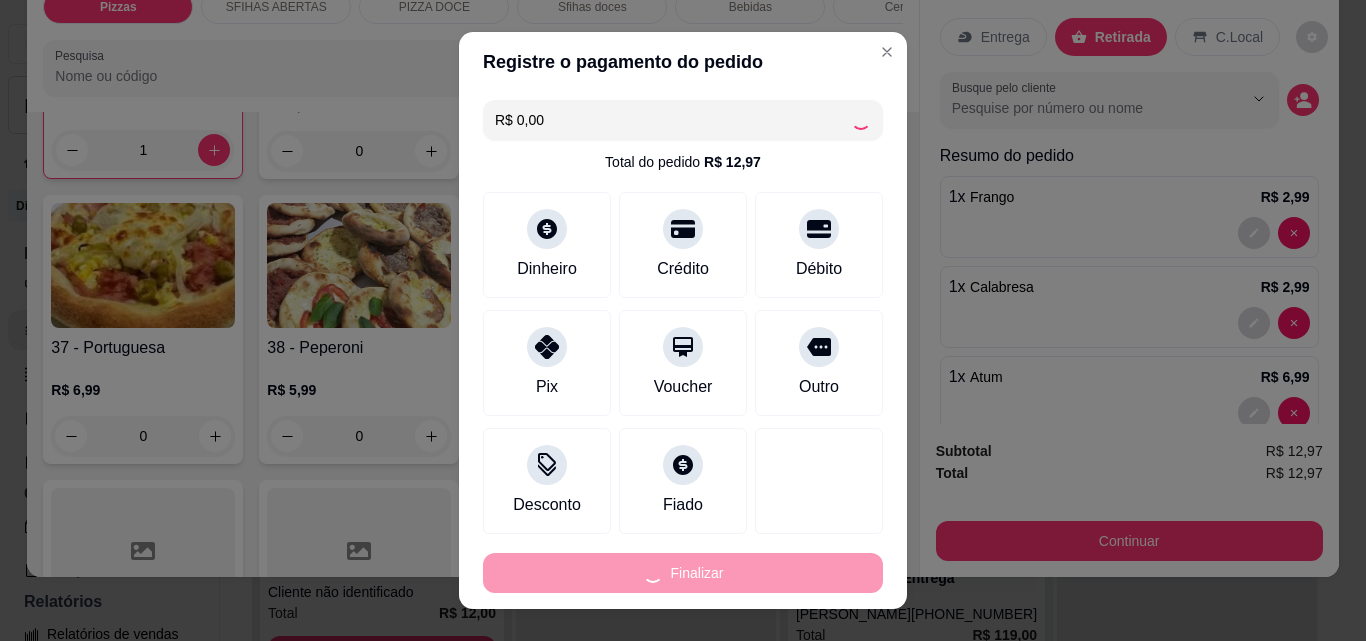type on "0" 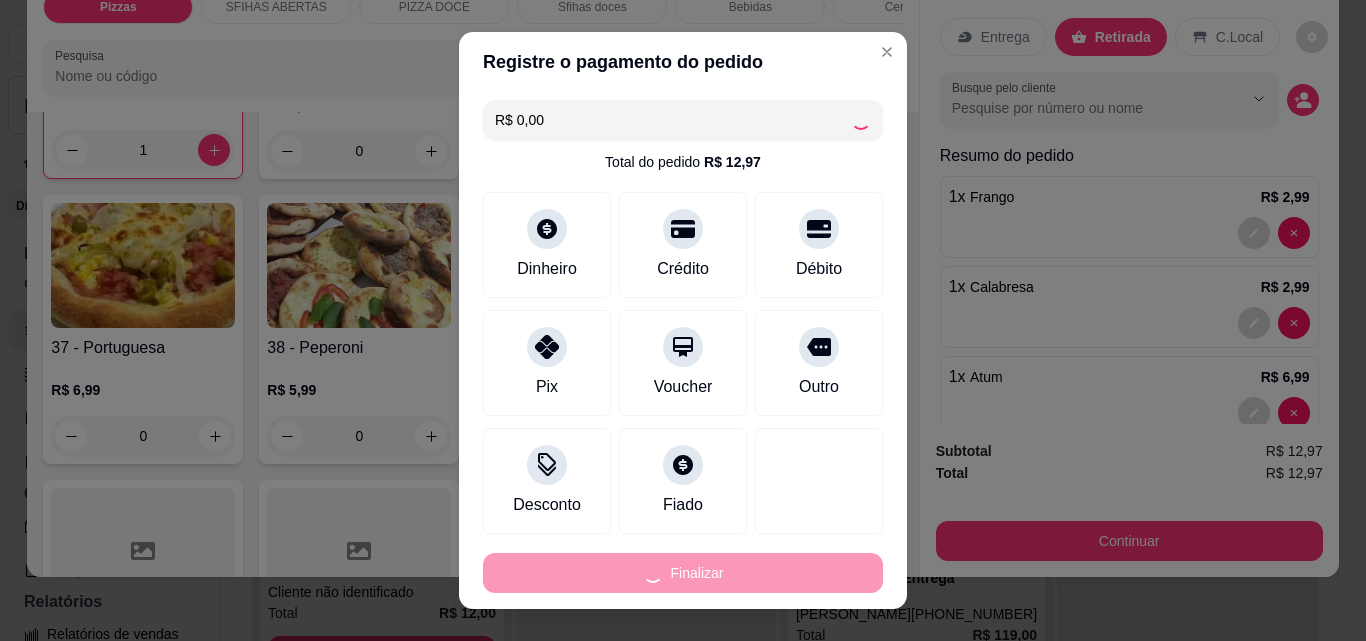 type on "0" 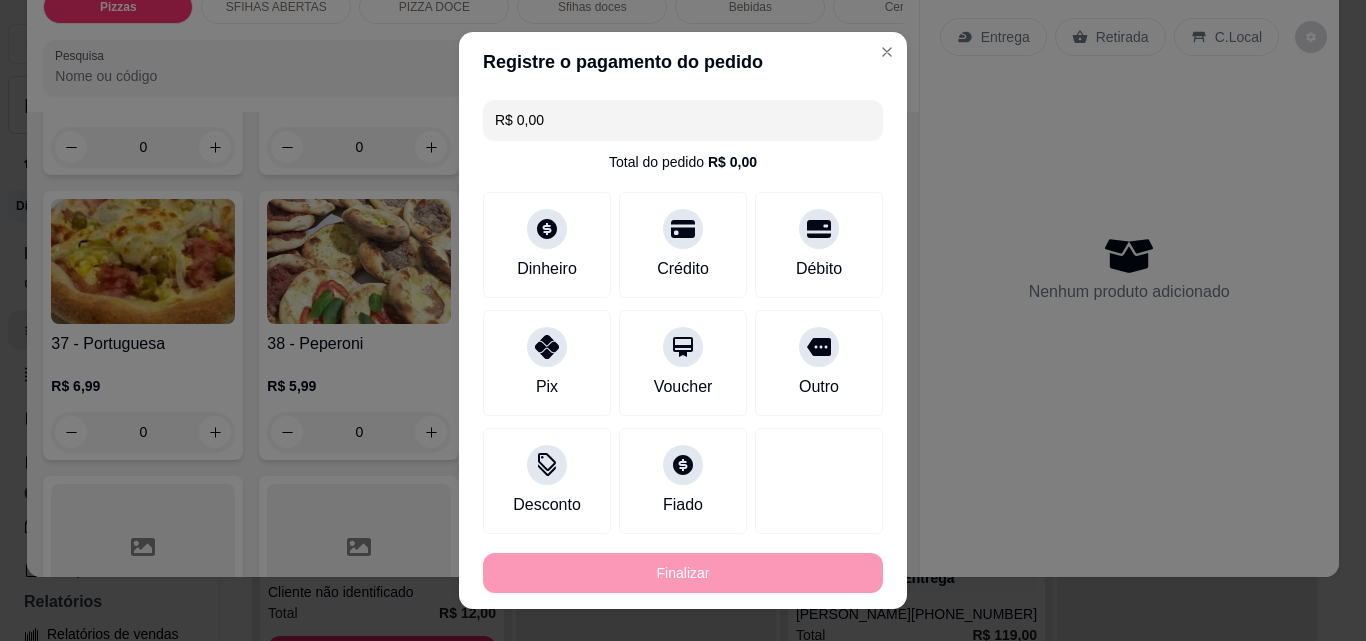 type on "-R$ 12,97" 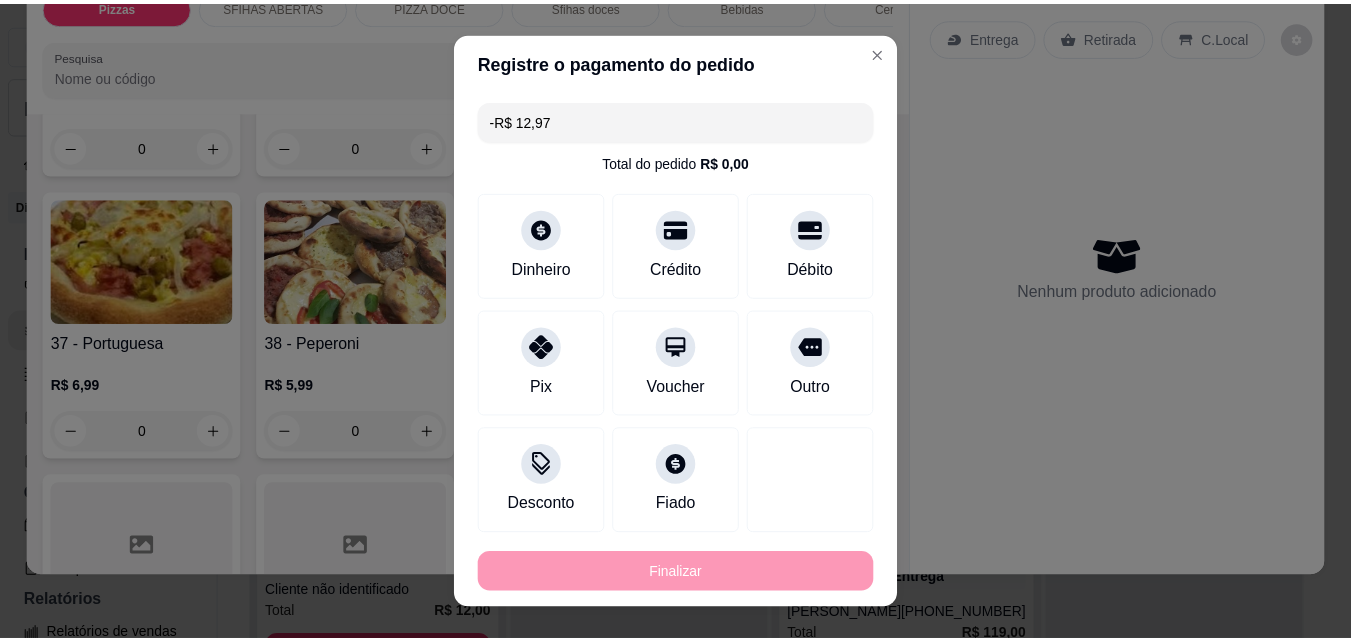 scroll, scrollTop: 1797, scrollLeft: 0, axis: vertical 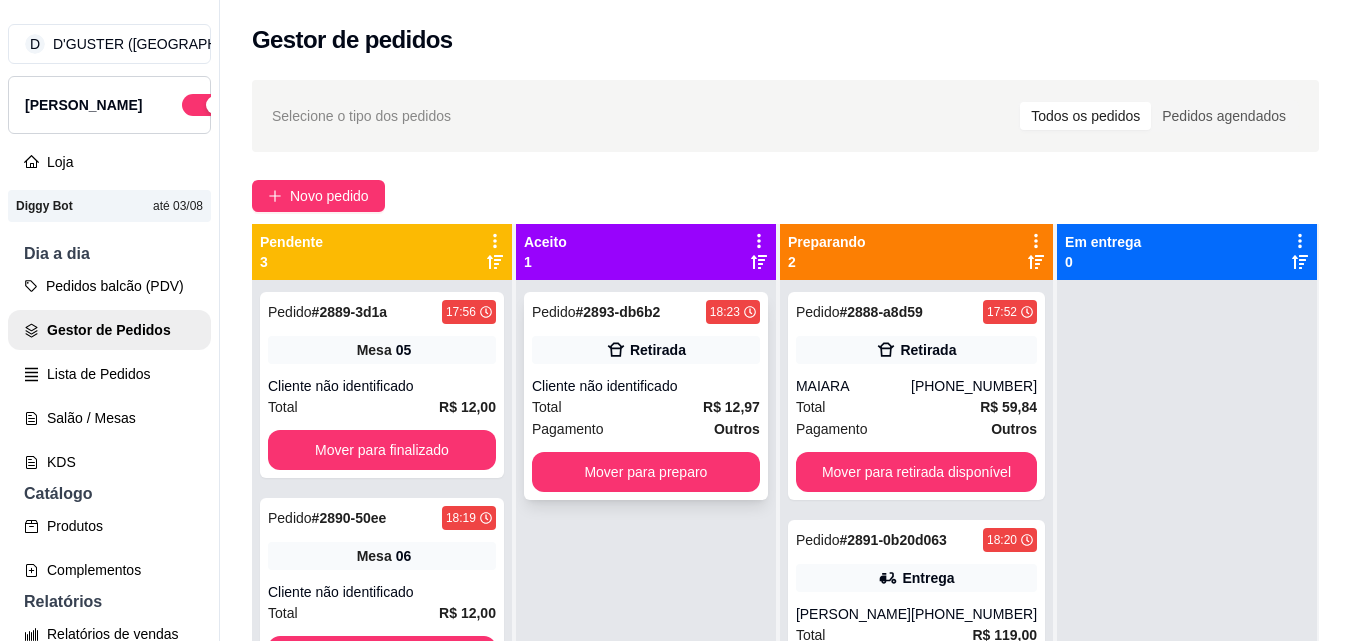 click on "Total R$ 12,97" at bounding box center [646, 407] 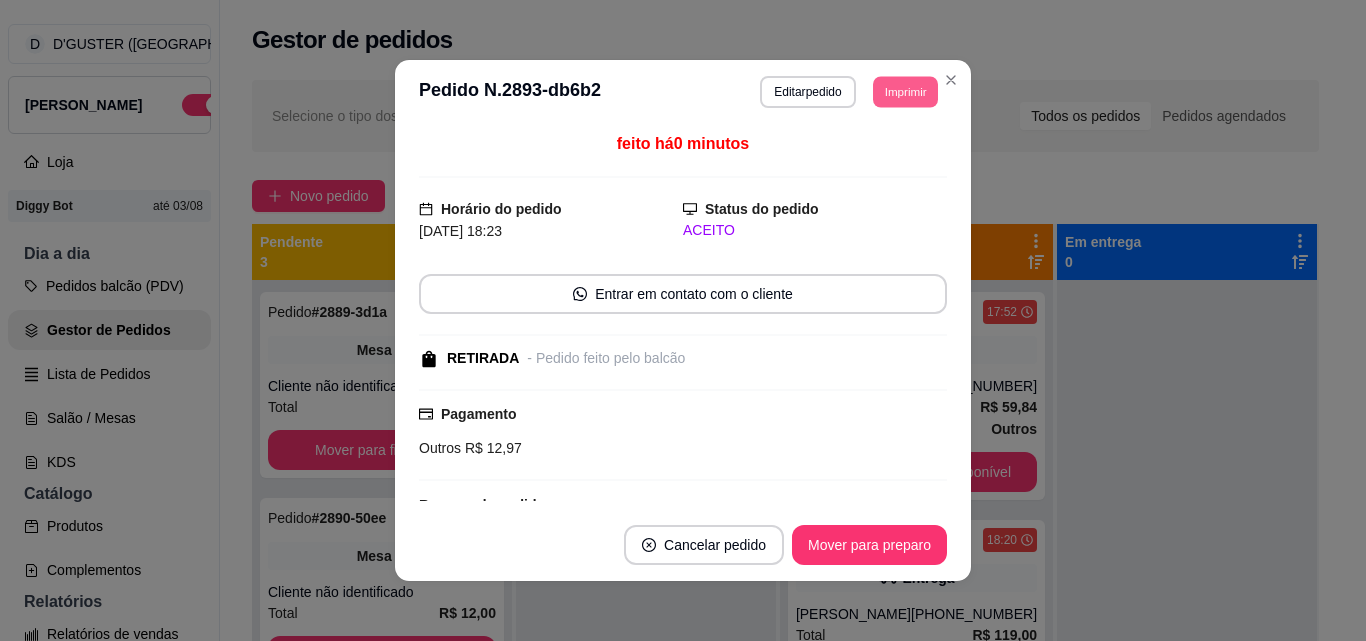 click on "Imprimir" at bounding box center [905, 91] 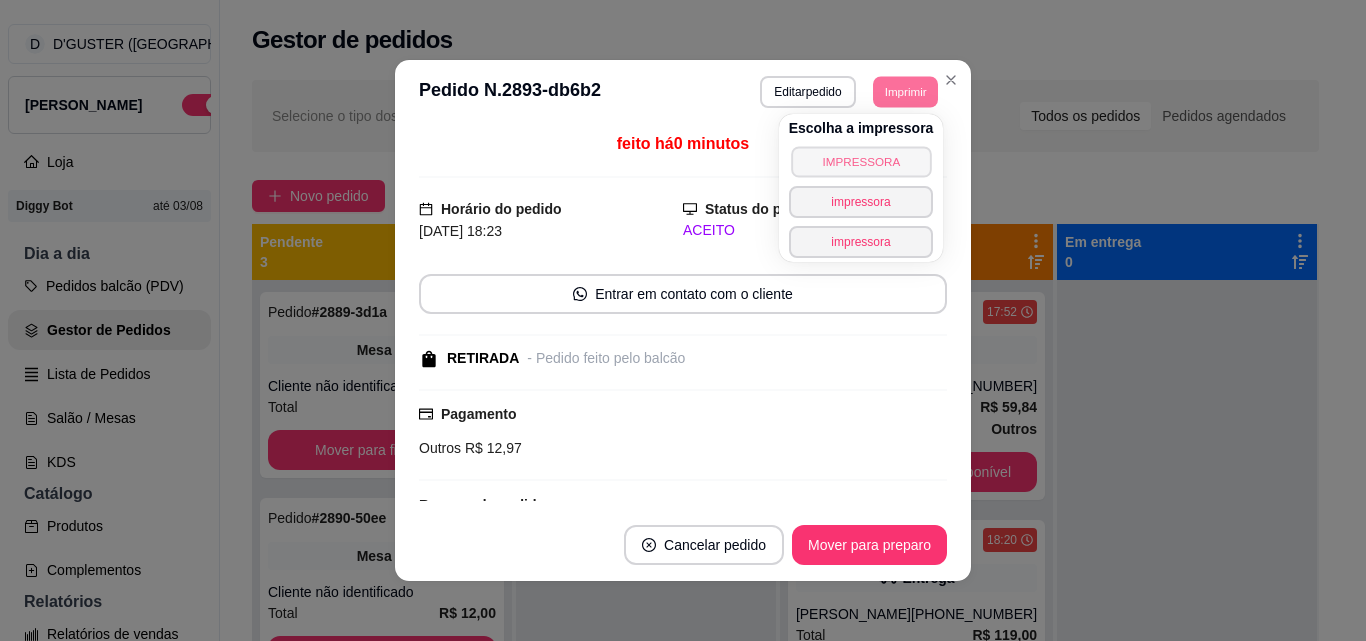 click on "IMPRESSORA" at bounding box center [861, 161] 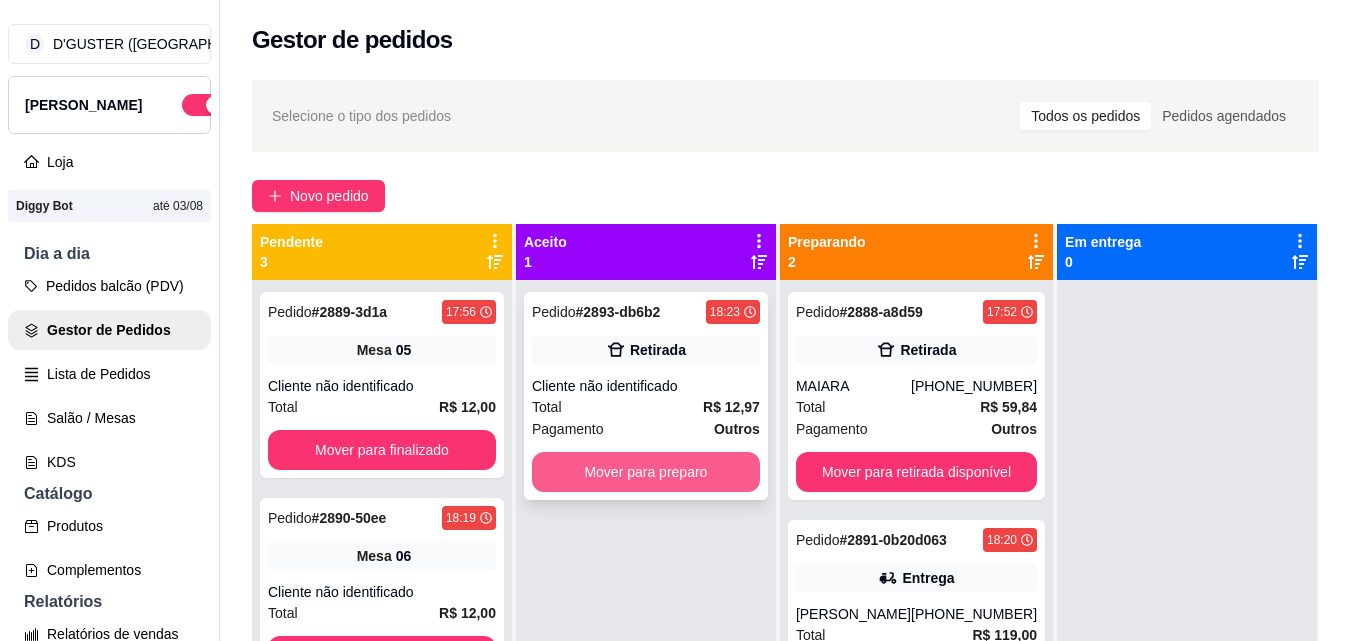 click on "Mover para preparo" at bounding box center [646, 472] 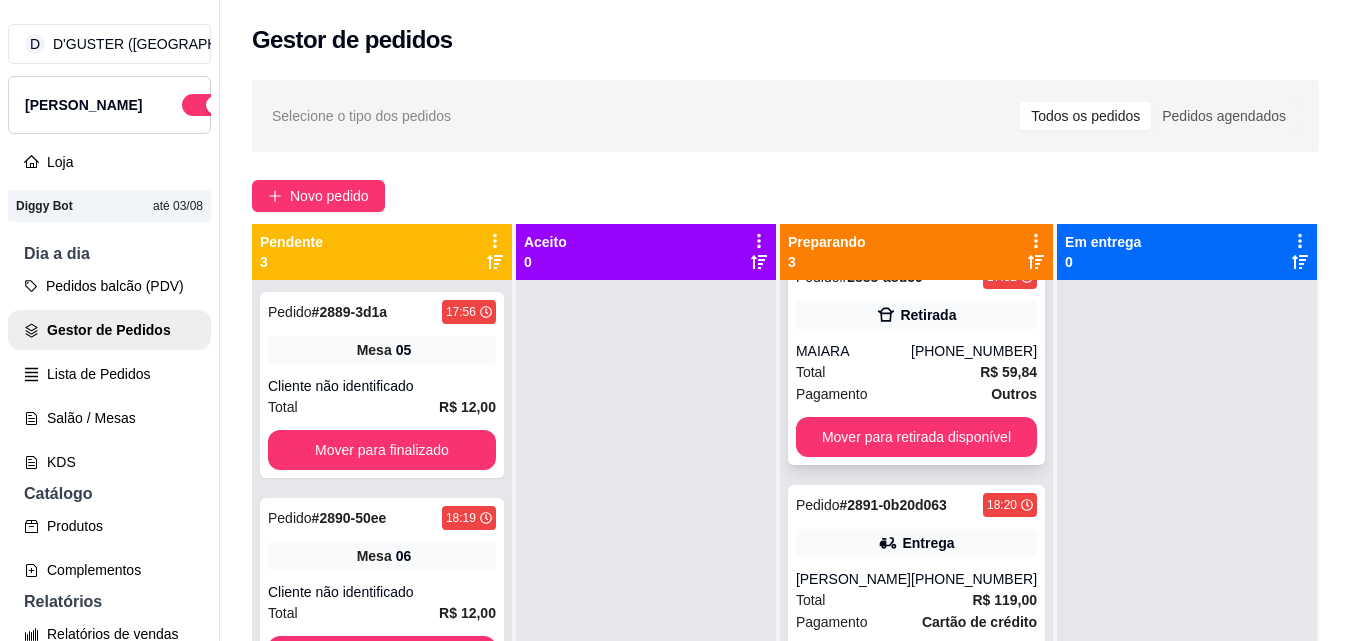 scroll, scrollTop: 63, scrollLeft: 0, axis: vertical 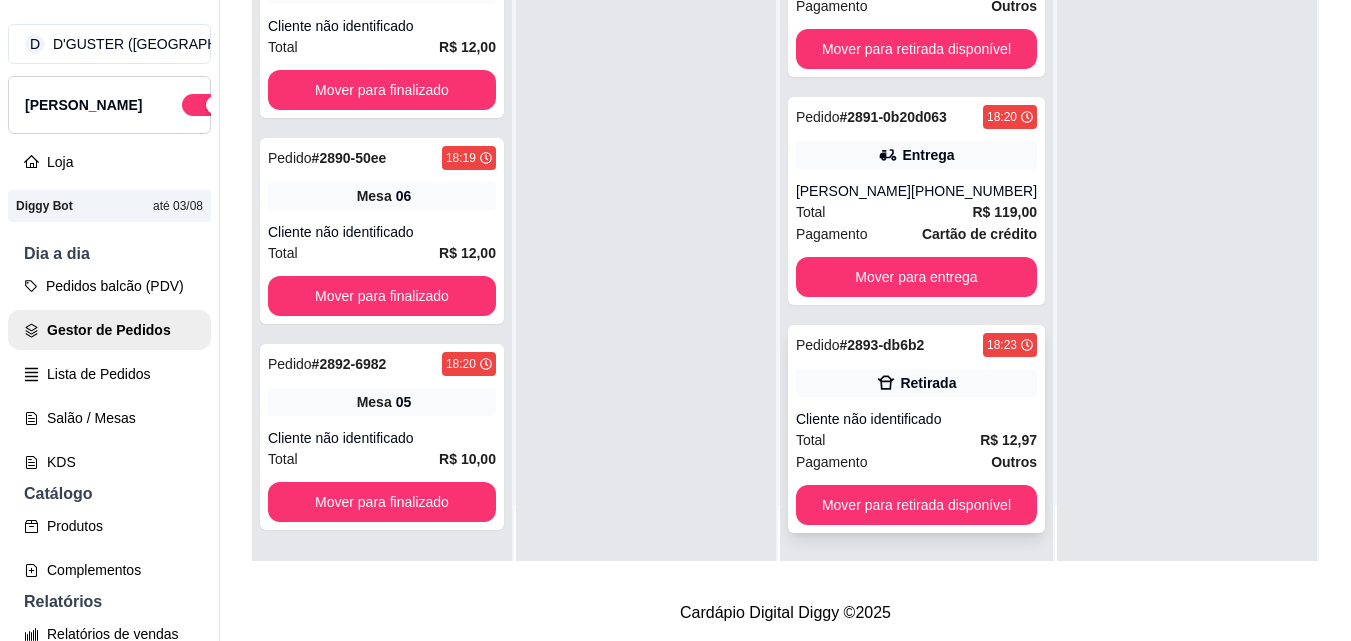 click 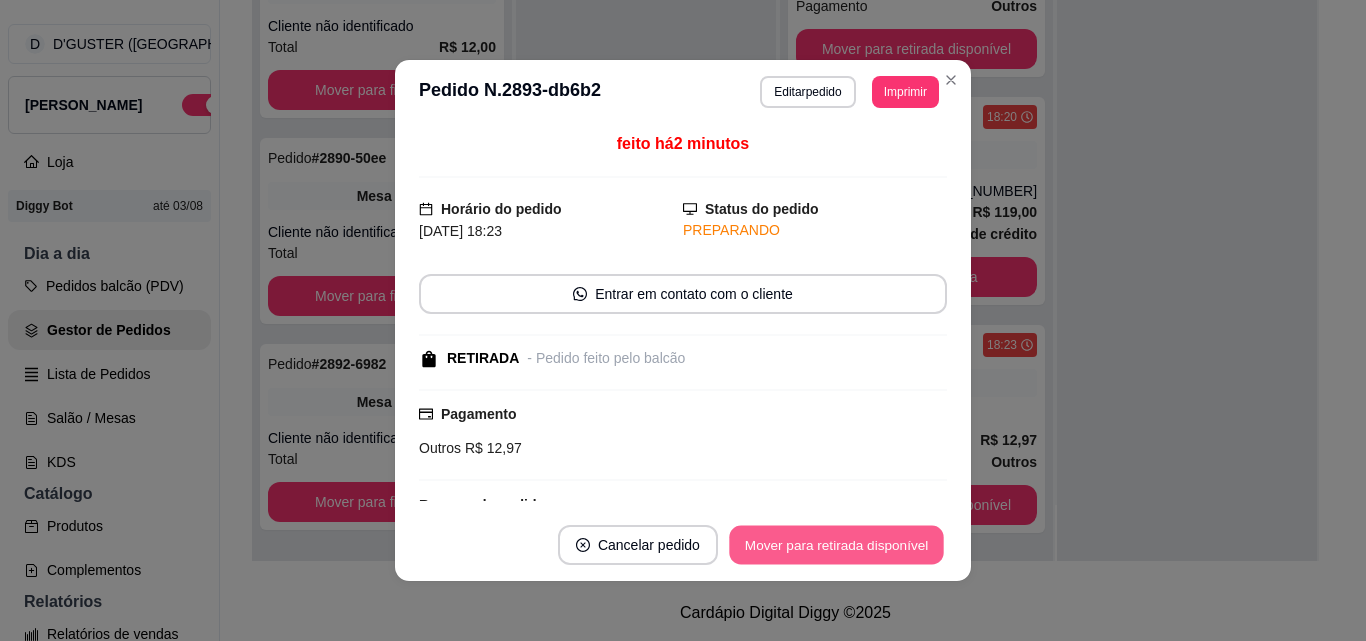 click on "Mover para retirada disponível" at bounding box center (836, 545) 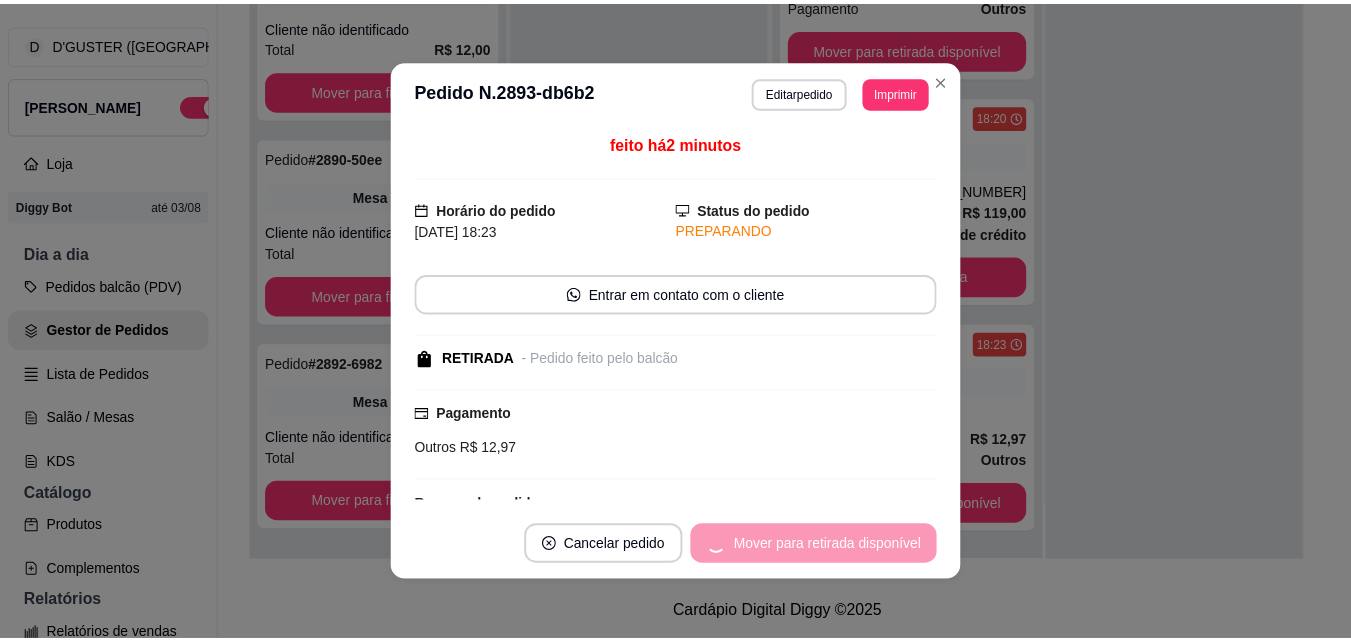 scroll, scrollTop: 0, scrollLeft: 0, axis: both 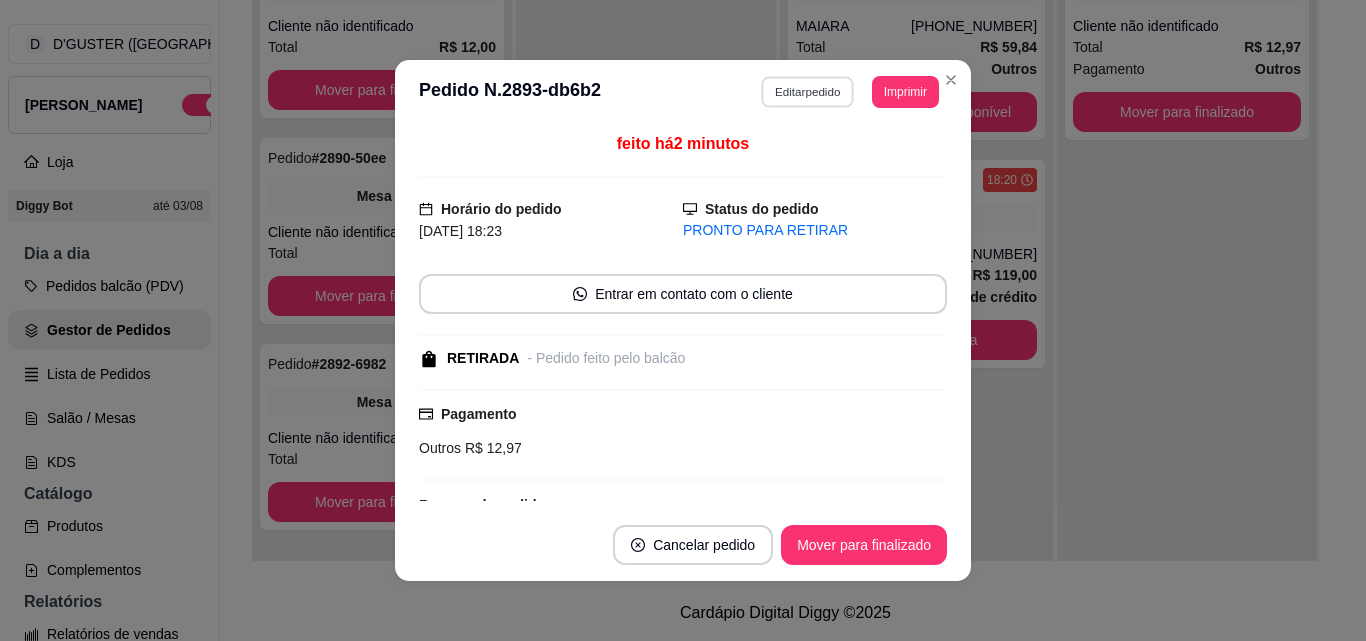 click on "Editar  pedido" at bounding box center [808, 91] 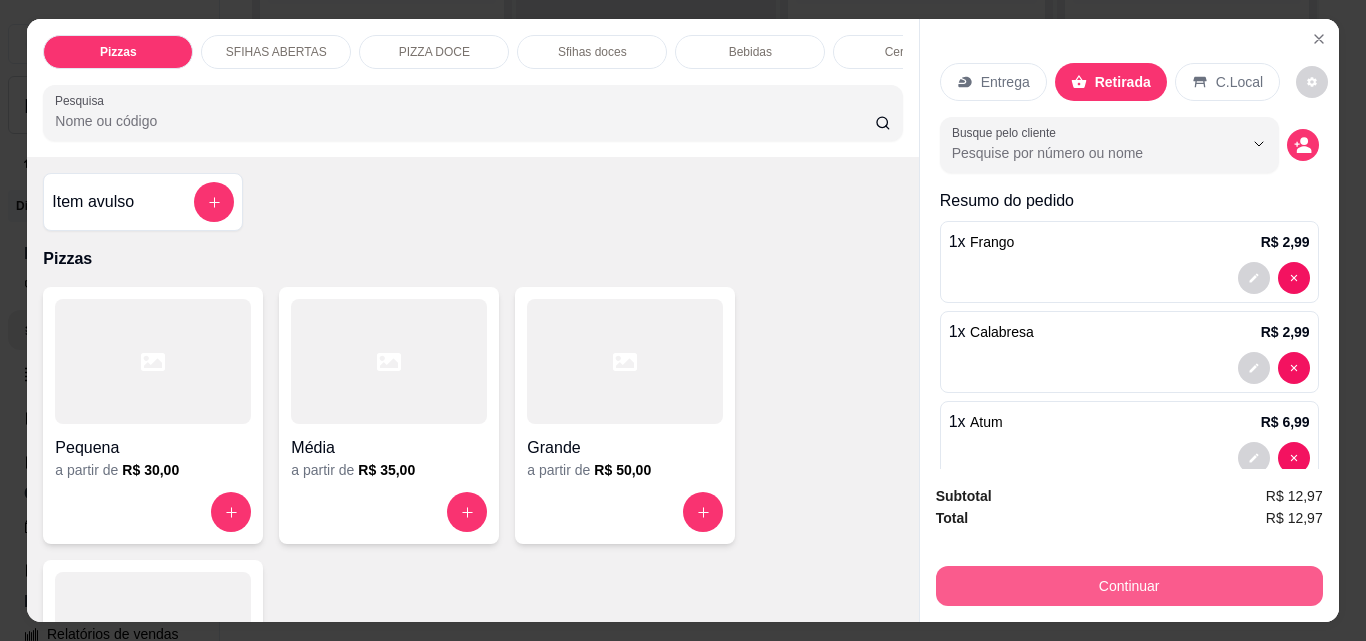 click on "Continuar" at bounding box center [1129, 586] 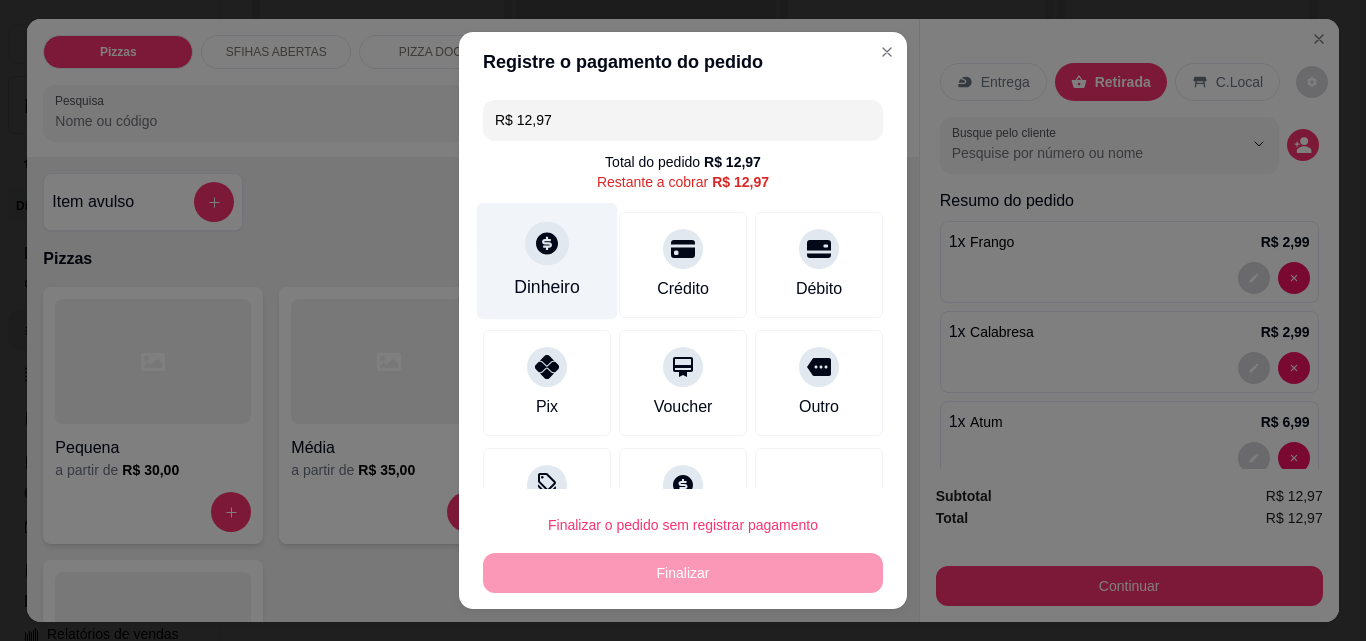 click 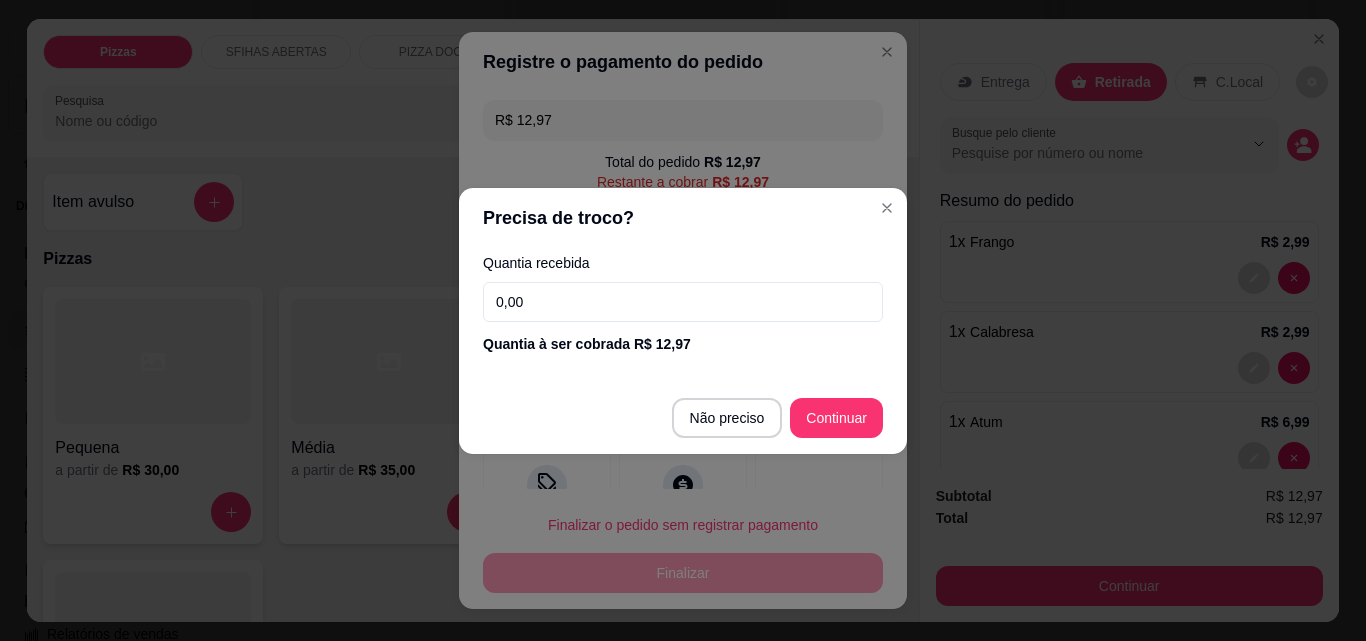 click on "Quantia recebida 0,00 Quantia à ser cobrada   R$ 12,97" at bounding box center [683, 305] 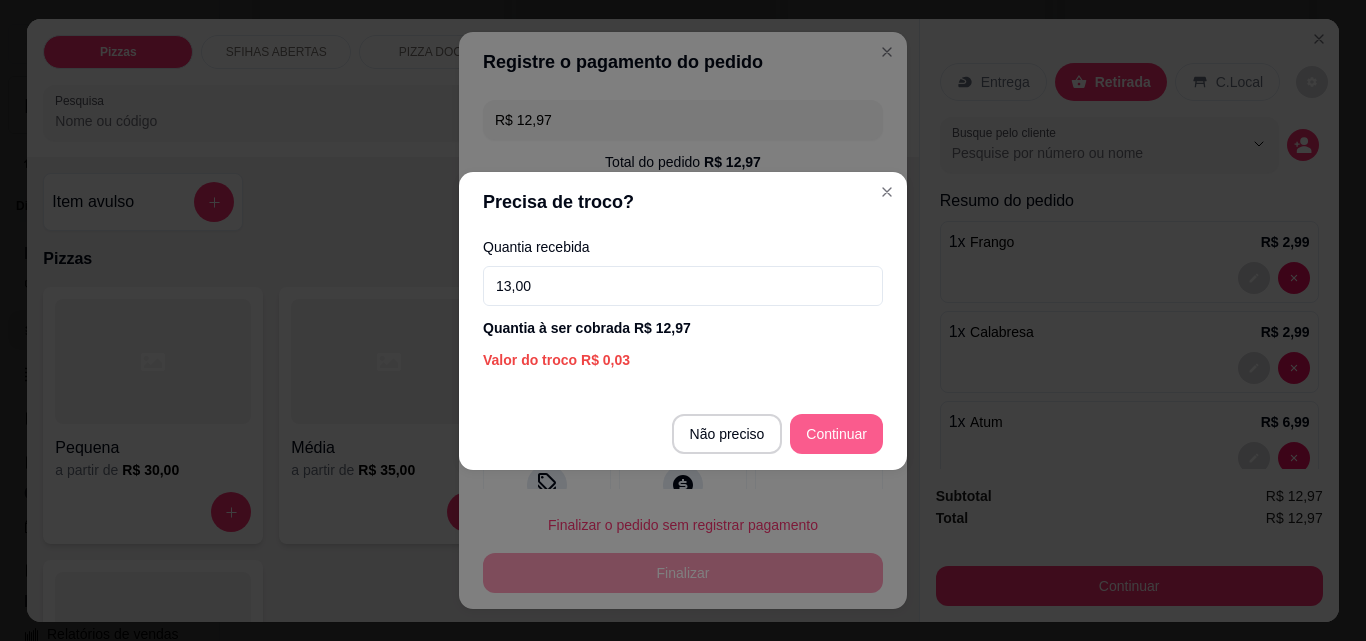 type on "13,00" 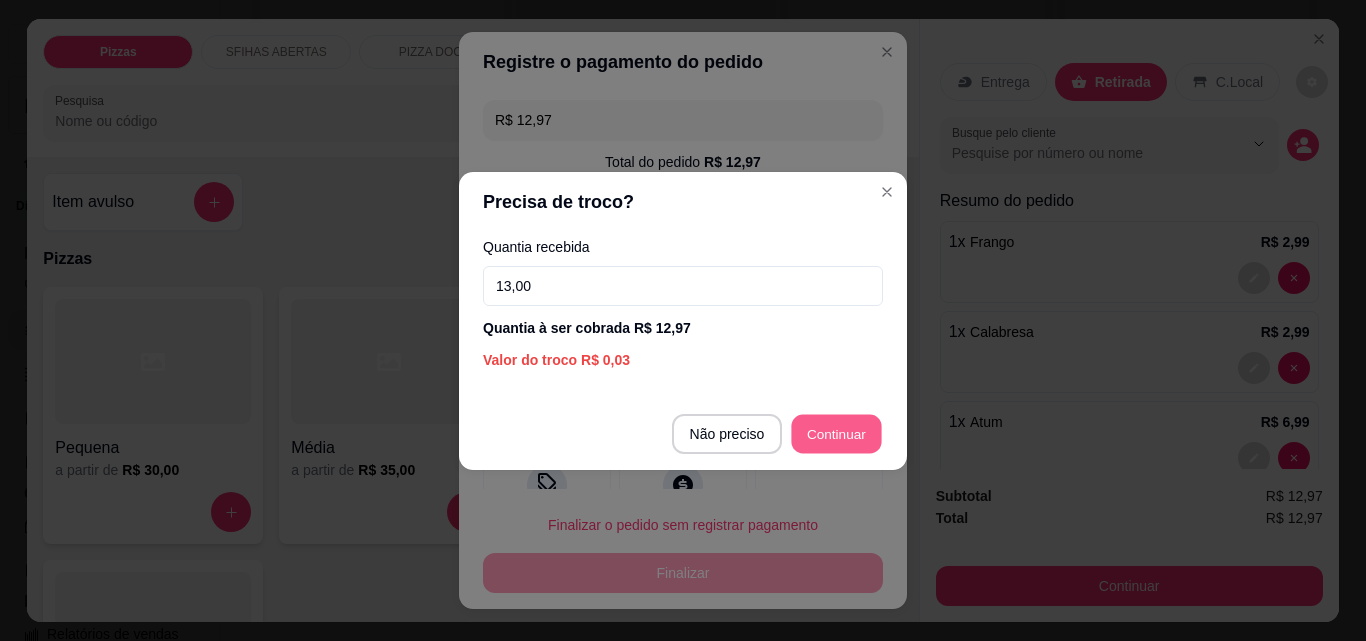 type on "R$ 0,00" 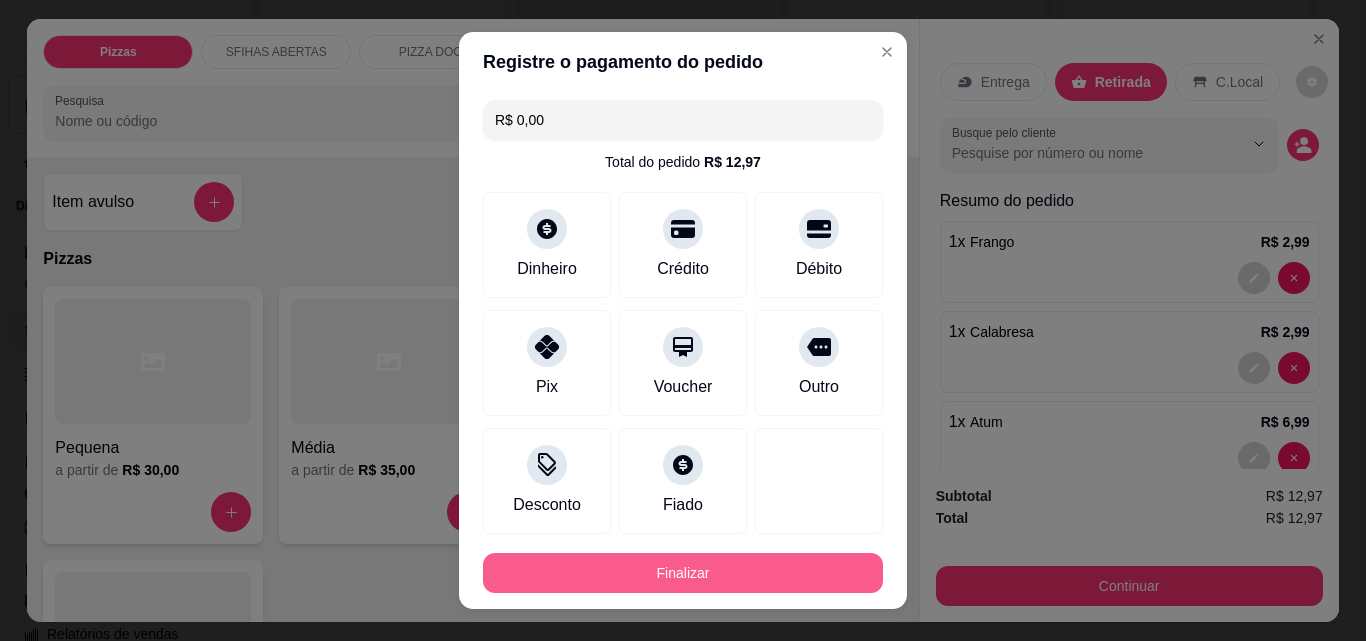 click on "Finalizar" at bounding box center [683, 573] 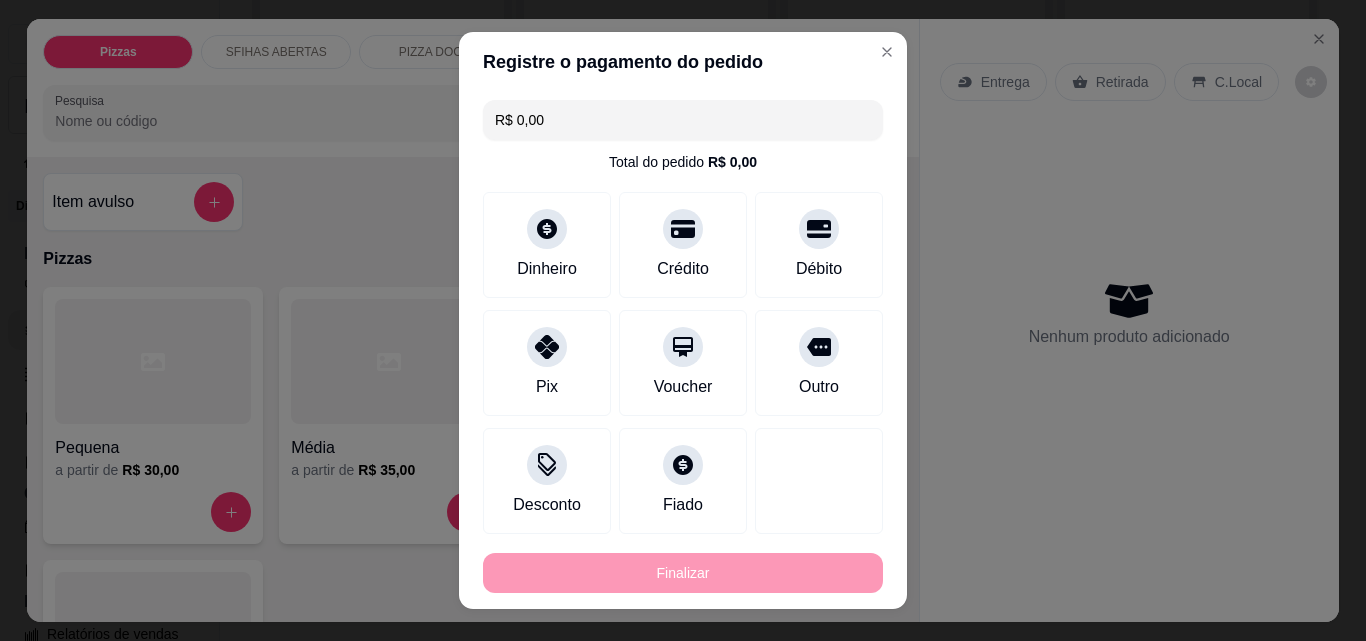 type on "0" 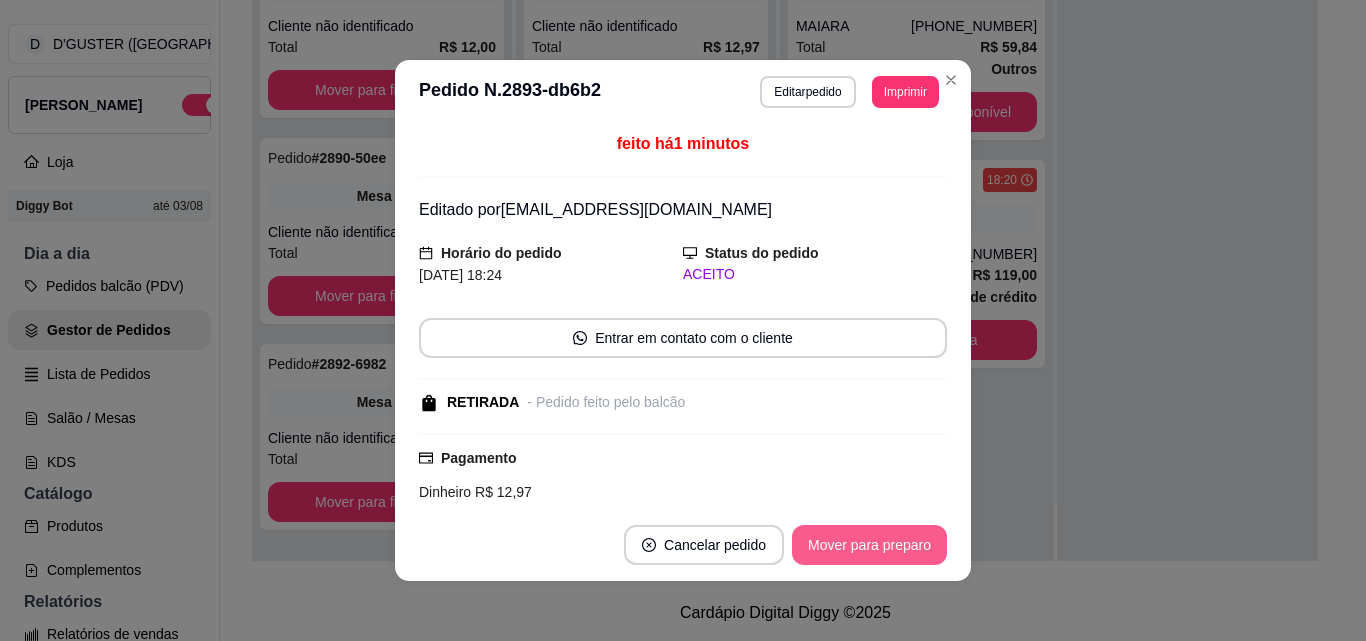 click on "Mover para preparo" at bounding box center [869, 545] 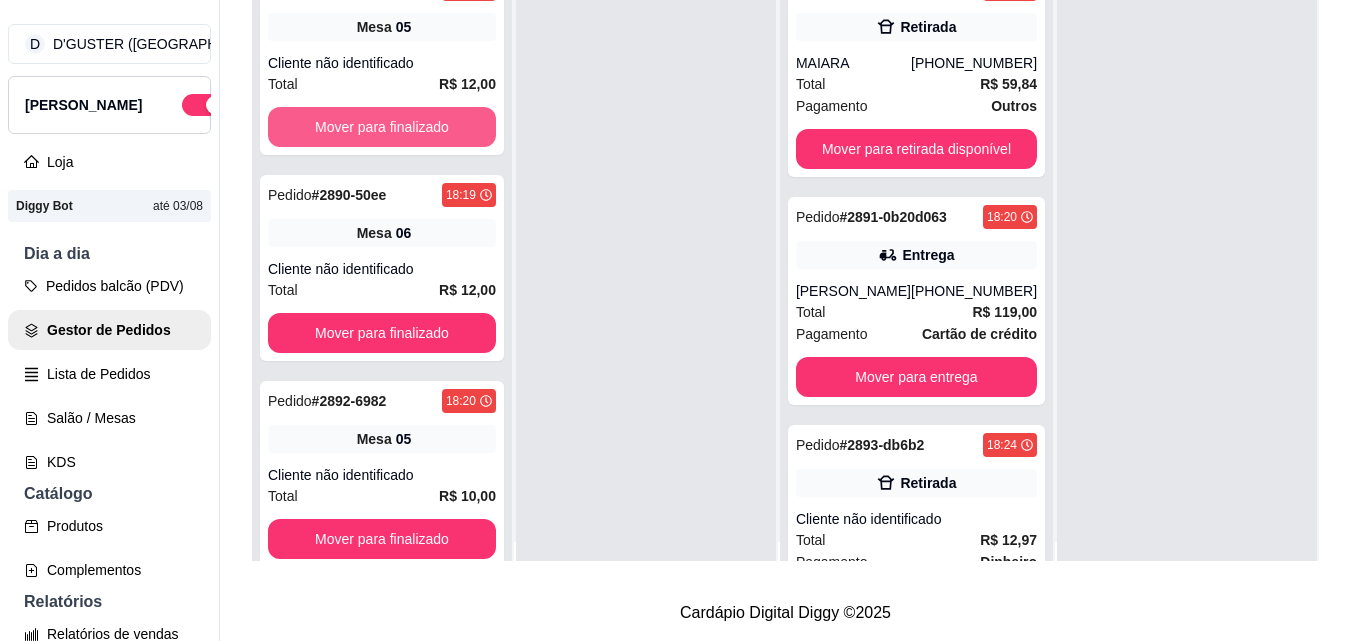 scroll, scrollTop: 0, scrollLeft: 0, axis: both 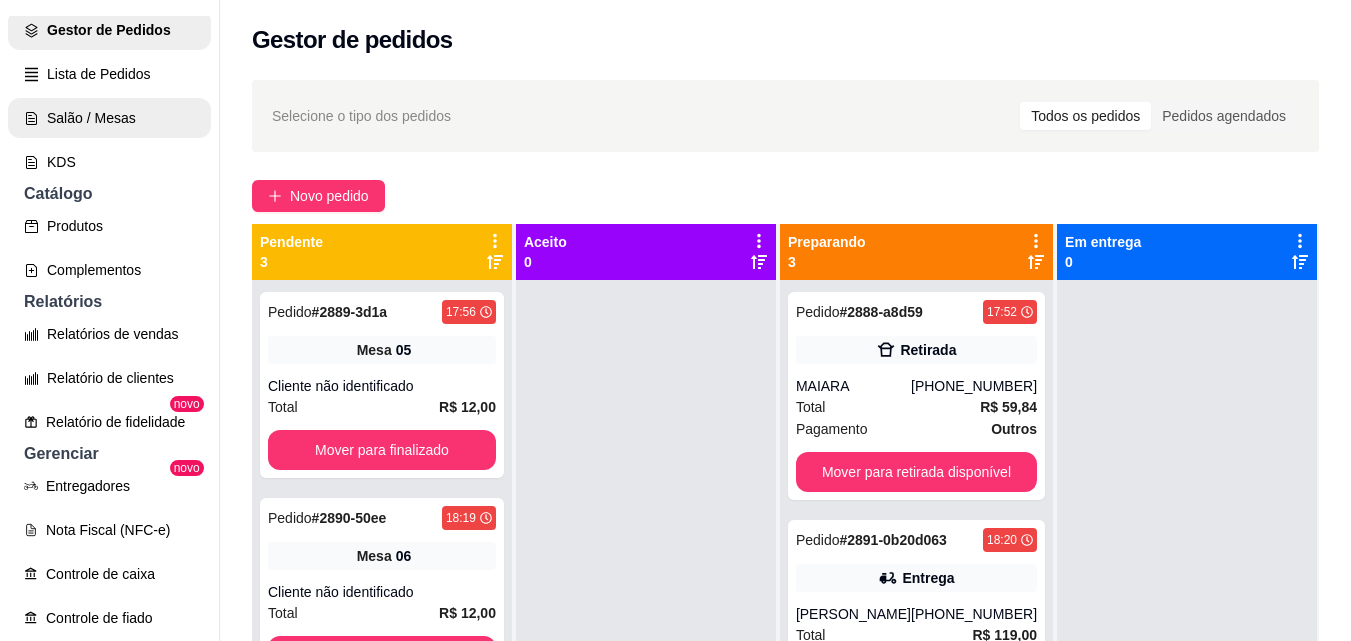 click on "Salão / Mesas" at bounding box center (109, 118) 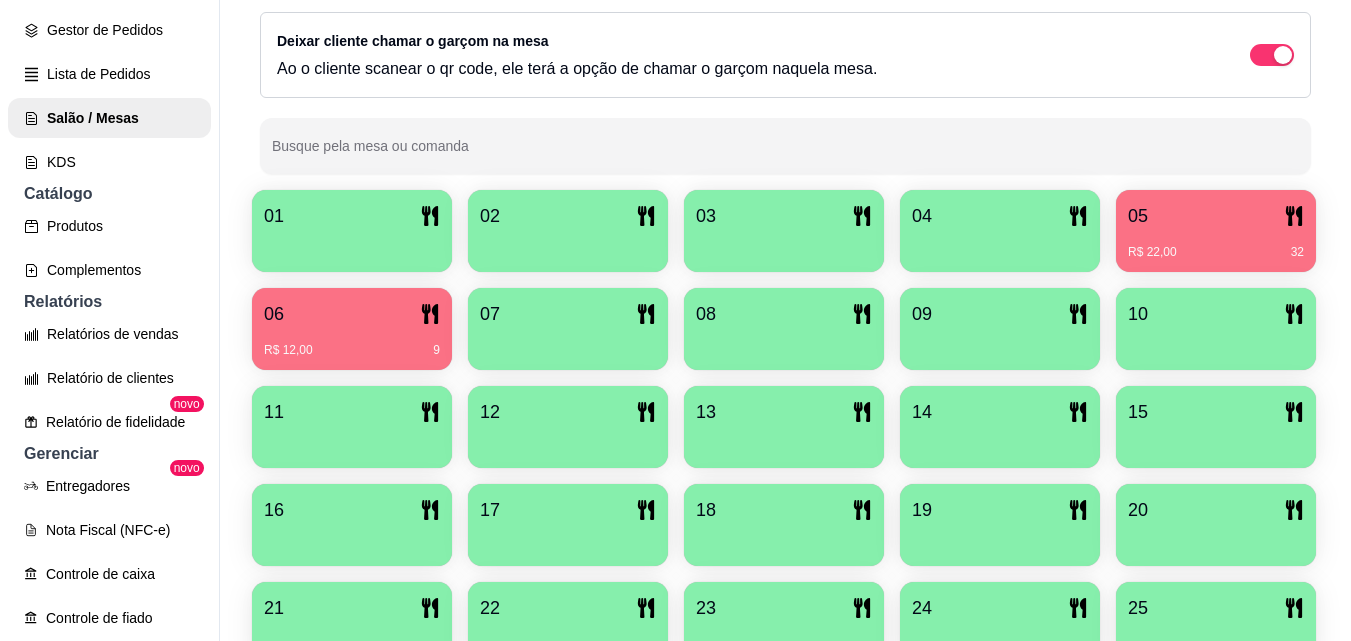 scroll, scrollTop: 300, scrollLeft: 0, axis: vertical 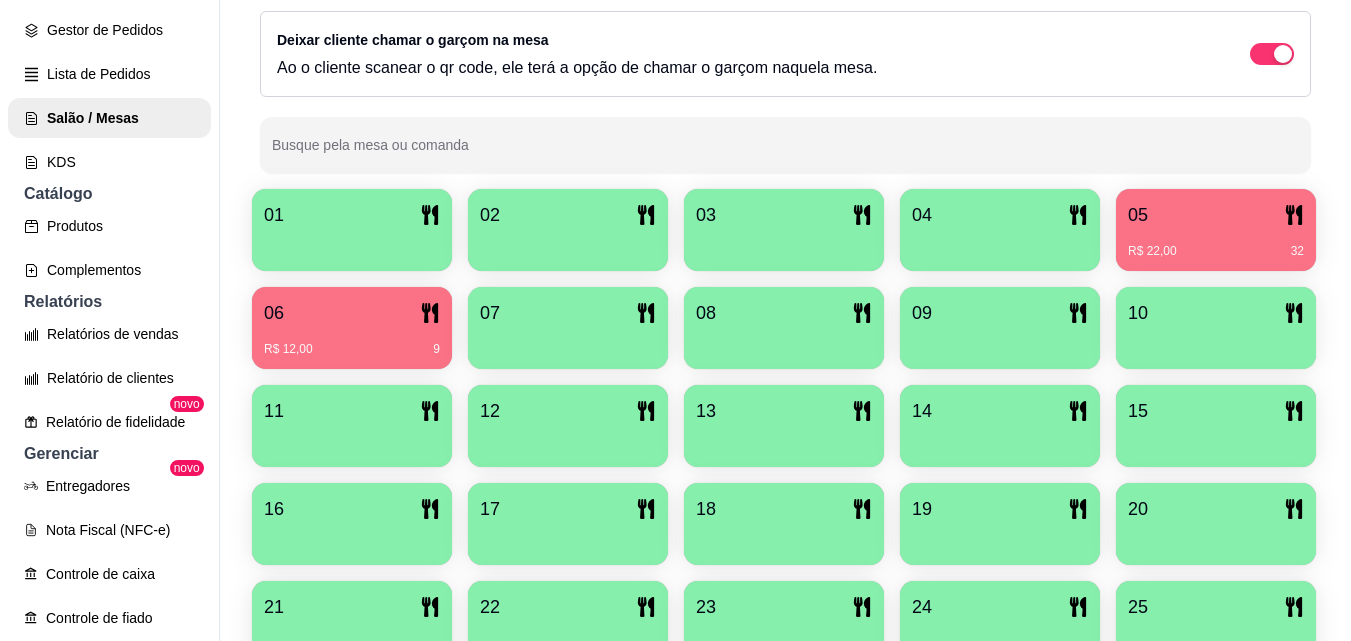 click on "06 R$ 12,00 9" at bounding box center [352, 328] 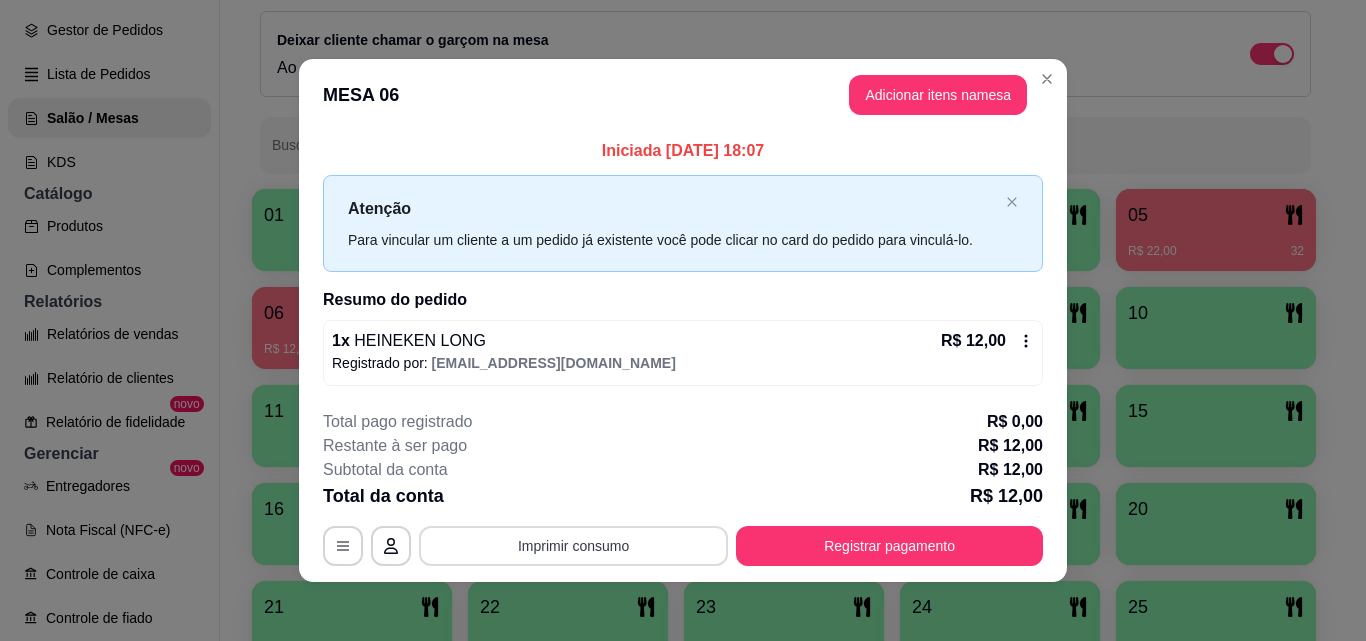 click on "Imprimir consumo" at bounding box center (573, 546) 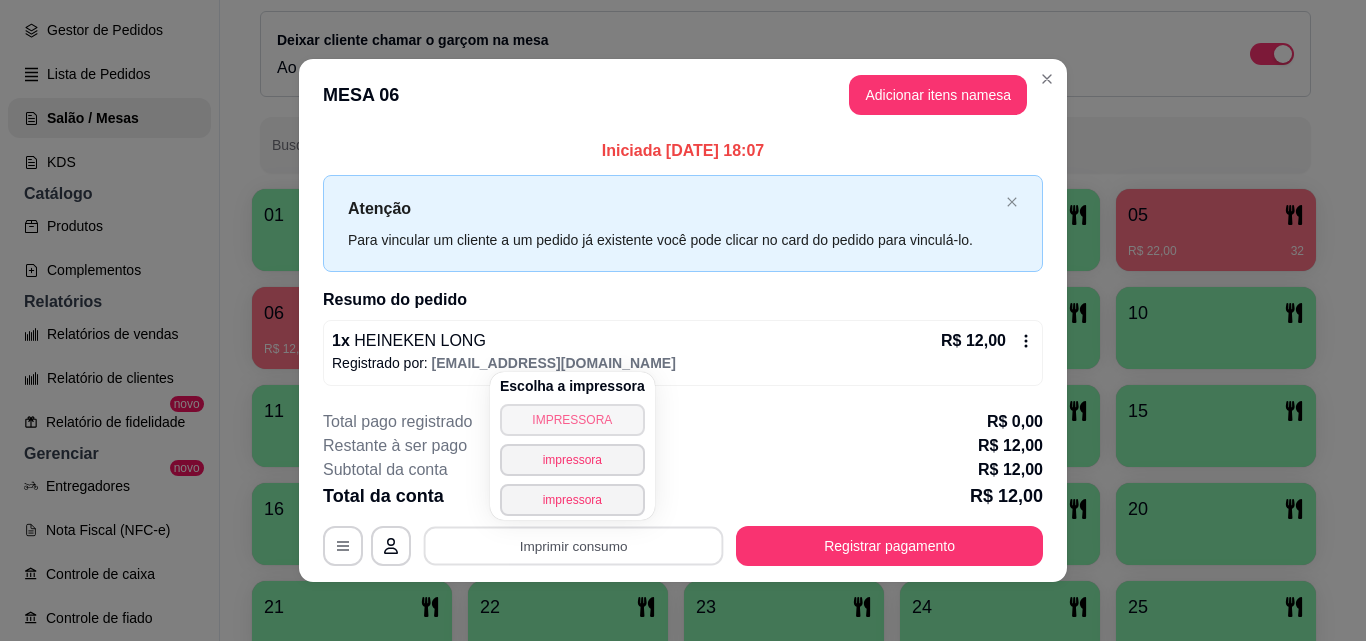click on "IMPRESSORA" at bounding box center (572, 420) 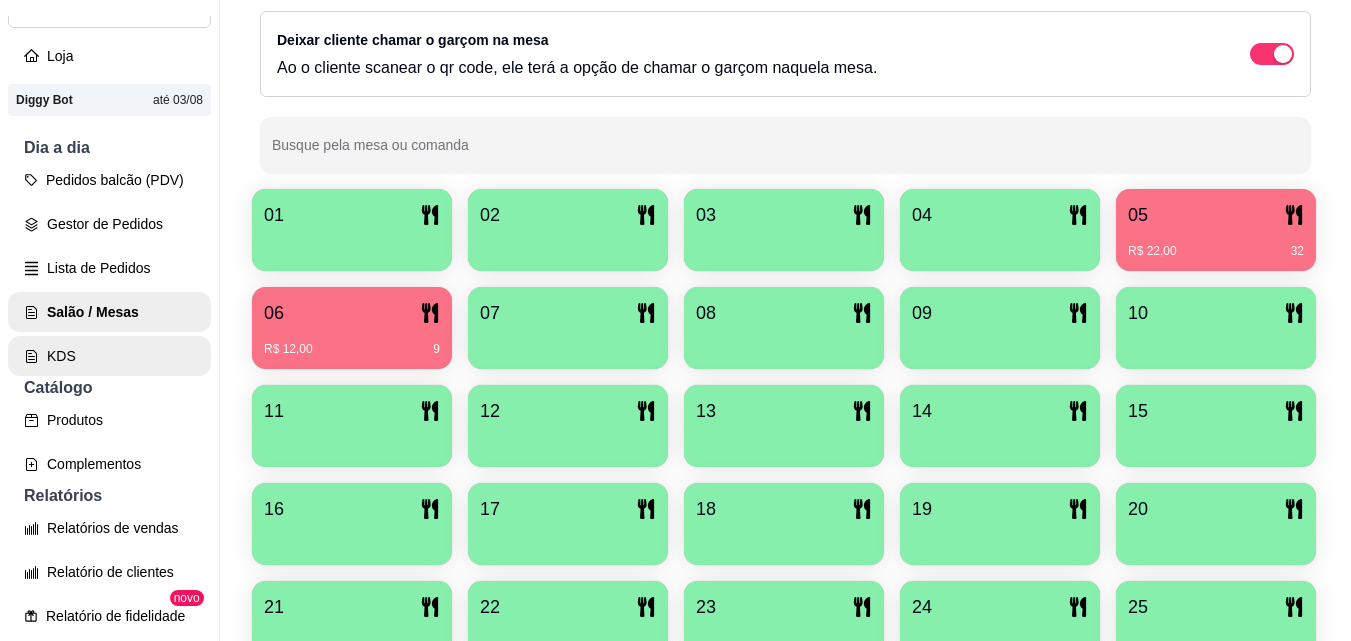 scroll, scrollTop: 100, scrollLeft: 0, axis: vertical 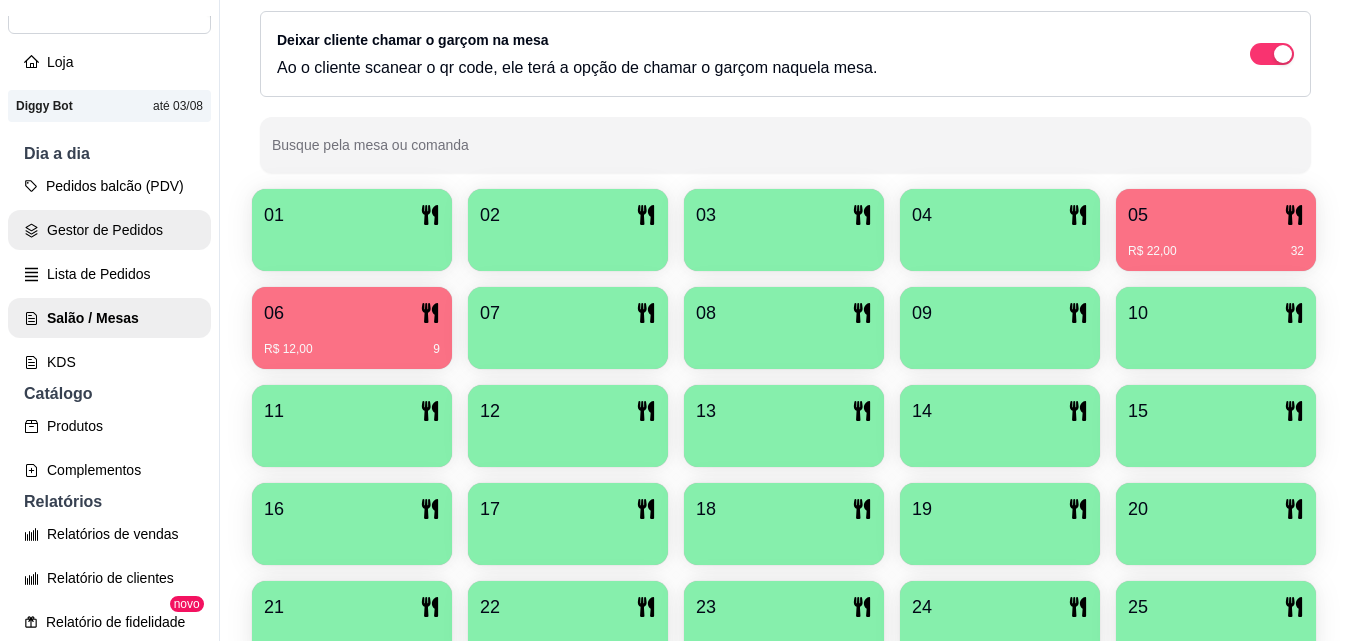 click on "Gestor de Pedidos" at bounding box center (109, 230) 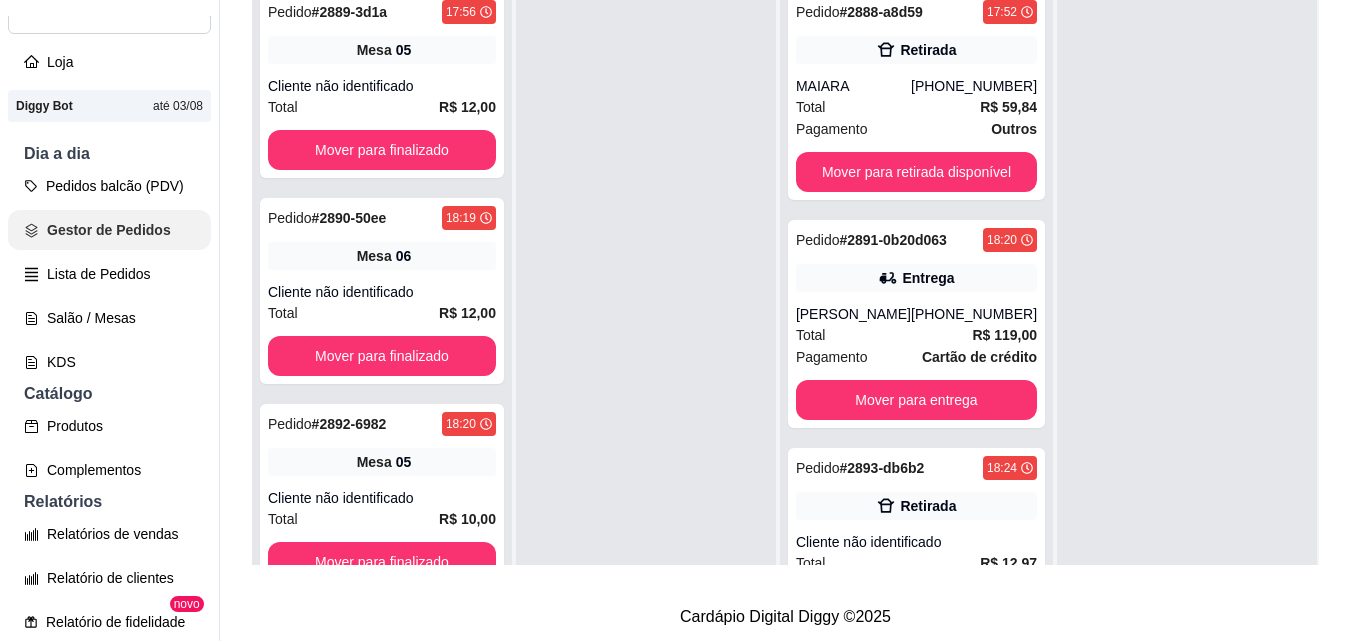 scroll, scrollTop: 0, scrollLeft: 0, axis: both 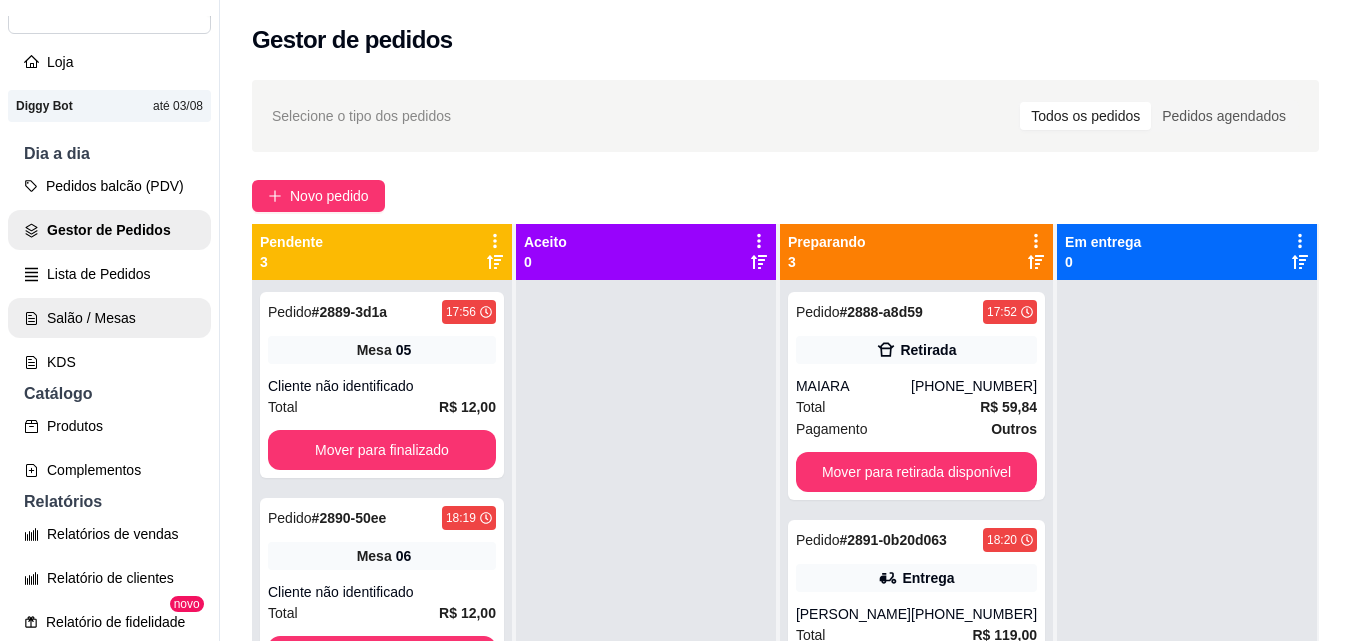 click on "Salão / Mesas" at bounding box center [109, 318] 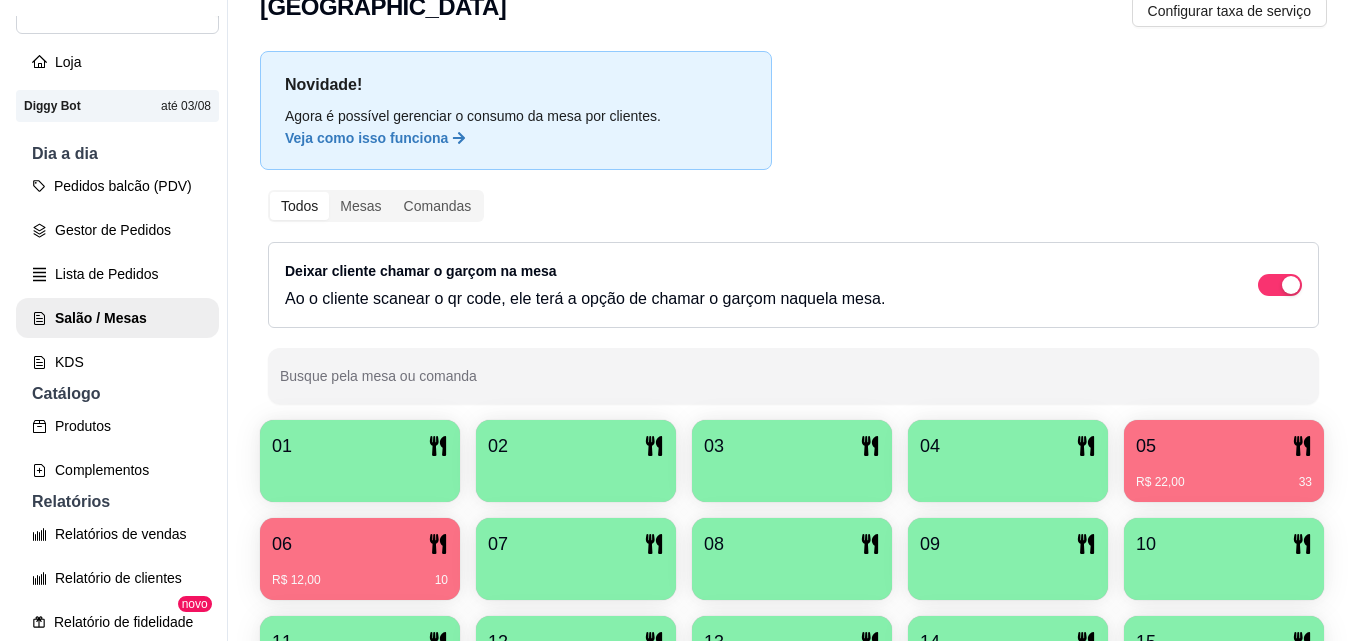 scroll, scrollTop: 200, scrollLeft: 0, axis: vertical 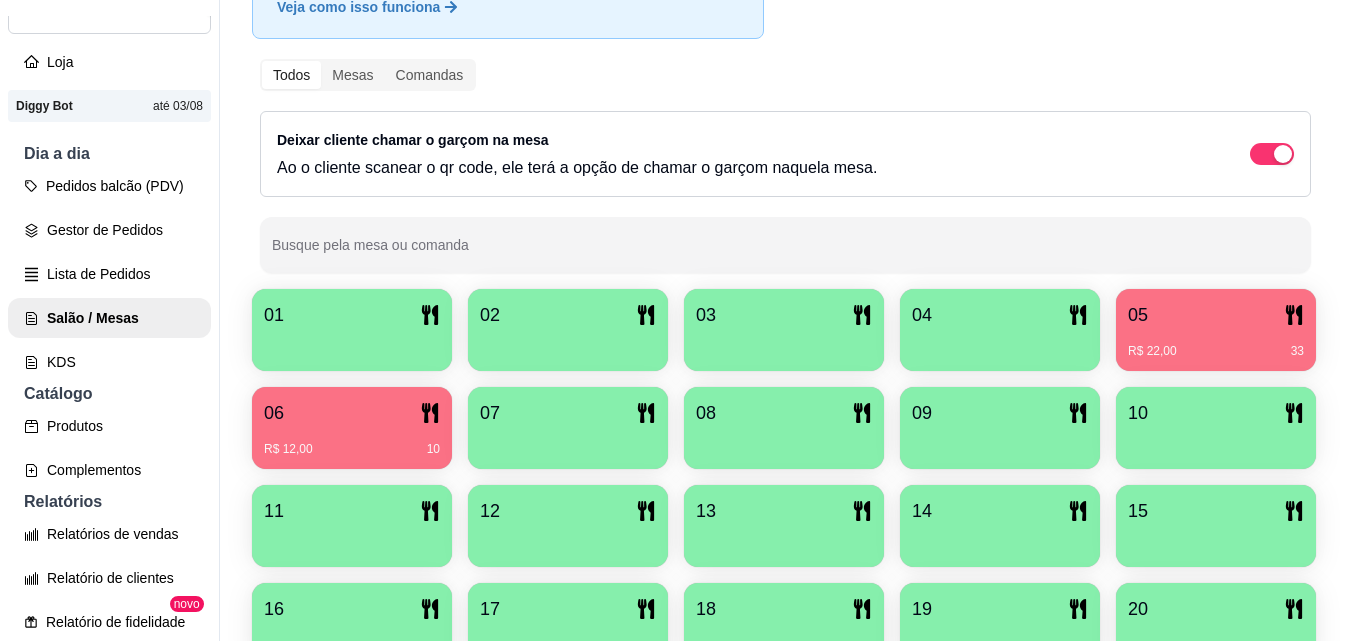 click on "06" at bounding box center [352, 413] 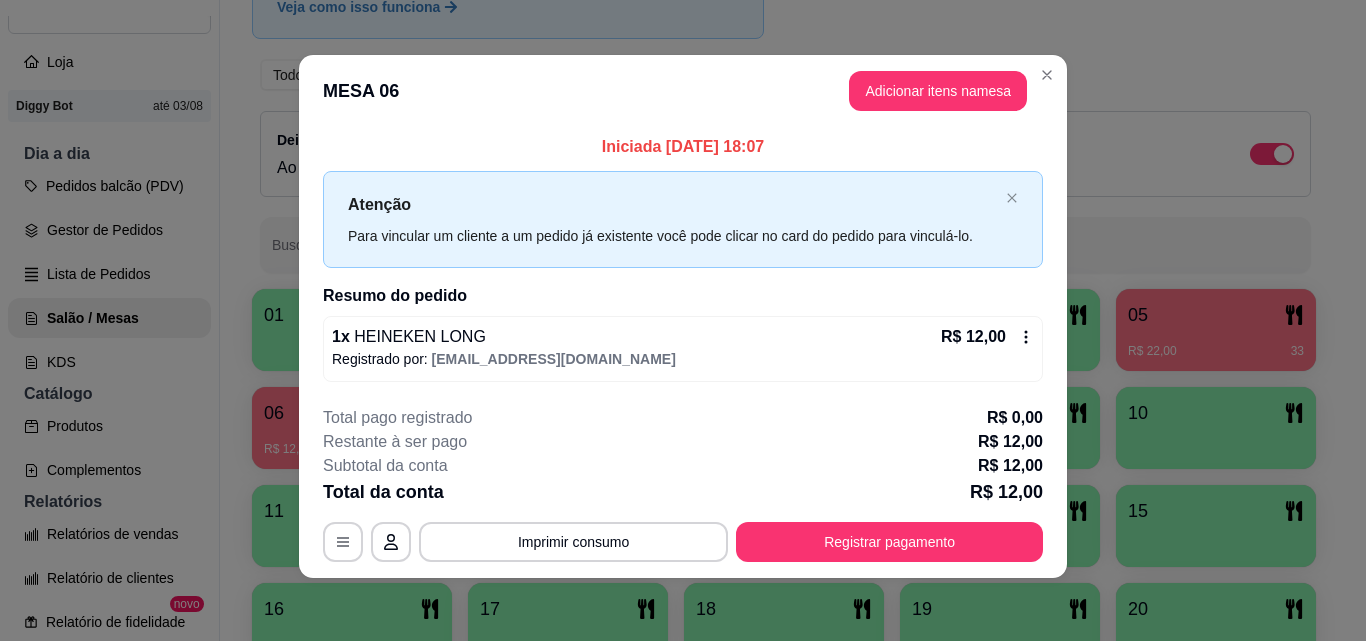 scroll, scrollTop: 5, scrollLeft: 0, axis: vertical 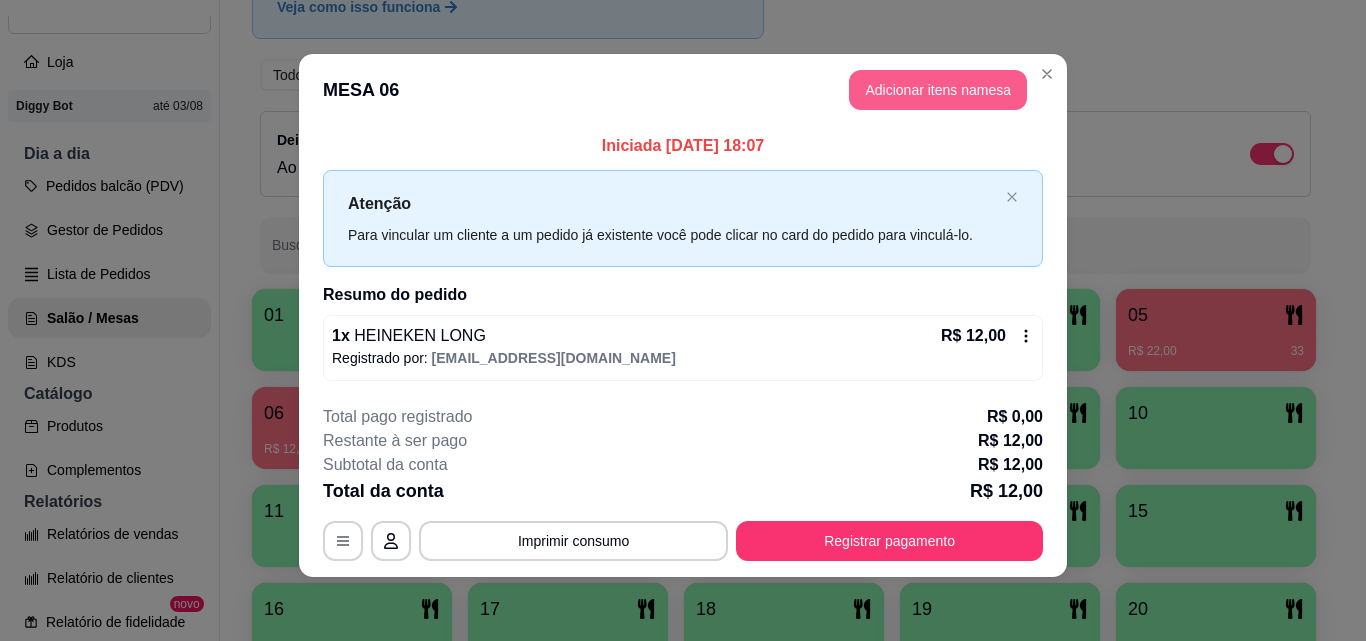 click on "Adicionar itens na  mesa" at bounding box center [938, 90] 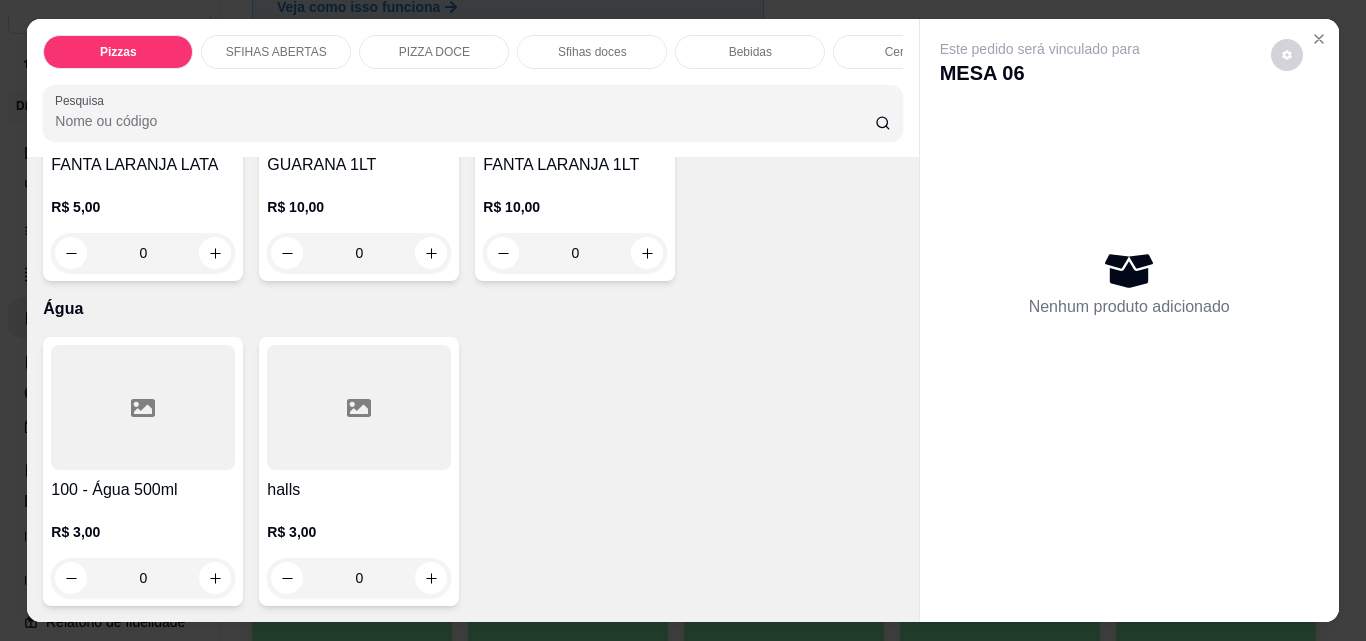 scroll, scrollTop: 6700, scrollLeft: 0, axis: vertical 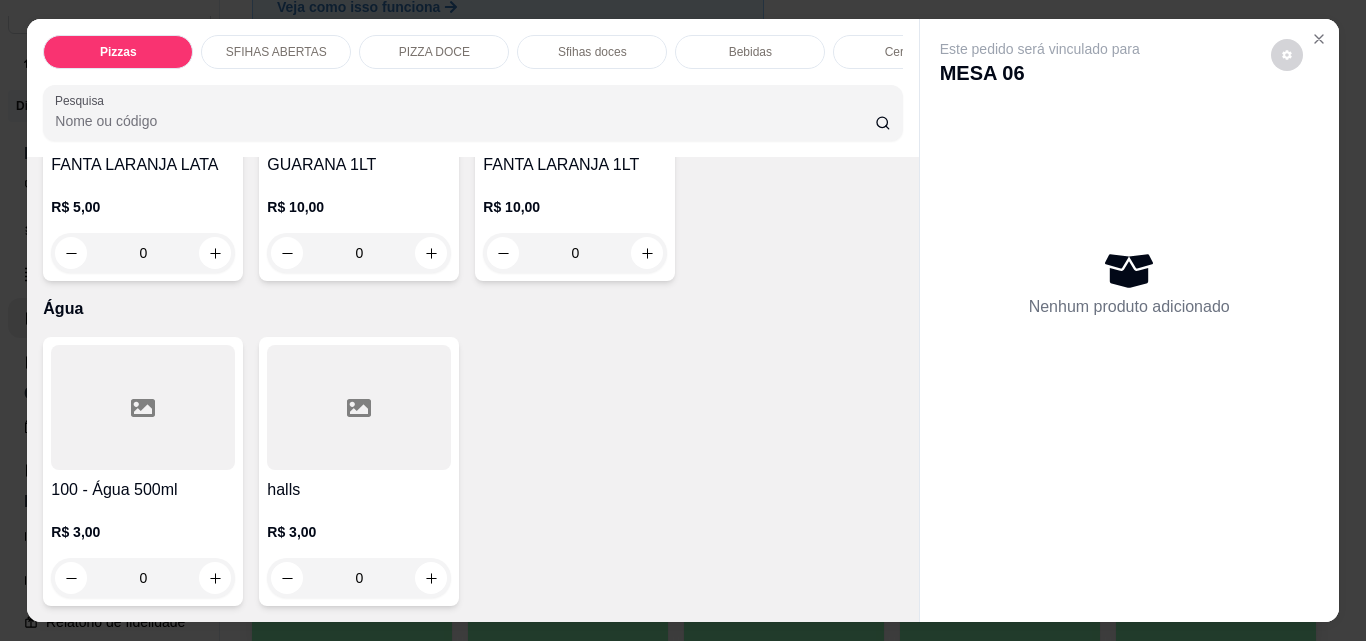 type on "1" 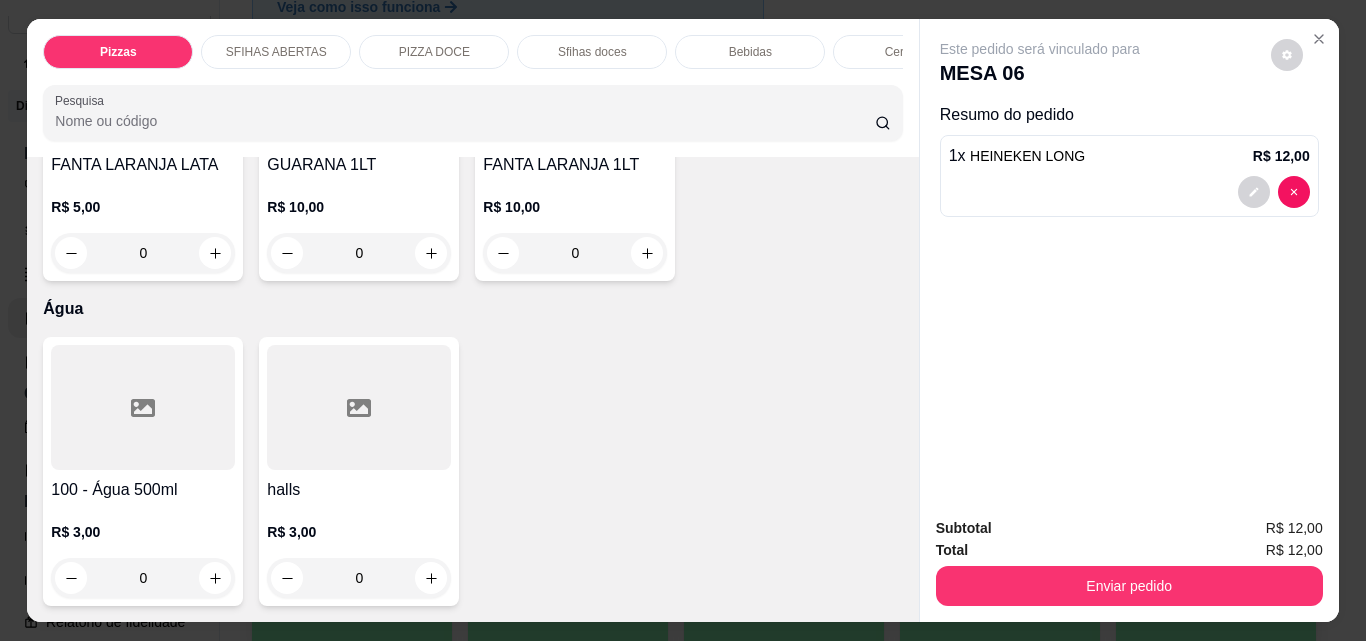 scroll, scrollTop: 6701, scrollLeft: 0, axis: vertical 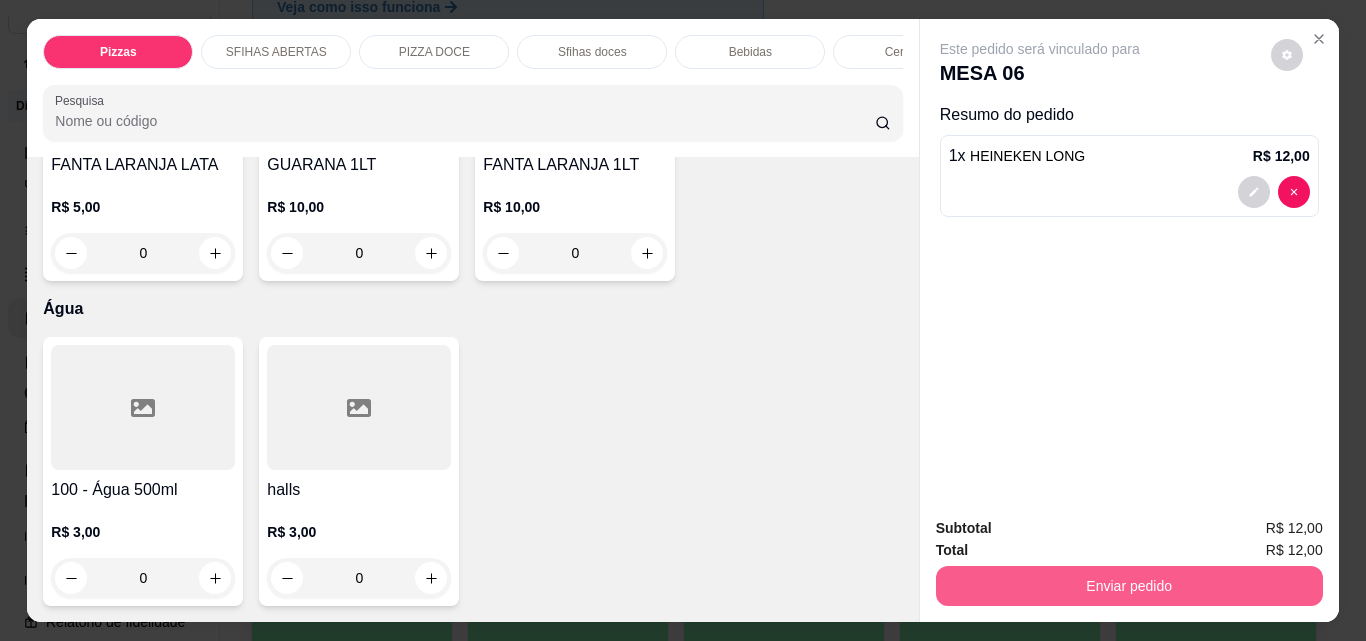 click on "Enviar pedido" at bounding box center [1129, 586] 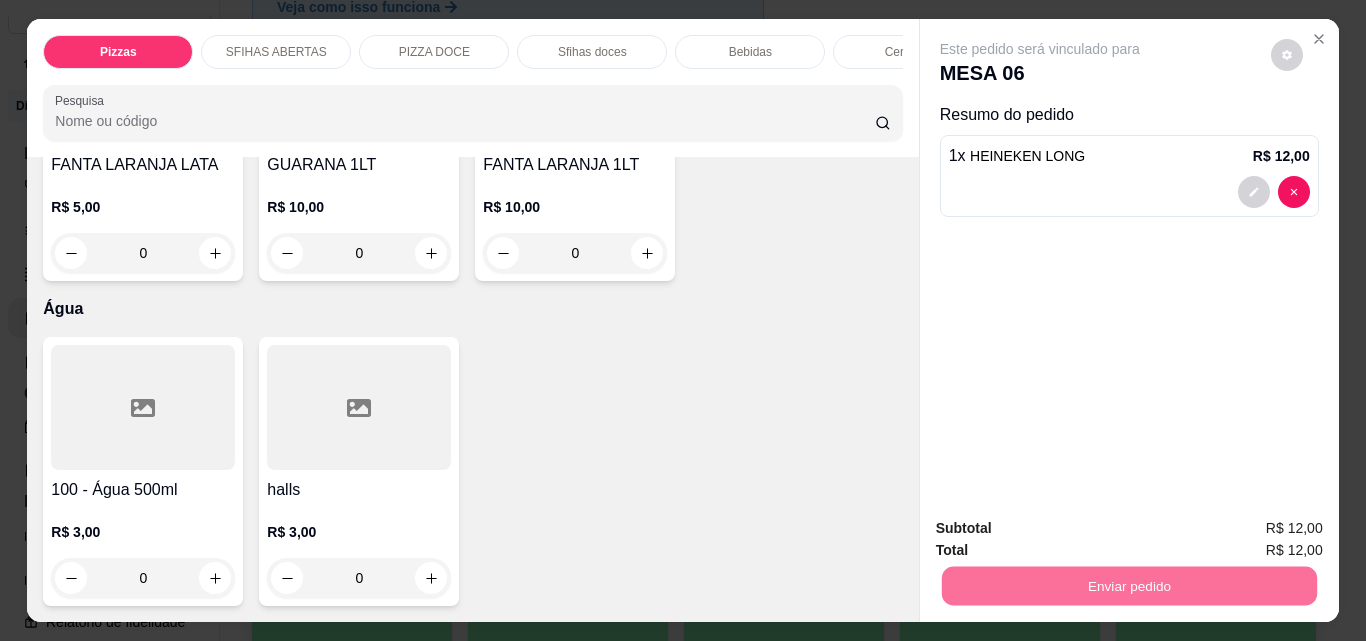 click on "Não registrar e enviar pedido" at bounding box center (1063, 528) 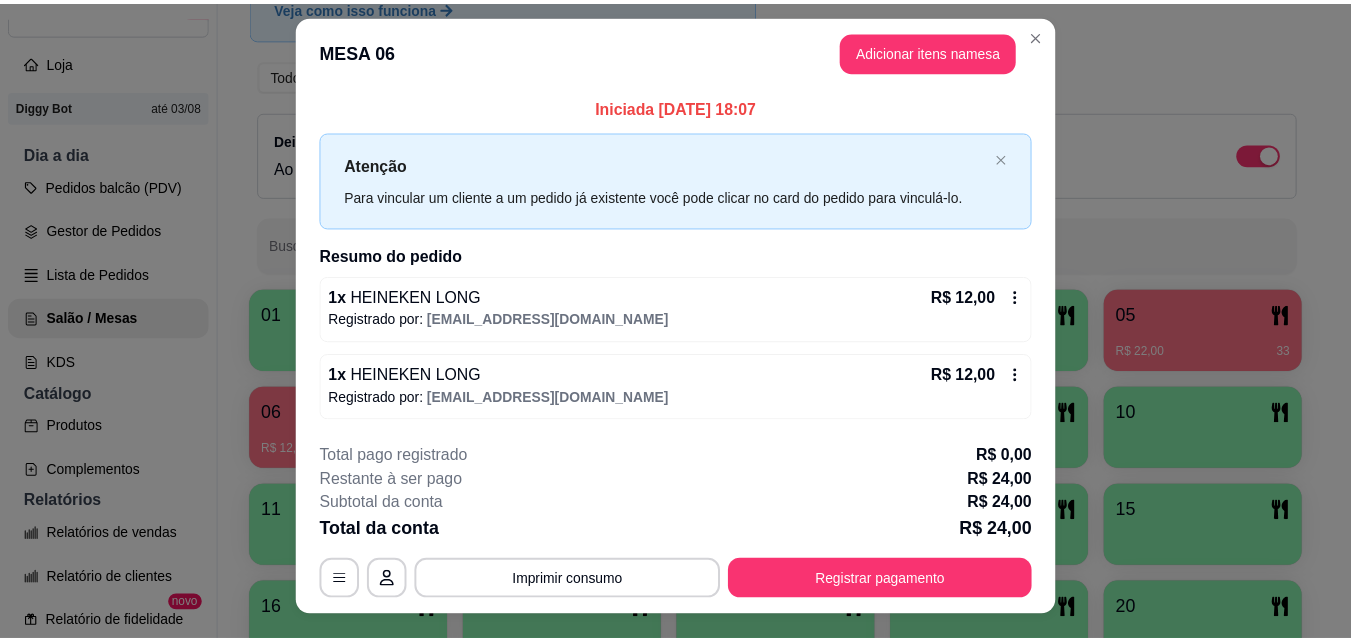 scroll, scrollTop: 0, scrollLeft: 0, axis: both 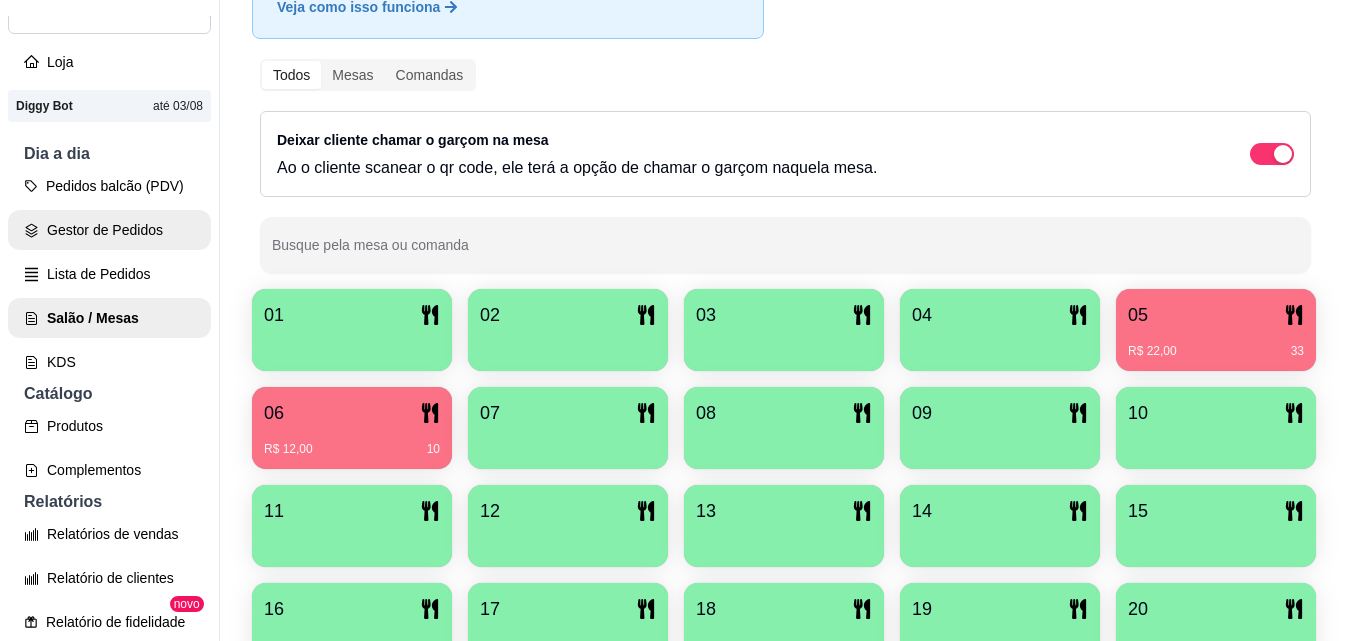 click on "Gestor de Pedidos" at bounding box center (109, 230) 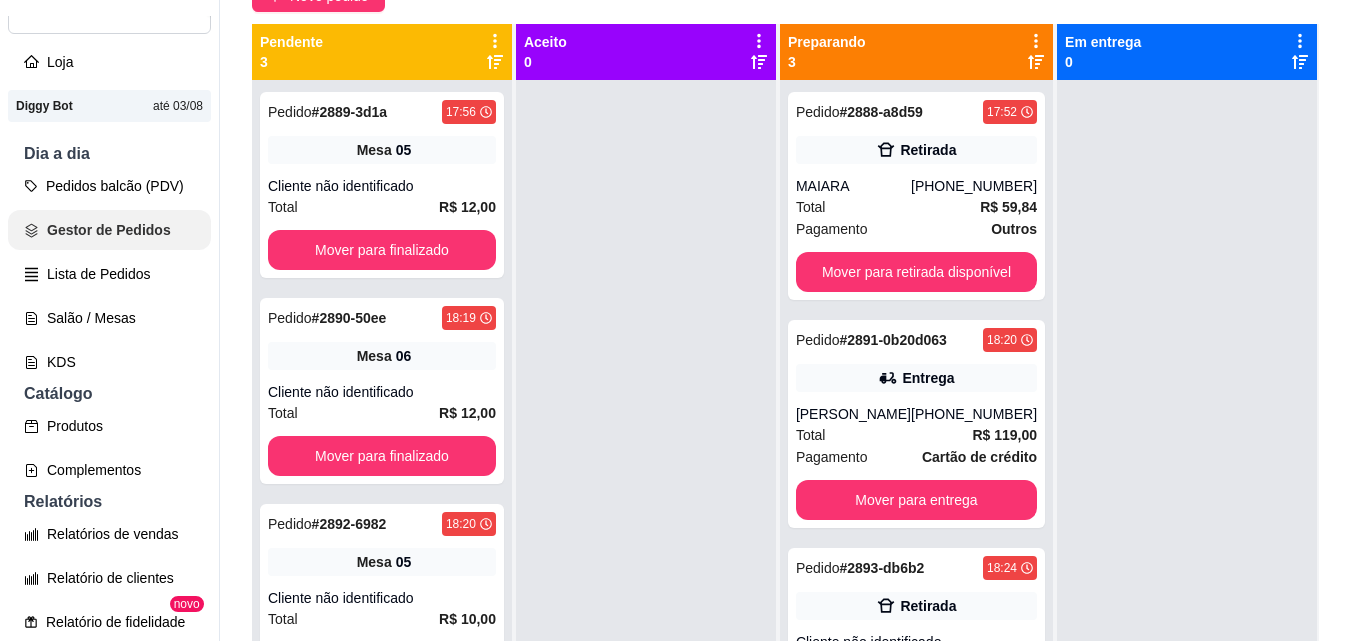 scroll, scrollTop: 0, scrollLeft: 0, axis: both 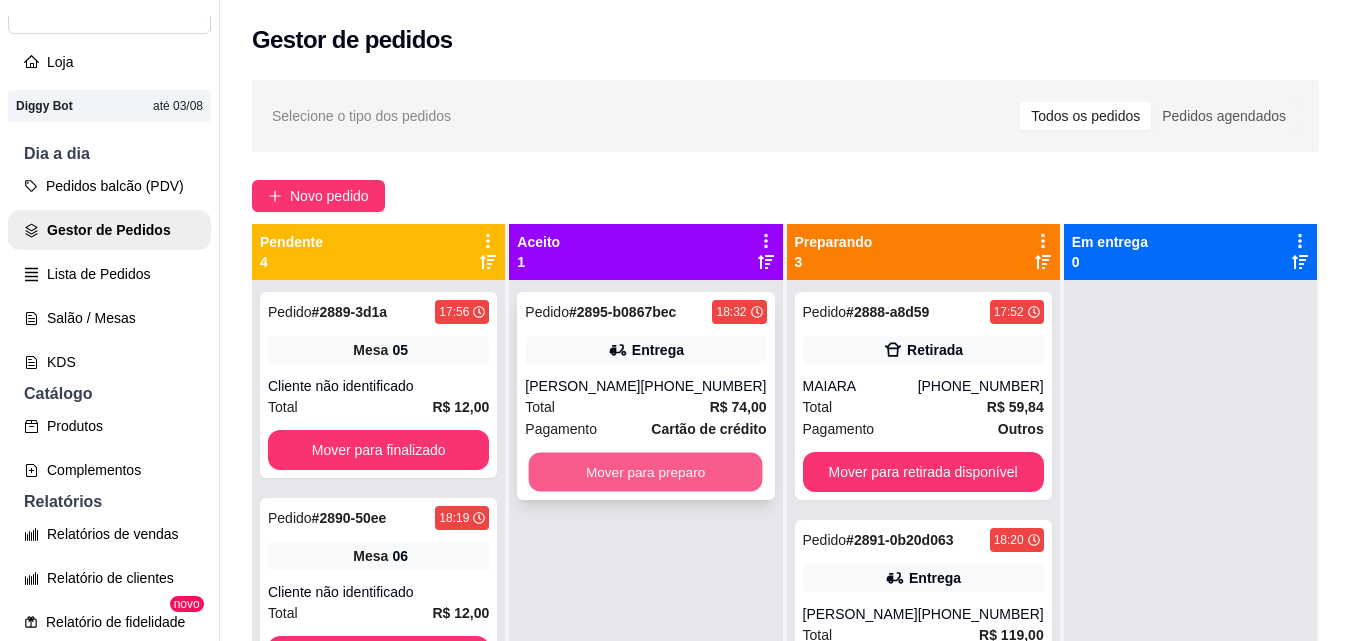 click on "Mover para preparo" at bounding box center (646, 472) 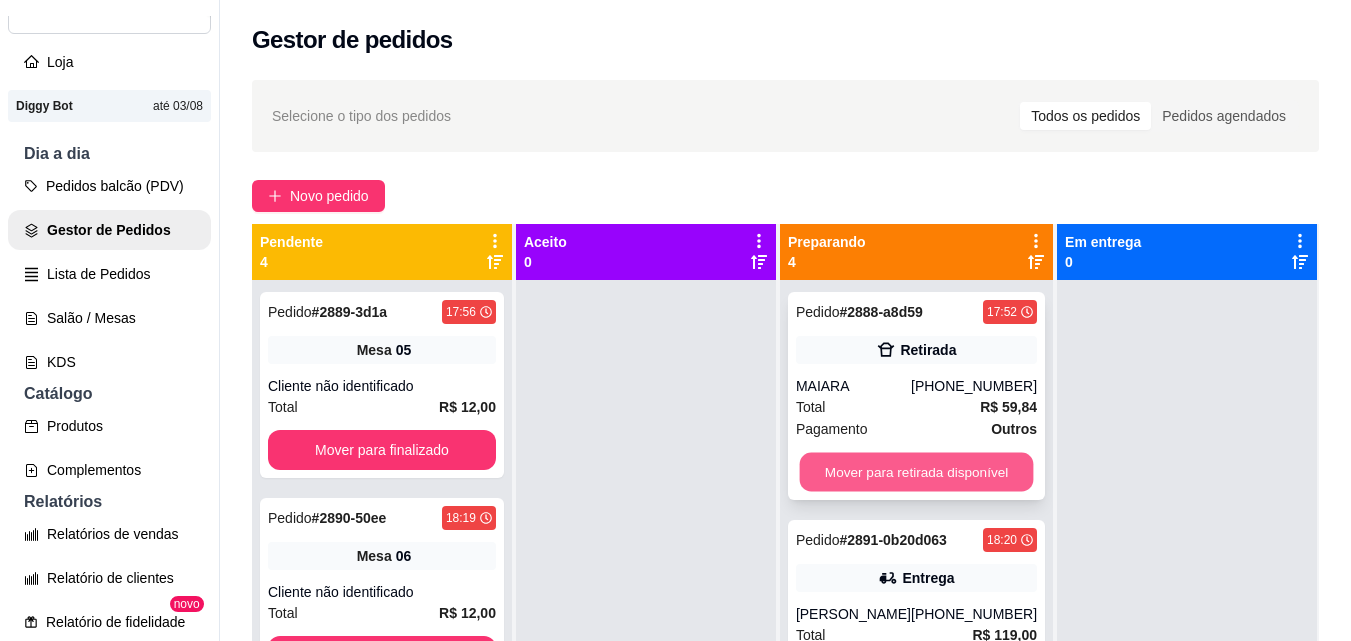 click on "Mover para retirada disponível" at bounding box center (916, 472) 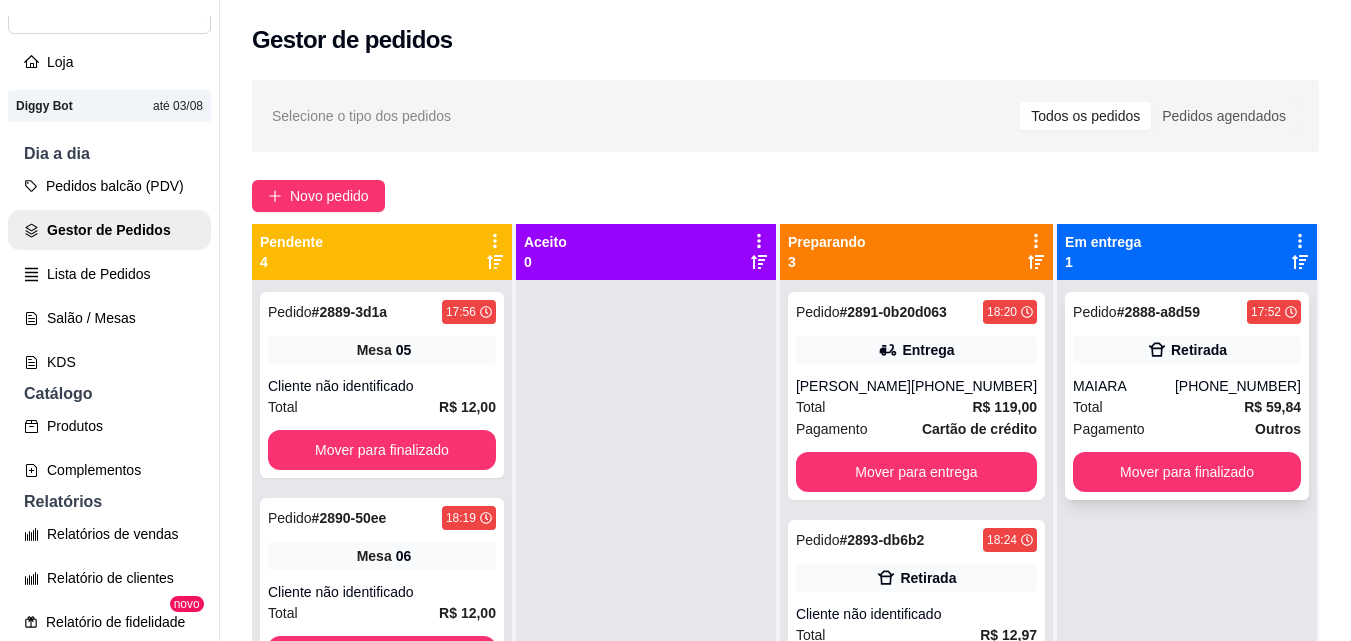 click on "Total R$ 59,84" at bounding box center [1187, 407] 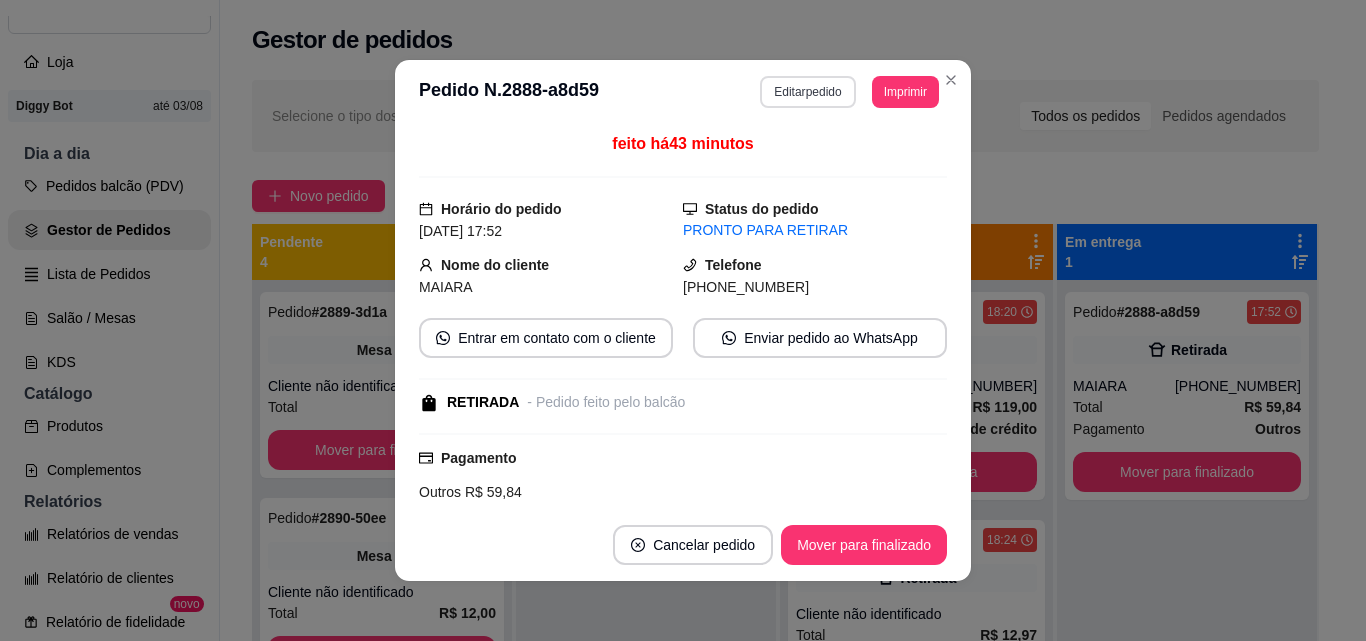 click on "Editar  pedido" at bounding box center [807, 92] 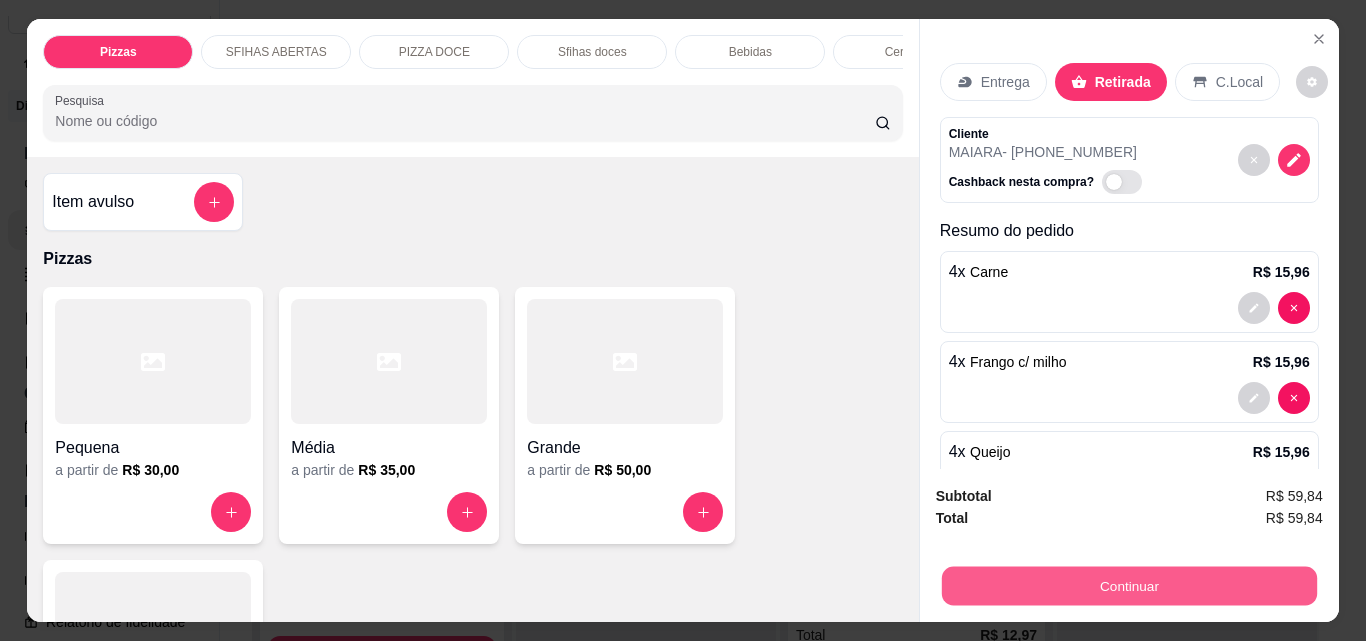 click on "Continuar" at bounding box center (1128, 585) 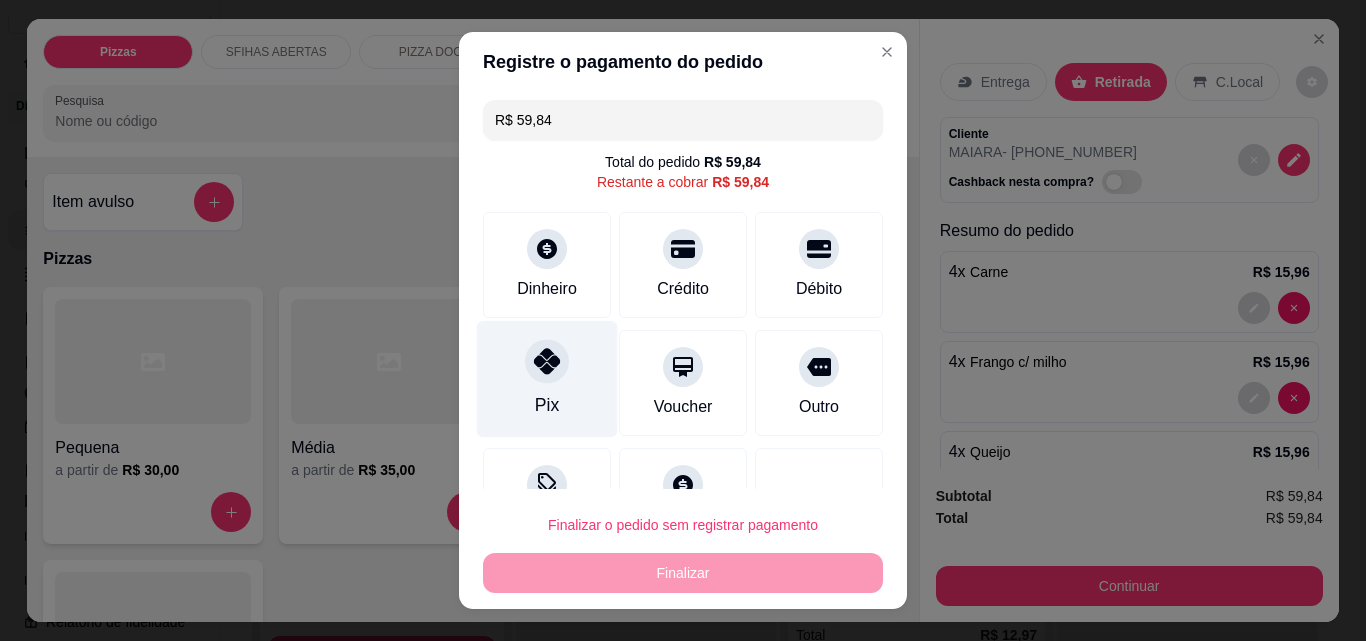 click at bounding box center (547, 361) 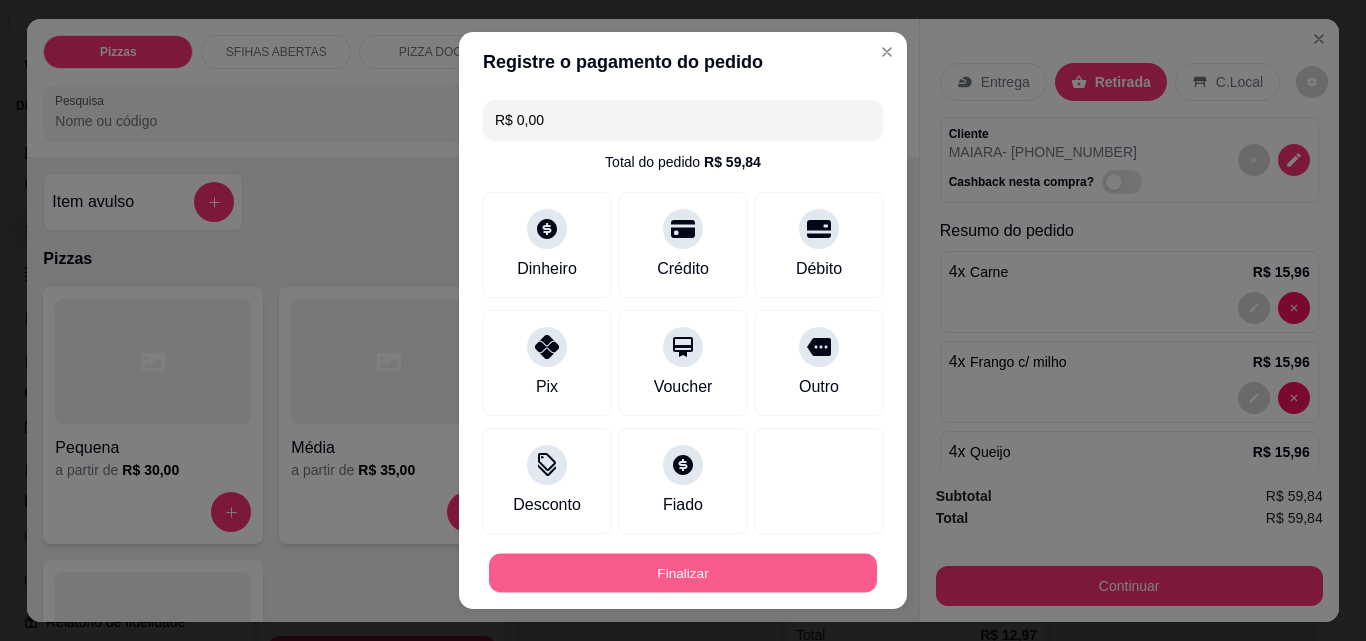 click on "Finalizar" at bounding box center [683, 573] 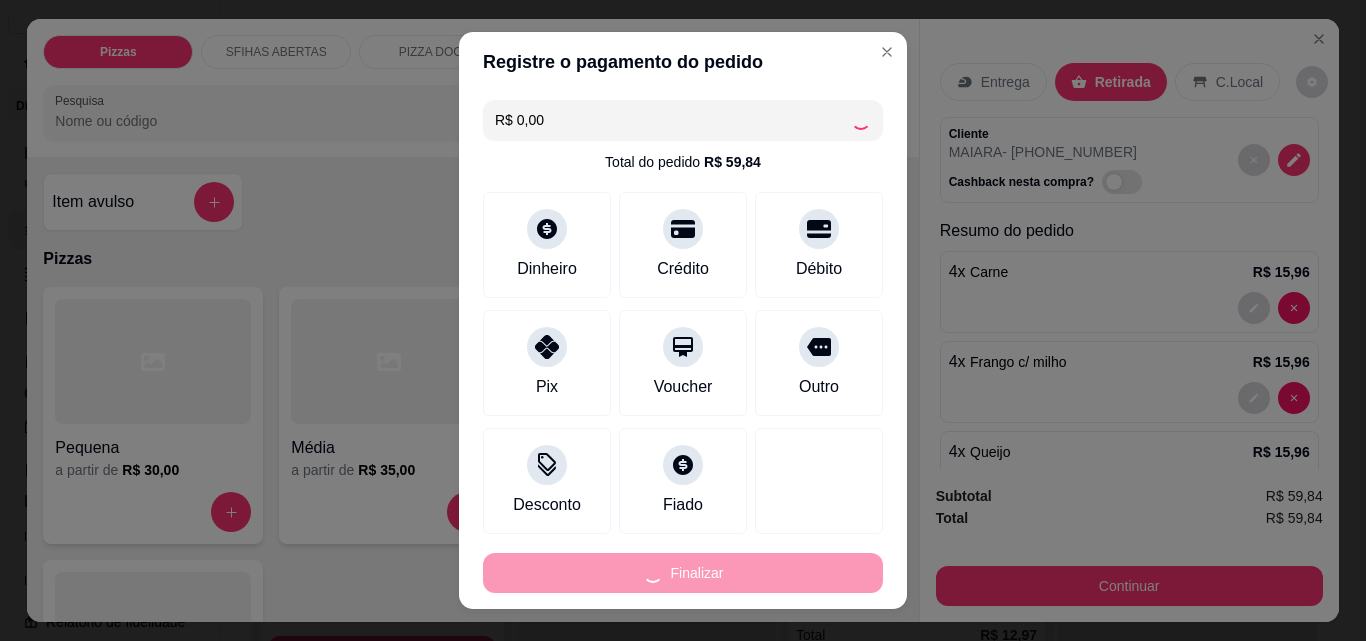 type on "0" 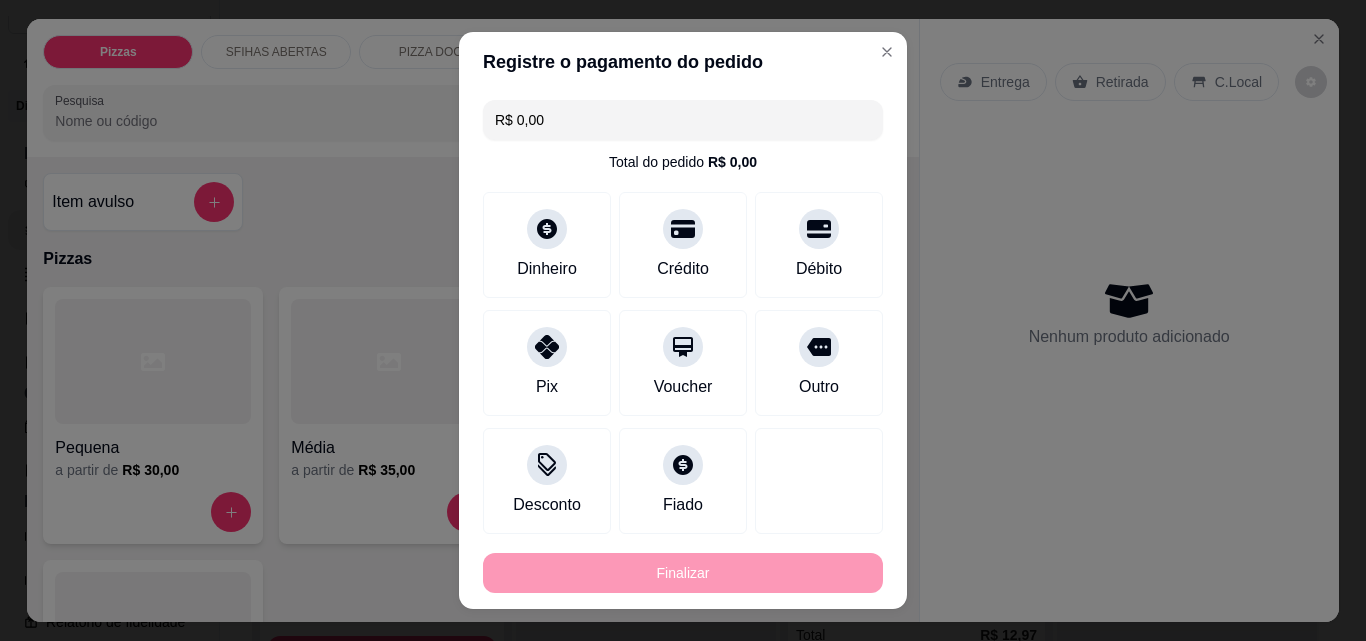 type on "-R$ 59,84" 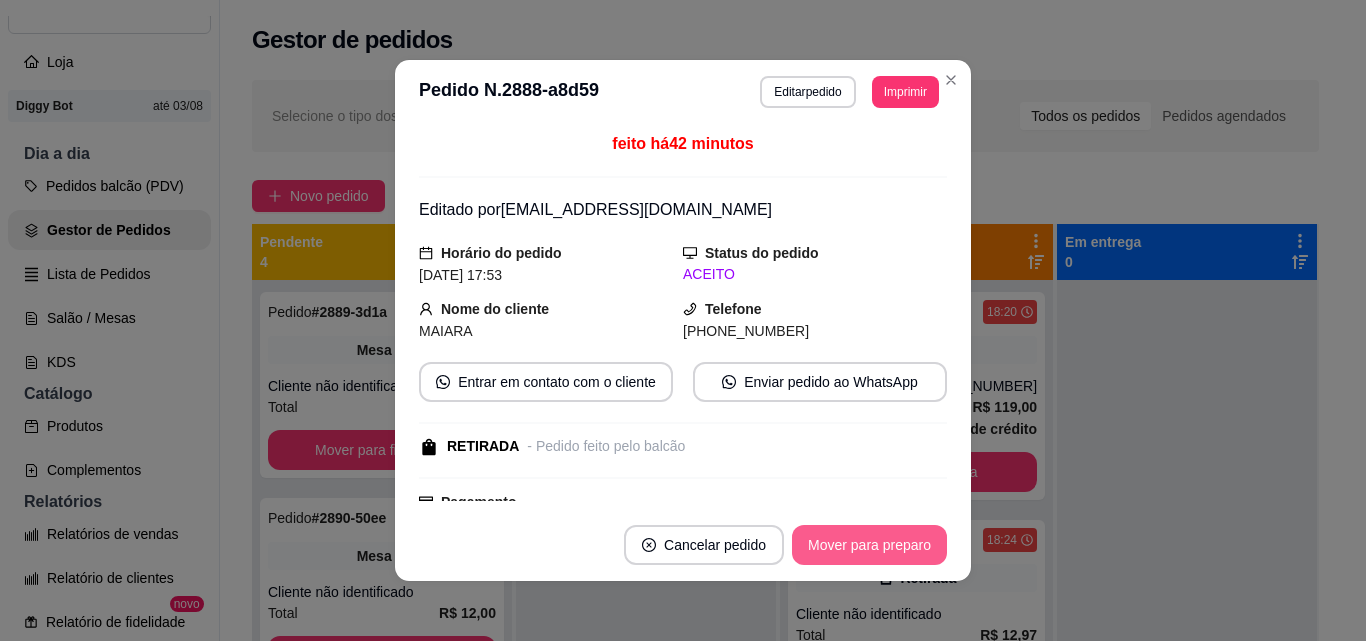 click on "Mover para preparo" at bounding box center [869, 545] 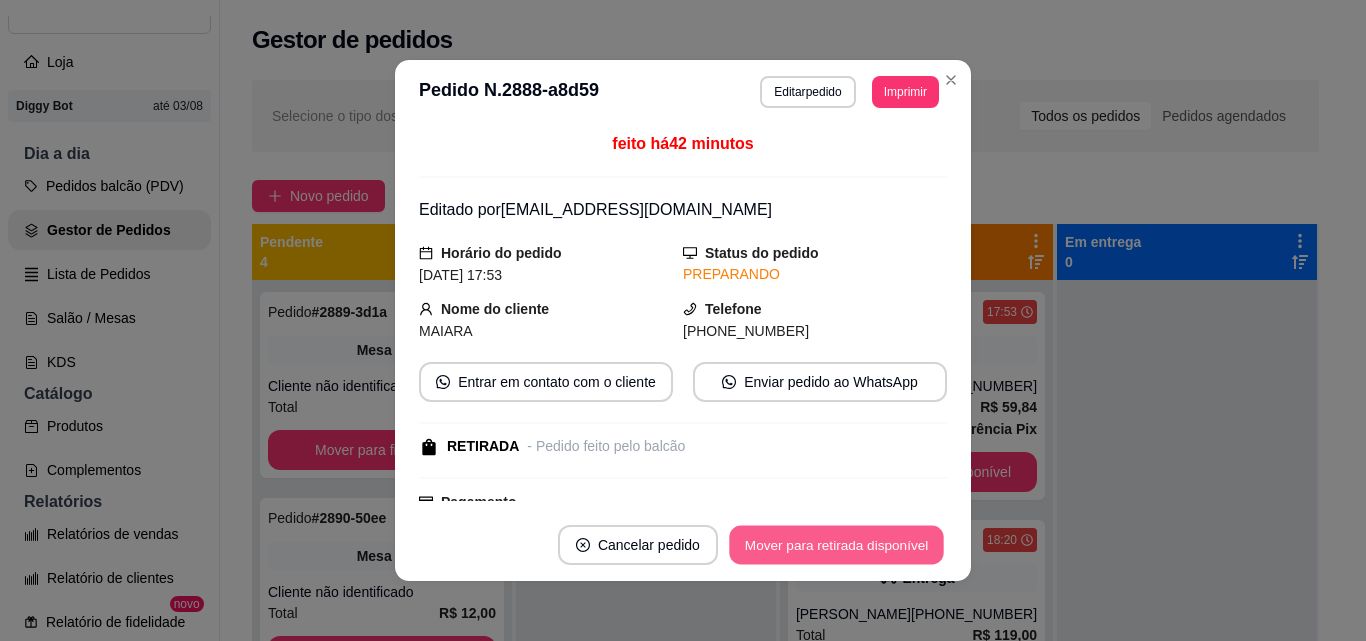 click on "Mover para retirada disponível" at bounding box center (836, 545) 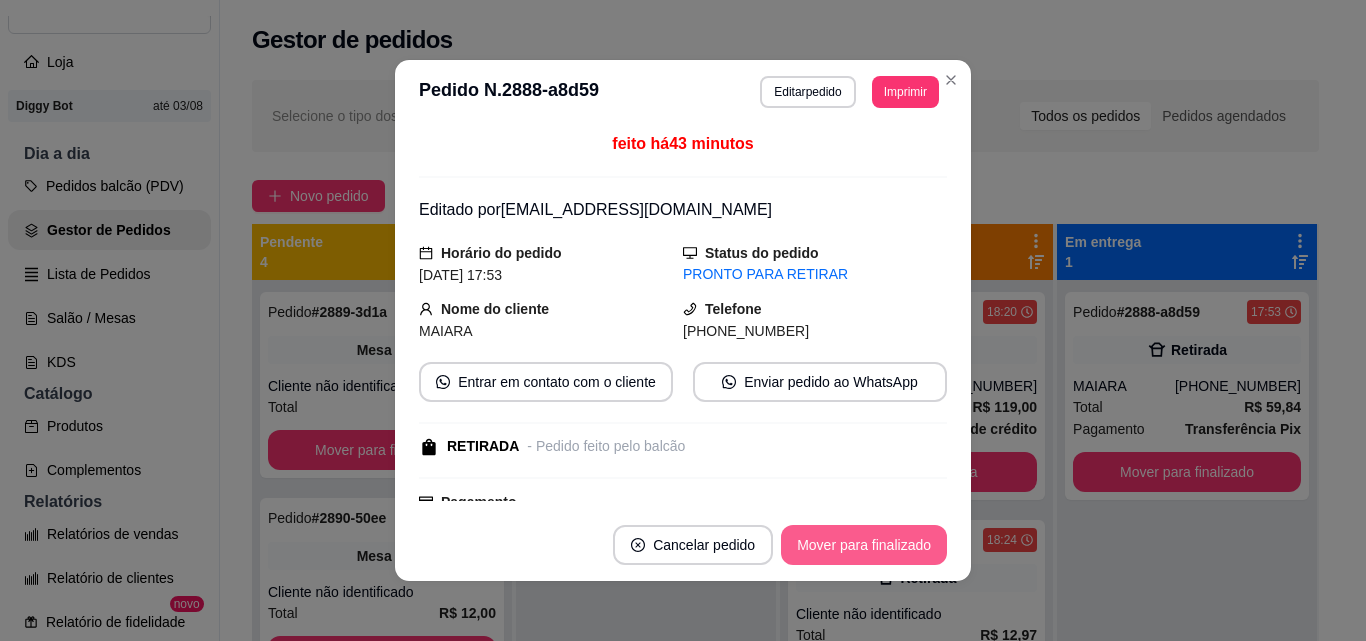 click on "Mover para finalizado" at bounding box center [864, 545] 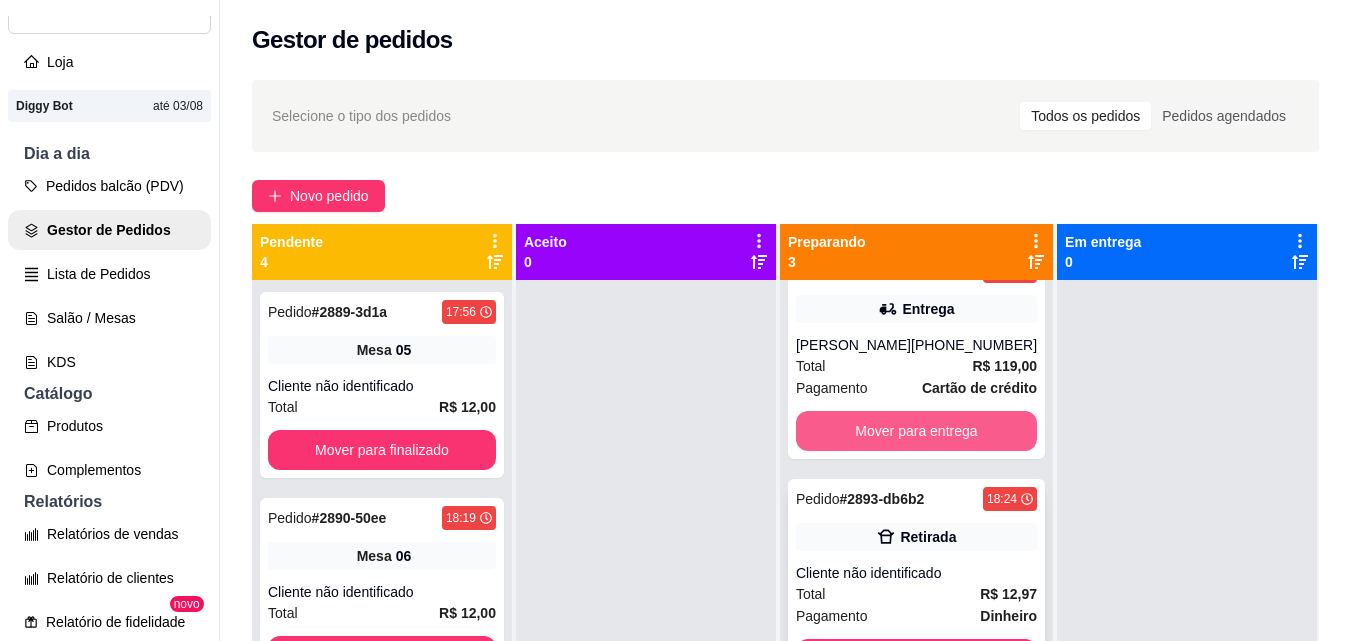 scroll, scrollTop: 63, scrollLeft: 0, axis: vertical 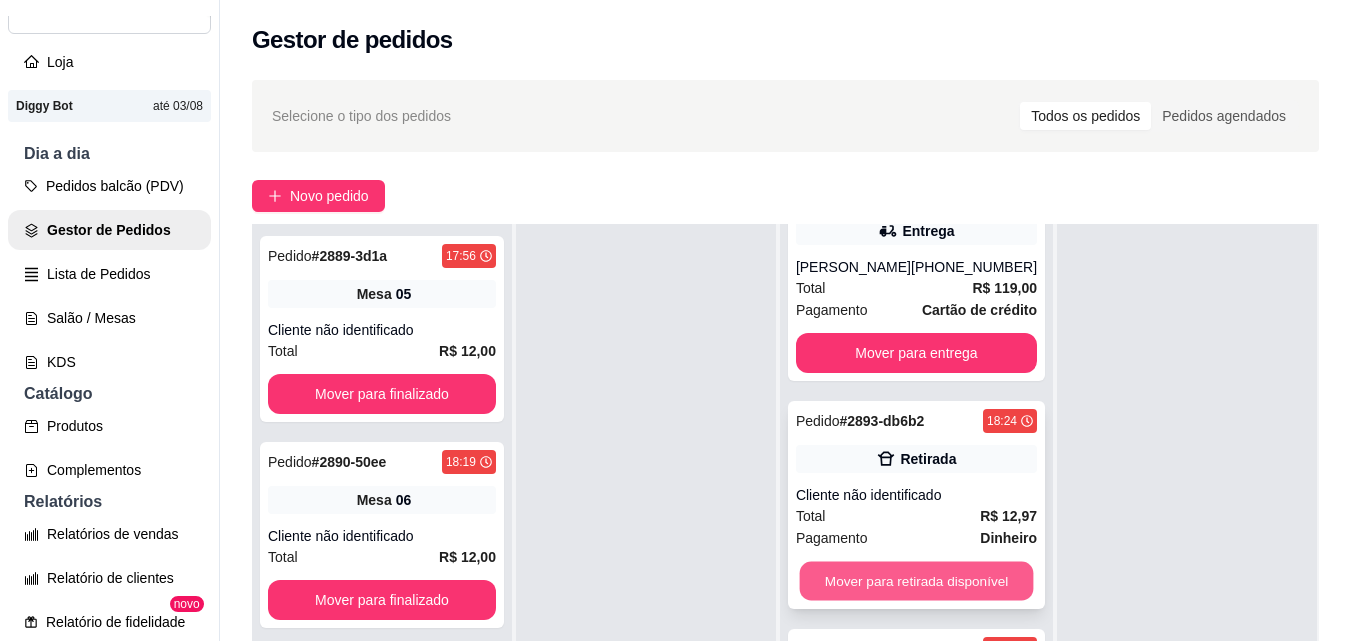 click on "Mover para retirada disponível" at bounding box center (916, 581) 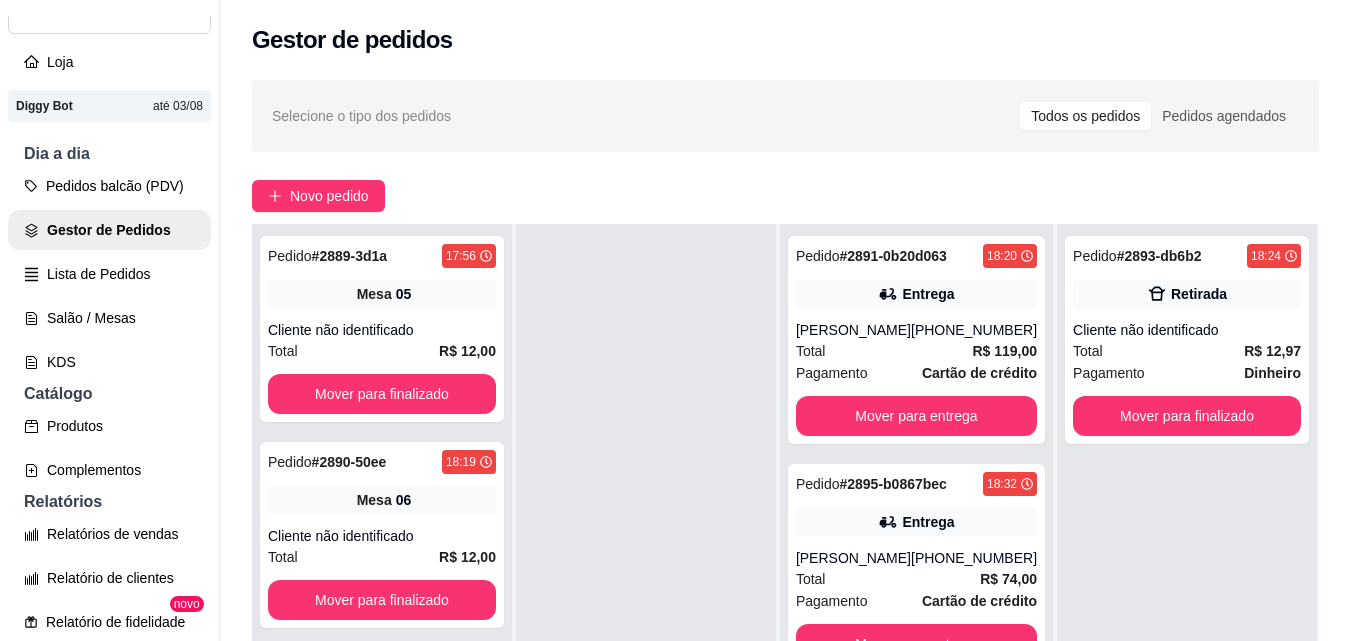 scroll, scrollTop: 0, scrollLeft: 0, axis: both 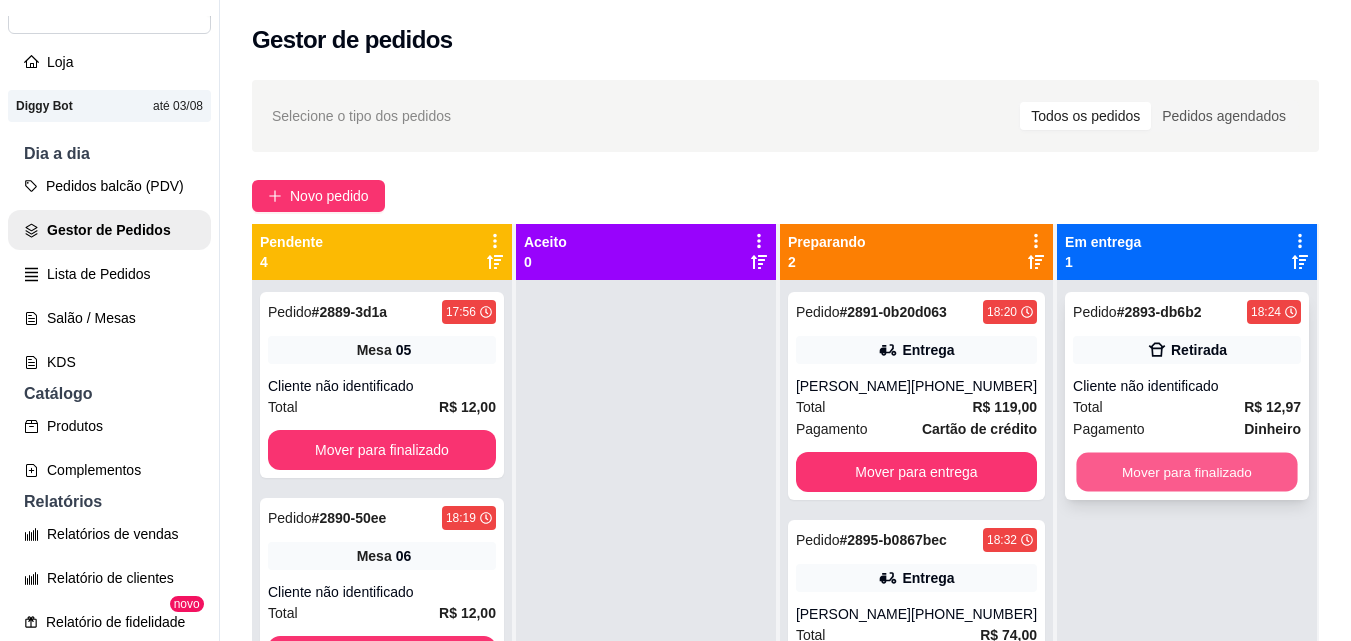 click on "Mover para finalizado" at bounding box center [1186, 472] 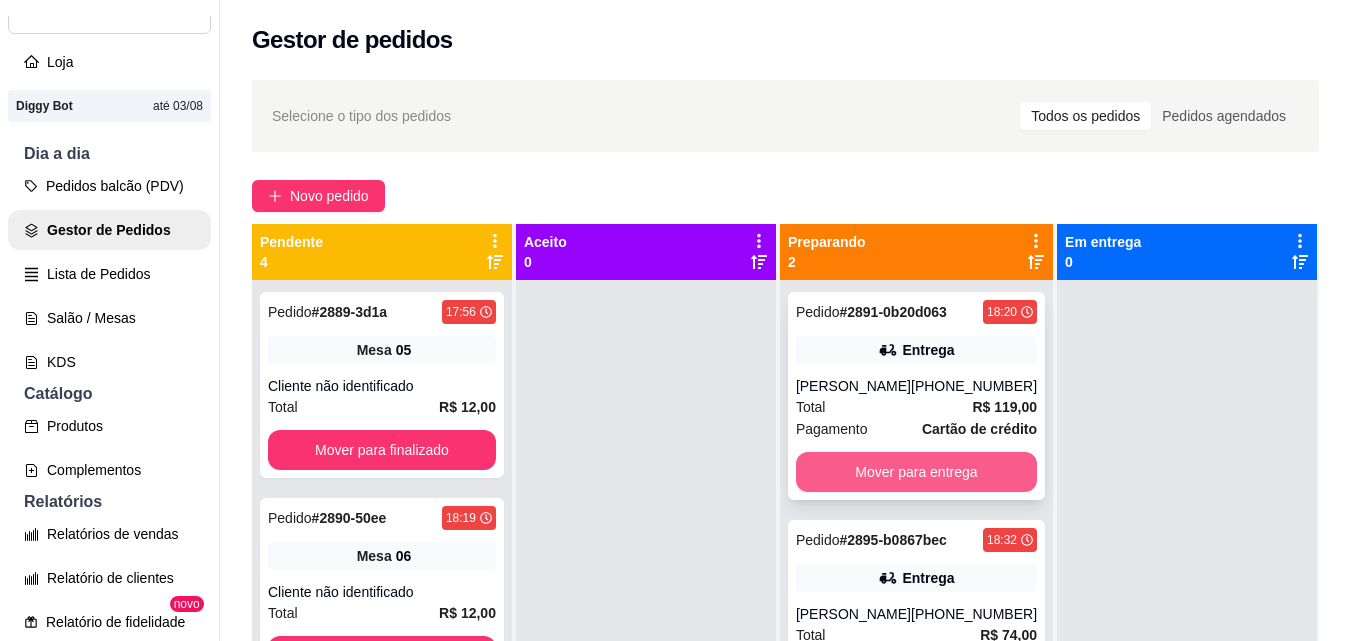 click on "Mover para entrega" at bounding box center (916, 472) 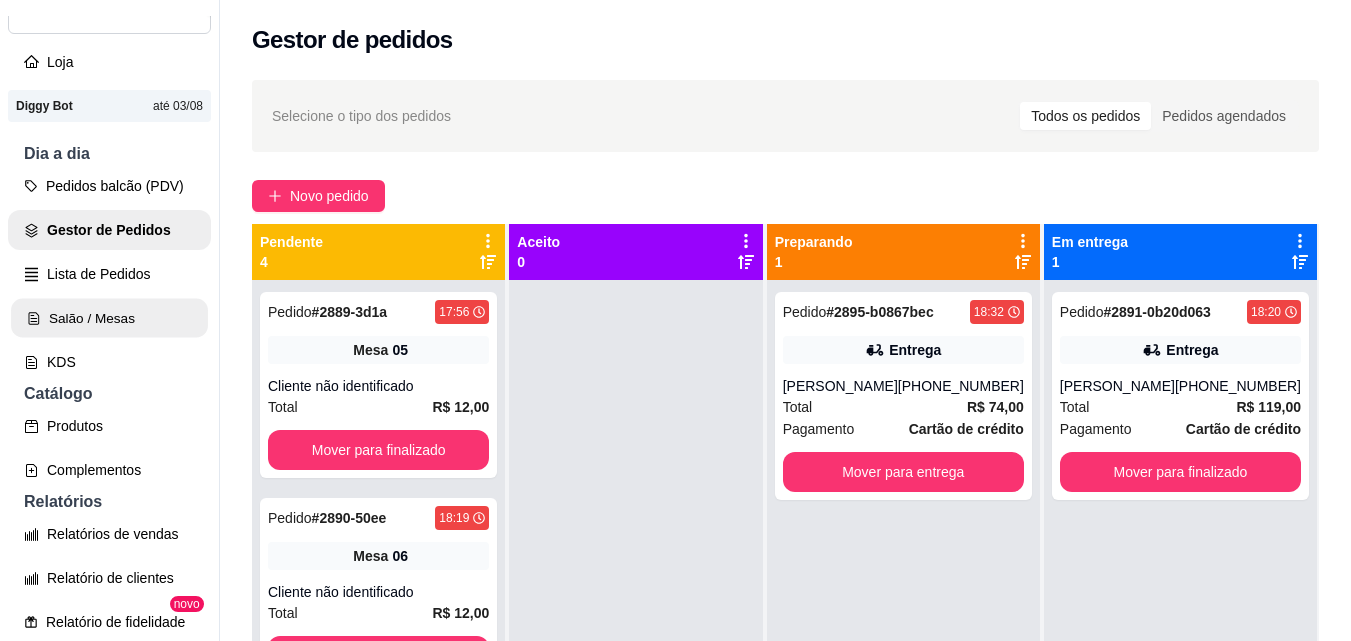click on "Salão / Mesas" at bounding box center [109, 318] 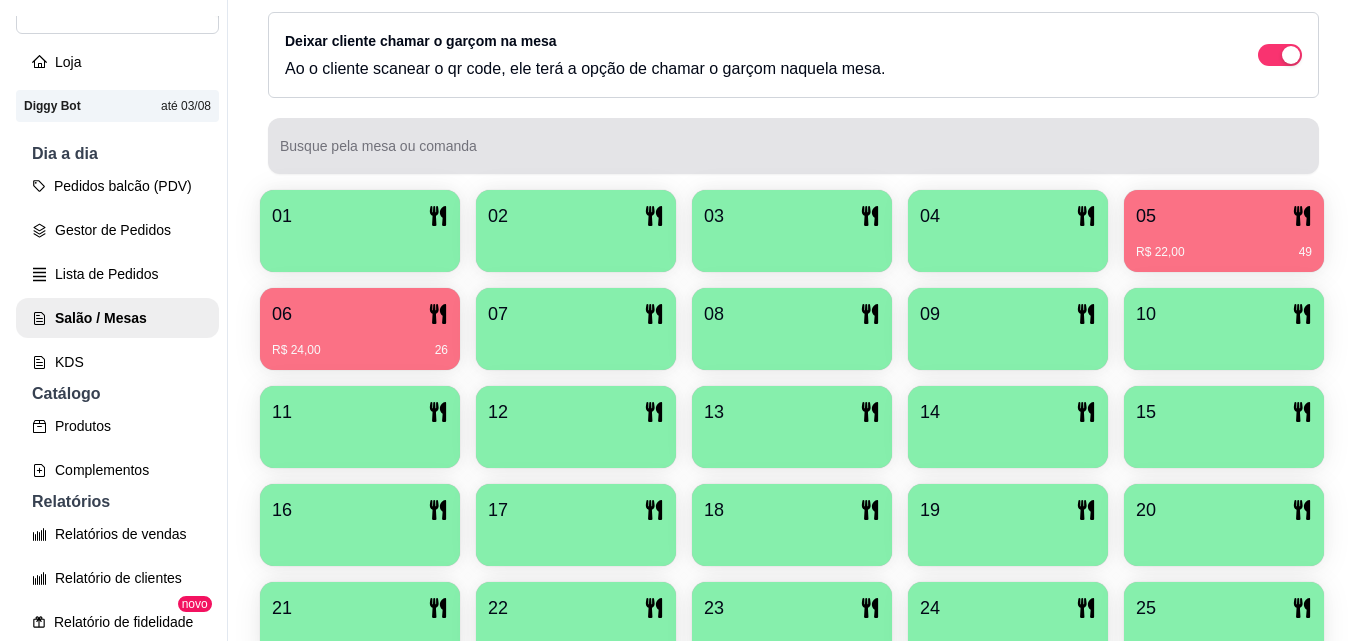 scroll, scrollTop: 300, scrollLeft: 0, axis: vertical 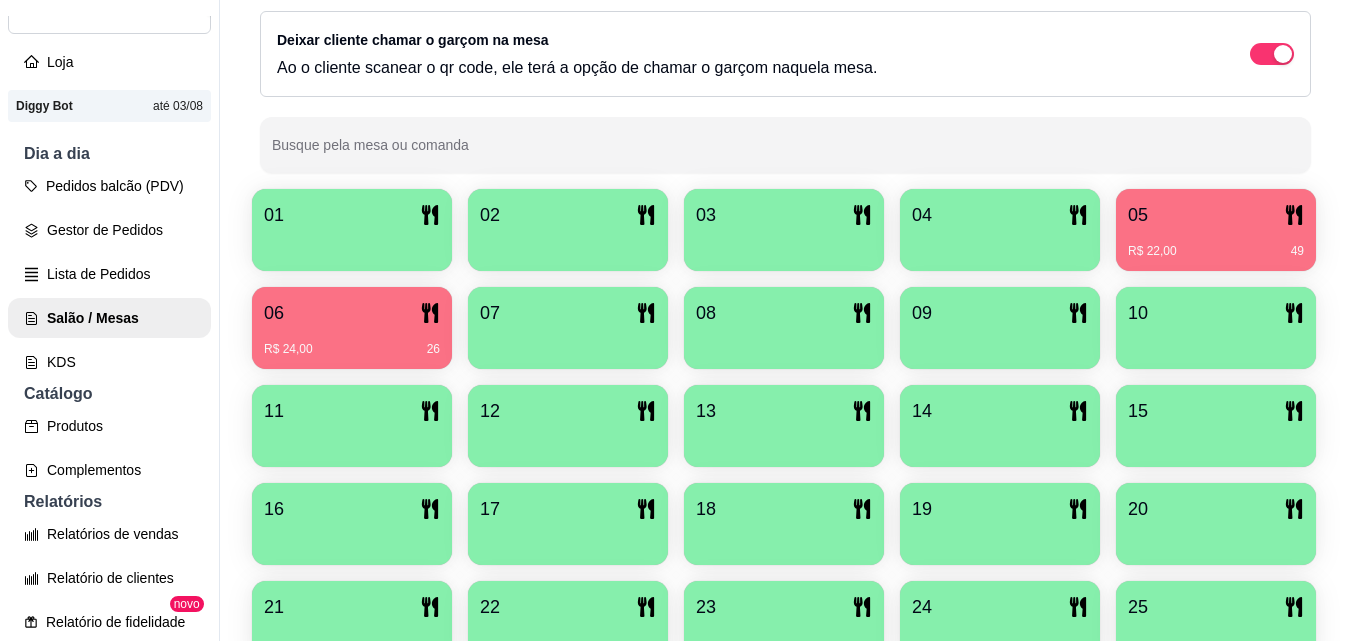 click on "06" at bounding box center [352, 313] 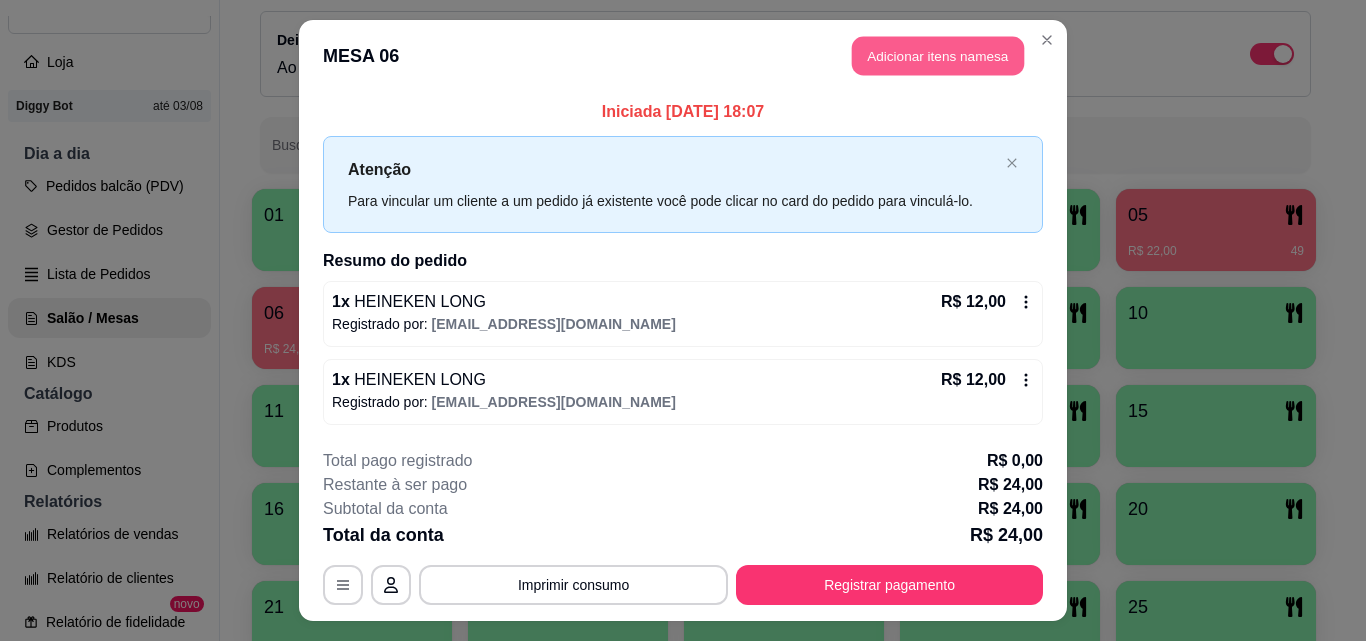 click on "Adicionar itens na  mesa" at bounding box center [938, 56] 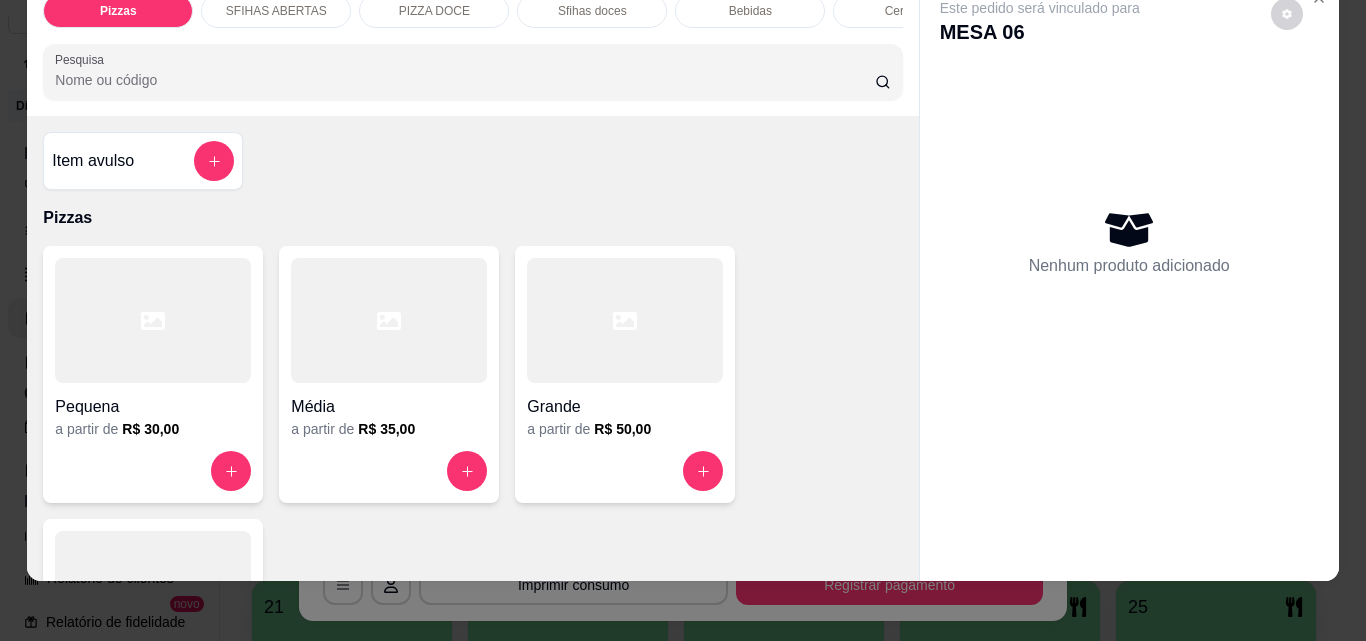 scroll, scrollTop: 52, scrollLeft: 0, axis: vertical 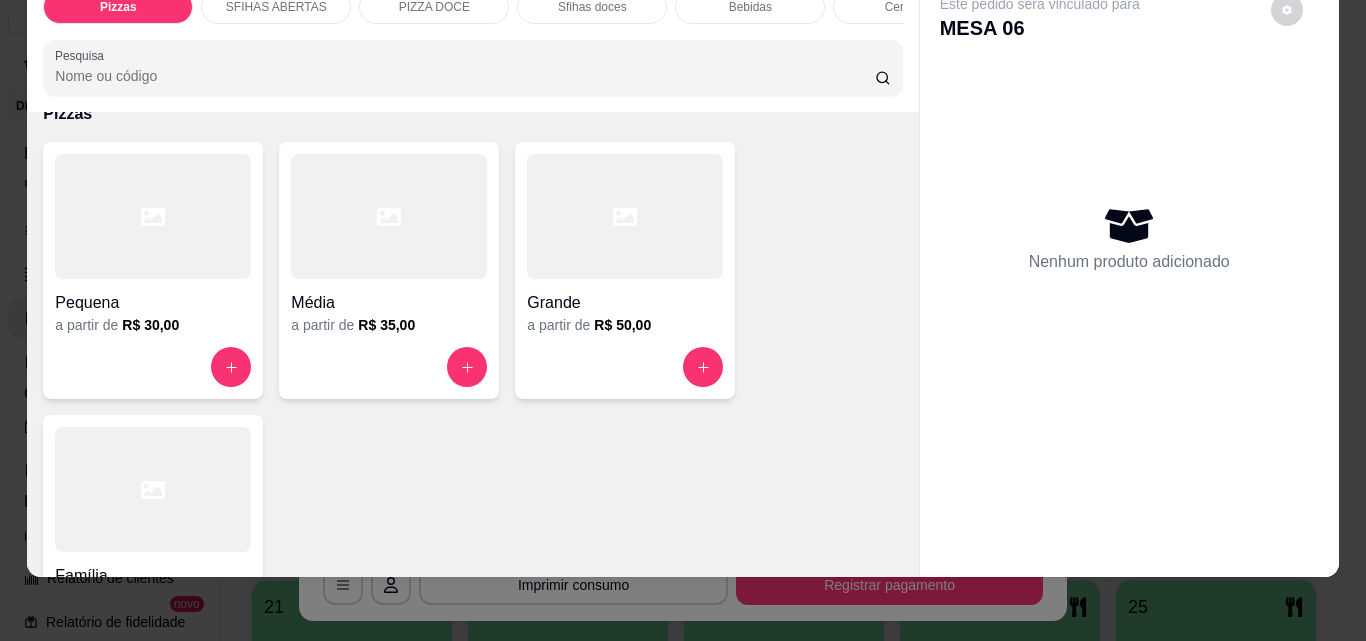 click at bounding box center (389, 216) 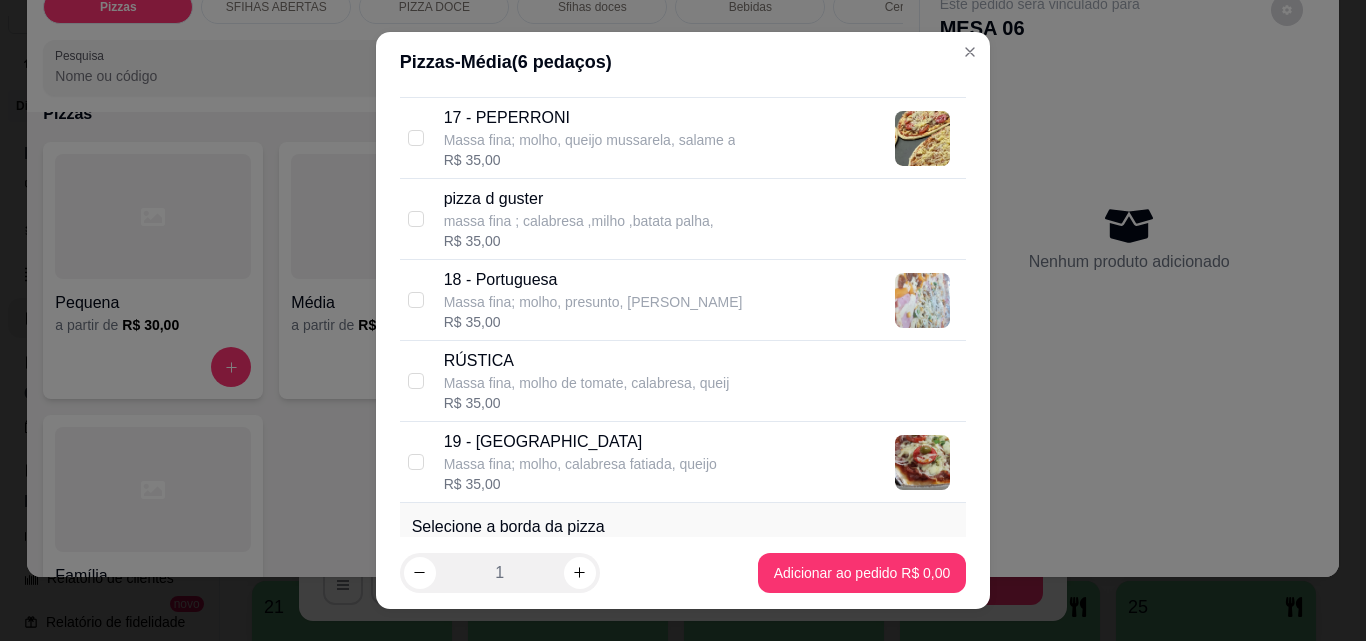 scroll, scrollTop: 1900, scrollLeft: 0, axis: vertical 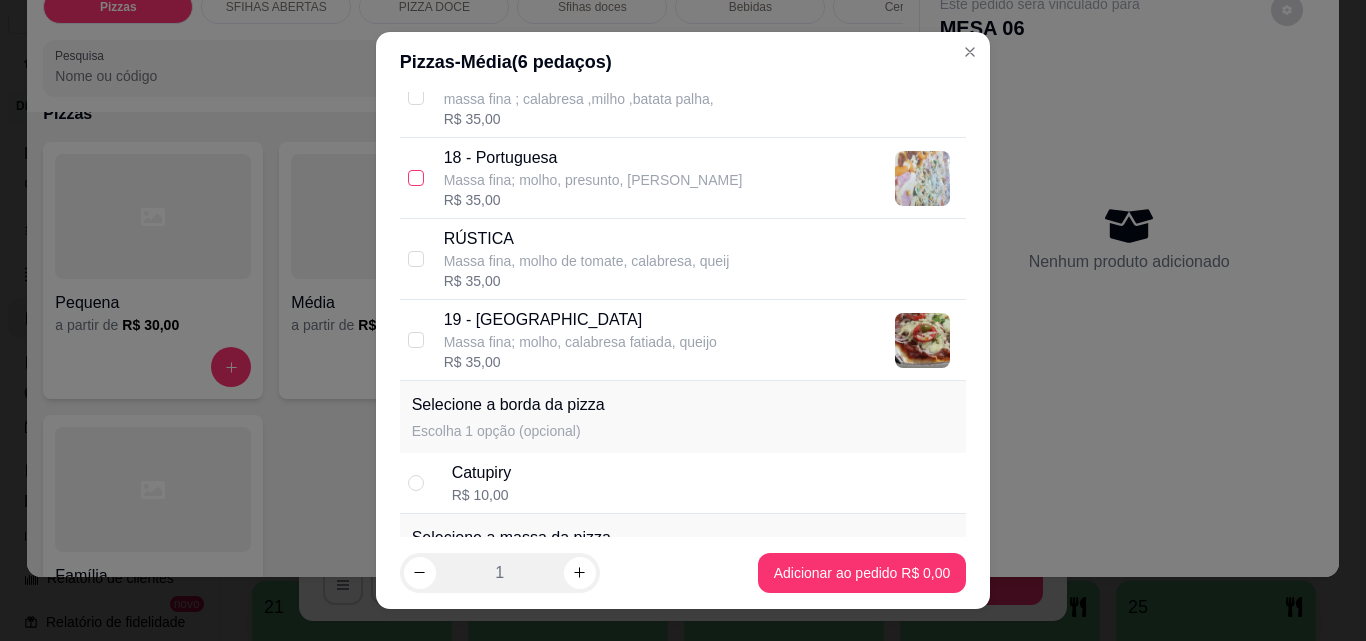 click at bounding box center (416, 178) 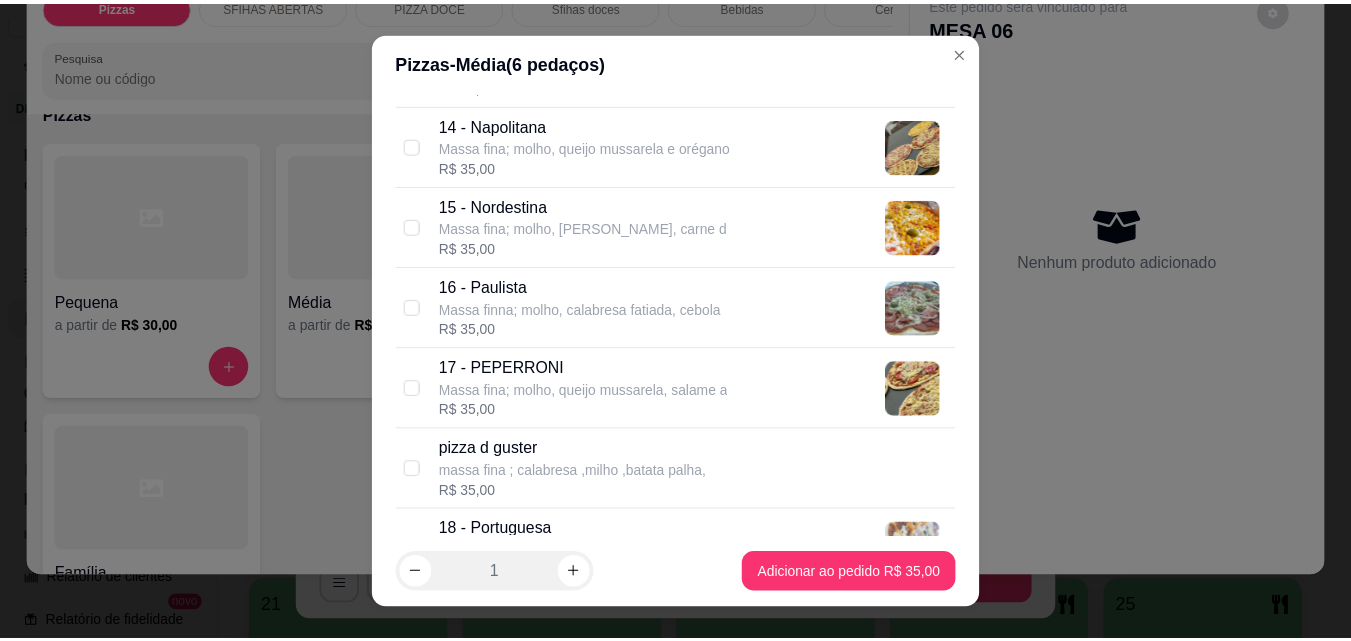 scroll, scrollTop: 1500, scrollLeft: 0, axis: vertical 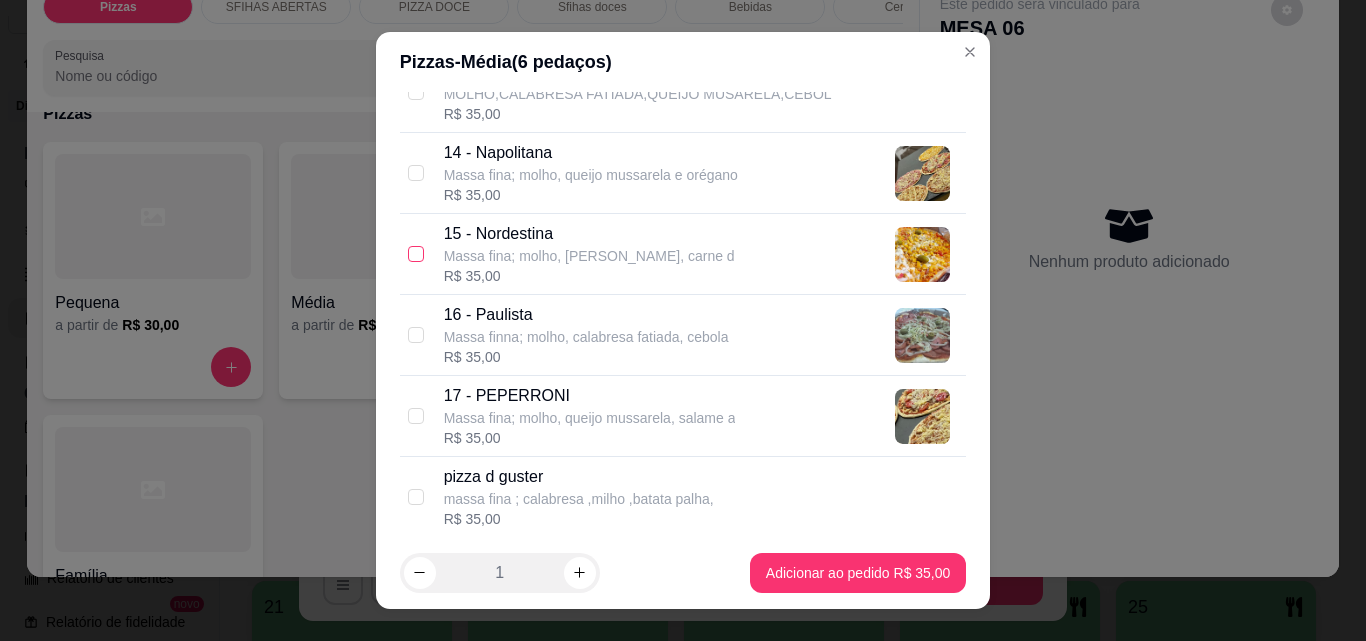 click at bounding box center (416, 254) 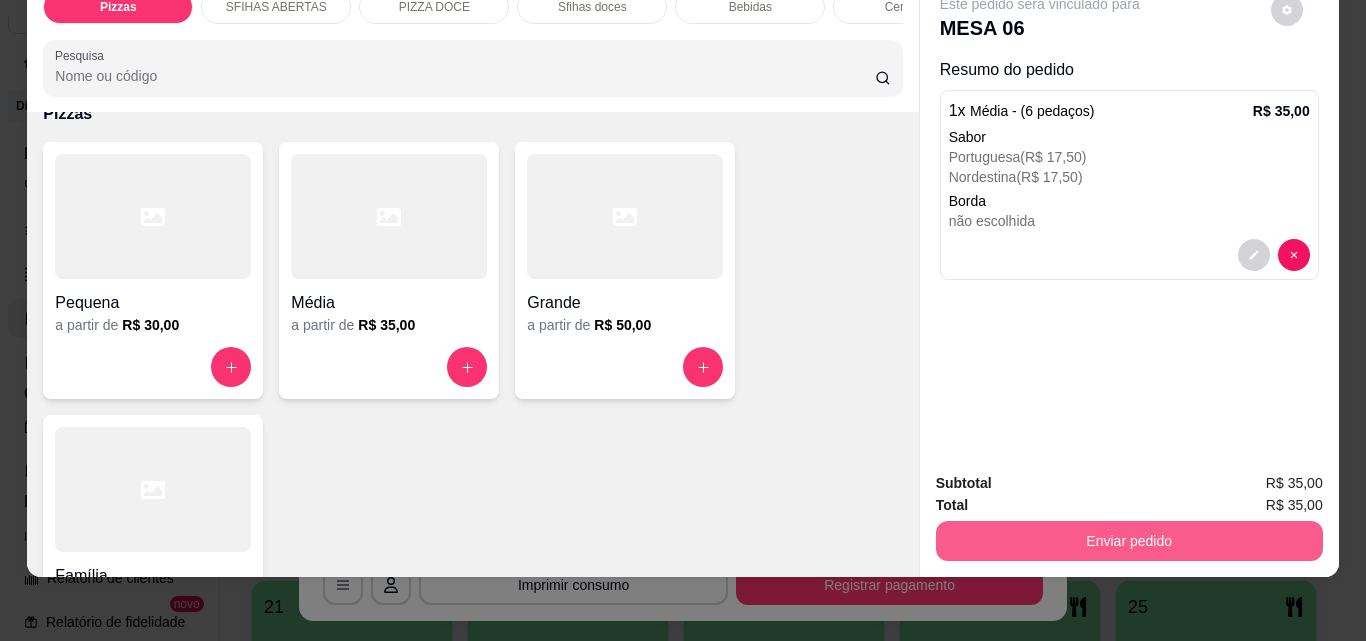 click on "Enviar pedido" at bounding box center (1129, 541) 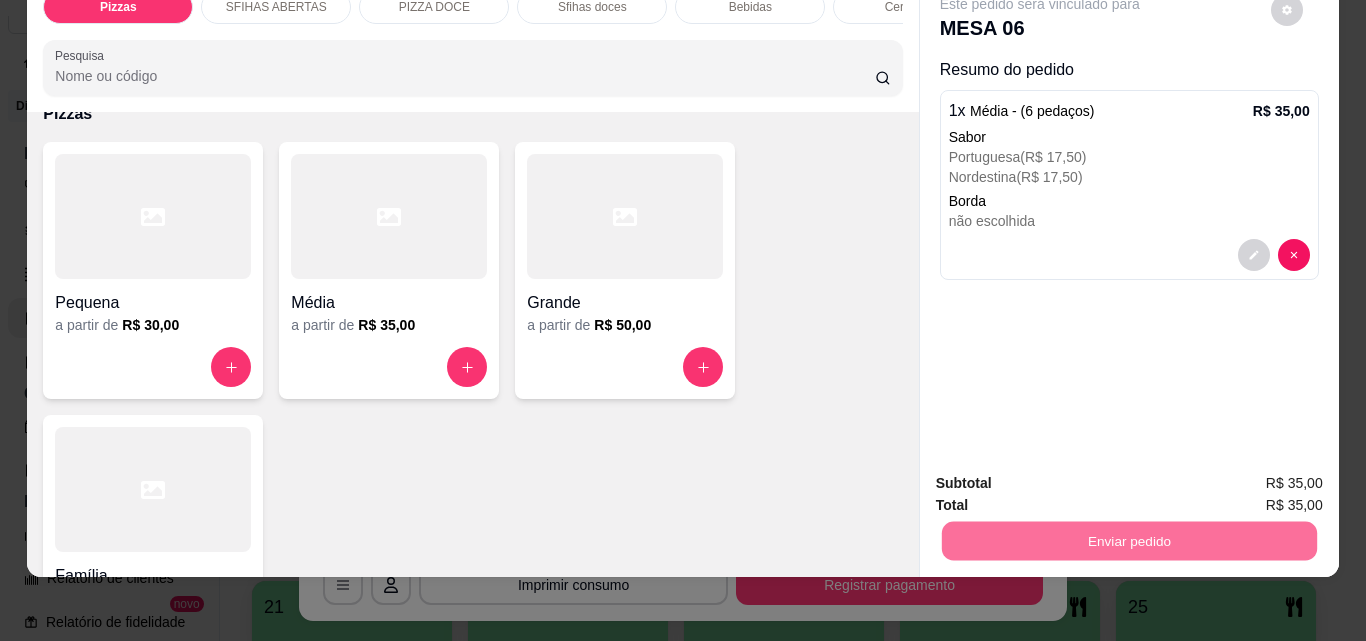 click on "Não registrar e enviar pedido" at bounding box center (1063, 476) 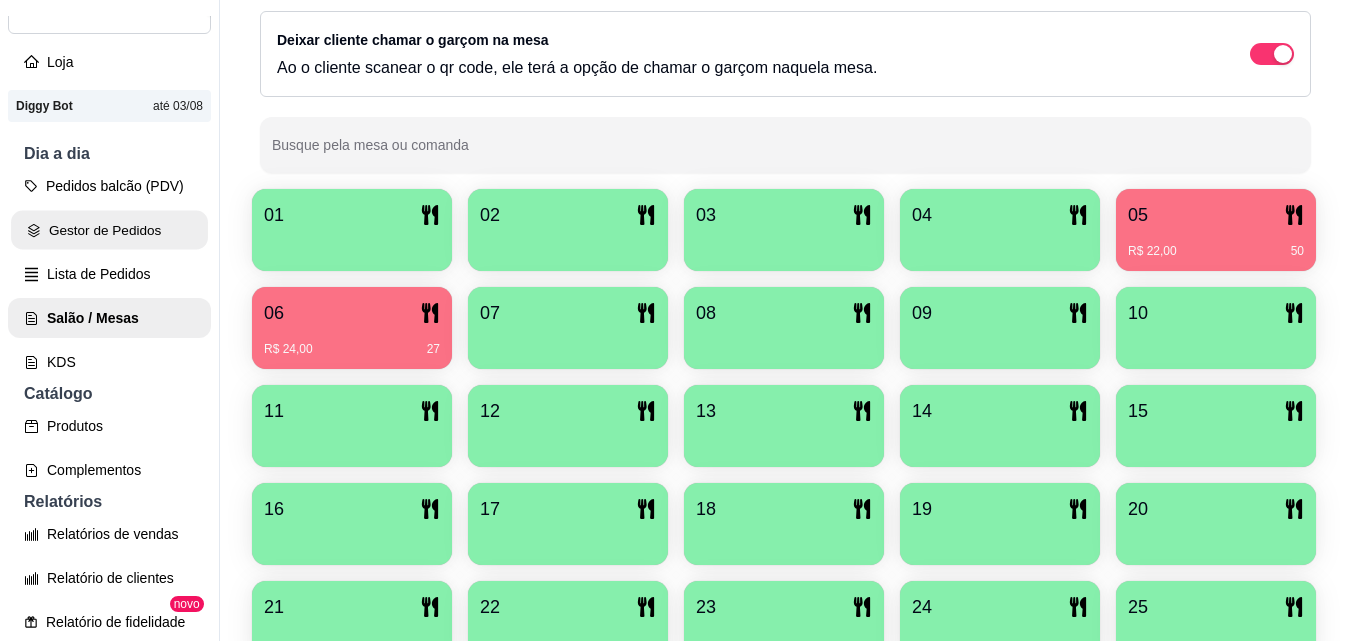 click on "Gestor de Pedidos" at bounding box center [109, 230] 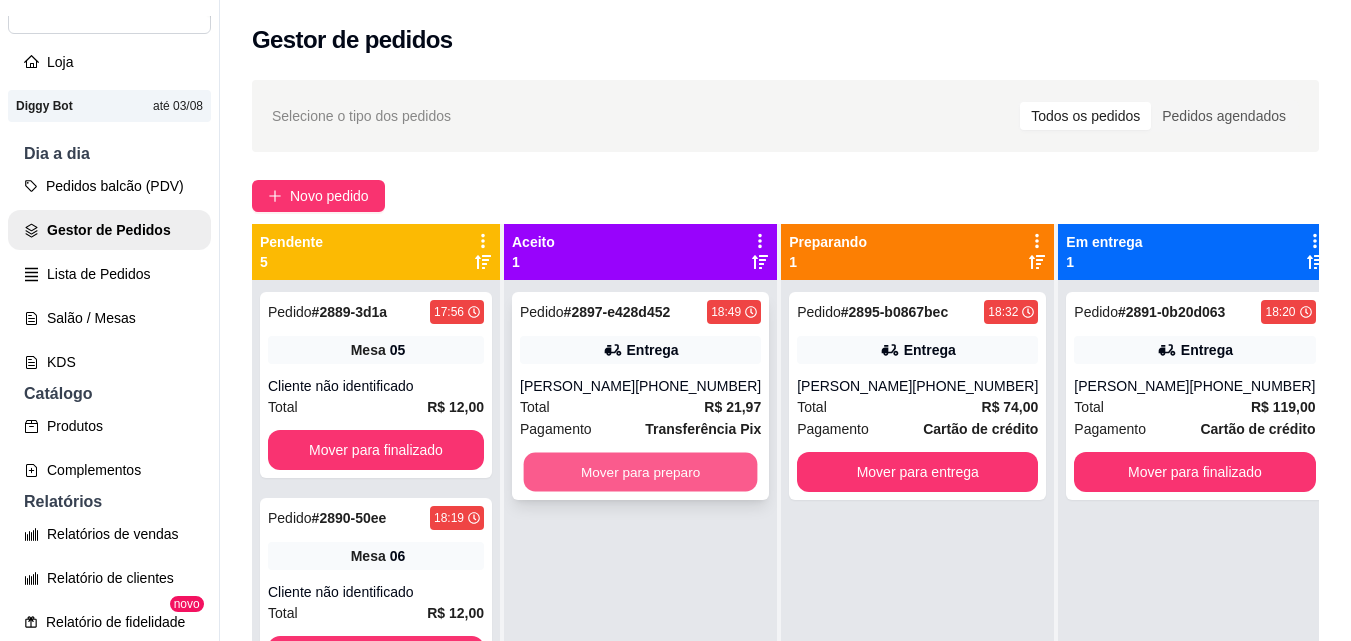 click on "Mover para preparo" at bounding box center (641, 472) 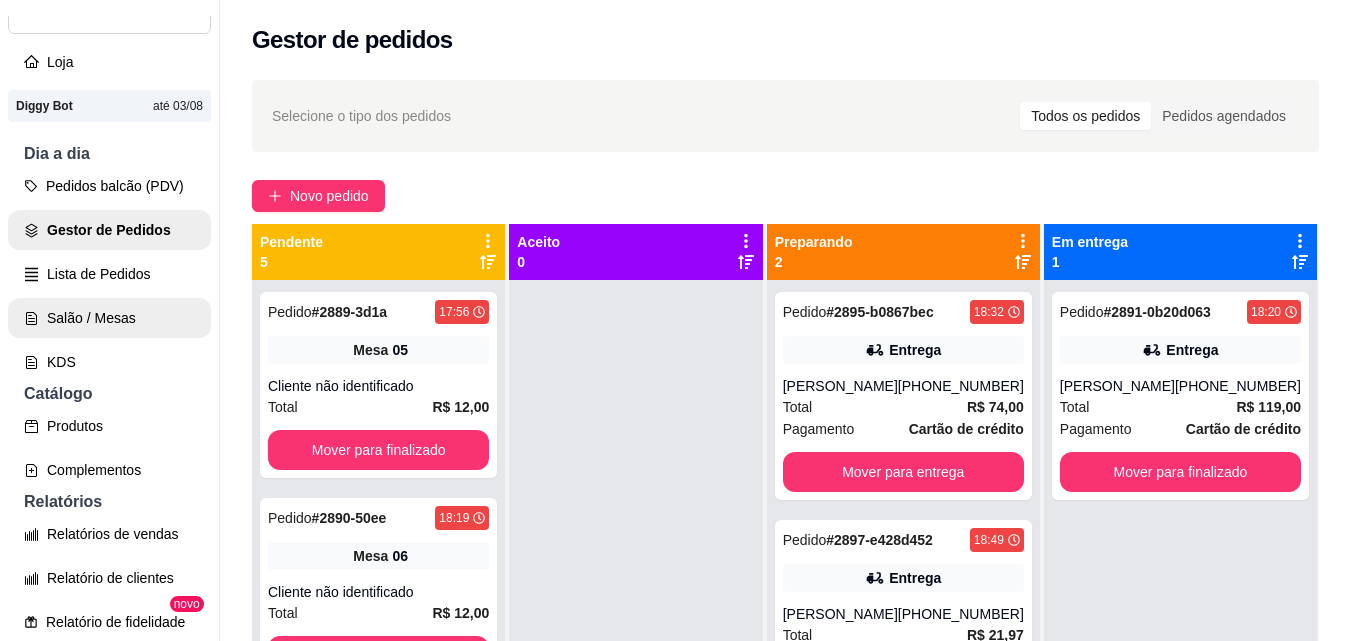 click on "Salão / Mesas" at bounding box center (109, 318) 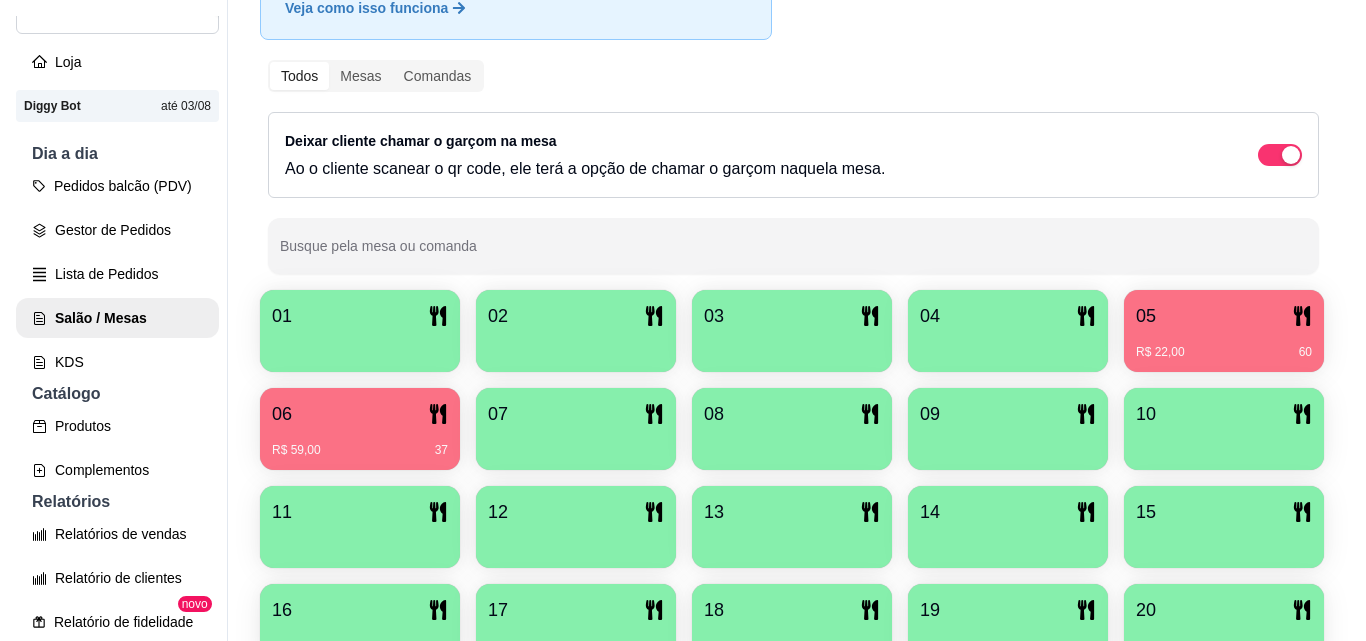 scroll, scrollTop: 200, scrollLeft: 0, axis: vertical 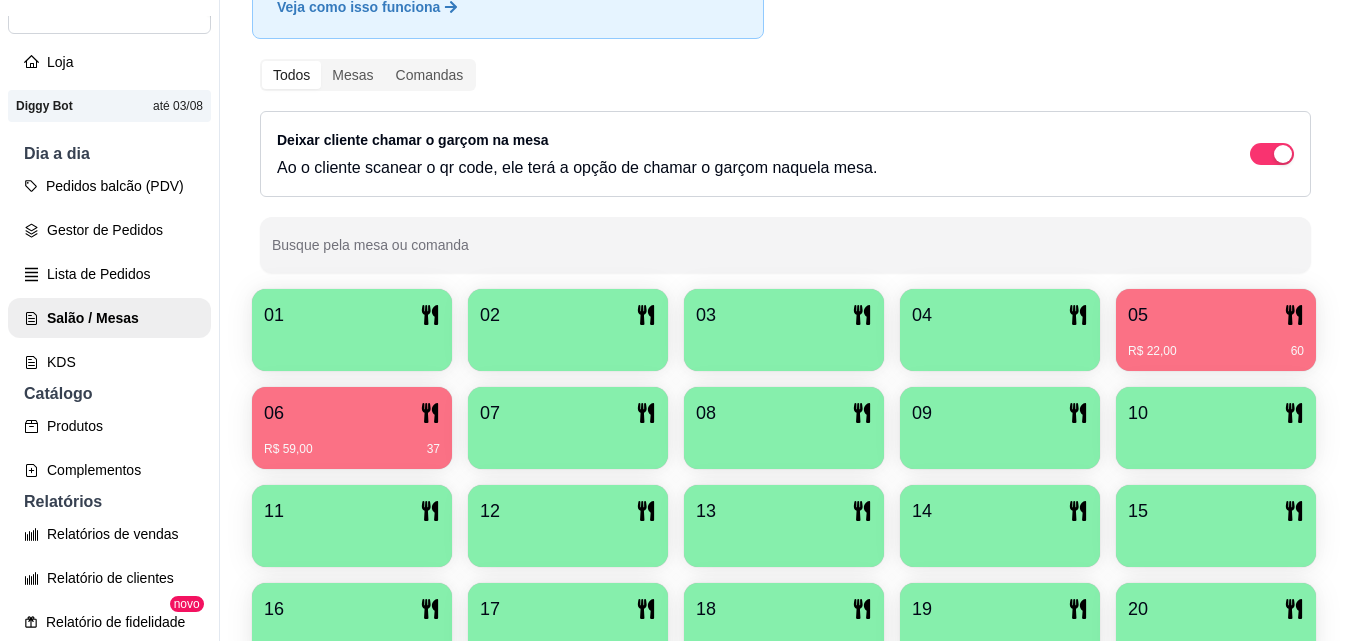 click on "R$ 22,00 60" at bounding box center (1216, 344) 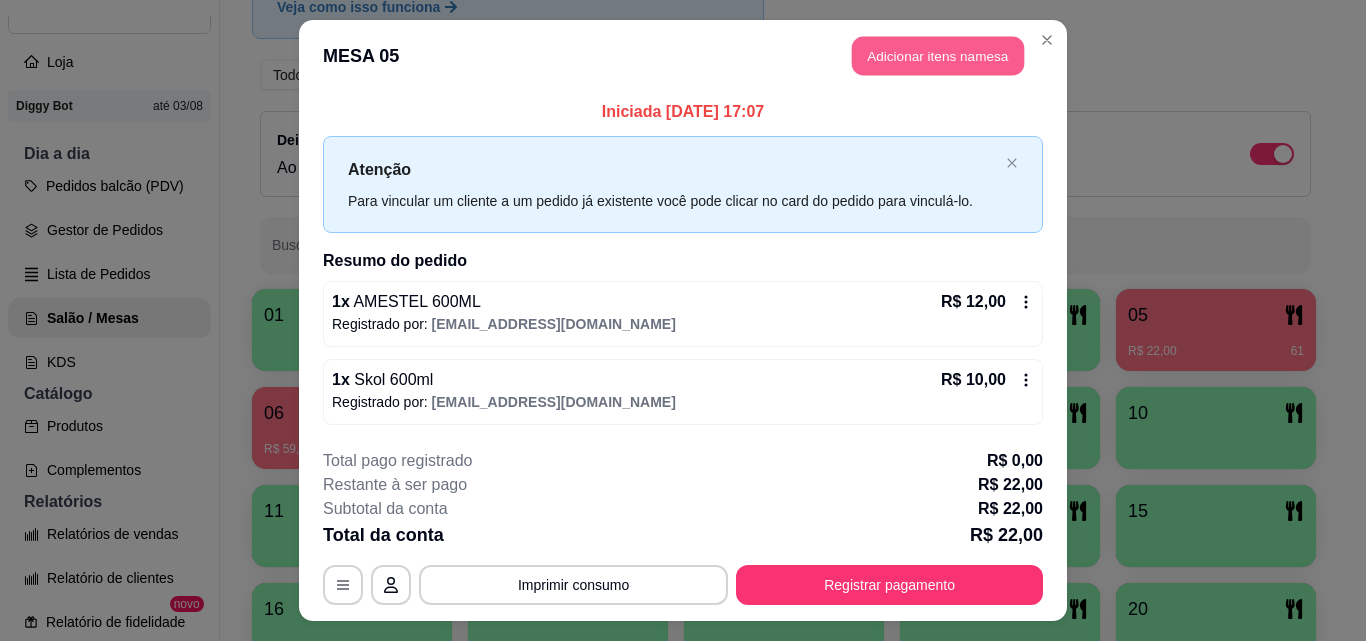 click on "Adicionar itens na  mesa" at bounding box center [938, 56] 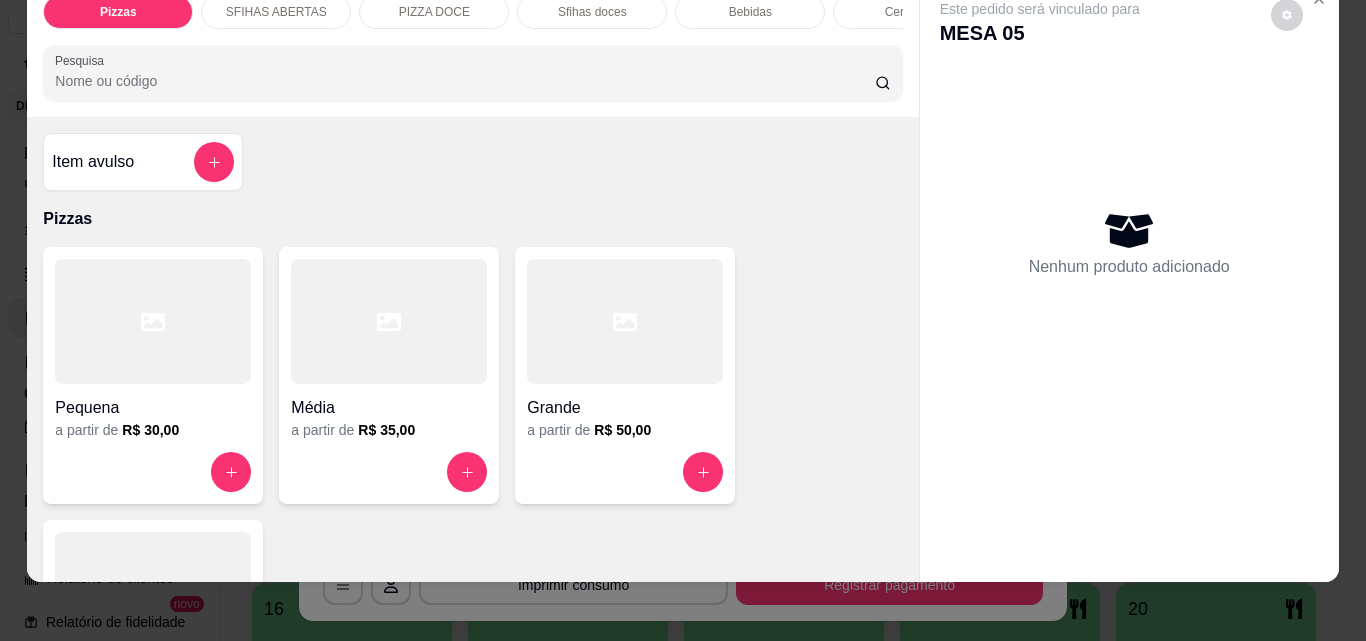 scroll, scrollTop: 52, scrollLeft: 0, axis: vertical 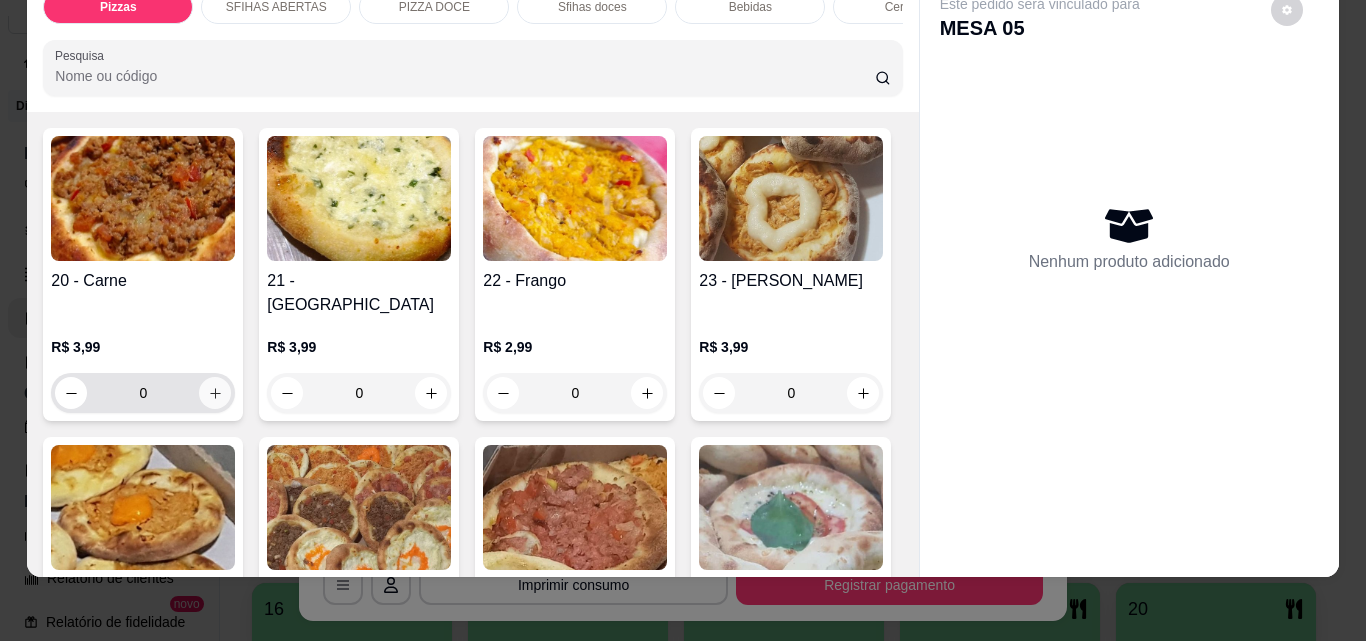 click 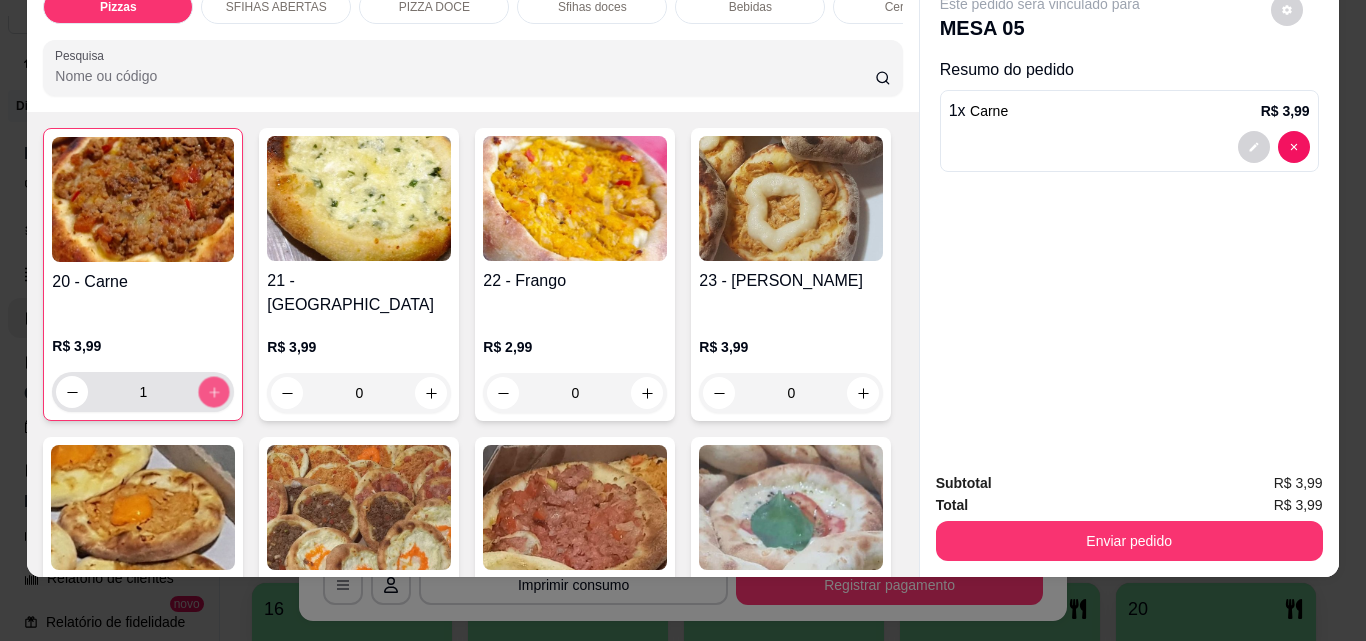 click 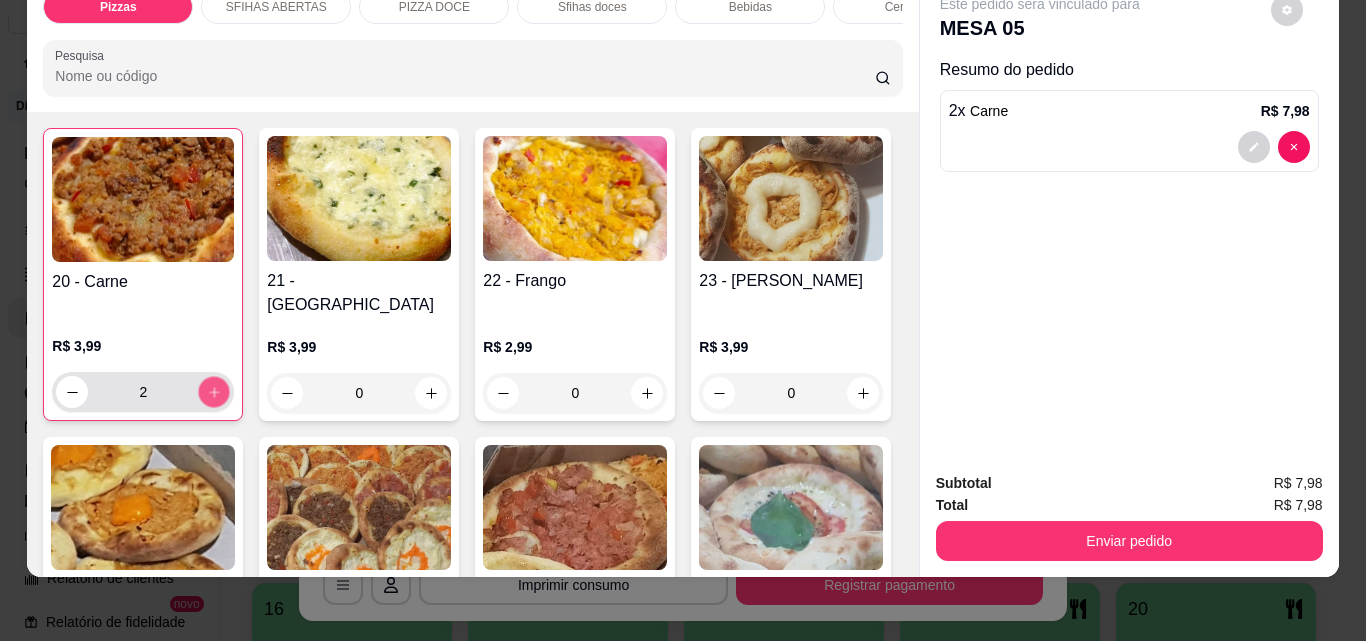 click 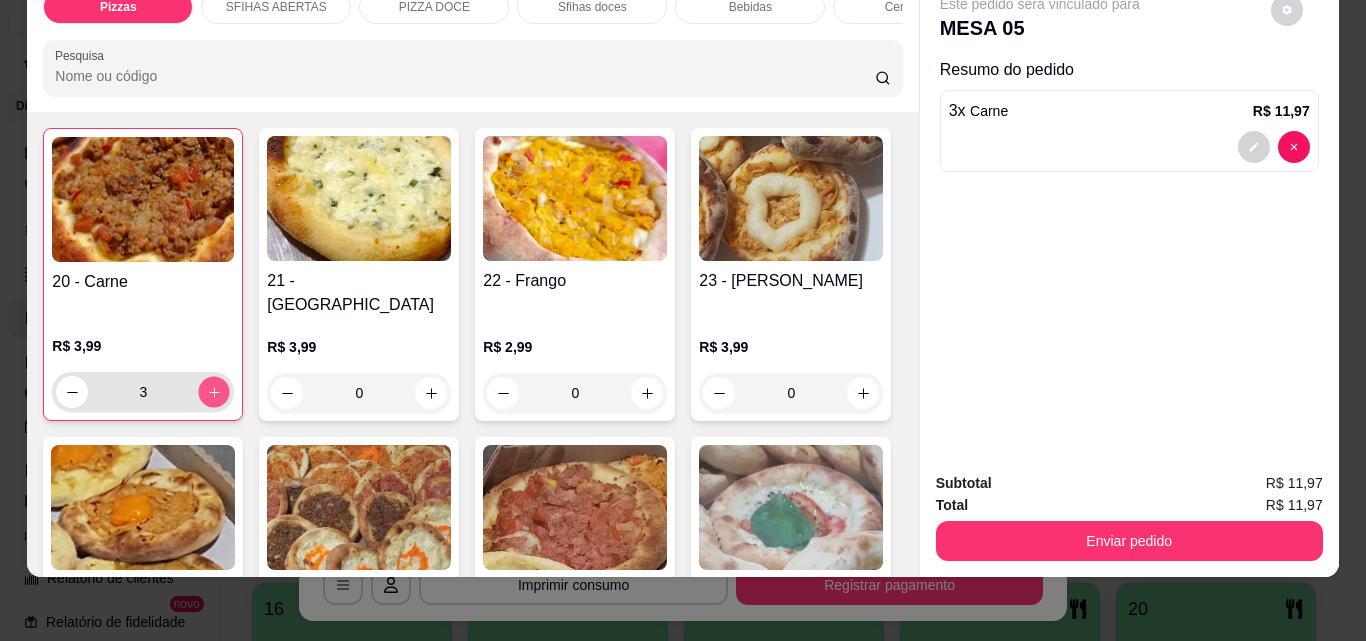 click 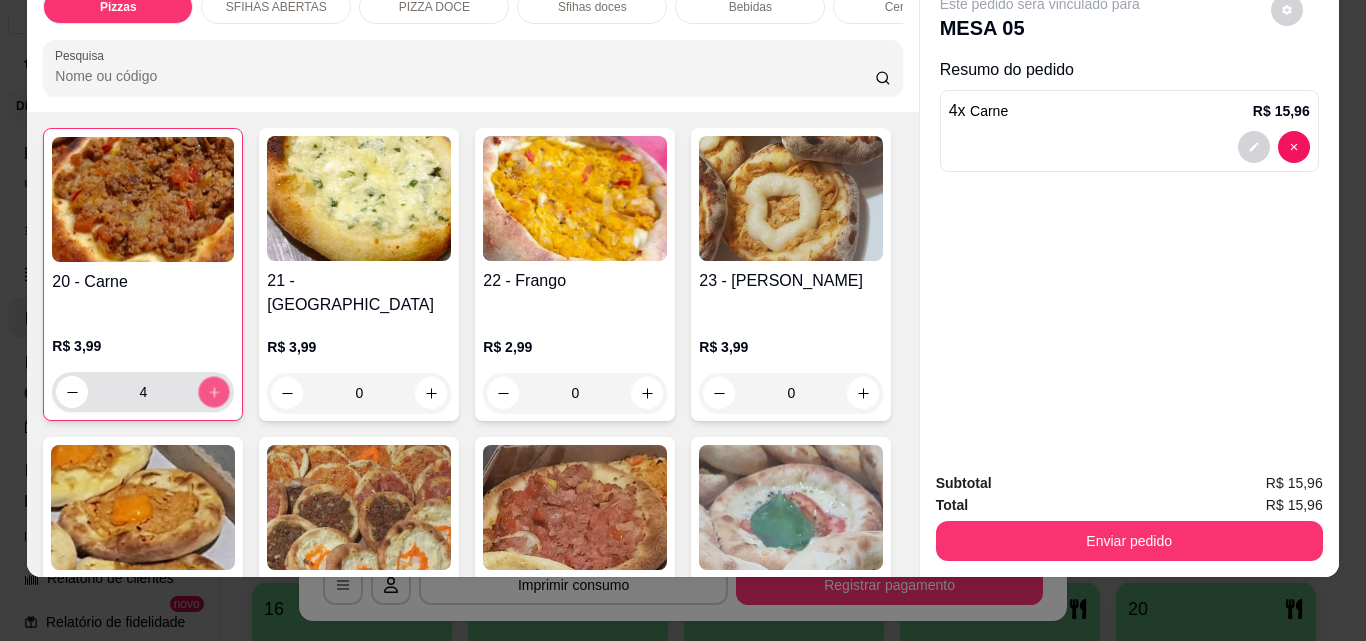 click 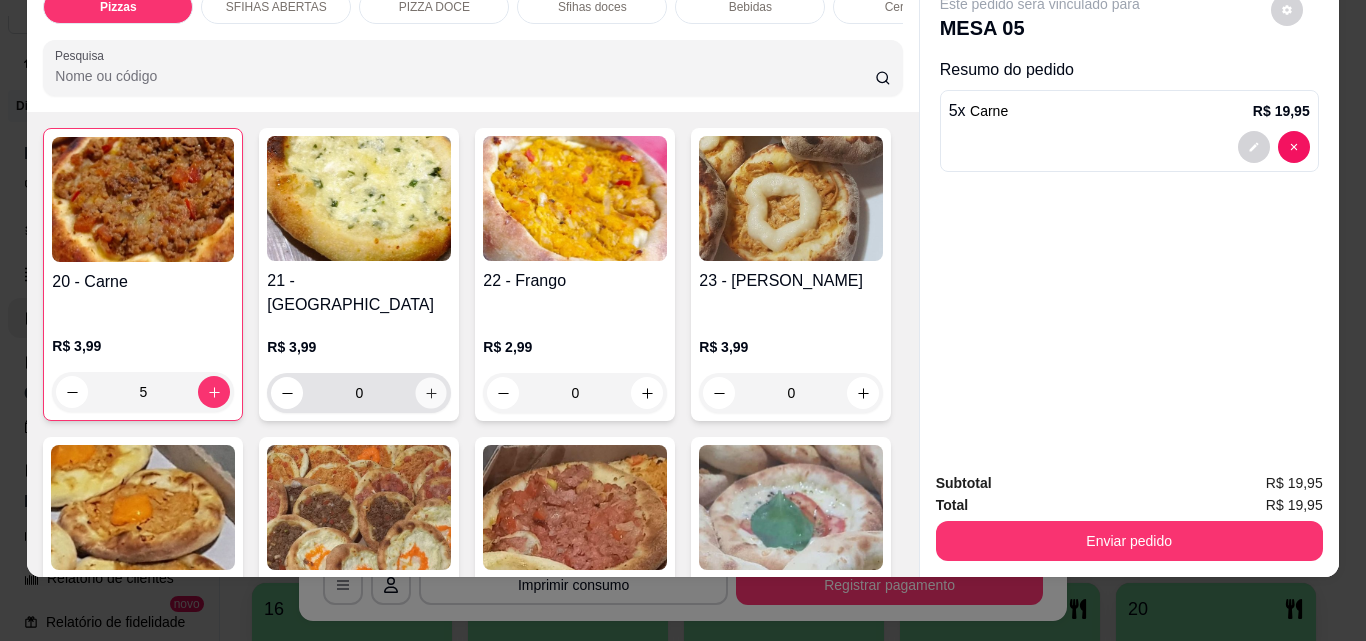click at bounding box center (431, 393) 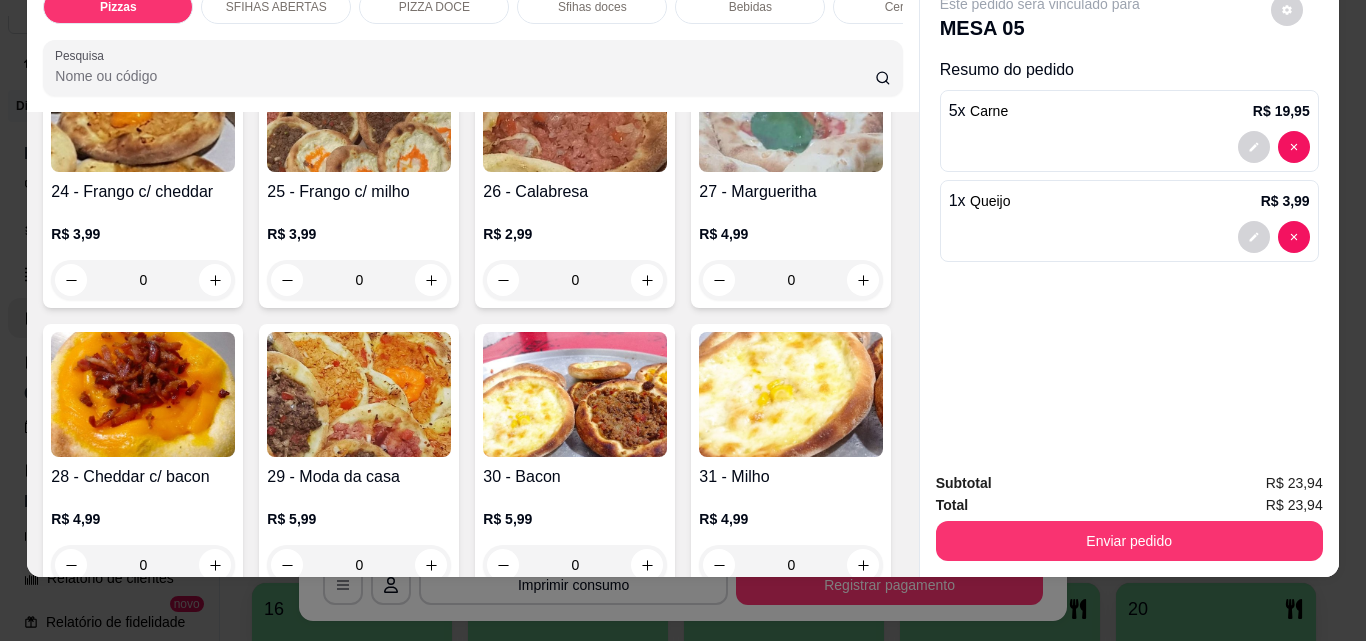 scroll, scrollTop: 1200, scrollLeft: 0, axis: vertical 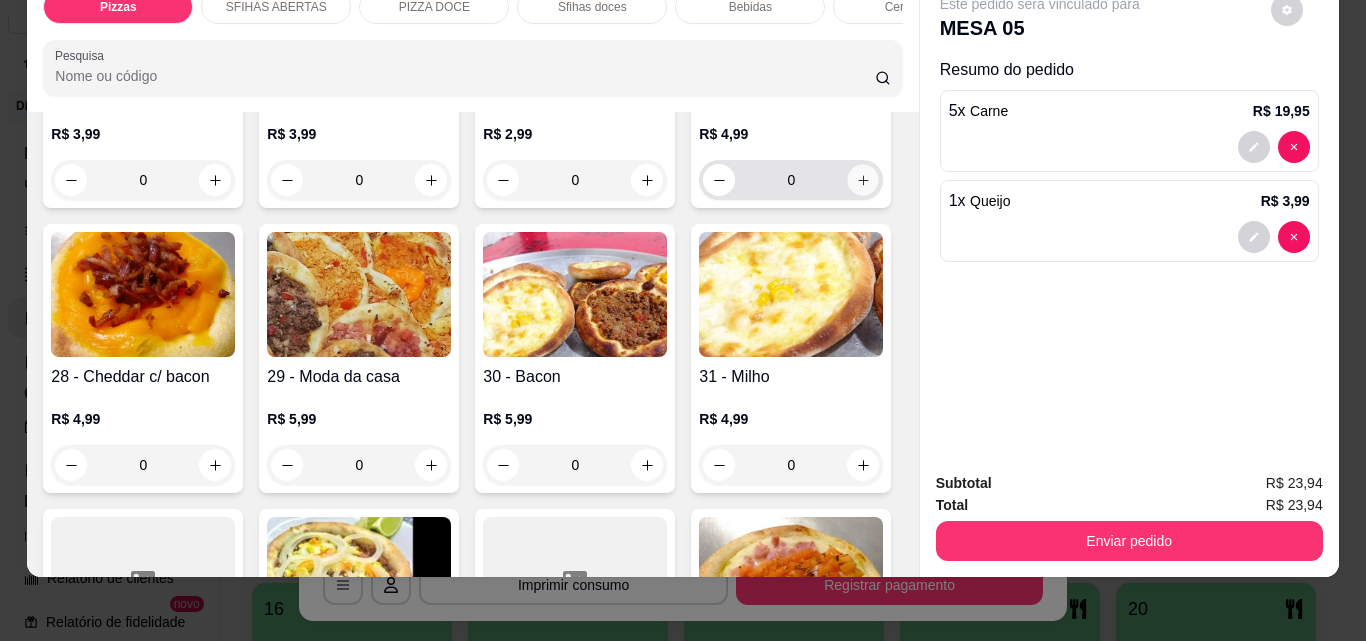 click at bounding box center (863, 180) 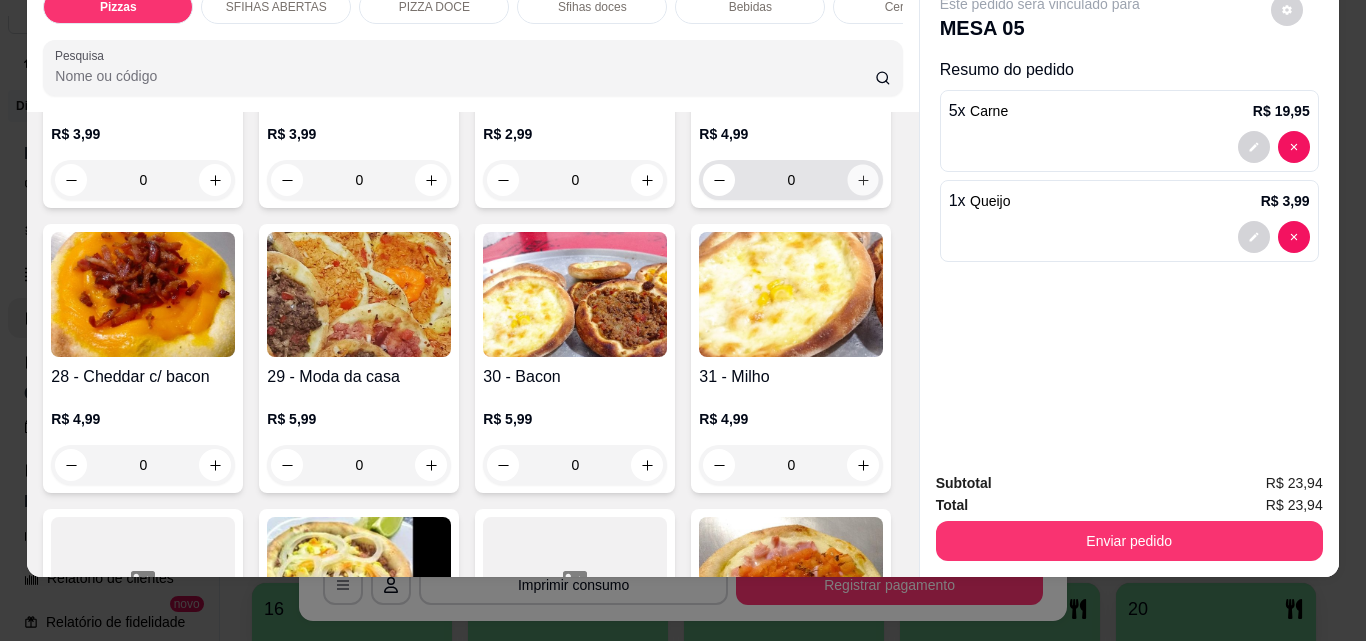 type on "1" 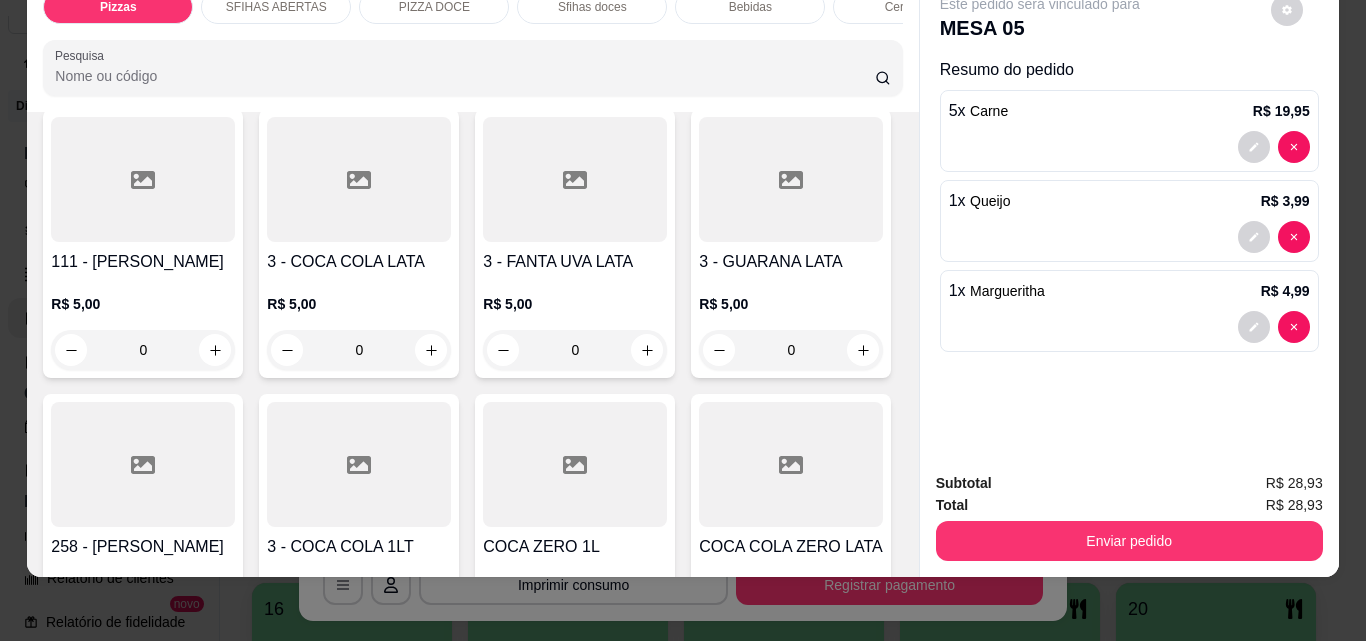 scroll, scrollTop: 6100, scrollLeft: 0, axis: vertical 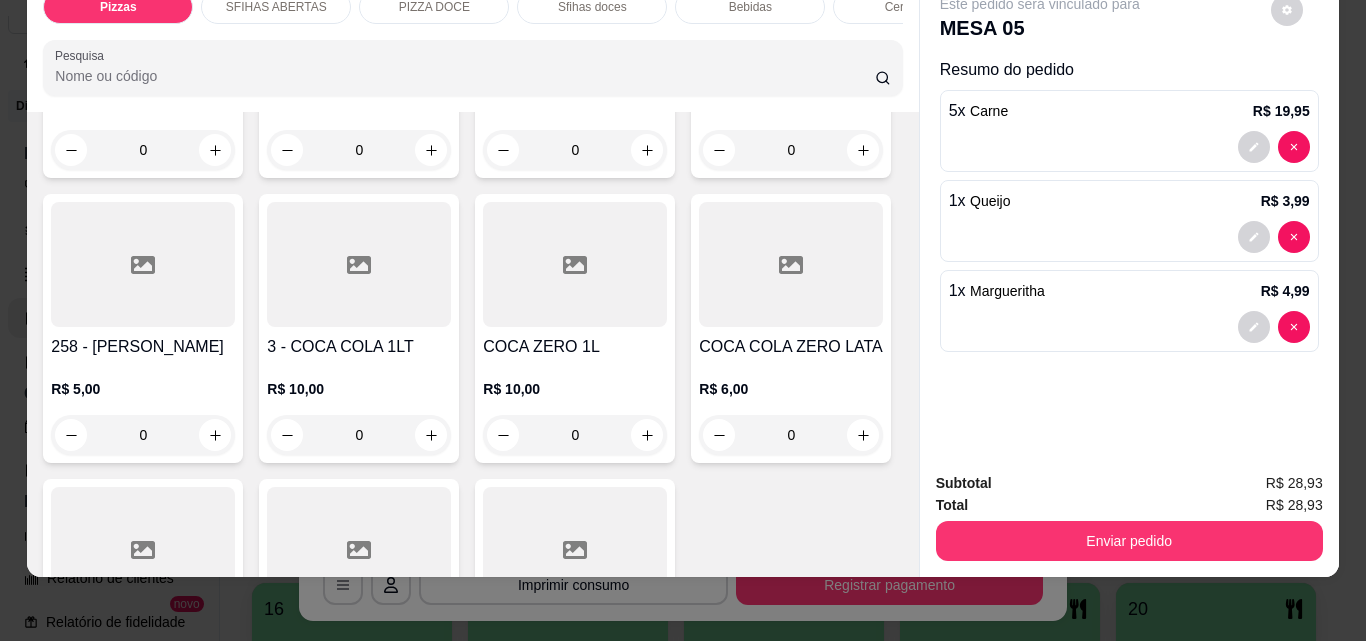 click 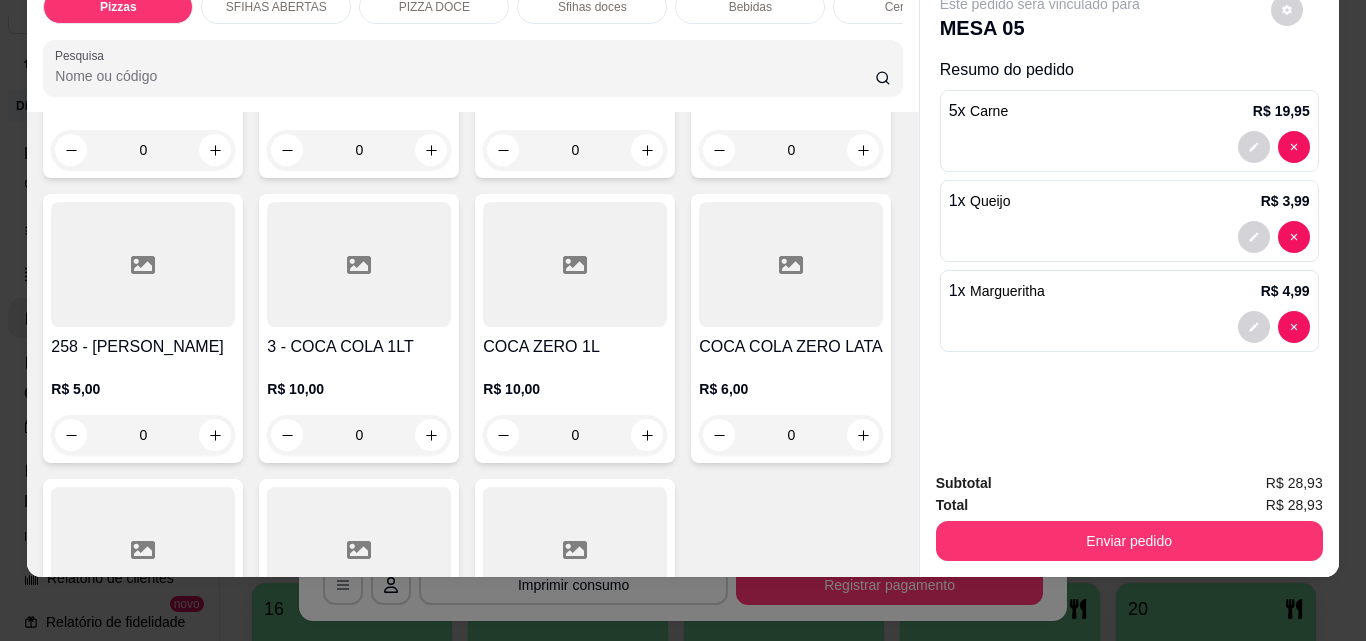 type on "1" 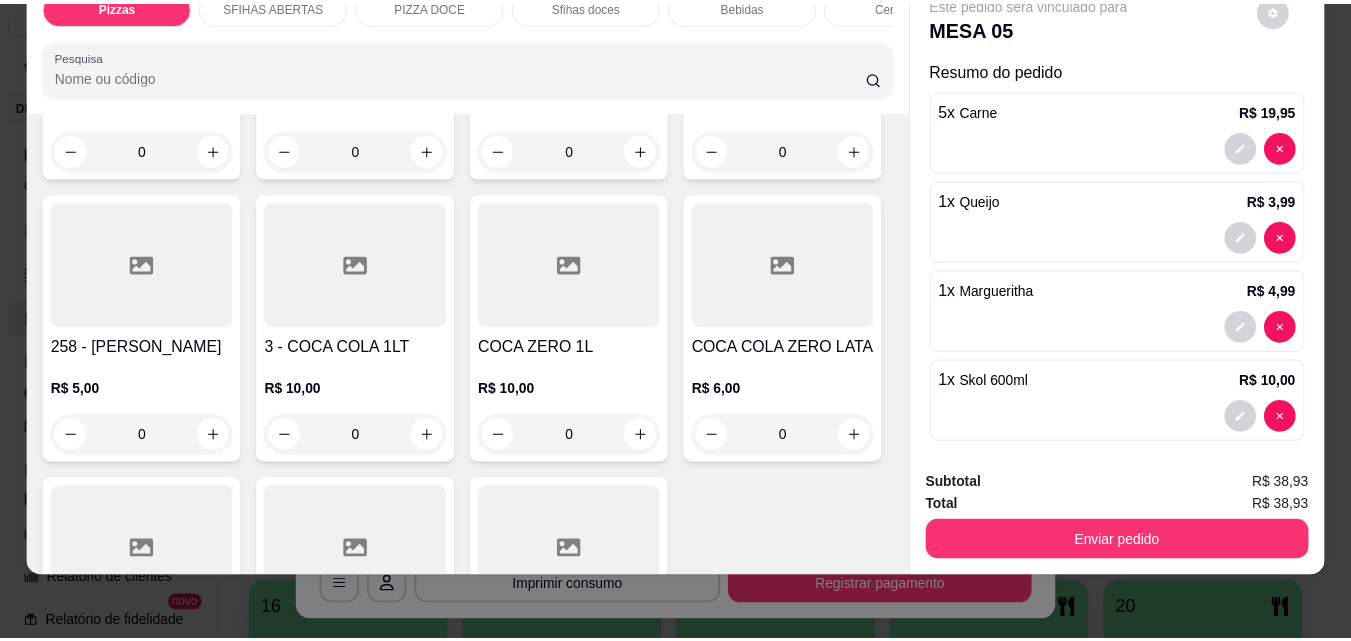 scroll, scrollTop: 6101, scrollLeft: 0, axis: vertical 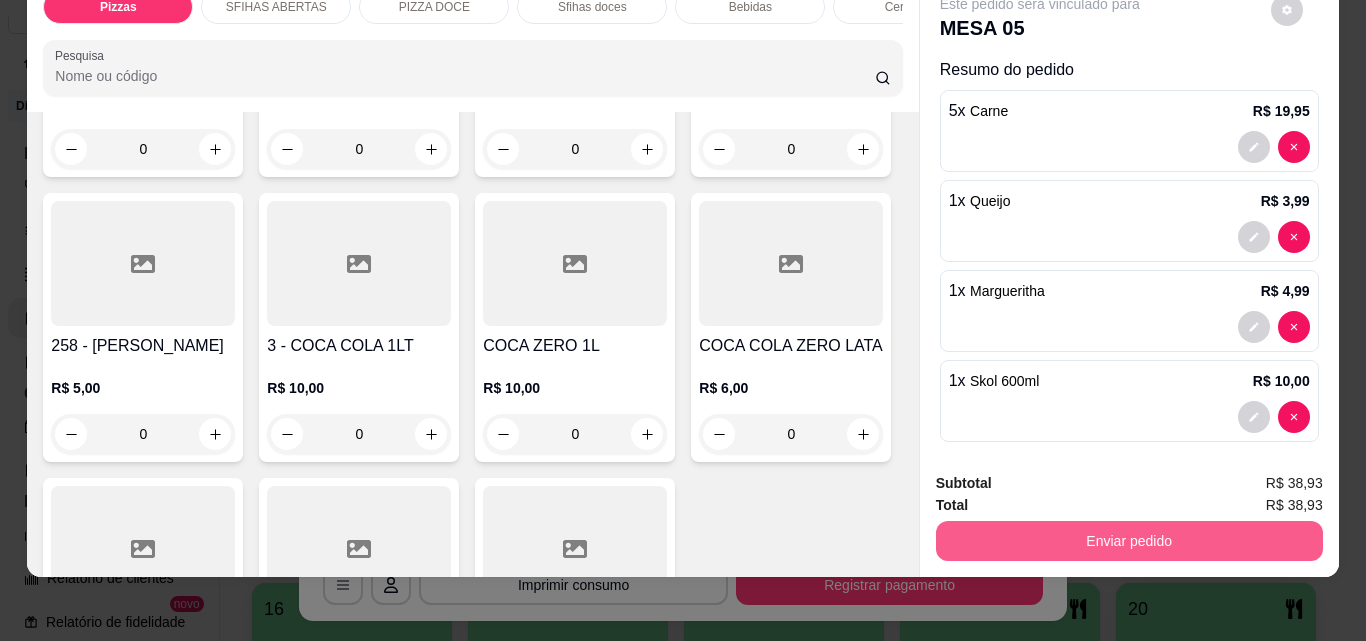 click on "Enviar pedido" at bounding box center (1129, 541) 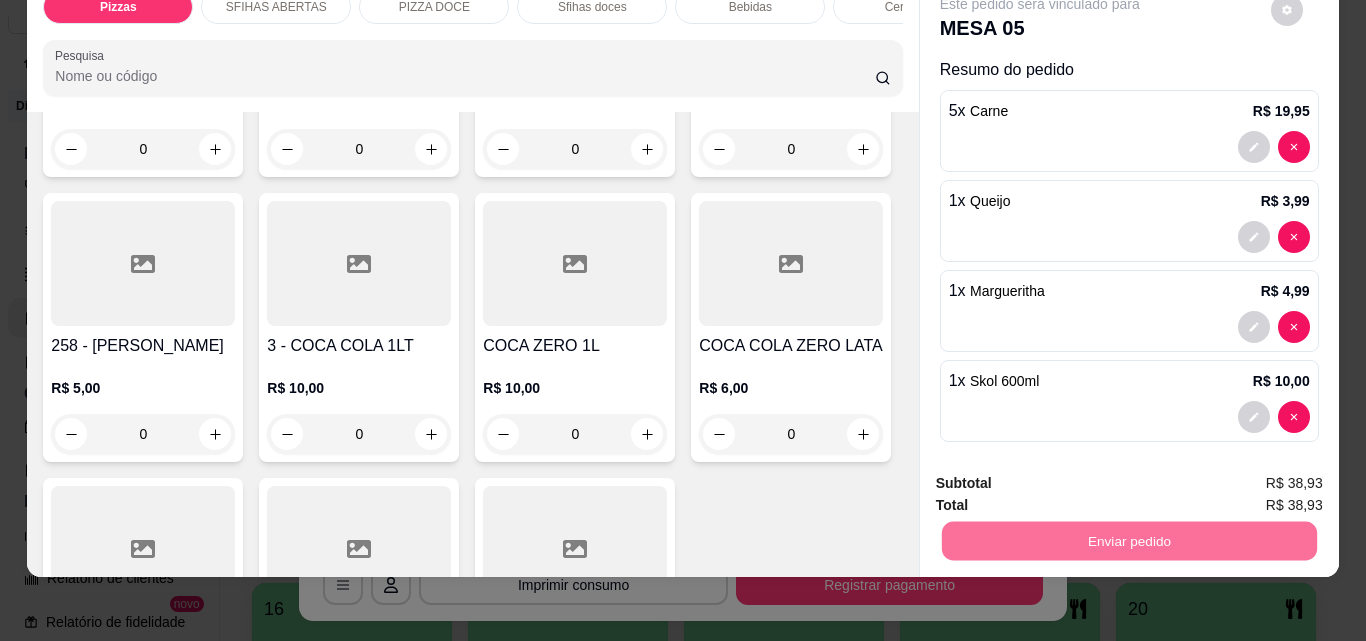 click on "Não registrar e enviar pedido" at bounding box center (1063, 476) 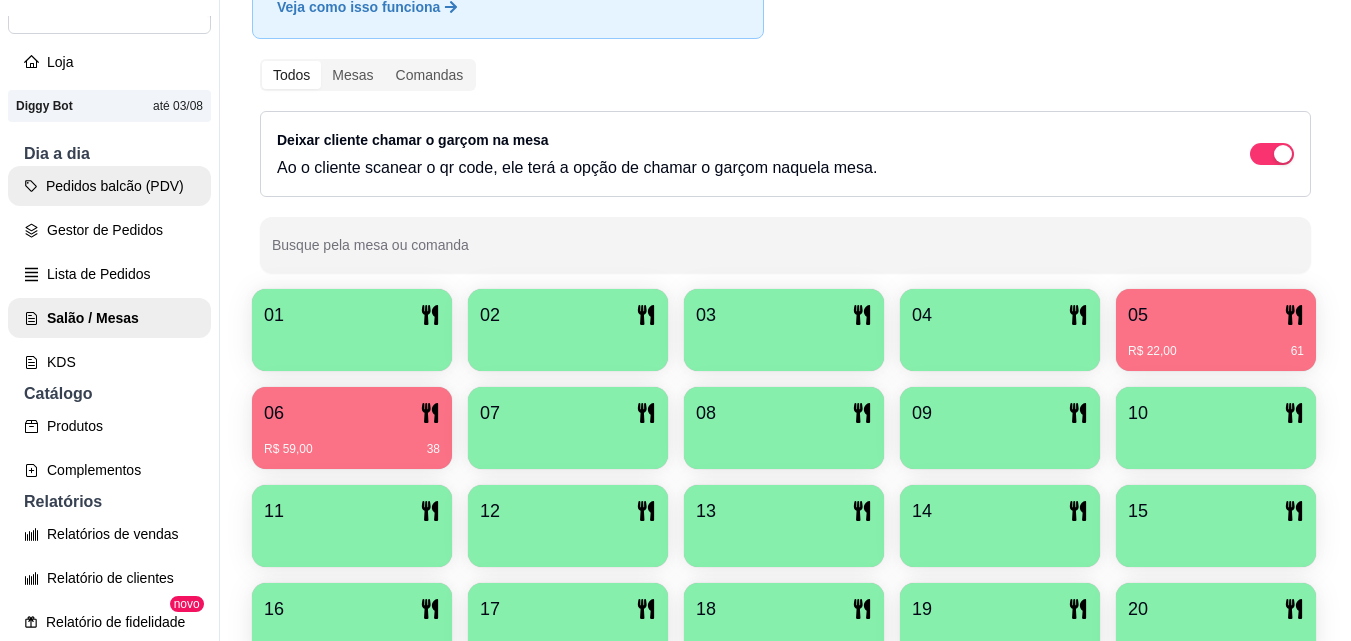 scroll, scrollTop: 0, scrollLeft: 0, axis: both 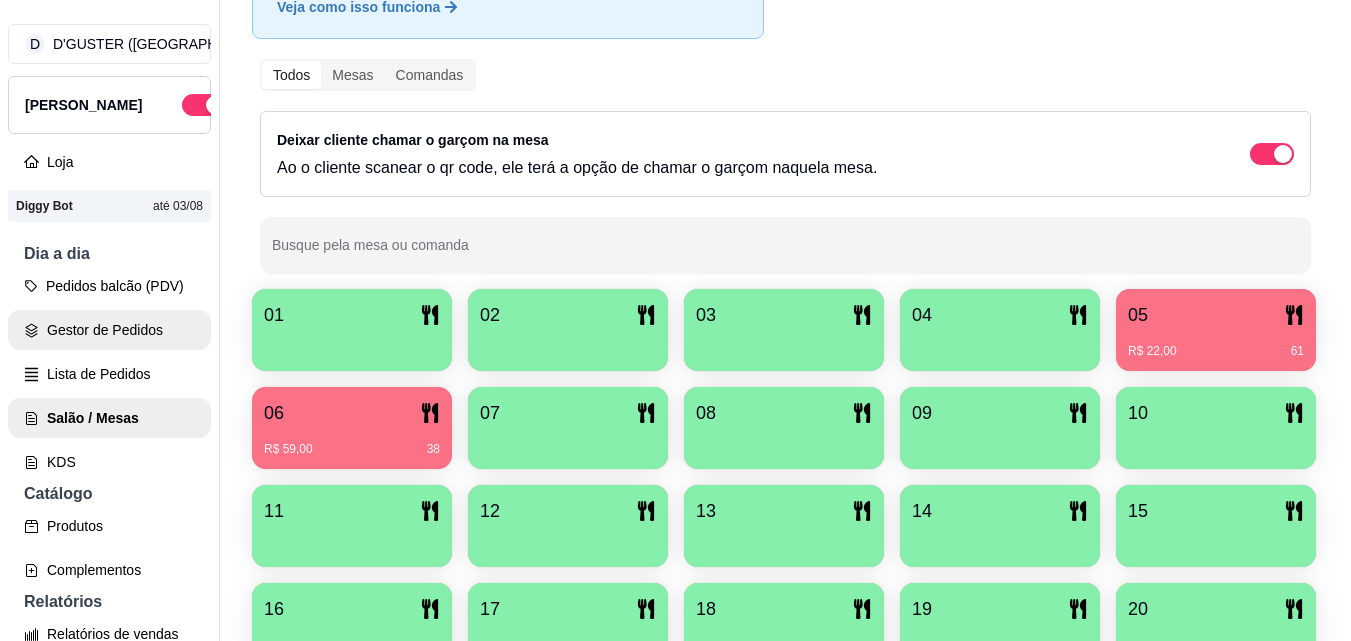 click on "Gestor de Pedidos" at bounding box center (109, 330) 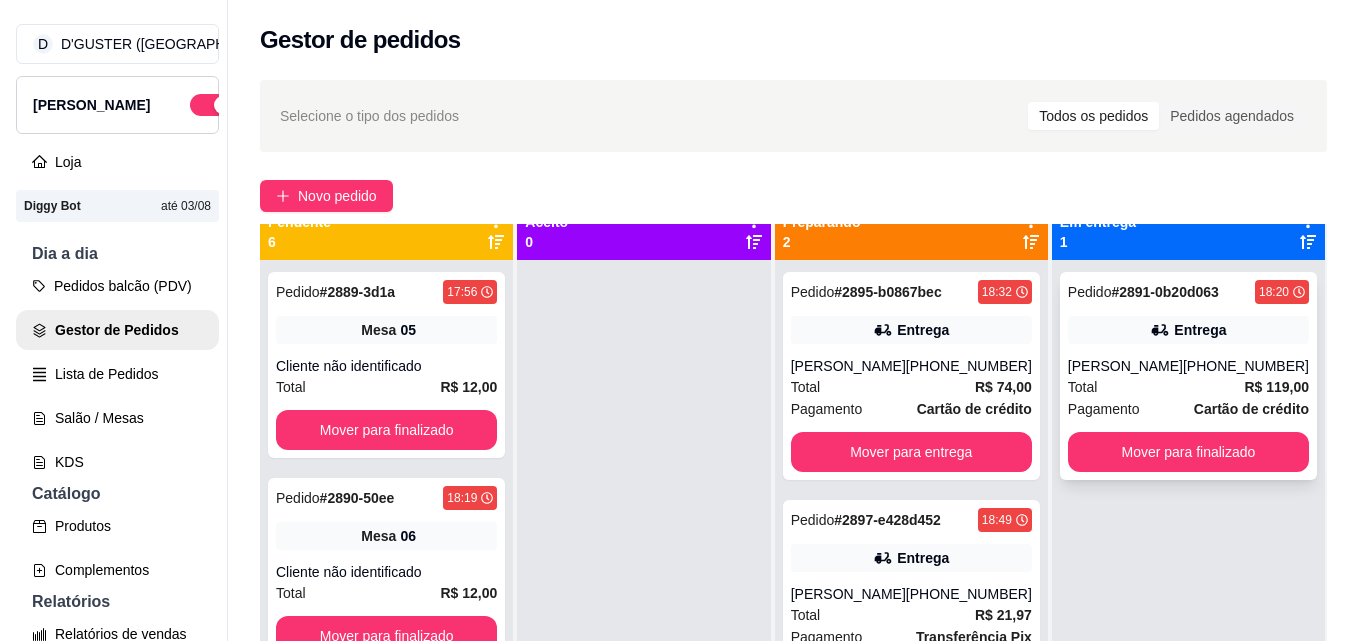 scroll, scrollTop: 0, scrollLeft: 0, axis: both 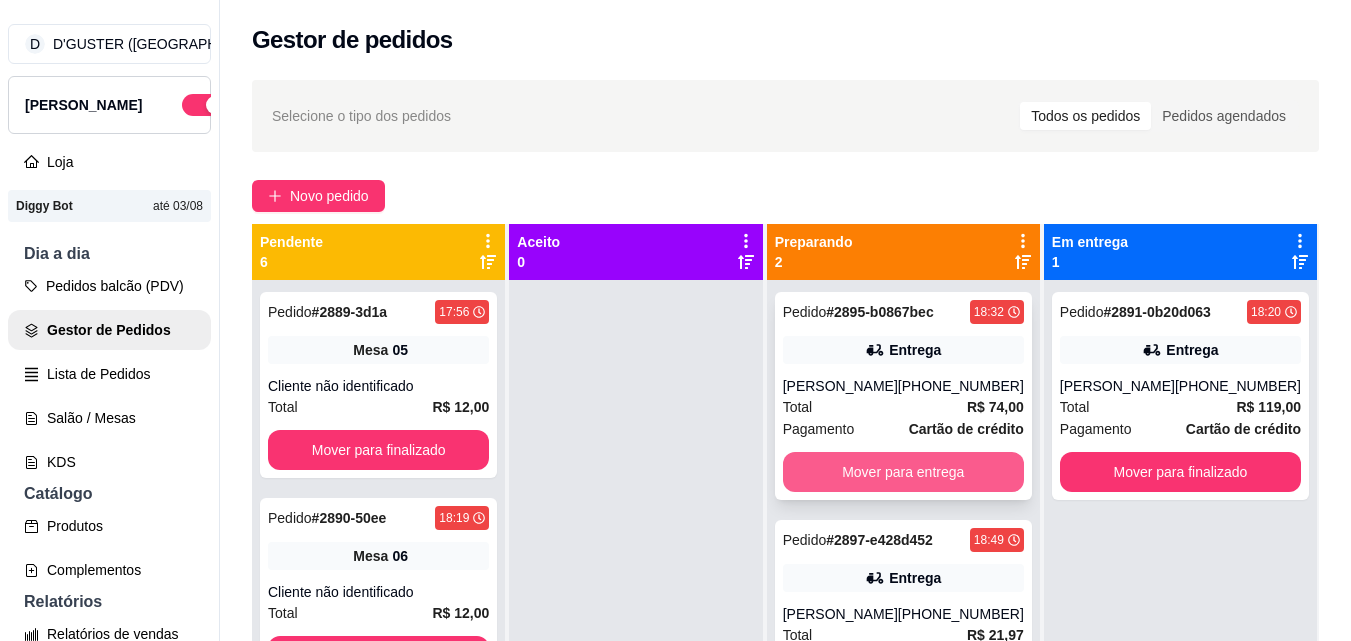 click on "Mover para entrega" at bounding box center [903, 472] 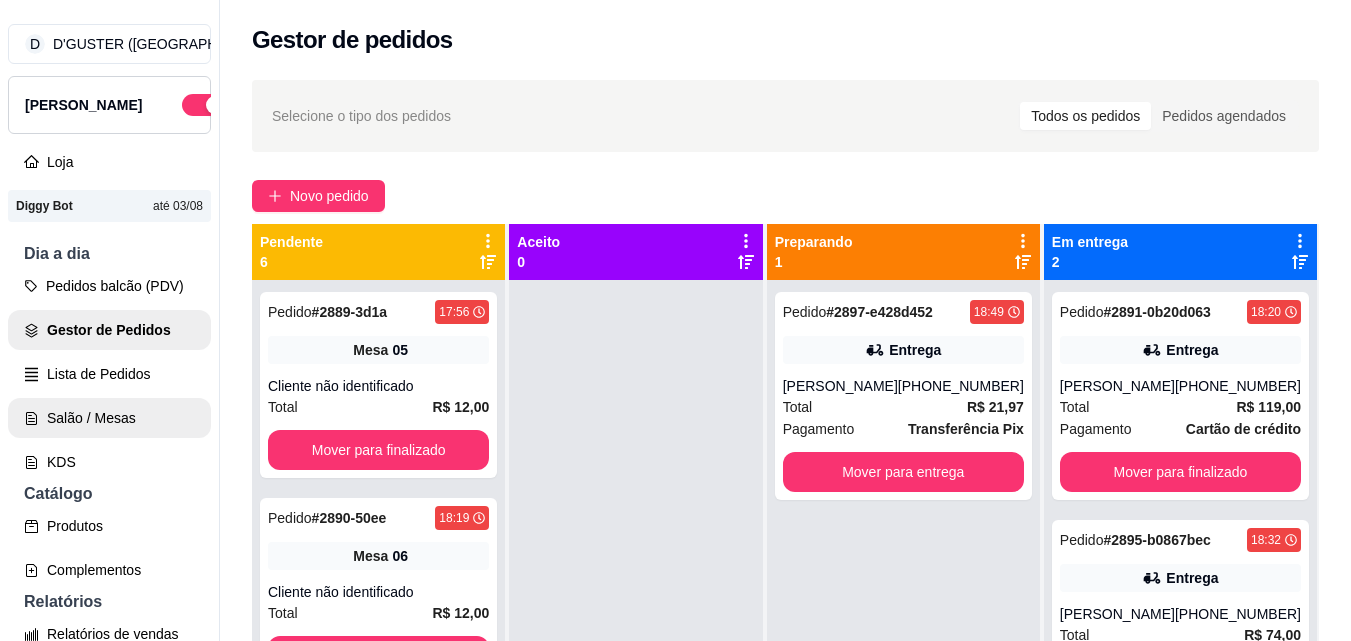 click on "Salão / Mesas" at bounding box center (109, 418) 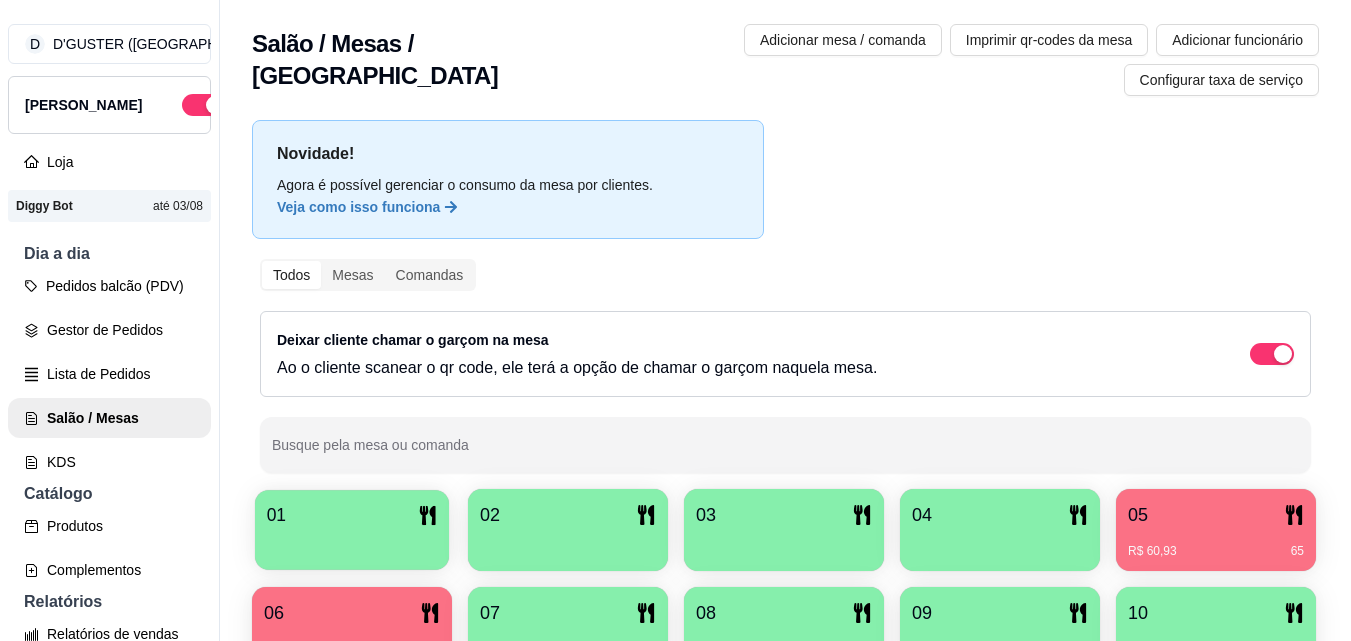 click on "01" at bounding box center (352, 530) 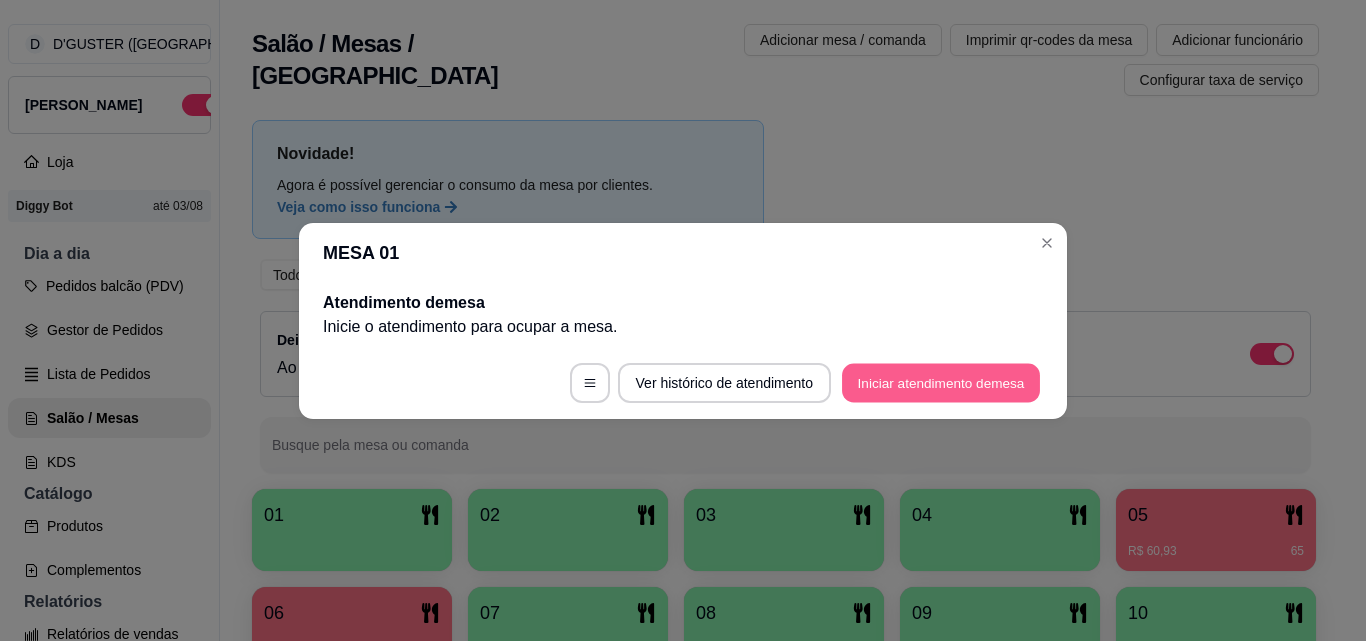 click on "Iniciar atendimento de  mesa" at bounding box center (941, 382) 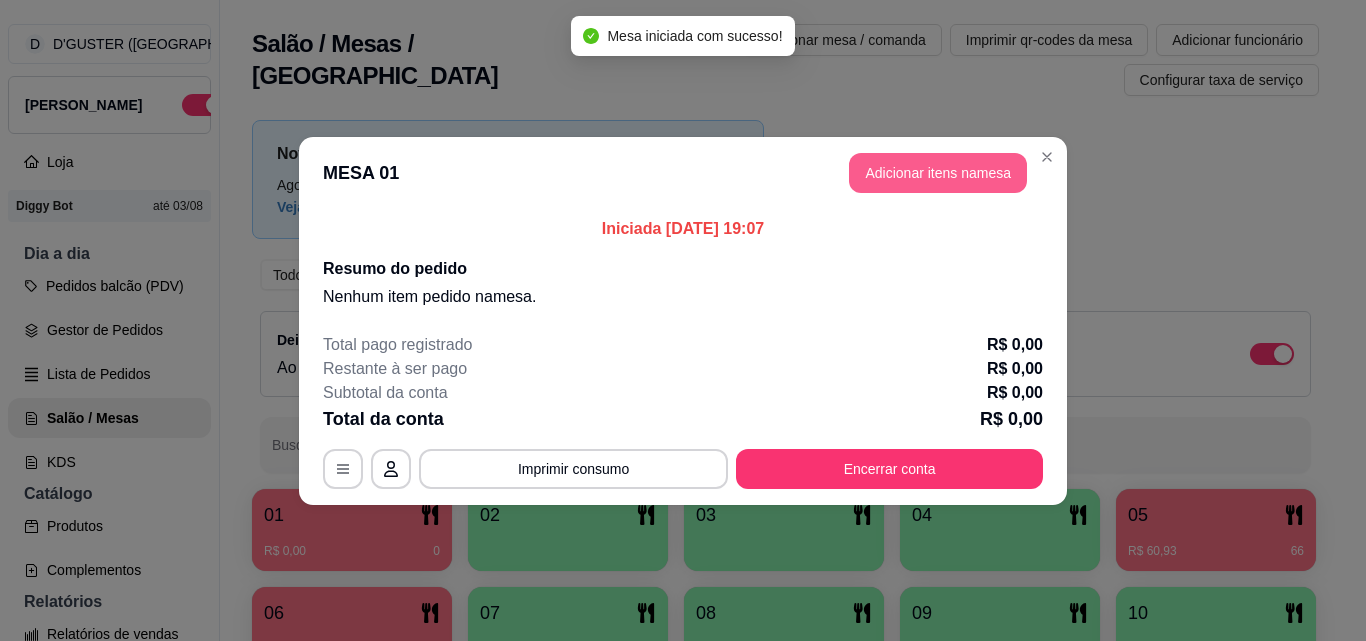 click on "Adicionar itens na  mesa" at bounding box center (938, 173) 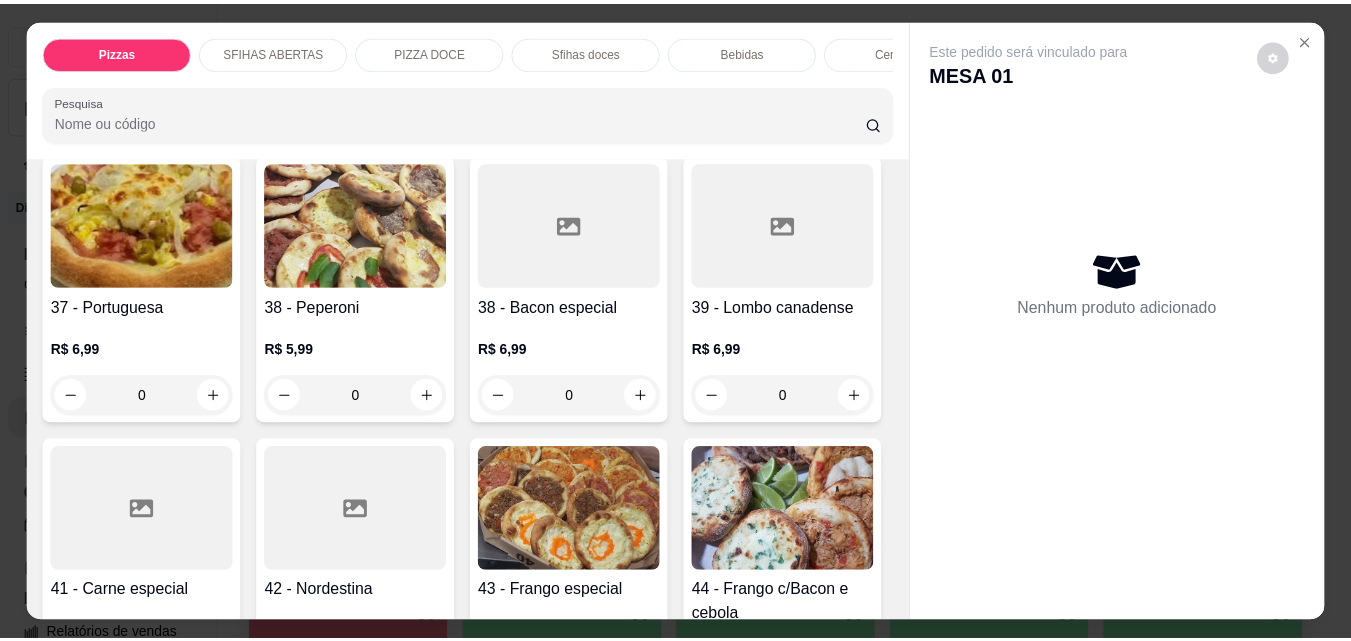 scroll, scrollTop: 1700, scrollLeft: 0, axis: vertical 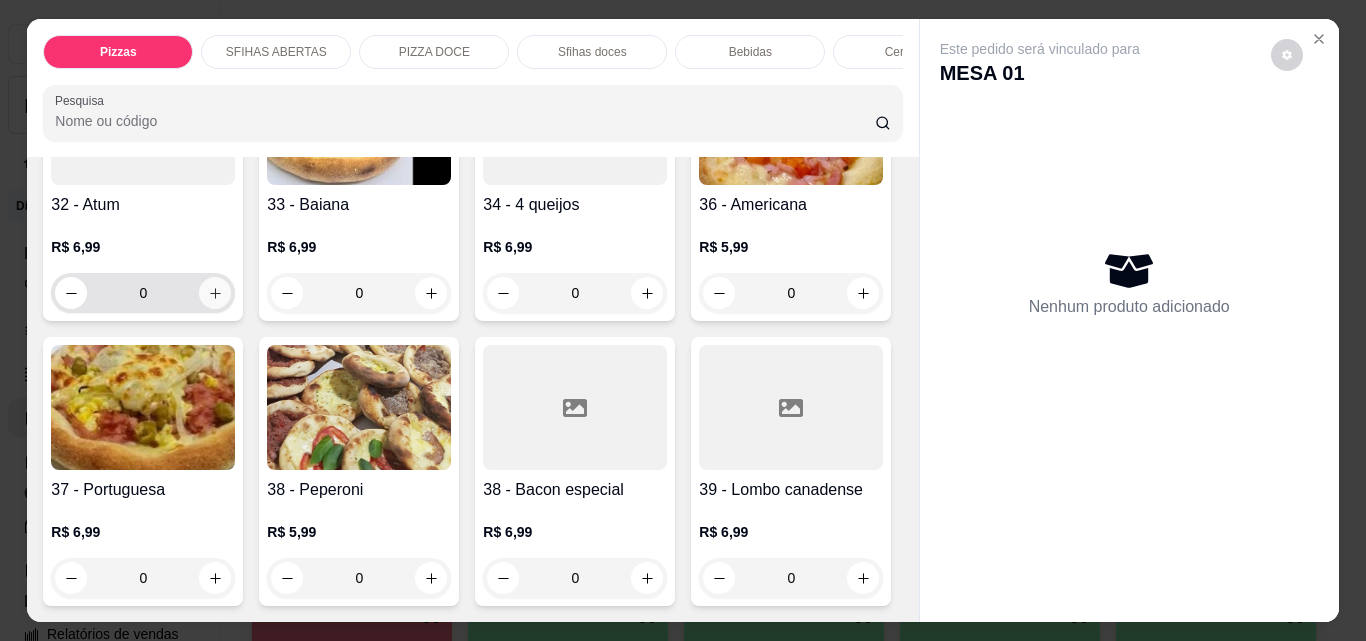 click at bounding box center (215, 293) 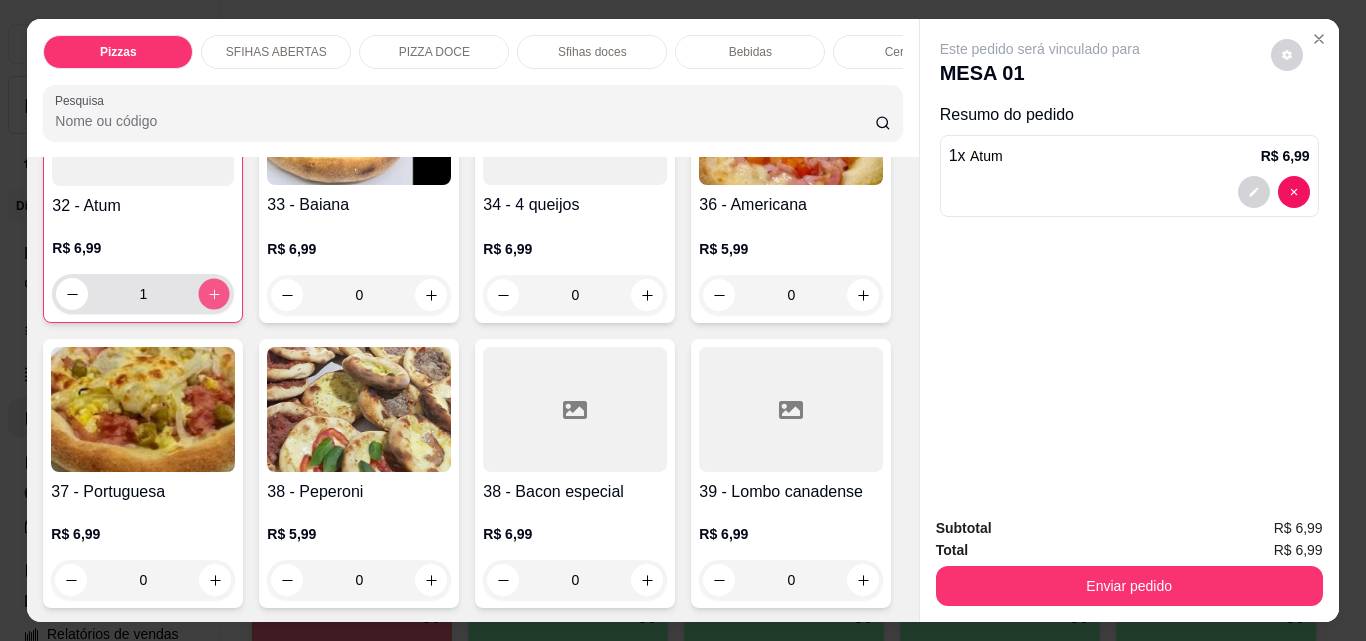 click at bounding box center [214, 294] 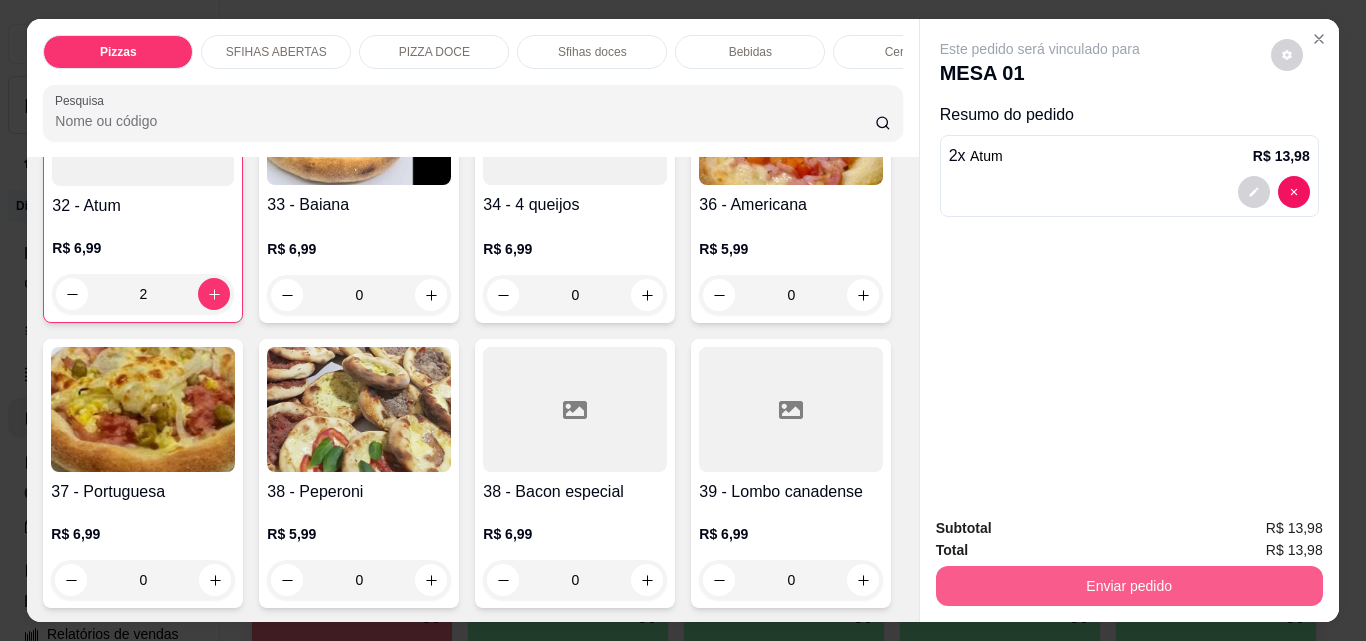 click on "Enviar pedido" at bounding box center [1129, 586] 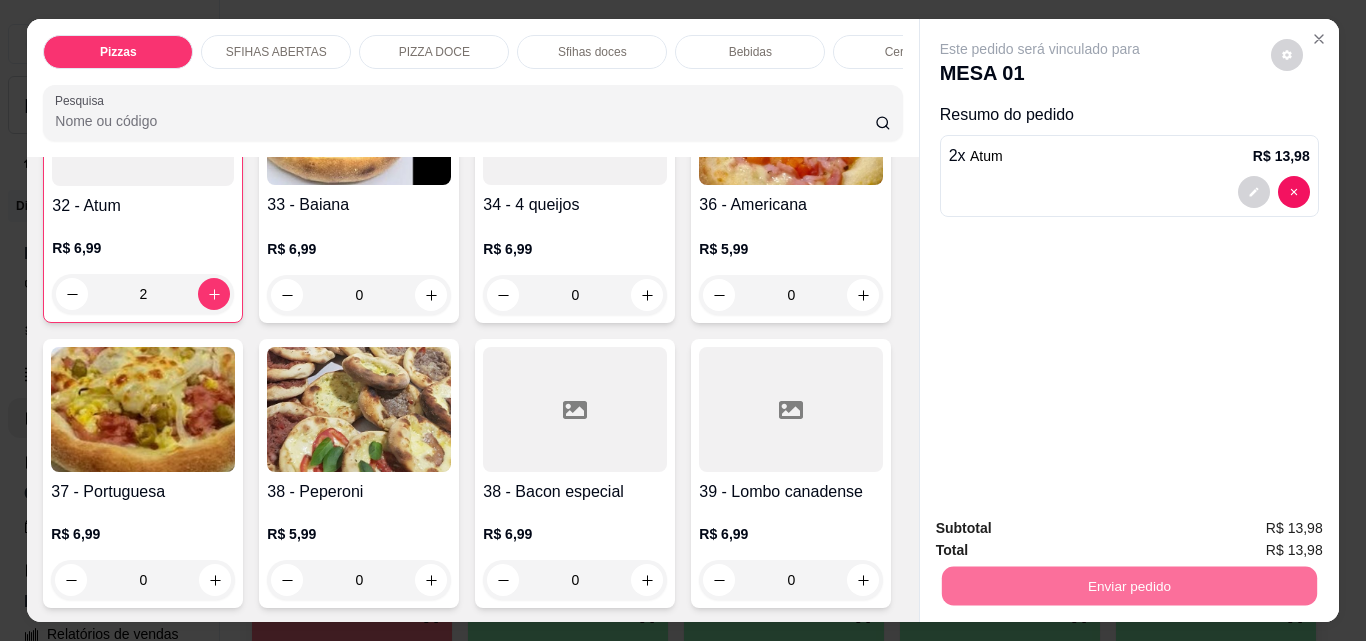 click on "Não registrar e enviar pedido" at bounding box center (1063, 529) 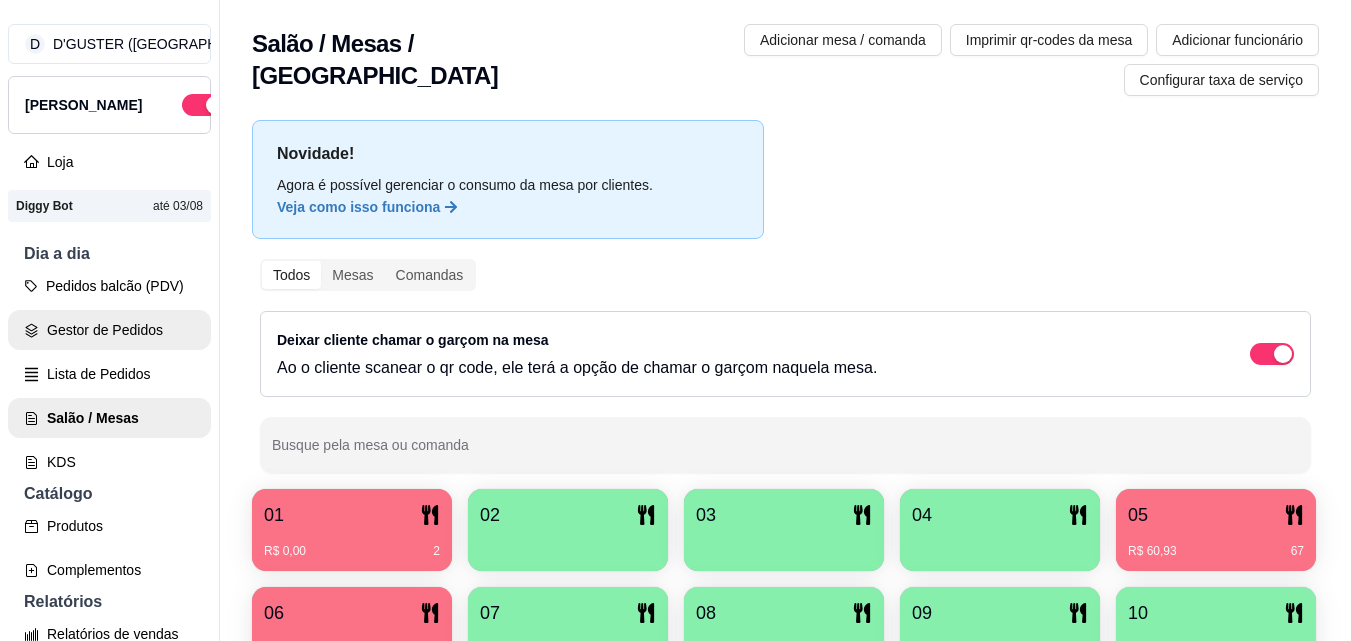 click on "Gestor de Pedidos" at bounding box center [109, 330] 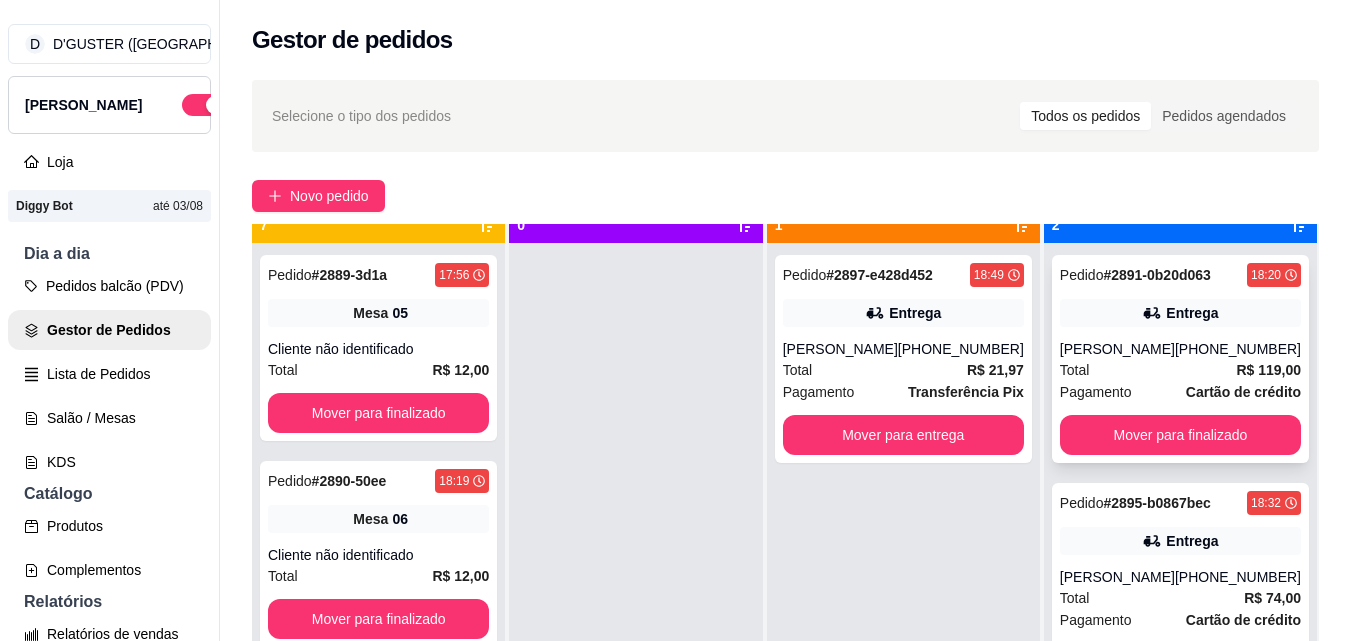 scroll, scrollTop: 56, scrollLeft: 0, axis: vertical 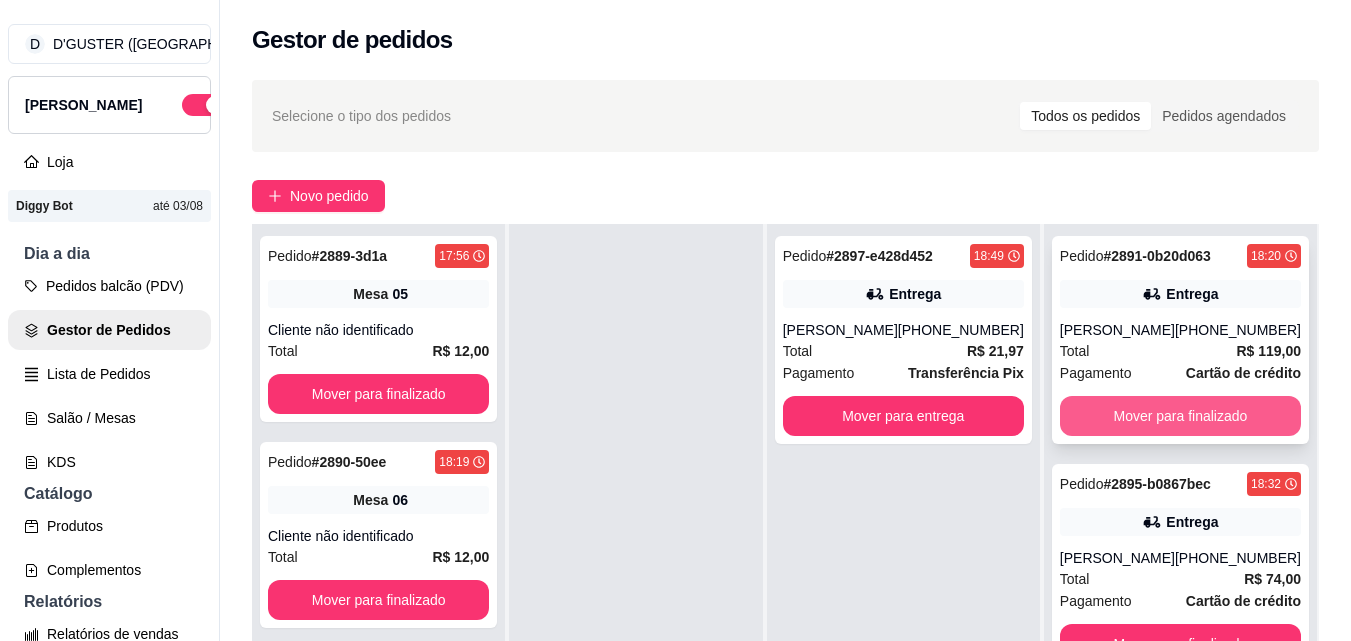 click on "Mover para finalizado" at bounding box center [1180, 416] 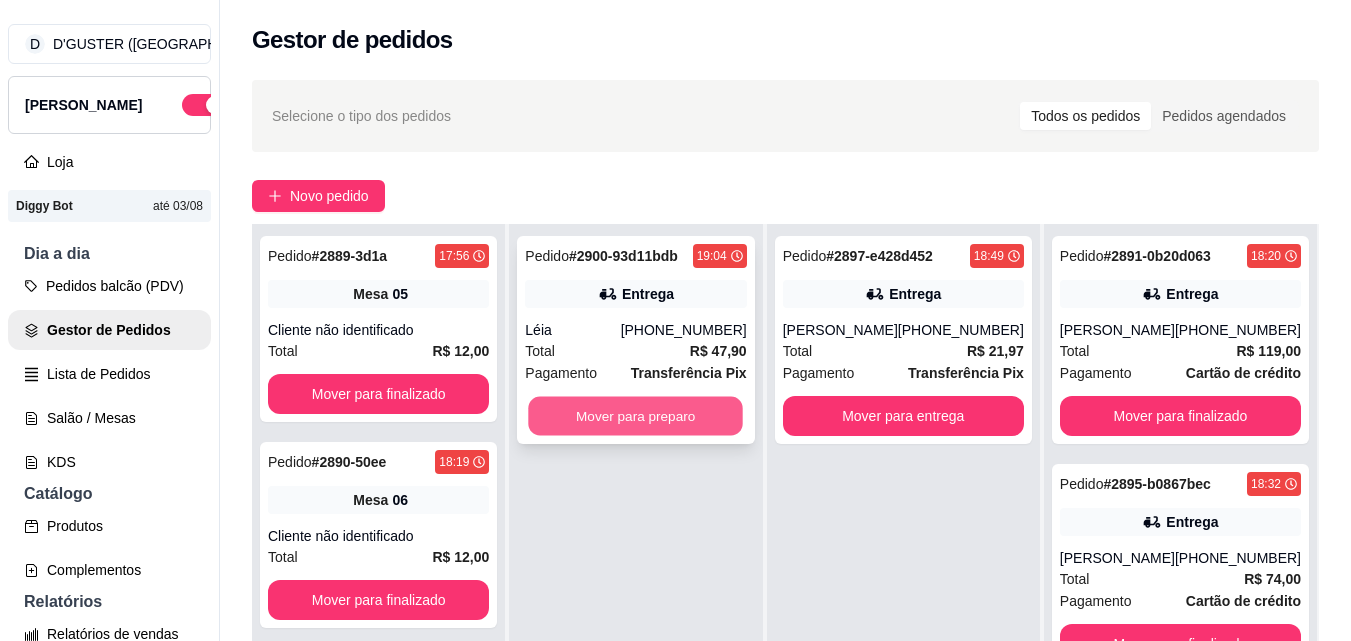 click on "Mover para preparo" at bounding box center (636, 416) 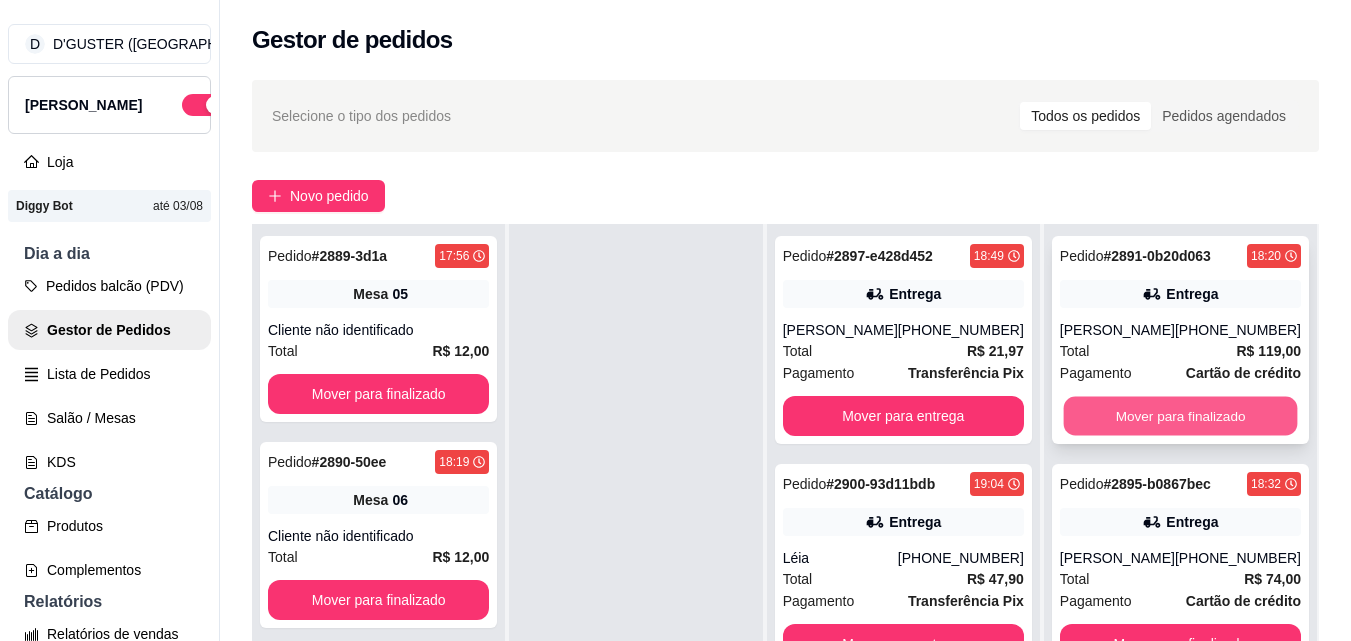 click on "Mover para finalizado" at bounding box center (1180, 416) 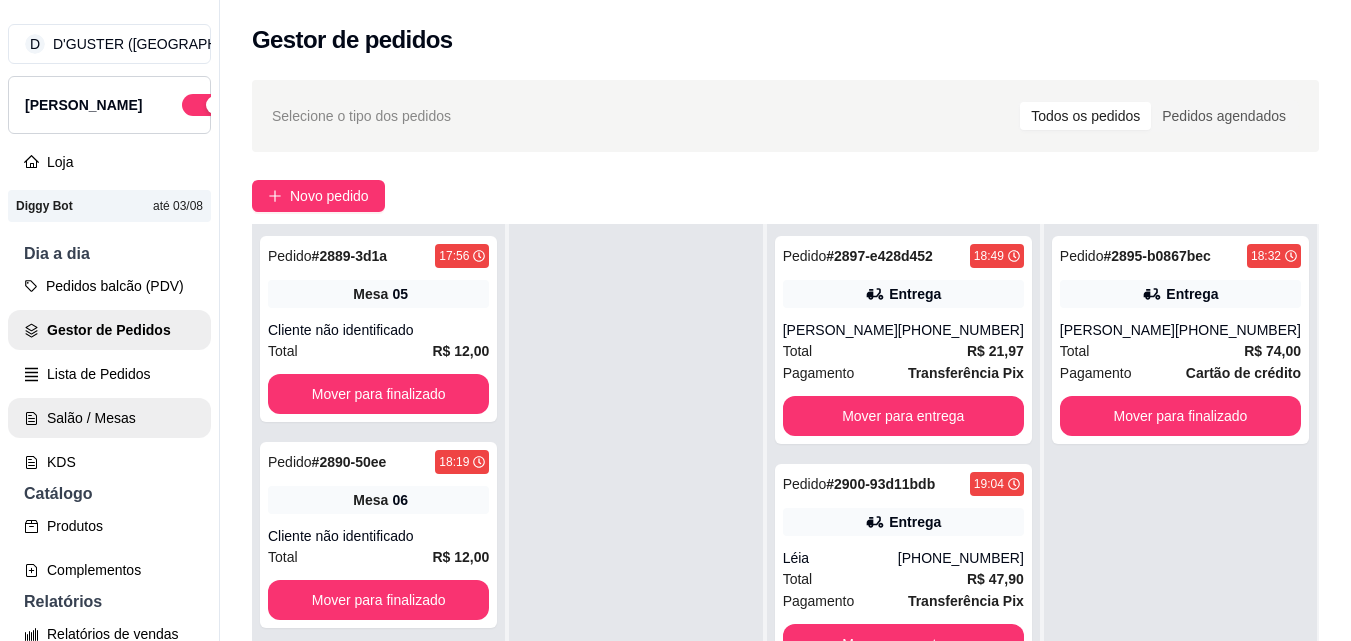 click on "Salão / Mesas" at bounding box center [109, 418] 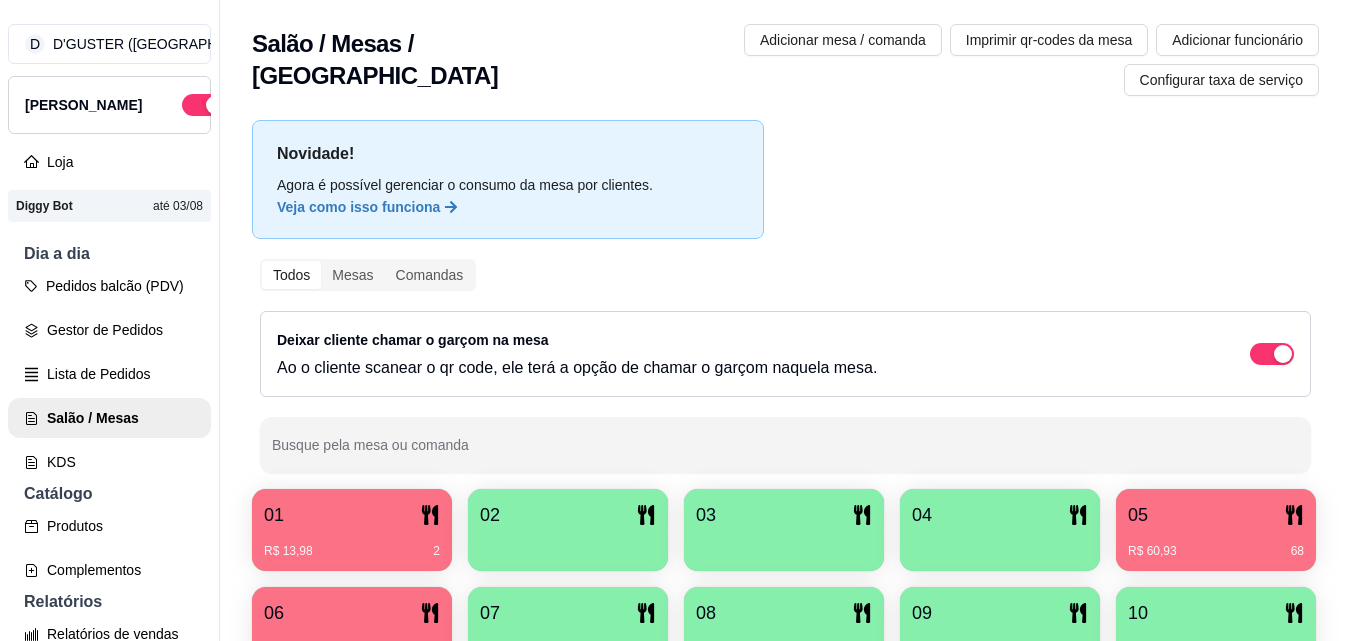 click on "01" at bounding box center [352, 515] 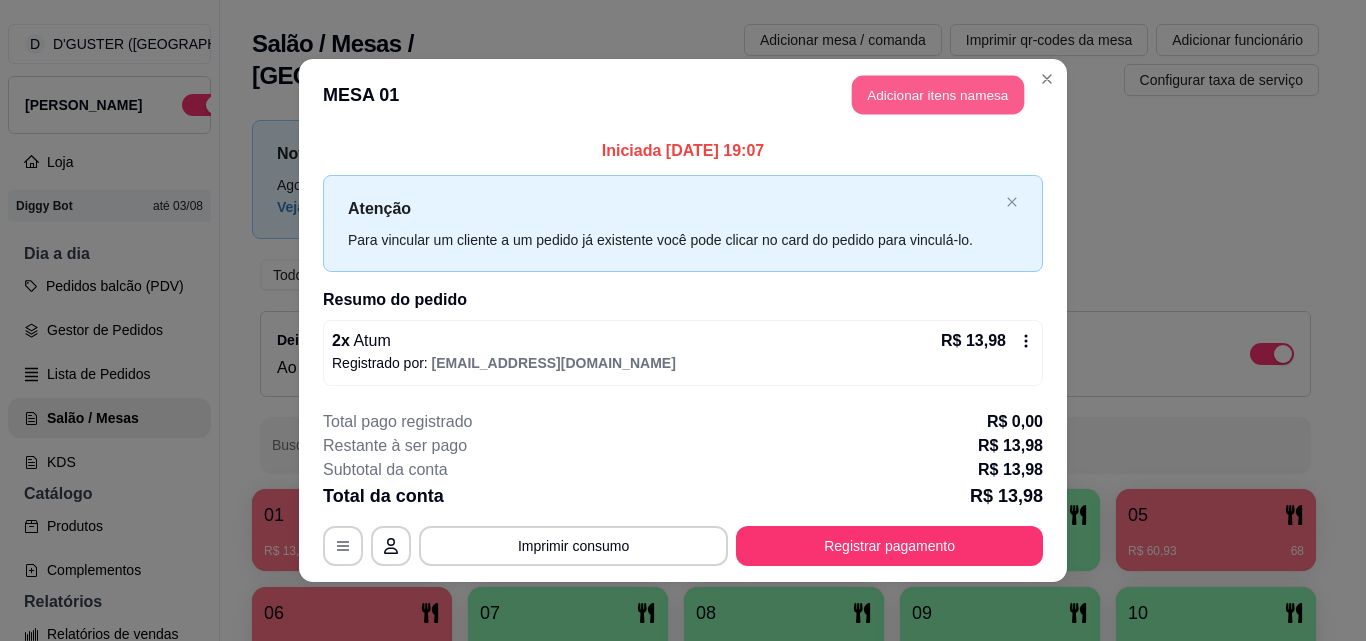 click on "Adicionar itens na  mesa" at bounding box center [938, 95] 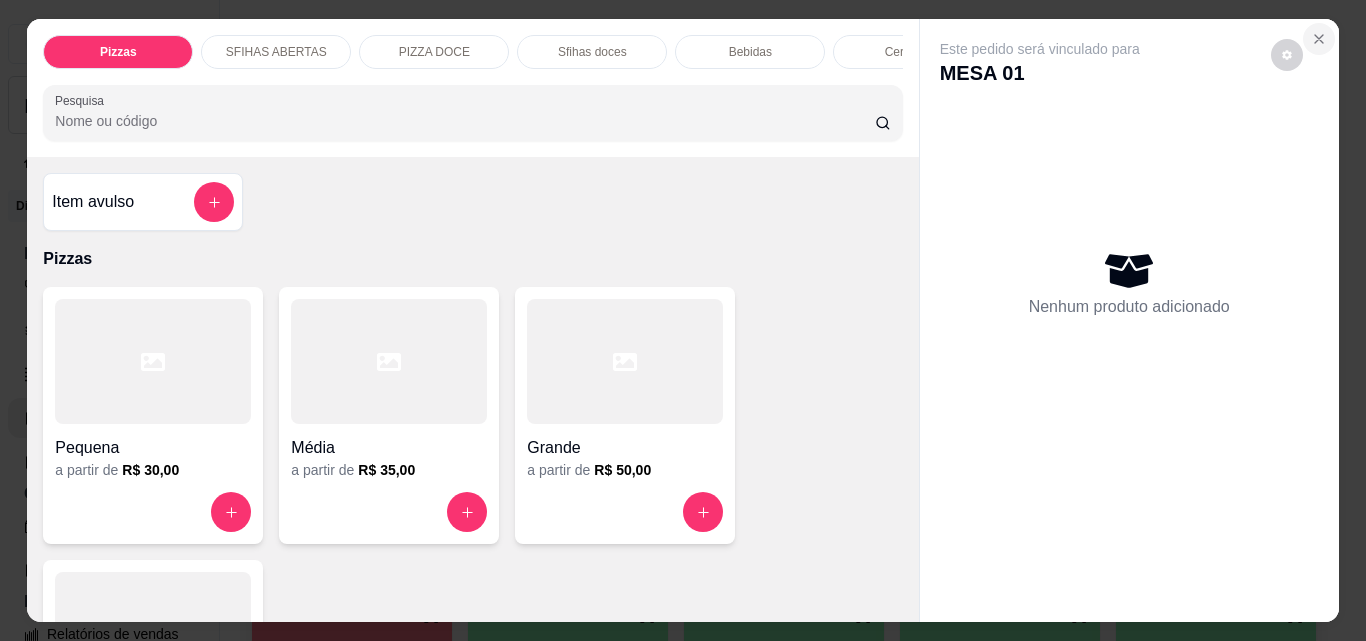 click 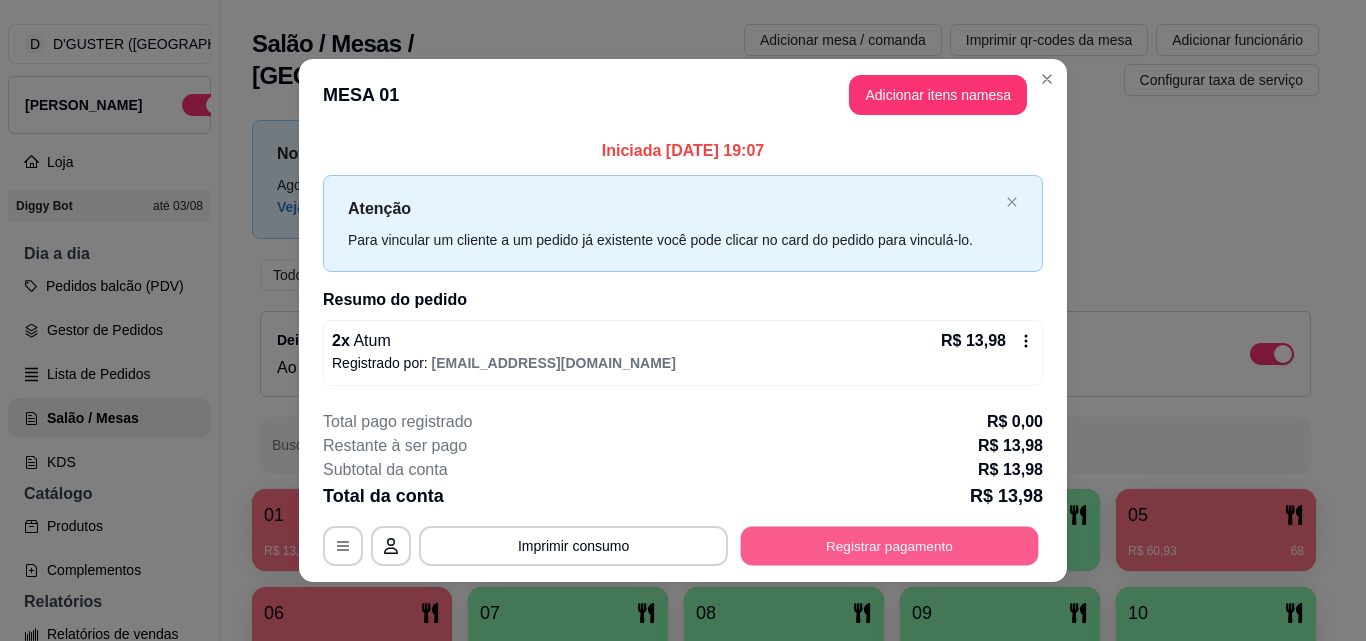 click on "Registrar pagamento" at bounding box center [890, 546] 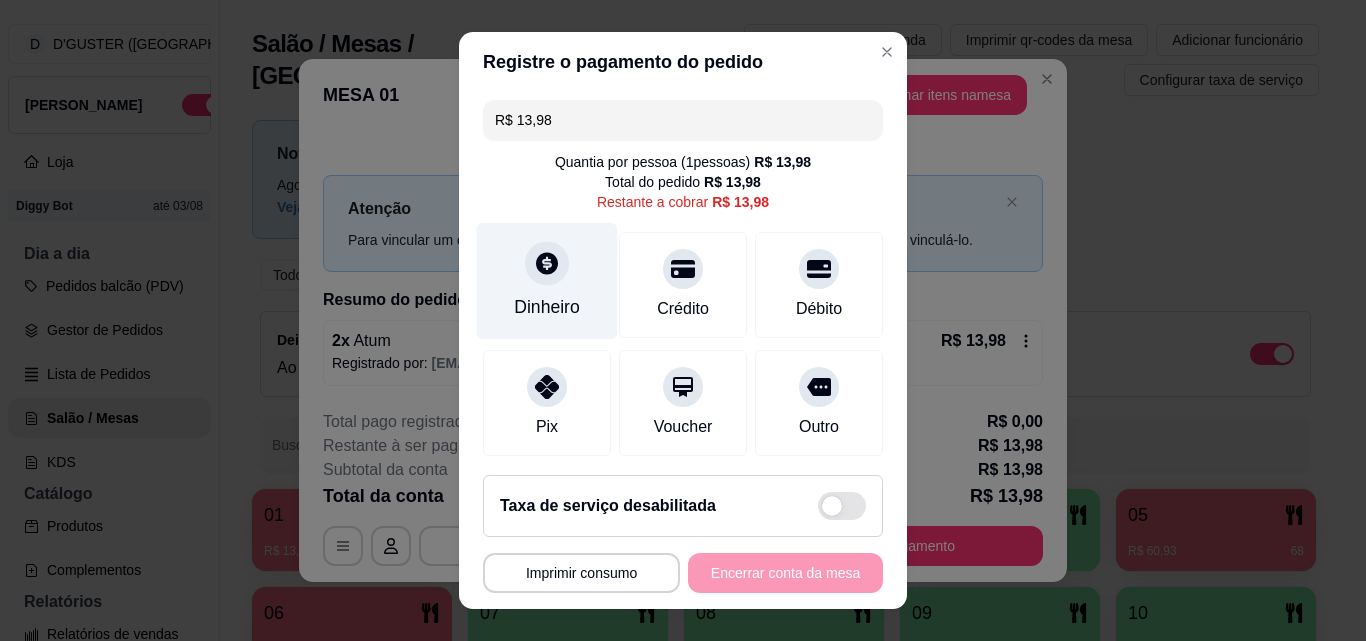 click at bounding box center (547, 263) 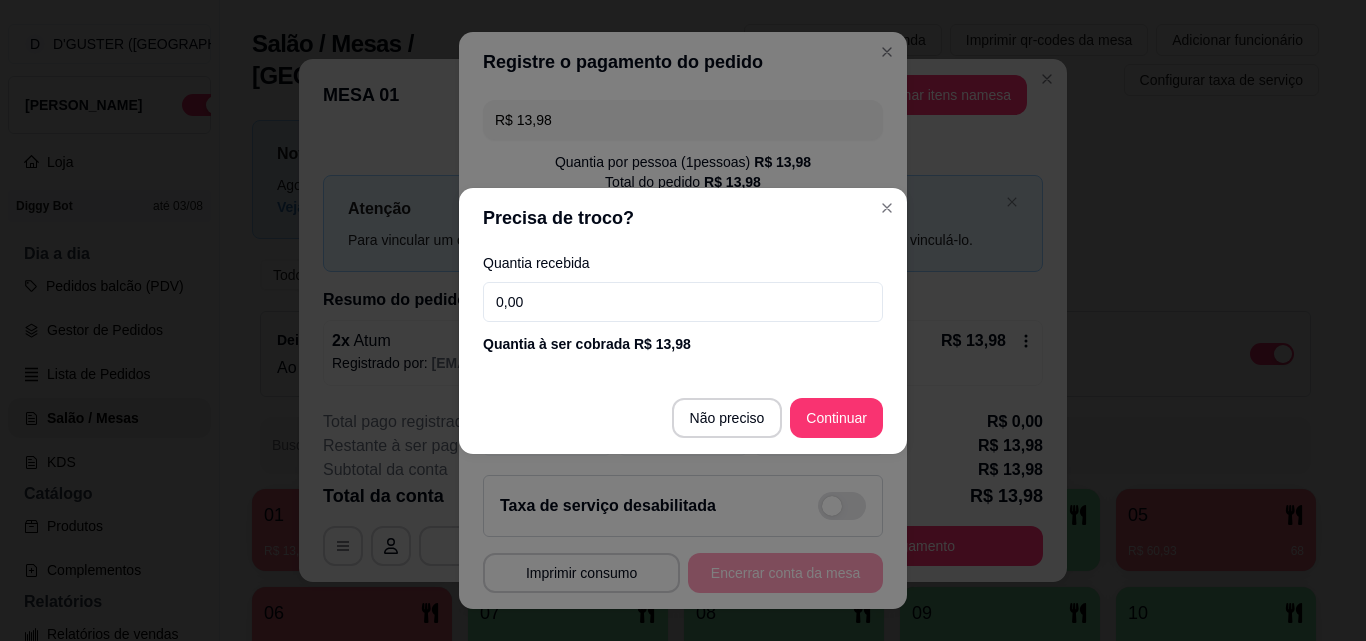 click on "0,00" at bounding box center (683, 302) 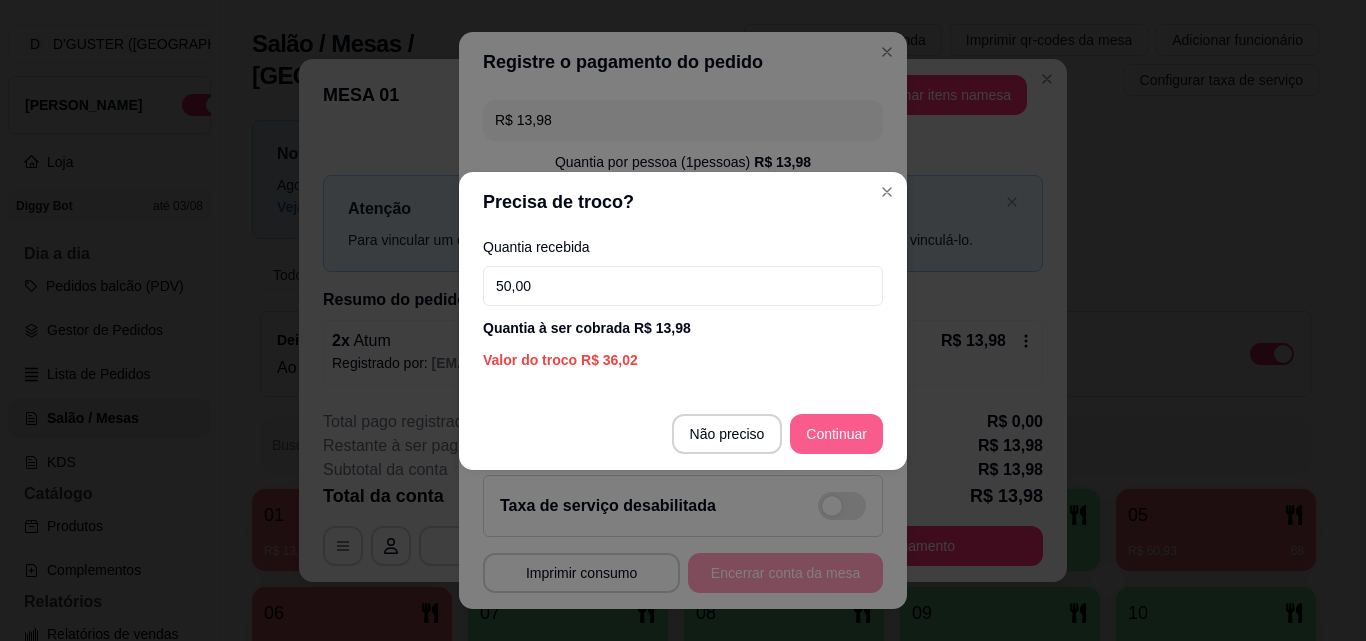 type on "50,00" 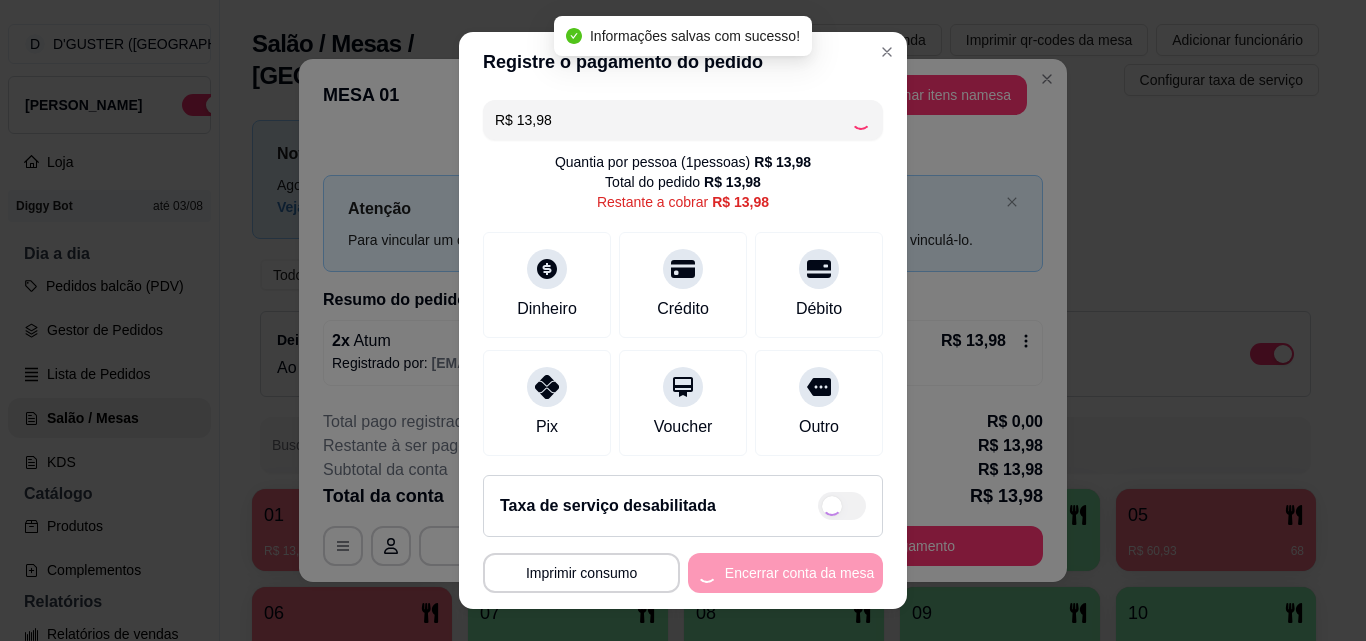 type on "R$ 0,00" 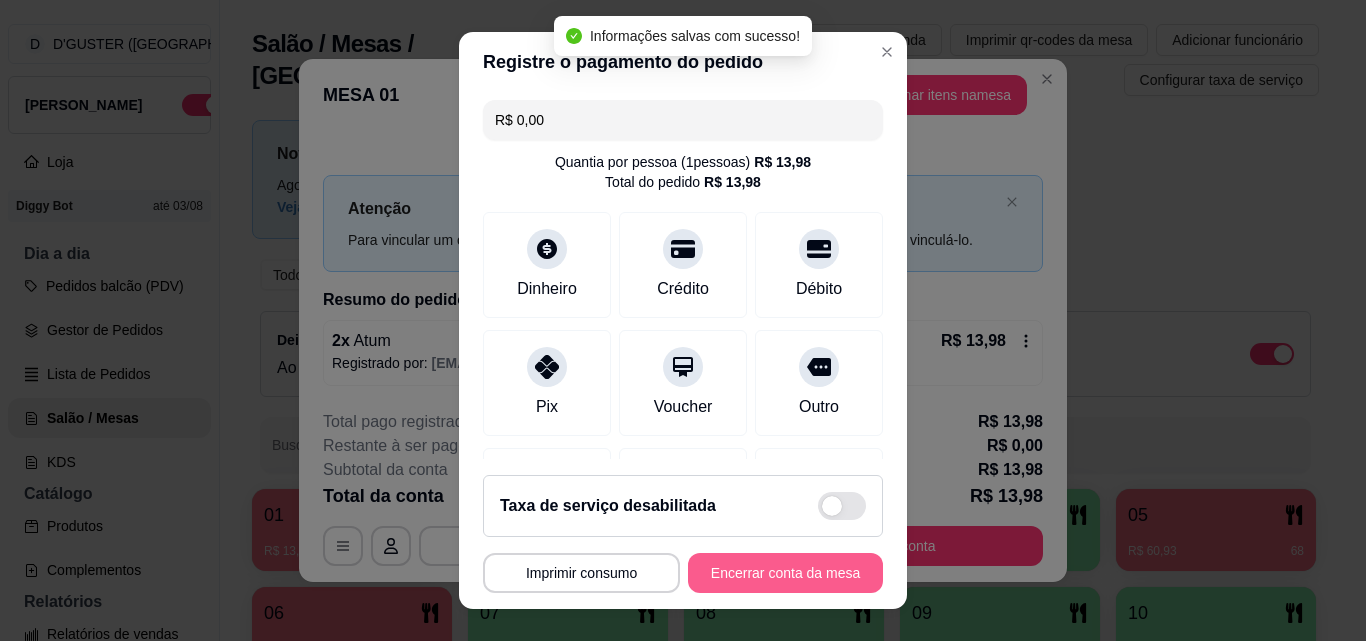 click on "Encerrar conta da mesa" at bounding box center [785, 573] 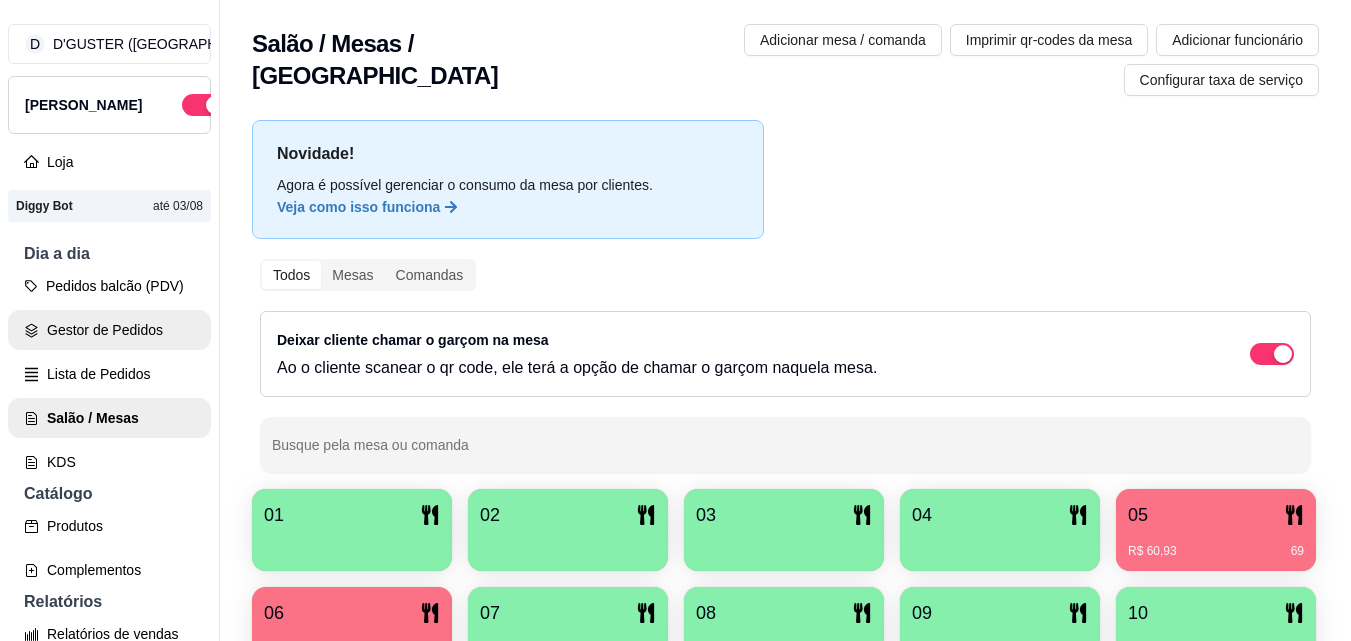 click on "Gestor de Pedidos" at bounding box center (109, 330) 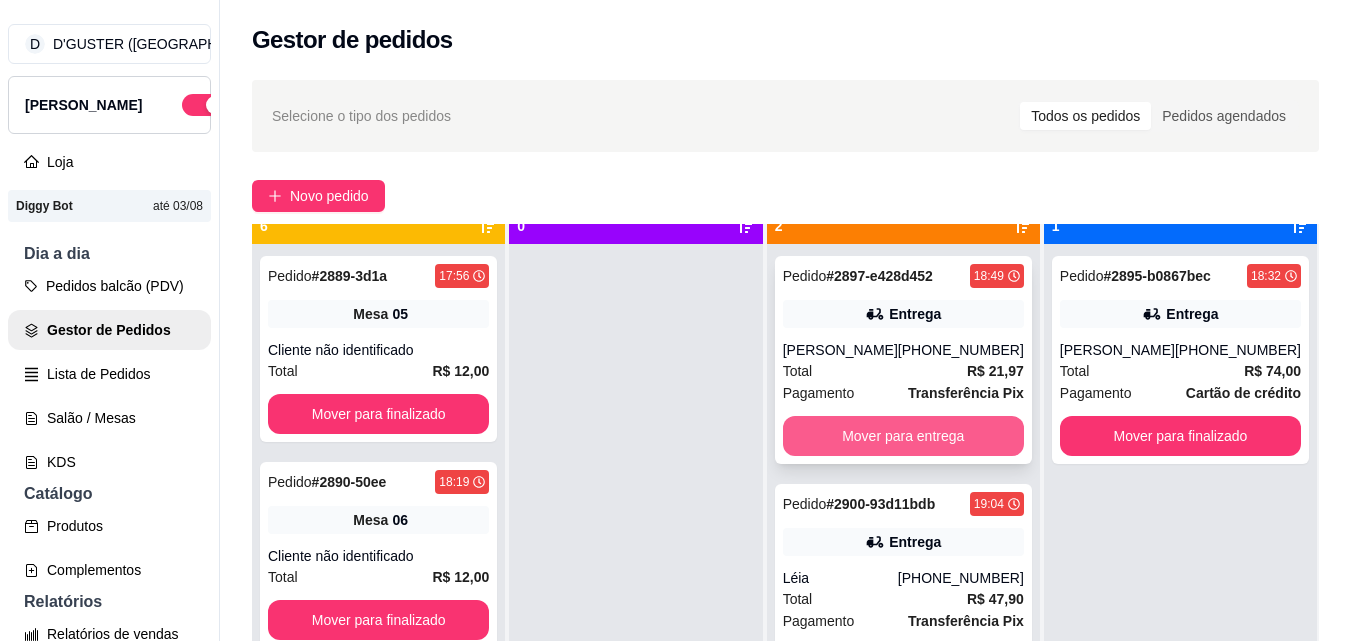 scroll, scrollTop: 56, scrollLeft: 0, axis: vertical 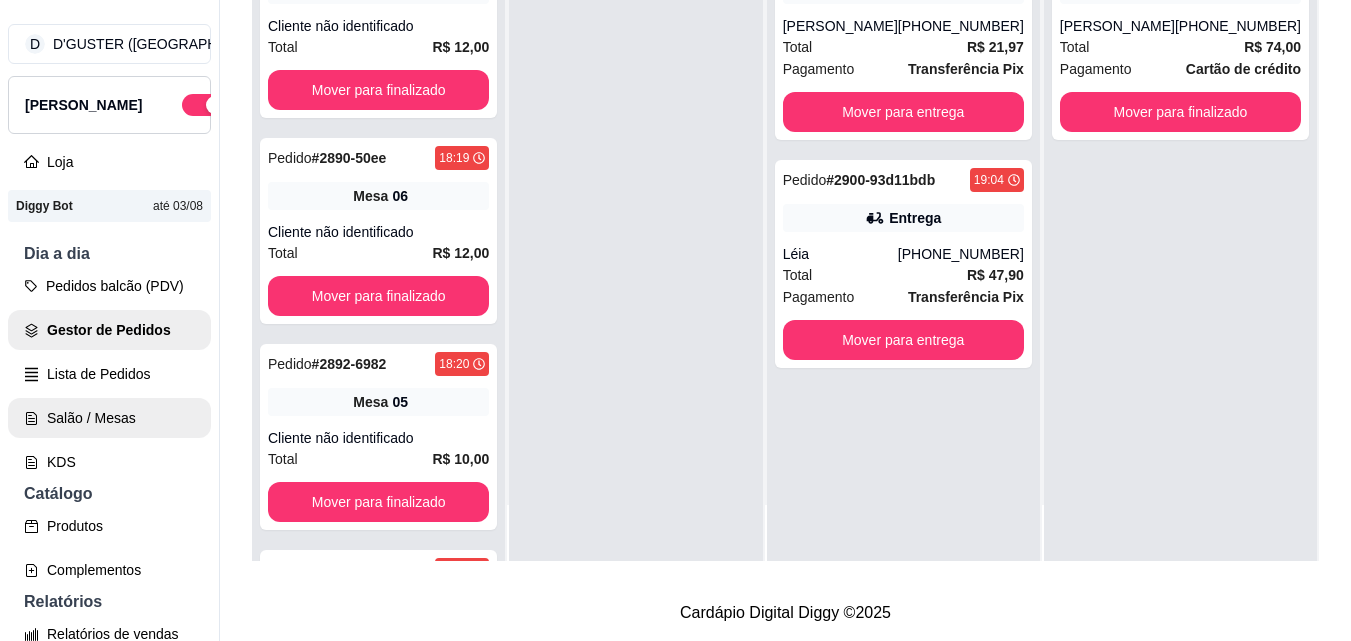 click on "Salão / Mesas" at bounding box center [109, 418] 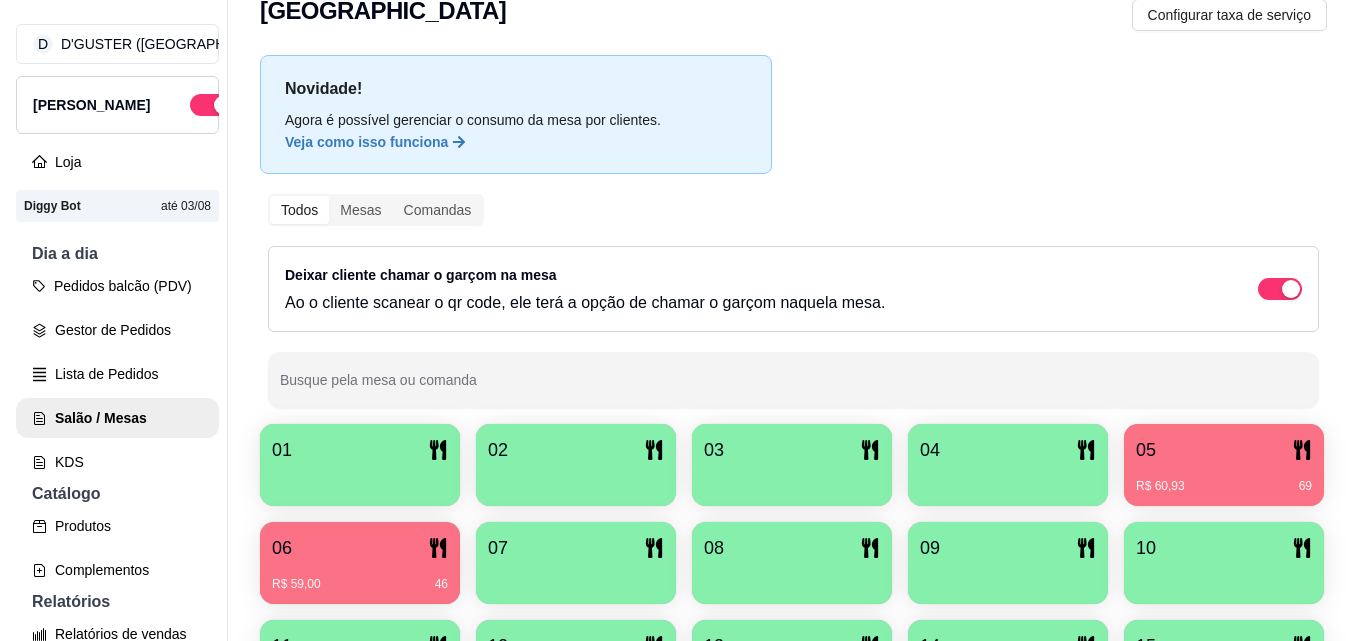 scroll, scrollTop: 200, scrollLeft: 0, axis: vertical 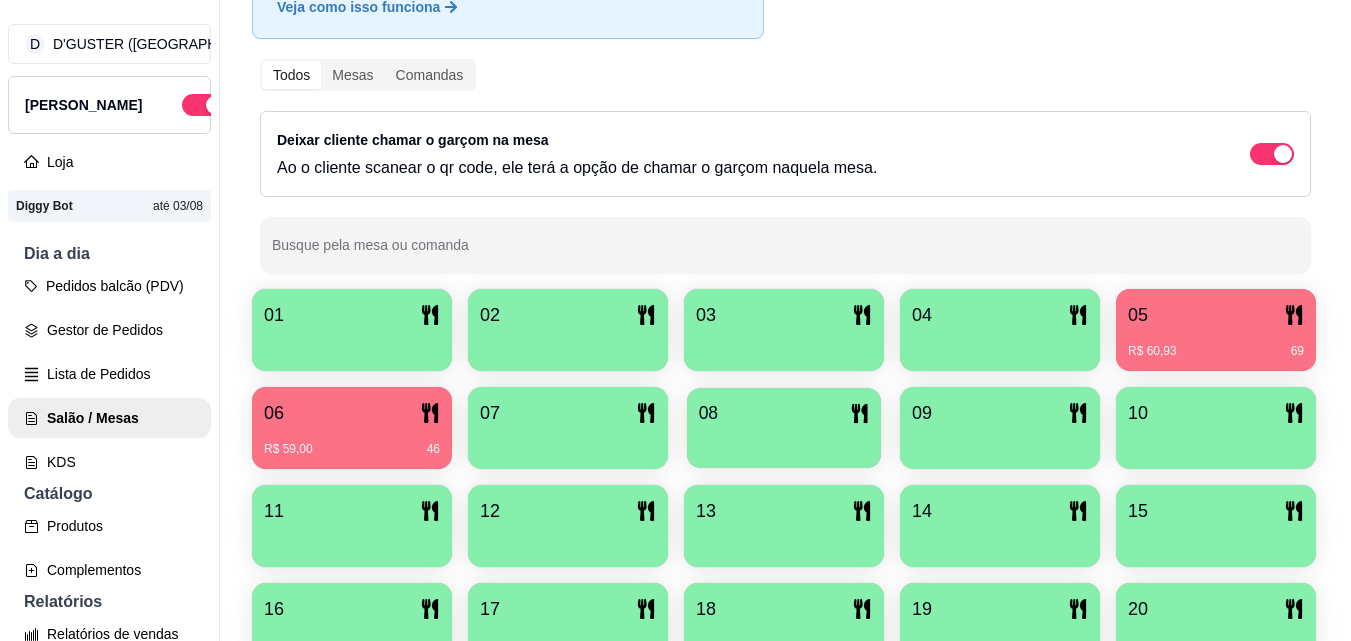 click at bounding box center (784, 441) 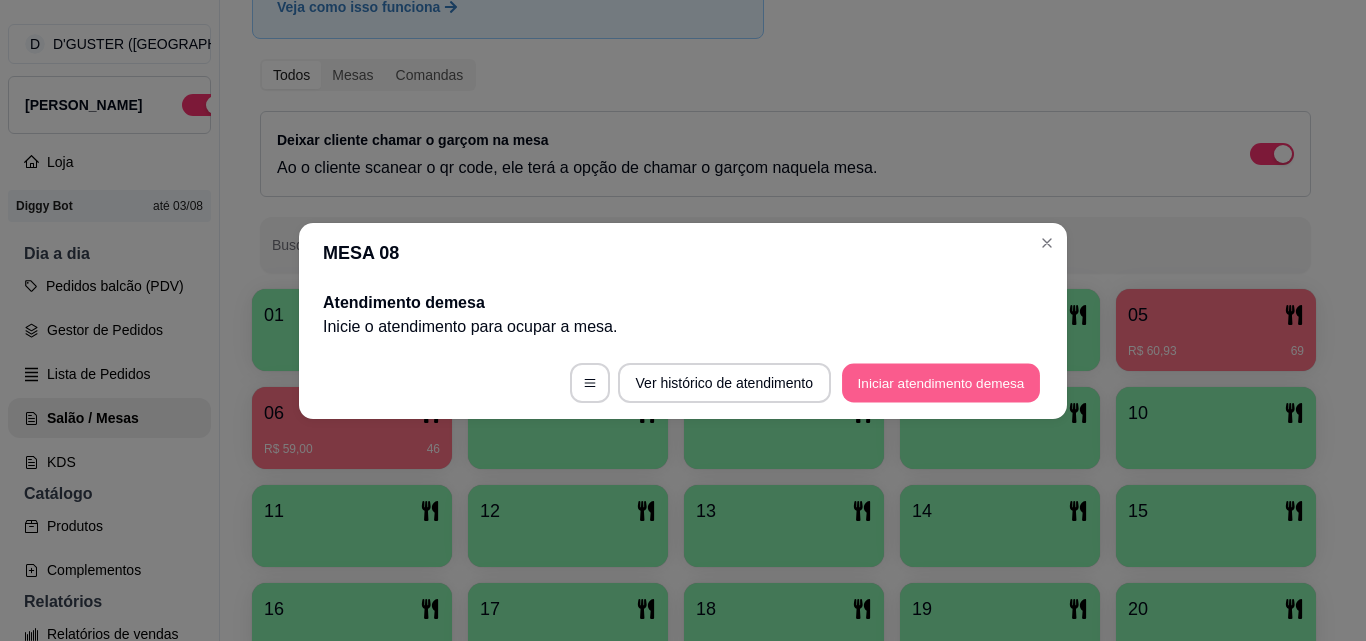 click on "Iniciar atendimento de  mesa" at bounding box center [941, 382] 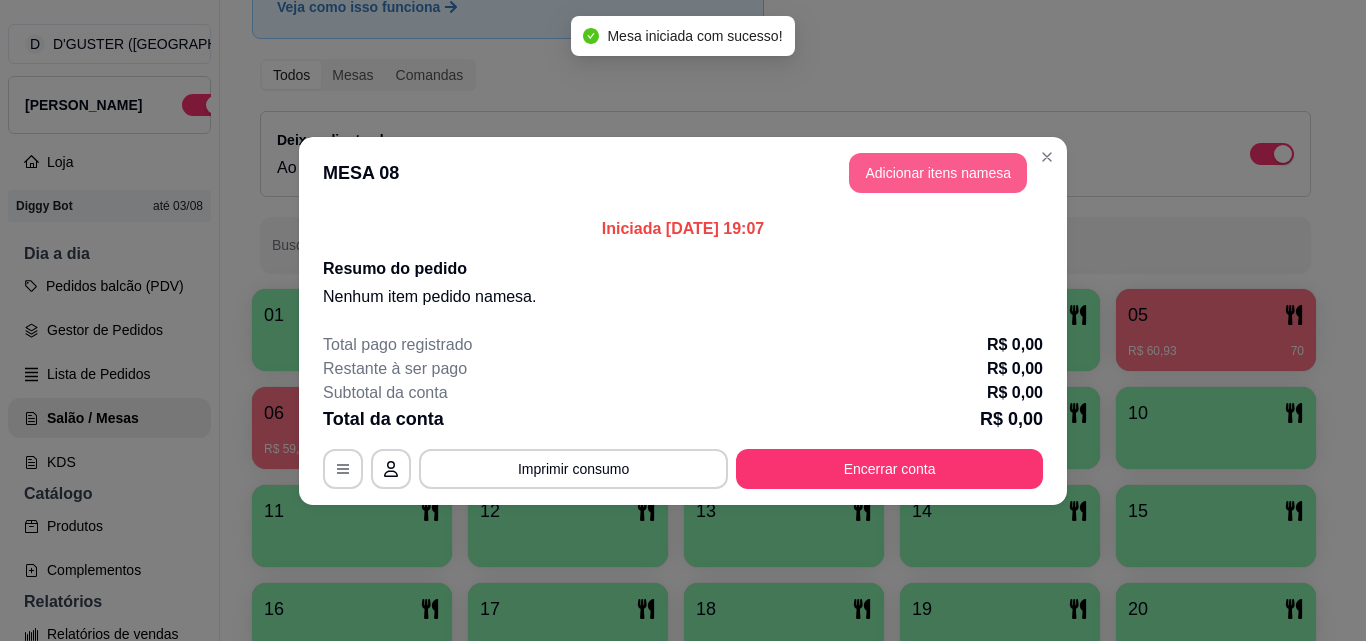 click on "Adicionar itens na  mesa" at bounding box center [938, 173] 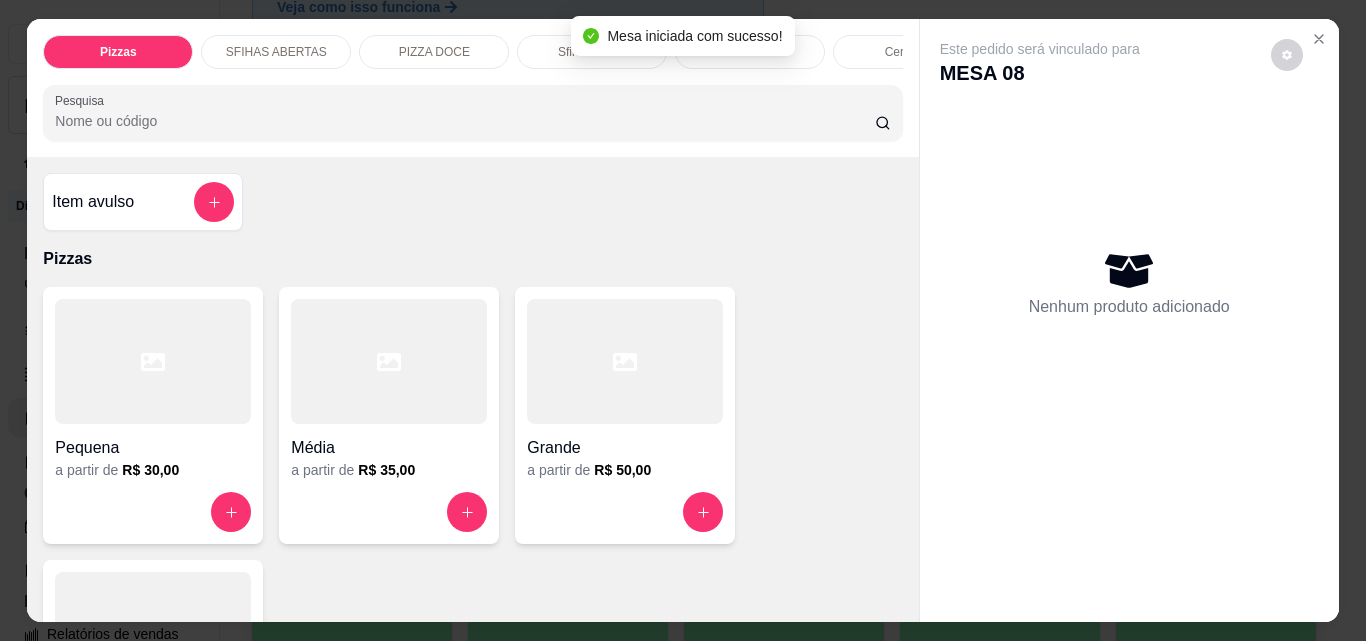 scroll, scrollTop: 52, scrollLeft: 0, axis: vertical 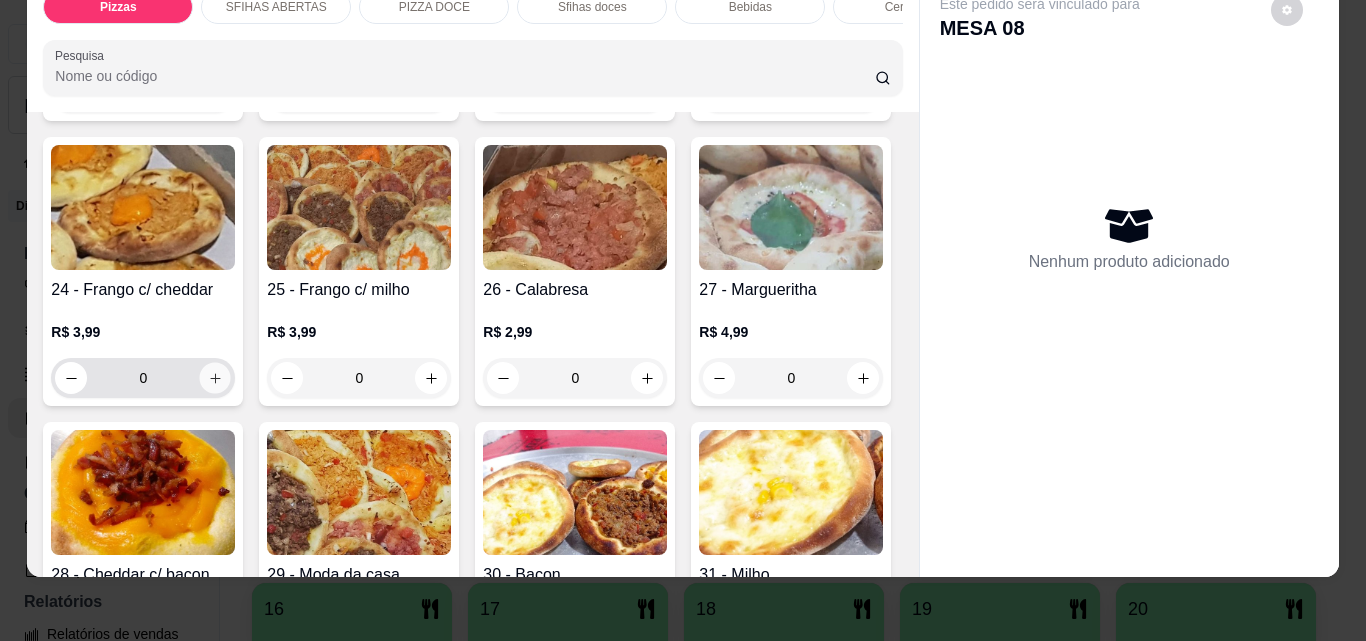 click at bounding box center (215, 378) 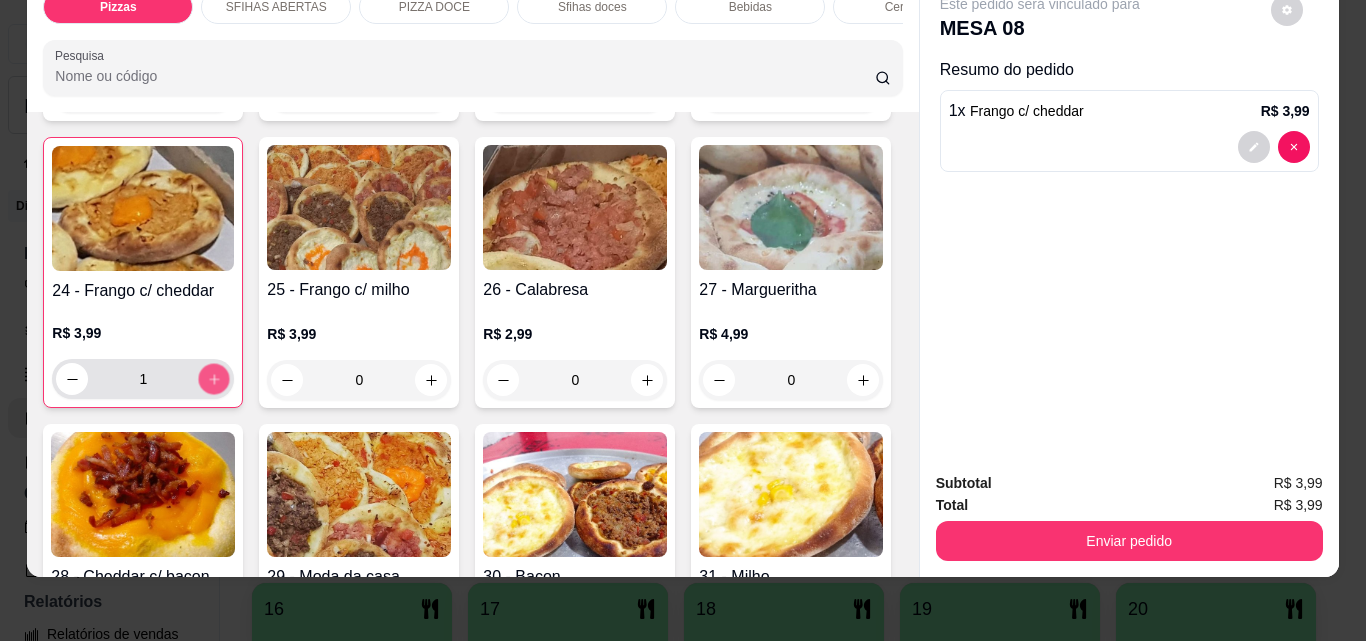 click at bounding box center (214, 379) 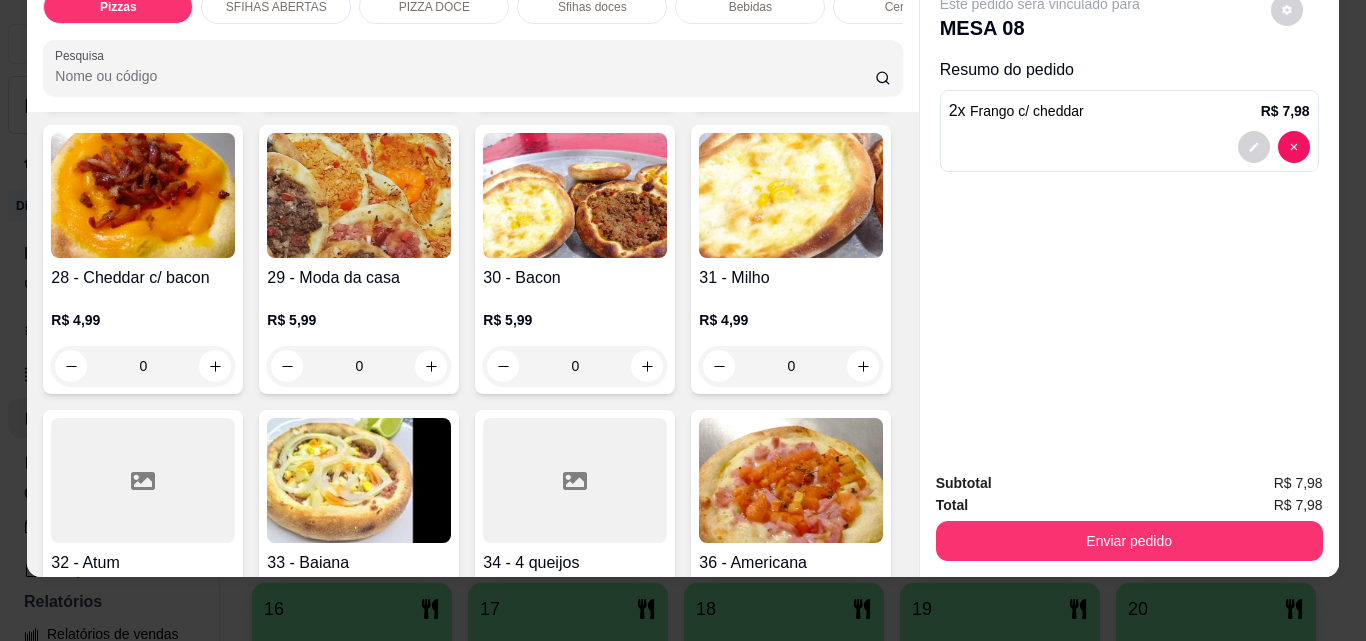 scroll, scrollTop: 1300, scrollLeft: 0, axis: vertical 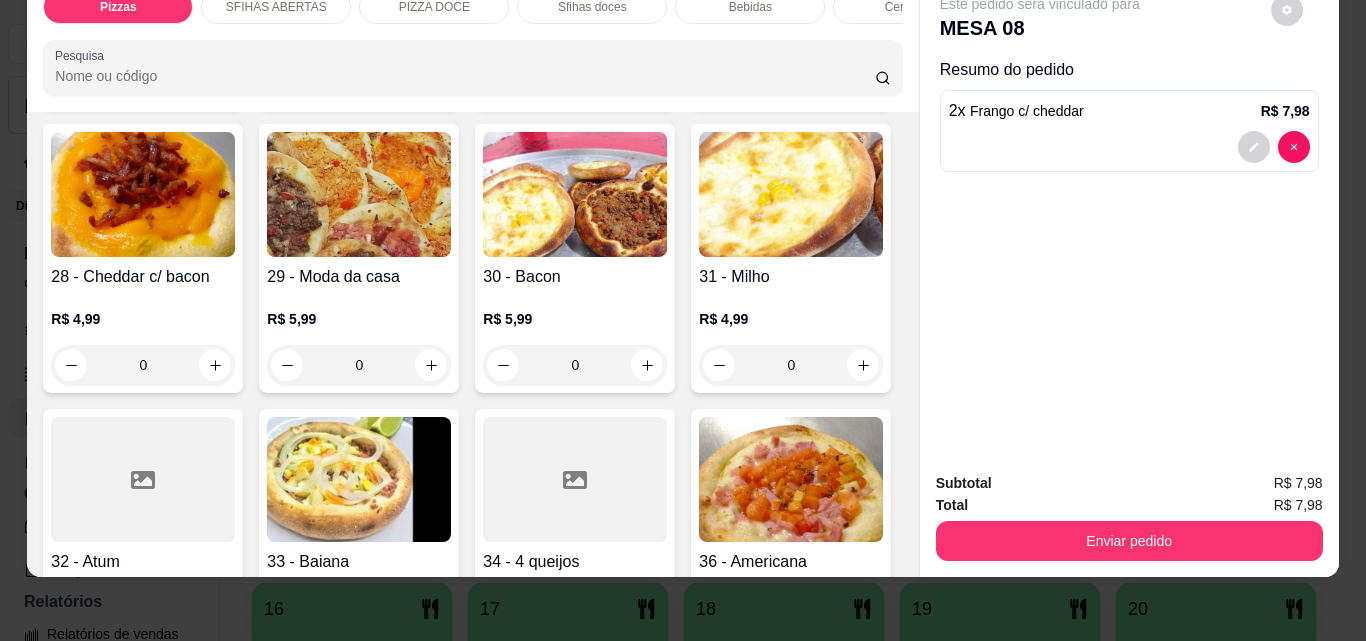 click 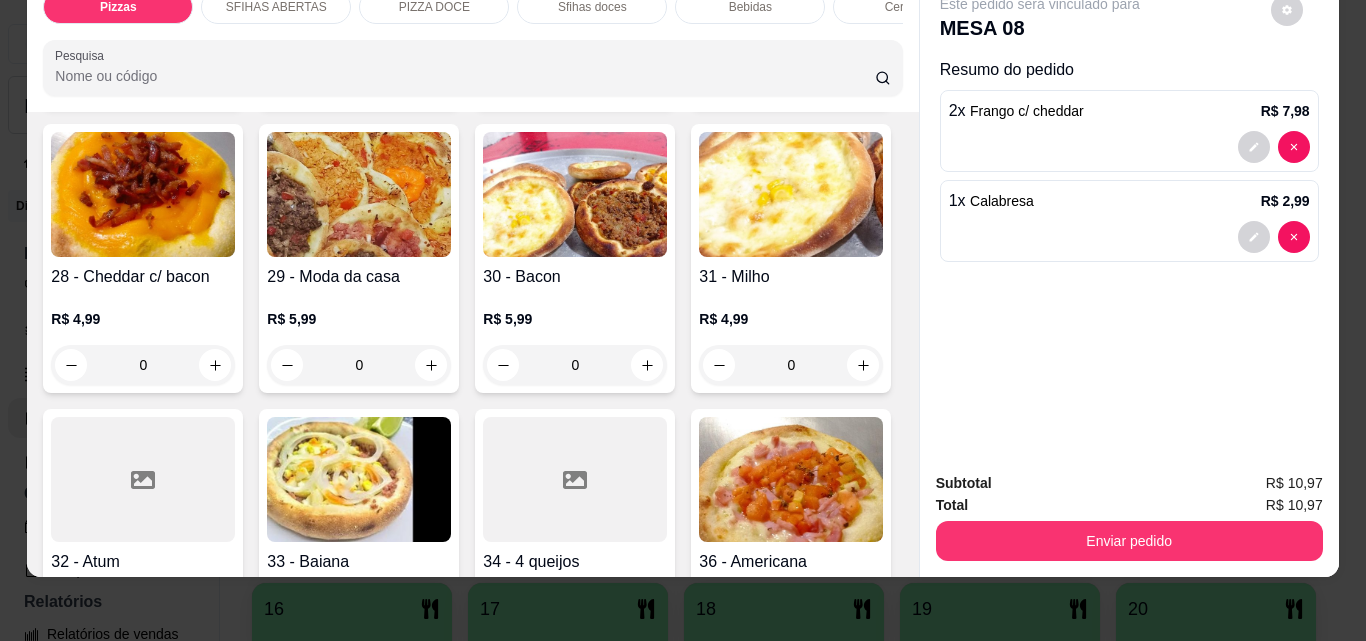 click 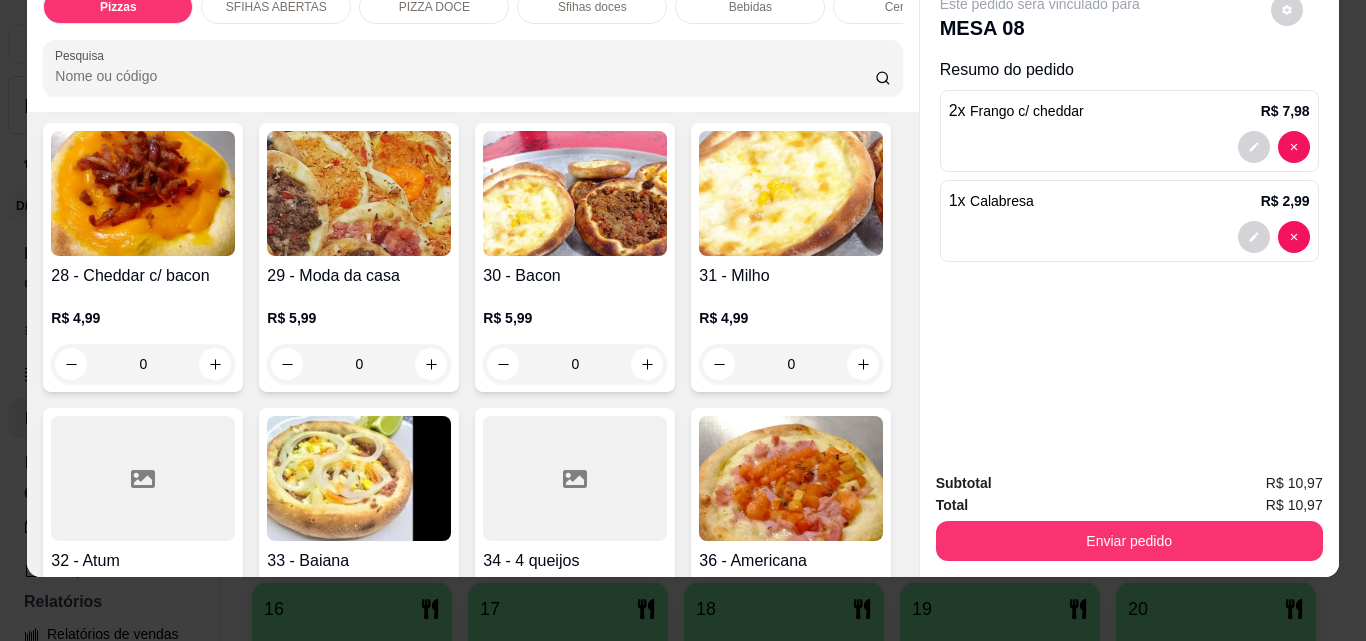 type on "2" 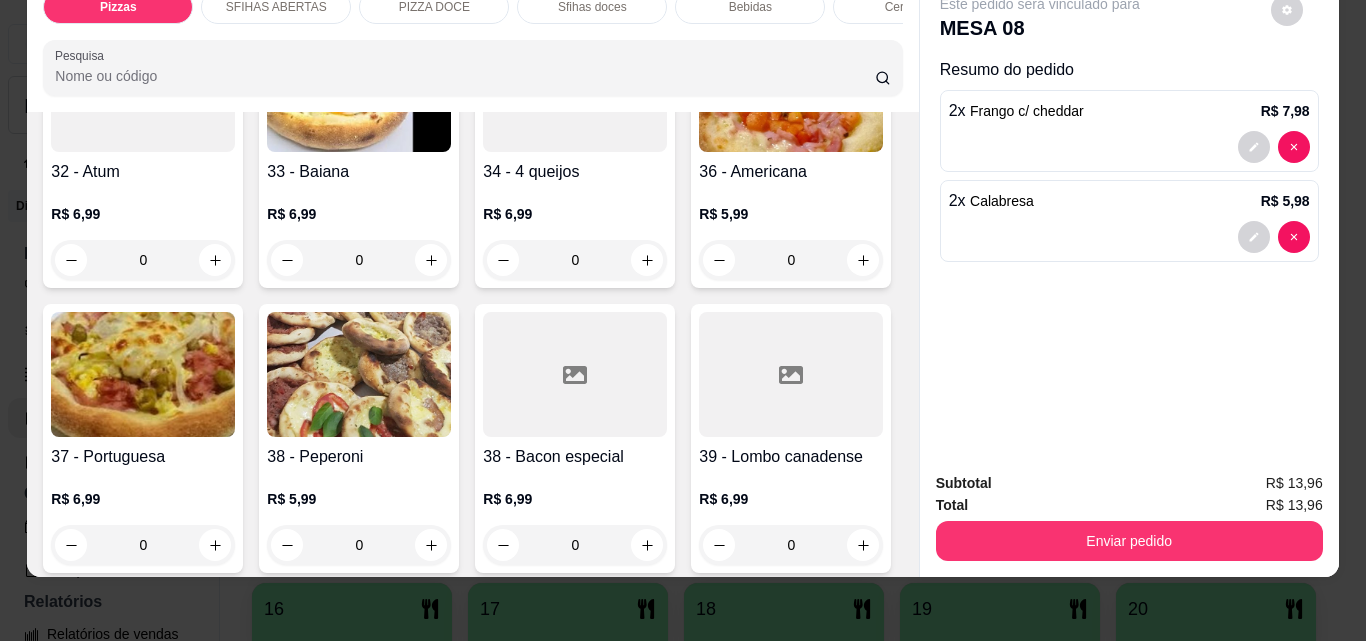 scroll, scrollTop: 1701, scrollLeft: 0, axis: vertical 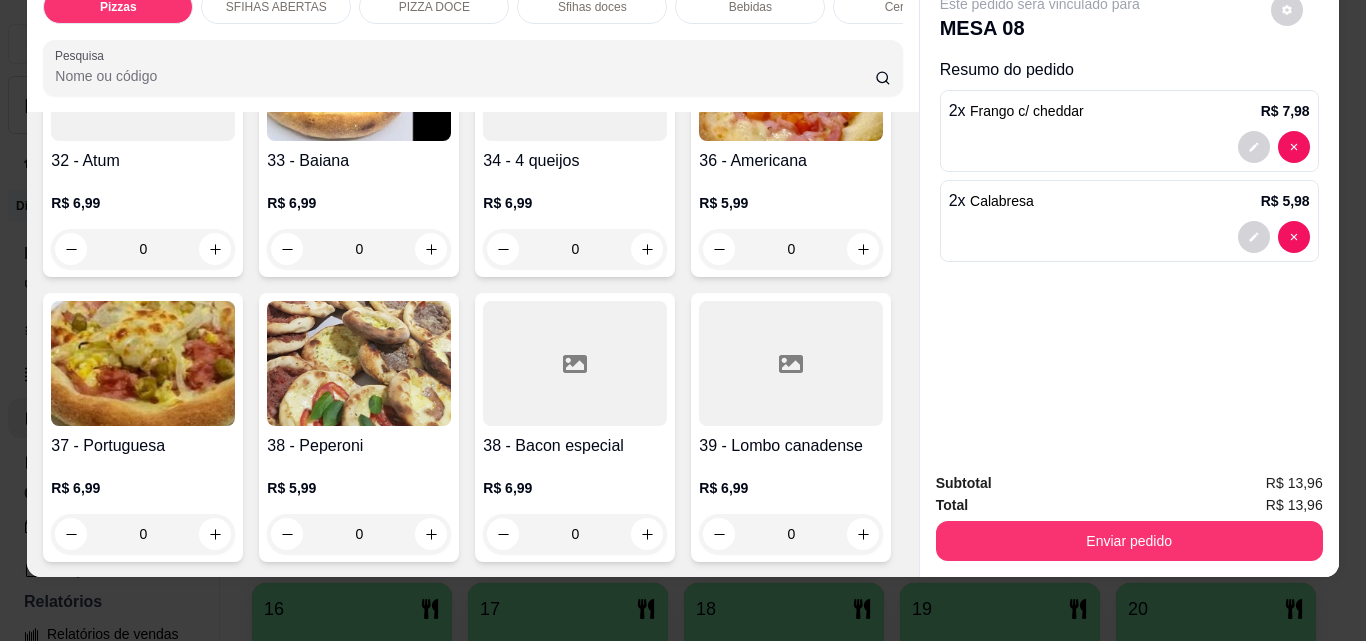 click 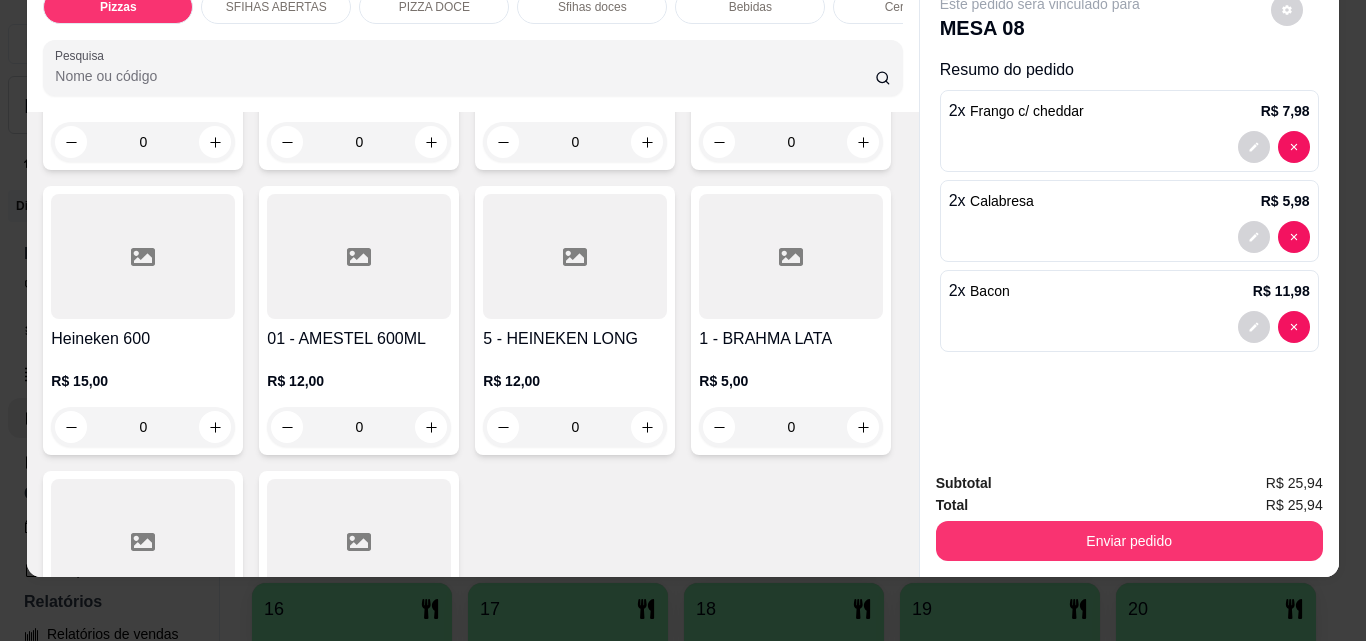 scroll, scrollTop: 5092, scrollLeft: 0, axis: vertical 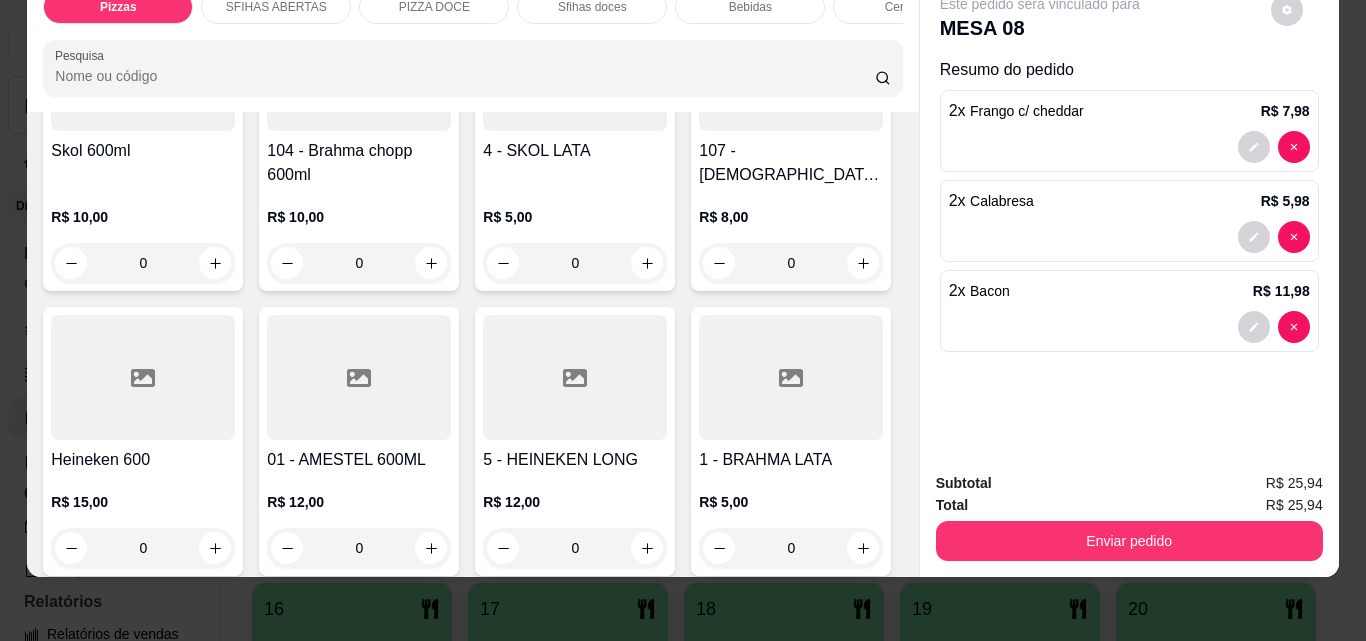 click 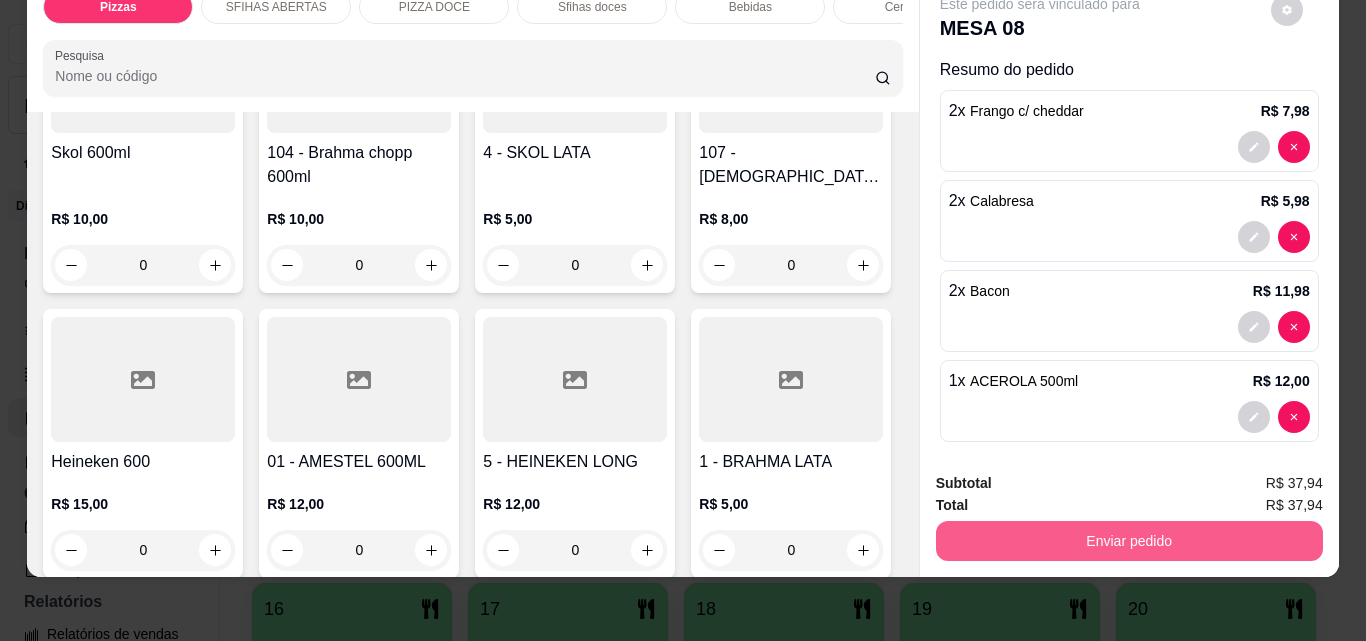 click on "Enviar pedido" at bounding box center [1129, 541] 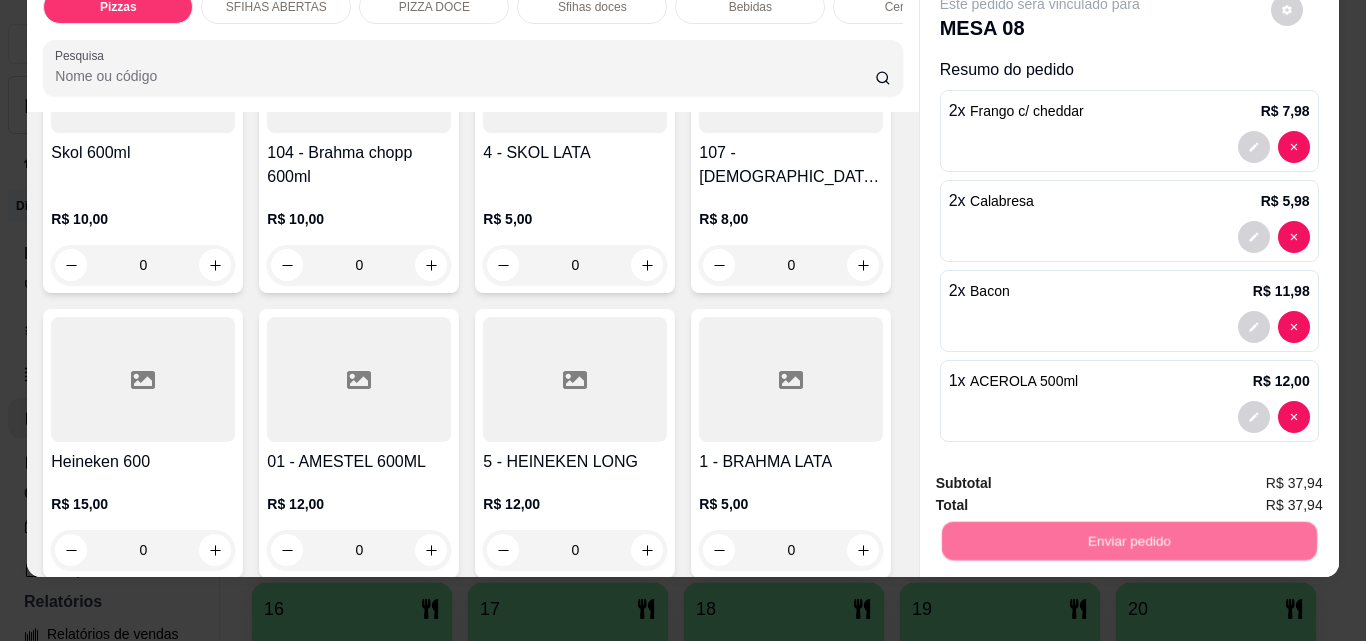 click on "Não registrar e enviar pedido" at bounding box center [1063, 476] 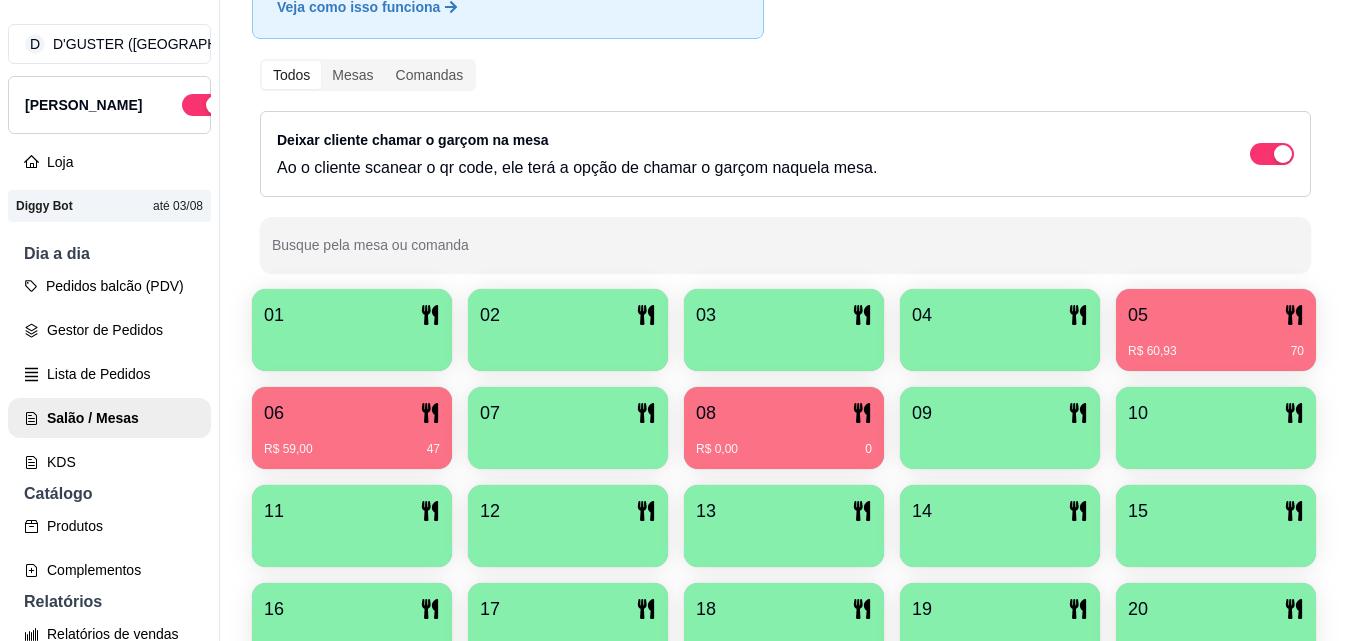 click on "04" at bounding box center (1000, 315) 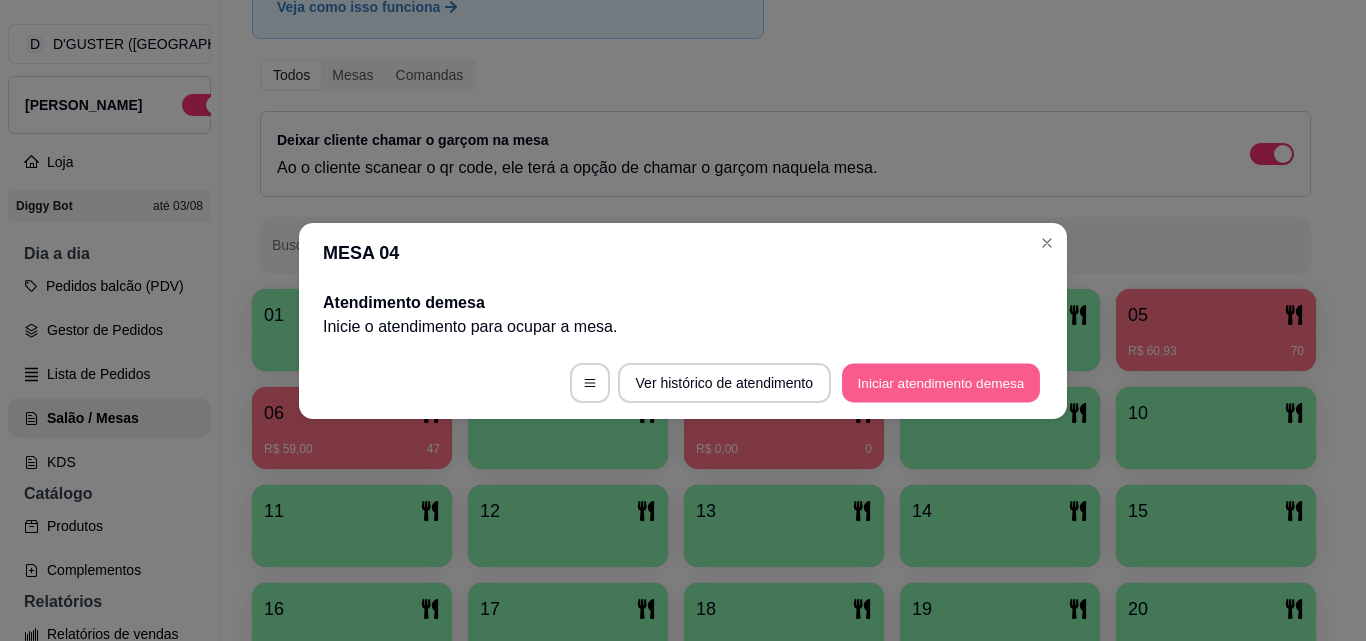 click on "Iniciar atendimento de  mesa" at bounding box center [941, 382] 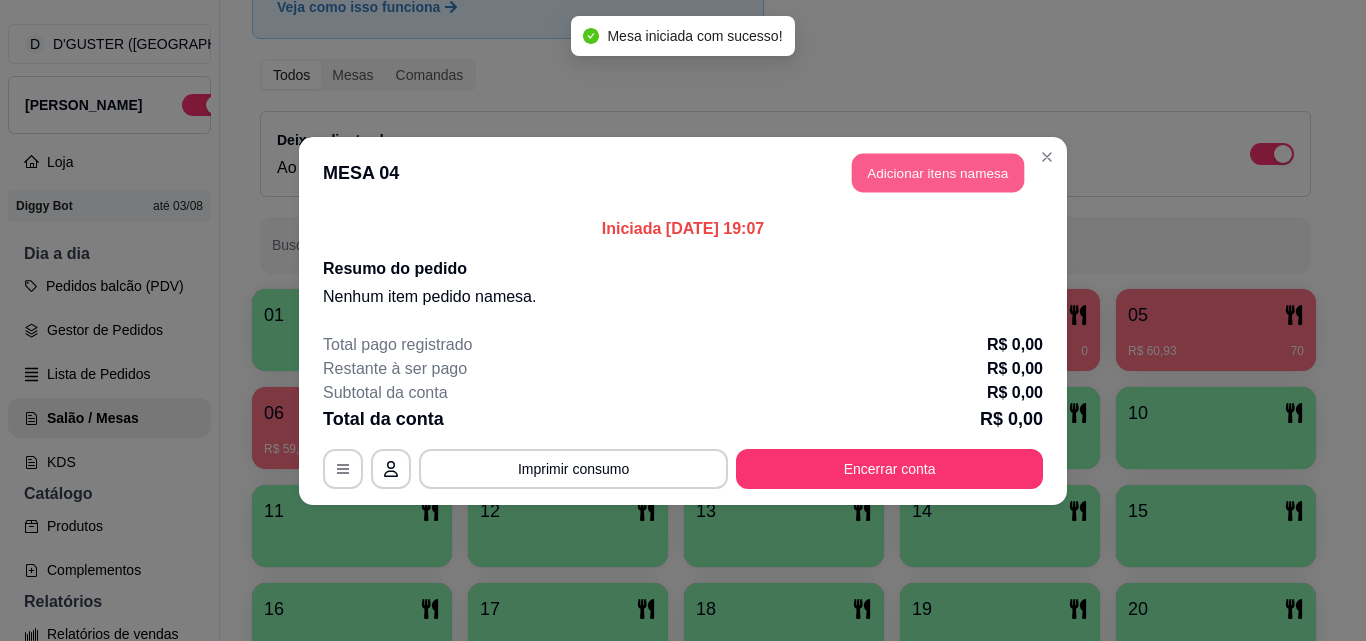 click on "Adicionar itens na  mesa" at bounding box center (938, 172) 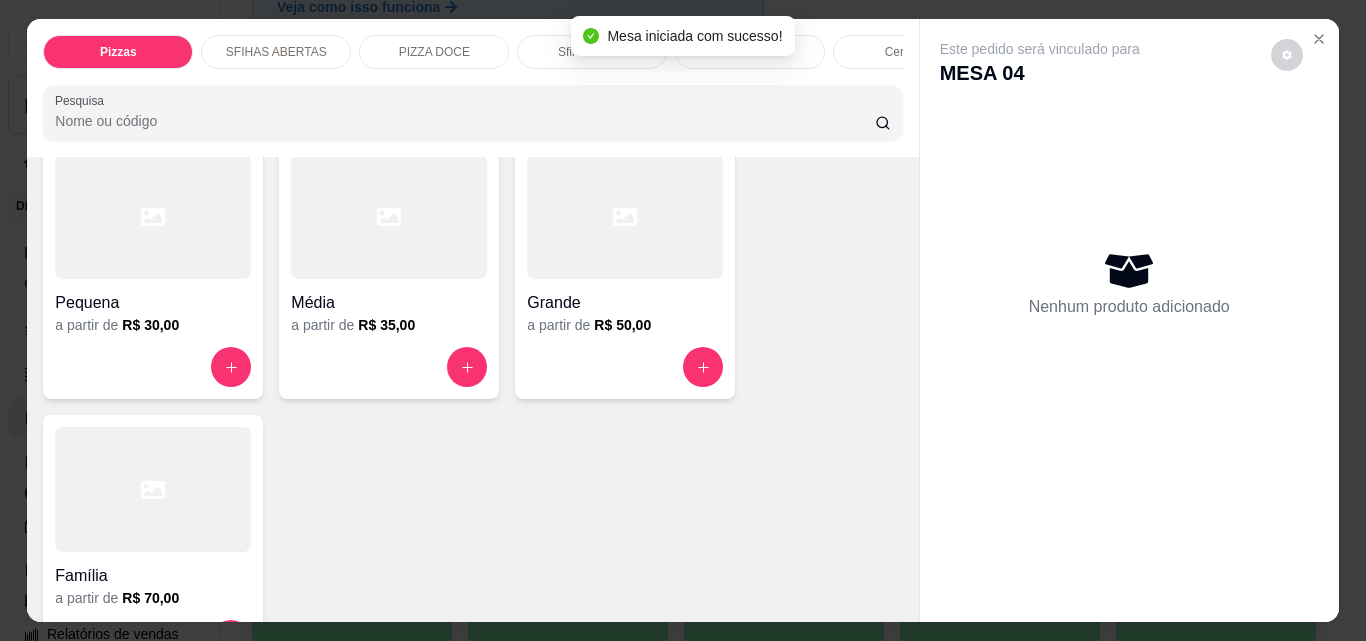 scroll, scrollTop: 300, scrollLeft: 0, axis: vertical 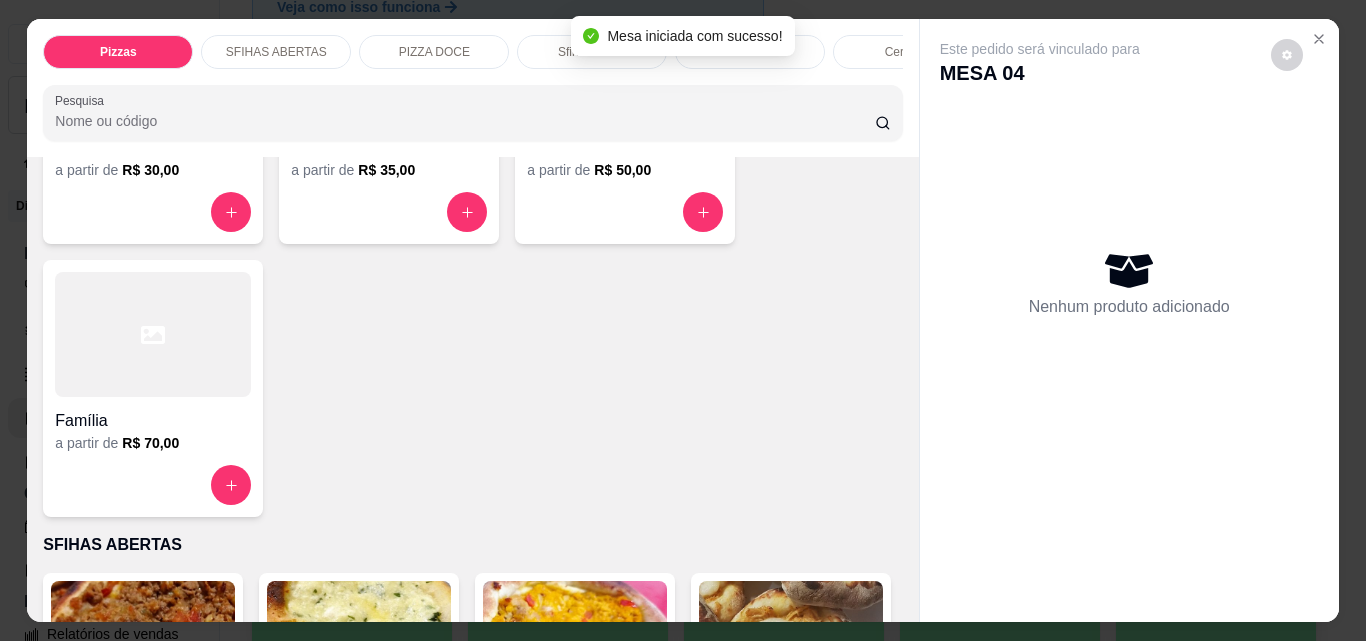 click on "Família" at bounding box center [153, 415] 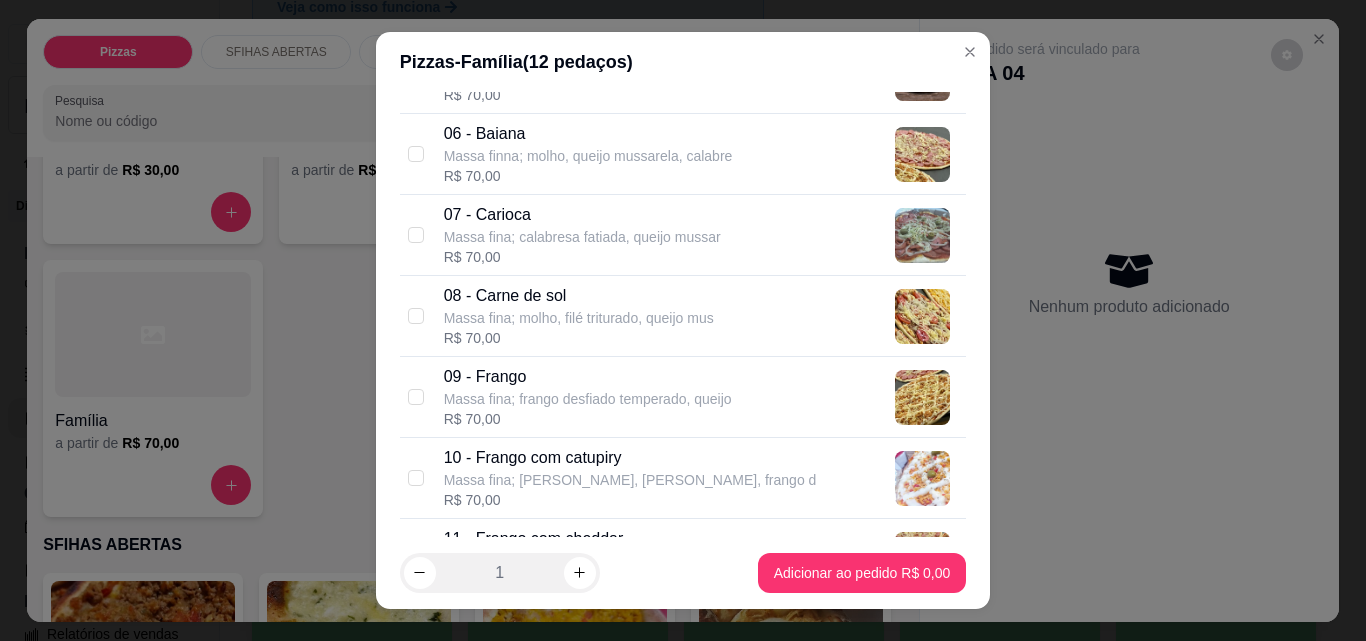 scroll, scrollTop: 700, scrollLeft: 0, axis: vertical 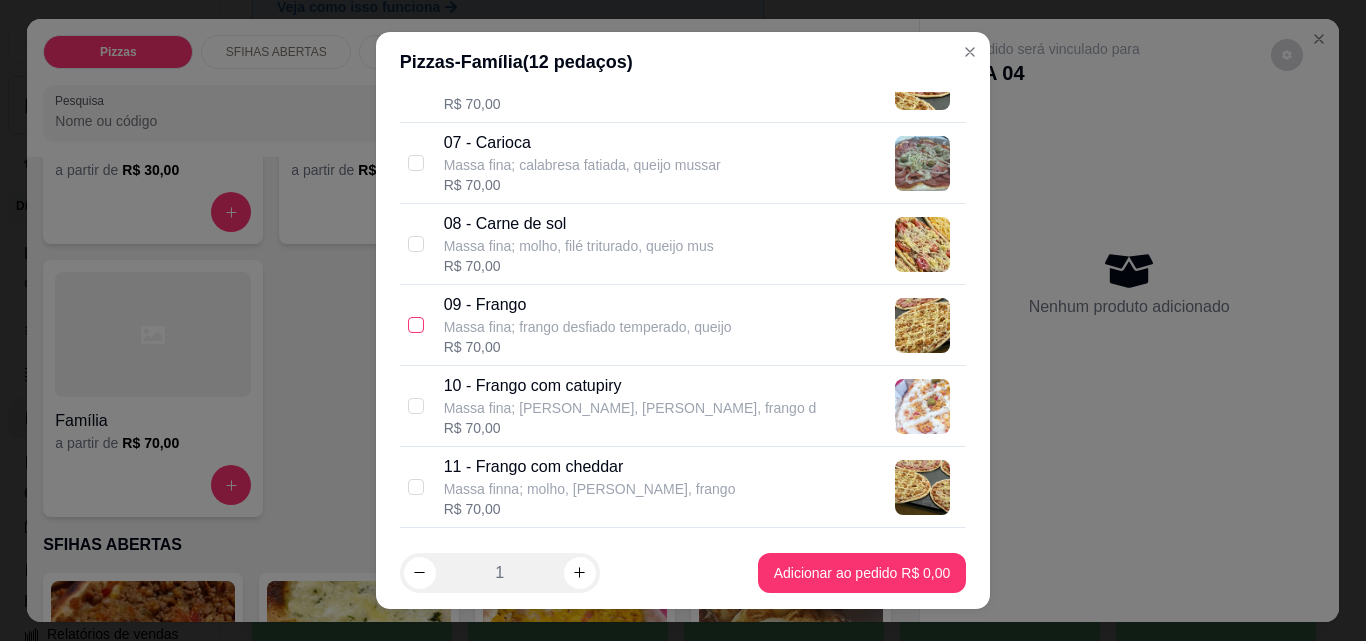 click at bounding box center [416, 325] 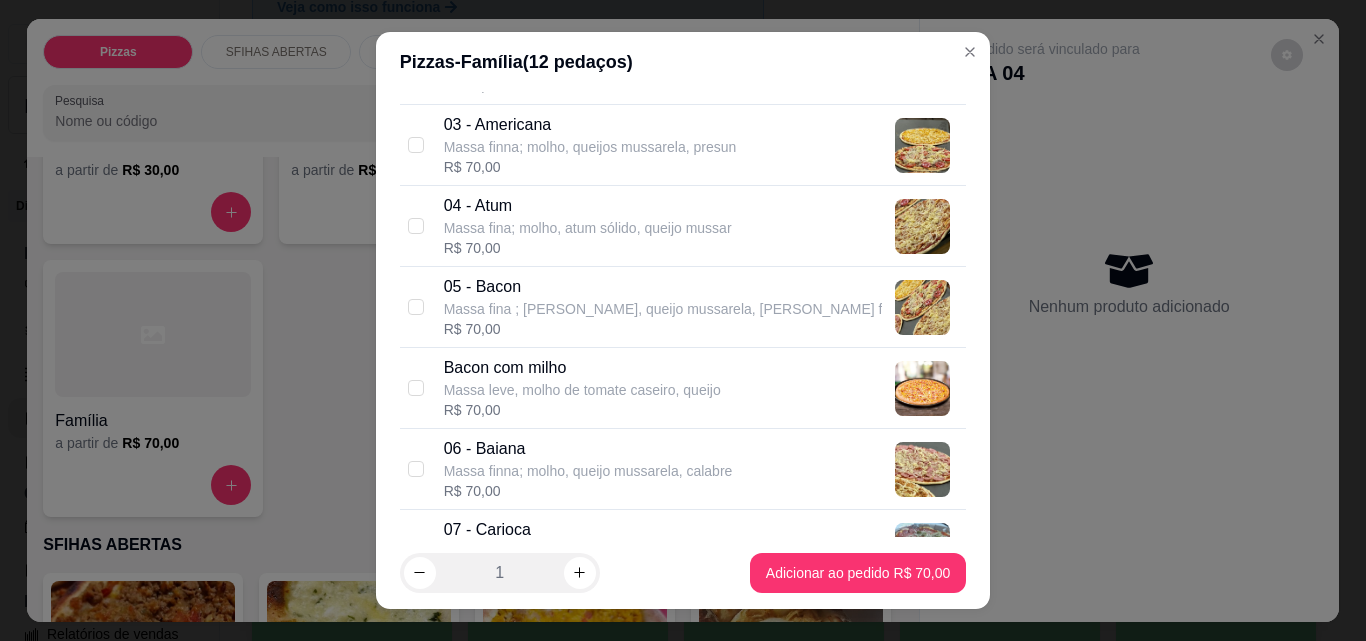 scroll, scrollTop: 300, scrollLeft: 0, axis: vertical 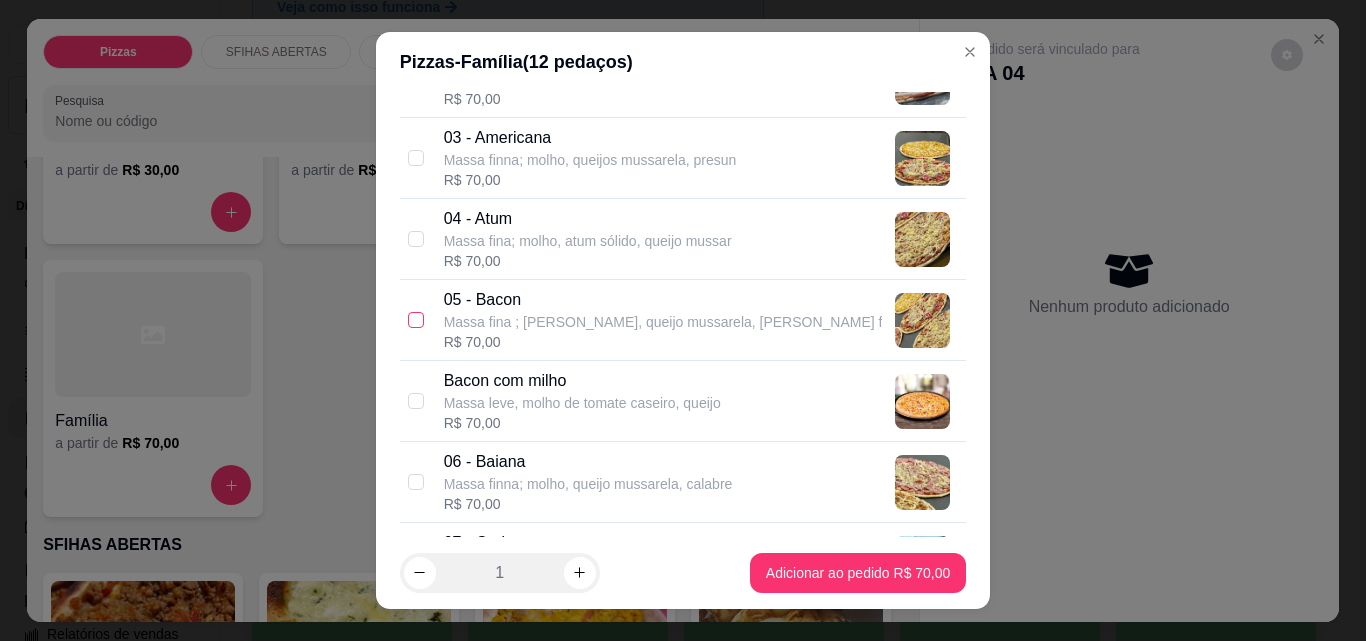 click at bounding box center [416, 320] 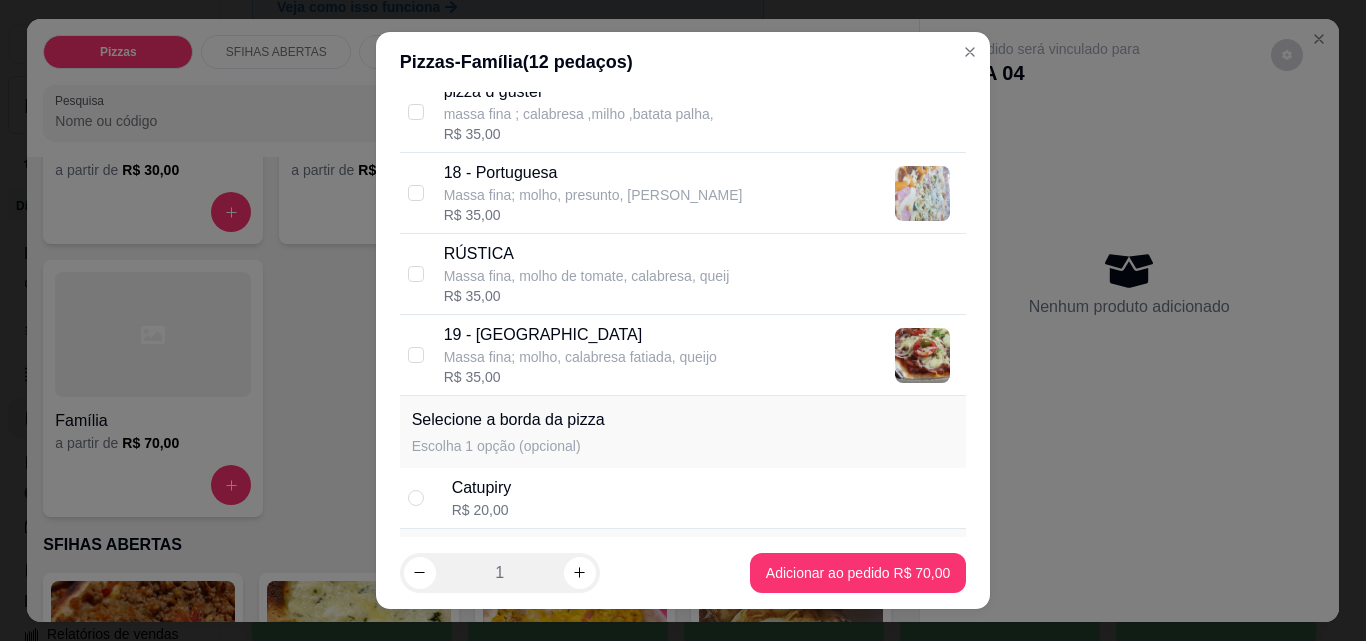 scroll, scrollTop: 1900, scrollLeft: 0, axis: vertical 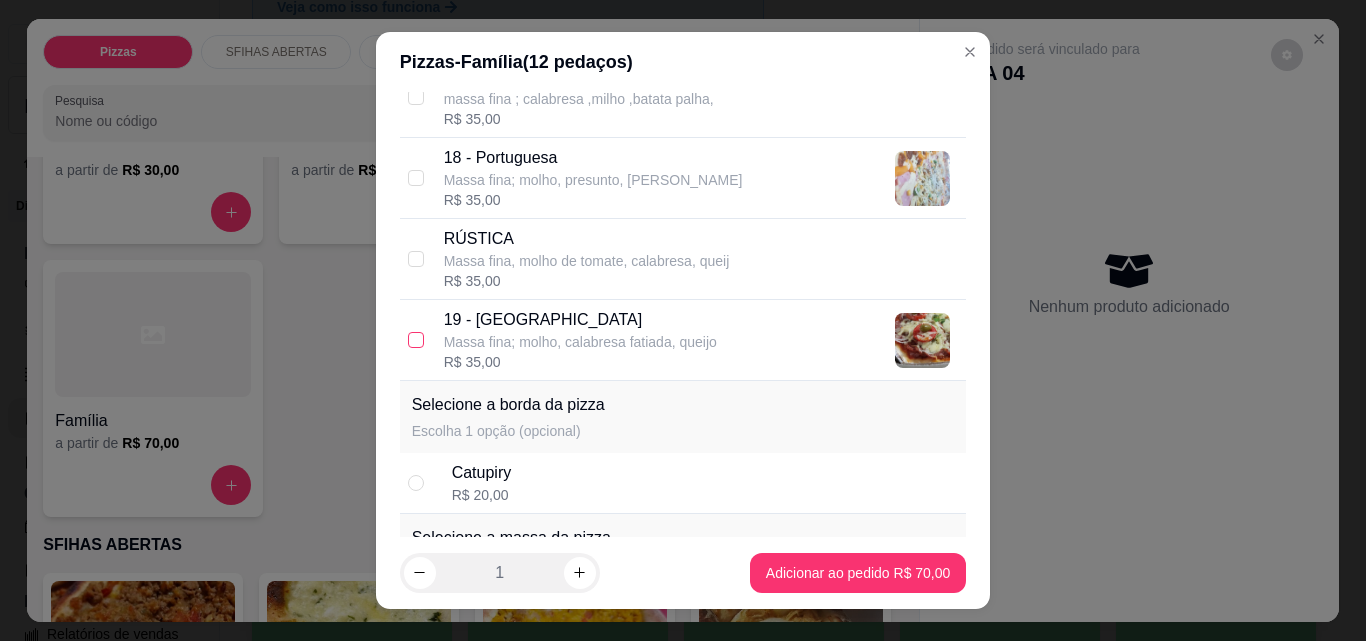 click at bounding box center (416, 340) 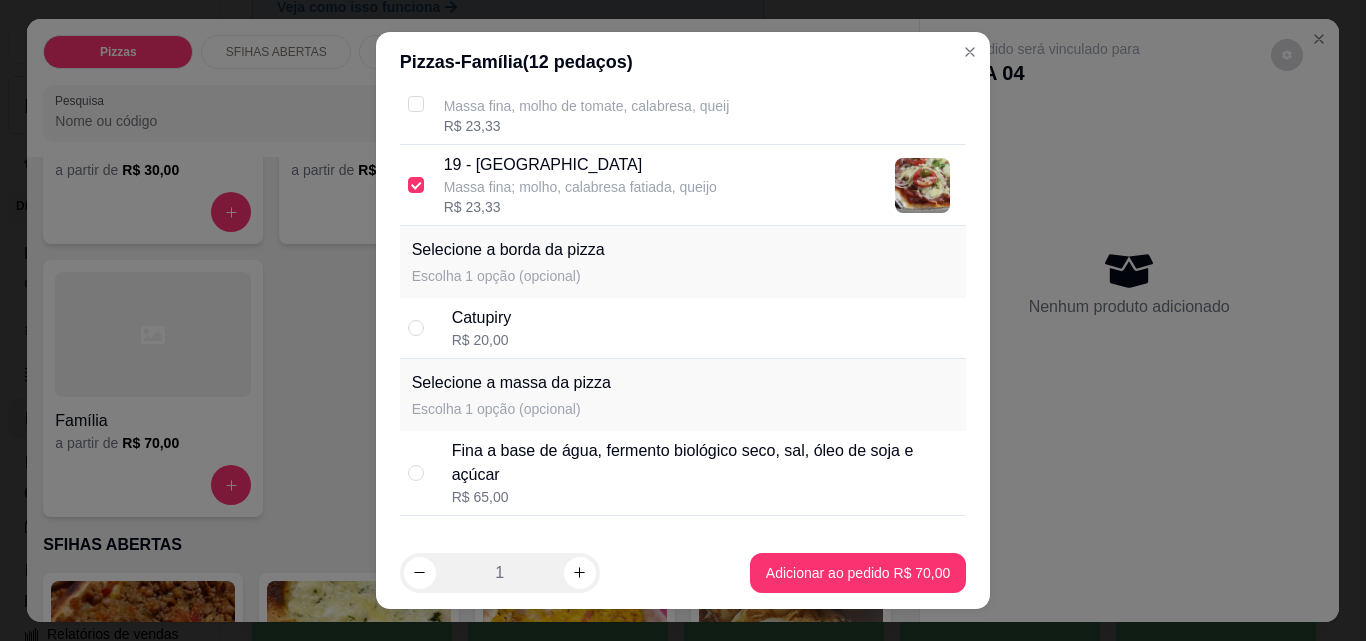 scroll, scrollTop: 2122, scrollLeft: 0, axis: vertical 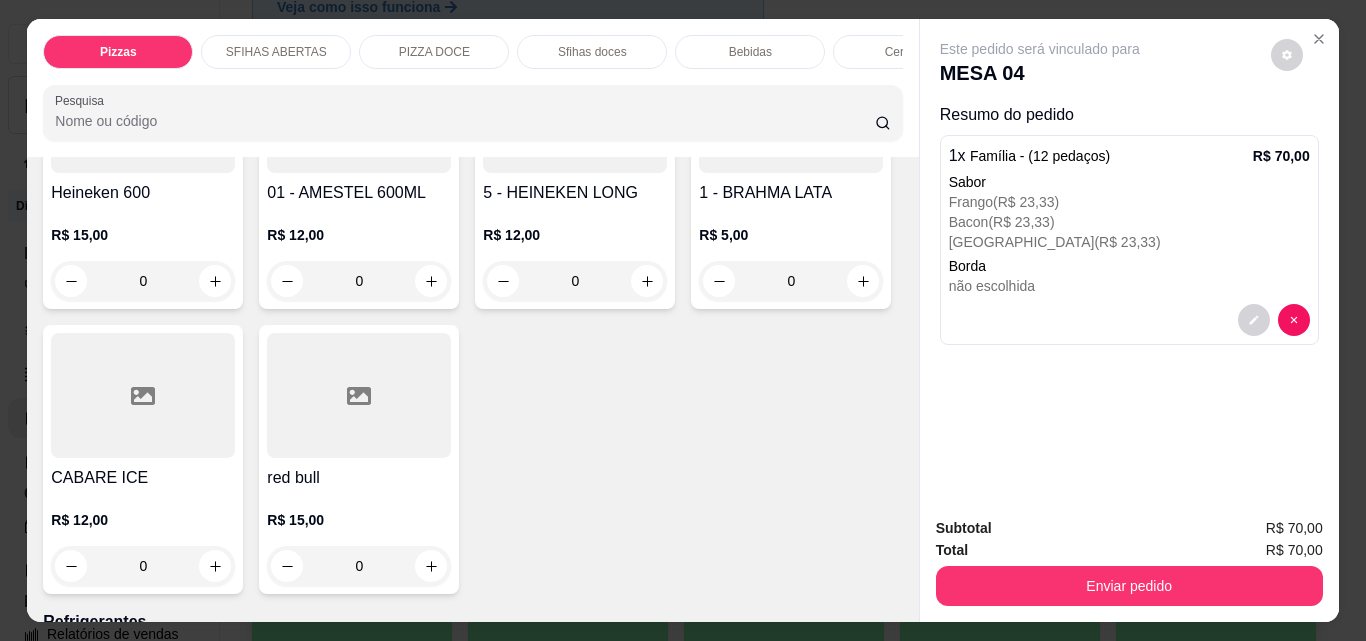 click 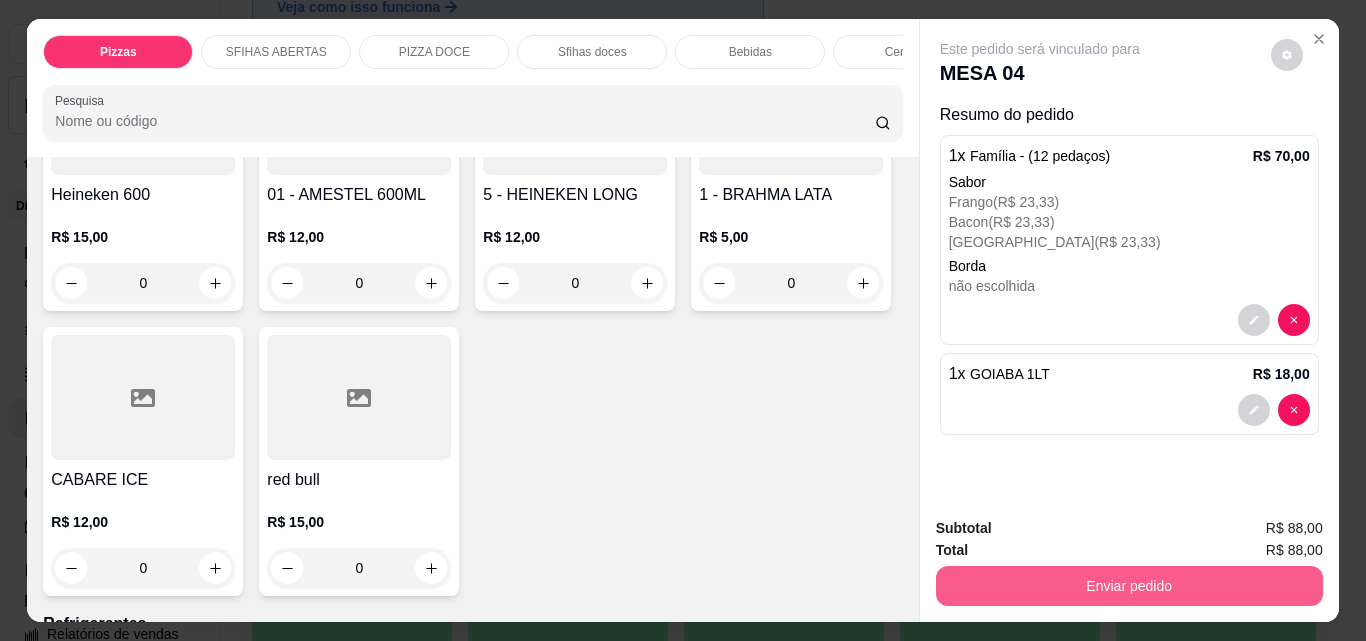 click on "Enviar pedido" at bounding box center [1129, 586] 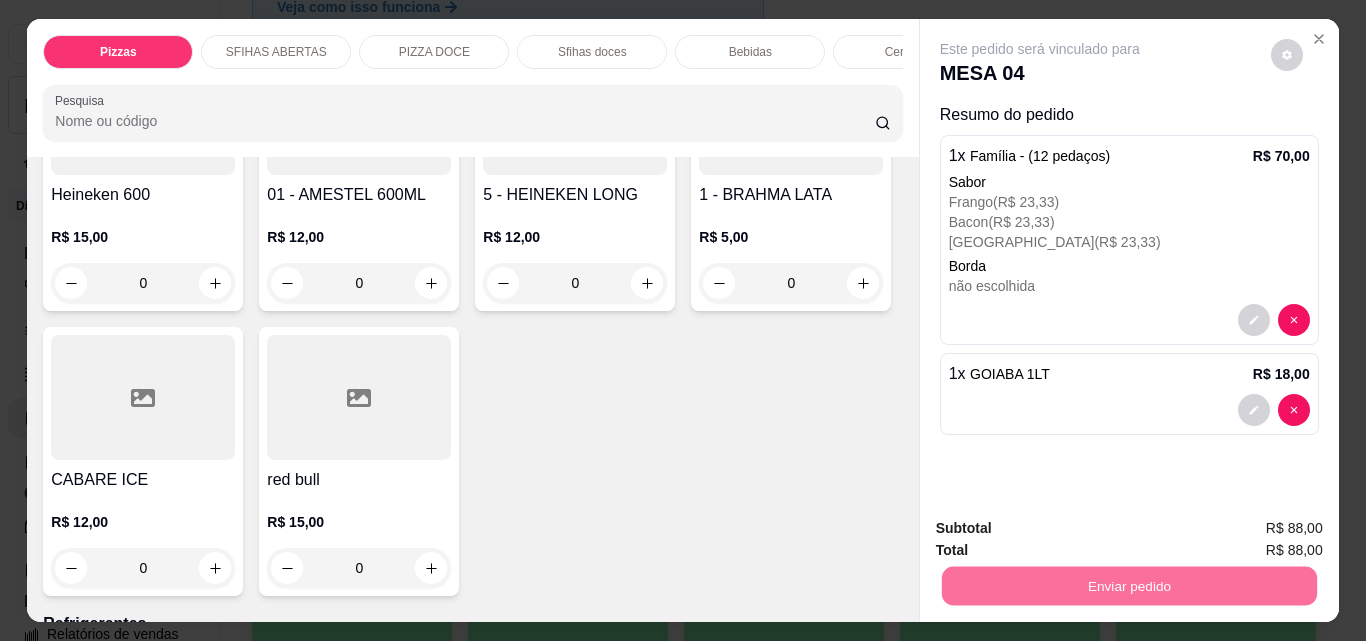 click on "Não registrar e enviar pedido" at bounding box center [1063, 529] 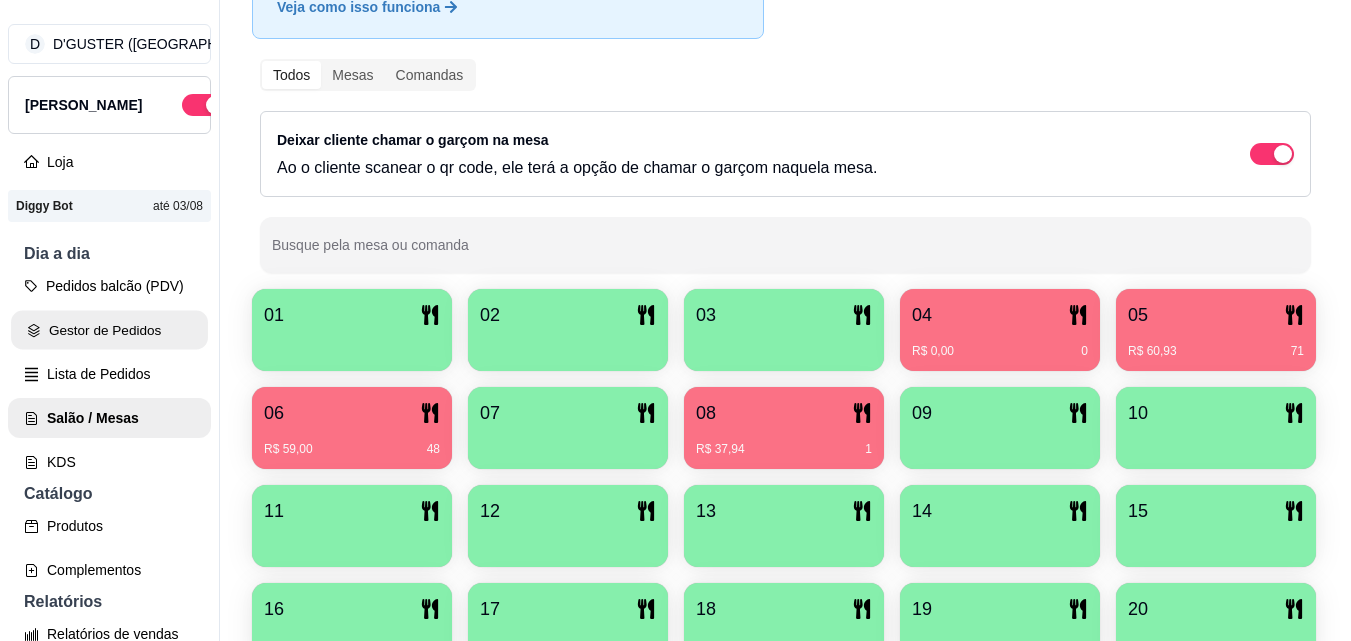 click on "Gestor de Pedidos" at bounding box center [109, 330] 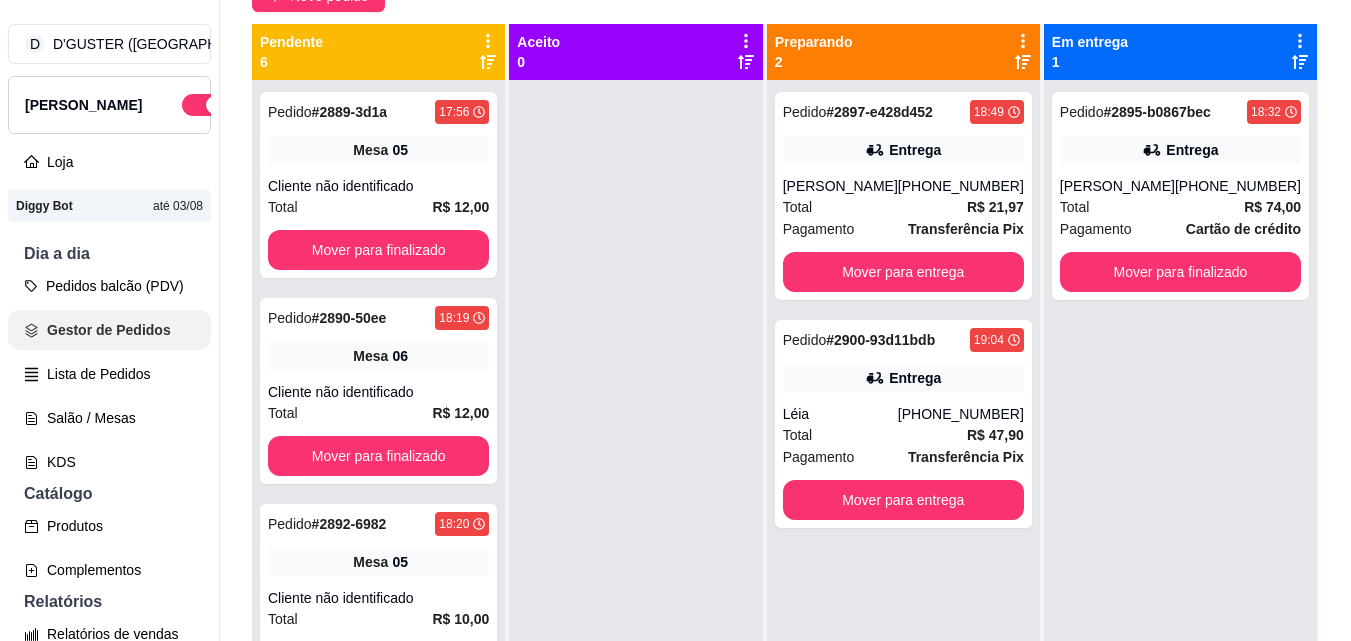 scroll, scrollTop: 0, scrollLeft: 0, axis: both 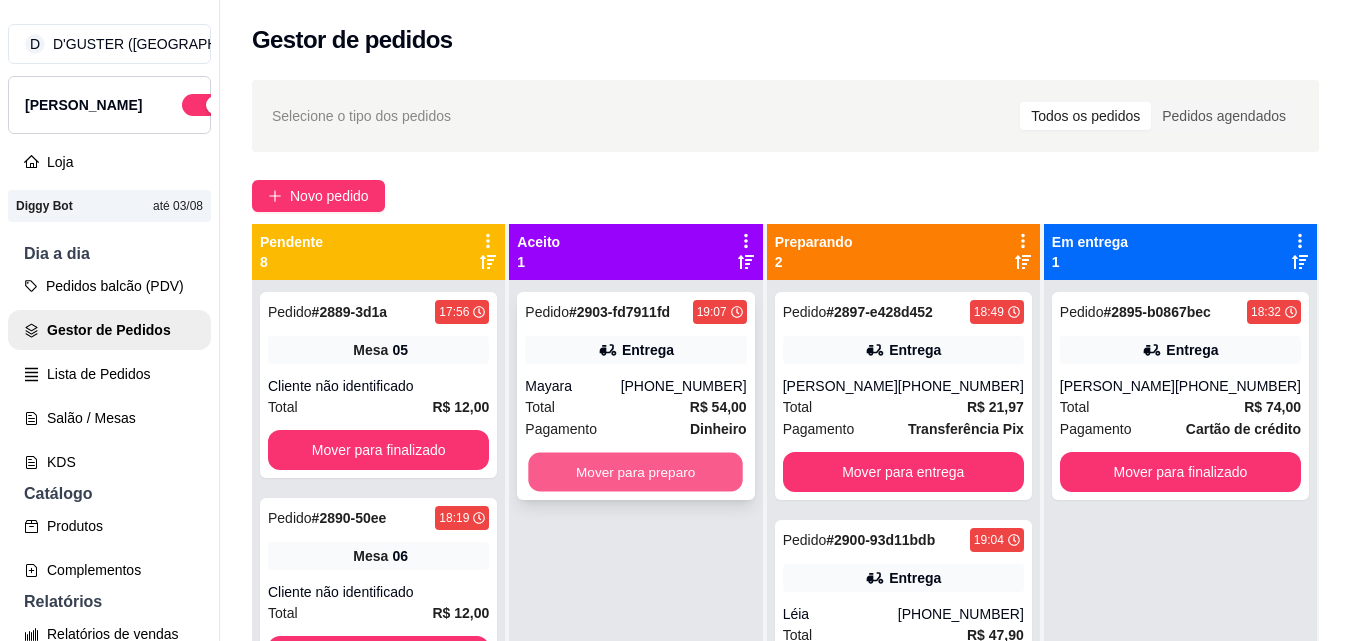 click on "Mover para preparo" at bounding box center (636, 472) 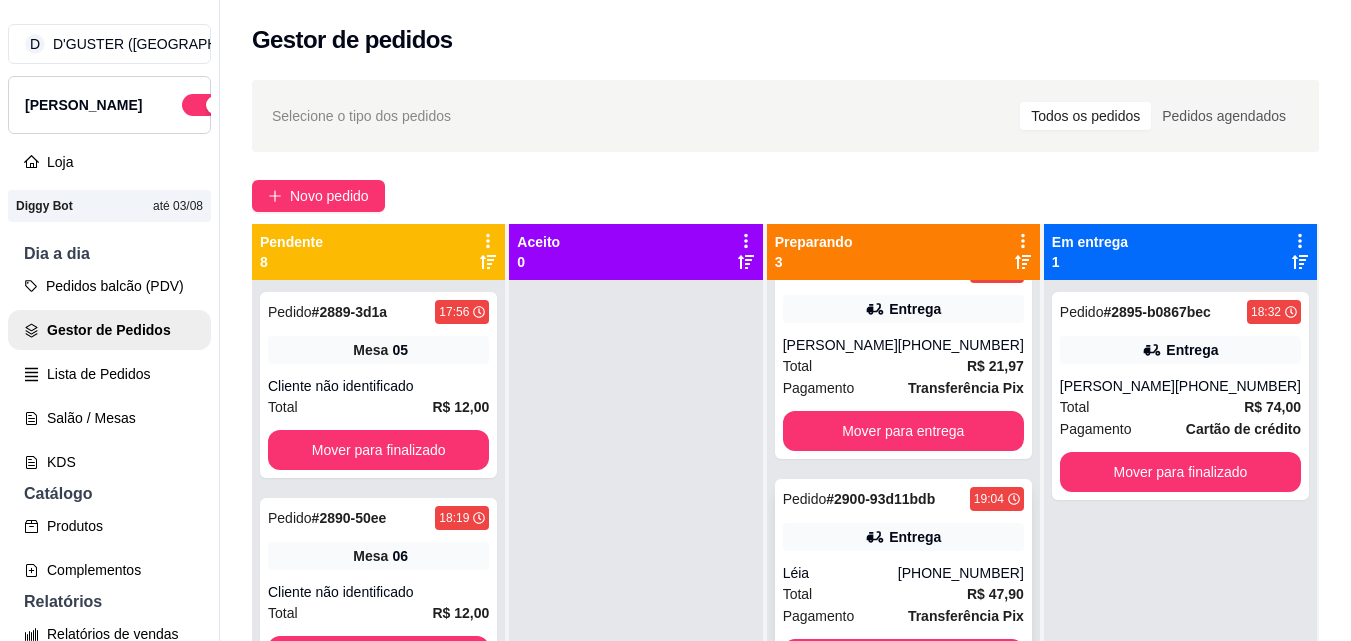 scroll, scrollTop: 63, scrollLeft: 0, axis: vertical 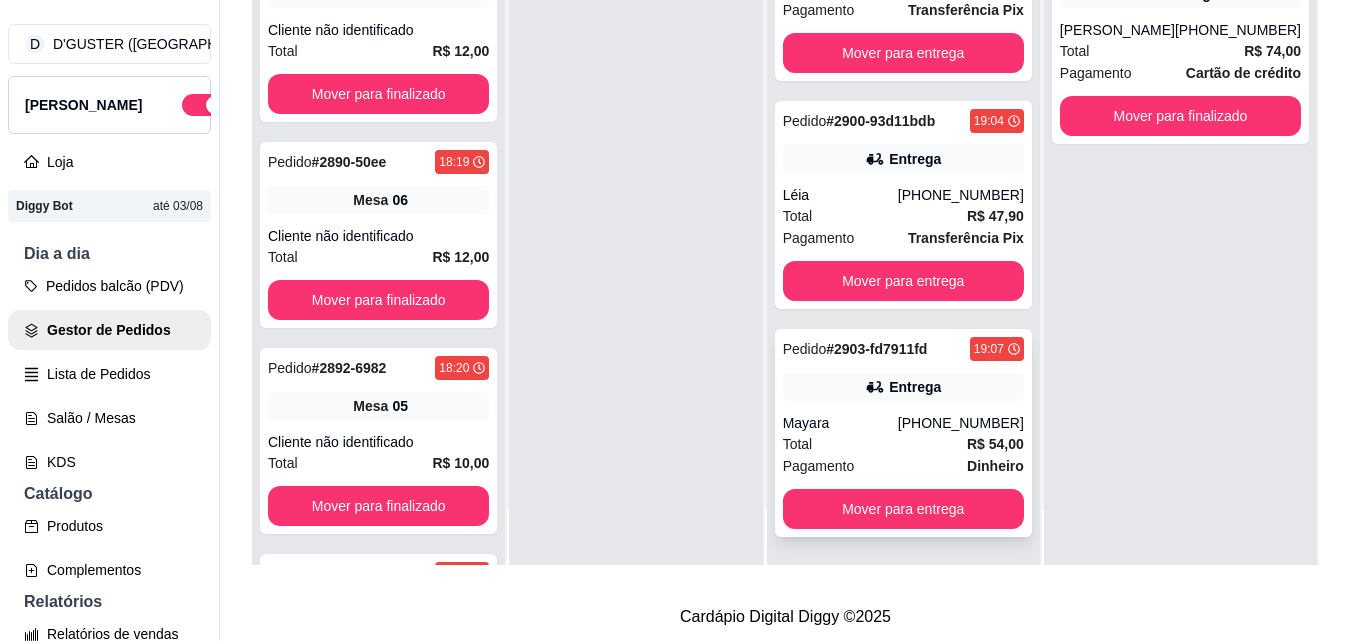 click on "Pagamento Dinheiro" at bounding box center (903, 466) 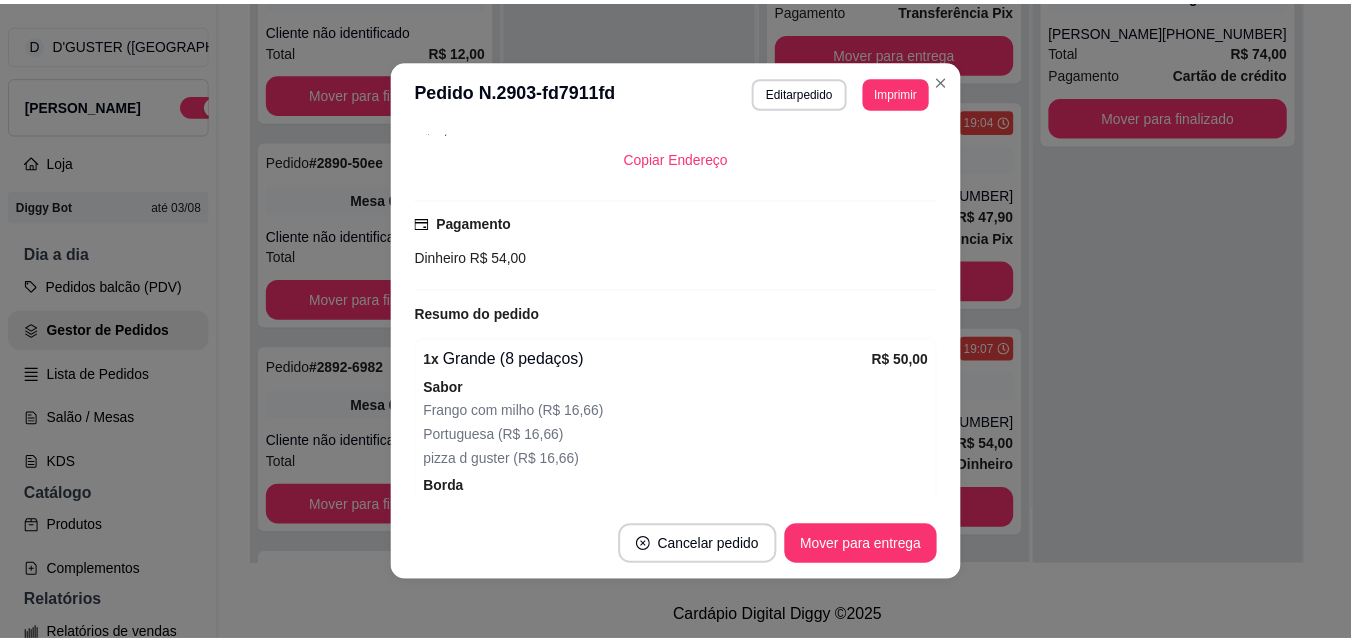 scroll, scrollTop: 500, scrollLeft: 0, axis: vertical 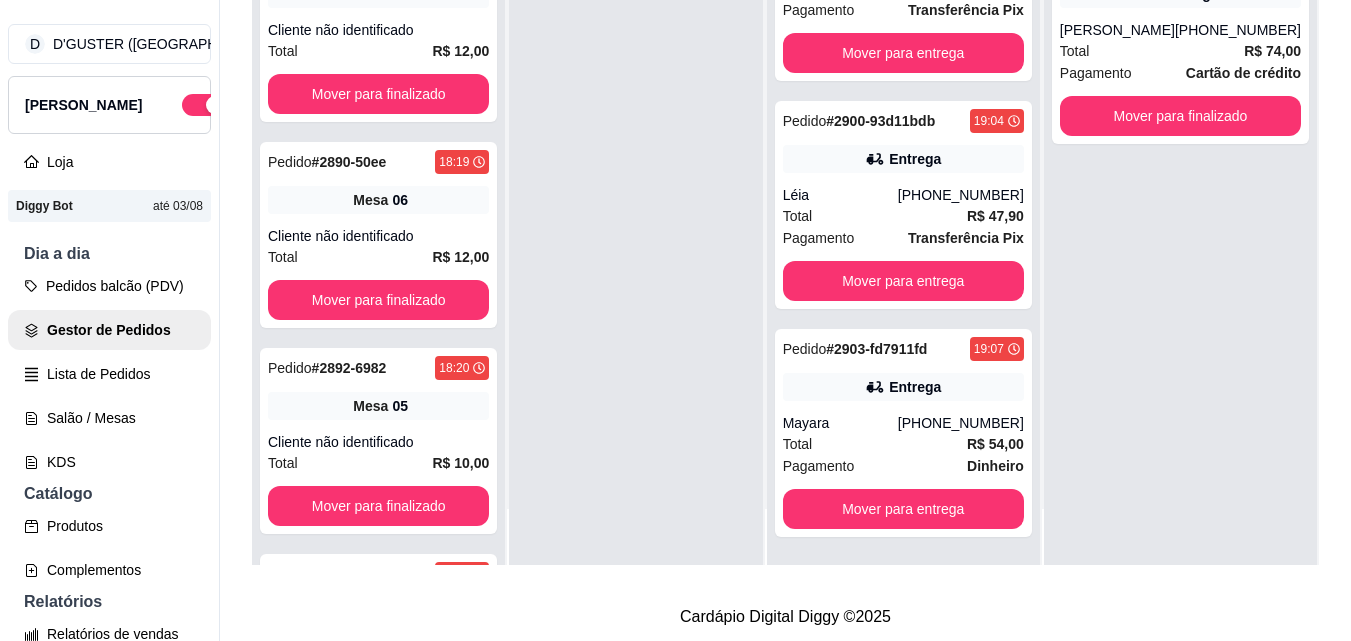 click on "Pedido  # 2895-b0867bec 18:32 Entrega Zilma  (75) 99802-0415 Total R$ 74,00 Pagamento Cartão de crédito Mover para finalizado" at bounding box center (1180, 244) 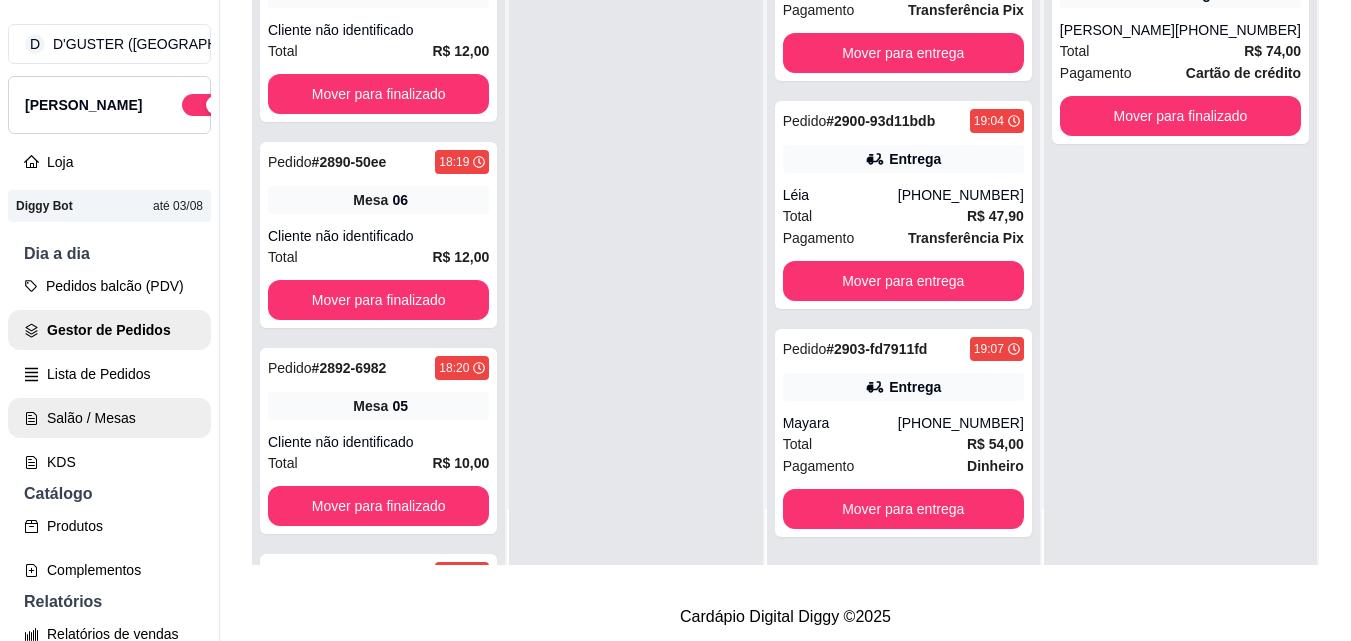 click on "Salão / Mesas" at bounding box center [109, 418] 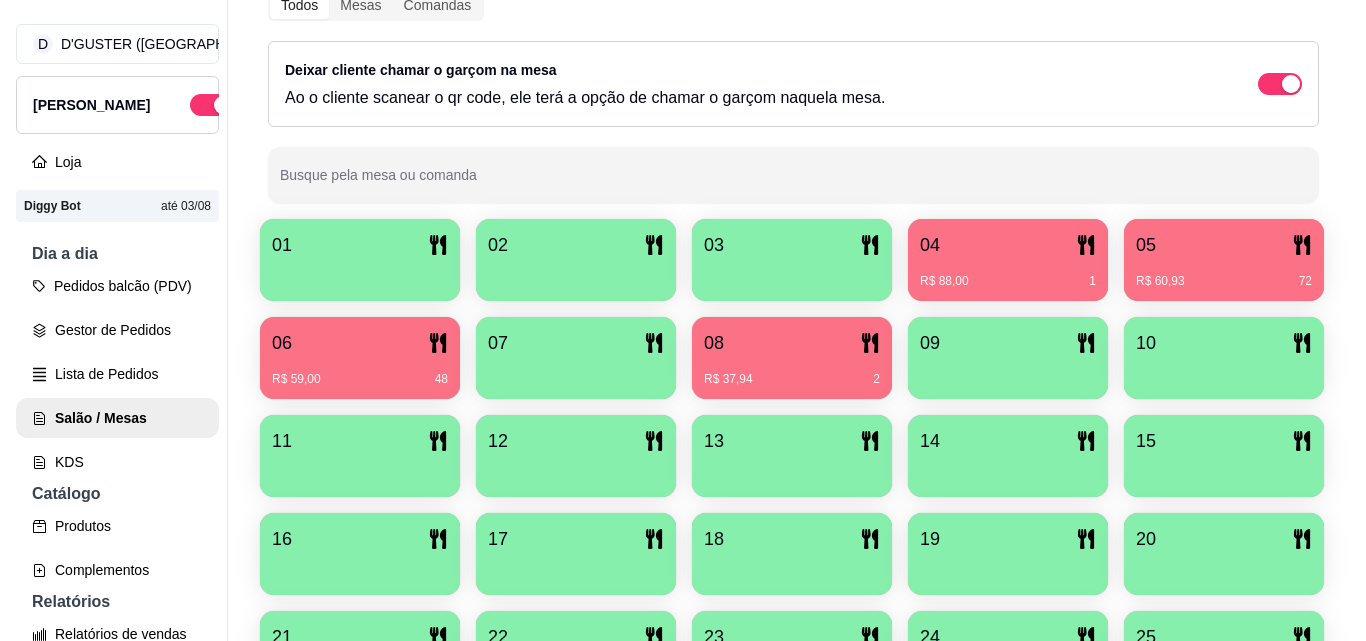 scroll, scrollTop: 300, scrollLeft: 0, axis: vertical 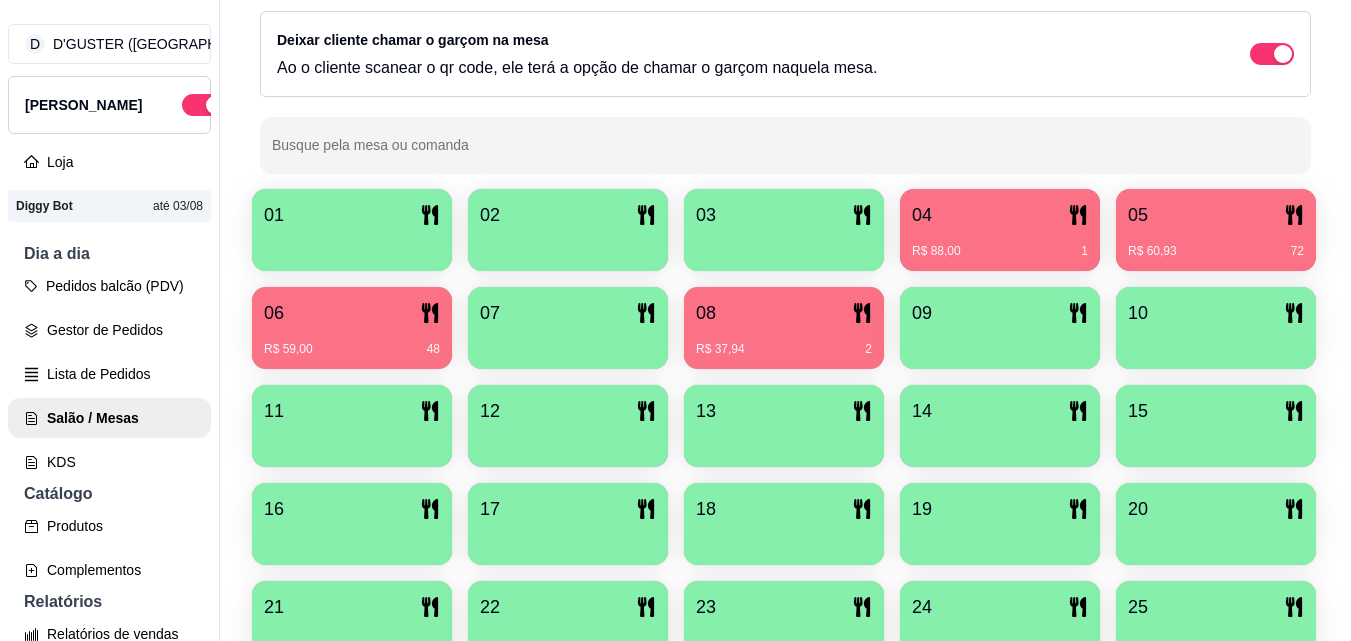 click on "06" at bounding box center (352, 313) 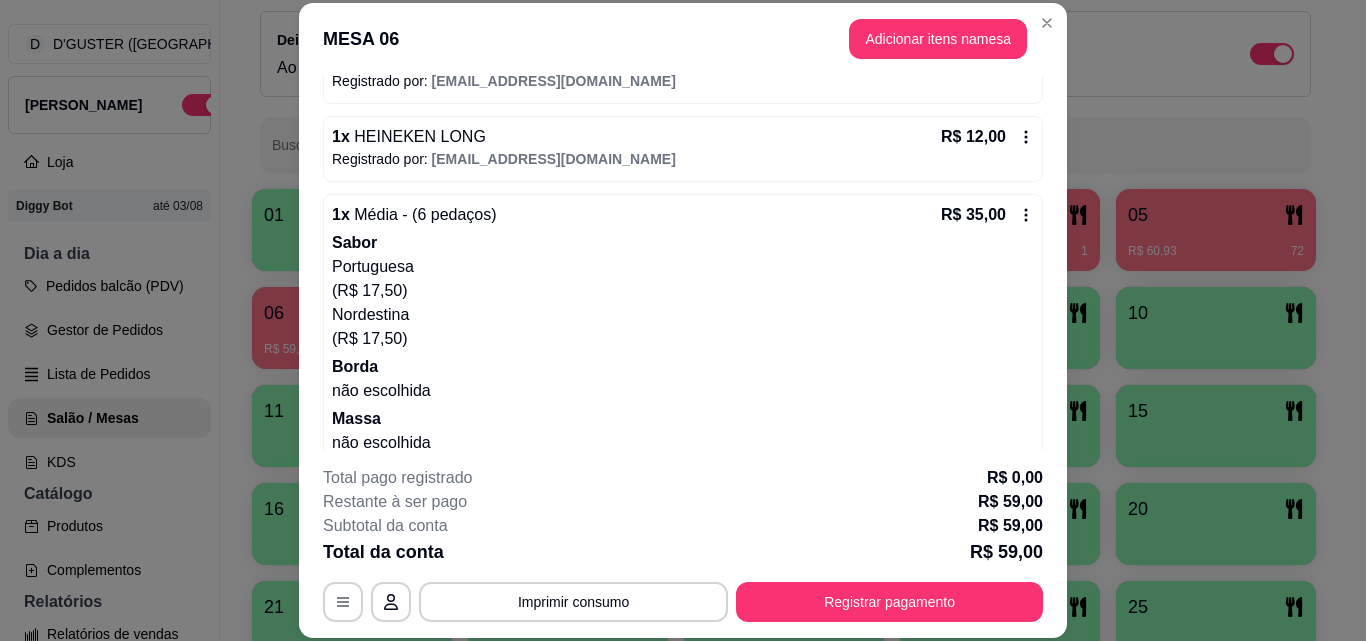 scroll, scrollTop: 272, scrollLeft: 0, axis: vertical 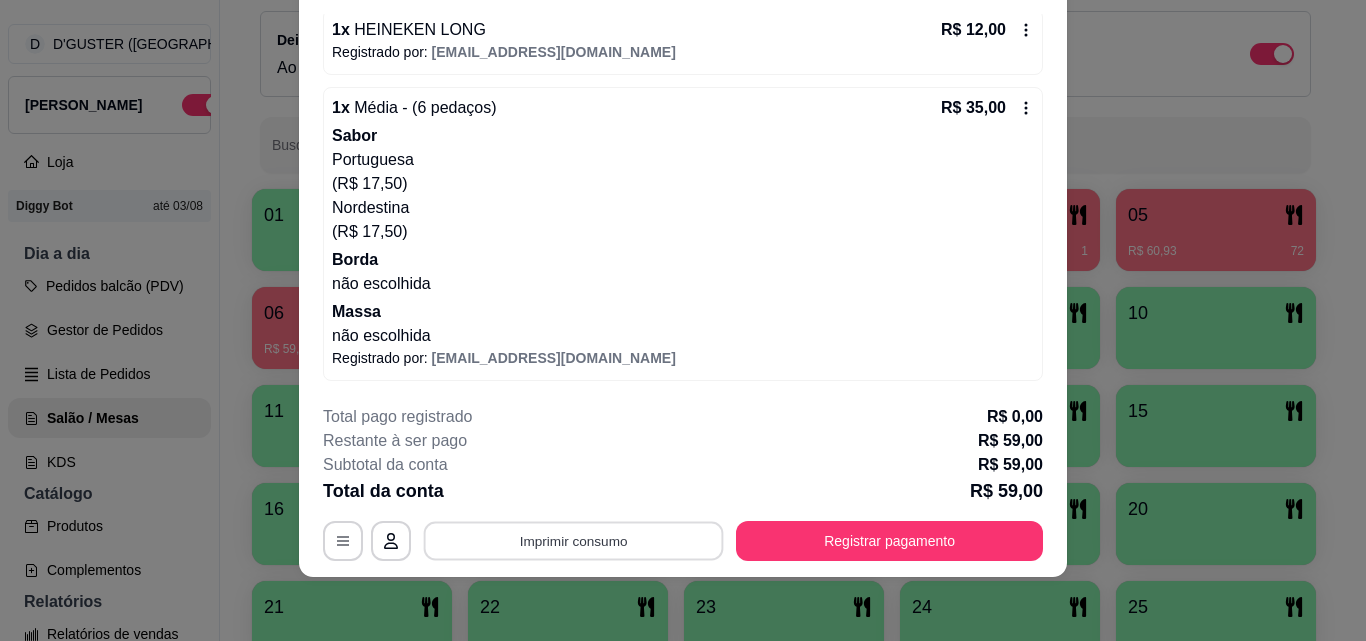 click on "Imprimir consumo" at bounding box center (574, 540) 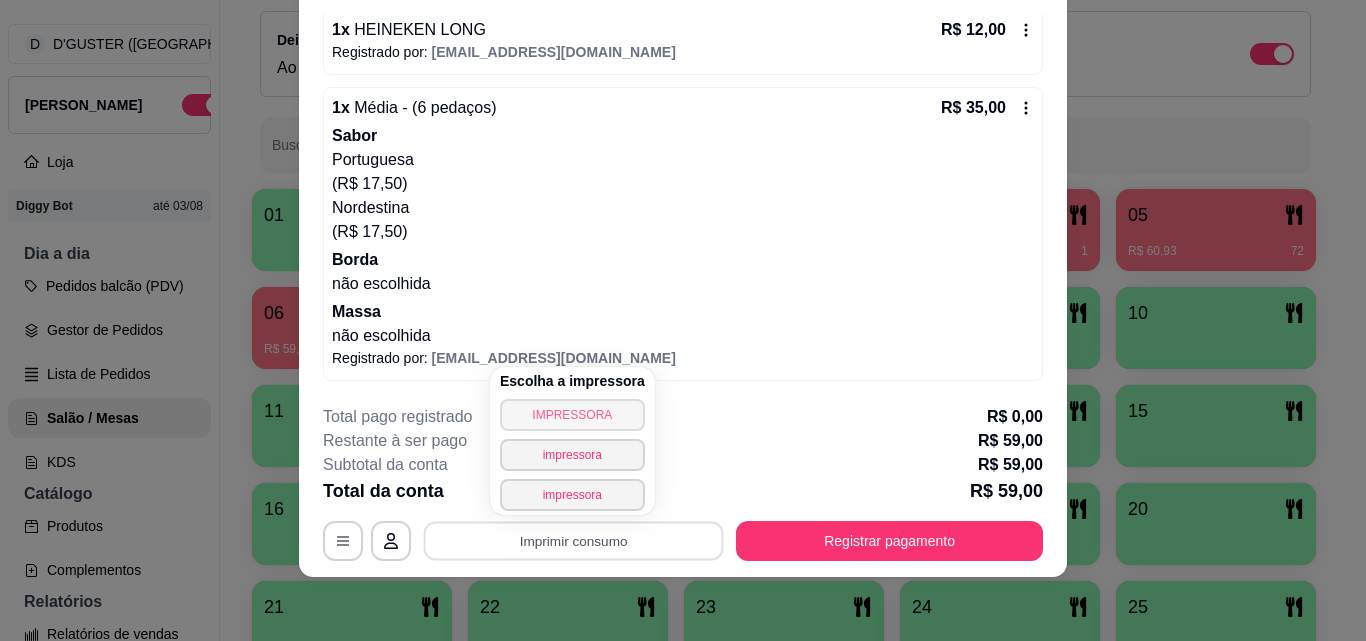 click on "IMPRESSORA" at bounding box center [572, 415] 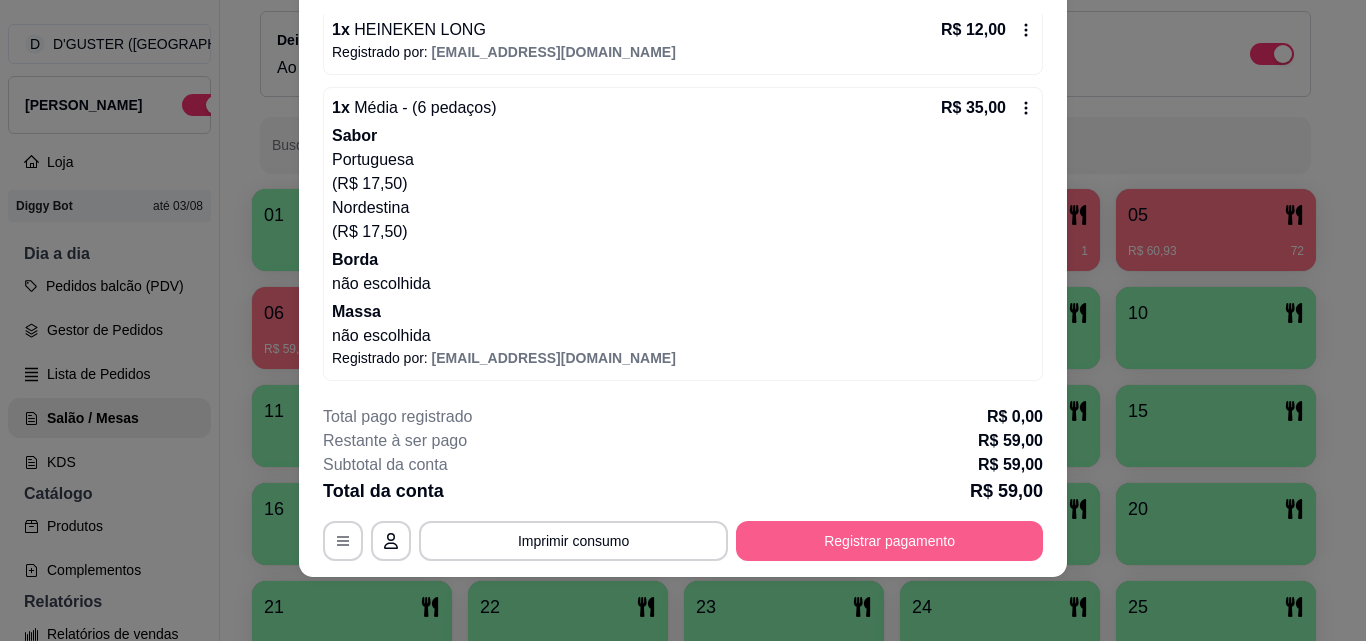 click on "Registrar pagamento" at bounding box center [889, 541] 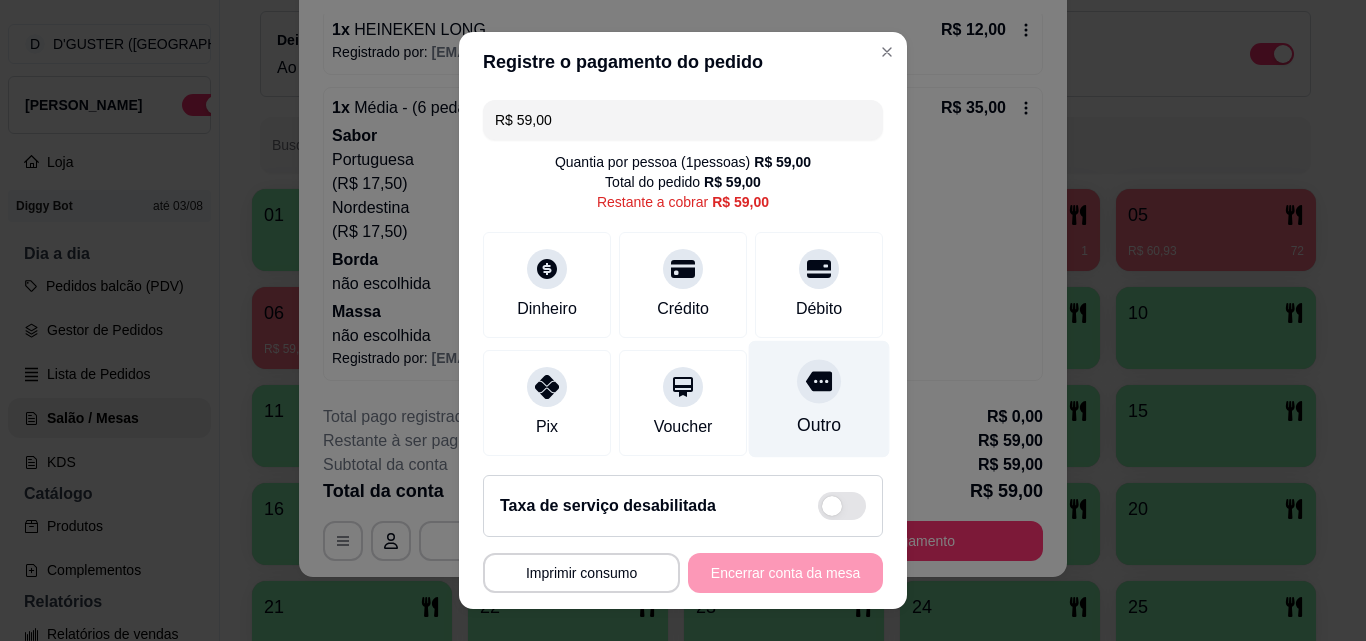 scroll, scrollTop: 147, scrollLeft: 0, axis: vertical 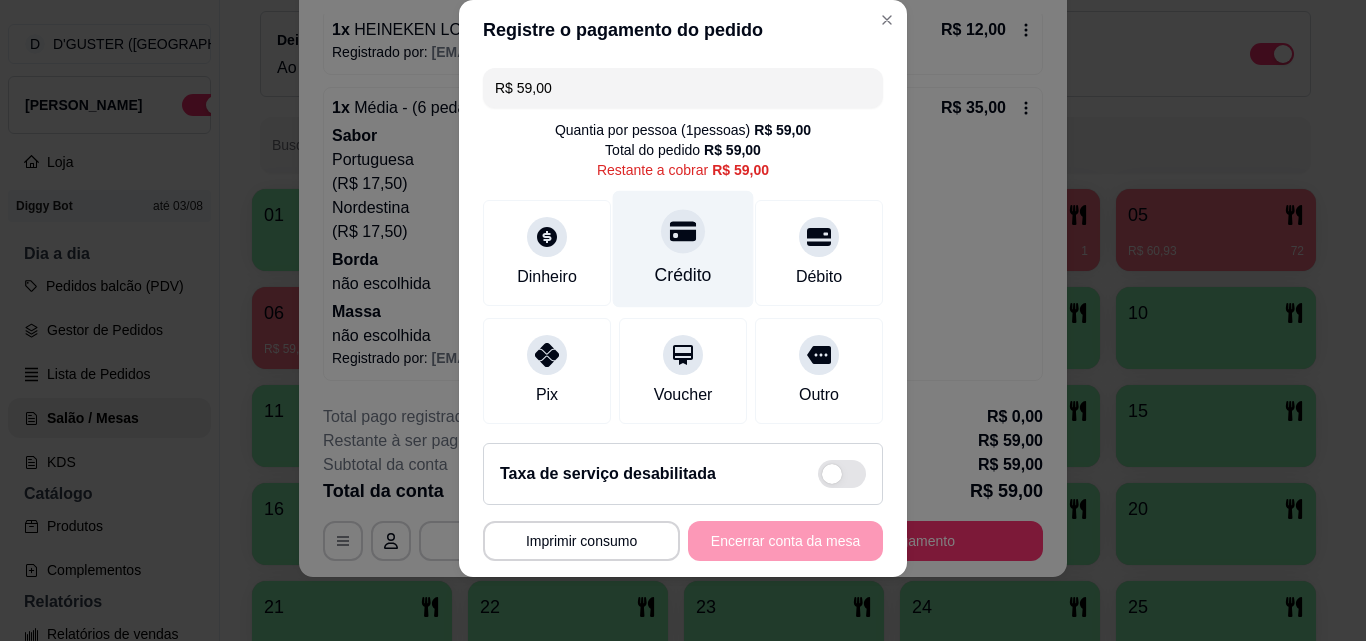 click on "Crédito" at bounding box center (683, 275) 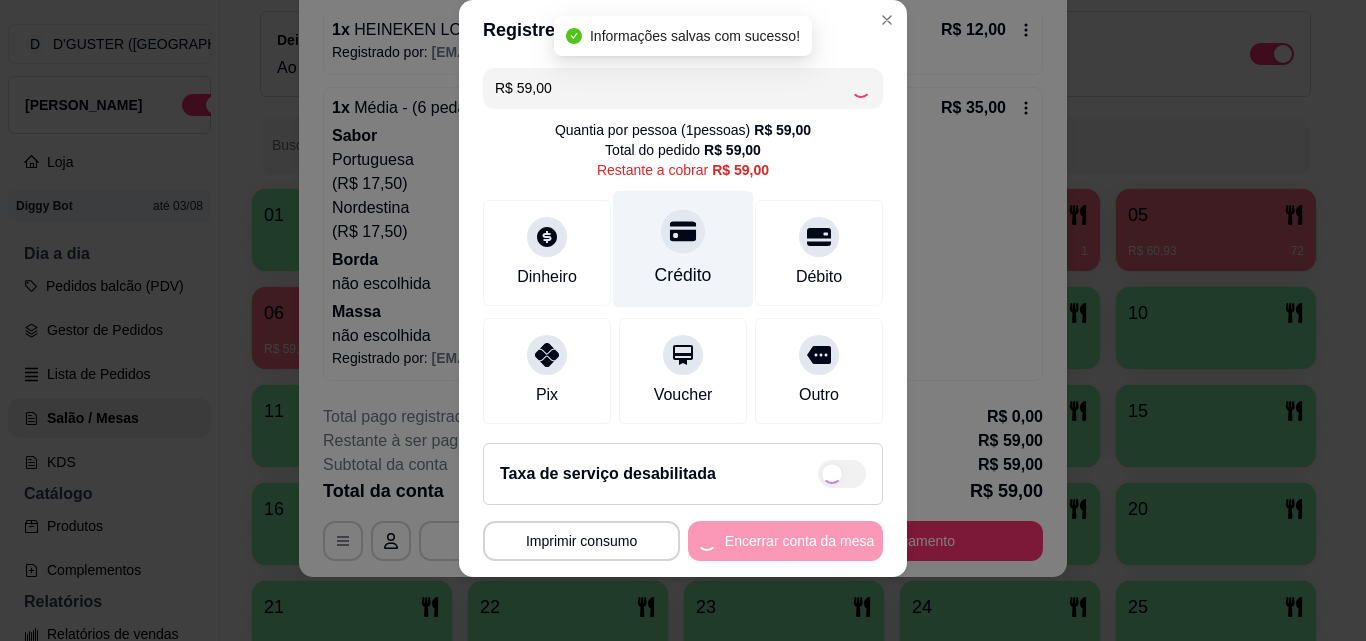type on "R$ 0,00" 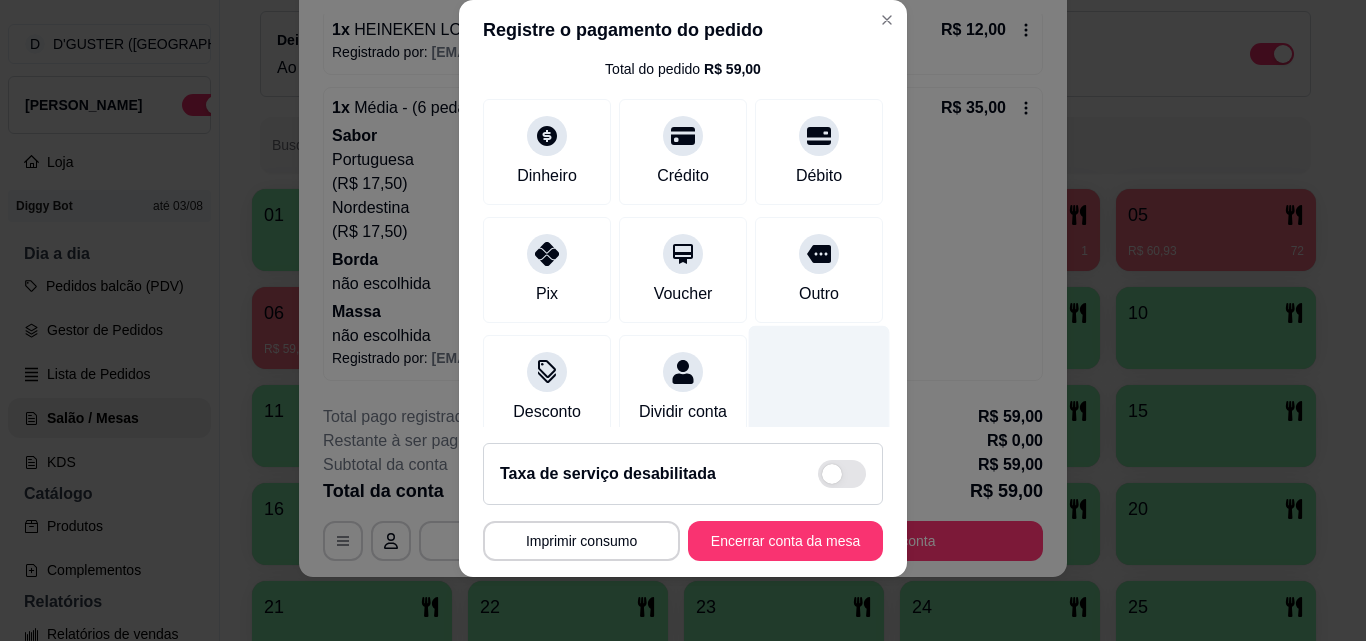 scroll, scrollTop: 231, scrollLeft: 0, axis: vertical 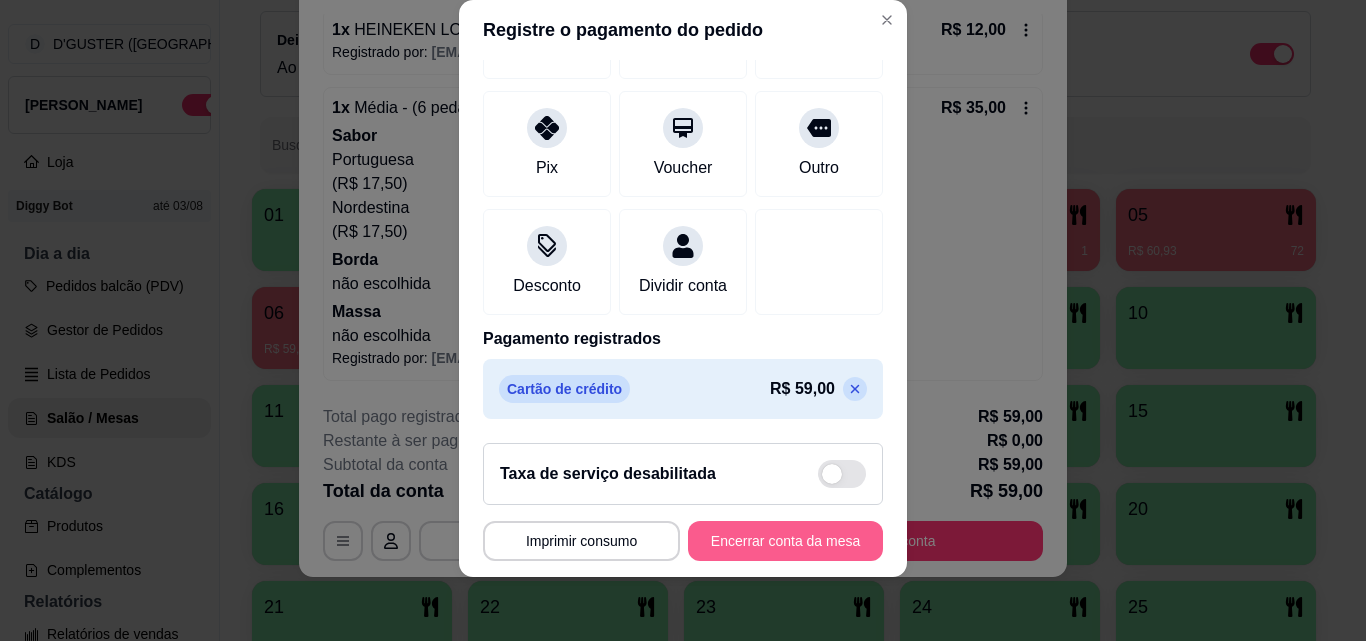 click on "Encerrar conta da mesa" at bounding box center [785, 541] 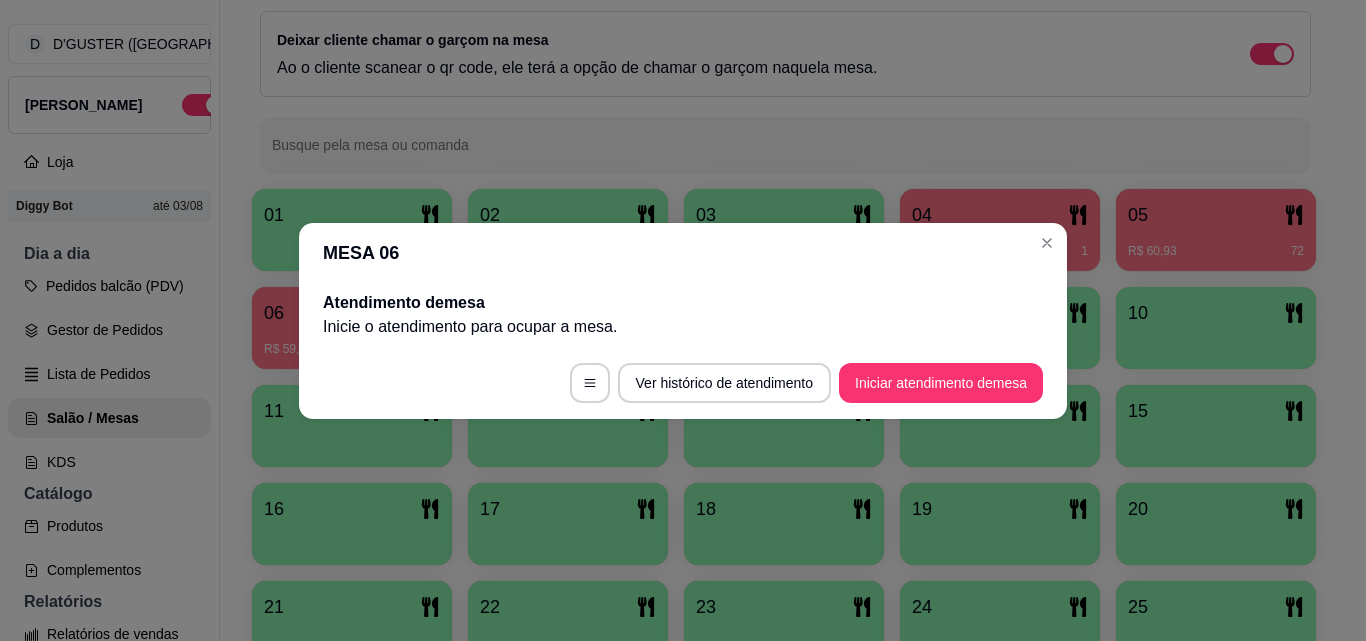 scroll, scrollTop: 0, scrollLeft: 0, axis: both 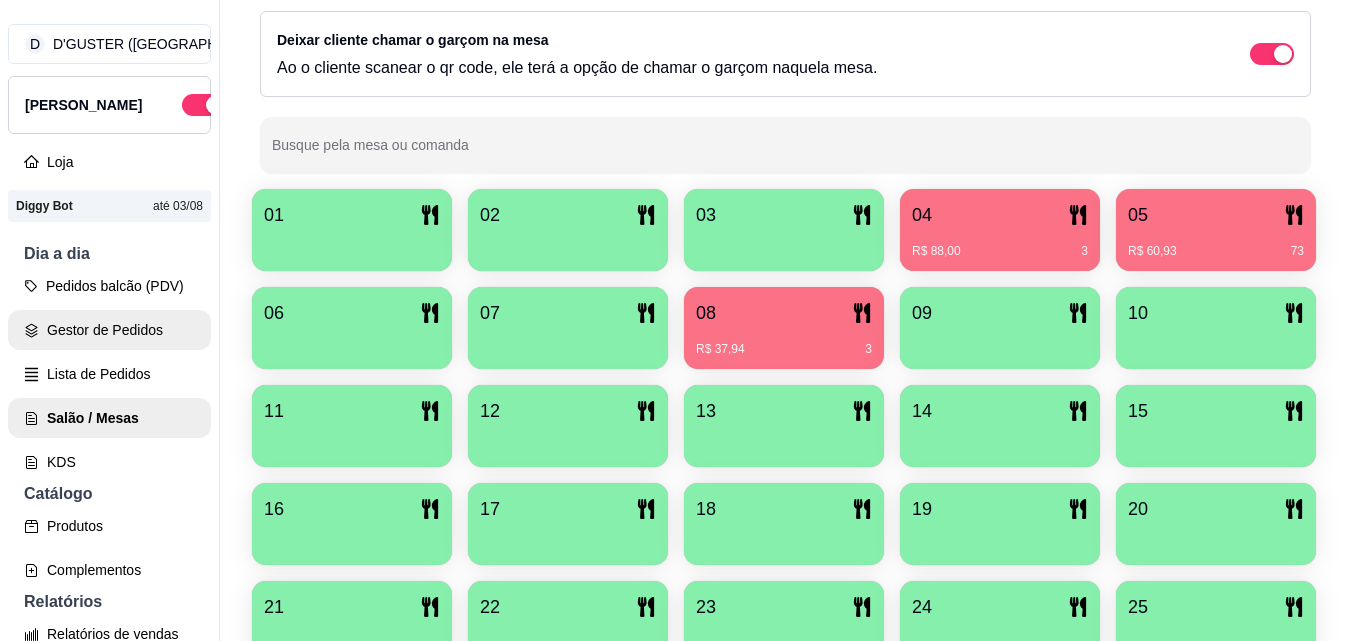 click on "Gestor de Pedidos" at bounding box center [109, 330] 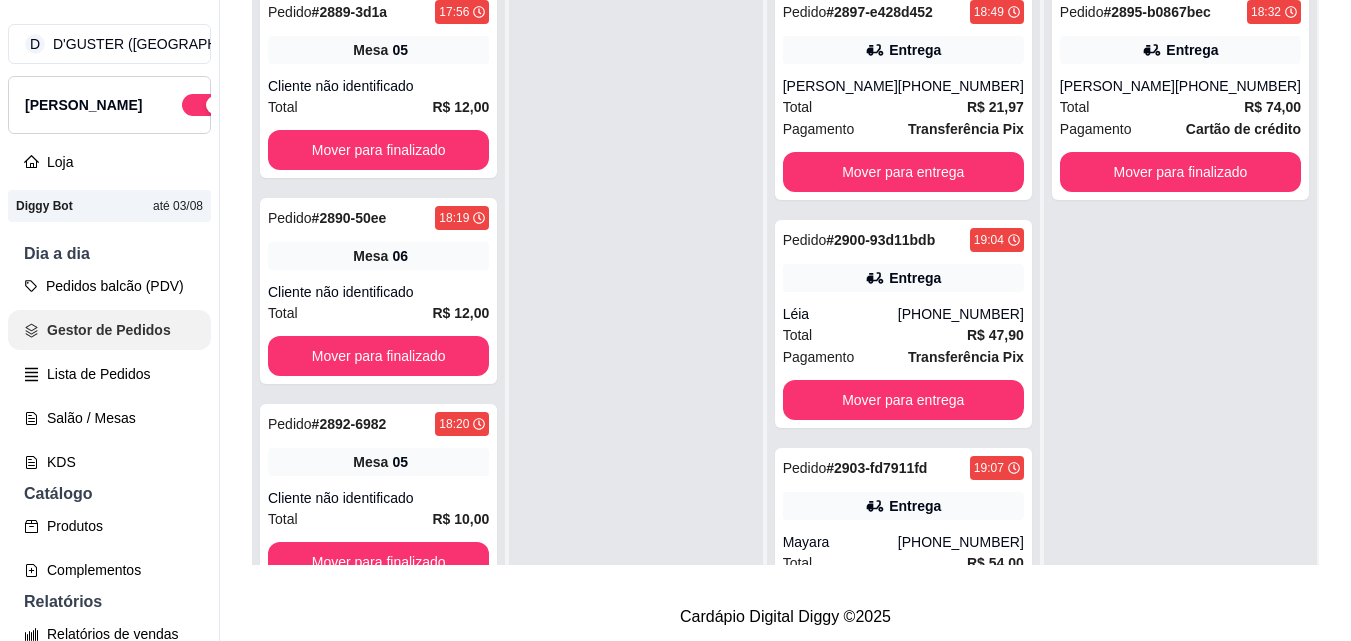 scroll, scrollTop: 0, scrollLeft: 0, axis: both 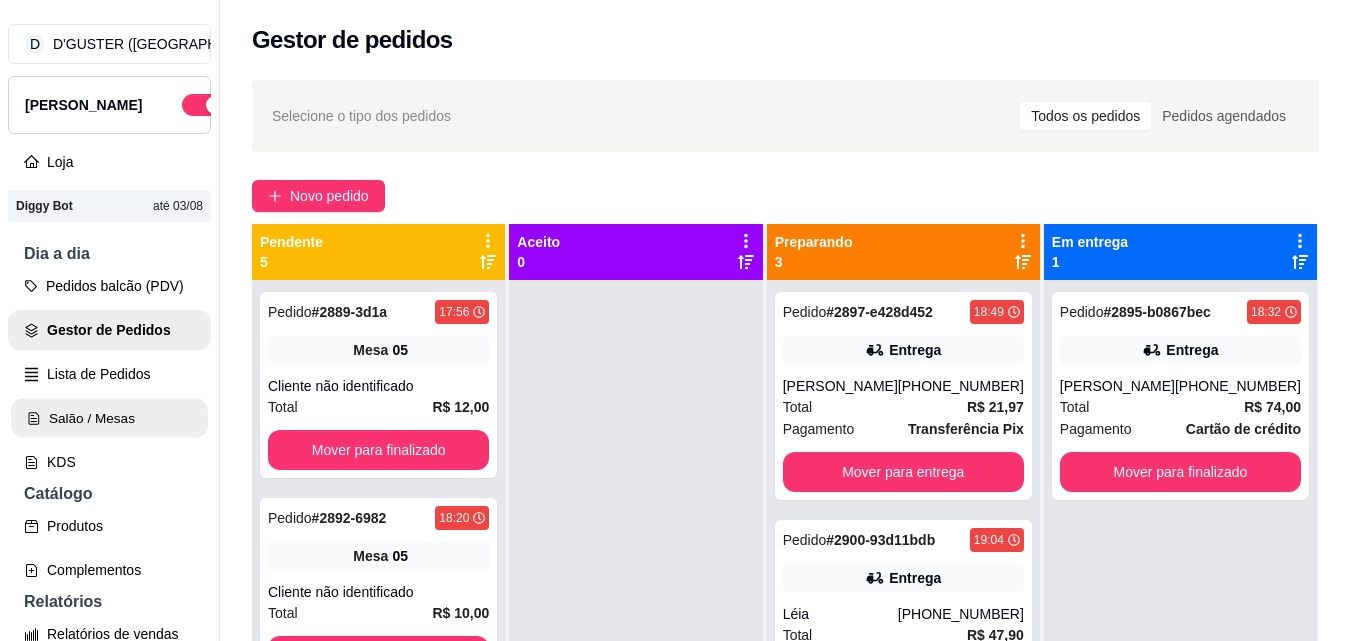 click on "Salão / Mesas" at bounding box center (109, 418) 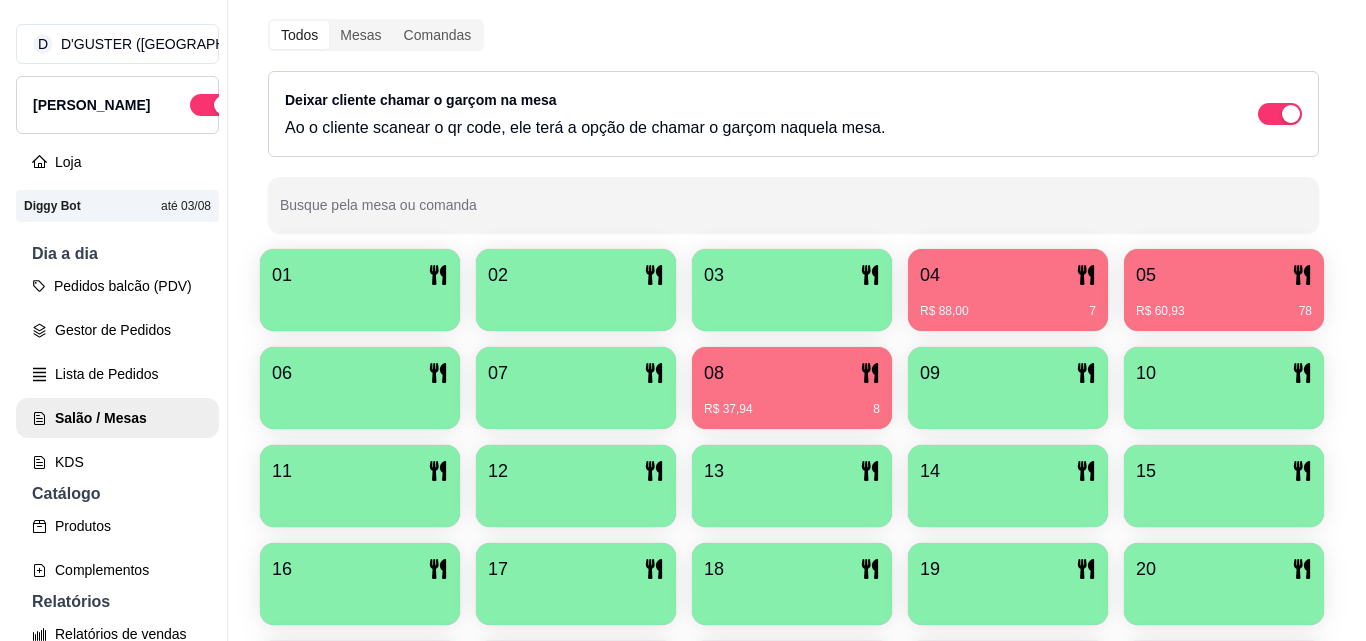 scroll, scrollTop: 300, scrollLeft: 0, axis: vertical 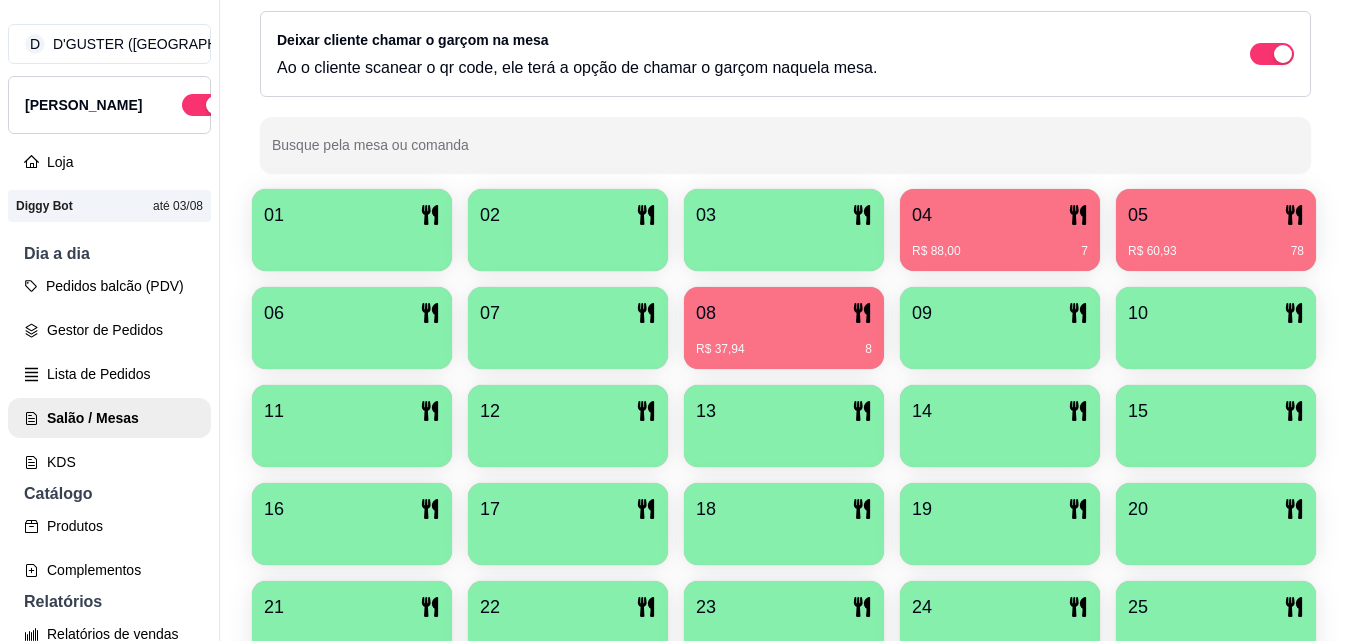click on "09" at bounding box center (1000, 313) 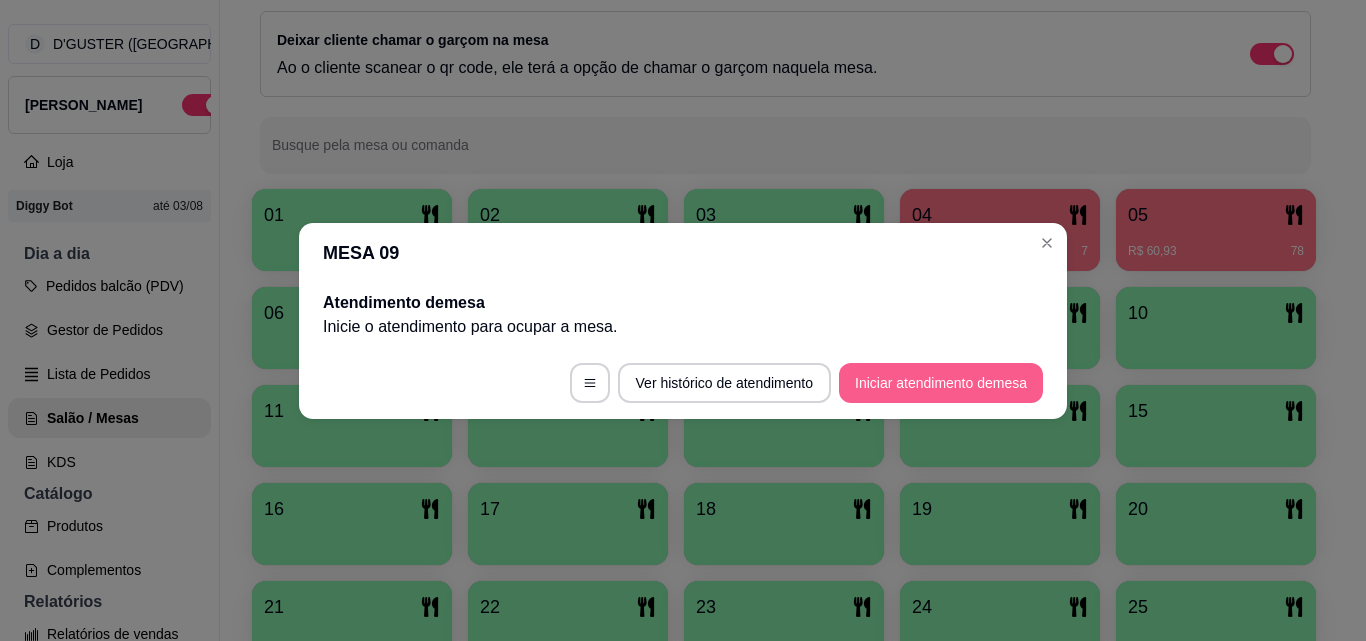 click on "Iniciar atendimento de  mesa" at bounding box center [941, 383] 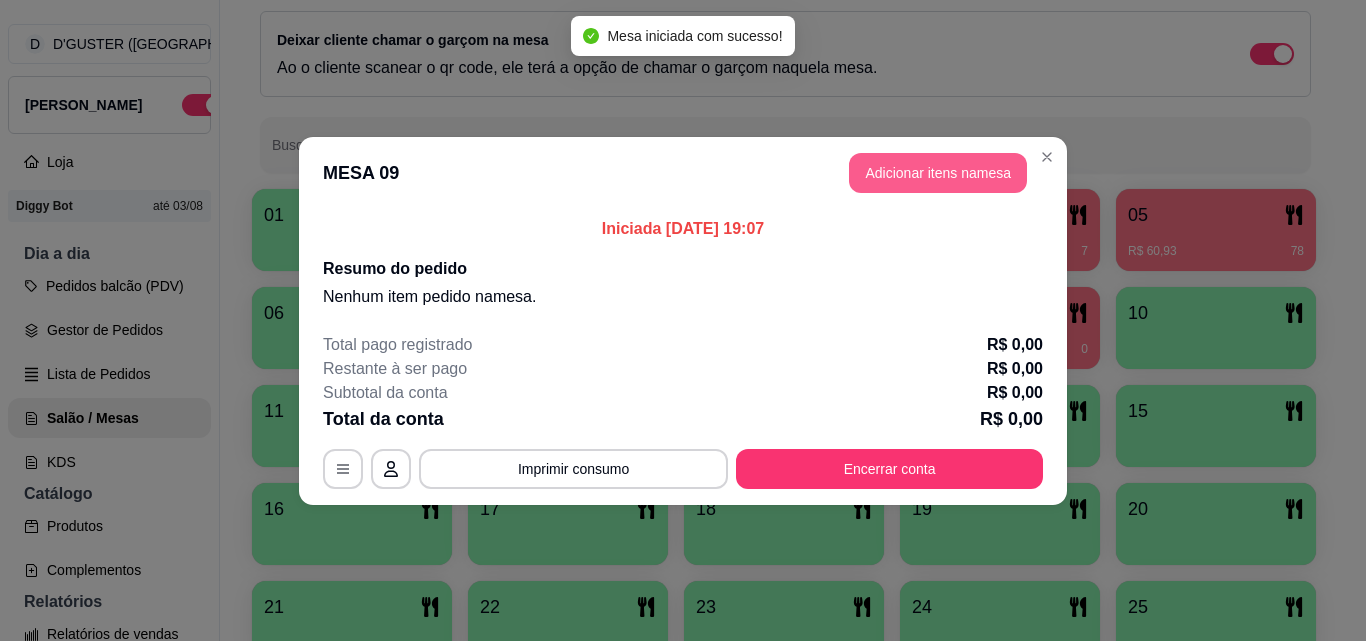 click on "Adicionar itens na  mesa" at bounding box center [938, 173] 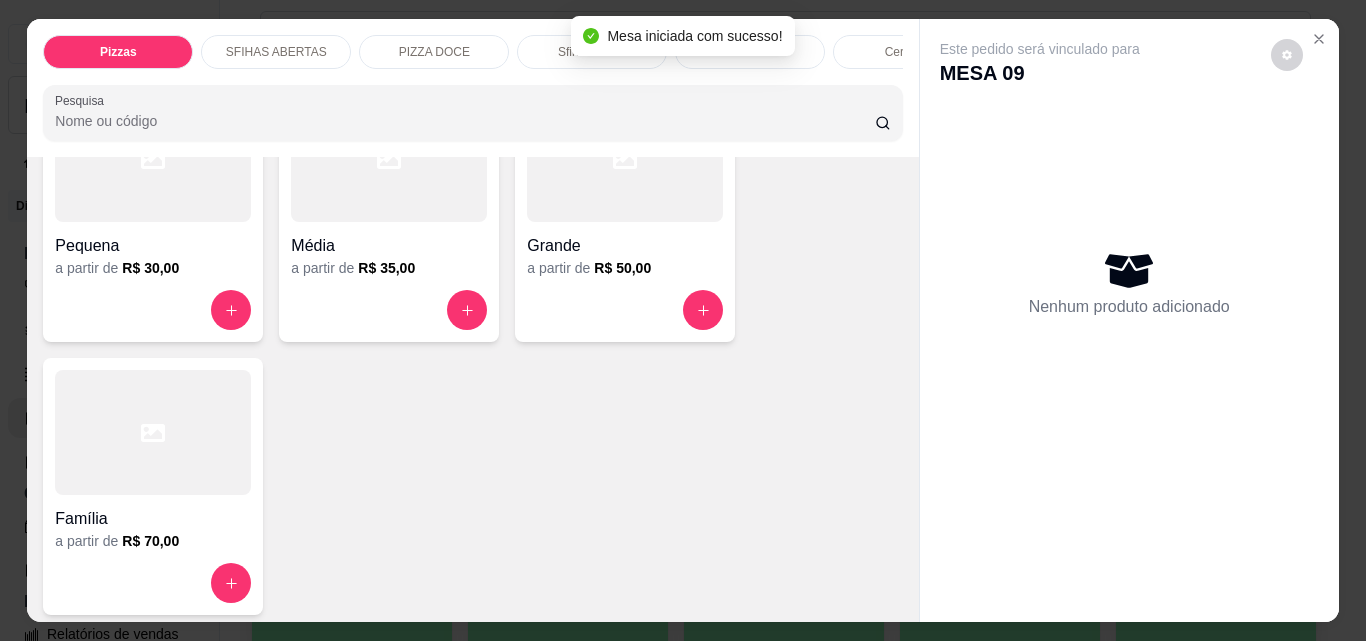 scroll, scrollTop: 200, scrollLeft: 0, axis: vertical 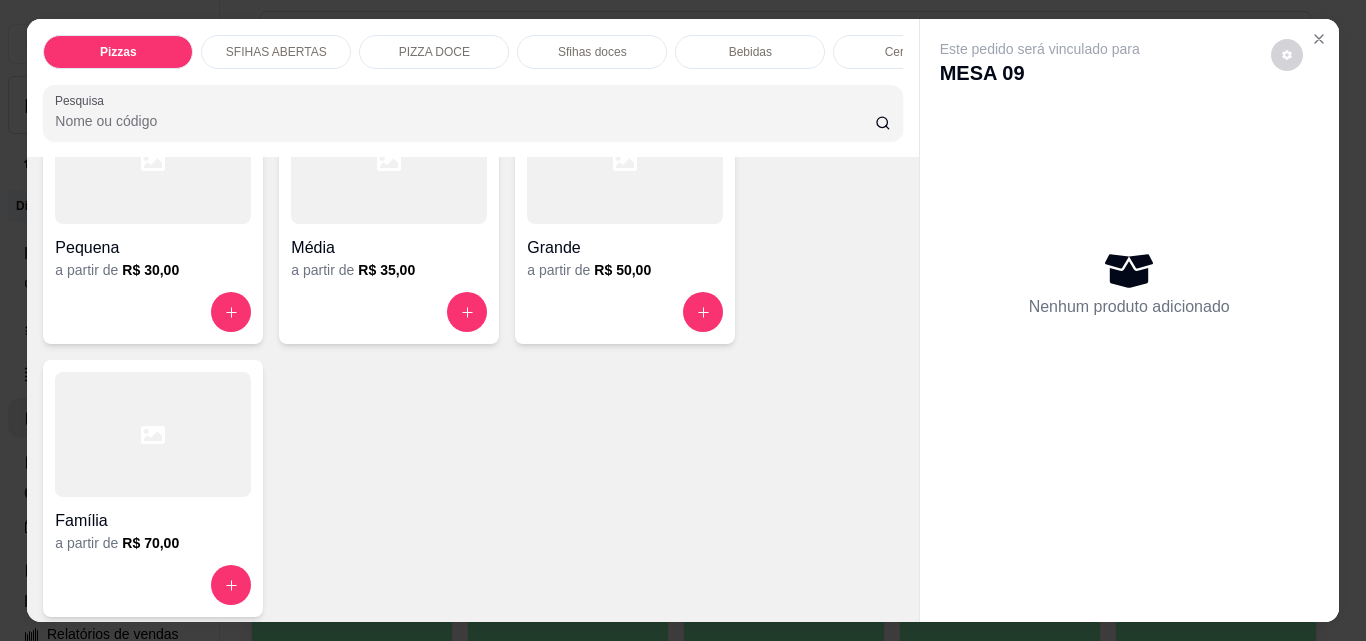 click on "Média" at bounding box center (389, 242) 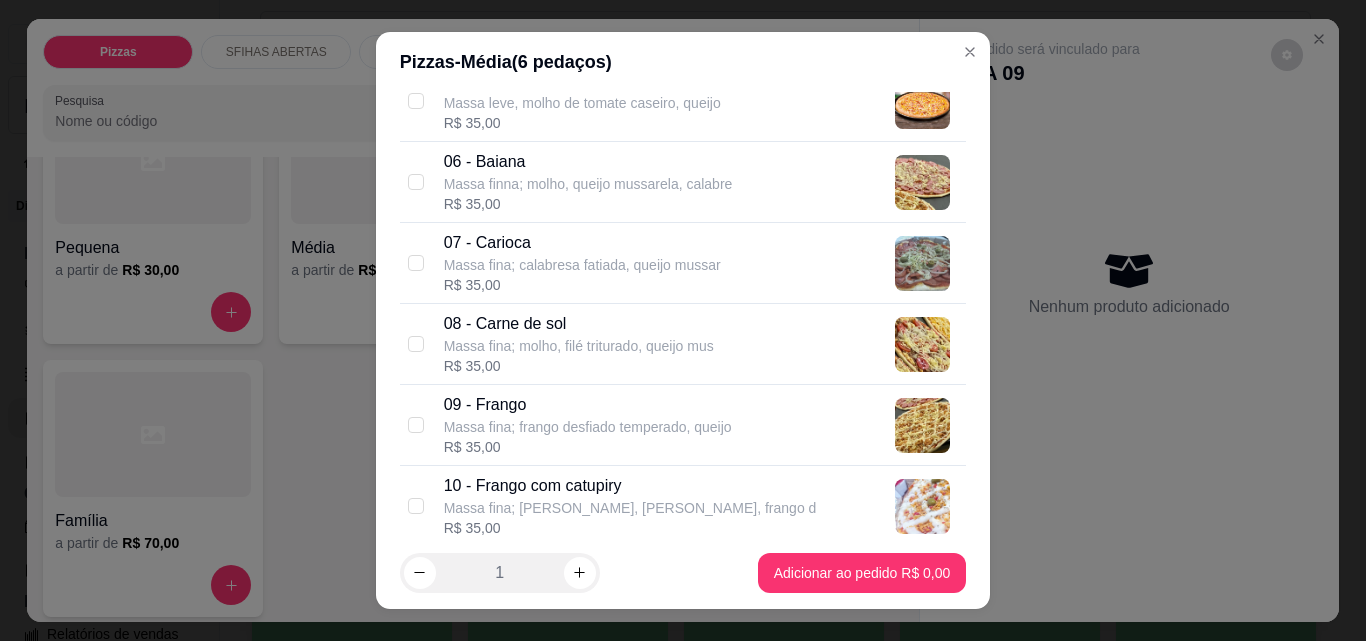 scroll, scrollTop: 700, scrollLeft: 0, axis: vertical 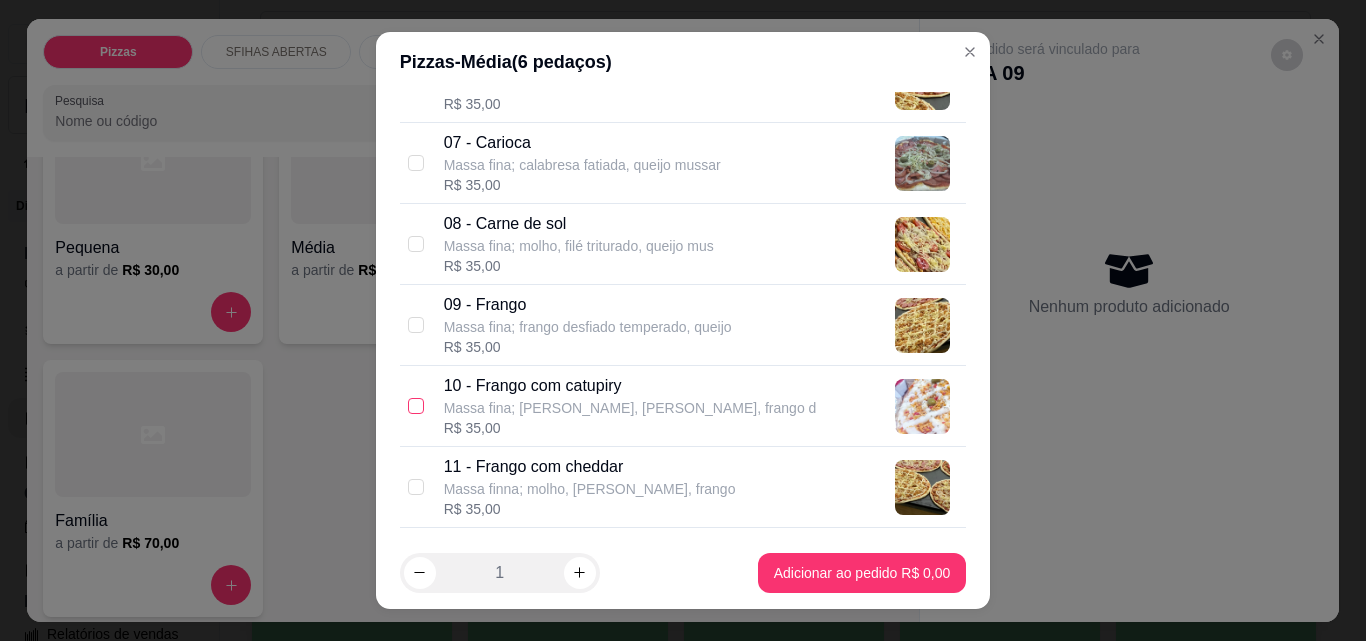 click at bounding box center [416, 406] 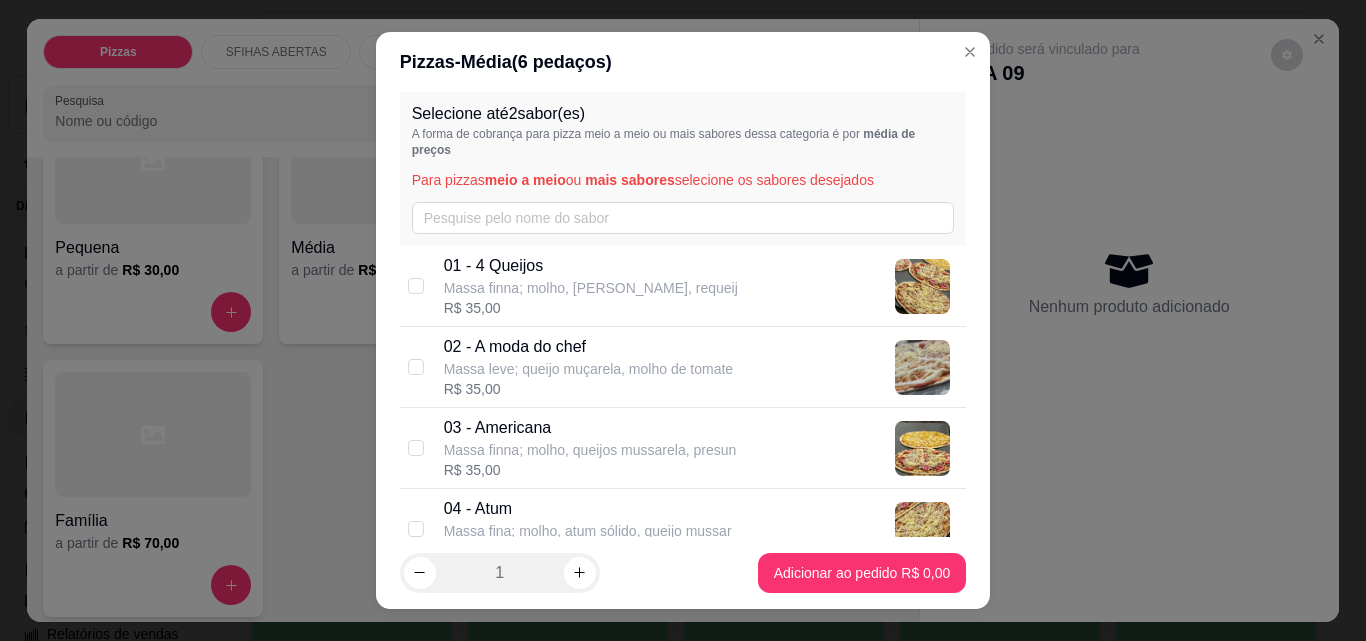 scroll, scrollTop: 0, scrollLeft: 0, axis: both 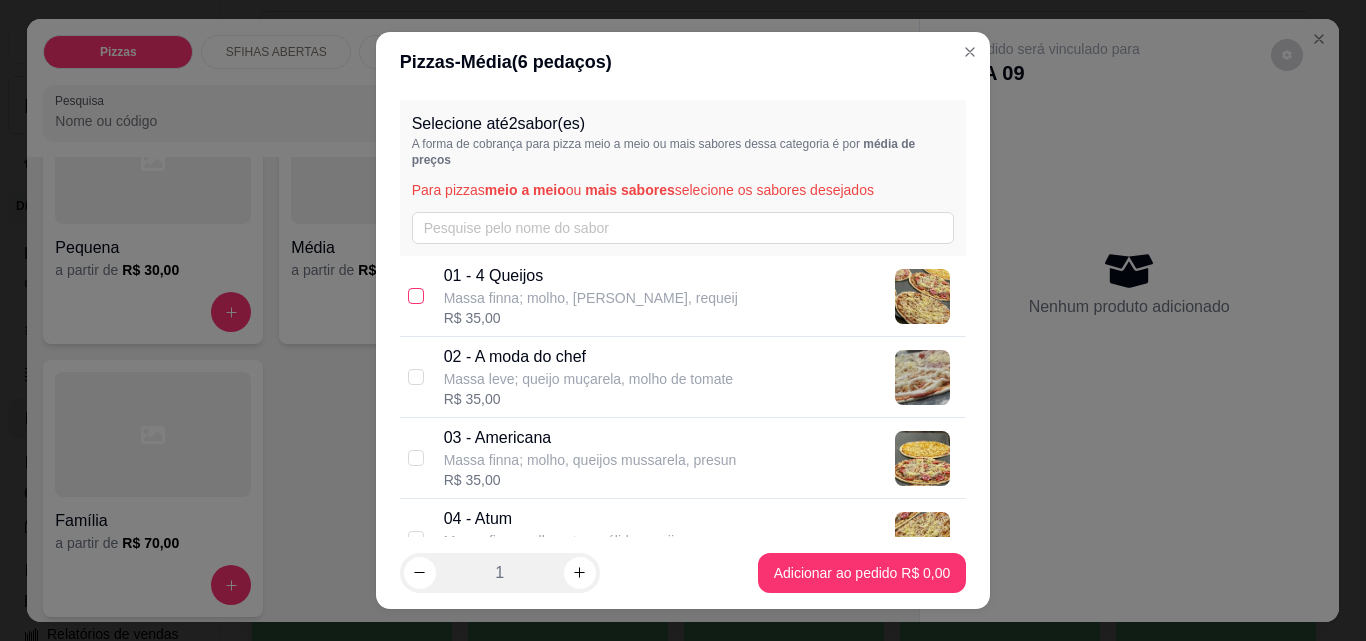 click at bounding box center [416, 296] 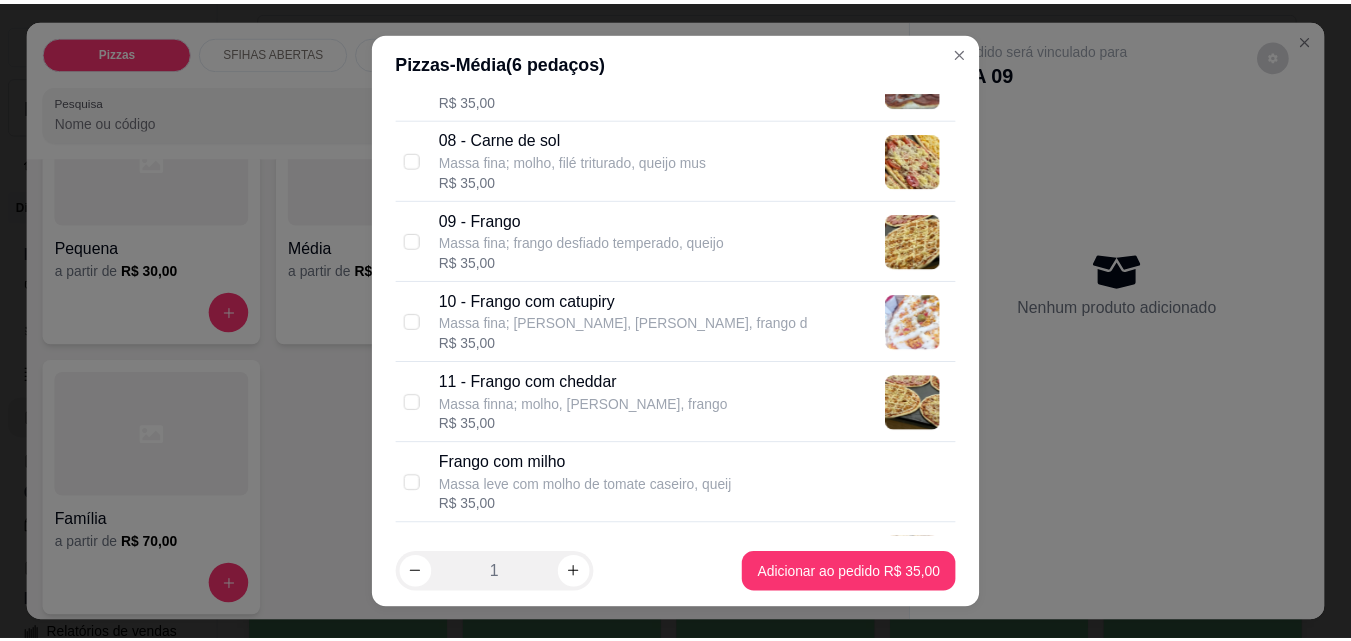 scroll, scrollTop: 800, scrollLeft: 0, axis: vertical 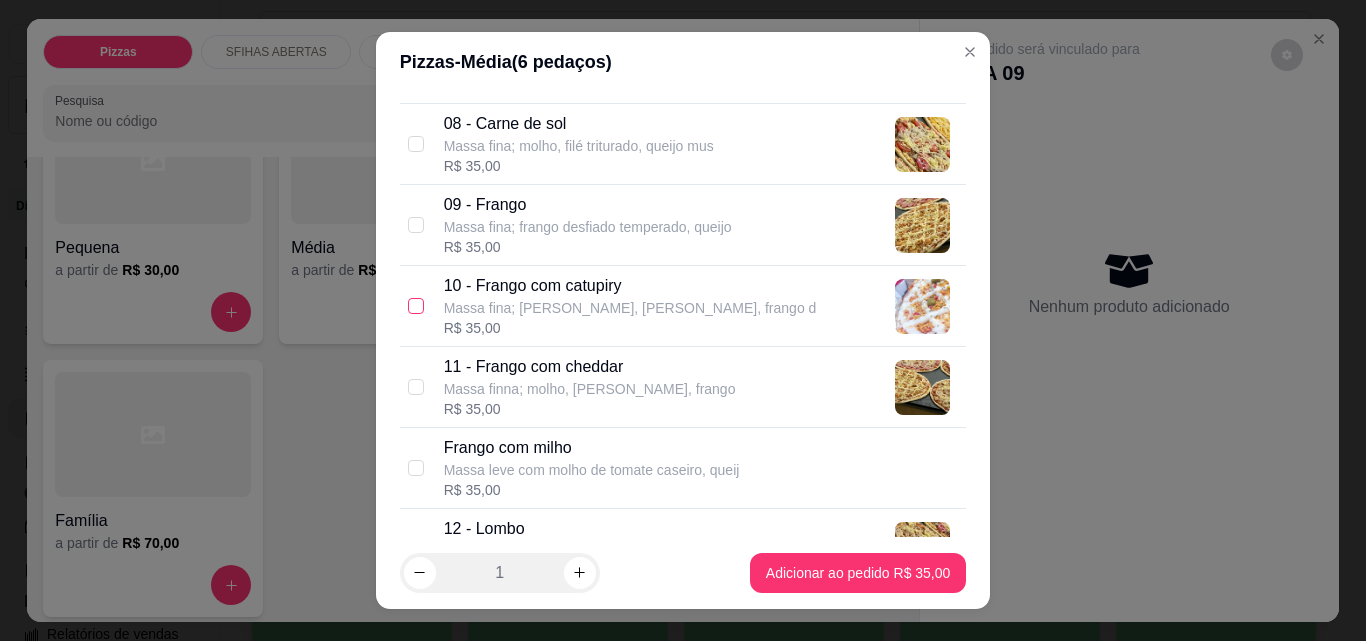 click at bounding box center [416, 306] 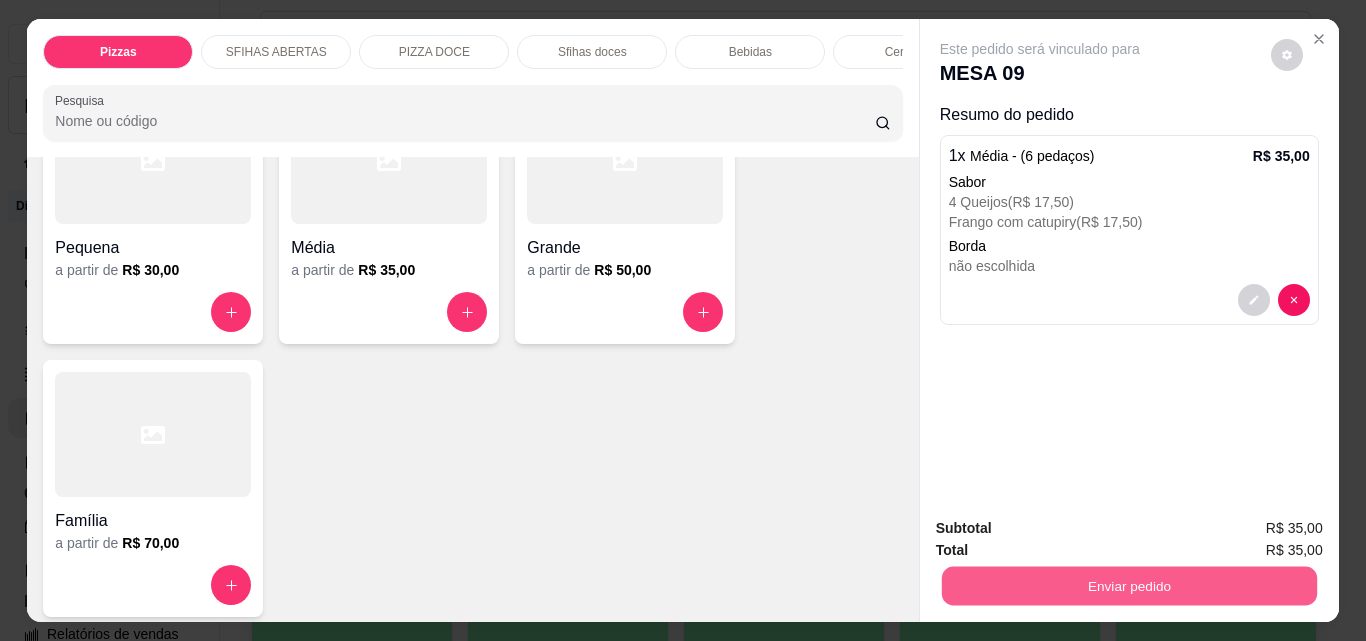 click on "Enviar pedido" at bounding box center (1128, 585) 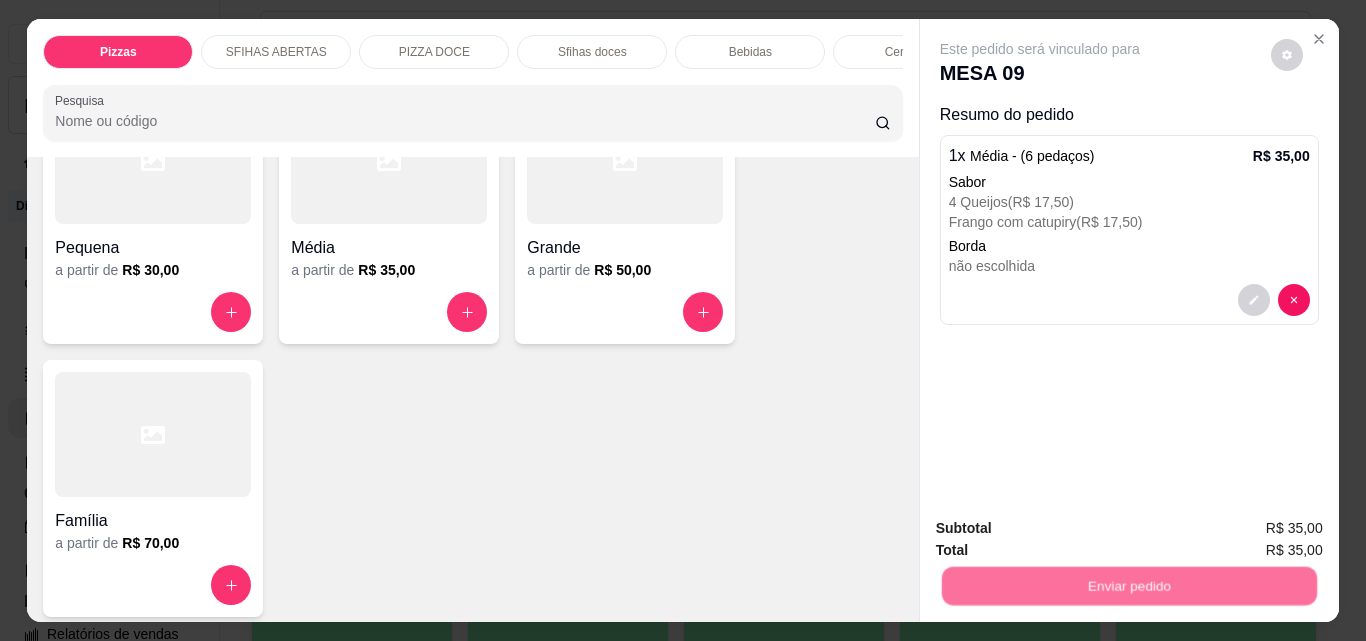 click on "Não registrar e enviar pedido" at bounding box center [1063, 529] 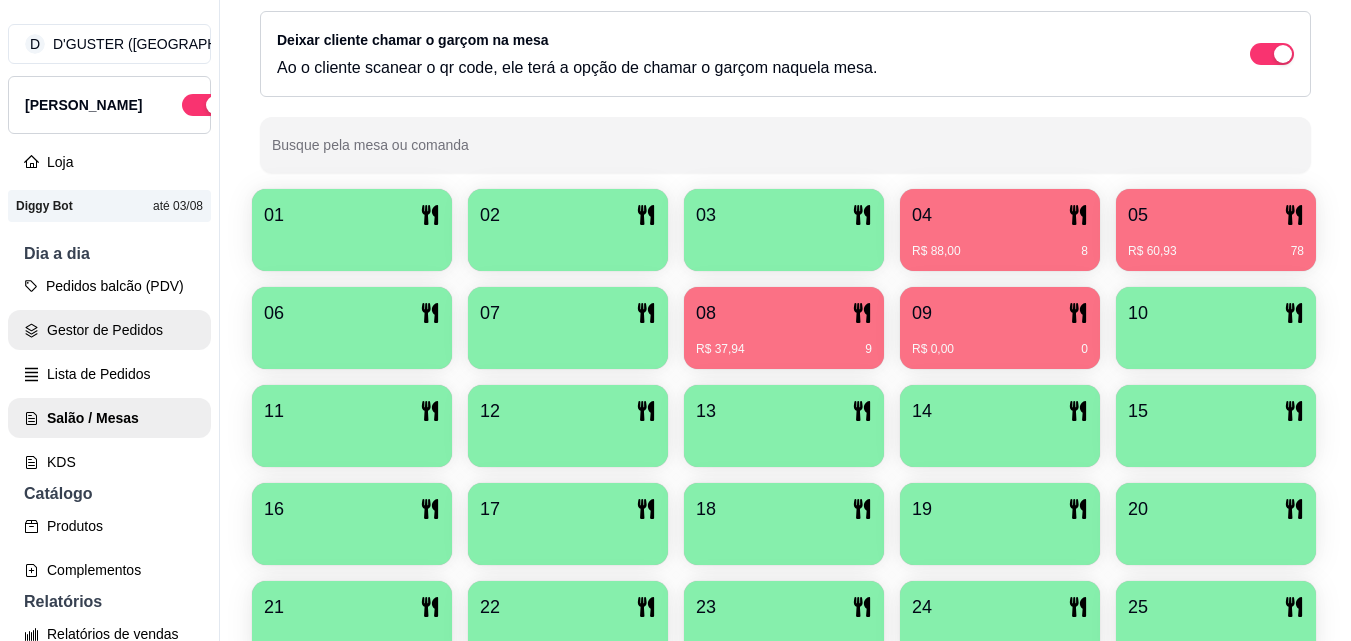click on "Gestor de Pedidos" at bounding box center (109, 330) 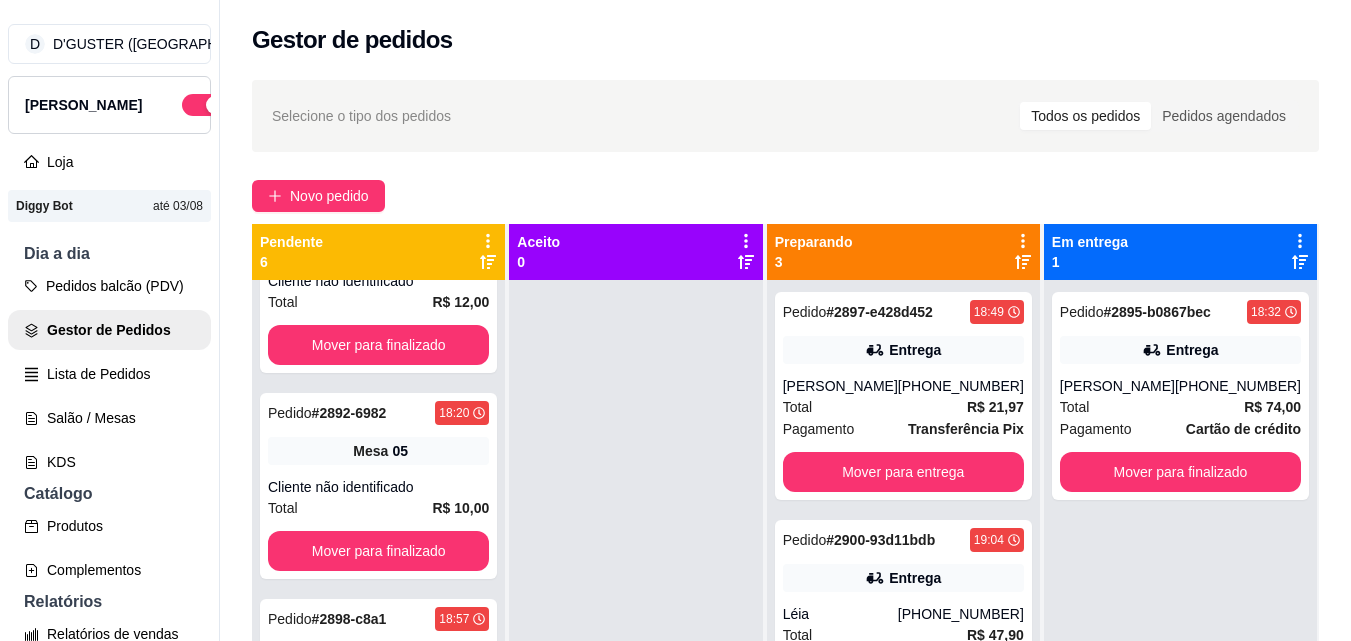 scroll, scrollTop: 200, scrollLeft: 0, axis: vertical 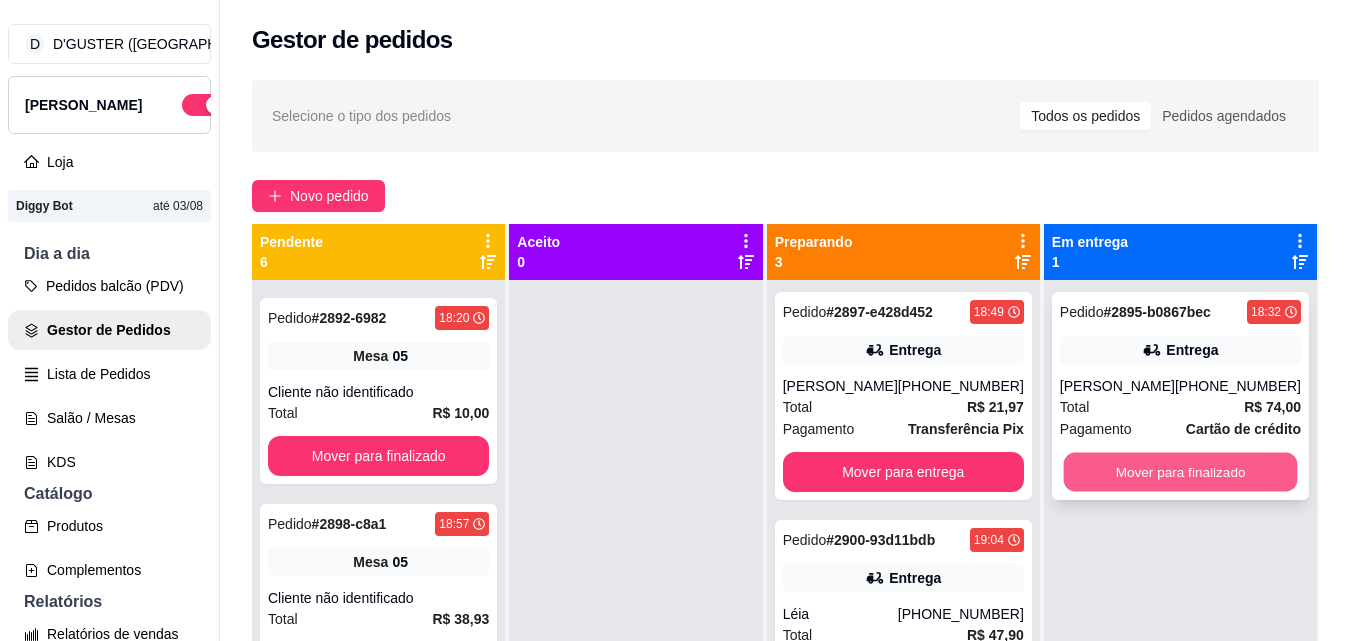 click on "Mover para finalizado" at bounding box center [1180, 472] 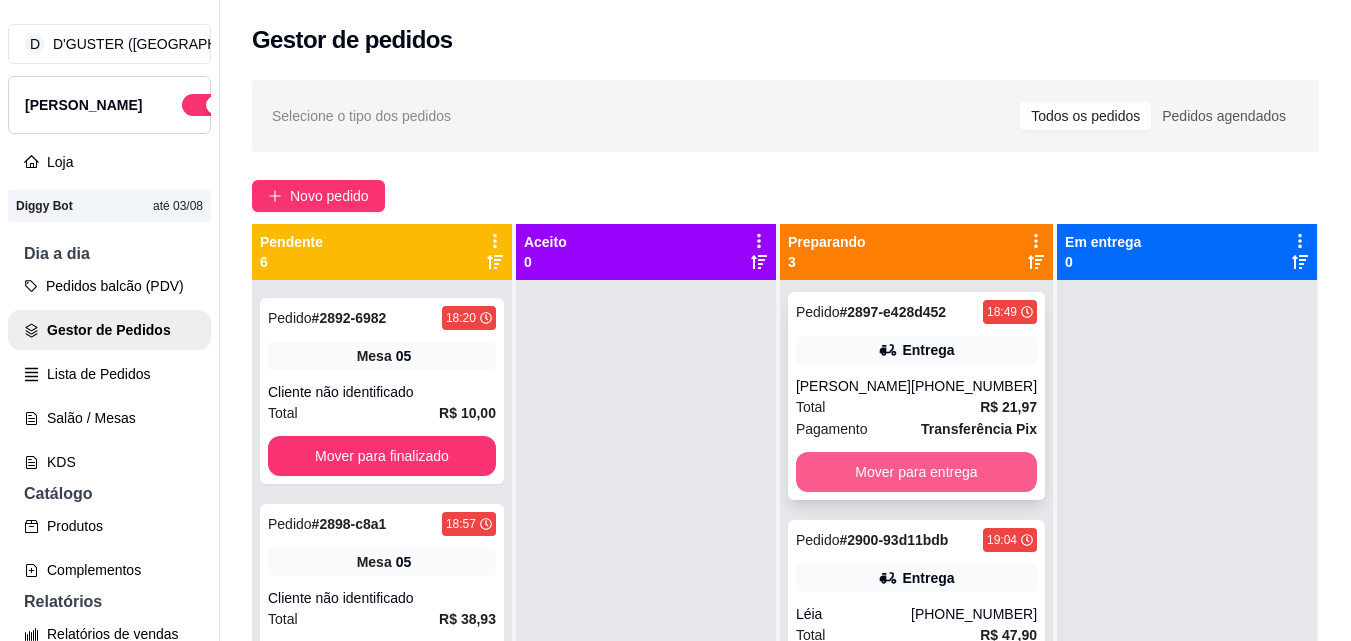 click on "Mover para entrega" at bounding box center (916, 472) 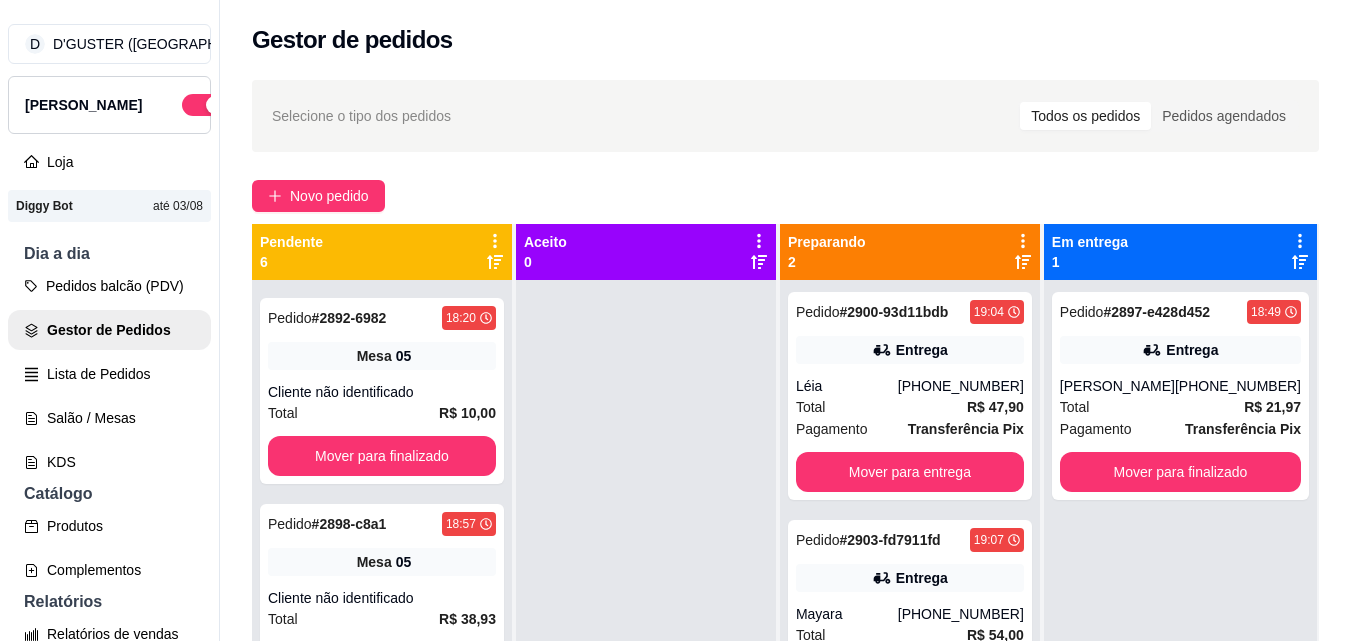 click on "Léia" at bounding box center (847, 386) 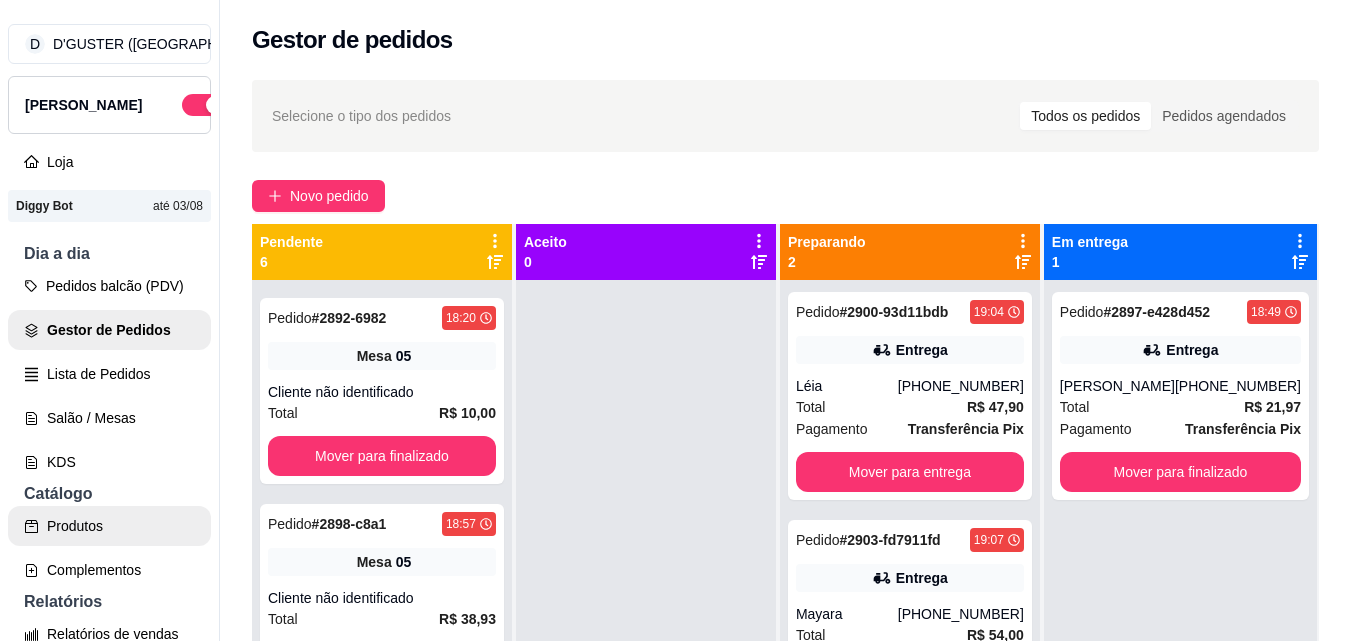 click on "Produtos" at bounding box center (109, 526) 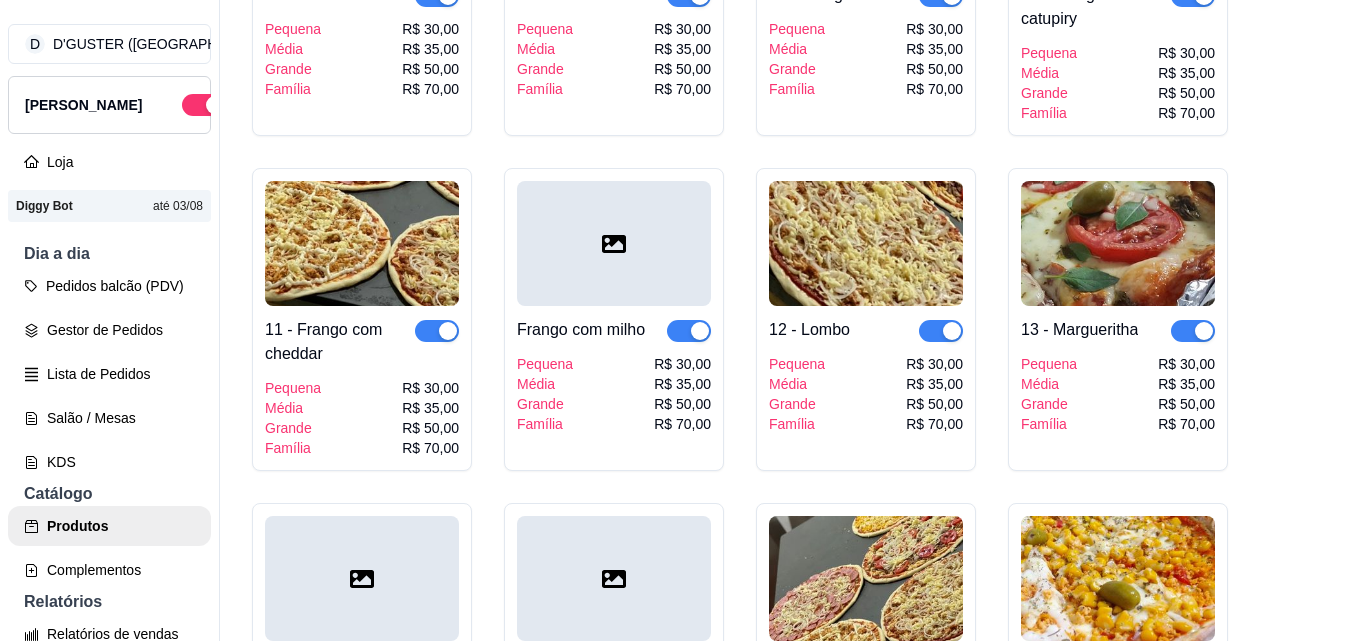 scroll, scrollTop: 1100, scrollLeft: 0, axis: vertical 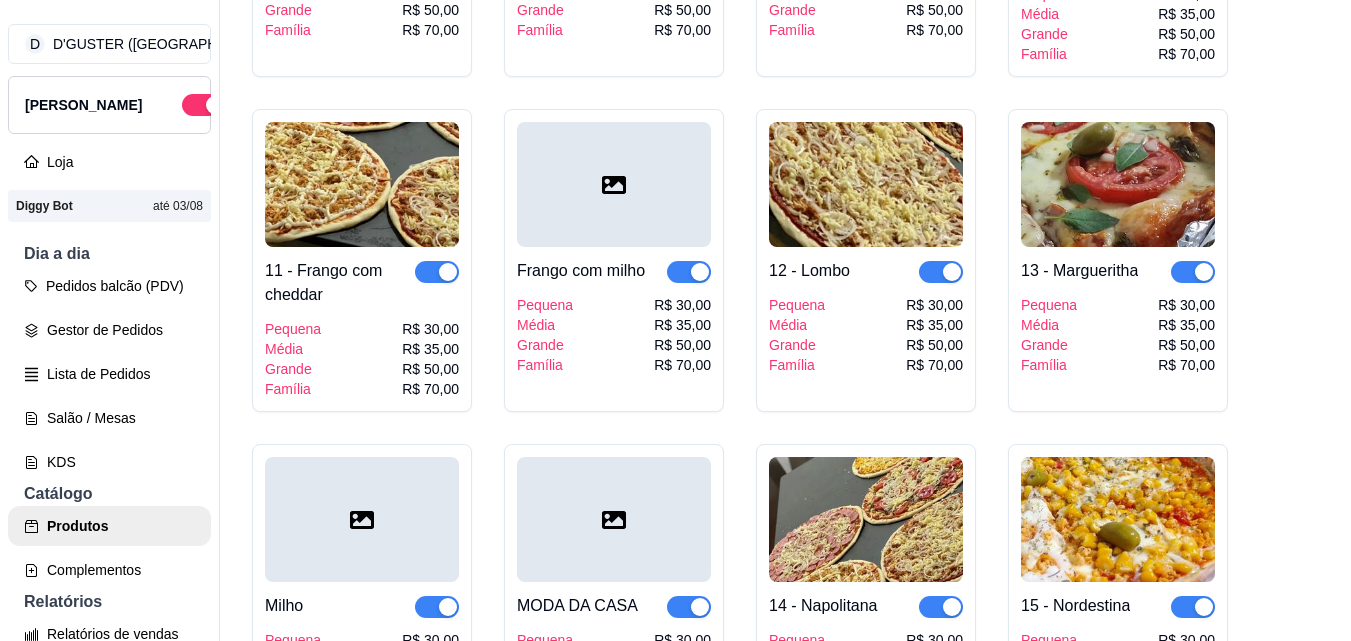 click at bounding box center (1193, 272) 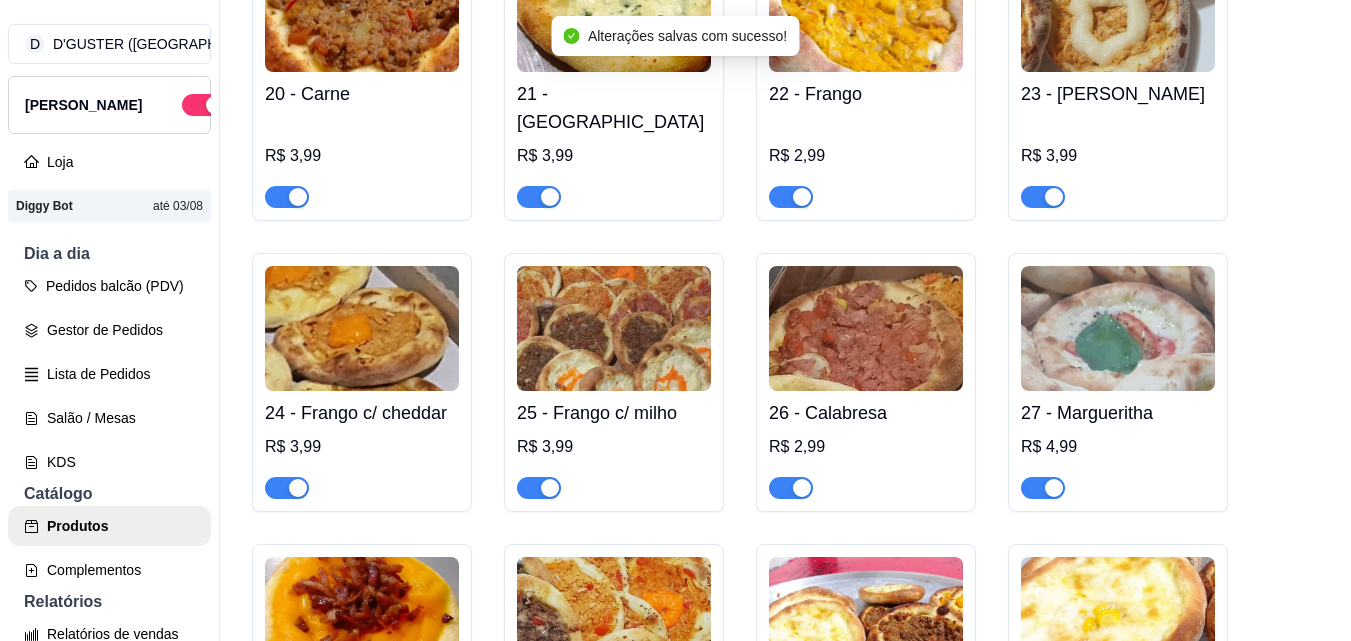 scroll, scrollTop: 2700, scrollLeft: 0, axis: vertical 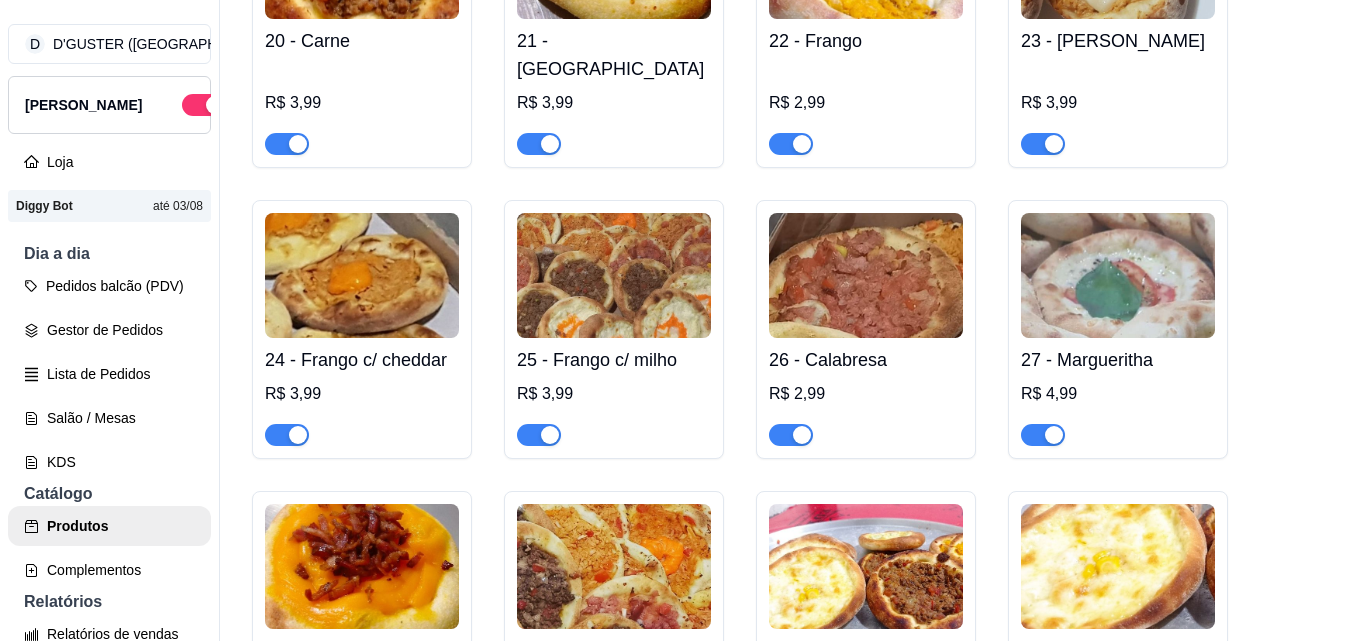 click at bounding box center (1043, 435) 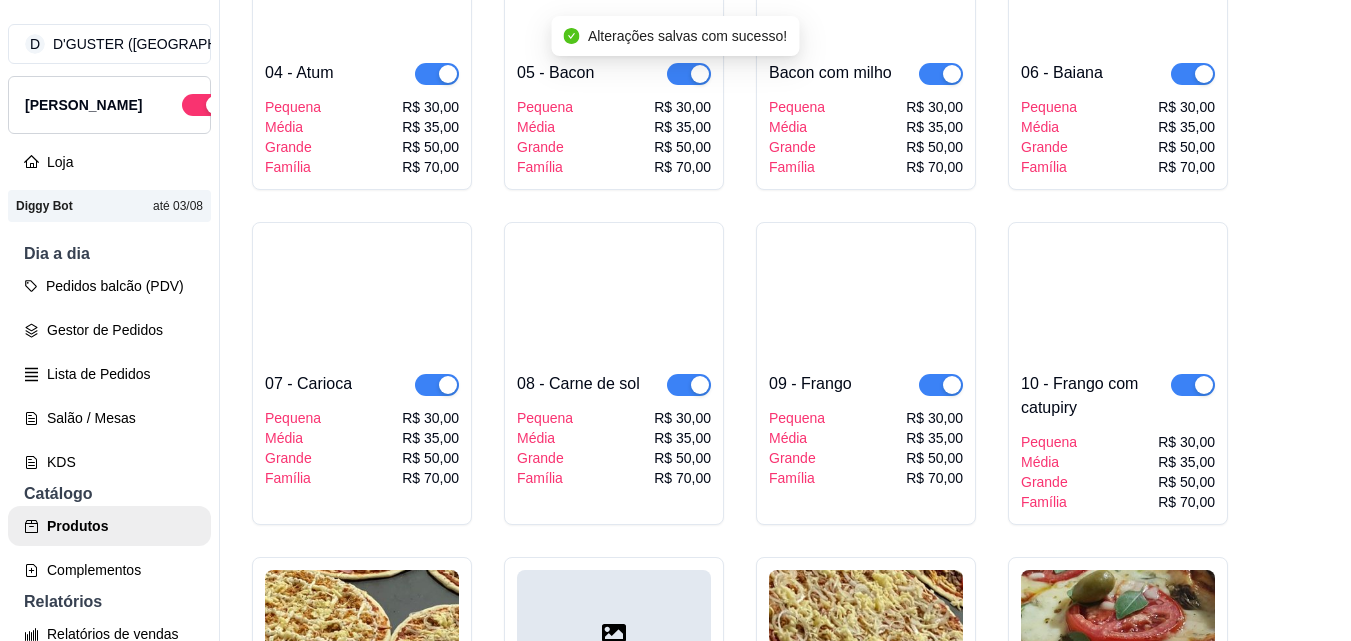 scroll, scrollTop: 400, scrollLeft: 0, axis: vertical 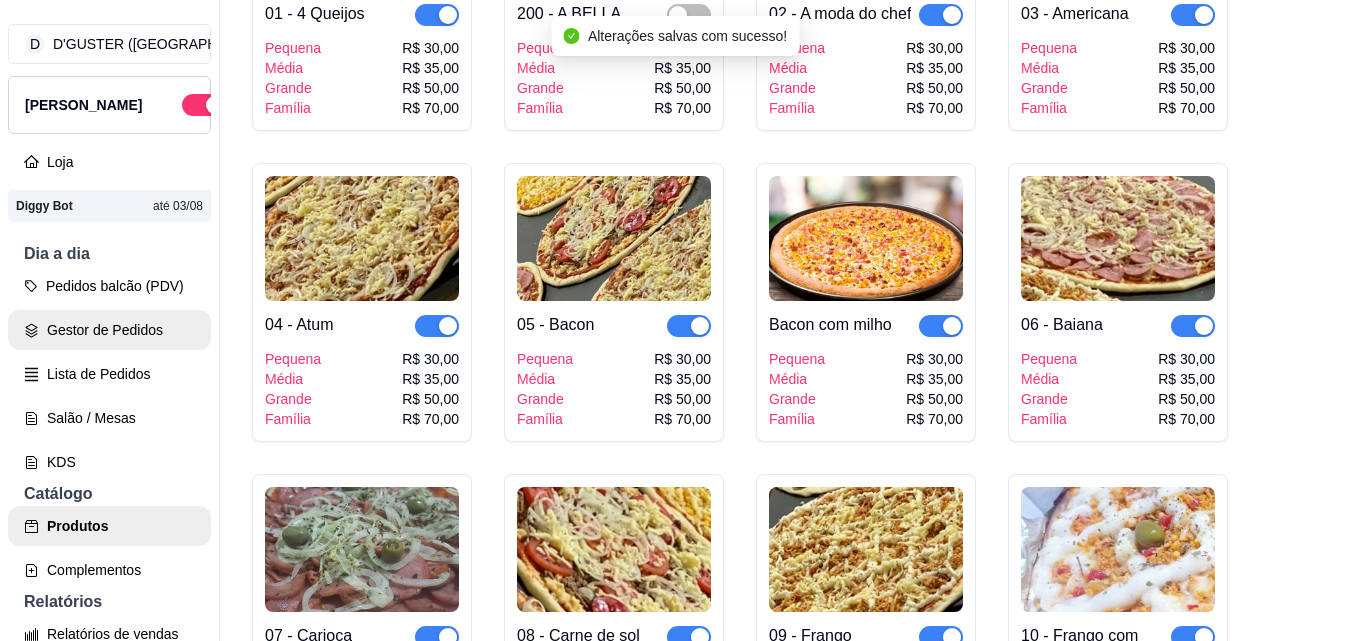 click on "Gestor de Pedidos" at bounding box center [109, 330] 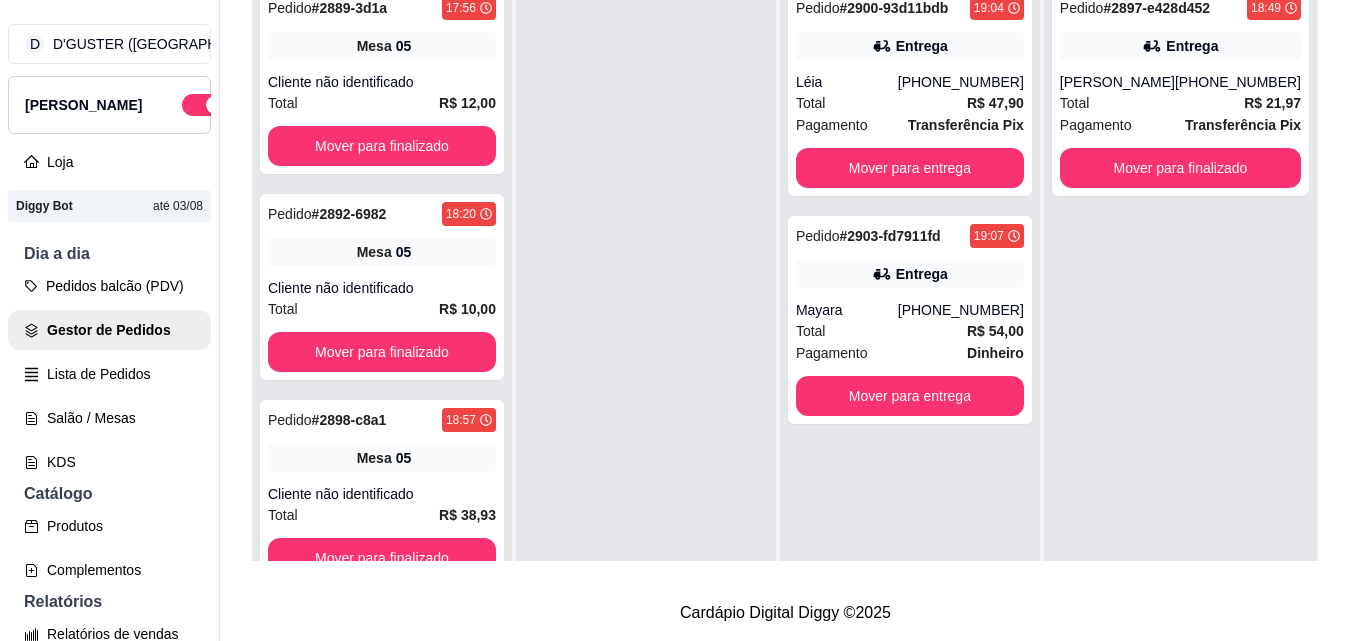 scroll, scrollTop: 0, scrollLeft: 0, axis: both 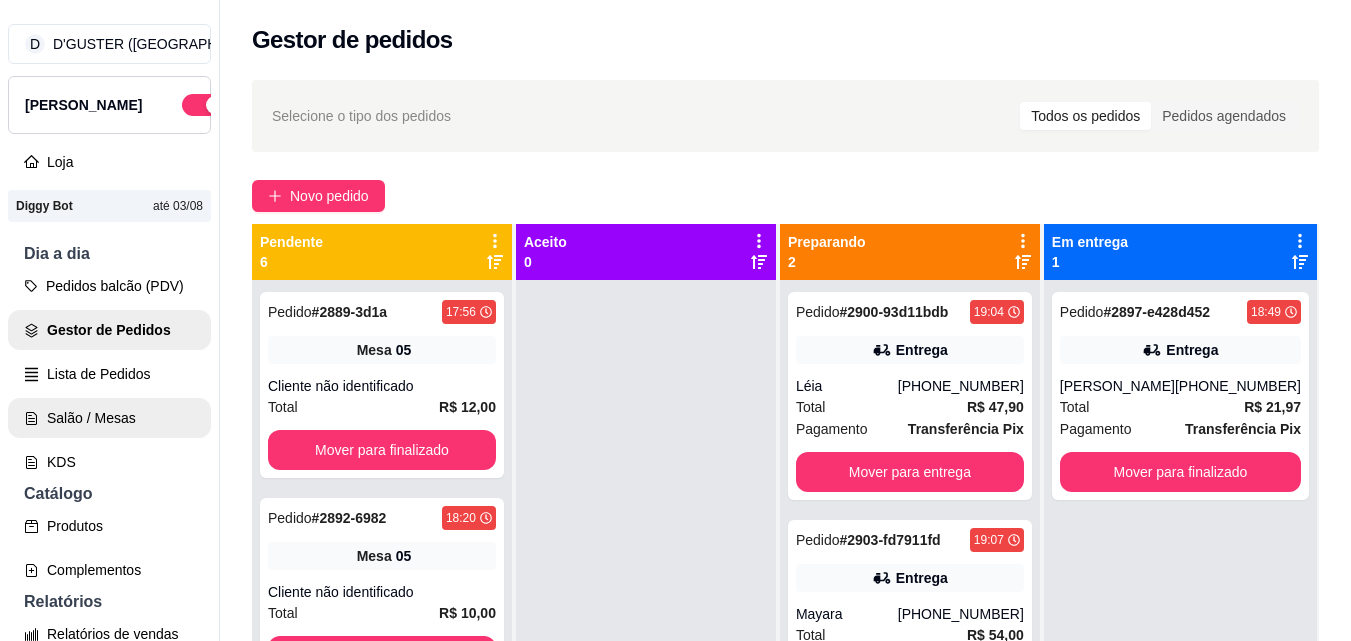 click on "Salão / Mesas" at bounding box center (109, 418) 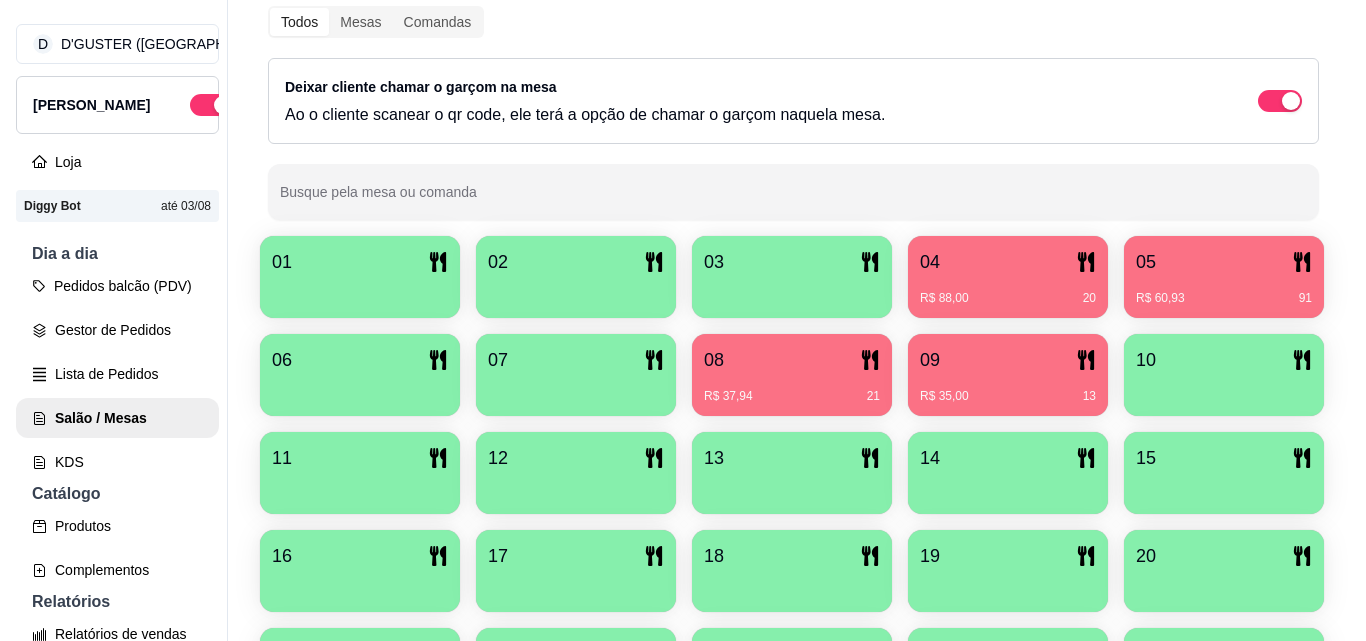 scroll, scrollTop: 300, scrollLeft: 0, axis: vertical 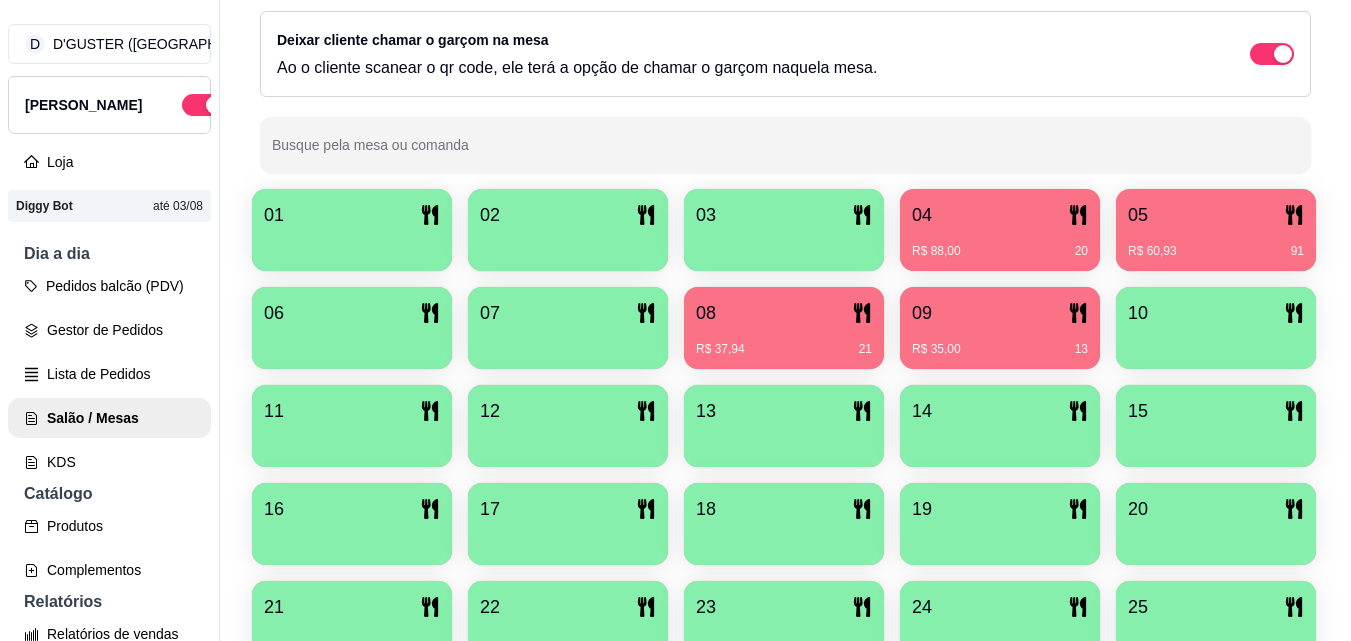 click on "04 R$ 88,00 20" at bounding box center [1000, 230] 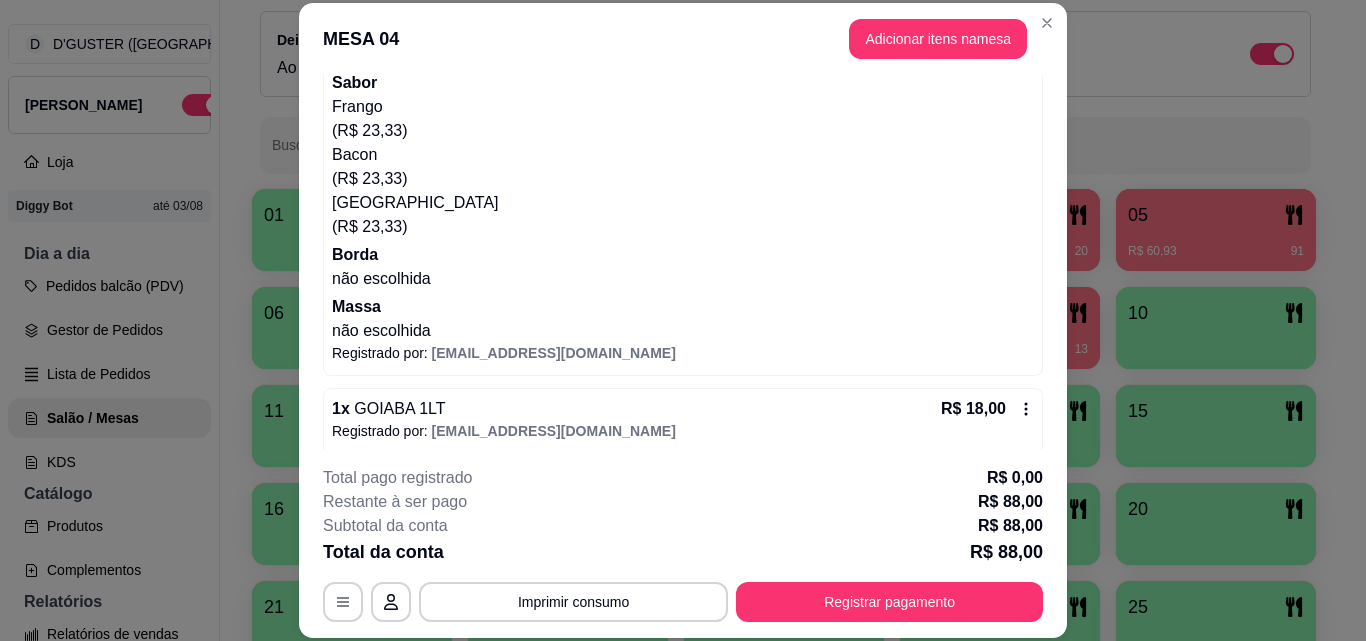 scroll, scrollTop: 242, scrollLeft: 0, axis: vertical 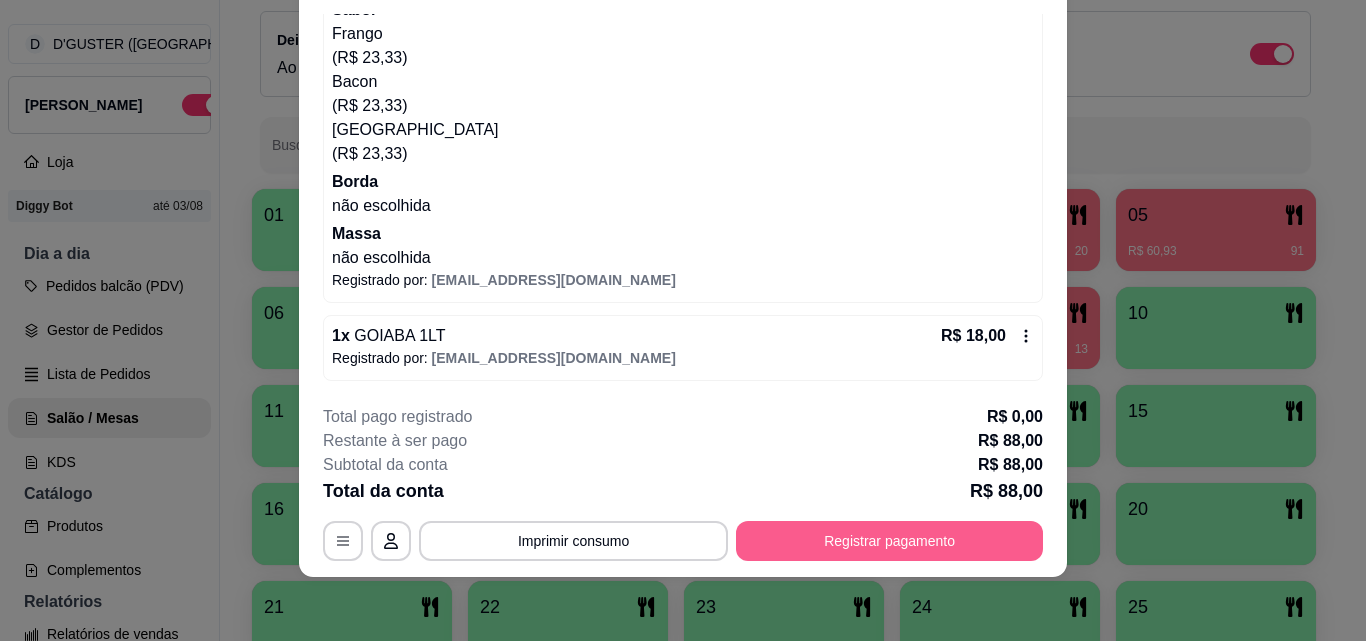 click on "Registrar pagamento" at bounding box center [889, 541] 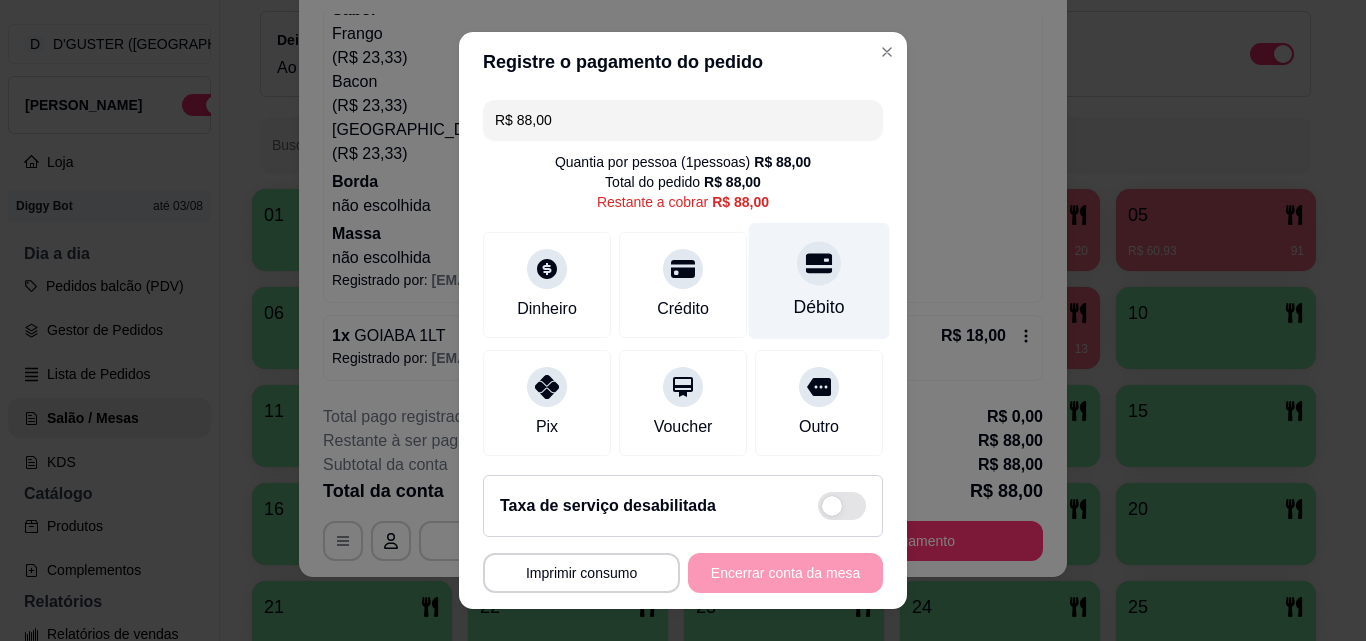click on "Débito" at bounding box center (819, 281) 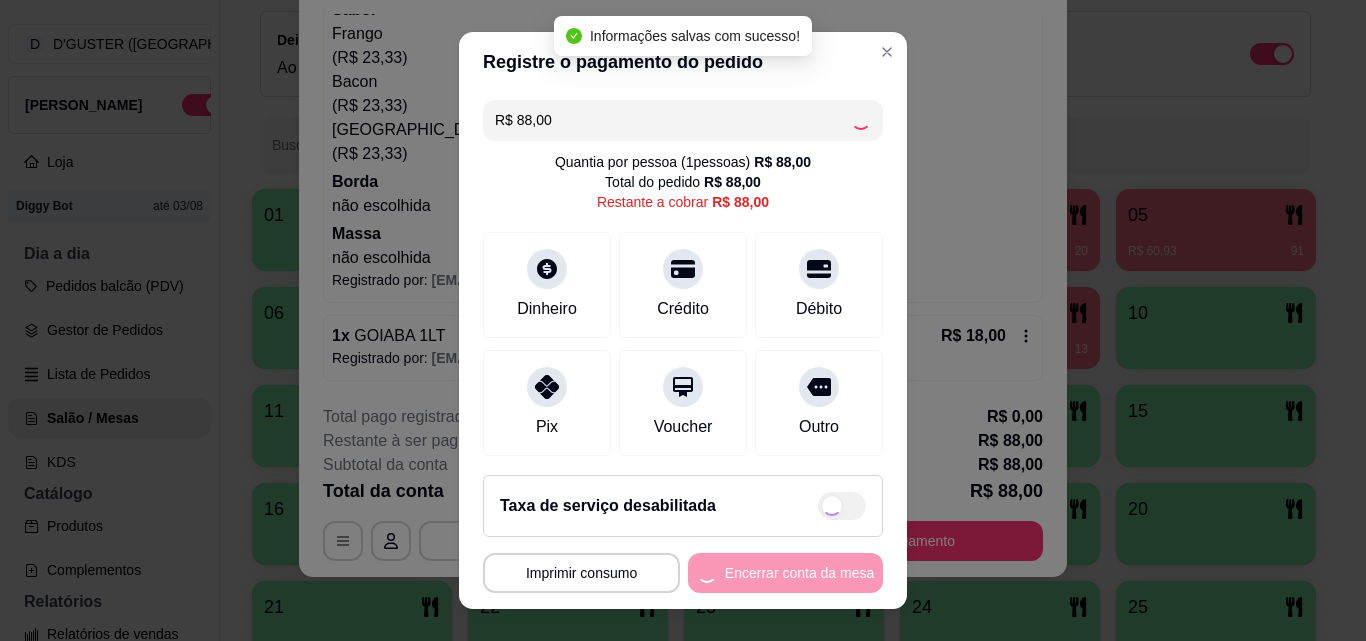 type on "R$ 0,00" 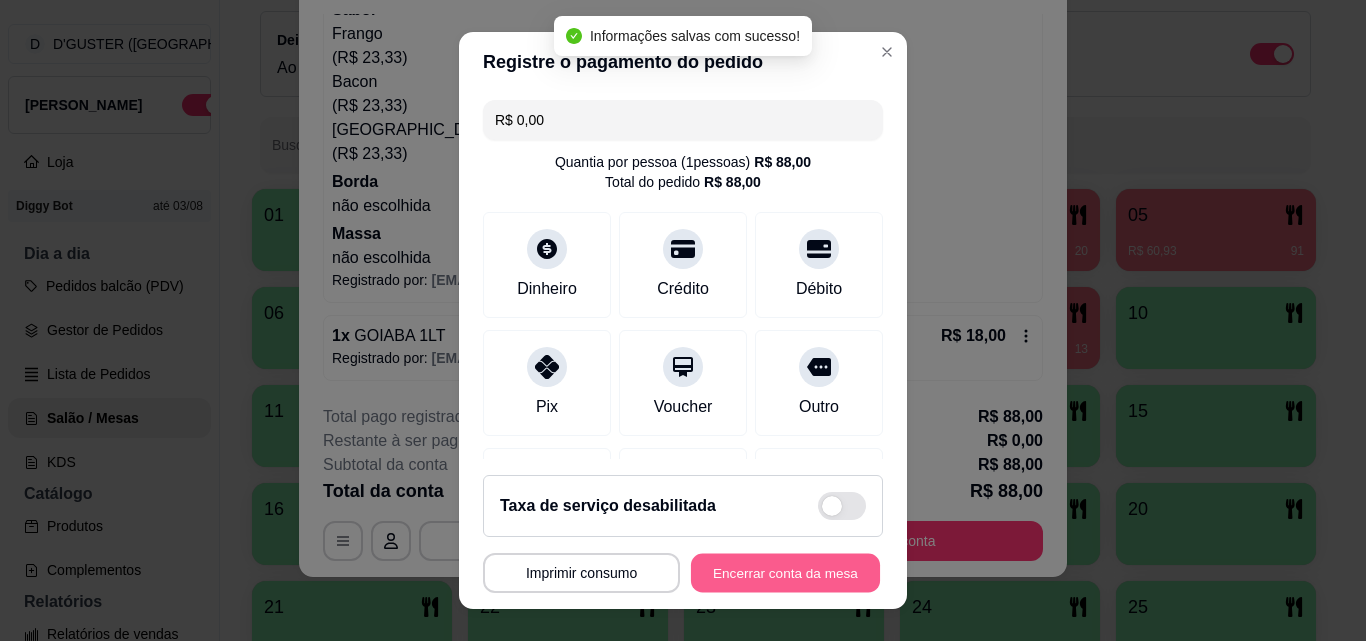 click on "Encerrar conta da mesa" at bounding box center (785, 573) 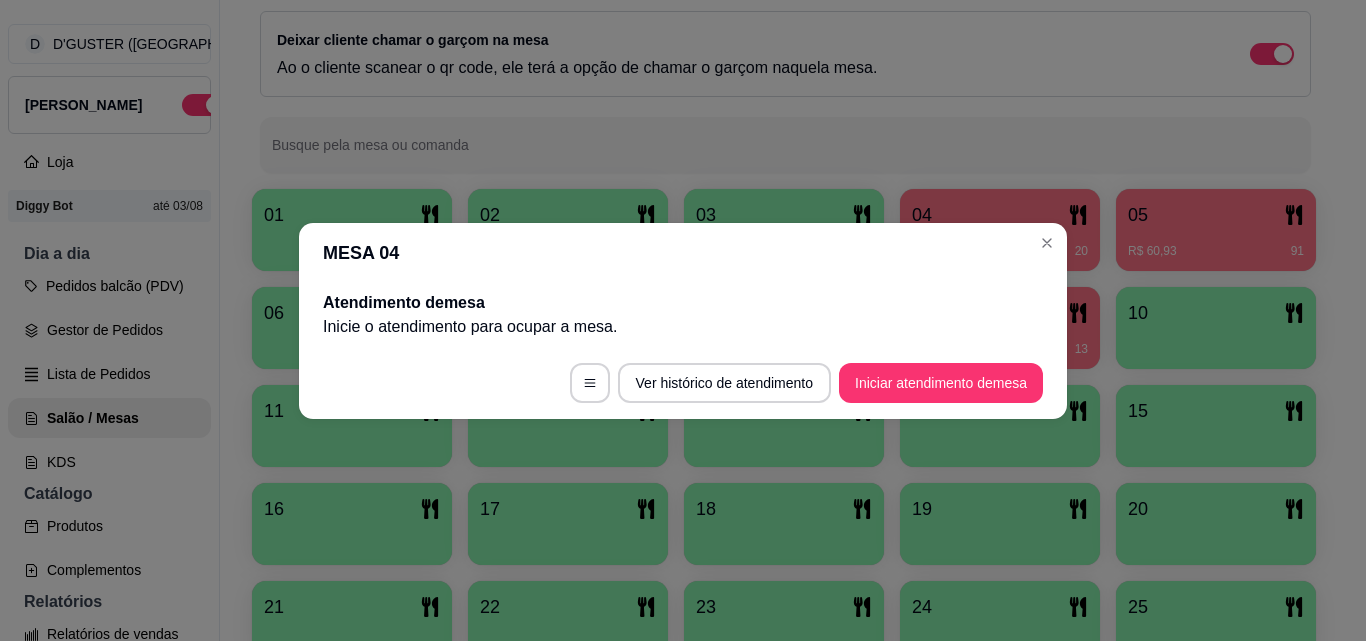 scroll, scrollTop: 0, scrollLeft: 0, axis: both 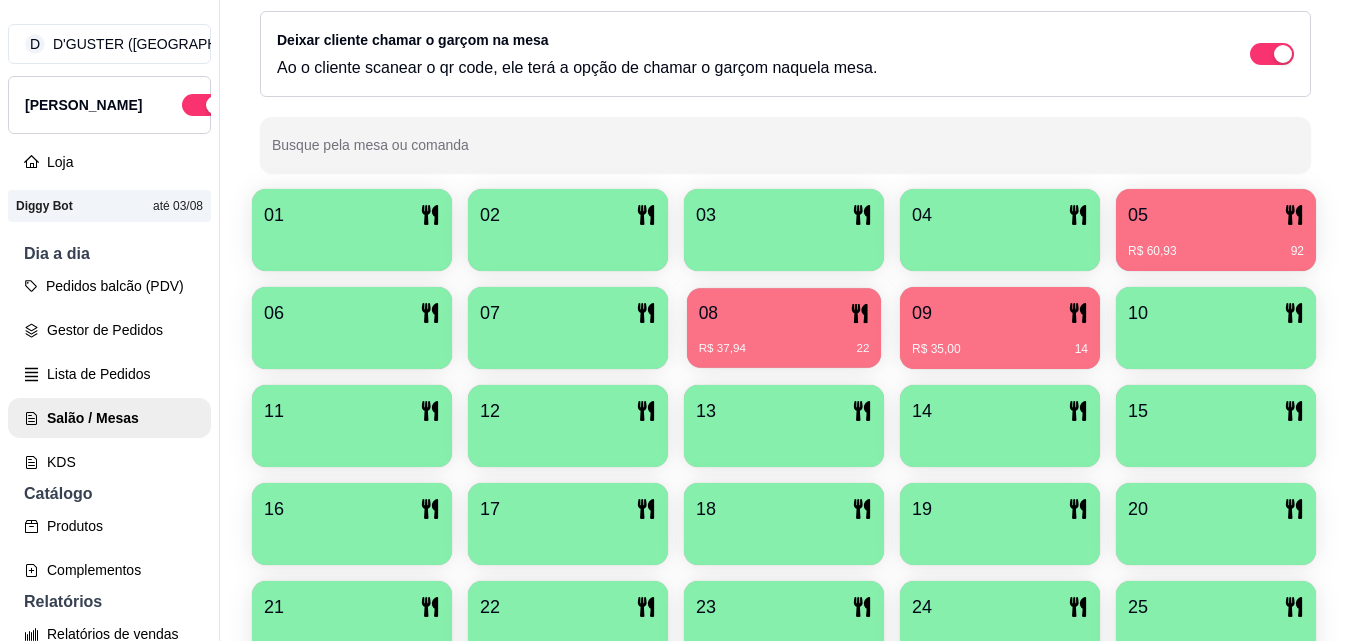 click on "08" at bounding box center [784, 313] 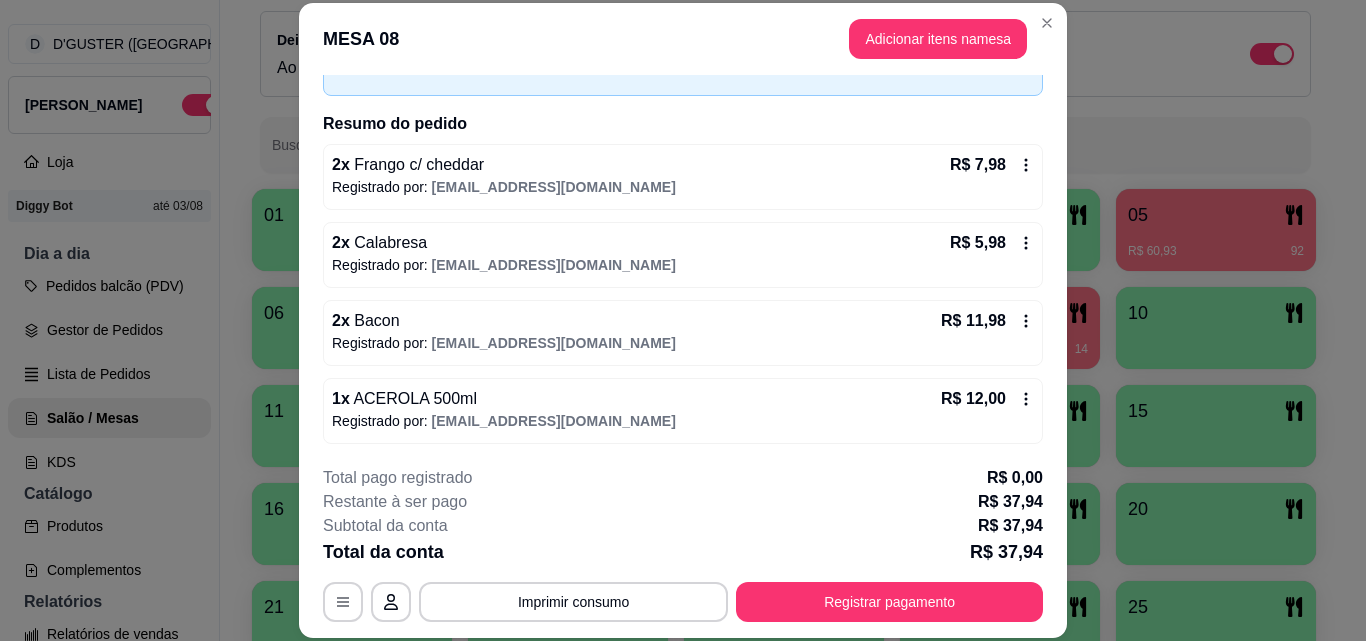 scroll, scrollTop: 122, scrollLeft: 0, axis: vertical 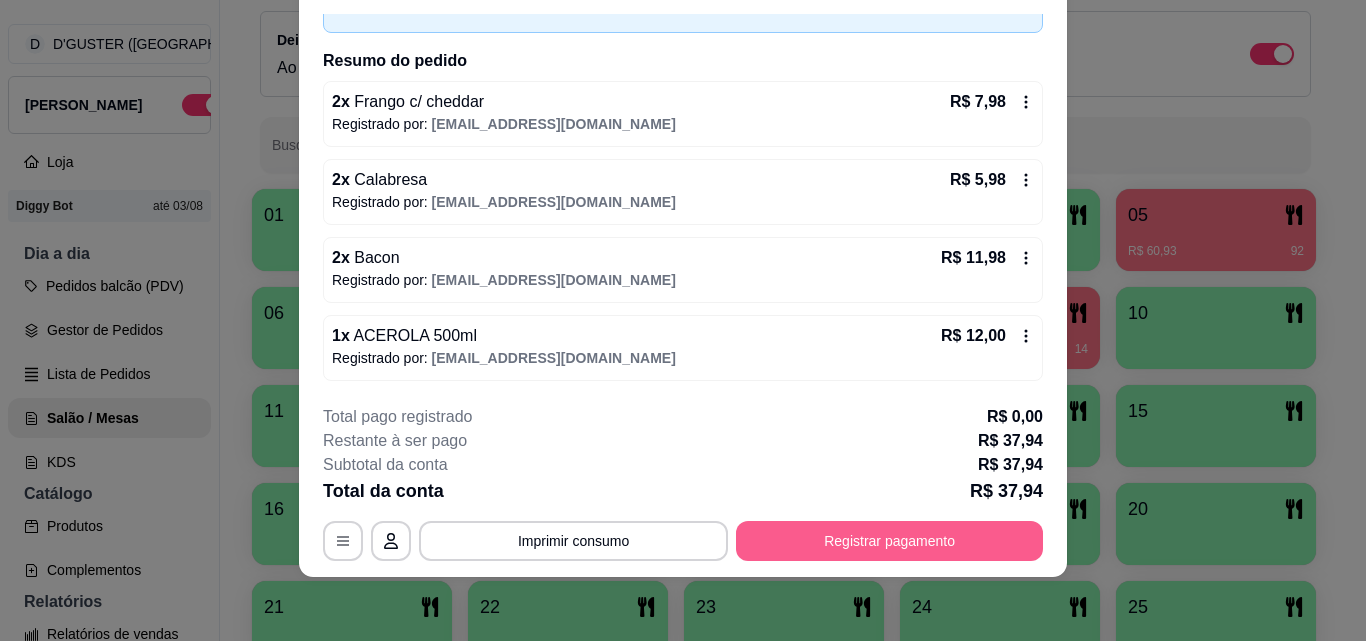 click on "Registrar pagamento" at bounding box center (889, 541) 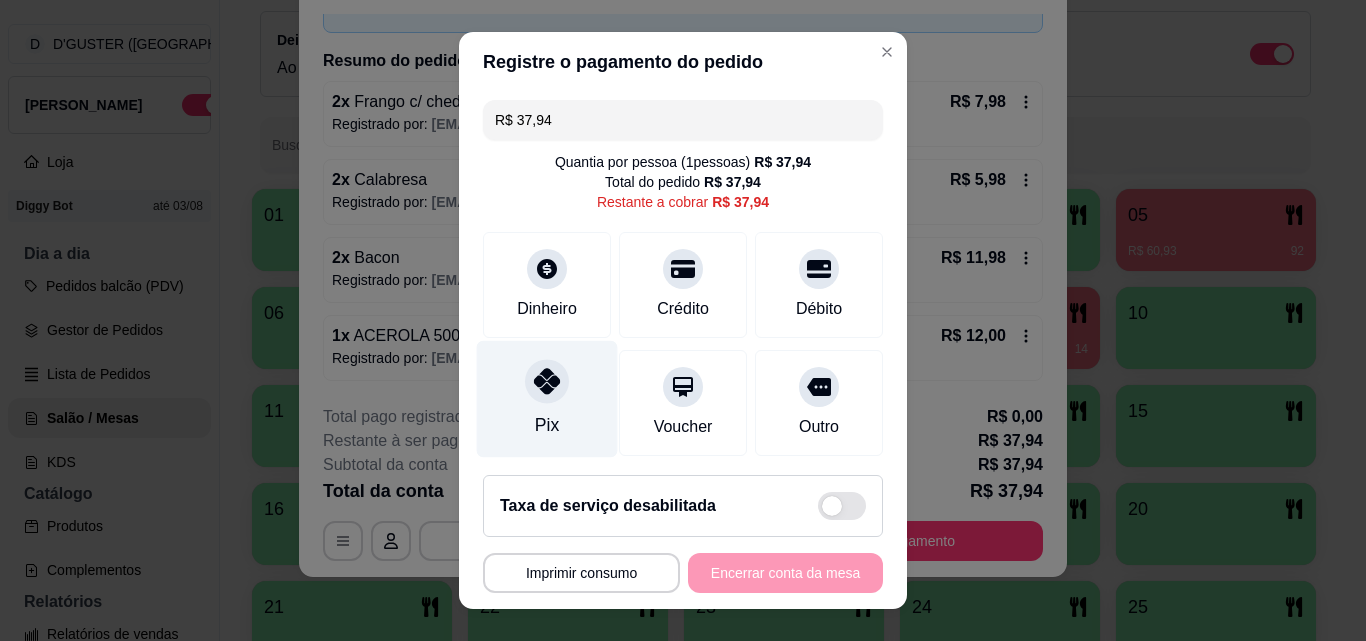 click on "Pix" at bounding box center [547, 399] 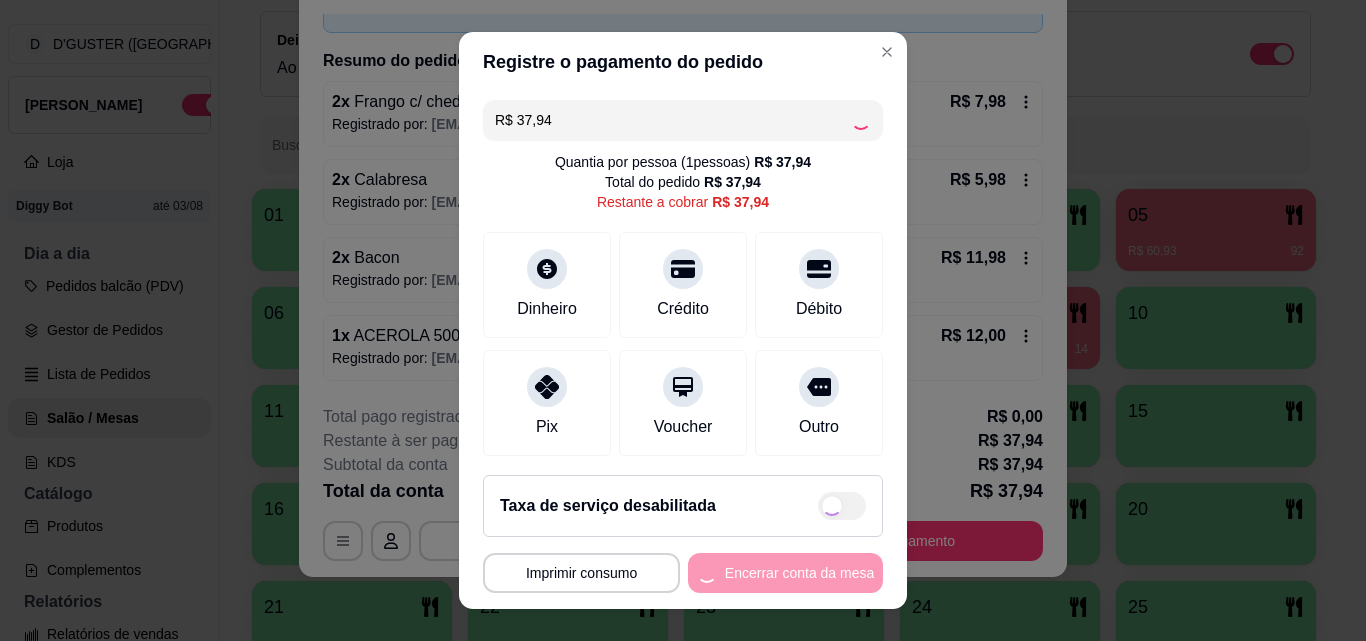 type on "R$ 0,00" 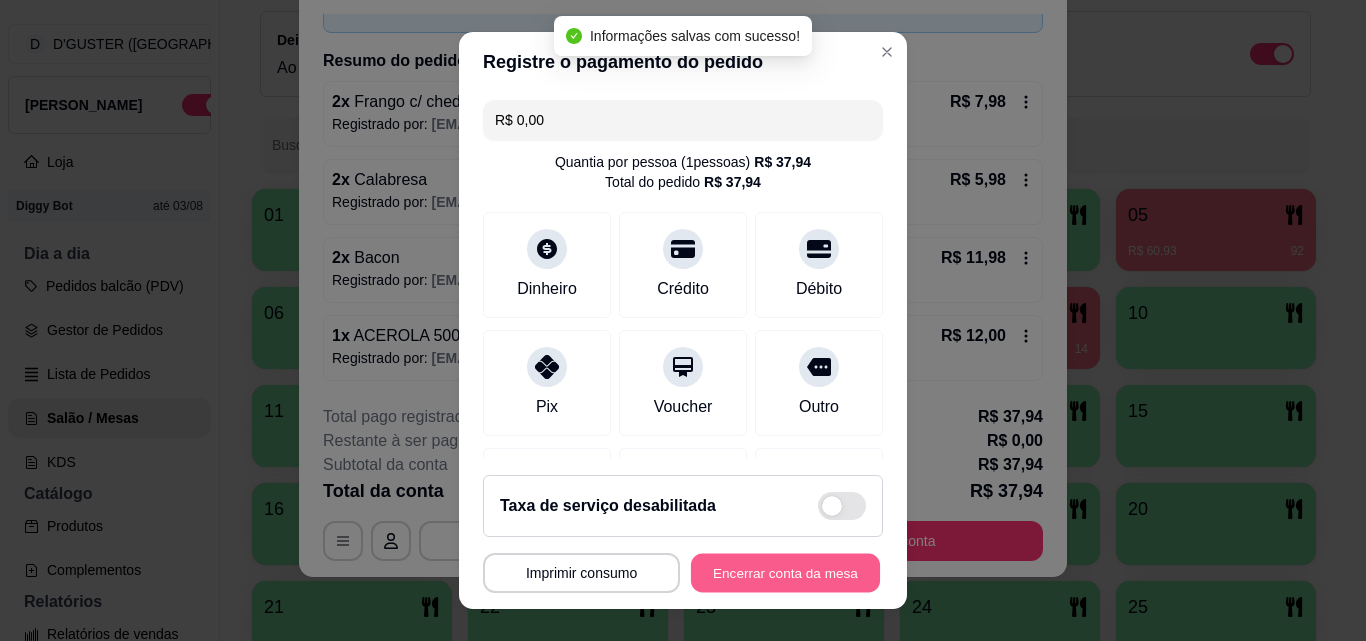 click on "Encerrar conta da mesa" at bounding box center (785, 573) 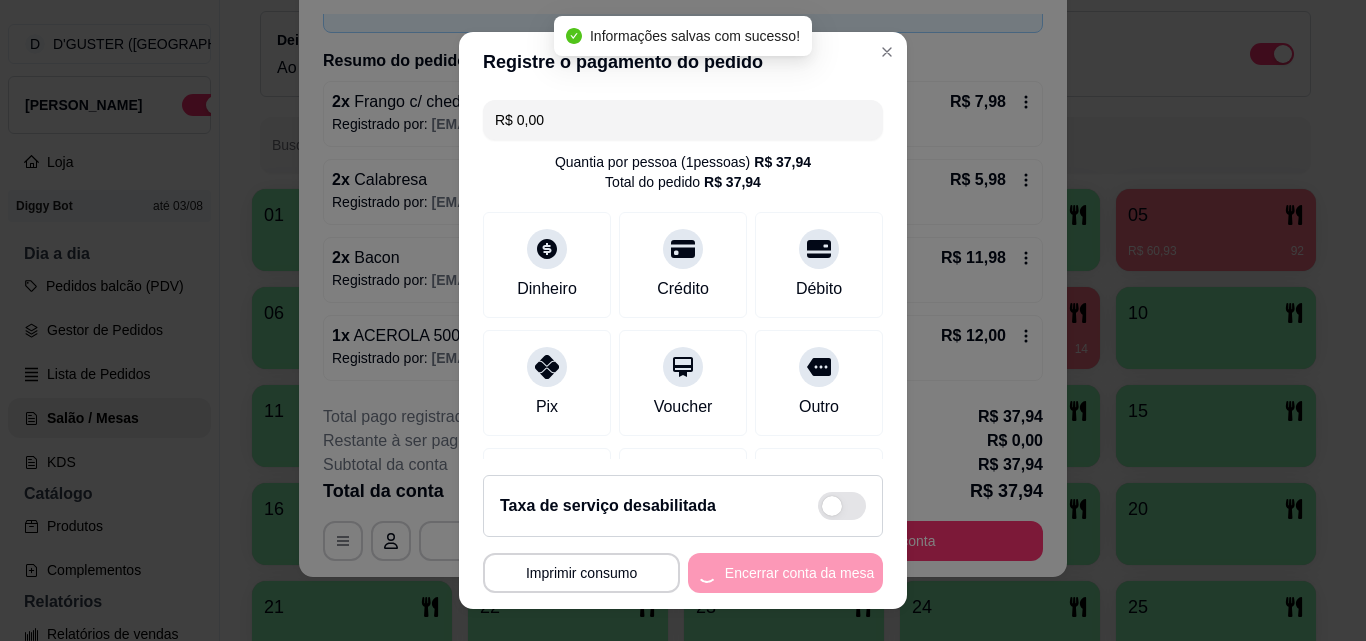 scroll, scrollTop: 0, scrollLeft: 0, axis: both 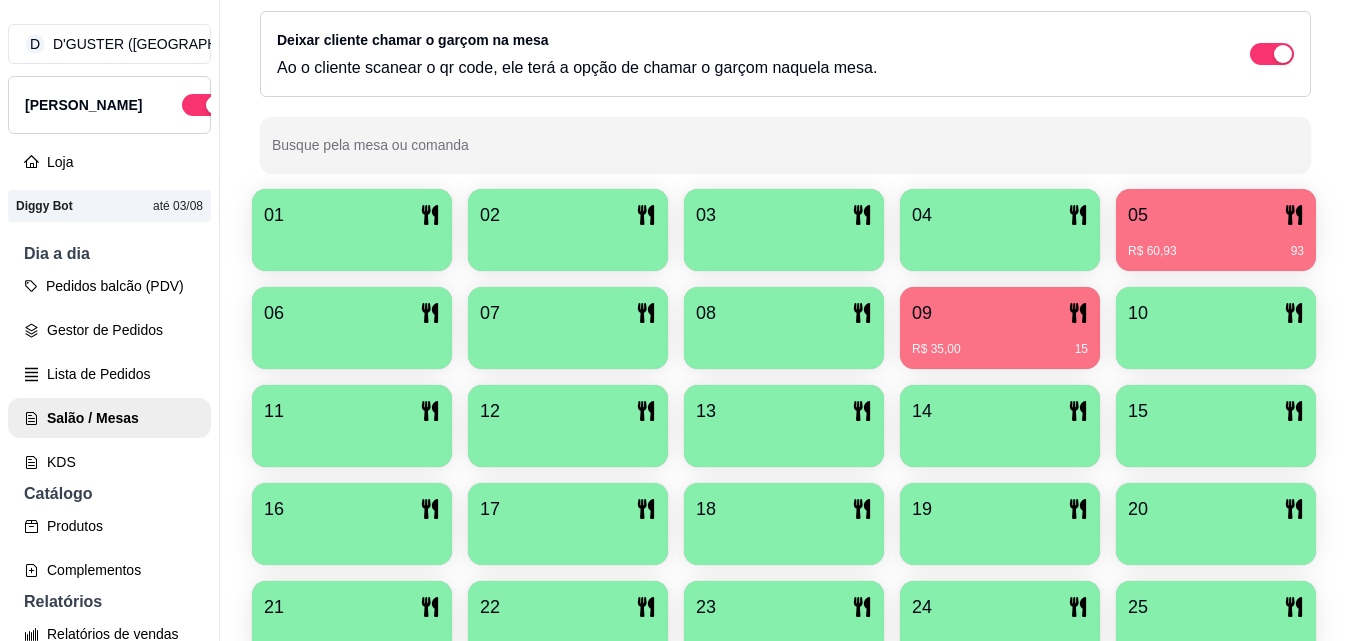click on "05" at bounding box center (1216, 215) 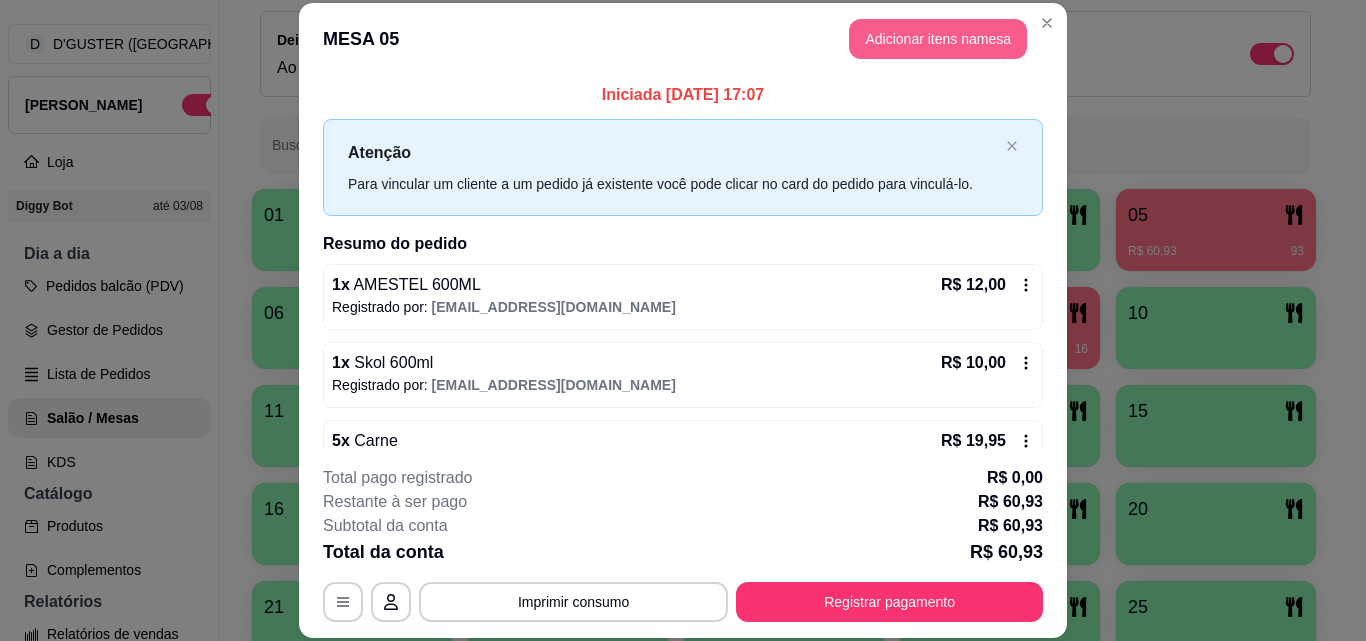 click on "Adicionar itens na  mesa" at bounding box center (938, 39) 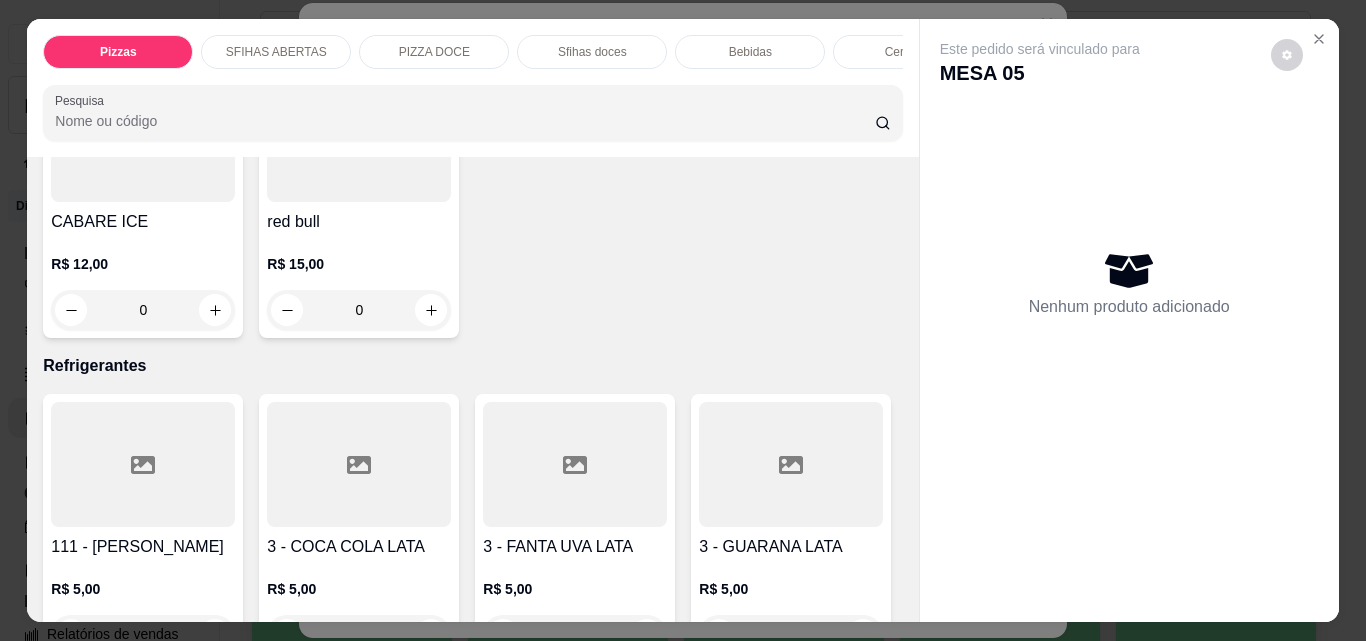 scroll, scrollTop: 5800, scrollLeft: 0, axis: vertical 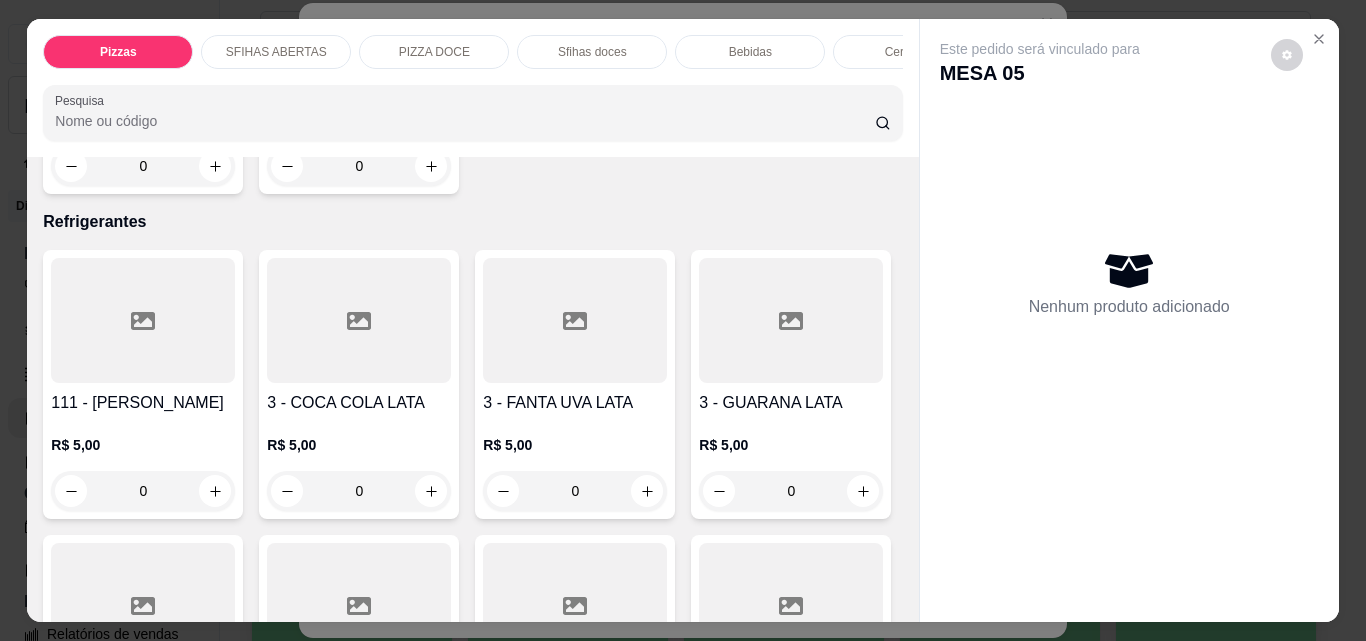 click 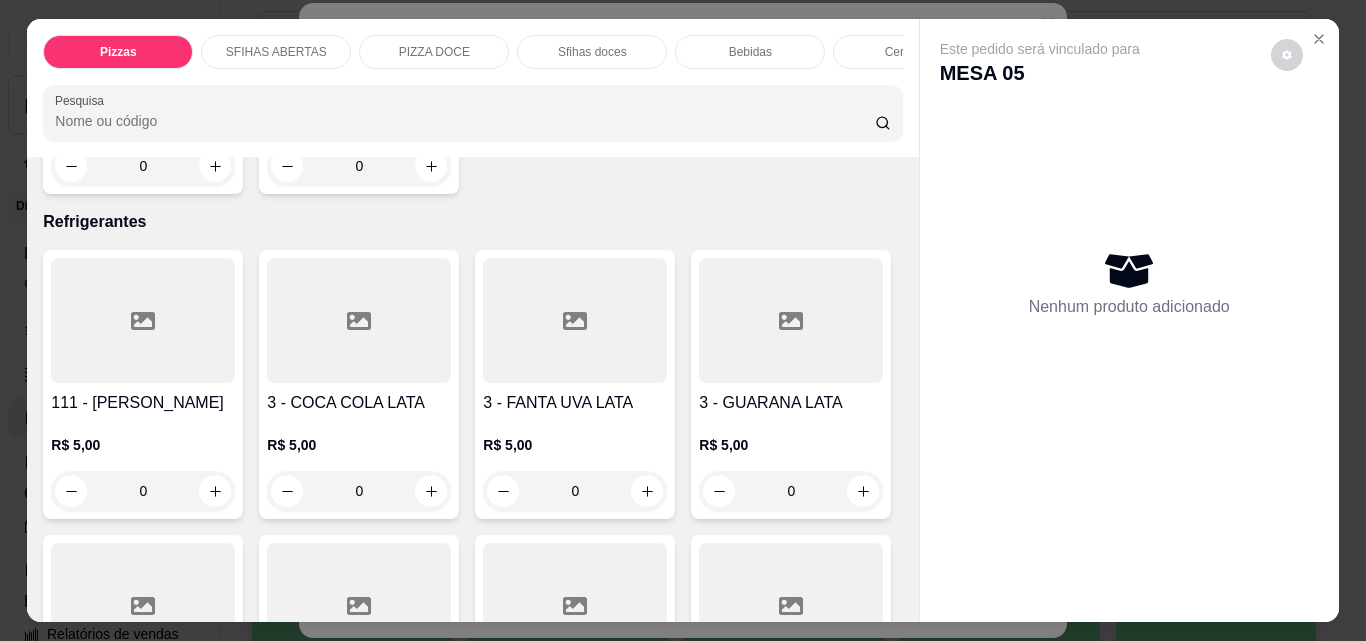 type on "1" 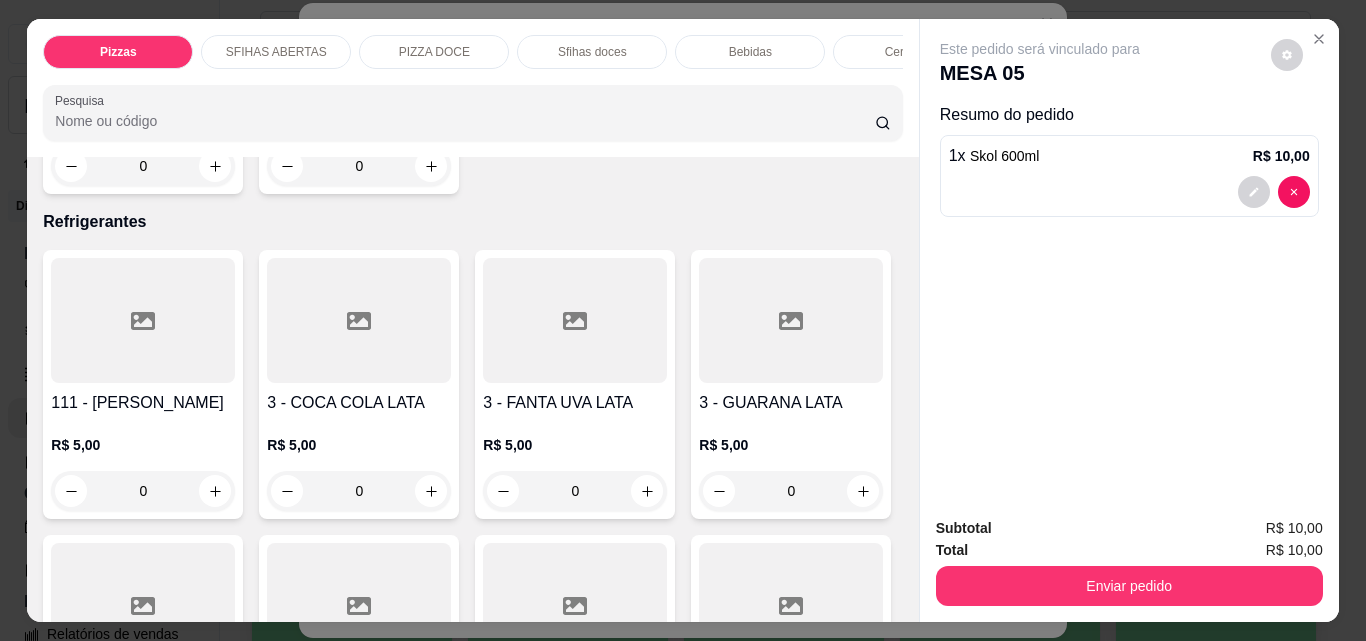scroll, scrollTop: 5801, scrollLeft: 0, axis: vertical 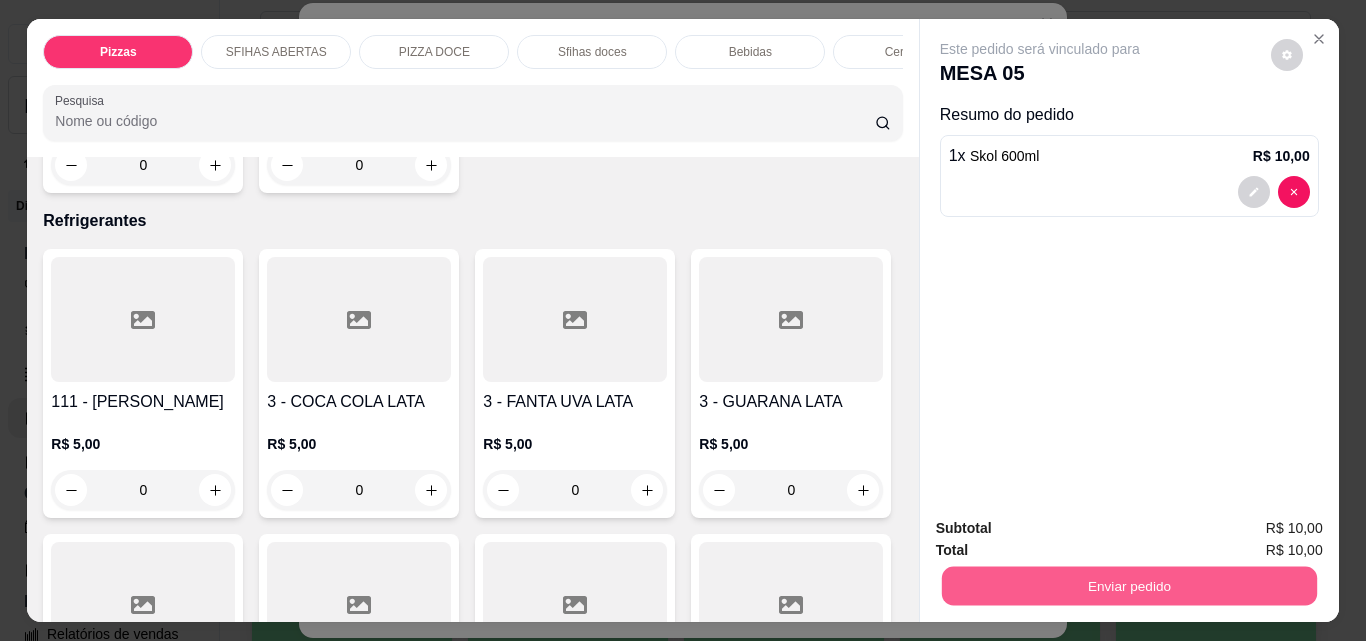click on "Enviar pedido" at bounding box center [1128, 585] 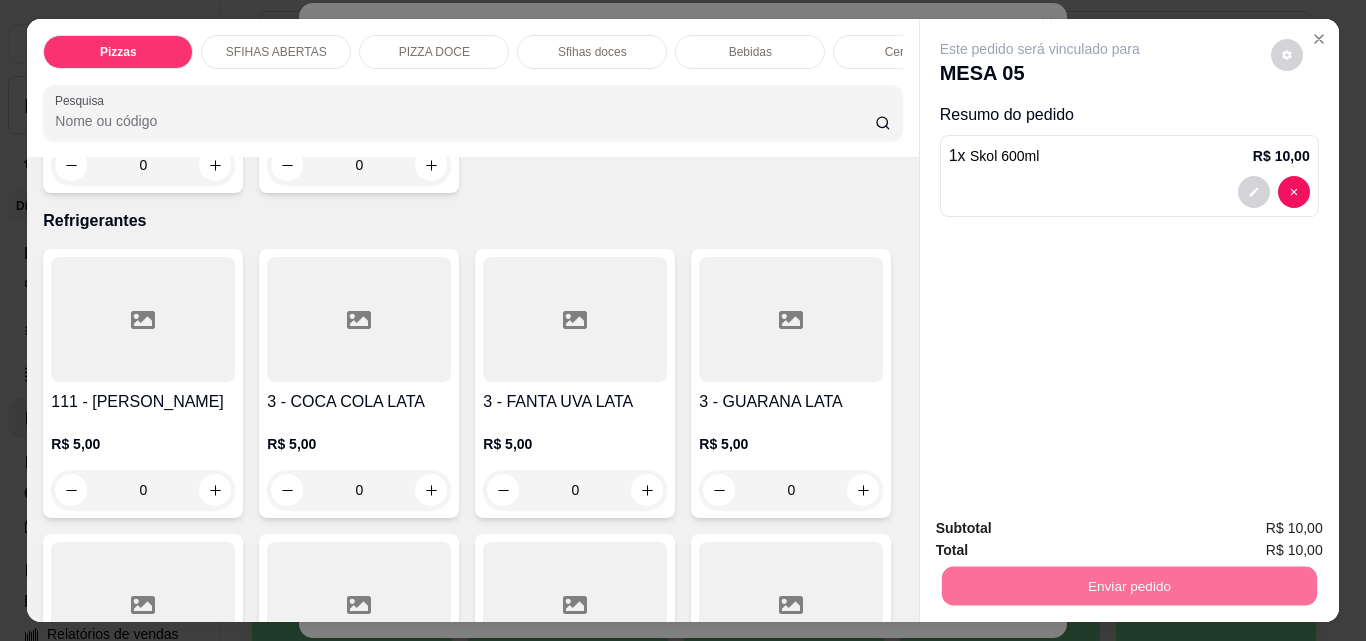 click on "Não registrar e enviar pedido" at bounding box center (1063, 528) 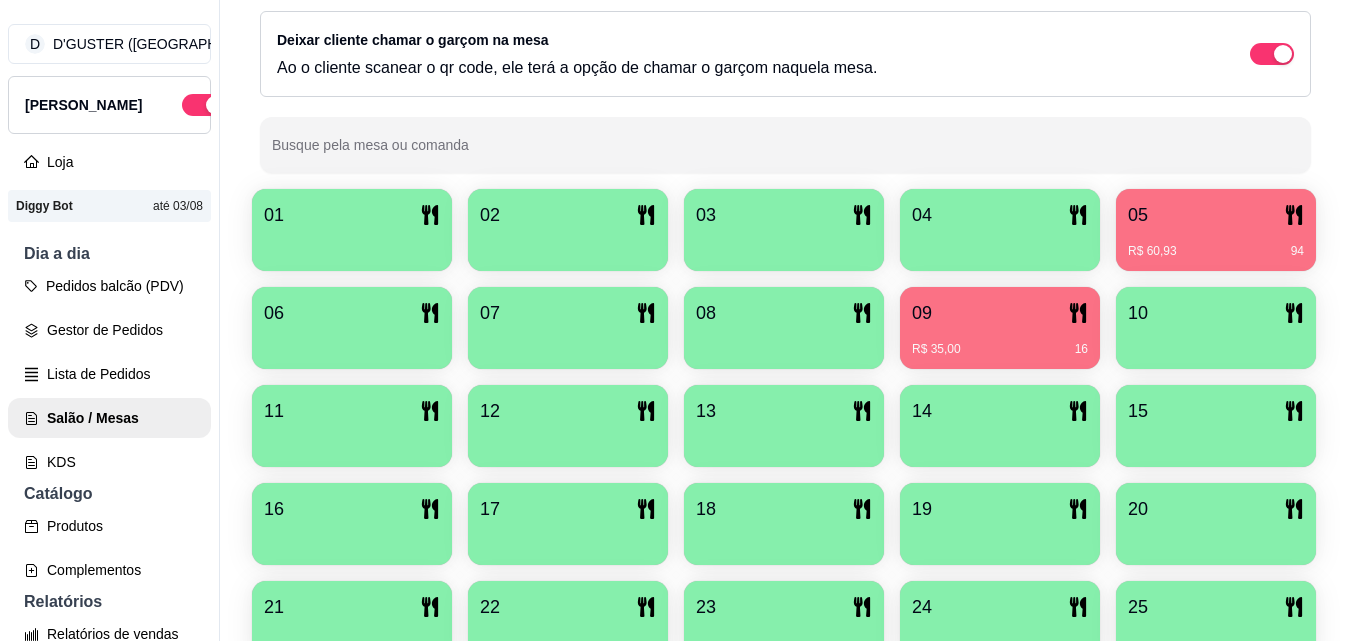 click at bounding box center (568, 342) 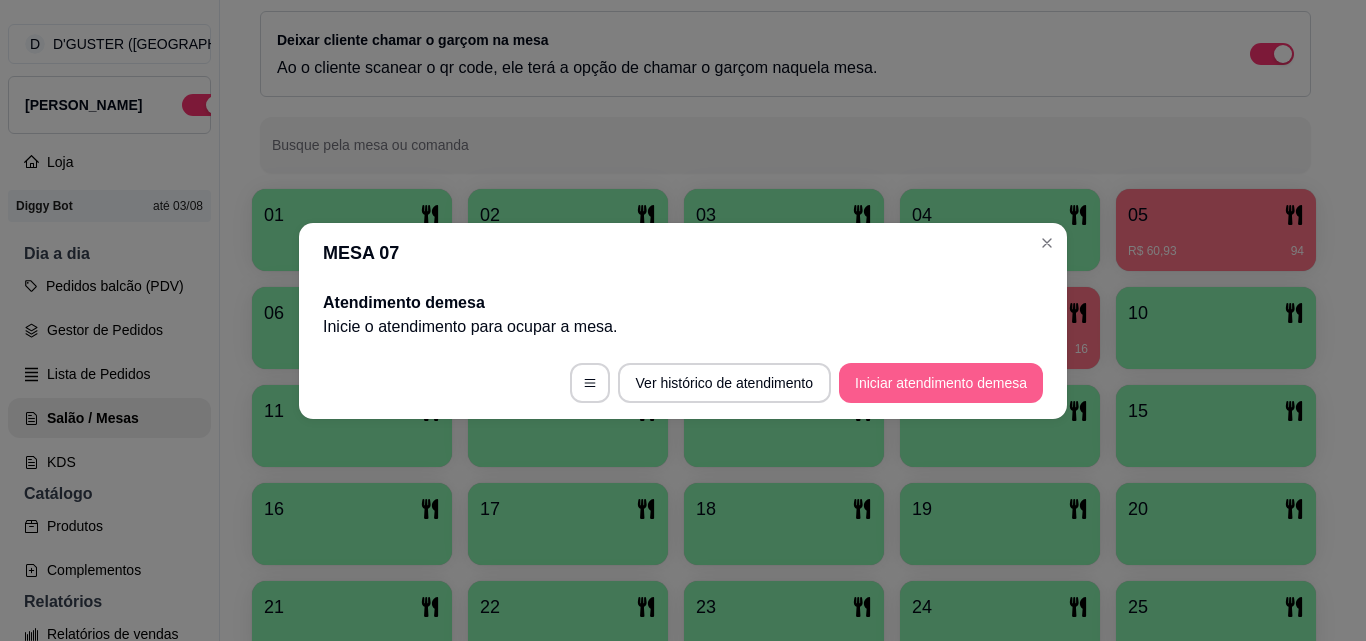 click on "Iniciar atendimento de  mesa" at bounding box center (941, 383) 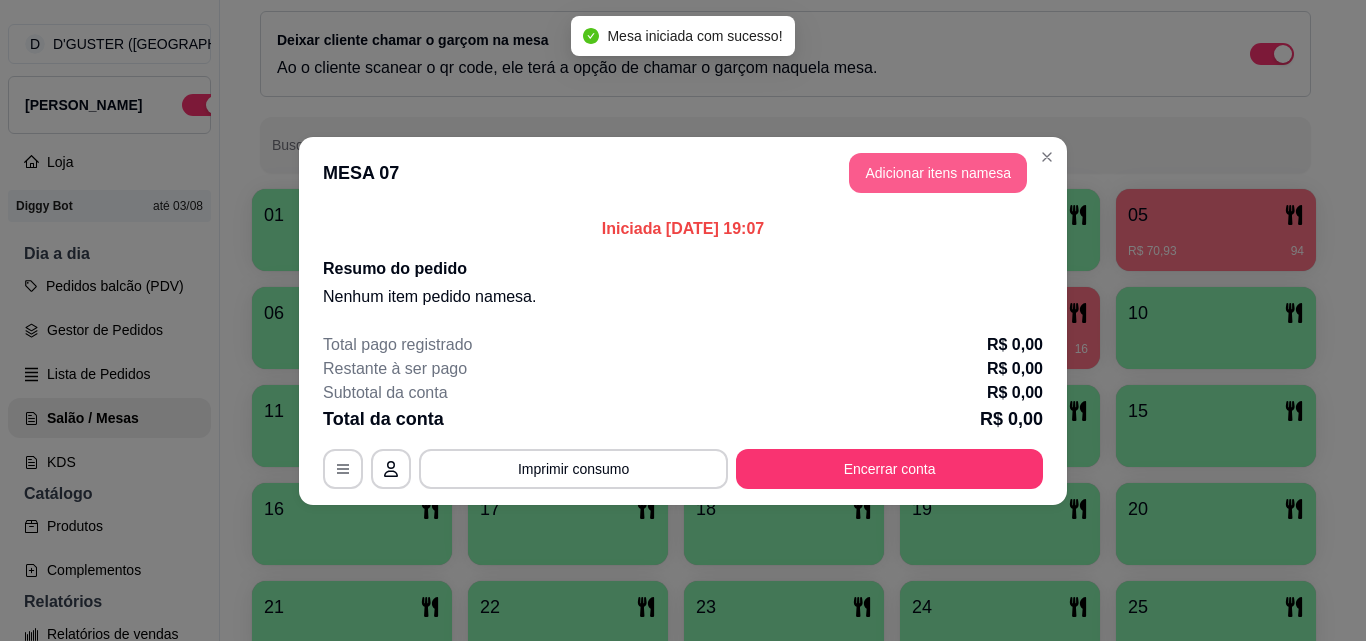 click on "Adicionar itens na  mesa" at bounding box center (938, 173) 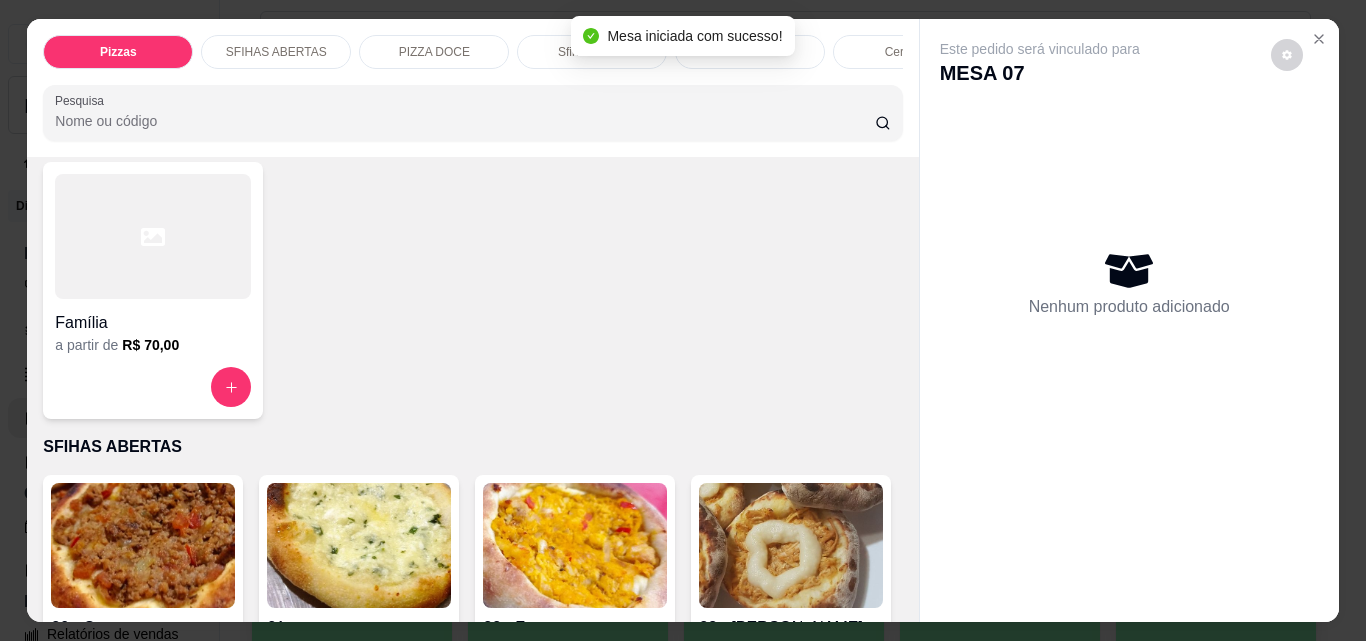 scroll, scrollTop: 400, scrollLeft: 0, axis: vertical 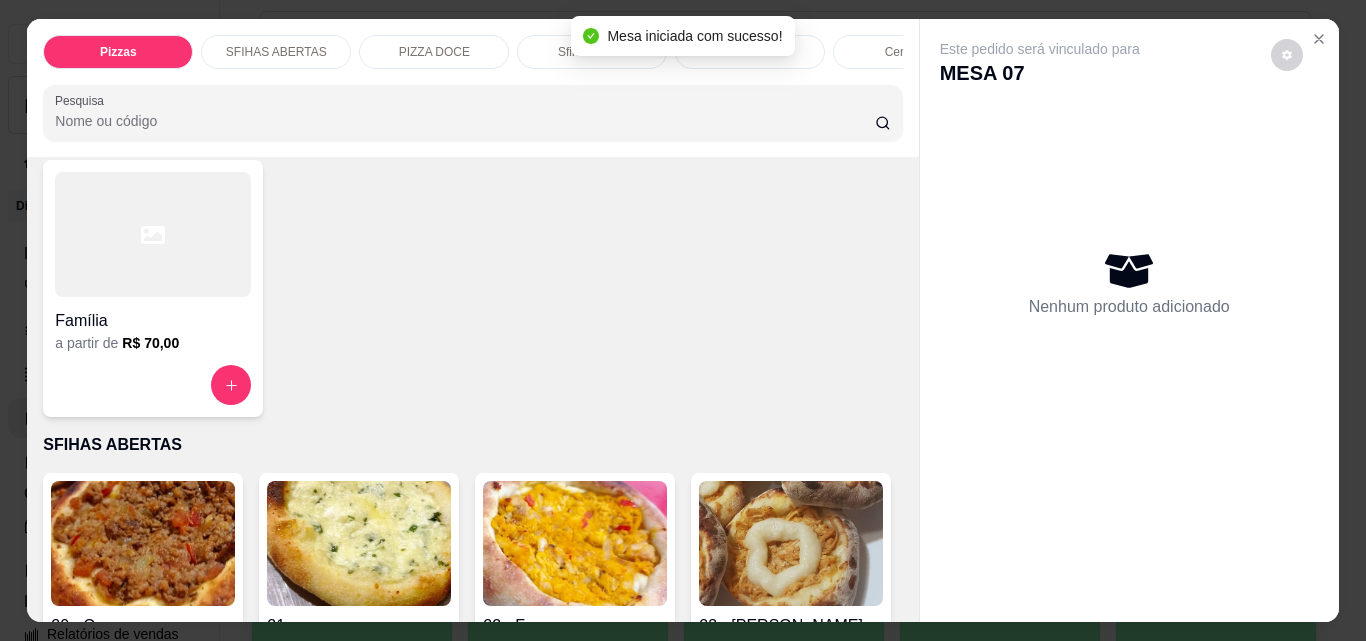 click at bounding box center [153, 234] 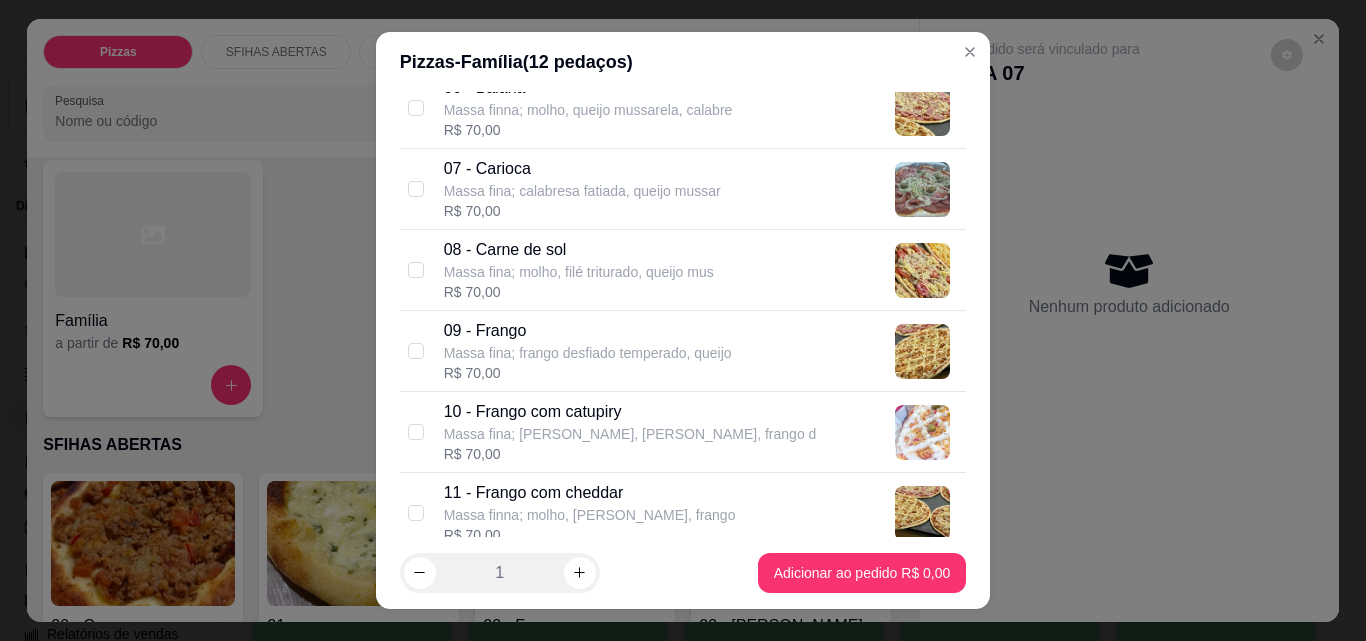 scroll, scrollTop: 700, scrollLeft: 0, axis: vertical 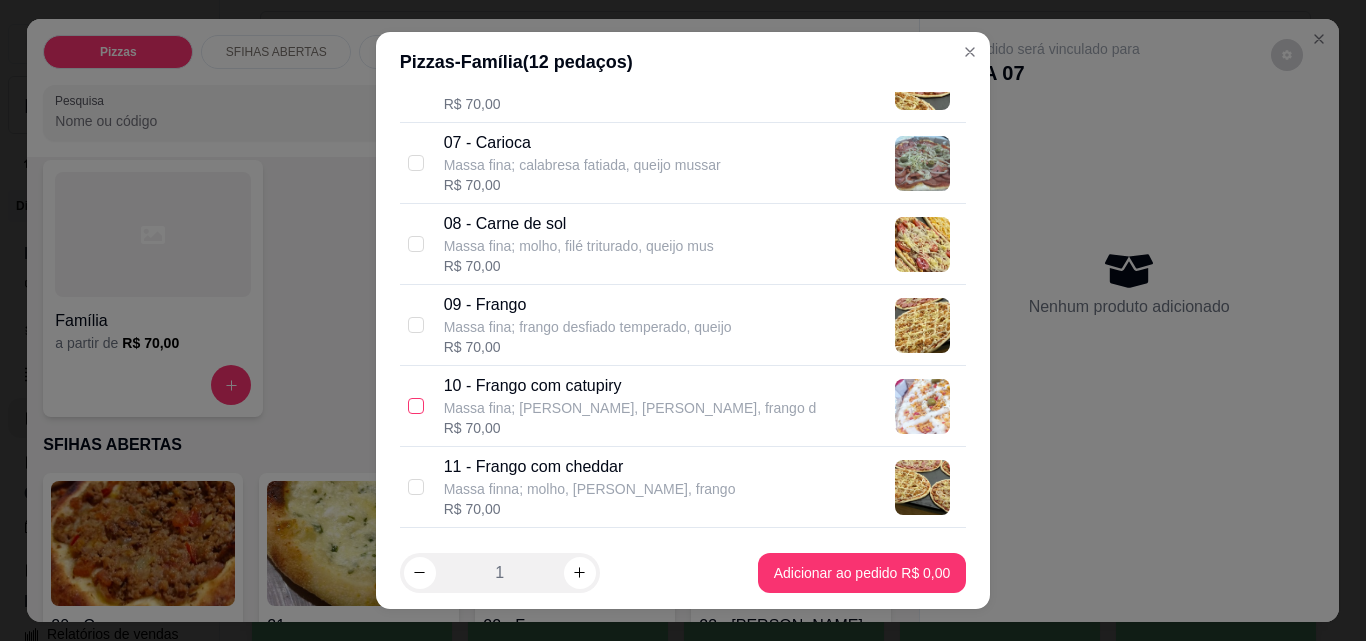click at bounding box center (416, 406) 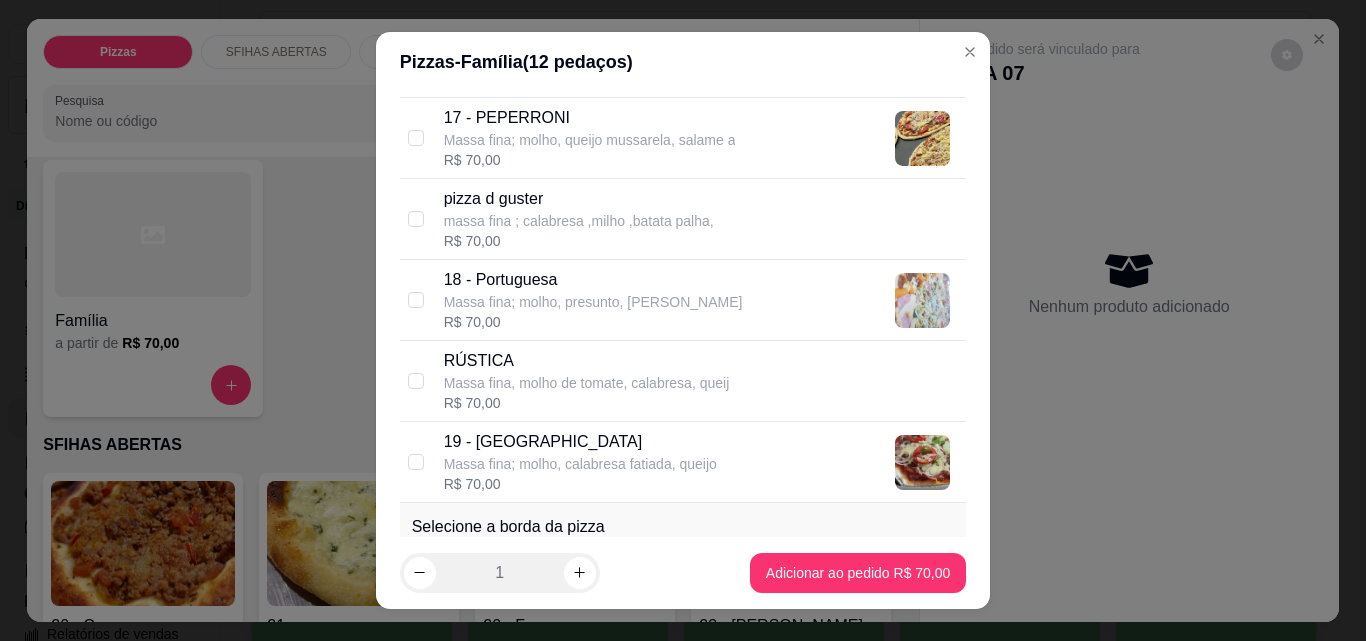 scroll, scrollTop: 1700, scrollLeft: 0, axis: vertical 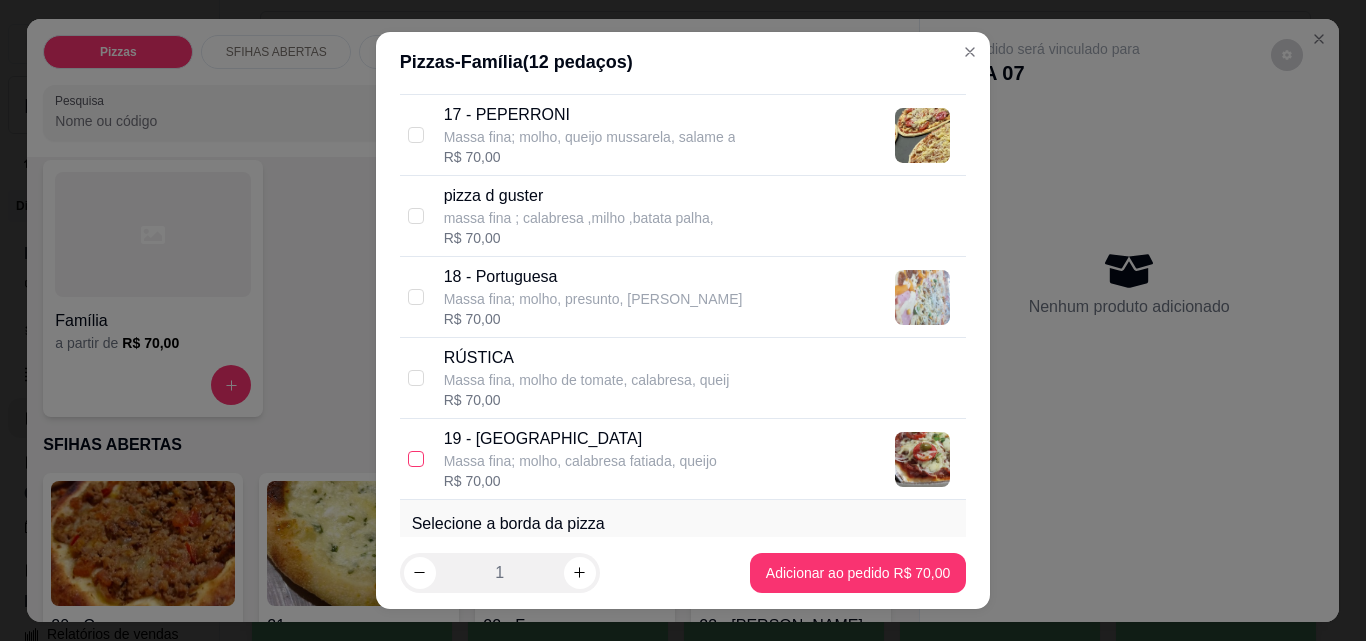 click at bounding box center [416, 459] 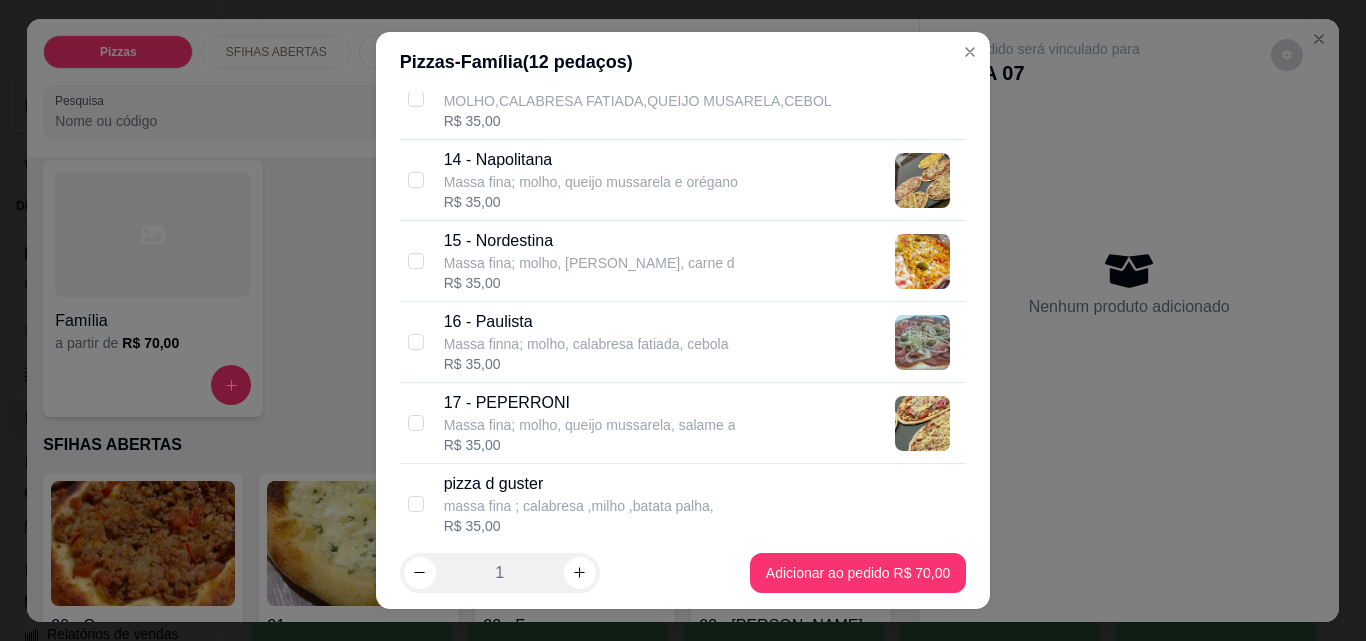 scroll, scrollTop: 1400, scrollLeft: 0, axis: vertical 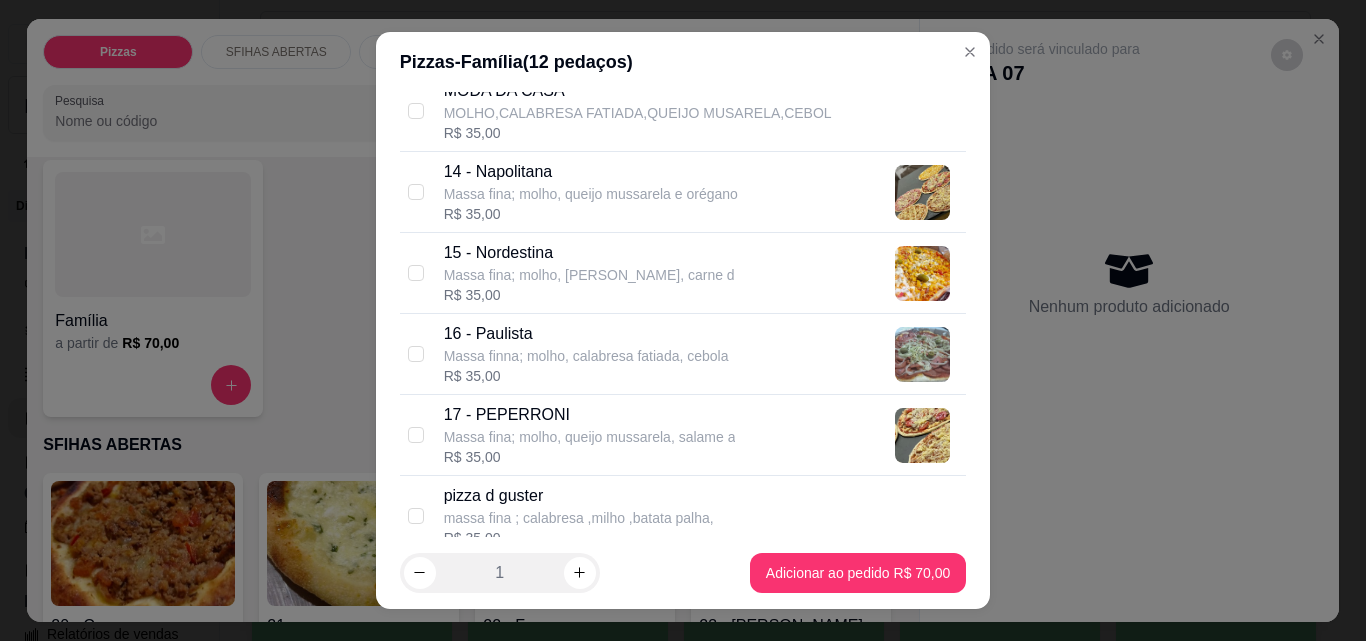 click on "14 - Napolitana  Massa fina; molho, queijo mussarela e orégano R$ 35,00" at bounding box center (683, 192) 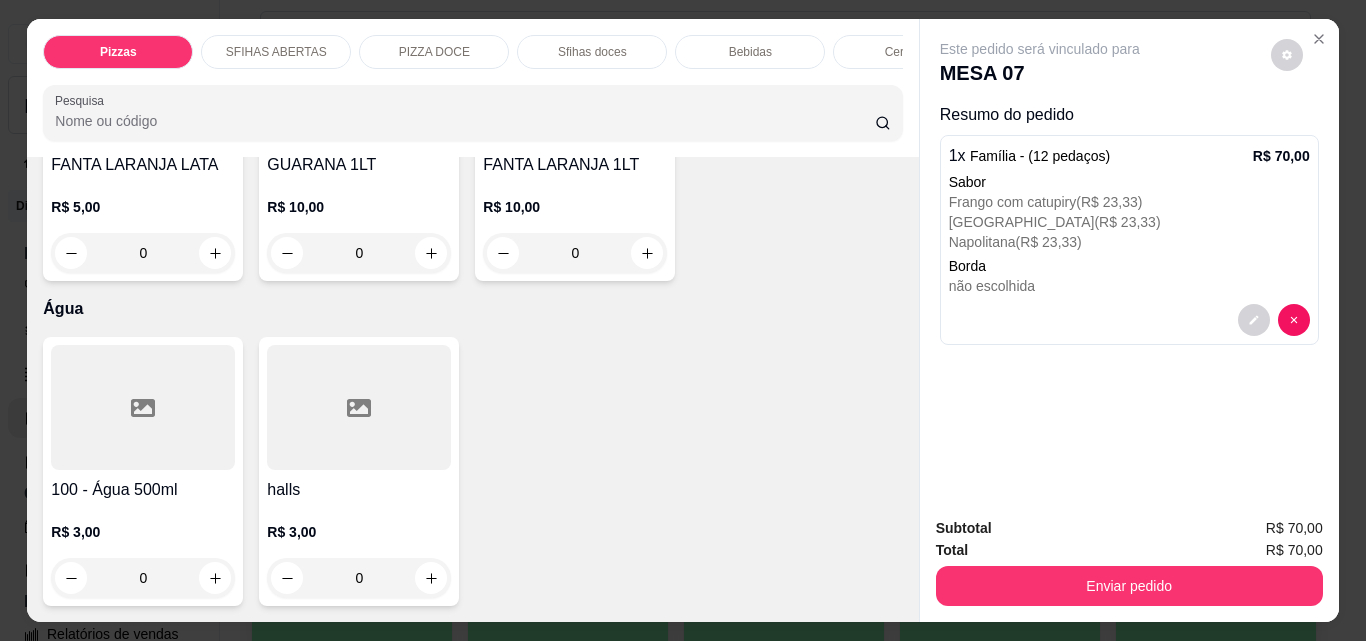 scroll, scrollTop: 7200, scrollLeft: 0, axis: vertical 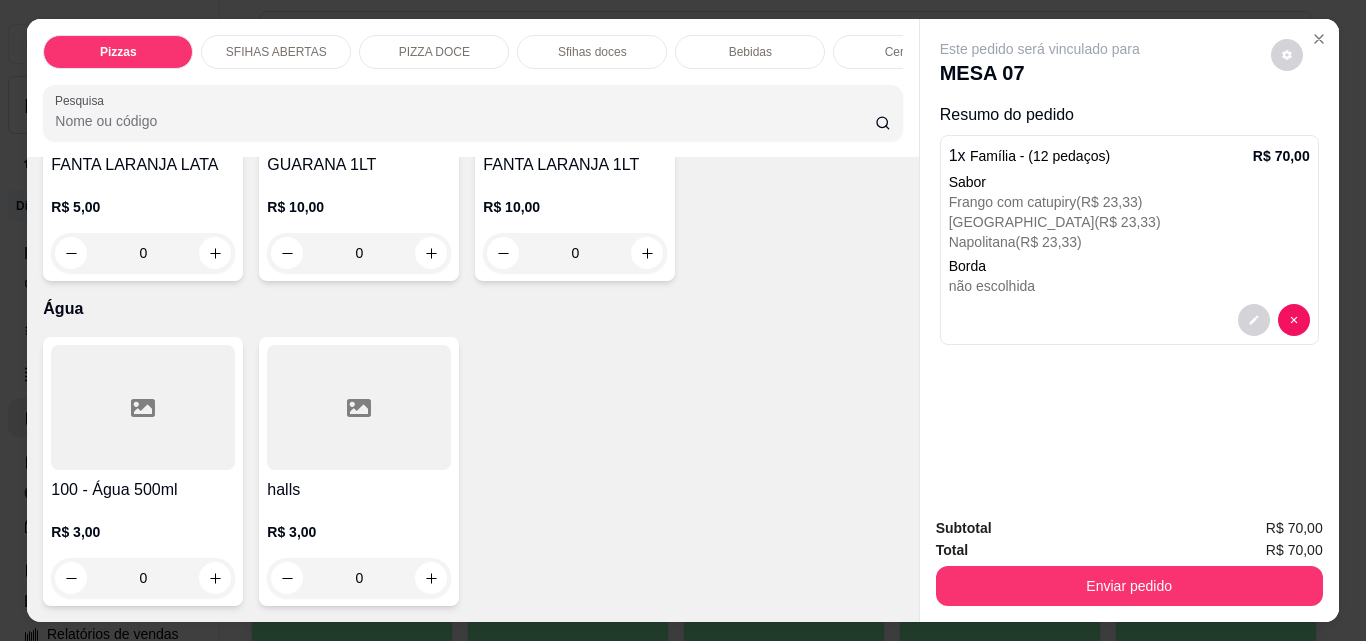 type on "2" 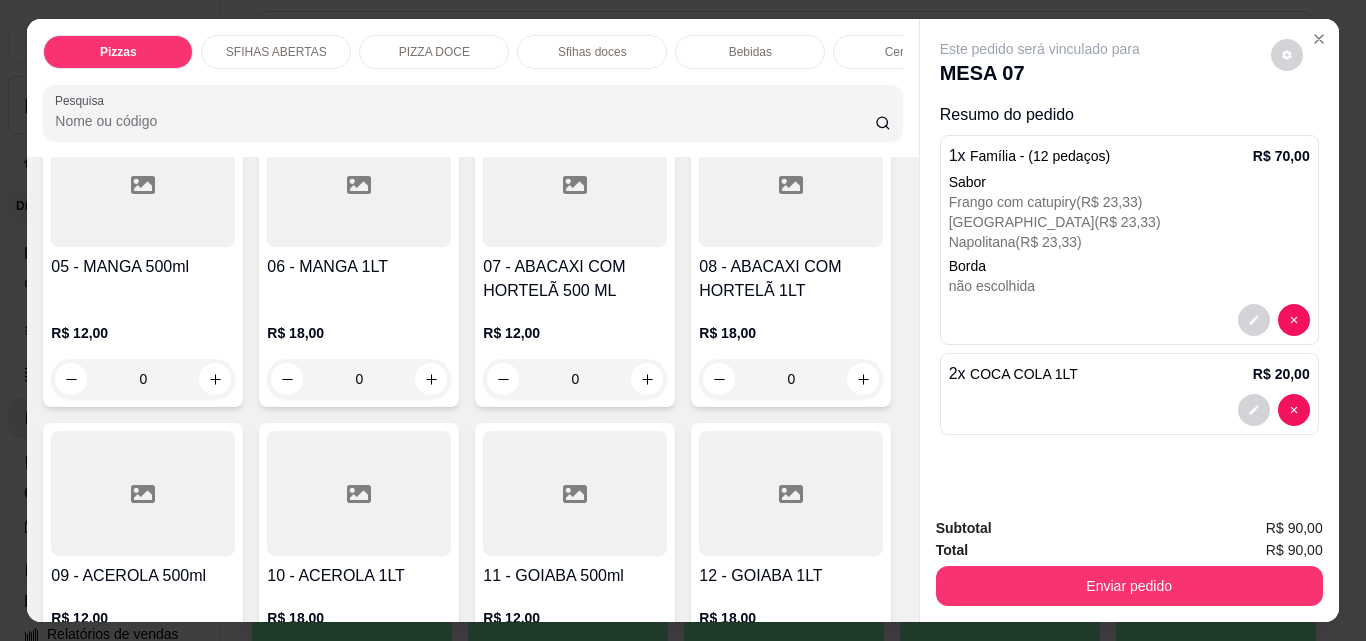 scroll, scrollTop: 4103, scrollLeft: 0, axis: vertical 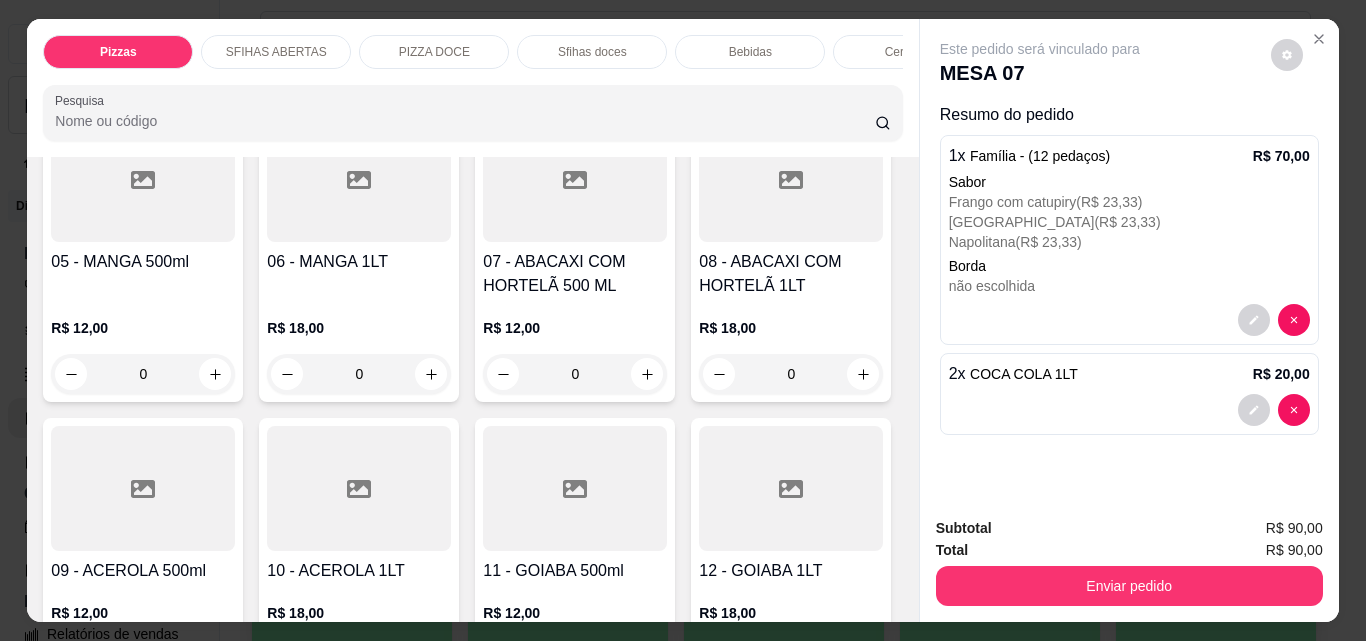 click 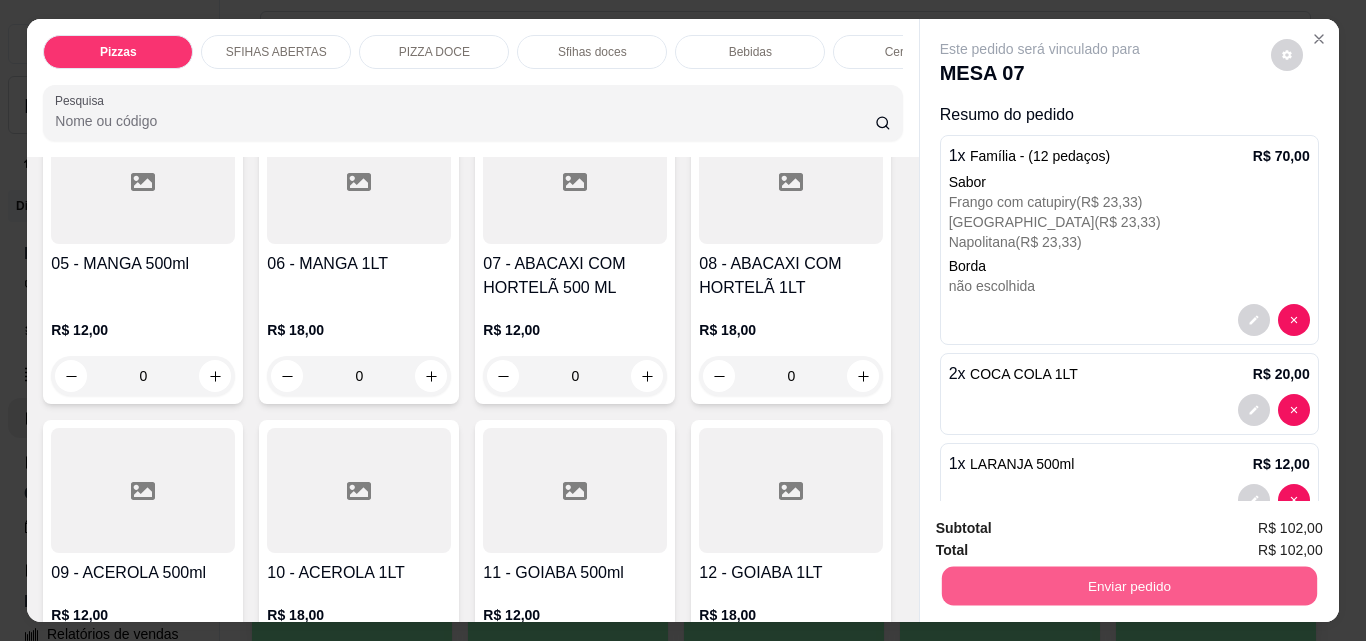 click on "Enviar pedido" at bounding box center (1128, 585) 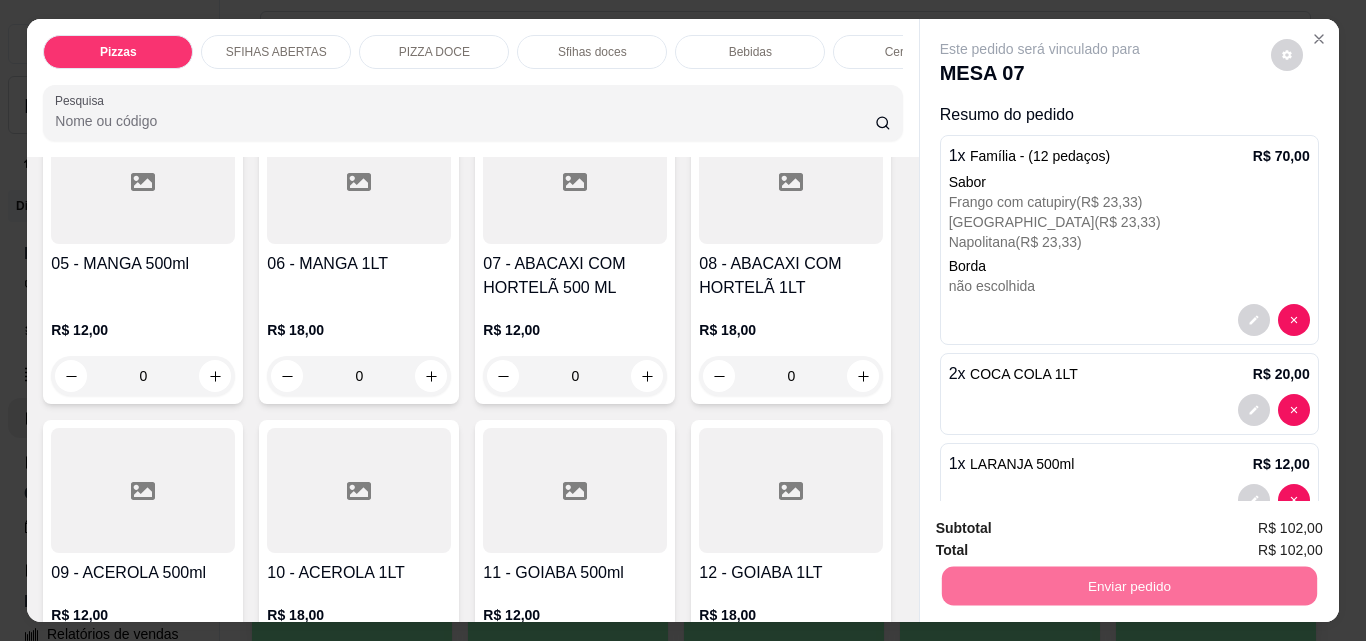 click on "Não registrar e enviar pedido" at bounding box center [1063, 529] 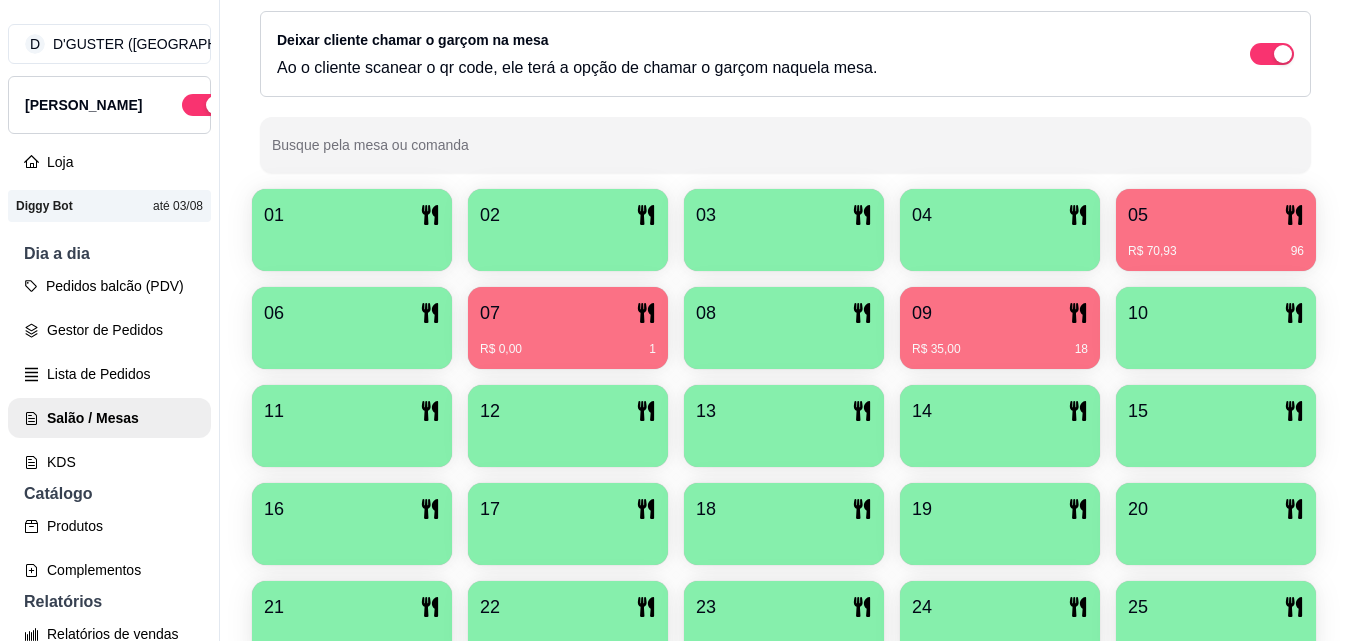click on "R$ 35,00 18" at bounding box center [1000, 349] 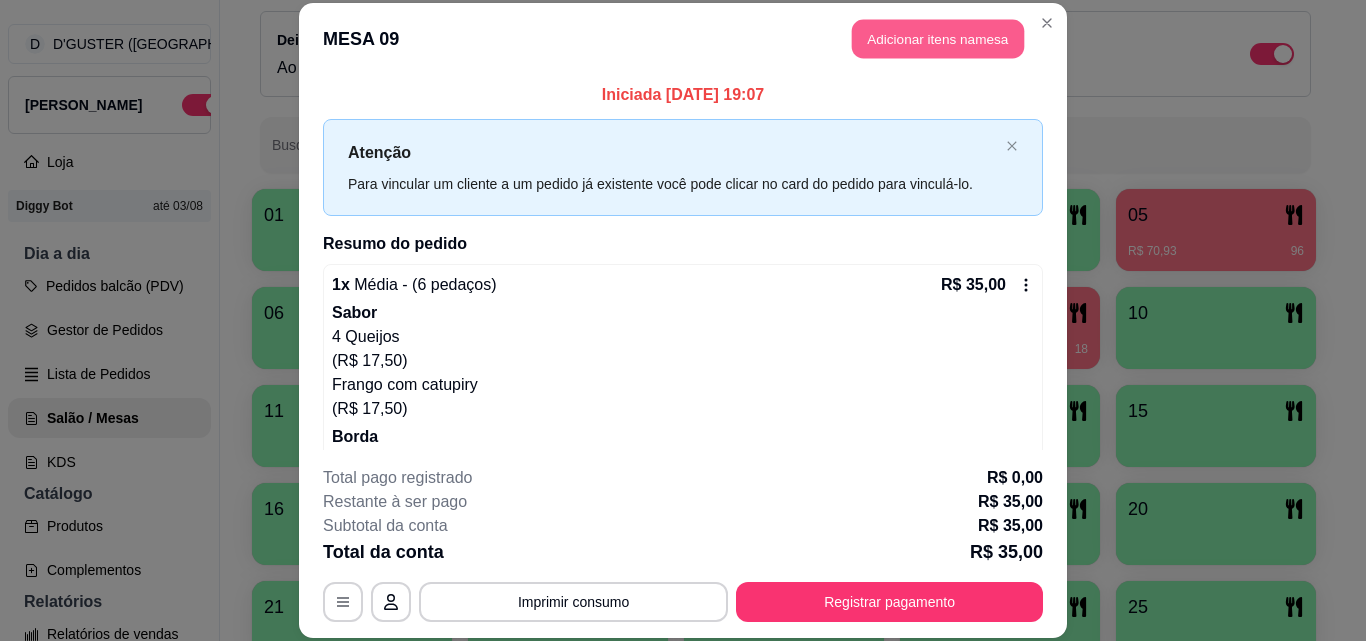 click on "Adicionar itens na  mesa" at bounding box center [938, 39] 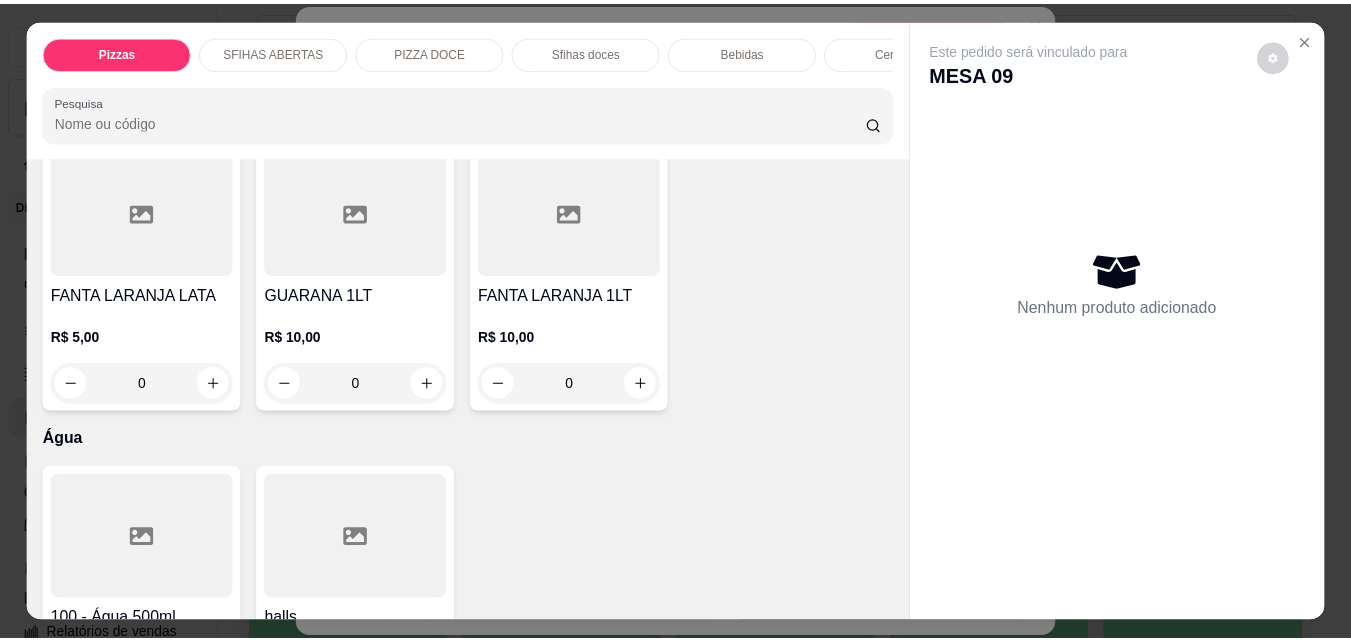 scroll, scrollTop: 6400, scrollLeft: 0, axis: vertical 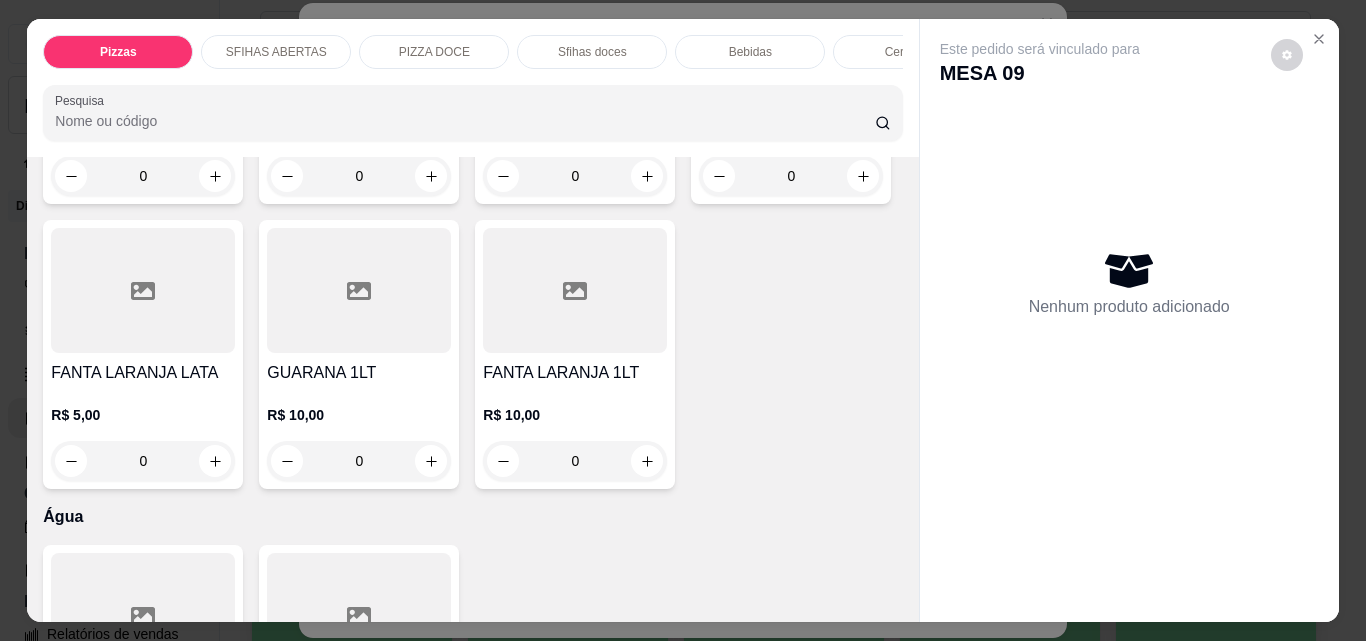 click 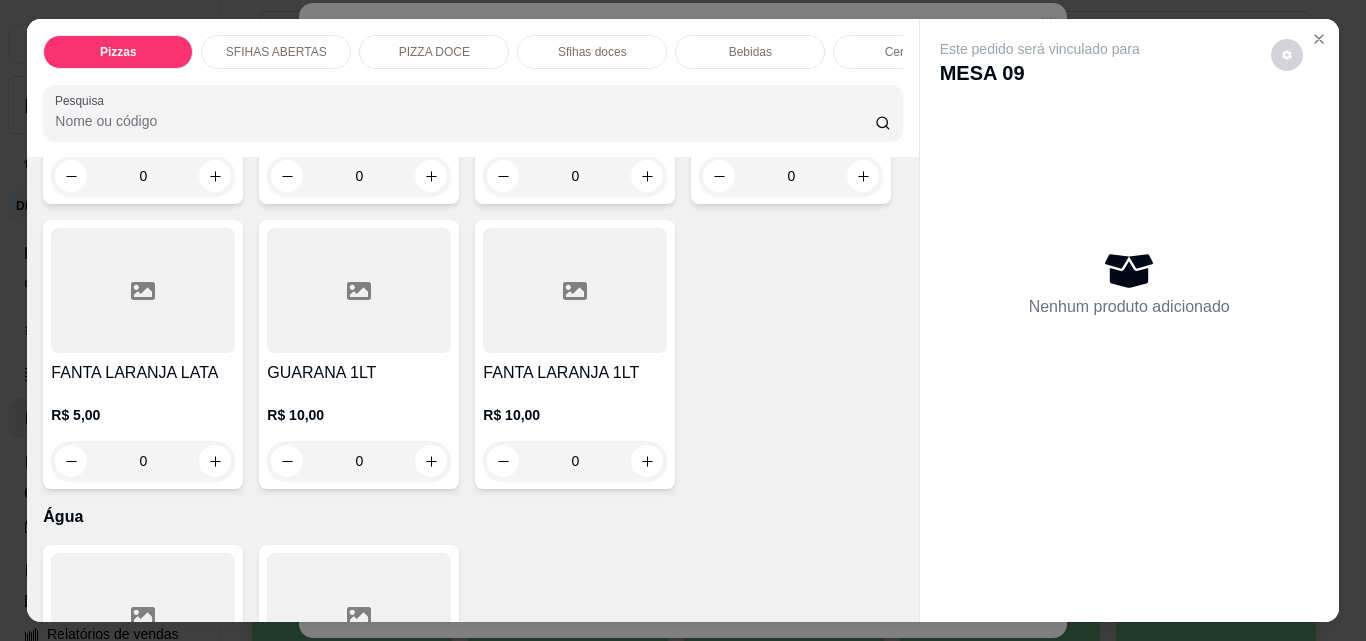 type on "1" 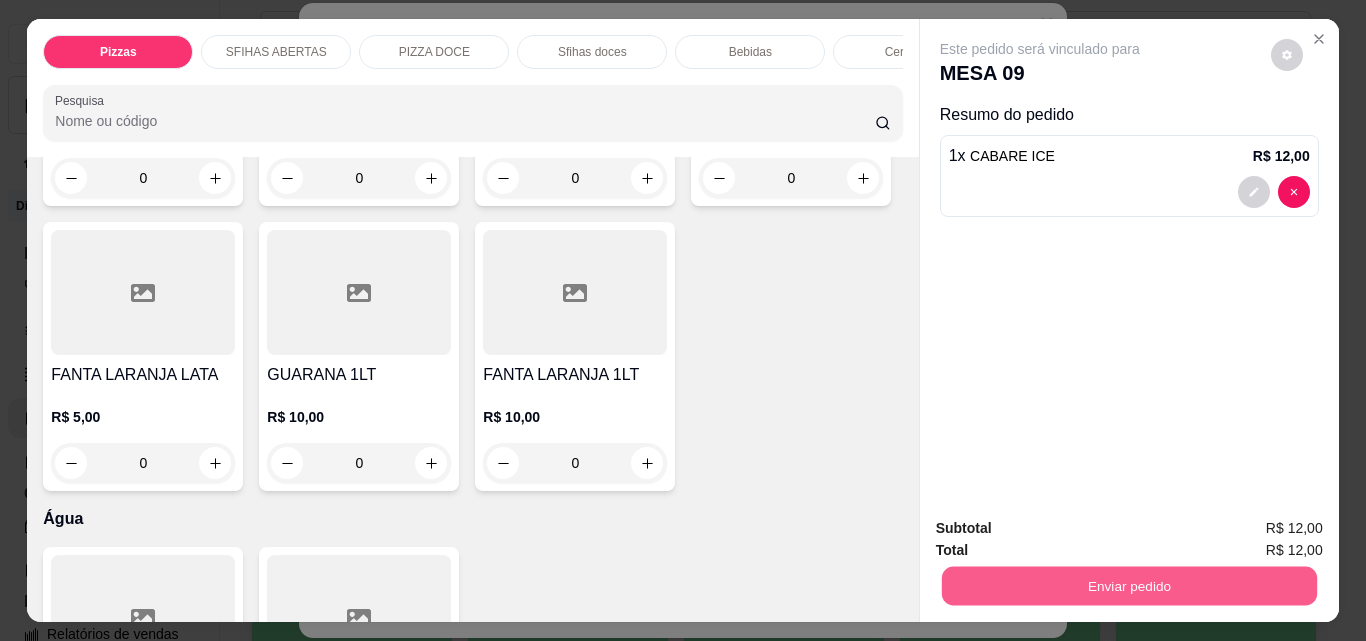 click on "Enviar pedido" at bounding box center [1128, 585] 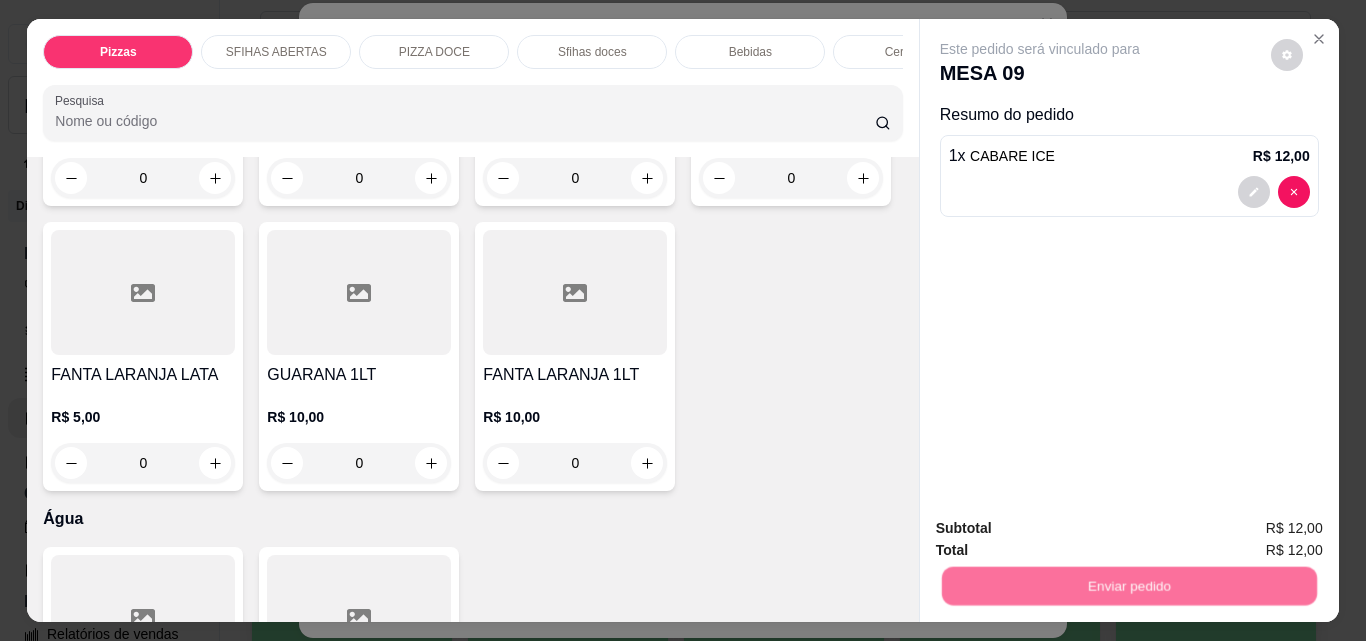 click on "Não registrar e enviar pedido" at bounding box center [1063, 529] 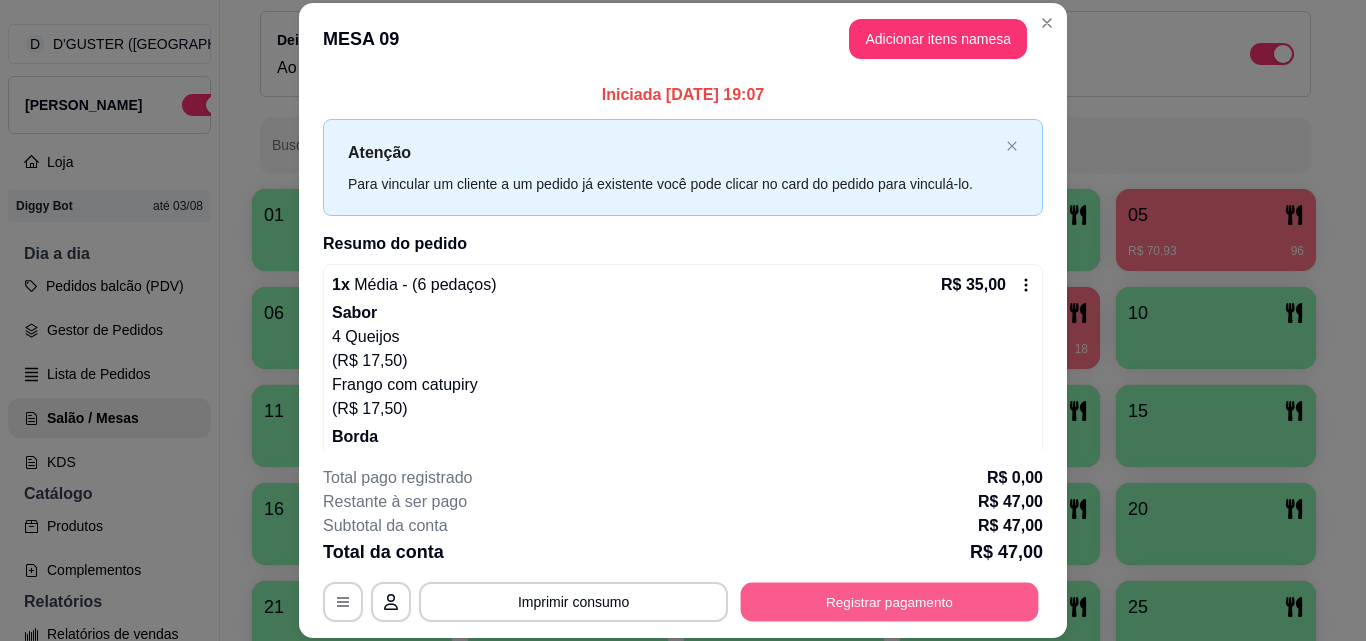 click on "Registrar pagamento" at bounding box center (890, 601) 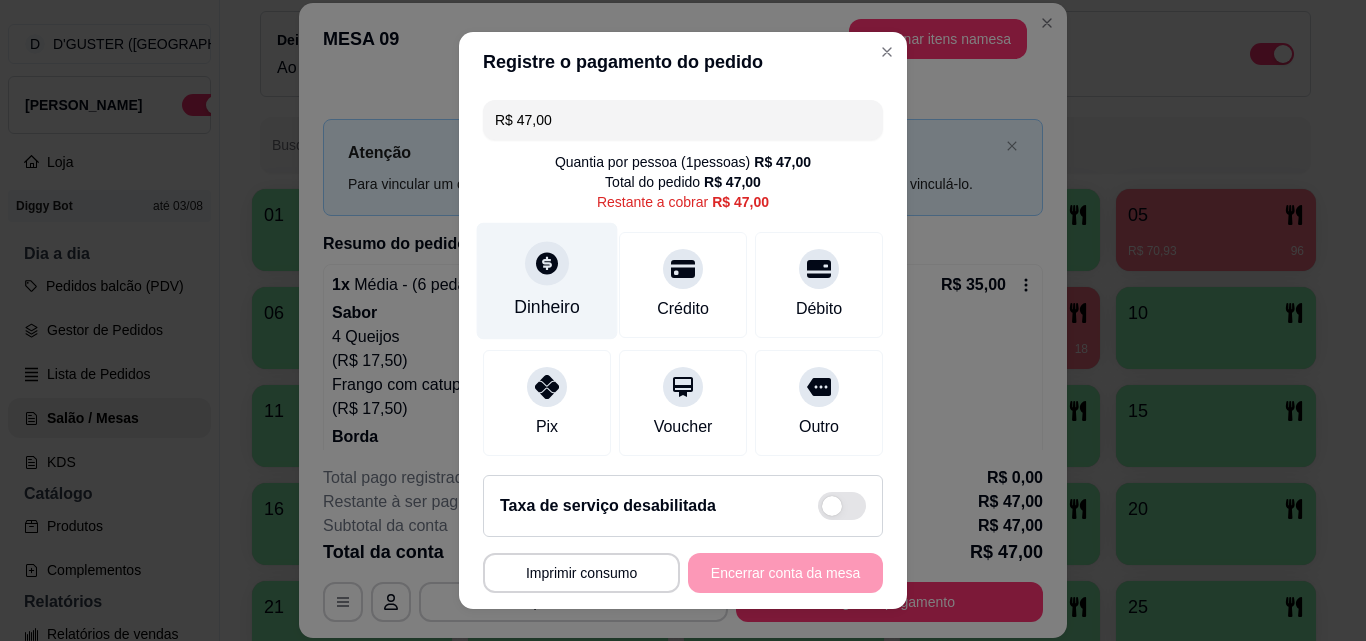 click on "Dinheiro" at bounding box center [547, 307] 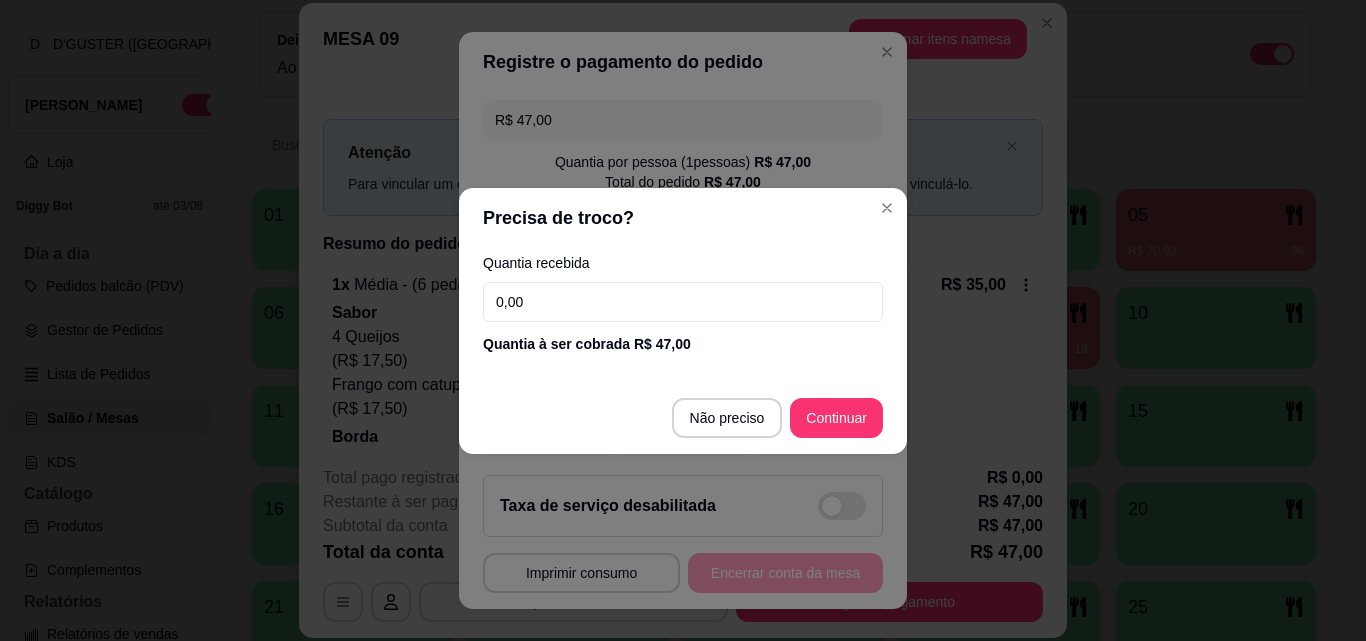 click on "0,00" at bounding box center [683, 302] 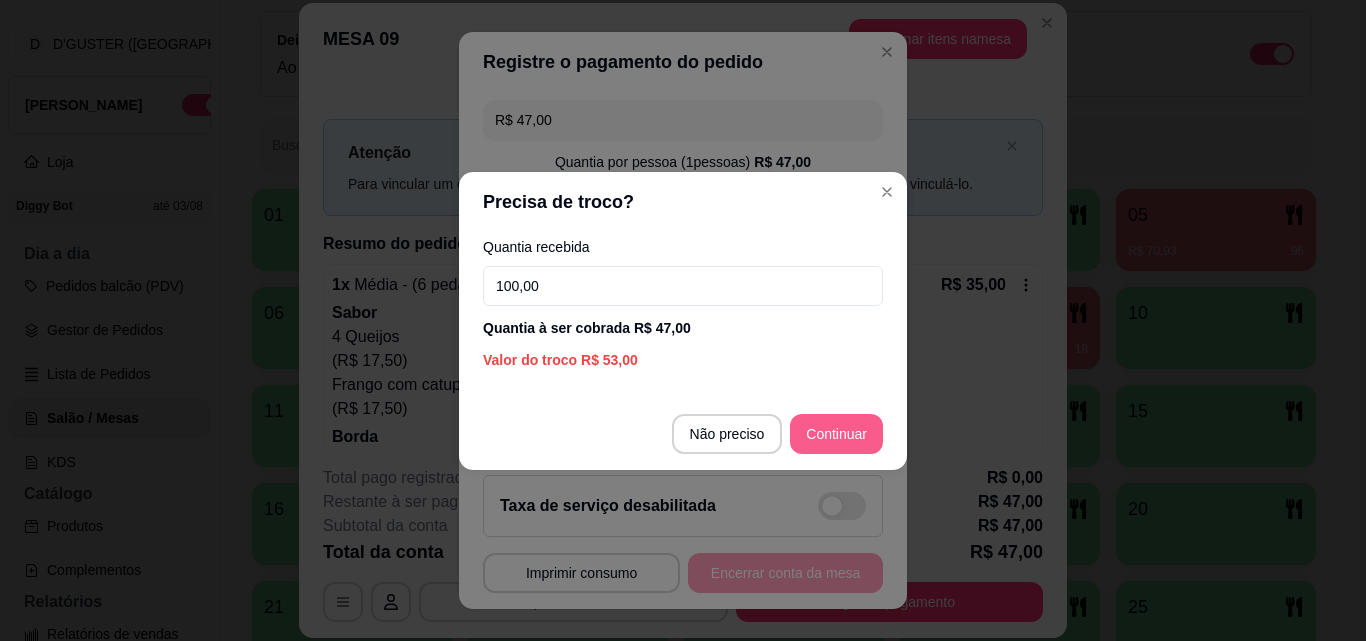 type on "100,00" 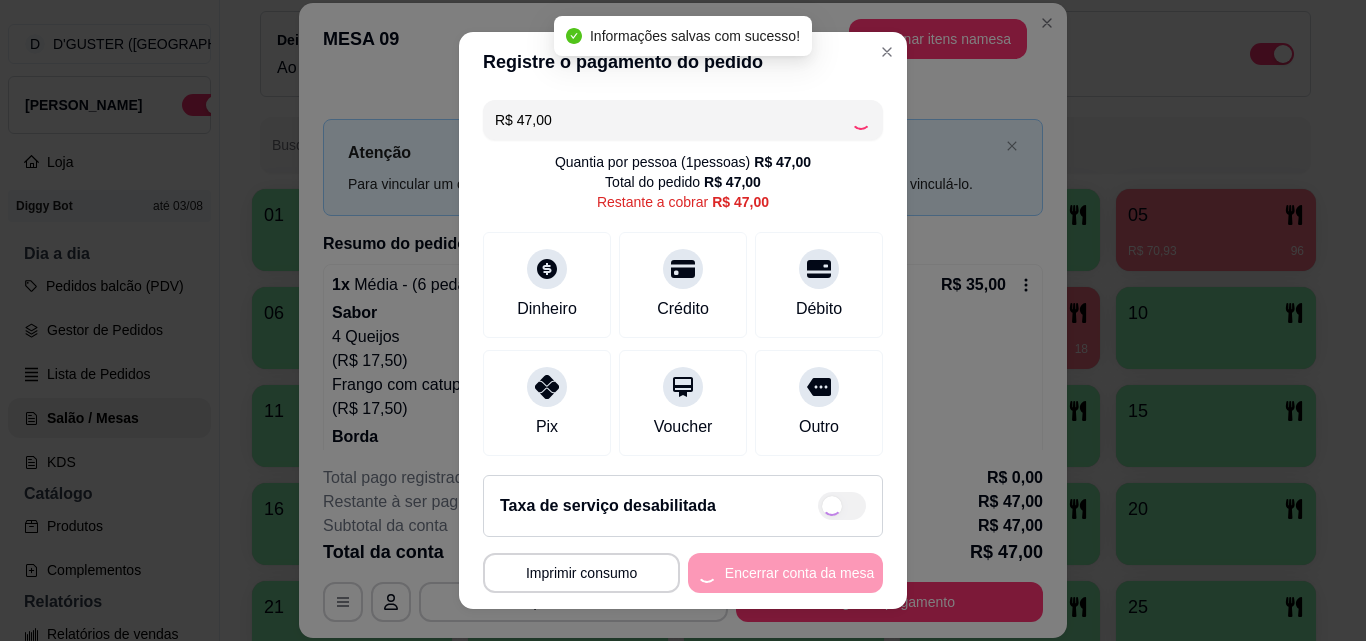 type on "R$ 0,00" 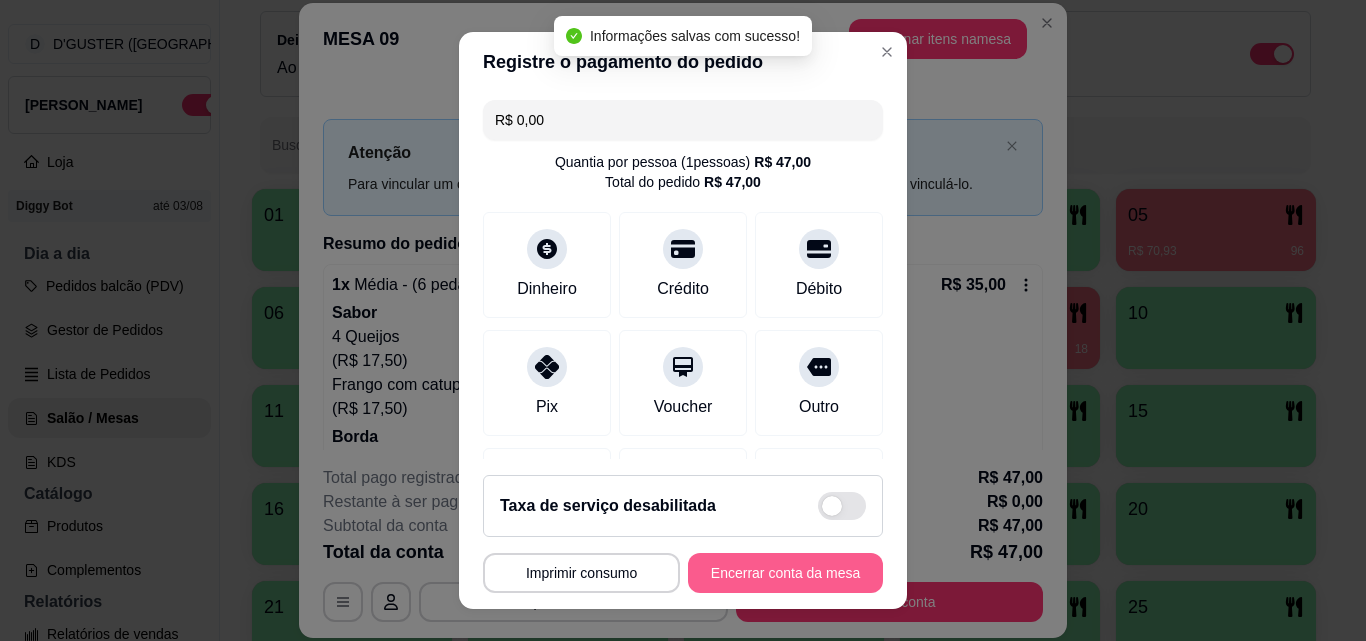 click on "Encerrar conta da mesa" at bounding box center (785, 573) 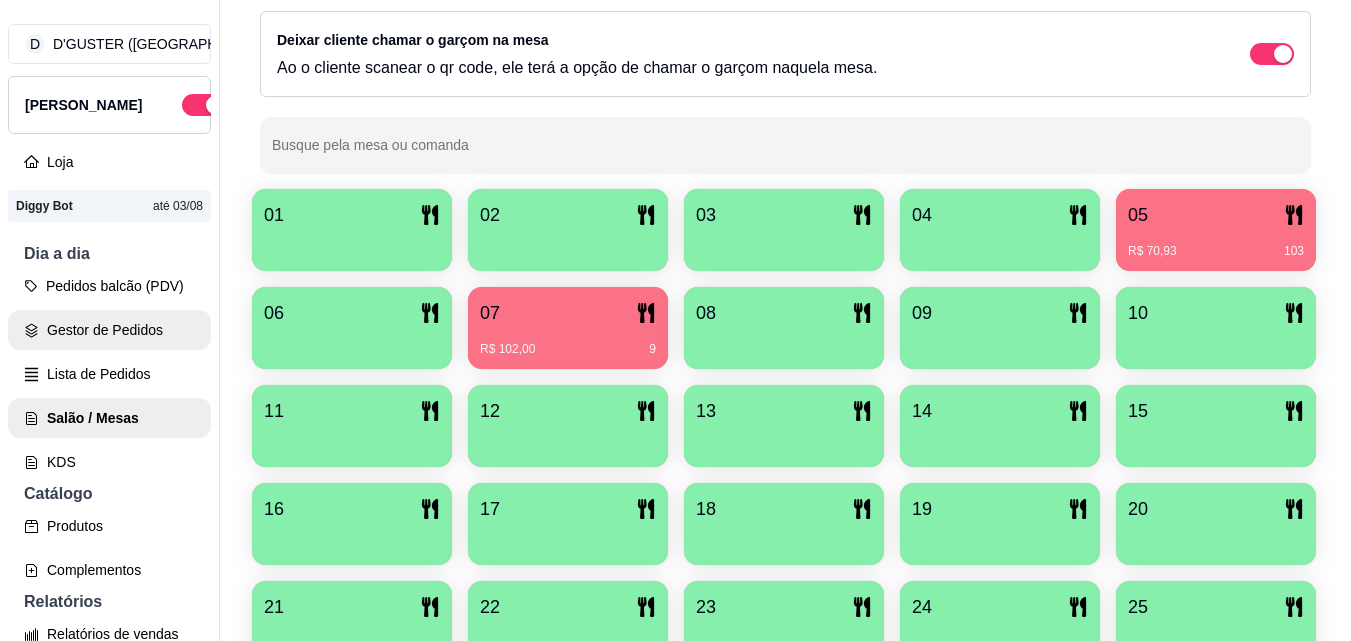 click on "Gestor de Pedidos" at bounding box center [109, 330] 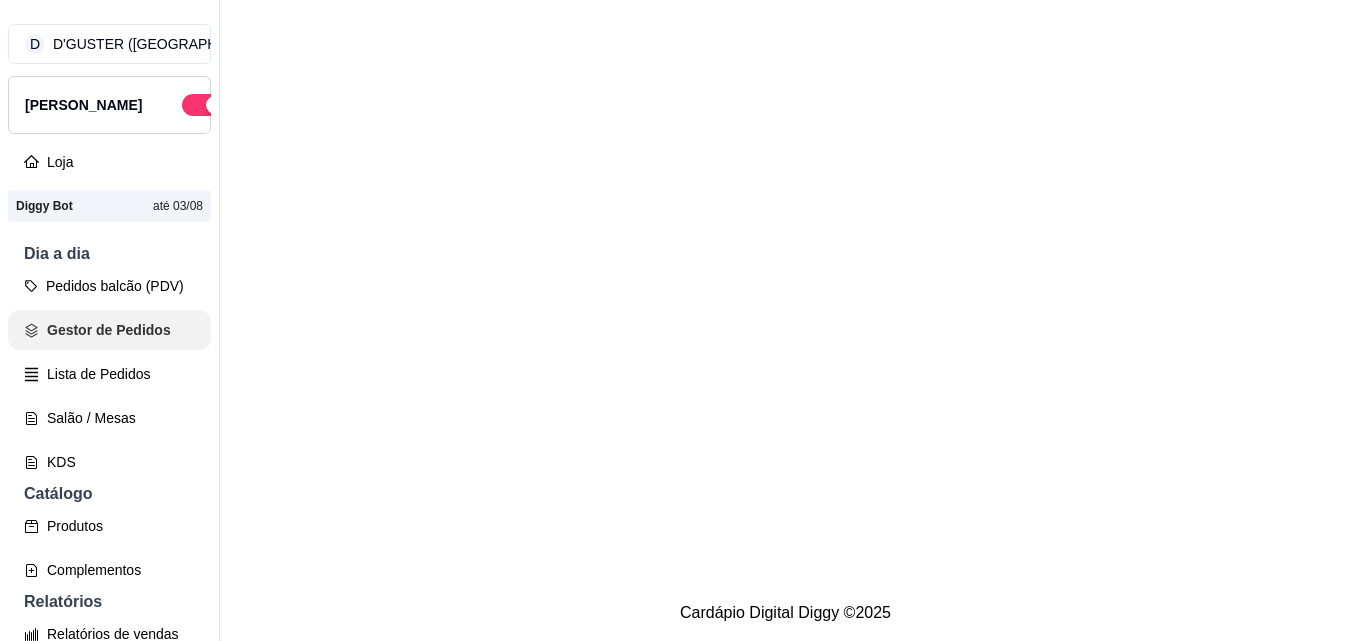 scroll, scrollTop: 0, scrollLeft: 0, axis: both 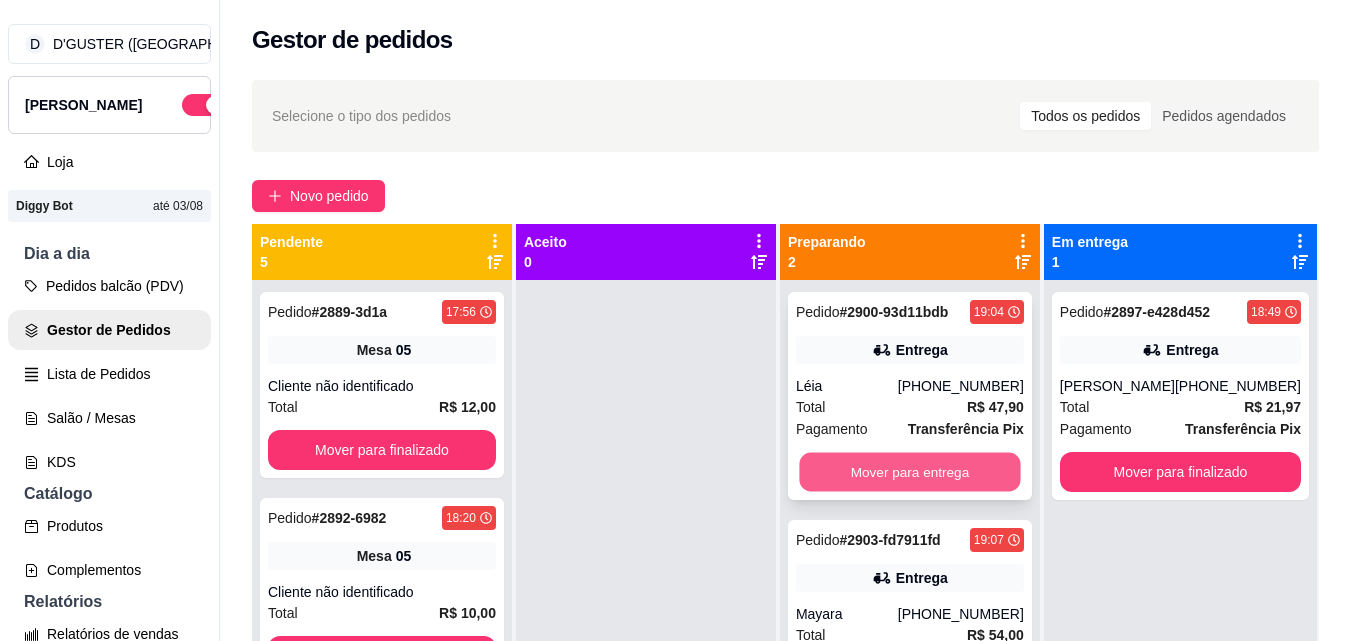 click on "Mover para entrega" at bounding box center [909, 472] 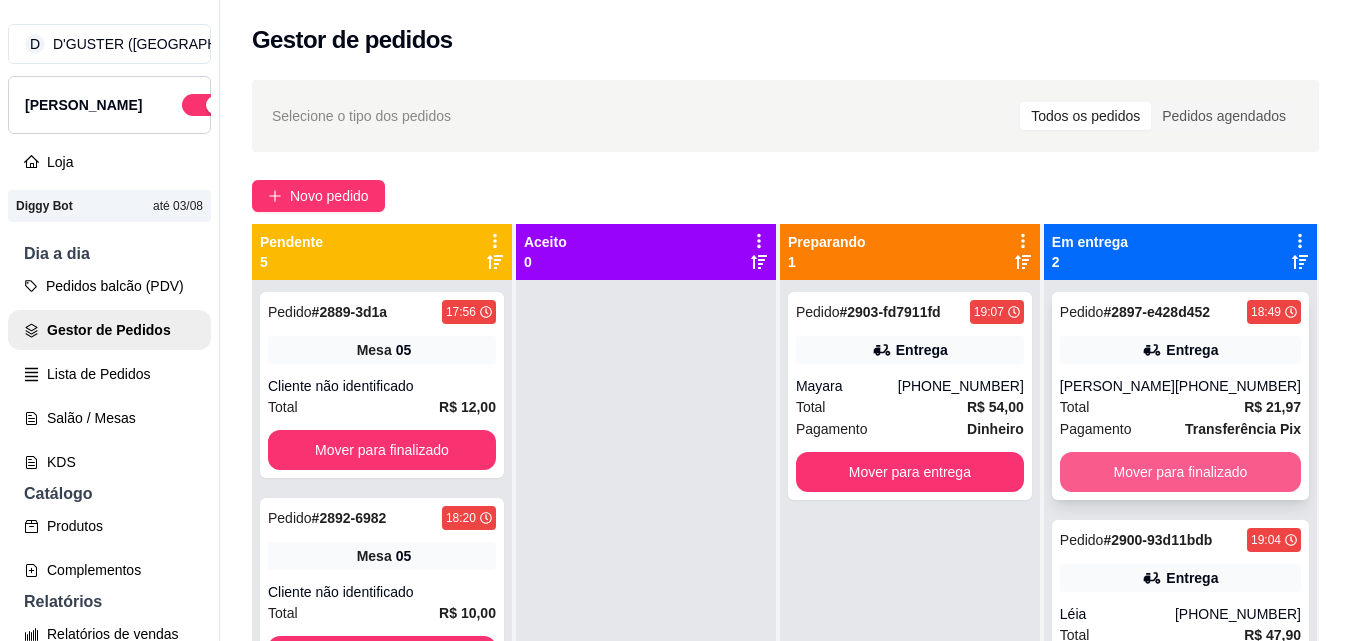 click on "Mover para finalizado" at bounding box center (1180, 472) 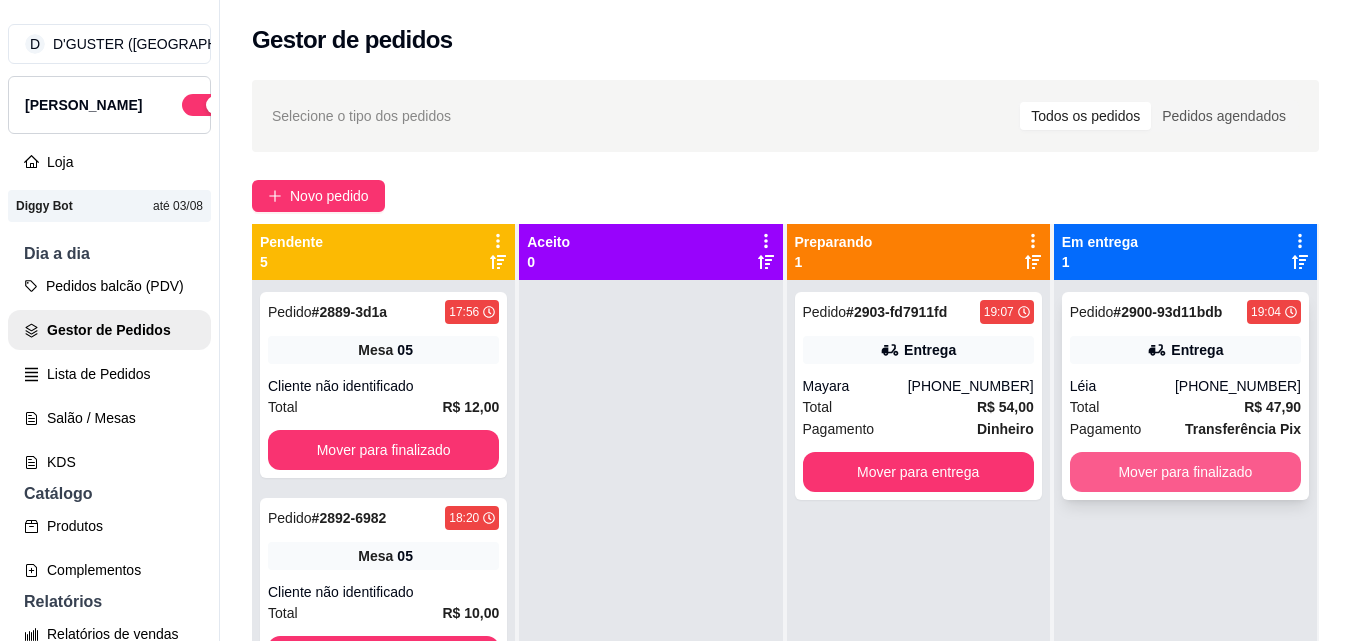 click on "Mover para finalizado" at bounding box center (1185, 472) 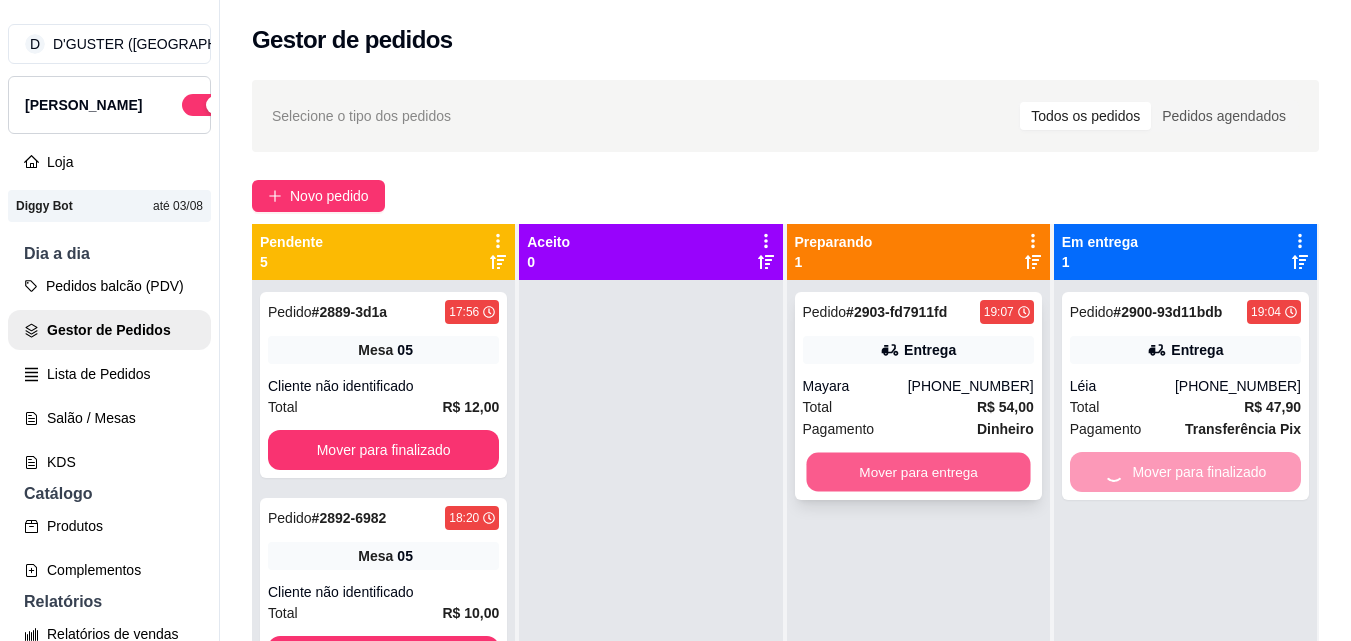 click on "Mover para entrega" at bounding box center (918, 472) 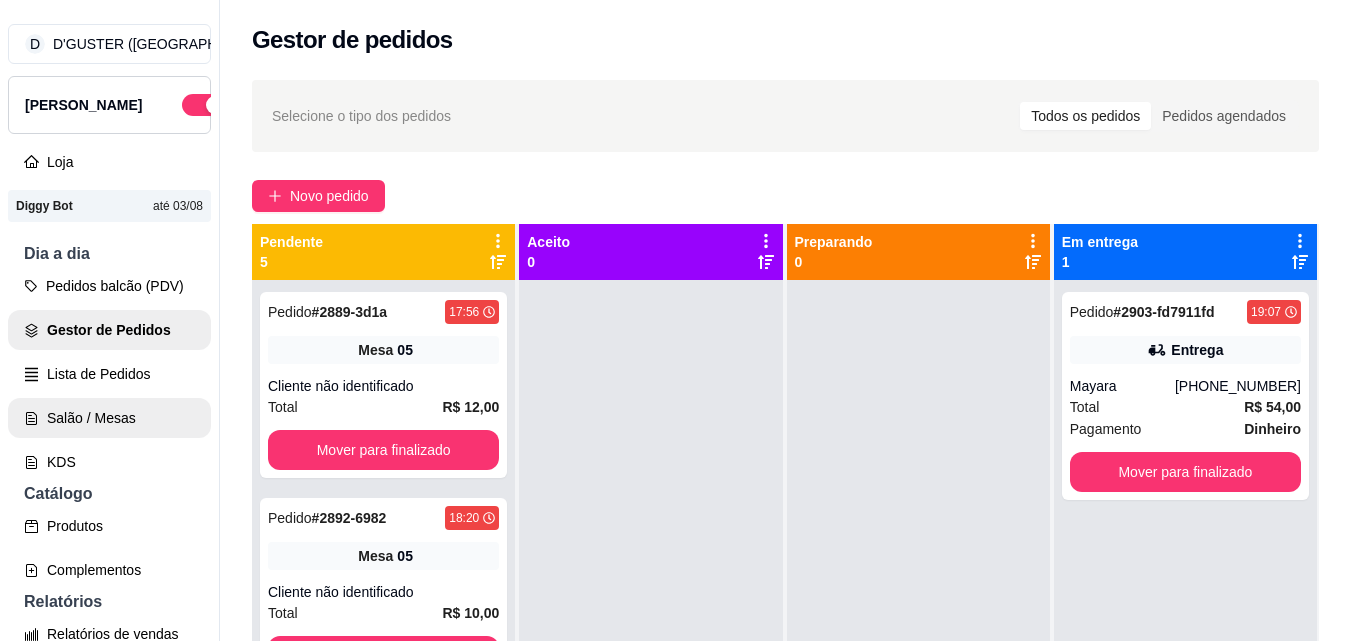 click on "Salão / Mesas" at bounding box center (109, 418) 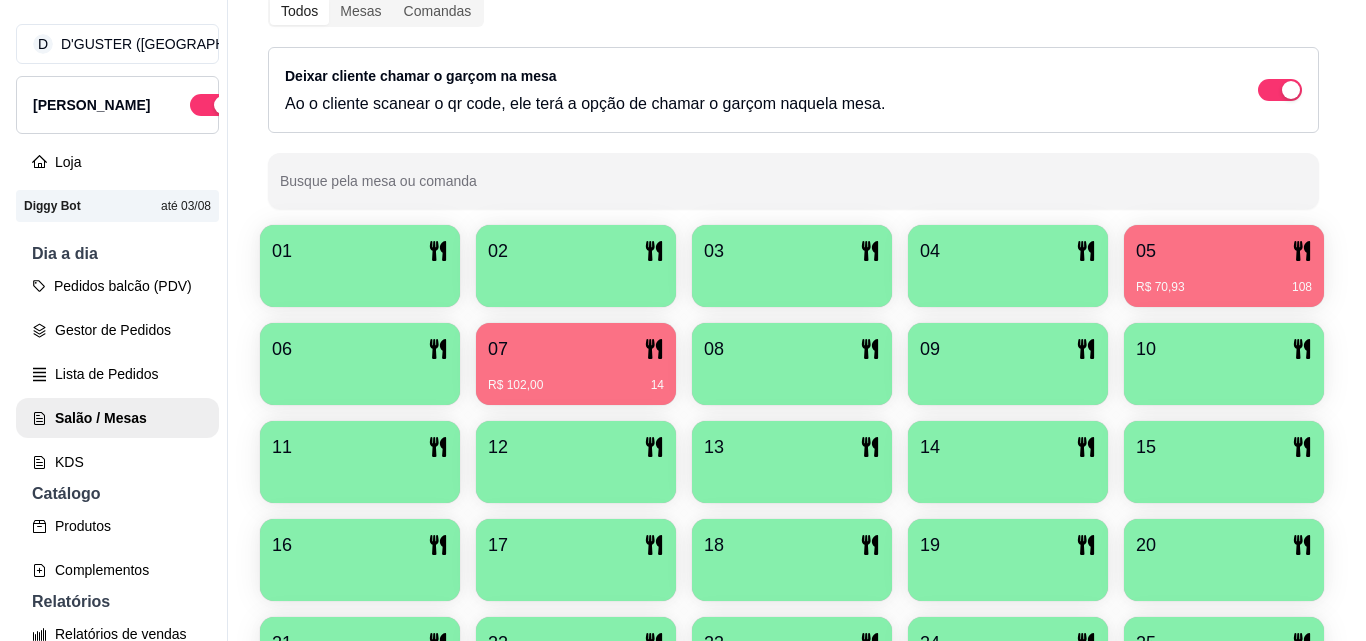 scroll, scrollTop: 300, scrollLeft: 0, axis: vertical 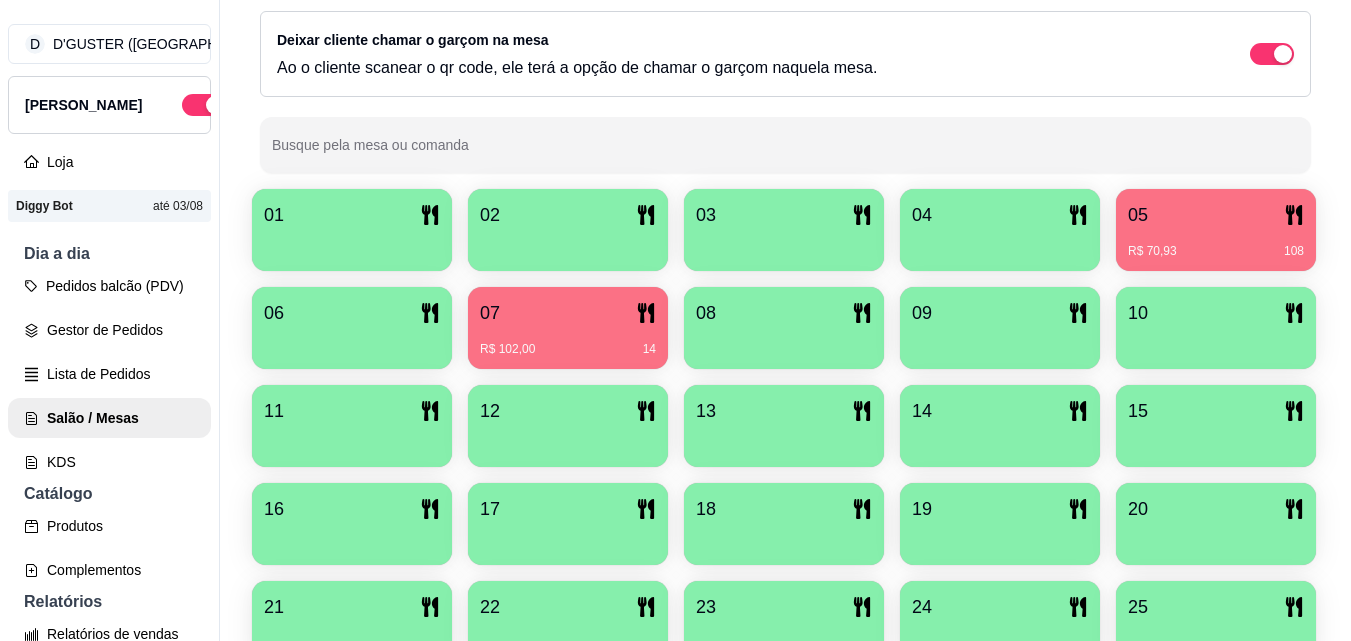 click on "R$ 102,00 14" at bounding box center (568, 342) 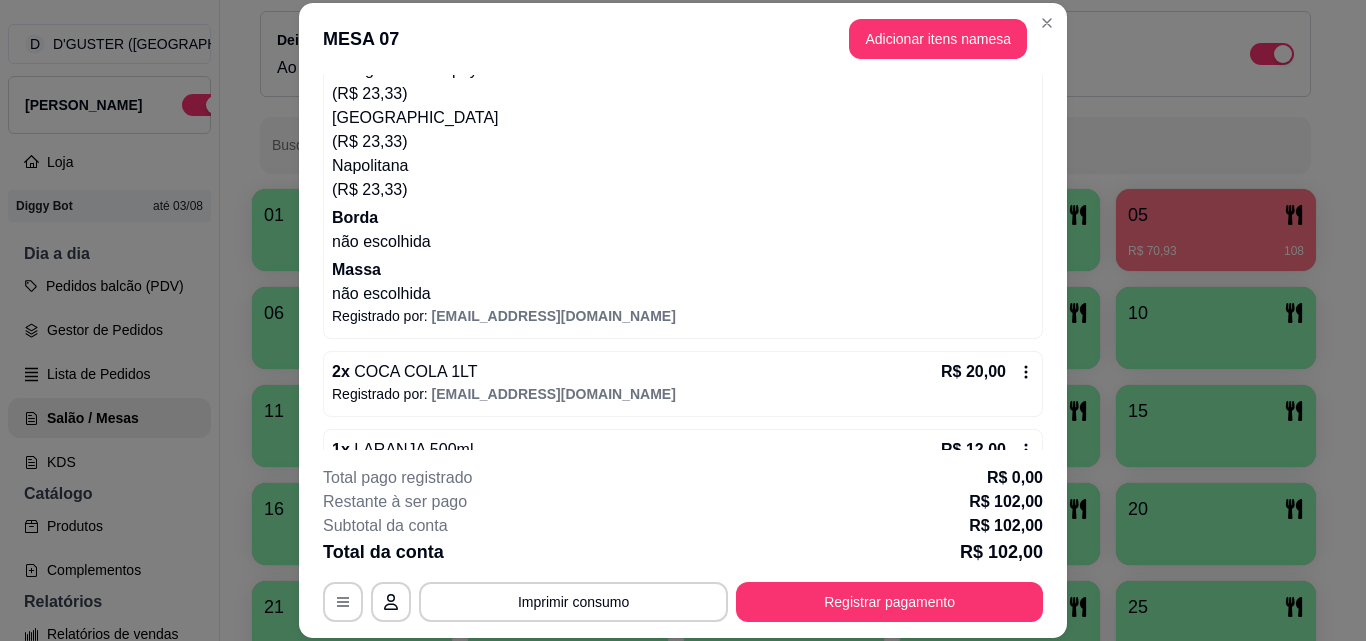 scroll, scrollTop: 320, scrollLeft: 0, axis: vertical 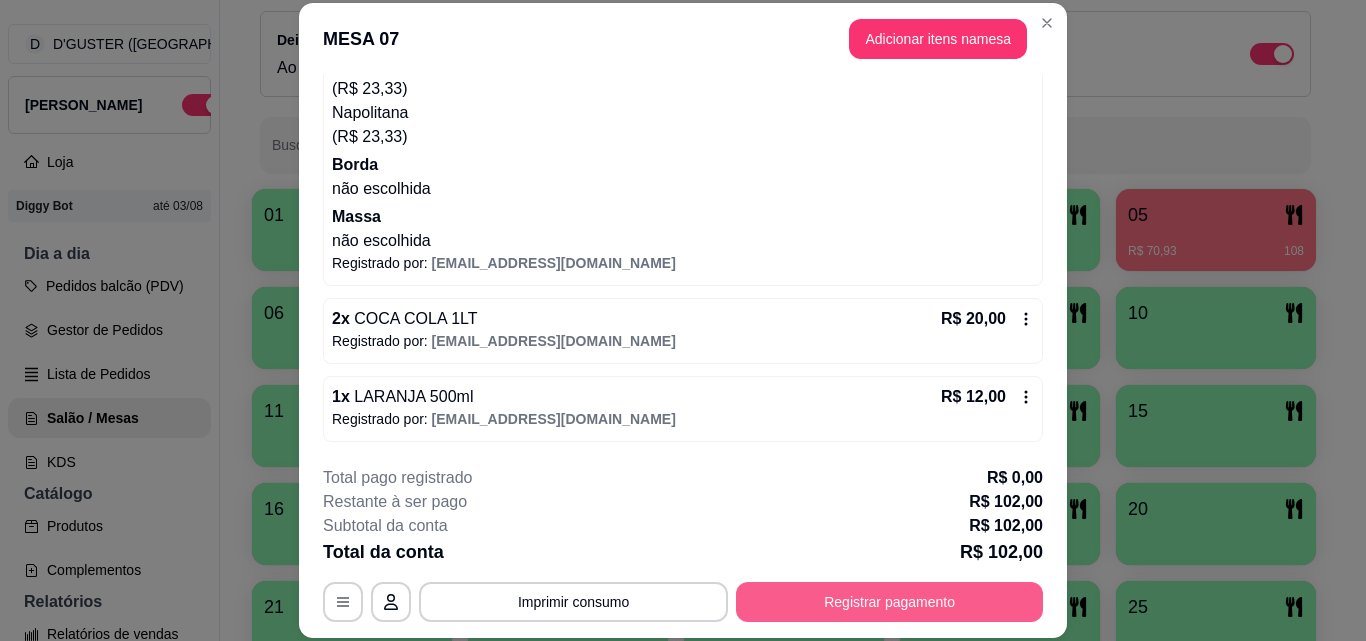 click on "Registrar pagamento" at bounding box center (889, 602) 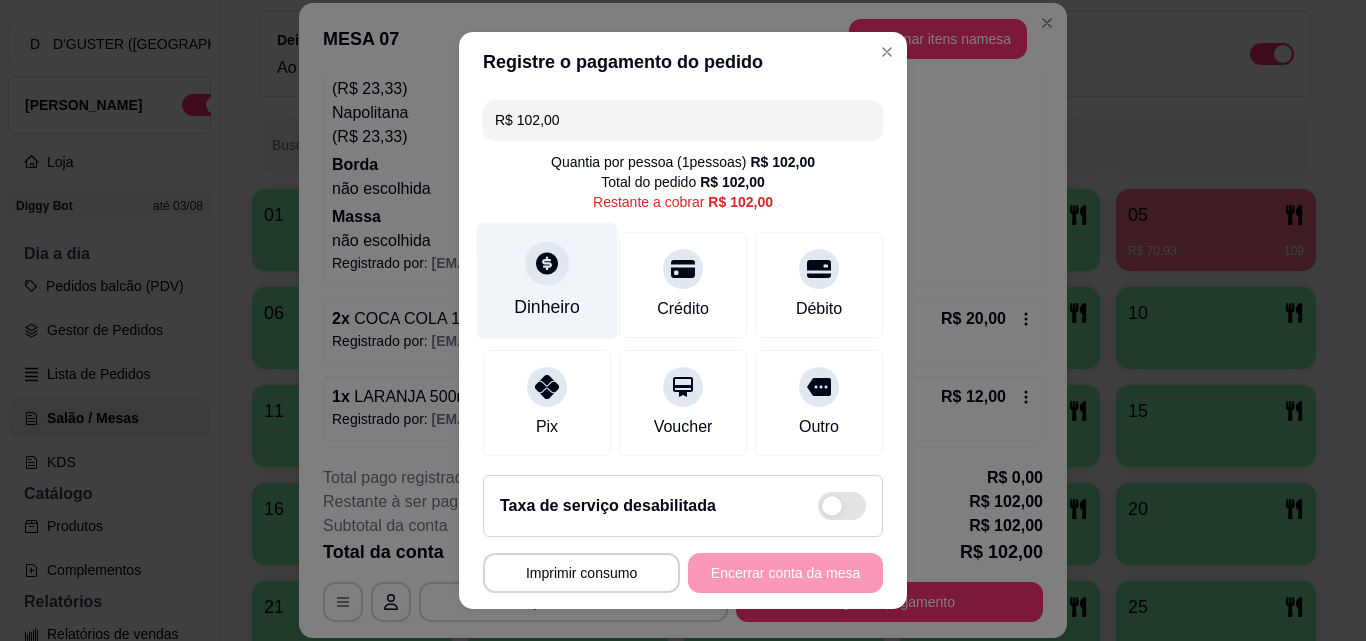 click on "Dinheiro" at bounding box center [547, 281] 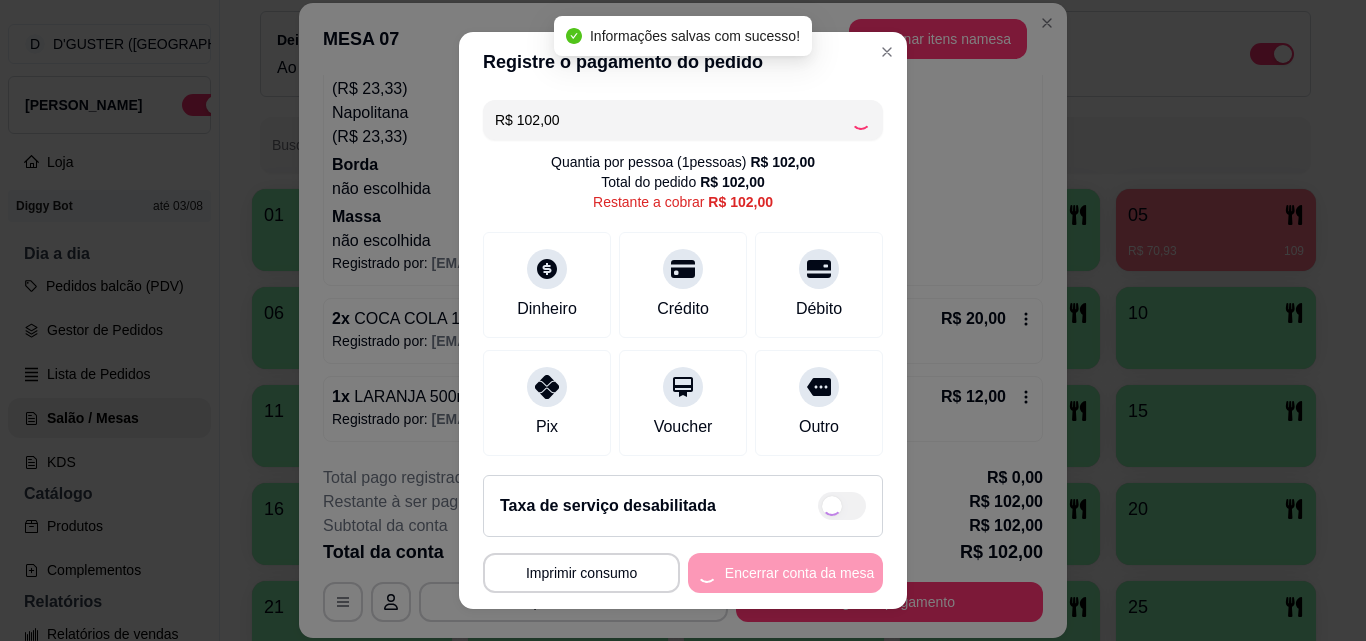 type on "R$ 0,00" 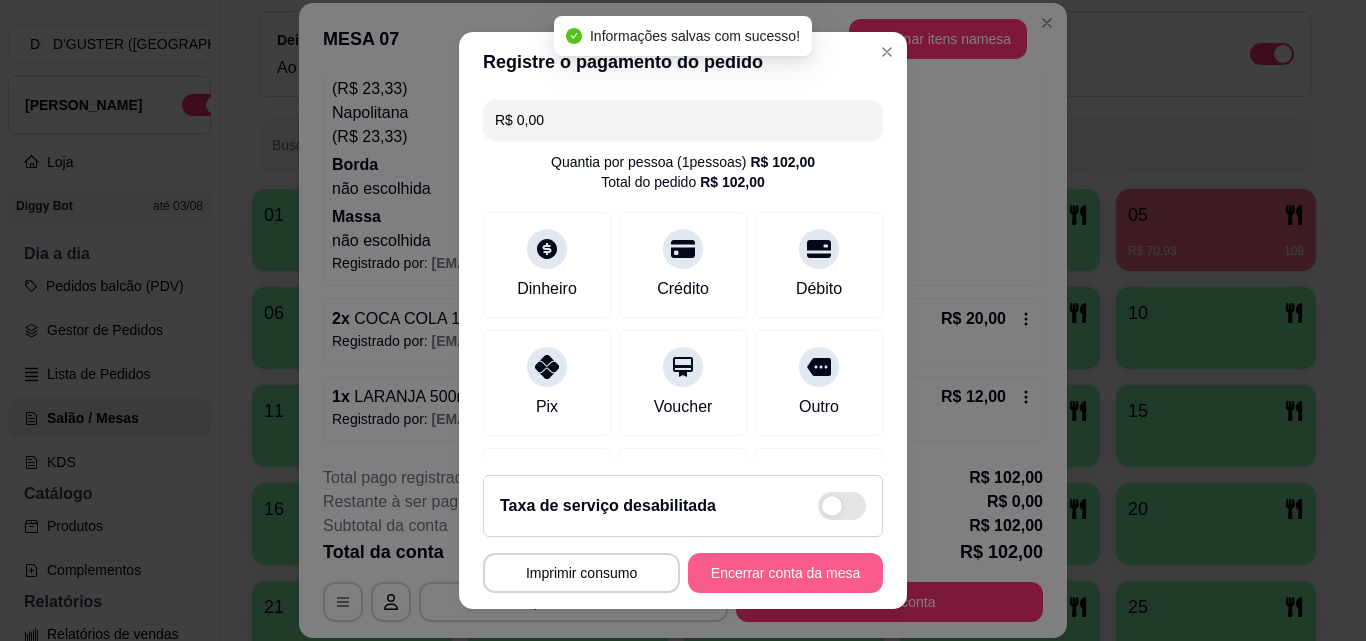 click on "Encerrar conta da mesa" at bounding box center [785, 573] 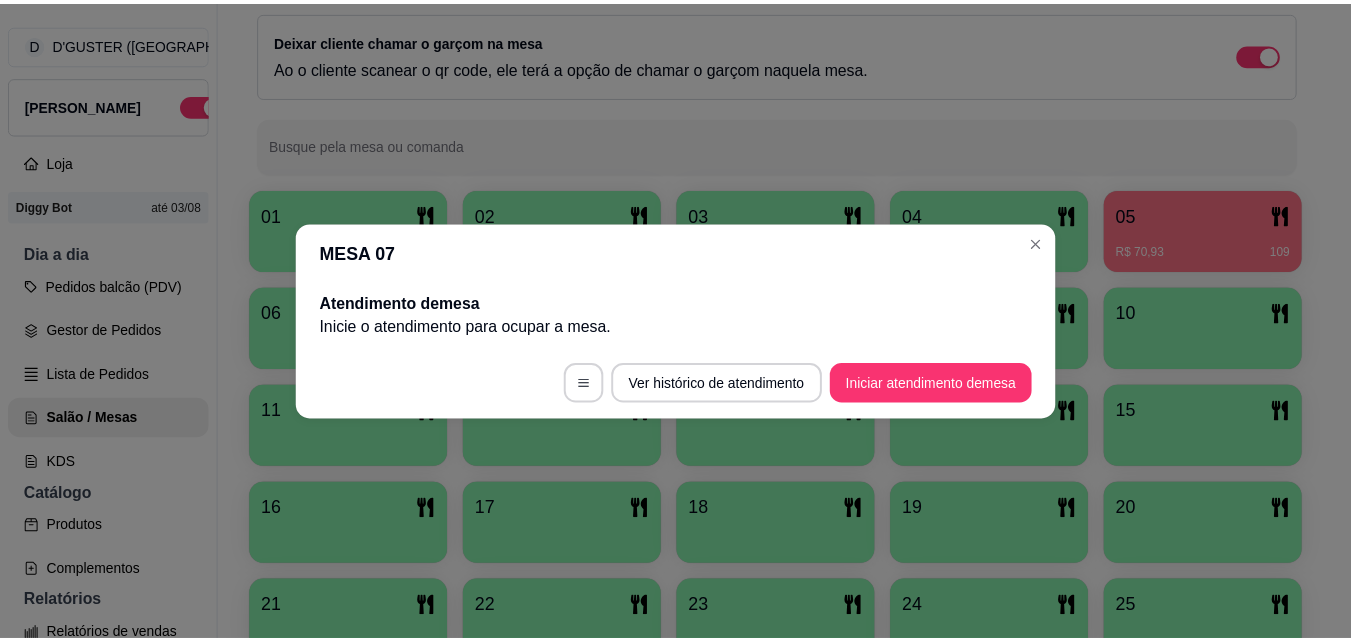 scroll, scrollTop: 0, scrollLeft: 0, axis: both 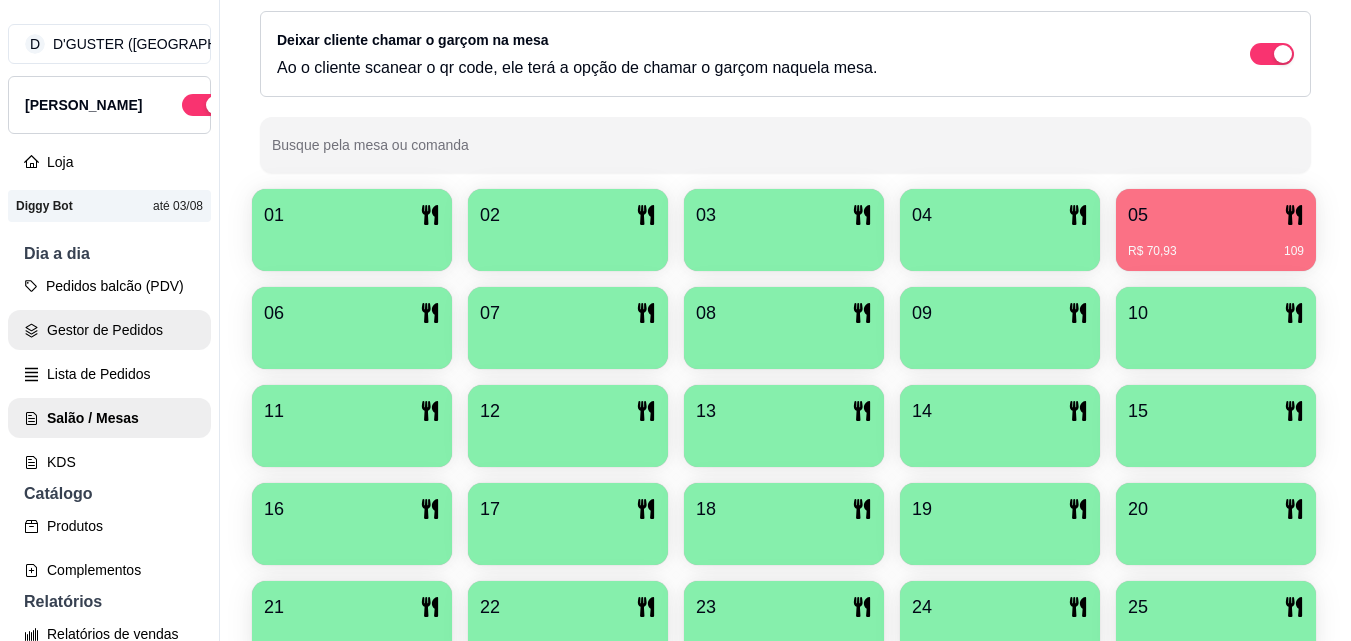 click on "Gestor de Pedidos" at bounding box center (109, 330) 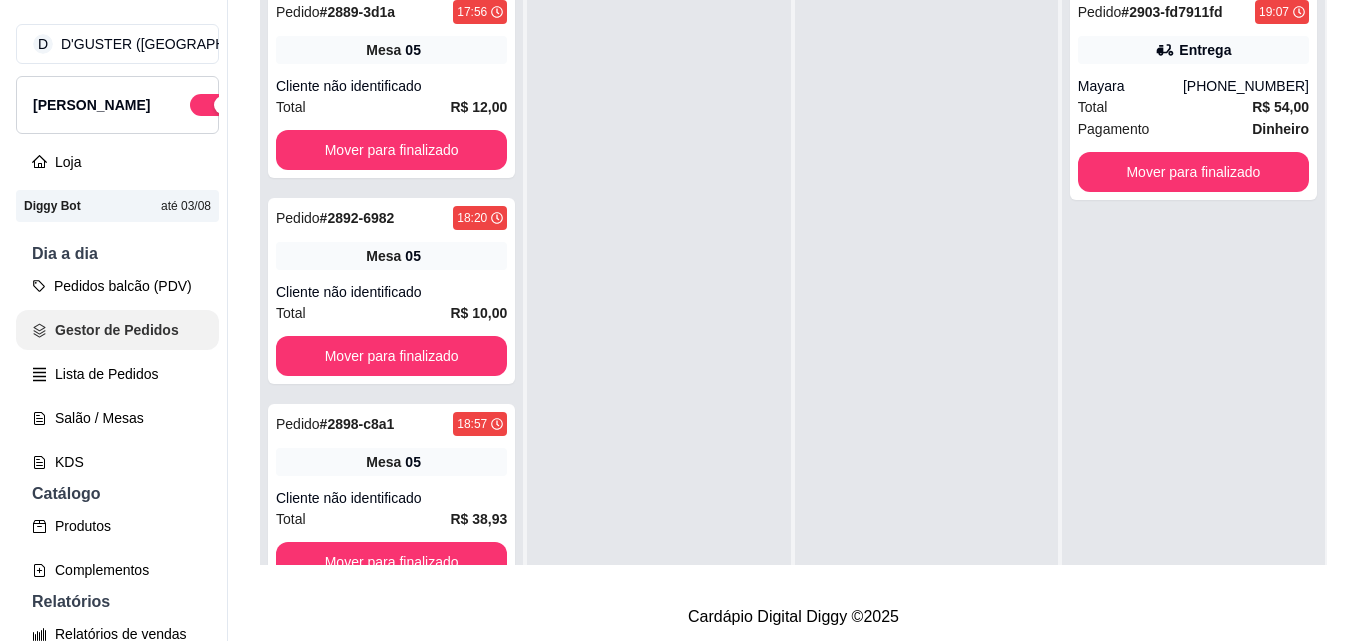 scroll, scrollTop: 0, scrollLeft: 0, axis: both 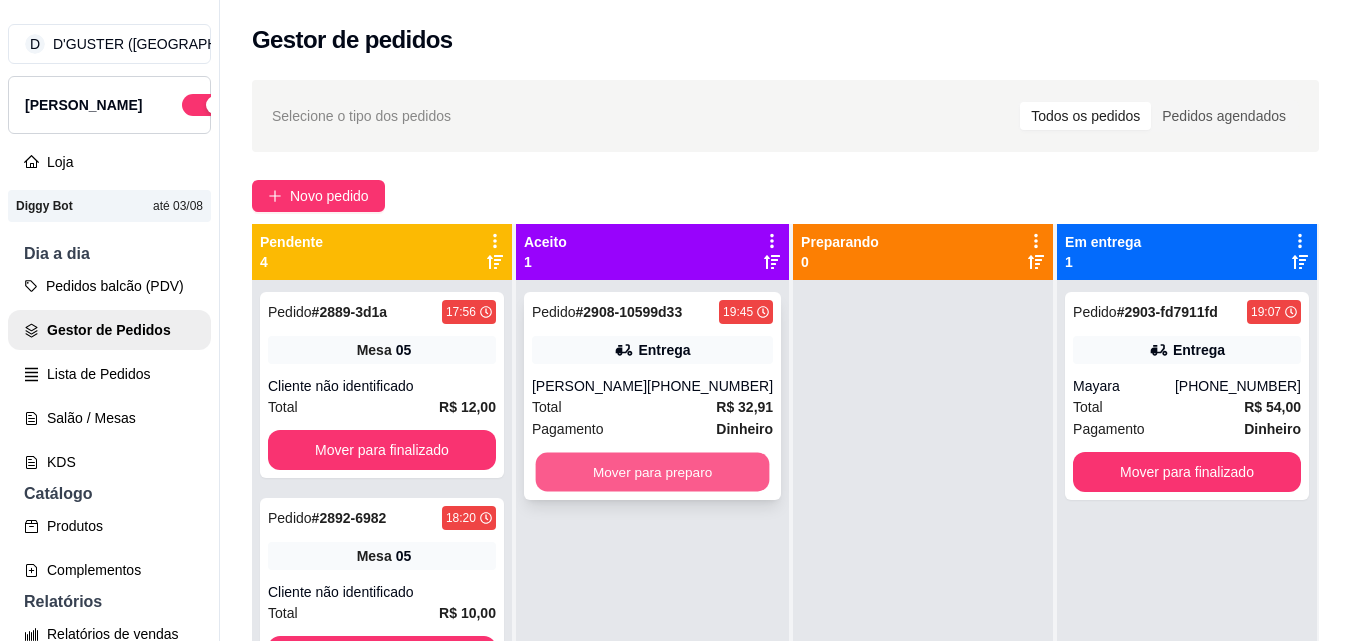 click on "Mover para preparo" at bounding box center [653, 472] 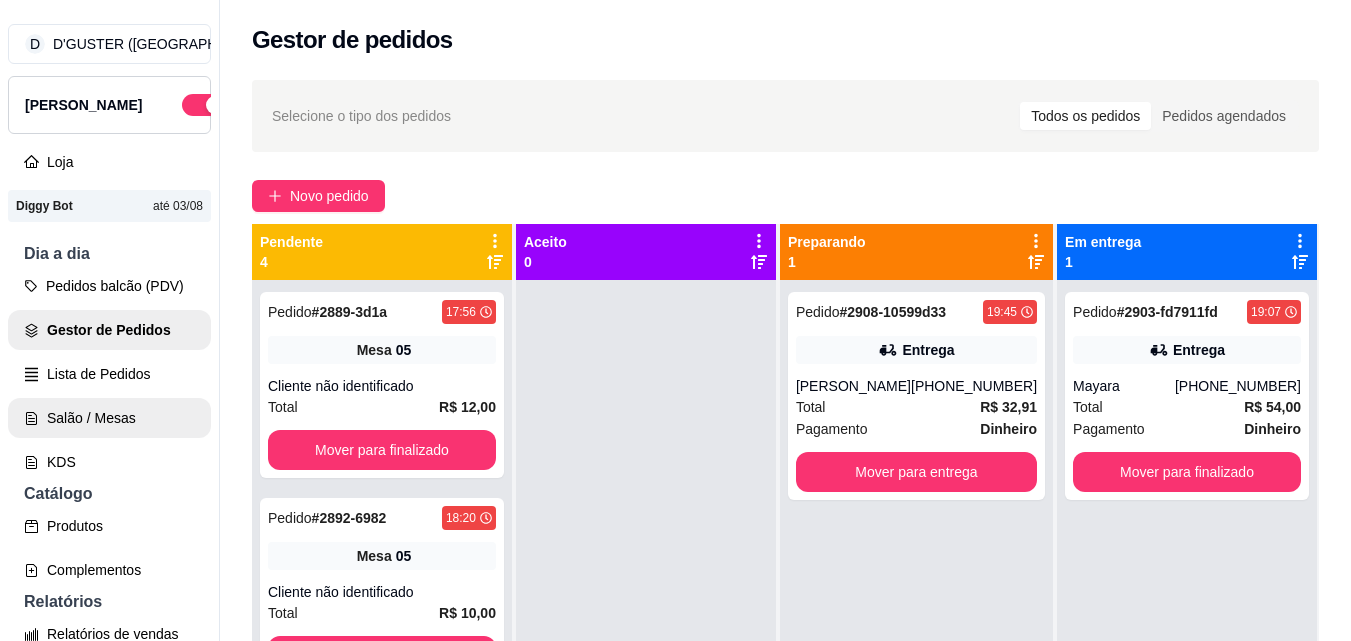 click on "Salão / Mesas" at bounding box center (109, 418) 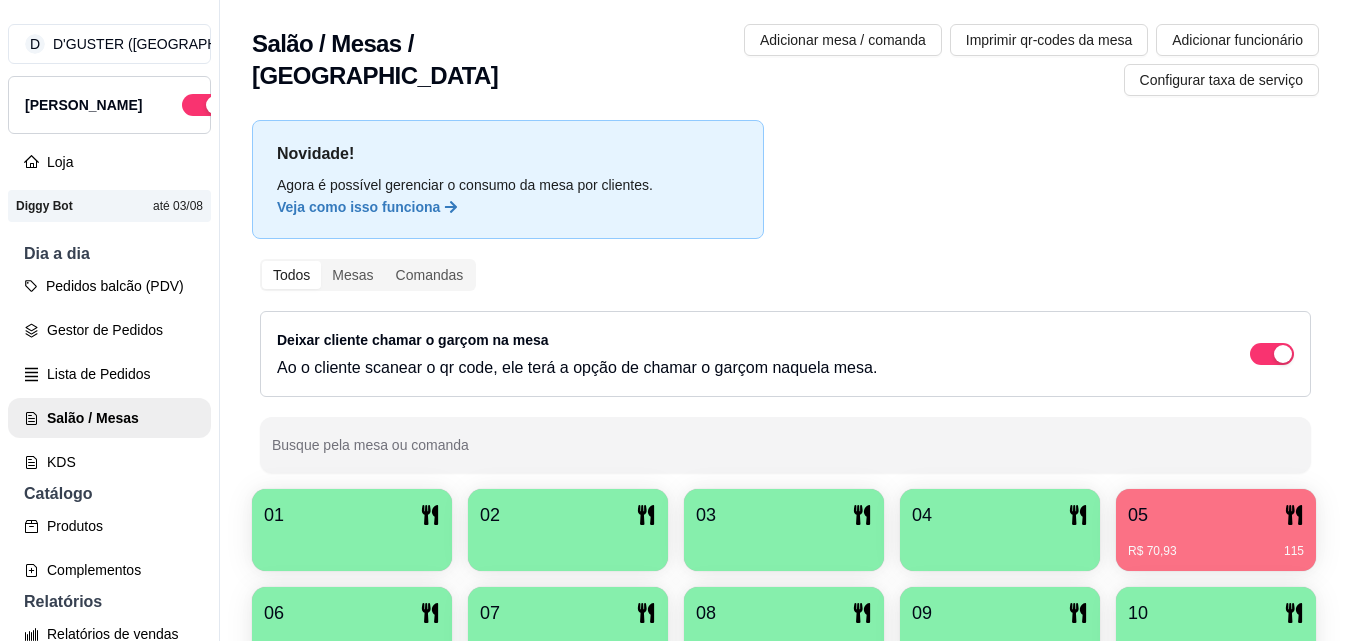 click on "02" at bounding box center (568, 515) 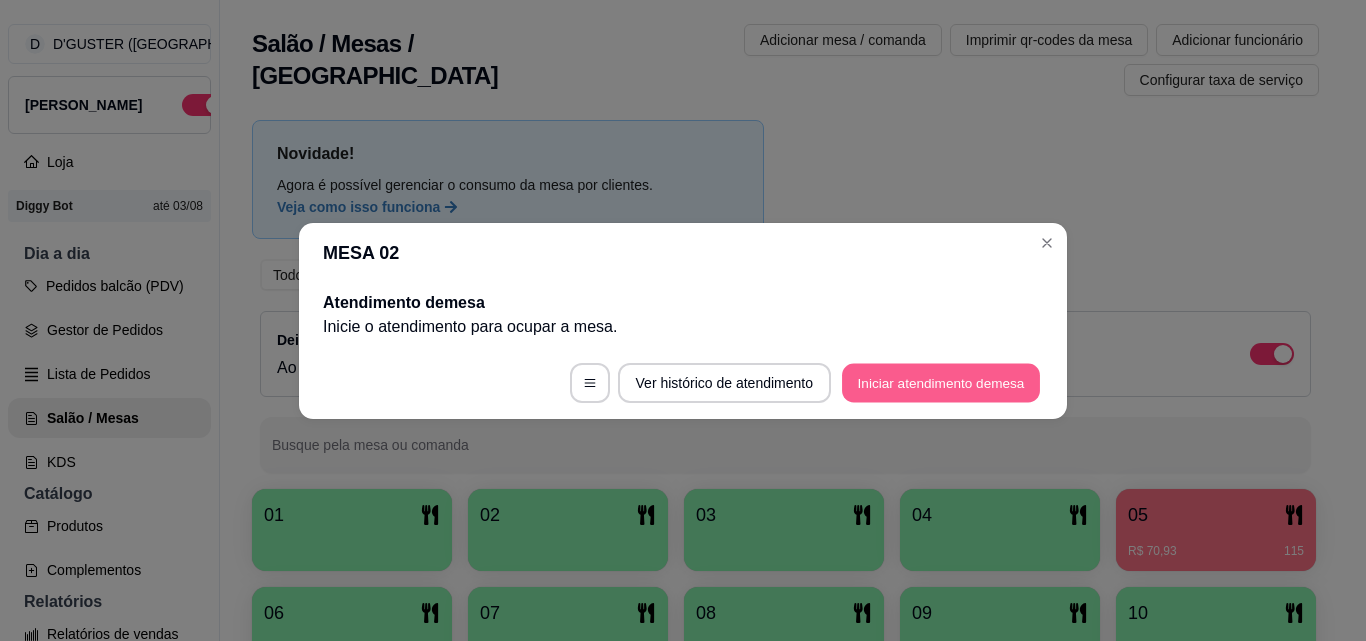 click on "Iniciar atendimento de  mesa" at bounding box center [941, 382] 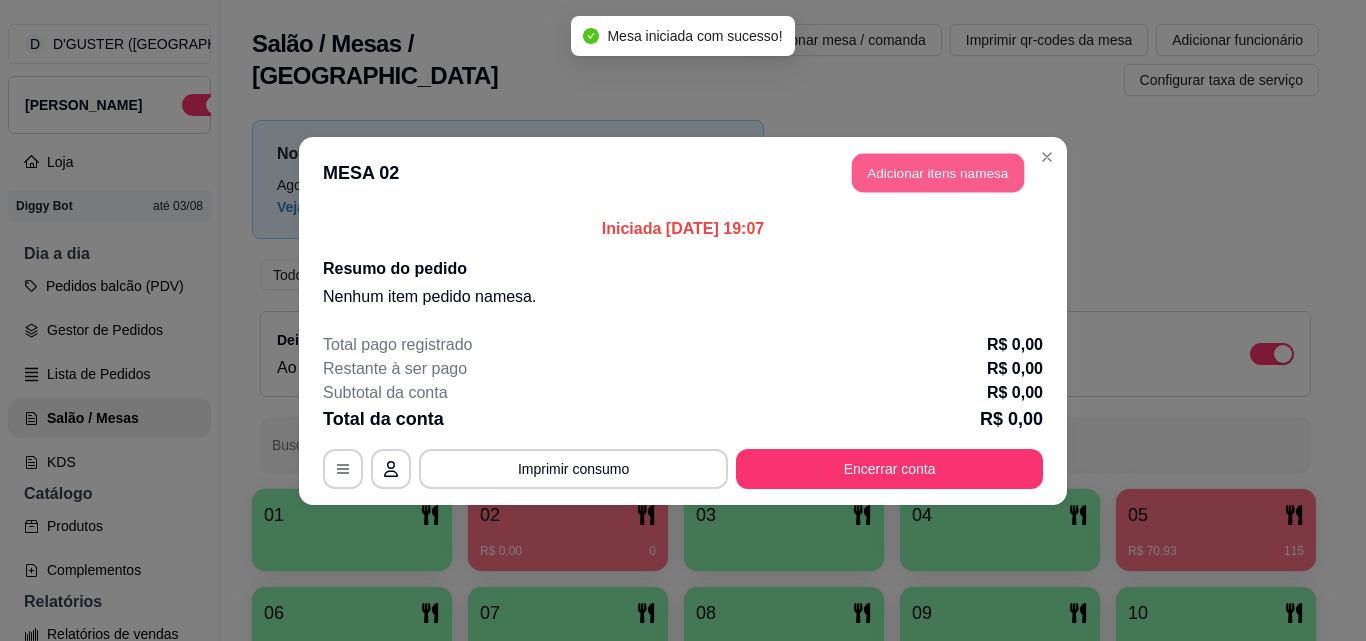 click on "Adicionar itens na  mesa" at bounding box center [938, 172] 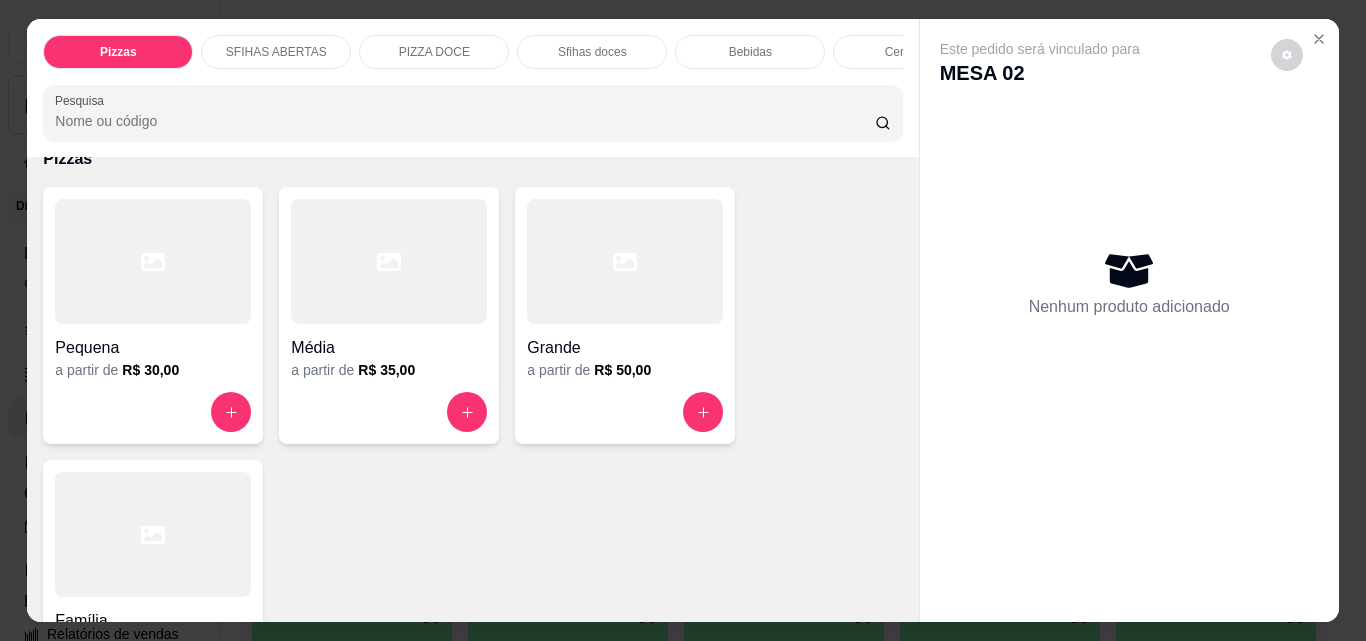 scroll, scrollTop: 400, scrollLeft: 0, axis: vertical 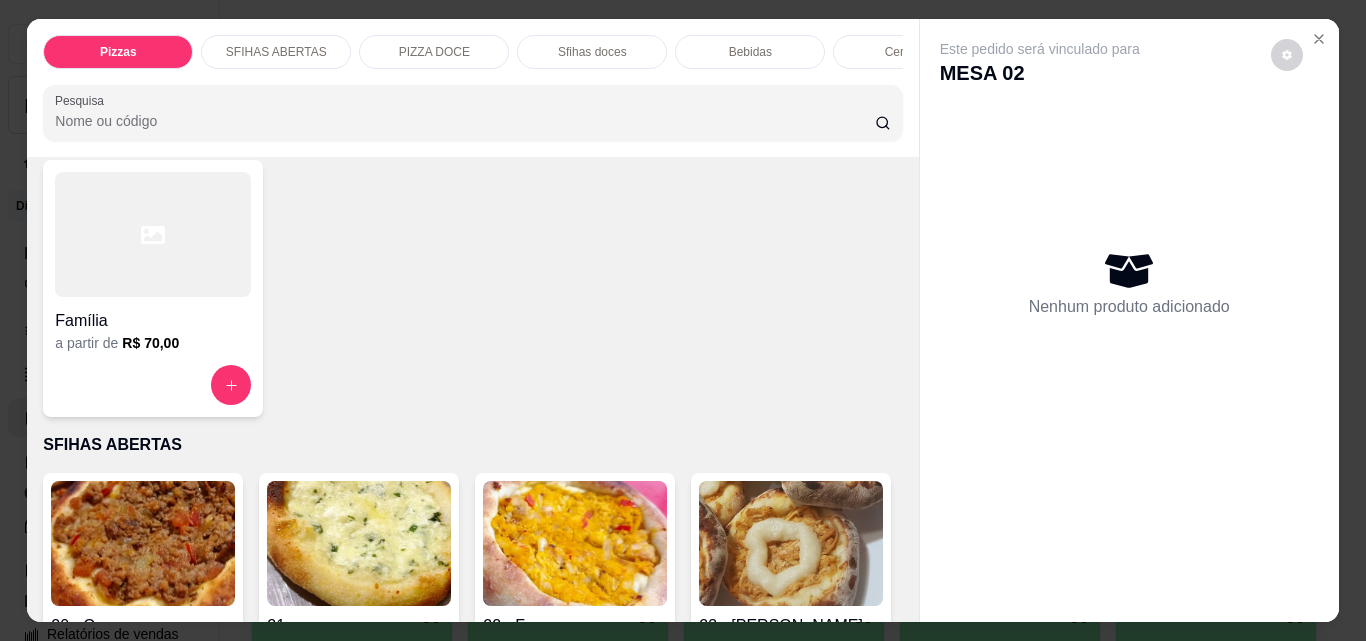 click at bounding box center (153, 234) 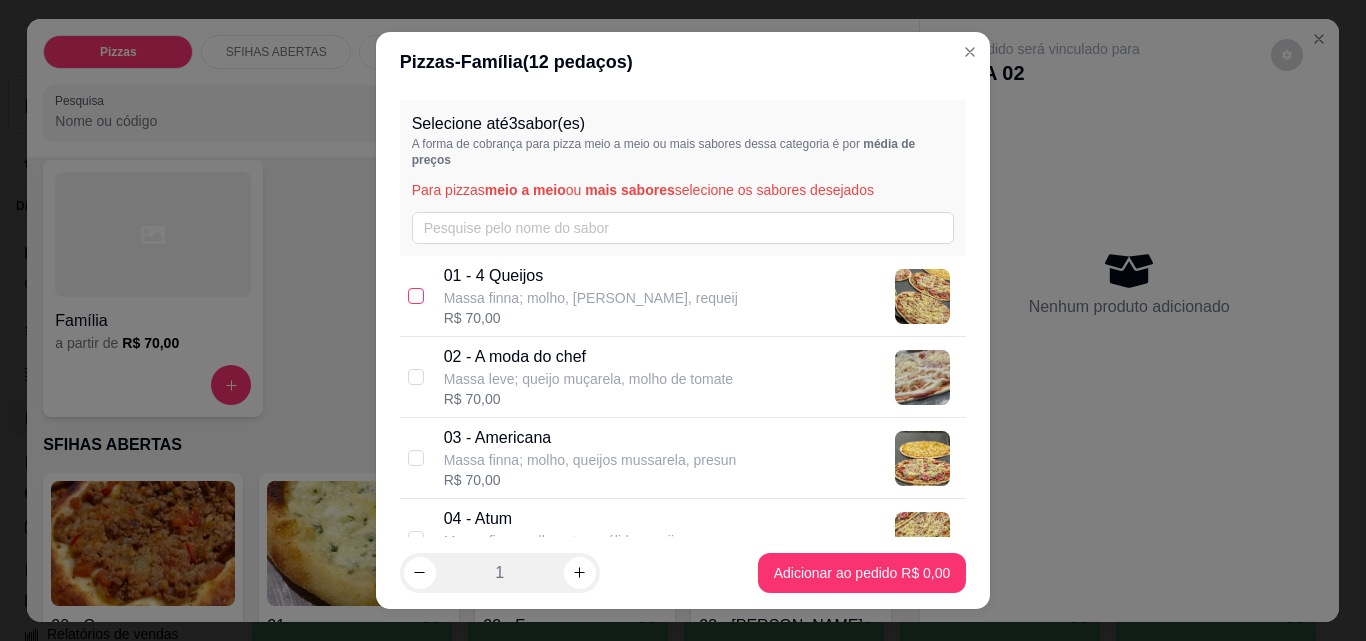 click at bounding box center [416, 296] 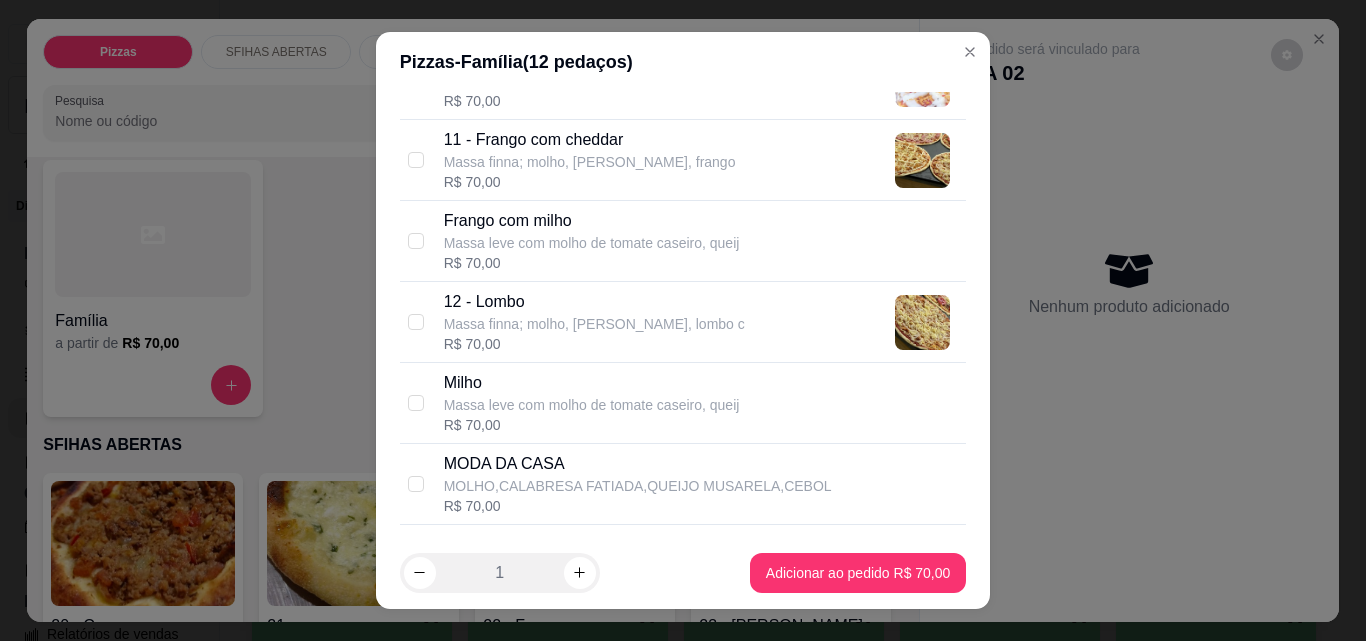scroll, scrollTop: 1200, scrollLeft: 0, axis: vertical 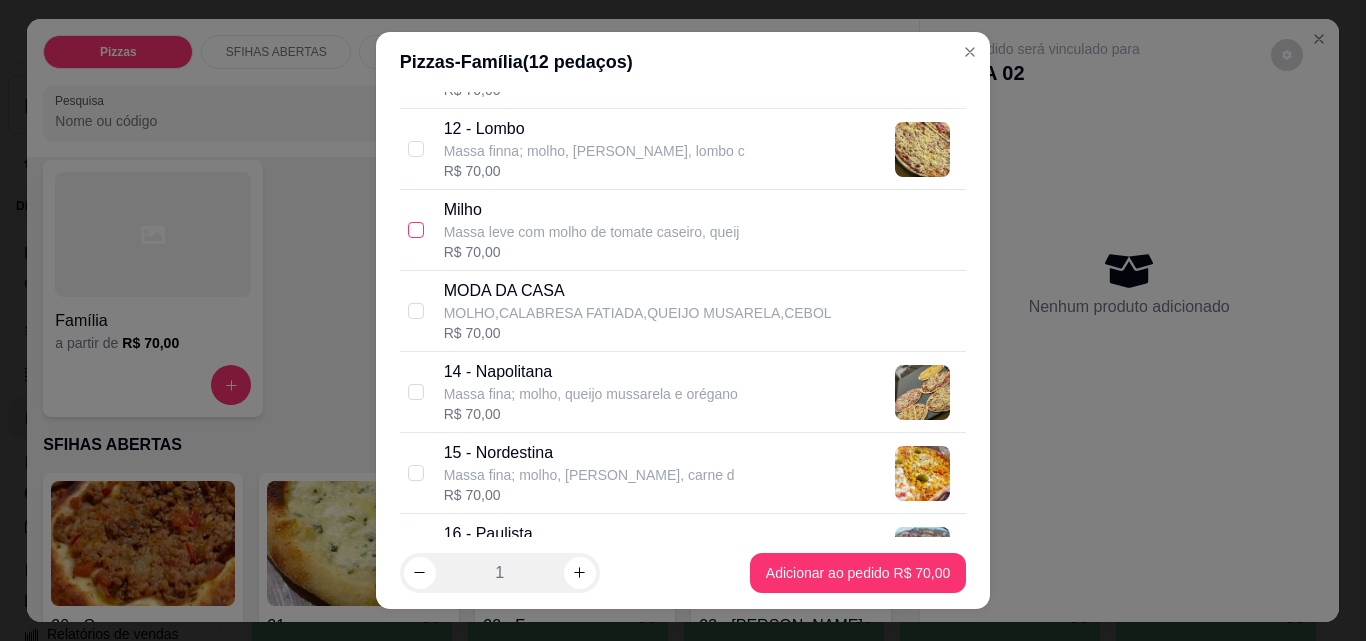 click at bounding box center (416, 230) 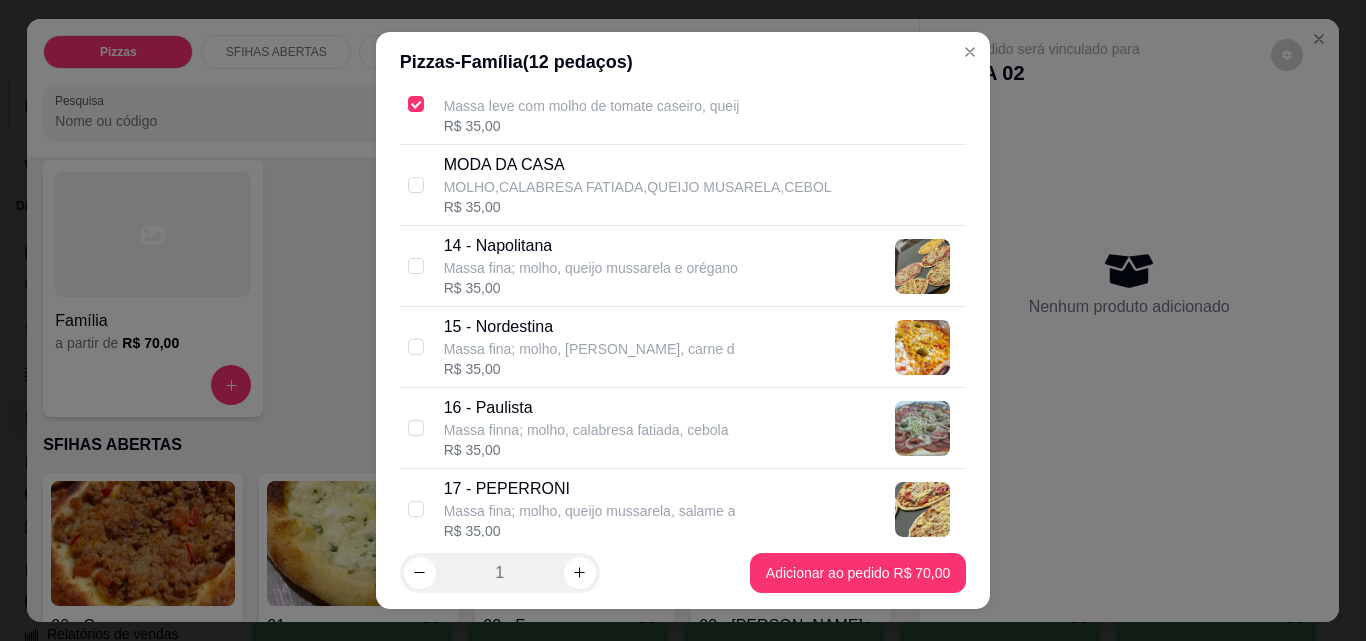 scroll, scrollTop: 1400, scrollLeft: 0, axis: vertical 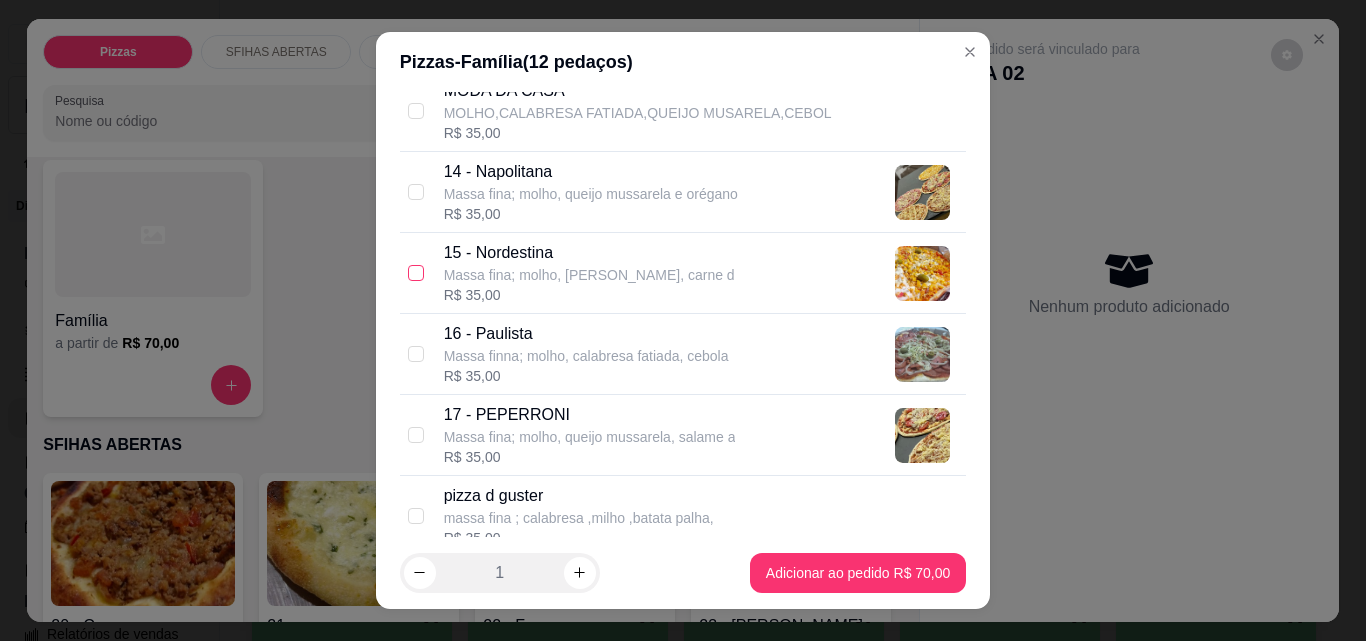 click at bounding box center (416, 273) 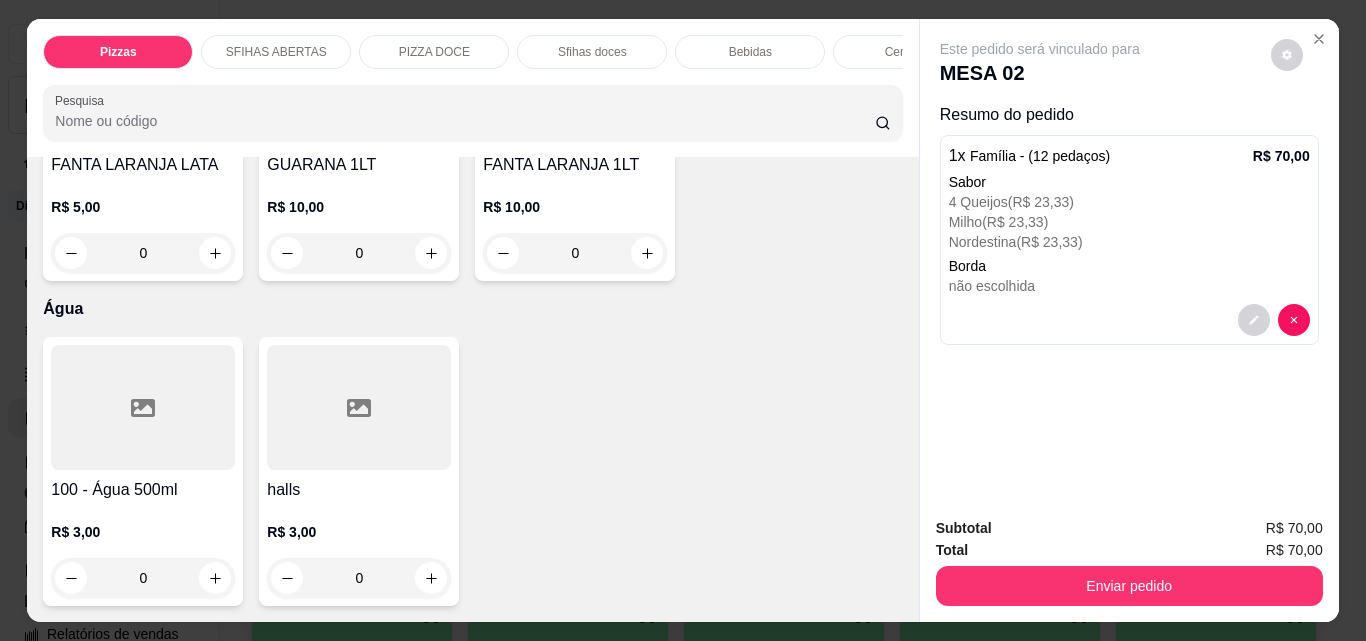 scroll, scrollTop: 7200, scrollLeft: 0, axis: vertical 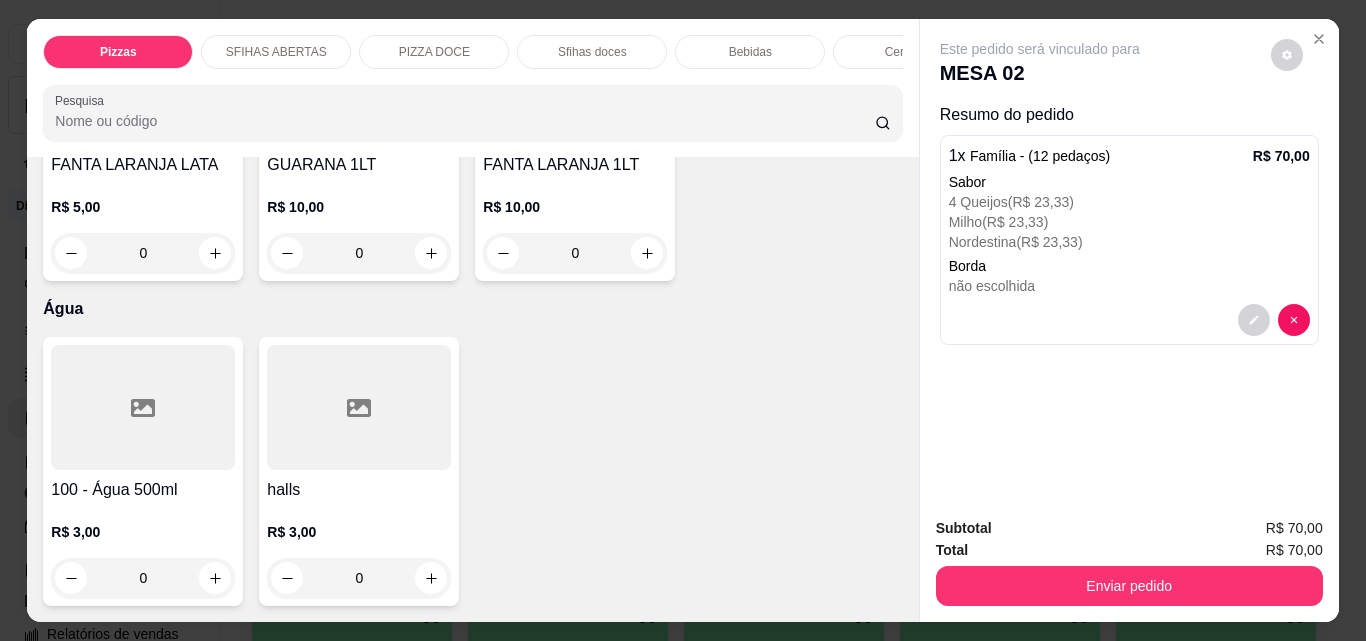 type on "1" 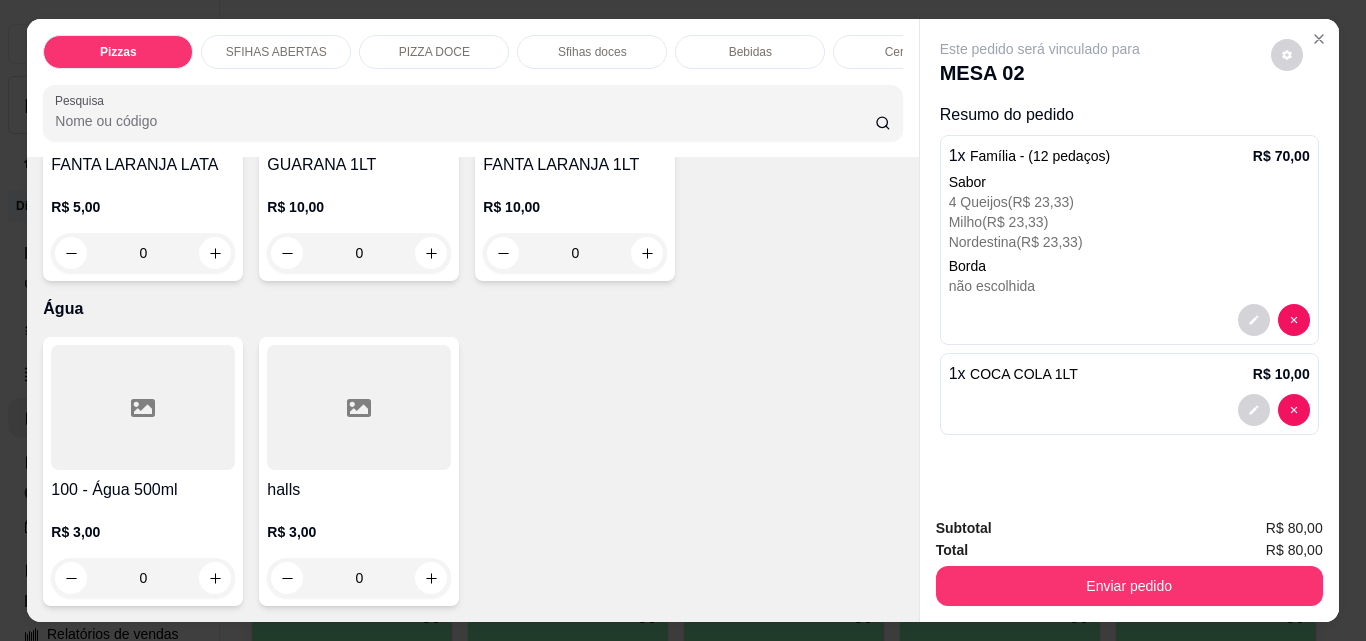 scroll, scrollTop: 8002, scrollLeft: 0, axis: vertical 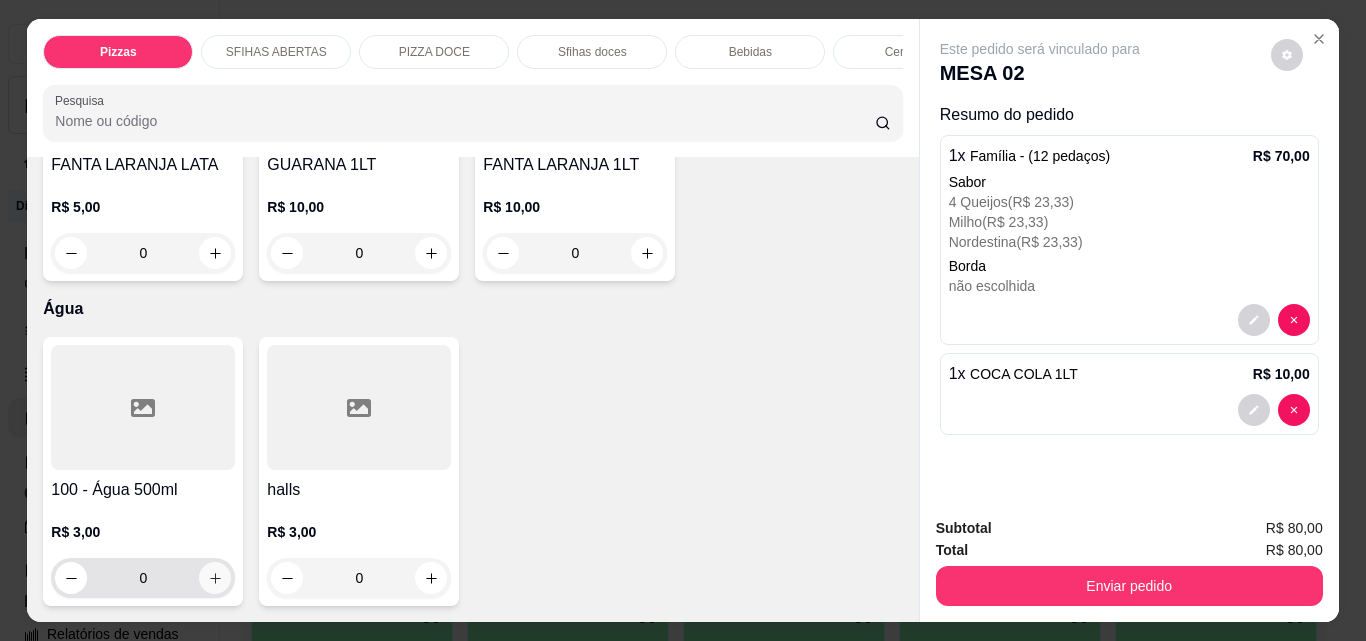 click 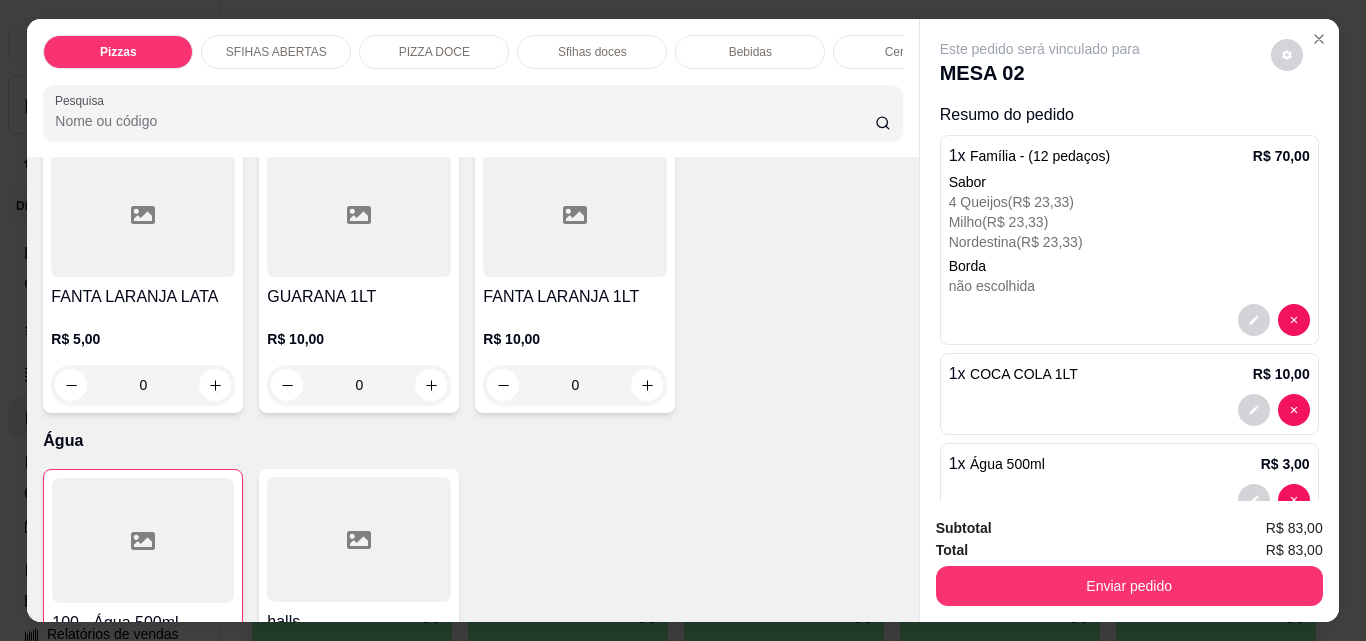 scroll, scrollTop: 6402, scrollLeft: 0, axis: vertical 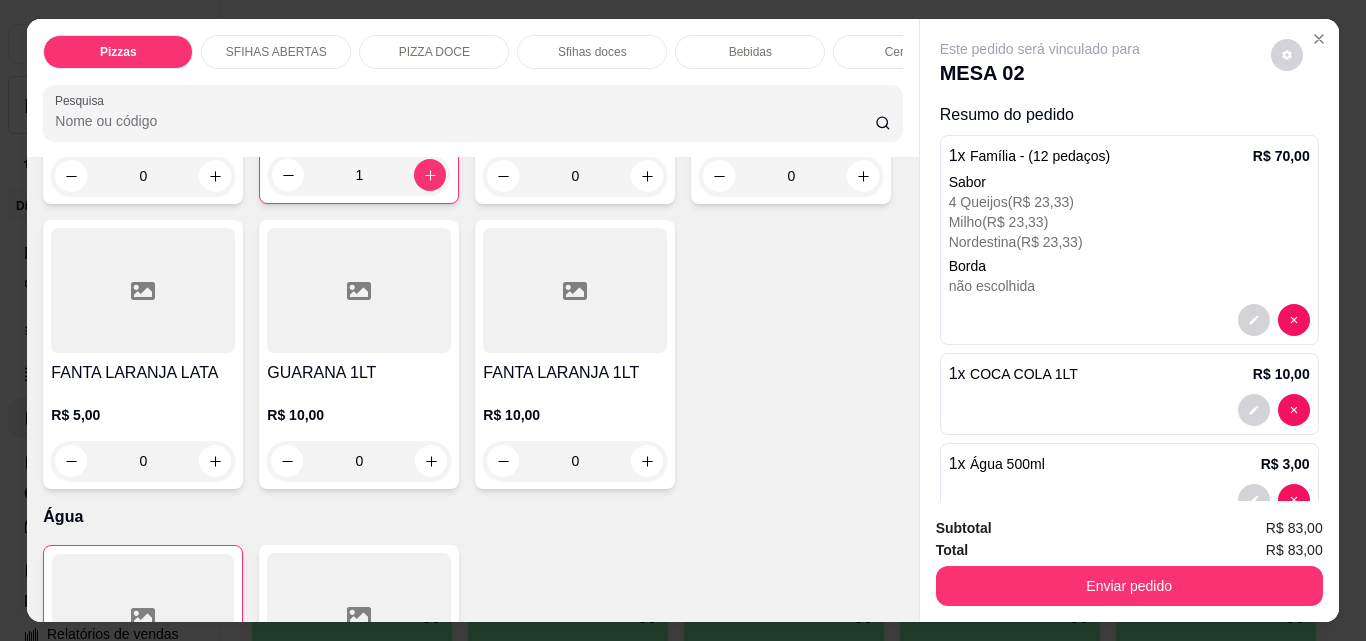 click at bounding box center [863, -721] 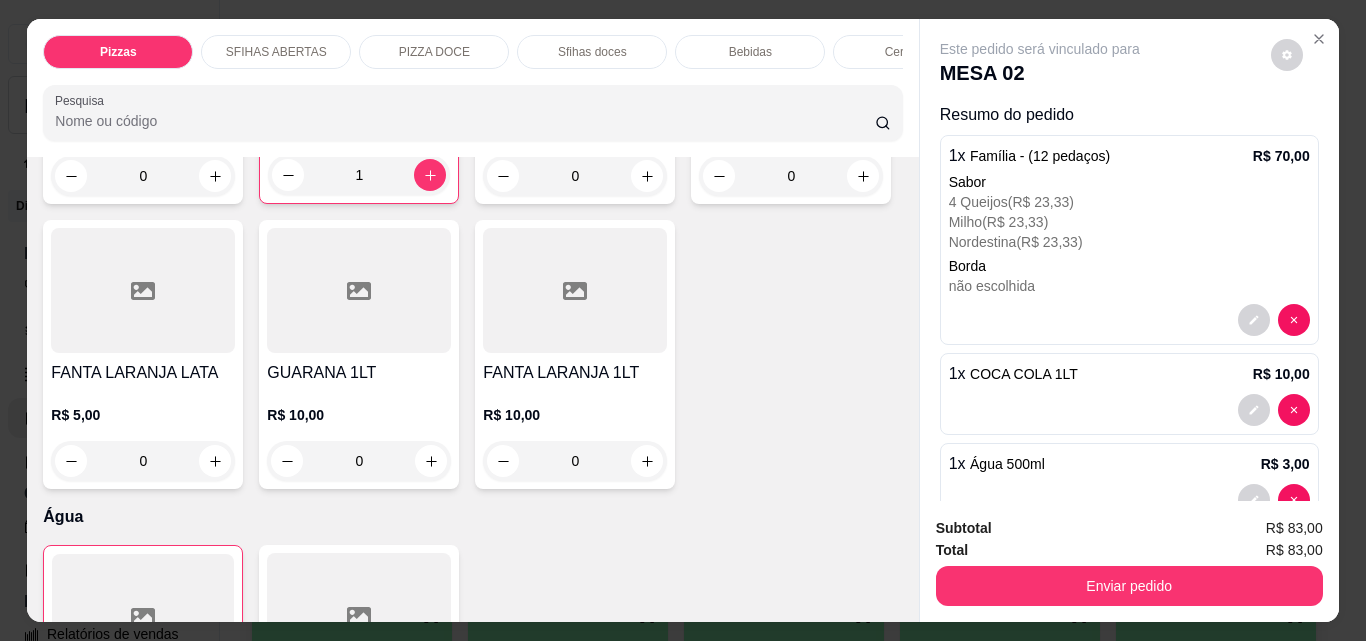 type on "1" 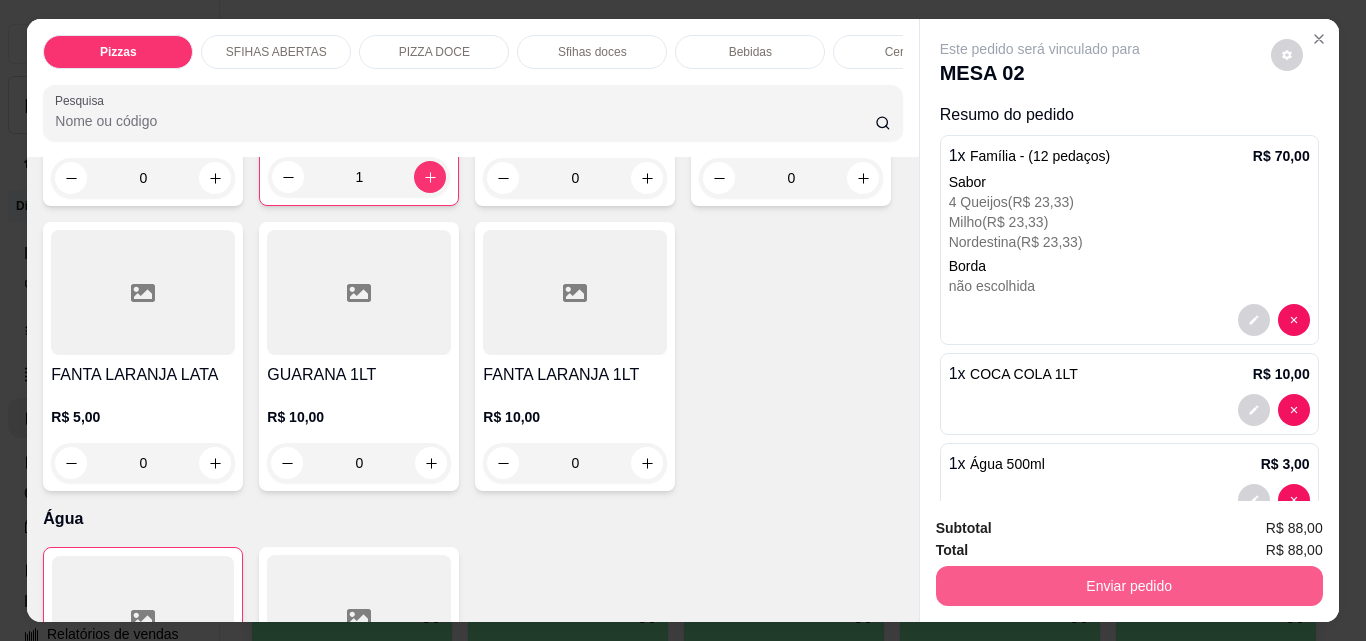 click on "Enviar pedido" at bounding box center (1129, 586) 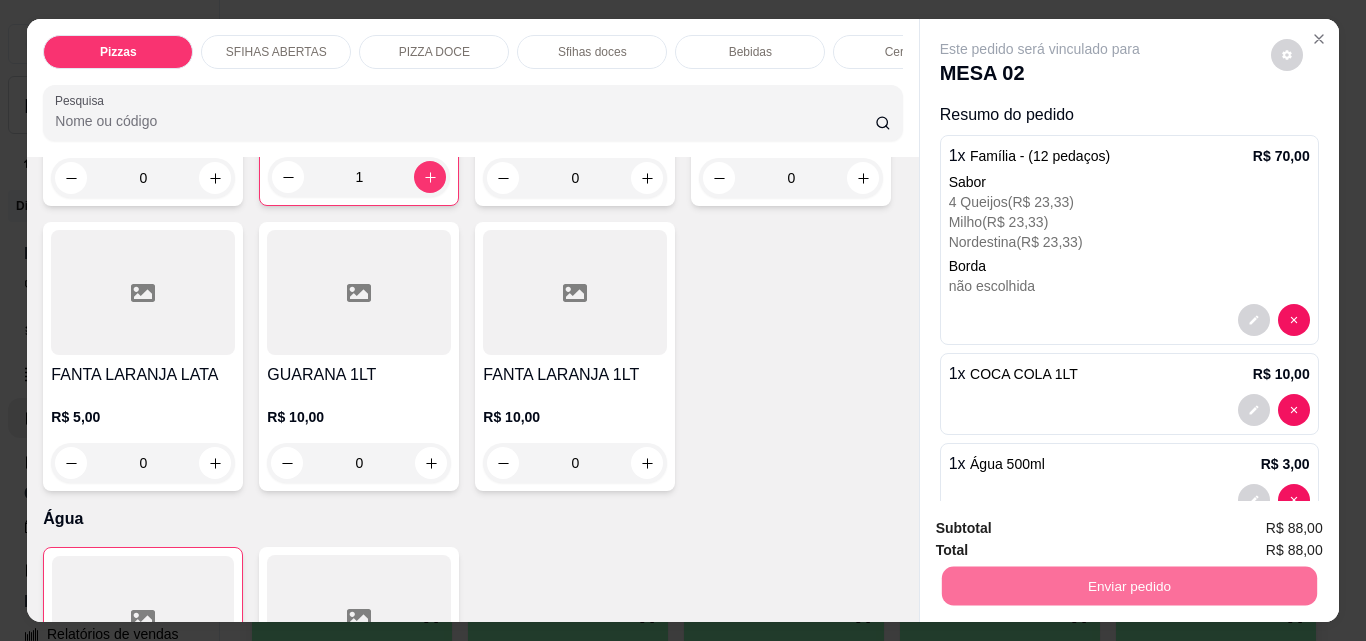 click on "Não registrar e enviar pedido" at bounding box center (1063, 529) 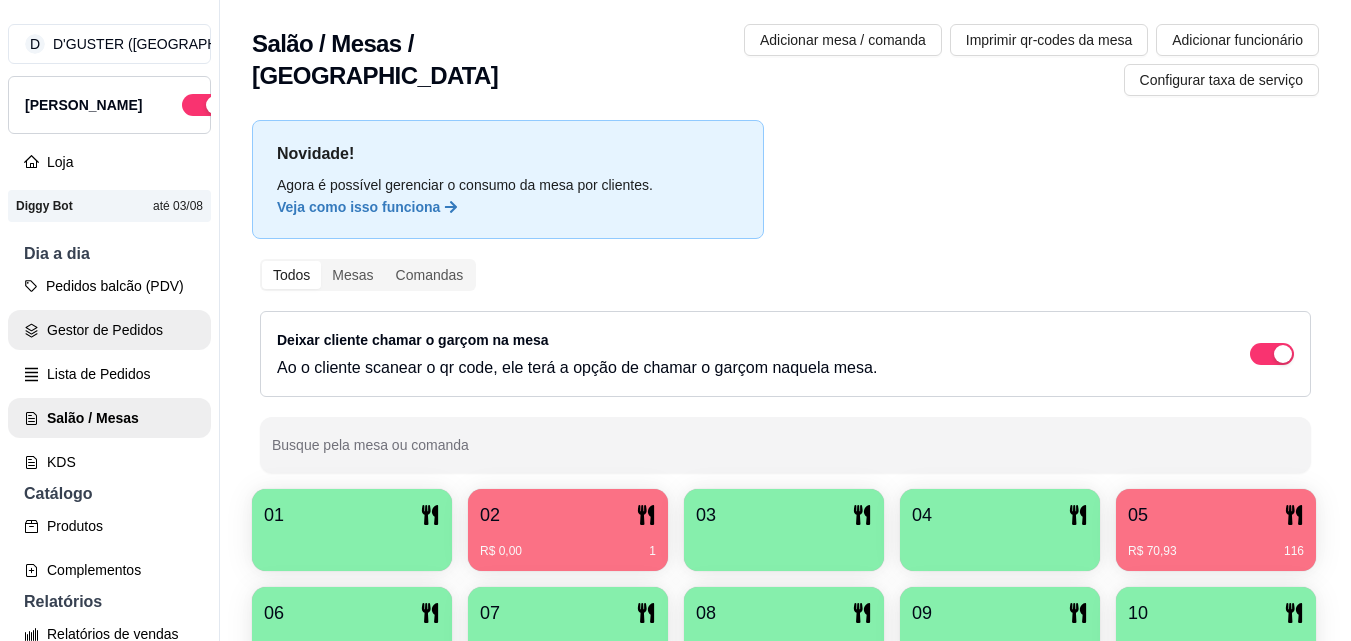 click on "Gestor de Pedidos" at bounding box center [109, 330] 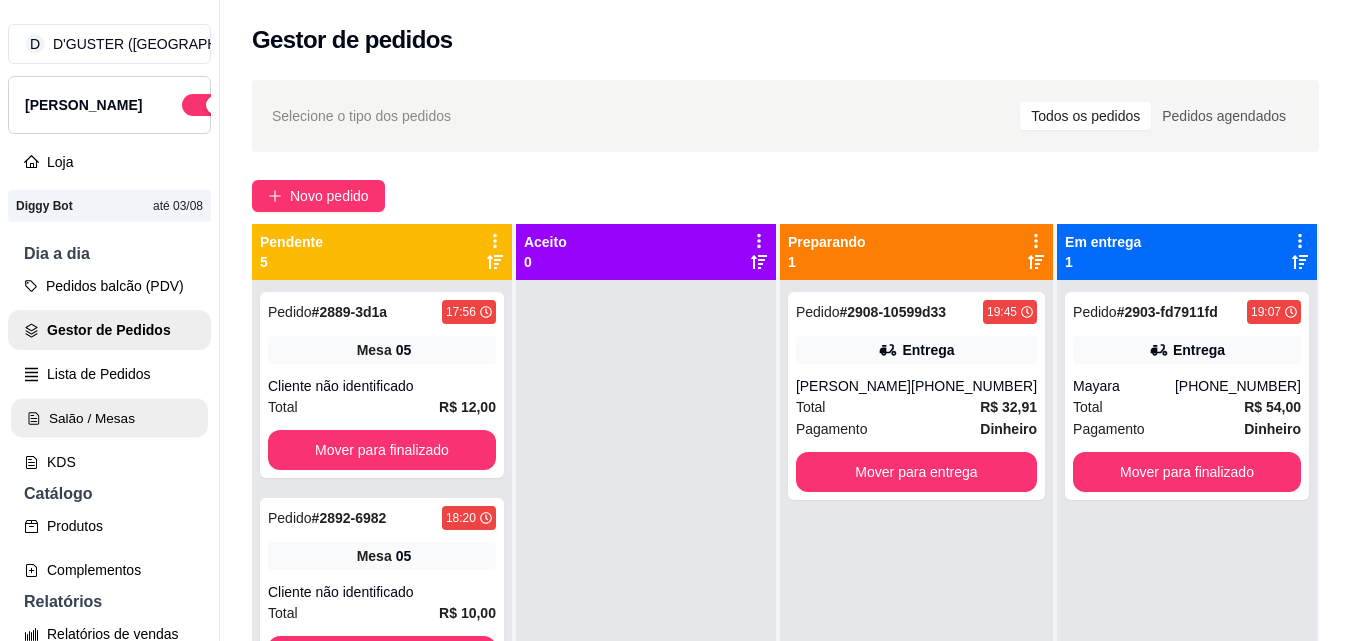 click on "Salão / Mesas" at bounding box center (109, 418) 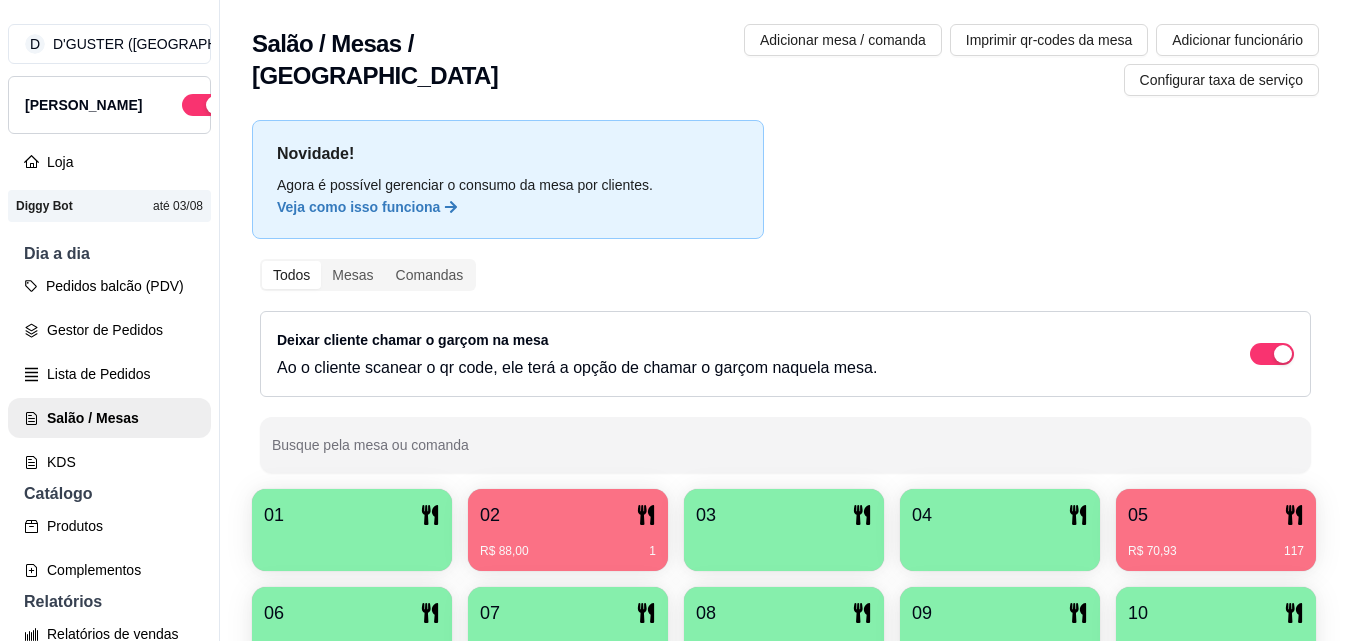 click on "02" at bounding box center (568, 515) 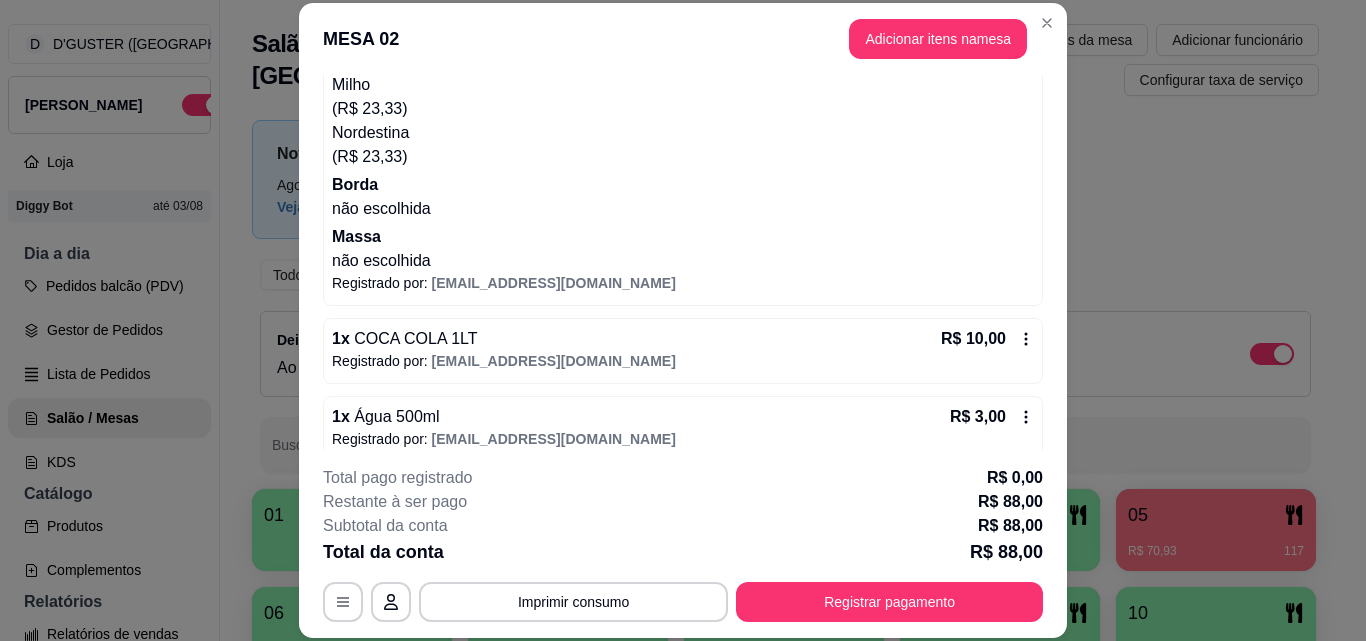 scroll, scrollTop: 398, scrollLeft: 0, axis: vertical 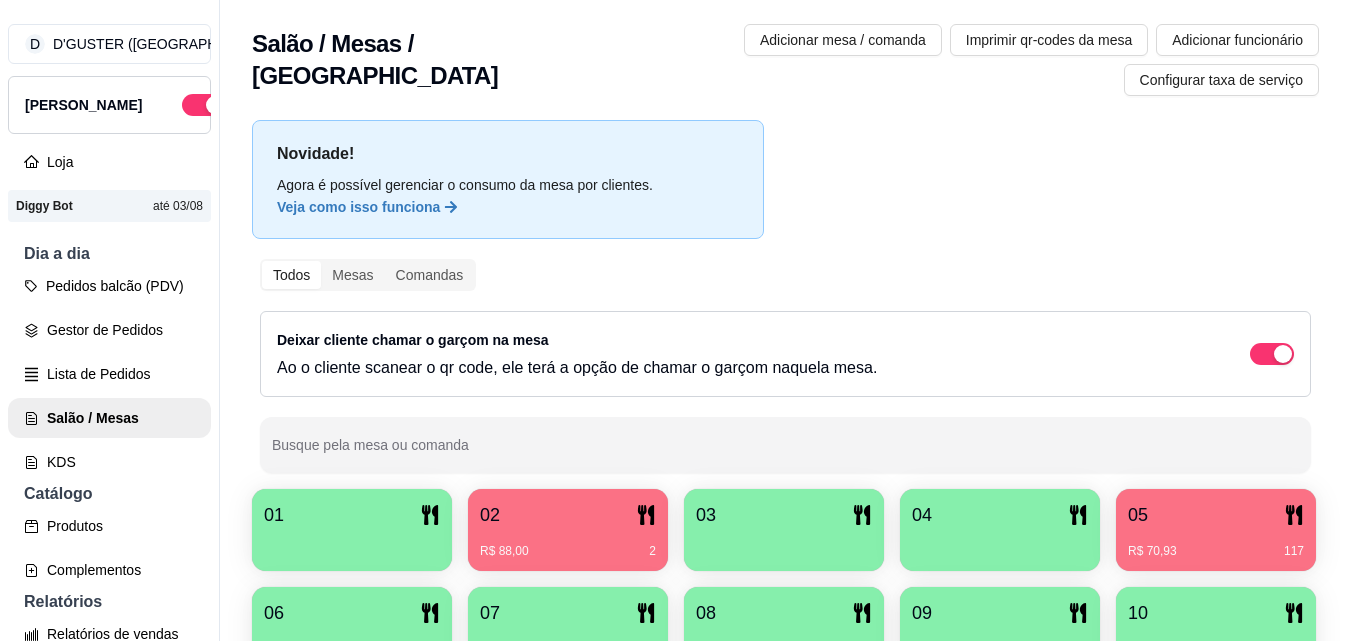 click on "01" at bounding box center (352, 515) 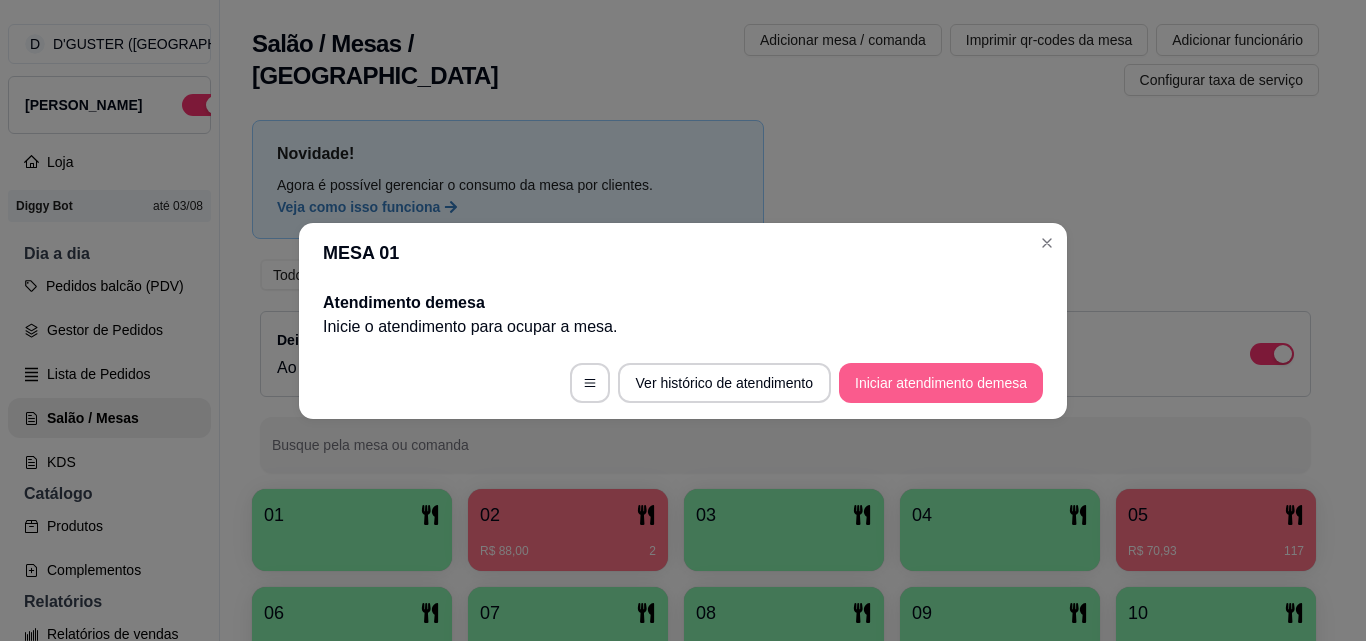 click on "Iniciar atendimento de  mesa" at bounding box center (941, 383) 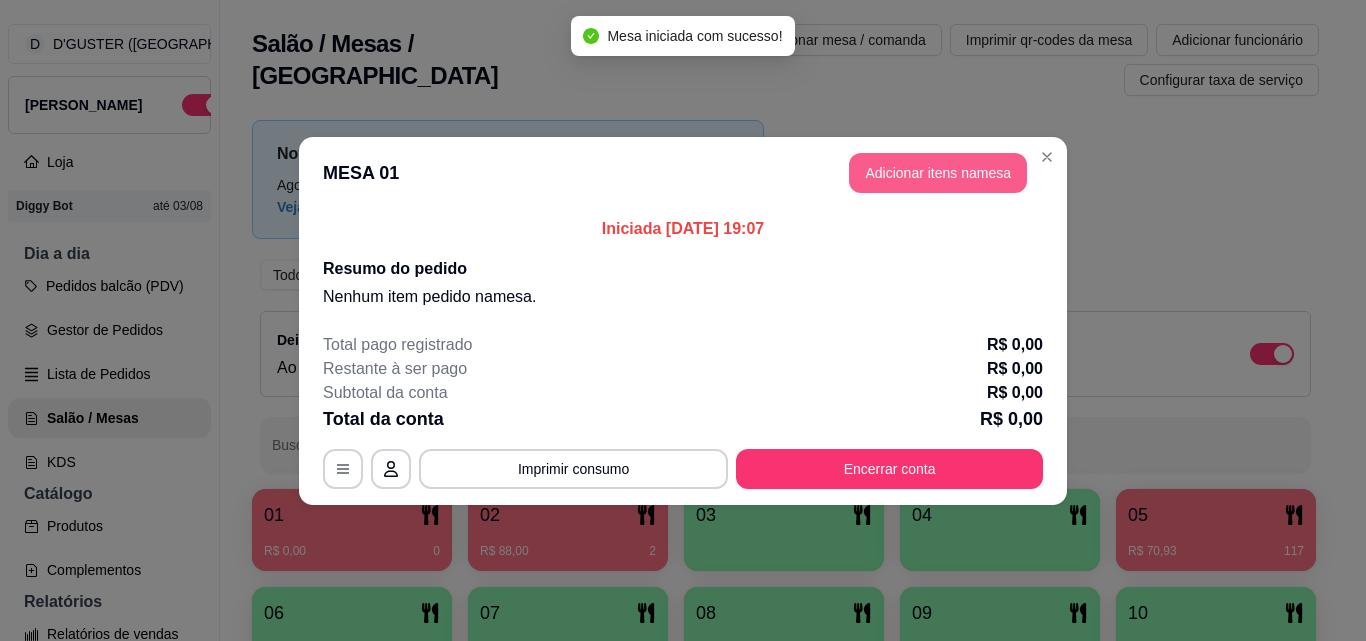 click on "Adicionar itens na  mesa" at bounding box center [938, 173] 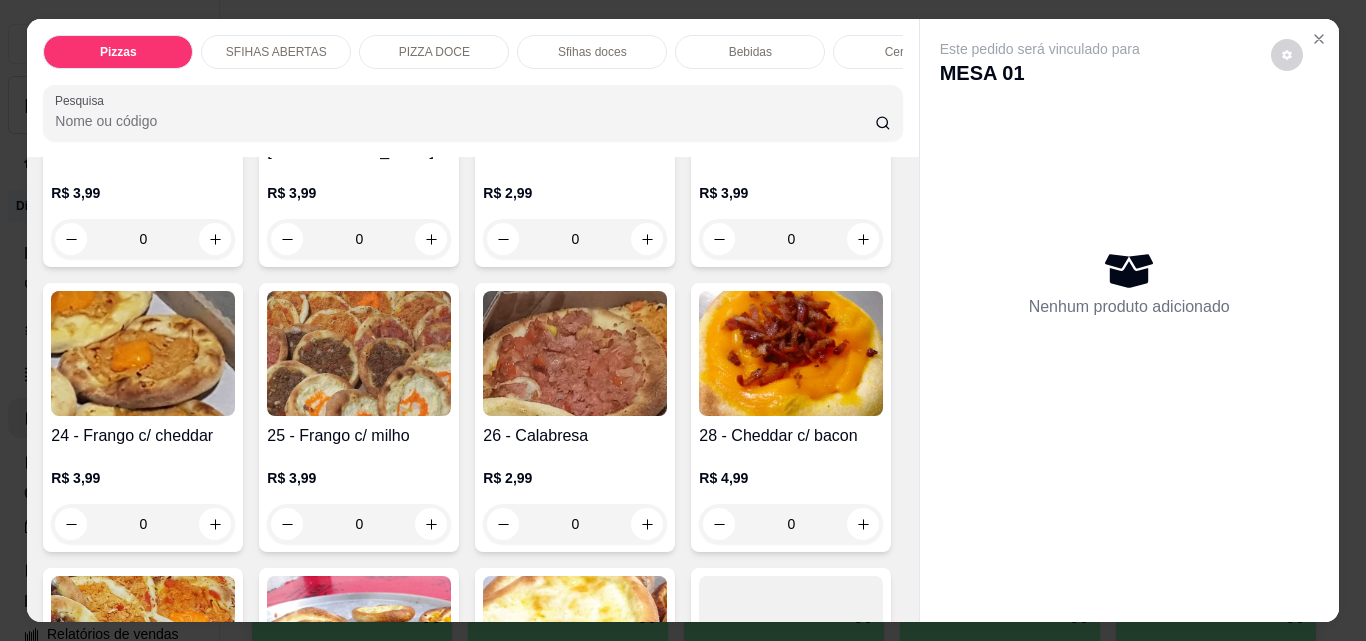 scroll, scrollTop: 900, scrollLeft: 0, axis: vertical 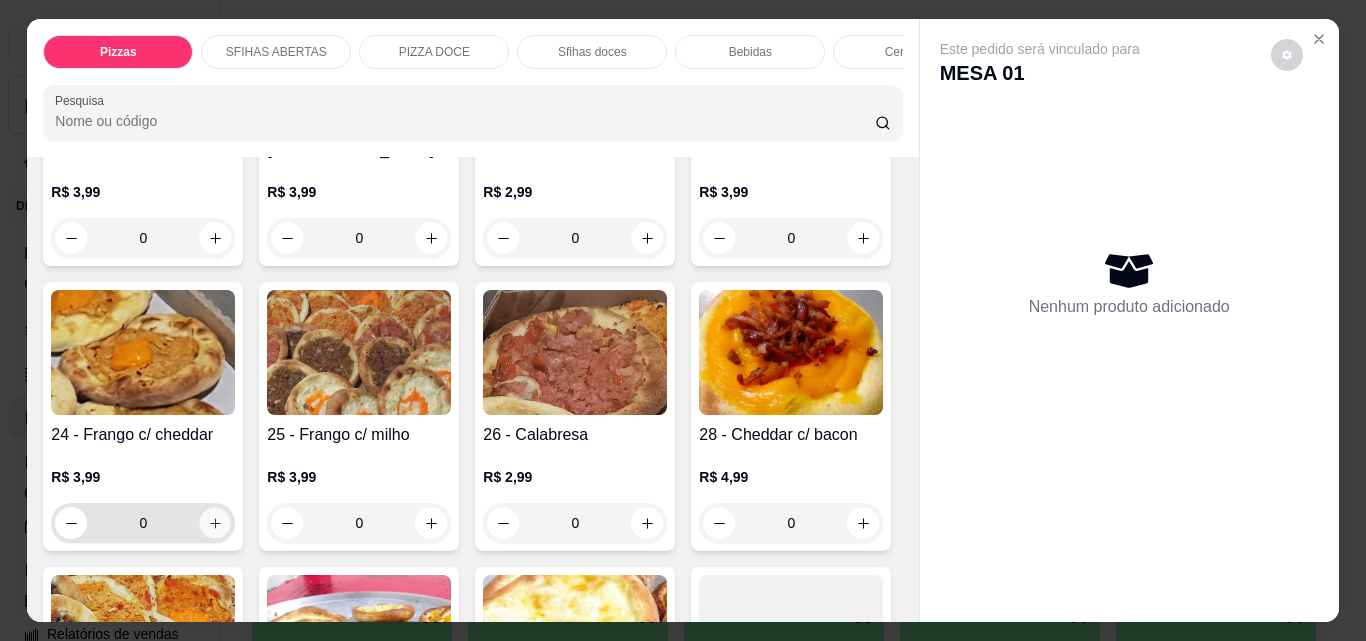 click at bounding box center (215, 523) 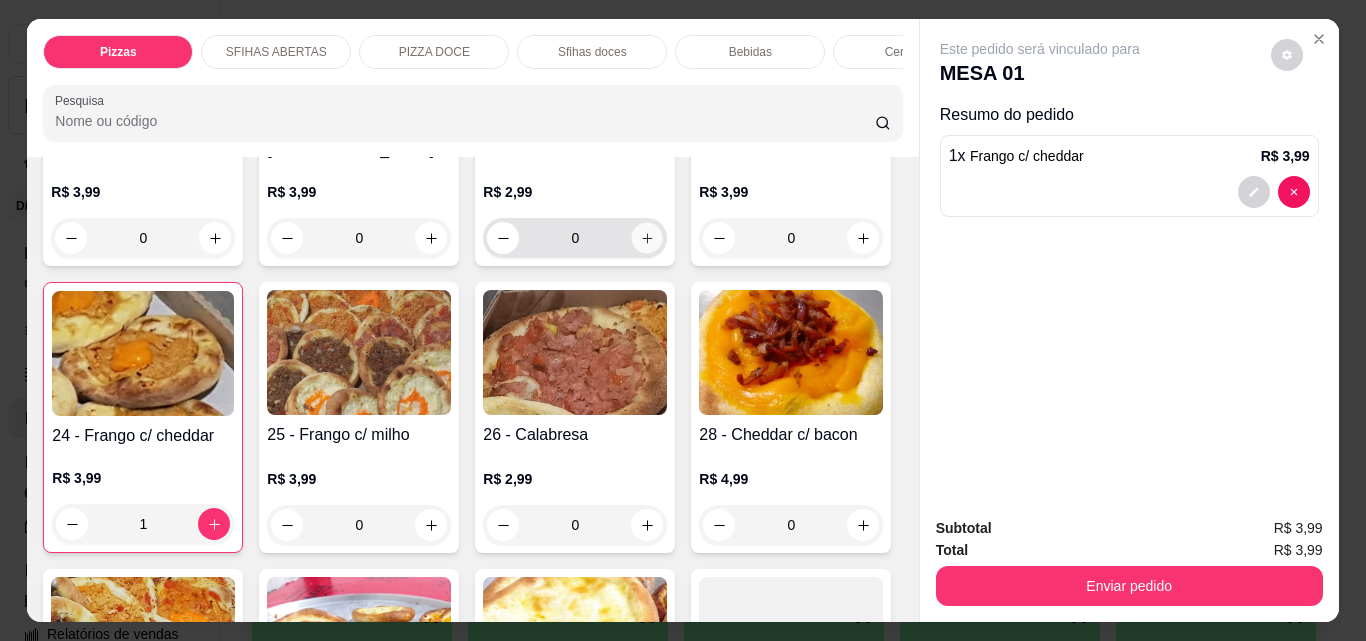 click at bounding box center (647, 238) 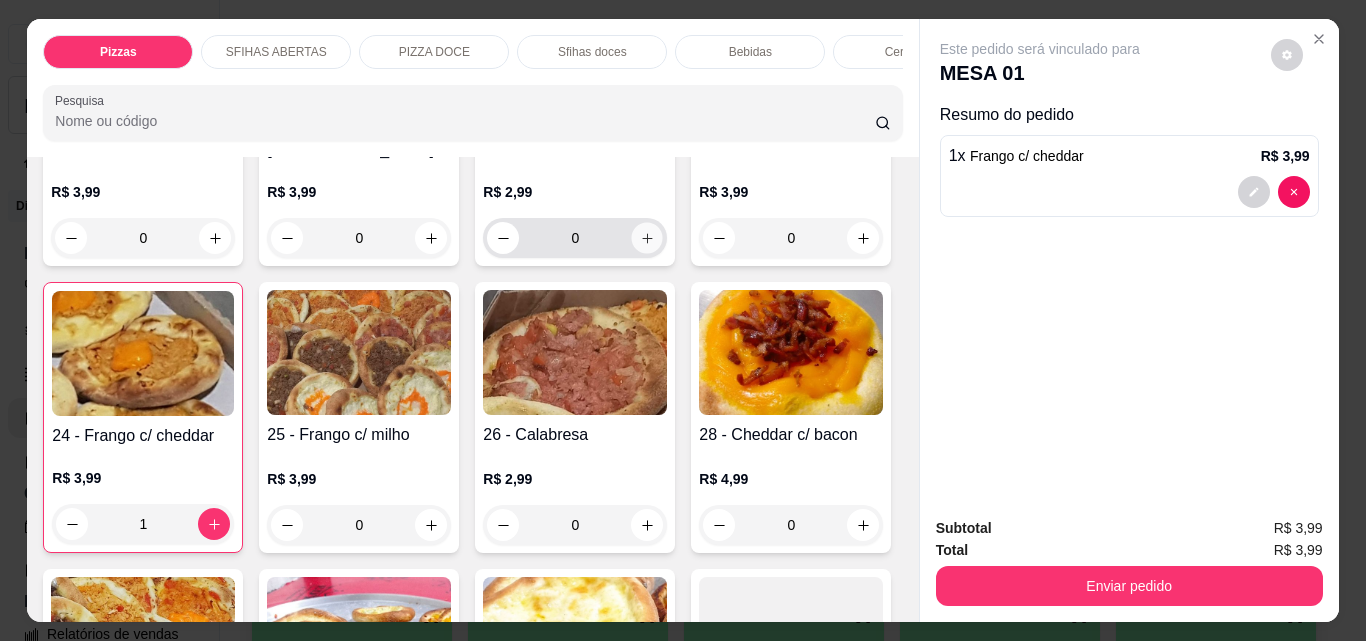 type on "1" 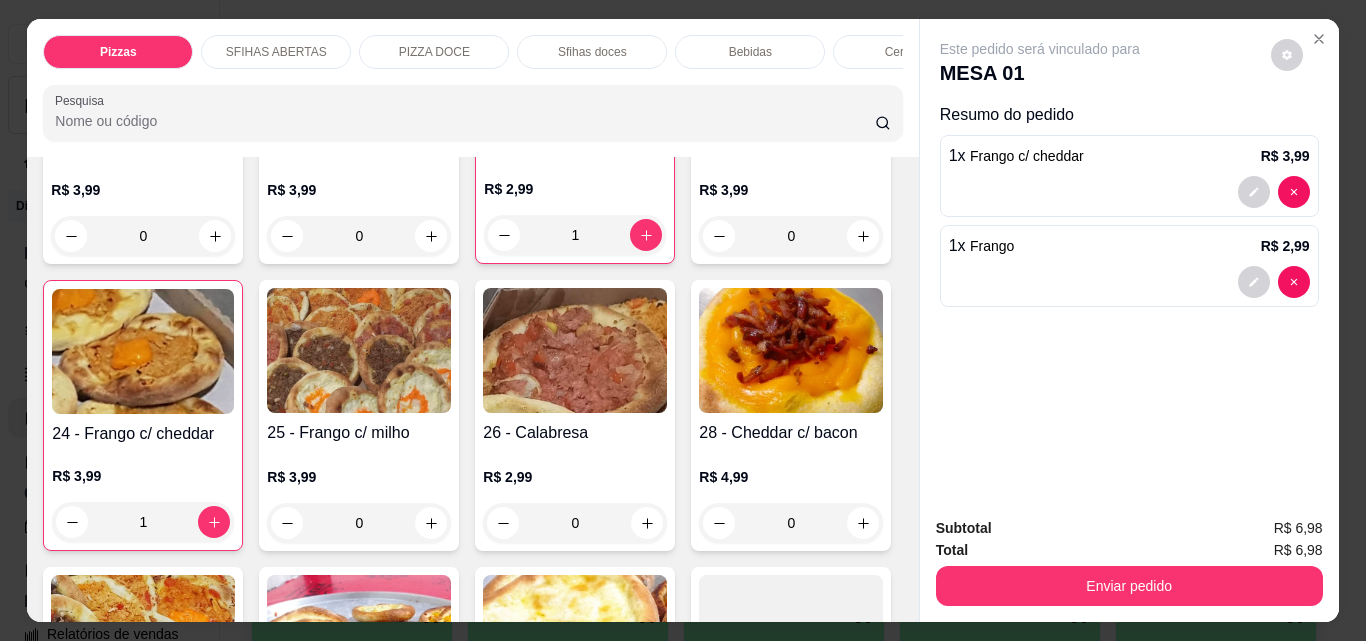 scroll, scrollTop: 602, scrollLeft: 0, axis: vertical 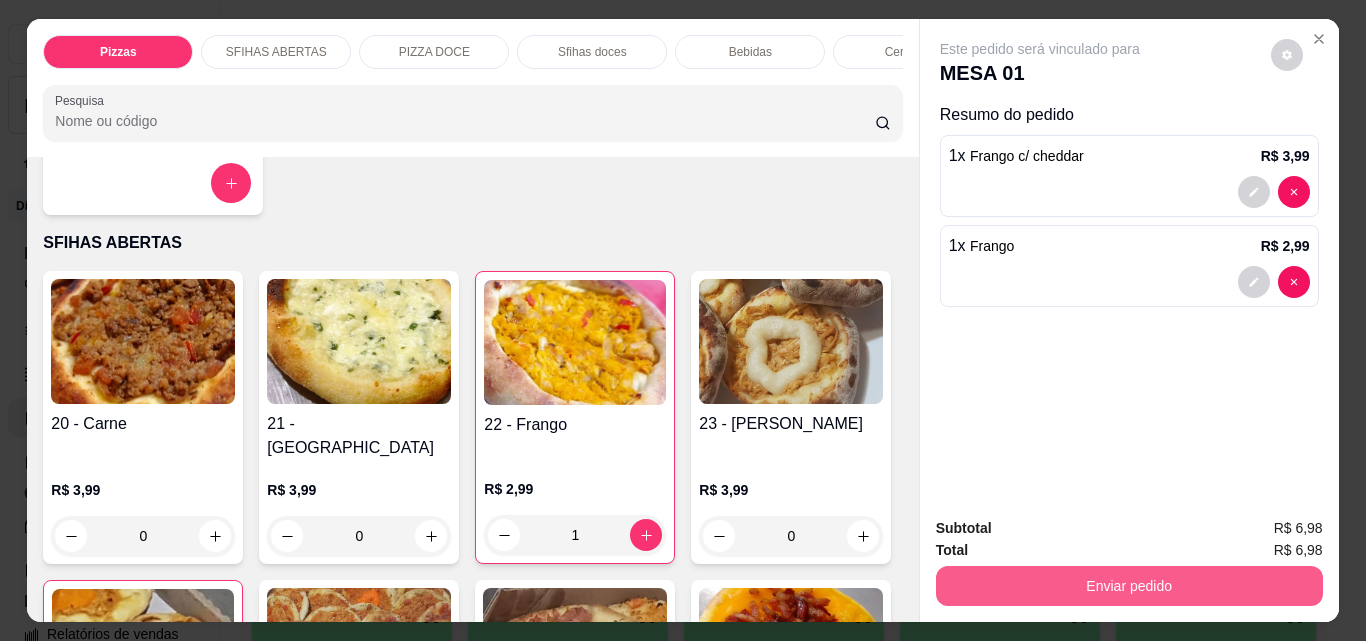 click on "Enviar pedido" at bounding box center [1129, 586] 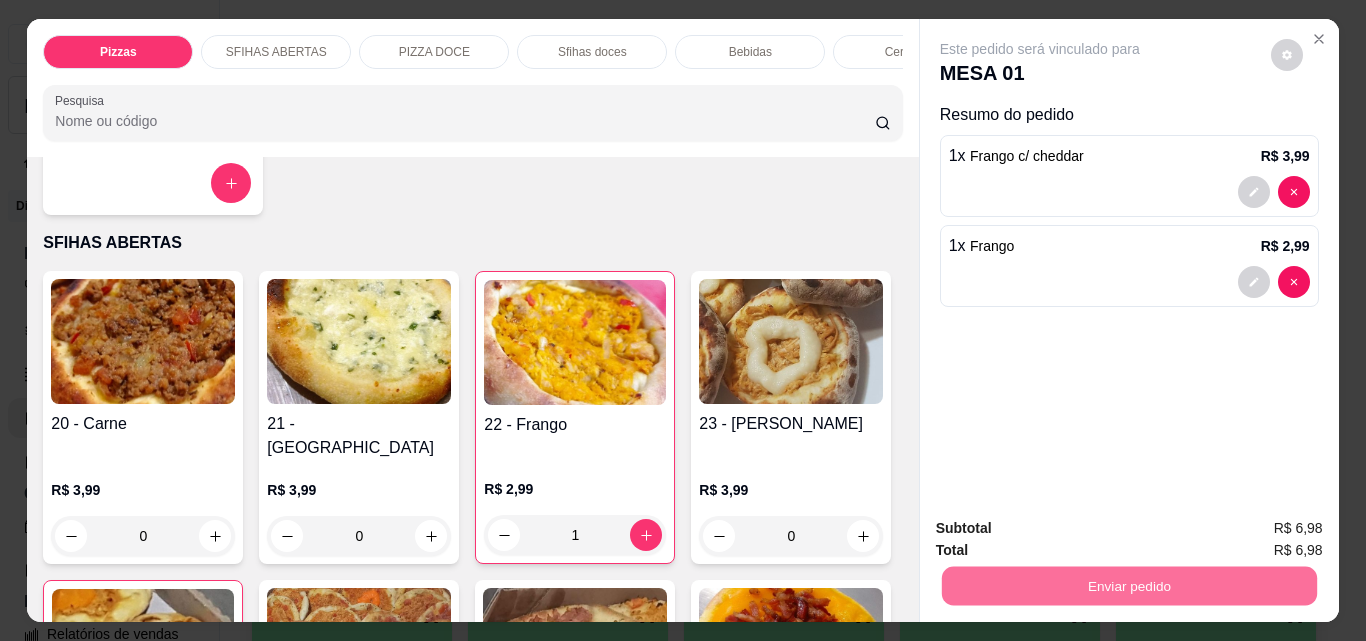 click on "Não registrar e enviar pedido" at bounding box center [1063, 529] 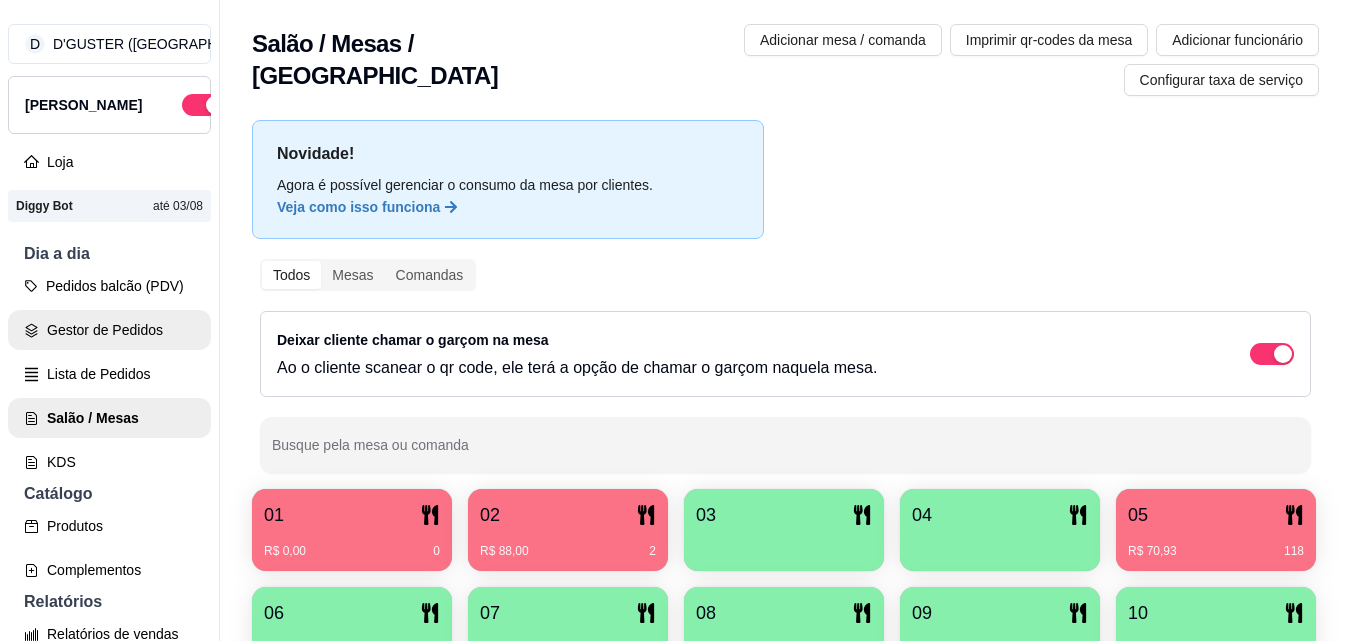 click on "Gestor de Pedidos" at bounding box center [109, 330] 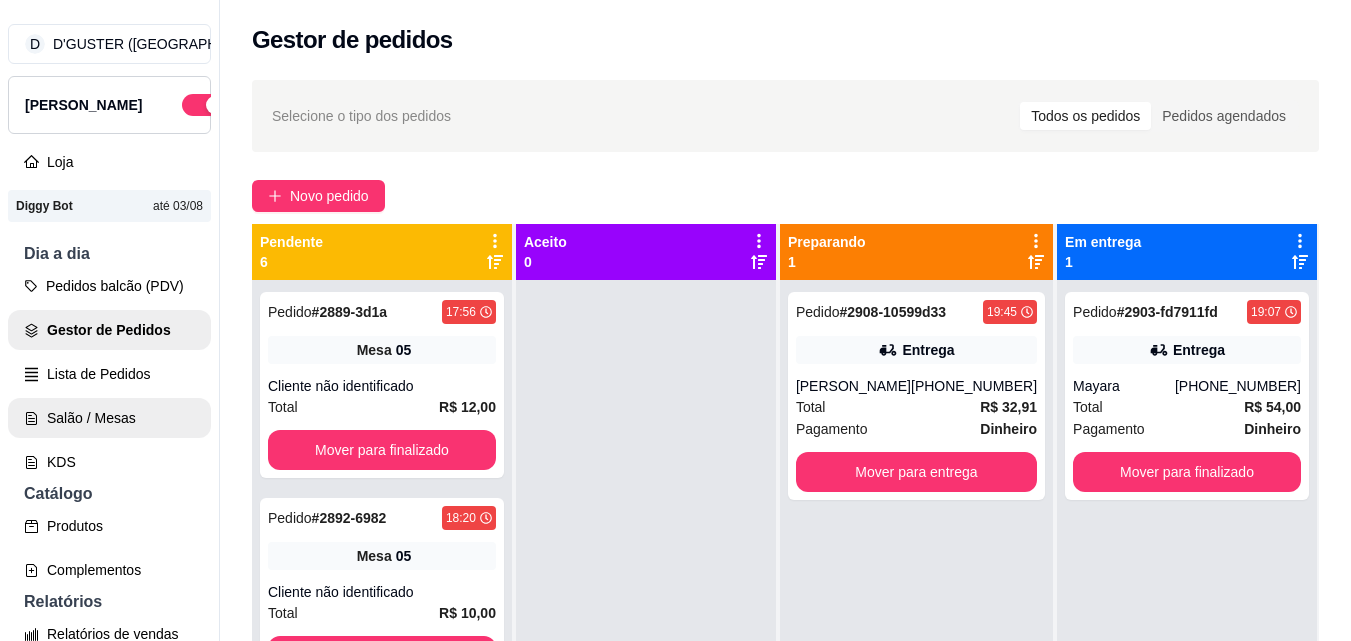click on "Salão / Mesas" at bounding box center (109, 418) 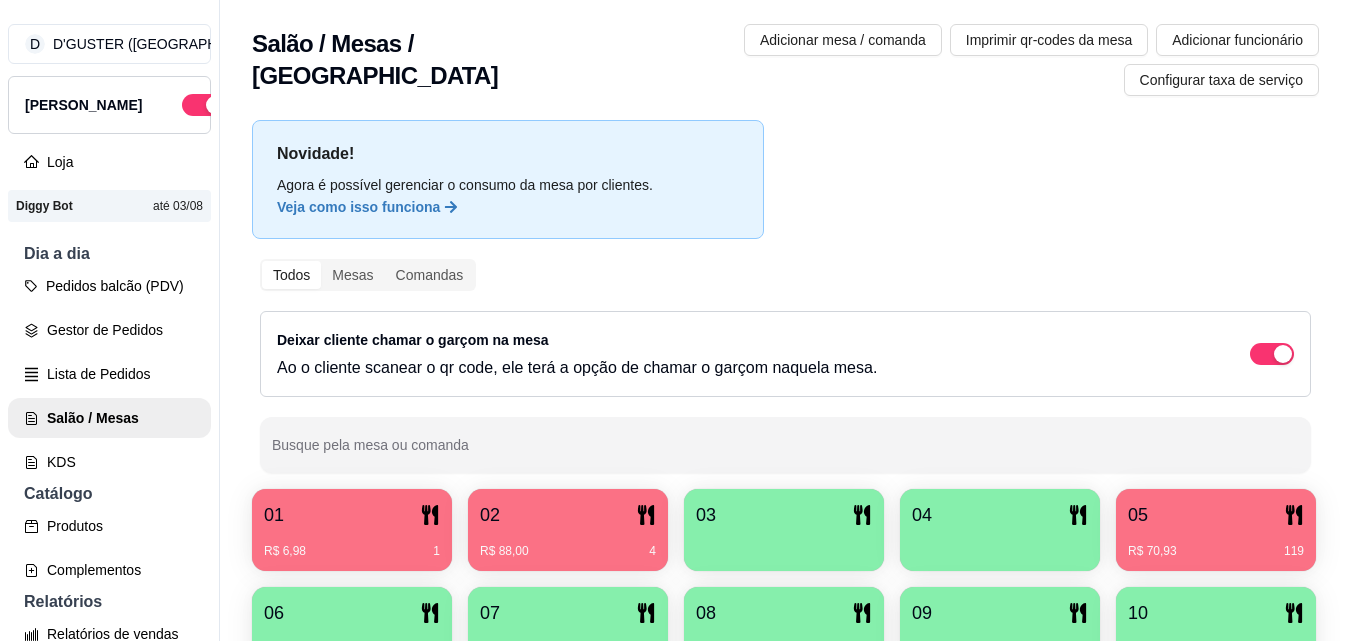 click at bounding box center (784, 544) 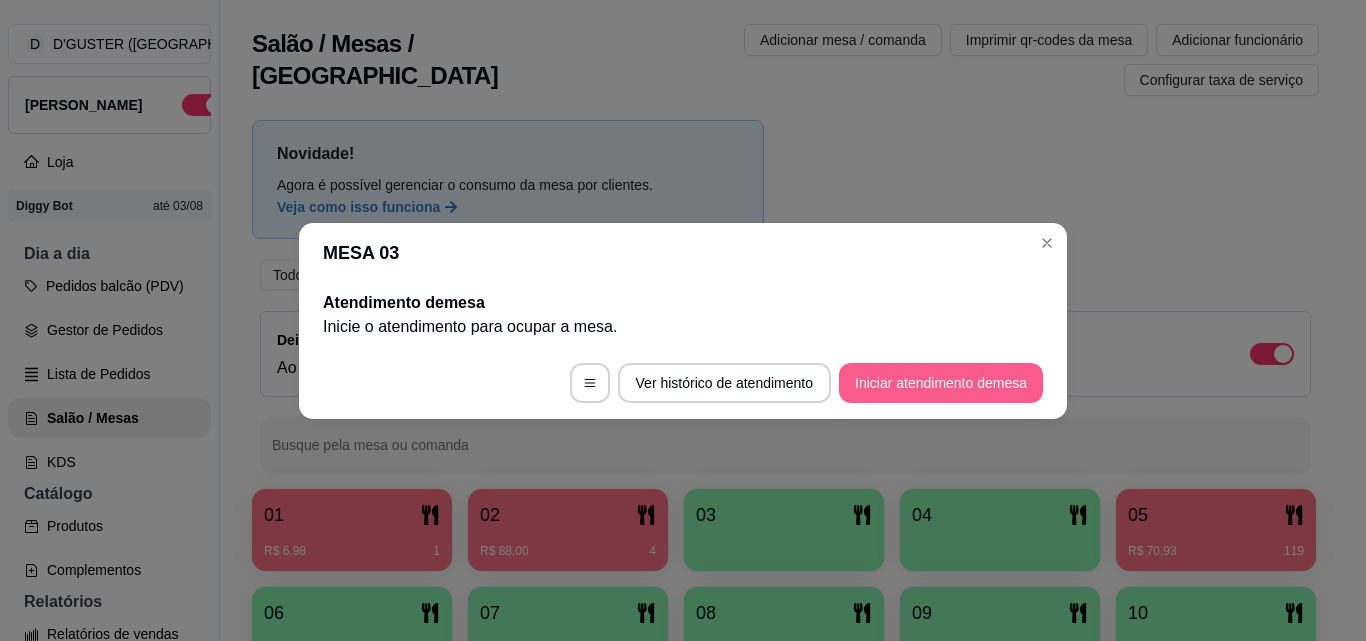click on "Iniciar atendimento de  mesa" at bounding box center [941, 383] 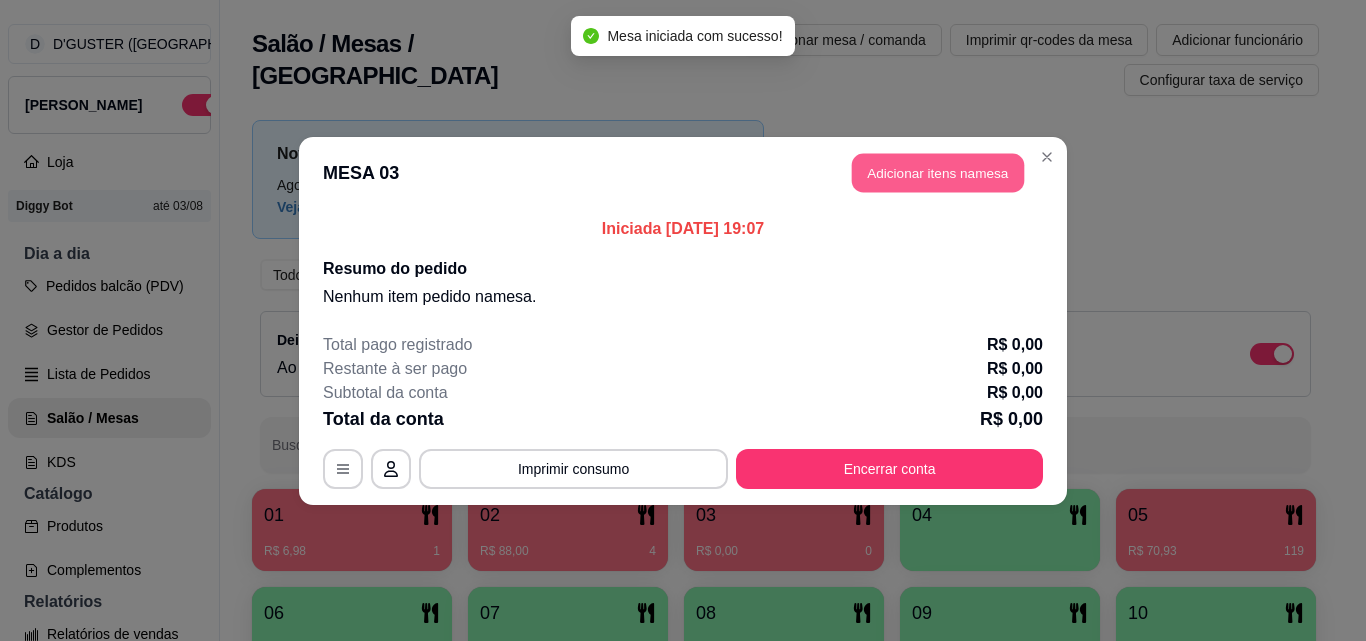 click on "Adicionar itens na  mesa" at bounding box center (938, 172) 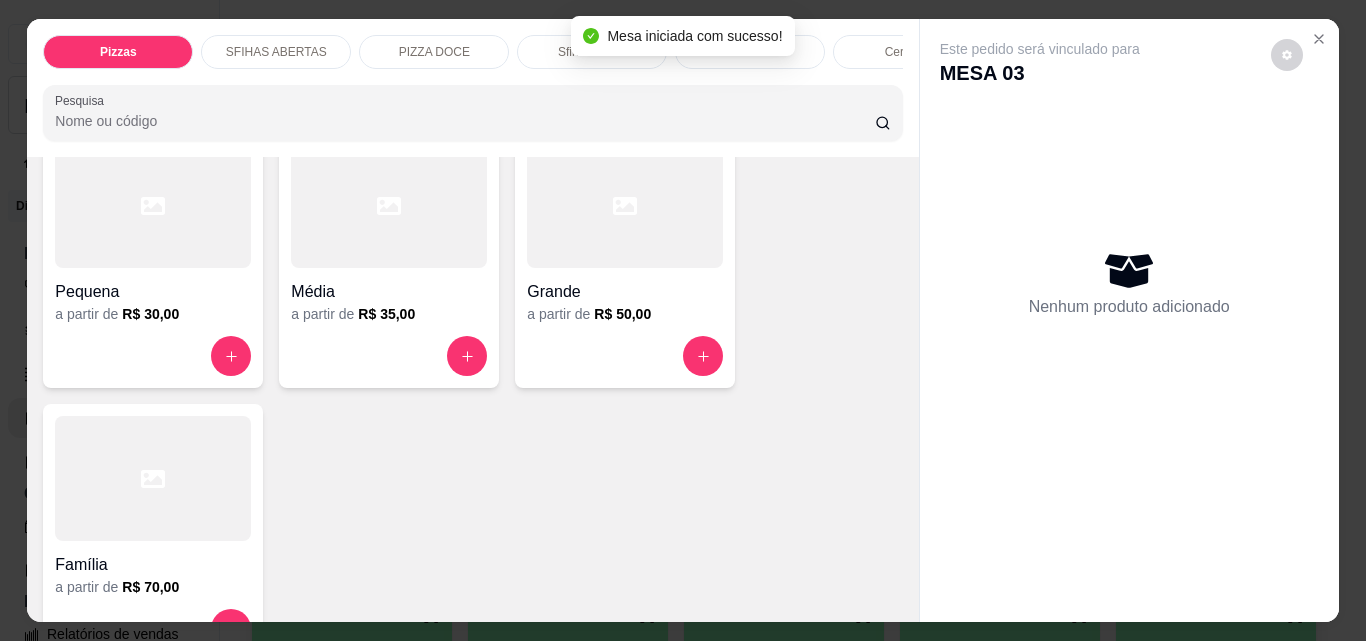 scroll, scrollTop: 200, scrollLeft: 0, axis: vertical 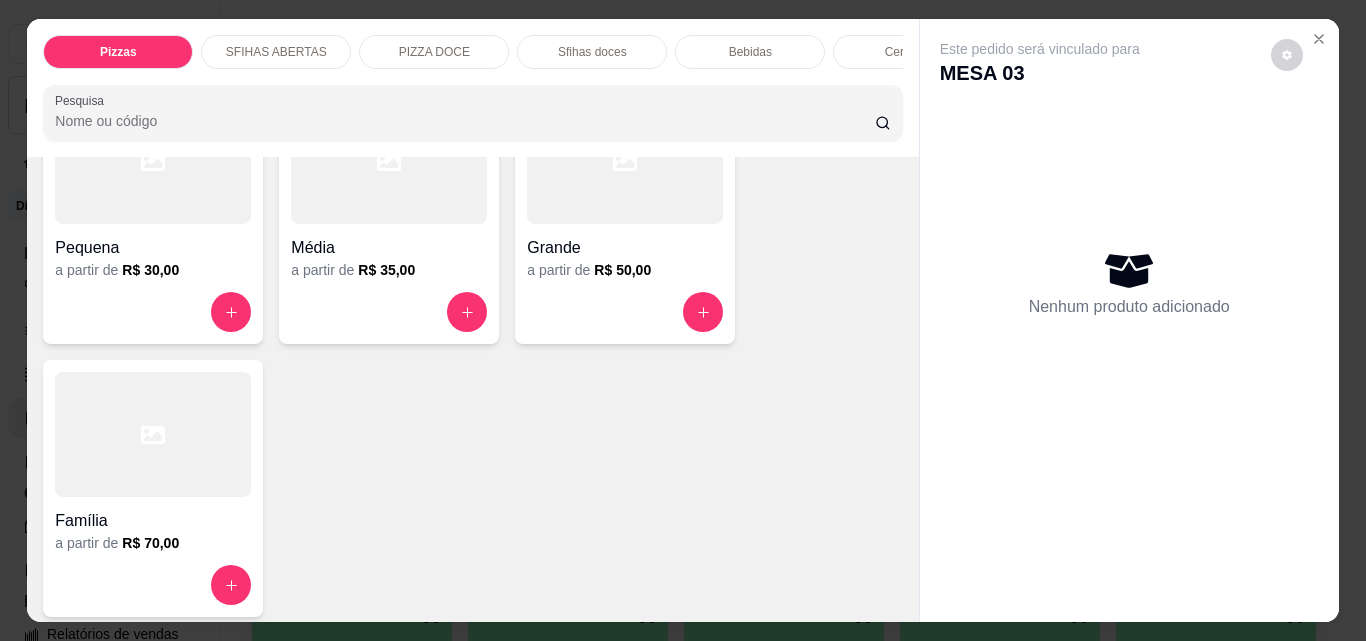 click on "Família" at bounding box center (153, 515) 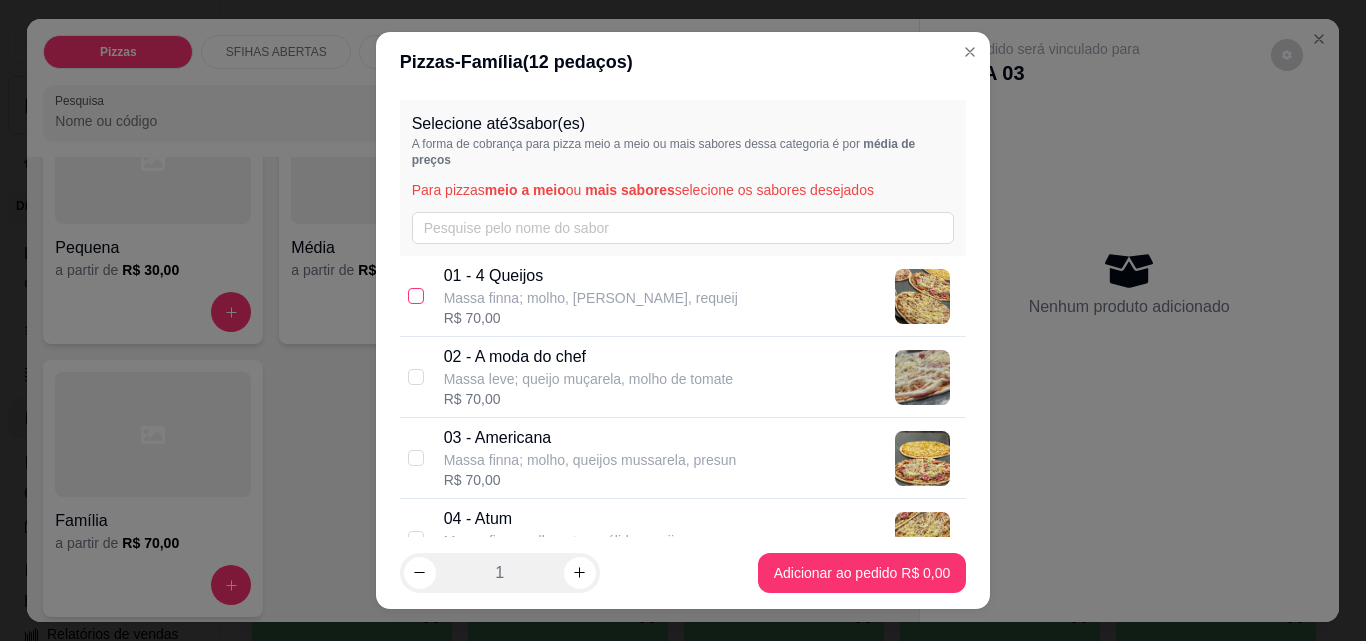 click at bounding box center (416, 296) 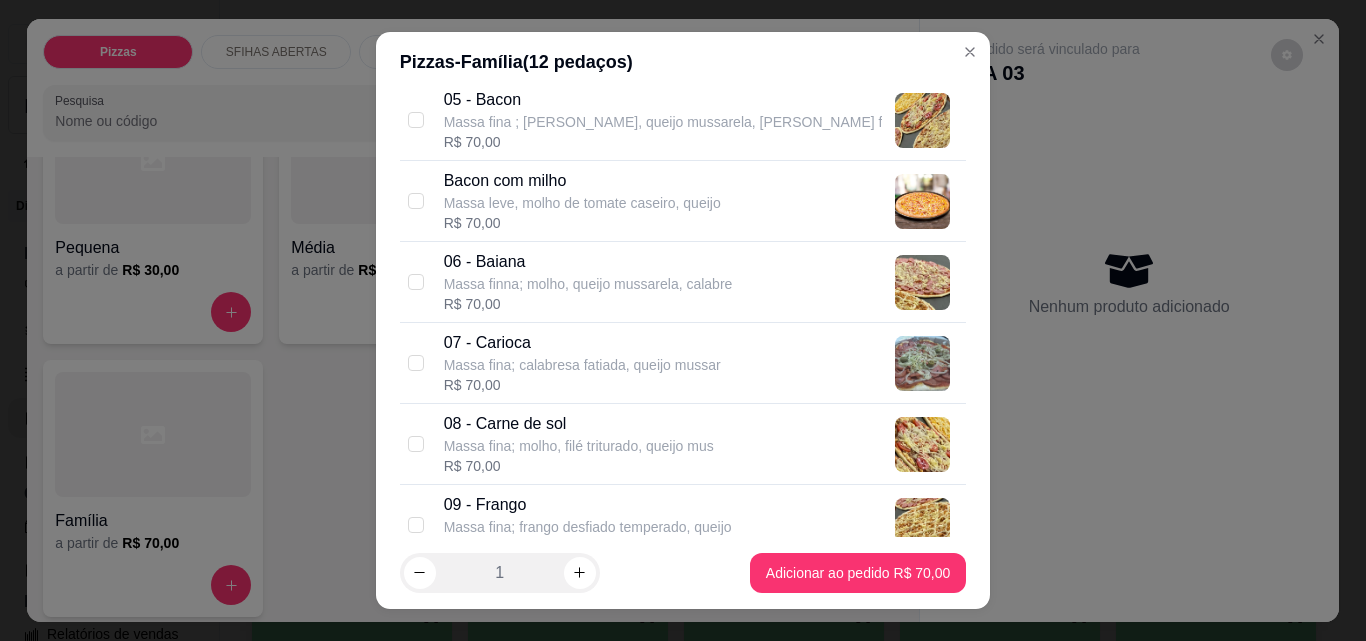 scroll, scrollTop: 600, scrollLeft: 0, axis: vertical 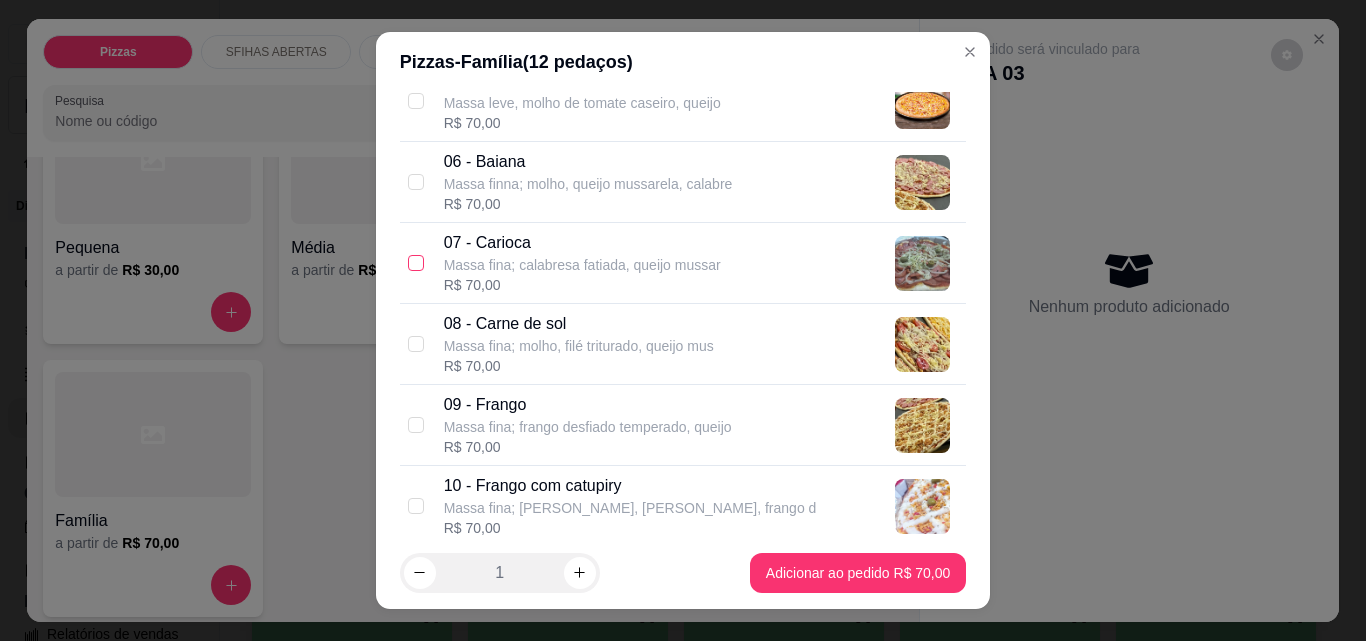 click at bounding box center (416, 263) 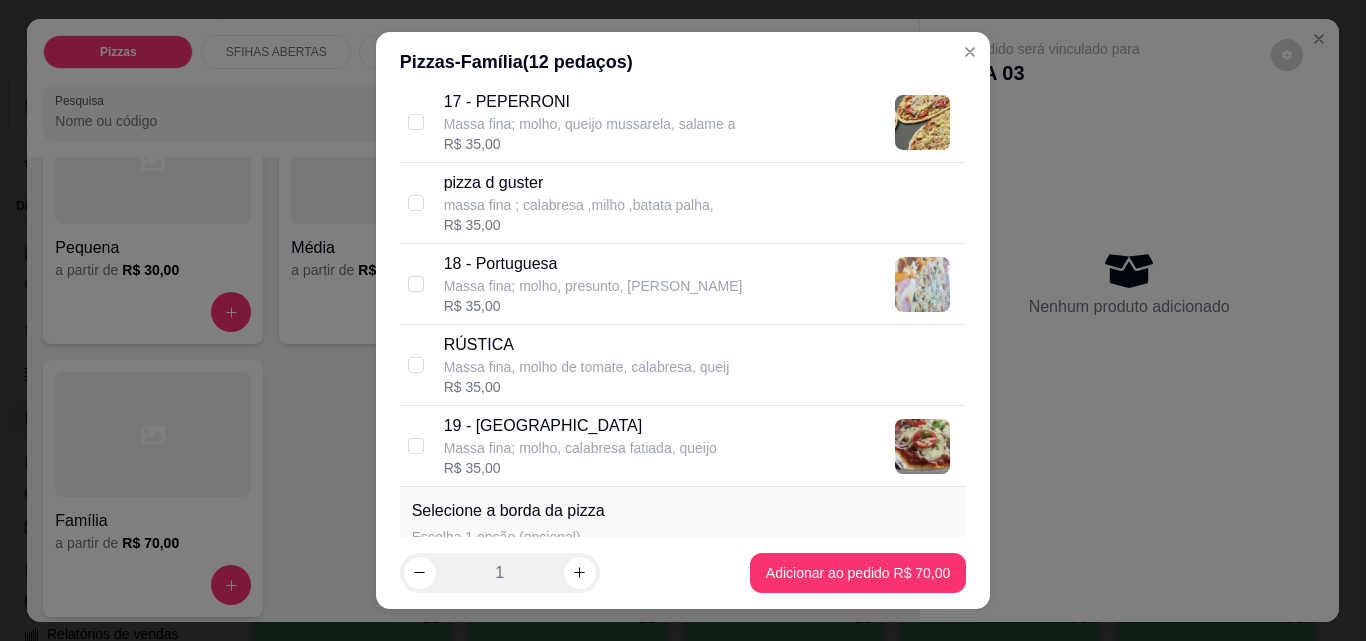 scroll, scrollTop: 1700, scrollLeft: 0, axis: vertical 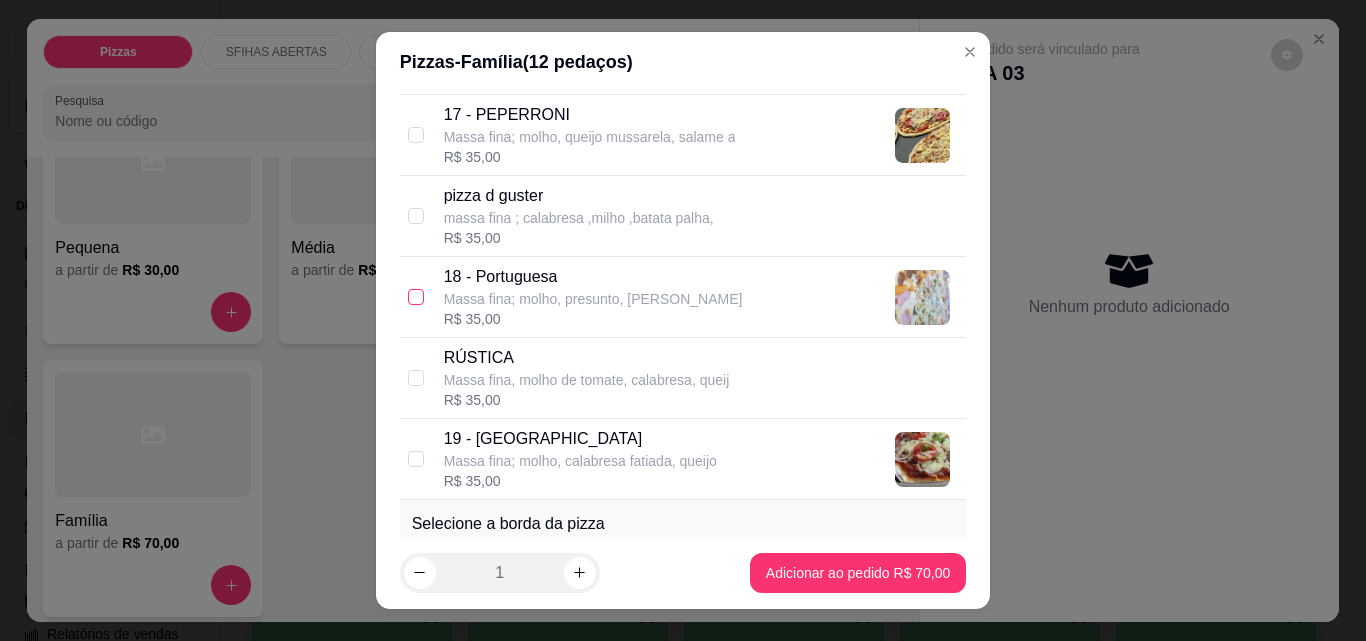 click at bounding box center (416, 297) 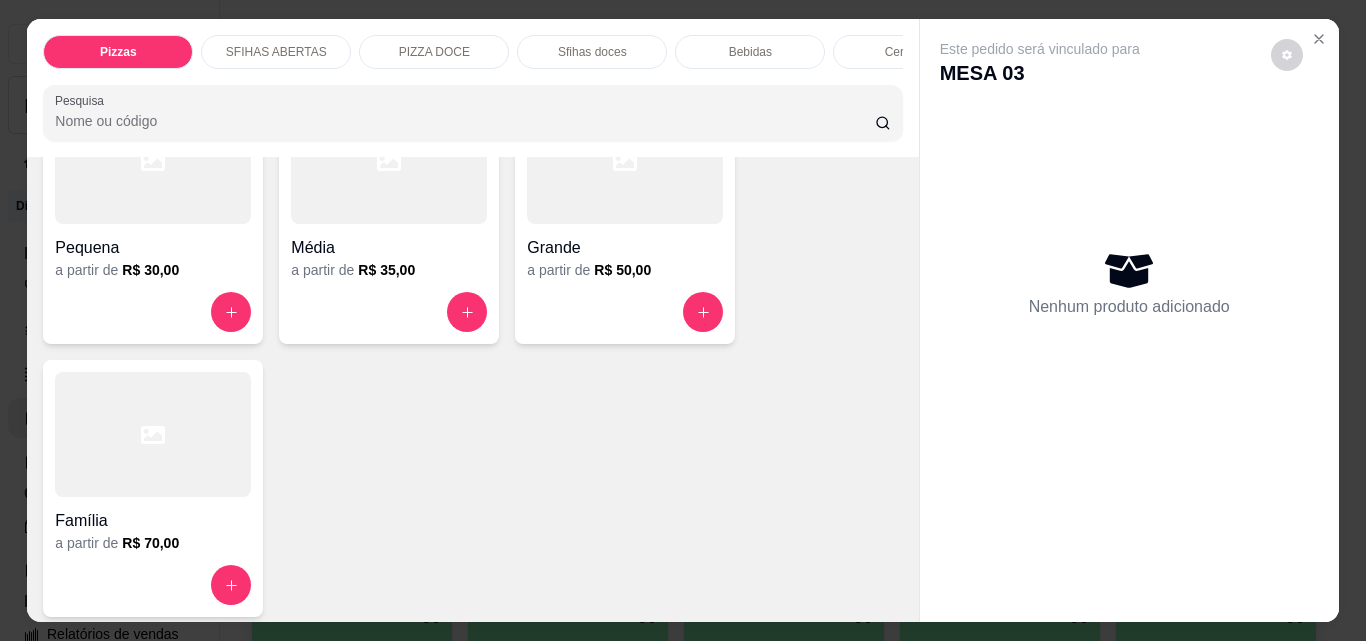 click on "Família" at bounding box center (153, 521) 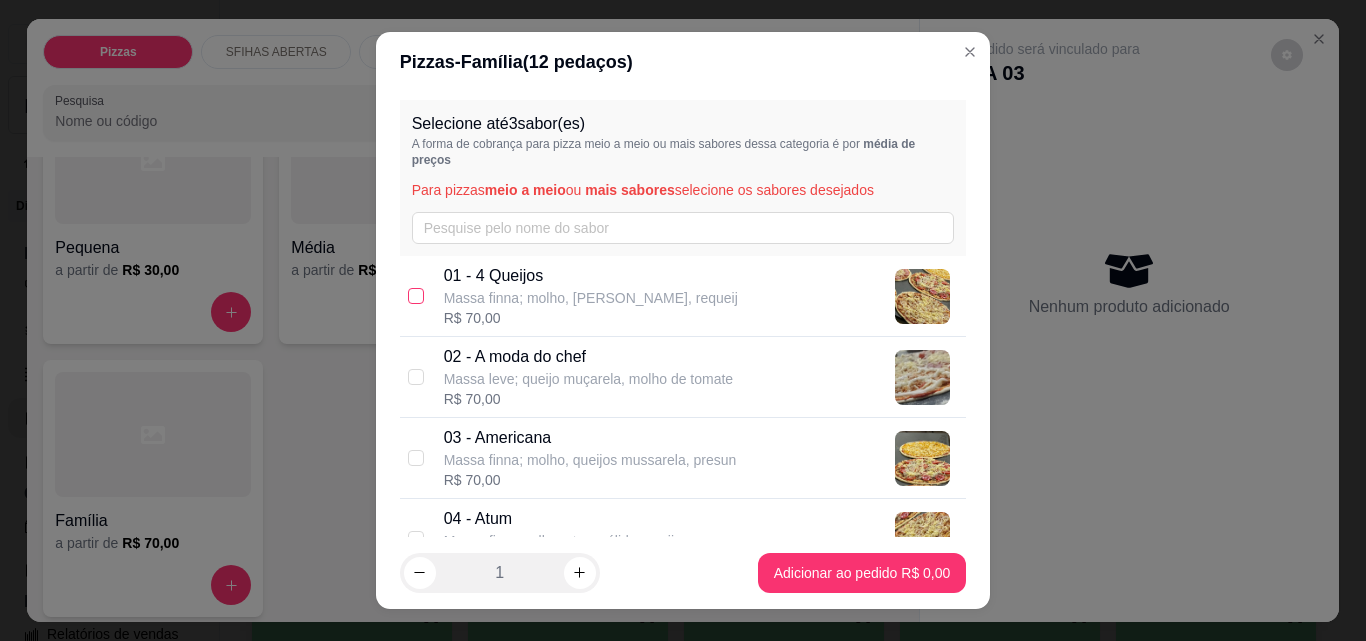 click at bounding box center (416, 296) 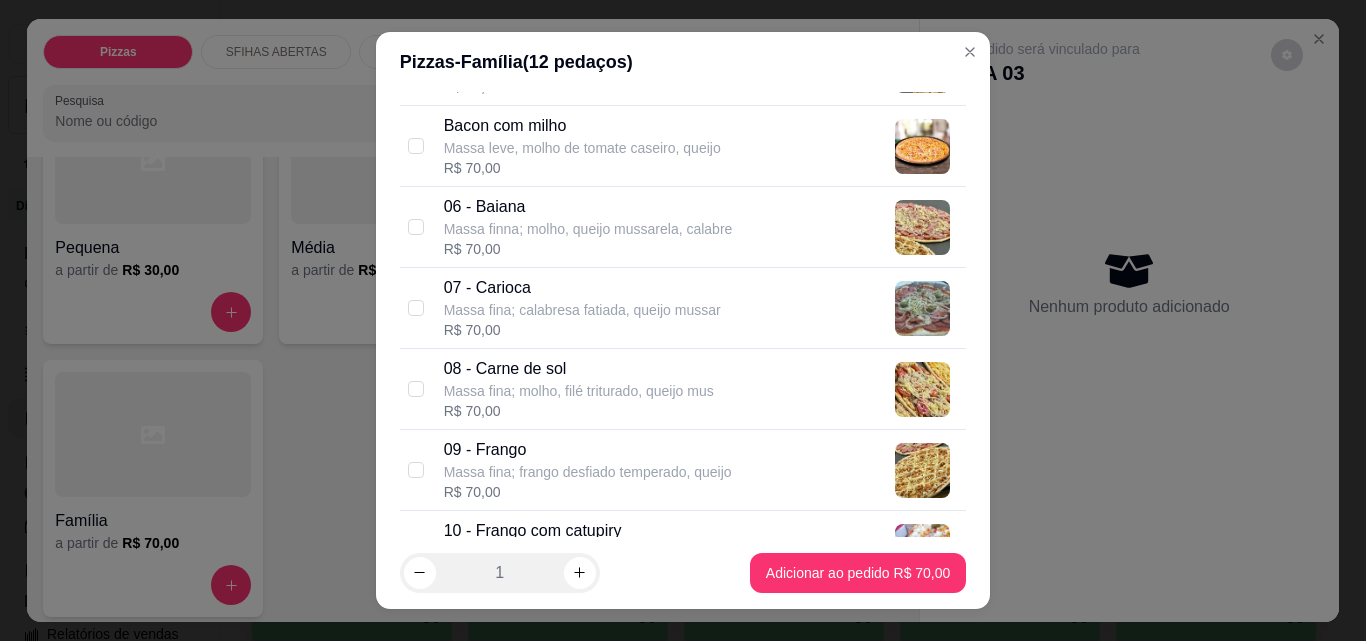 scroll, scrollTop: 600, scrollLeft: 0, axis: vertical 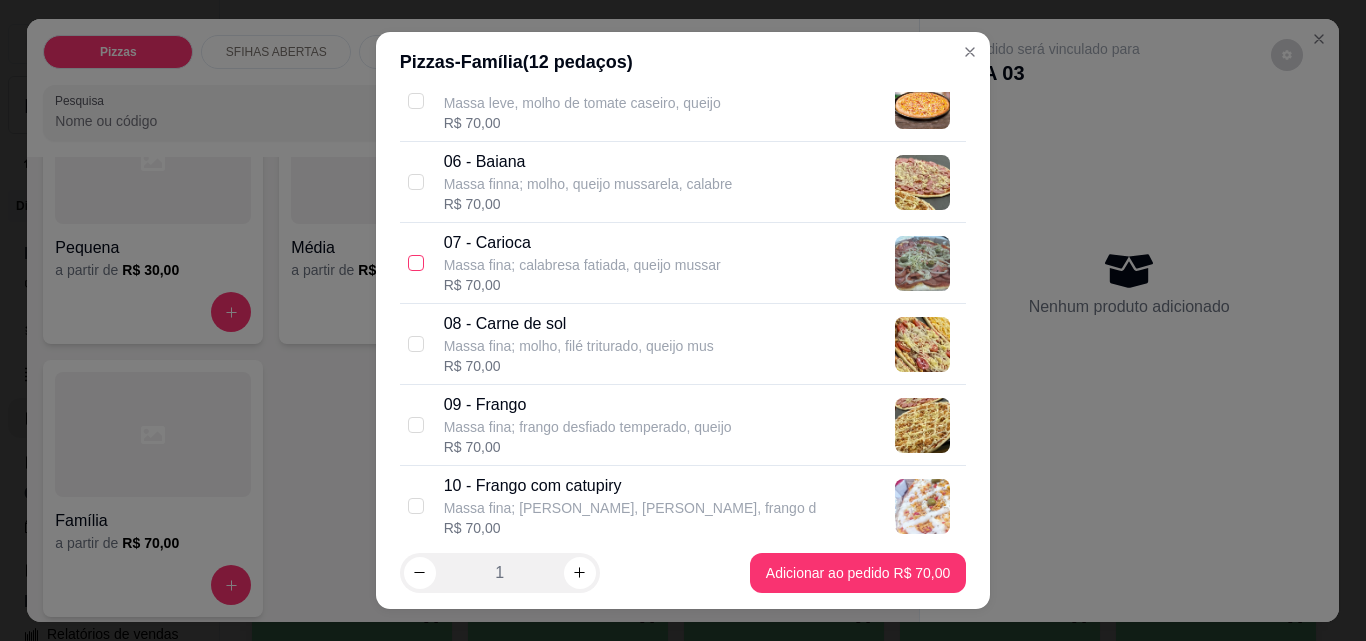 click at bounding box center [416, 263] 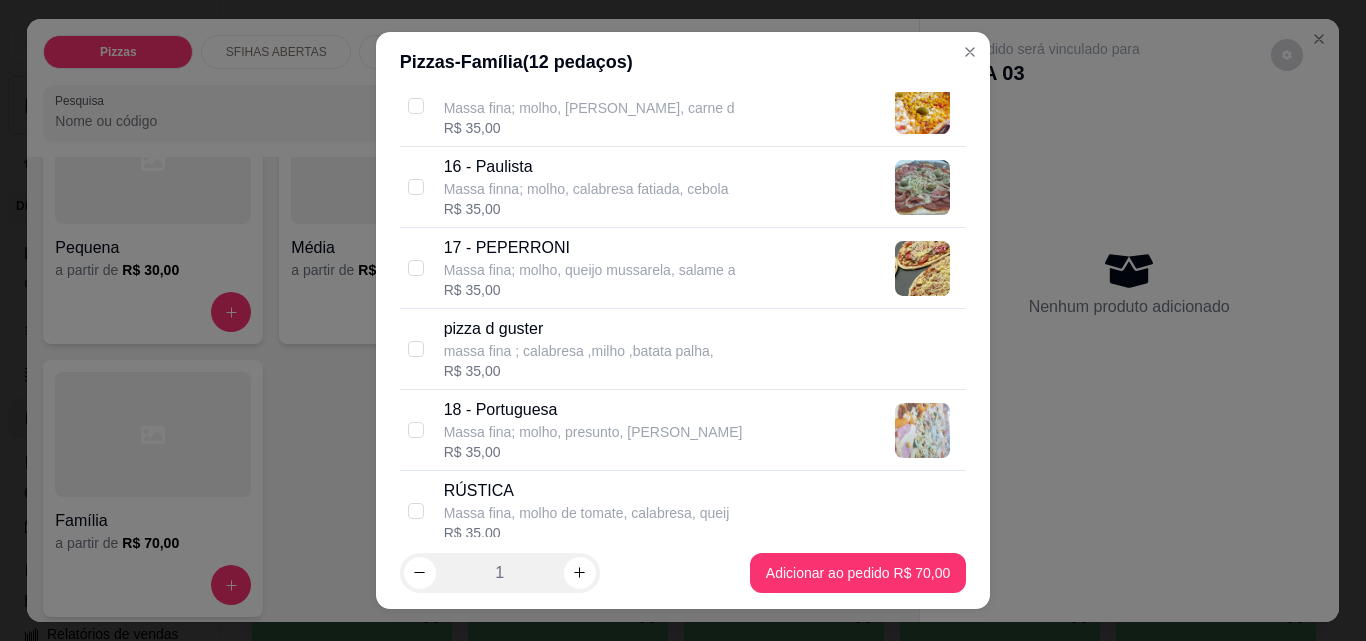 scroll, scrollTop: 1600, scrollLeft: 0, axis: vertical 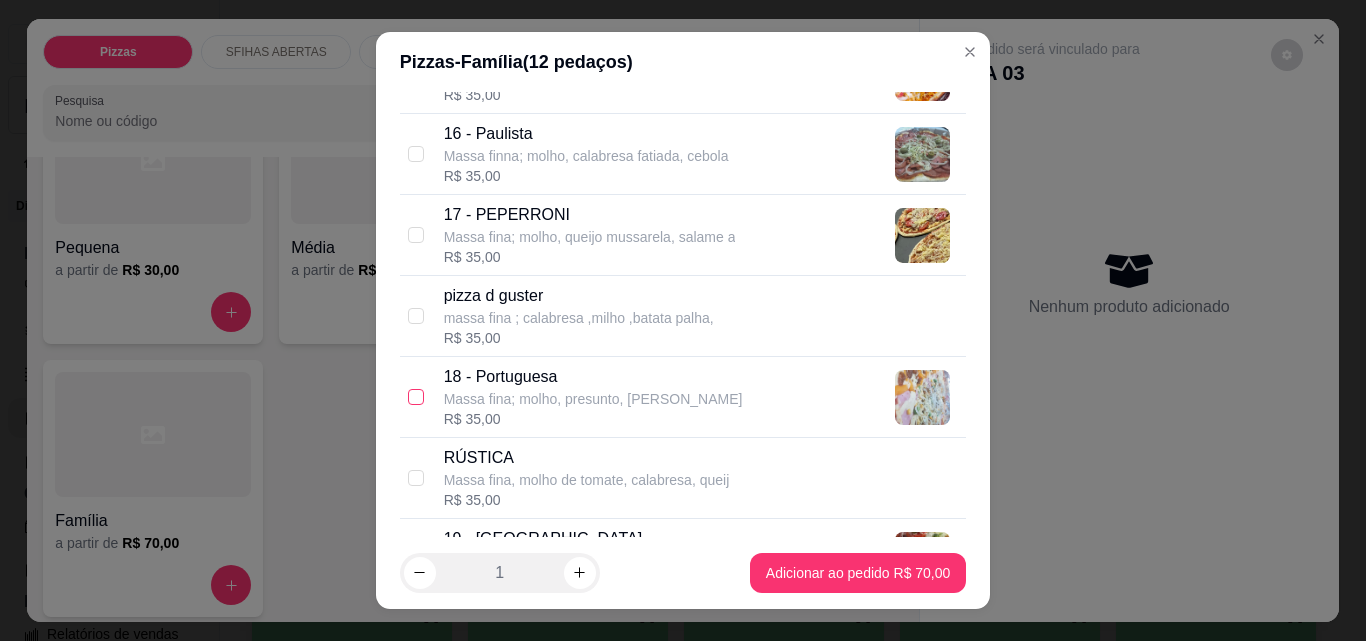 click at bounding box center (416, 397) 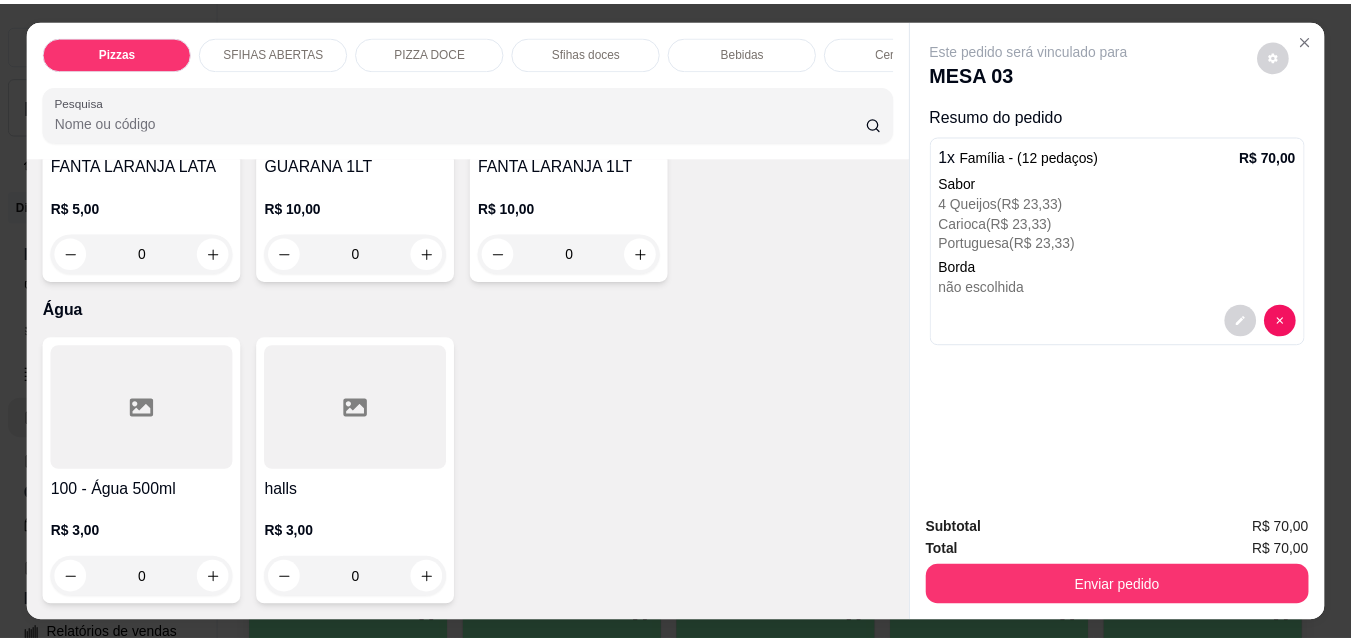 scroll, scrollTop: 7200, scrollLeft: 0, axis: vertical 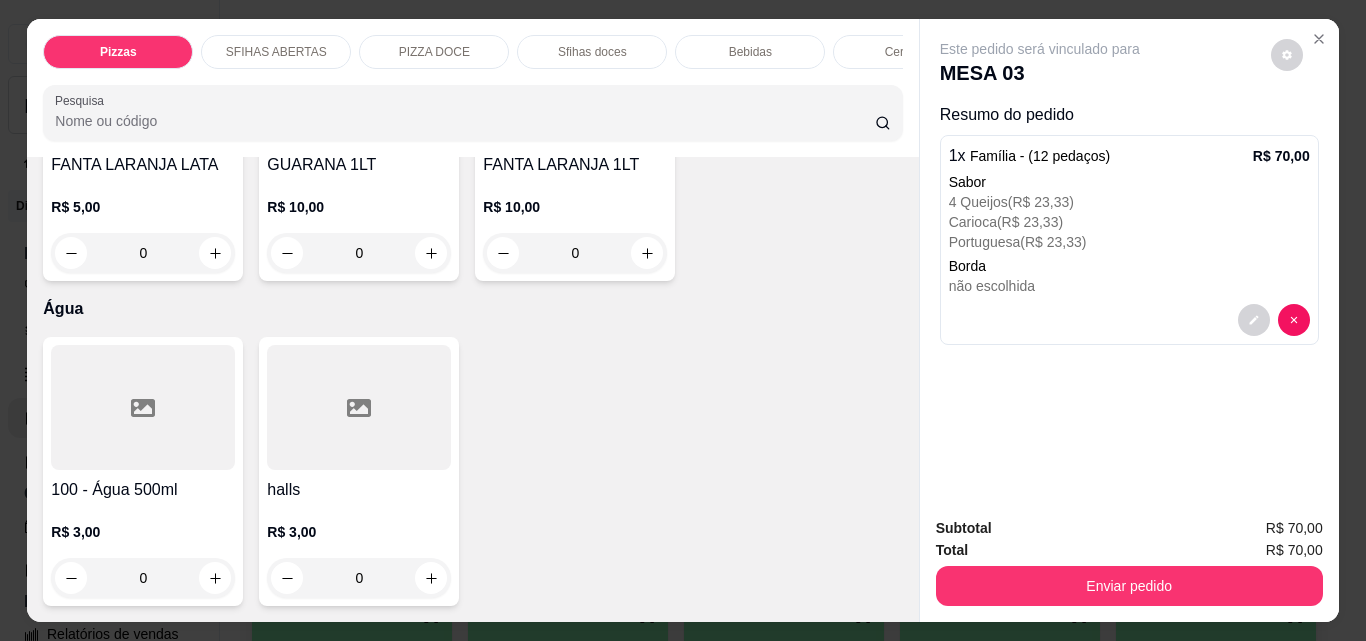 click 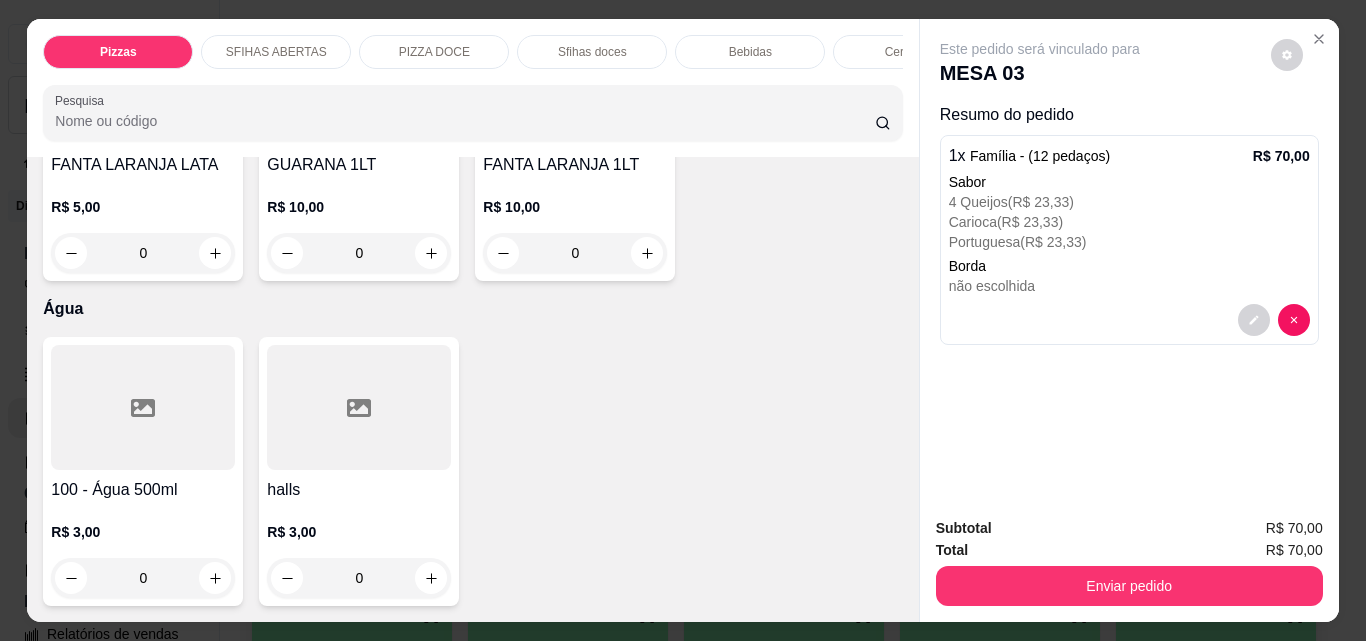 click 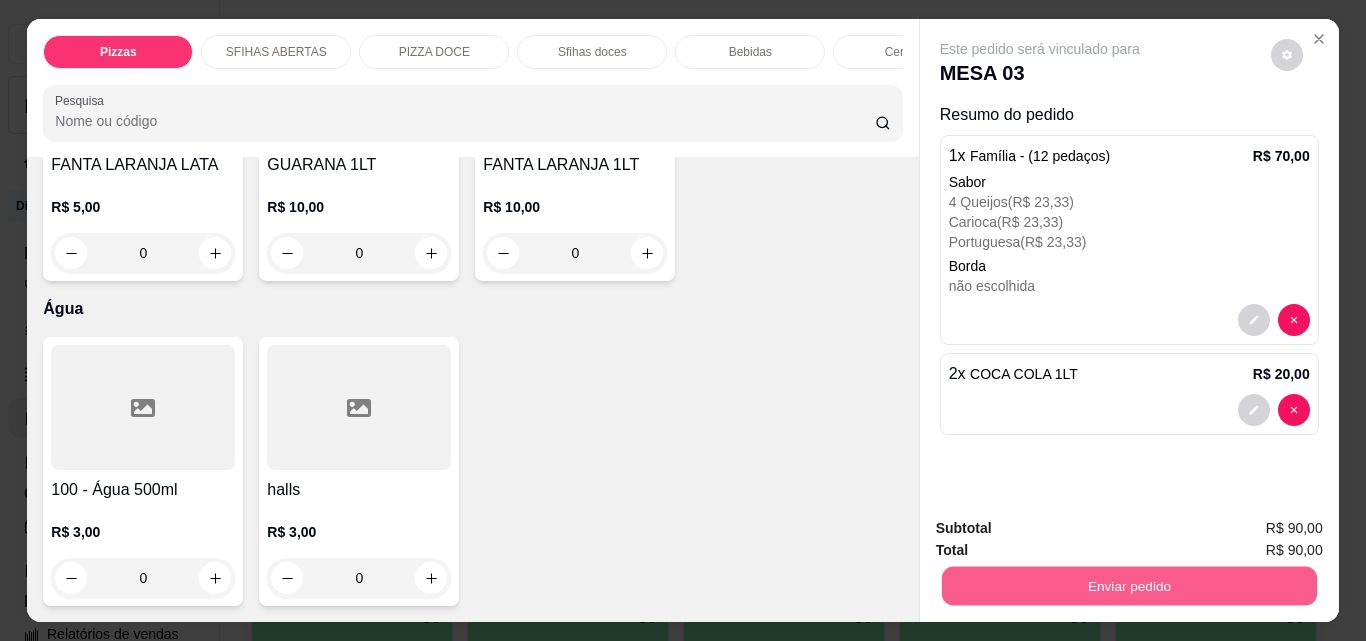 click on "Enviar pedido" at bounding box center [1128, 585] 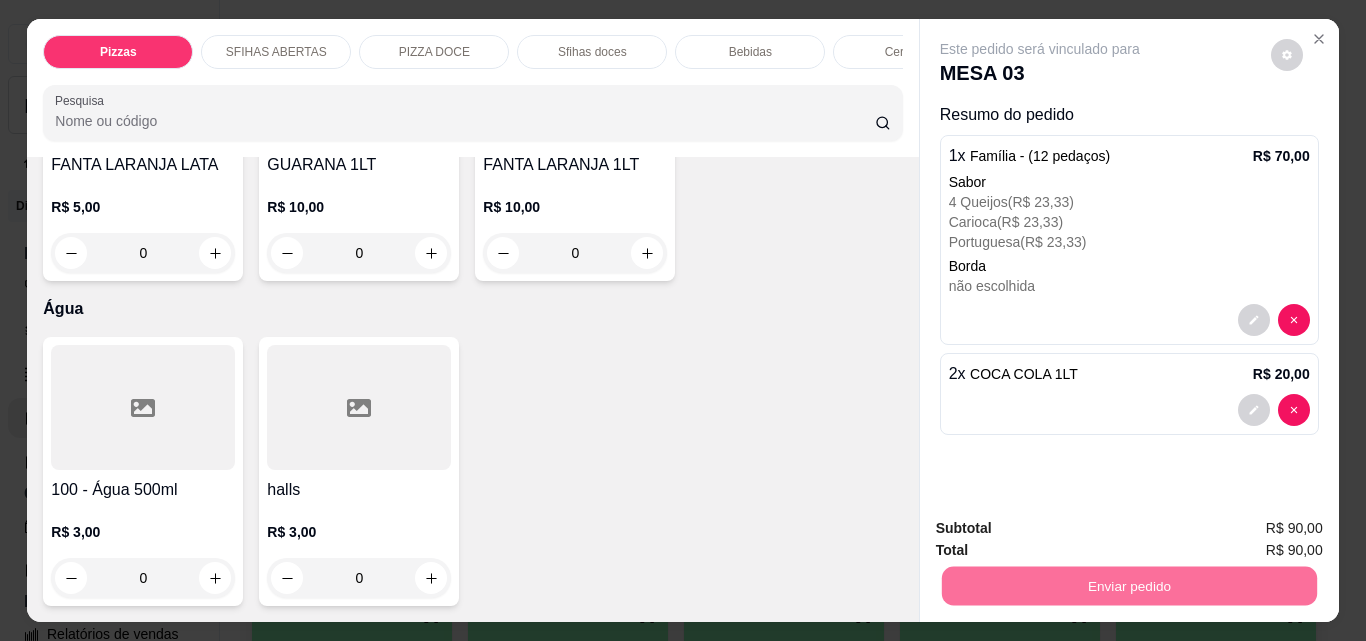 click on "Não registrar e enviar pedido" at bounding box center [1063, 529] 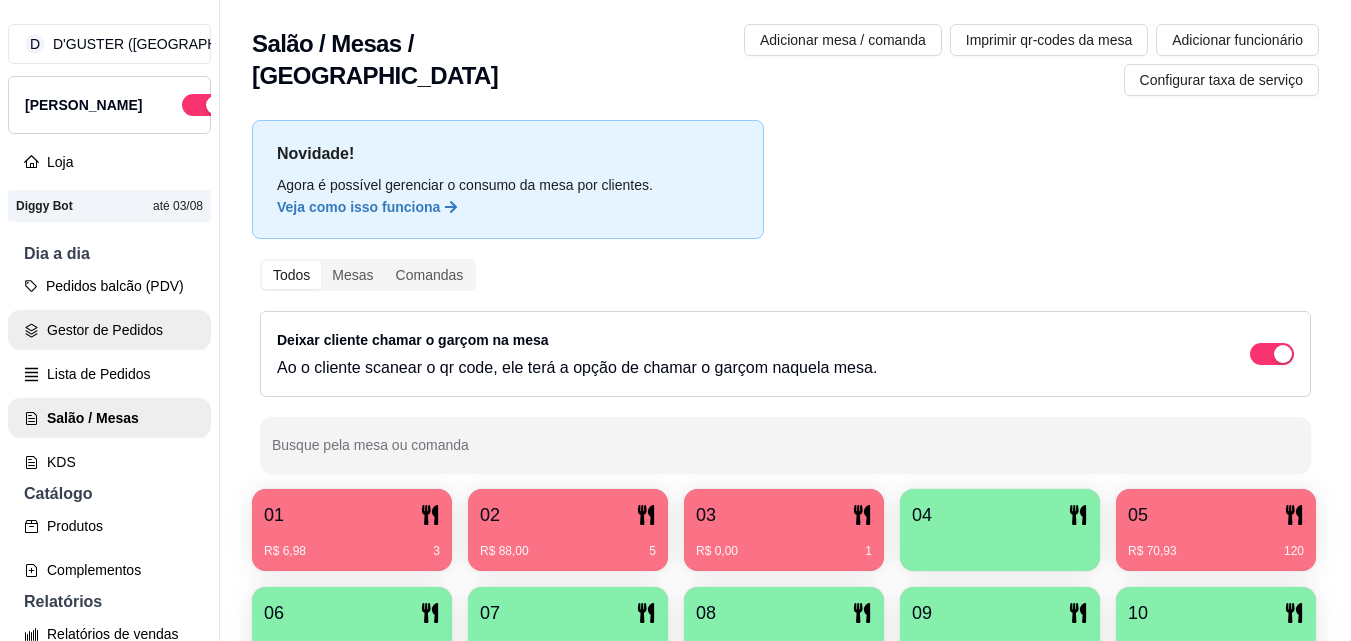 click on "Gestor de Pedidos" at bounding box center [109, 330] 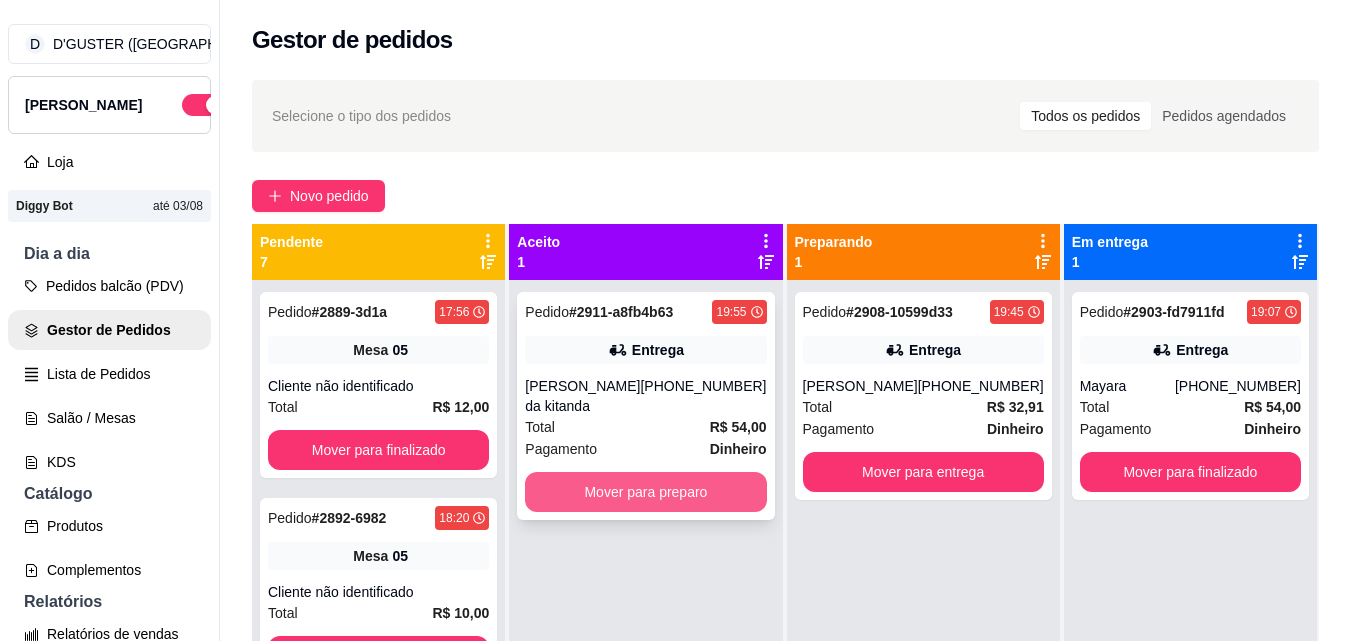 click on "Mover para preparo" at bounding box center (645, 492) 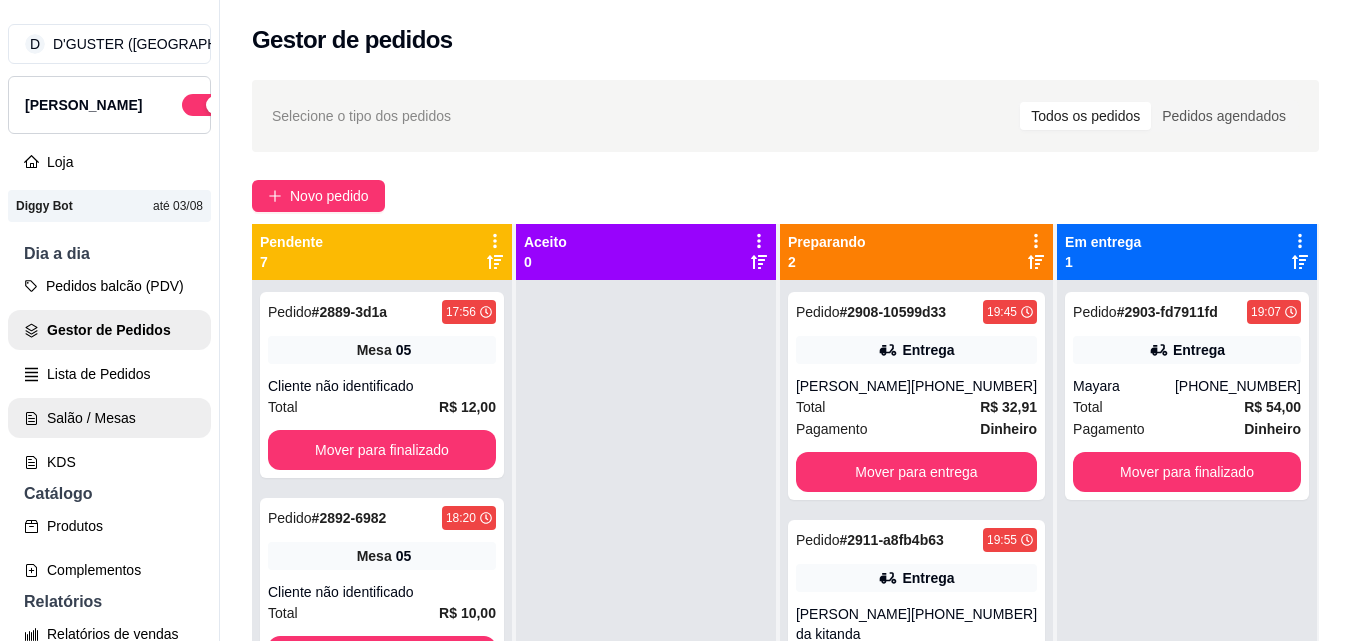 click on "Salão / Mesas" at bounding box center (109, 418) 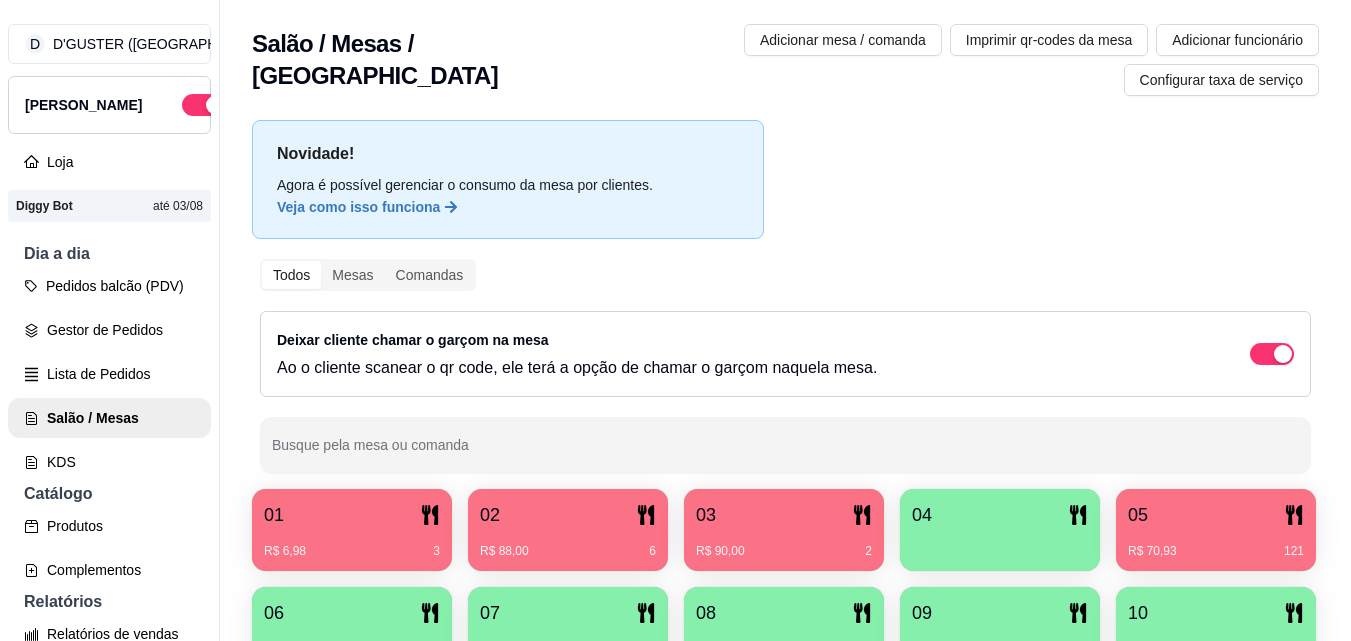 click on "01" at bounding box center (352, 515) 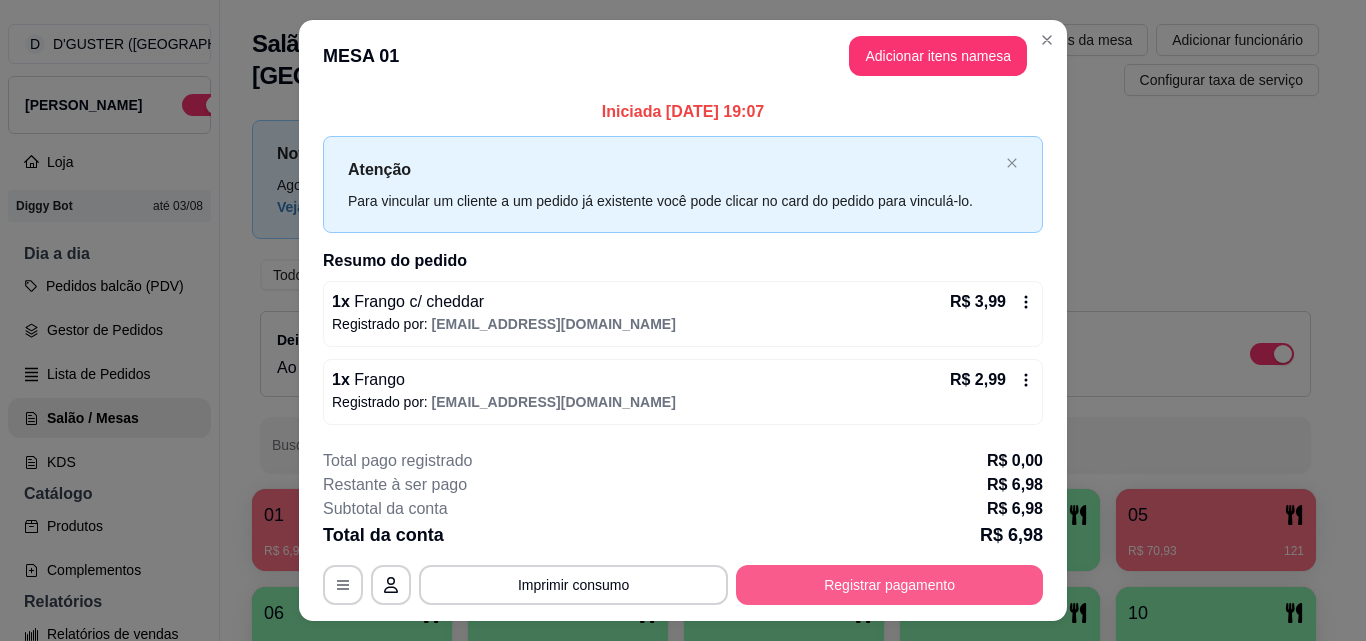 click on "Registrar pagamento" at bounding box center (889, 585) 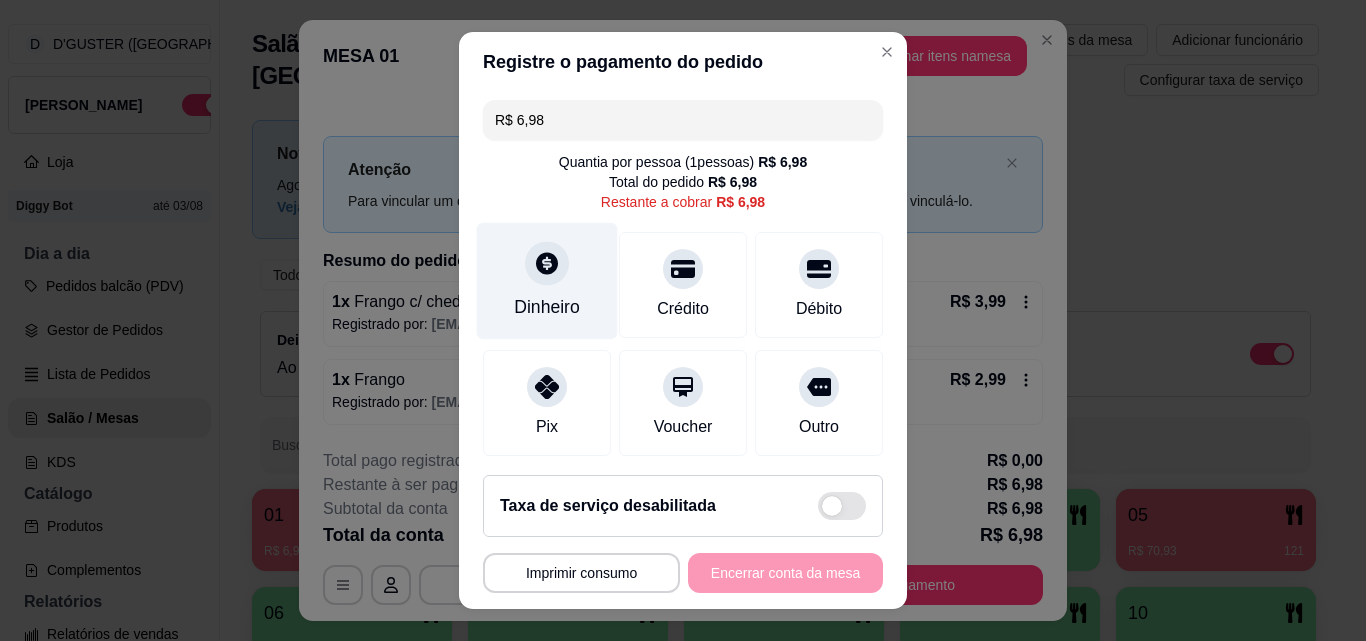 click on "Dinheiro" at bounding box center (547, 281) 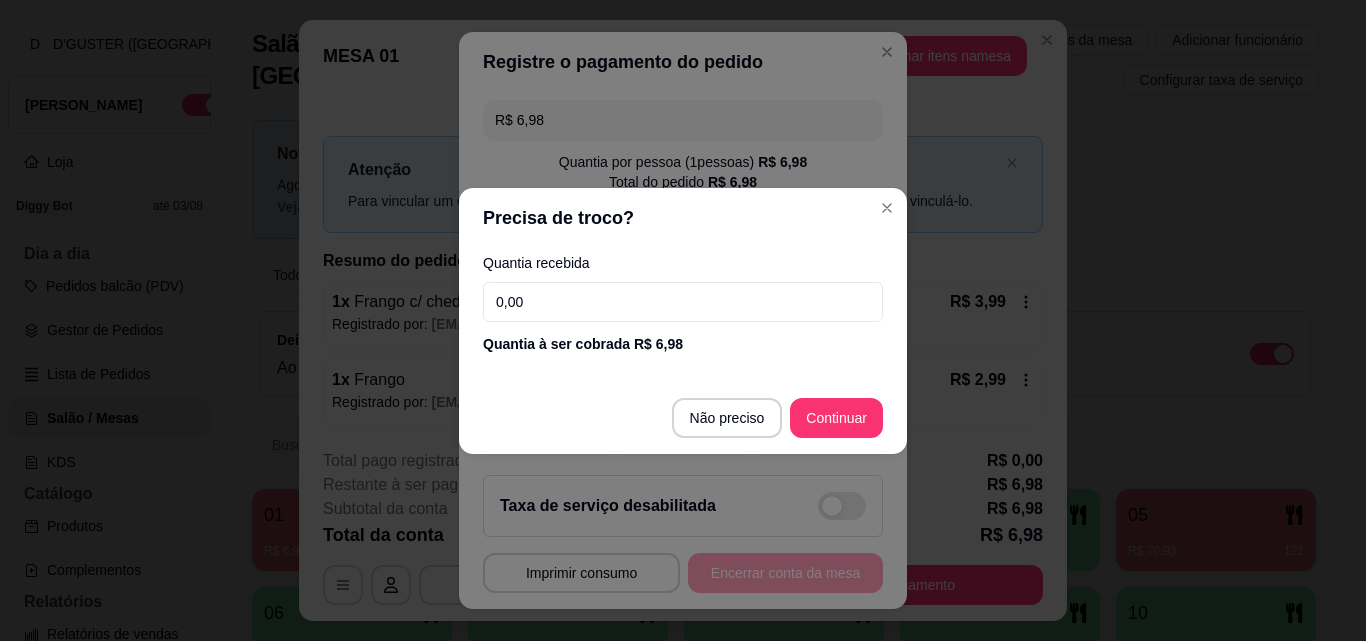 drag, startPoint x: 615, startPoint y: 262, endPoint x: 621, endPoint y: 287, distance: 25.70992 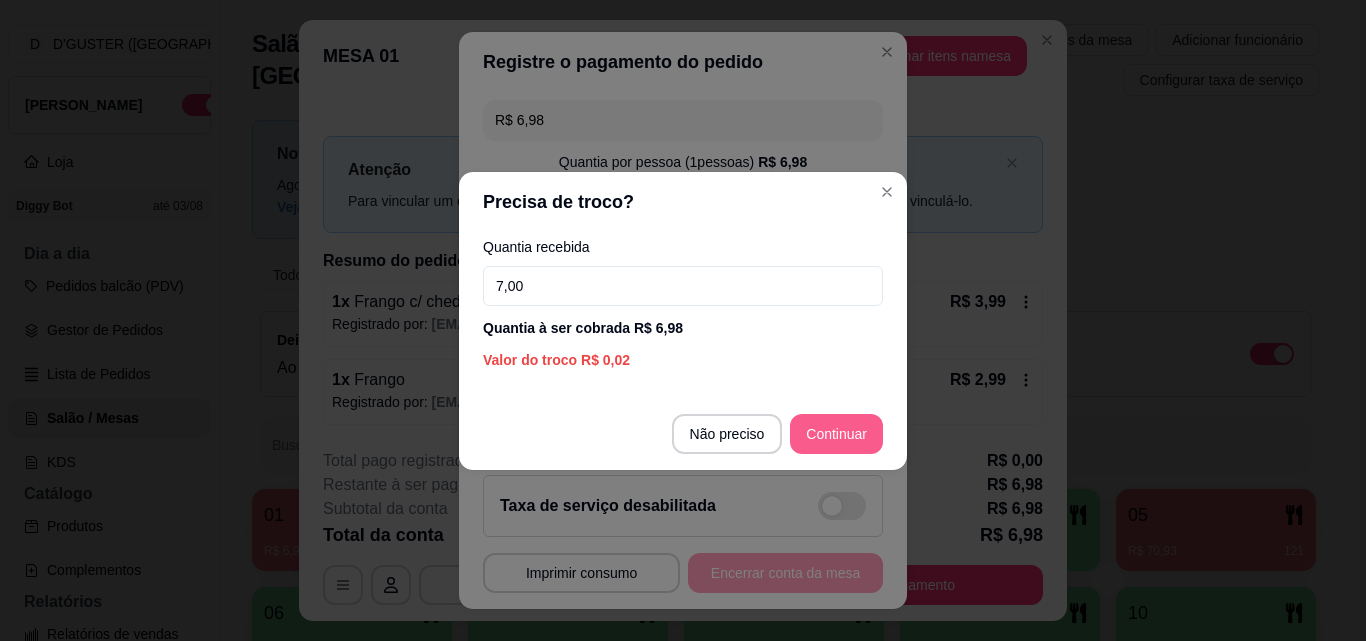 type on "7,00" 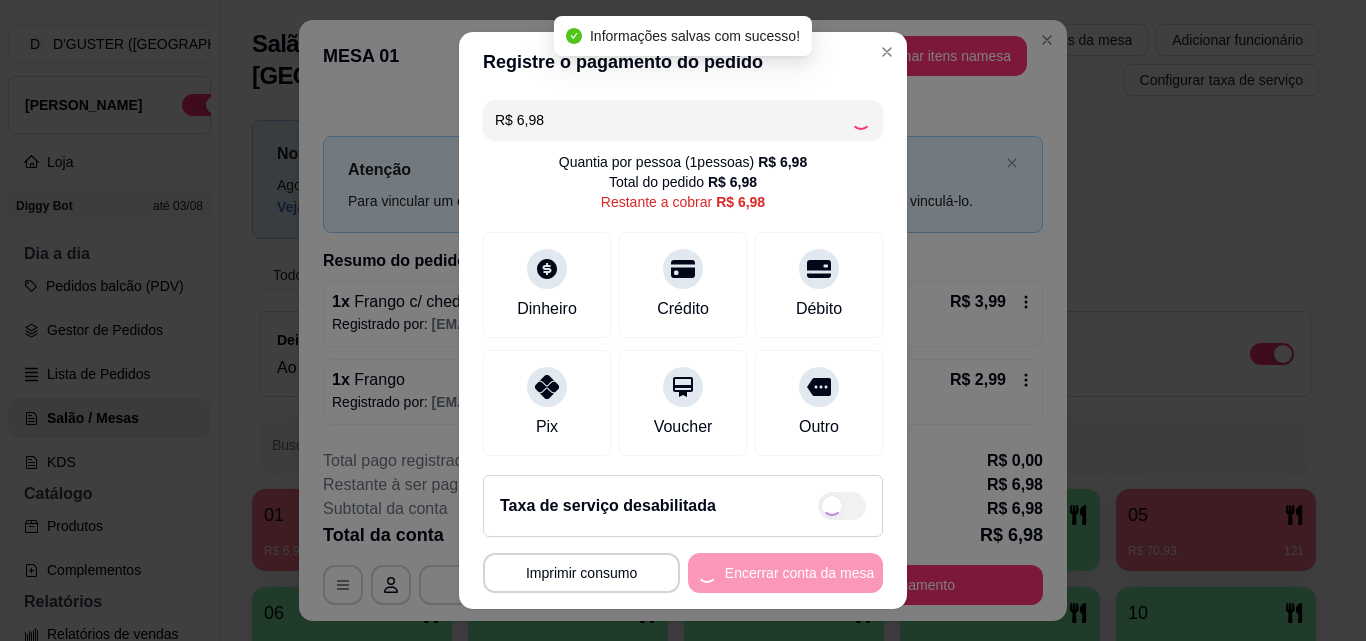 click on "**********" at bounding box center (683, 573) 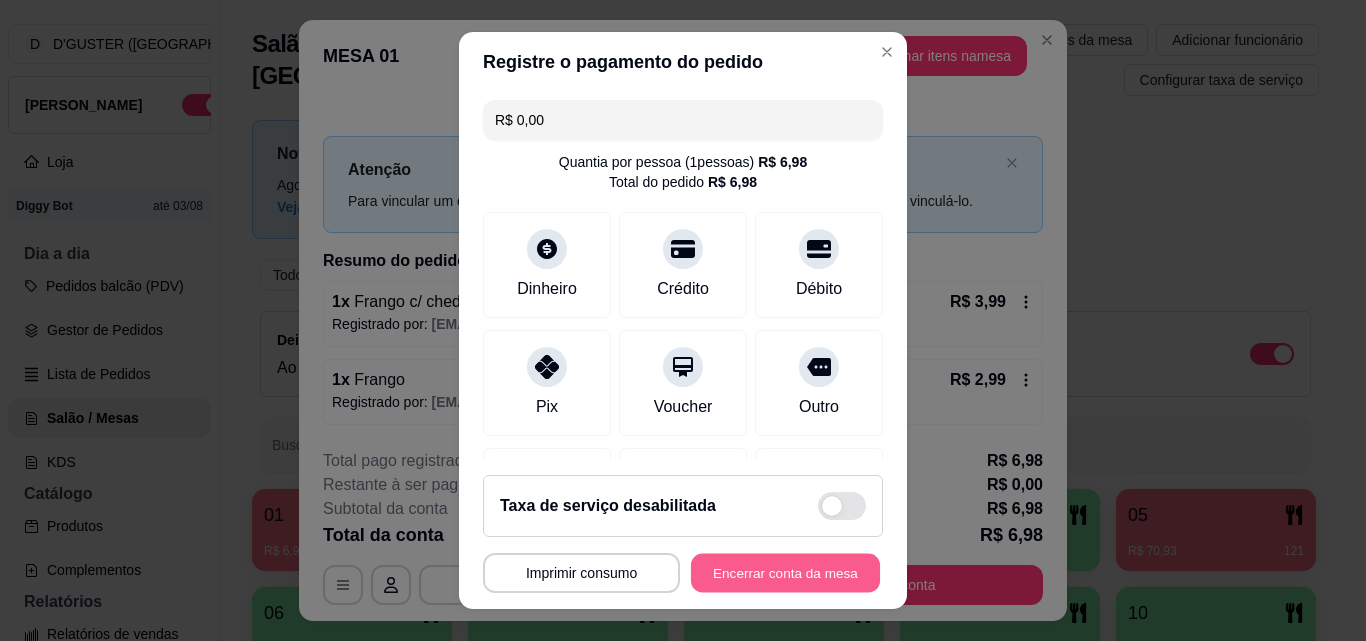 click on "Encerrar conta da mesa" at bounding box center (785, 573) 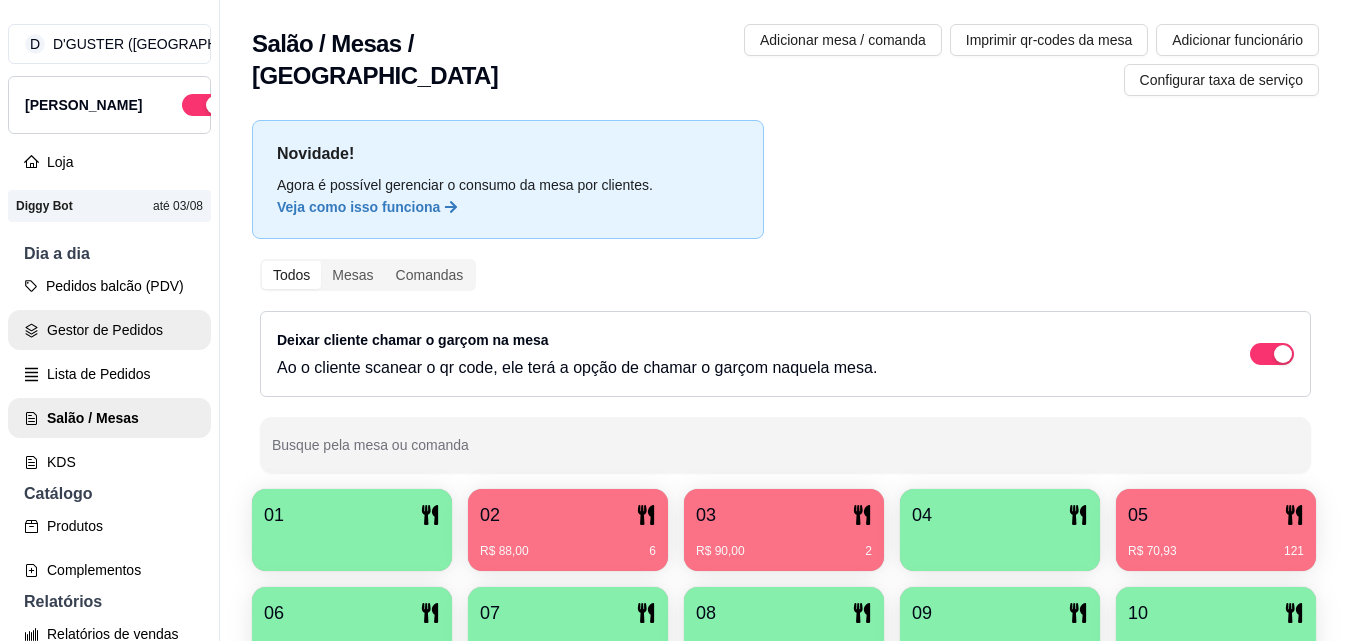 click on "Gestor de Pedidos" at bounding box center [109, 330] 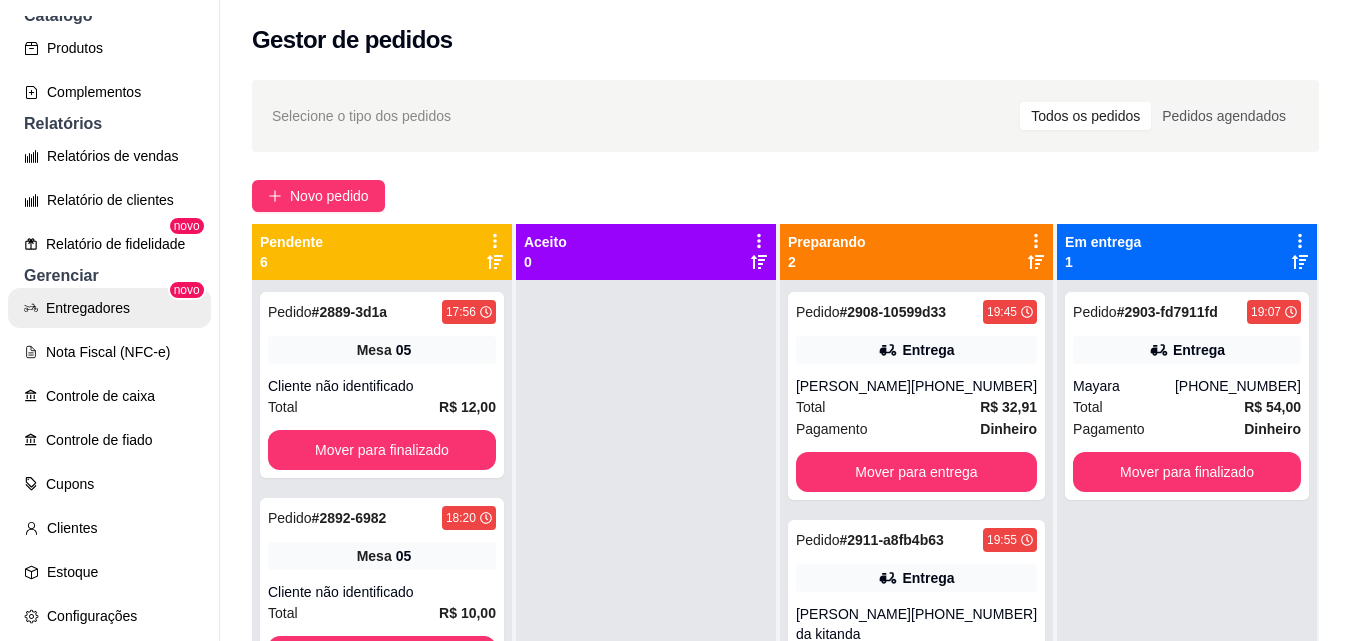 scroll, scrollTop: 500, scrollLeft: 0, axis: vertical 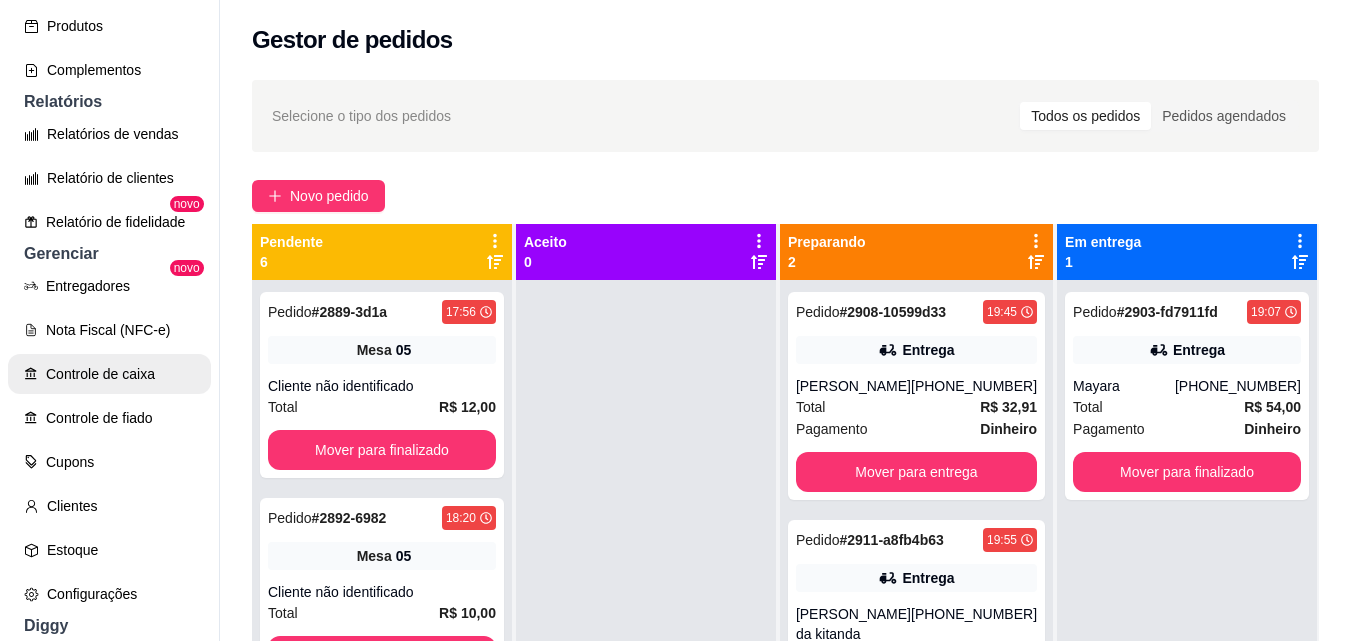 click on "Controle de caixa" at bounding box center (109, 374) 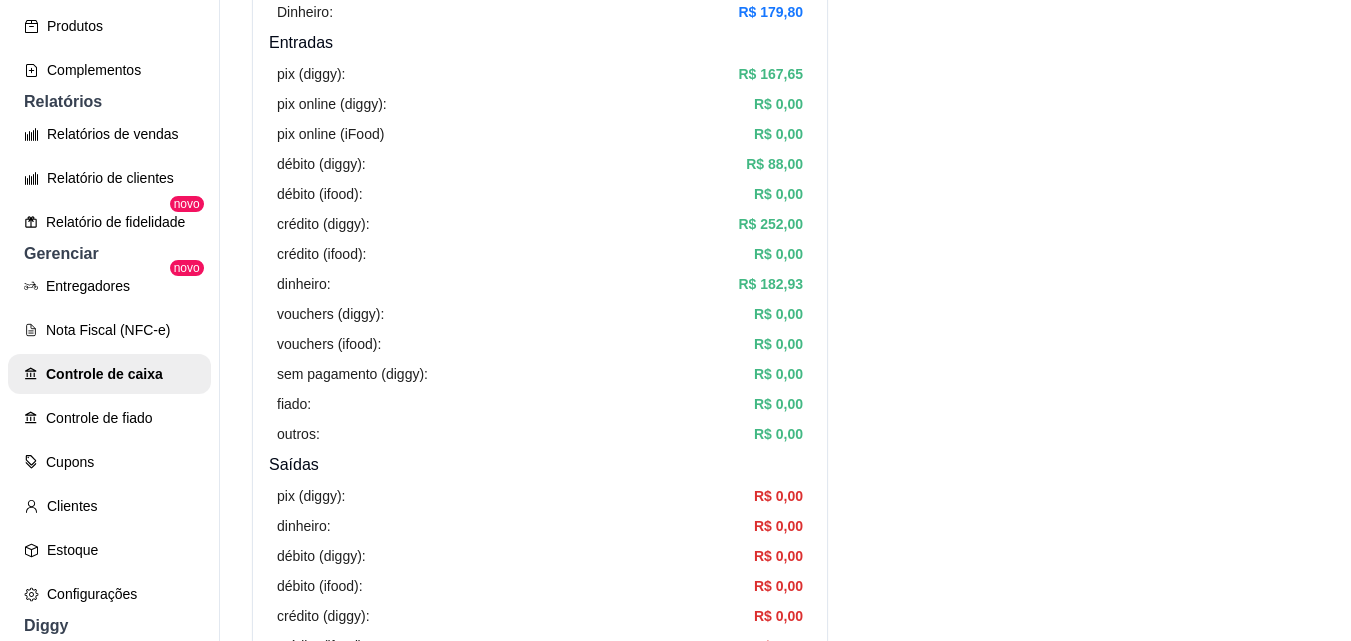 scroll, scrollTop: 0, scrollLeft: 0, axis: both 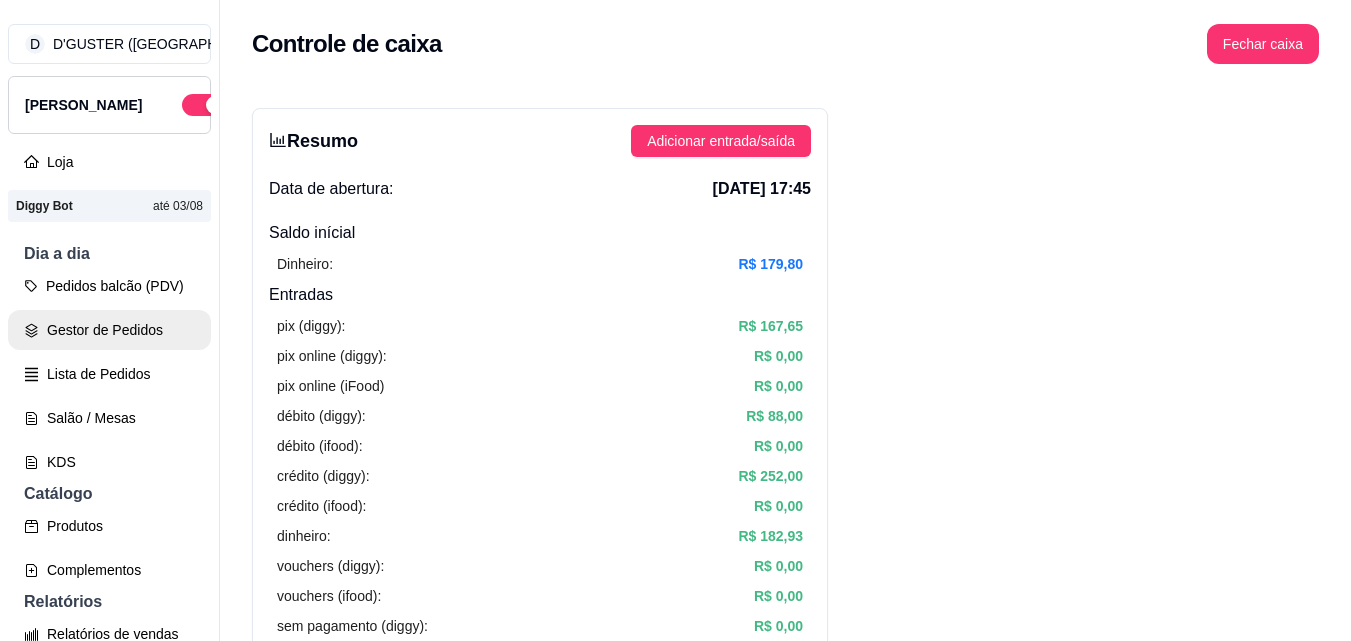 click on "Gestor de Pedidos" at bounding box center (109, 330) 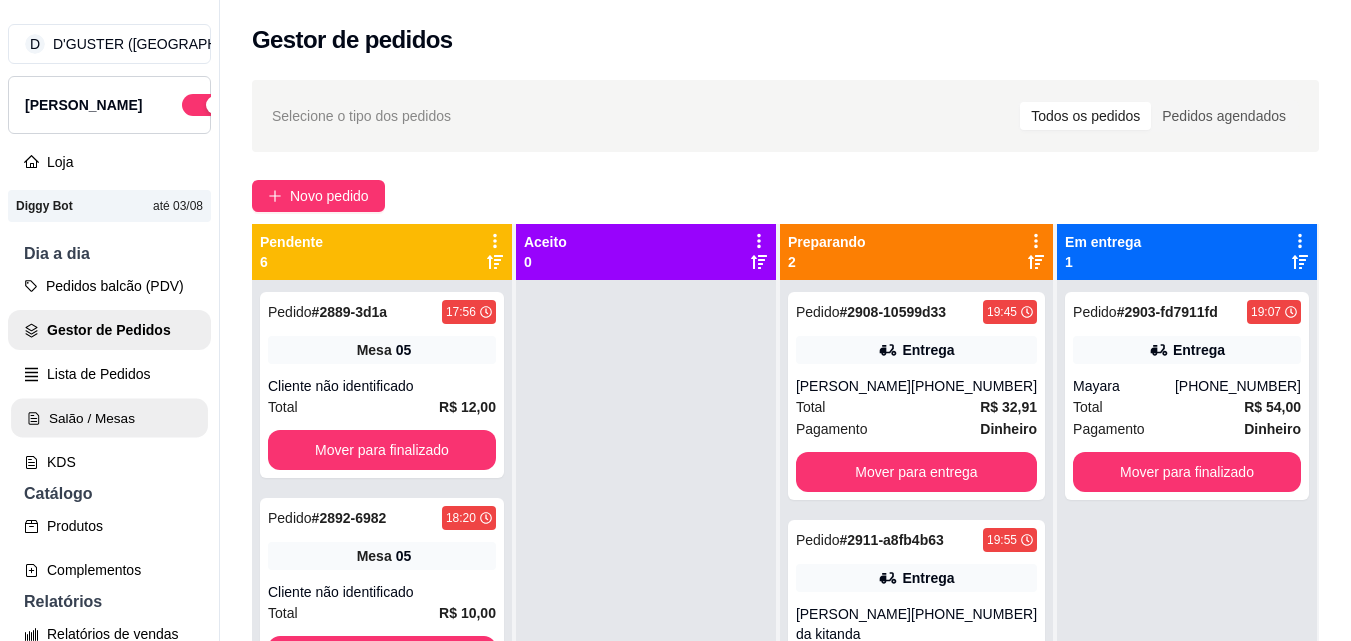 click on "Salão / Mesas" at bounding box center (109, 418) 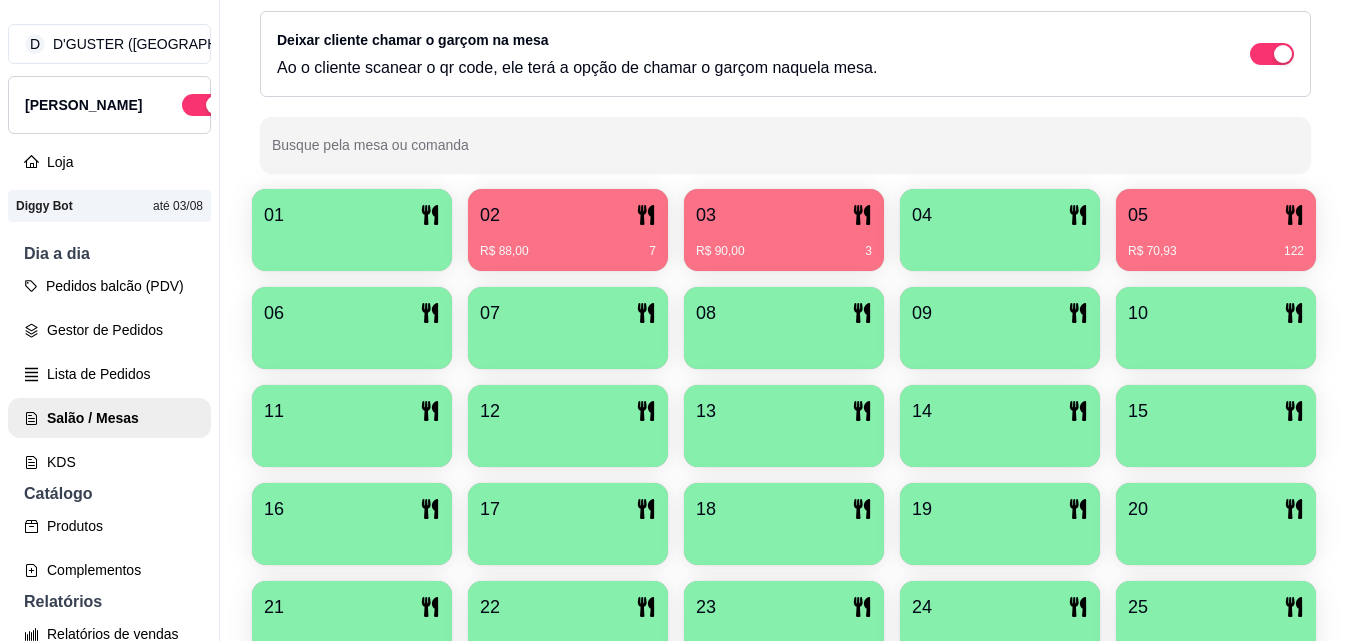 scroll, scrollTop: 0, scrollLeft: 0, axis: both 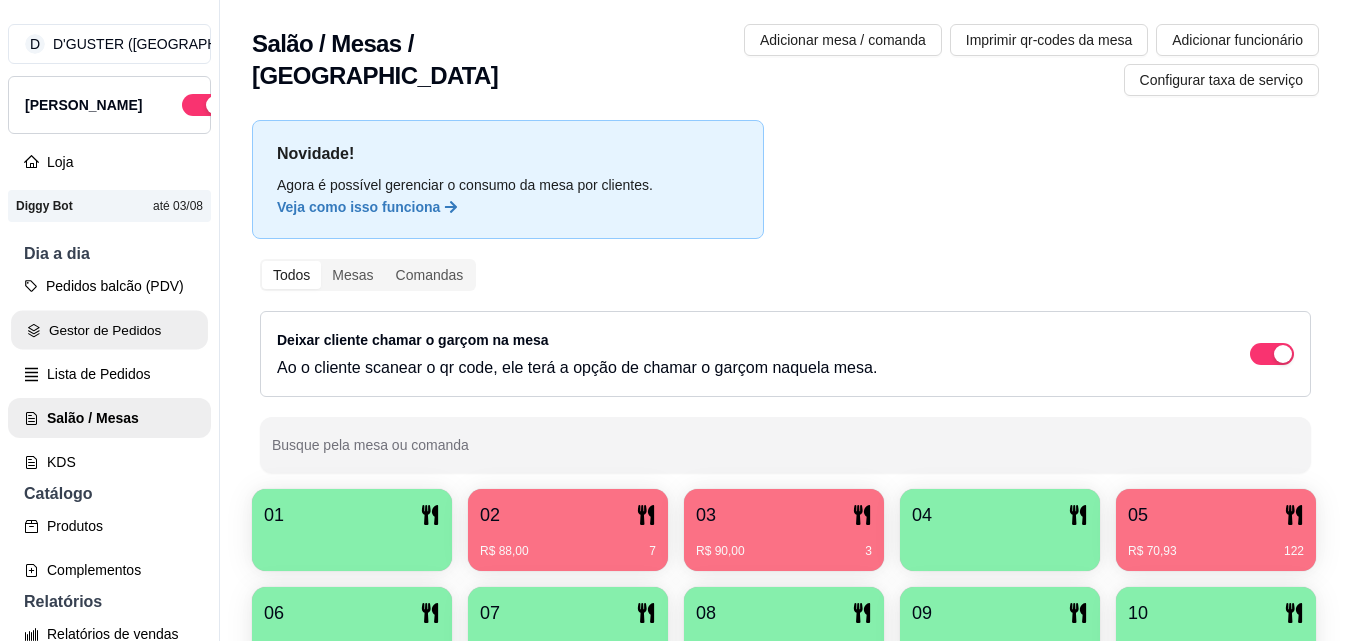 click on "Gestor de Pedidos" at bounding box center (109, 330) 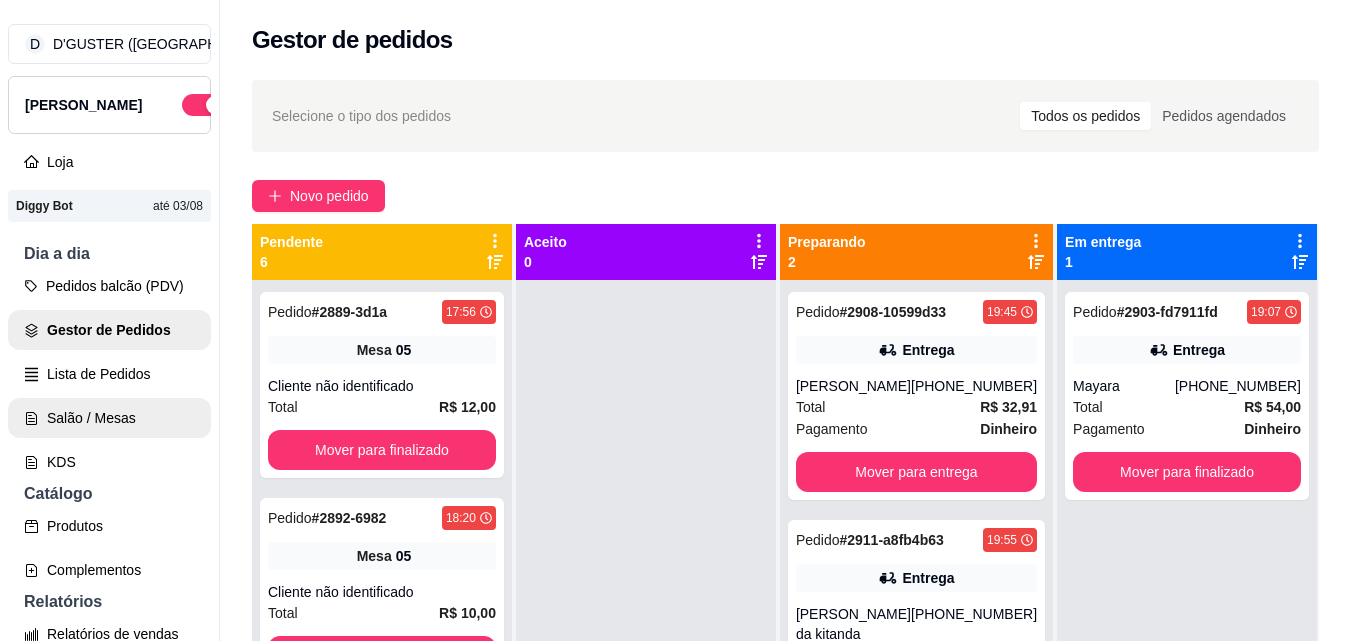 click on "Salão / Mesas" at bounding box center (109, 418) 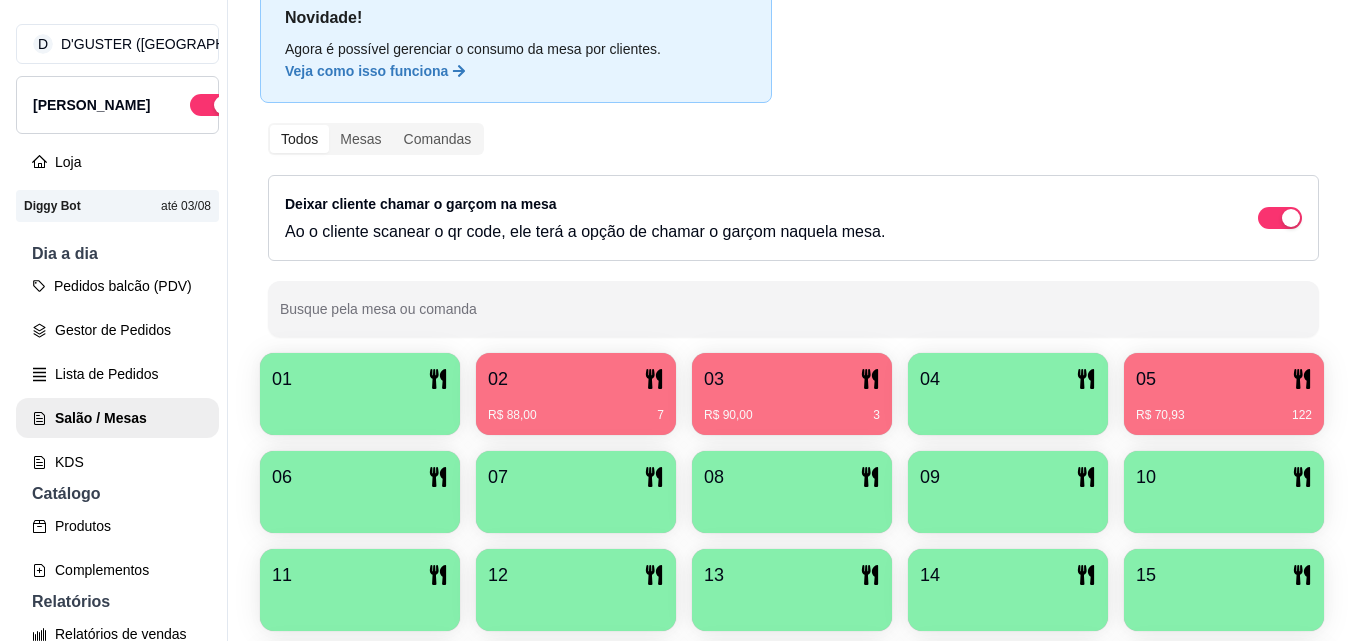 scroll, scrollTop: 300, scrollLeft: 0, axis: vertical 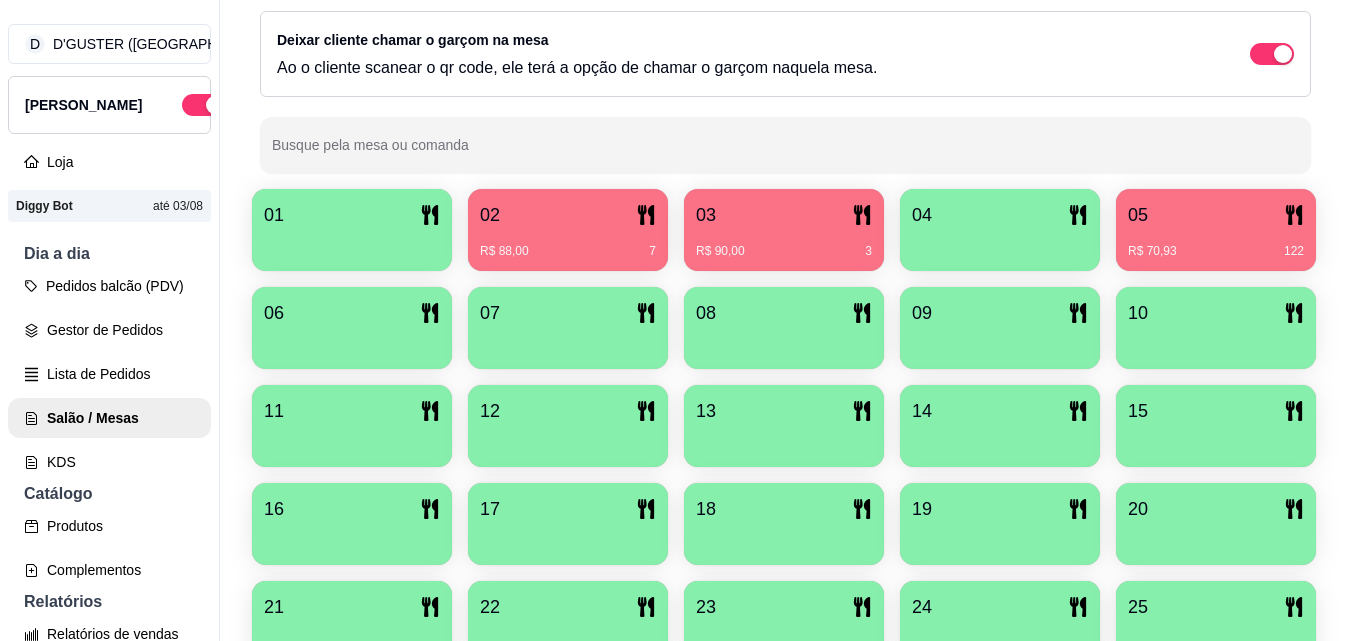 click on "R$ 70,93 122" at bounding box center [1216, 251] 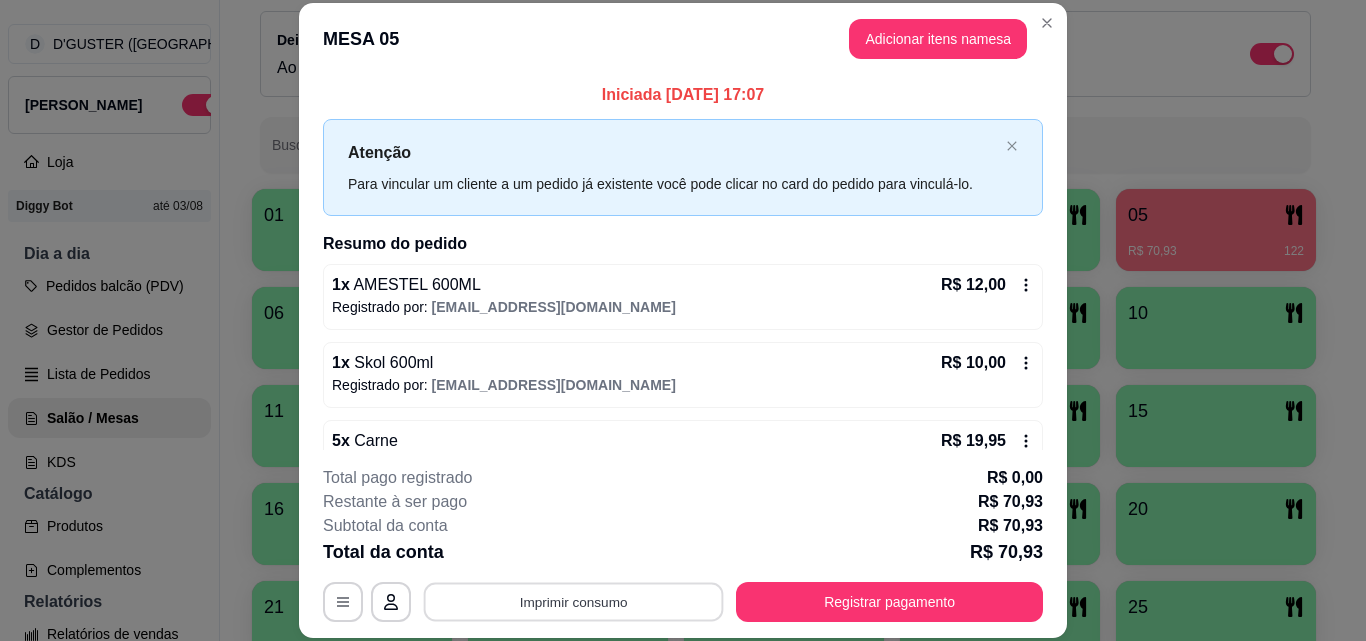 click on "Imprimir consumo" at bounding box center (574, 601) 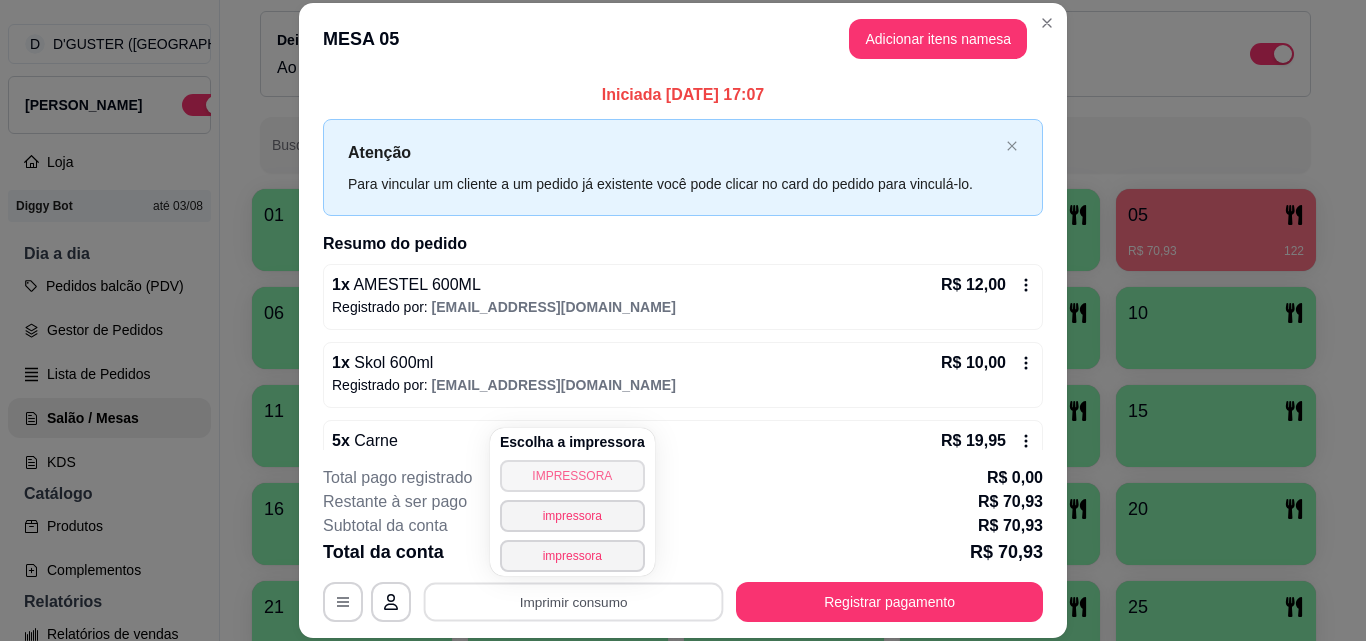click on "IMPRESSORA" at bounding box center [572, 476] 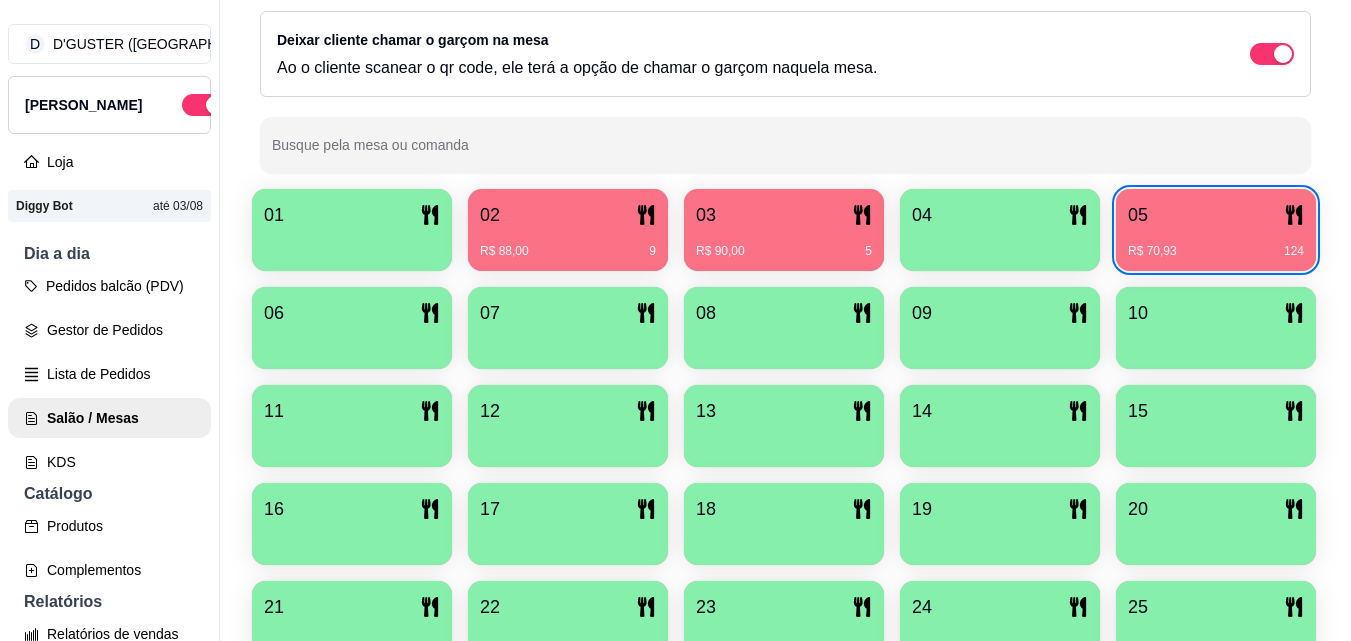 type 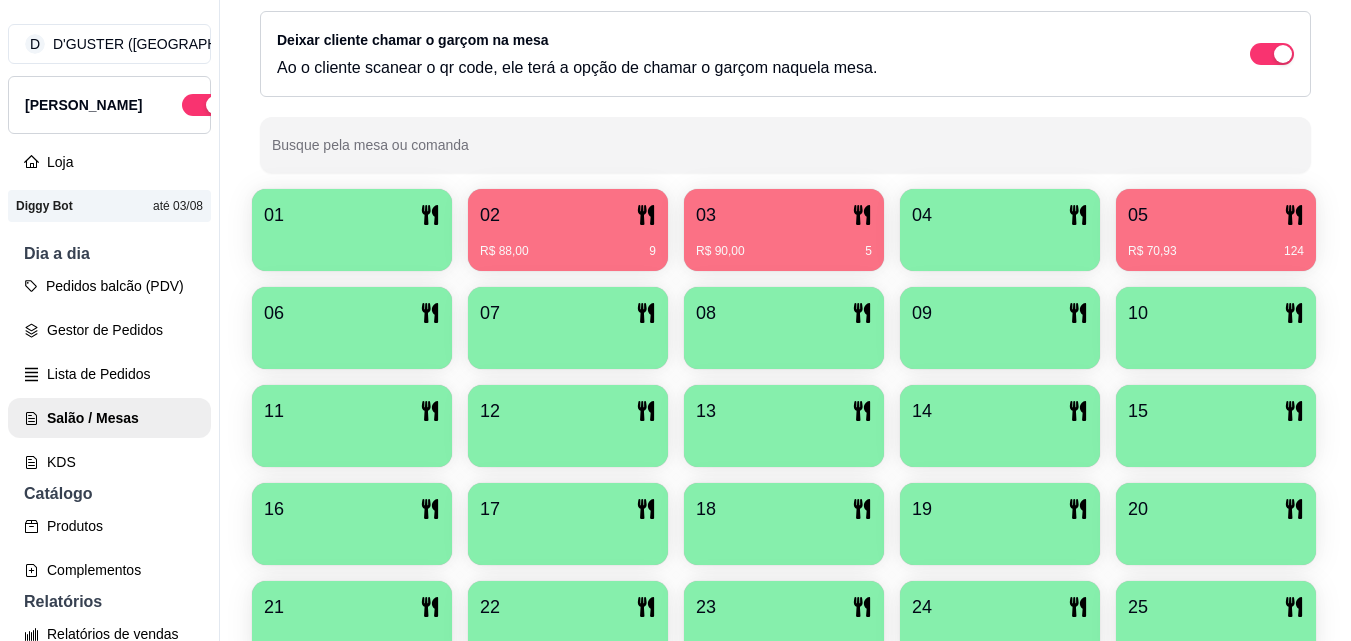 click on "01 02 R$ 88,00 9 03 R$ 90,00 5 04 05 R$ 70,93 124 06 07 08 09 10 11 12 13 14 15 16 17 18 19 20 21 22 23 24 25 26 27 28 29 30 31 32 33 34 35 36" at bounding box center (785, 573) 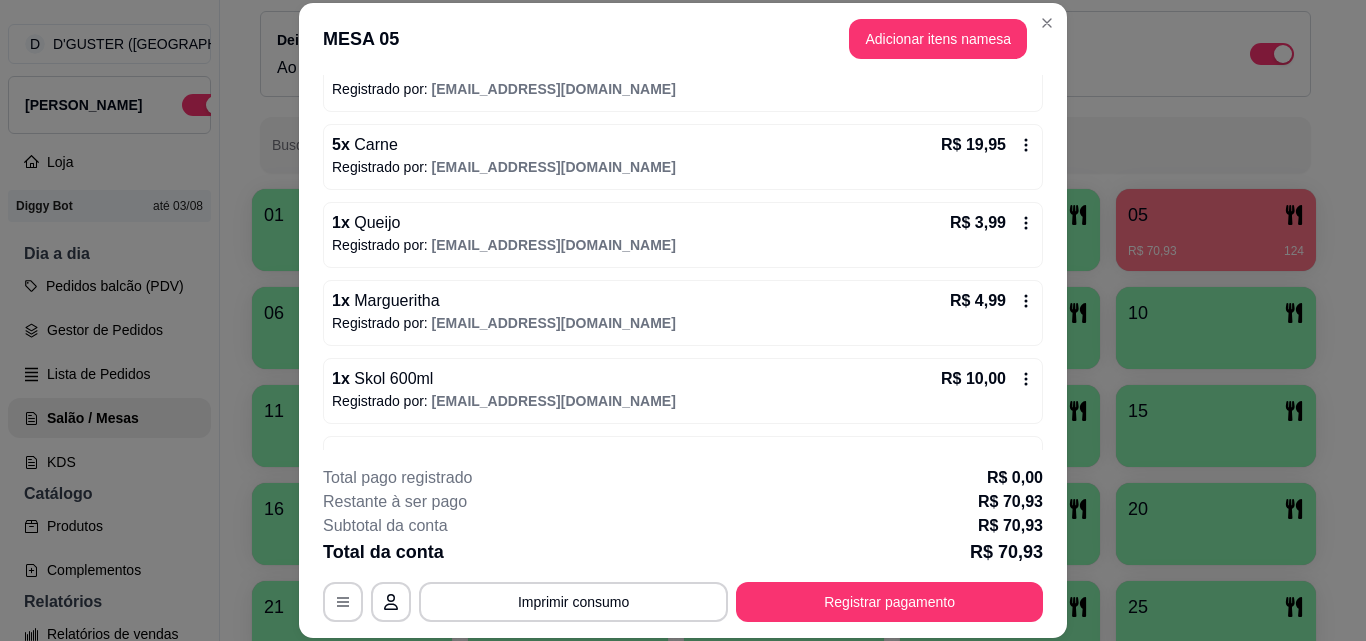 scroll, scrollTop: 300, scrollLeft: 0, axis: vertical 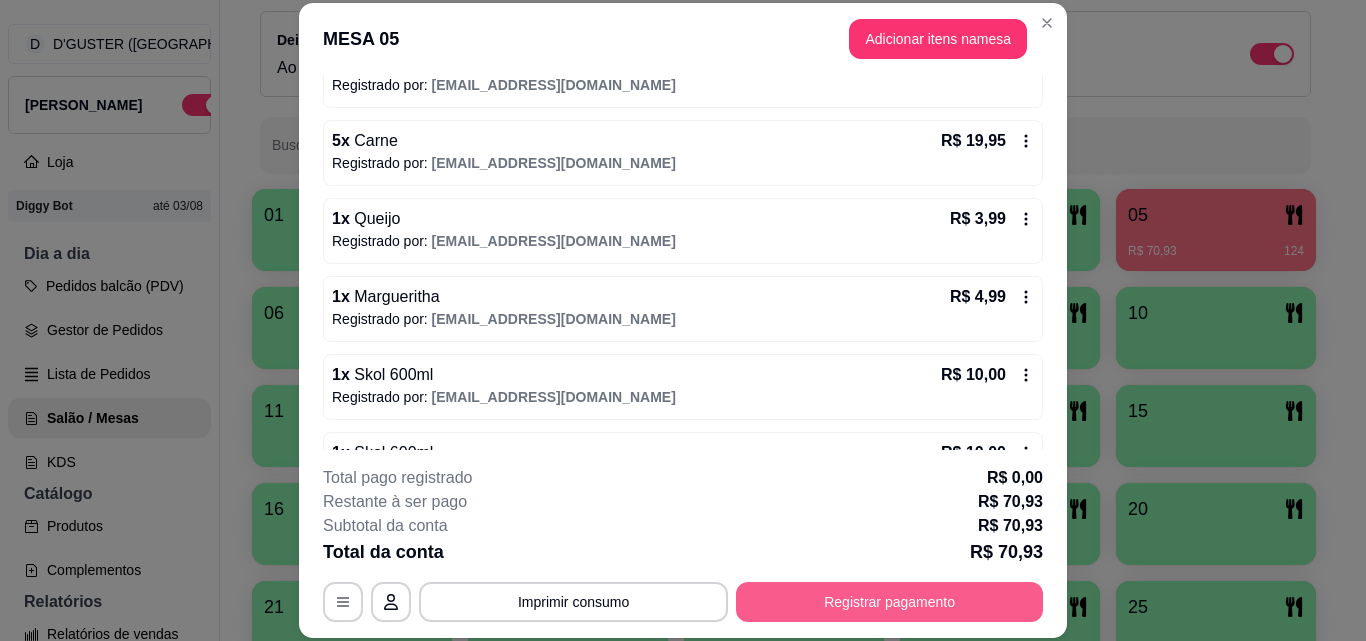 click on "Registrar pagamento" at bounding box center (889, 602) 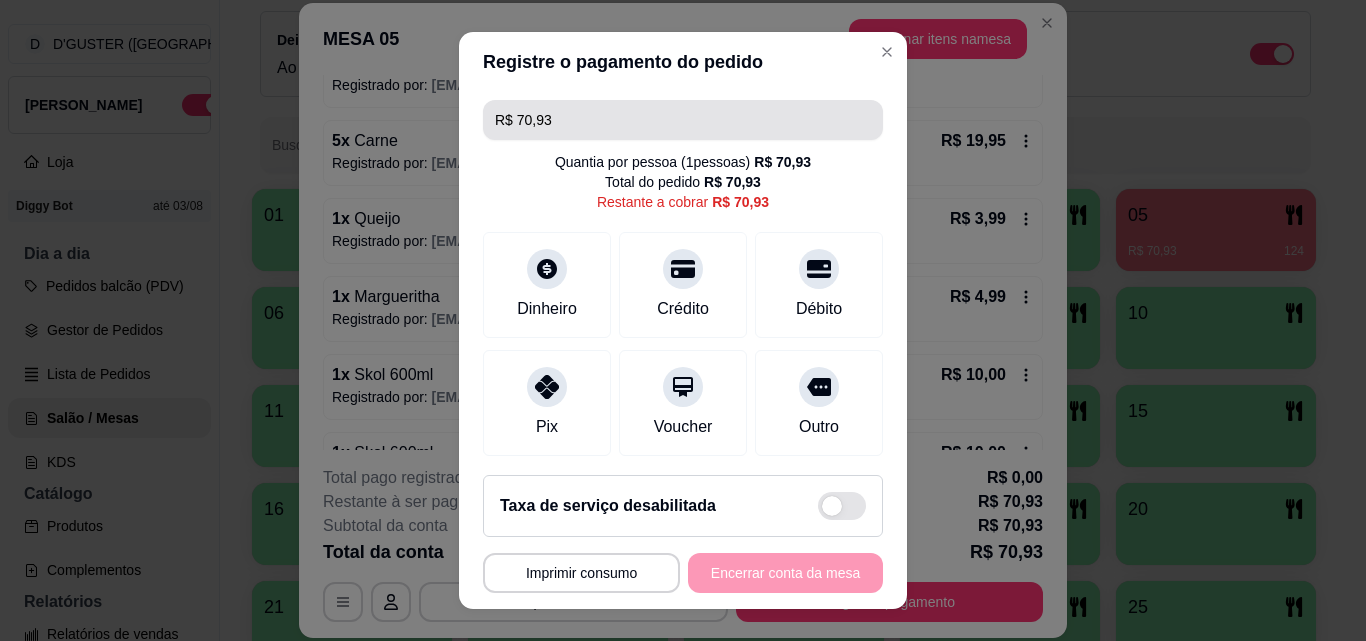 click on "R$ 70,93" at bounding box center (683, 120) 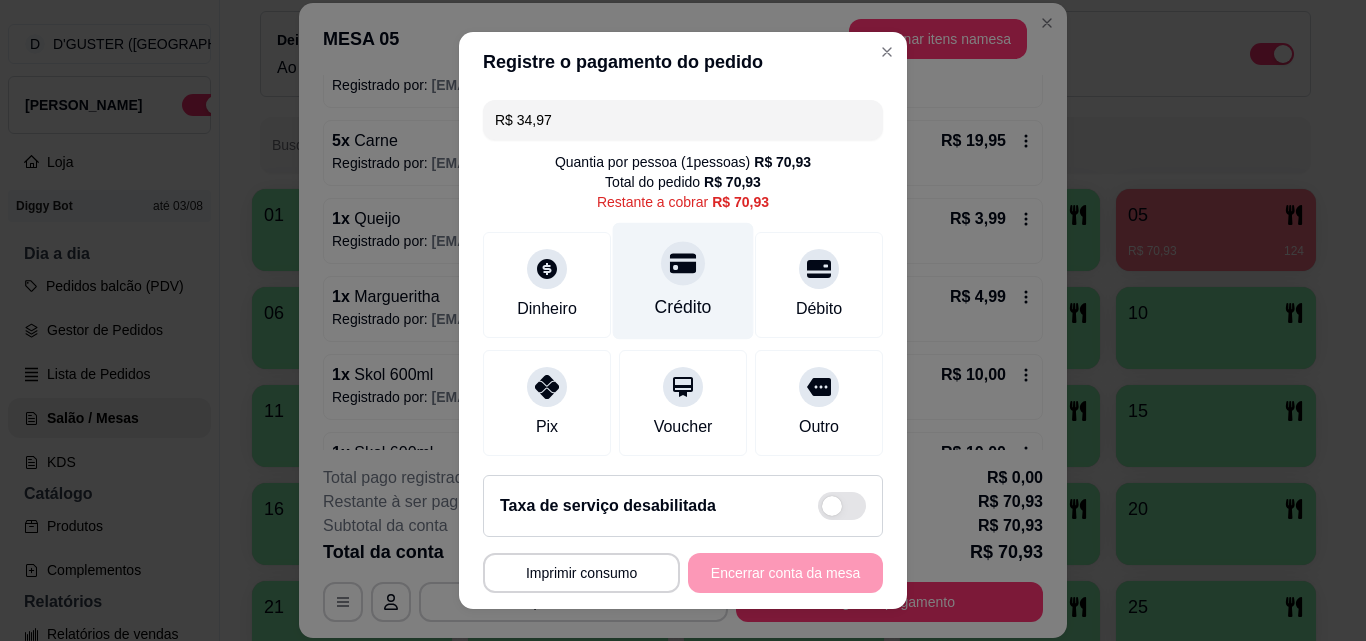click on "Crédito" at bounding box center (683, 307) 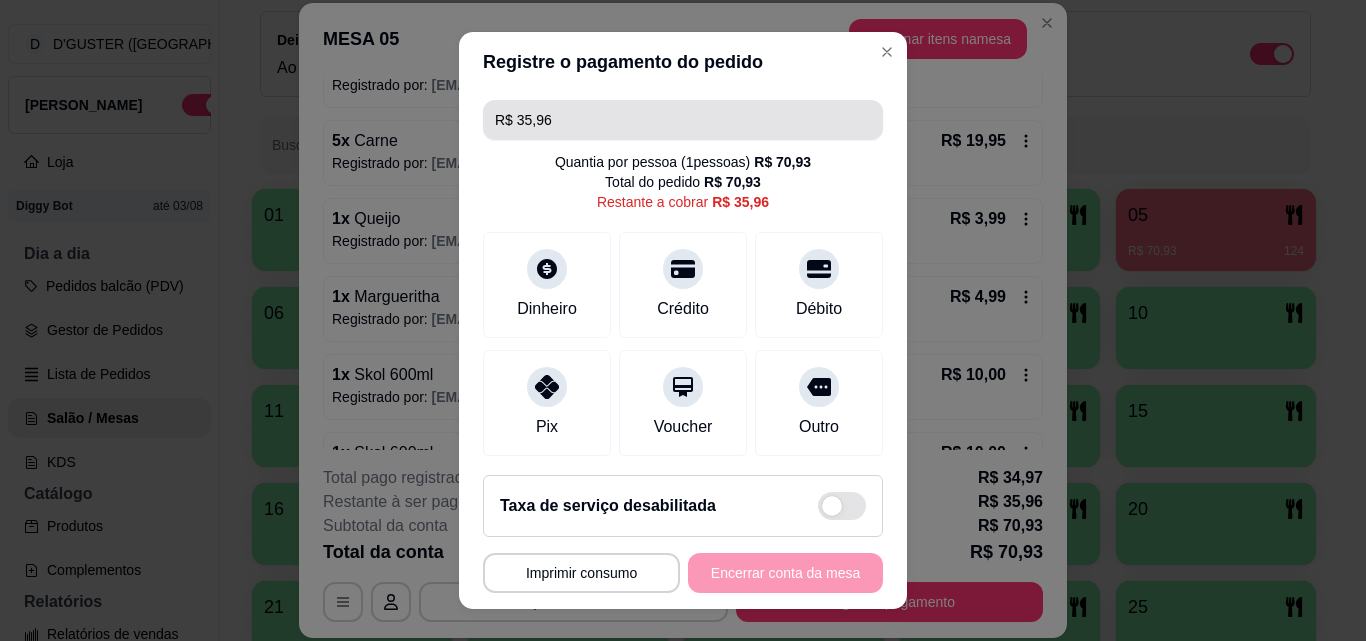 click on "R$ 35,96" at bounding box center (683, 120) 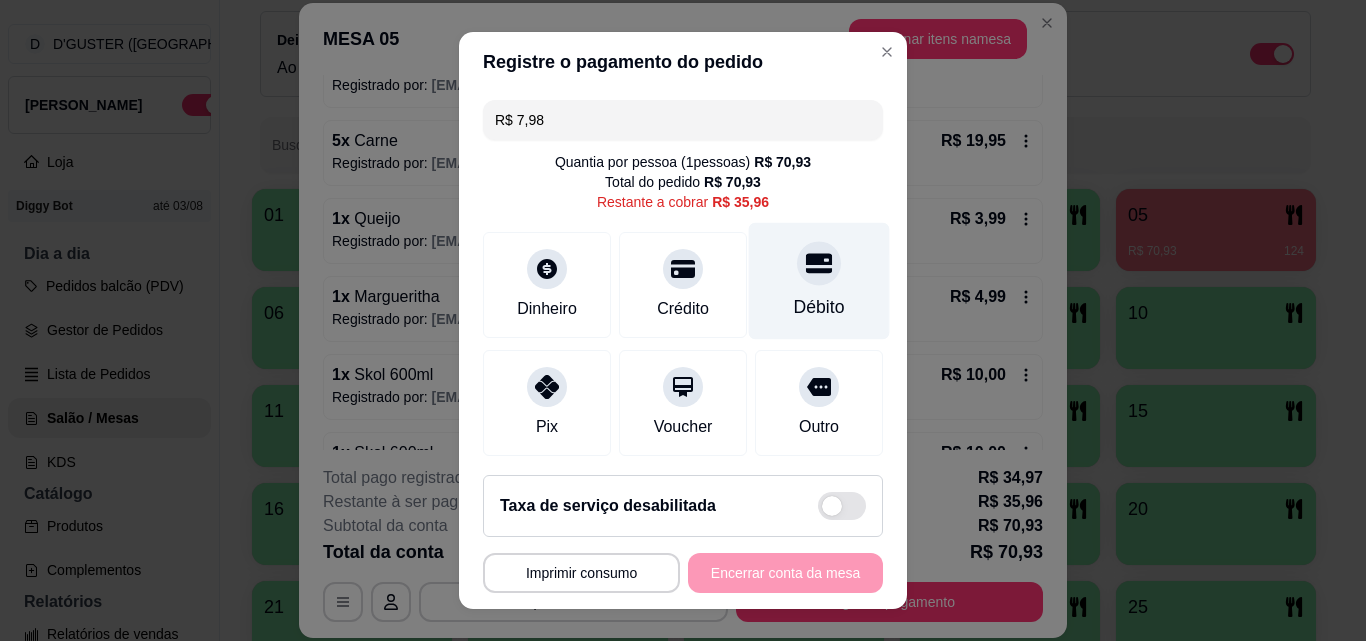 click on "Débito" at bounding box center [819, 307] 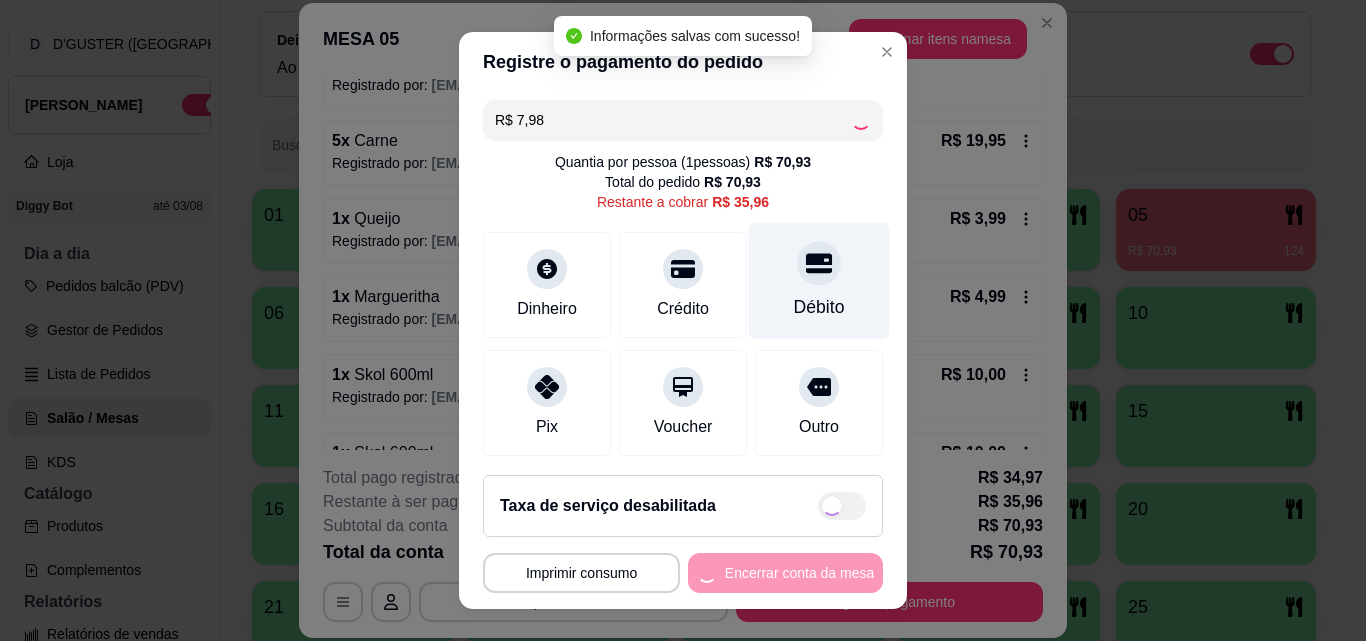 type on "R$ 27,98" 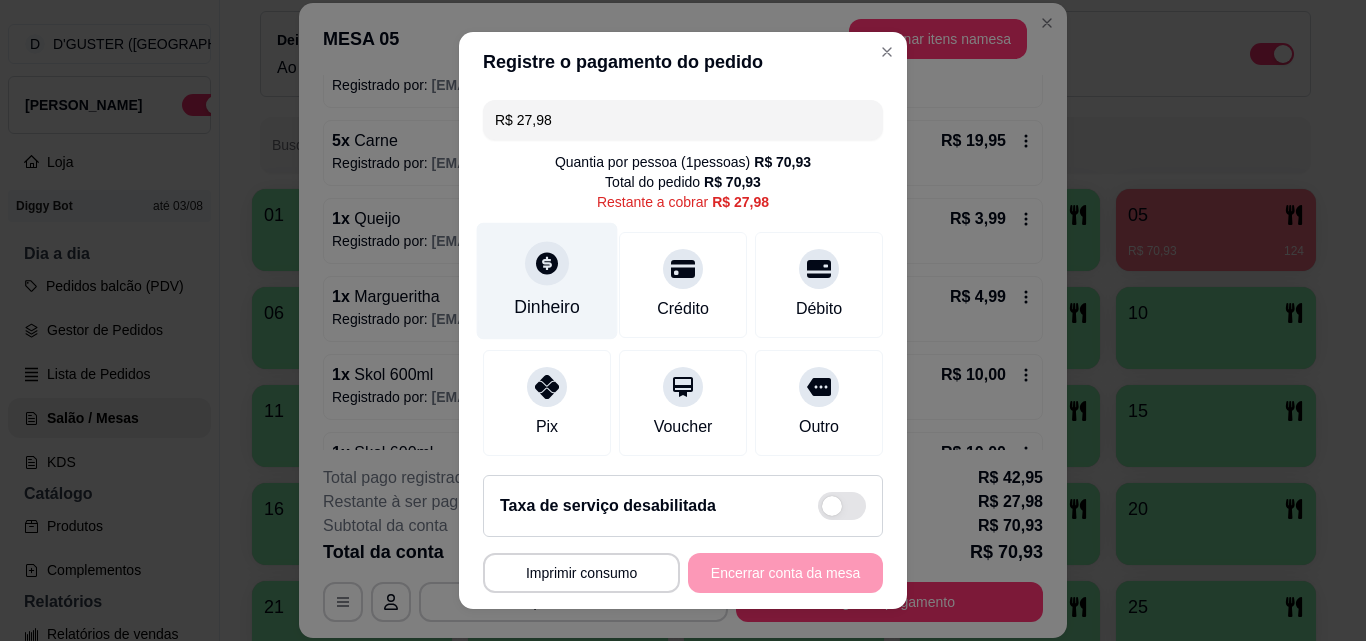 click on "Dinheiro" at bounding box center (547, 307) 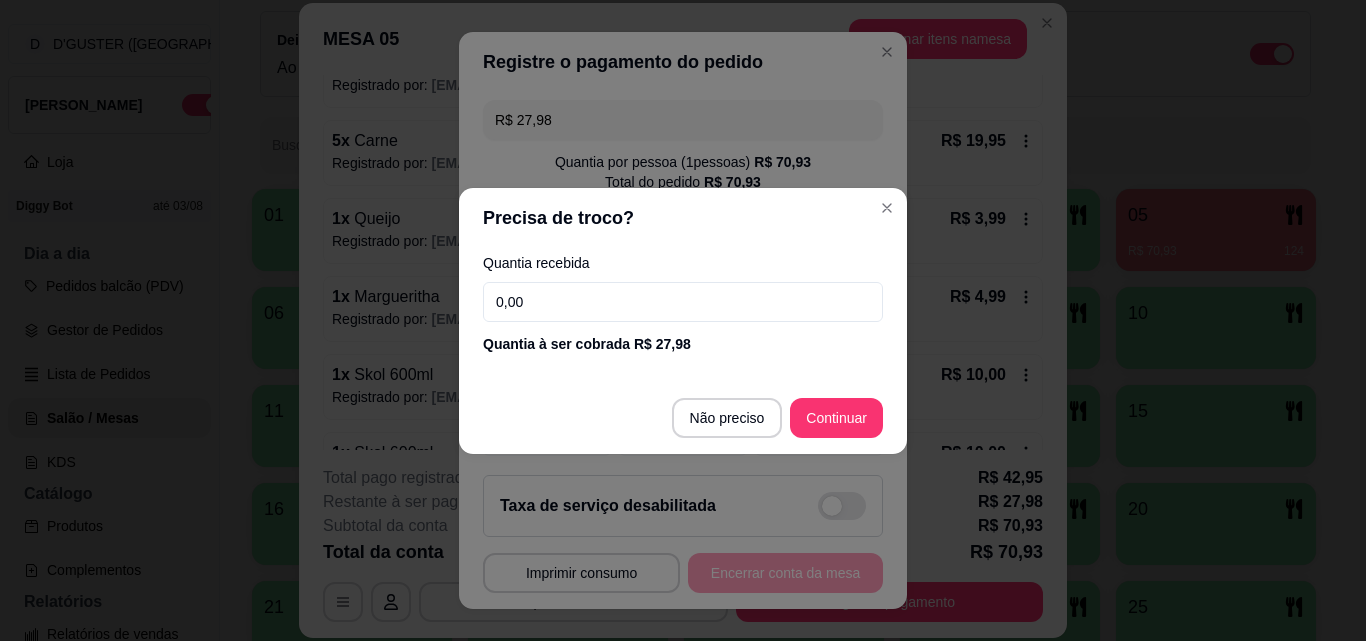 click on "0,00" at bounding box center (683, 302) 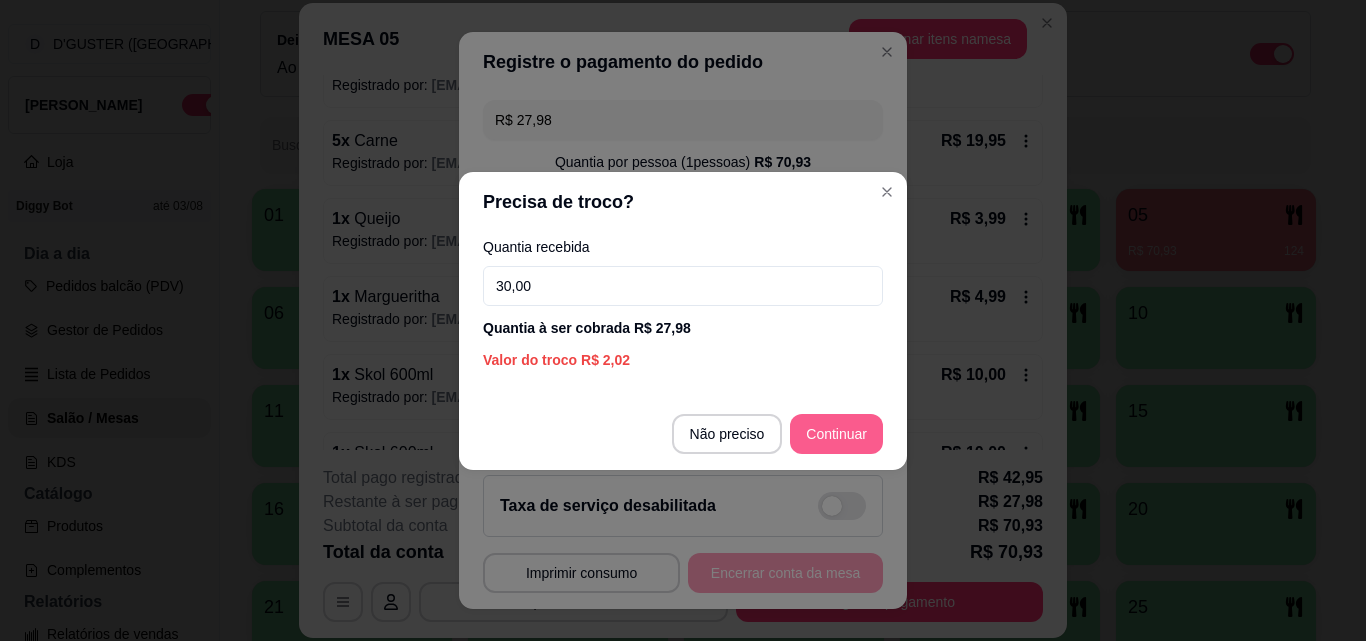 type on "30,00" 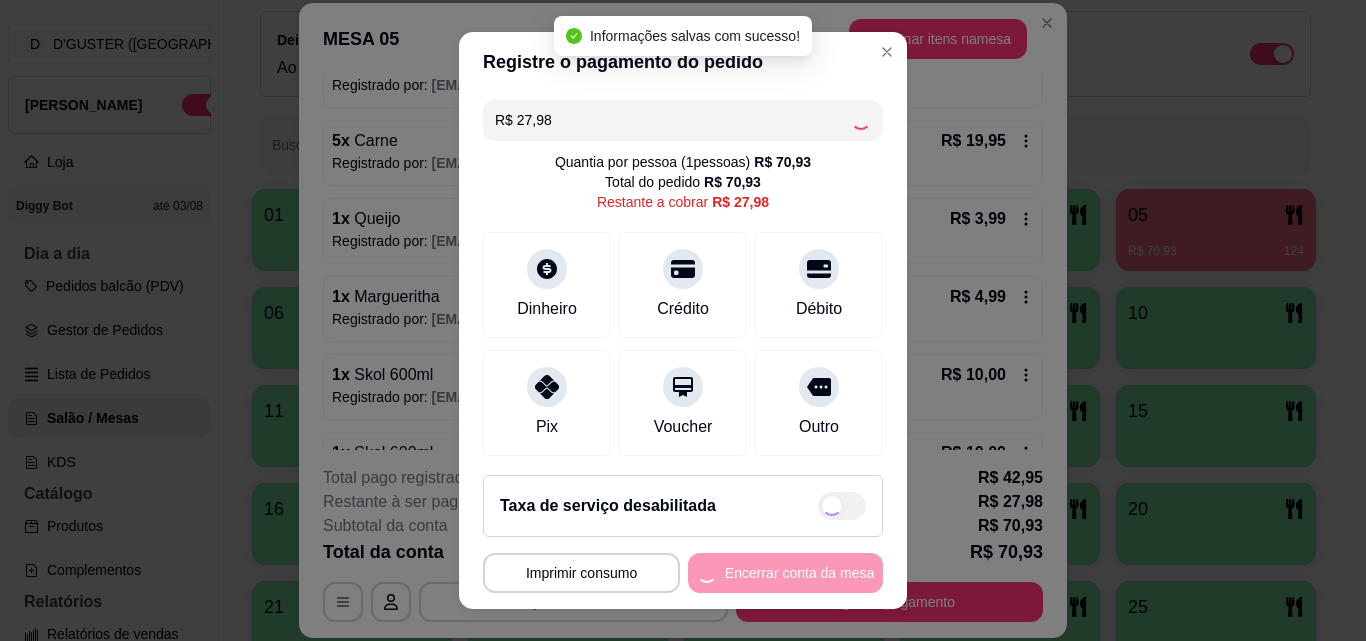 type on "R$ 0,00" 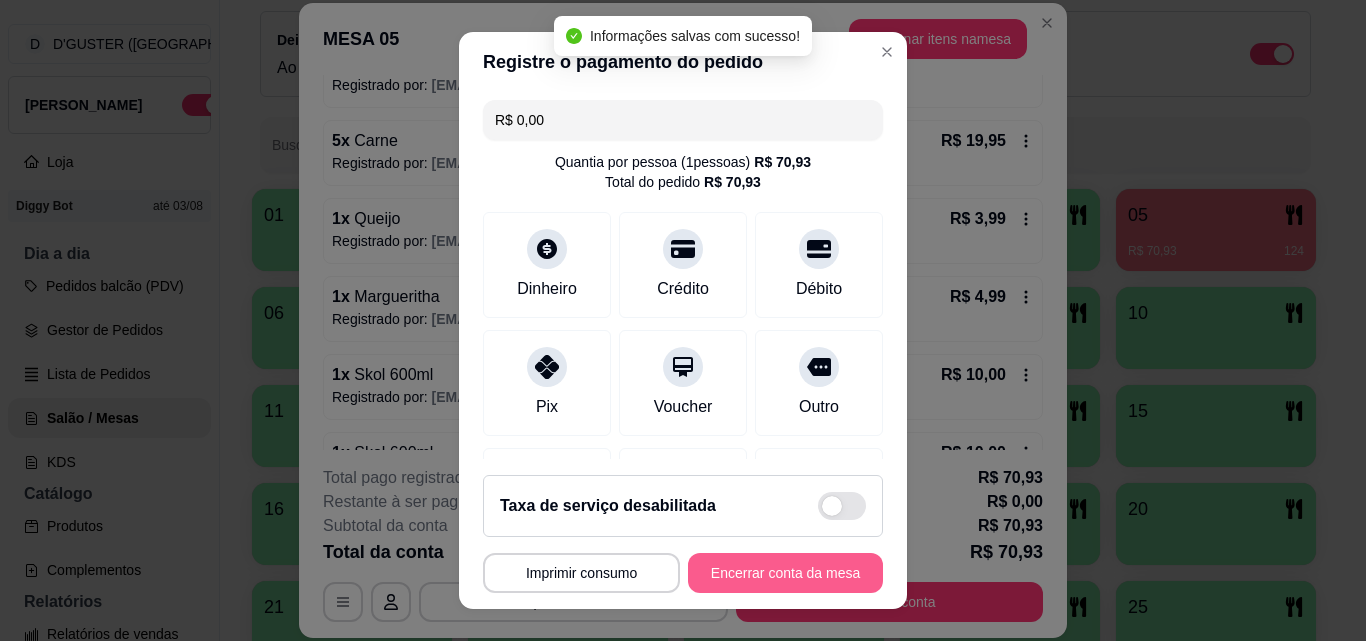 click on "Encerrar conta da mesa" at bounding box center (785, 573) 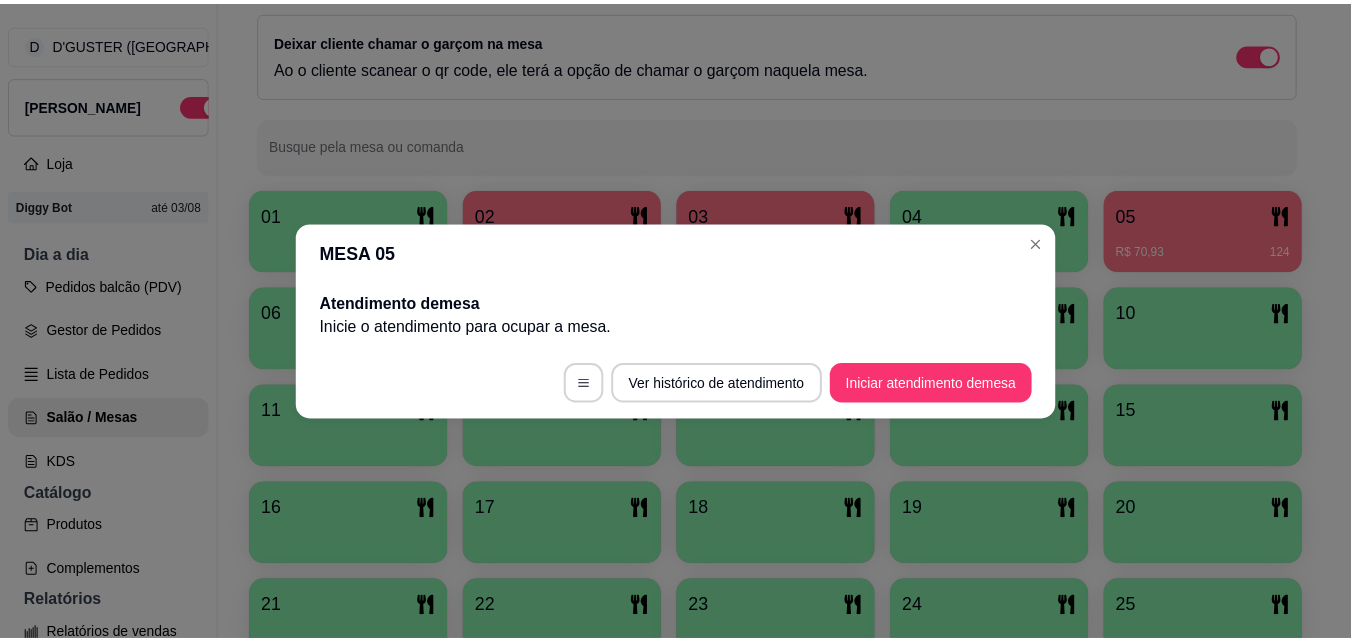 scroll, scrollTop: 0, scrollLeft: 0, axis: both 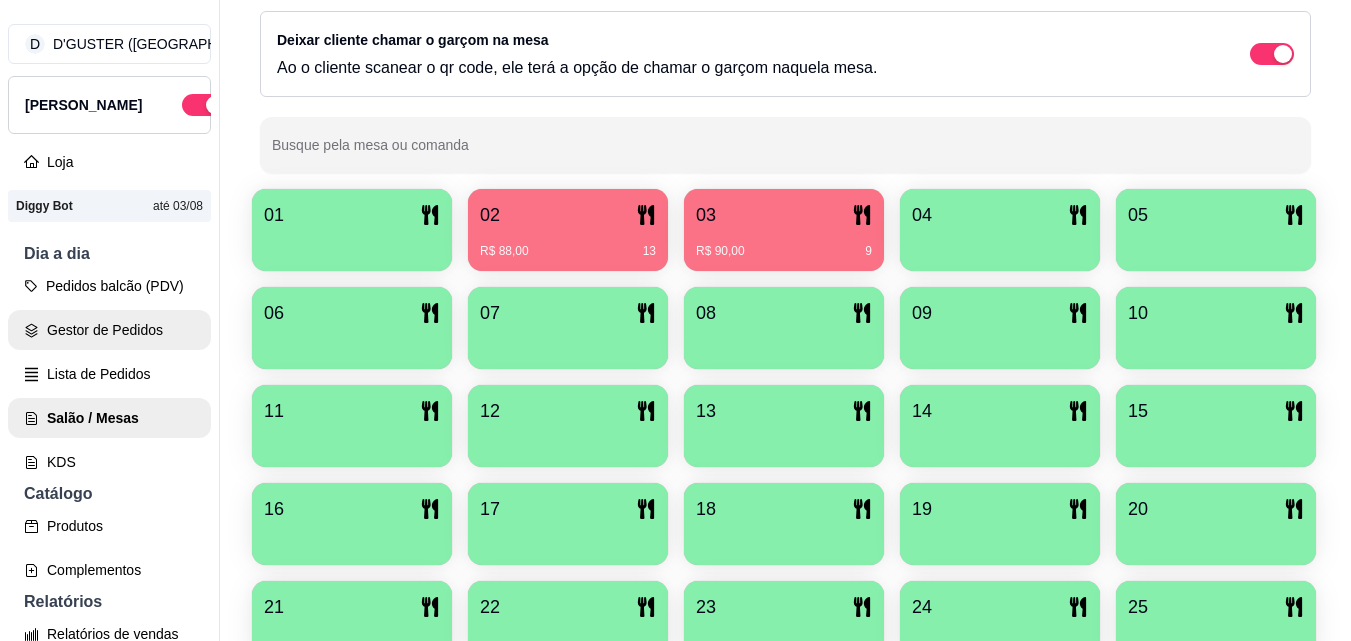 click on "Gestor de Pedidos" at bounding box center [109, 330] 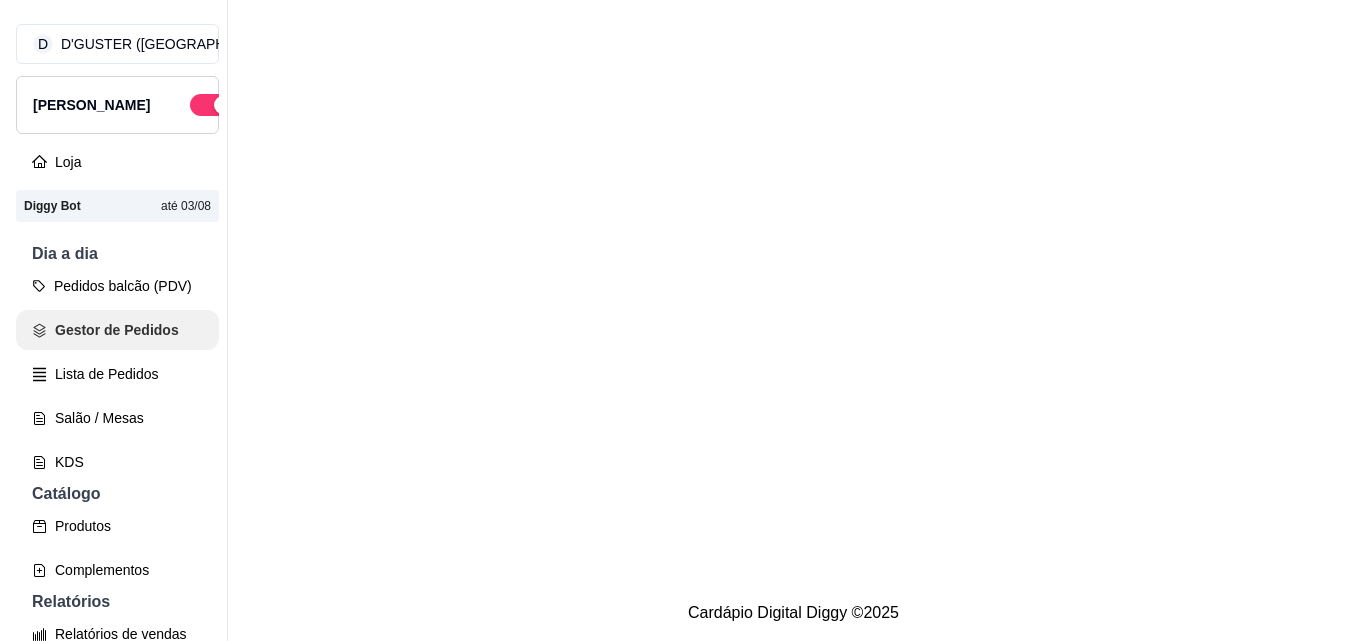 scroll, scrollTop: 0, scrollLeft: 0, axis: both 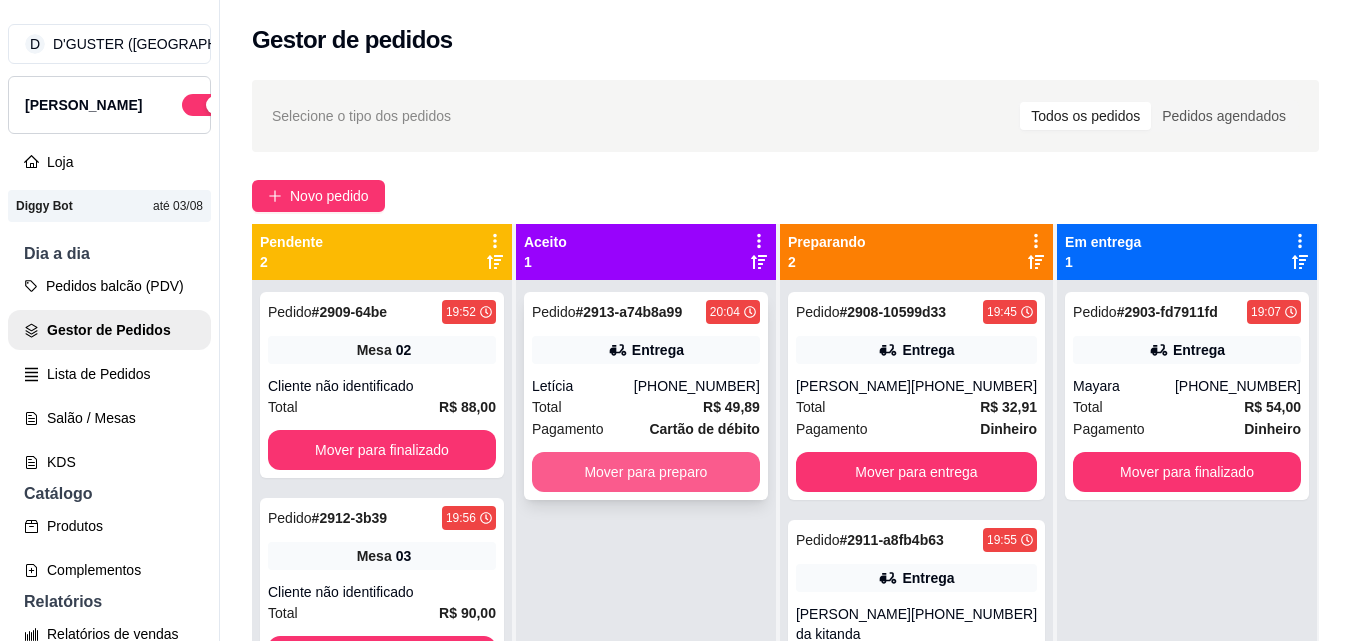 click on "Mover para preparo" at bounding box center [646, 472] 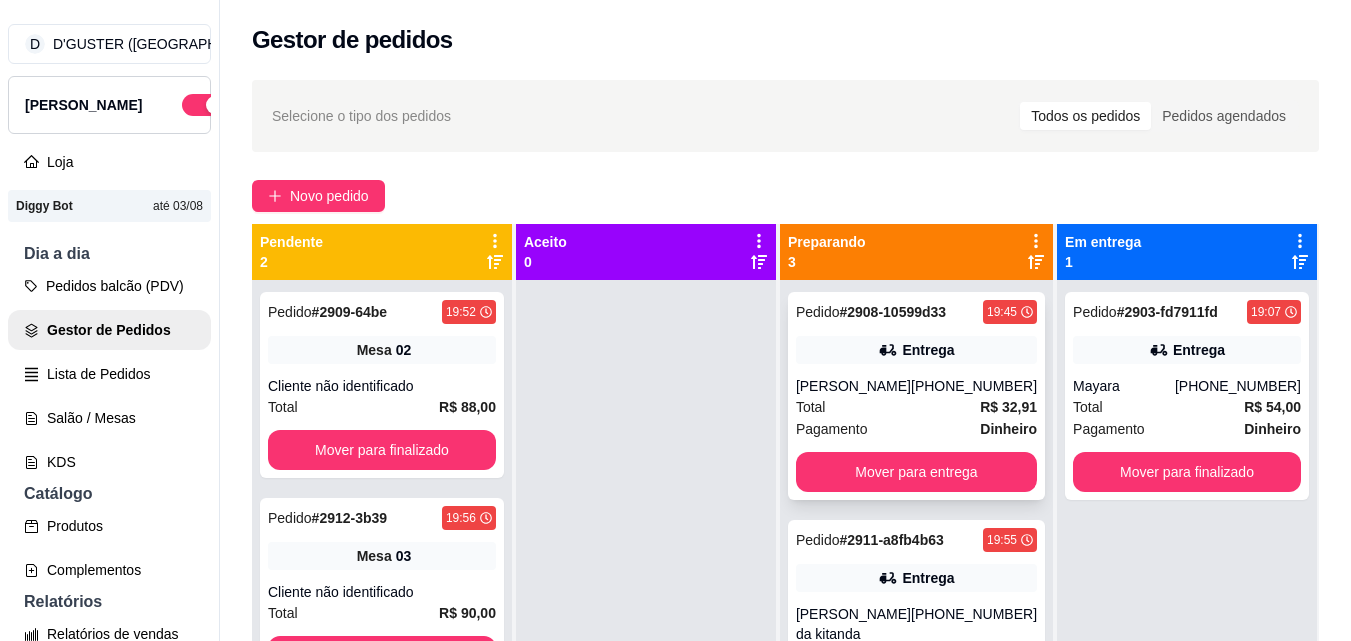 click on "(75) 99101-8158" at bounding box center (974, 386) 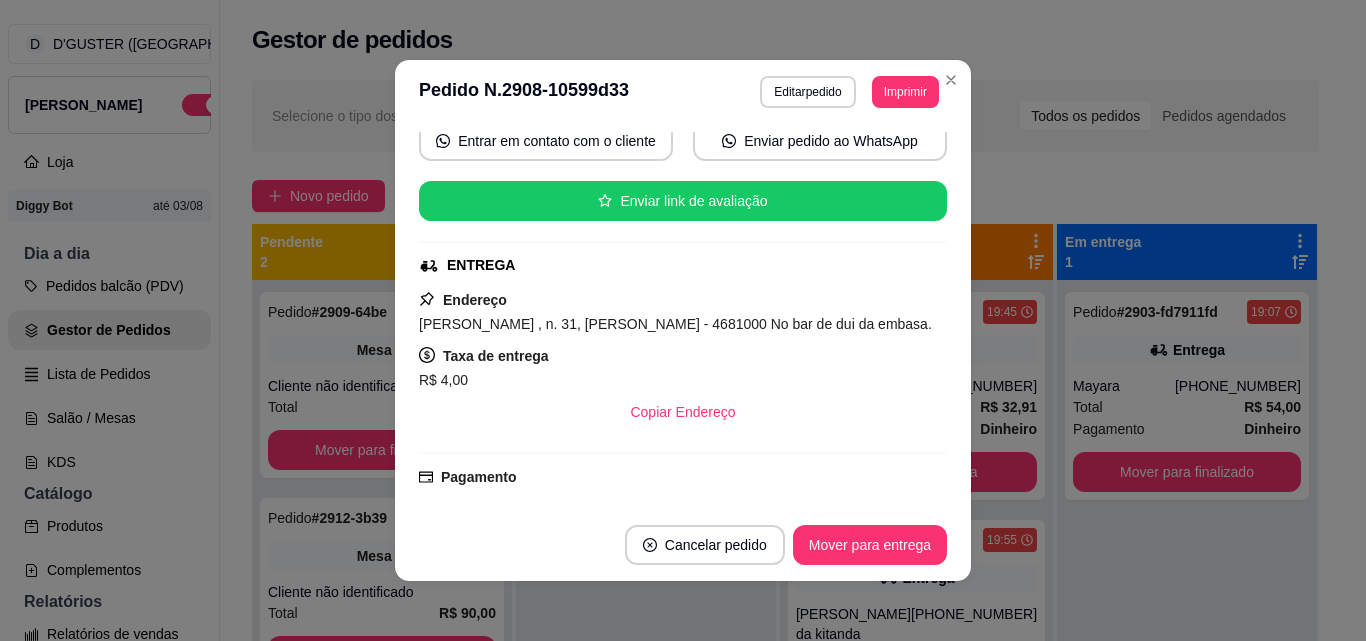 scroll, scrollTop: 232, scrollLeft: 0, axis: vertical 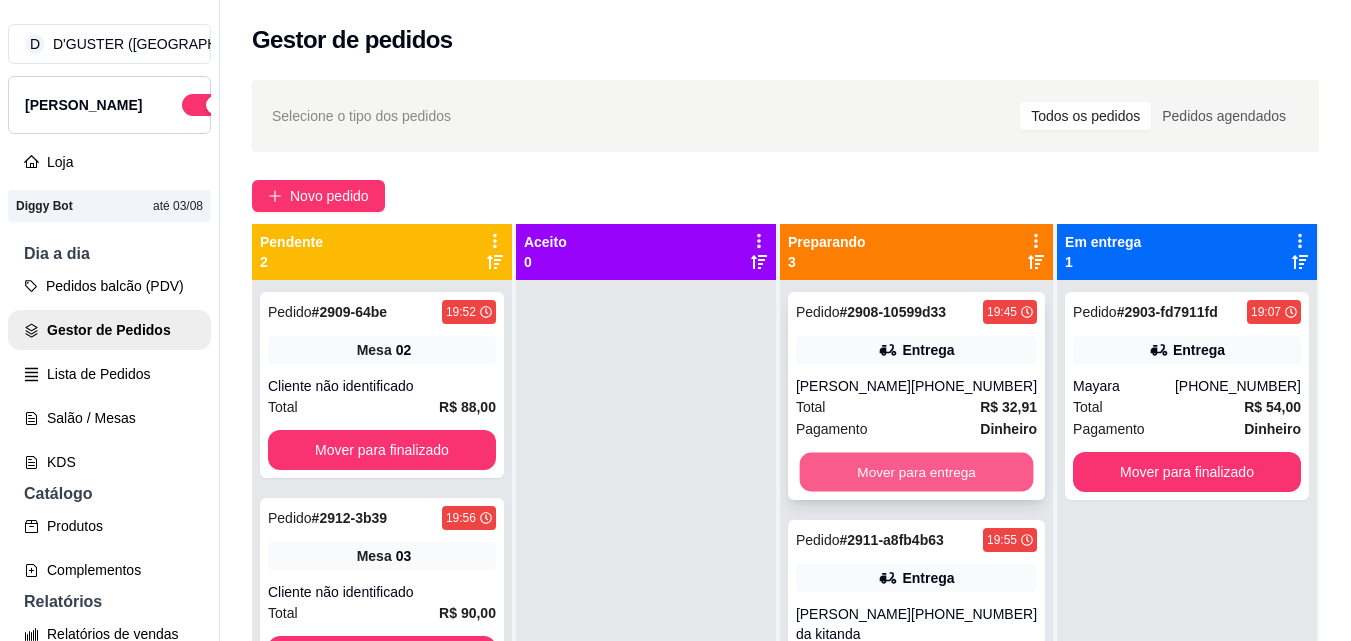 click on "Mover para entrega" at bounding box center (916, 472) 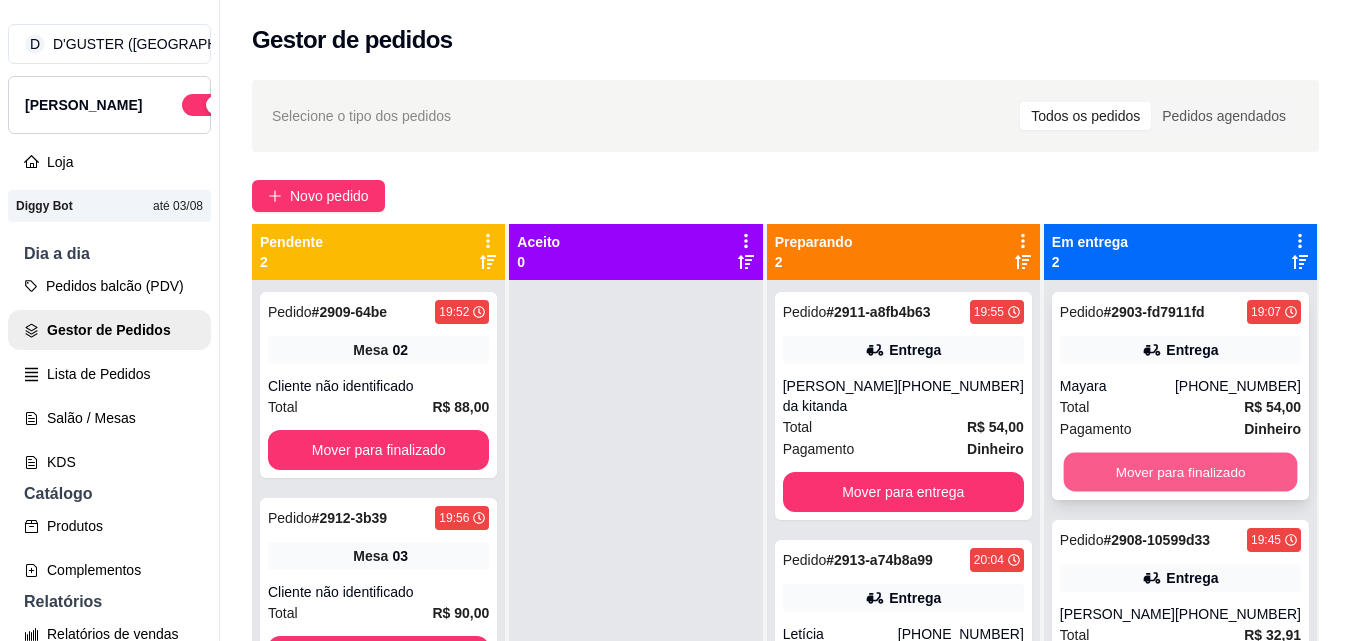 click on "Mover para finalizado" at bounding box center [1180, 472] 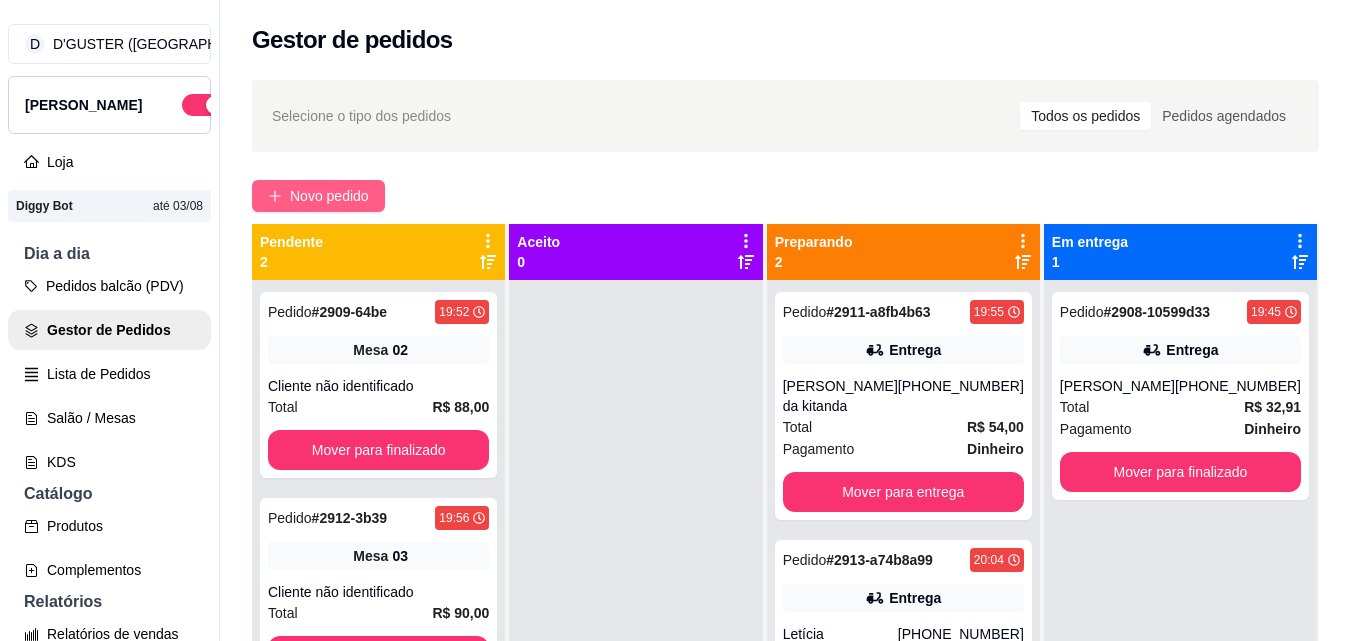 click on "Novo pedido" at bounding box center [329, 196] 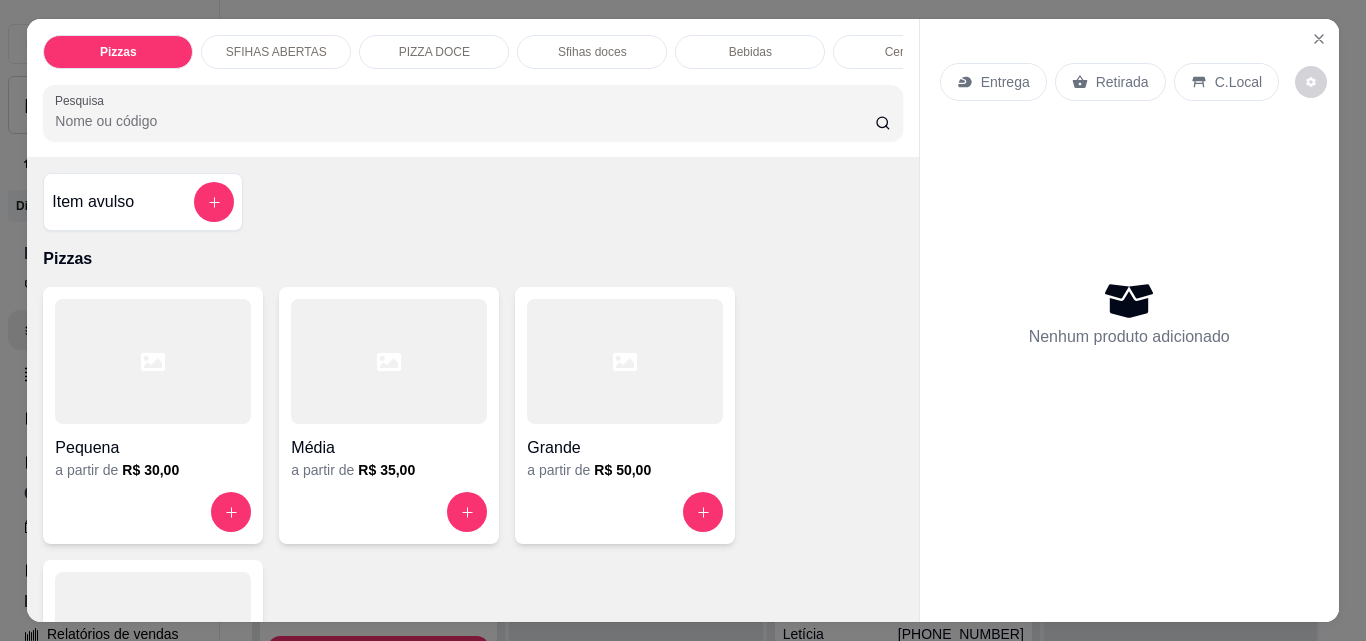 click 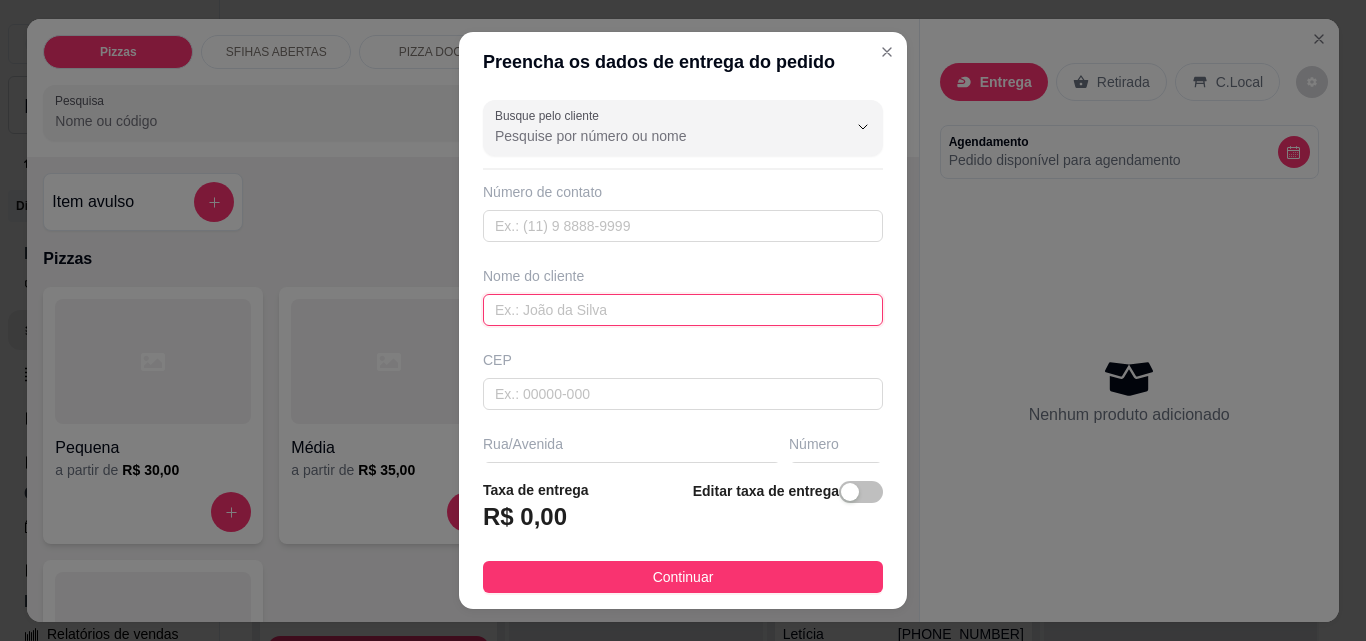 click at bounding box center [683, 310] 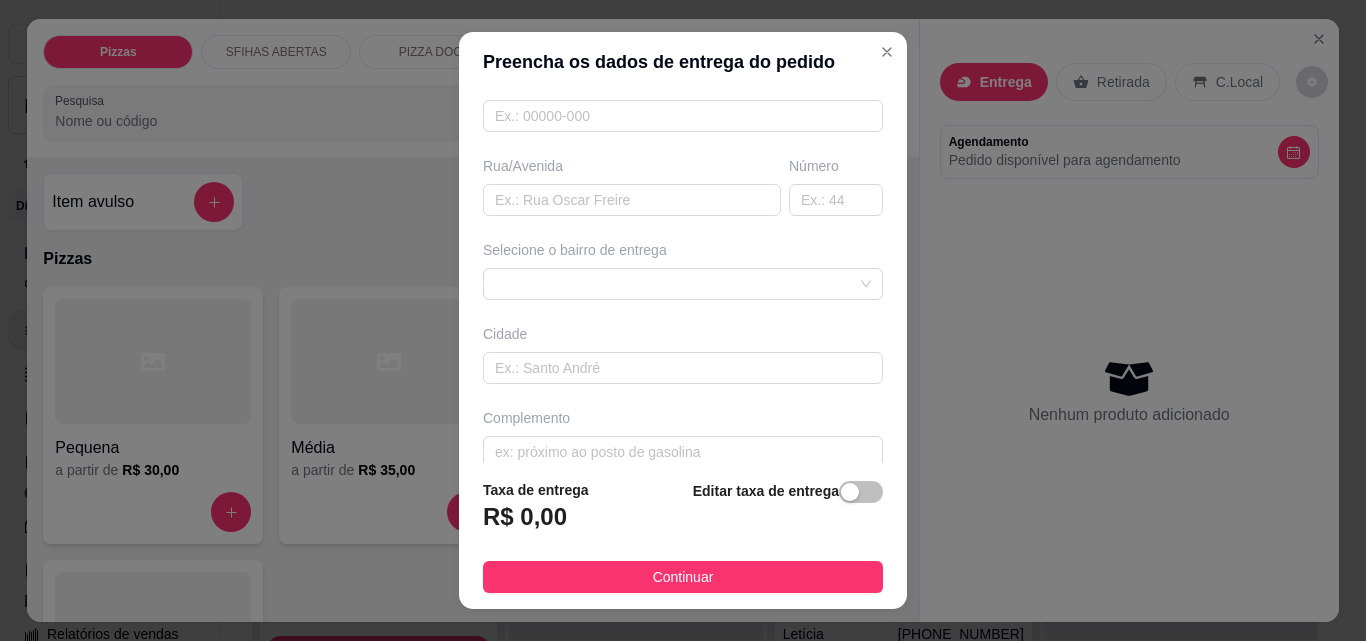 scroll, scrollTop: 300, scrollLeft: 0, axis: vertical 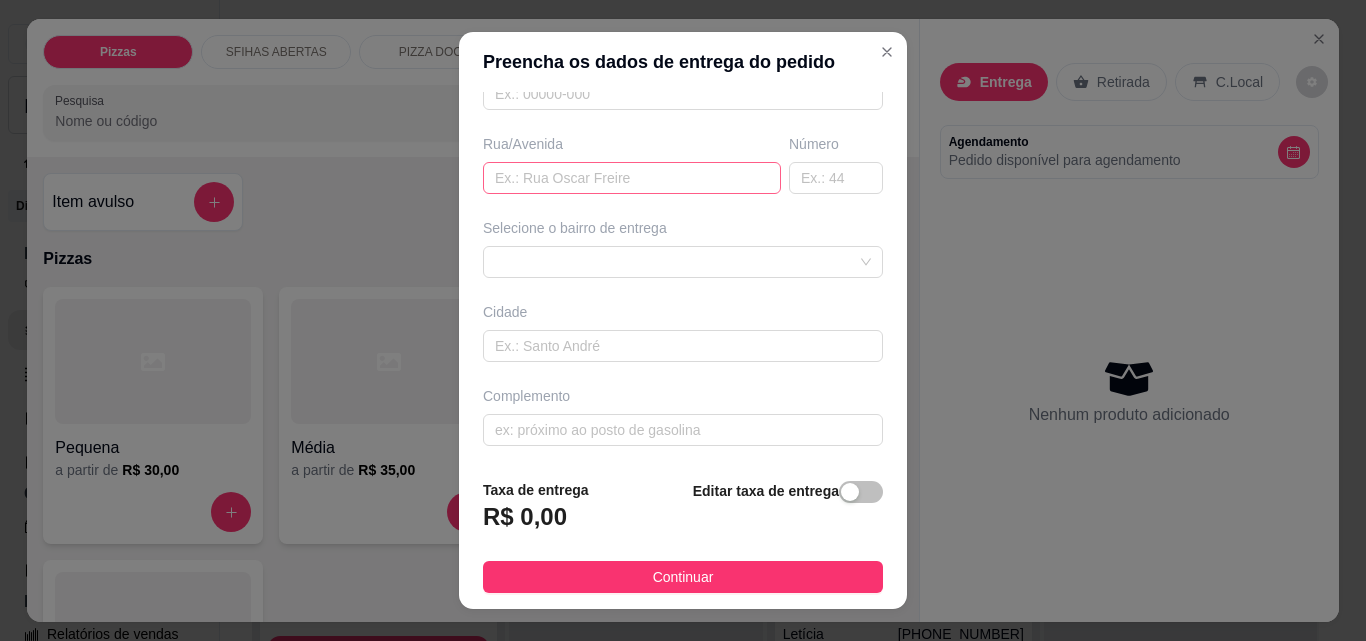 type on "IZAEL" 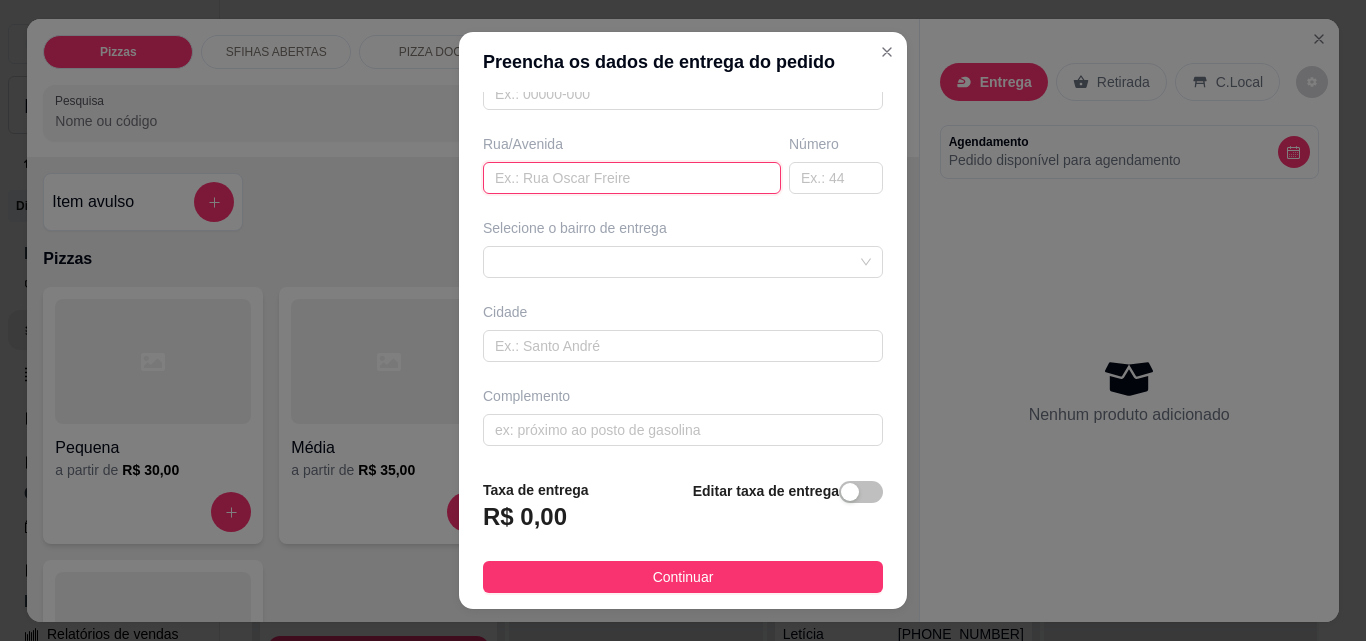 click at bounding box center (632, 178) 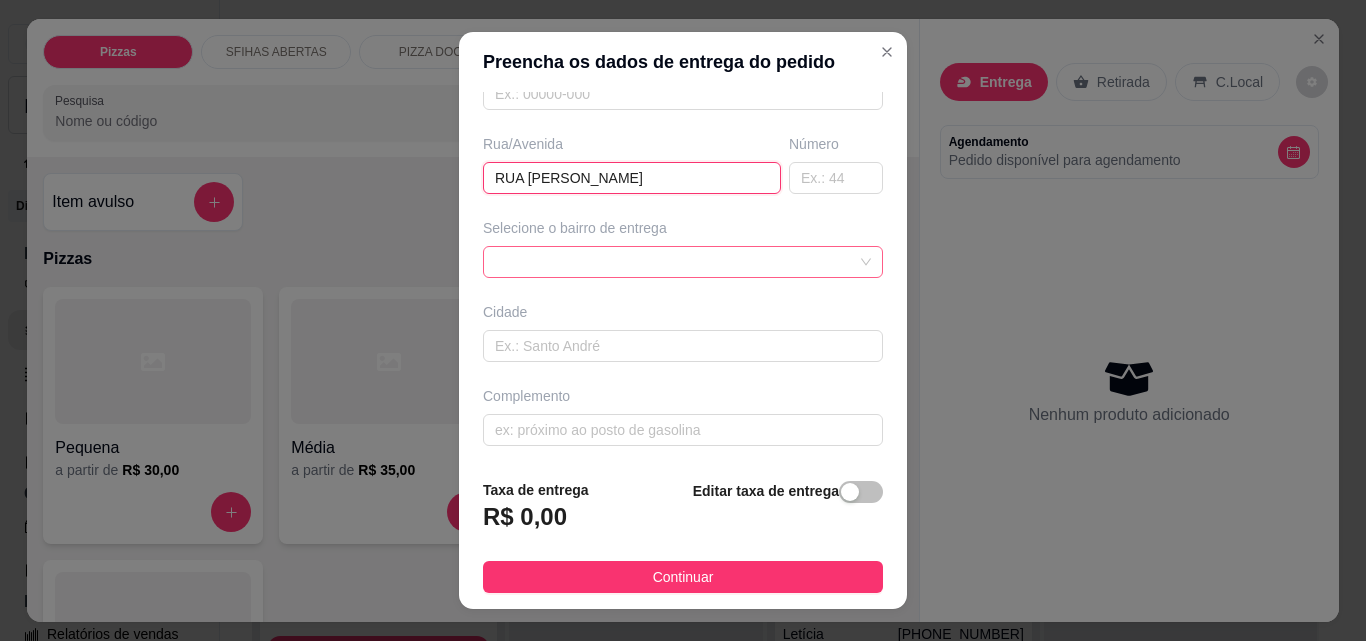 click at bounding box center [683, 262] 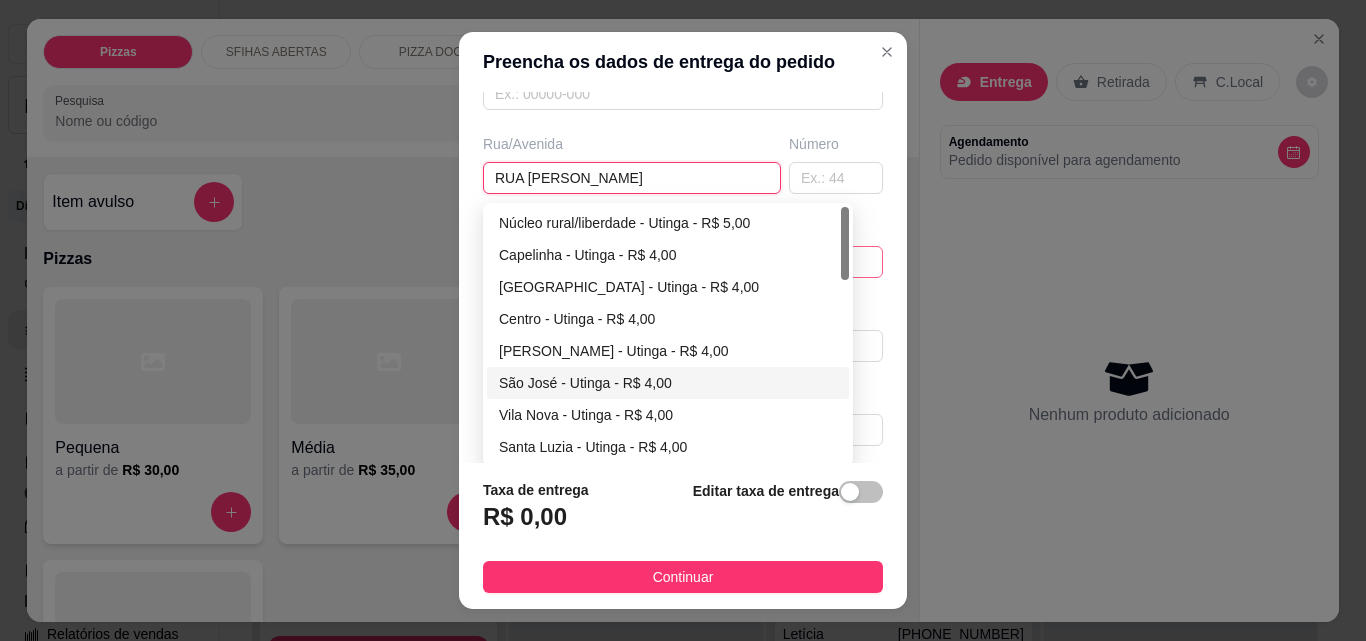 type on "RUA GILBERTO PORTELA" 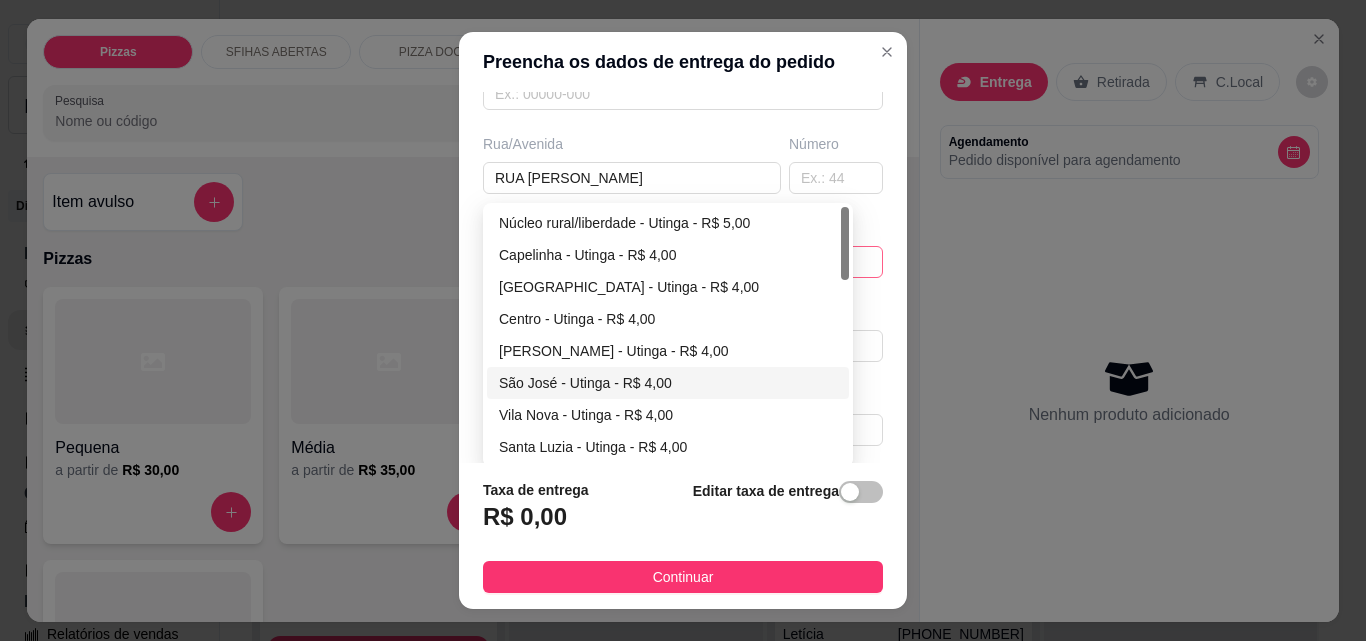 click on "São José  - Utinga -  R$ 4,00" at bounding box center [668, 383] 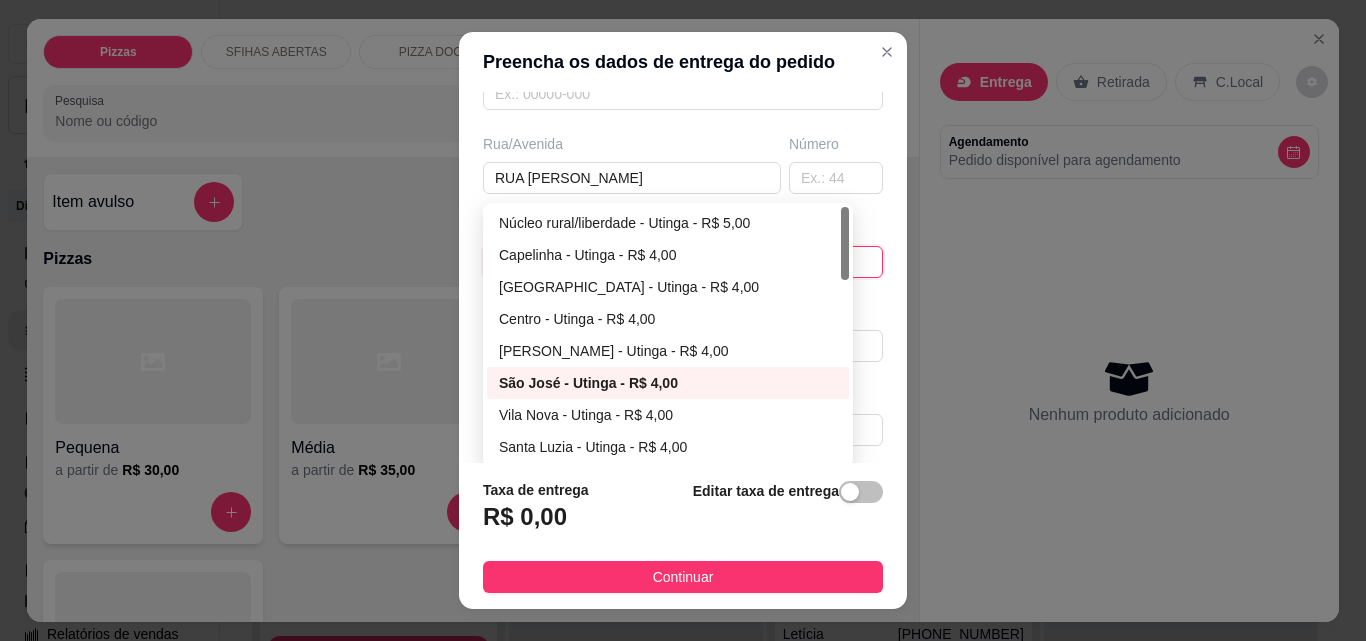 type on "Utinga" 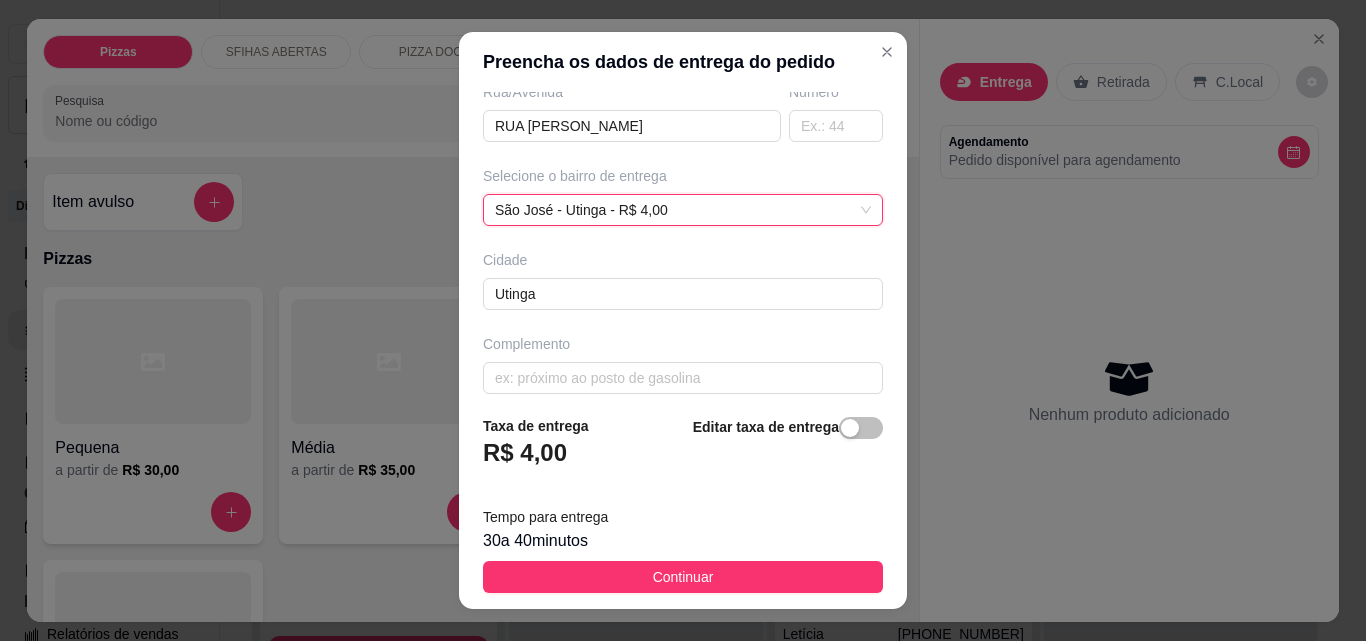scroll, scrollTop: 367, scrollLeft: 0, axis: vertical 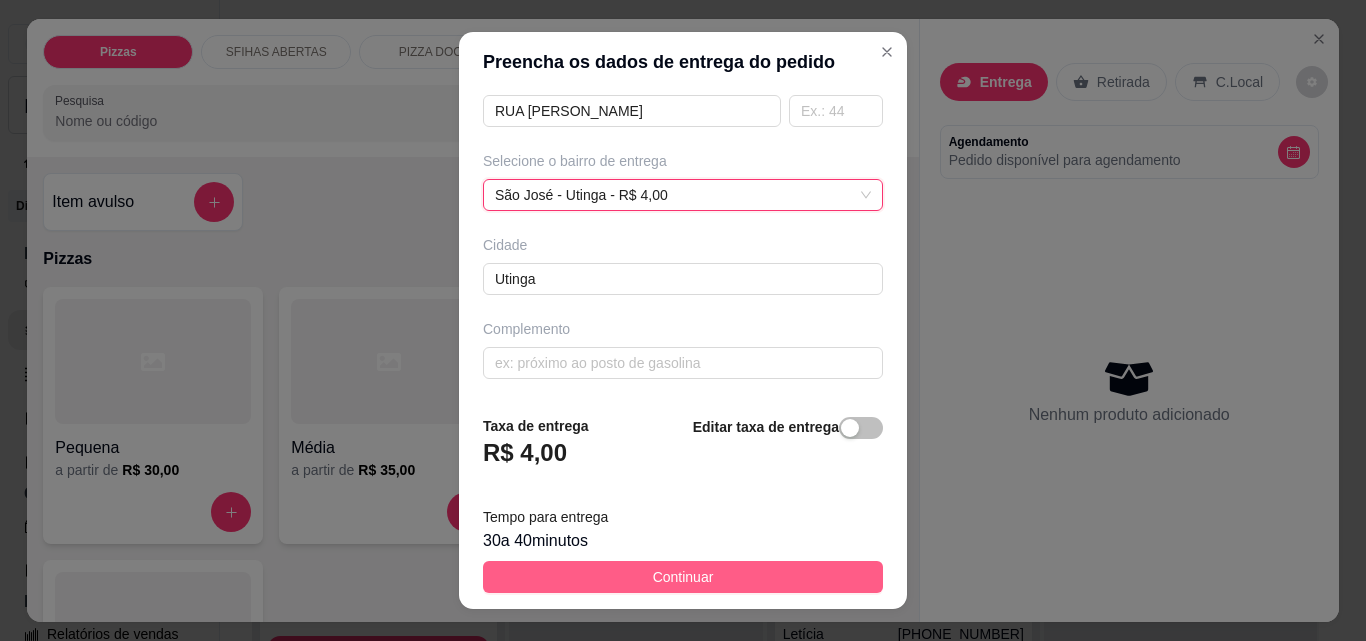 click on "Continuar" at bounding box center (683, 577) 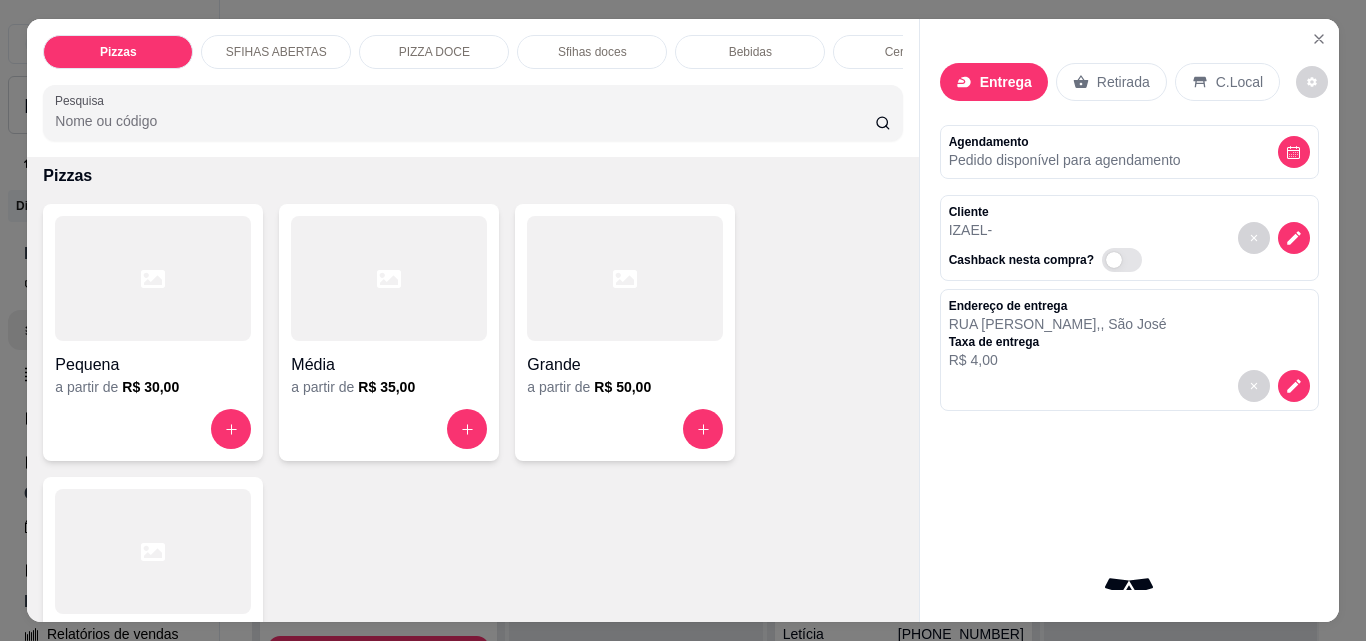 scroll, scrollTop: 100, scrollLeft: 0, axis: vertical 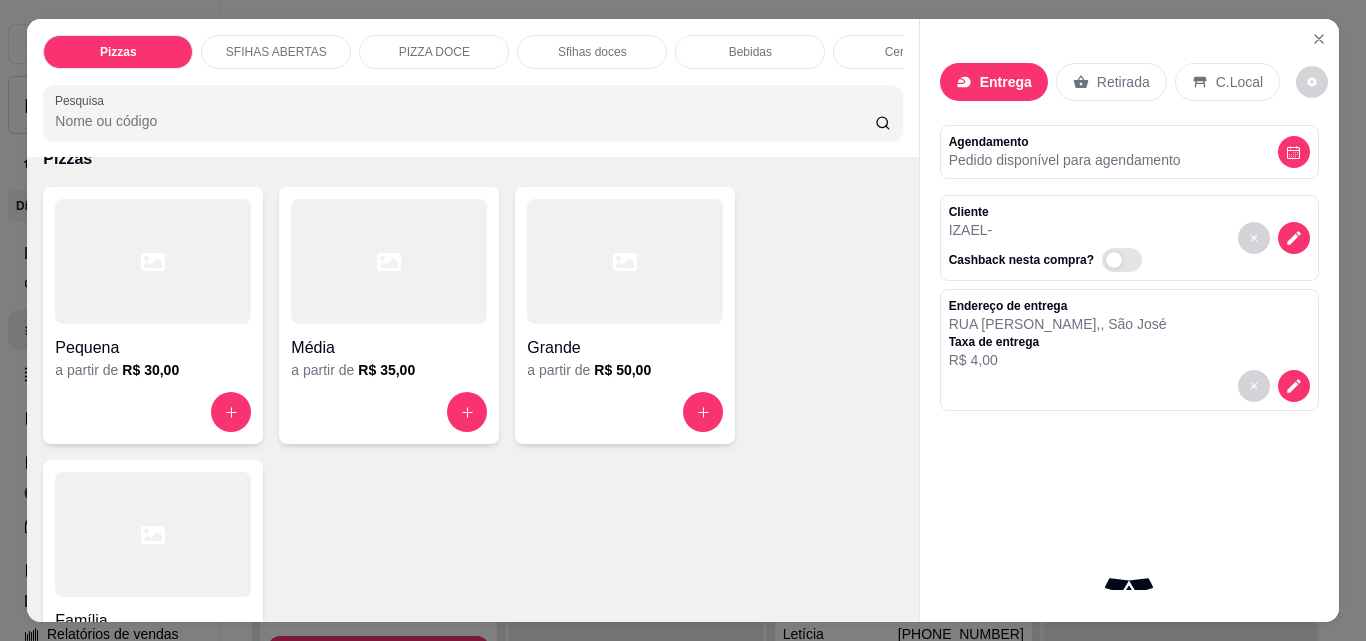 click on "Média" at bounding box center (389, 348) 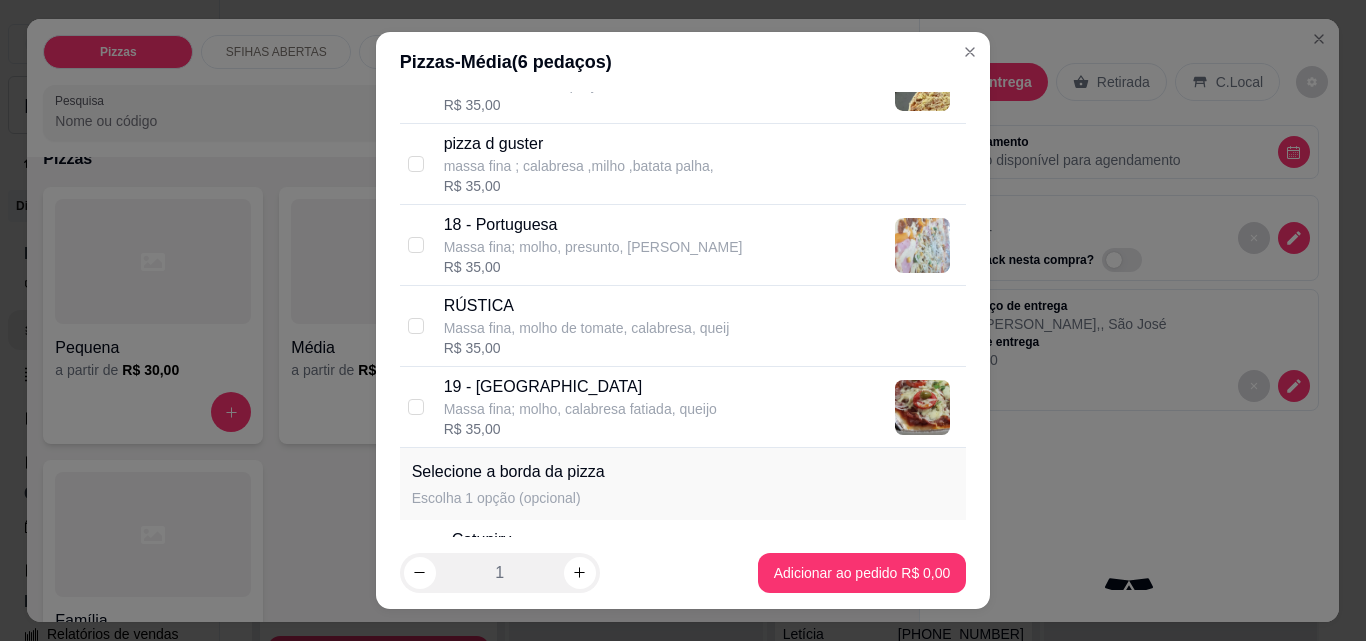 scroll, scrollTop: 1800, scrollLeft: 0, axis: vertical 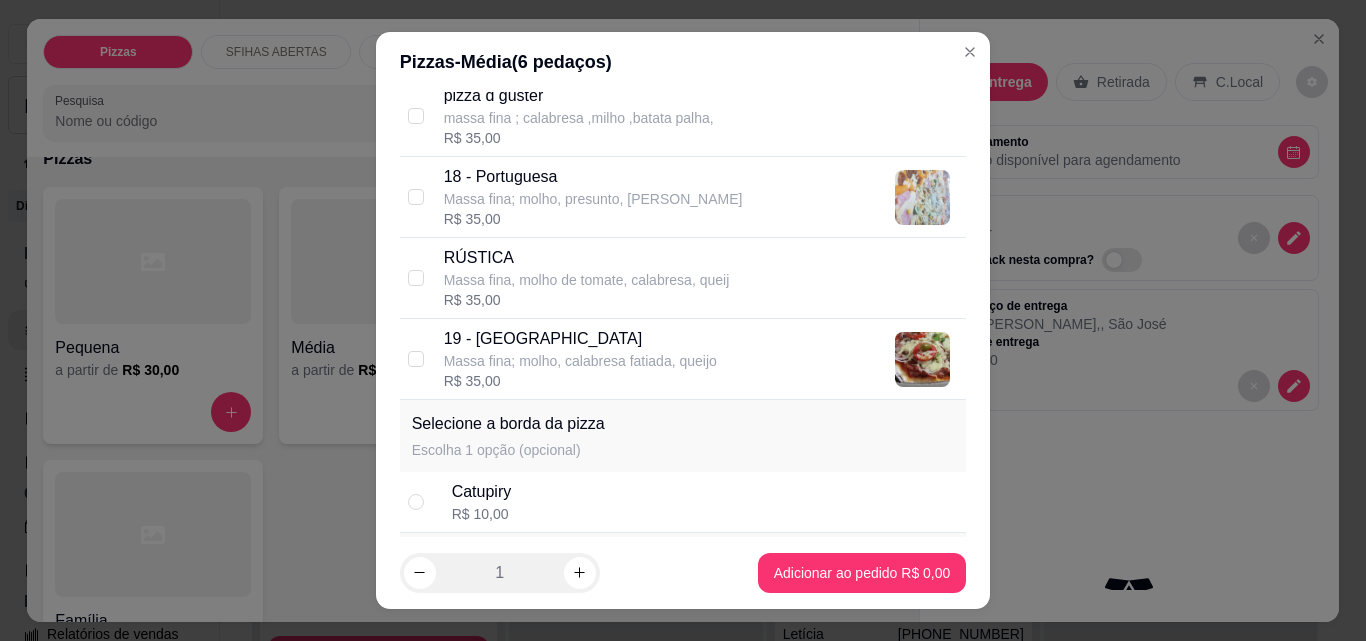 click on "19 - Toscana Massa fina; molho, calabresa fatiada, queijo  R$ 35,00" at bounding box center (683, 359) 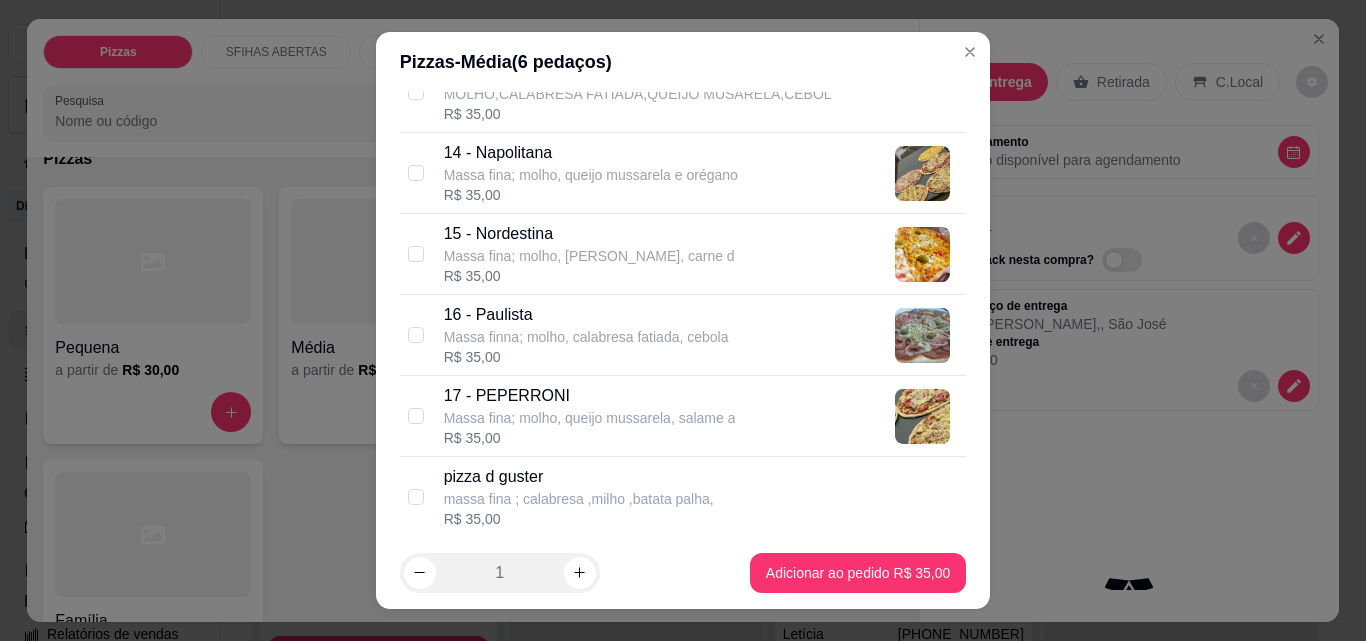 scroll, scrollTop: 1400, scrollLeft: 0, axis: vertical 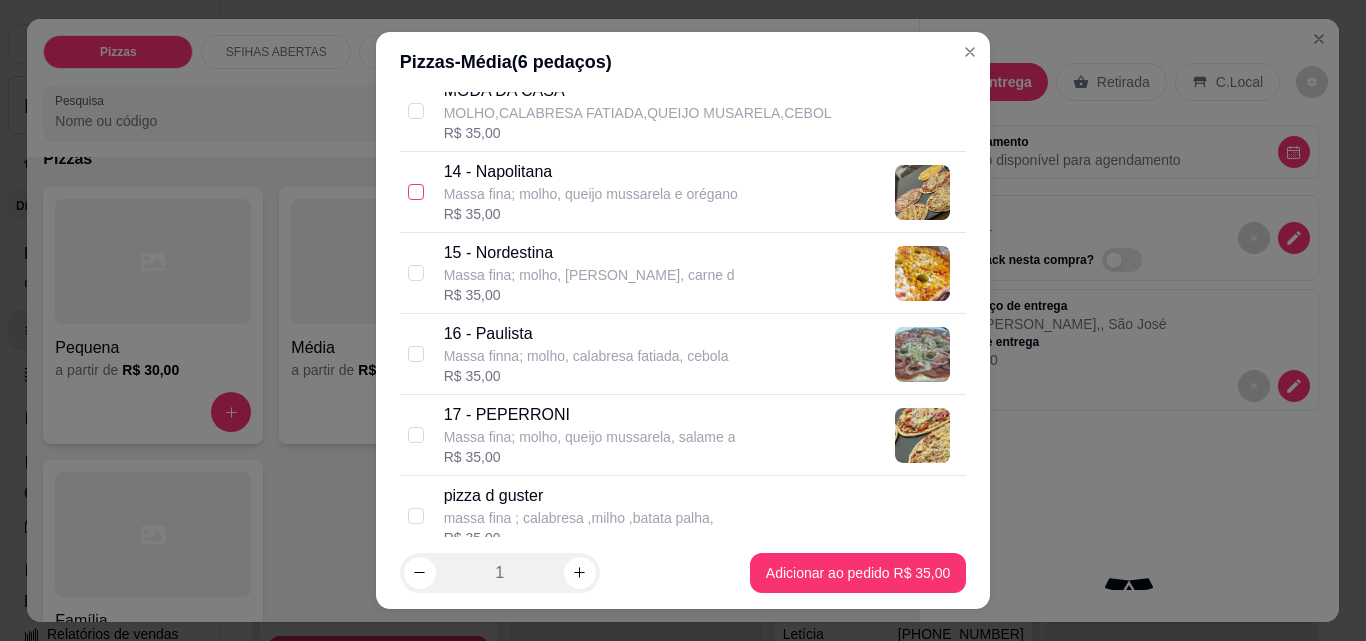 click at bounding box center [416, 192] 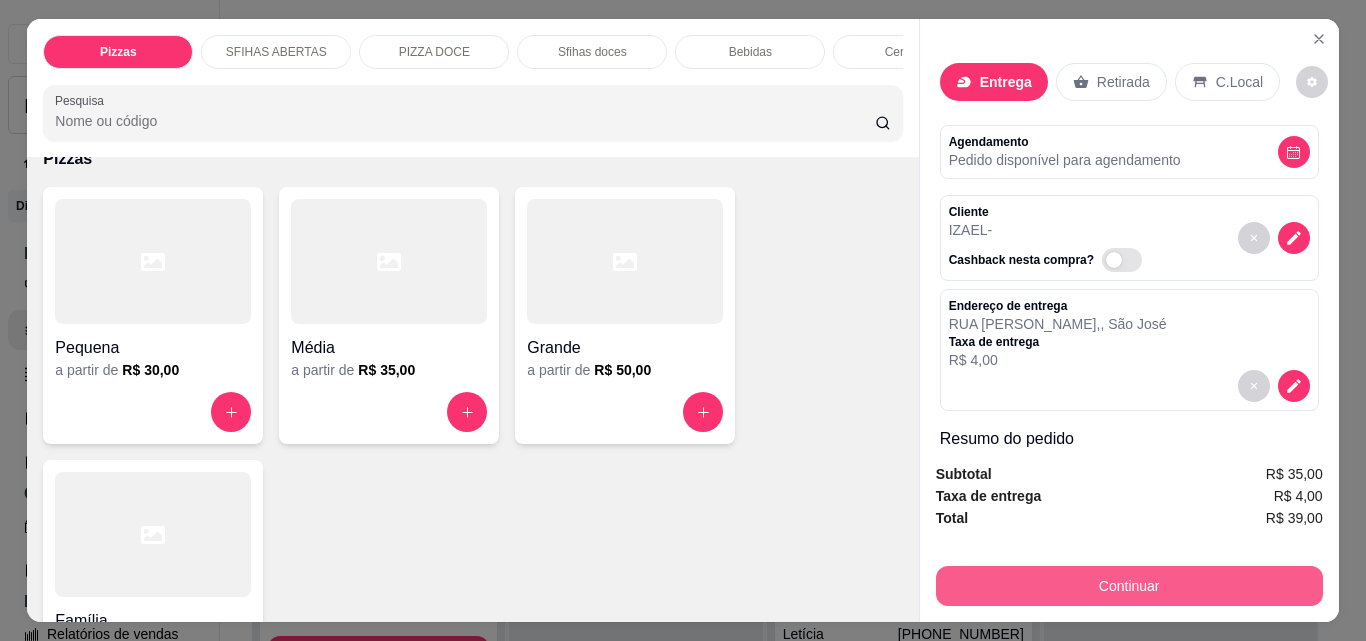 click on "Continuar" at bounding box center [1129, 586] 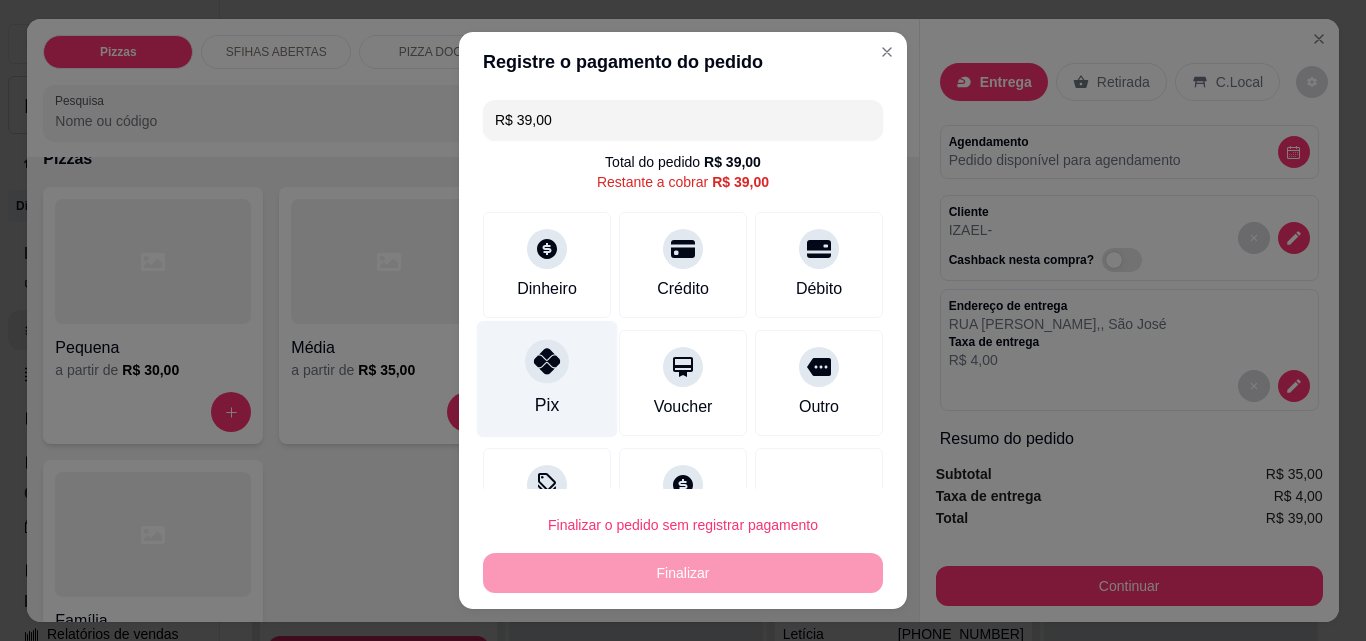click on "Pix" at bounding box center [547, 379] 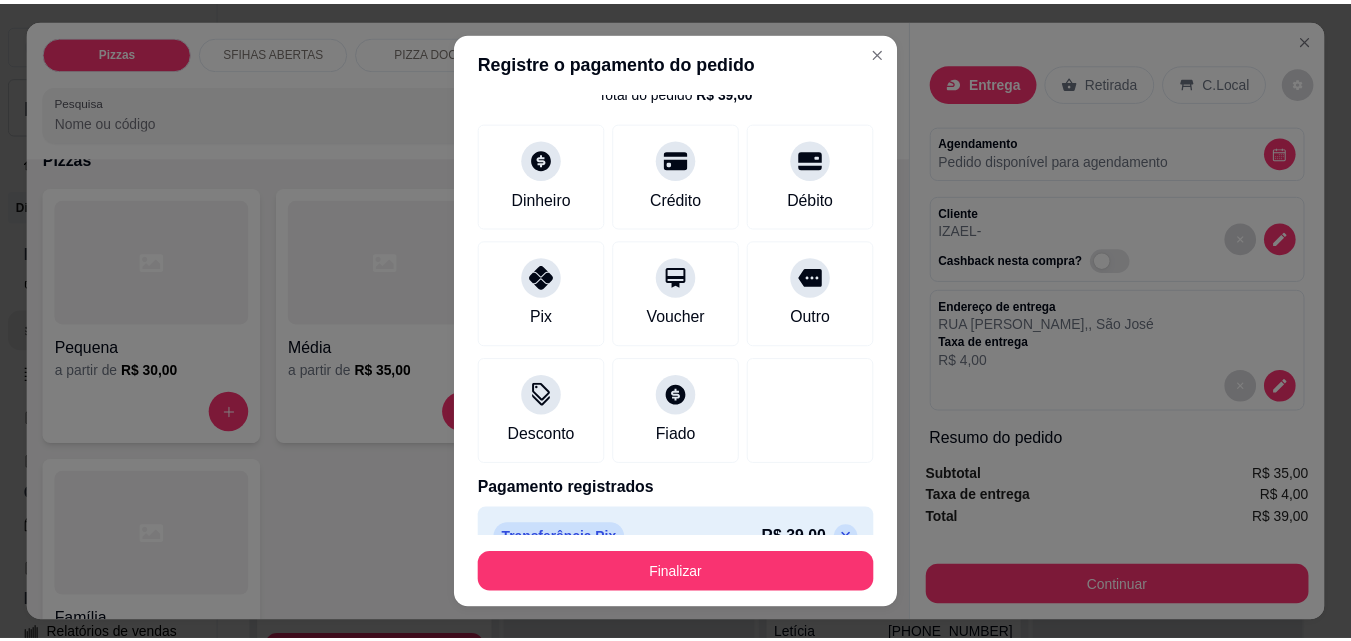scroll, scrollTop: 109, scrollLeft: 0, axis: vertical 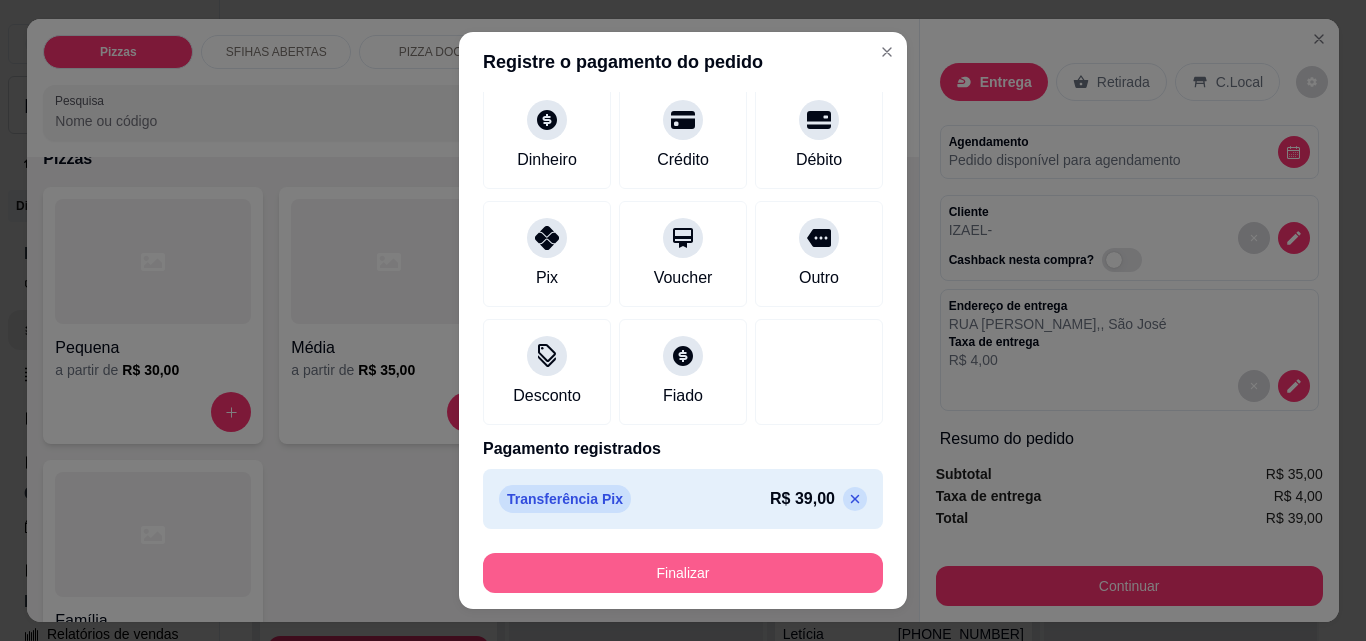 click on "Finalizar" at bounding box center (683, 573) 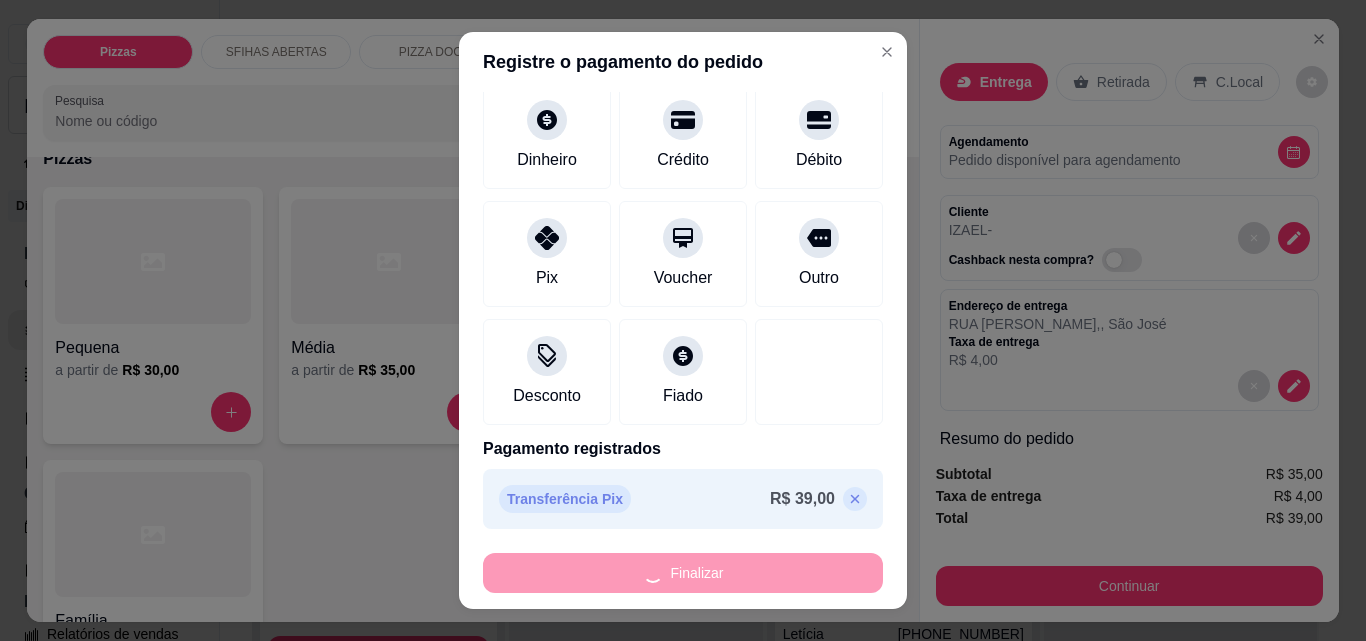 click on "Finalizar" at bounding box center [683, 573] 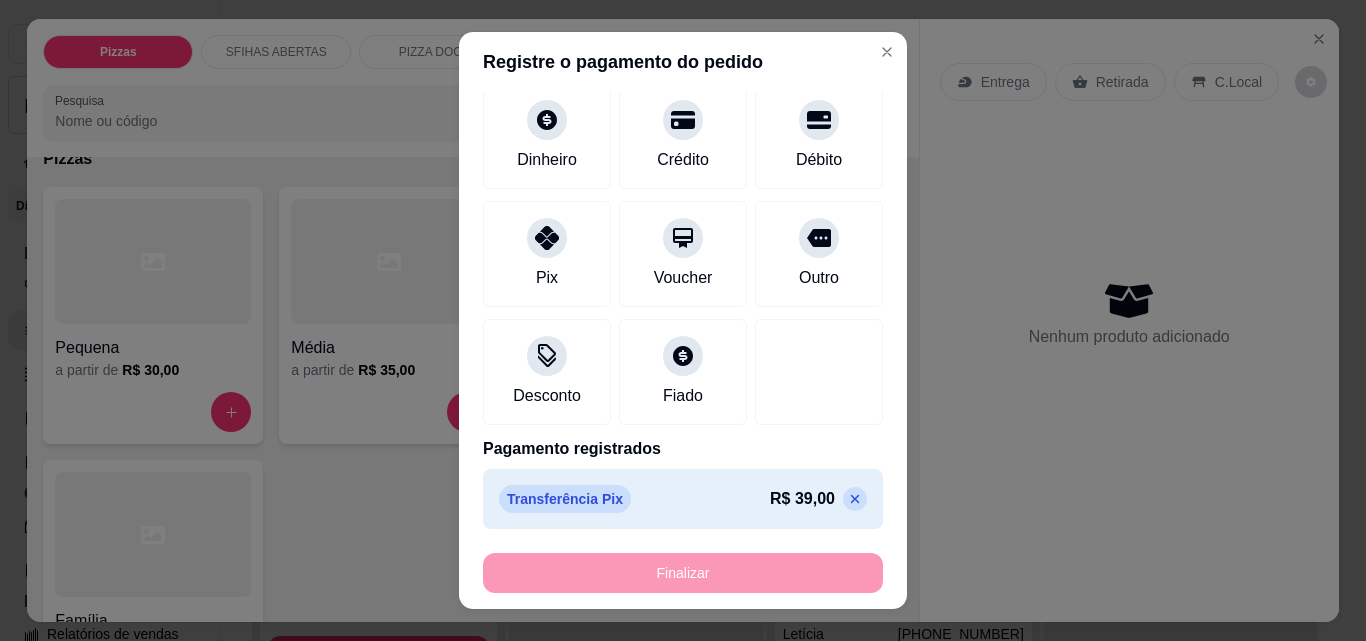 type on "-R$ 39,00" 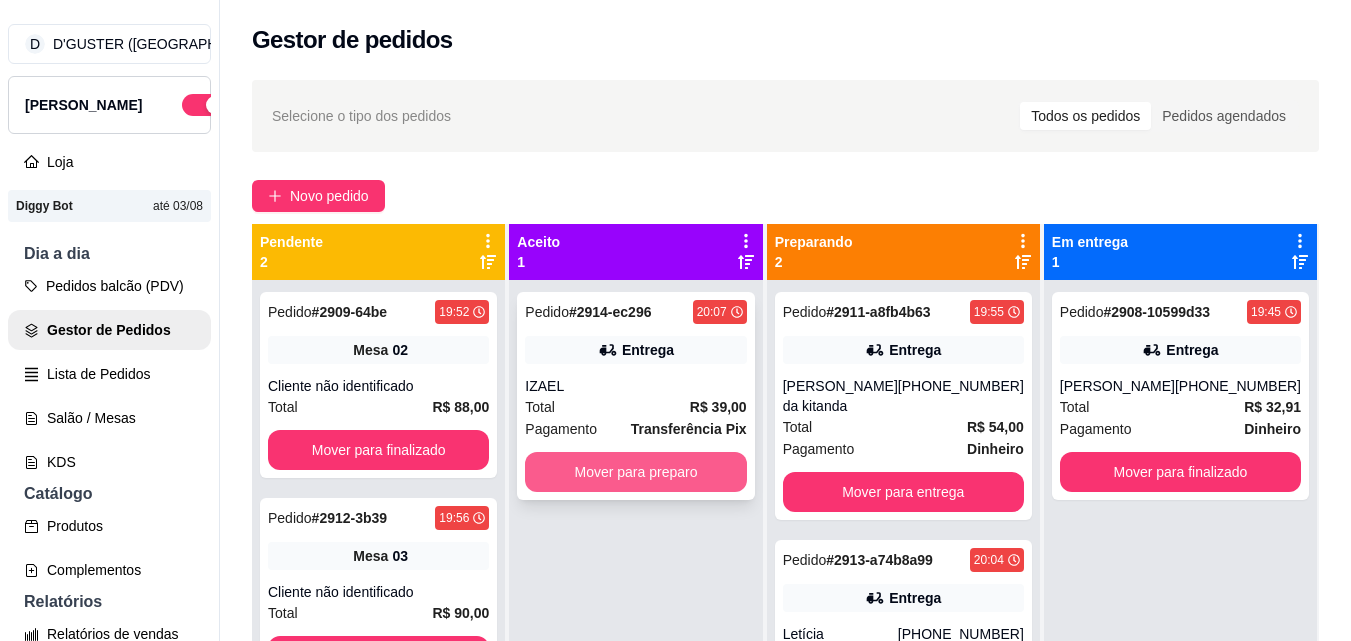 click on "Mover para preparo" at bounding box center [635, 472] 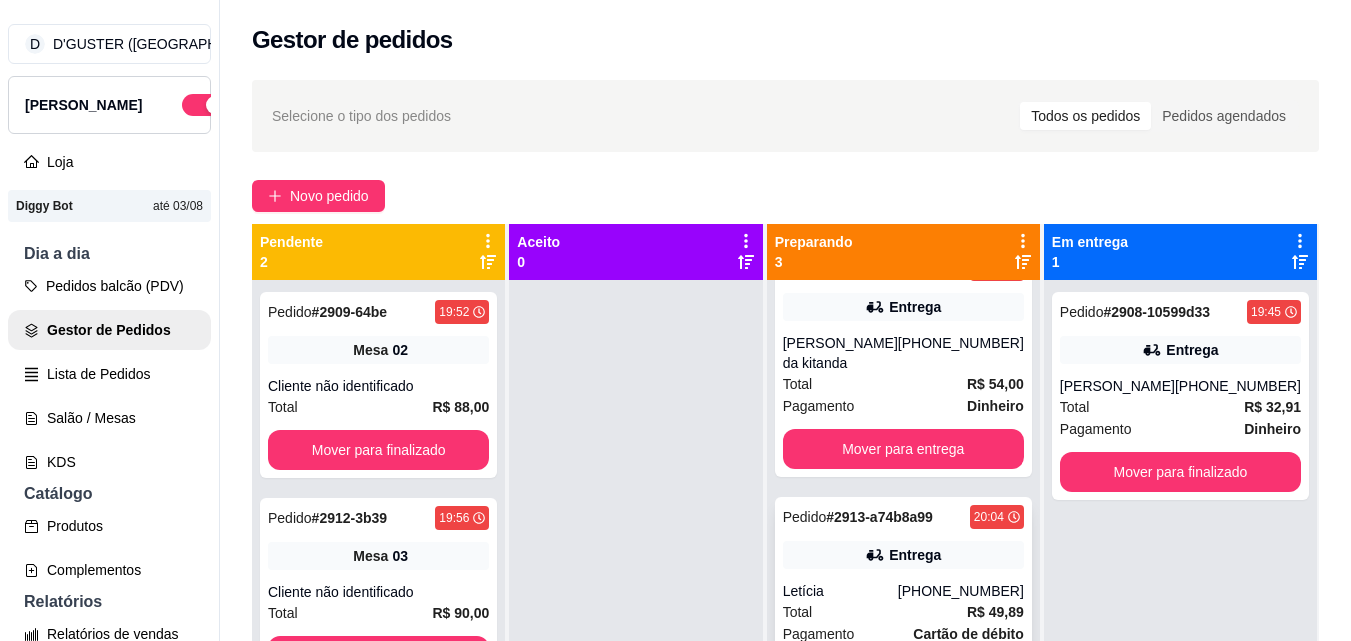 scroll, scrollTop: 63, scrollLeft: 0, axis: vertical 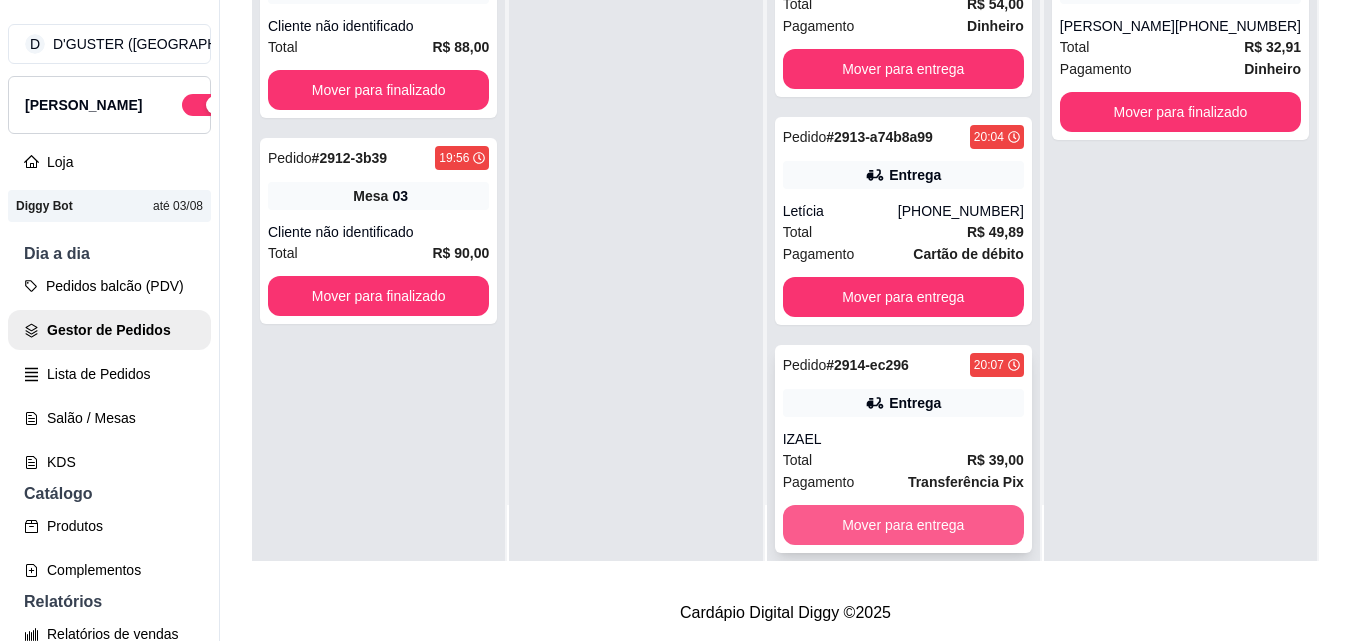 click on "Mover para entrega" at bounding box center (903, 525) 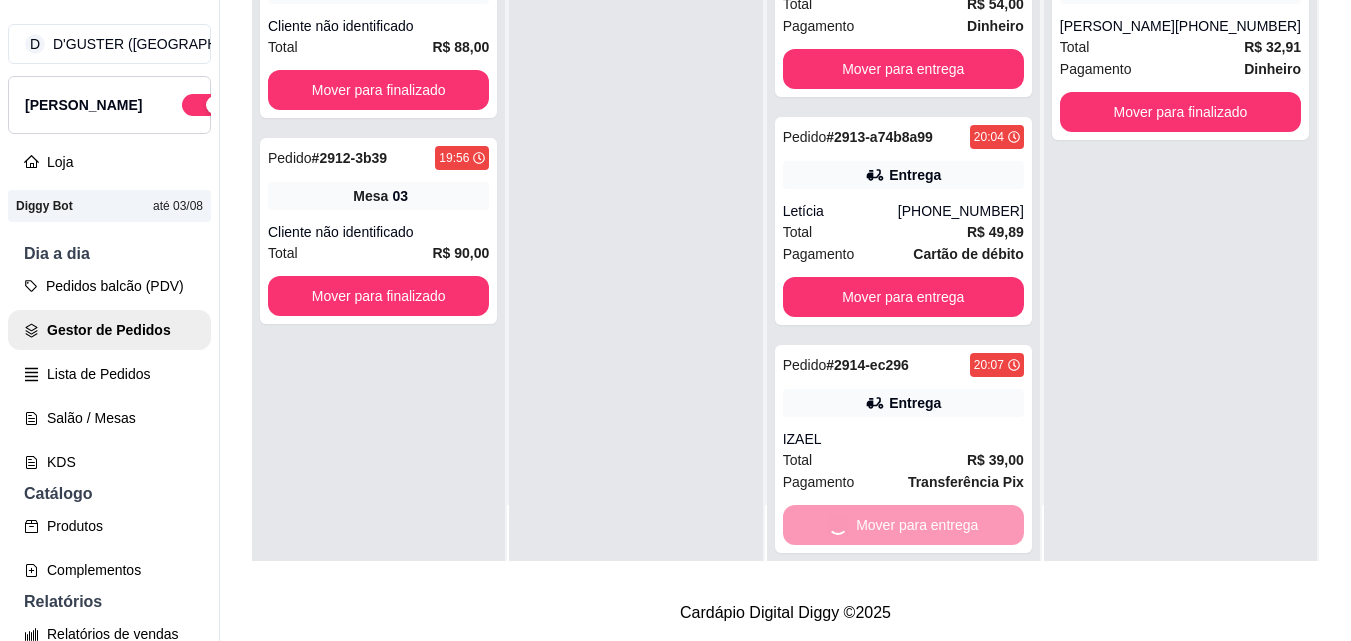 scroll, scrollTop: 0, scrollLeft: 0, axis: both 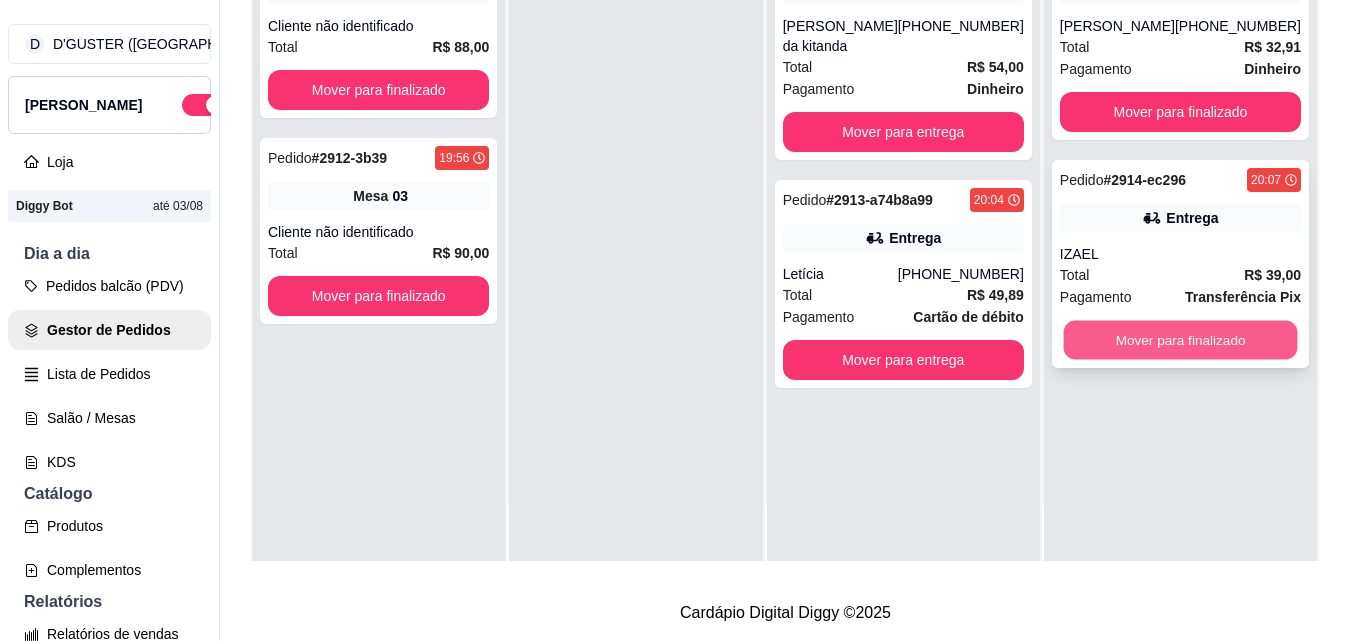 click on "Mover para finalizado" at bounding box center [1180, 340] 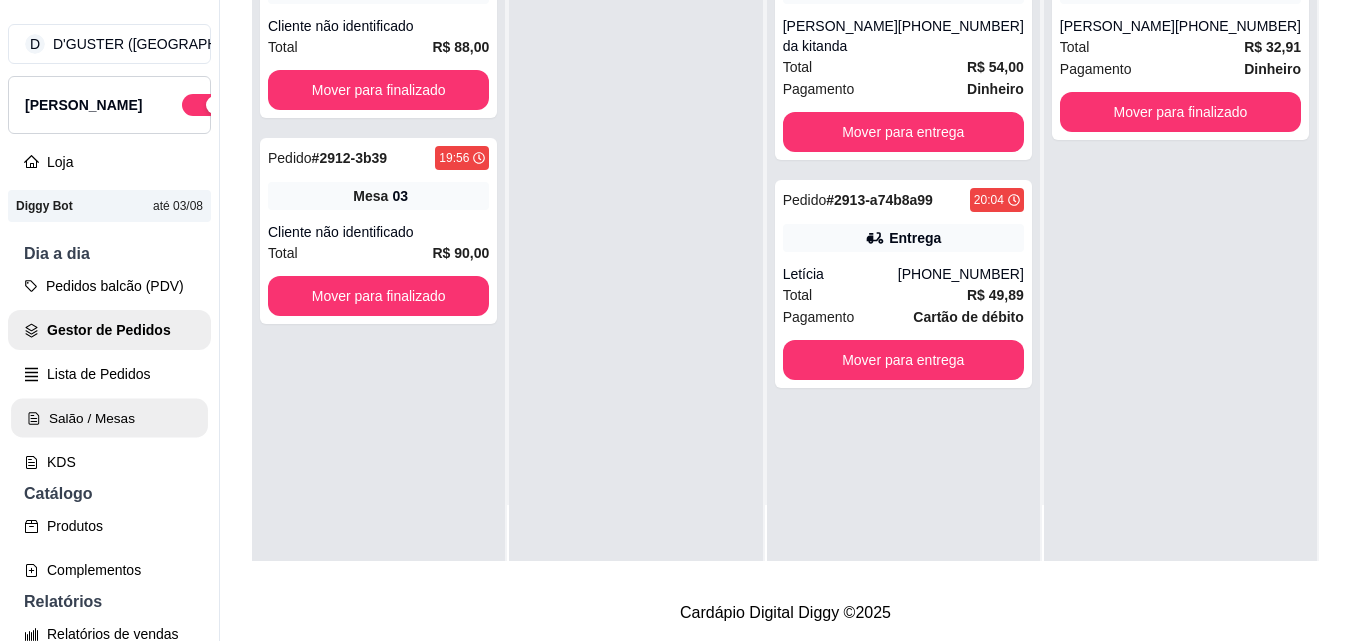 click on "Salão / Mesas" at bounding box center (109, 418) 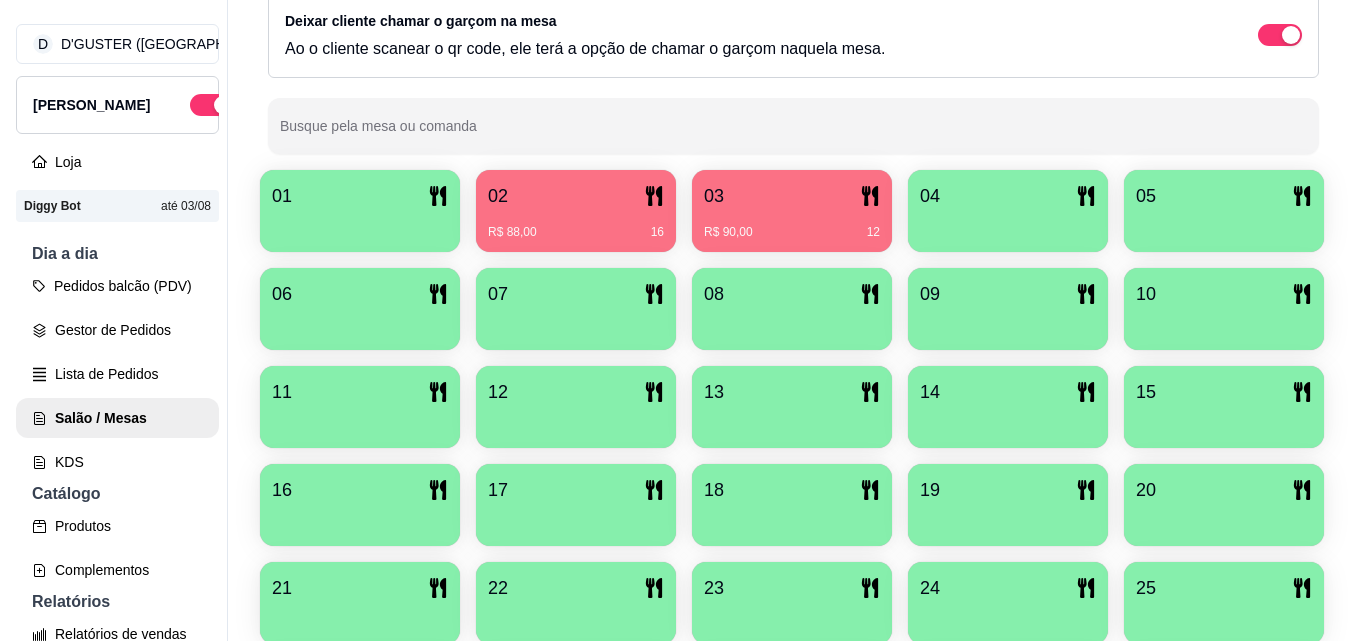scroll, scrollTop: 0, scrollLeft: 0, axis: both 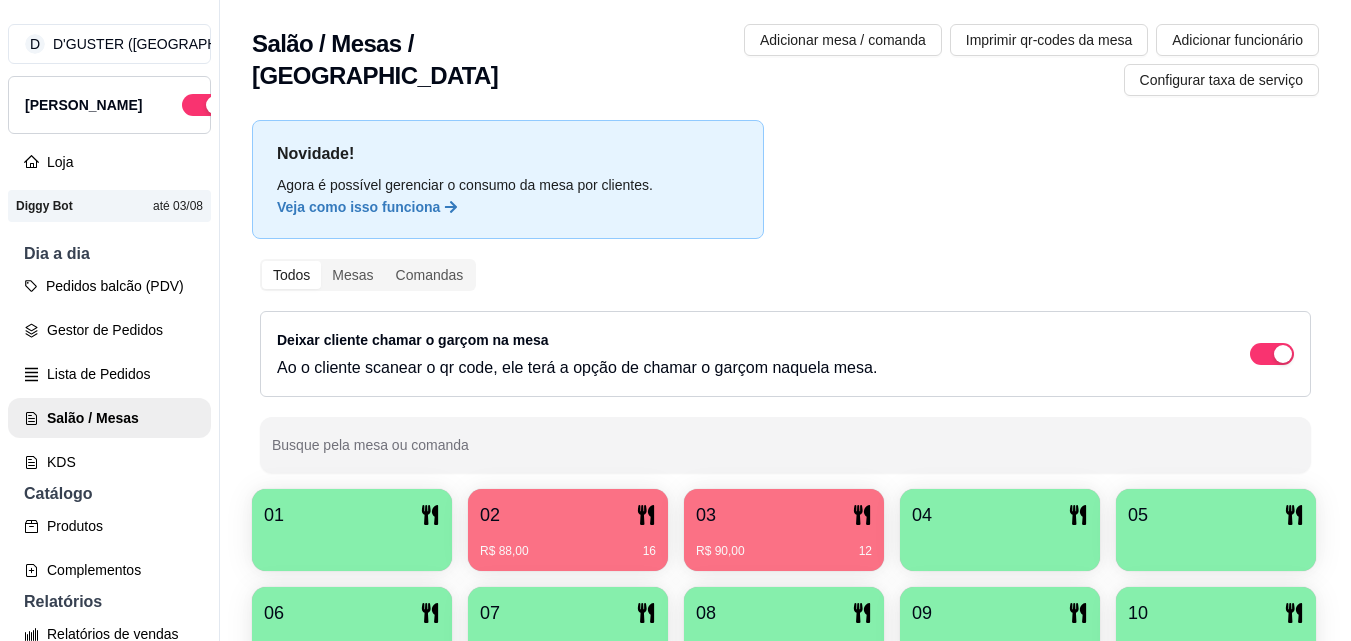 click on "02" at bounding box center (568, 515) 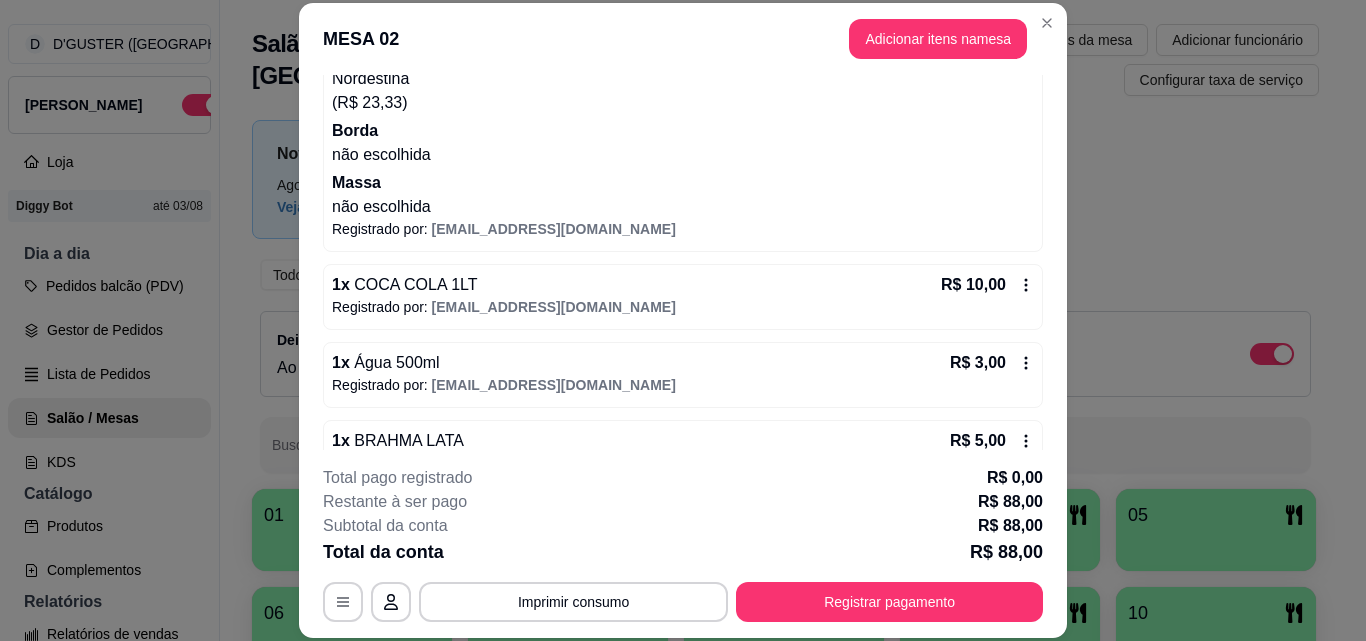 scroll, scrollTop: 398, scrollLeft: 0, axis: vertical 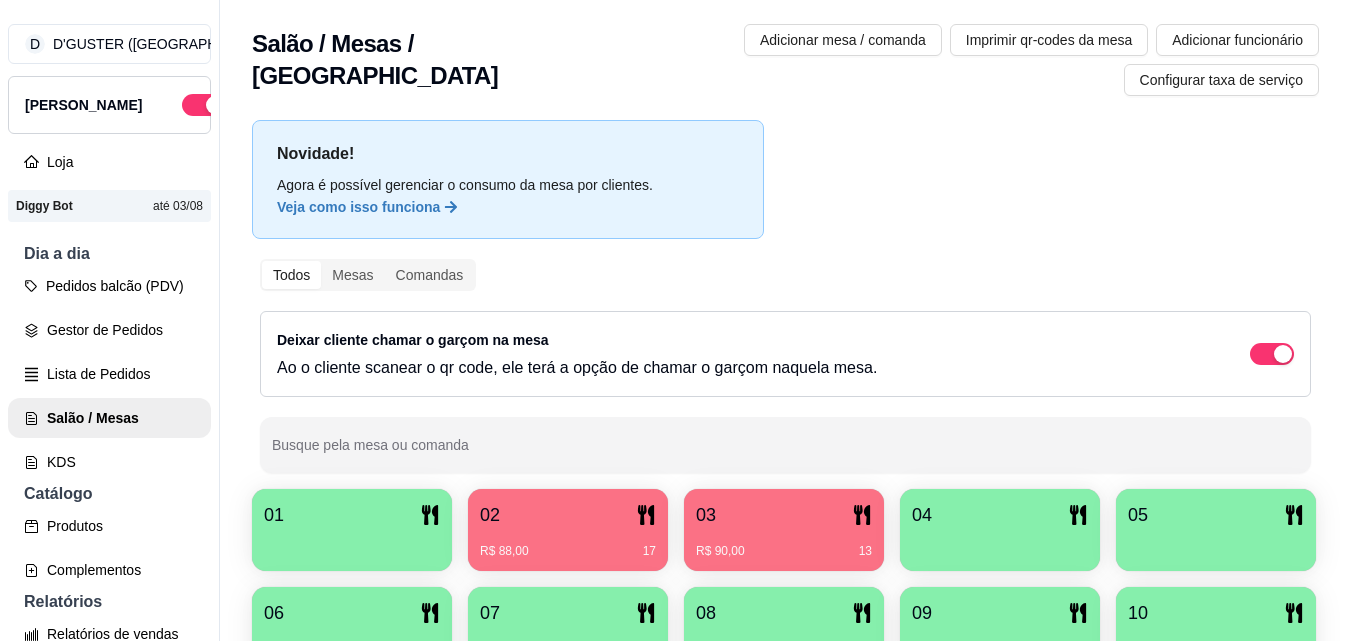 click at bounding box center (352, 544) 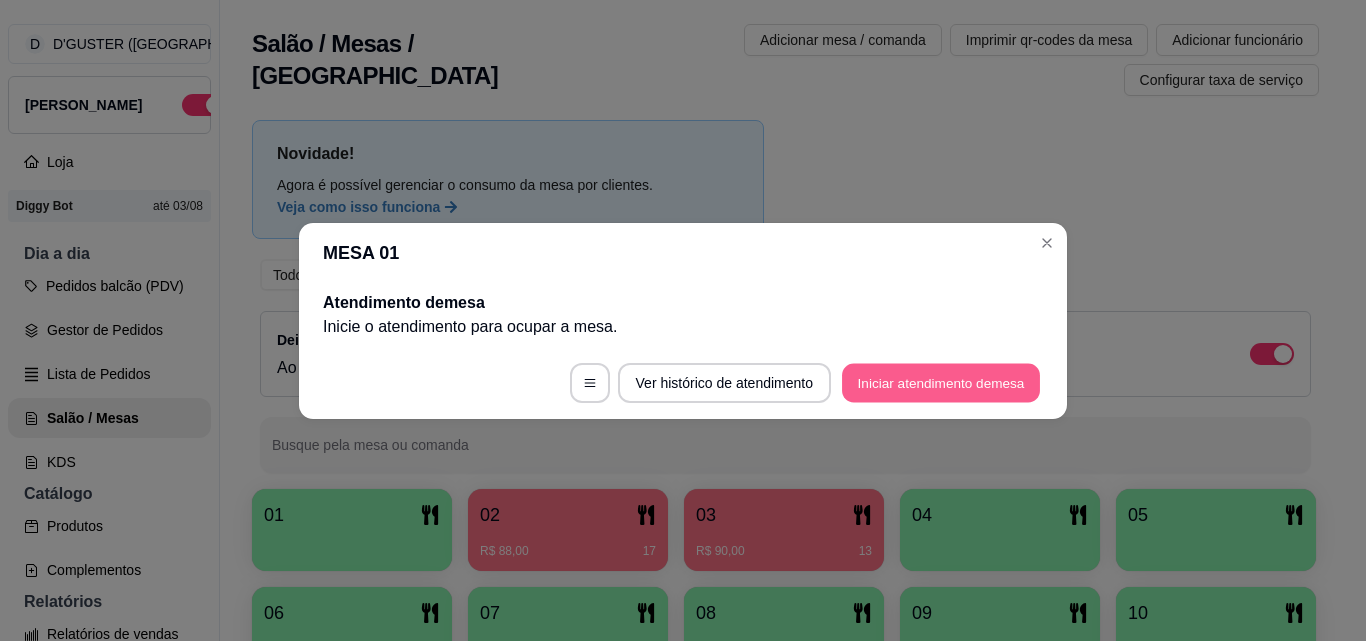 click on "Iniciar atendimento de  mesa" at bounding box center (941, 382) 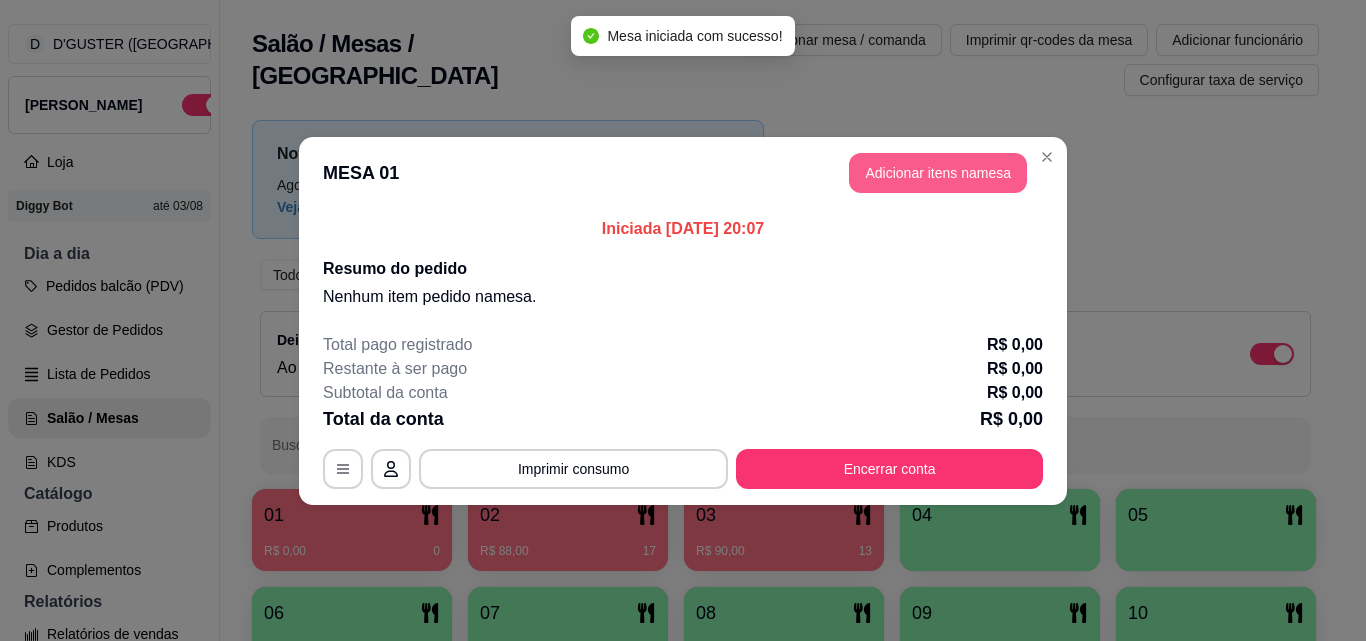 click on "Adicionar itens na  mesa" at bounding box center [938, 173] 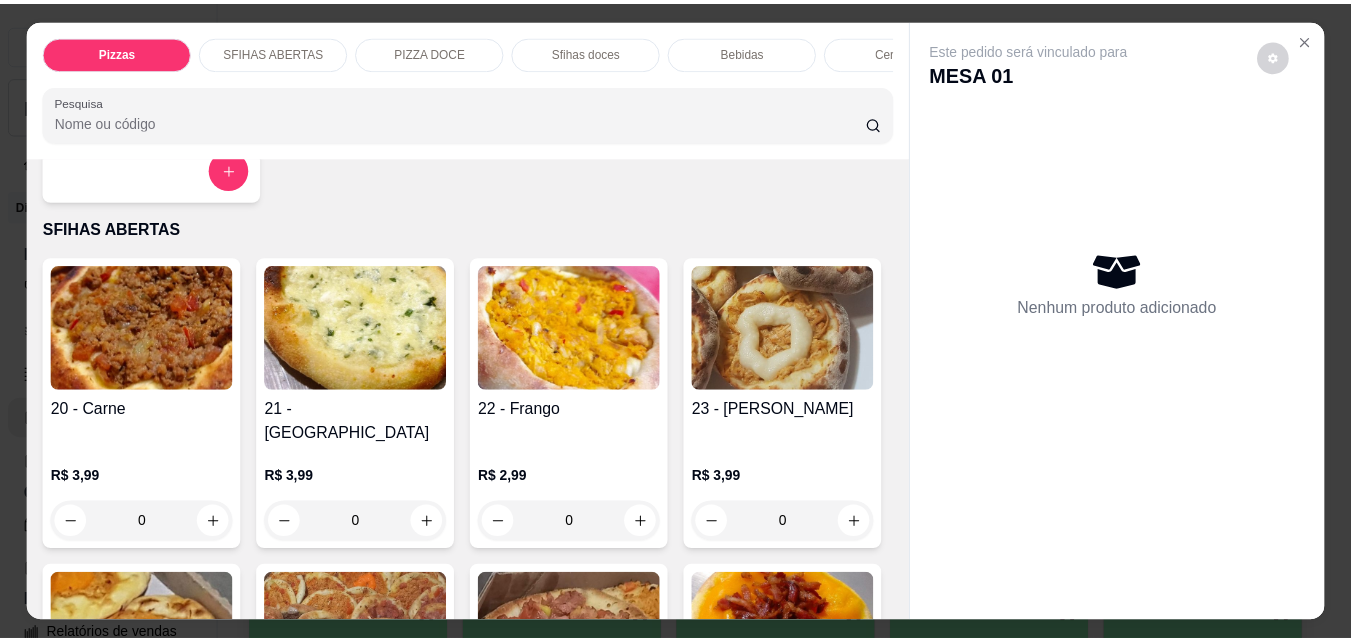 scroll, scrollTop: 700, scrollLeft: 0, axis: vertical 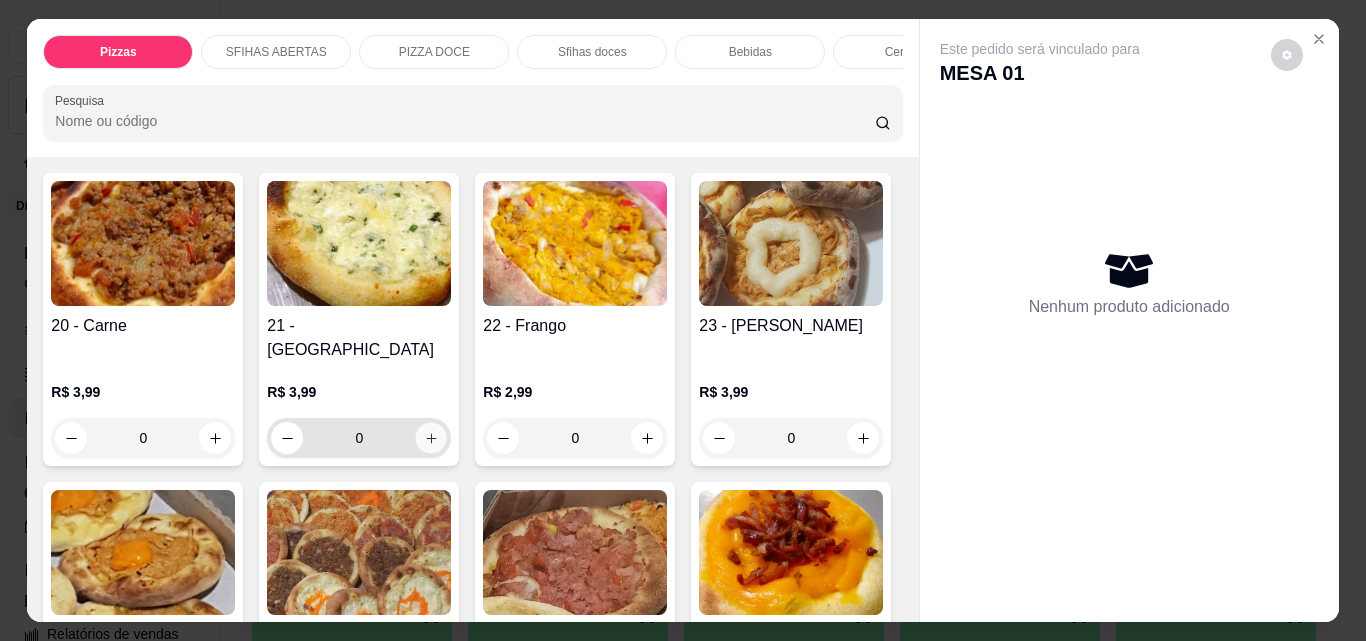 click 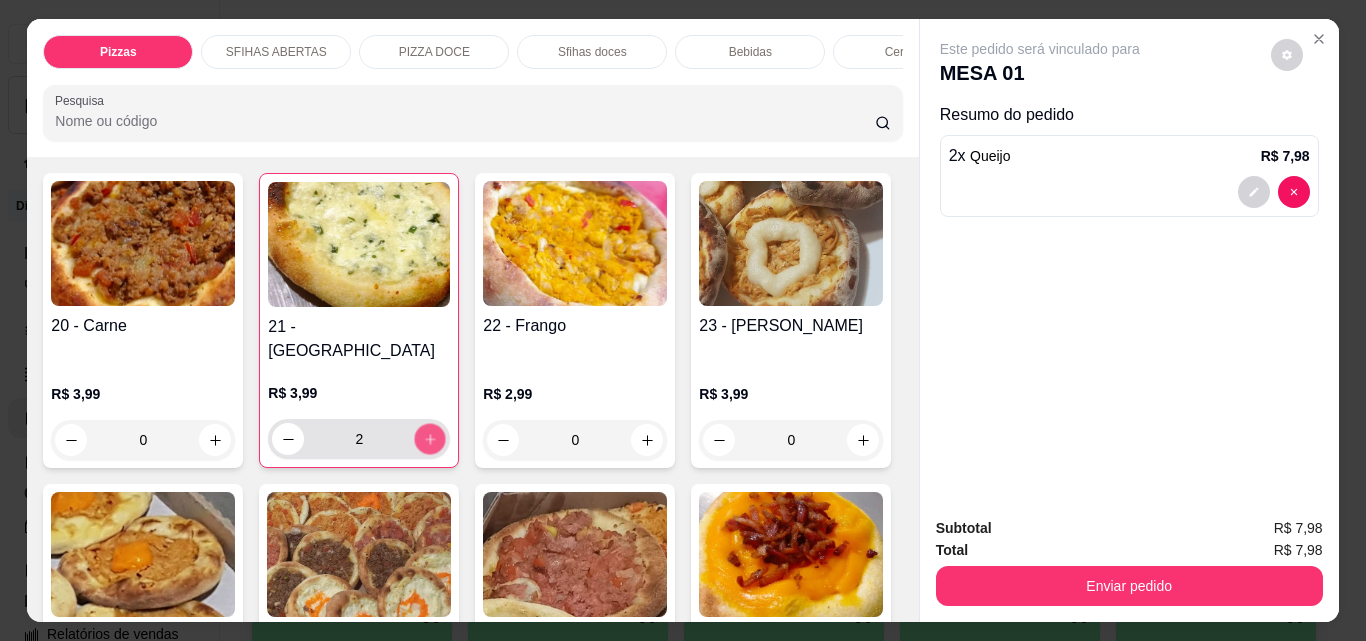 click 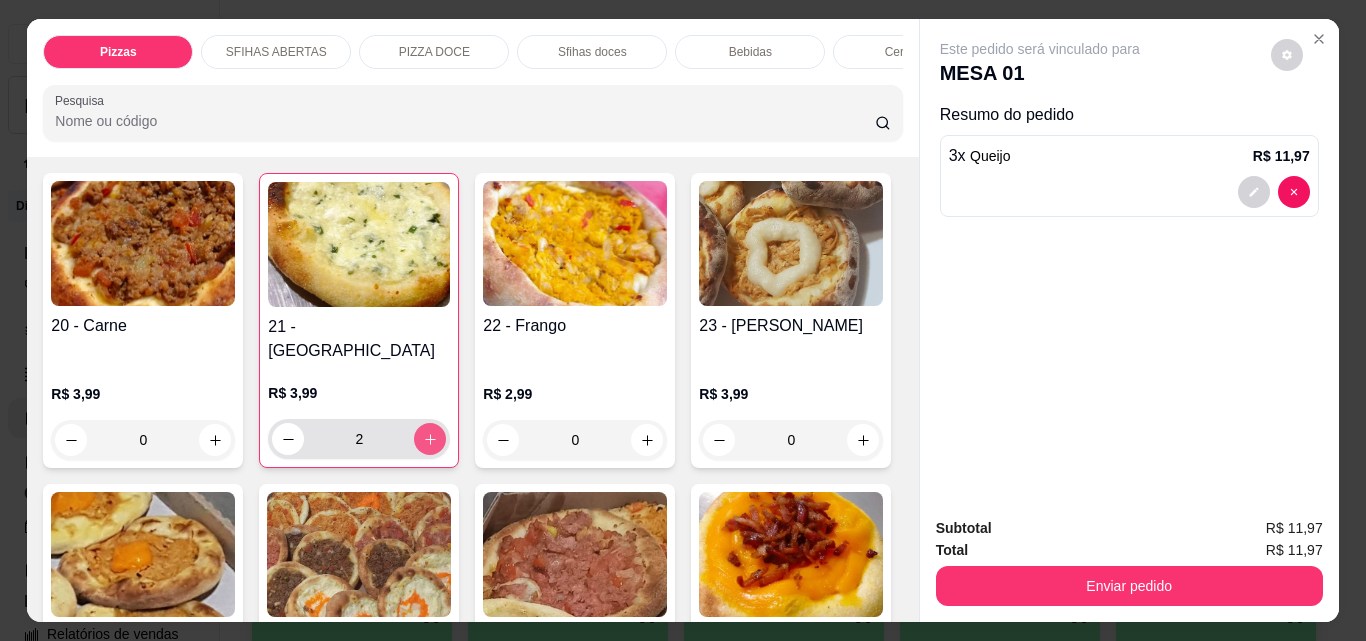 type on "3" 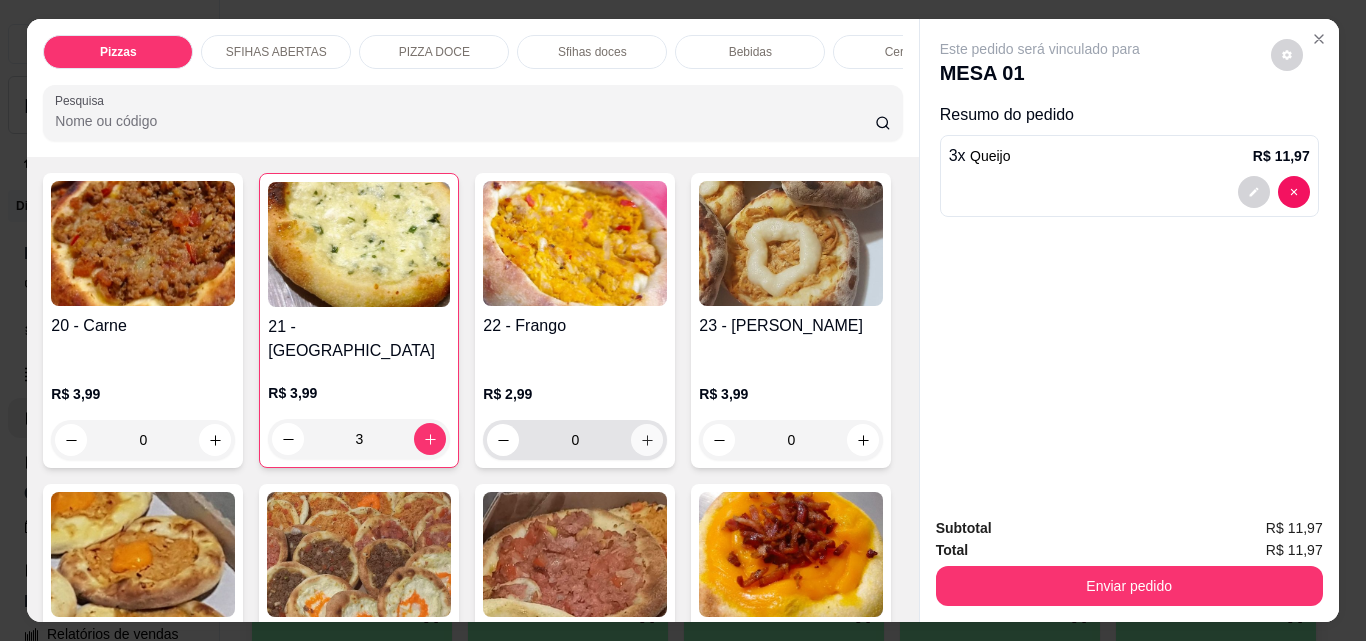 click 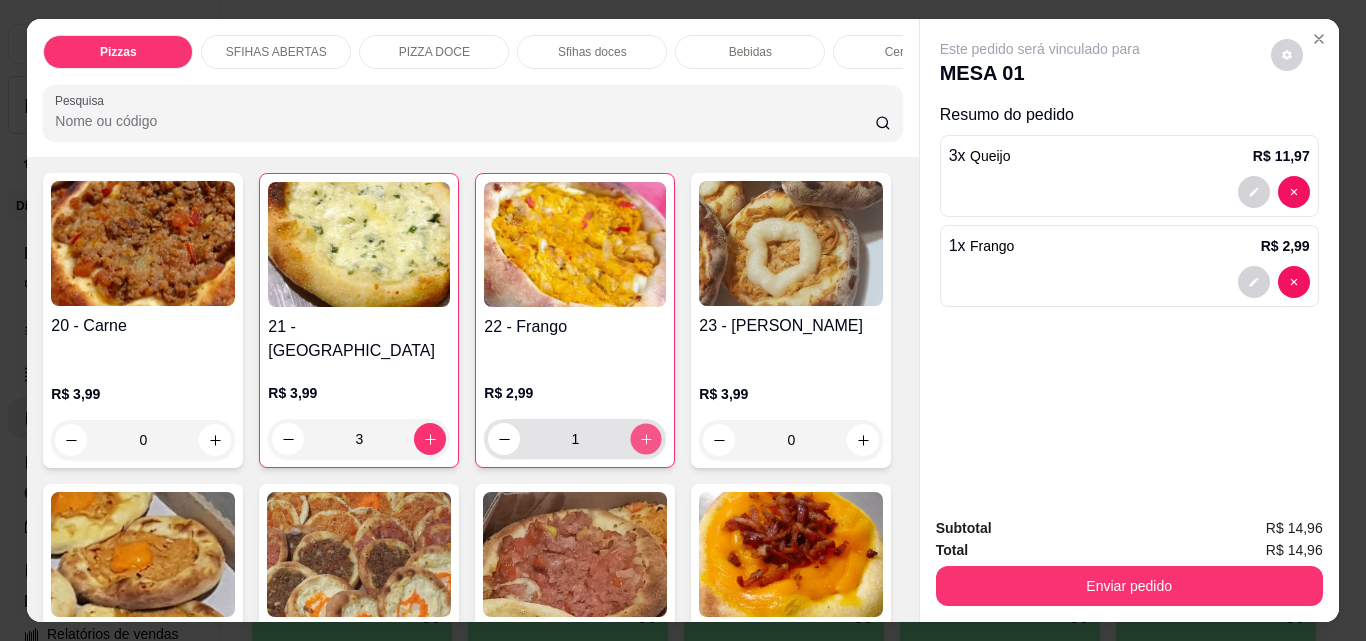 click 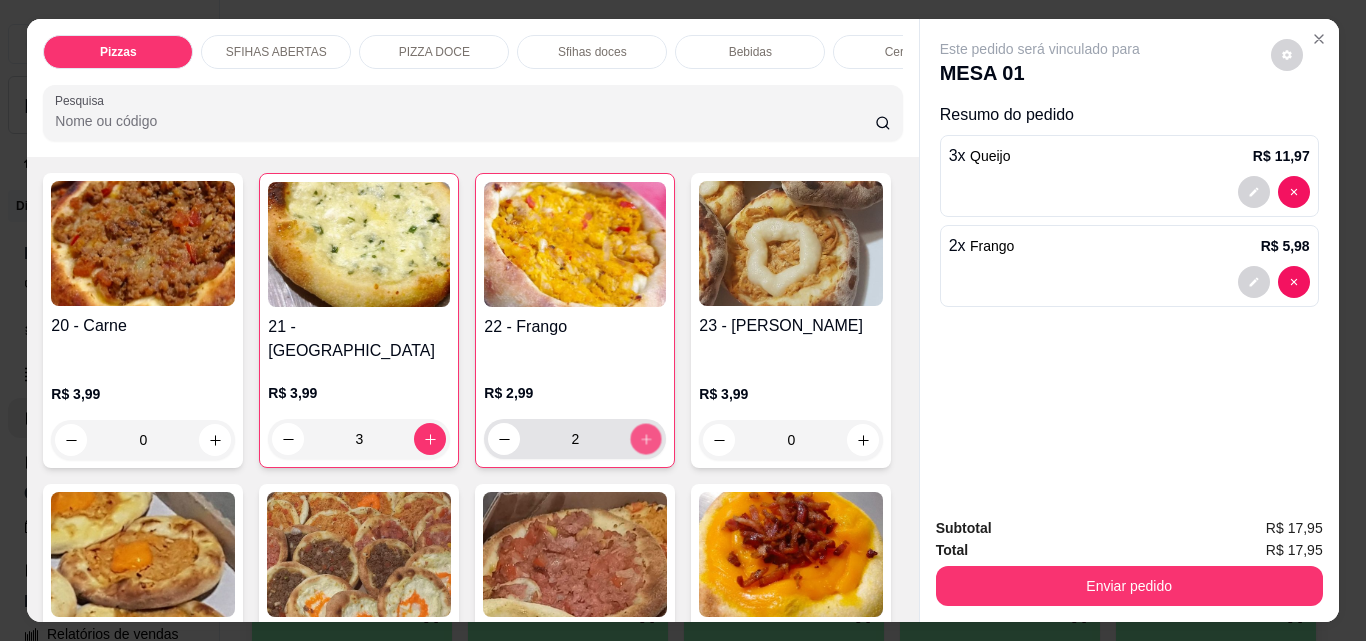 click 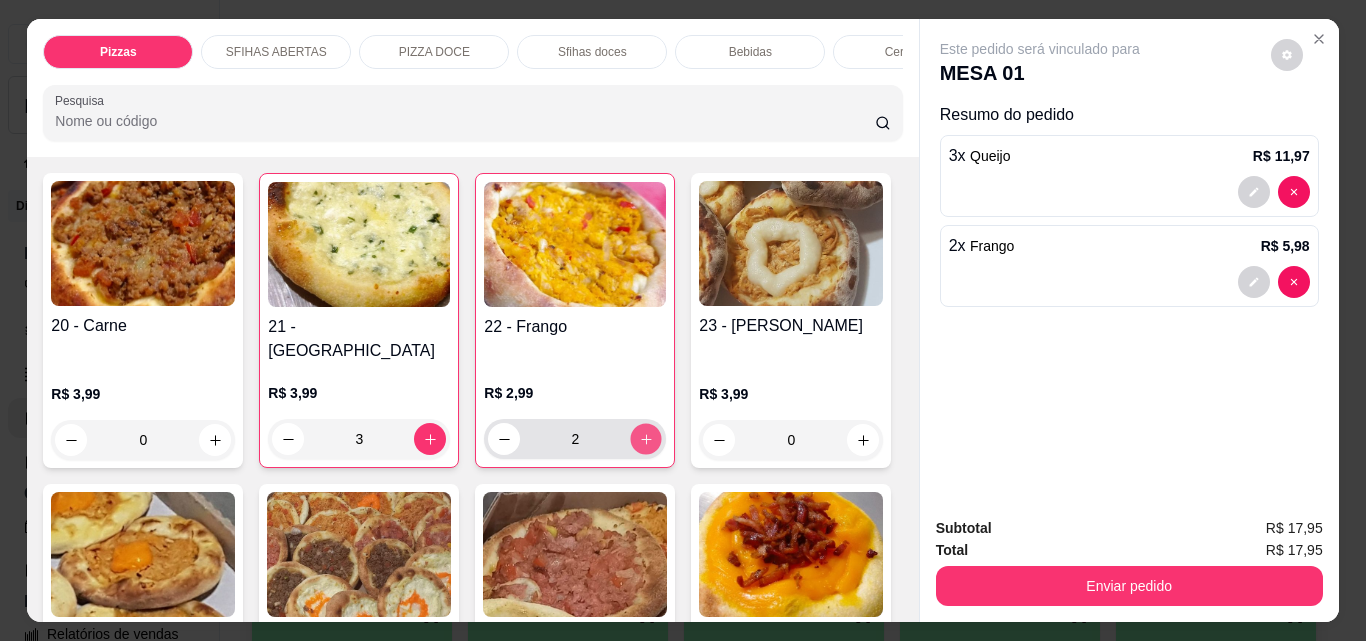 type on "3" 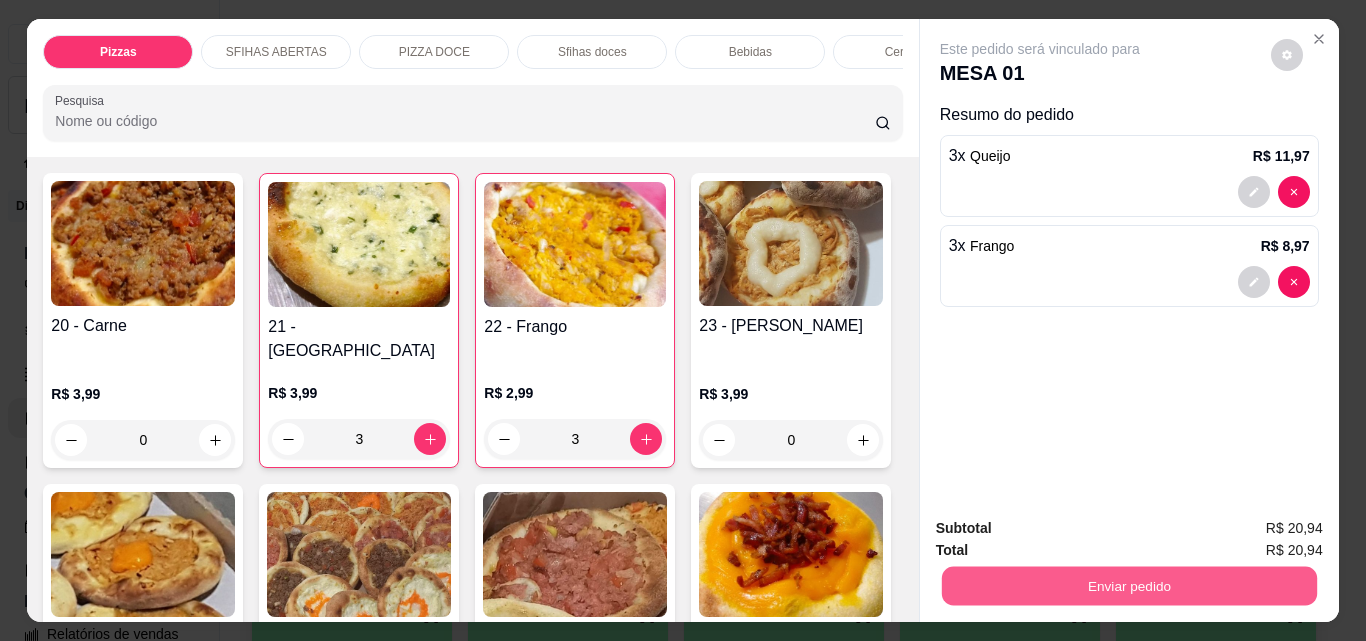 click on "Enviar pedido" at bounding box center [1128, 585] 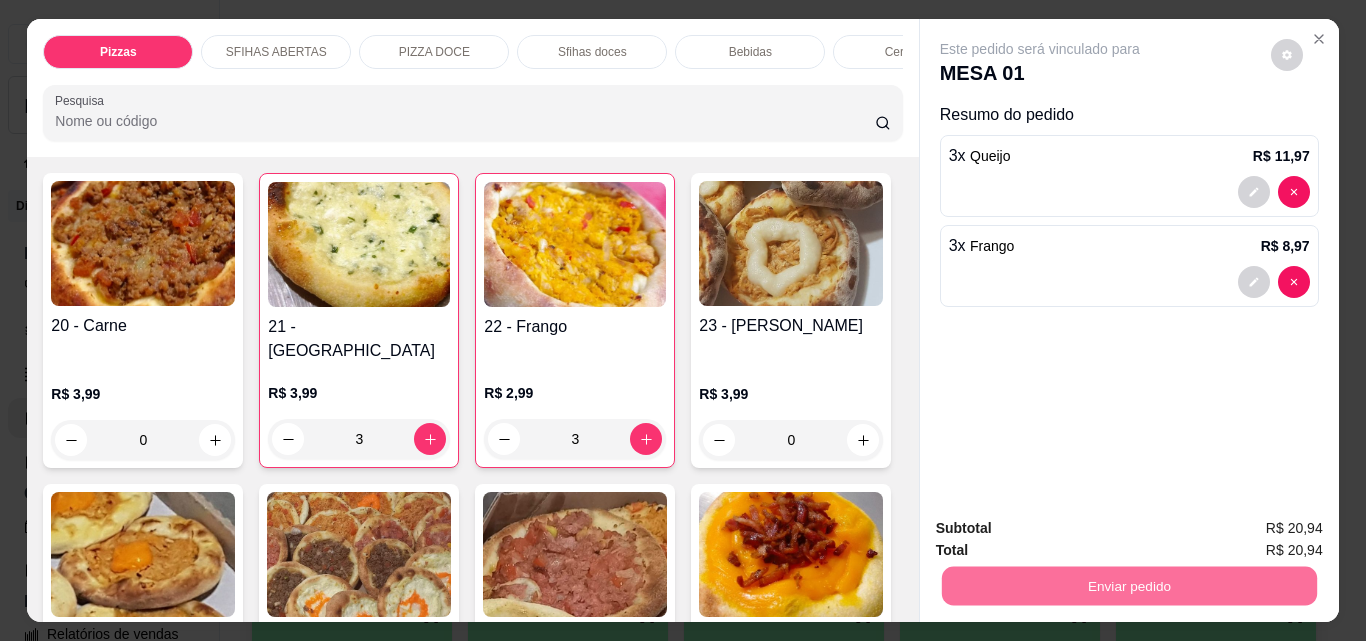 click on "Não registrar e enviar pedido" at bounding box center (1063, 528) 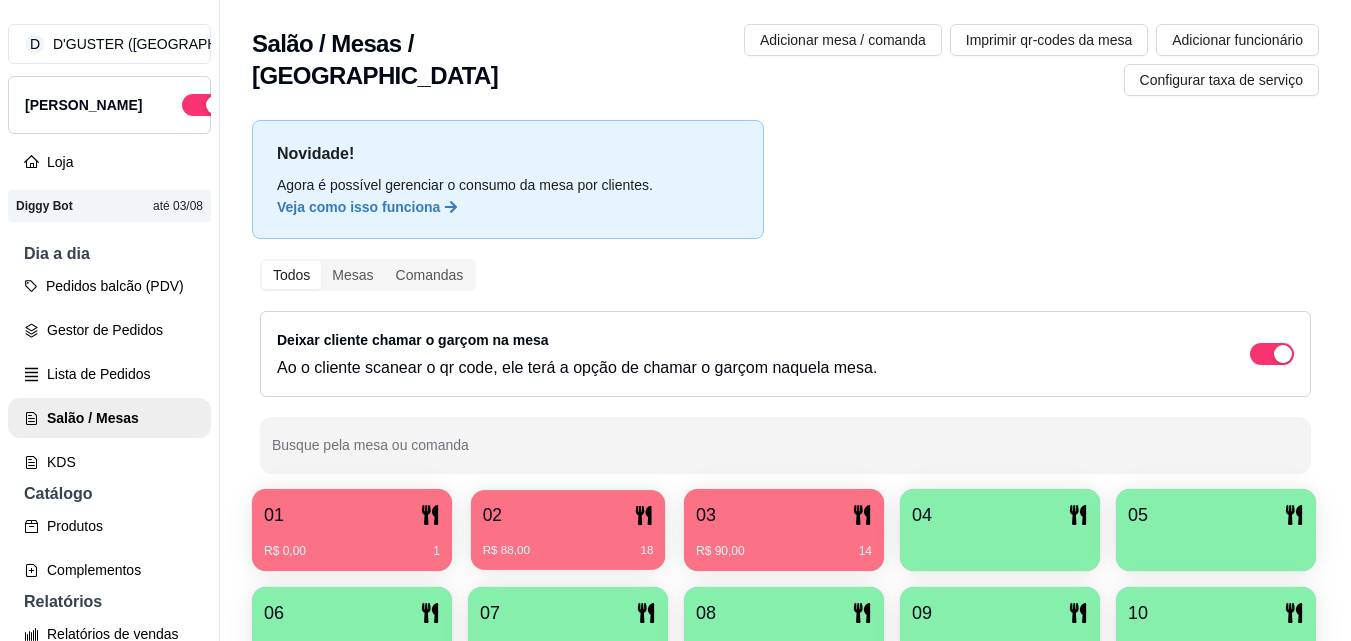 click on "R$ 88,00 18" at bounding box center (568, 543) 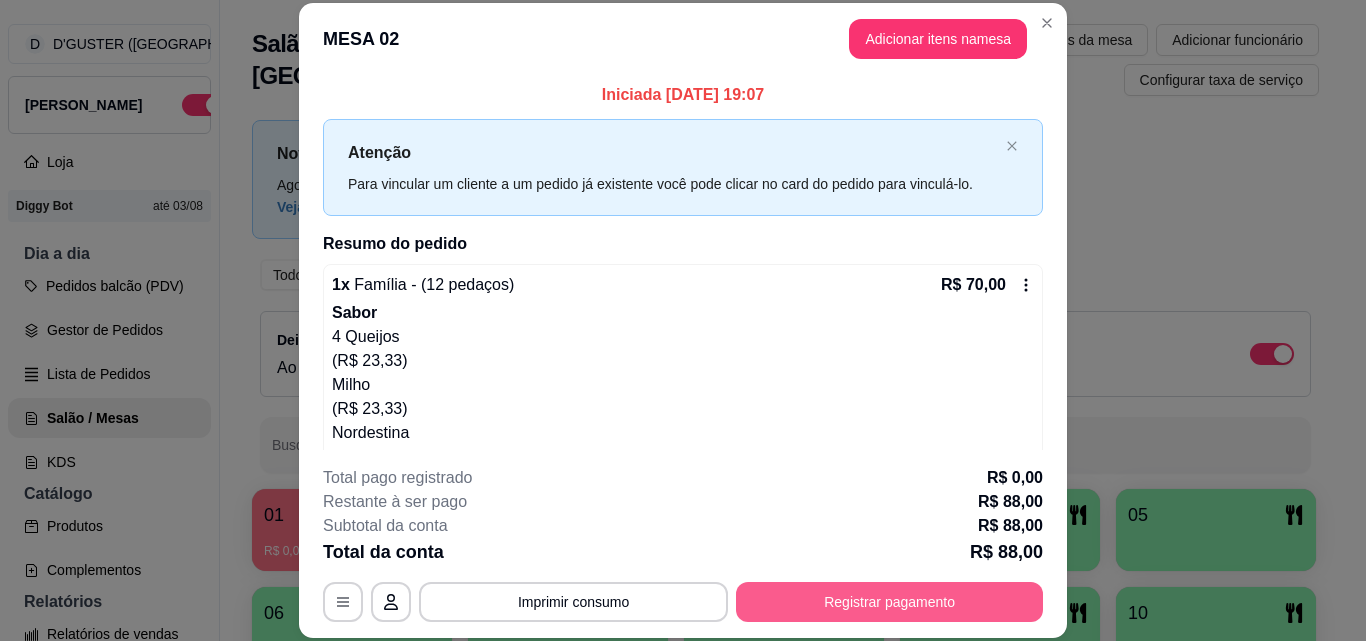 click on "Registrar pagamento" at bounding box center (889, 602) 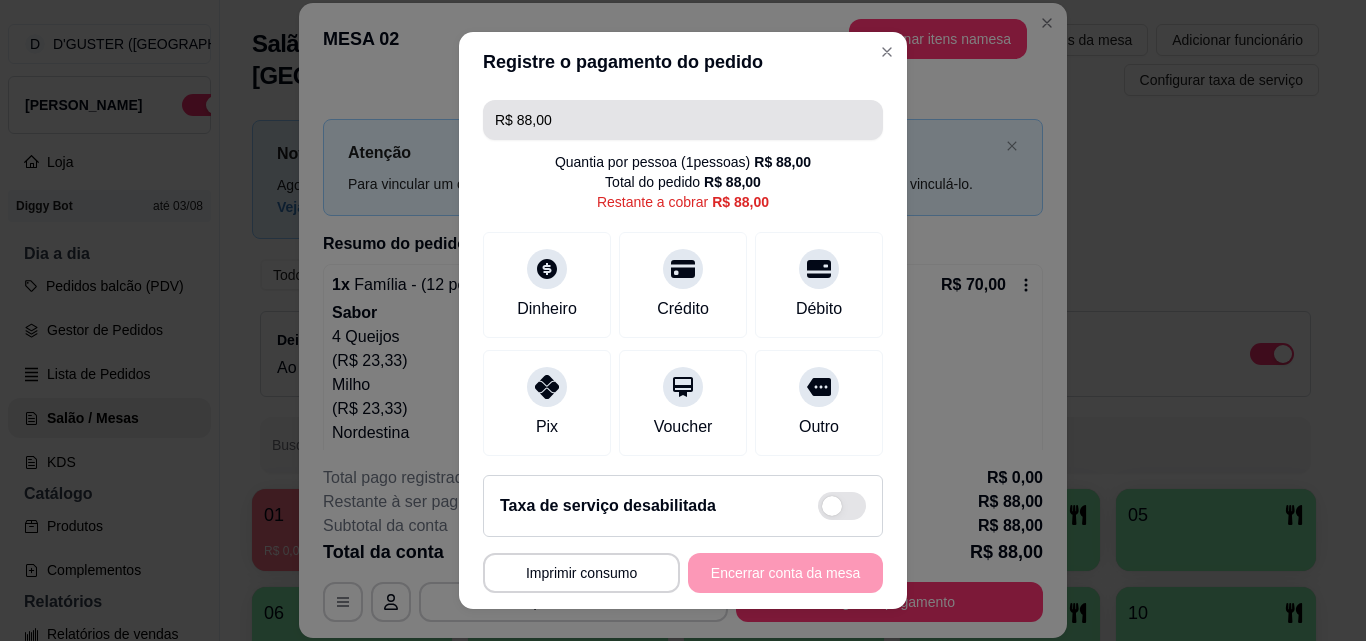 click on "R$ 88,00" at bounding box center [683, 120] 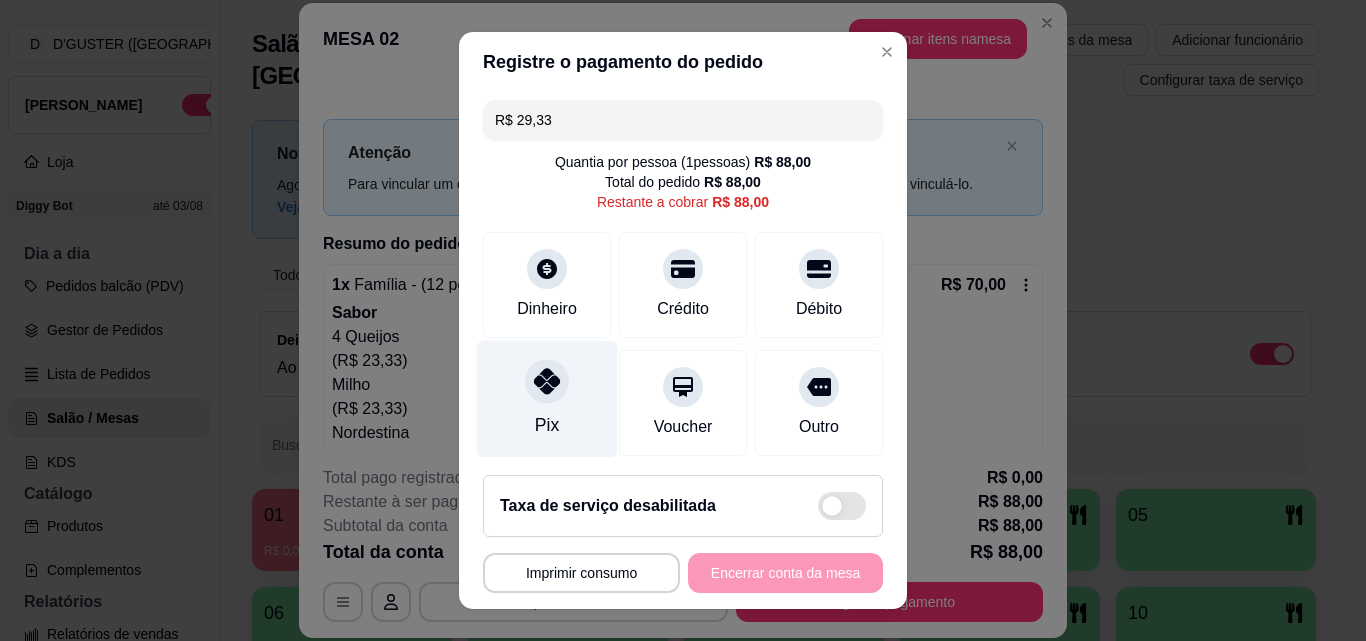 click at bounding box center (547, 381) 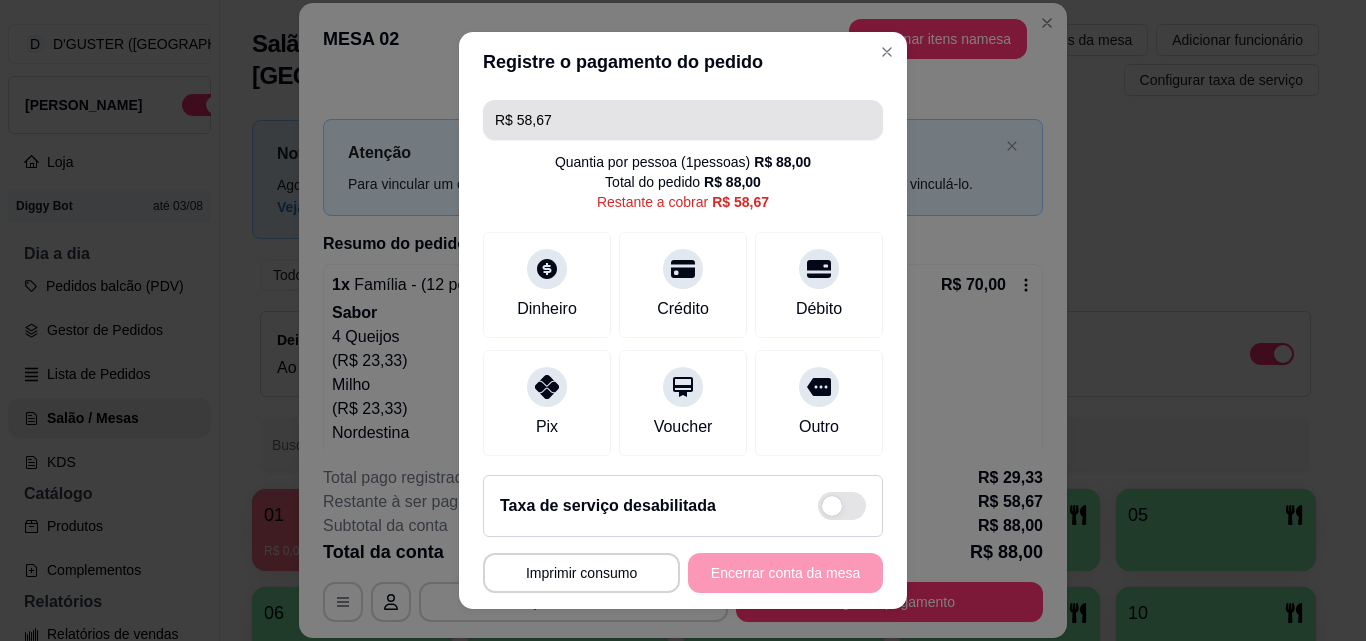 click on "R$ 58,67" at bounding box center [683, 120] 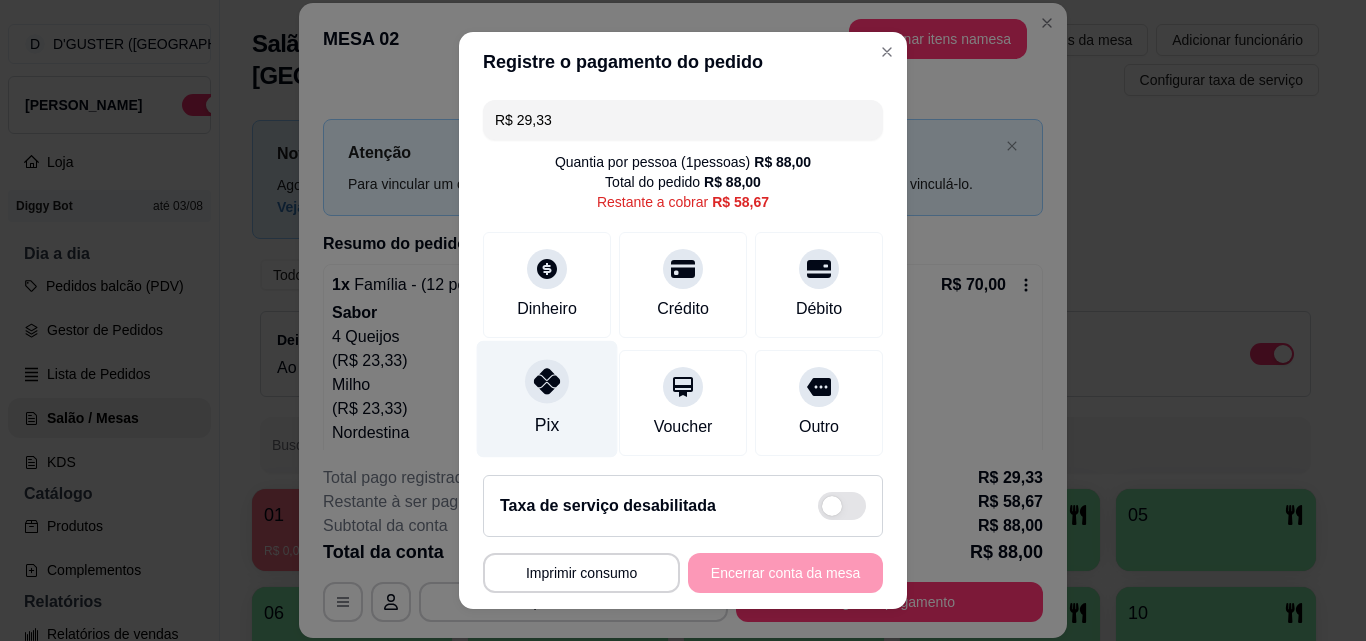 click on "Pix" at bounding box center [547, 425] 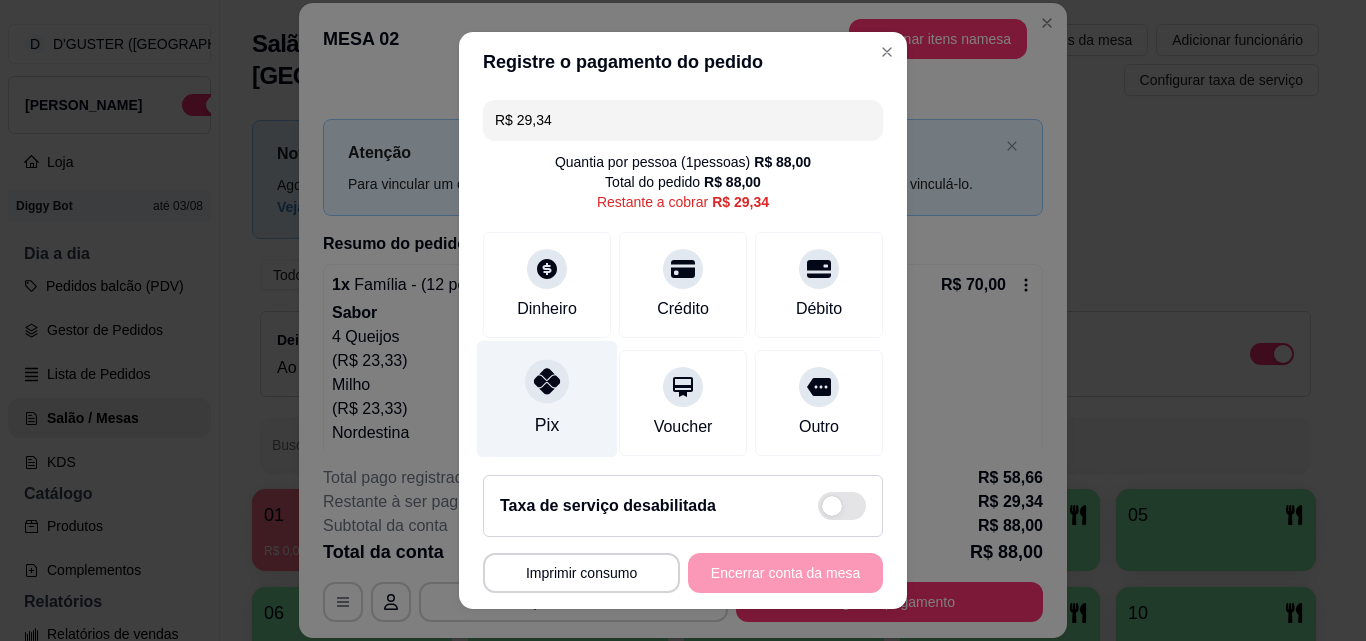click at bounding box center (547, 381) 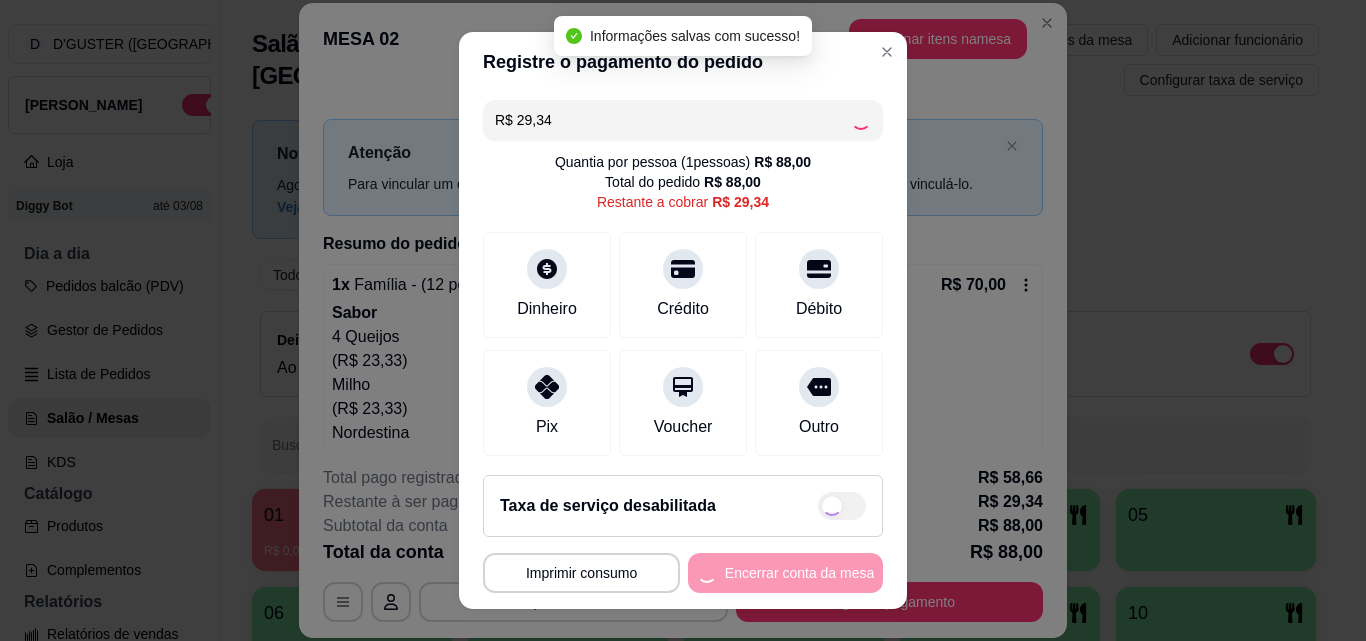 type on "R$ 0,00" 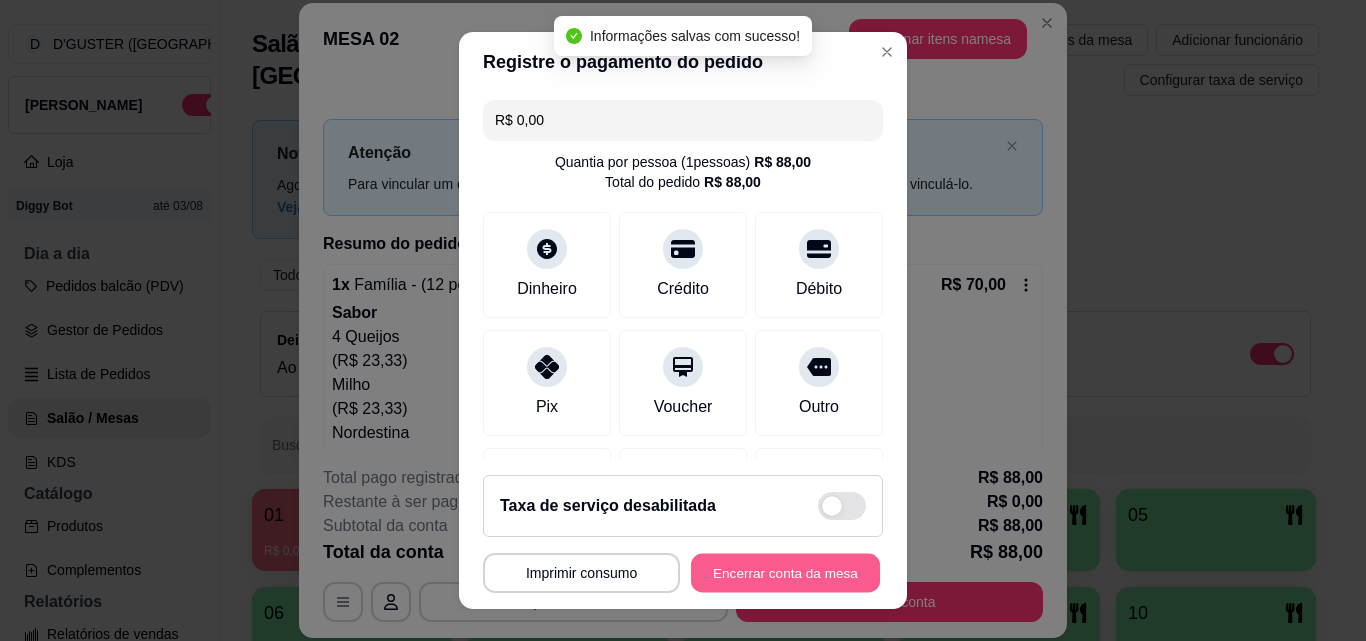 click on "Encerrar conta da mesa" at bounding box center (785, 573) 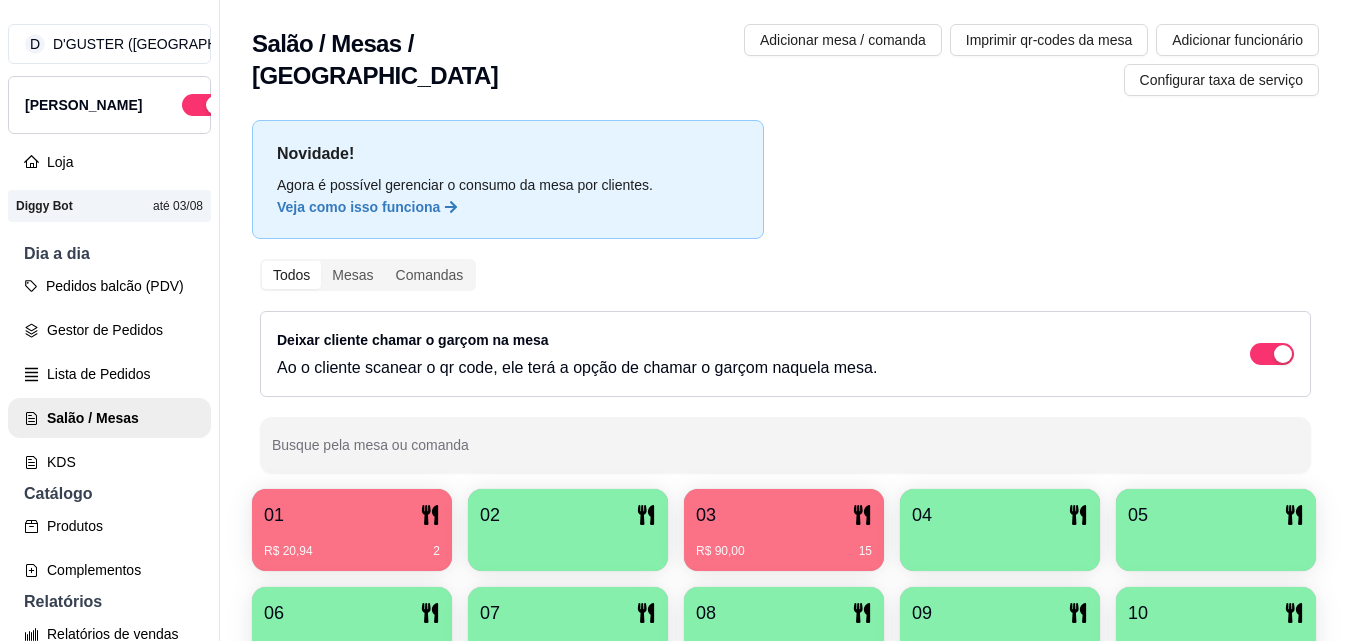 click on "R$ 20,94 2" at bounding box center (352, 551) 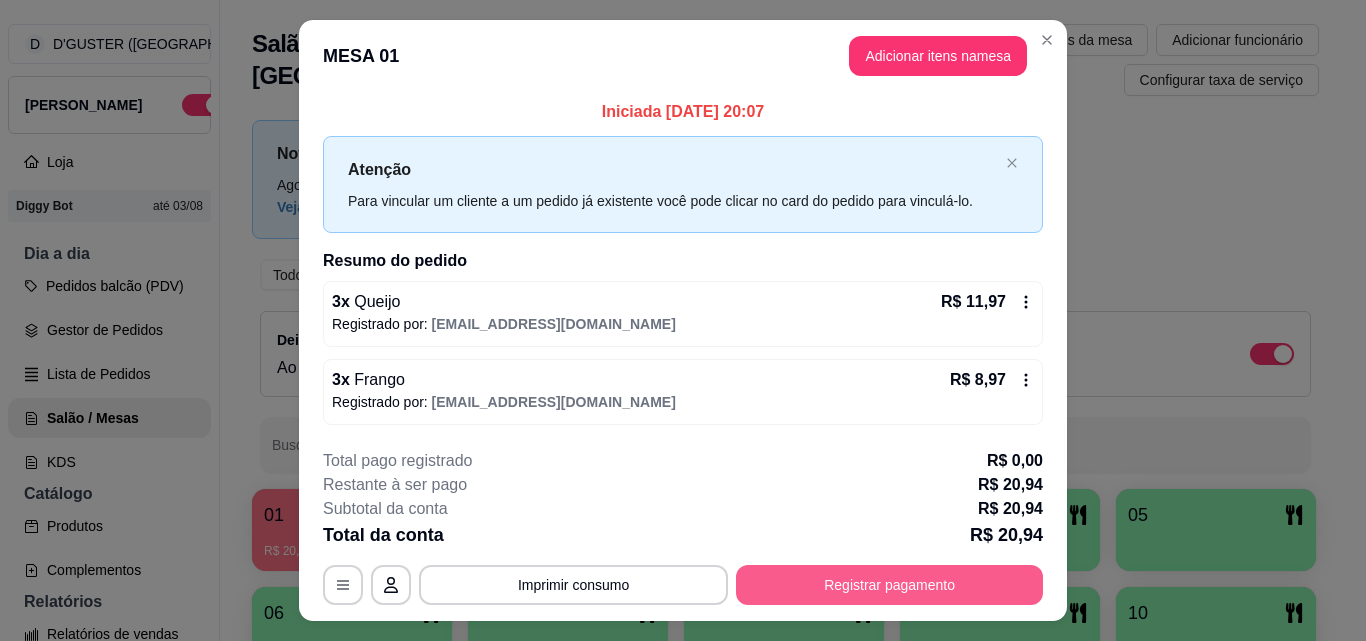 click on "Registrar pagamento" at bounding box center (889, 585) 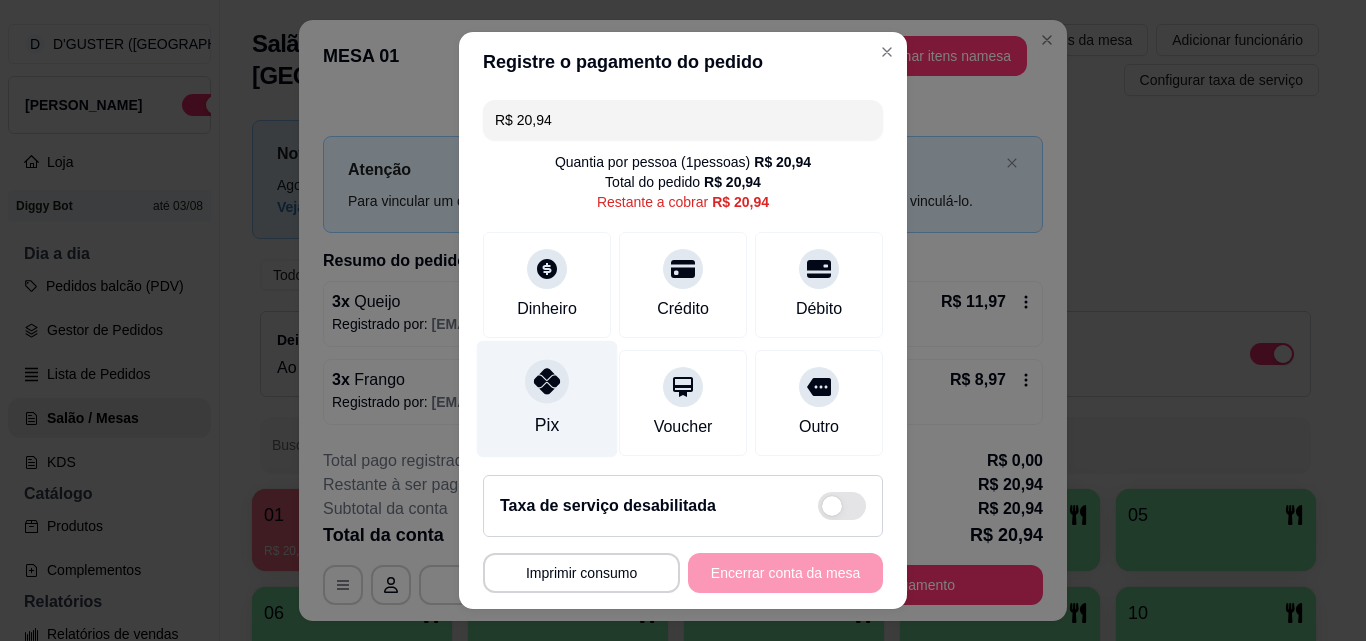 click on "Pix" at bounding box center [547, 399] 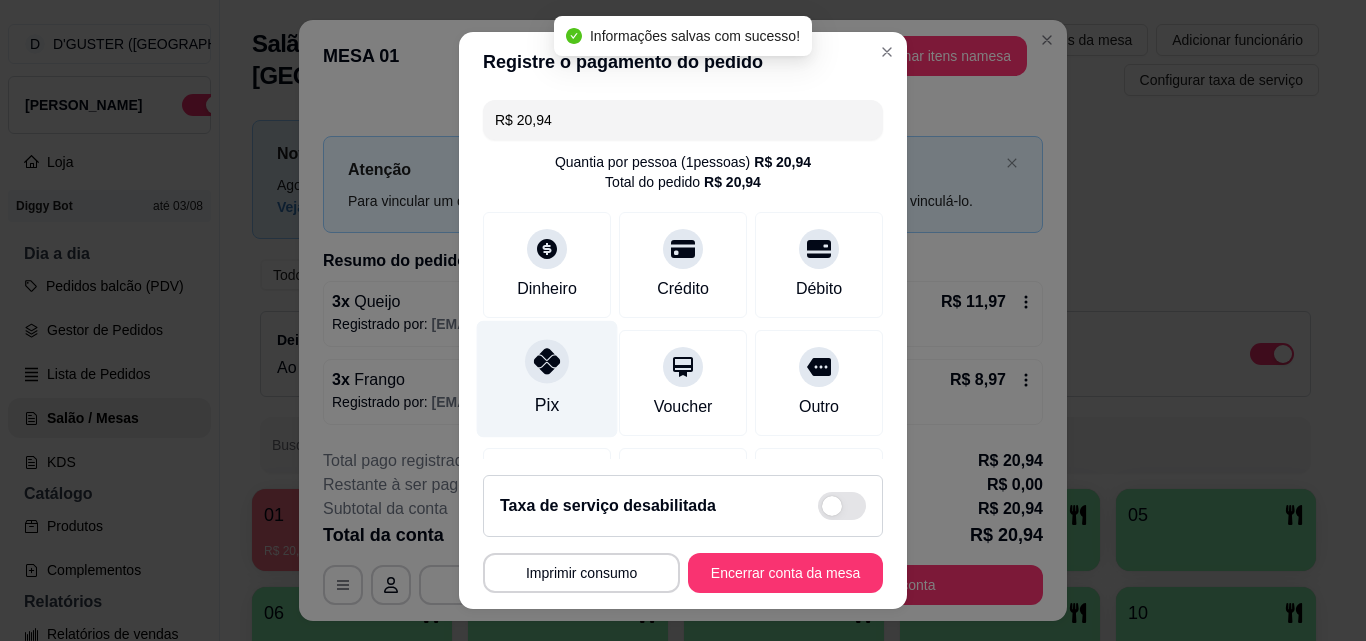 type on "R$ 0,00" 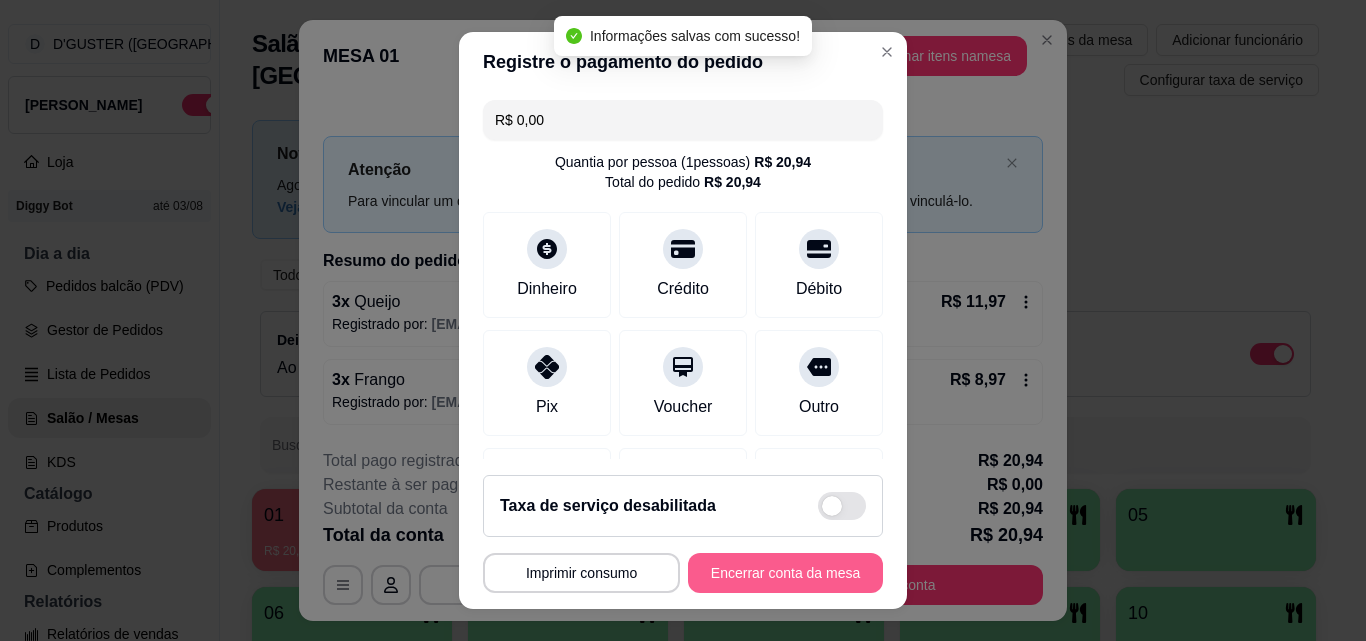 click on "Encerrar conta da mesa" at bounding box center [785, 573] 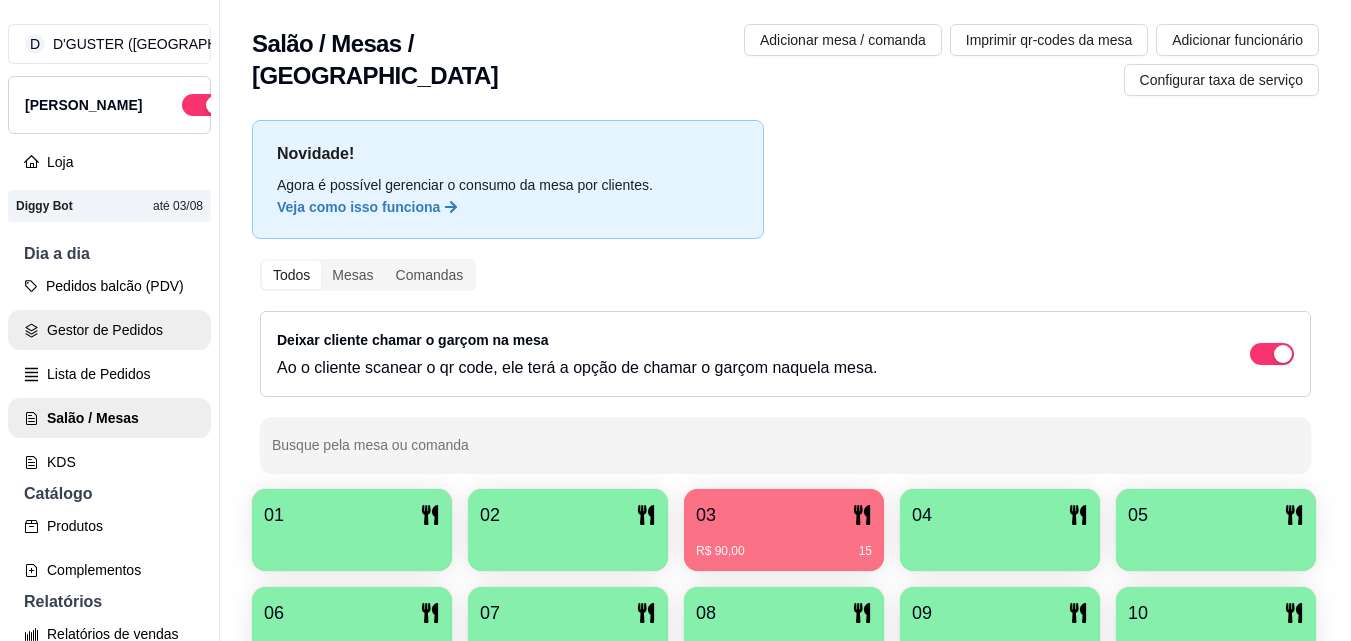 click on "Gestor de Pedidos" at bounding box center [109, 330] 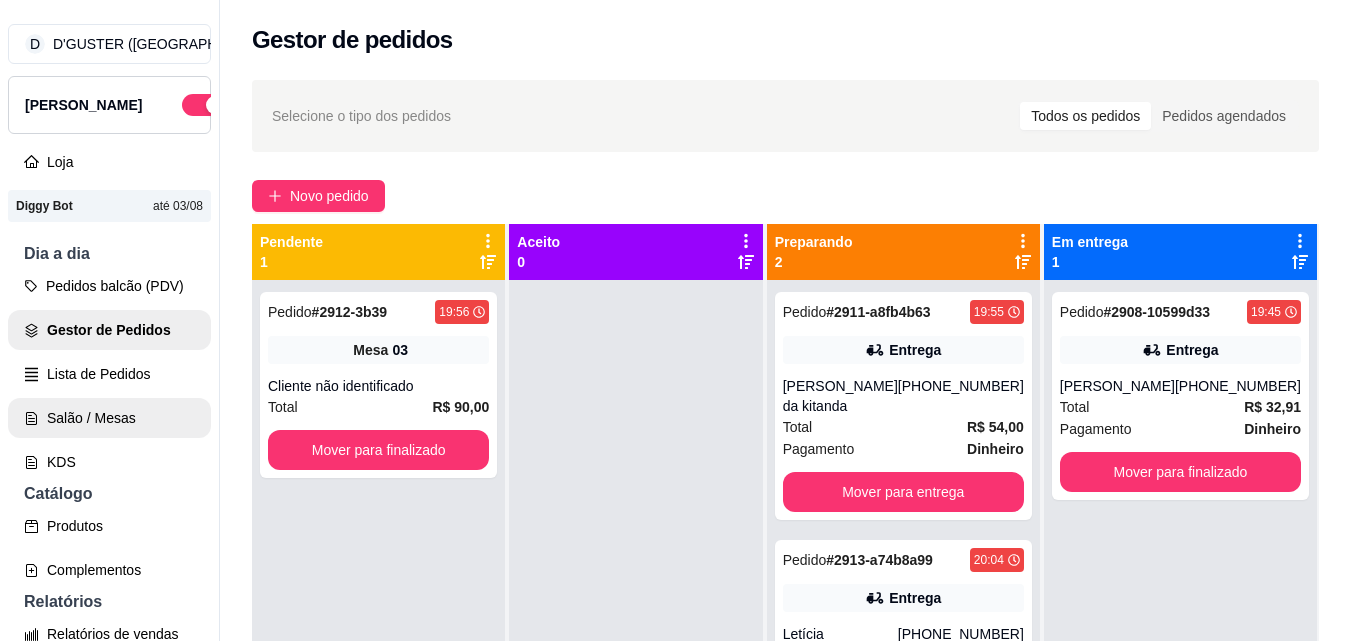 click on "Salão / Mesas" at bounding box center (109, 418) 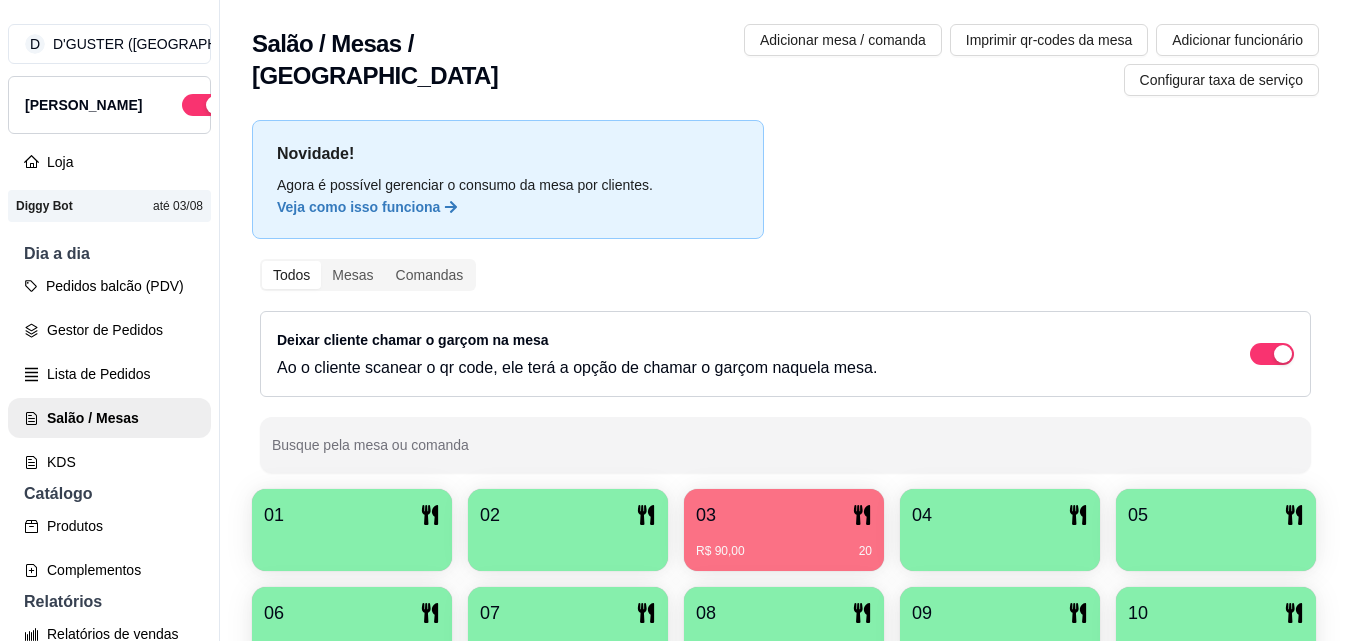 click on "R$ 90,00 20" at bounding box center (784, 551) 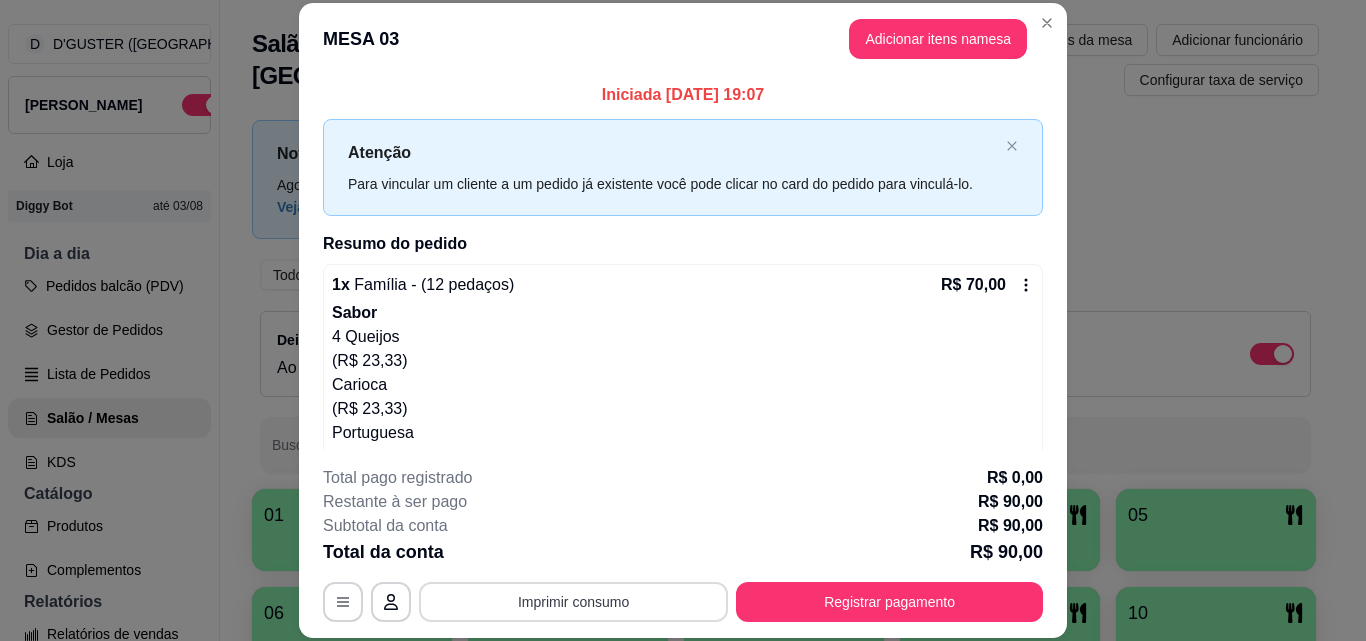 click on "Imprimir consumo" at bounding box center (573, 602) 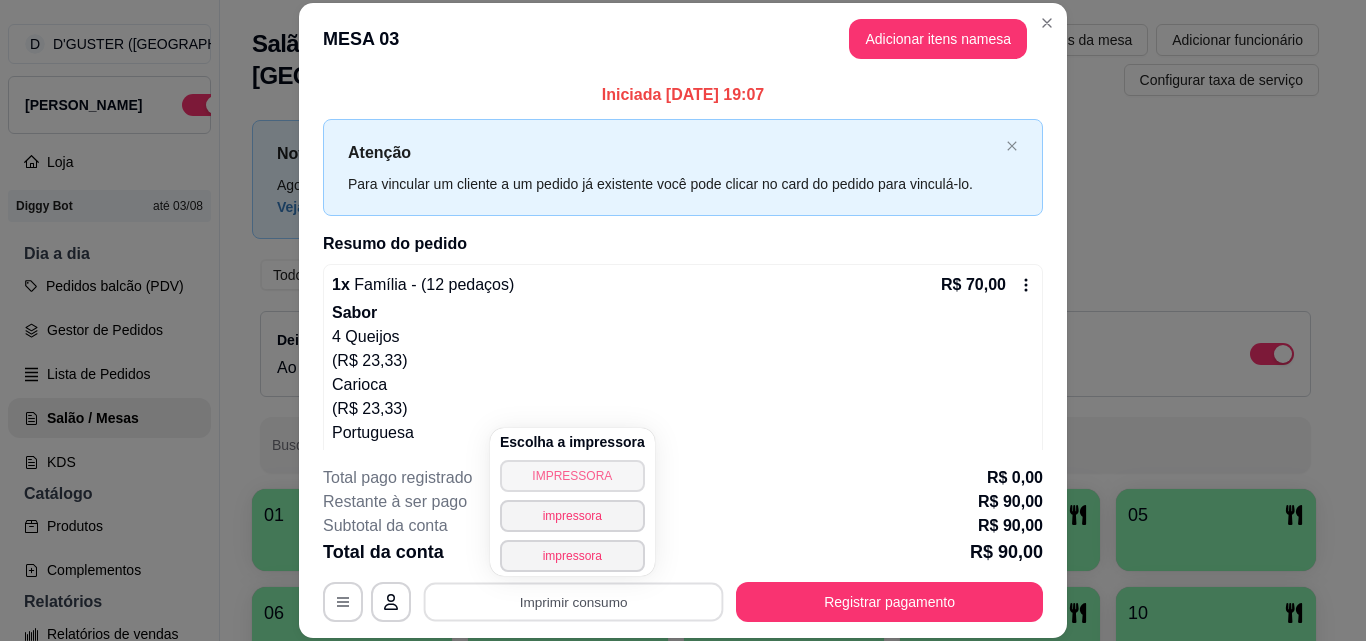 click on "IMPRESSORA" at bounding box center (572, 476) 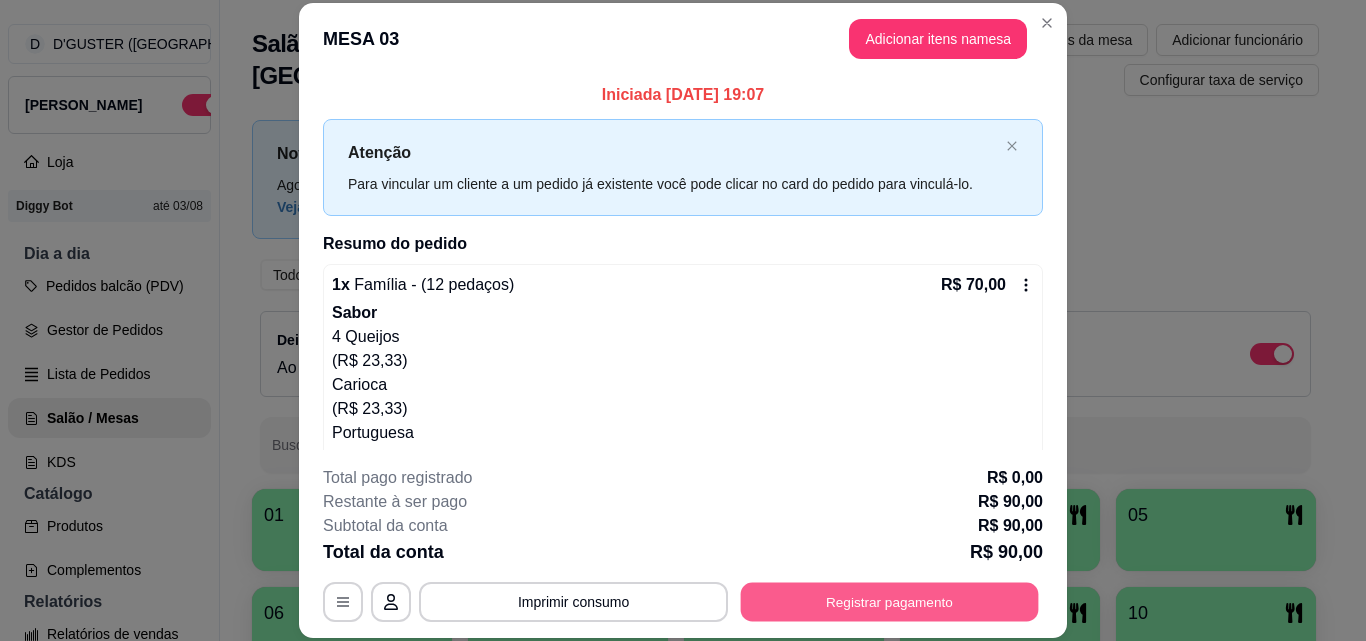 click on "Registrar pagamento" at bounding box center [890, 601] 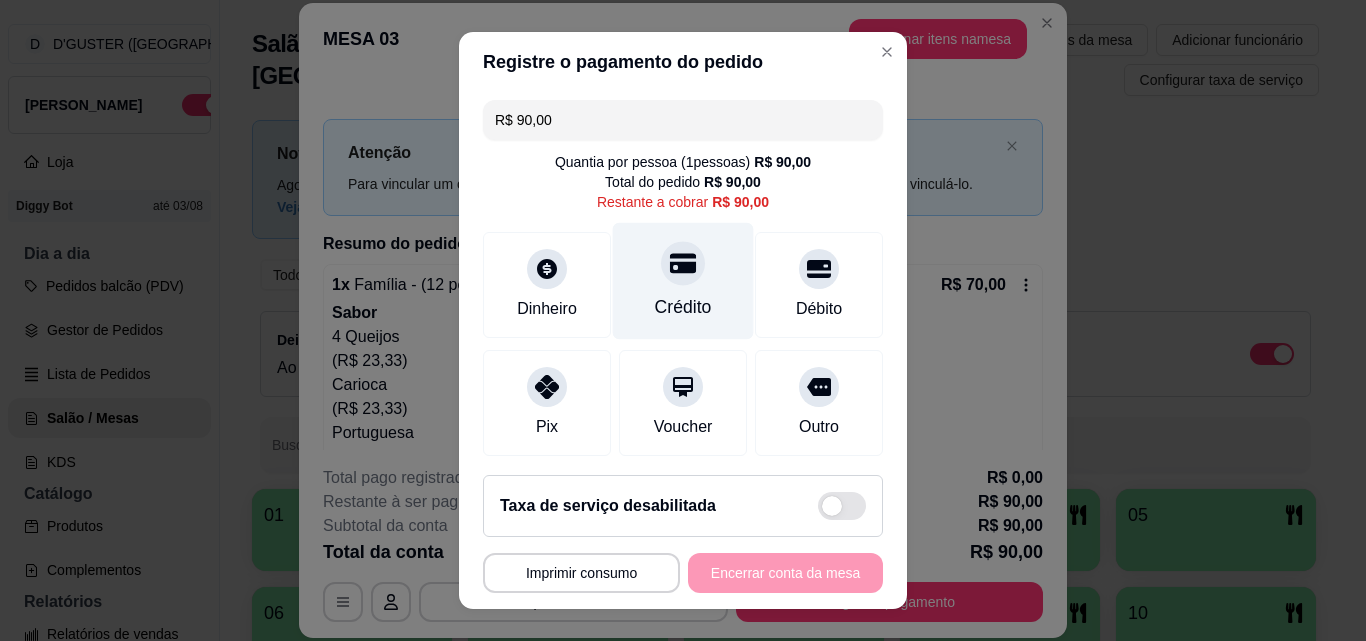 drag, startPoint x: 660, startPoint y: 299, endPoint x: 712, endPoint y: 332, distance: 61.587337 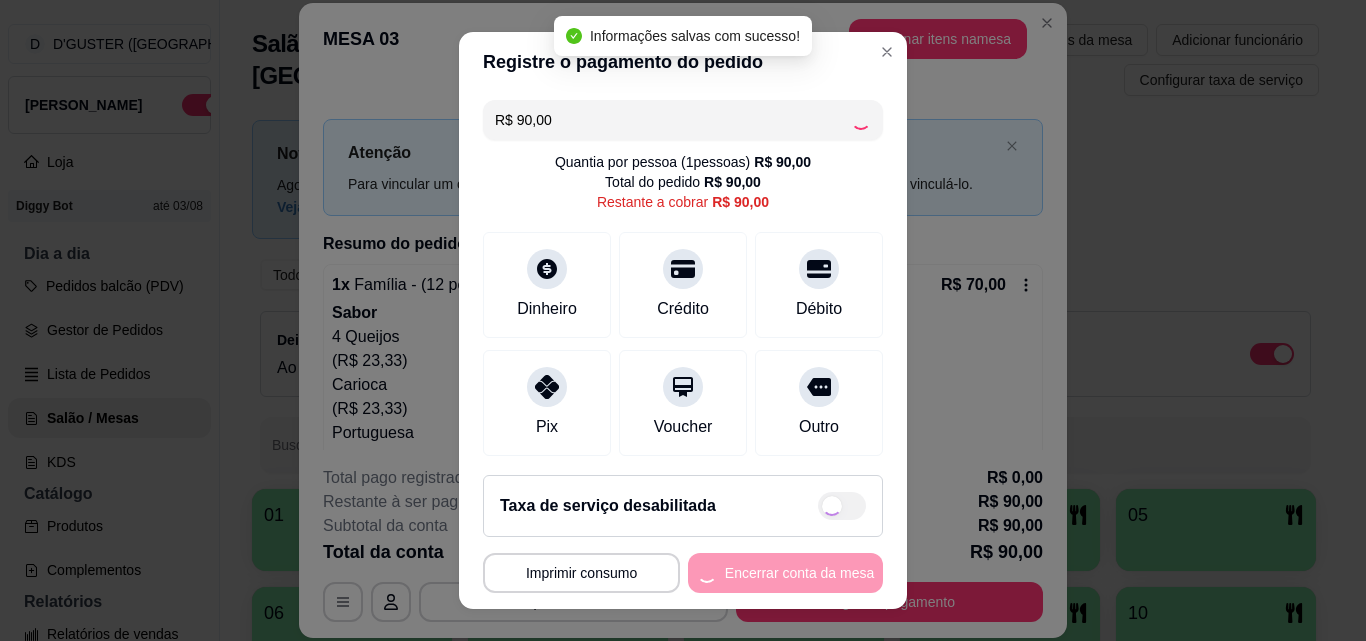 type on "R$ 0,00" 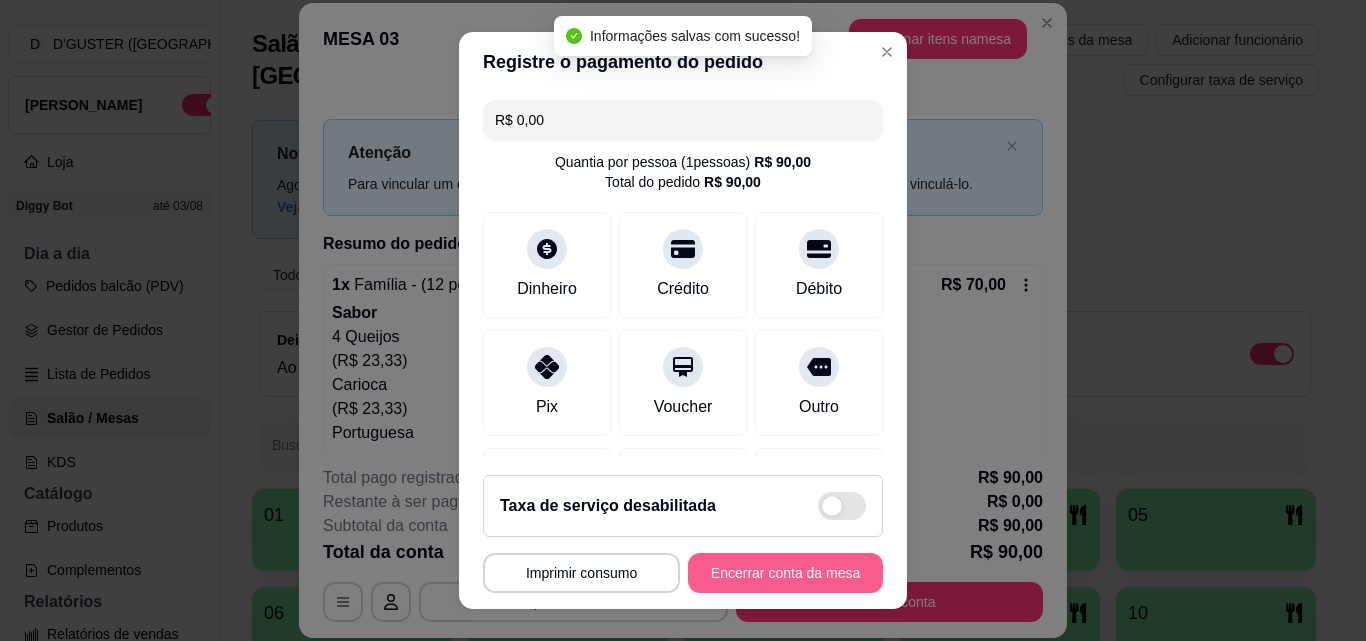 click on "Encerrar conta da mesa" at bounding box center [785, 573] 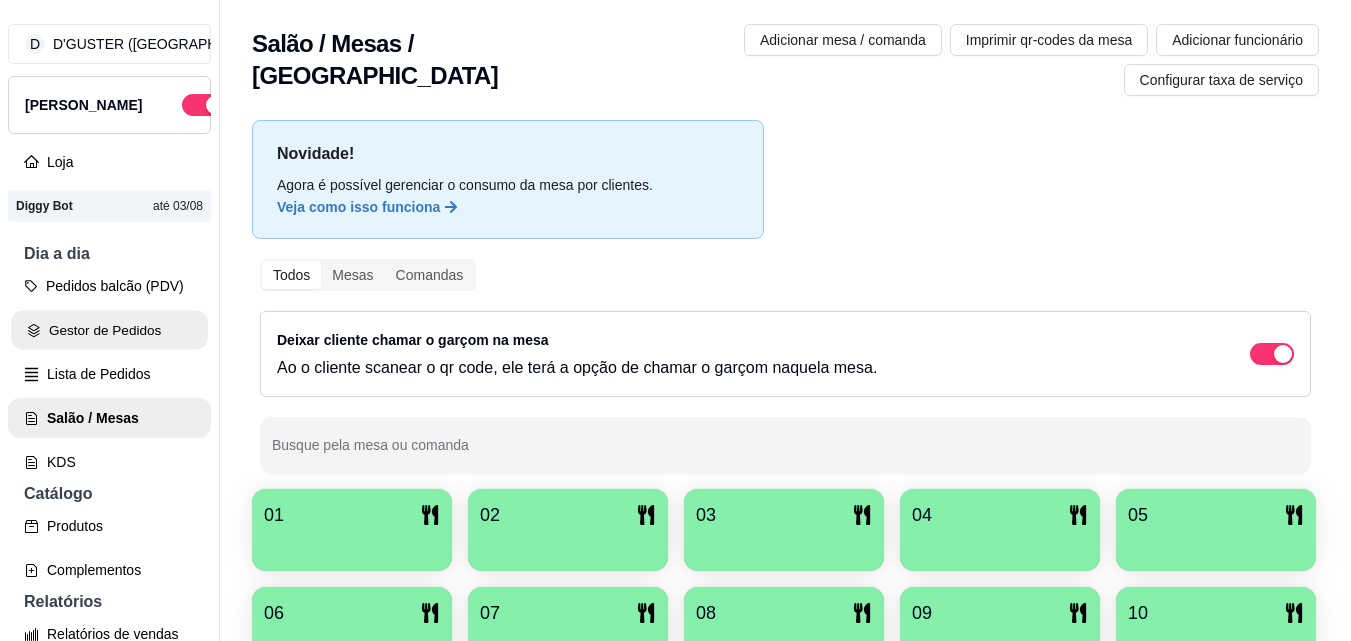 click on "Gestor de Pedidos" at bounding box center [109, 330] 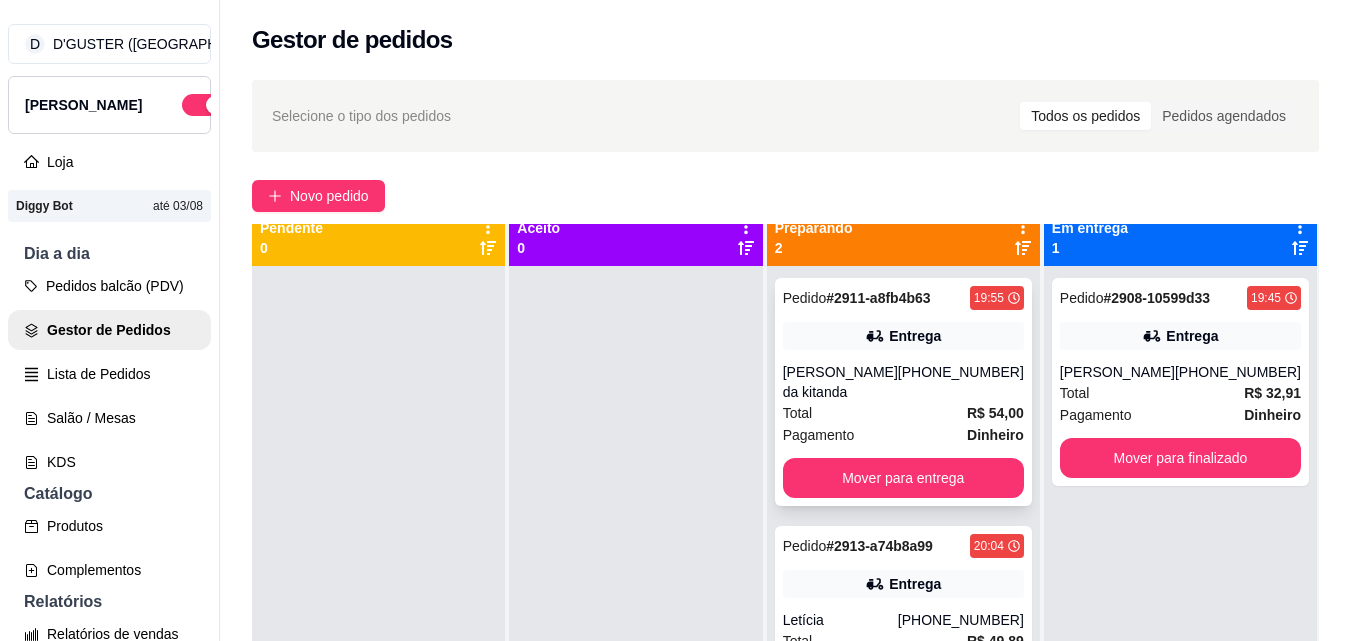 scroll, scrollTop: 56, scrollLeft: 0, axis: vertical 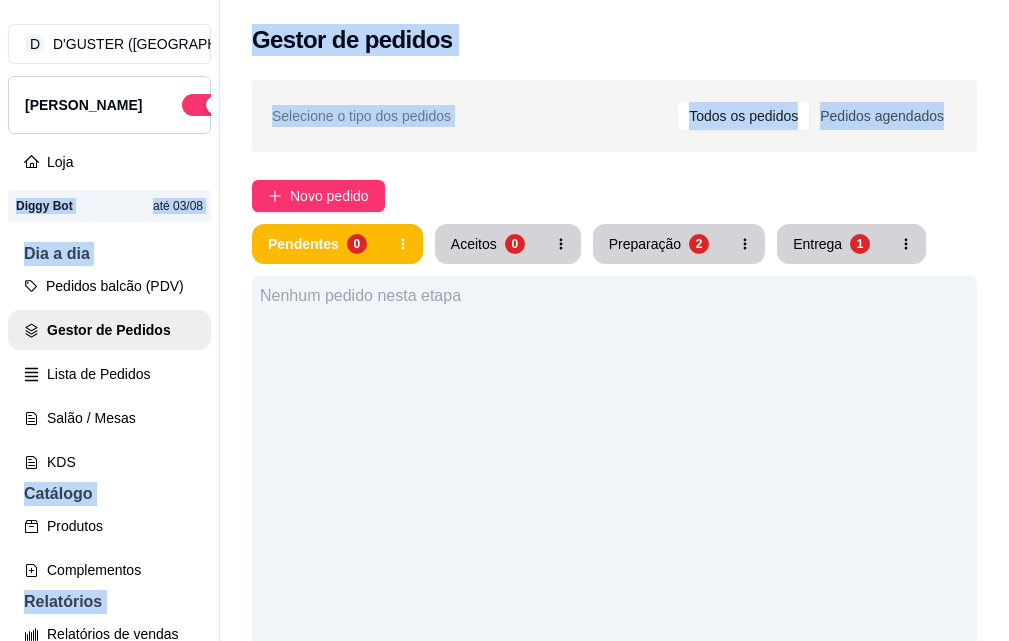 click on "D D'GUSTER (piz ... Loja Aberta Loja Diggy Bot até 03/08   Dia a dia Pedidos balcão (PDV) Gestor de Pedidos Lista de Pedidos Salão / Mesas KDS Catálogo Produtos Complementos Relatórios Relatórios de vendas Relatório de clientes Relatório de fidelidade novo Gerenciar Entregadores novo Nota Fiscal (NFC-e) Controle de caixa Controle de fiado Cupons Clientes Estoque Configurações Diggy Planos Precisa de ajuda? Sair Gestor de pedidos Selecione o tipo dos pedidos Todos os pedidos Pedidos agendados Novo pedido Pendentes 0 Aceitos 0 Preparação 2 Entrega 1 Nenhum pedido nesta etapa  Cardápio Digital Diggy © 2025" at bounding box center (504, 320) 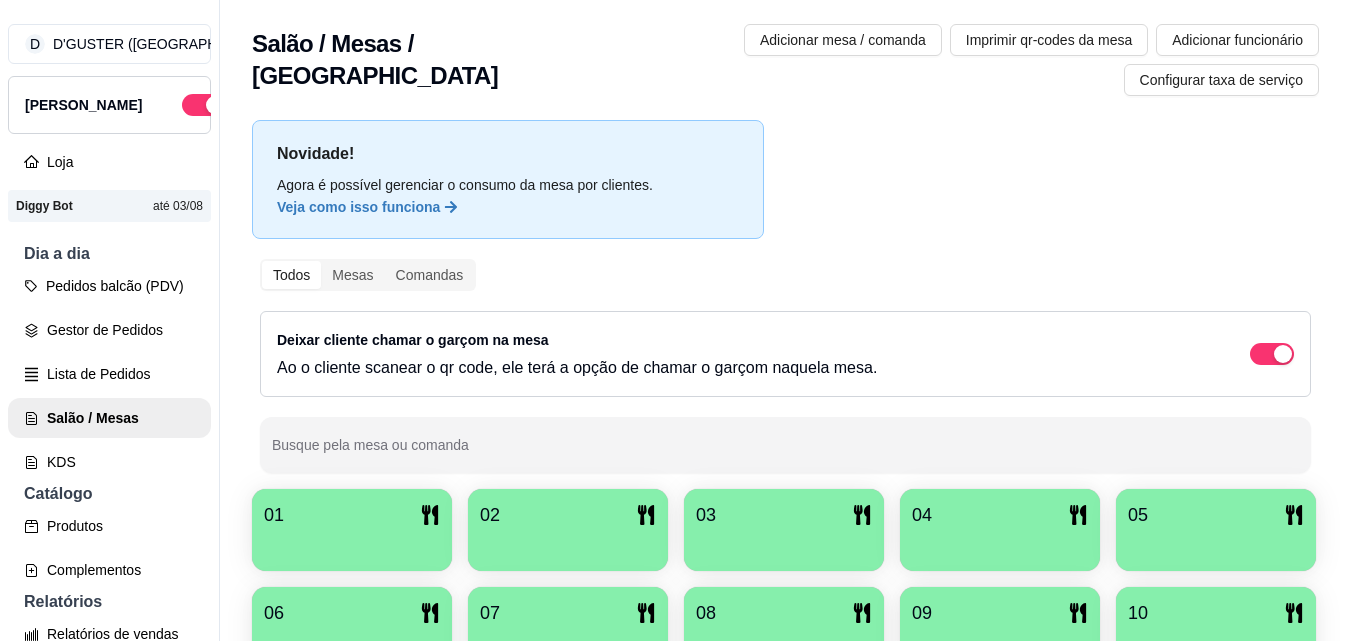 scroll, scrollTop: 0, scrollLeft: 0, axis: both 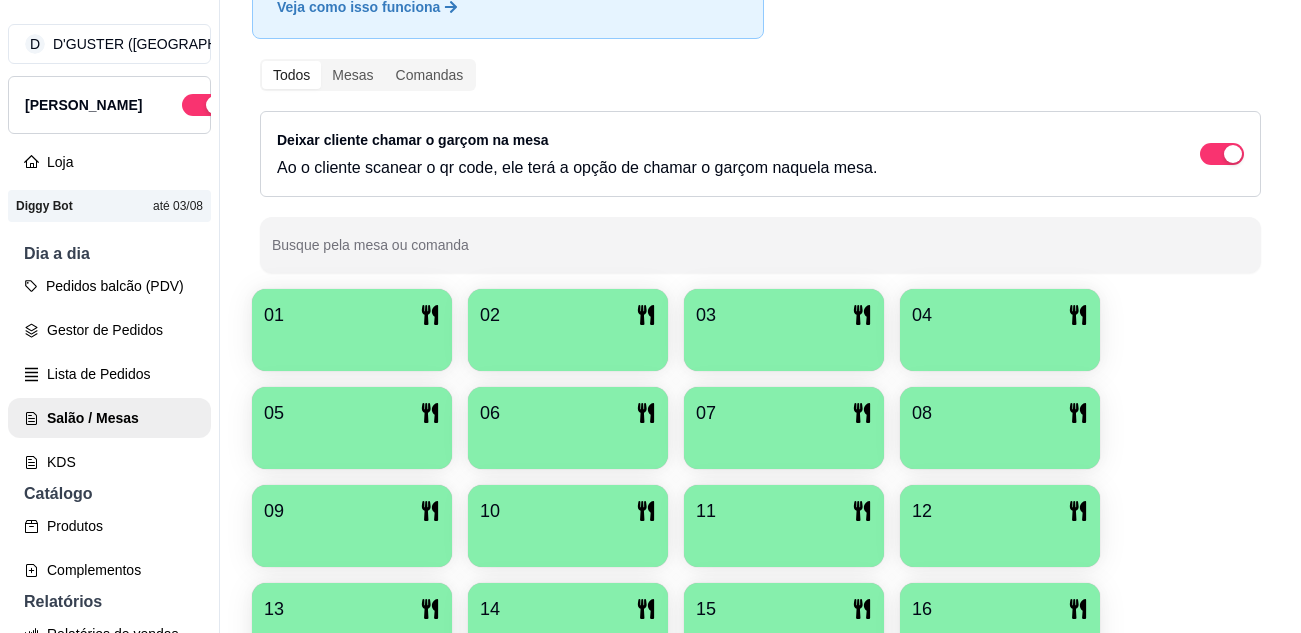 click at bounding box center (1000, 442) 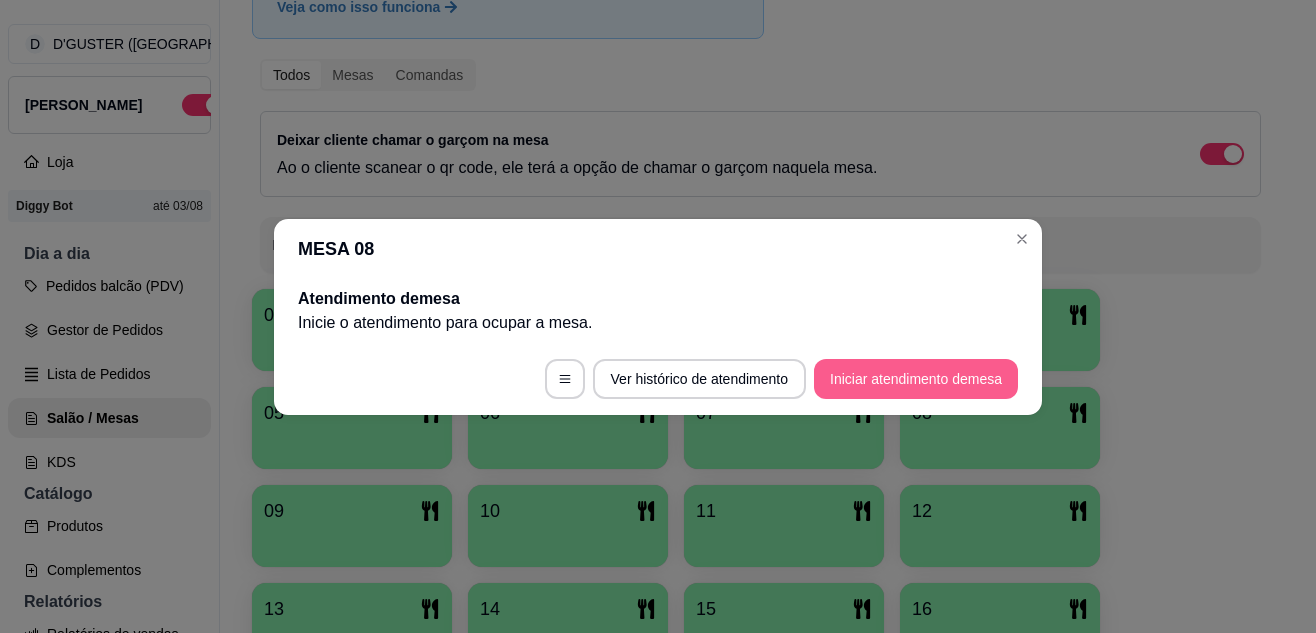 click on "Iniciar atendimento de  mesa" at bounding box center (916, 379) 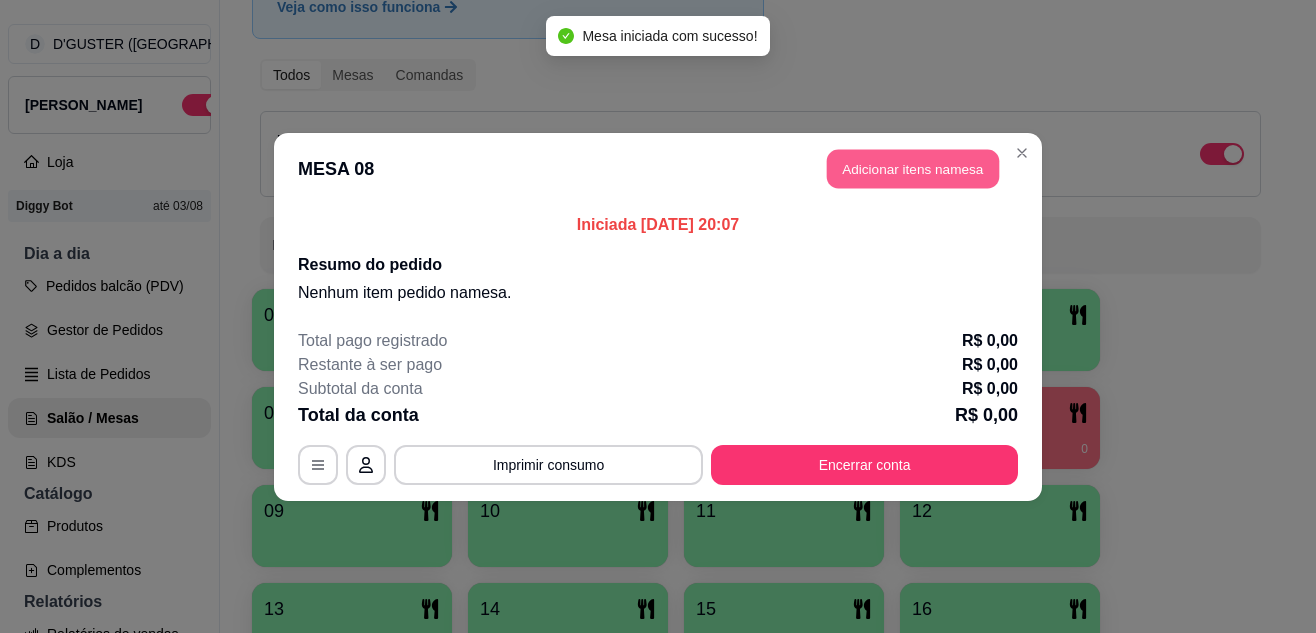 click on "Adicionar itens na  mesa" at bounding box center (913, 168) 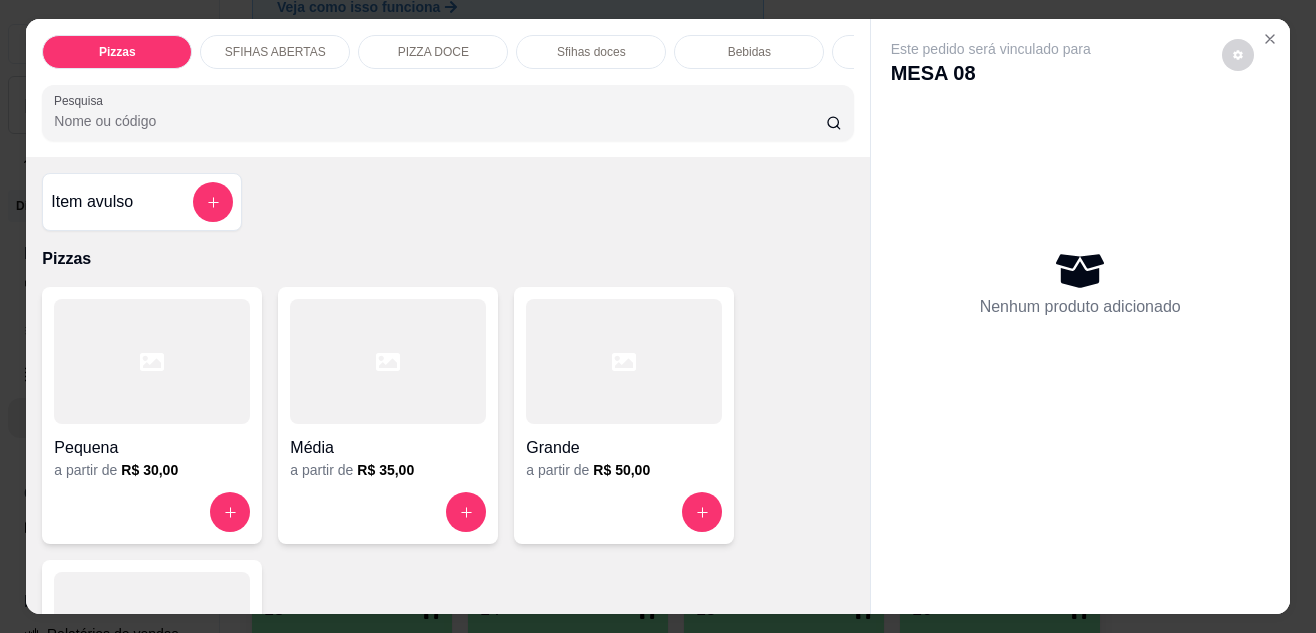 click at bounding box center (388, 361) 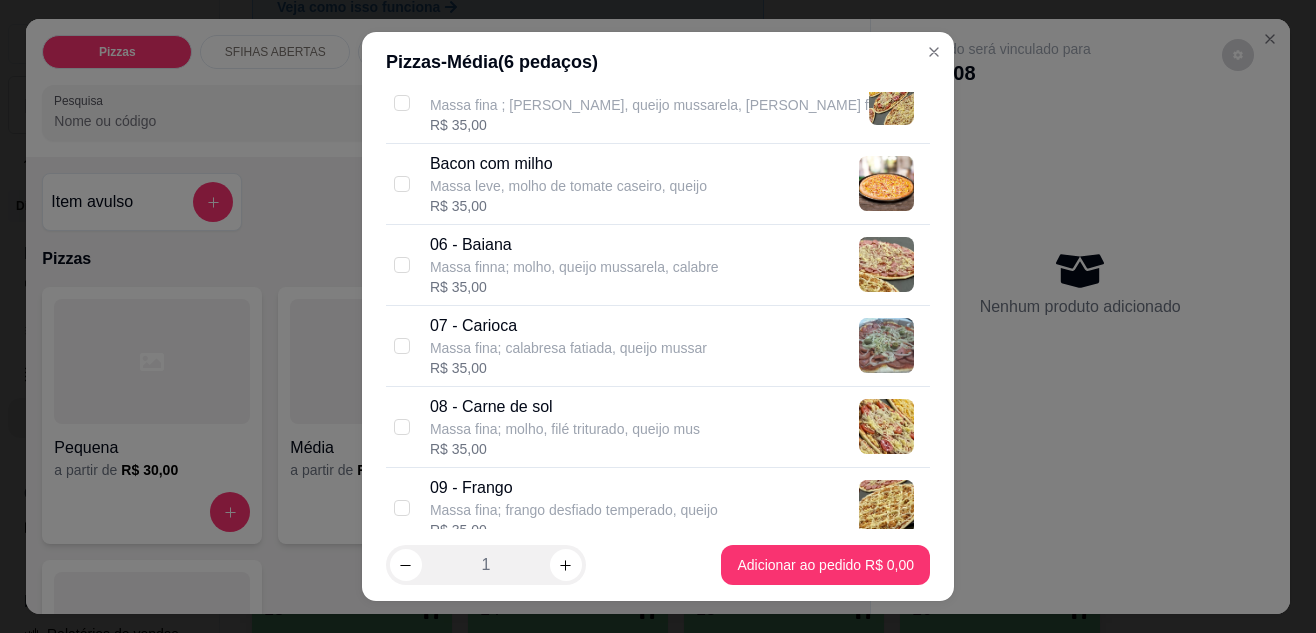scroll, scrollTop: 600, scrollLeft: 0, axis: vertical 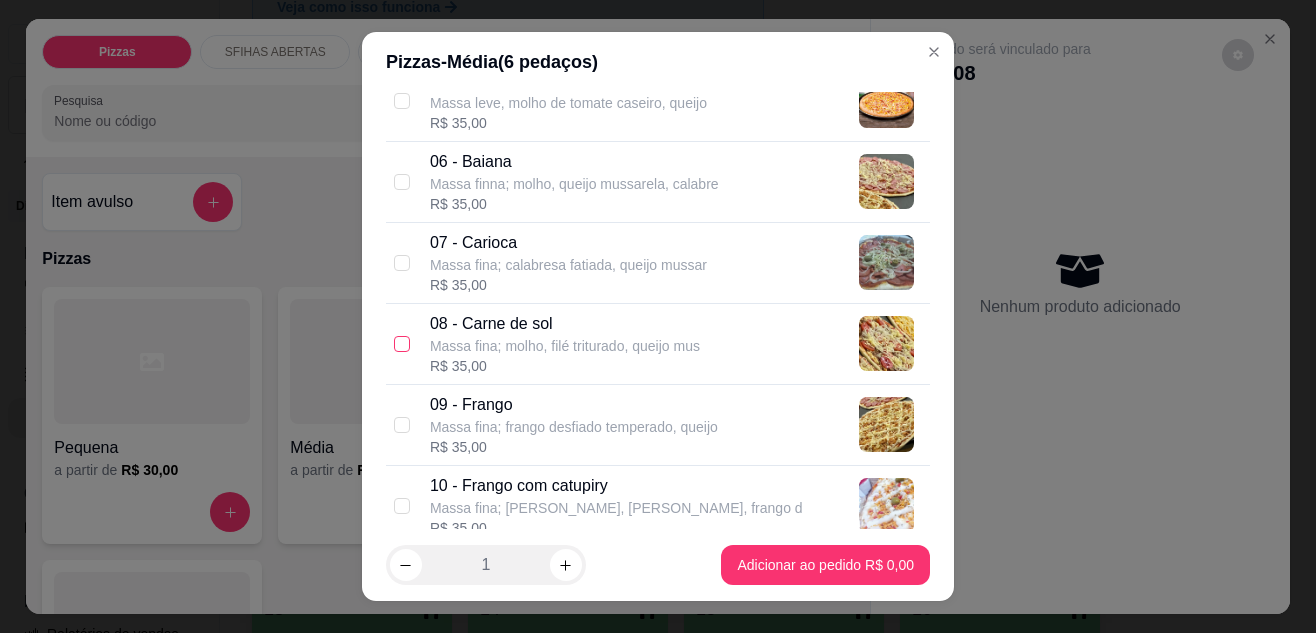 click at bounding box center [402, 344] 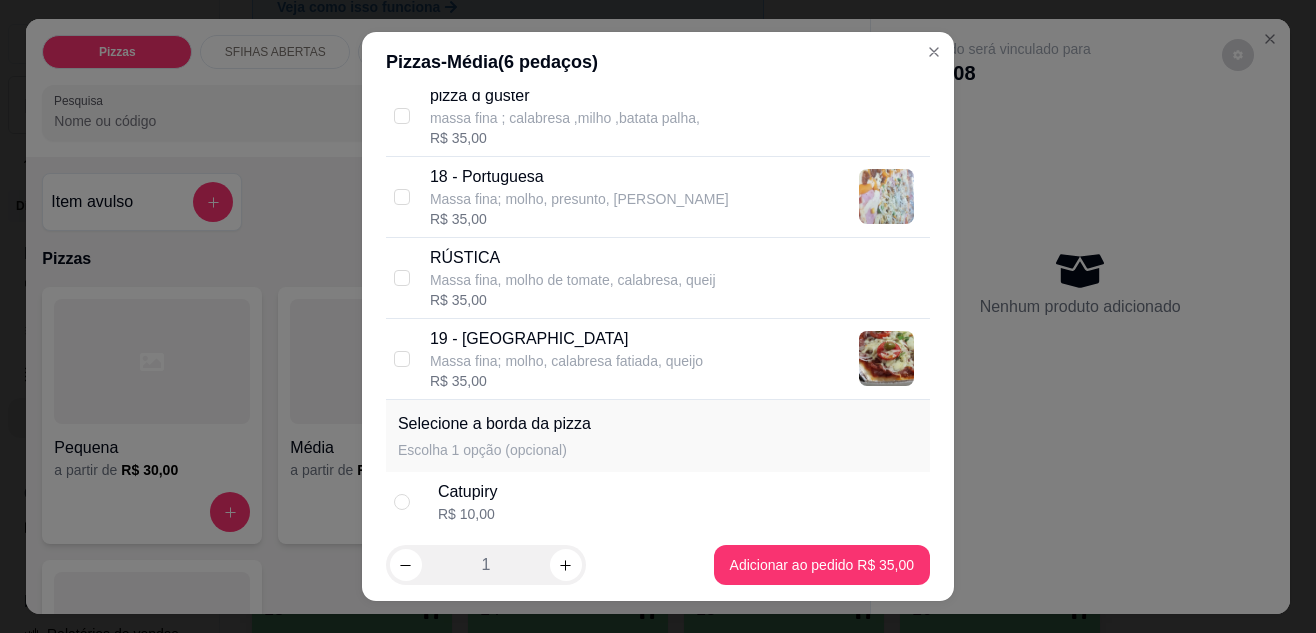 scroll, scrollTop: 1900, scrollLeft: 0, axis: vertical 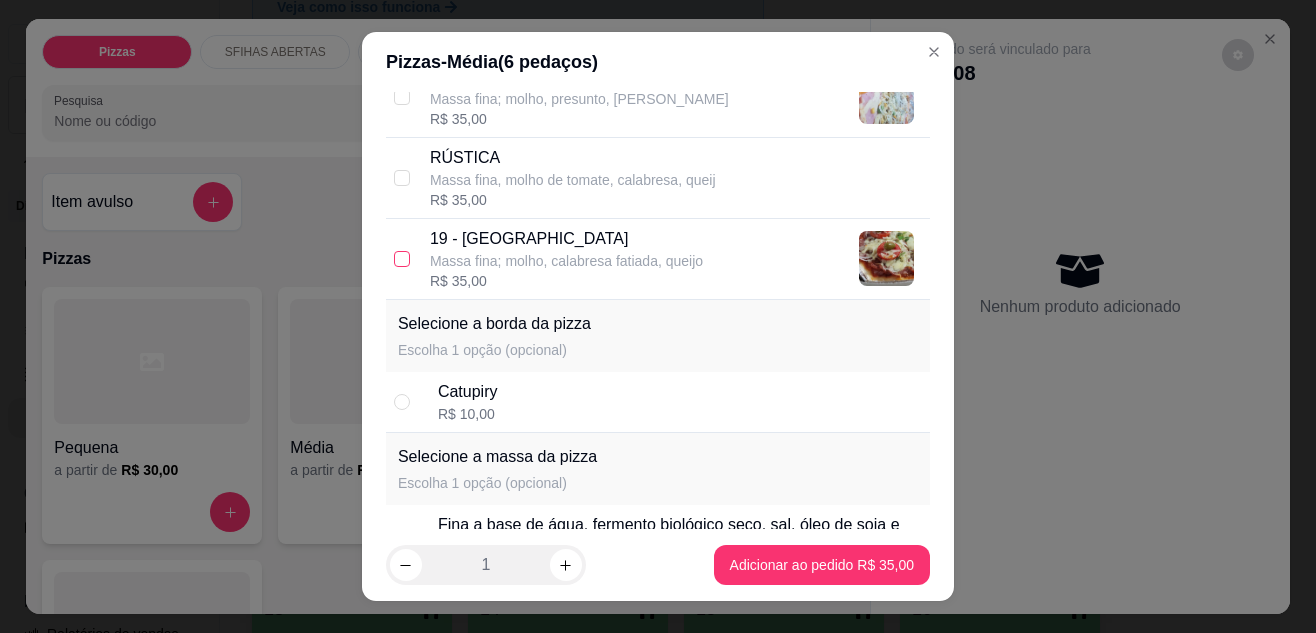 click at bounding box center (402, 259) 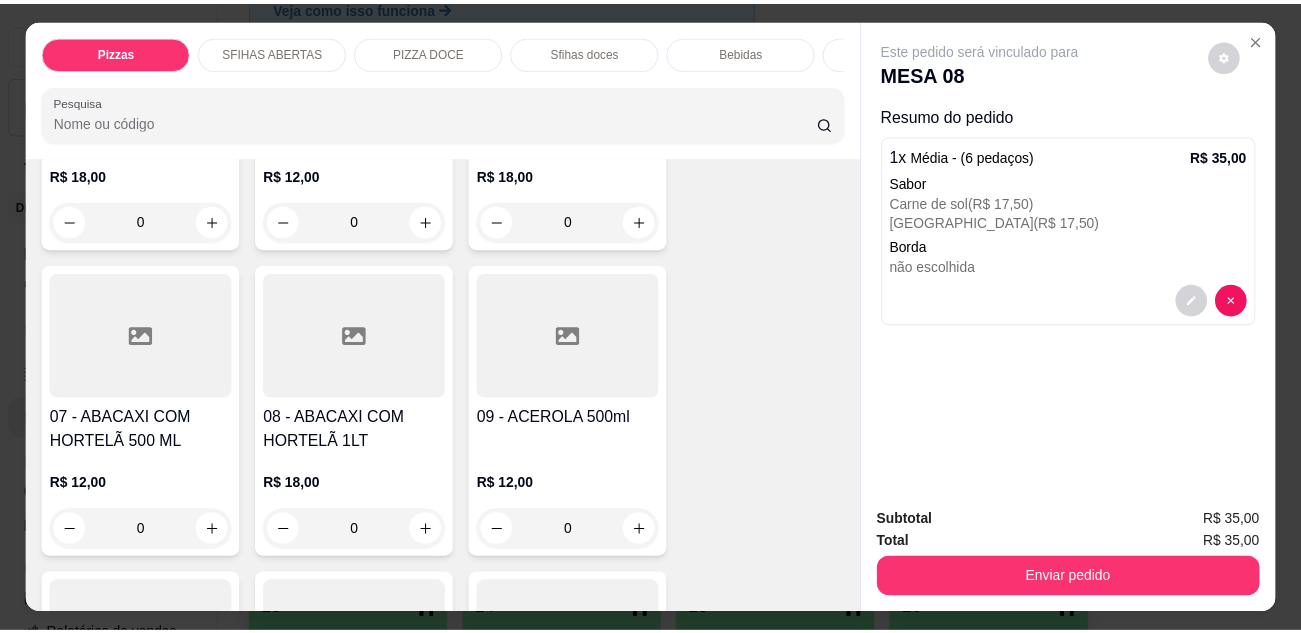 scroll, scrollTop: 4900, scrollLeft: 0, axis: vertical 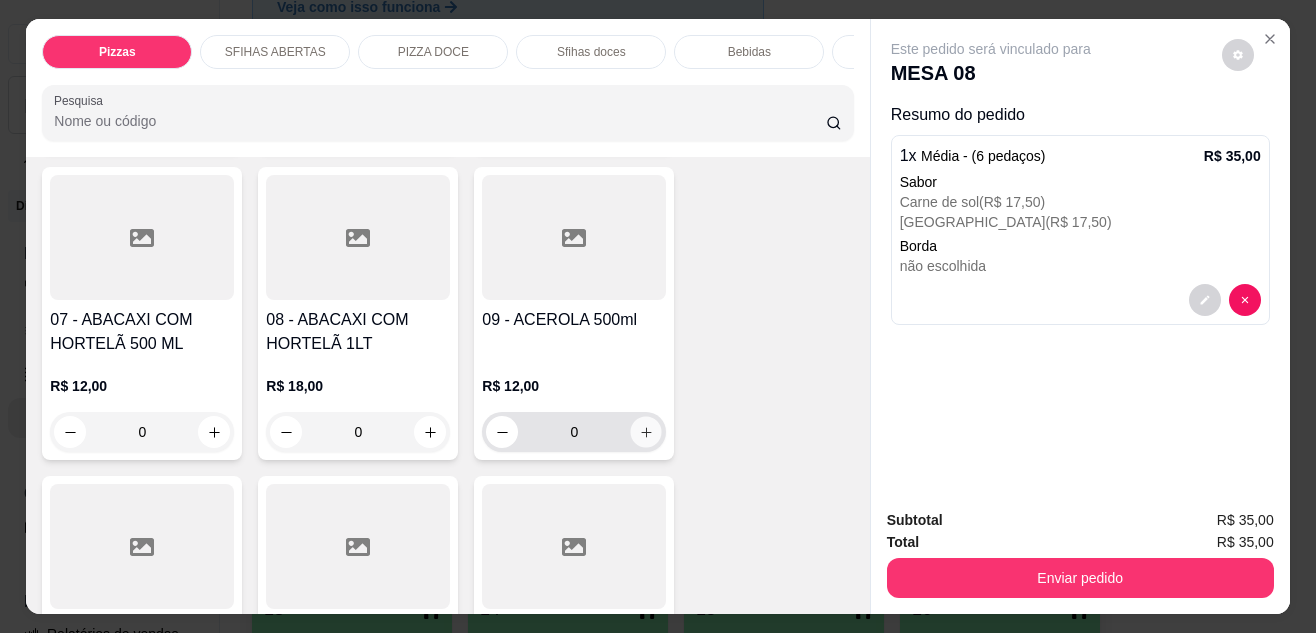 click 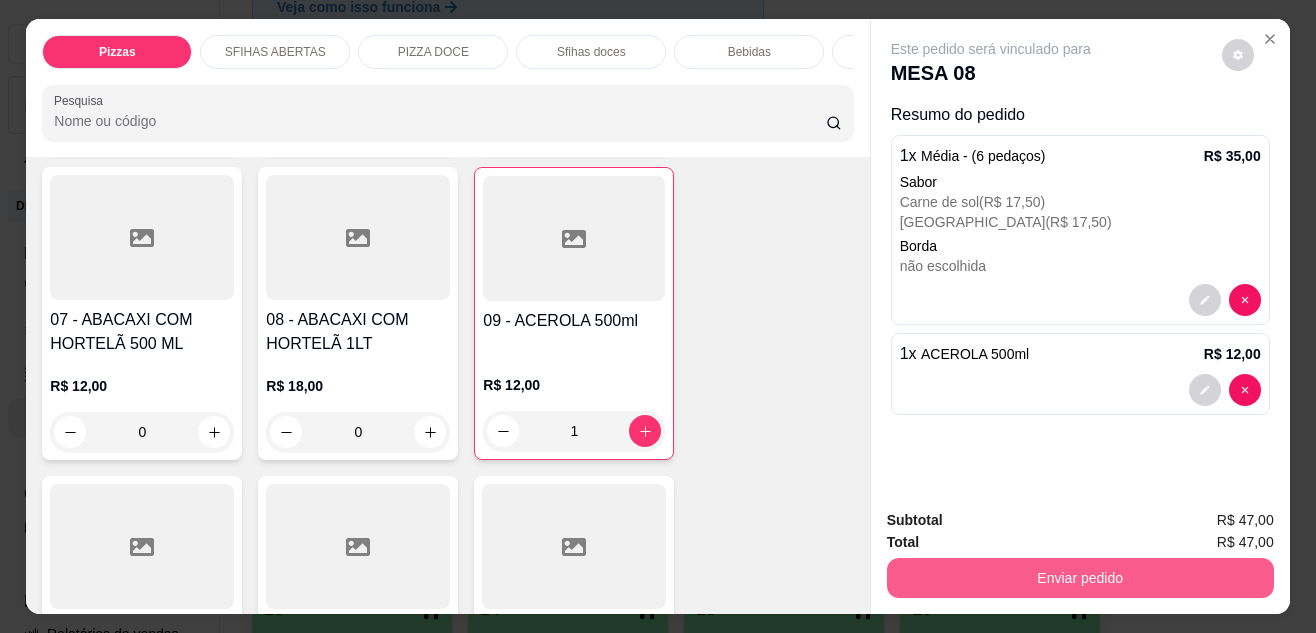 click on "Enviar pedido" at bounding box center [1080, 578] 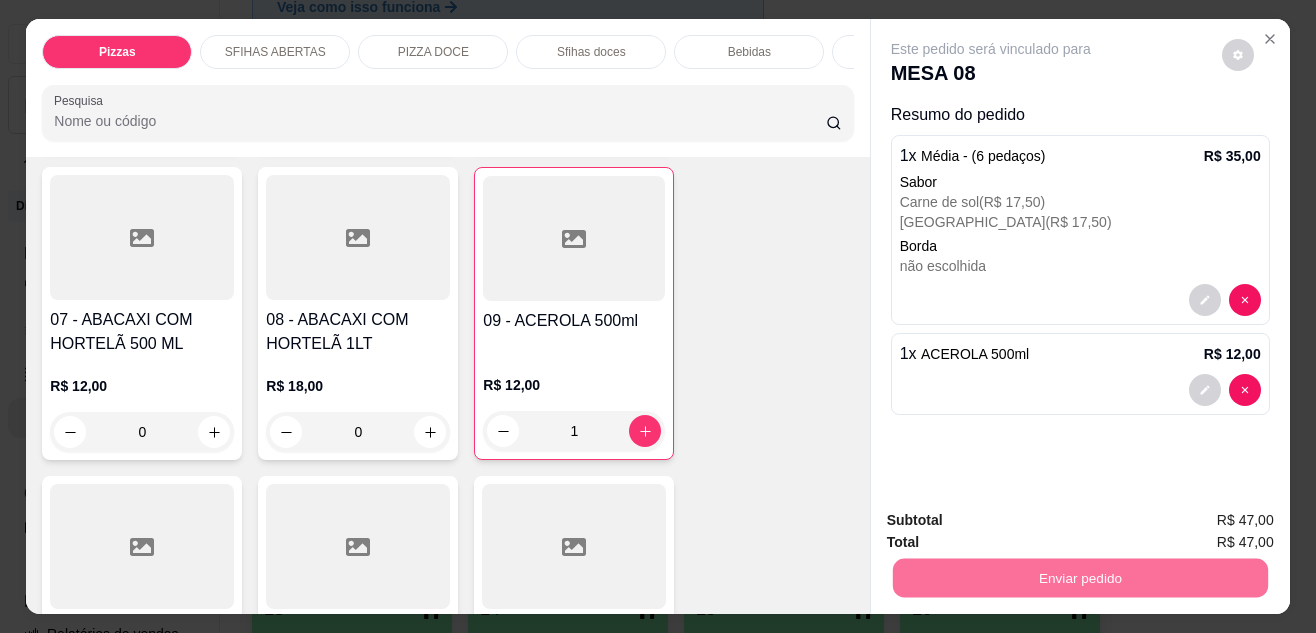 click on "Não registrar e enviar pedido" at bounding box center [1014, 522] 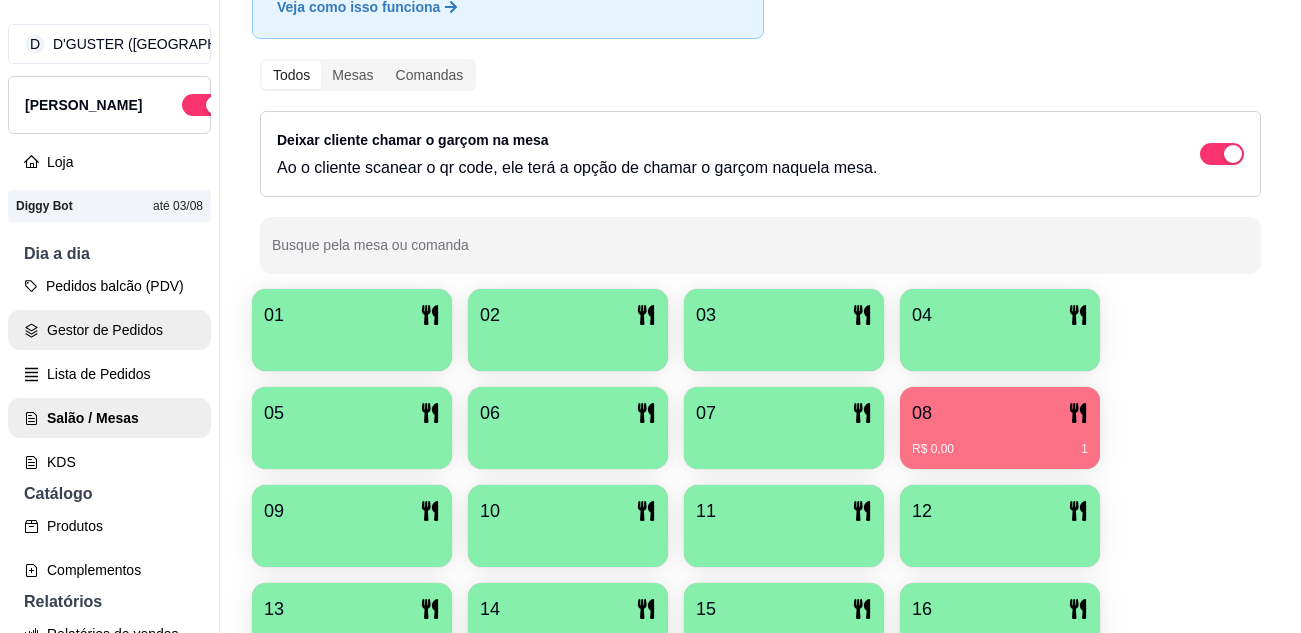 click on "Gestor de Pedidos" at bounding box center (109, 330) 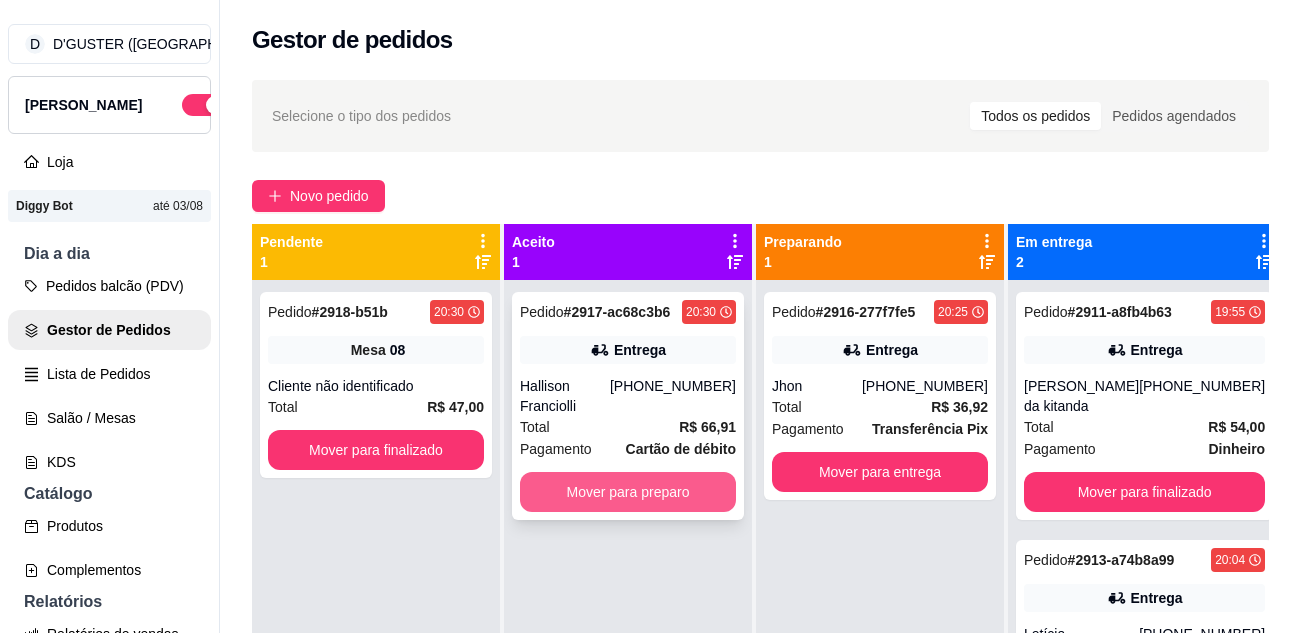click on "Mover para preparo" at bounding box center (628, 492) 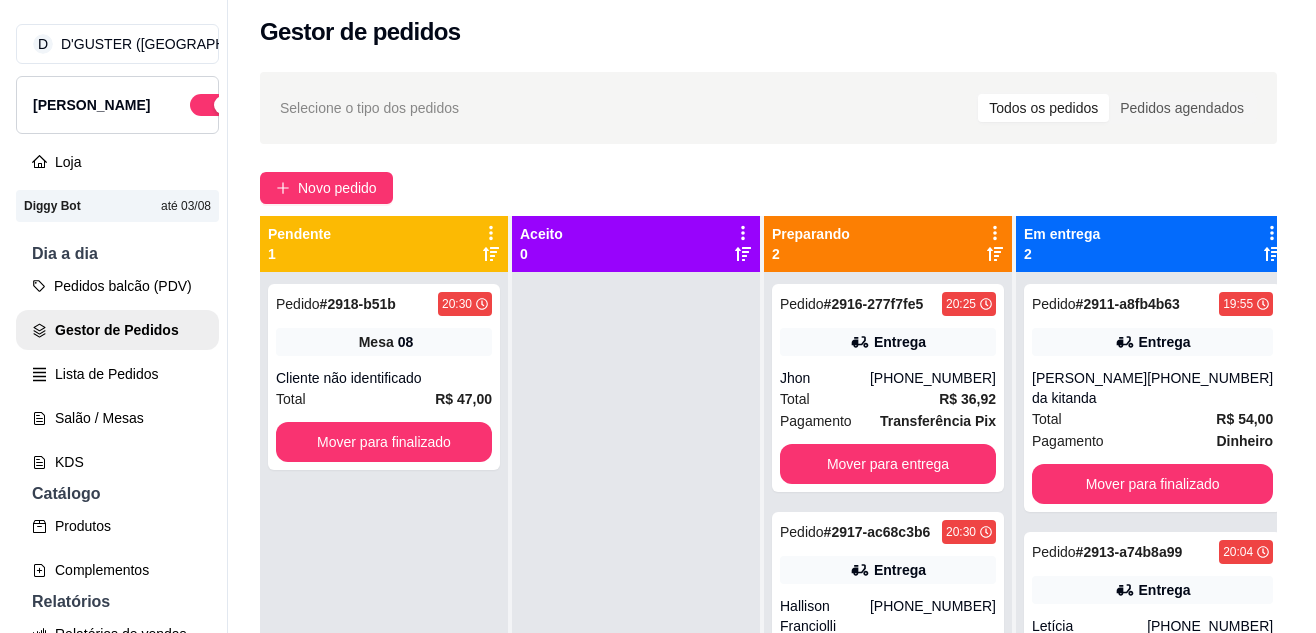 scroll, scrollTop: 0, scrollLeft: 0, axis: both 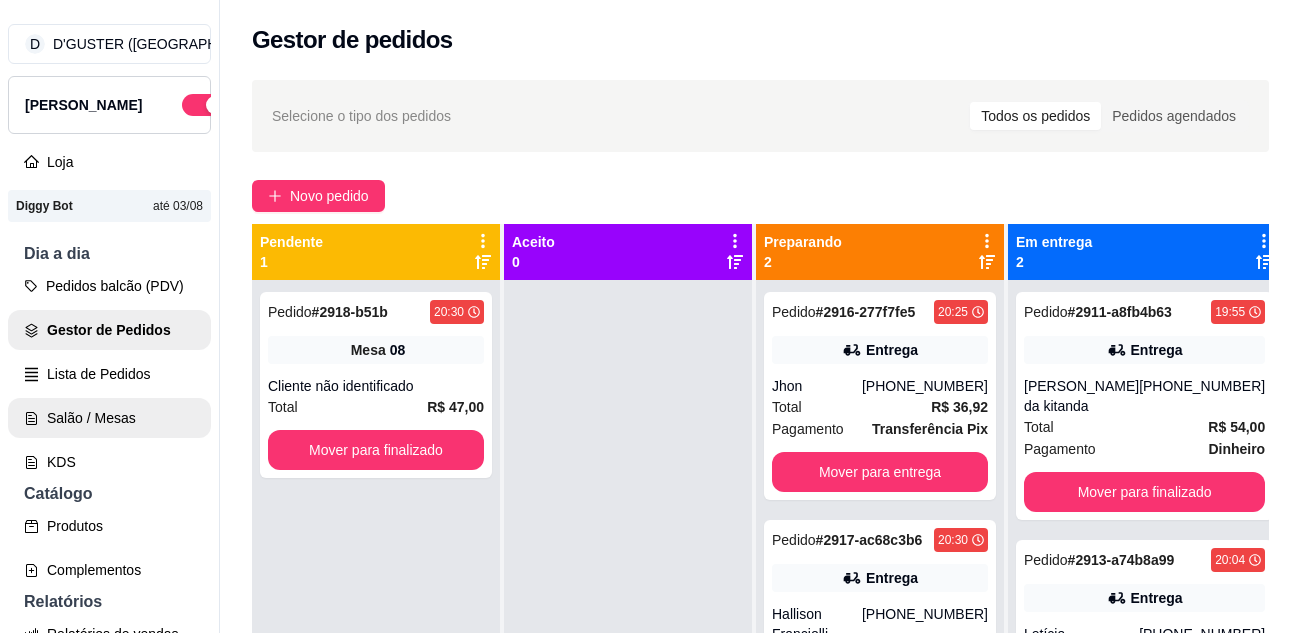 click on "Salão / Mesas" at bounding box center (109, 418) 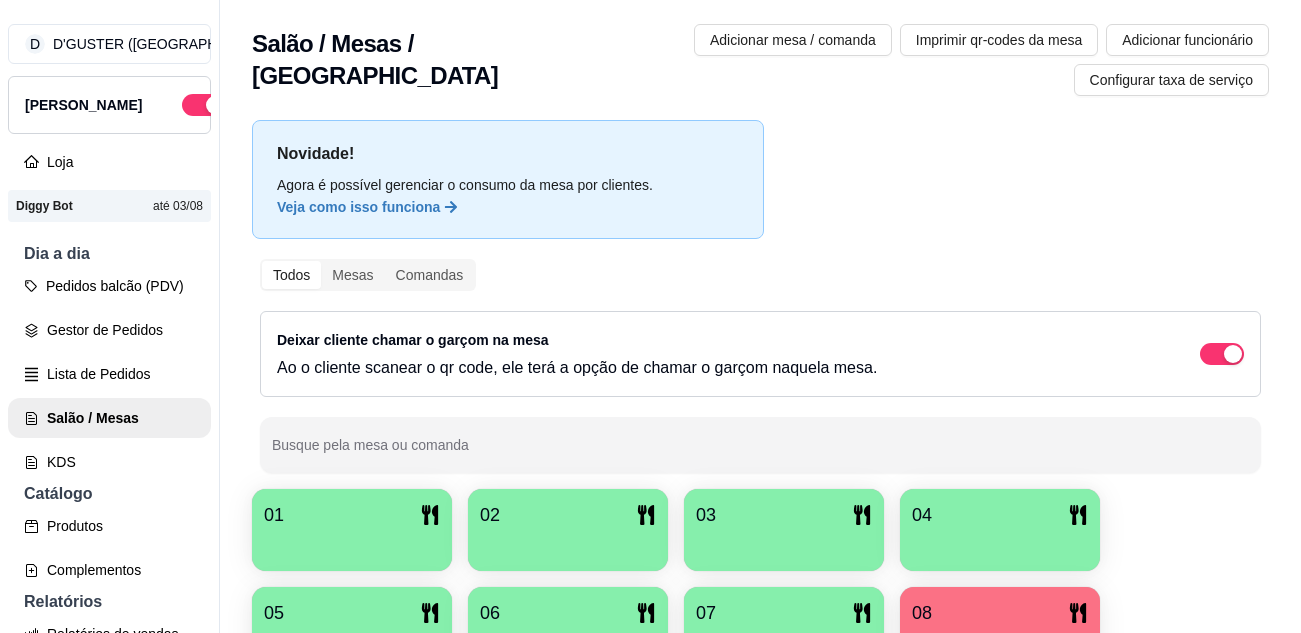 click at bounding box center [352, 544] 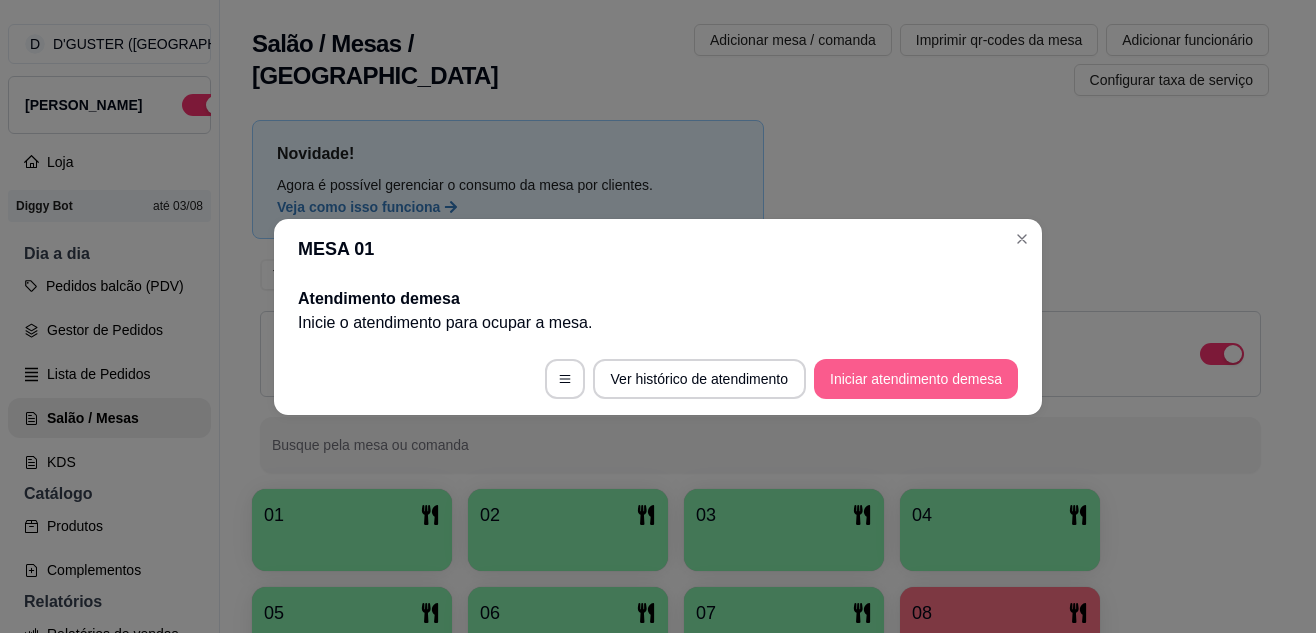 click on "Iniciar atendimento de  mesa" at bounding box center [916, 379] 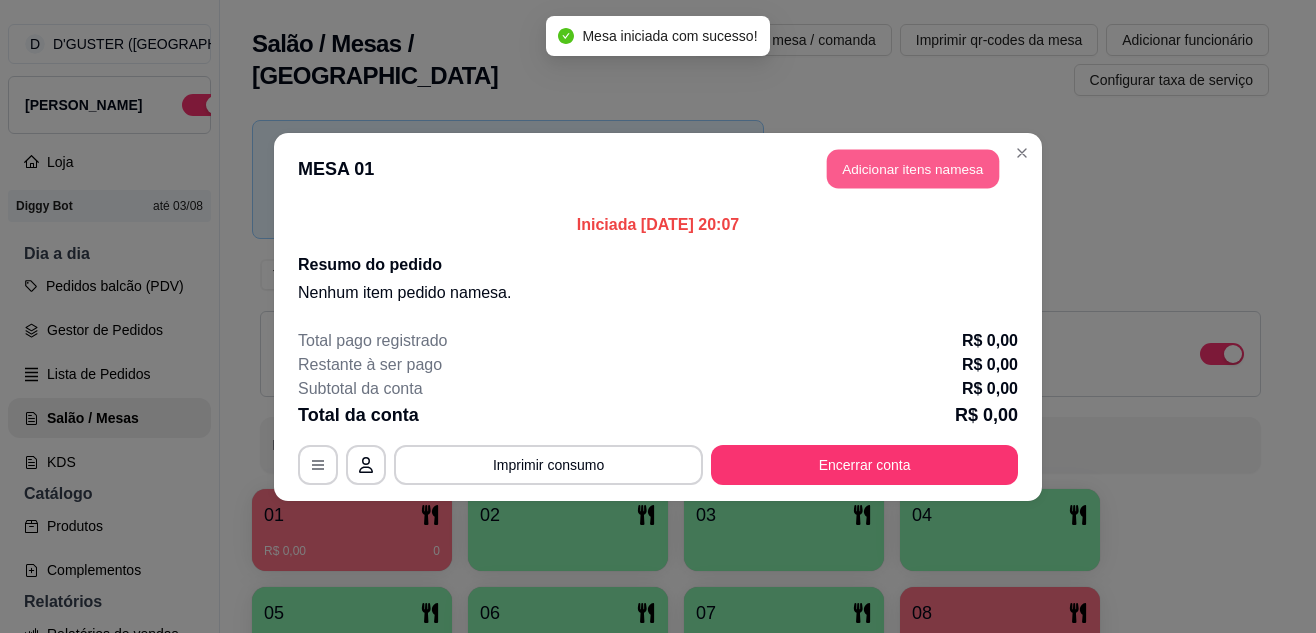 click on "Adicionar itens na  mesa" at bounding box center [913, 168] 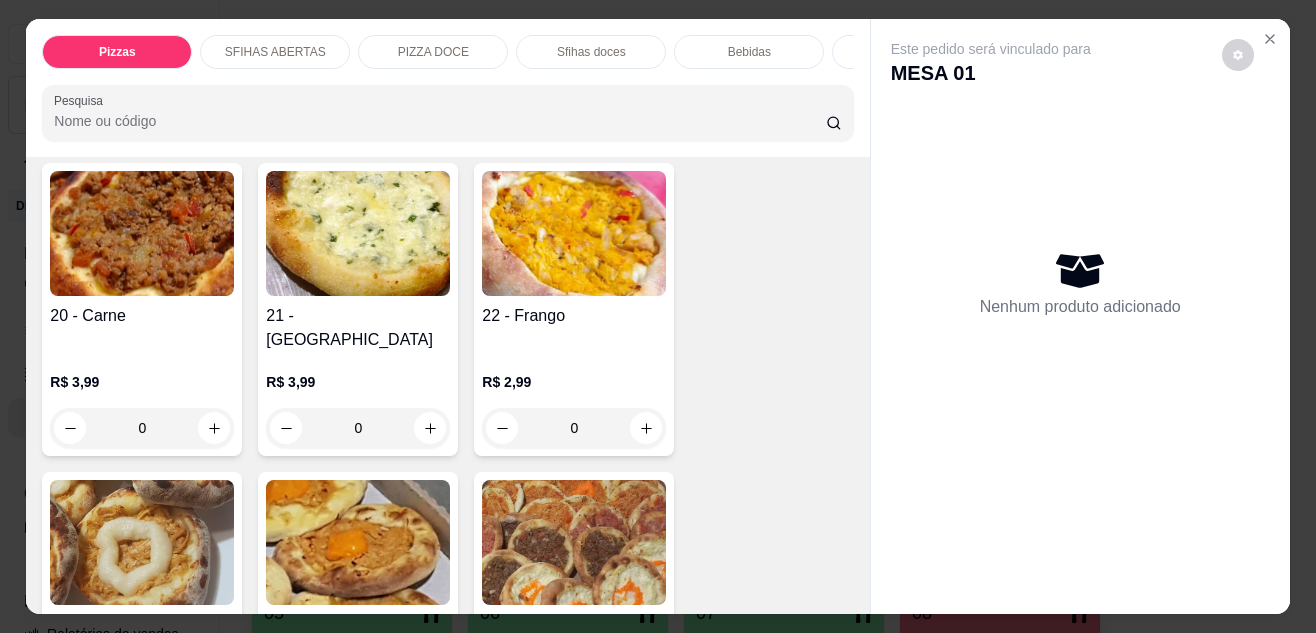 scroll, scrollTop: 700, scrollLeft: 0, axis: vertical 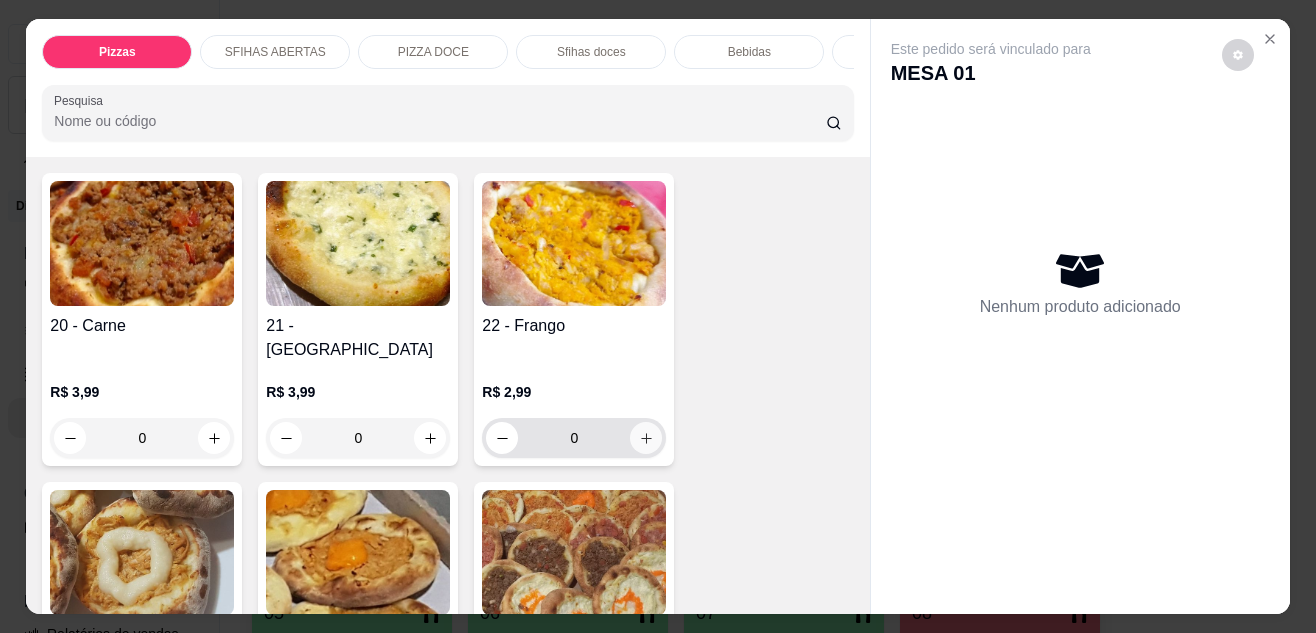 click 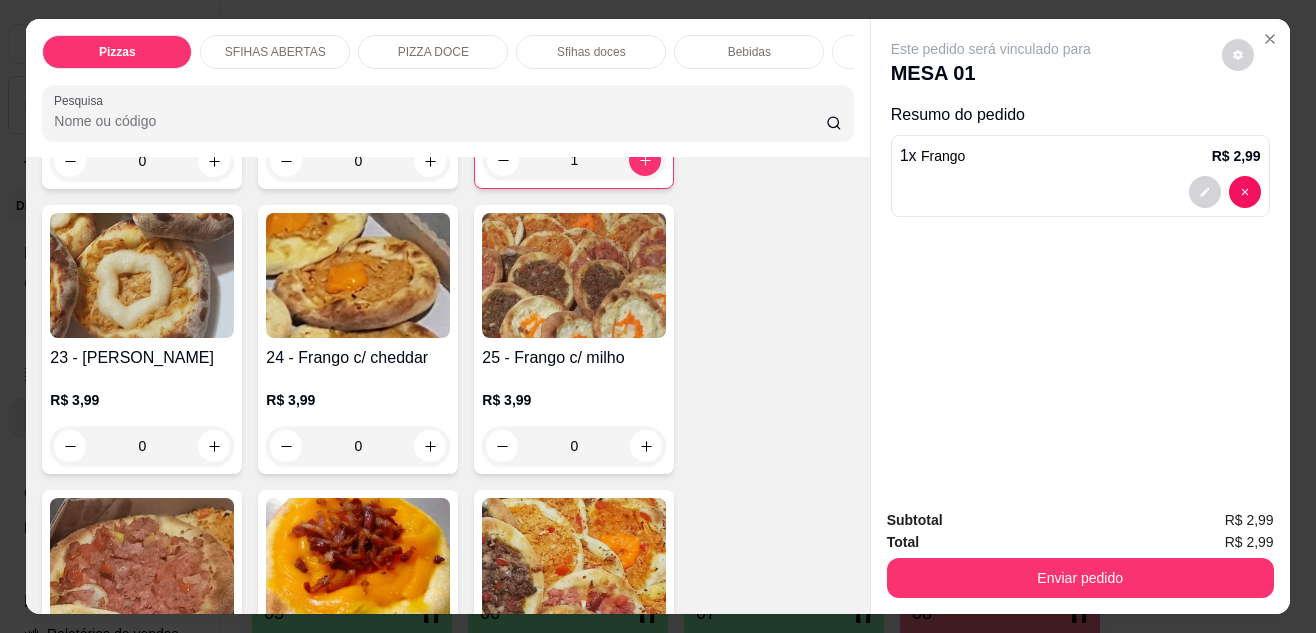 scroll, scrollTop: 1000, scrollLeft: 0, axis: vertical 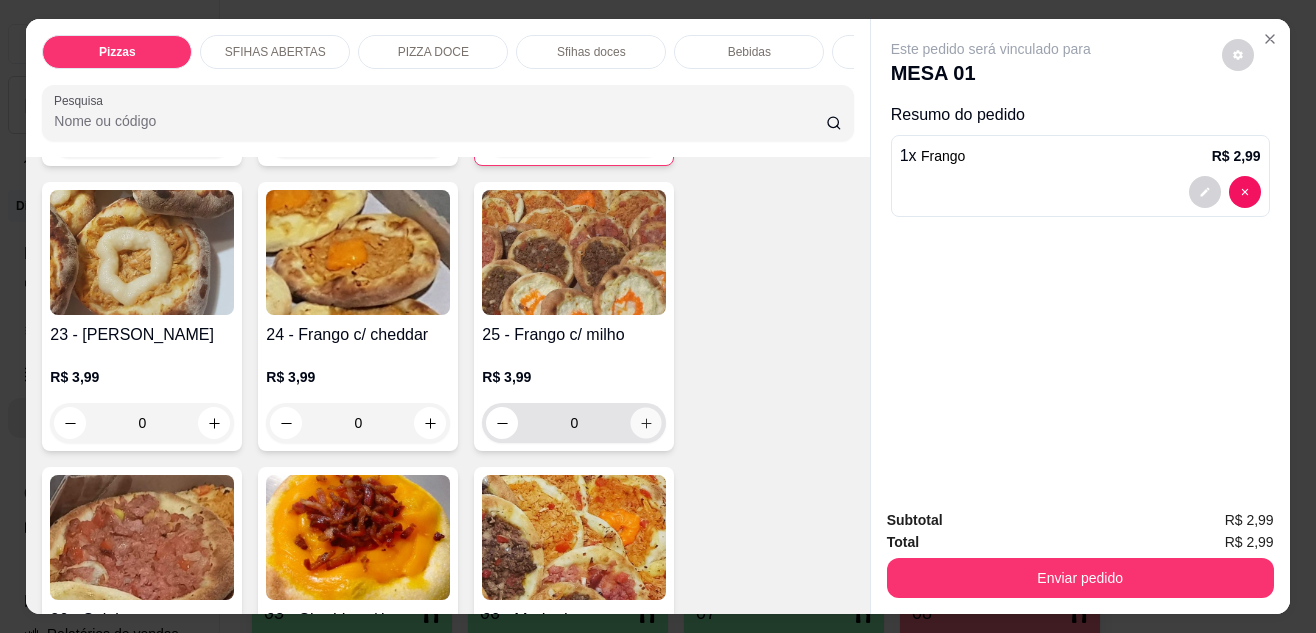 click 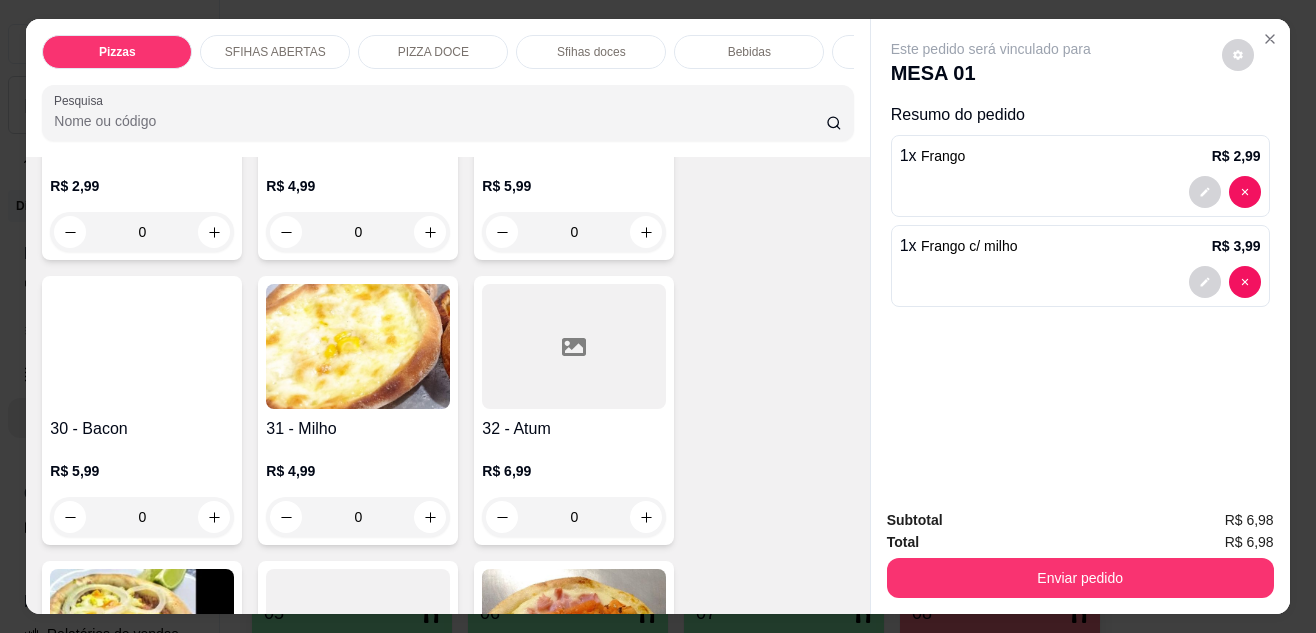 scroll, scrollTop: 1500, scrollLeft: 0, axis: vertical 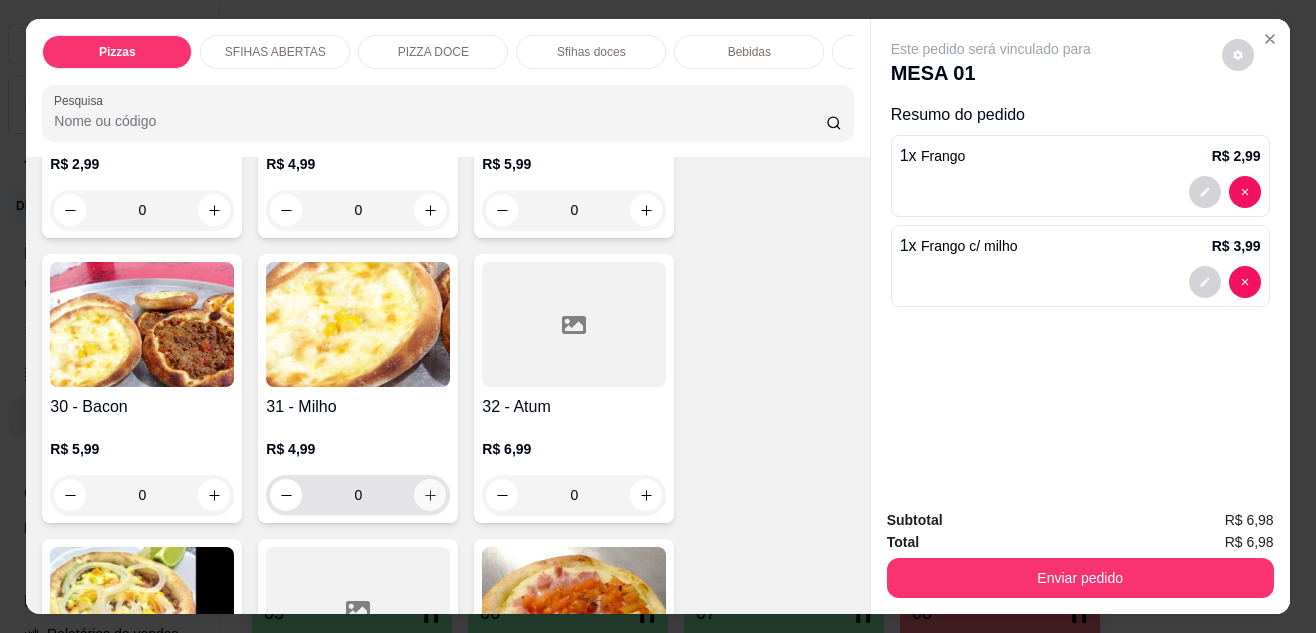 click 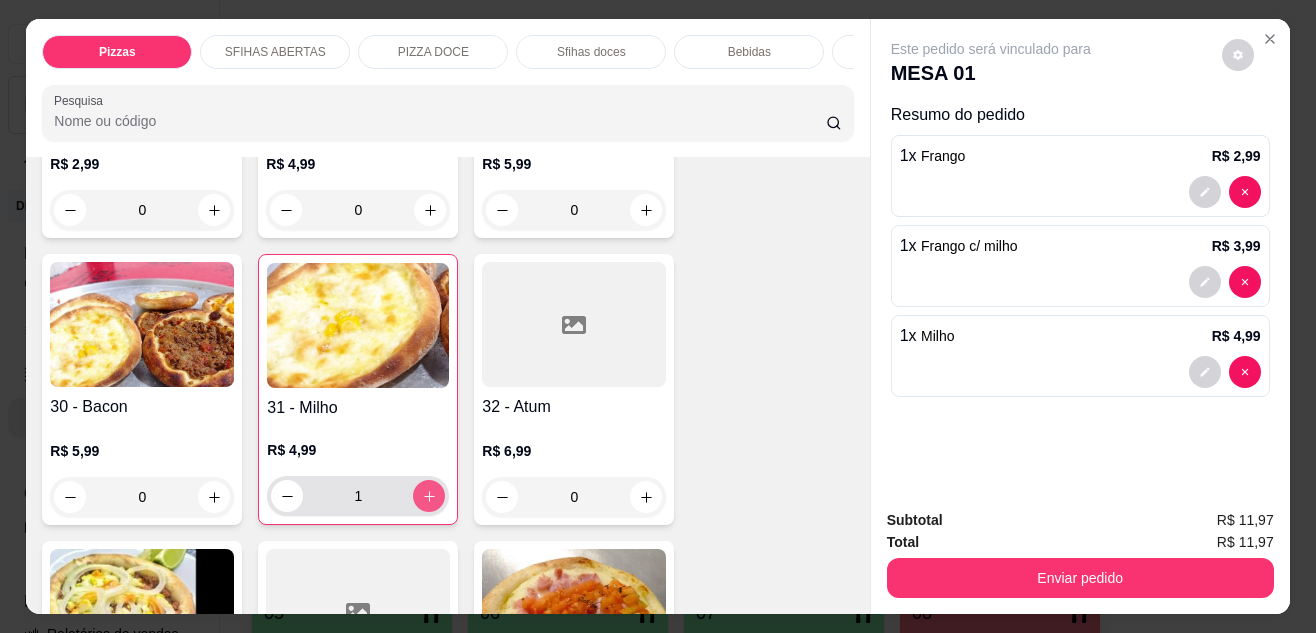 type on "1" 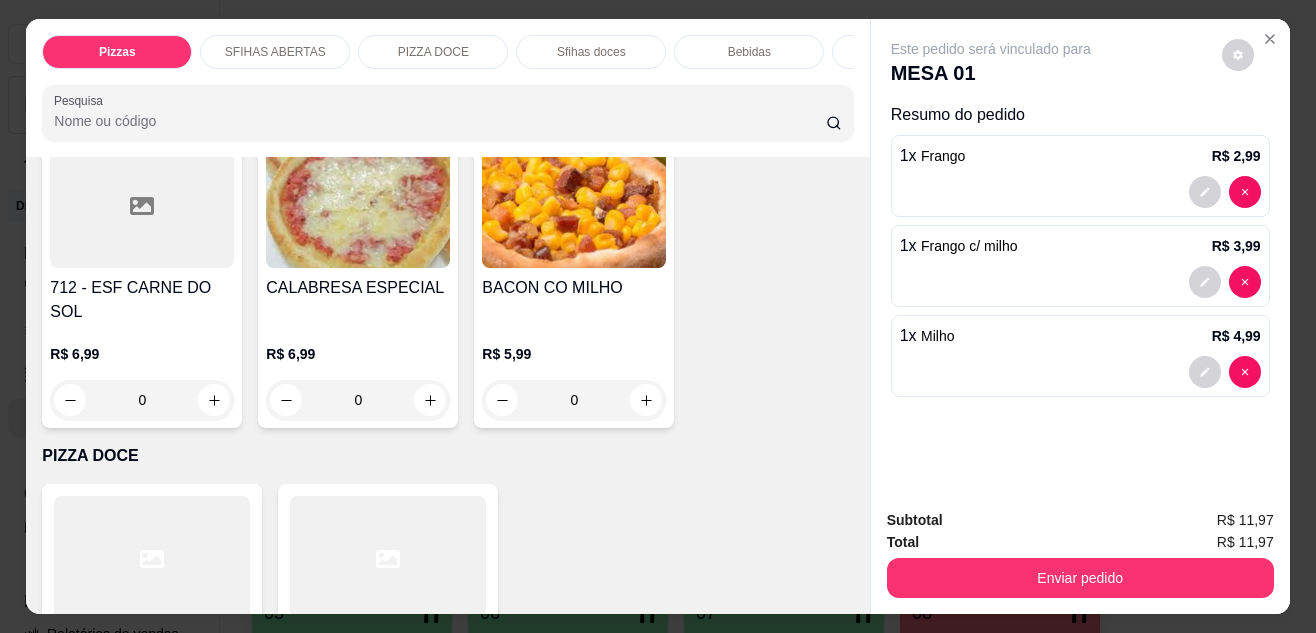 scroll, scrollTop: 3100, scrollLeft: 0, axis: vertical 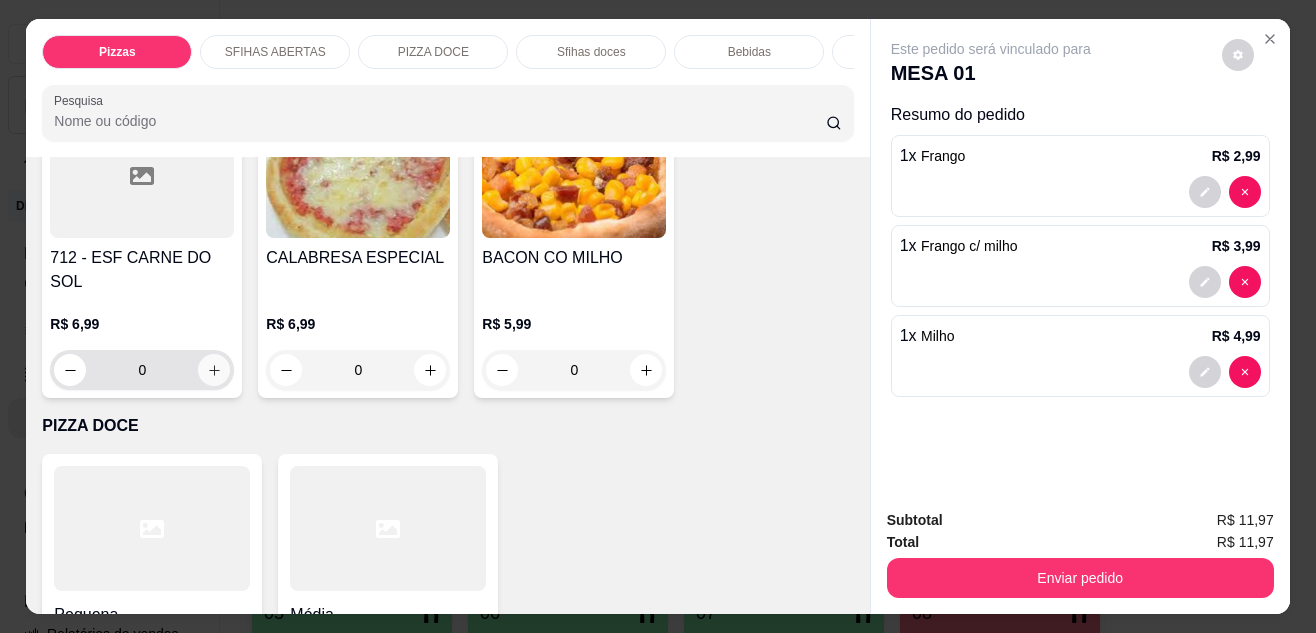 click 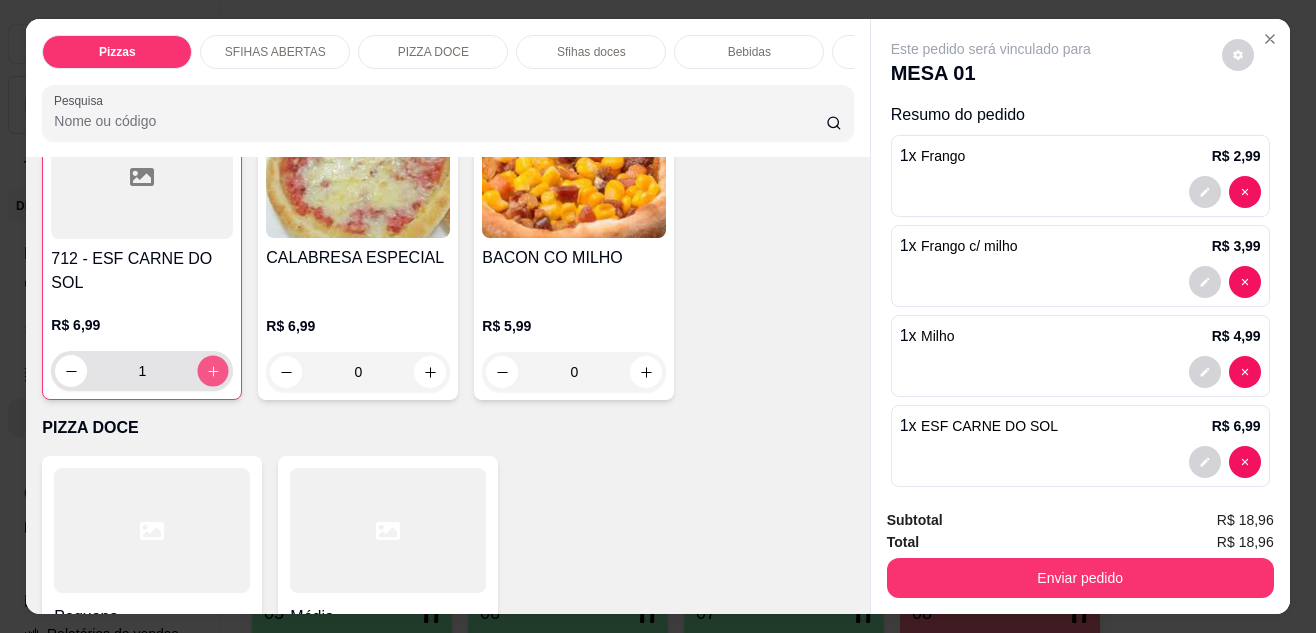 click 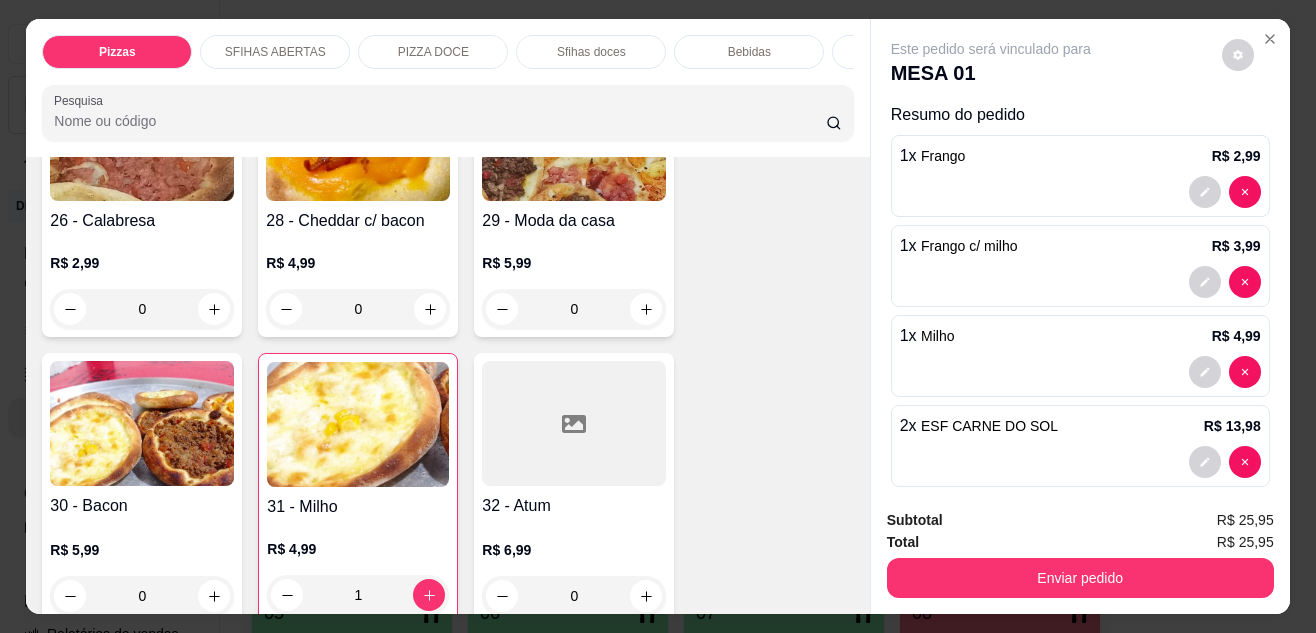 scroll, scrollTop: 1201, scrollLeft: 0, axis: vertical 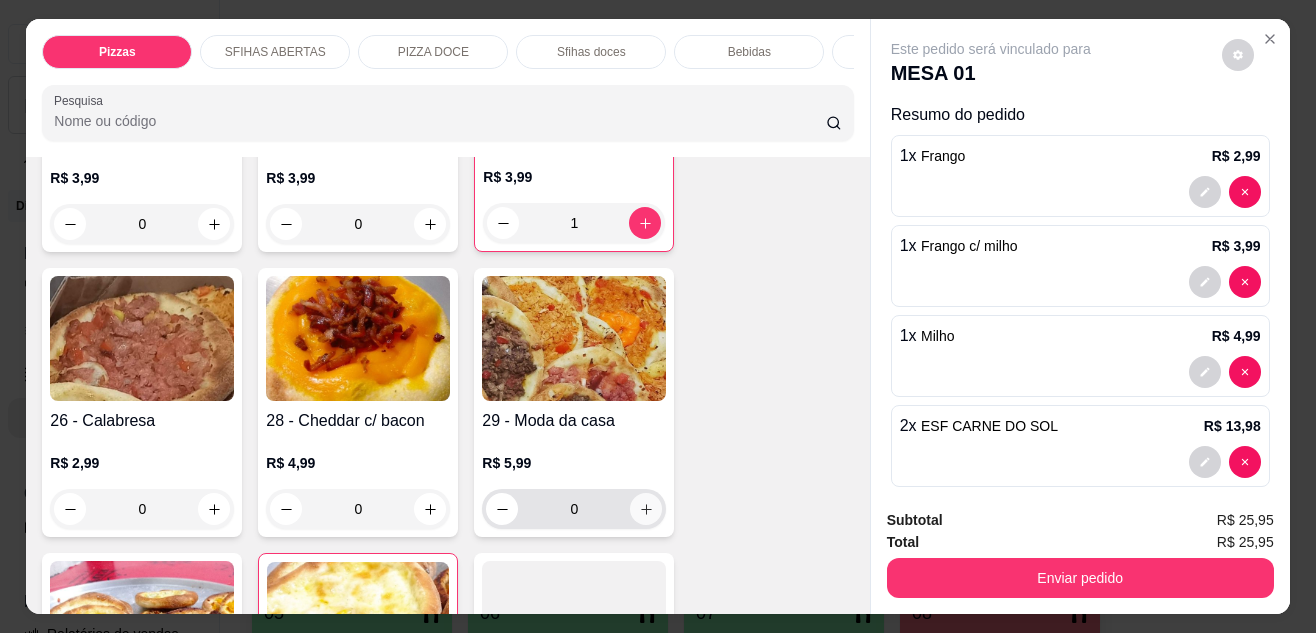 click 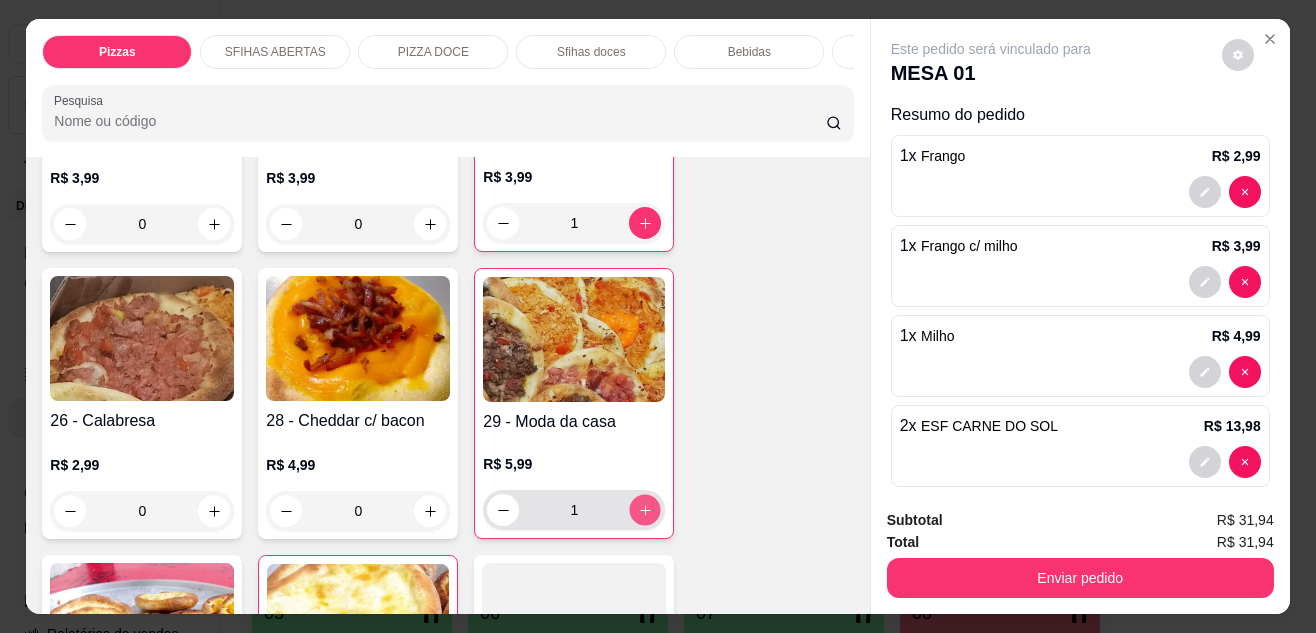 click 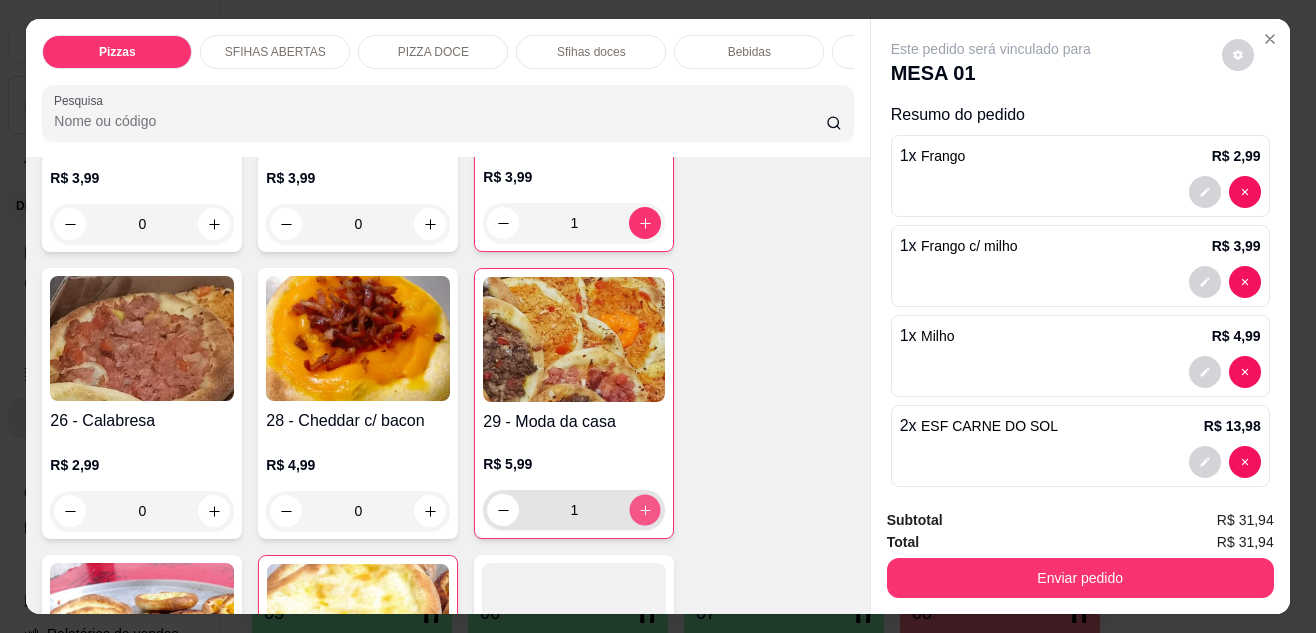 type on "2" 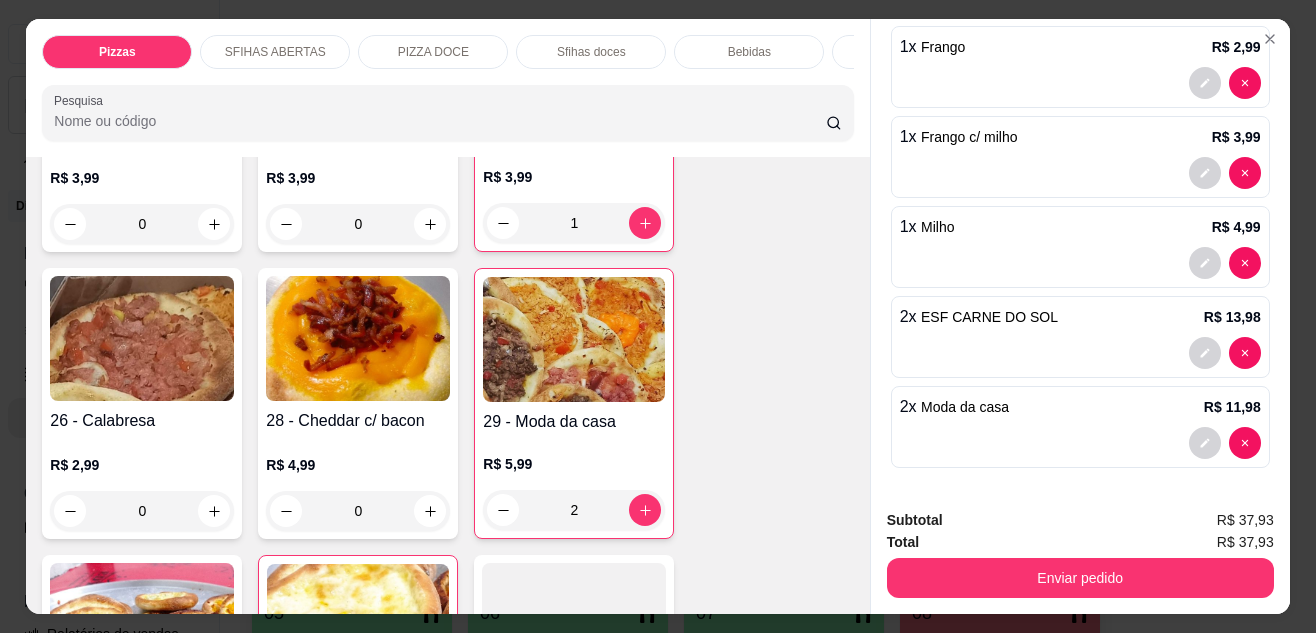 scroll, scrollTop: 112, scrollLeft: 0, axis: vertical 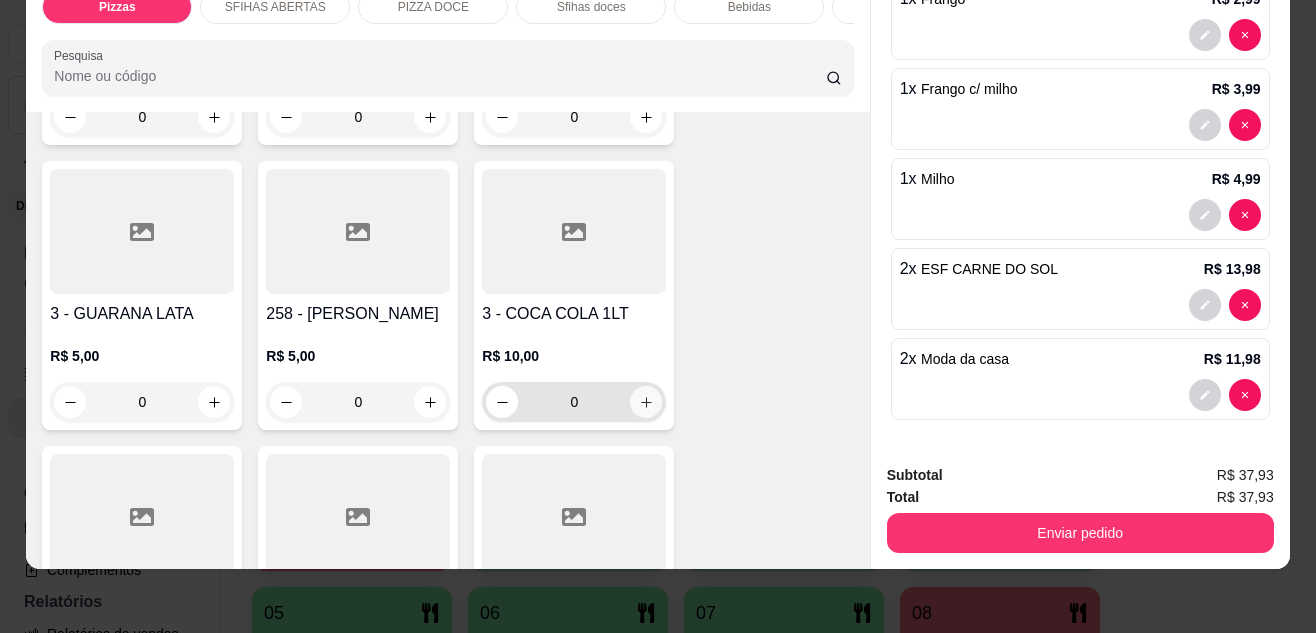 click at bounding box center [646, 402] 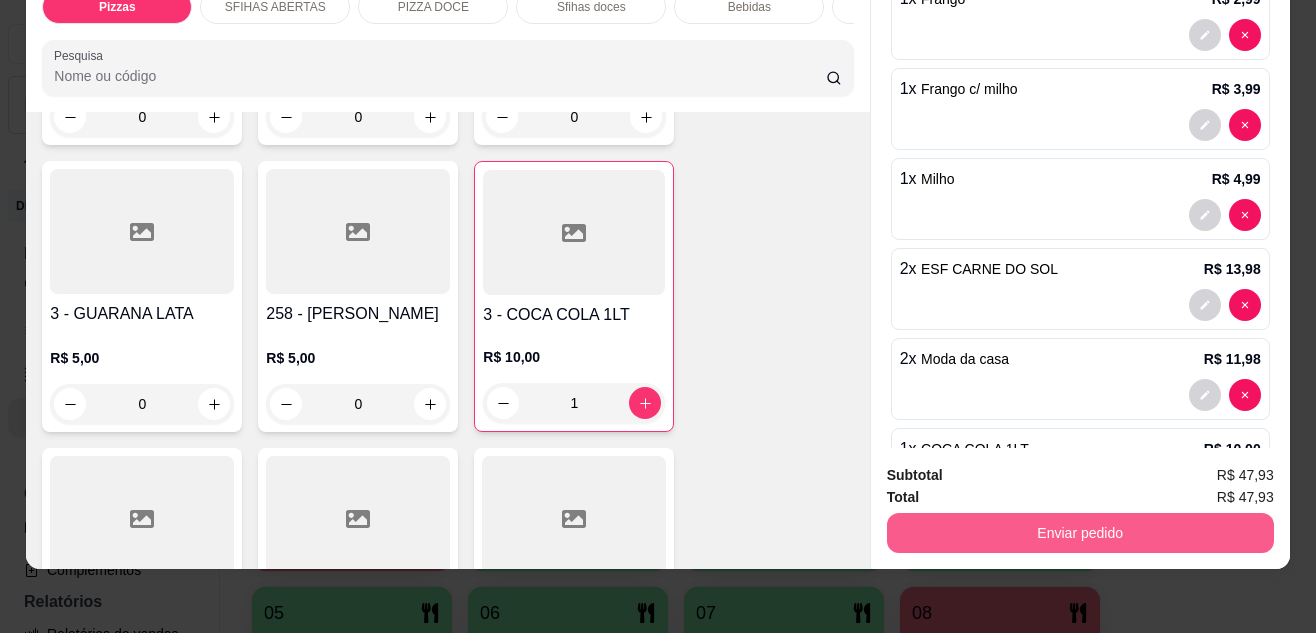 click on "Enviar pedido" at bounding box center (1080, 533) 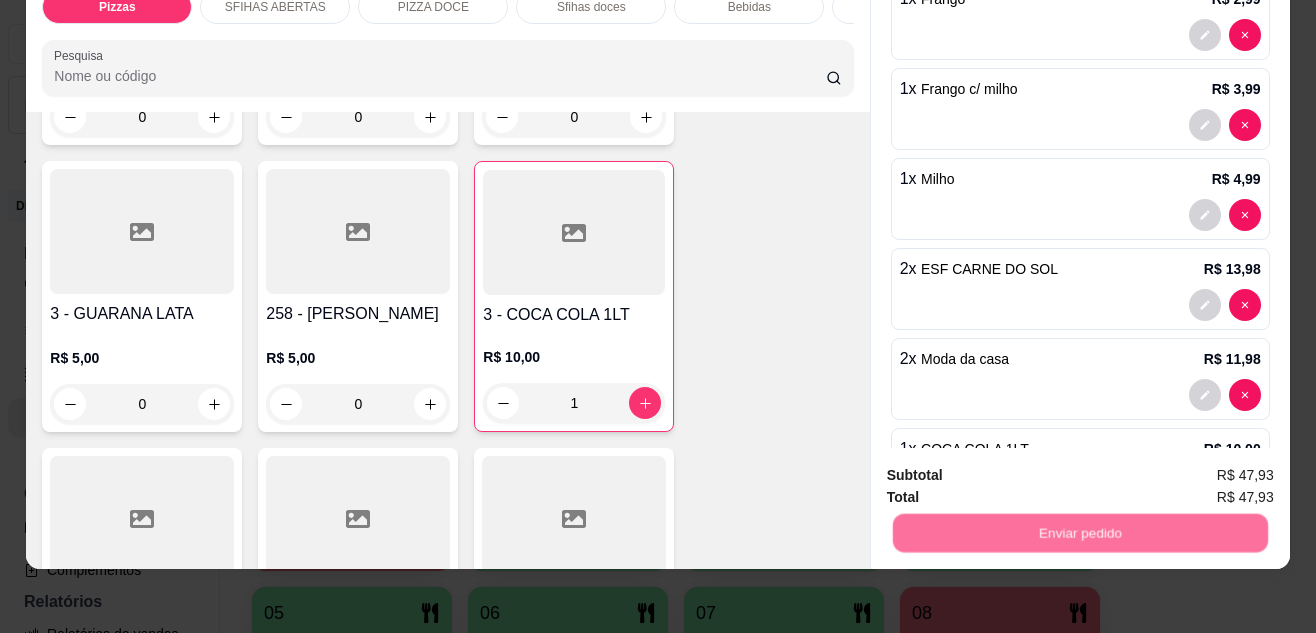click on "Não registrar e enviar pedido" at bounding box center [1014, 469] 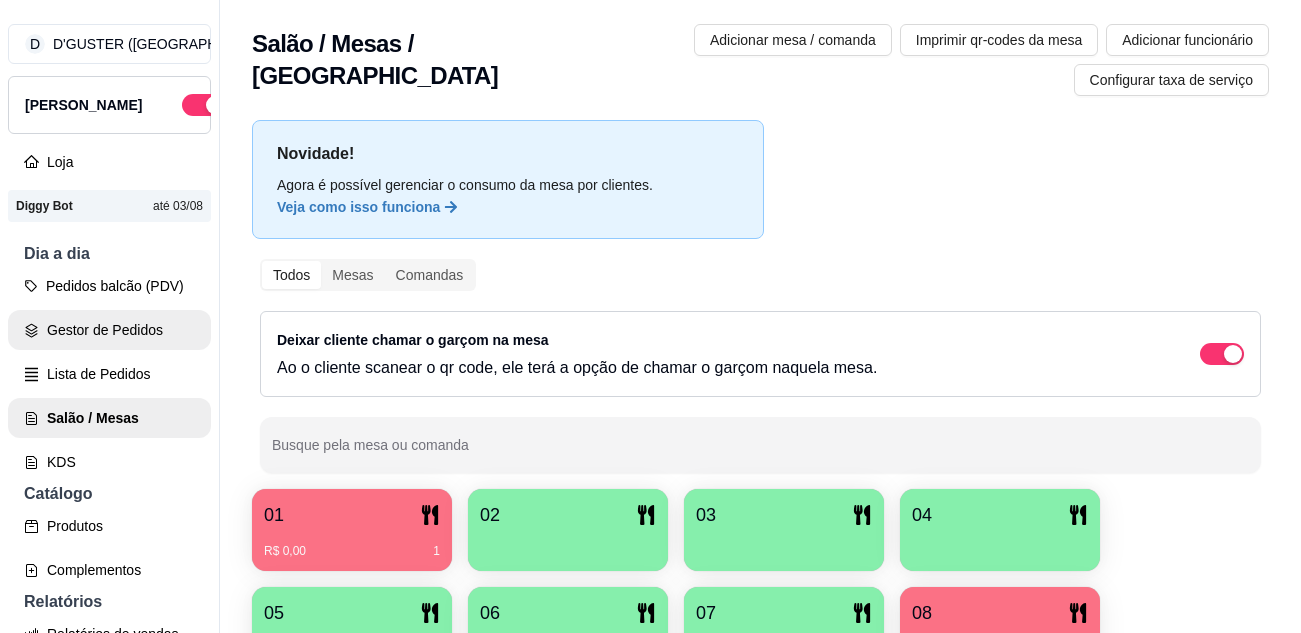 click on "Gestor de Pedidos" at bounding box center [109, 330] 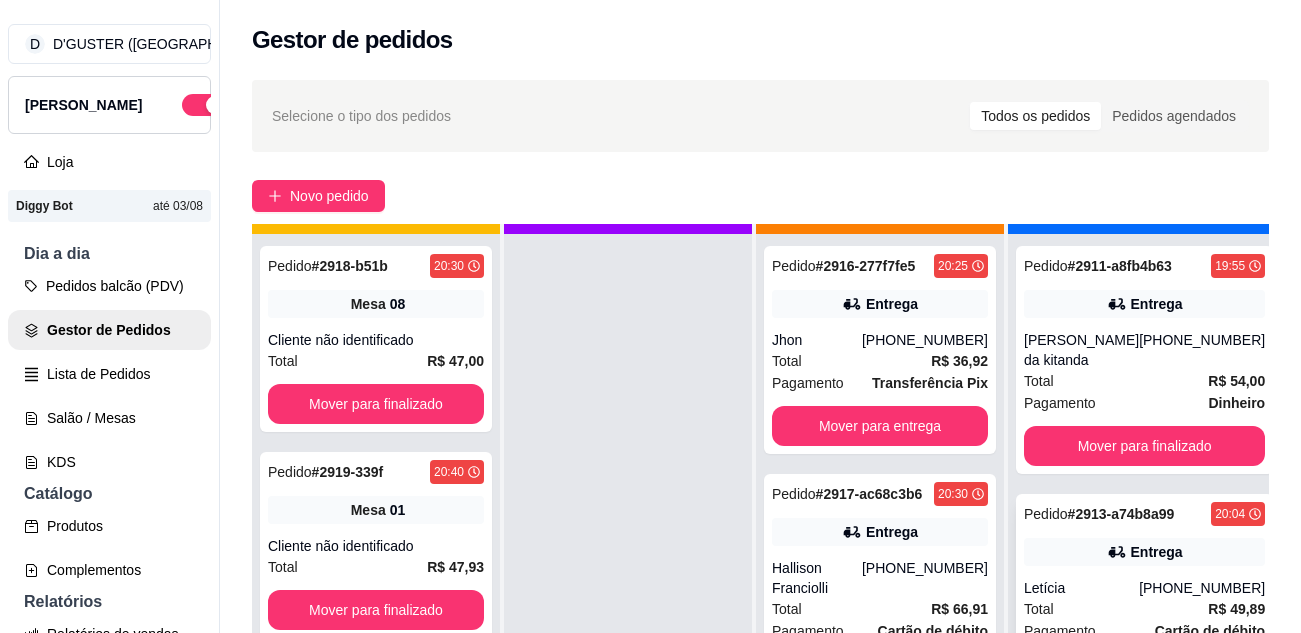 scroll, scrollTop: 71, scrollLeft: 0, axis: vertical 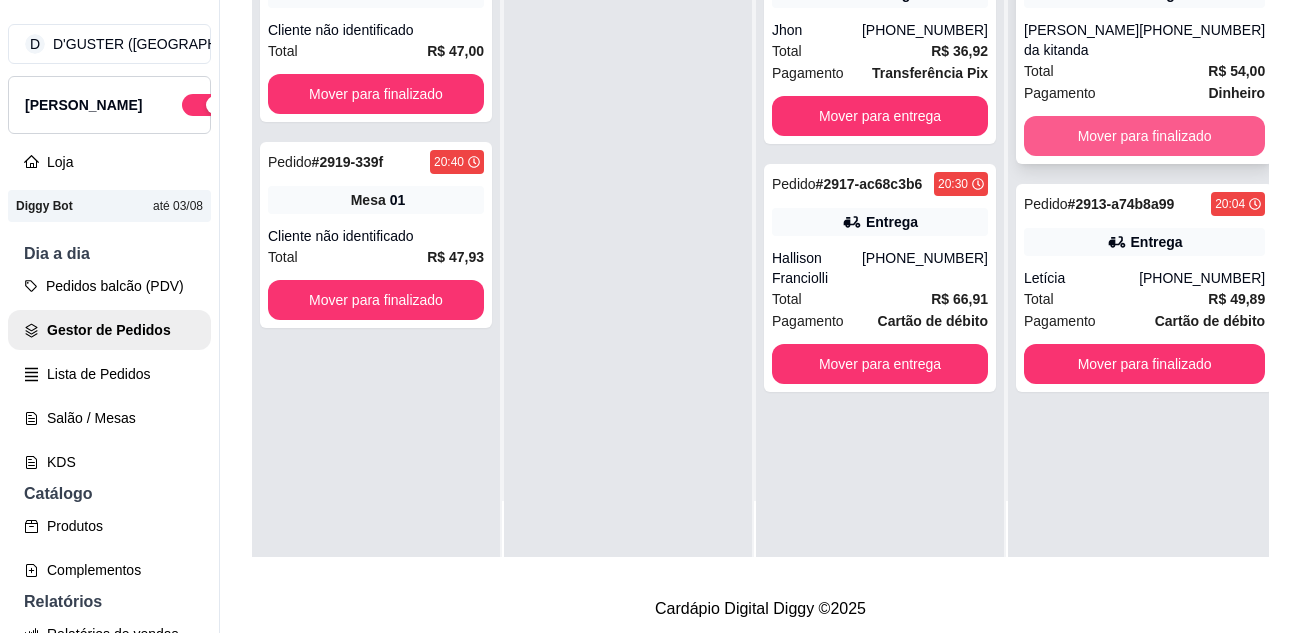 click on "Mover para finalizado" at bounding box center [1144, 136] 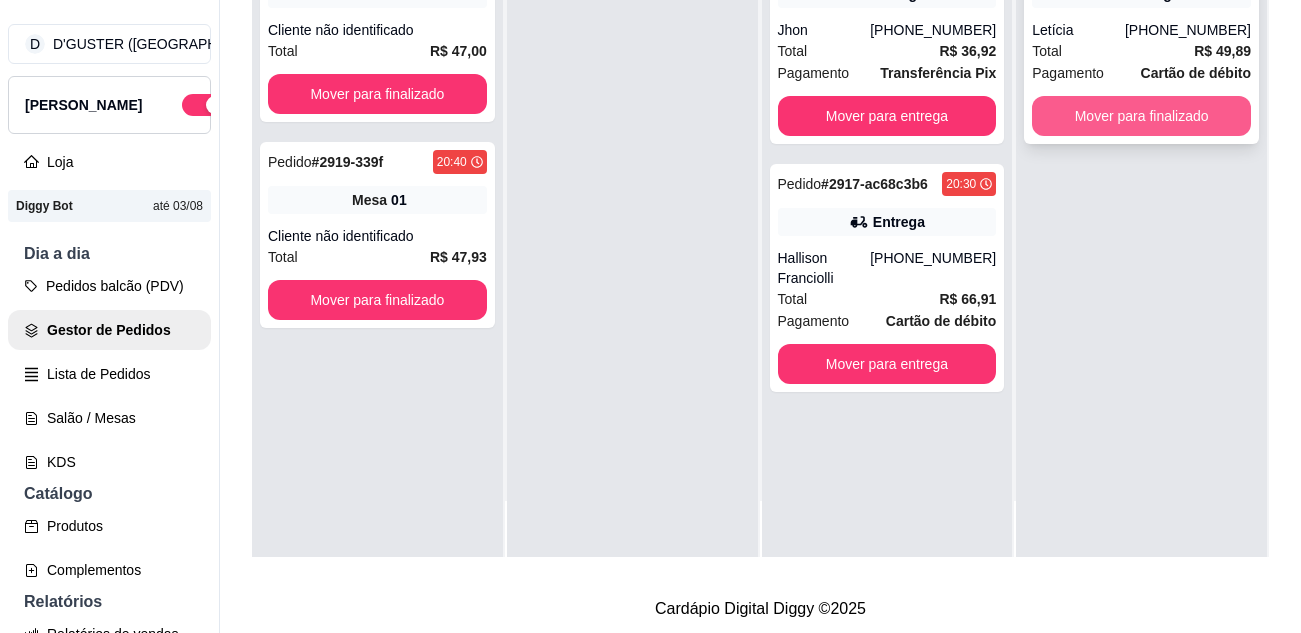 click on "Mover para finalizado" at bounding box center (1141, 116) 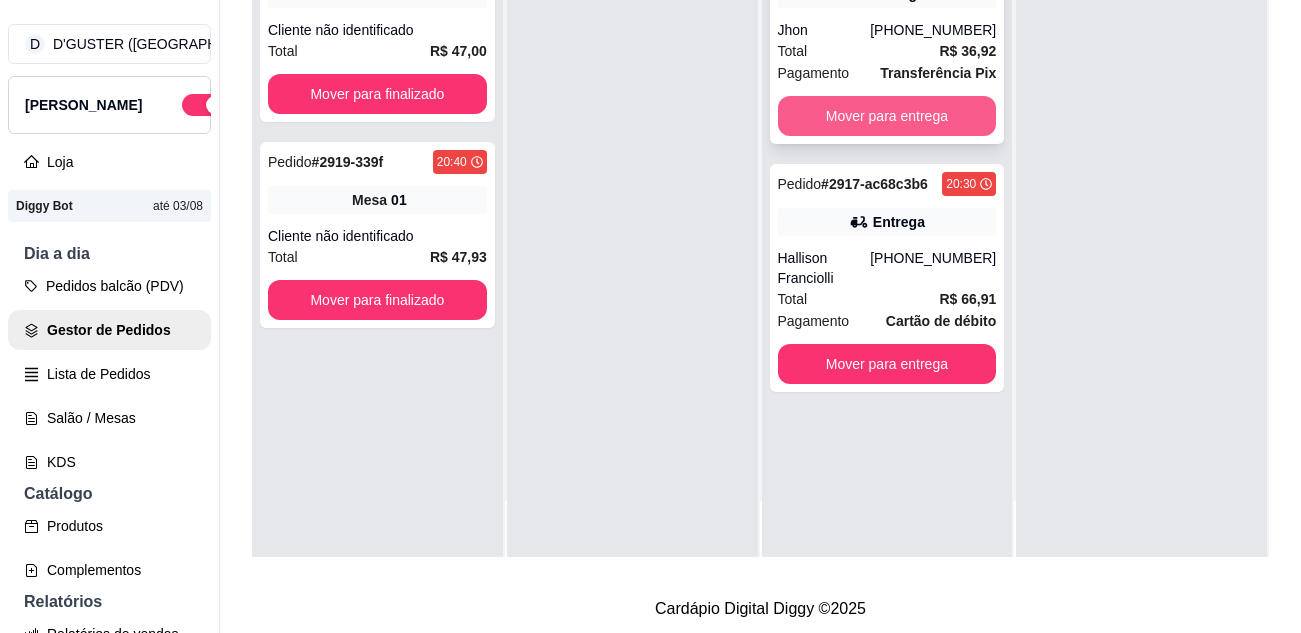 click on "Mover para entrega" at bounding box center (887, 116) 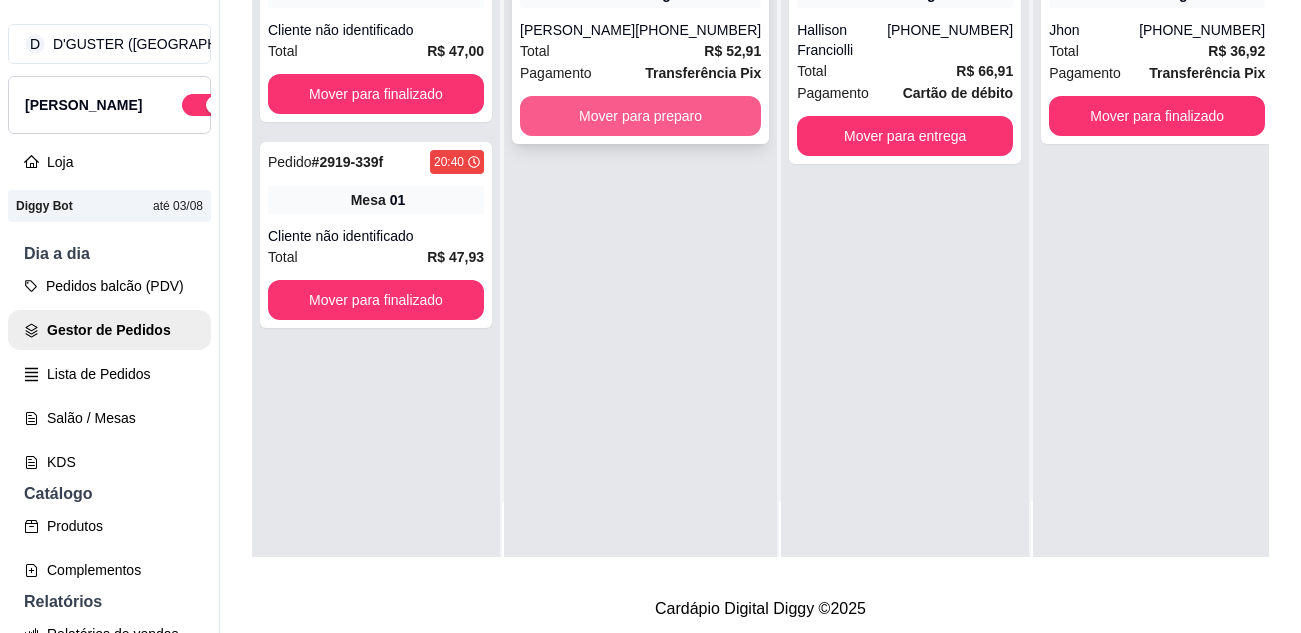 click on "Mover para preparo" at bounding box center (640, 116) 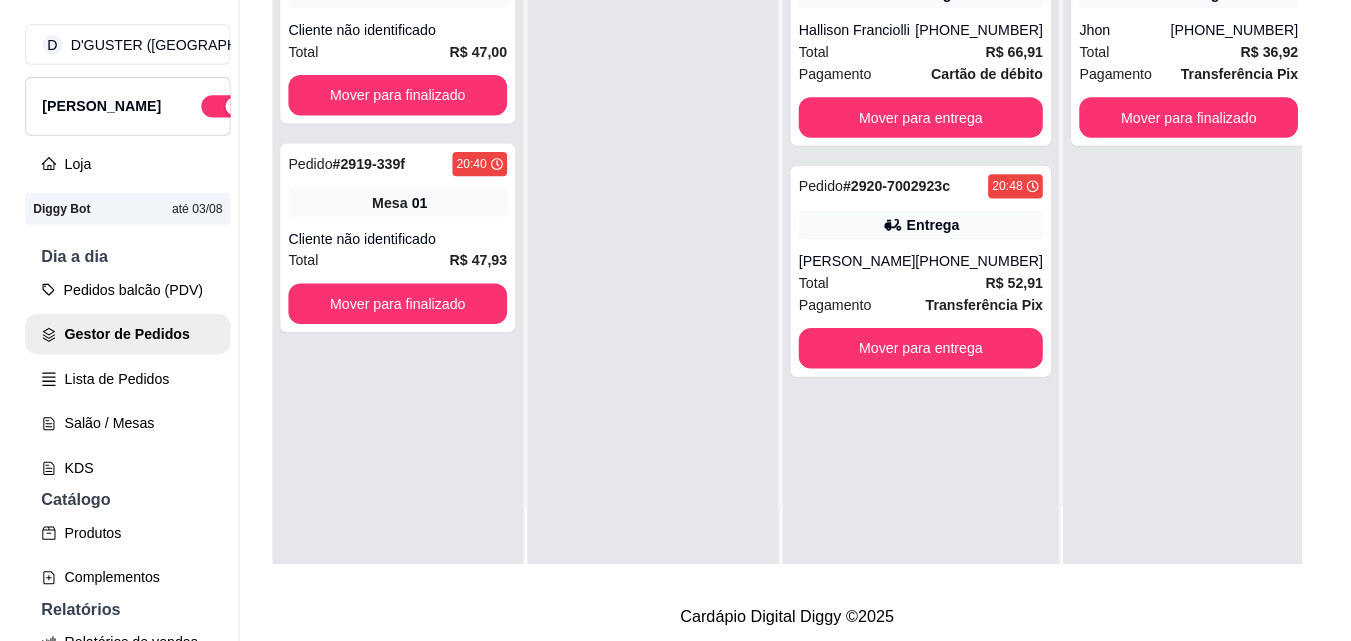 scroll, scrollTop: 56, scrollLeft: 0, axis: vertical 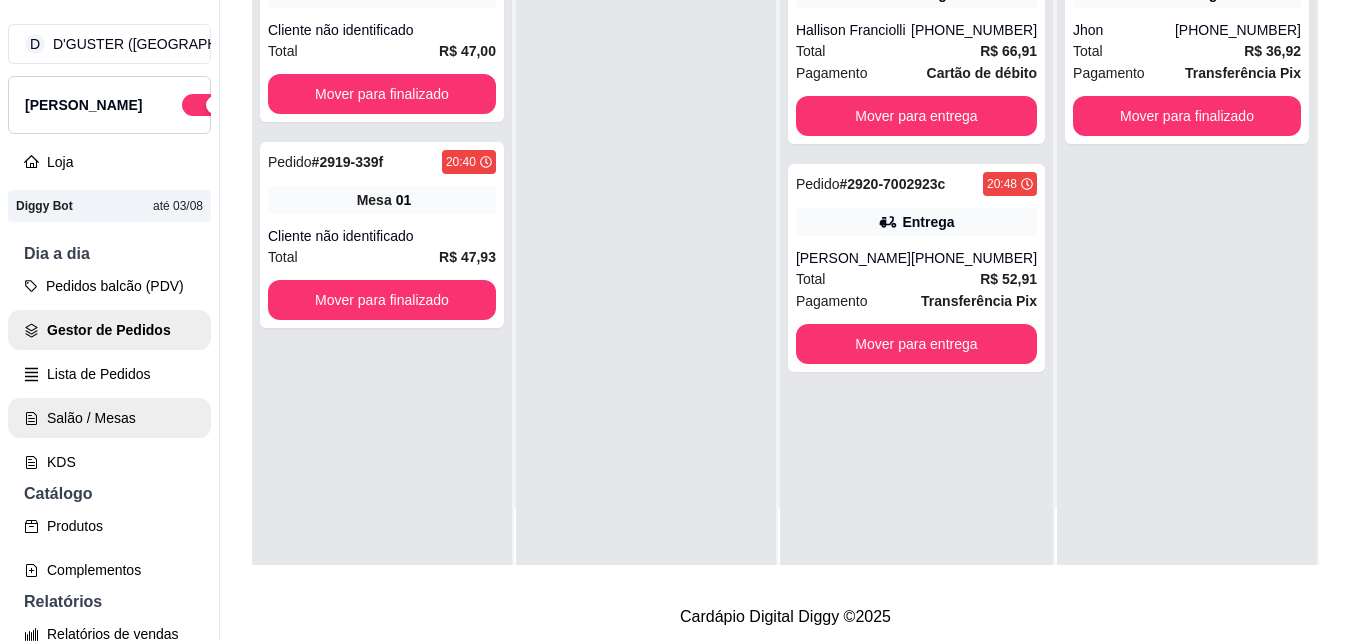 click on "Salão / Mesas" at bounding box center [109, 418] 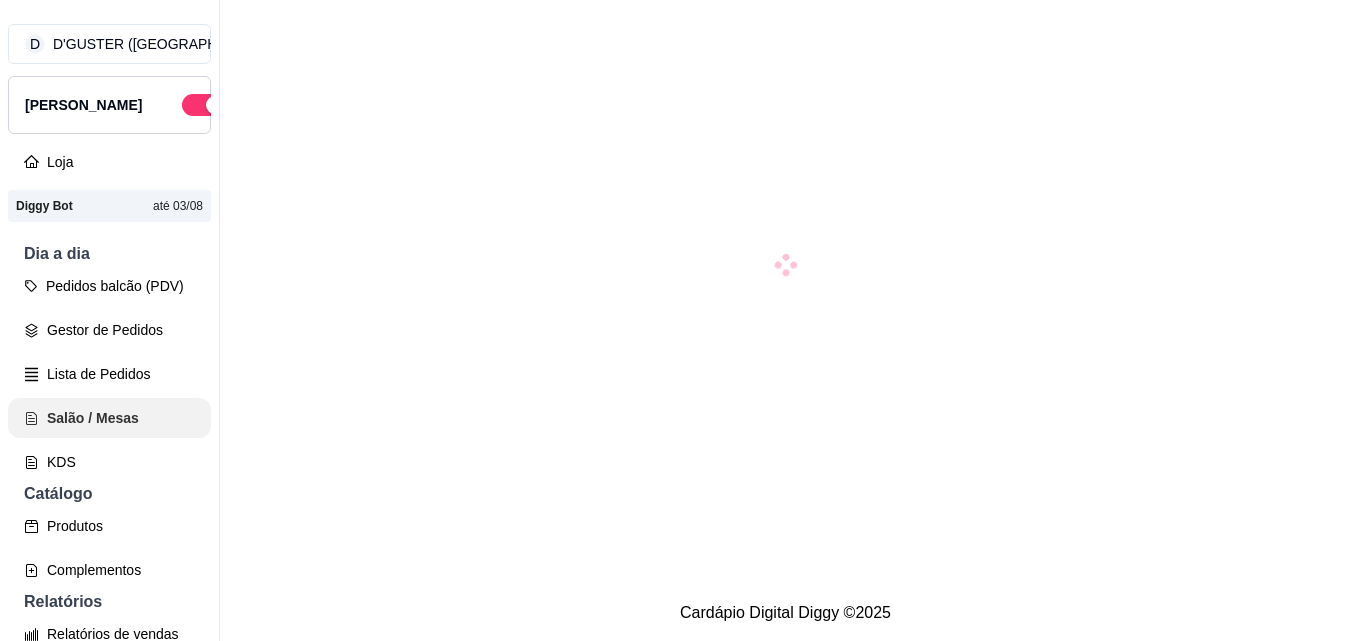 scroll, scrollTop: 0, scrollLeft: 0, axis: both 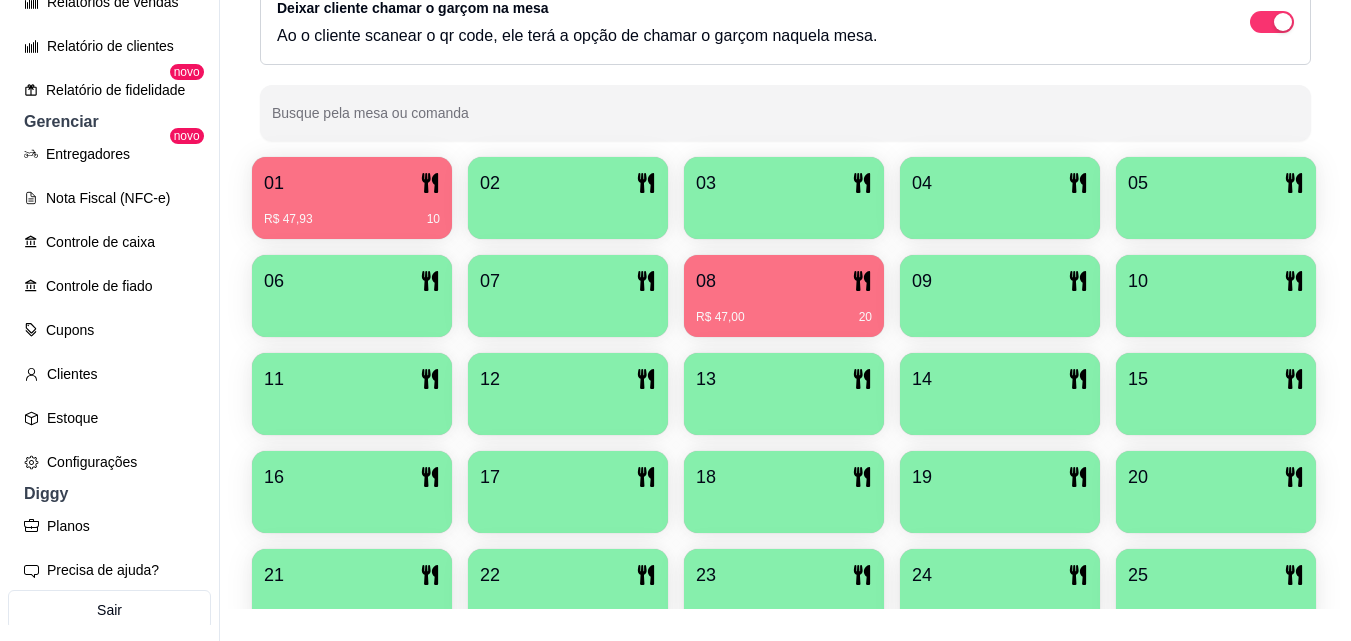click at bounding box center (352, 310) 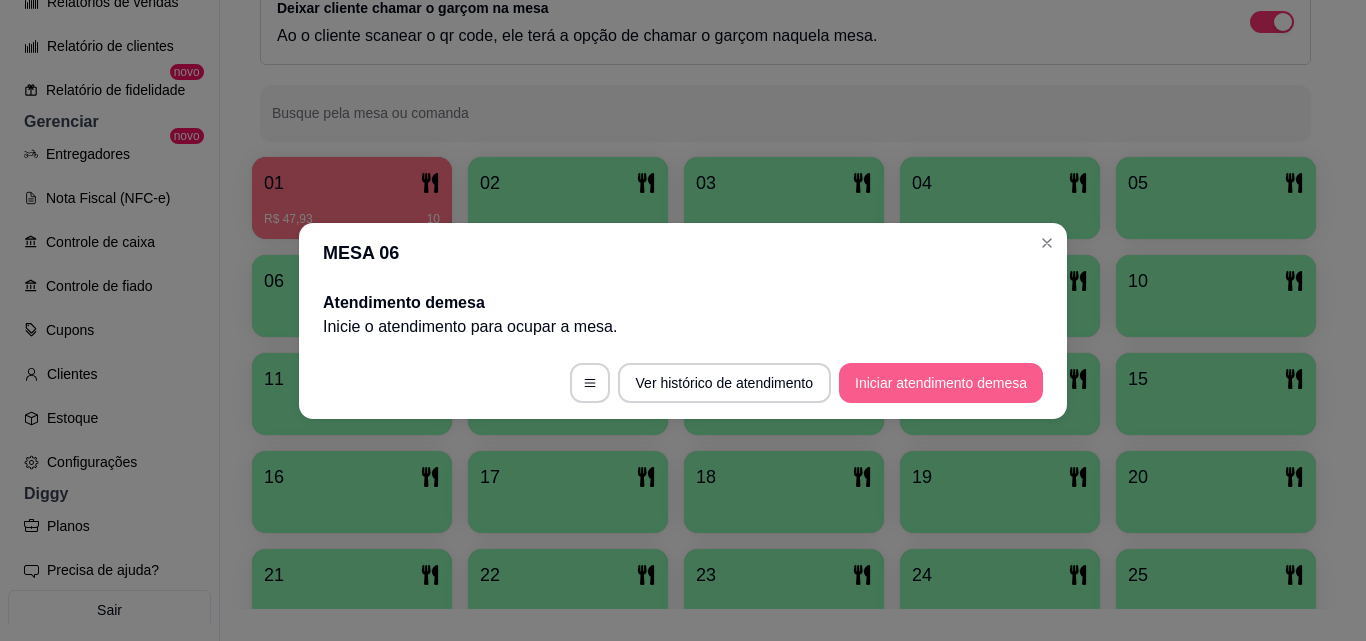 click on "Iniciar atendimento de  mesa" at bounding box center (941, 383) 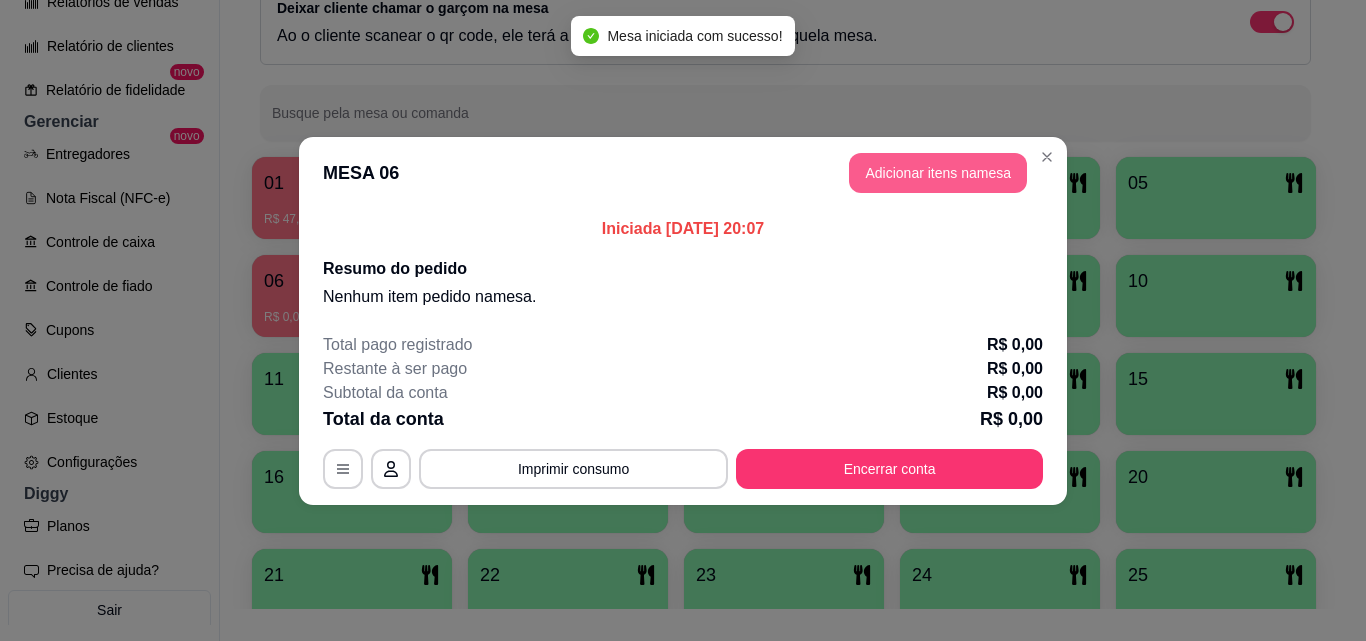 click on "Adicionar itens na  mesa" at bounding box center [938, 173] 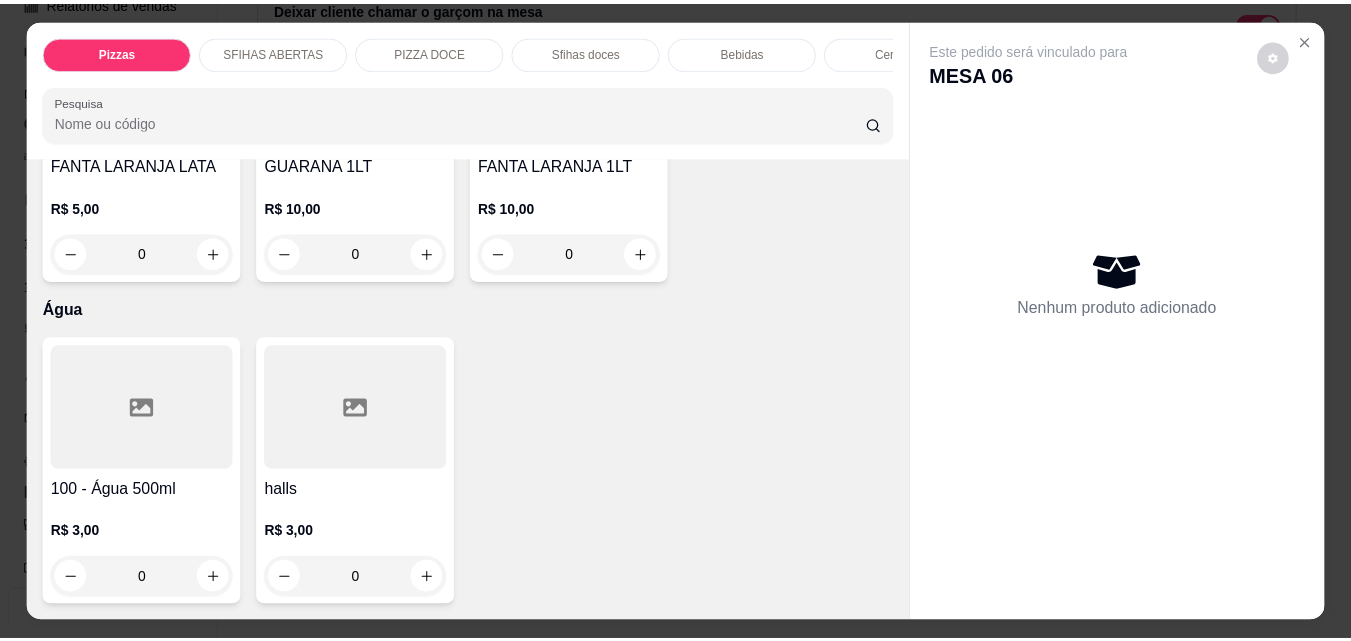 scroll, scrollTop: 7300, scrollLeft: 0, axis: vertical 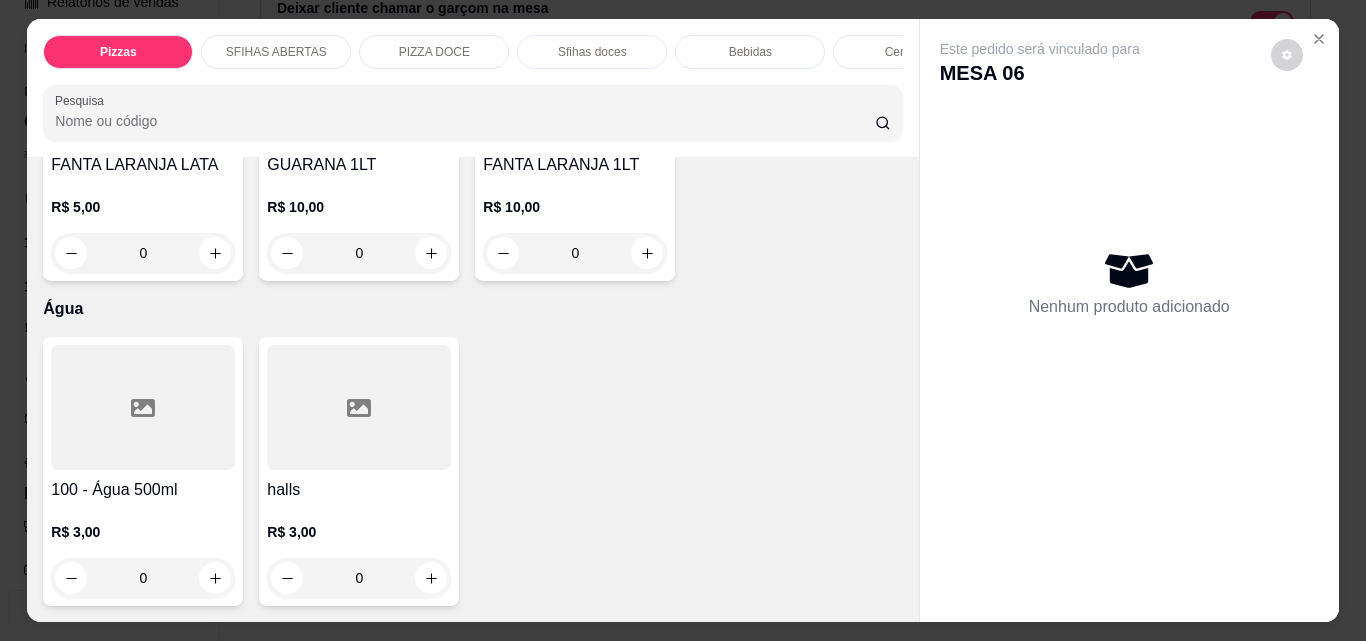 click 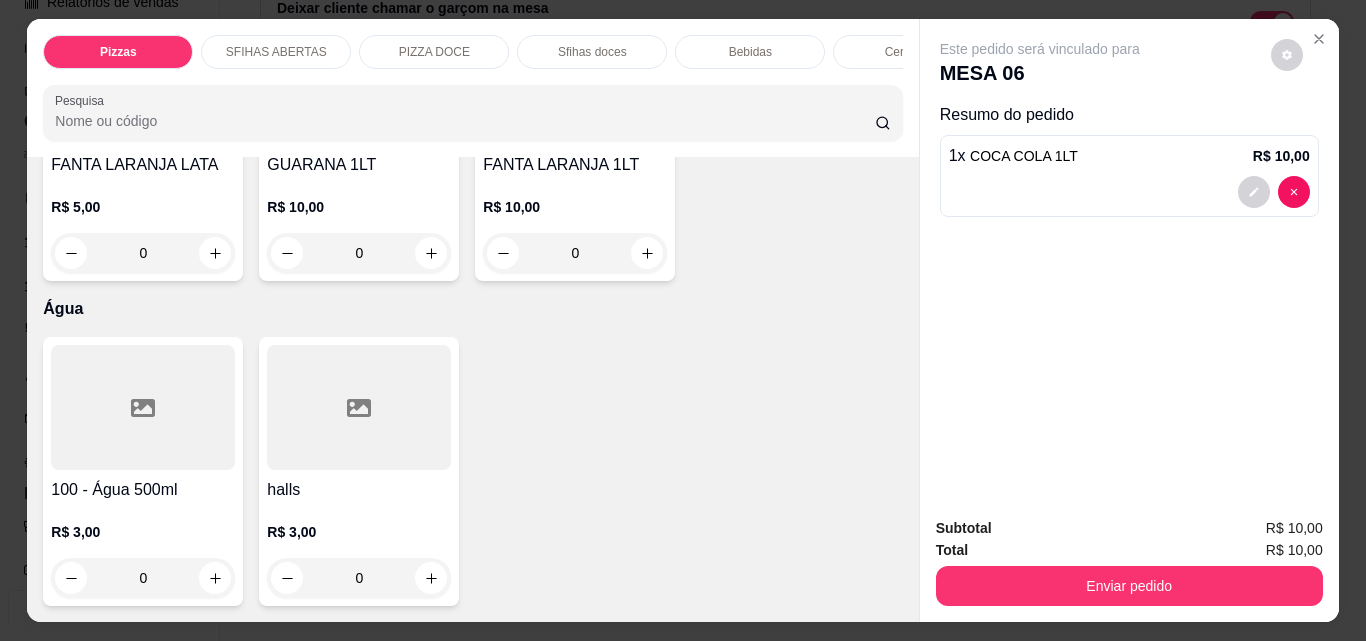 type on "1" 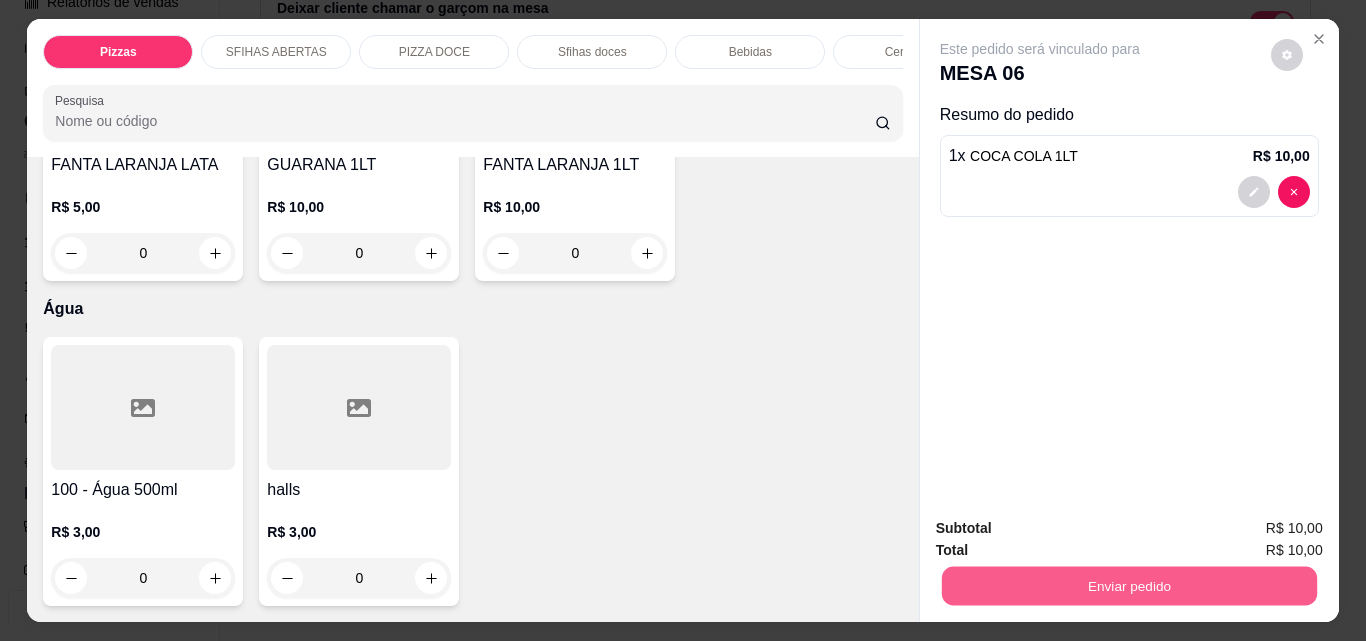 click on "Enviar pedido" at bounding box center (1128, 585) 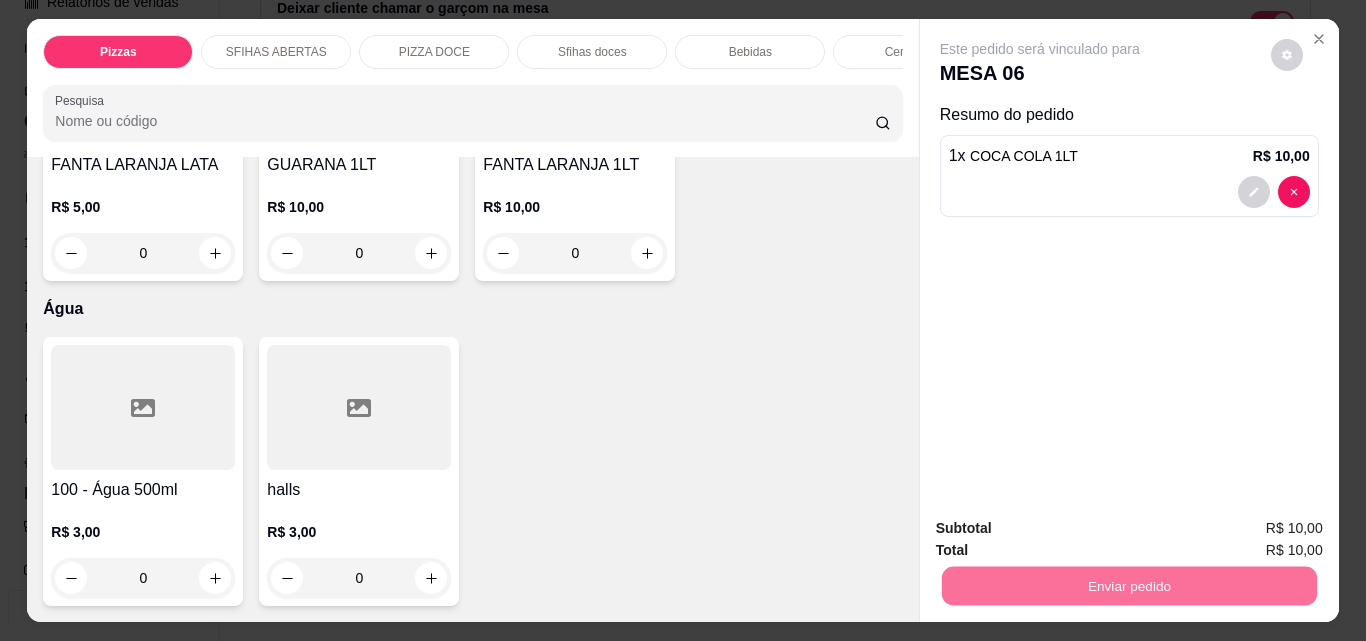 click on "Não registrar e enviar pedido" at bounding box center (1063, 529) 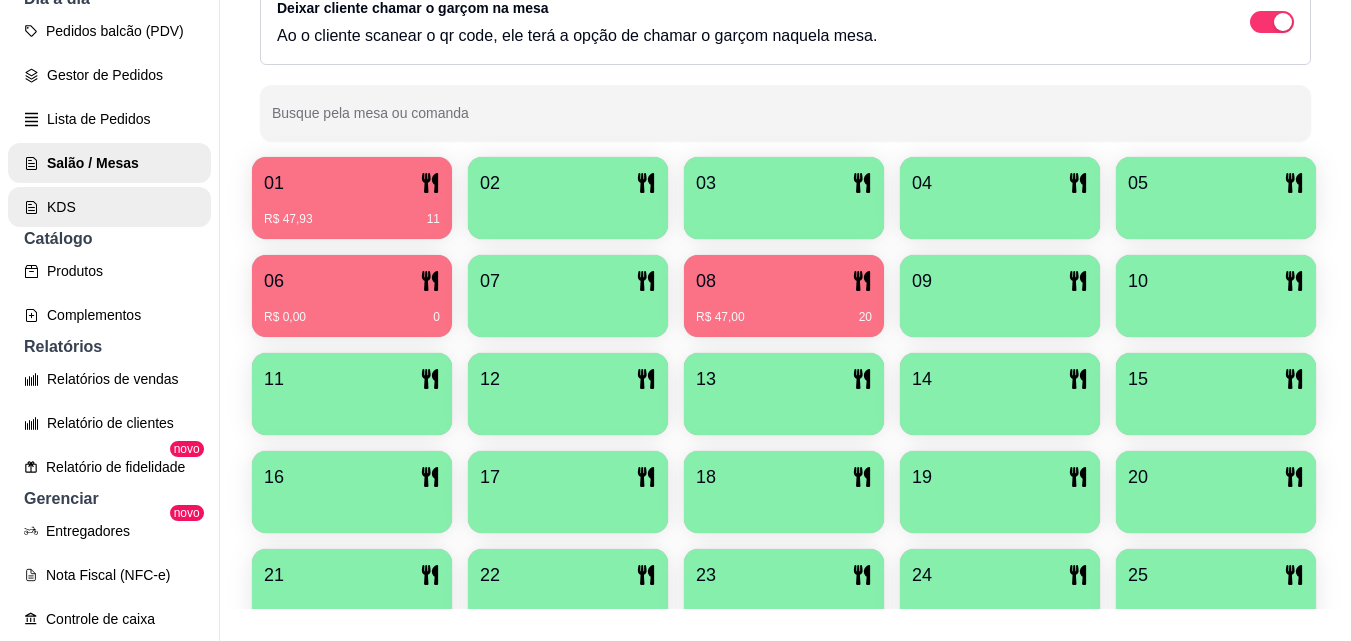 scroll, scrollTop: 200, scrollLeft: 0, axis: vertical 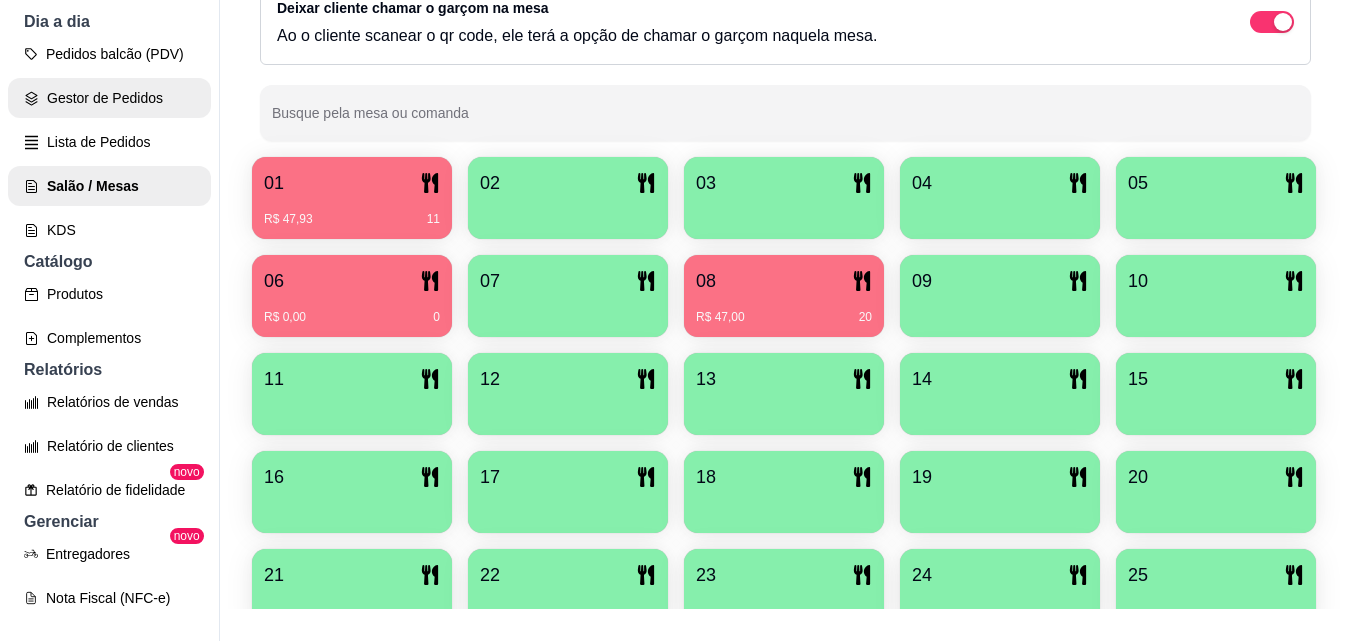 click on "Gestor de Pedidos" at bounding box center [109, 98] 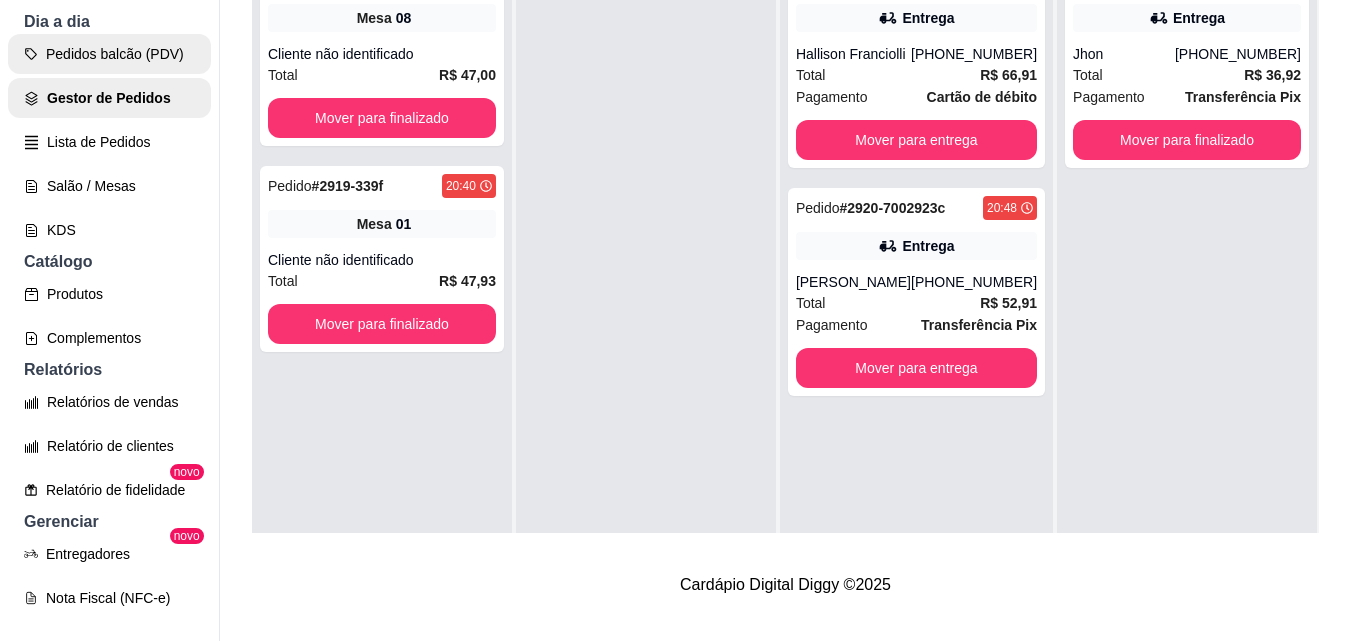 scroll, scrollTop: 0, scrollLeft: 0, axis: both 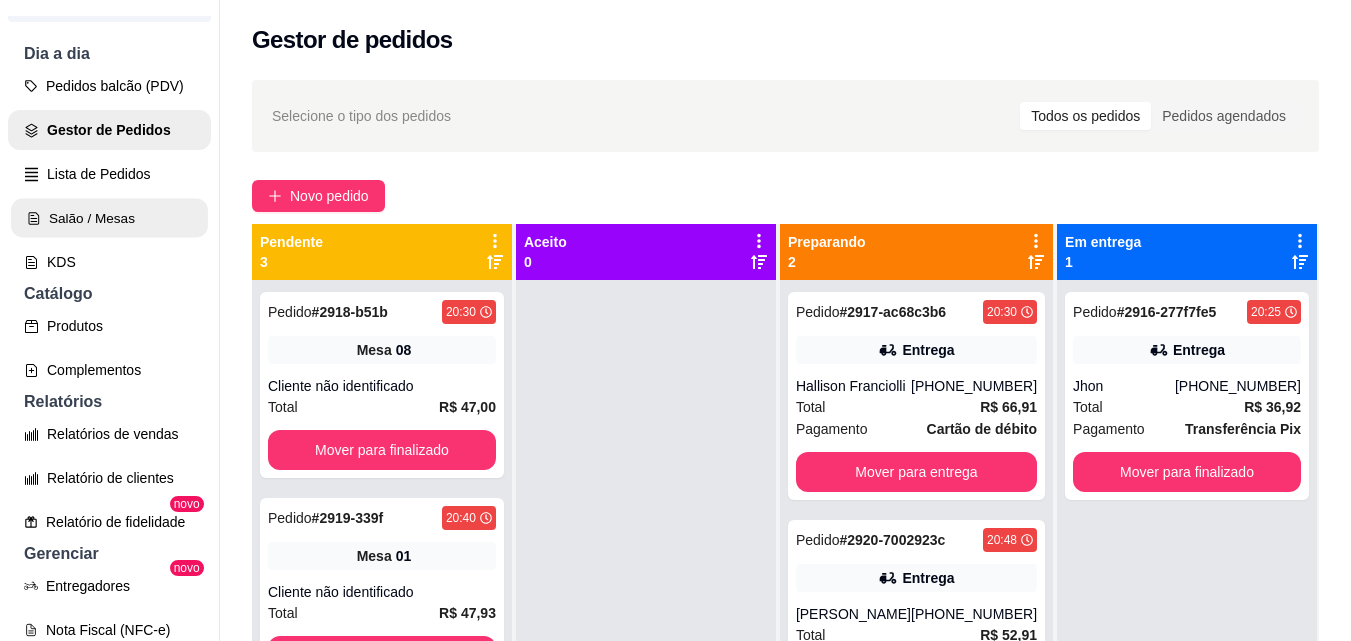 click on "Salão / Mesas" at bounding box center (109, 218) 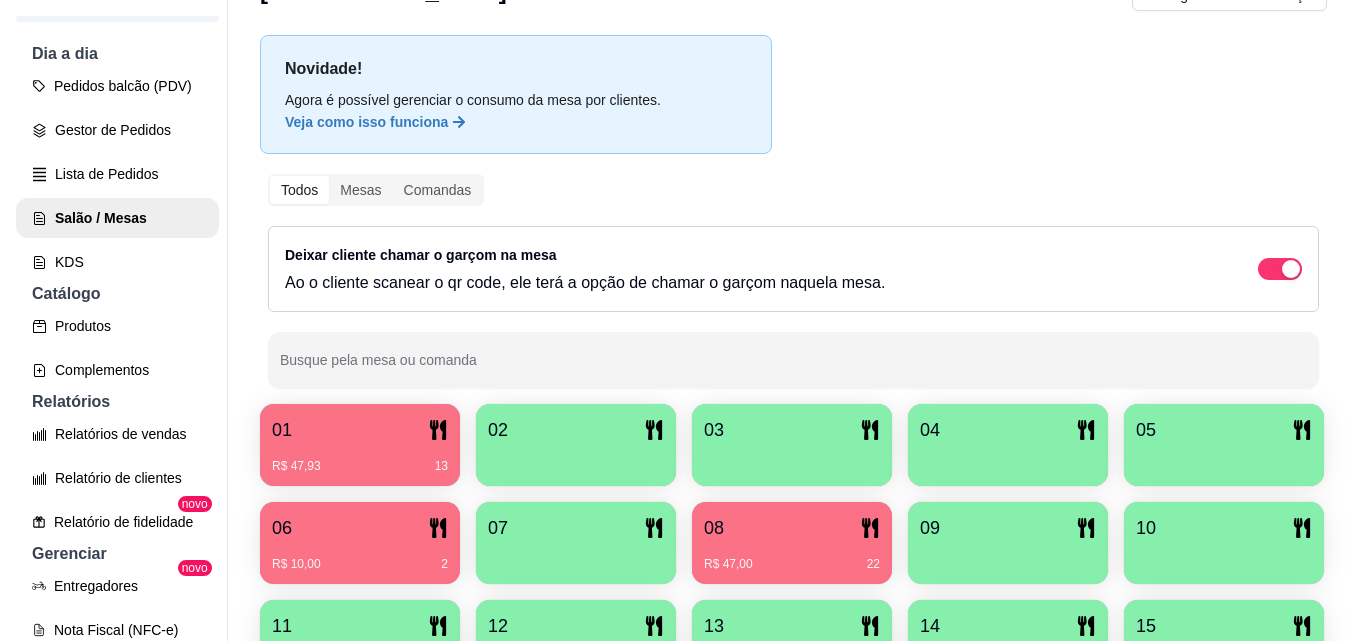 scroll, scrollTop: 300, scrollLeft: 0, axis: vertical 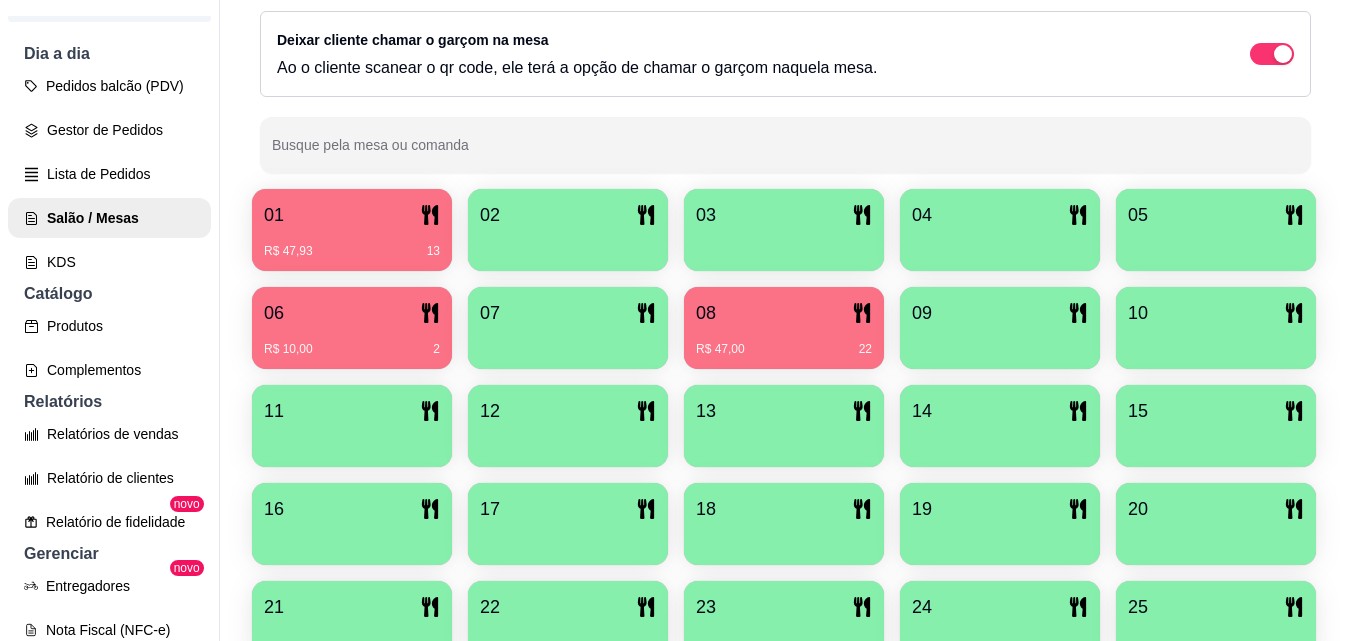 click on "R$ 47,93 13" at bounding box center [352, 244] 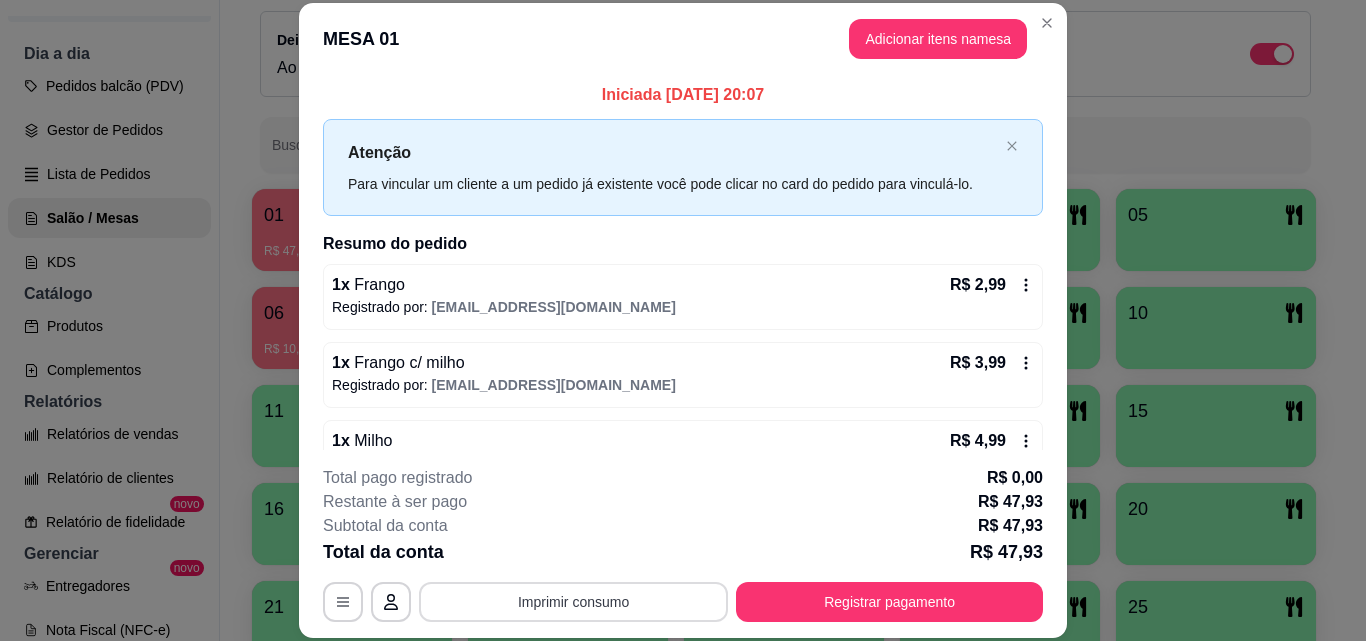 click on "Imprimir consumo" at bounding box center [573, 602] 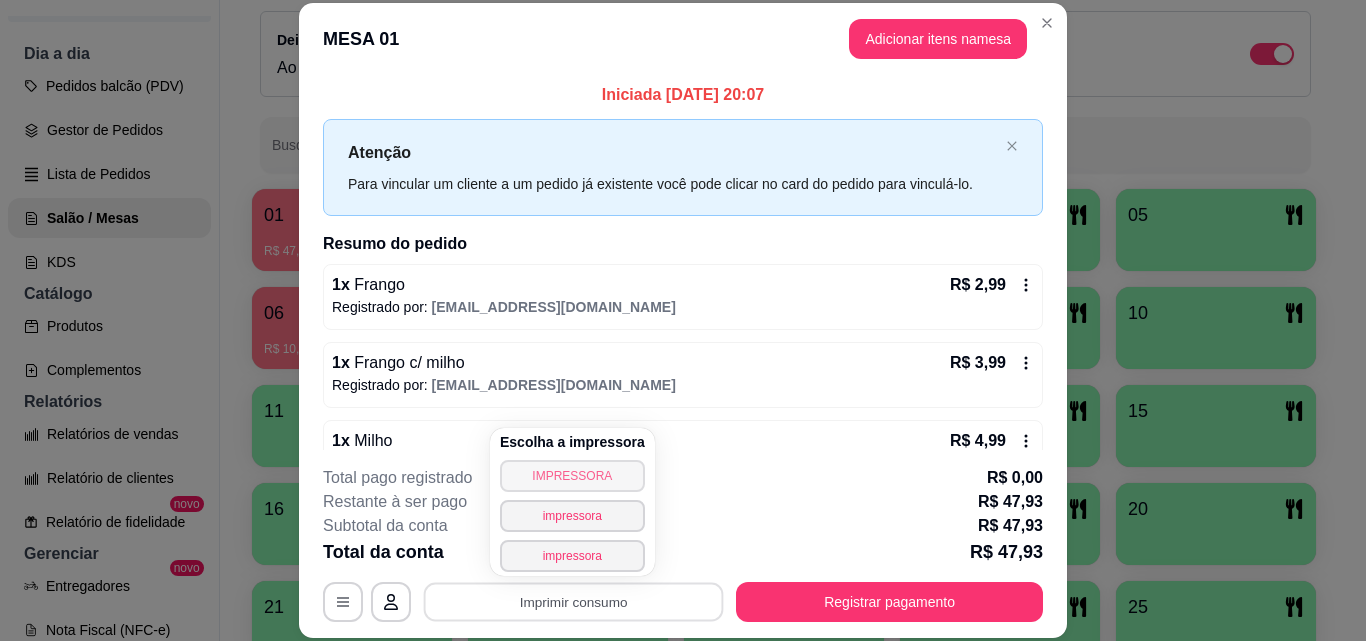 click on "IMPRESSORA" at bounding box center [572, 476] 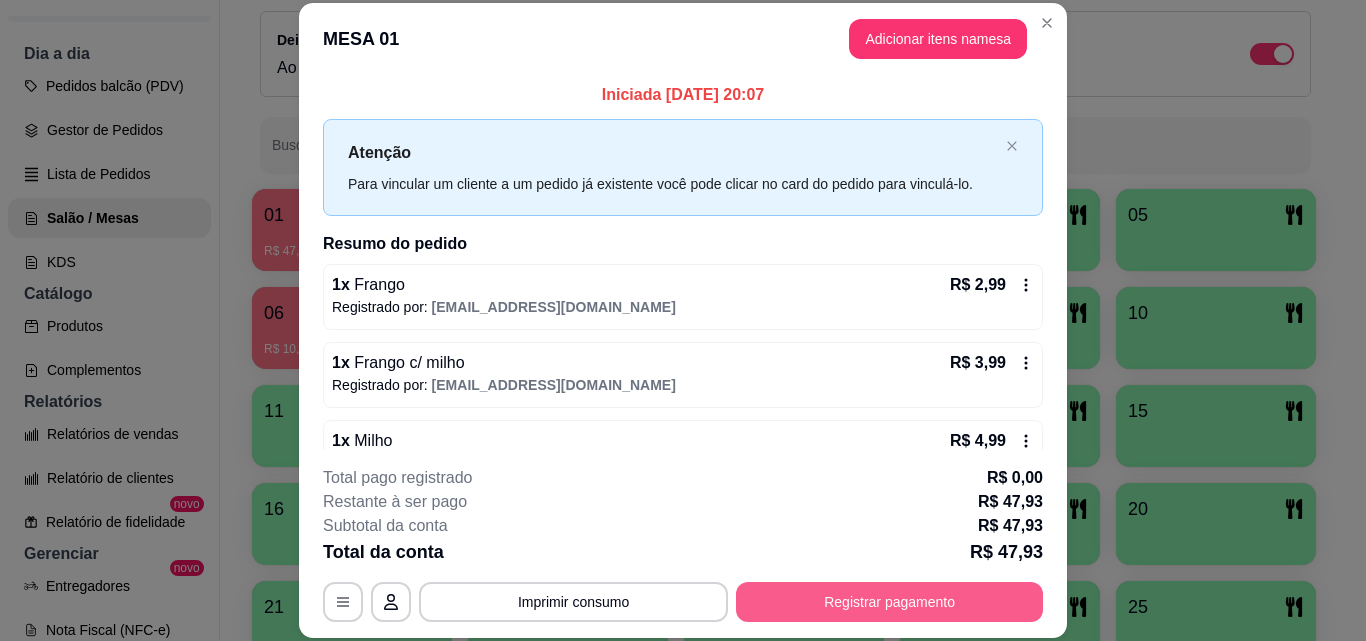 click on "Registrar pagamento" at bounding box center (889, 602) 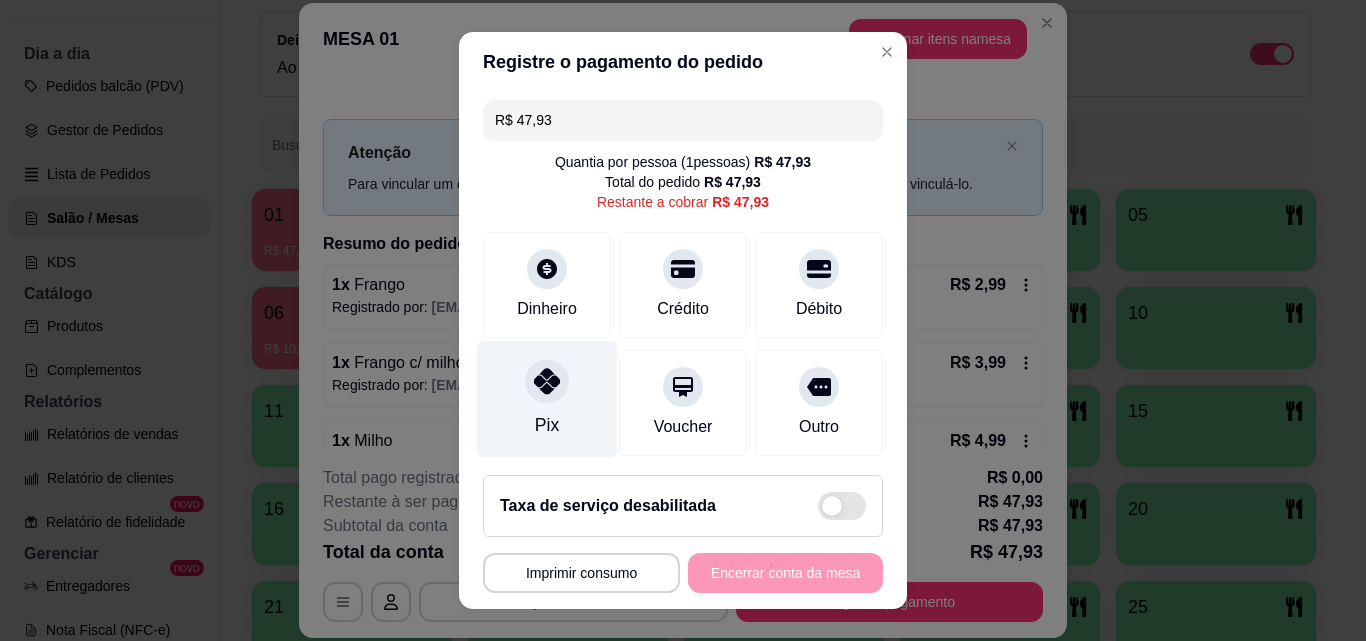 click on "Pix" at bounding box center [547, 425] 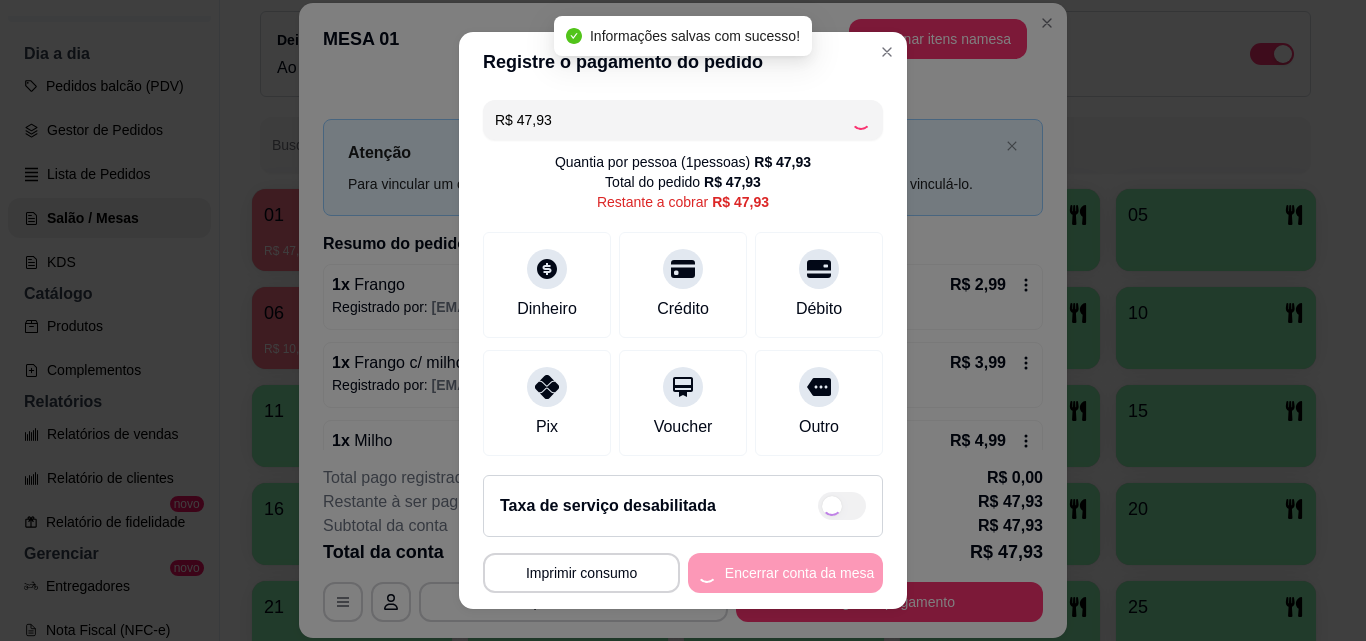 type on "R$ 0,00" 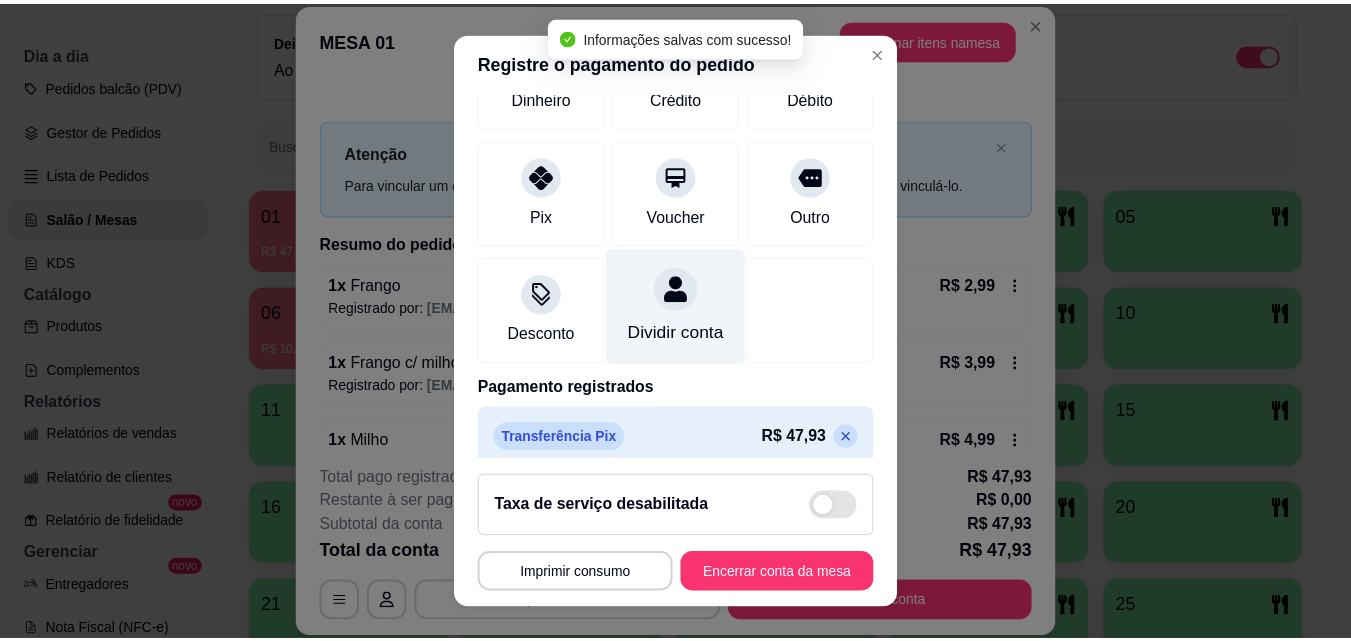 scroll, scrollTop: 231, scrollLeft: 0, axis: vertical 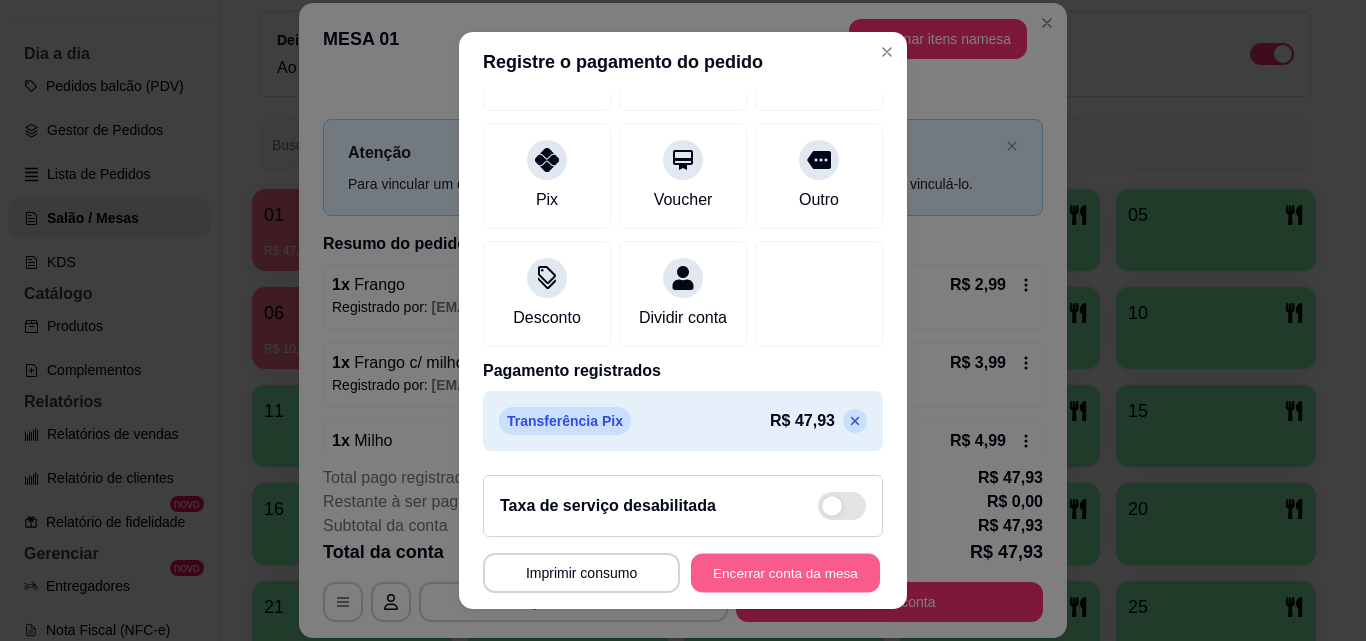 click on "Encerrar conta da mesa" at bounding box center [785, 573] 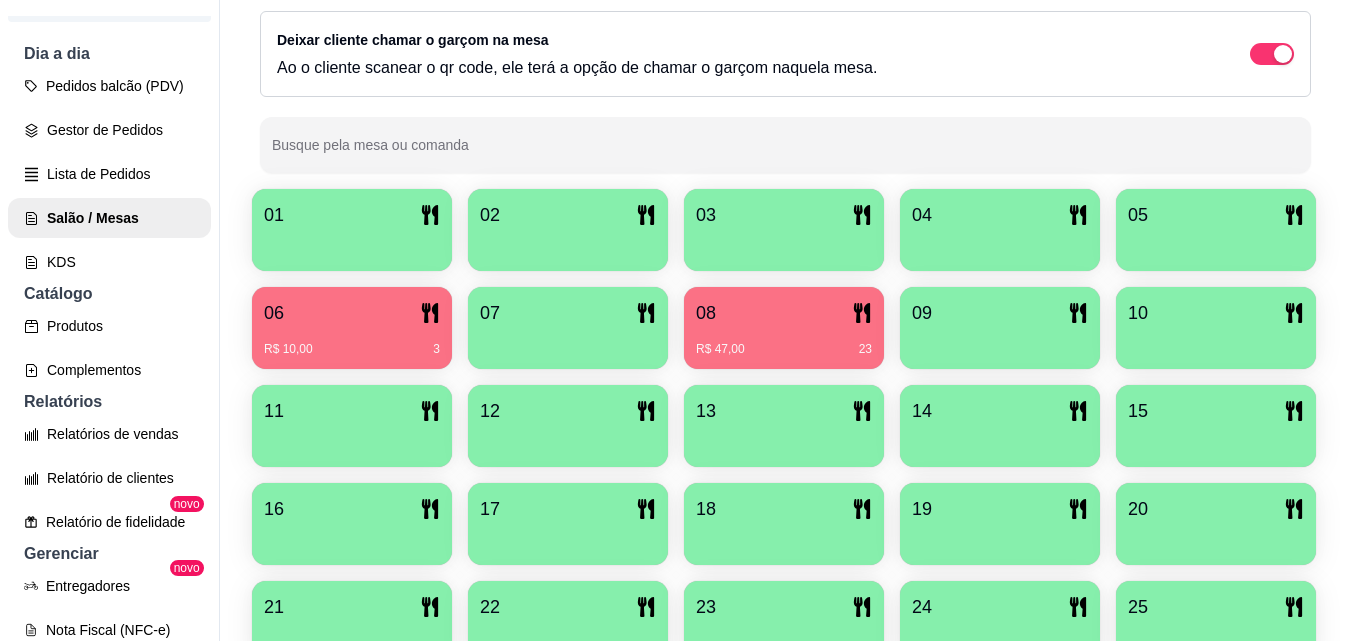 click on "R$ 47,00 23" at bounding box center (784, 342) 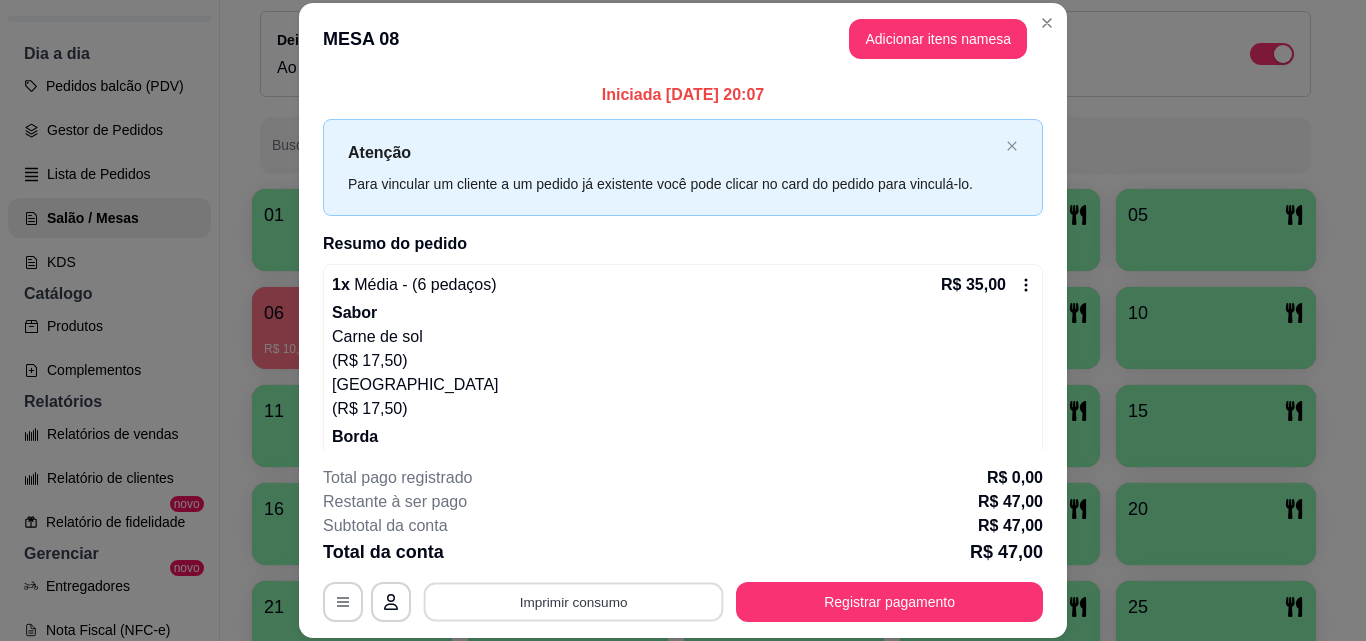 click on "Imprimir consumo" at bounding box center (574, 601) 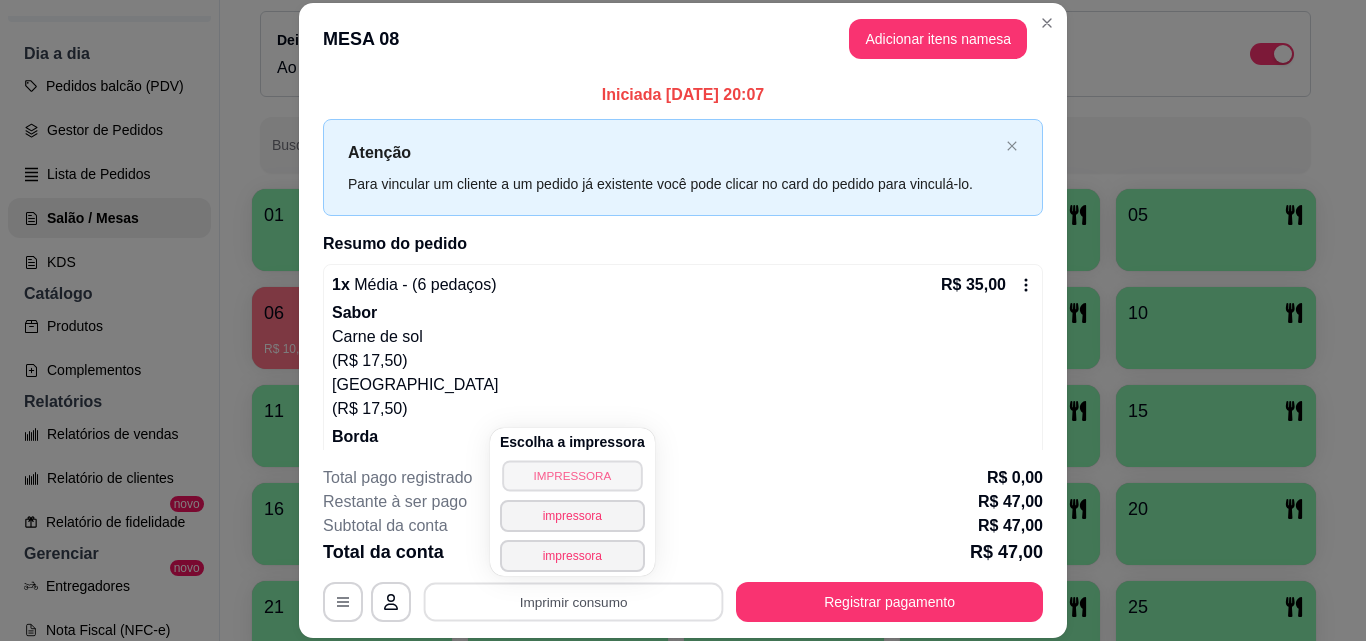 click on "IMPRESSORA" at bounding box center [572, 475] 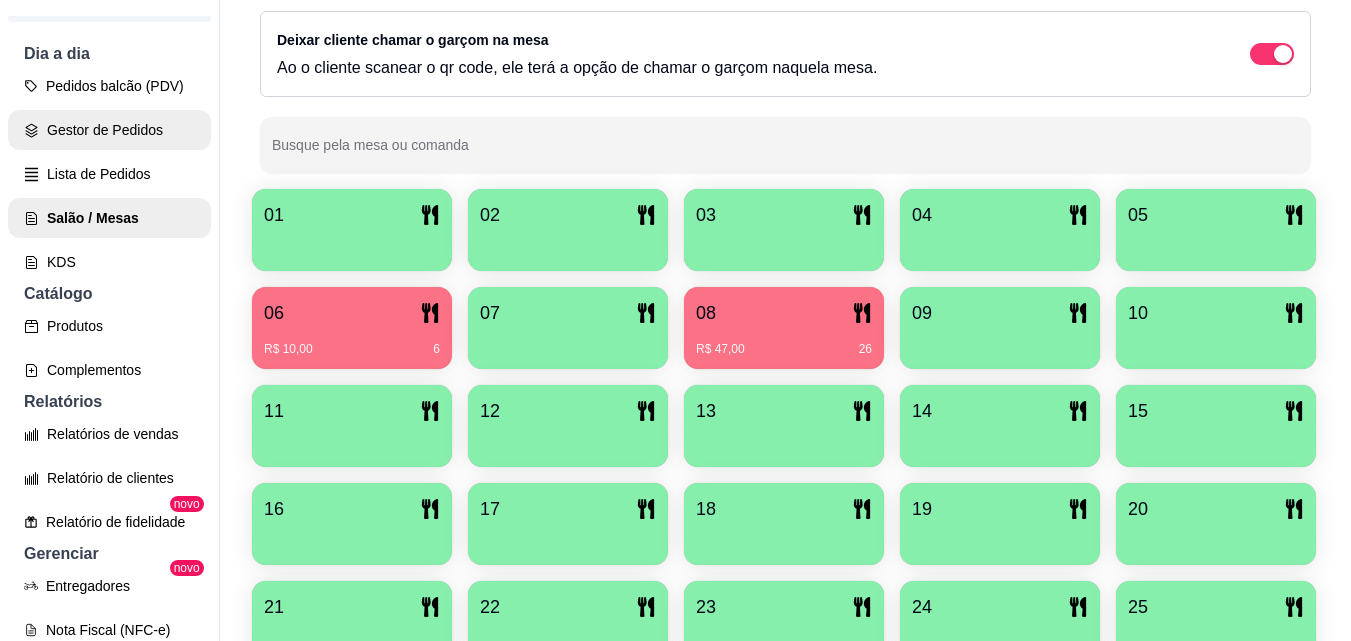 click on "Gestor de Pedidos" at bounding box center (109, 130) 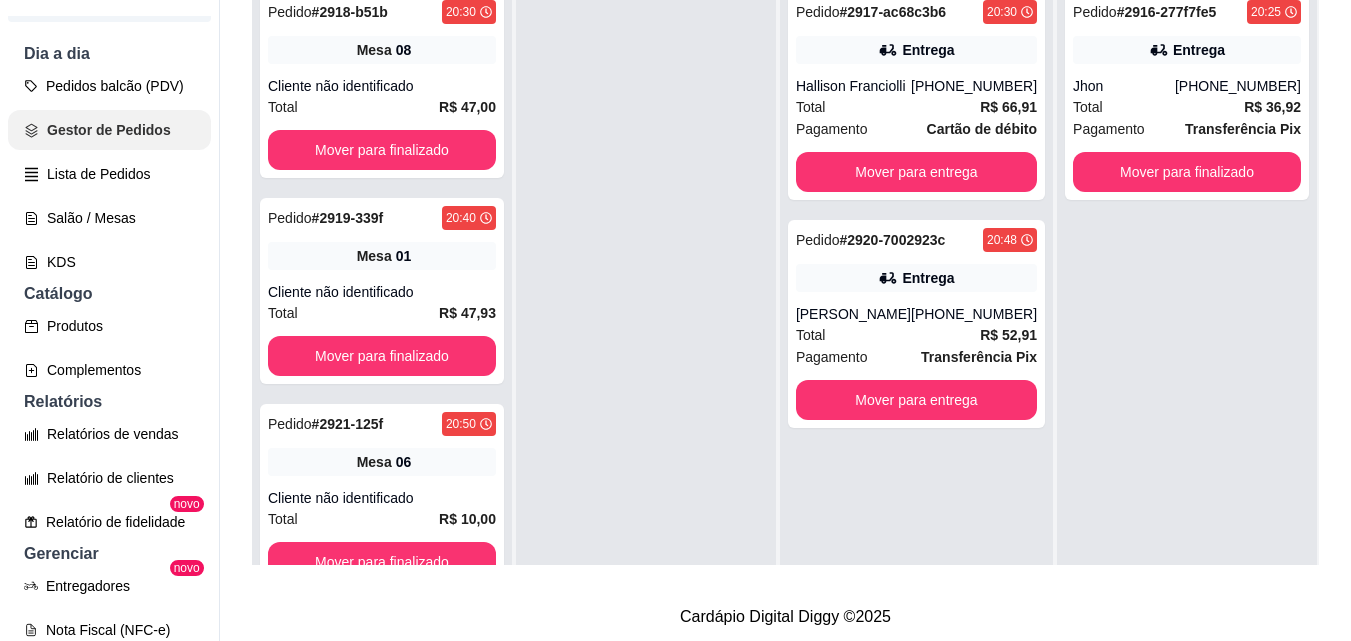 scroll, scrollTop: 0, scrollLeft: 0, axis: both 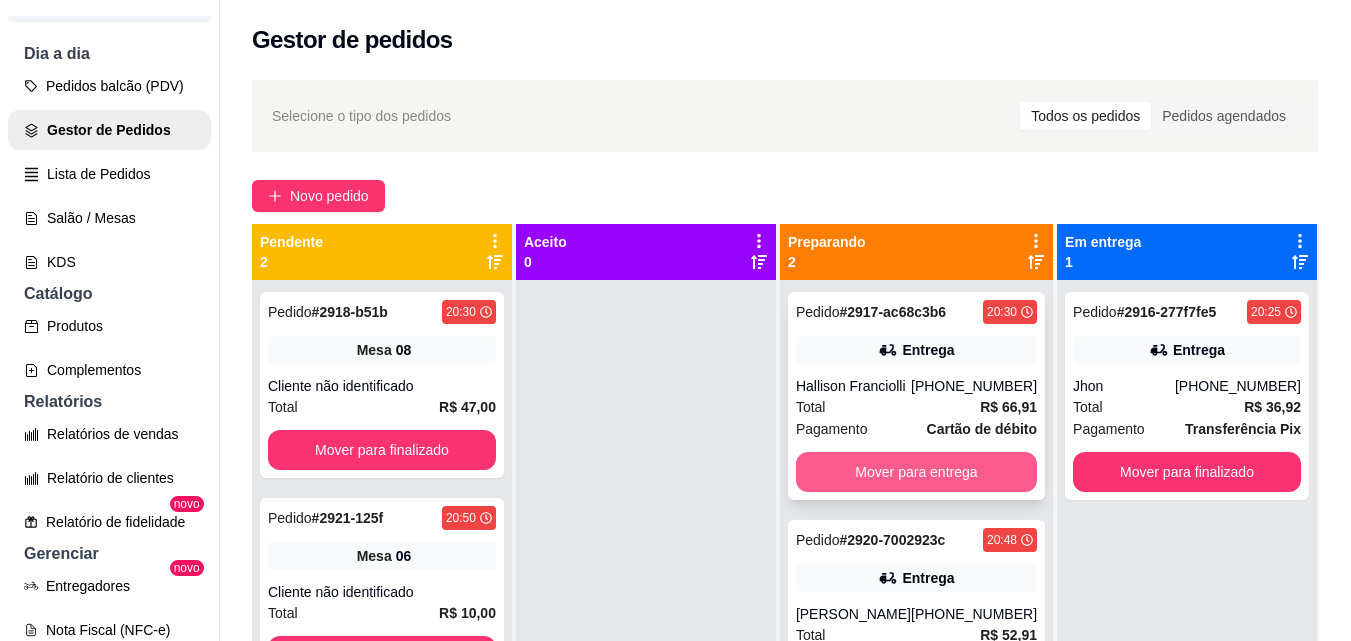 click on "Mover para entrega" at bounding box center [916, 472] 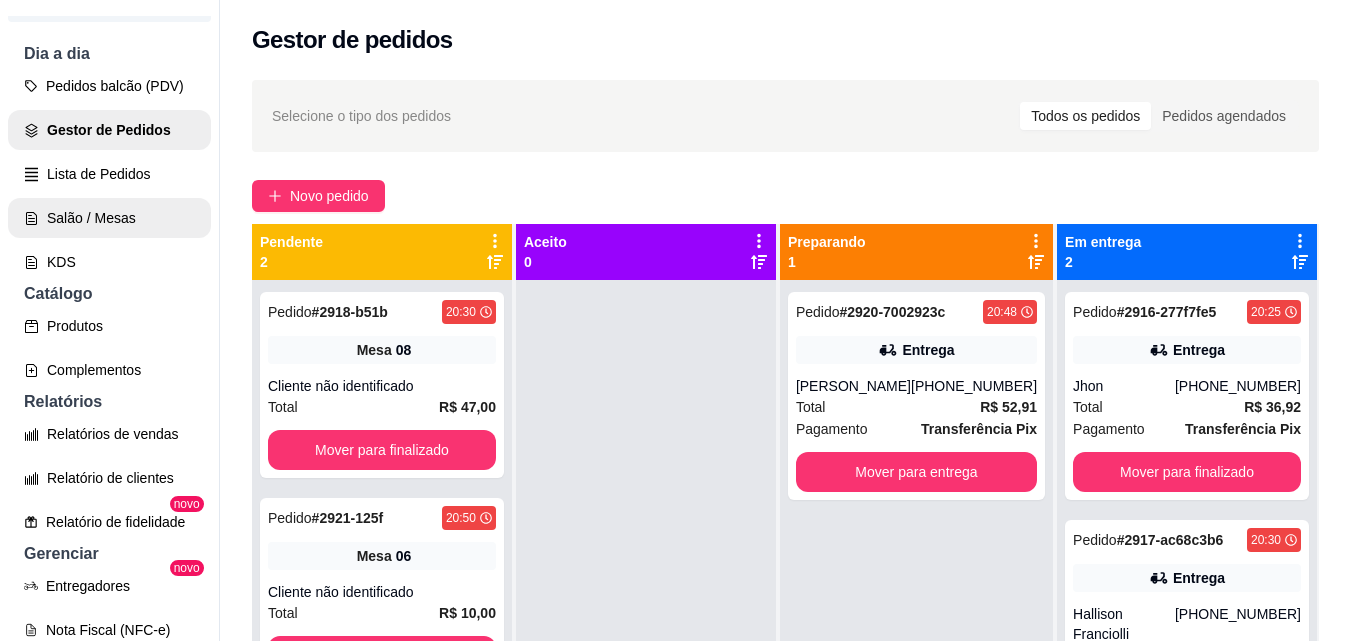 click on "Salão / Mesas" at bounding box center (109, 218) 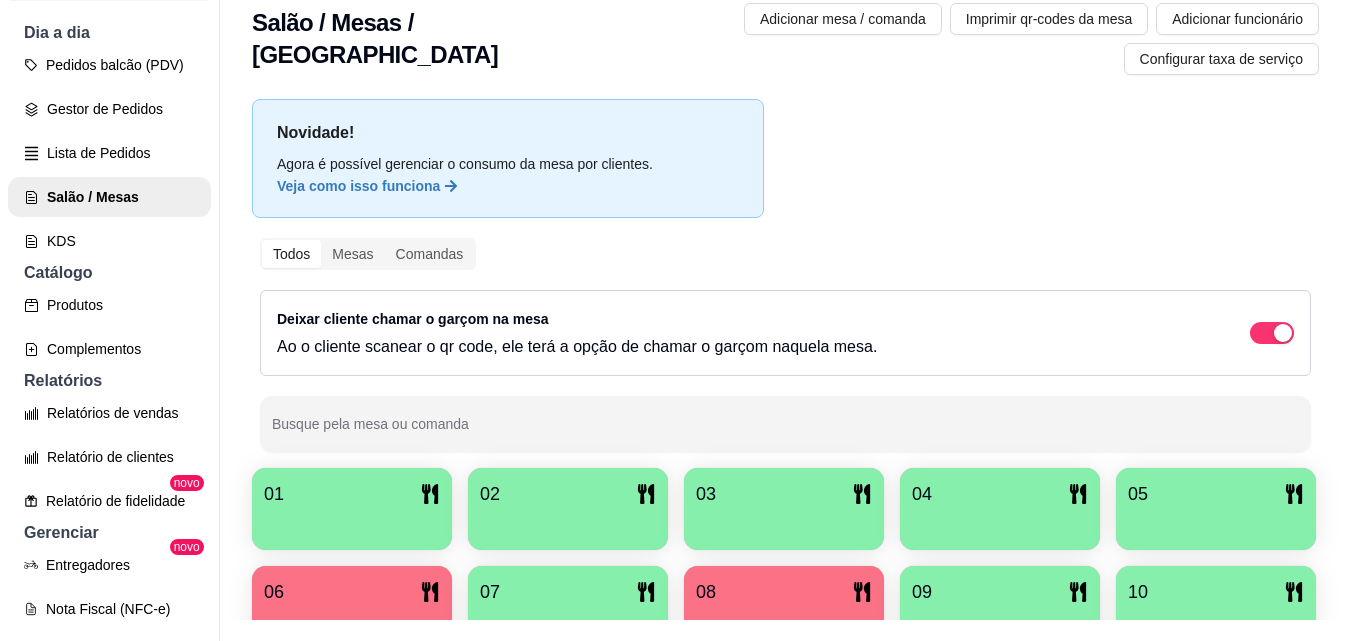 scroll, scrollTop: 32, scrollLeft: 0, axis: vertical 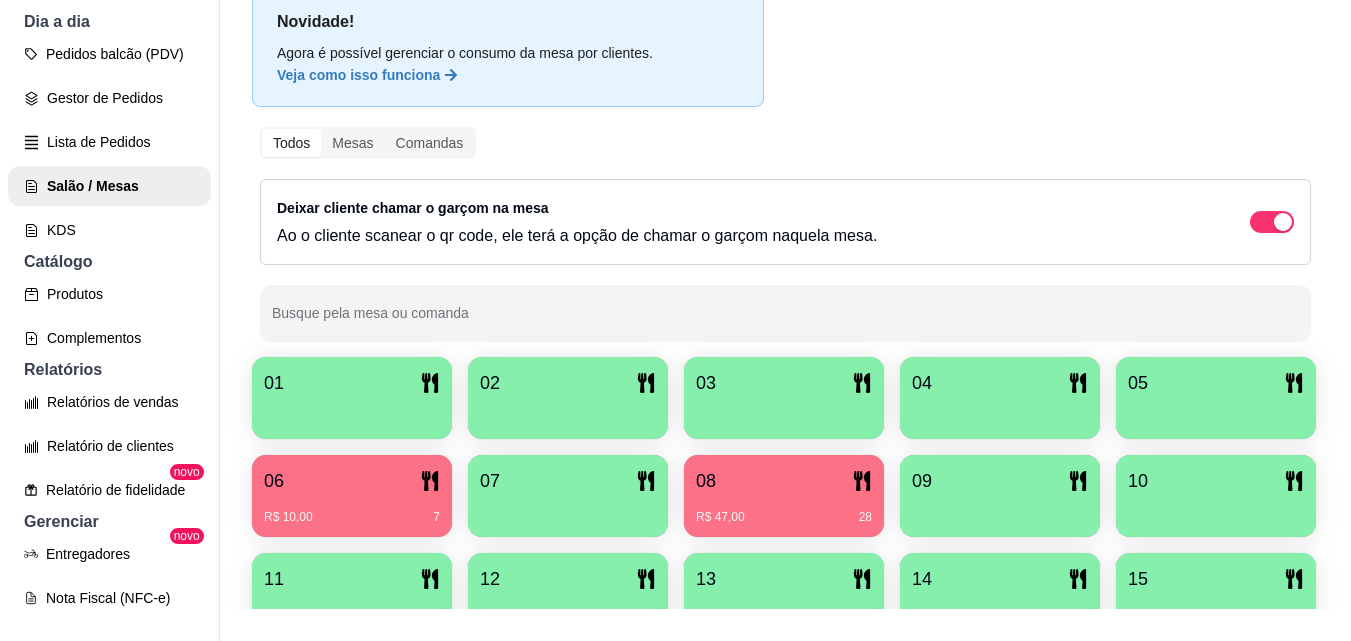 click on "R$ 47,00 28" at bounding box center (784, 510) 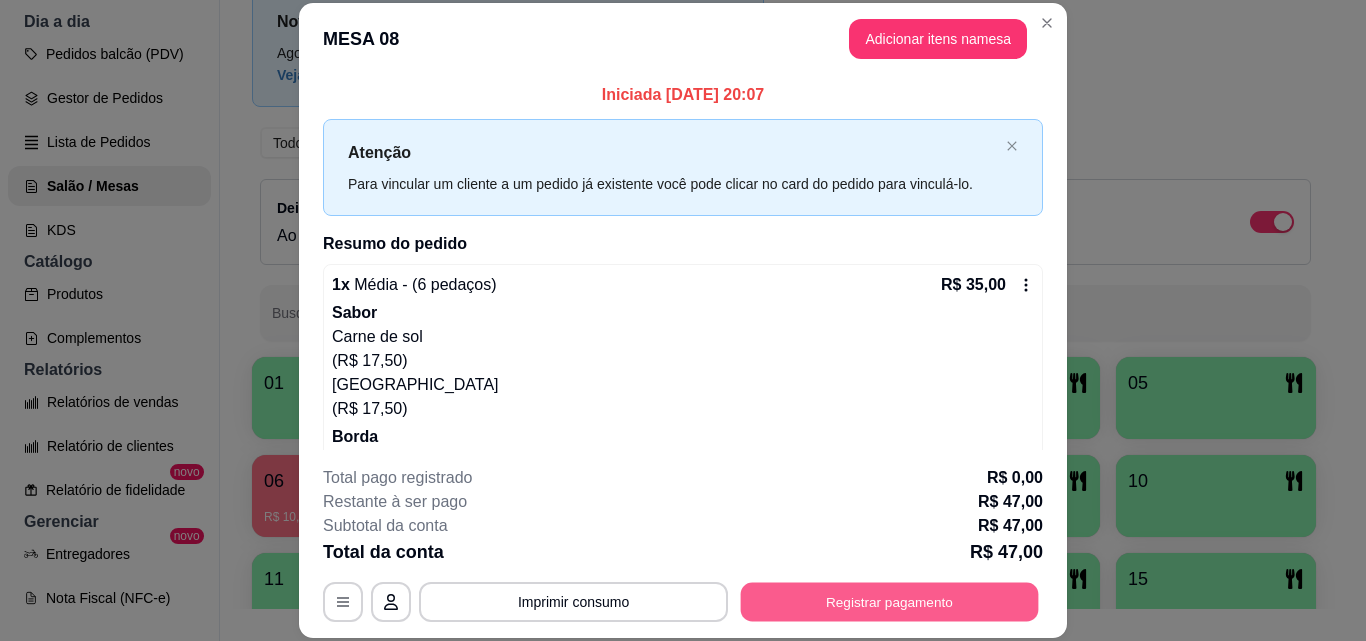 click on "Registrar pagamento" at bounding box center (890, 601) 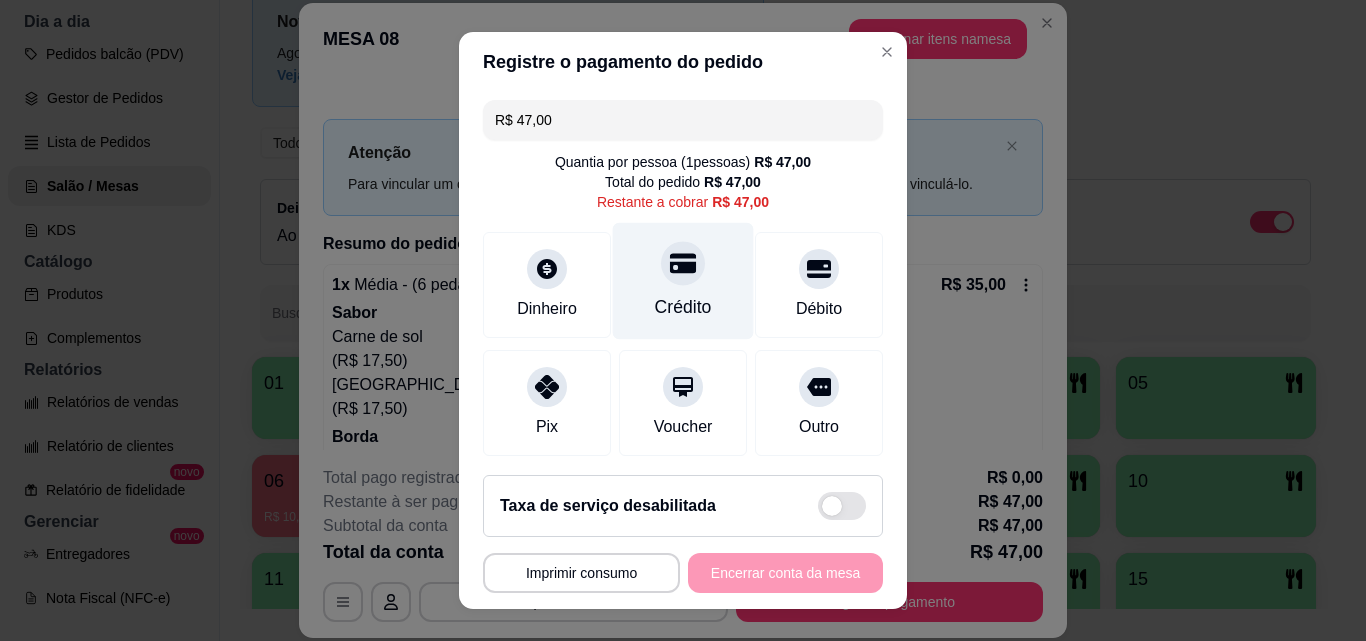 click on "Crédito" at bounding box center (683, 307) 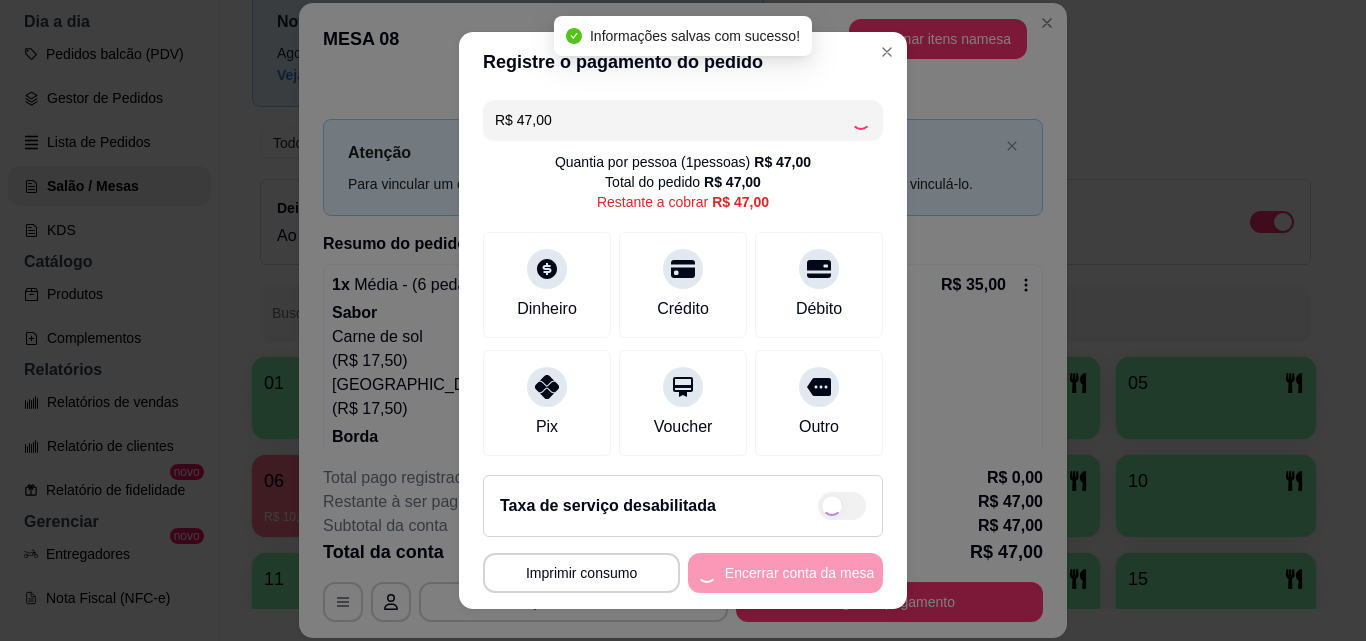 type on "R$ 0,00" 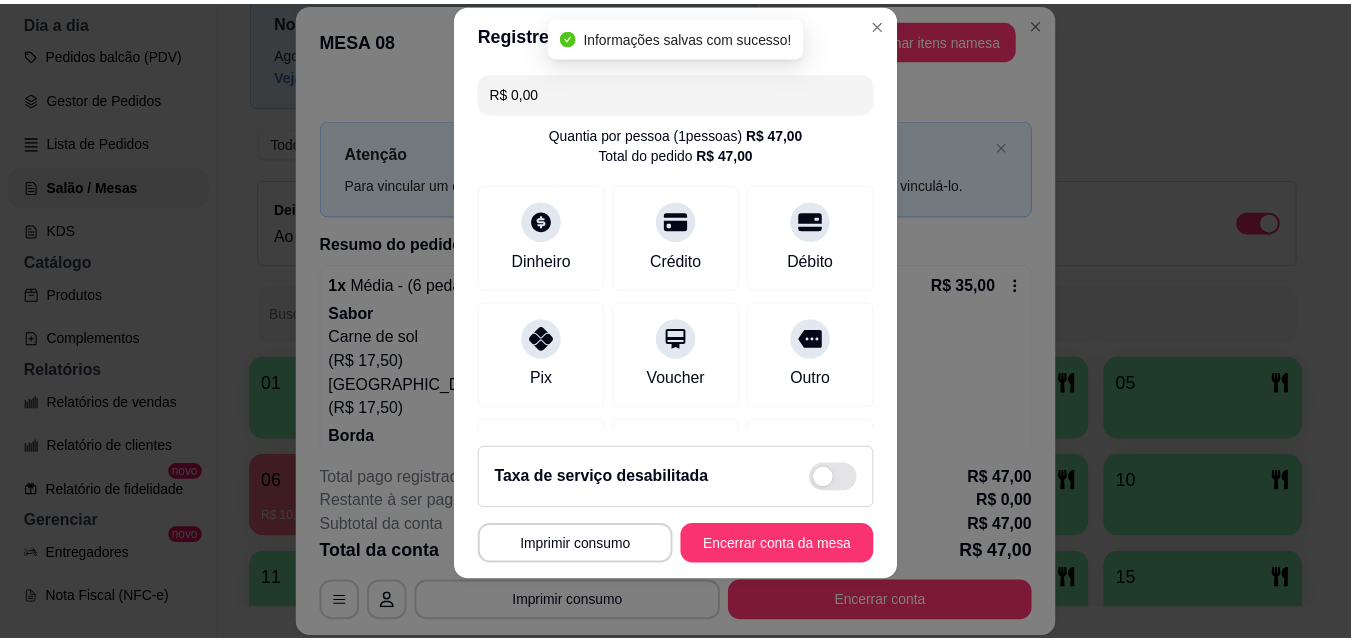 scroll, scrollTop: 32, scrollLeft: 0, axis: vertical 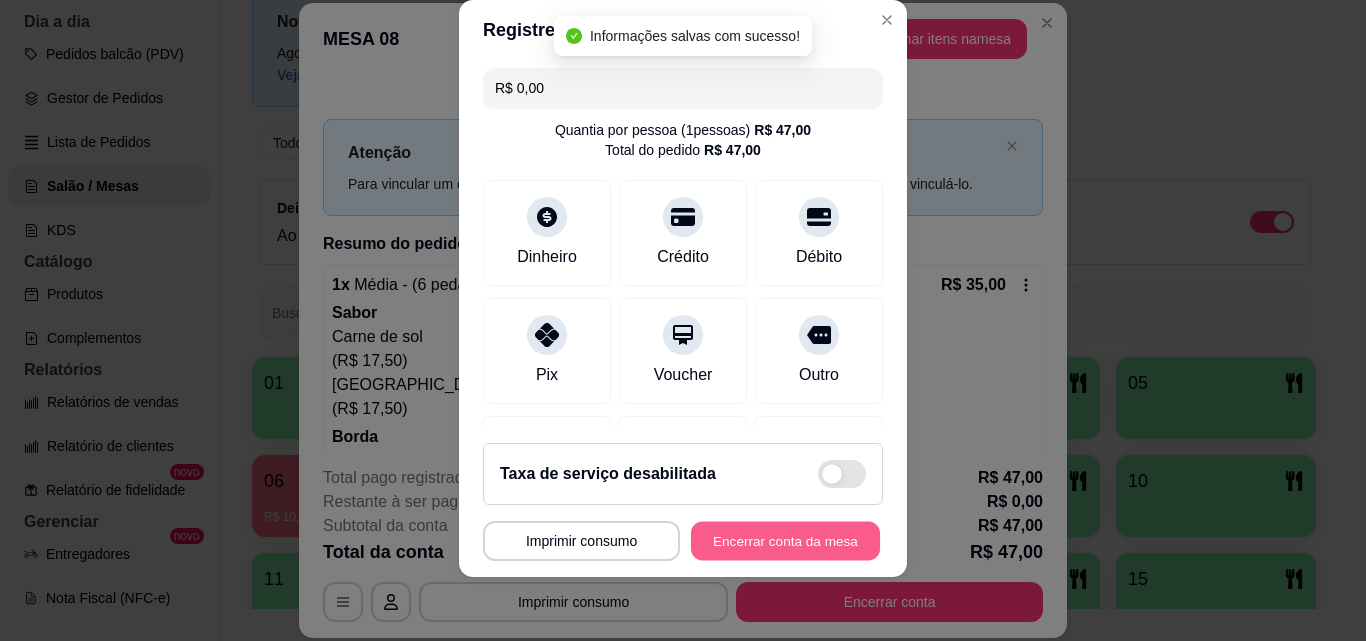 click on "Encerrar conta da mesa" at bounding box center (785, 541) 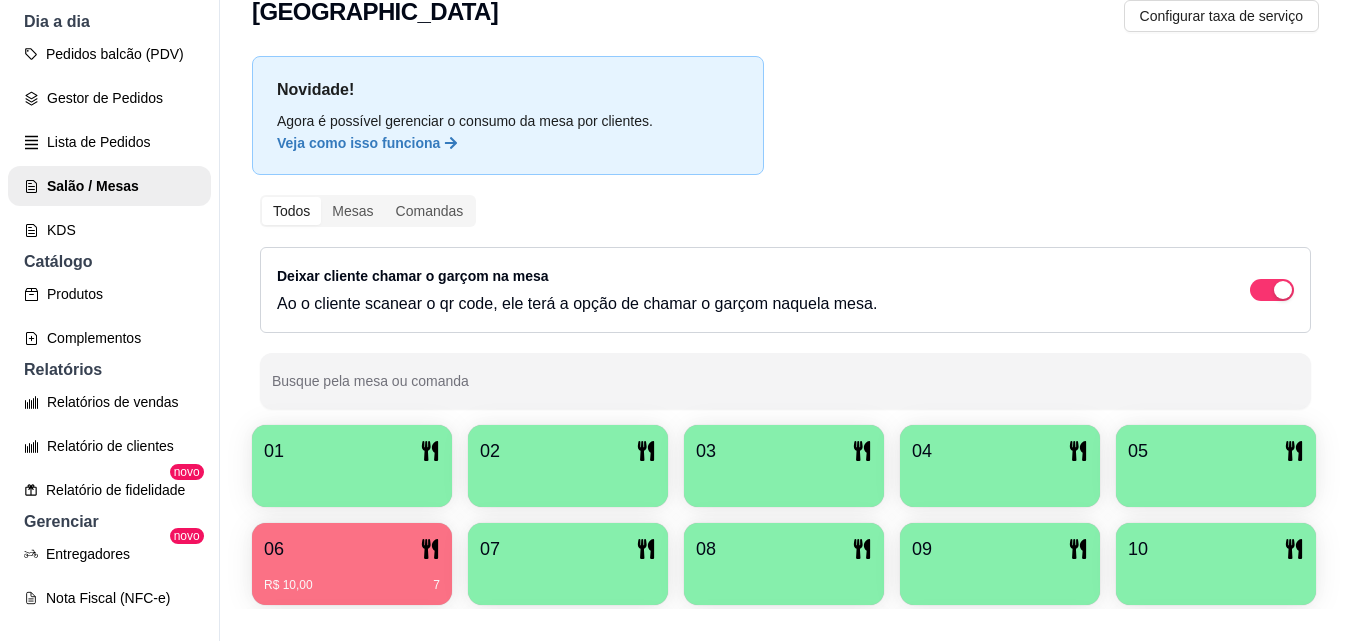 scroll, scrollTop: 0, scrollLeft: 0, axis: both 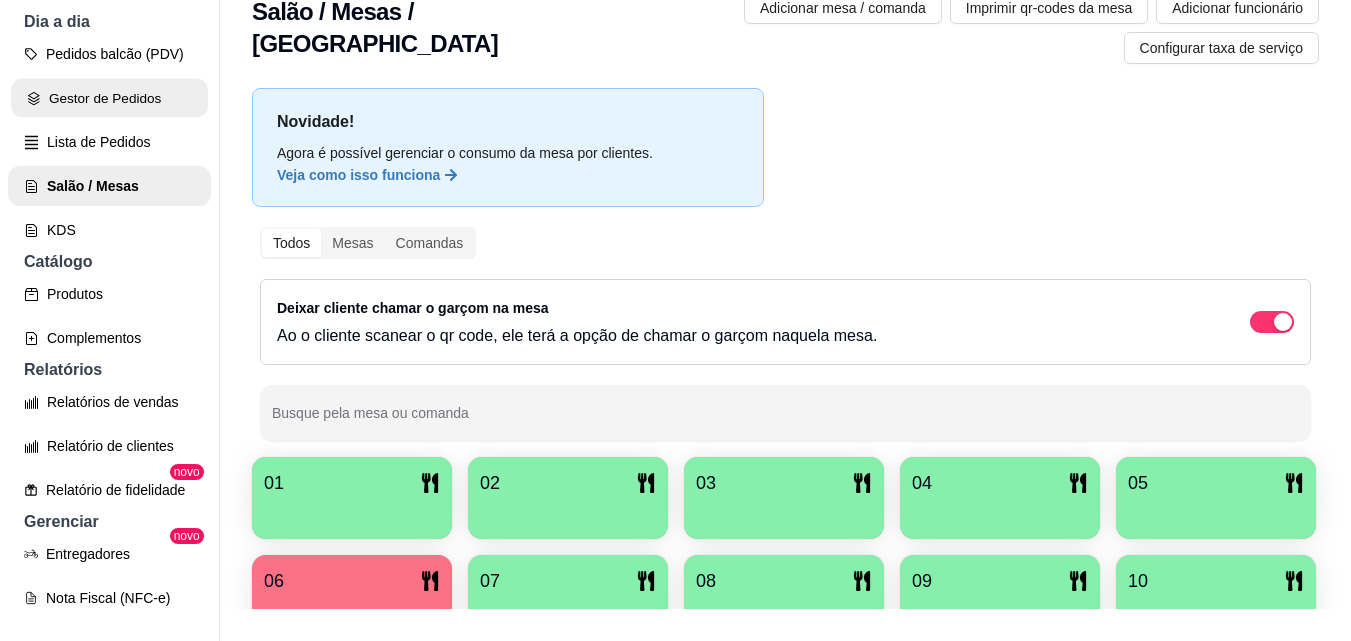 click on "Gestor de Pedidos" at bounding box center [109, 98] 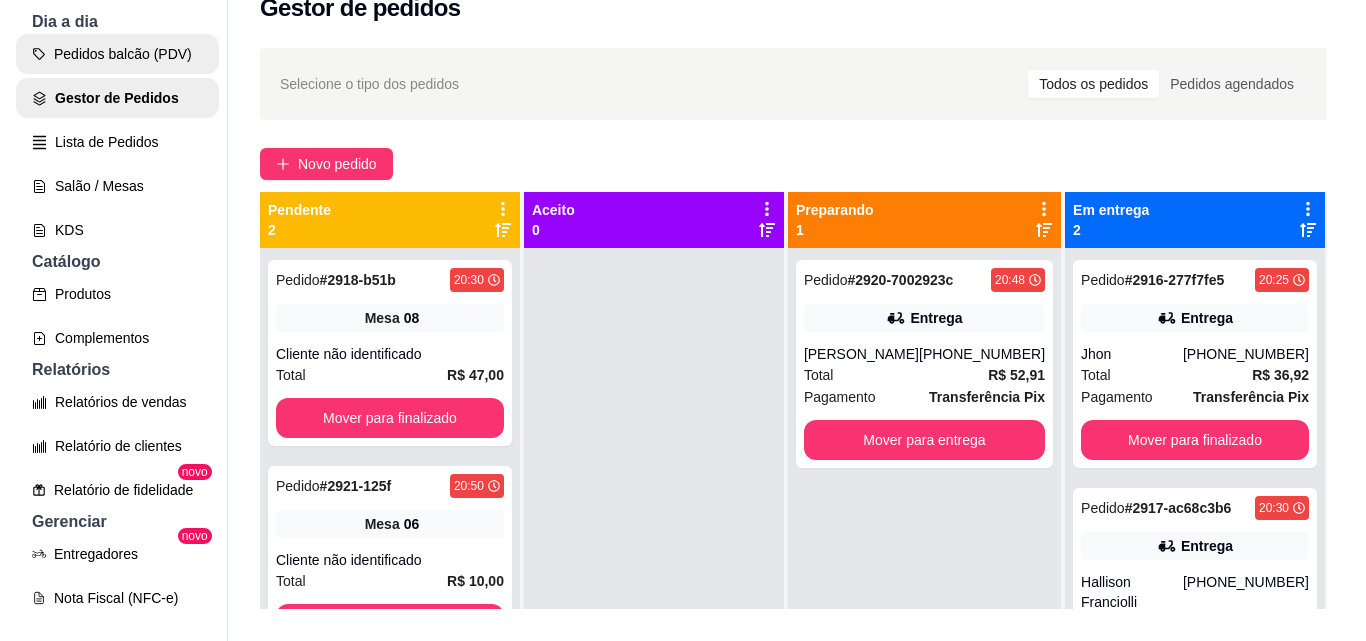 scroll, scrollTop: 0, scrollLeft: 0, axis: both 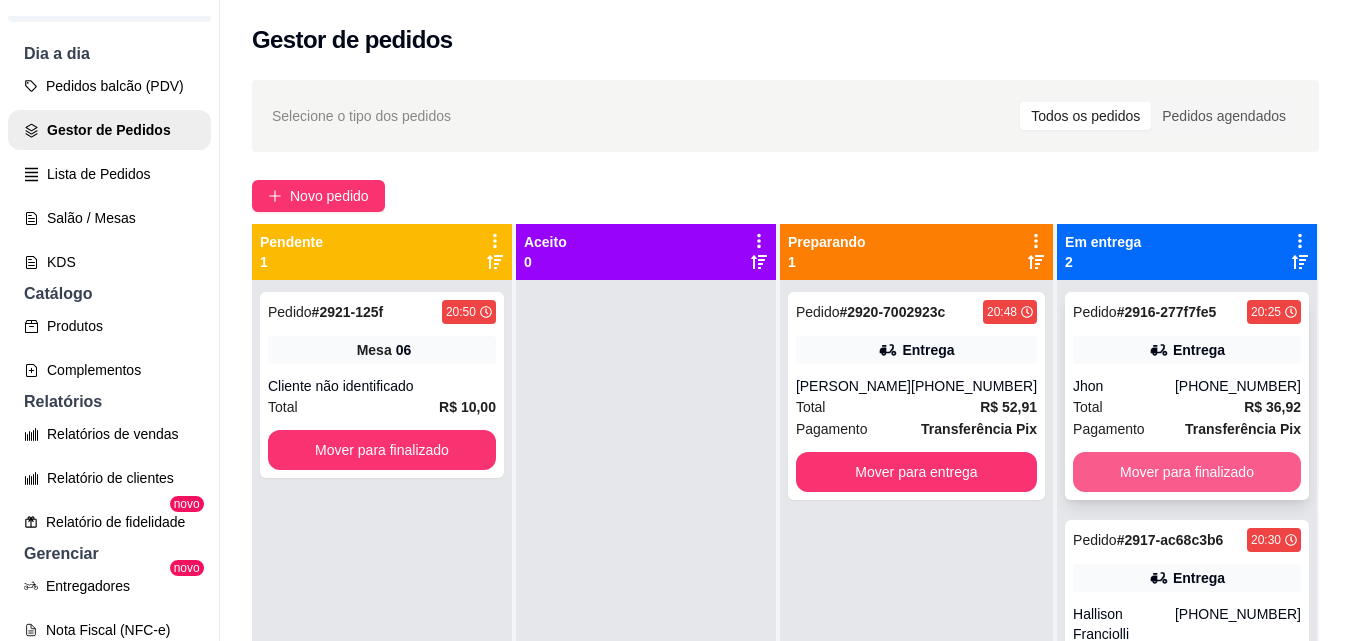 click on "Mover para finalizado" at bounding box center (1187, 472) 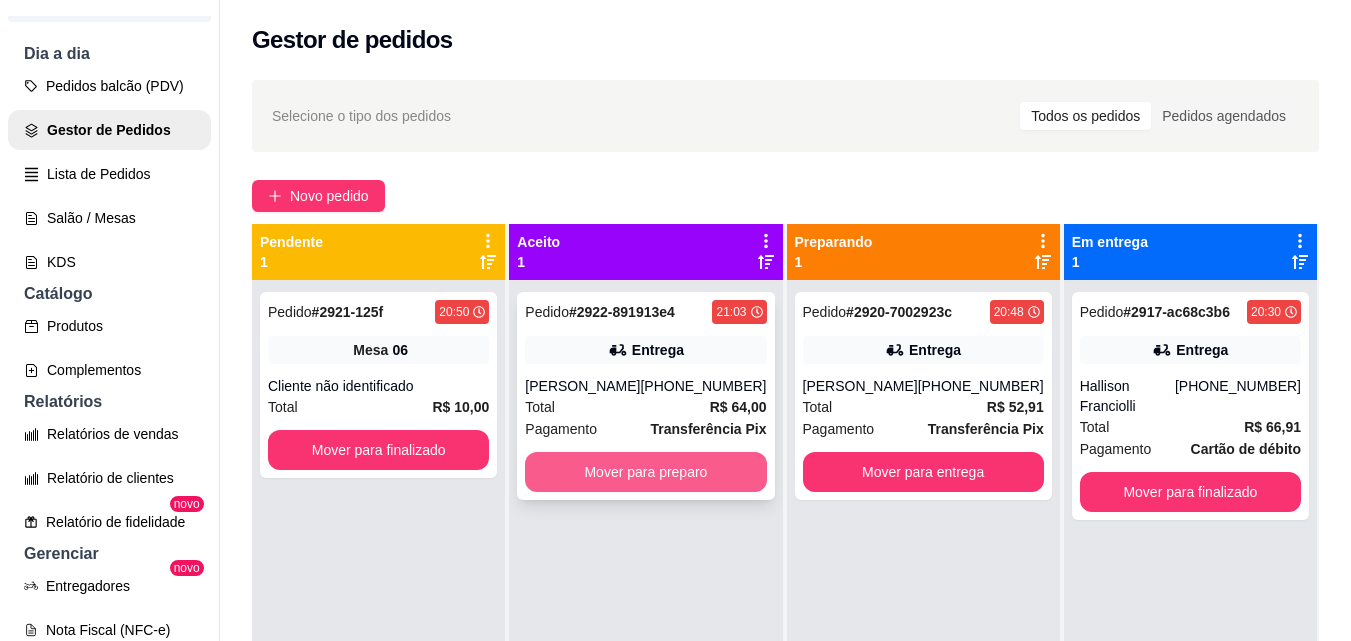 click on "Mover para preparo" at bounding box center [645, 472] 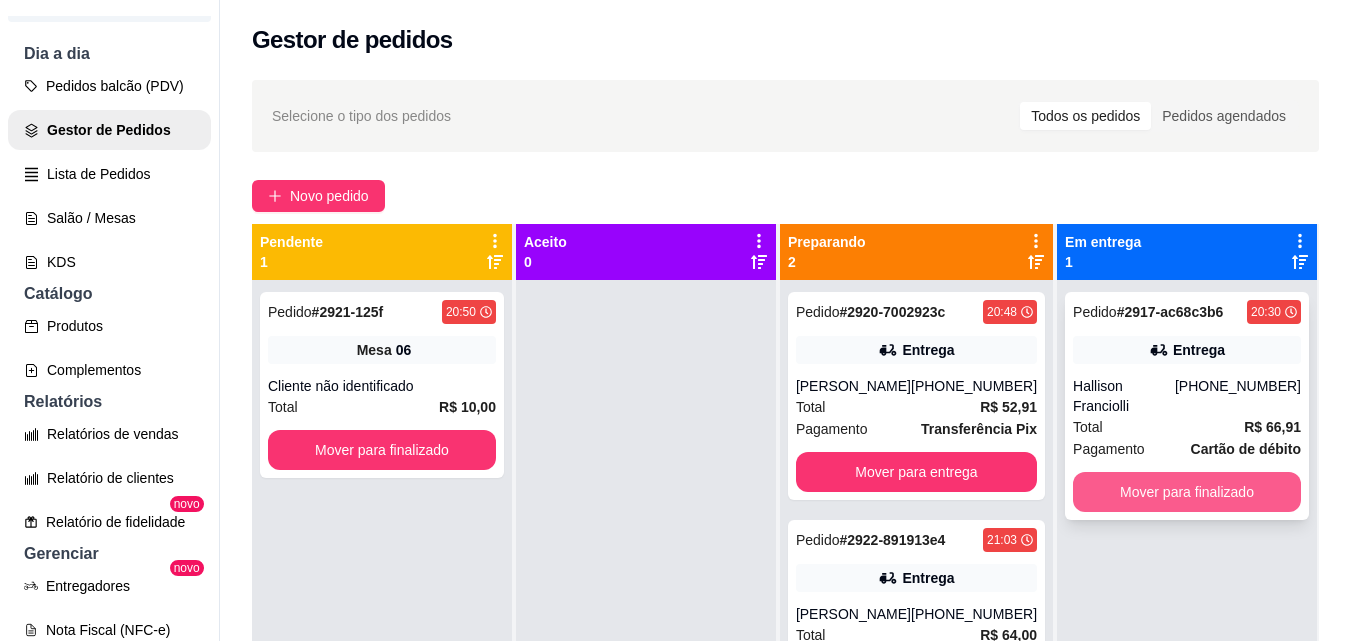 click on "Mover para finalizado" at bounding box center (1187, 492) 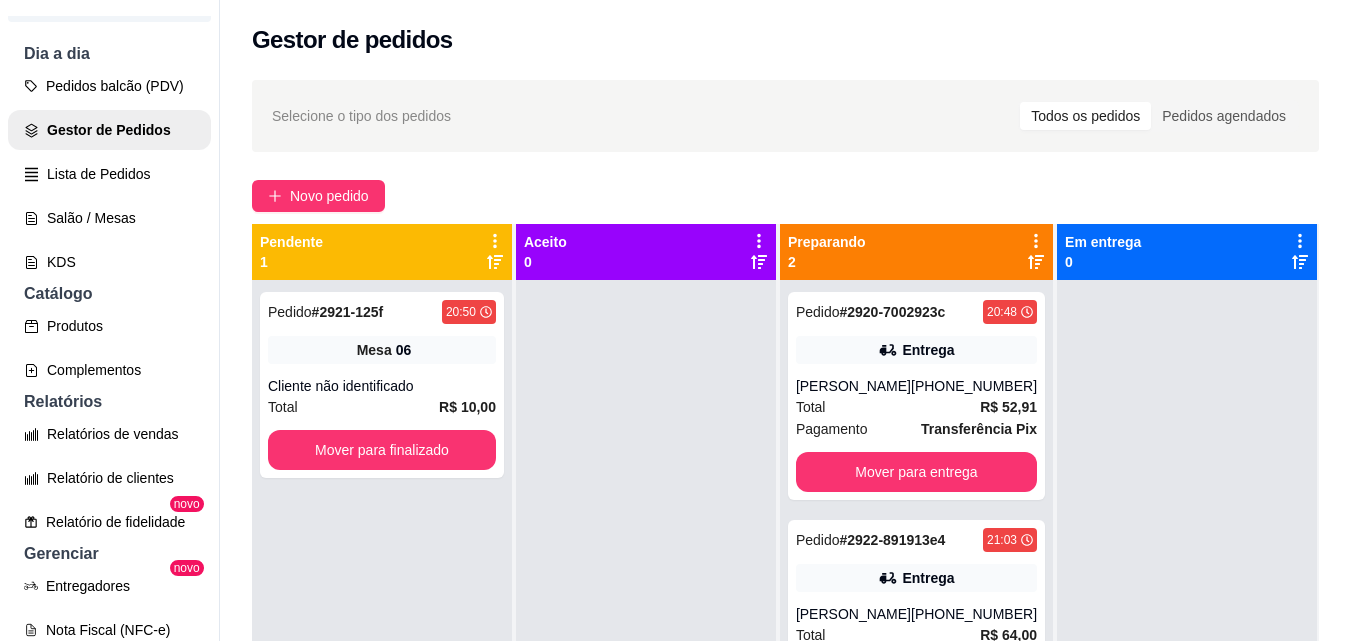 click on "Selecione o tipo dos pedidos Todos os pedidos Pedidos agendados Novo pedido Pendente 1 Pedido  # 2921-125f 20:50 Mesa 06 Cliente não identificado Total R$ 10,00 Mover para finalizado Aceito 0 Preparando 2 Pedido  # 2920-7002923c 20:48 Entrega [PERSON_NAME] [PHONE_NUMBER] Total R$ 52,91 Pagamento Transferência Pix Mover para entrega Pedido  # 2922-891913e4 21:03 Entrega [PERSON_NAME]  [PHONE_NUMBER] Total R$ 64,00 Pagamento Transferência Pix Mover para entrega Em entrega 0" at bounding box center (785, 478) 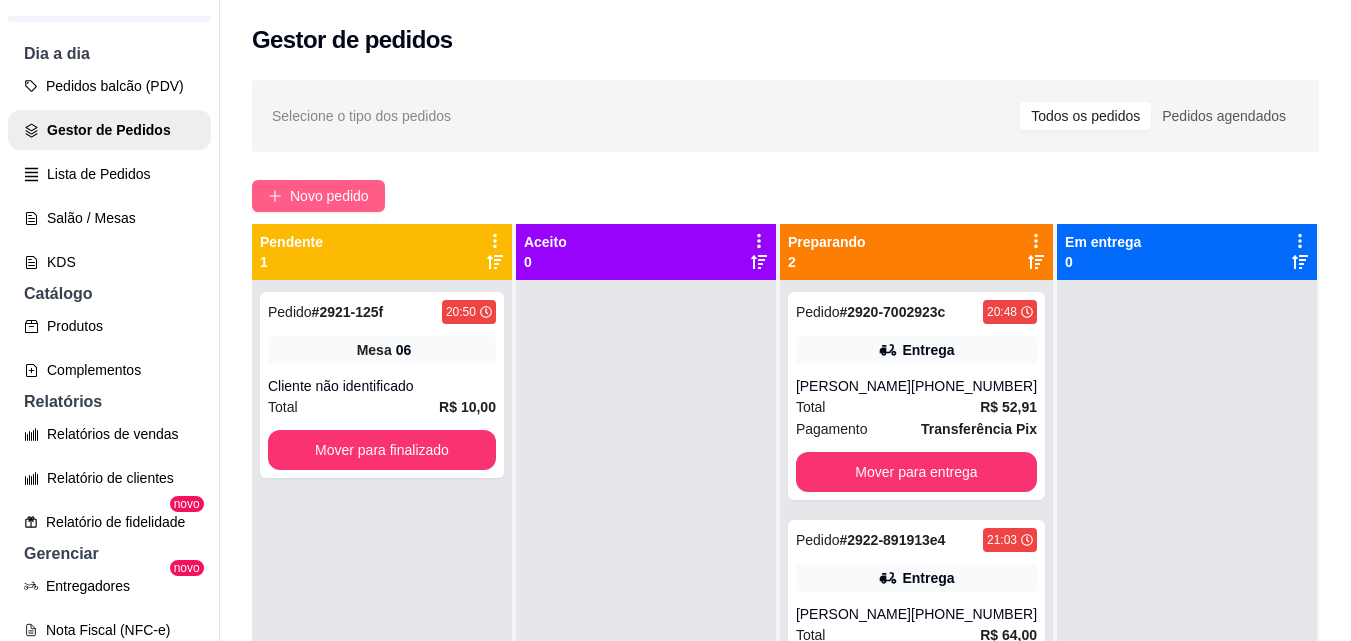 click on "Novo pedido" at bounding box center (329, 196) 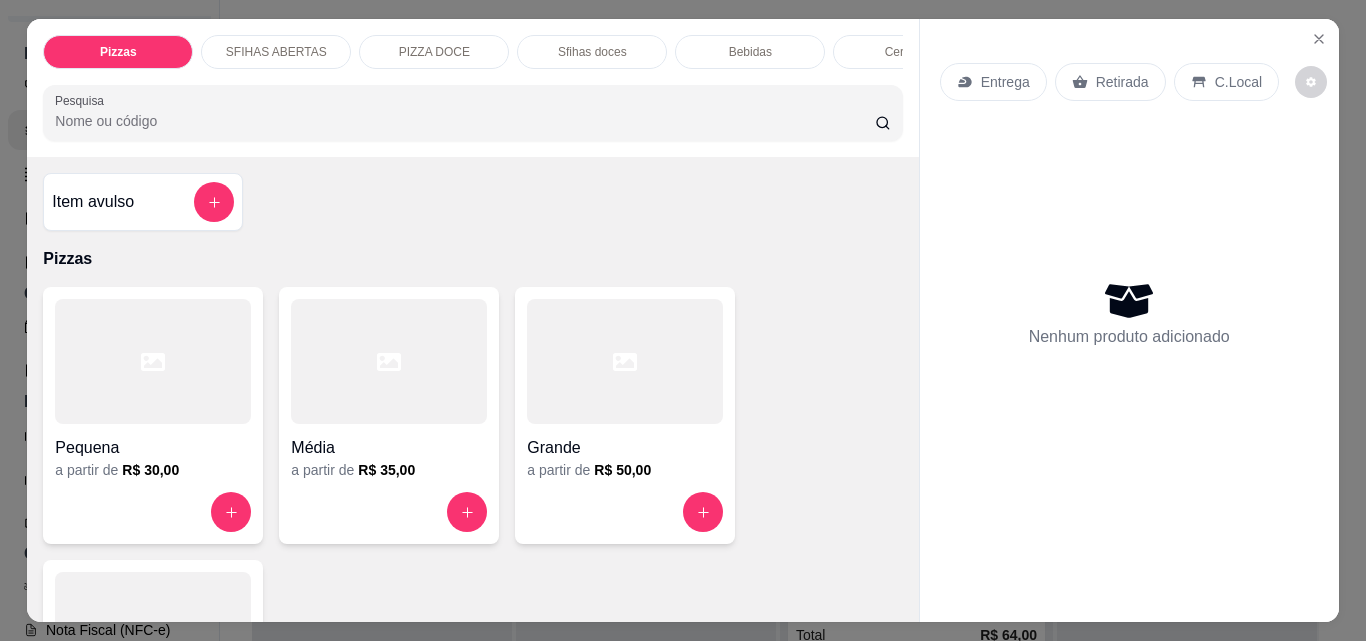 click on "Entrega" at bounding box center (1005, 82) 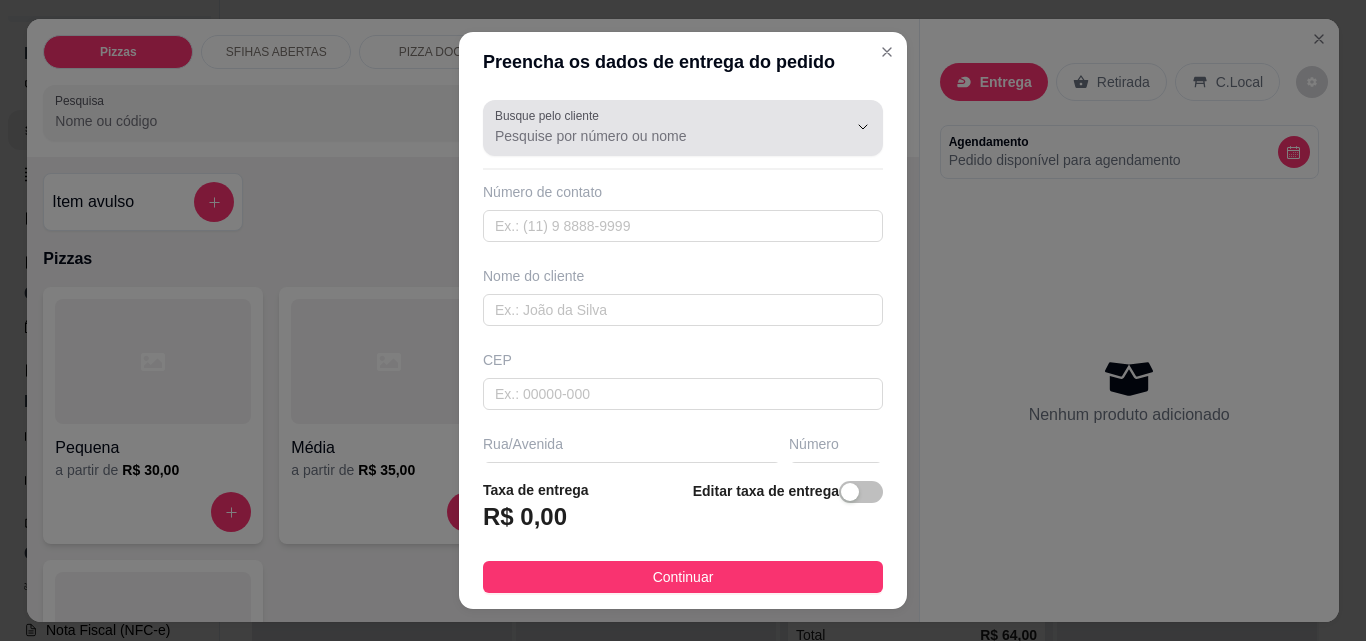 click on "Busque pelo cliente" at bounding box center [655, 136] 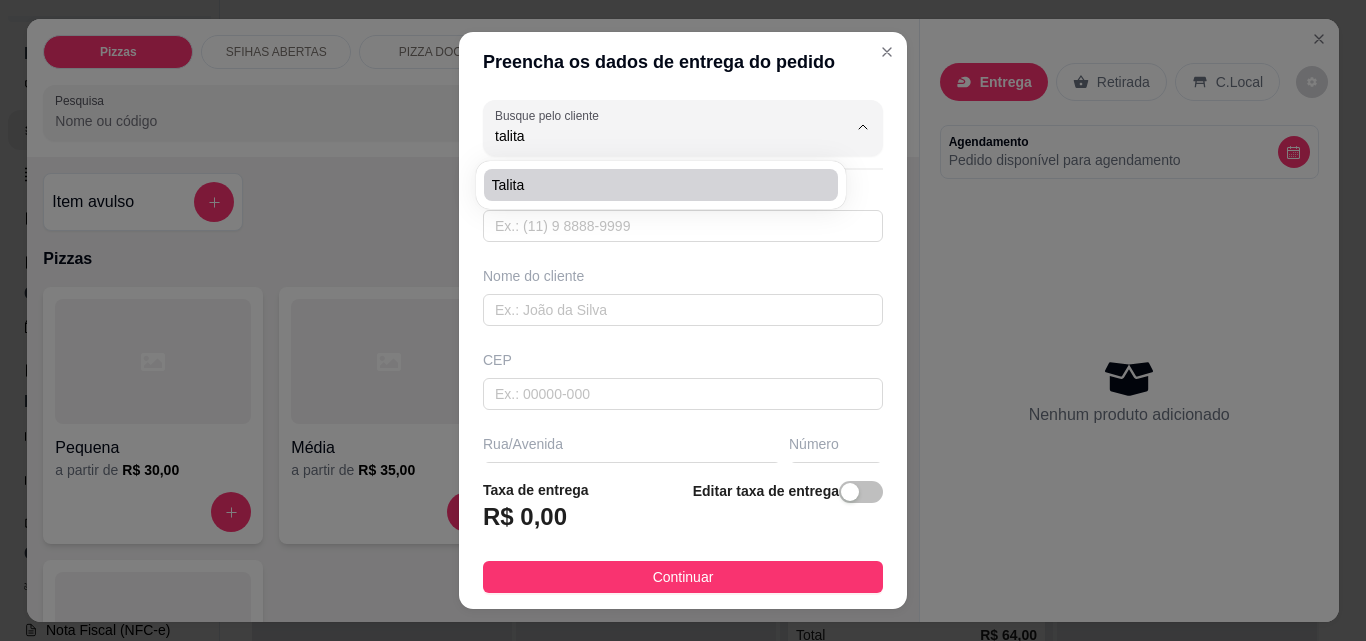 click on "Talita" at bounding box center [651, 185] 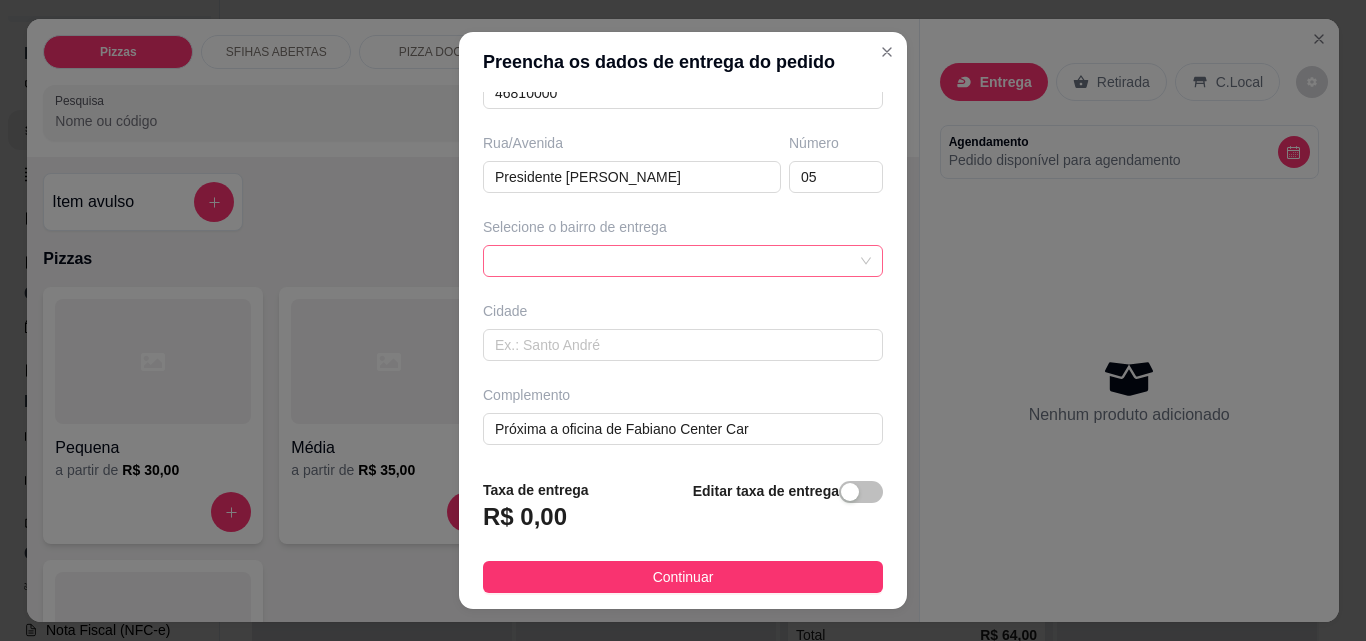 scroll, scrollTop: 303, scrollLeft: 0, axis: vertical 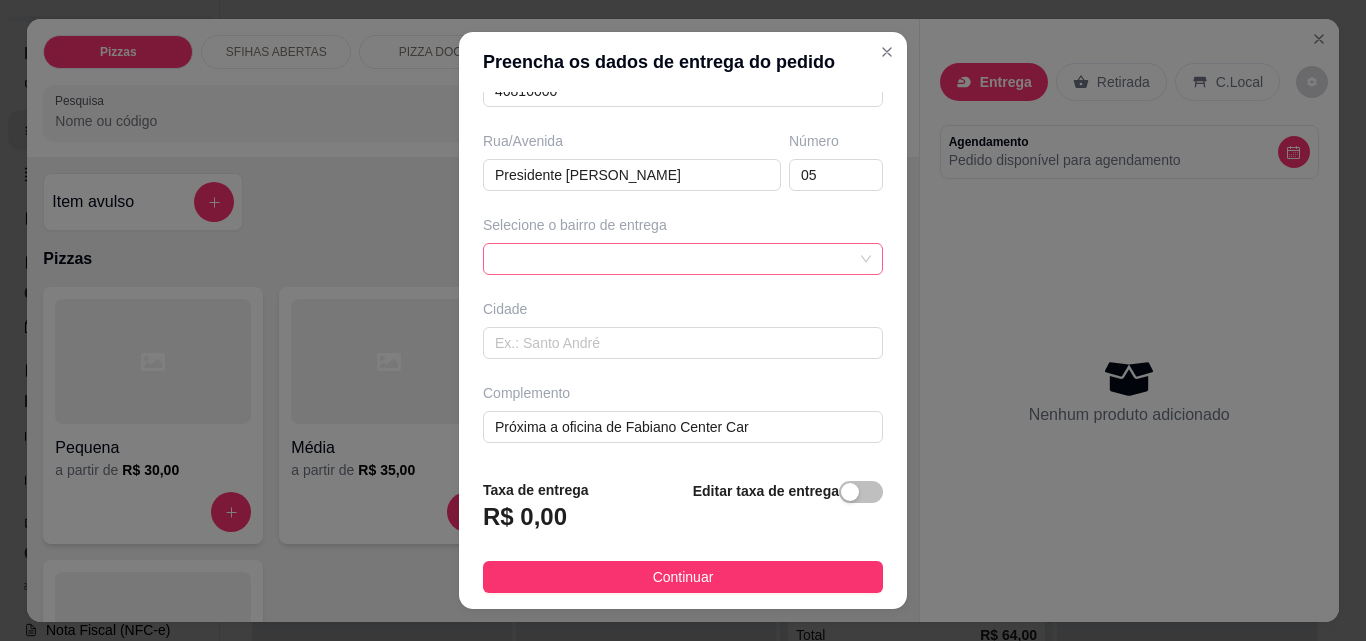 click at bounding box center (683, 259) 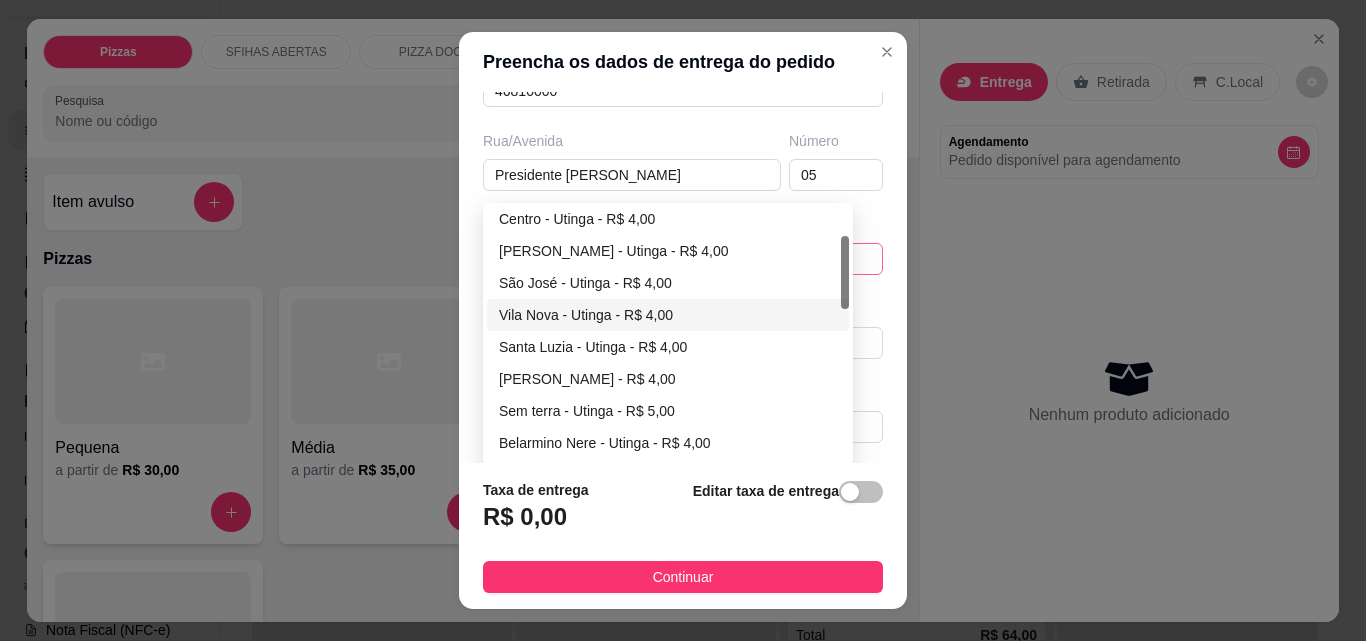 scroll, scrollTop: 0, scrollLeft: 0, axis: both 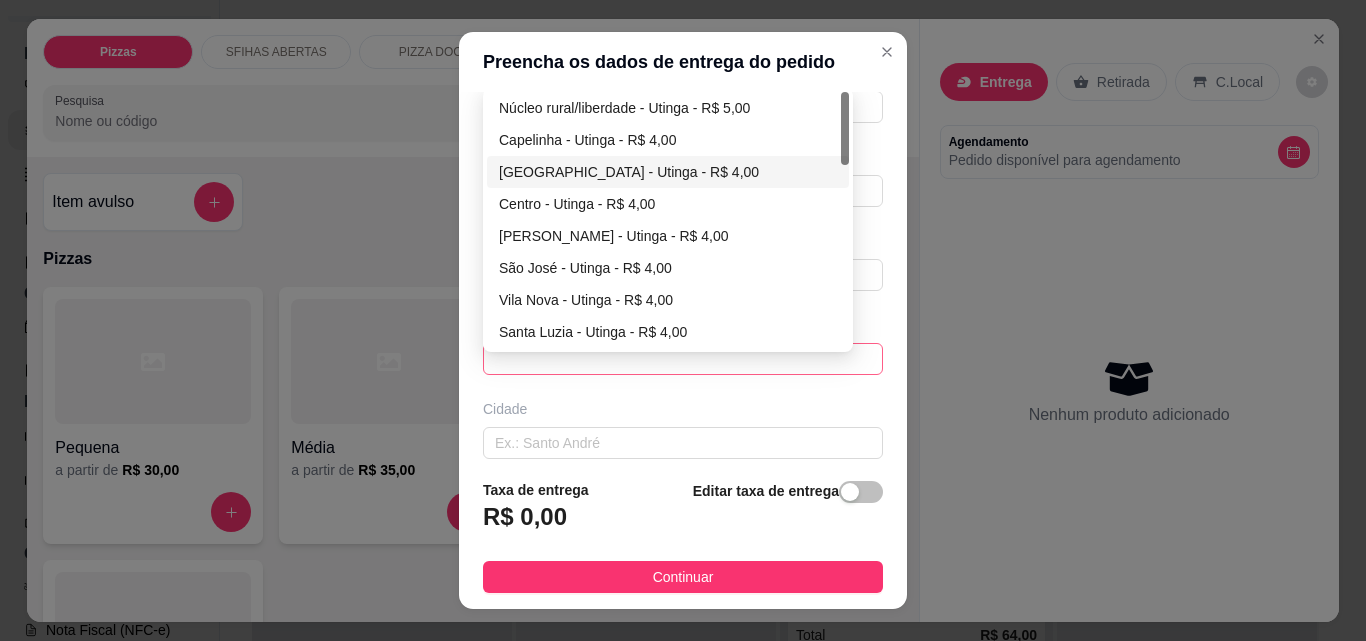 type on "Talita" 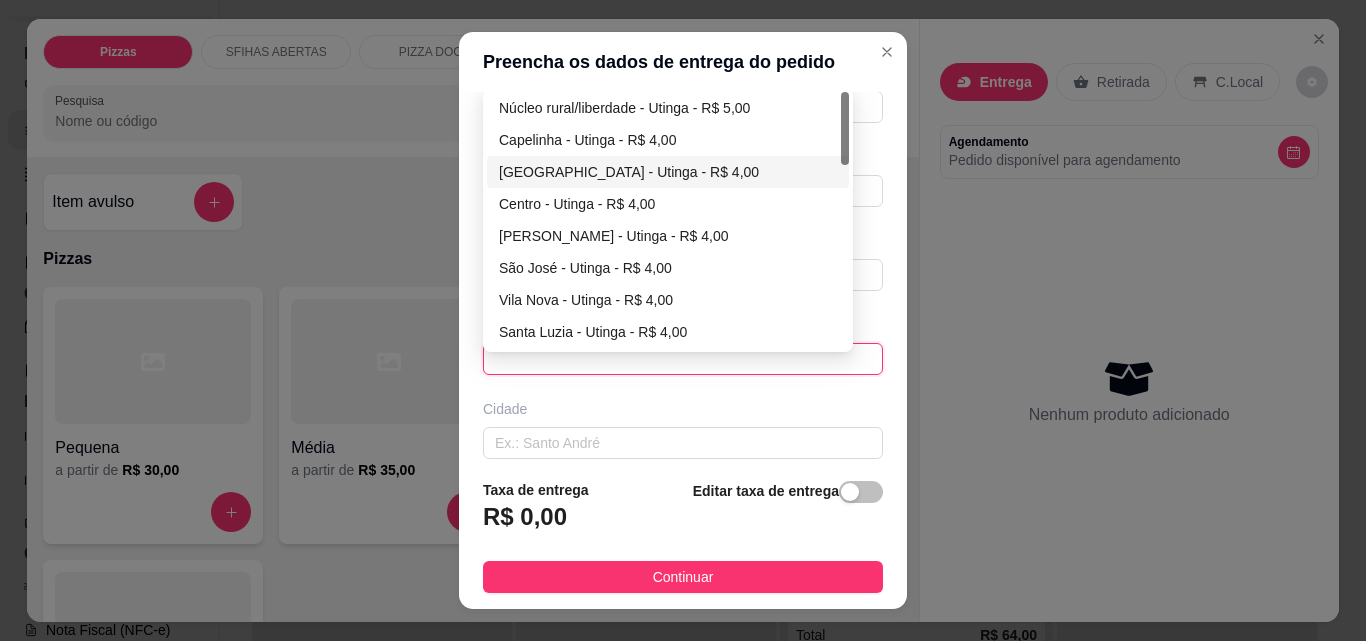 click on "[GEOGRAPHIC_DATA]  - Utinga -  R$ 4,00" at bounding box center [668, 172] 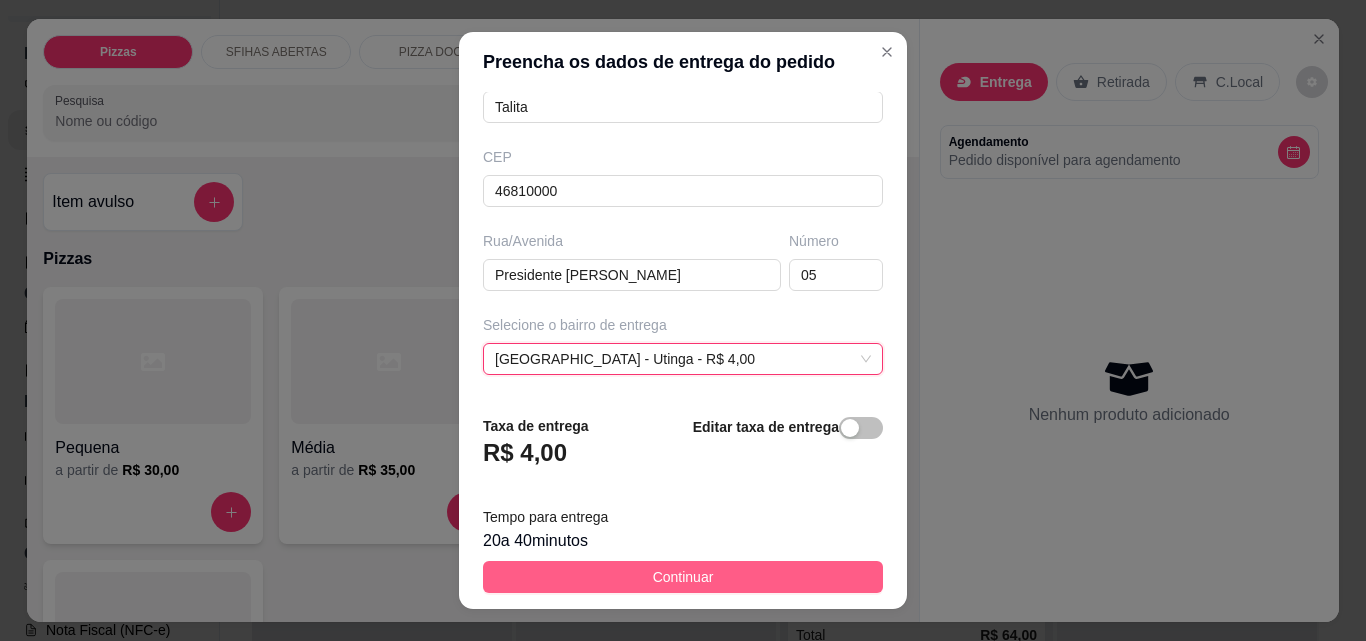 click on "Continuar" at bounding box center (683, 577) 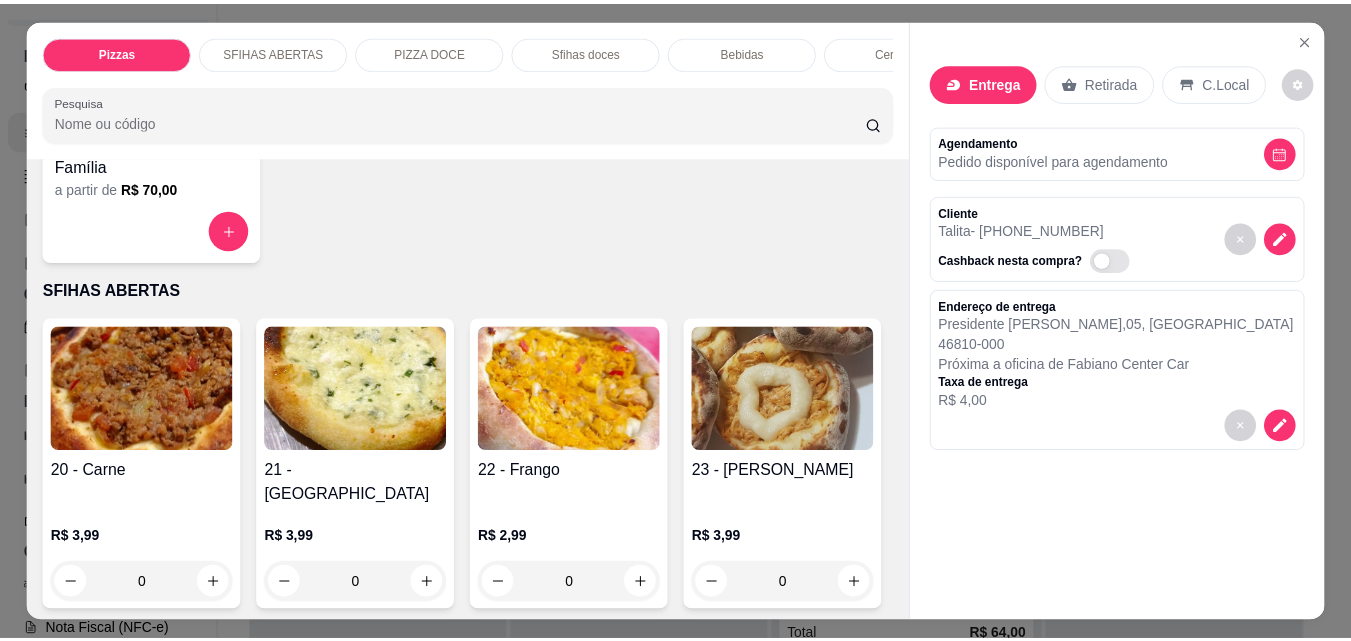 scroll, scrollTop: 700, scrollLeft: 0, axis: vertical 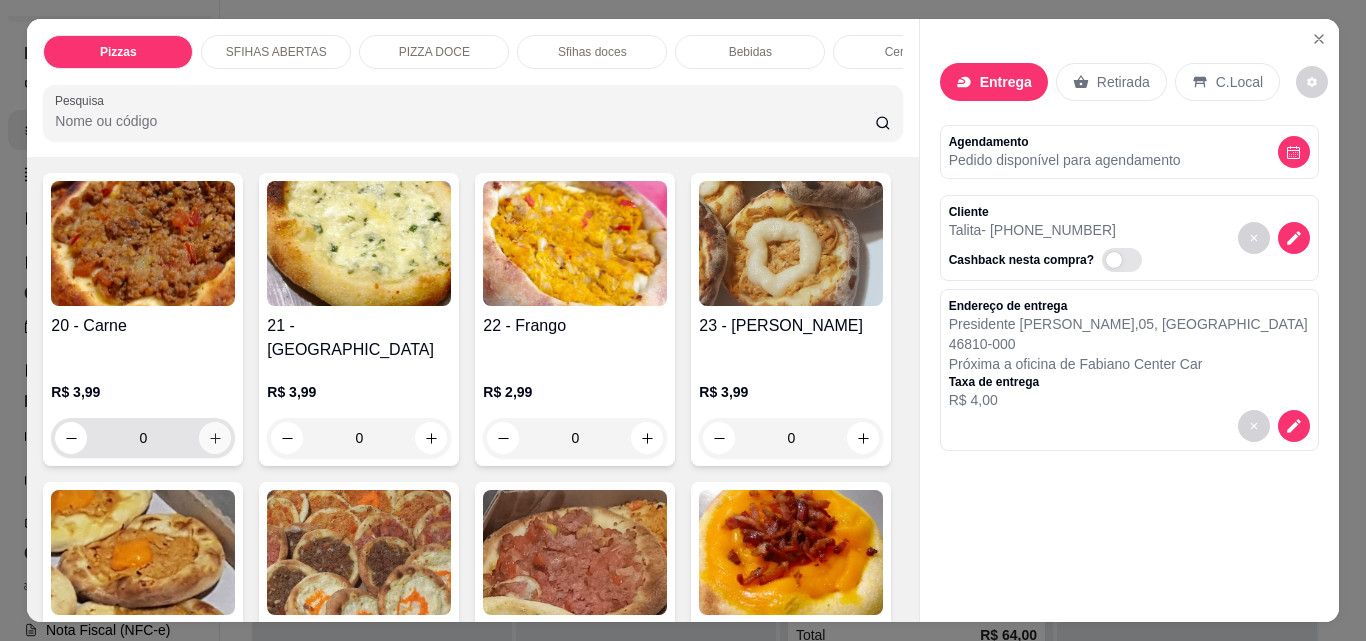 click 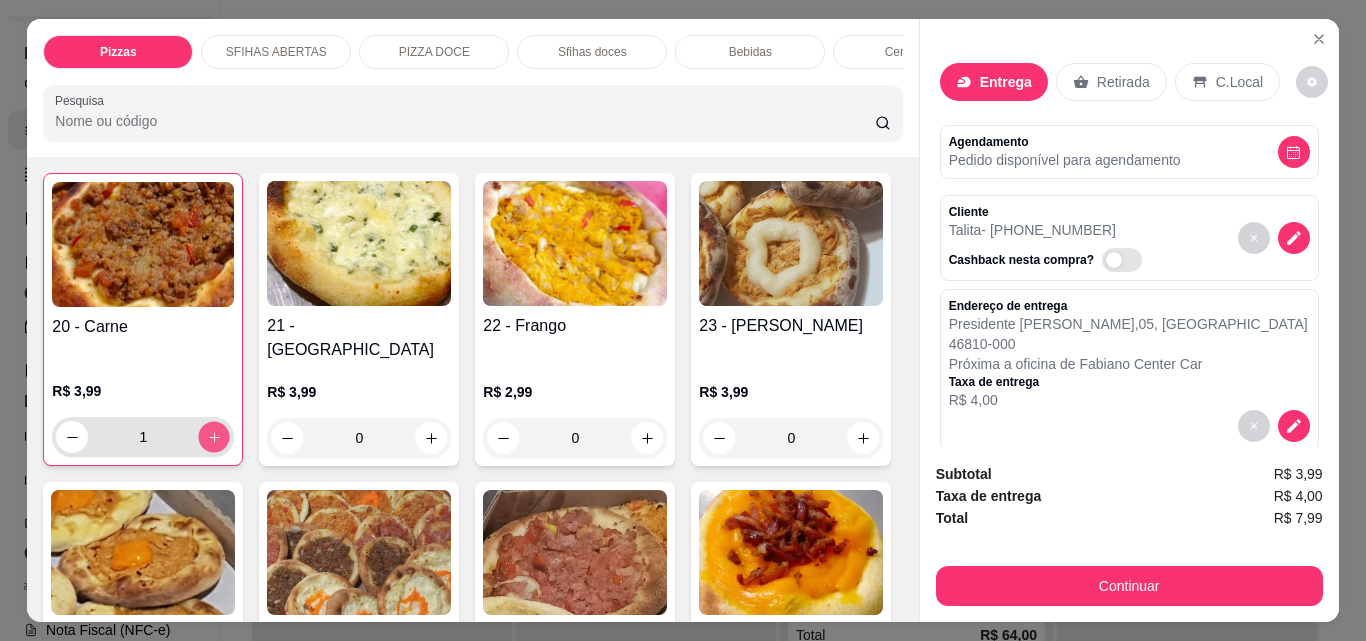 click at bounding box center [214, 437] 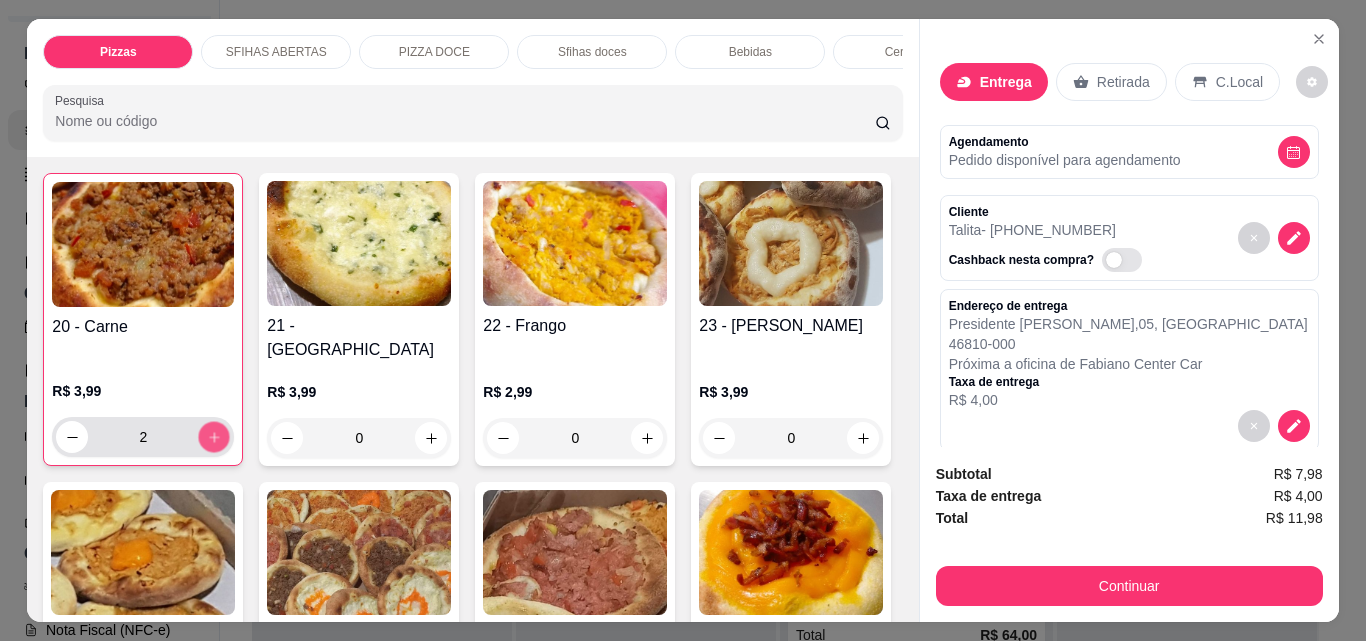 click at bounding box center (214, 437) 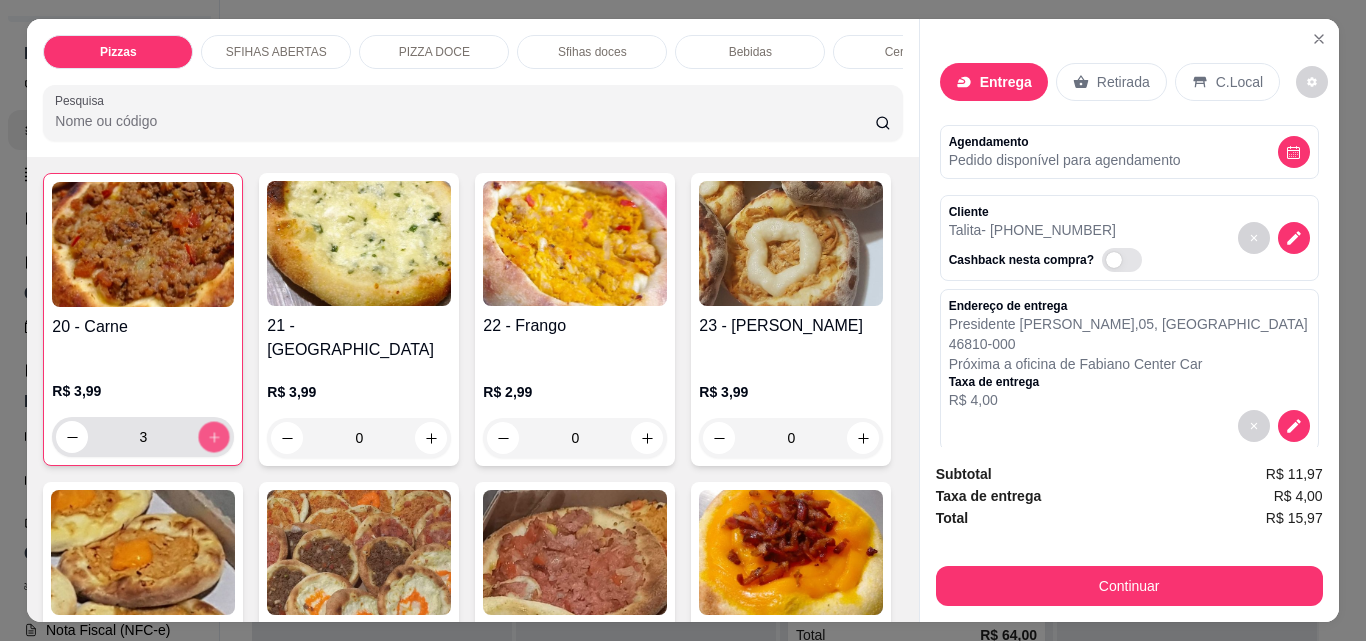 click at bounding box center [214, 437] 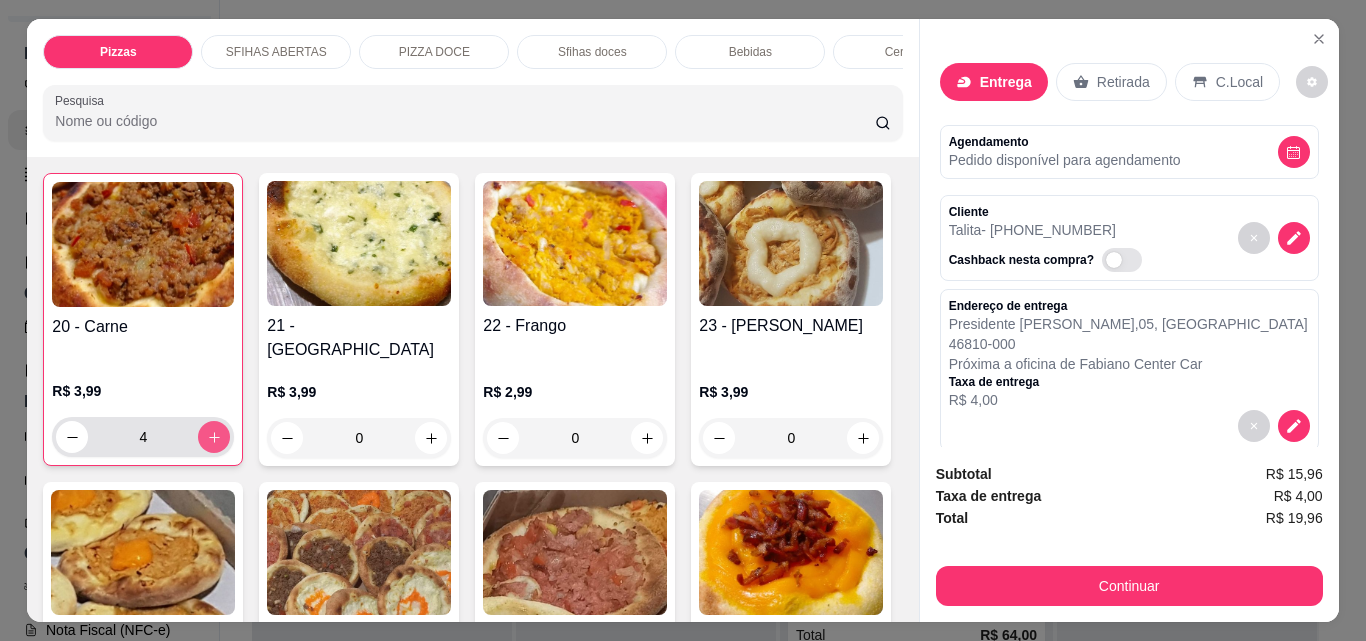 click at bounding box center [214, 437] 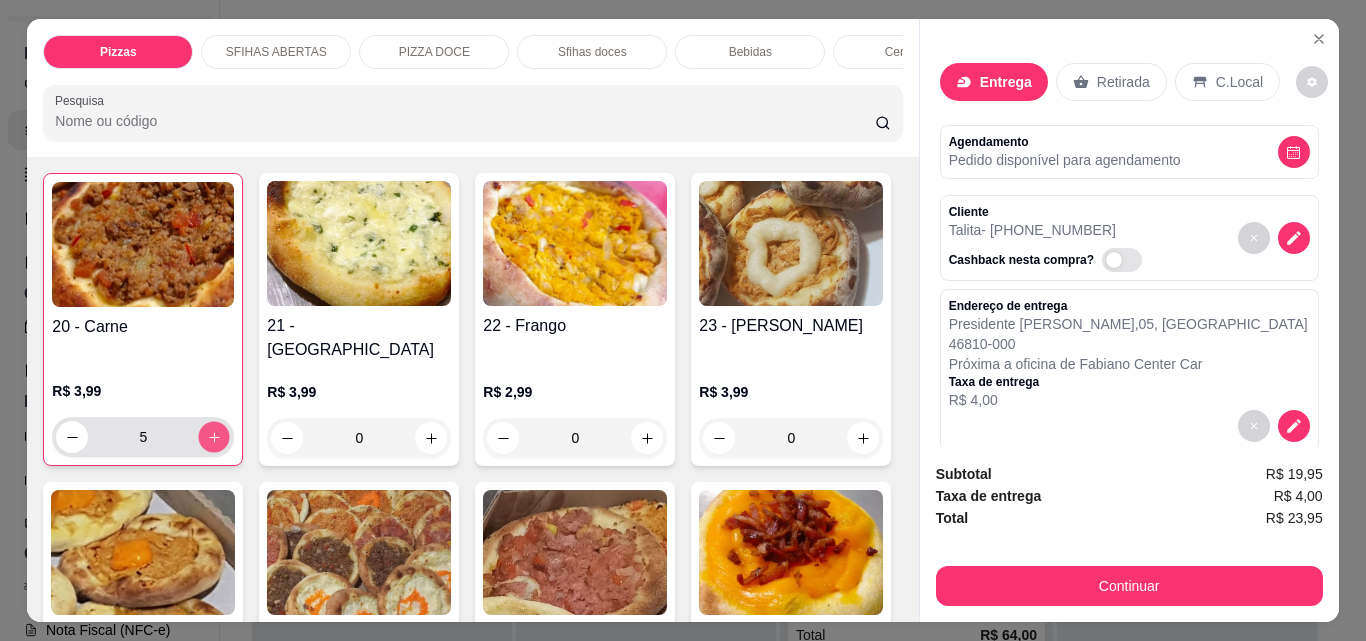 click at bounding box center (214, 437) 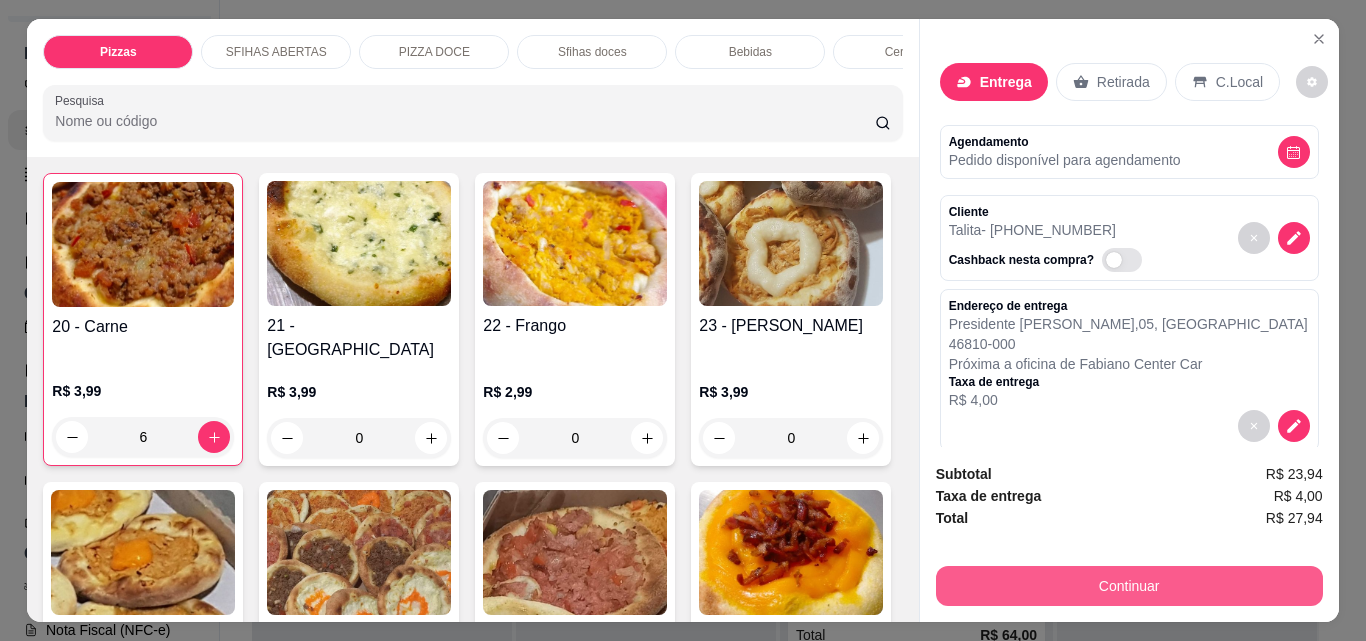 click on "Continuar" at bounding box center (1129, 586) 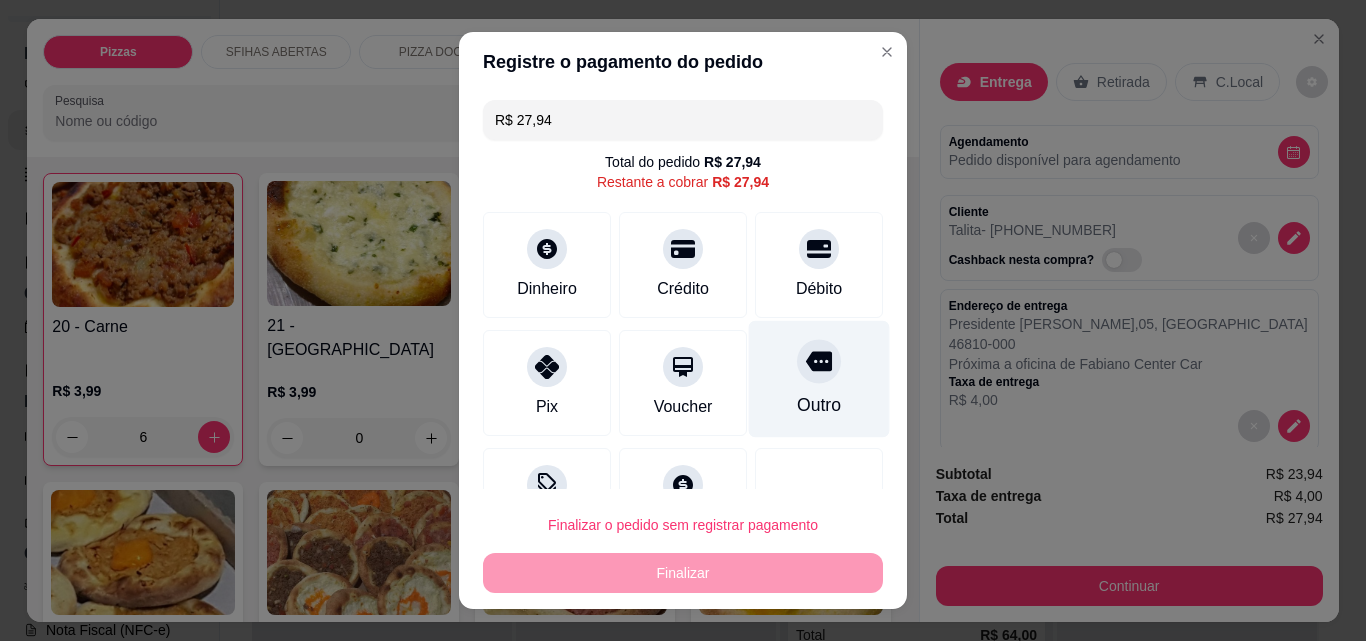 click 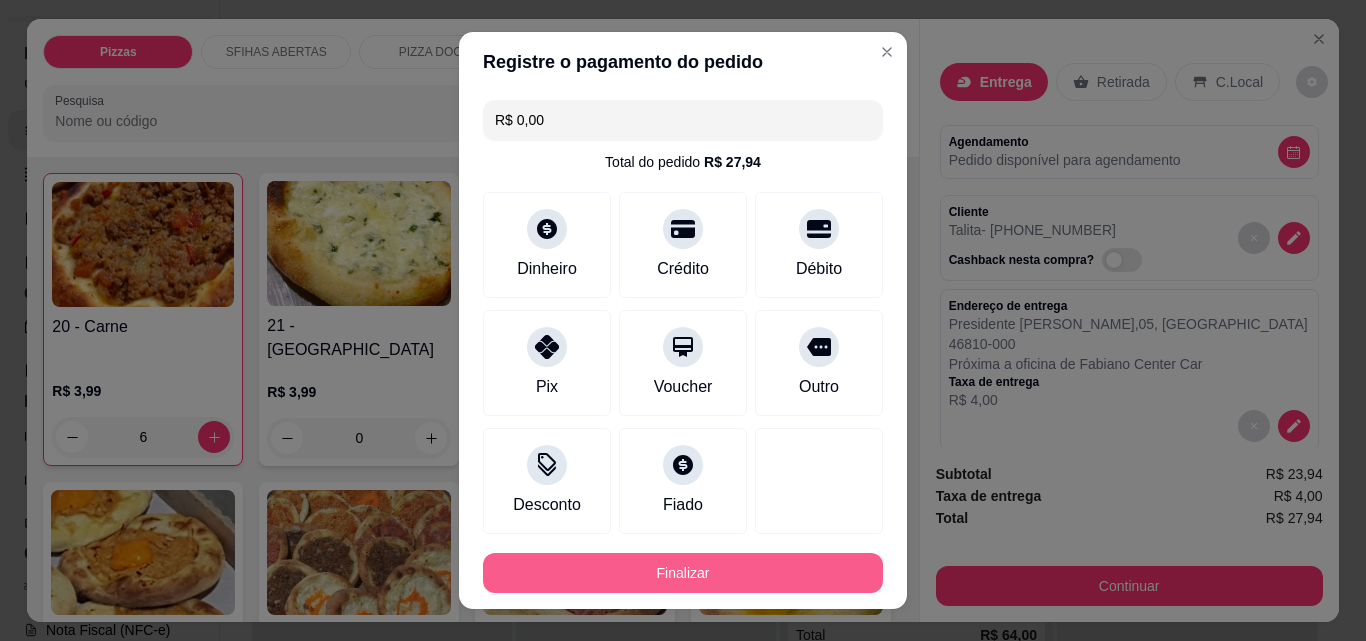click on "Finalizar" at bounding box center [683, 573] 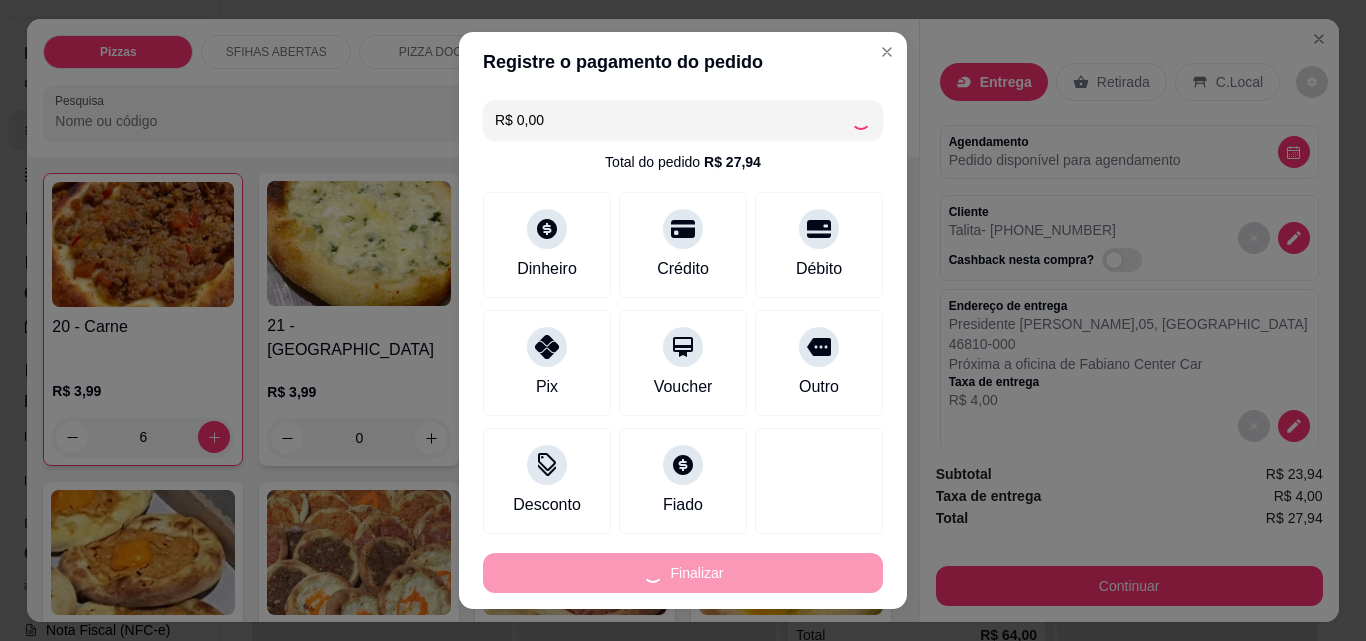 type on "0" 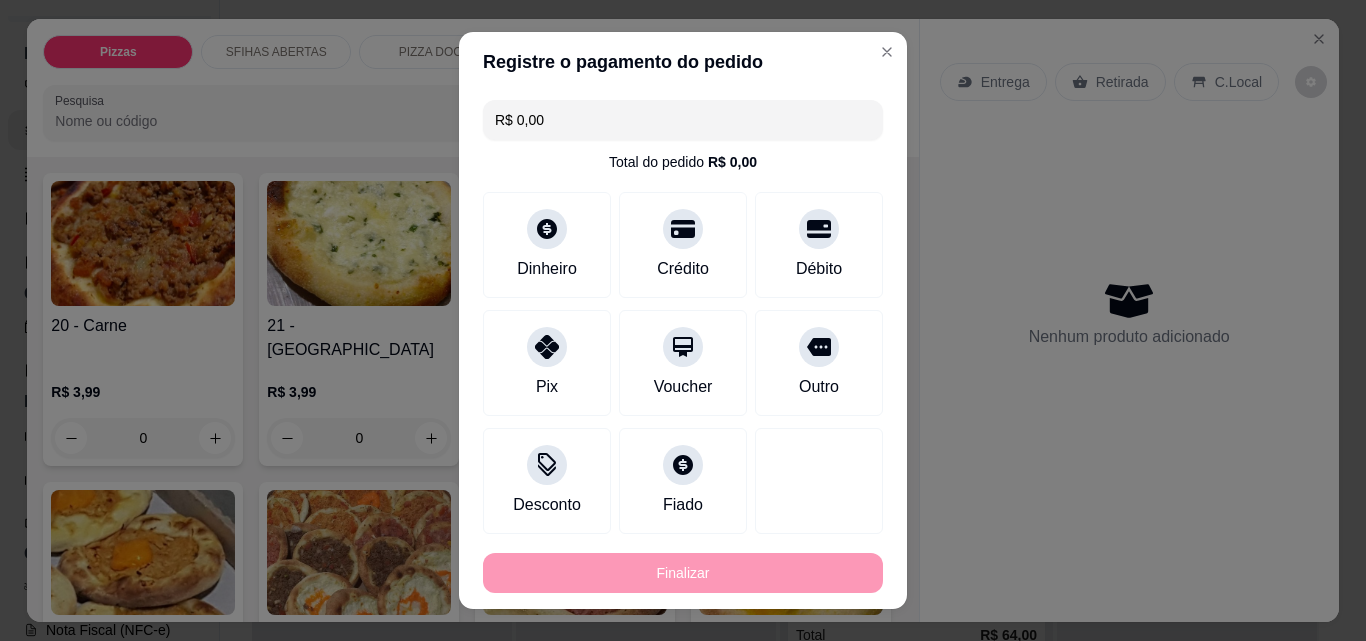 type on "-R$ 27,94" 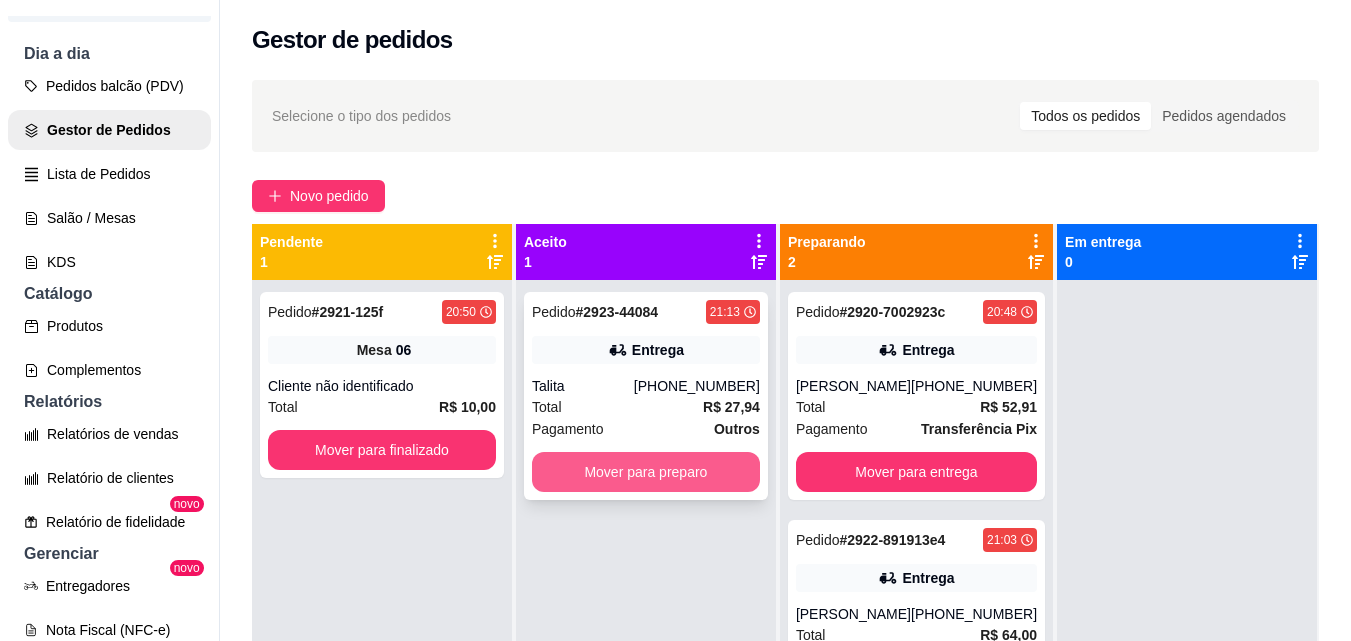 click on "Mover para preparo" at bounding box center (646, 472) 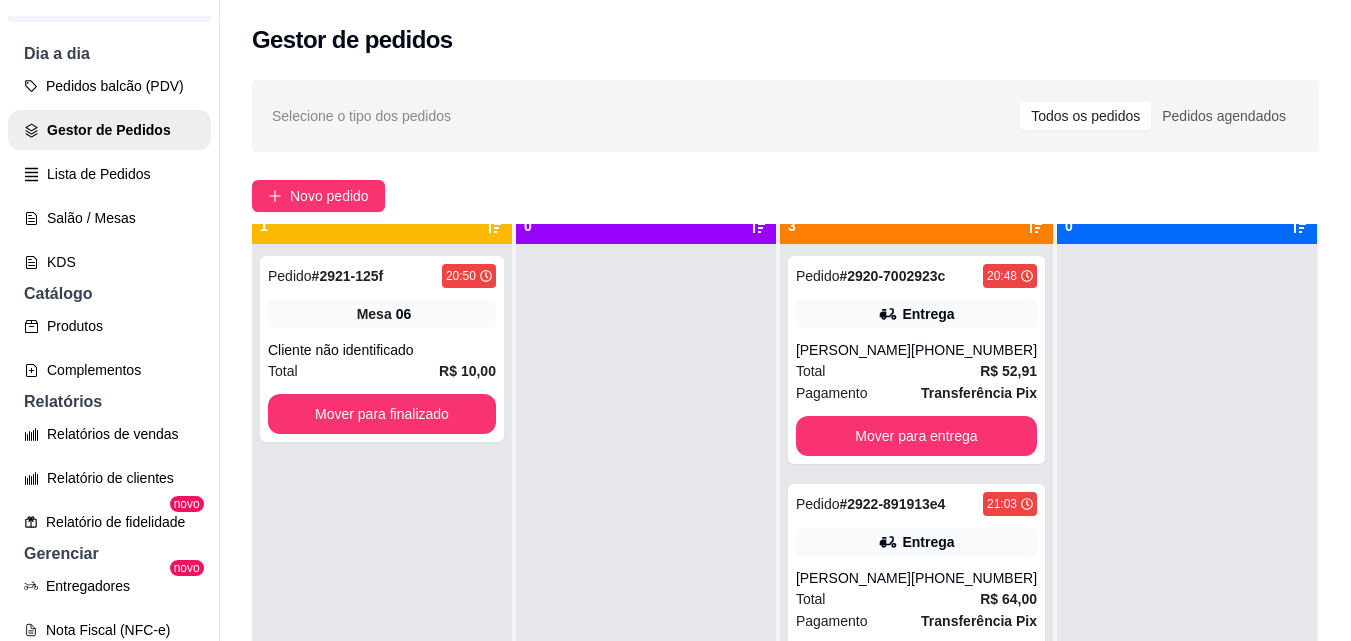 scroll, scrollTop: 56, scrollLeft: 0, axis: vertical 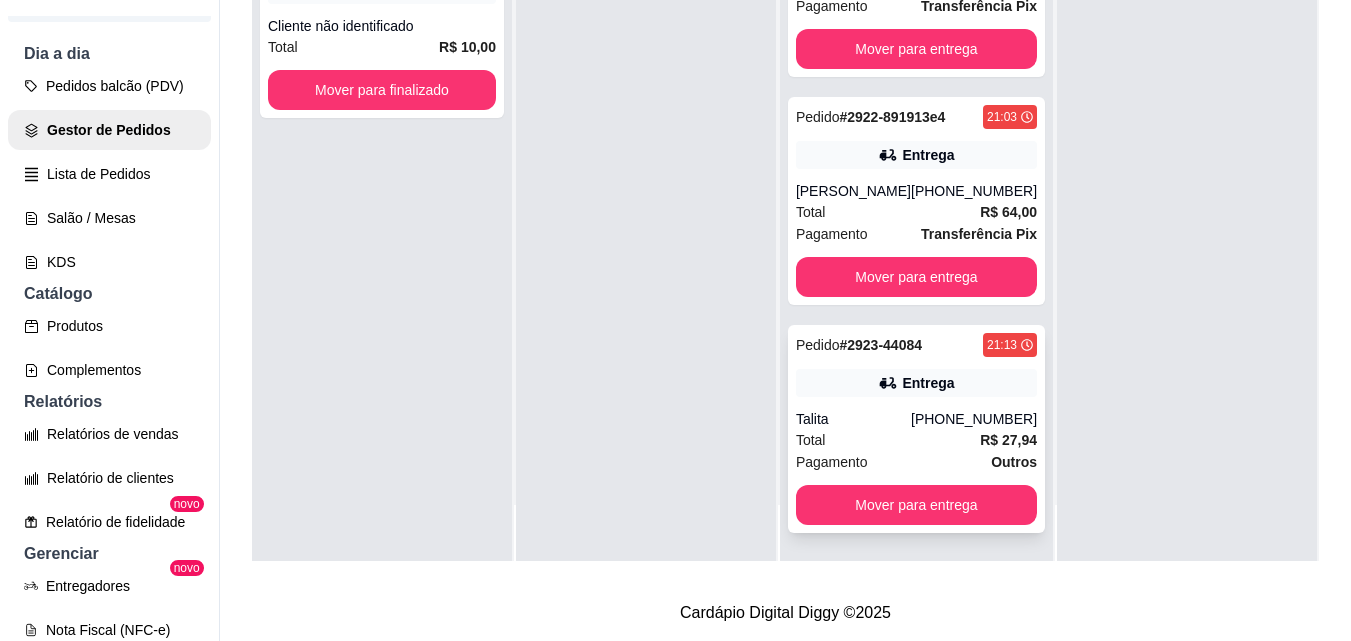 click on "Total R$ 27,94" at bounding box center (916, 440) 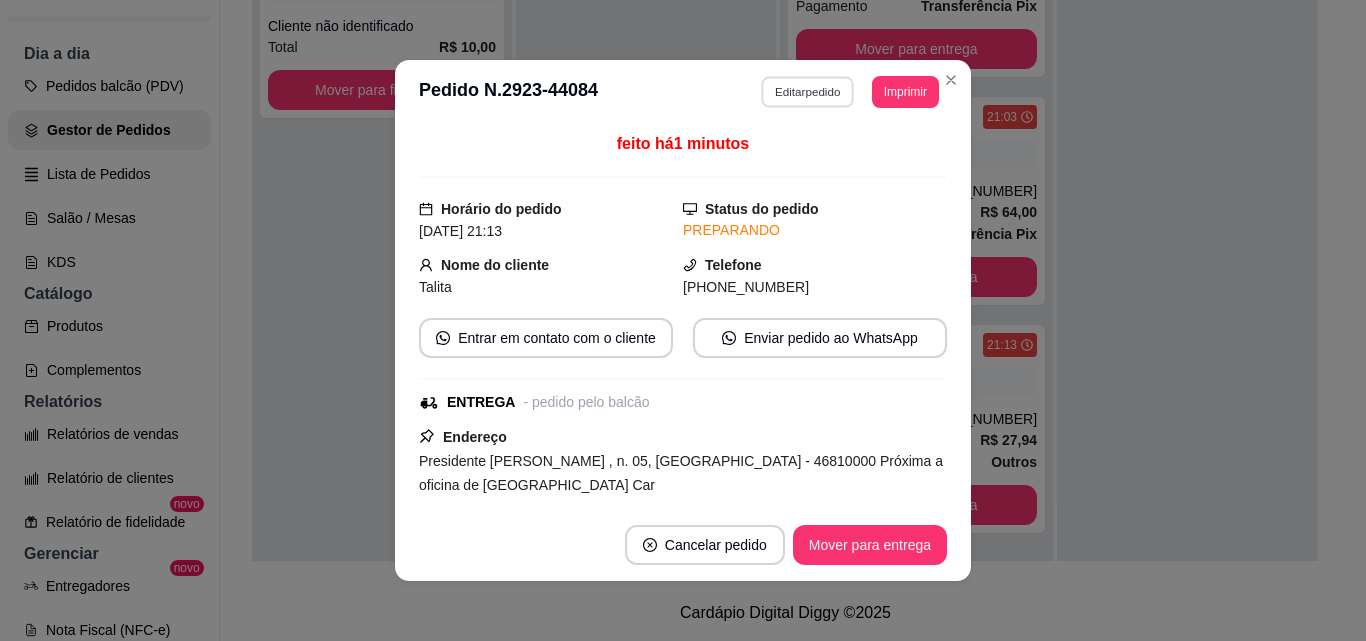 click on "Editar  pedido" at bounding box center (808, 91) 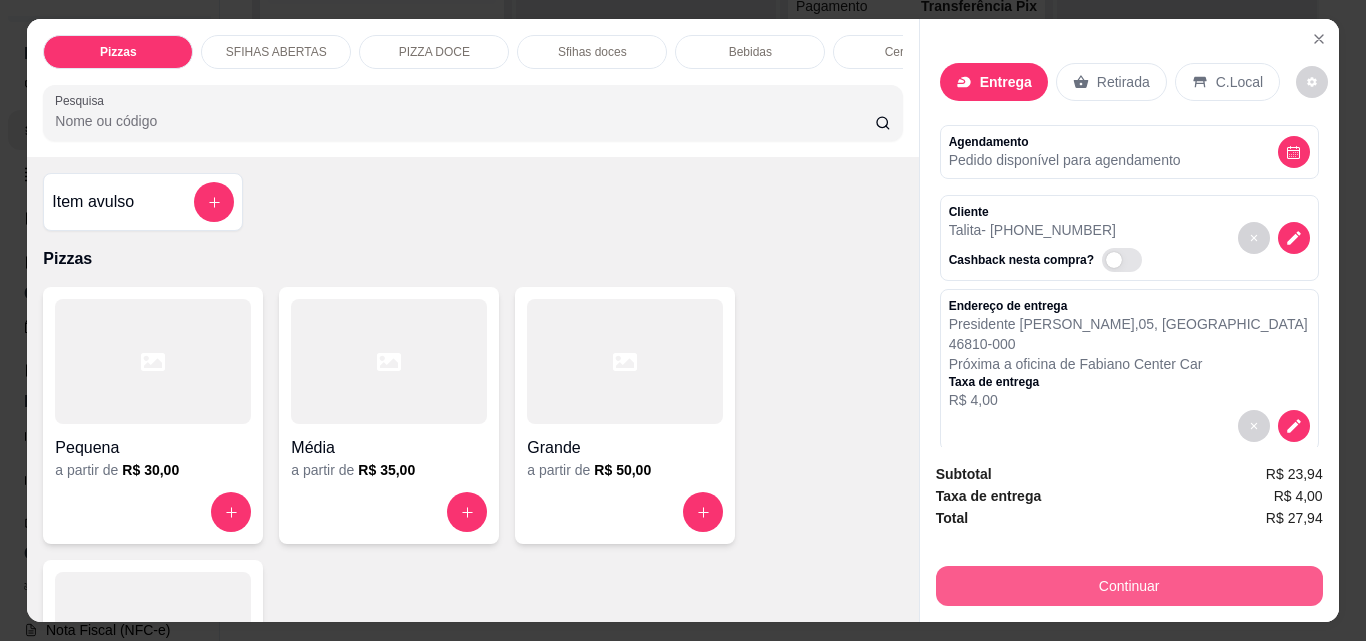 click on "Continuar" at bounding box center (1129, 586) 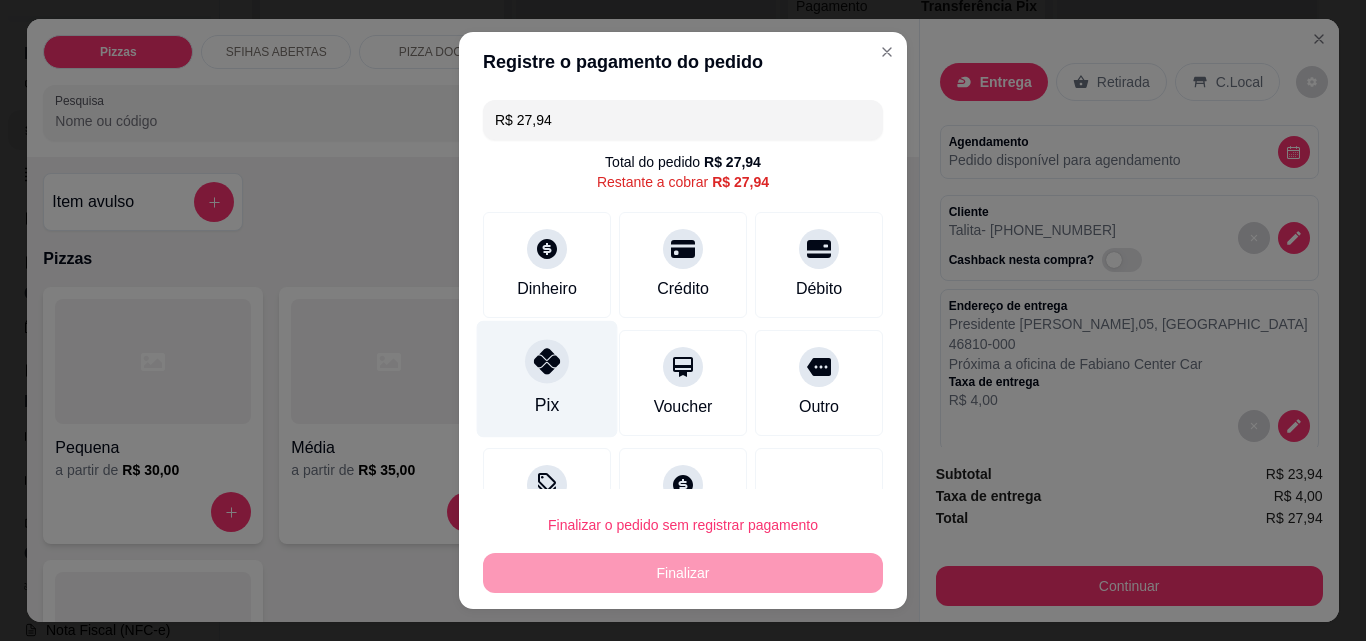 click on "Pix" at bounding box center (547, 405) 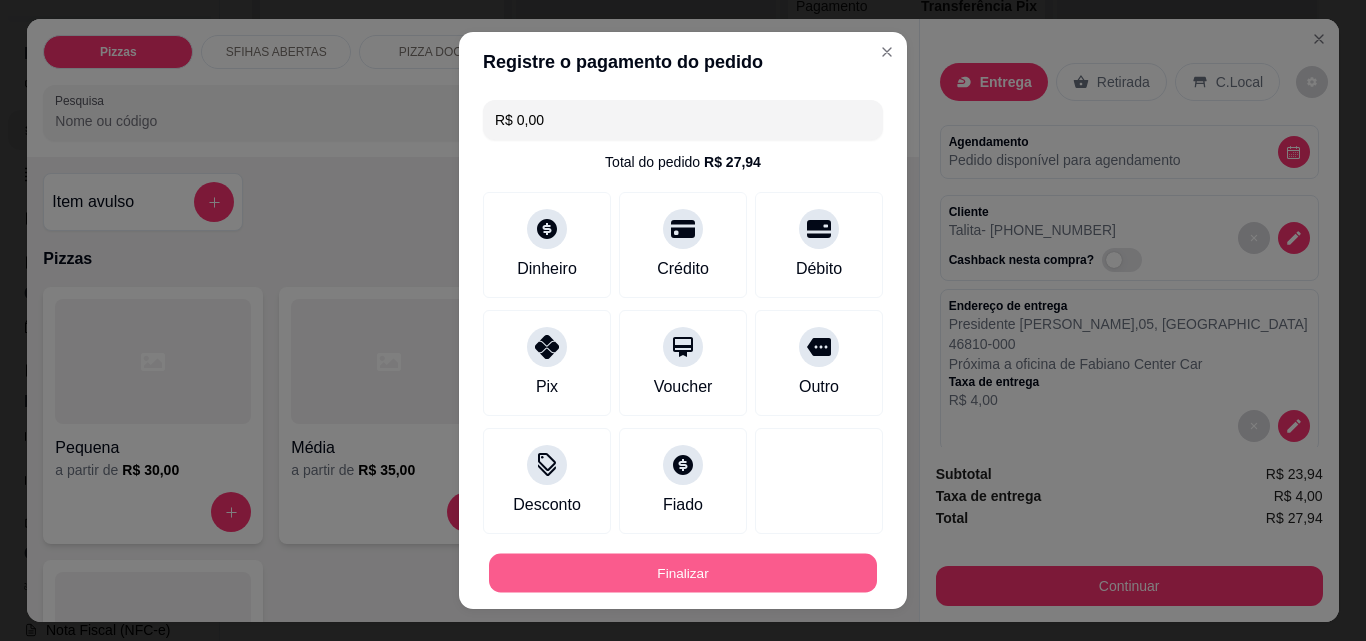 click on "Finalizar" at bounding box center (683, 573) 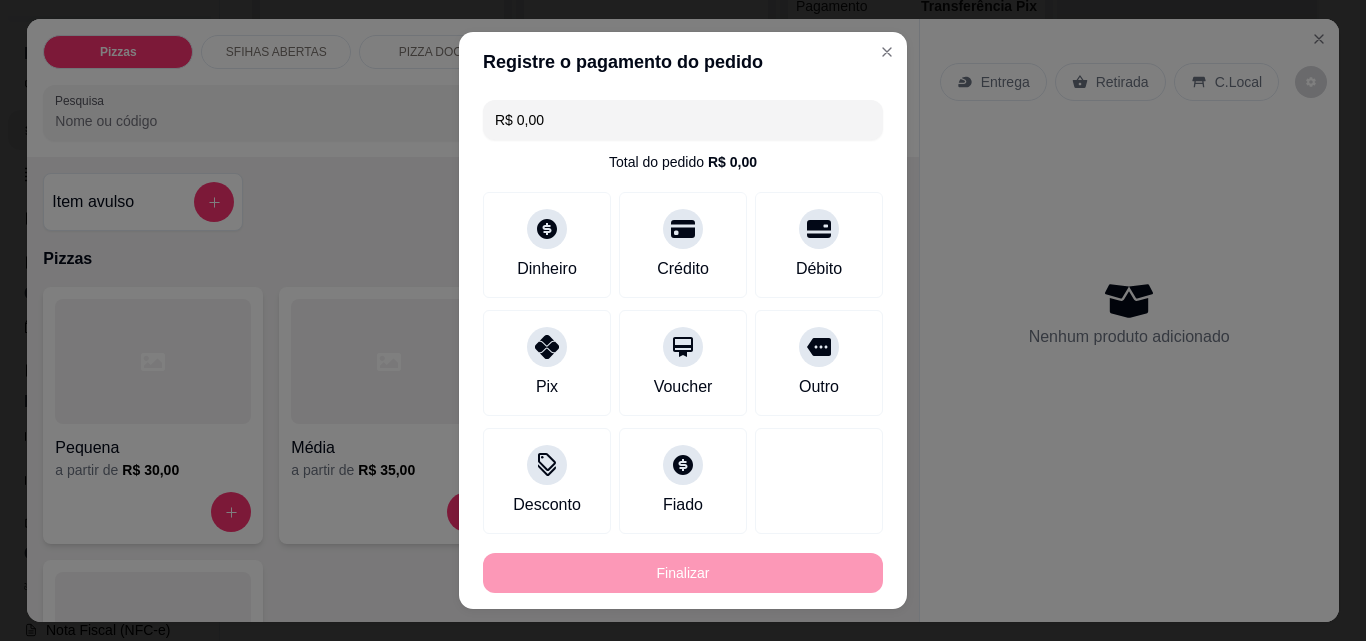 type on "0" 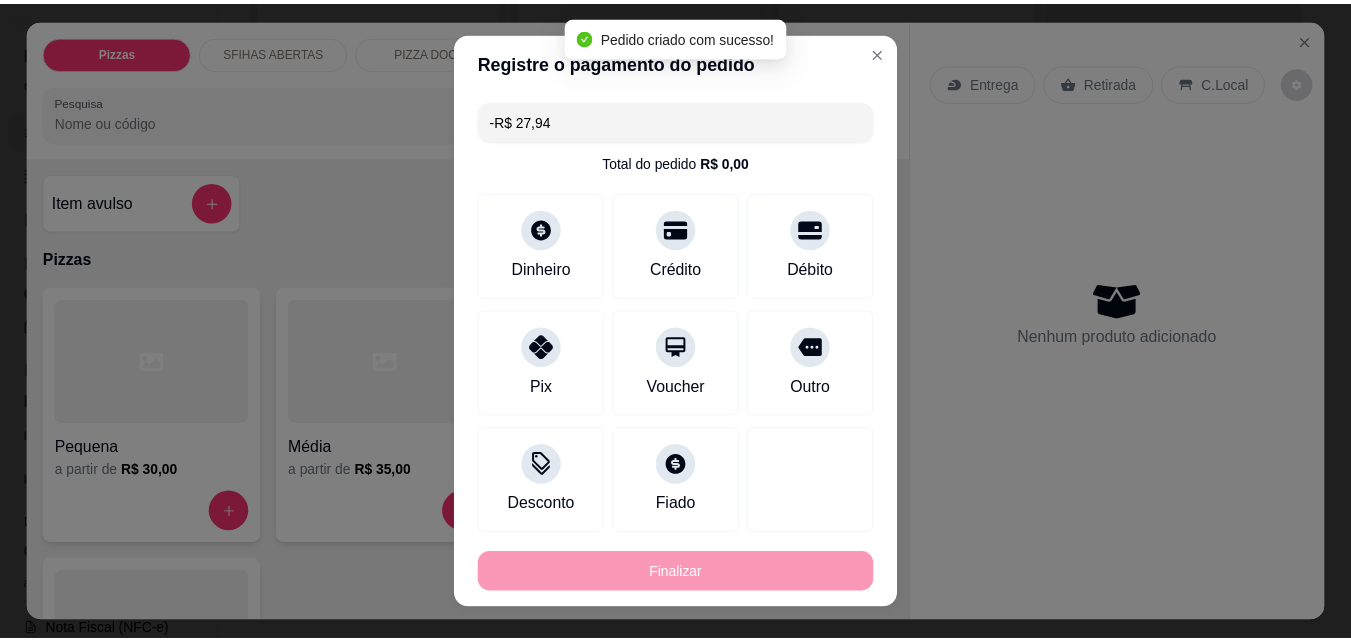 scroll, scrollTop: 0, scrollLeft: 0, axis: both 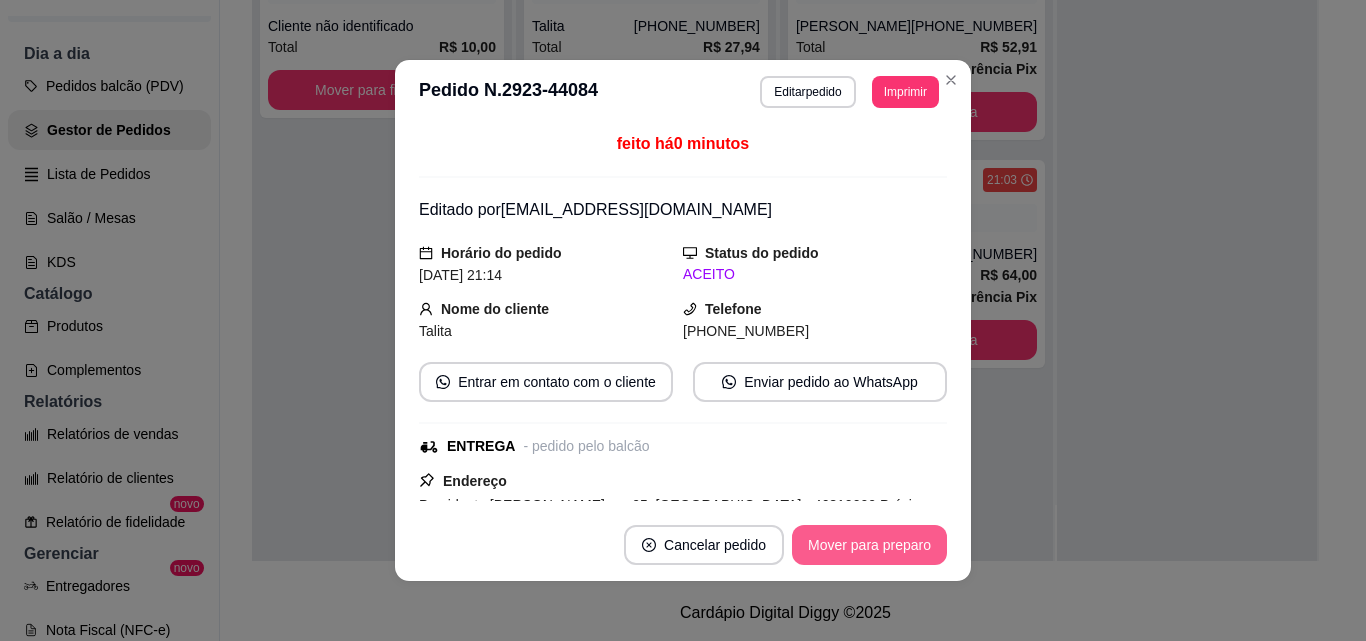click on "Mover para preparo" at bounding box center (869, 545) 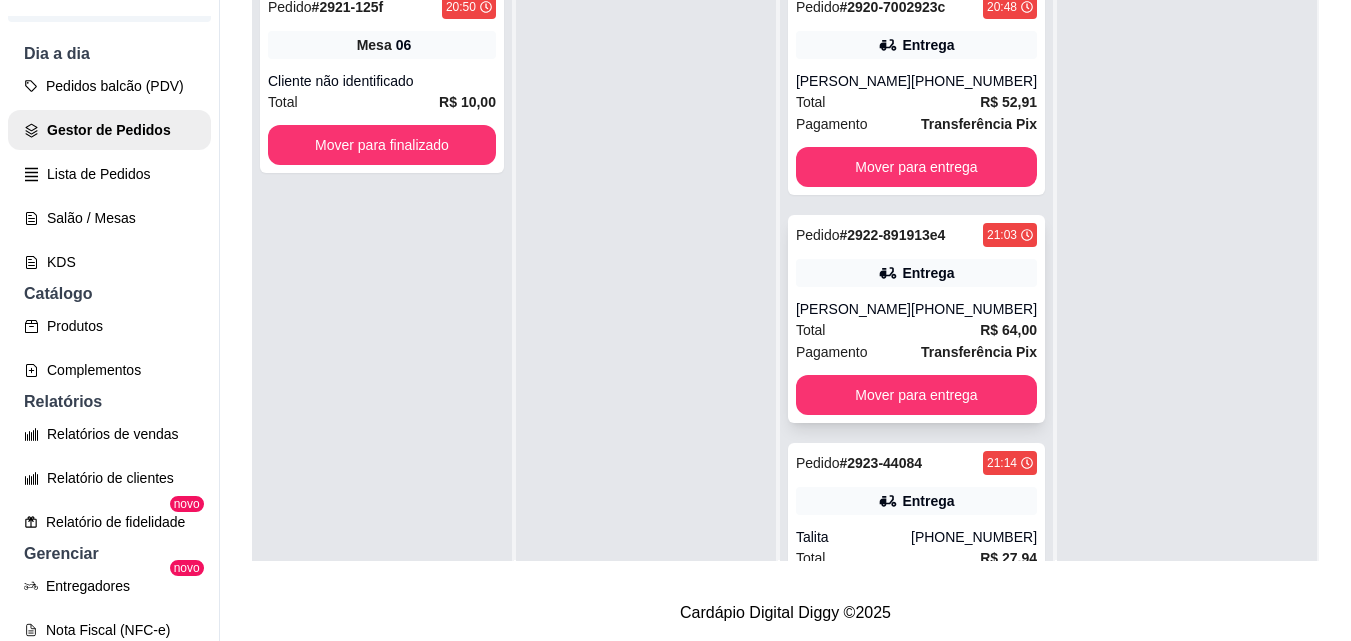 scroll, scrollTop: 0, scrollLeft: 0, axis: both 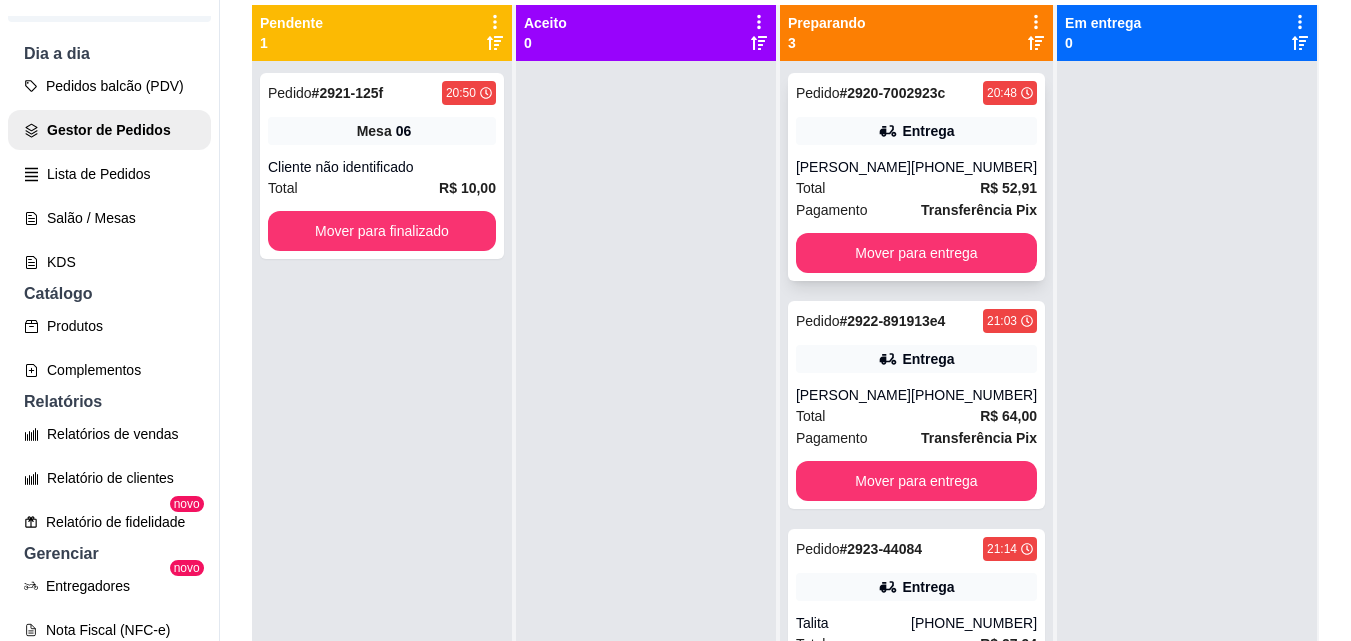 click on "Entrega" at bounding box center (928, 131) 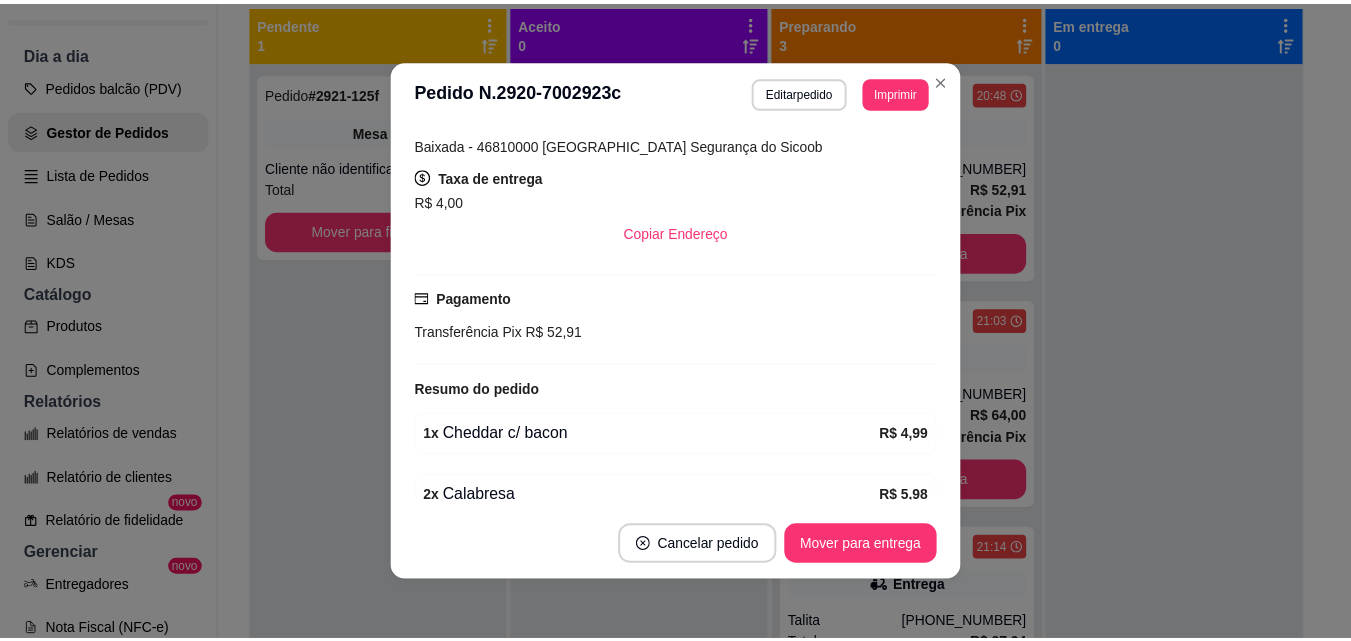 scroll, scrollTop: 300, scrollLeft: 0, axis: vertical 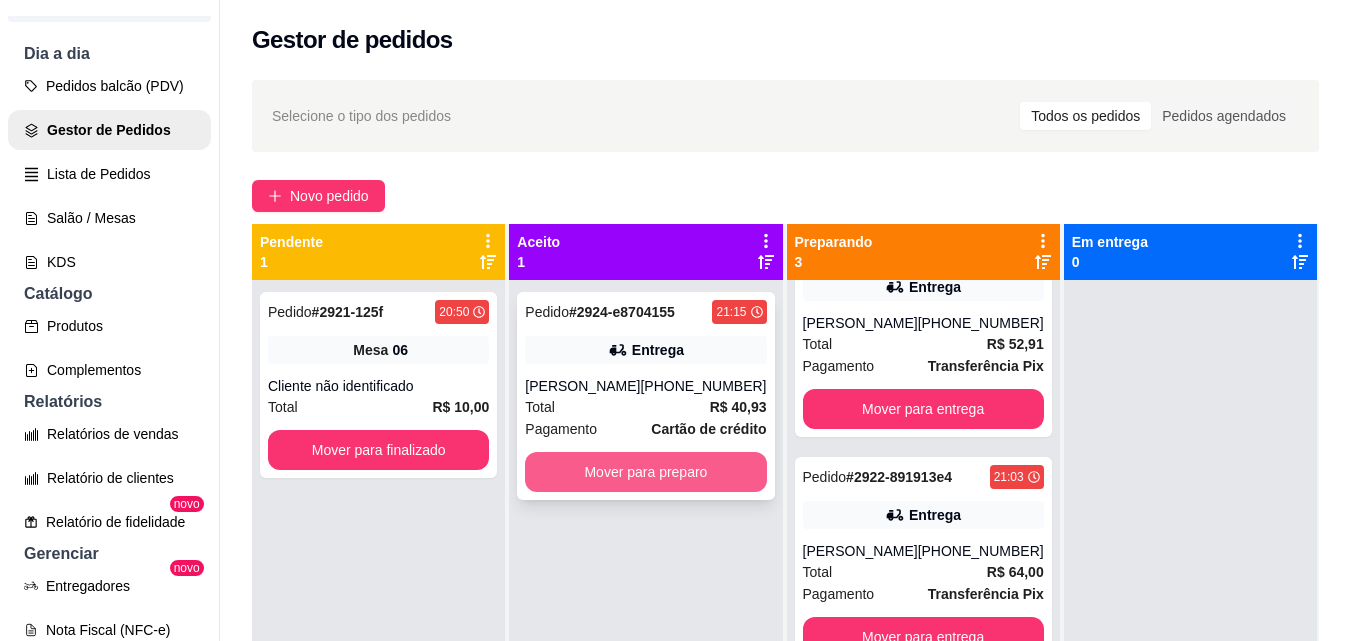 click on "Mover para preparo" at bounding box center (645, 472) 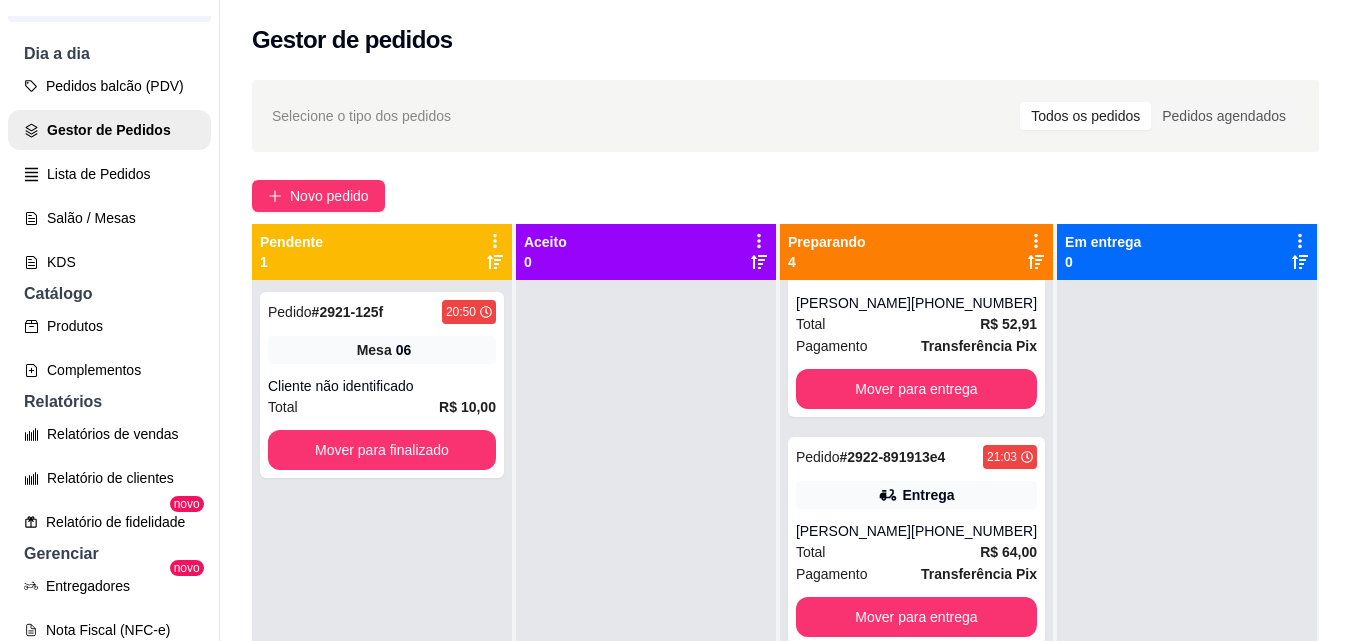 scroll, scrollTop: 0, scrollLeft: 0, axis: both 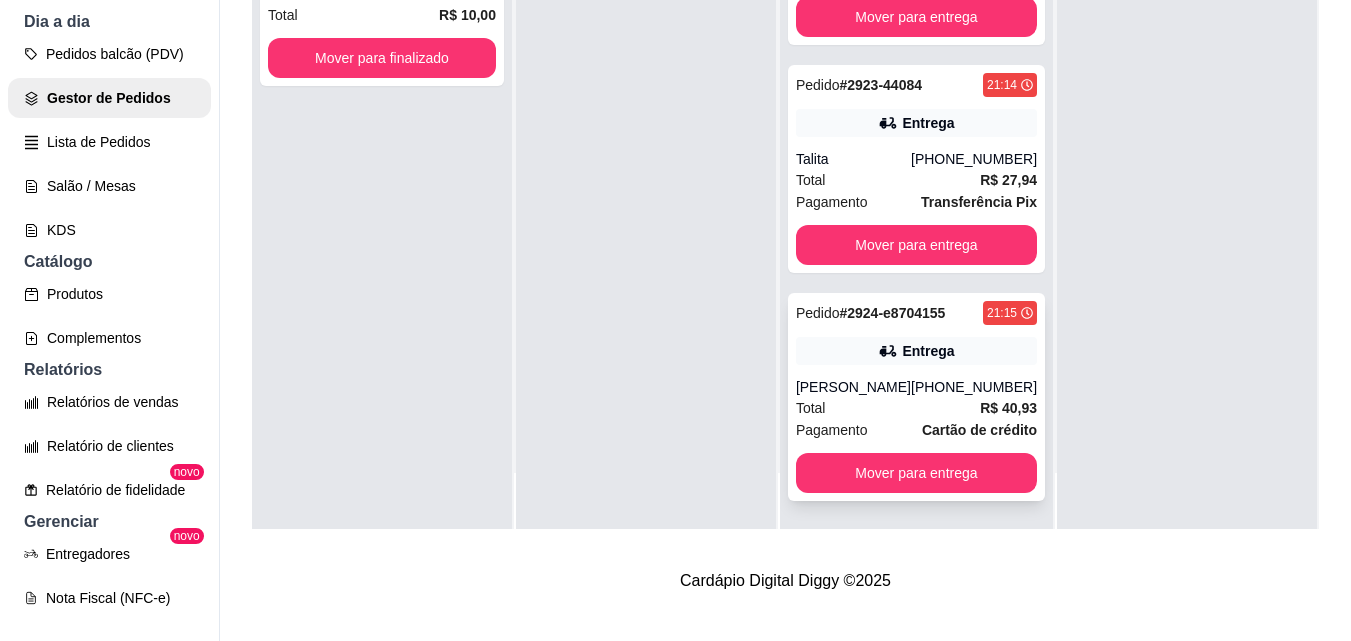 click on "Entrega" at bounding box center (928, 351) 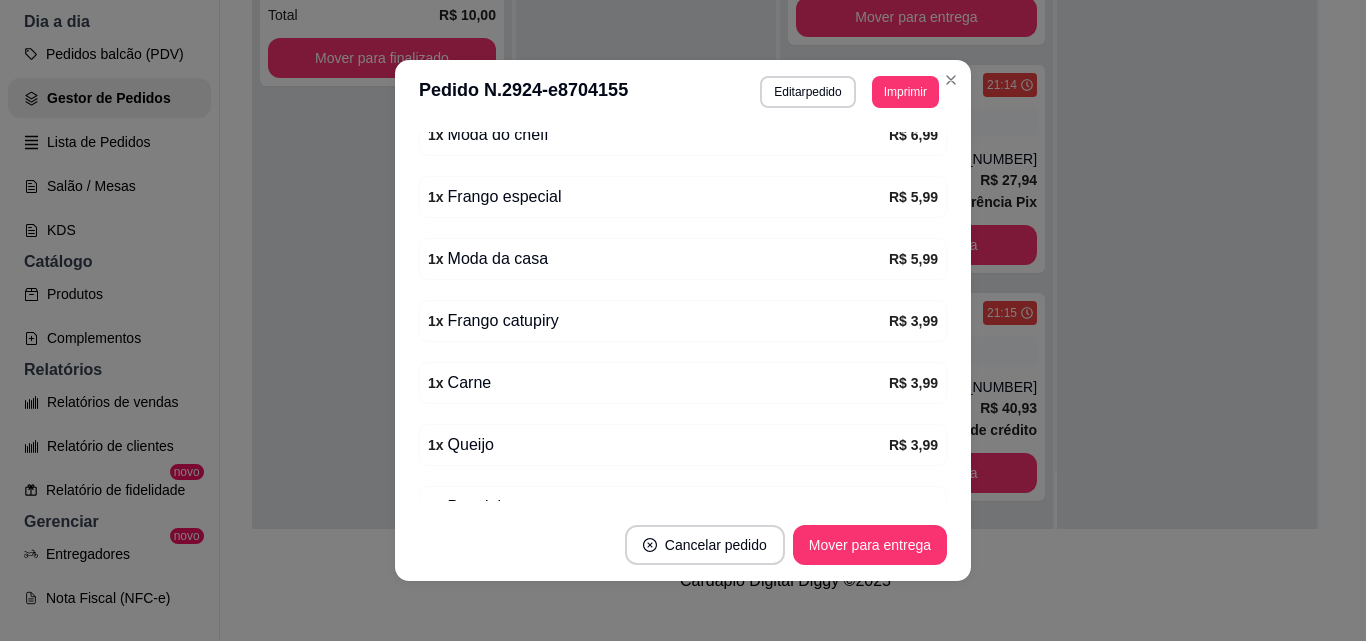 scroll, scrollTop: 780, scrollLeft: 0, axis: vertical 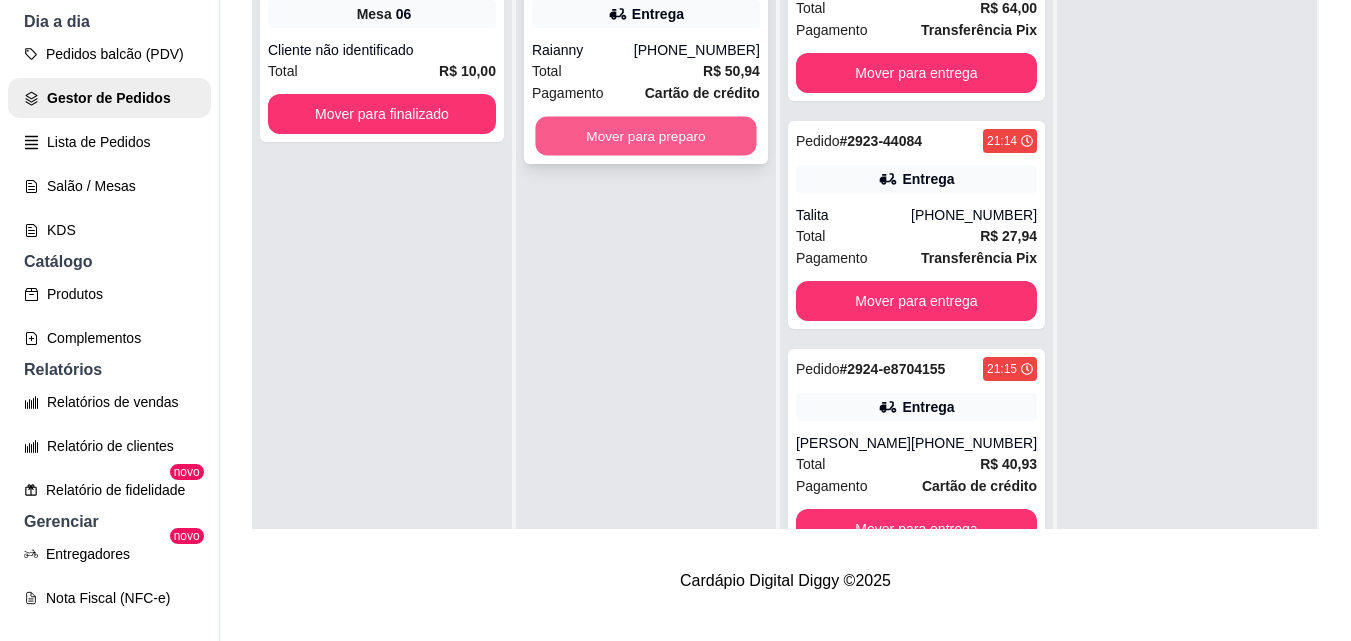 click on "Mover para preparo" at bounding box center [645, 136] 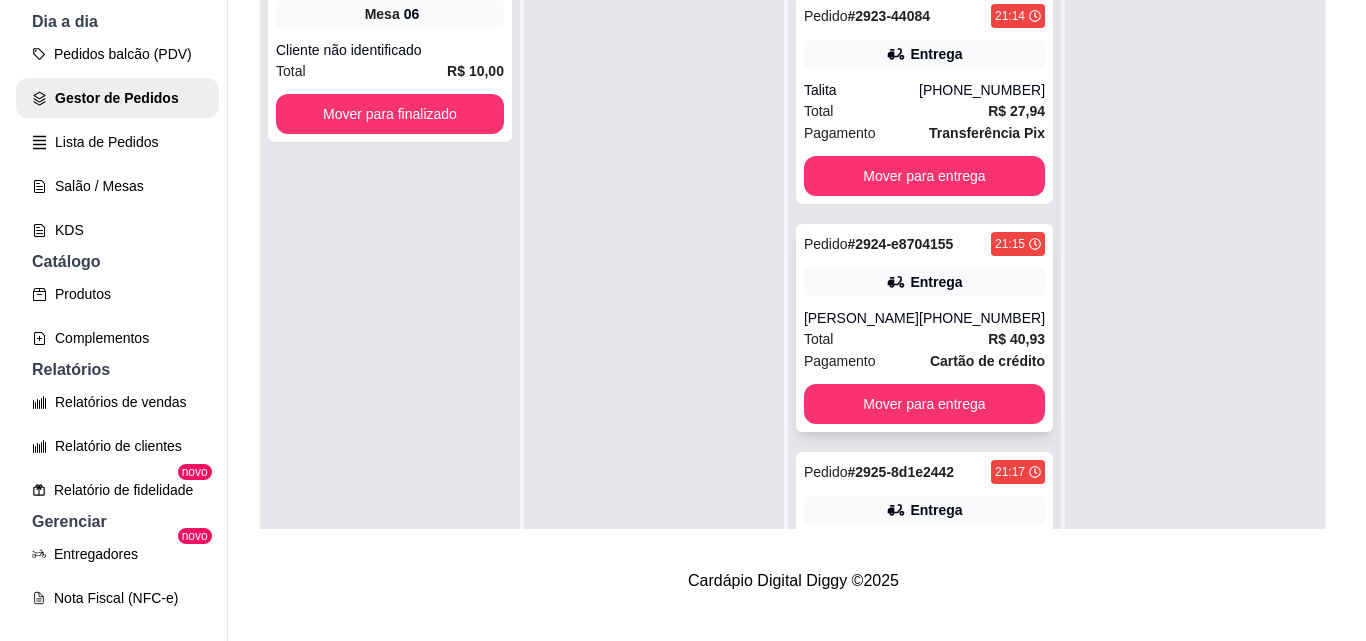 scroll, scrollTop: 511, scrollLeft: 0, axis: vertical 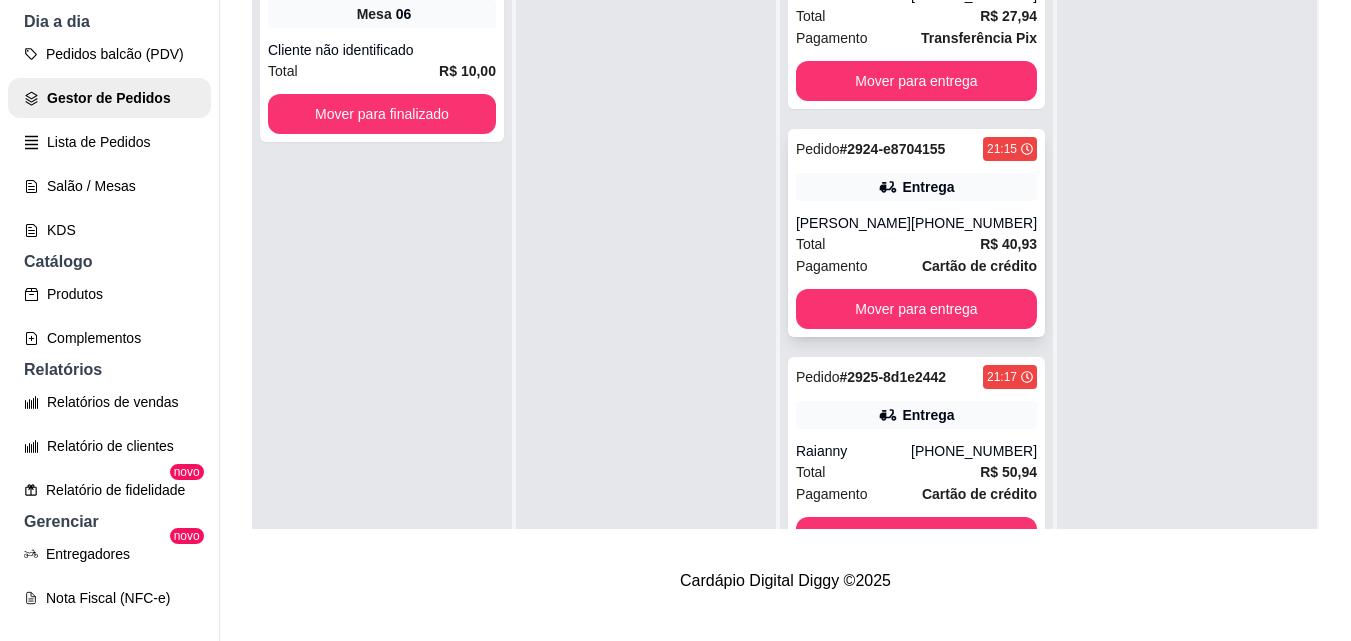 click on "Pedido  # 2924-e8704155 21:15 Entrega [PERSON_NAME] [PHONE_NUMBER] Total R$ 40,93 Pagamento Cartão de crédito Mover para entrega" at bounding box center (916, 233) 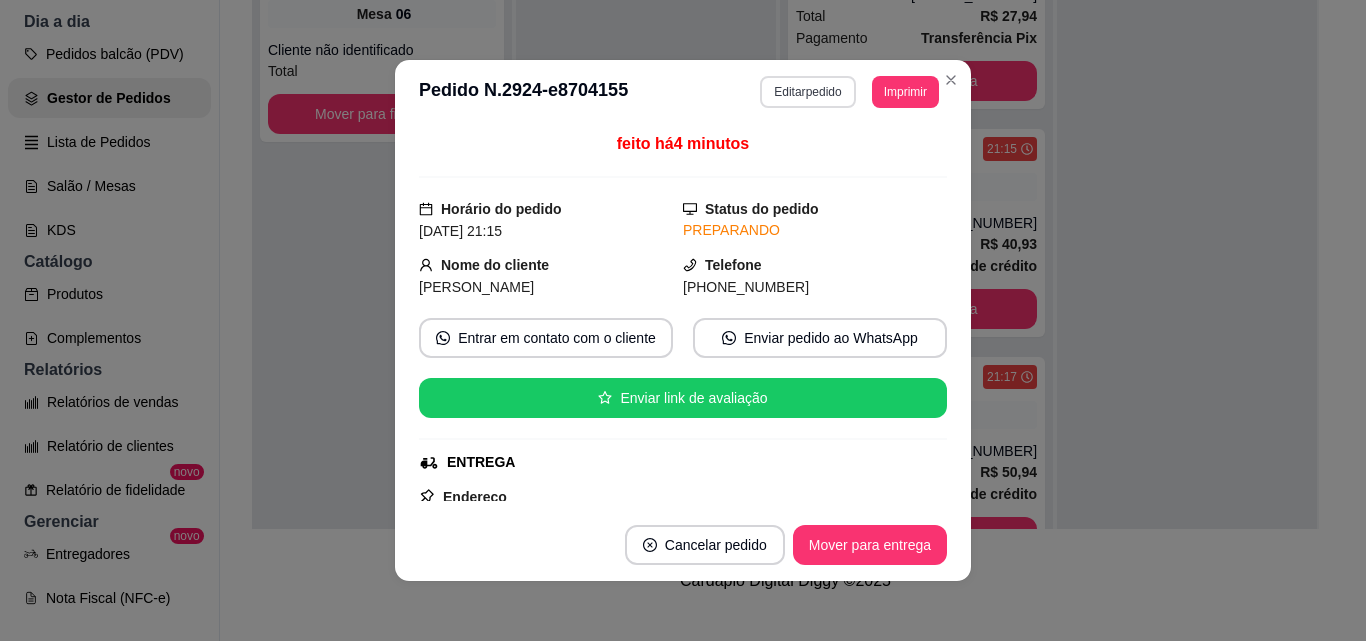 click on "Editar  pedido" at bounding box center [807, 92] 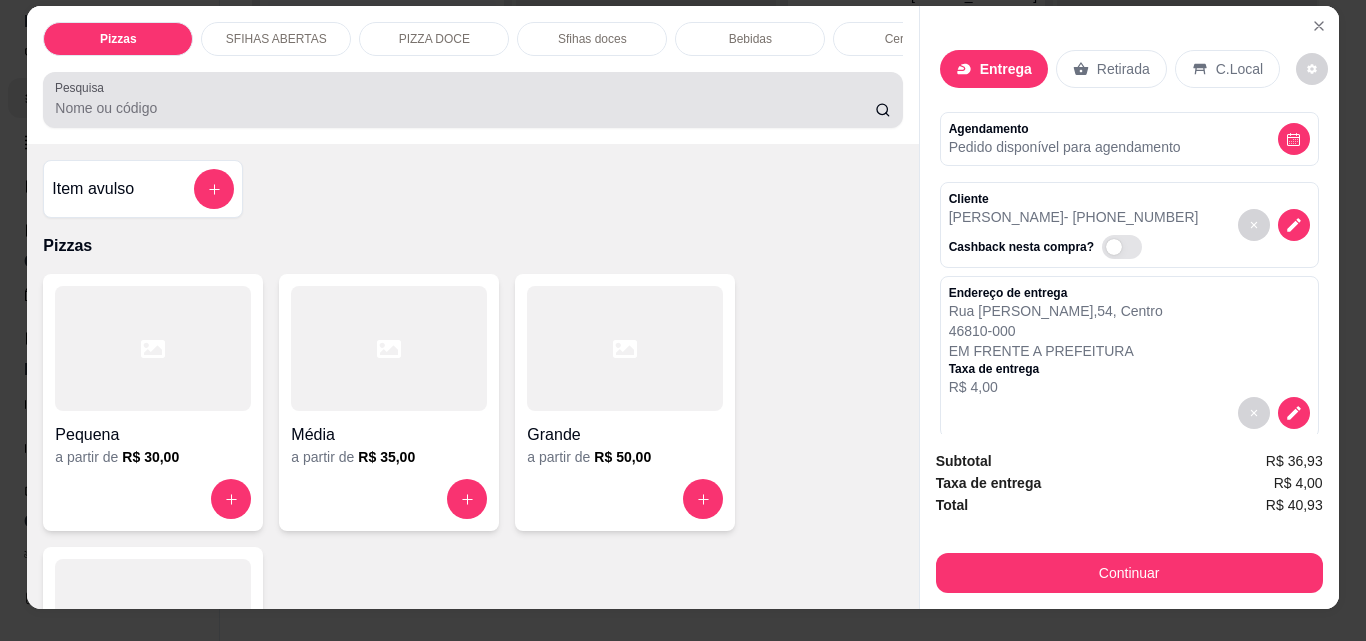 scroll, scrollTop: 52, scrollLeft: 0, axis: vertical 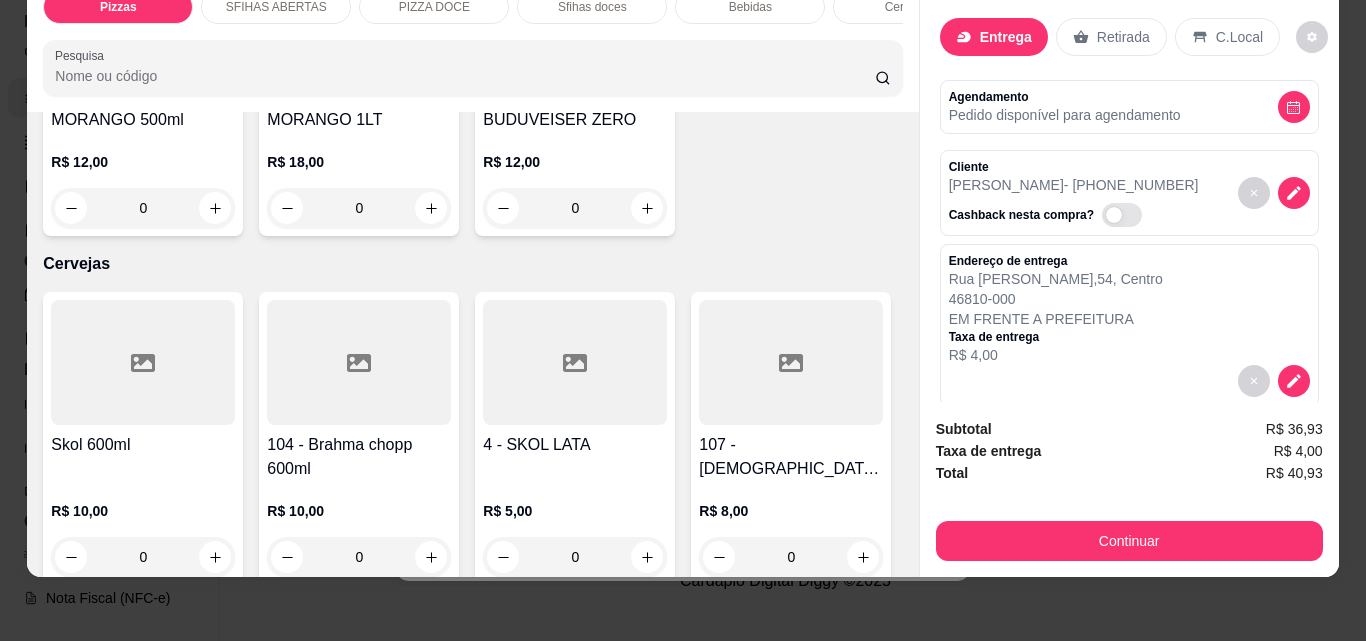 click 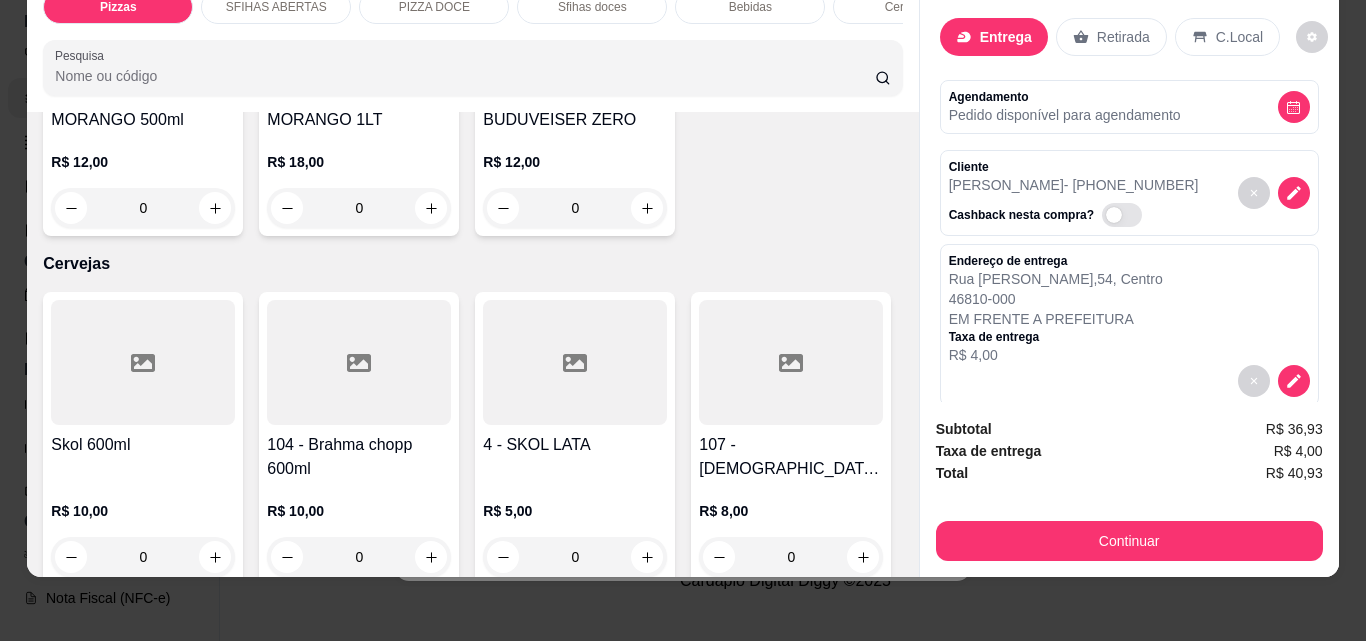 type on "1" 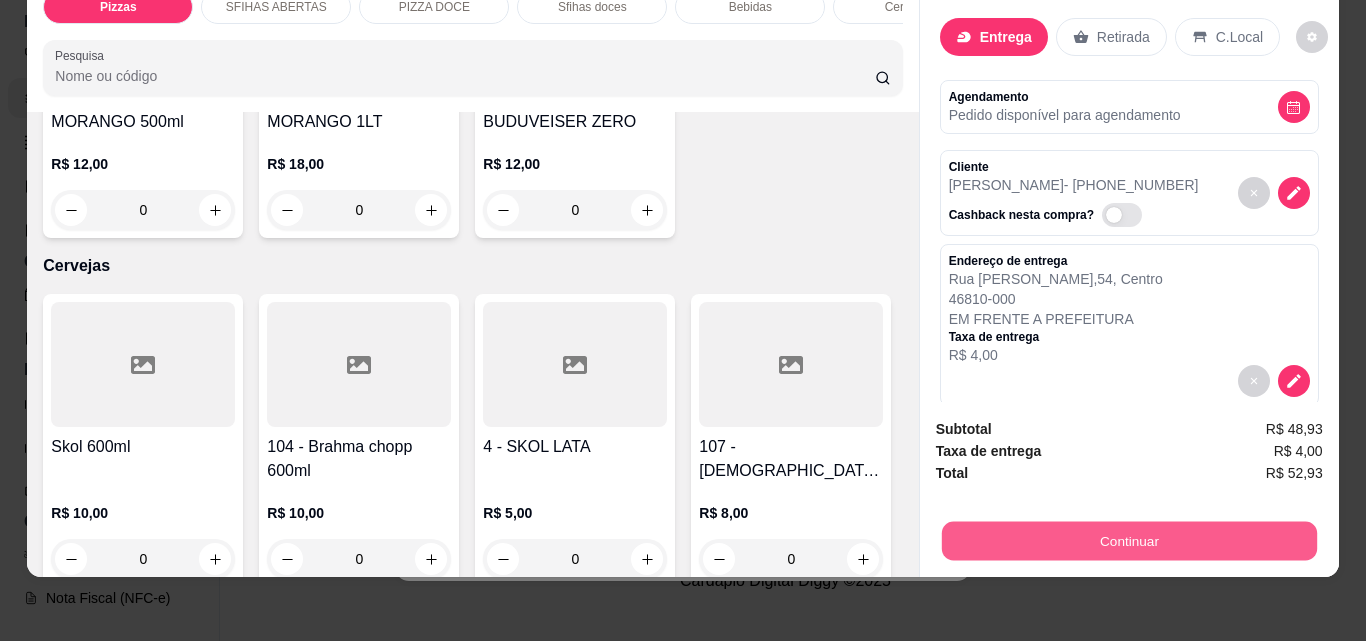 click on "Continuar" at bounding box center (1128, 540) 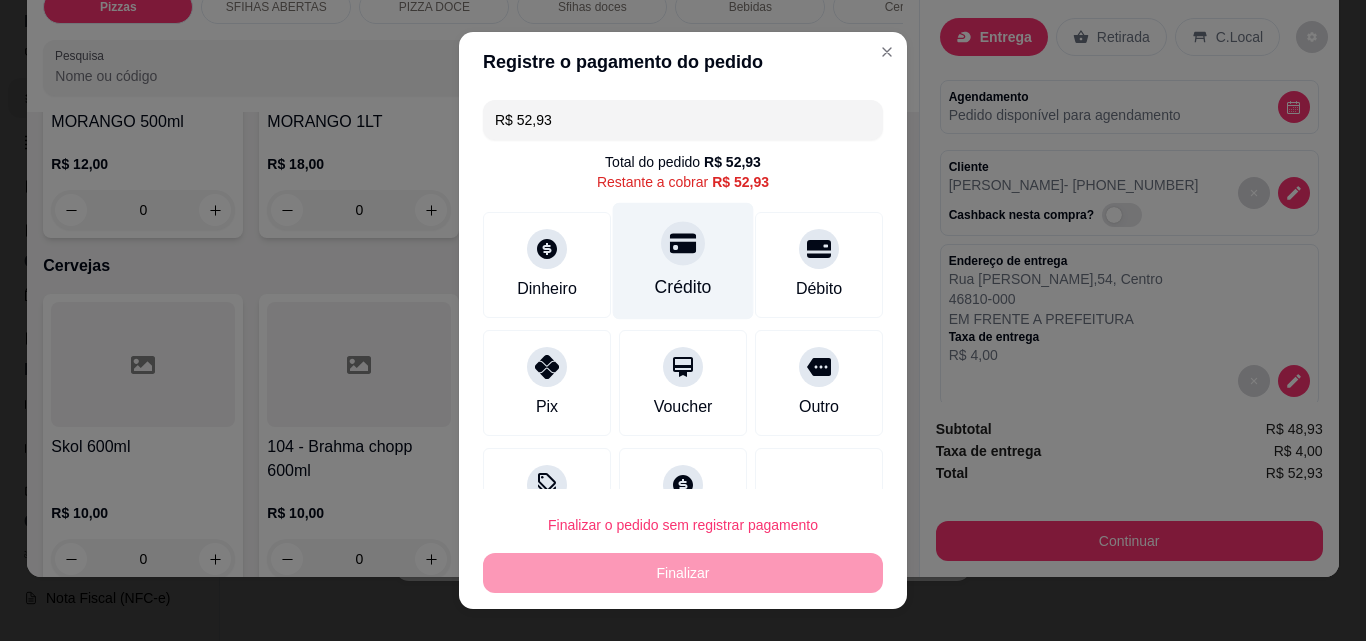 click on "Crédito" at bounding box center (683, 261) 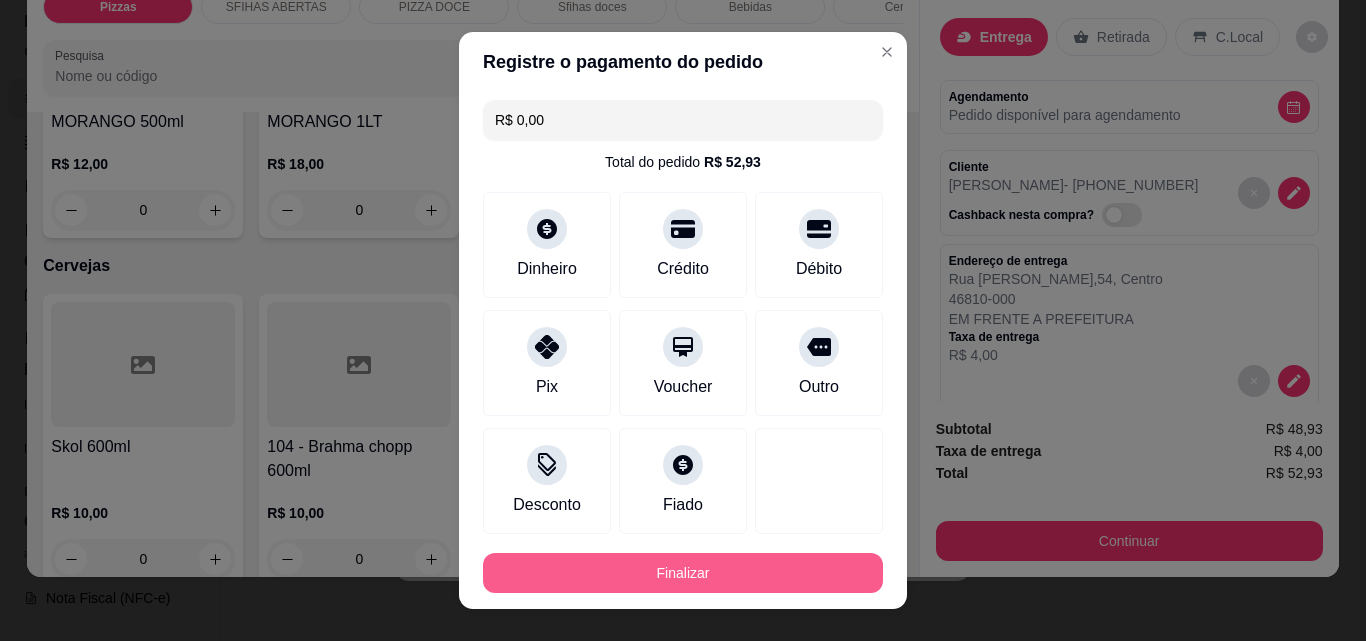 click on "Finalizar" at bounding box center (683, 573) 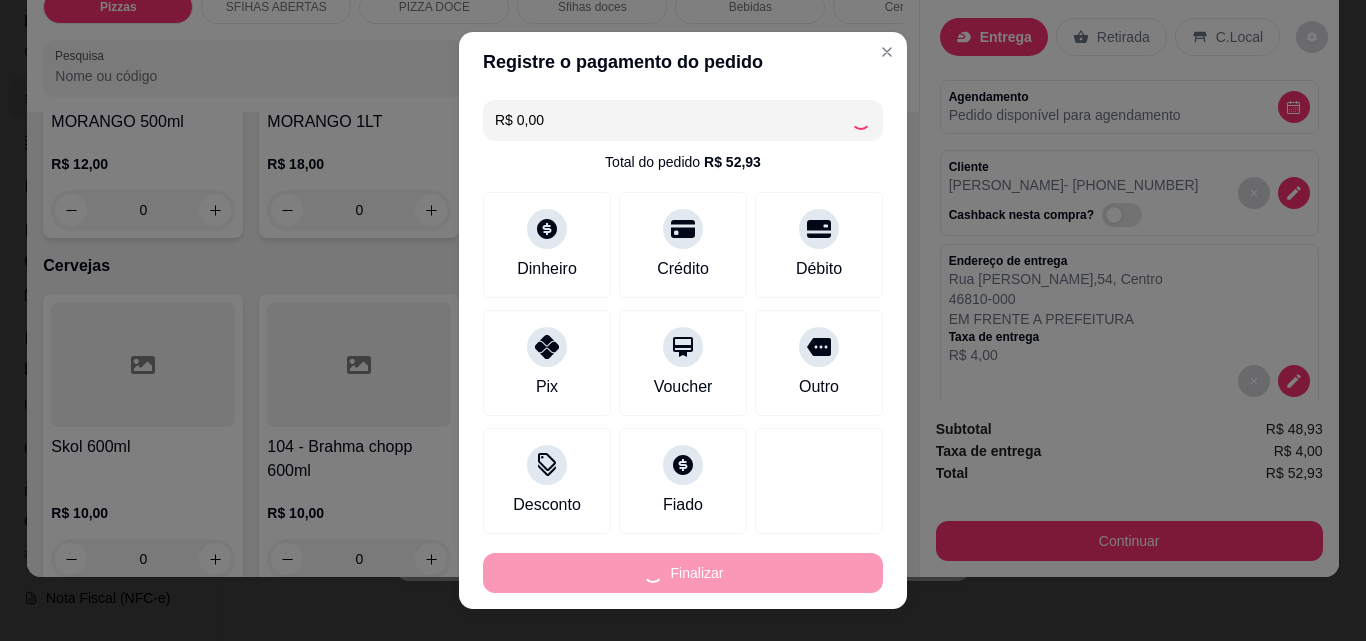 type on "0" 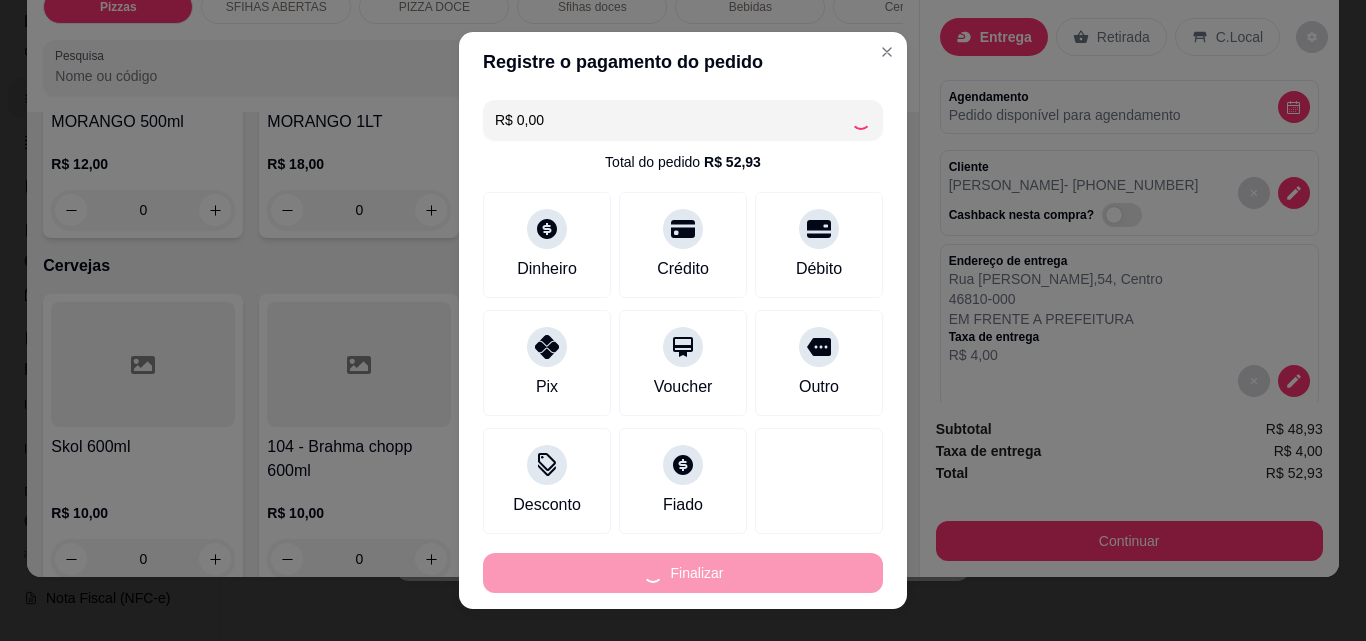type on "0" 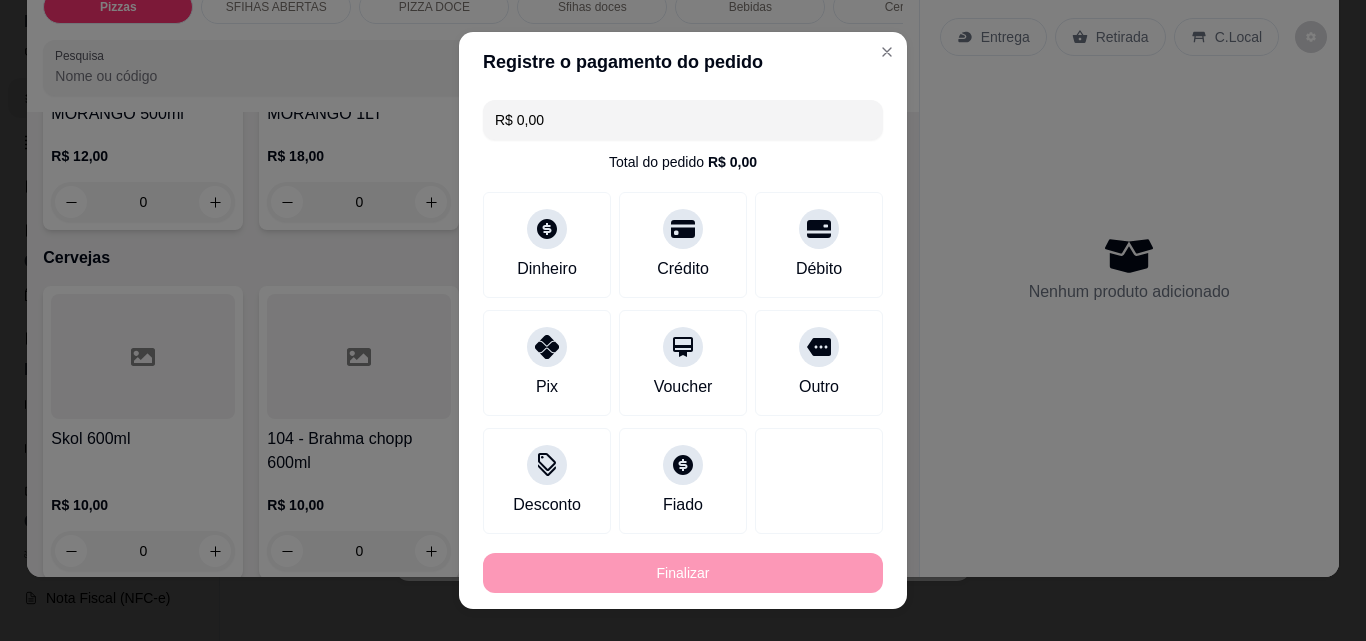 type on "-R$ 52,93" 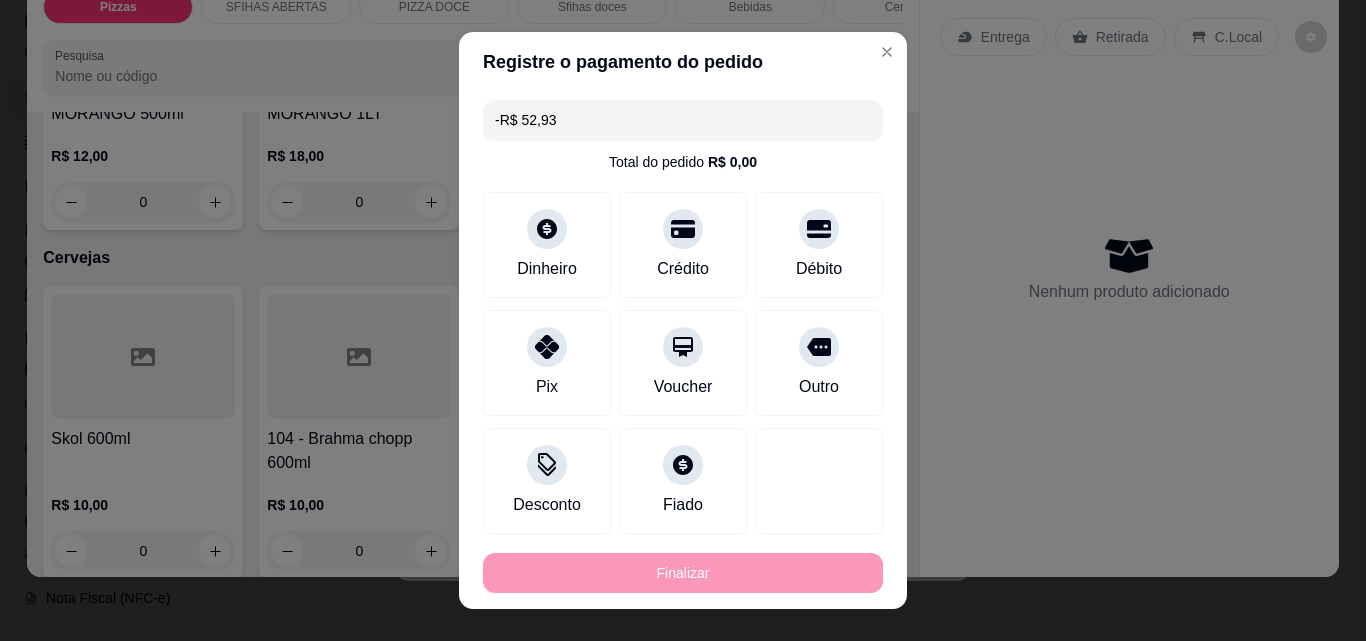 scroll, scrollTop: 4792, scrollLeft: 0, axis: vertical 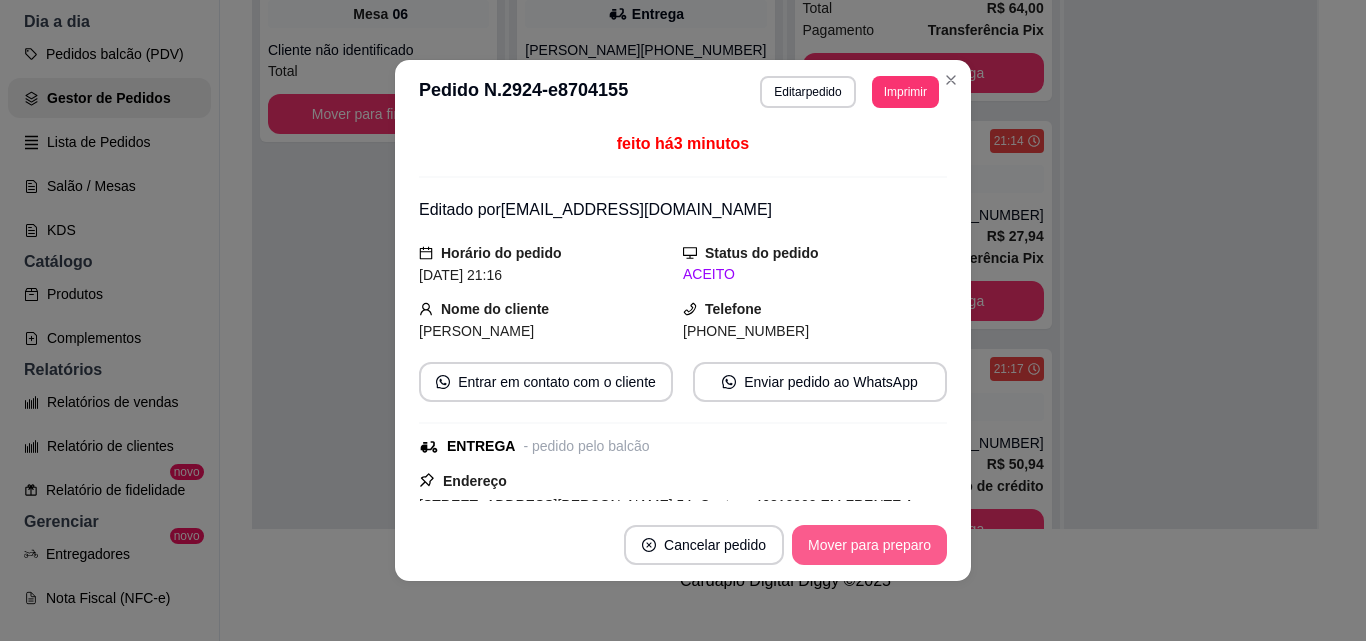 click on "Mover para preparo" at bounding box center [869, 545] 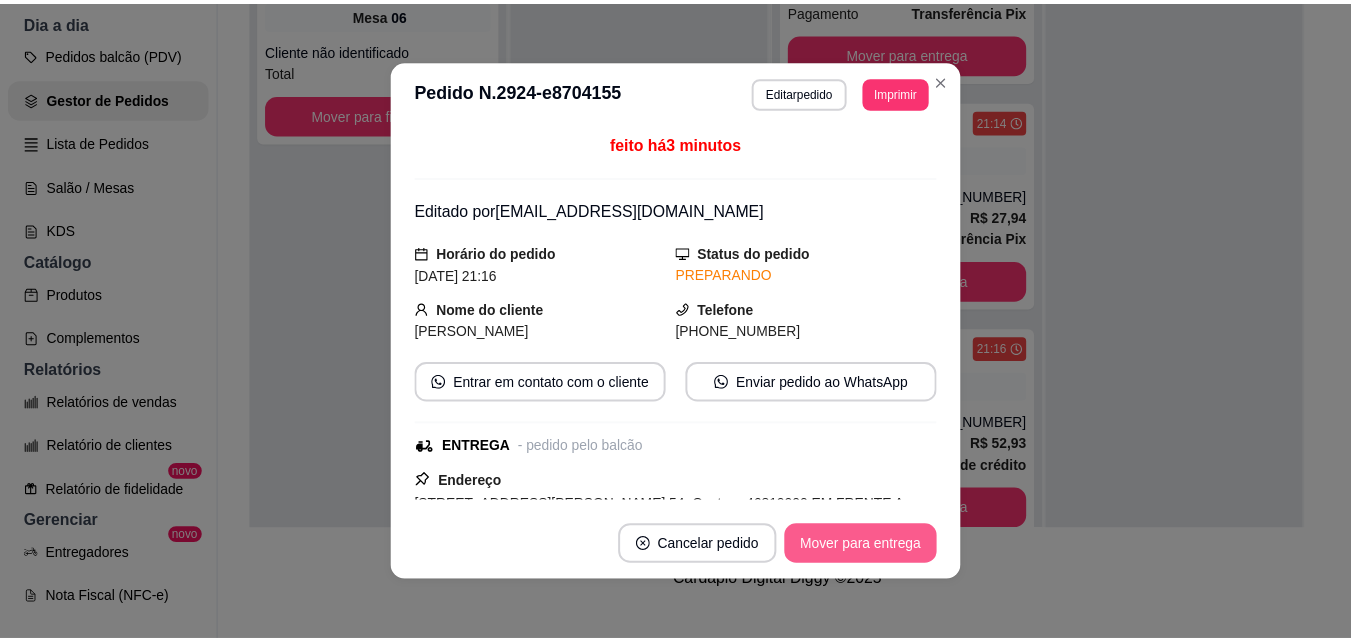 scroll, scrollTop: 511, scrollLeft: 0, axis: vertical 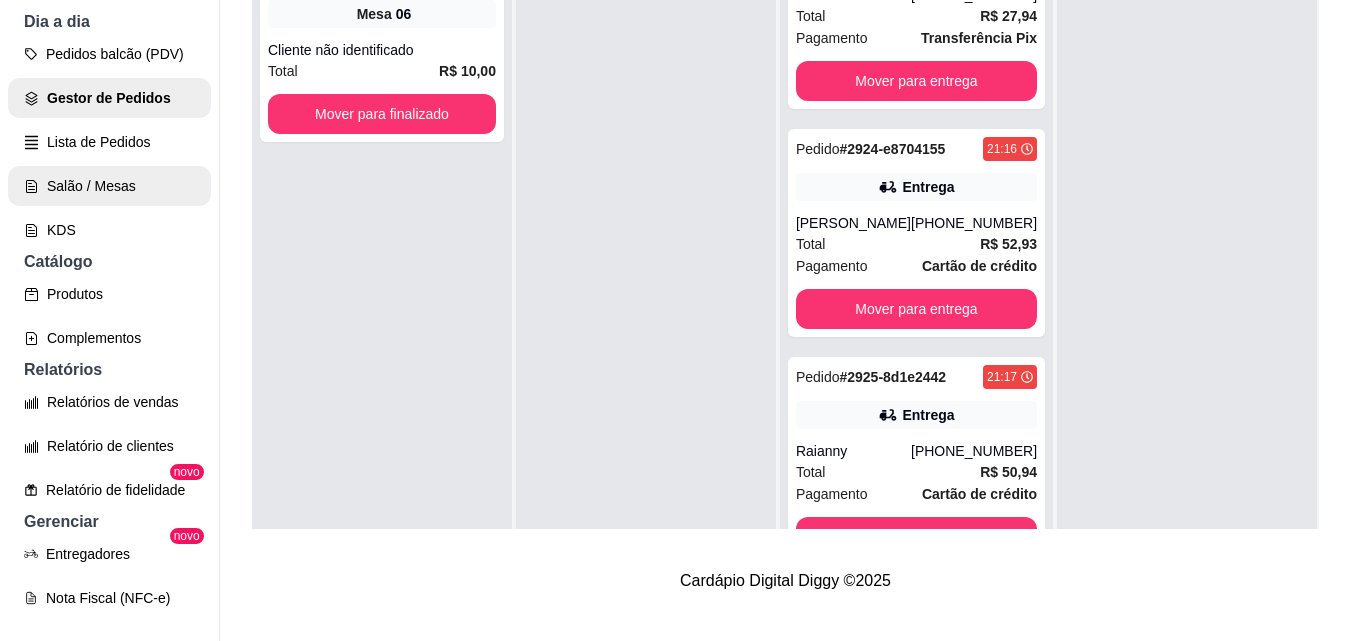 click on "Salão / Mesas" at bounding box center (109, 186) 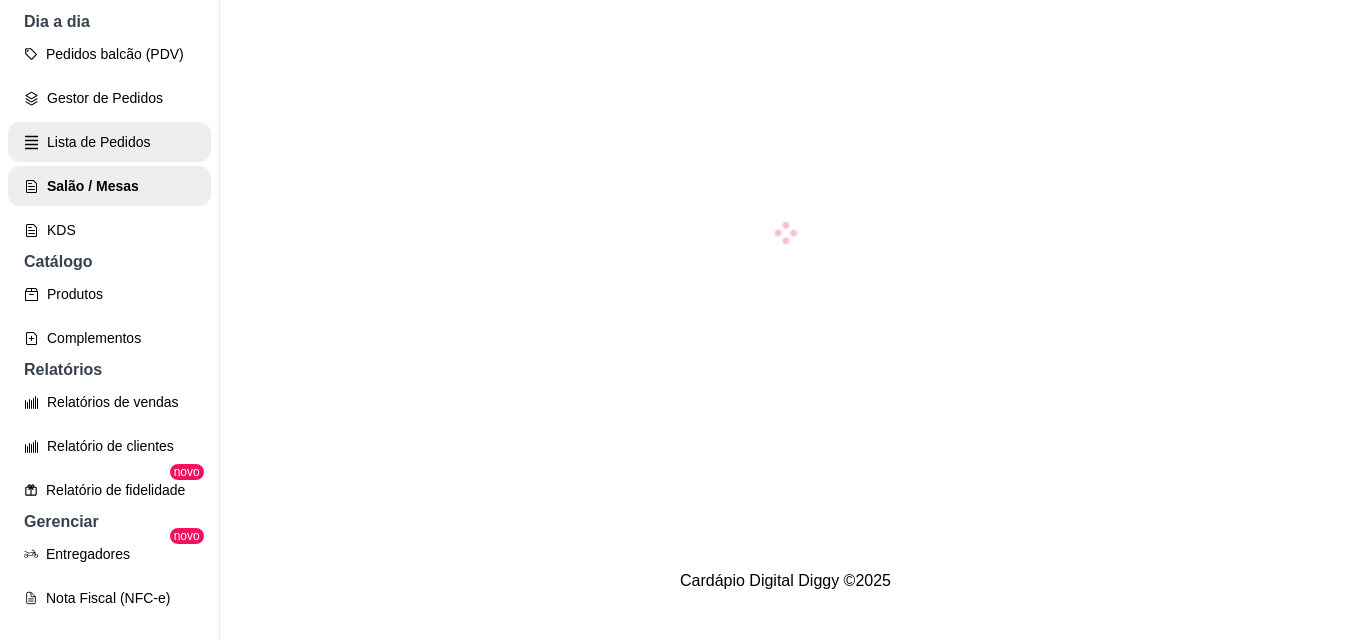 scroll, scrollTop: 0, scrollLeft: 0, axis: both 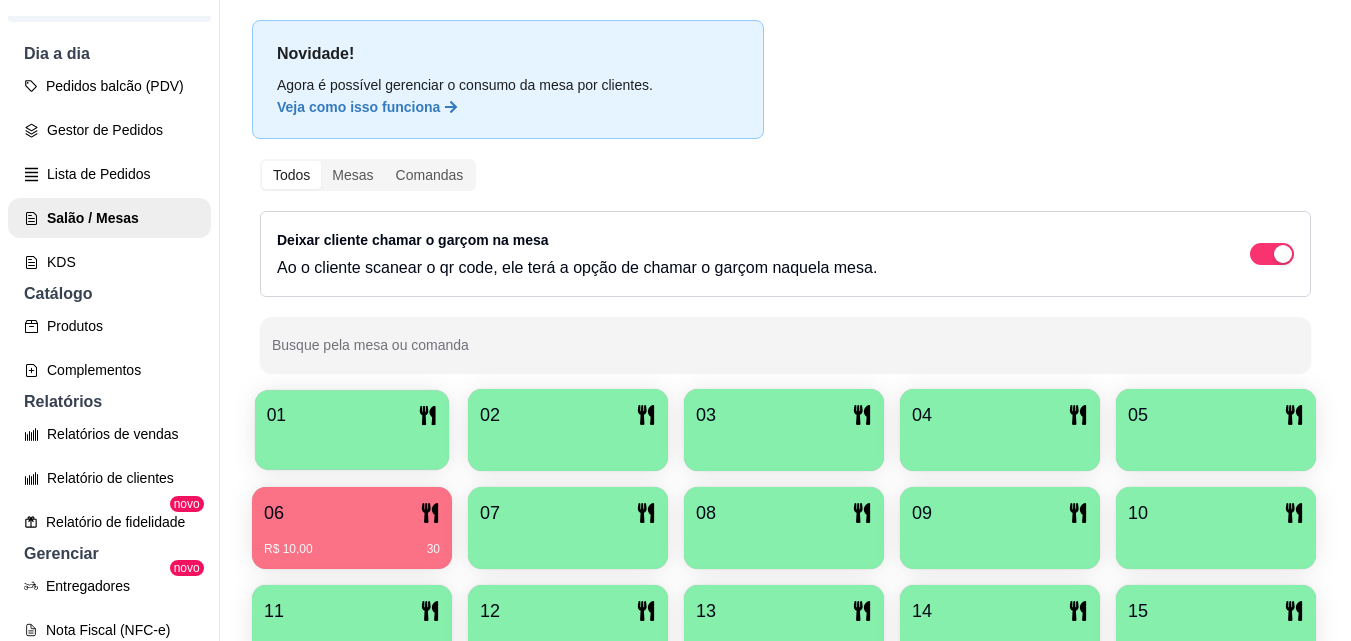 click on "01" at bounding box center [352, 430] 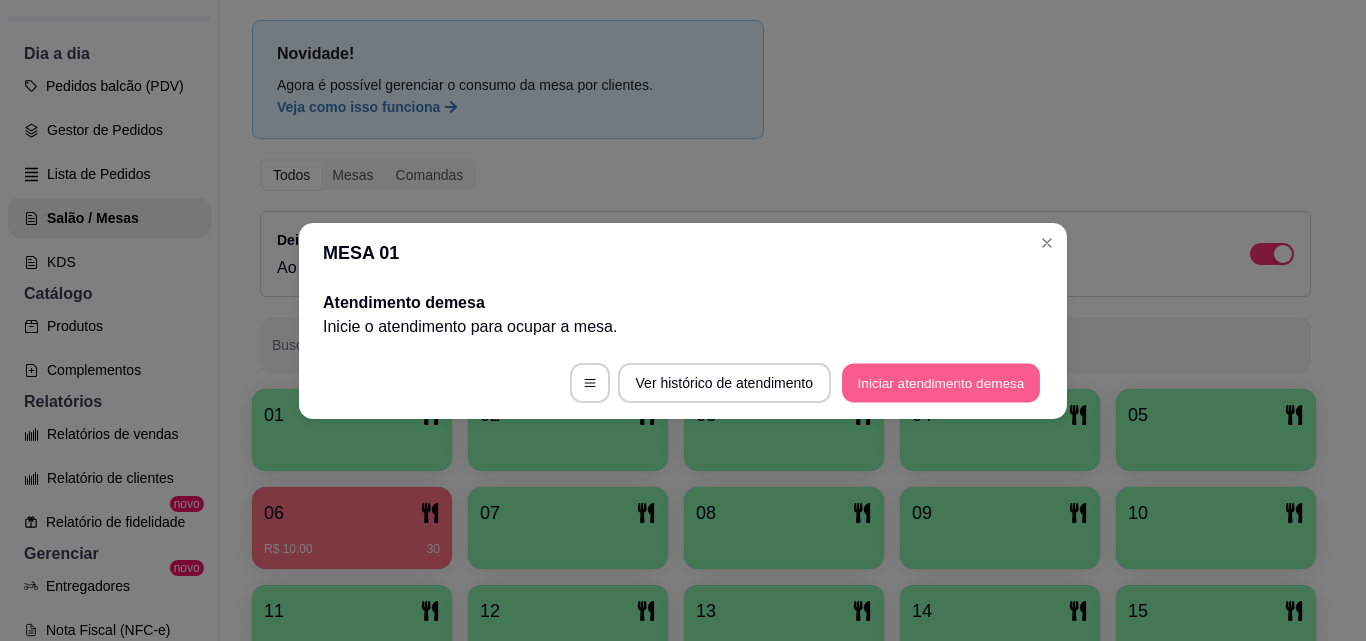 click on "Iniciar atendimento de  mesa" at bounding box center [941, 382] 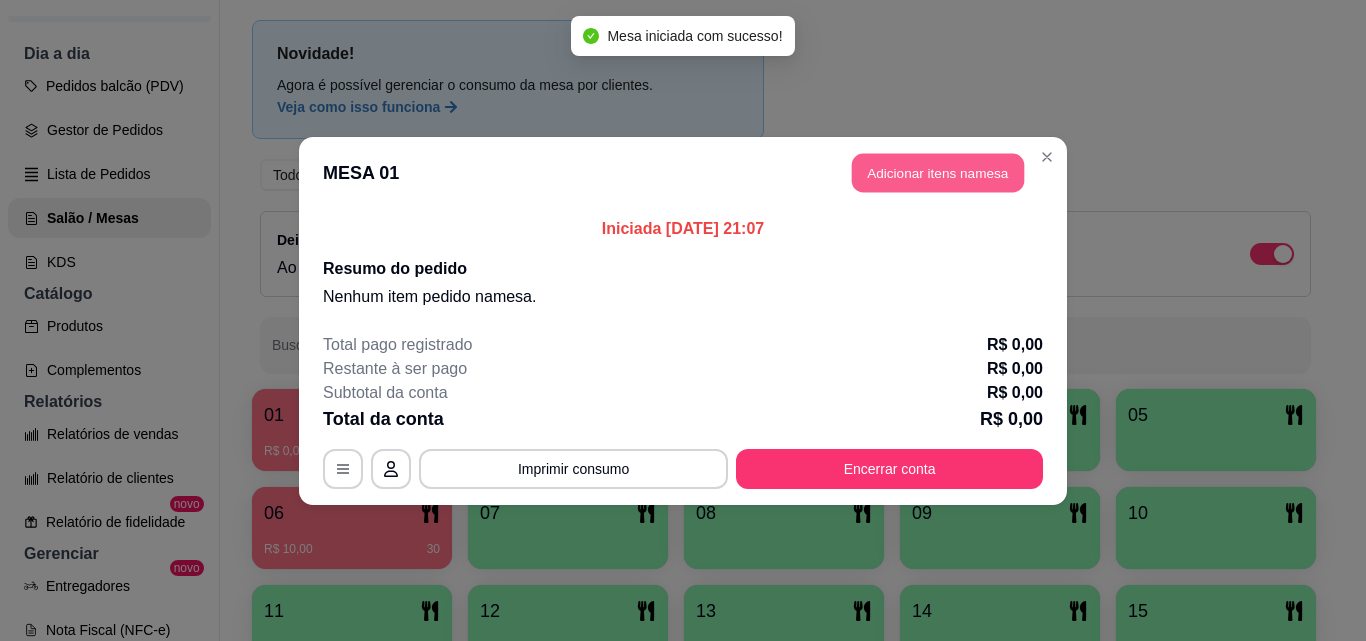 click on "Adicionar itens na  mesa" at bounding box center (938, 172) 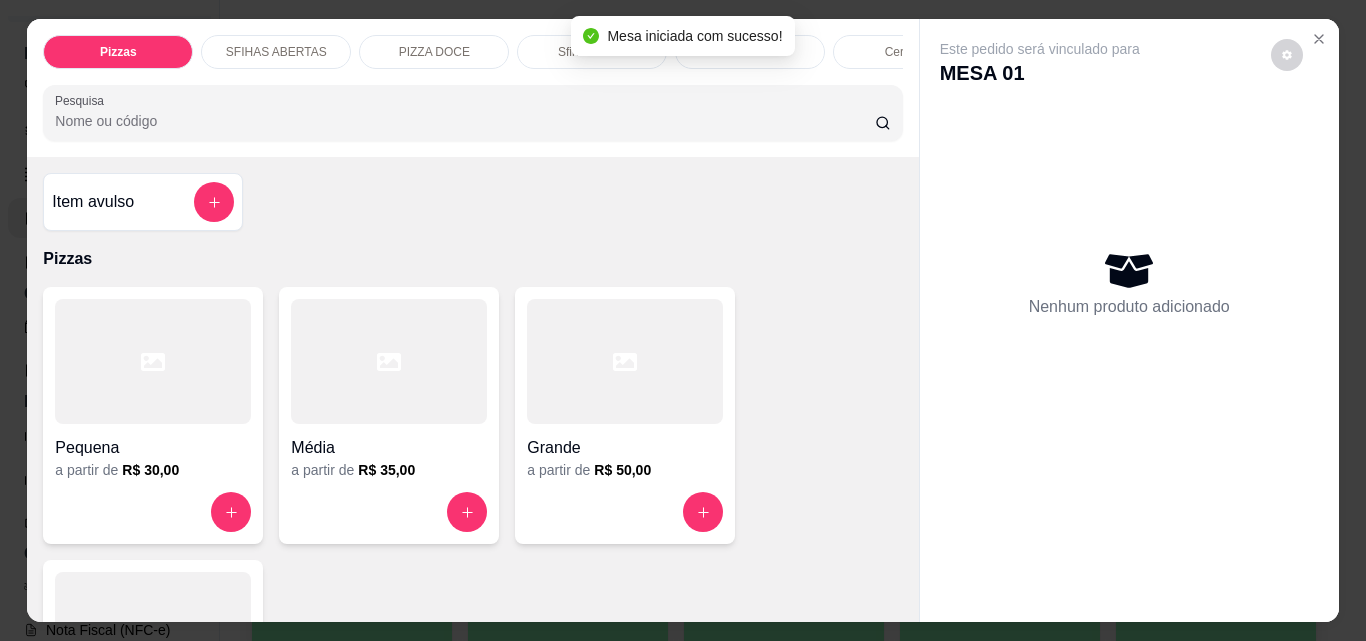 click on "Média" at bounding box center [389, 448] 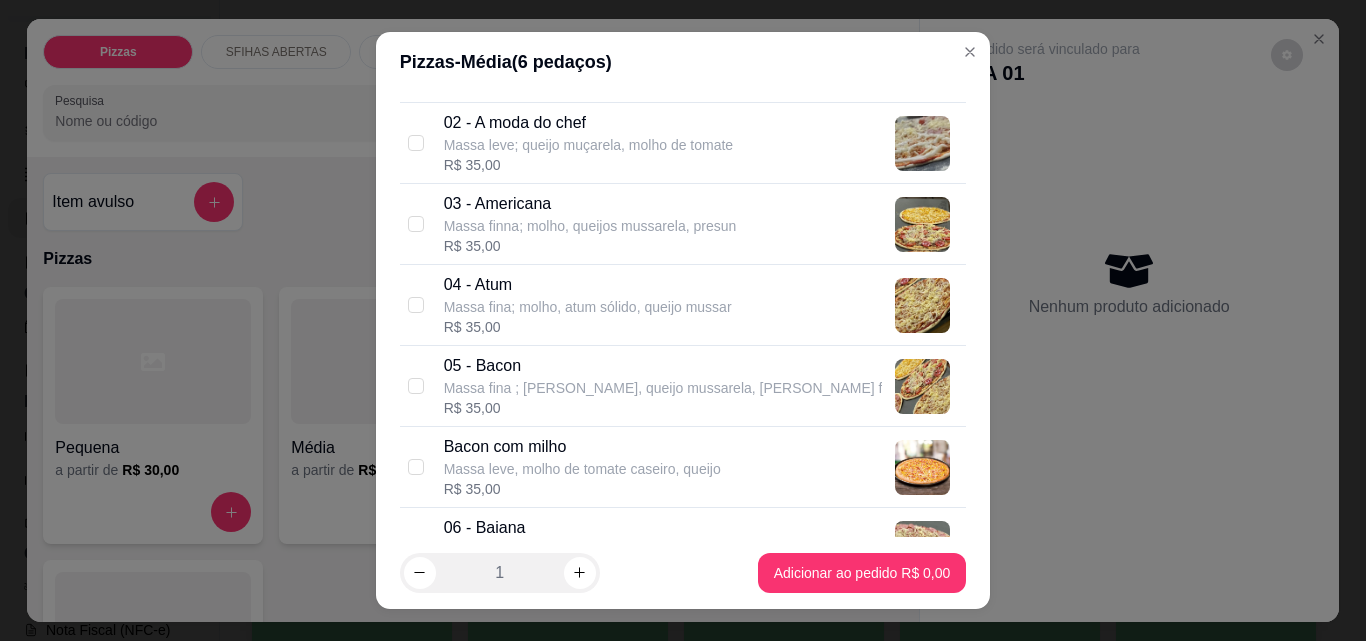 scroll, scrollTop: 200, scrollLeft: 0, axis: vertical 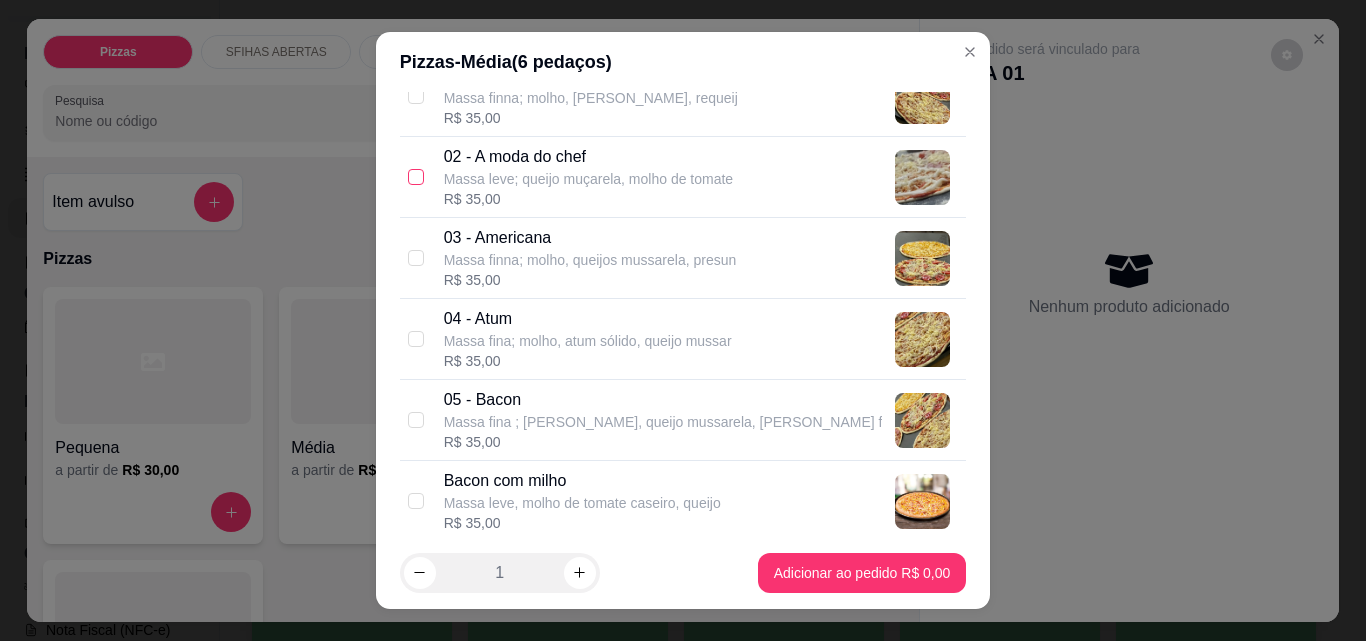 click at bounding box center [416, 177] 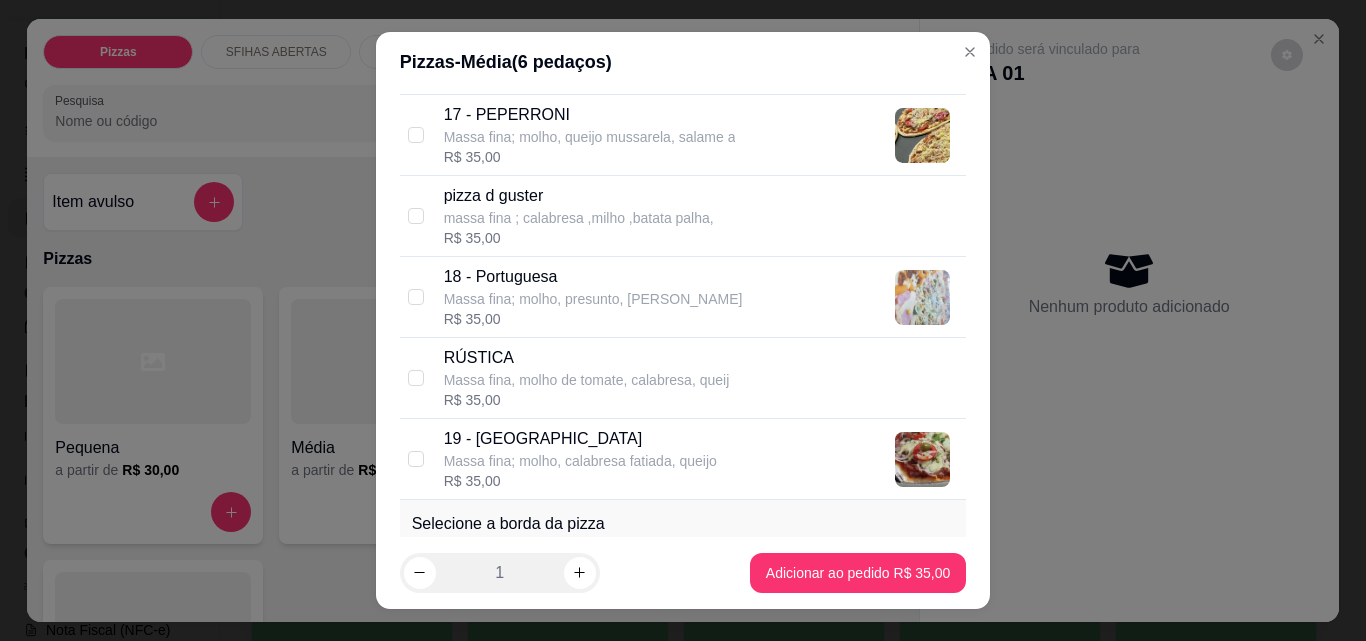scroll, scrollTop: 1800, scrollLeft: 0, axis: vertical 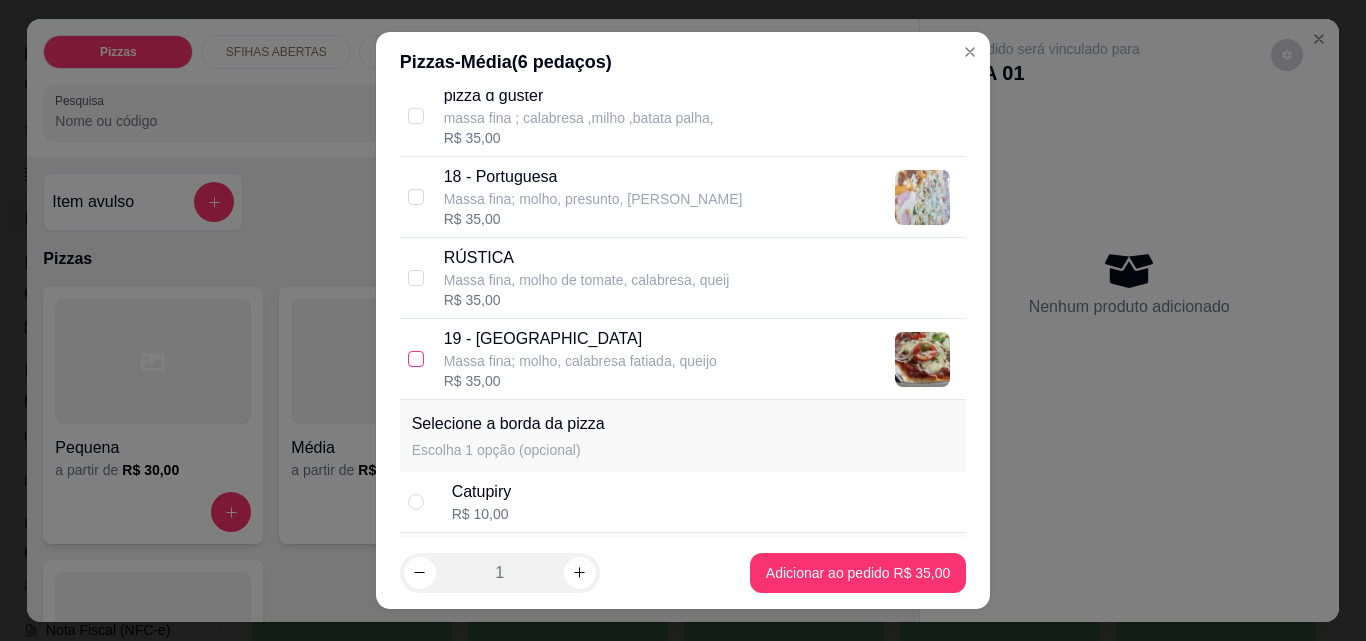 click at bounding box center [416, 359] 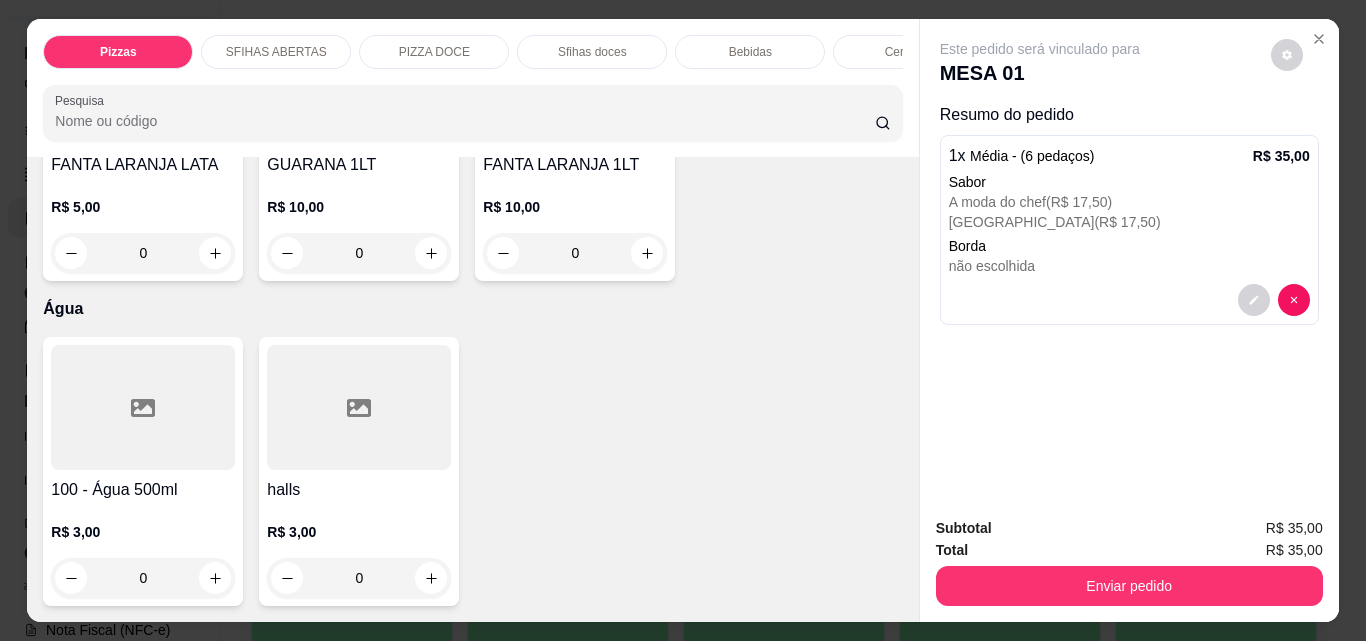 scroll, scrollTop: 7300, scrollLeft: 0, axis: vertical 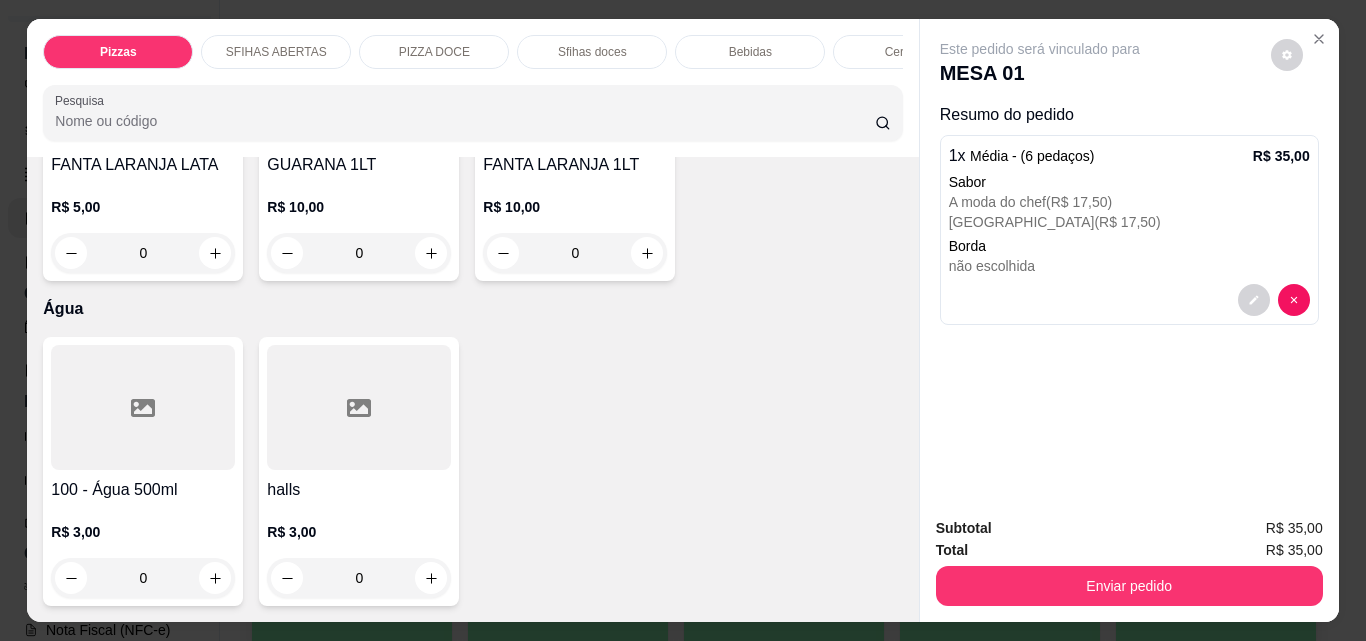 click at bounding box center (431, -32) 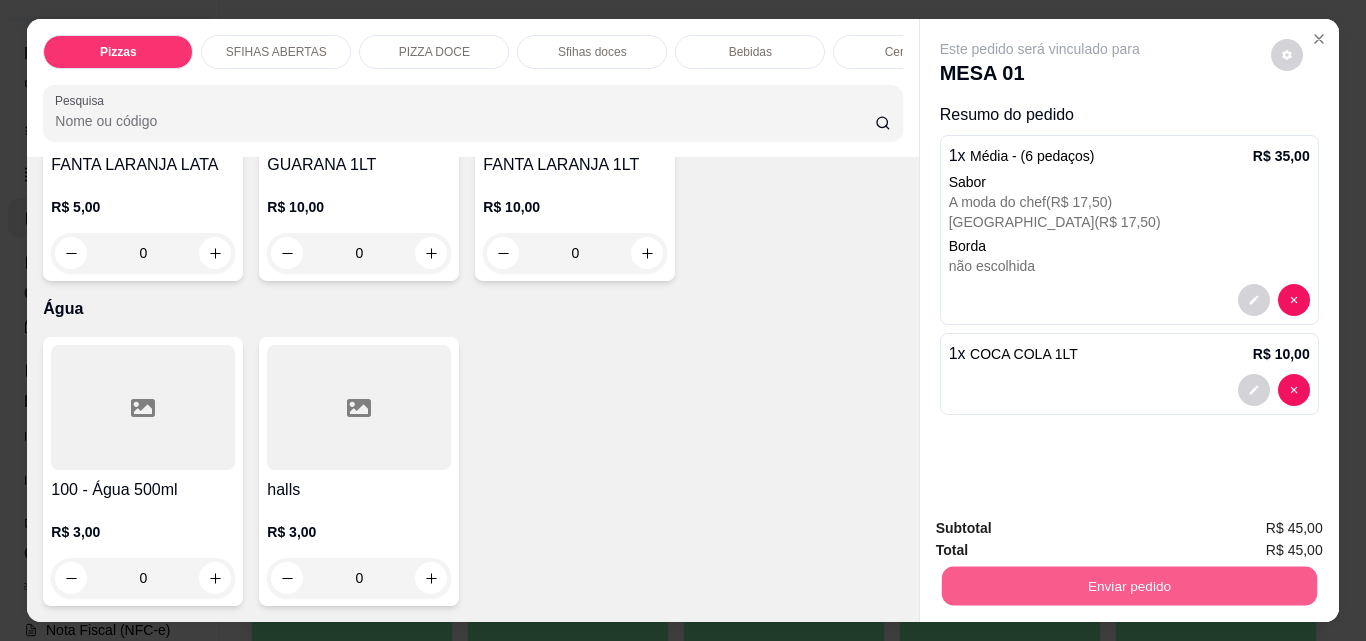 click on "Enviar pedido" at bounding box center (1128, 585) 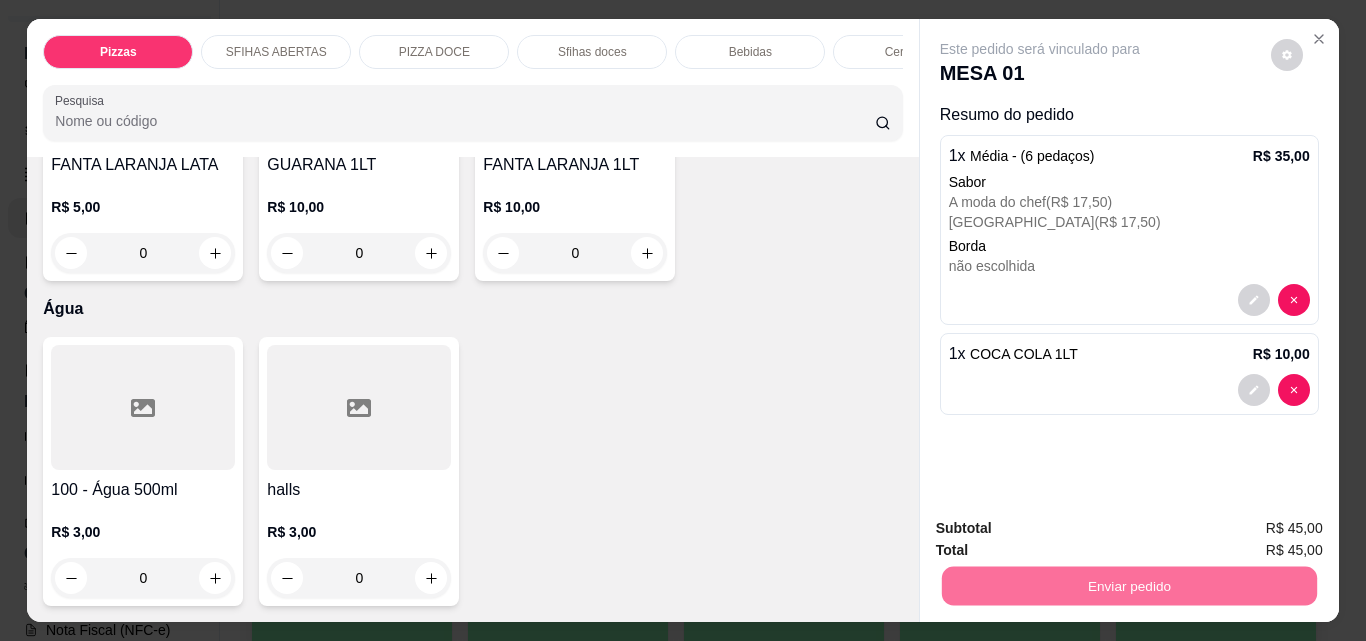 click on "Não registrar e enviar pedido" at bounding box center (1063, 529) 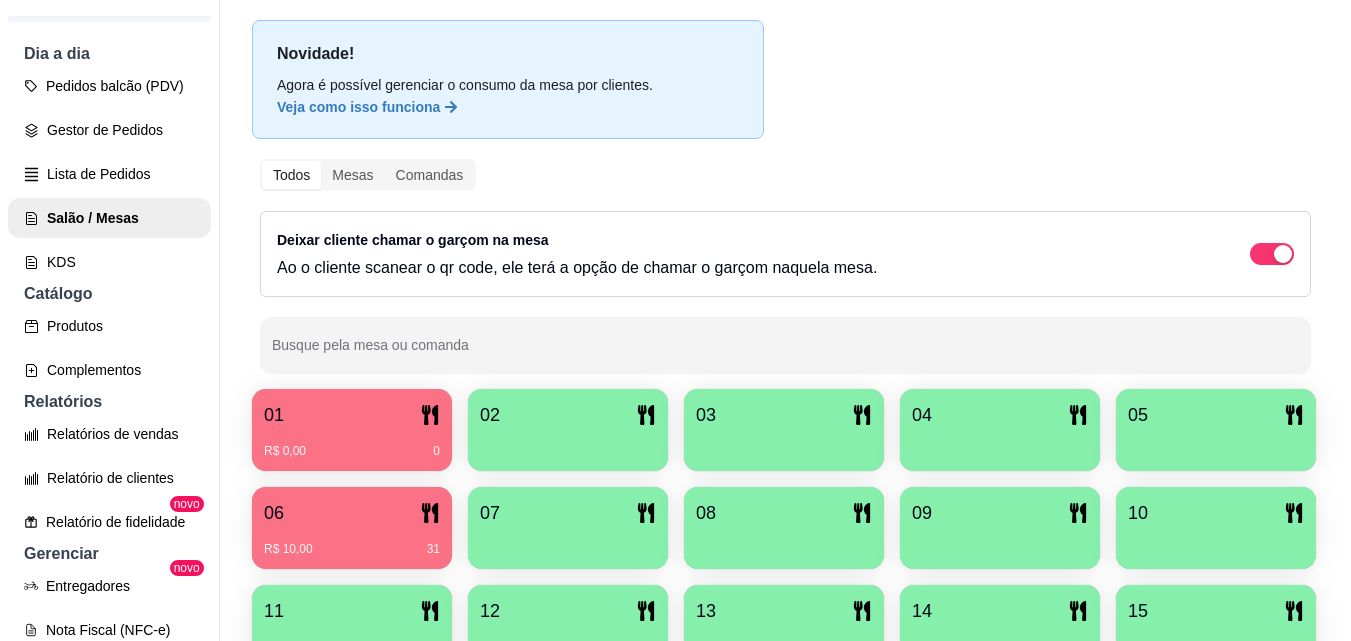 click at bounding box center (784, 444) 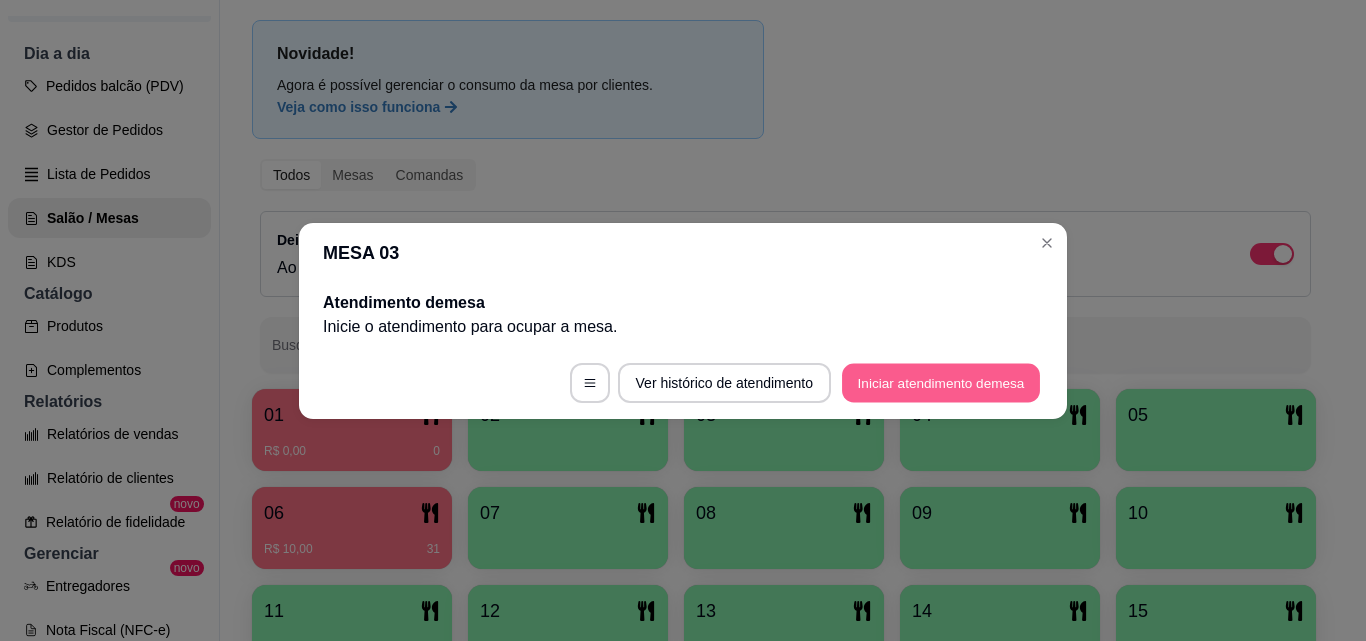 click on "Iniciar atendimento de  mesa" at bounding box center (941, 382) 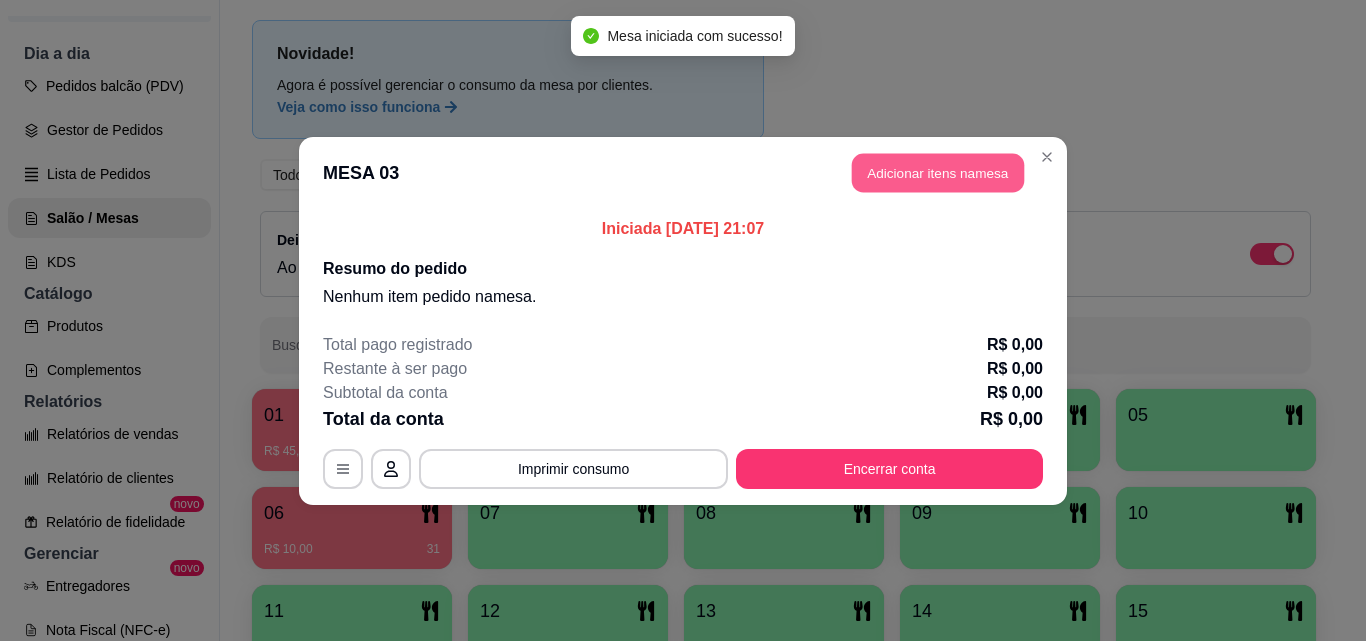 click on "Adicionar itens na  mesa" at bounding box center [938, 172] 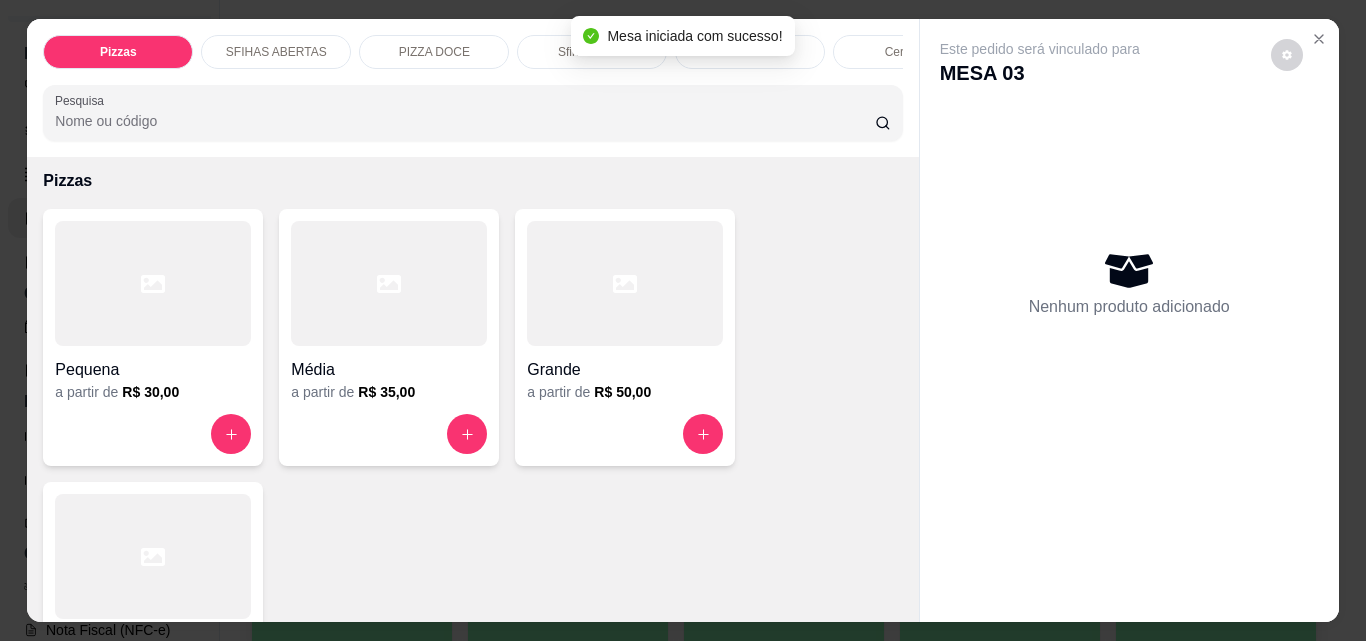 scroll, scrollTop: 100, scrollLeft: 0, axis: vertical 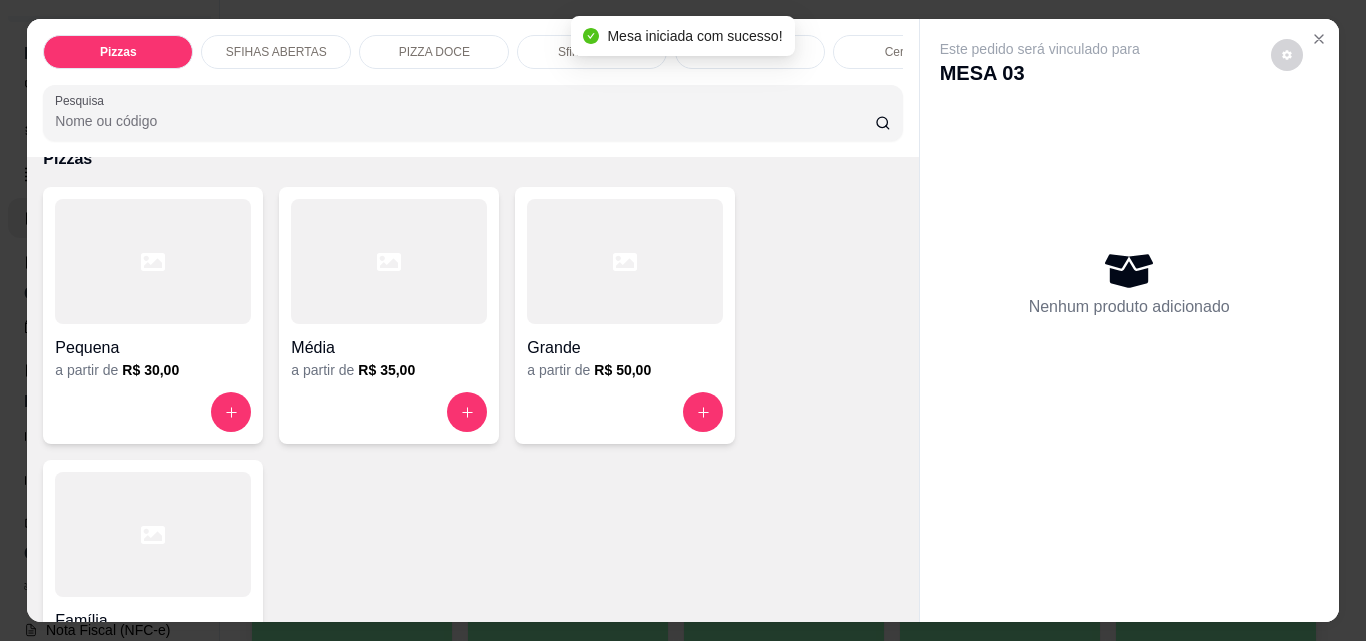 click on "Pequena  a partir de     R$ 30,00 Média  a partir de     R$ 35,00 Grande a partir de     R$ 50,00 Família  a partir de     R$ 70,00" at bounding box center (472, 452) 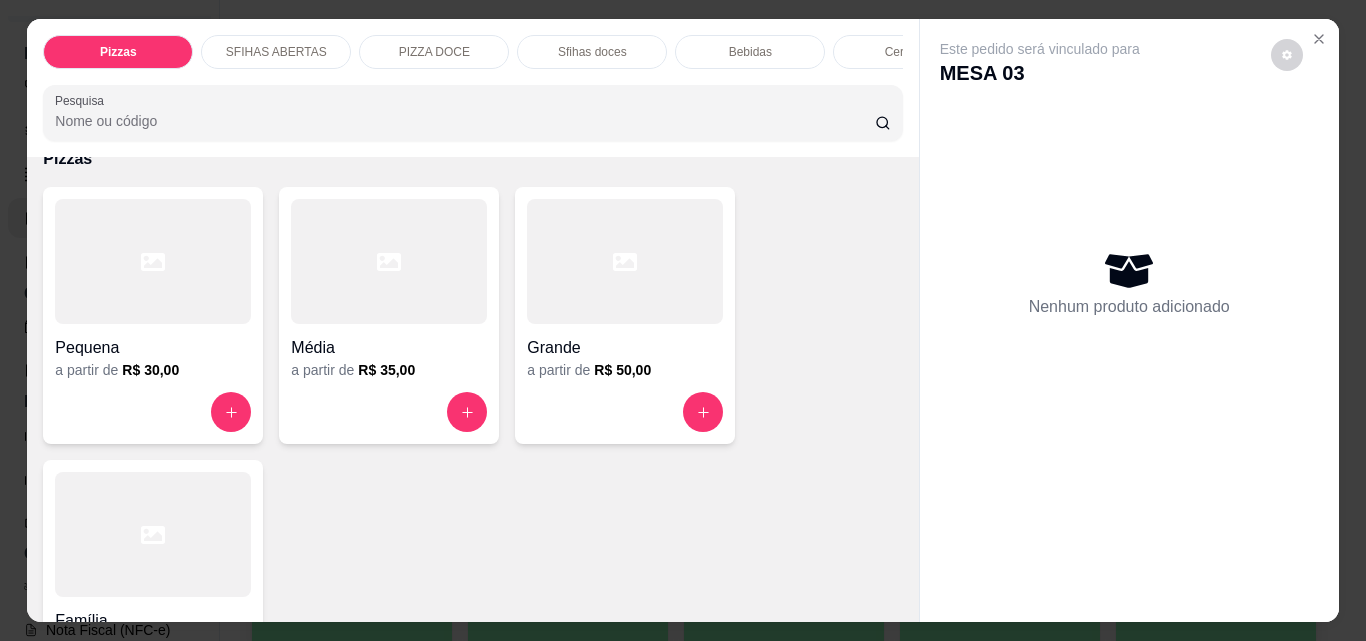 click at bounding box center [389, 412] 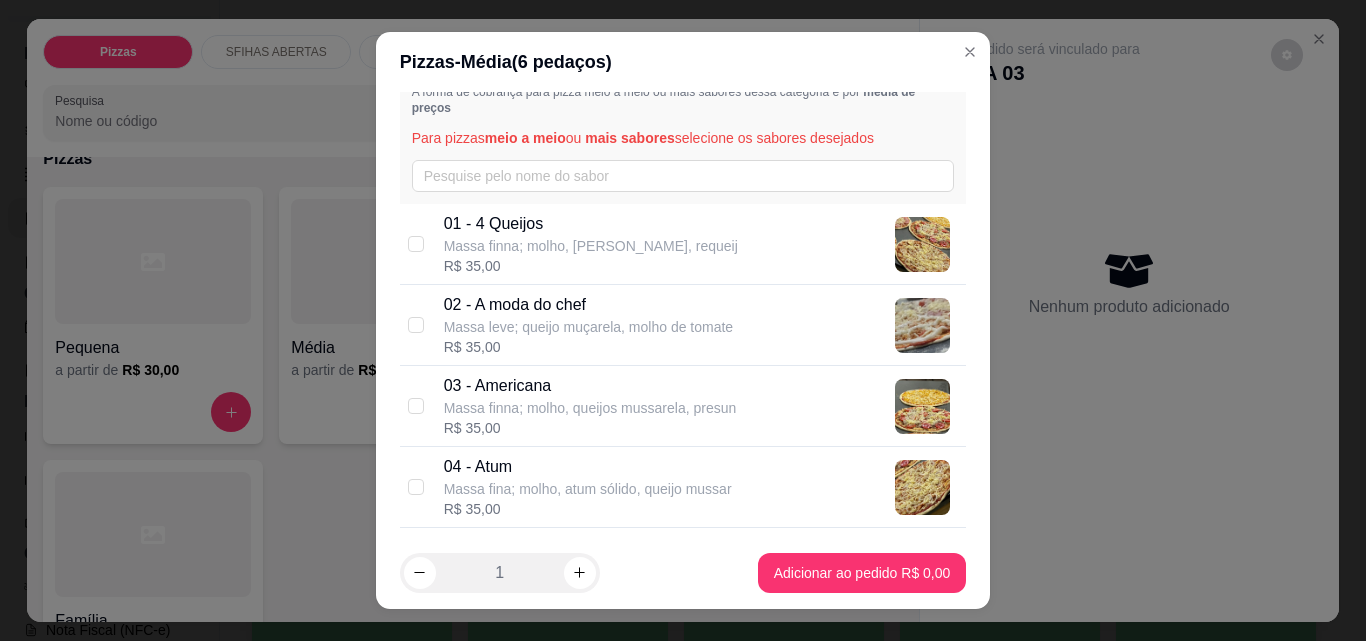 scroll, scrollTop: 100, scrollLeft: 0, axis: vertical 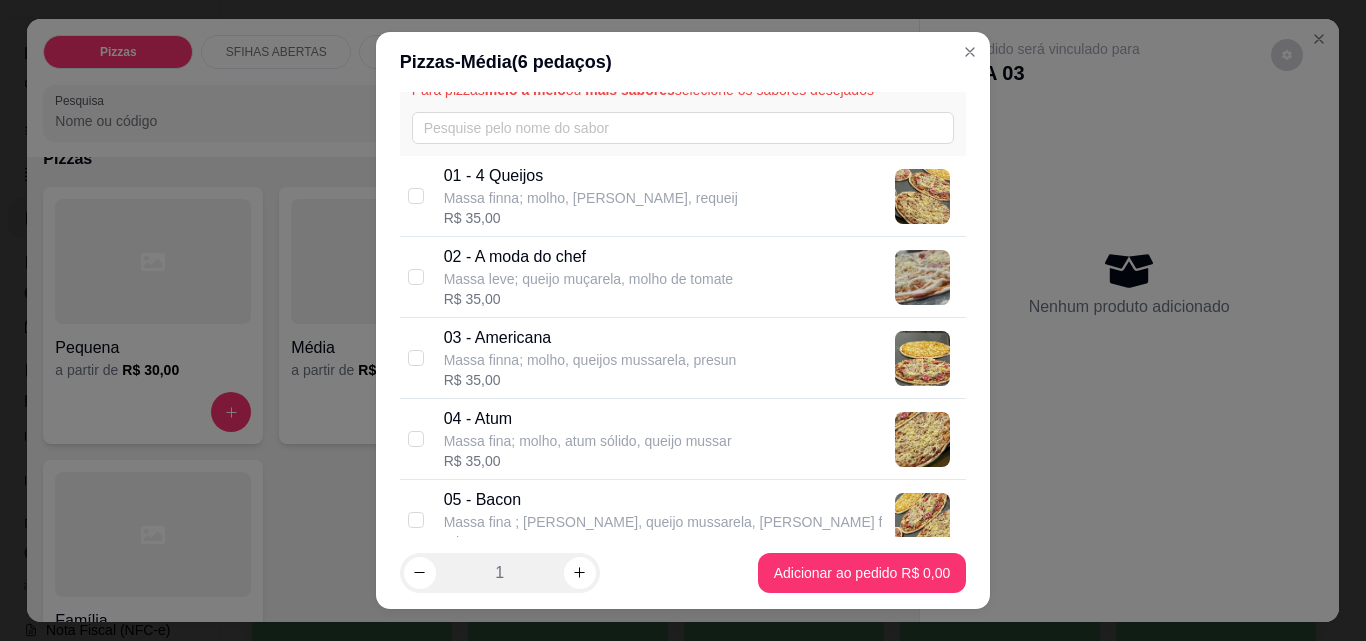 click at bounding box center [416, 277] 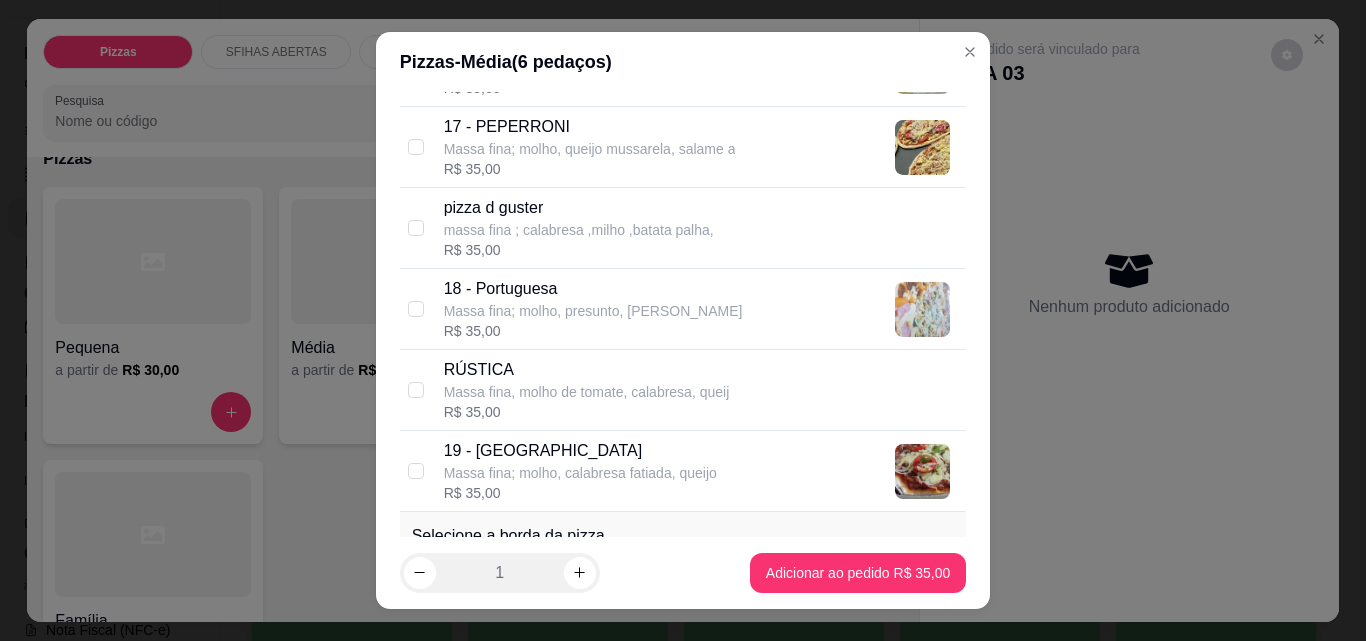 scroll, scrollTop: 1700, scrollLeft: 0, axis: vertical 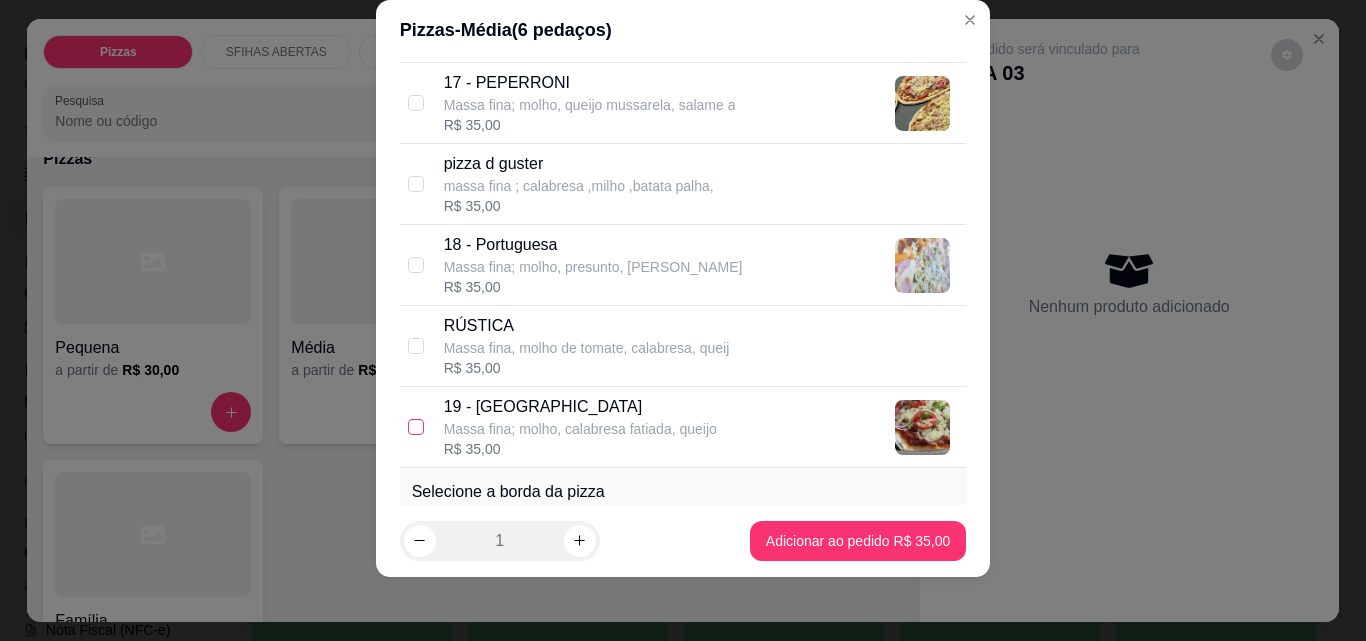 click at bounding box center [416, 427] 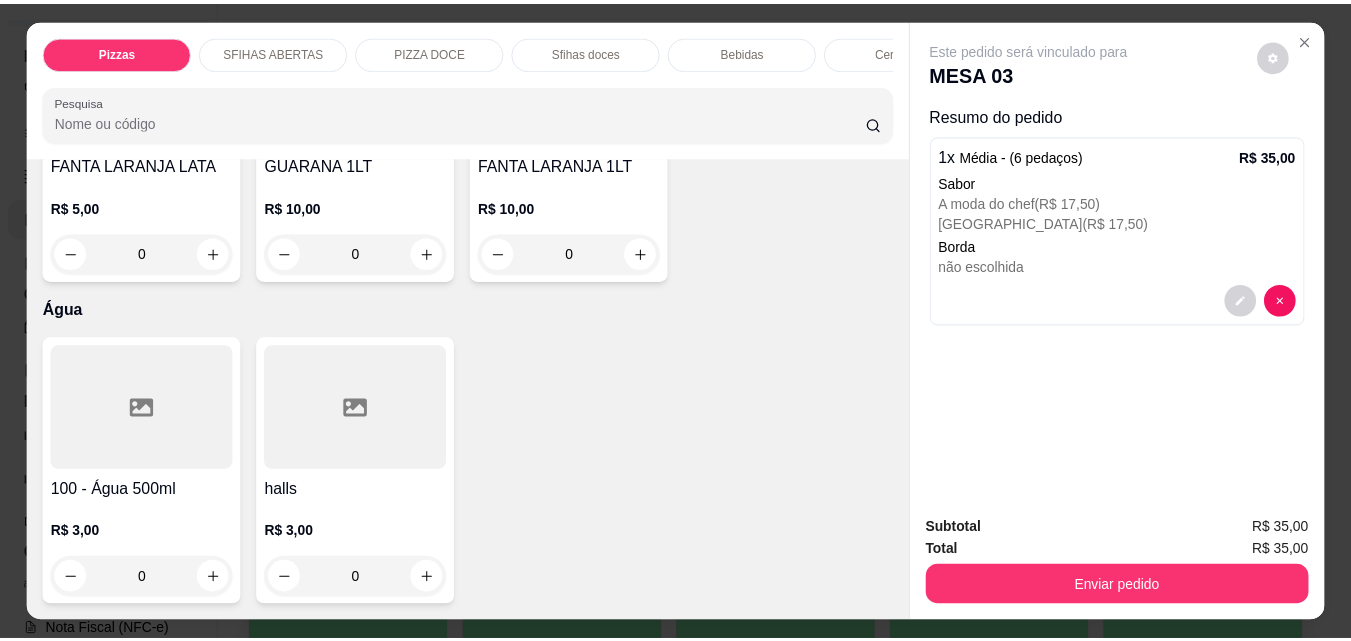 scroll, scrollTop: 7800, scrollLeft: 0, axis: vertical 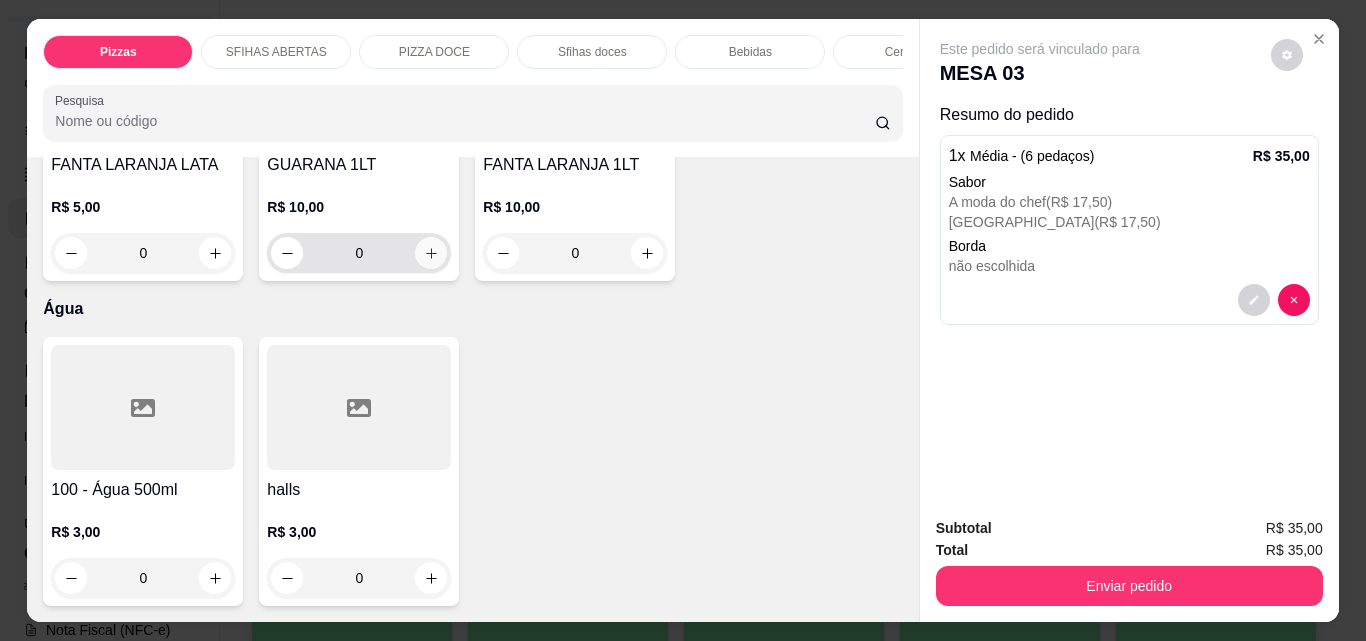 click 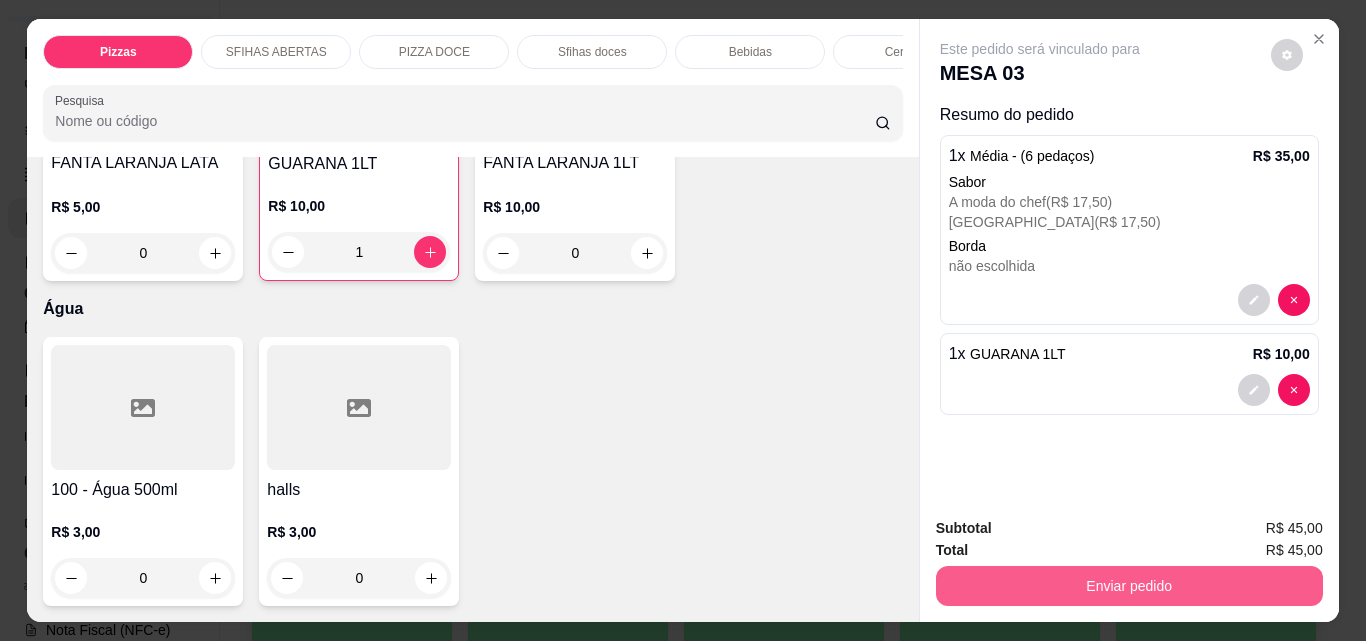click on "Enviar pedido" at bounding box center (1129, 586) 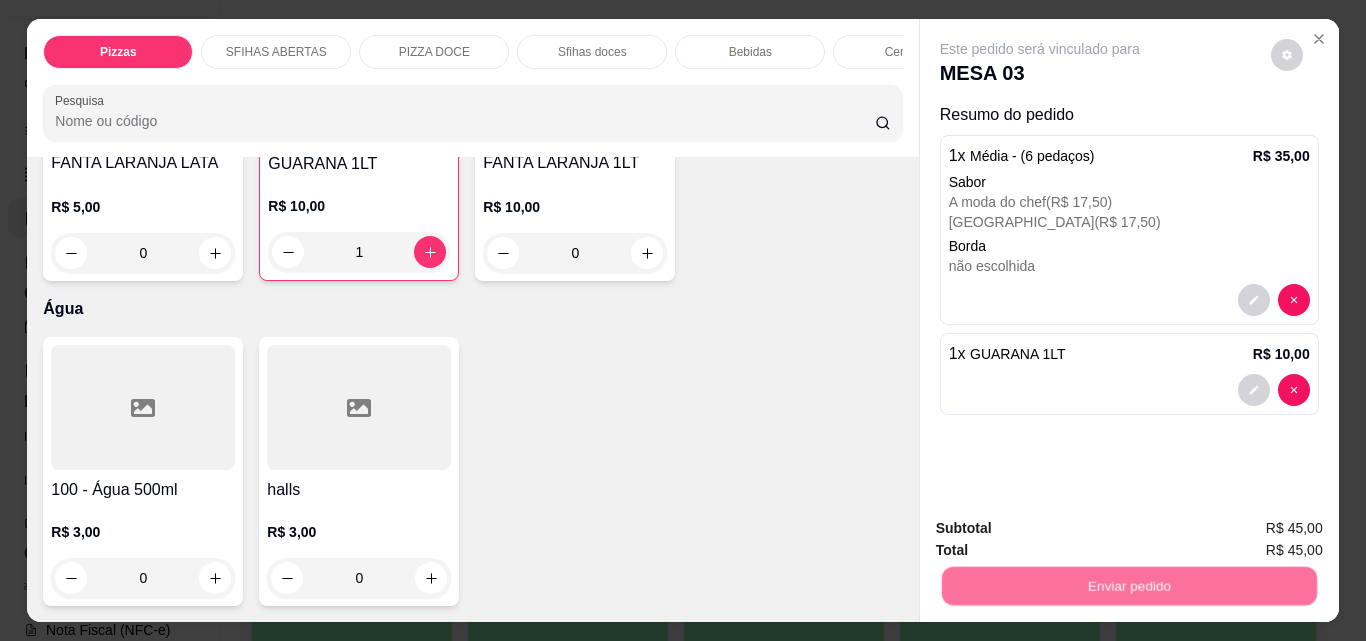 click on "Não registrar e enviar pedido" at bounding box center (1063, 529) 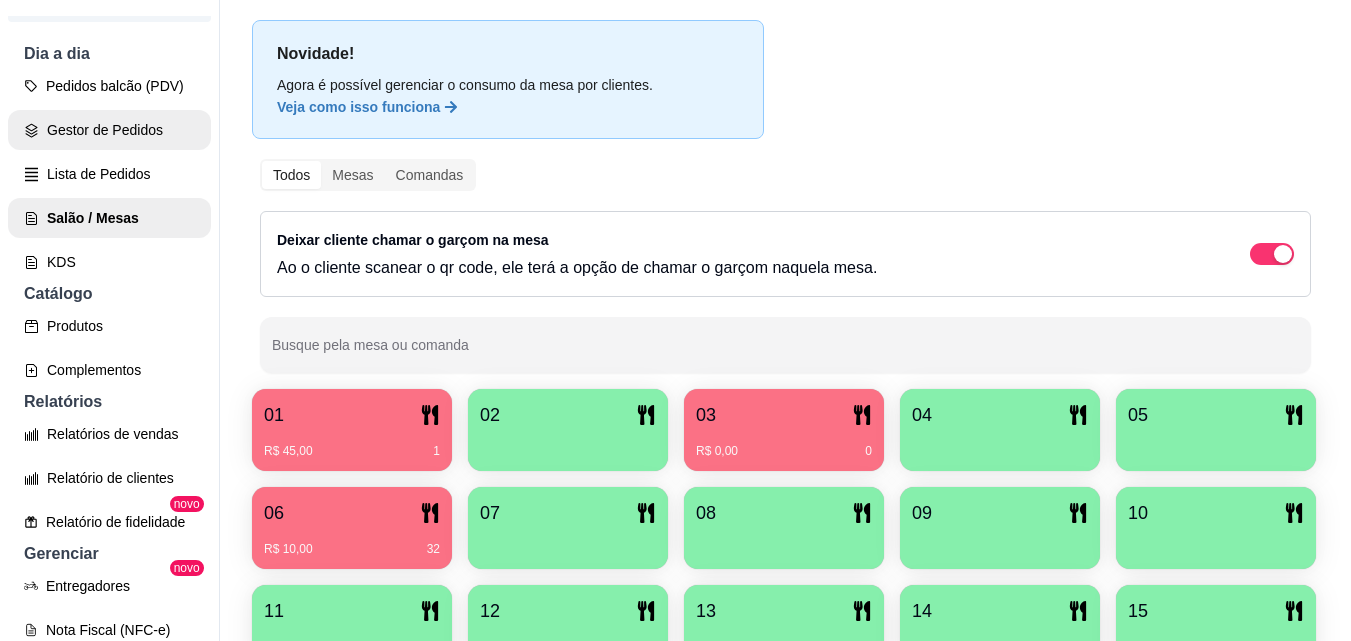 click on "Gestor de Pedidos" at bounding box center [109, 130] 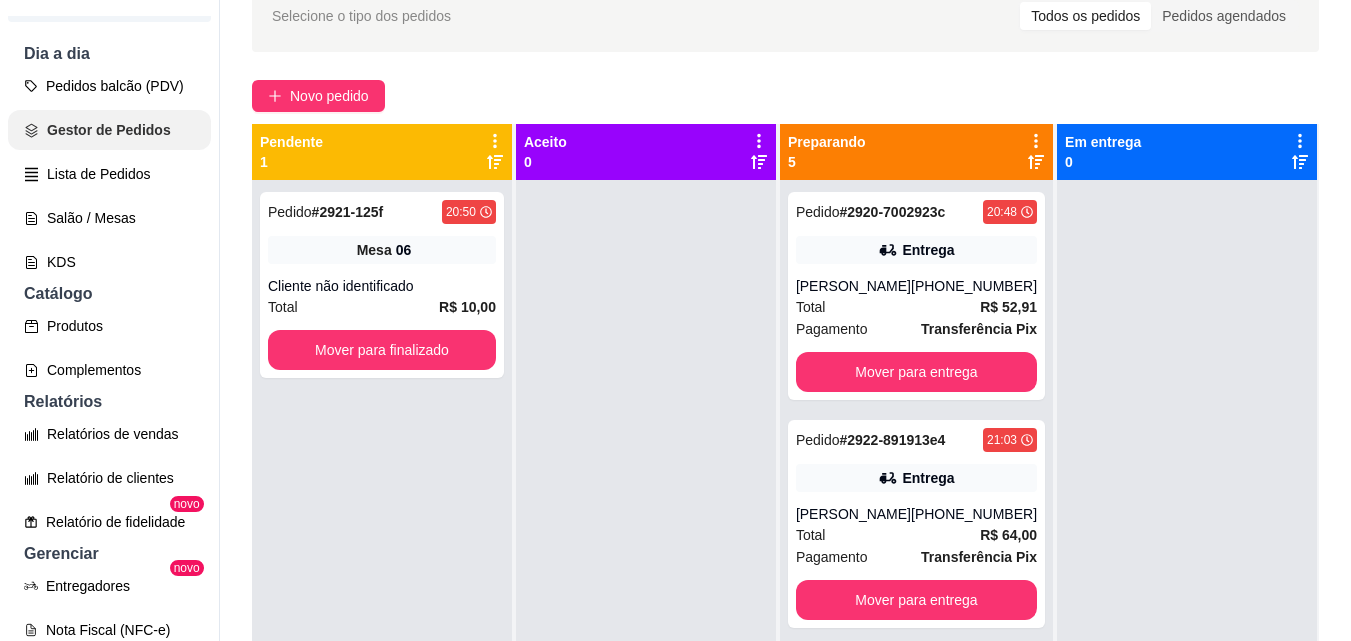 scroll, scrollTop: 0, scrollLeft: 0, axis: both 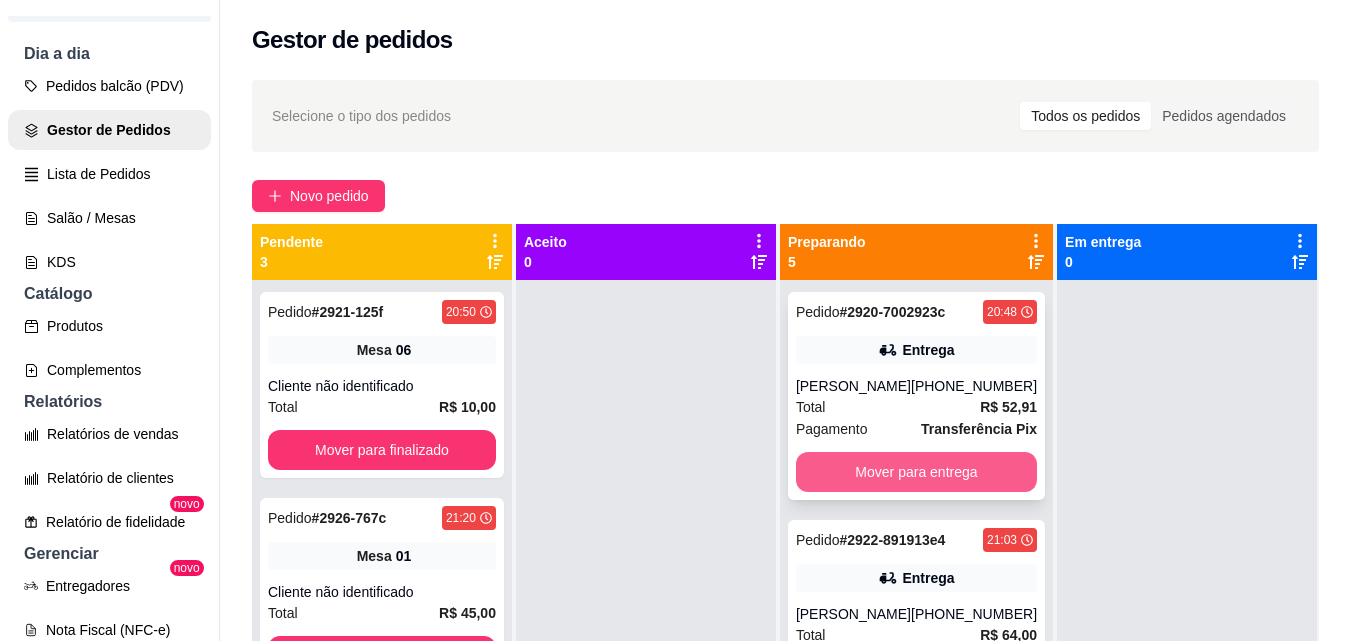 click on "Mover para entrega" at bounding box center [916, 472] 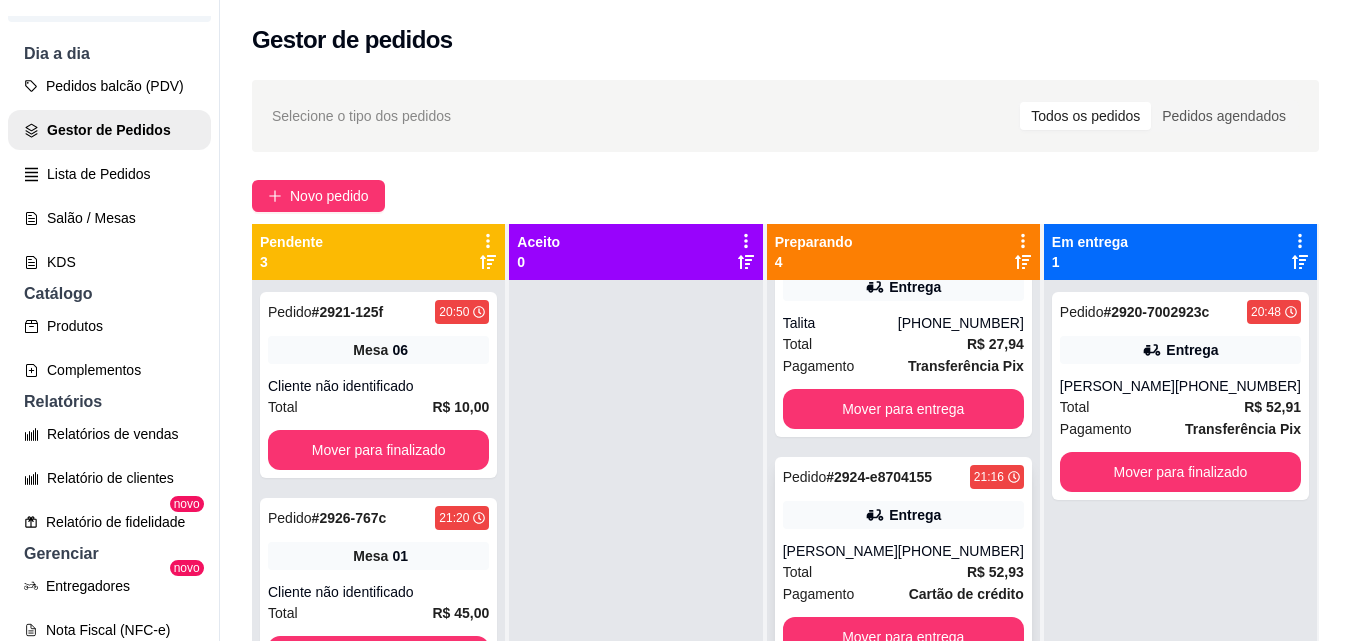 scroll, scrollTop: 311, scrollLeft: 0, axis: vertical 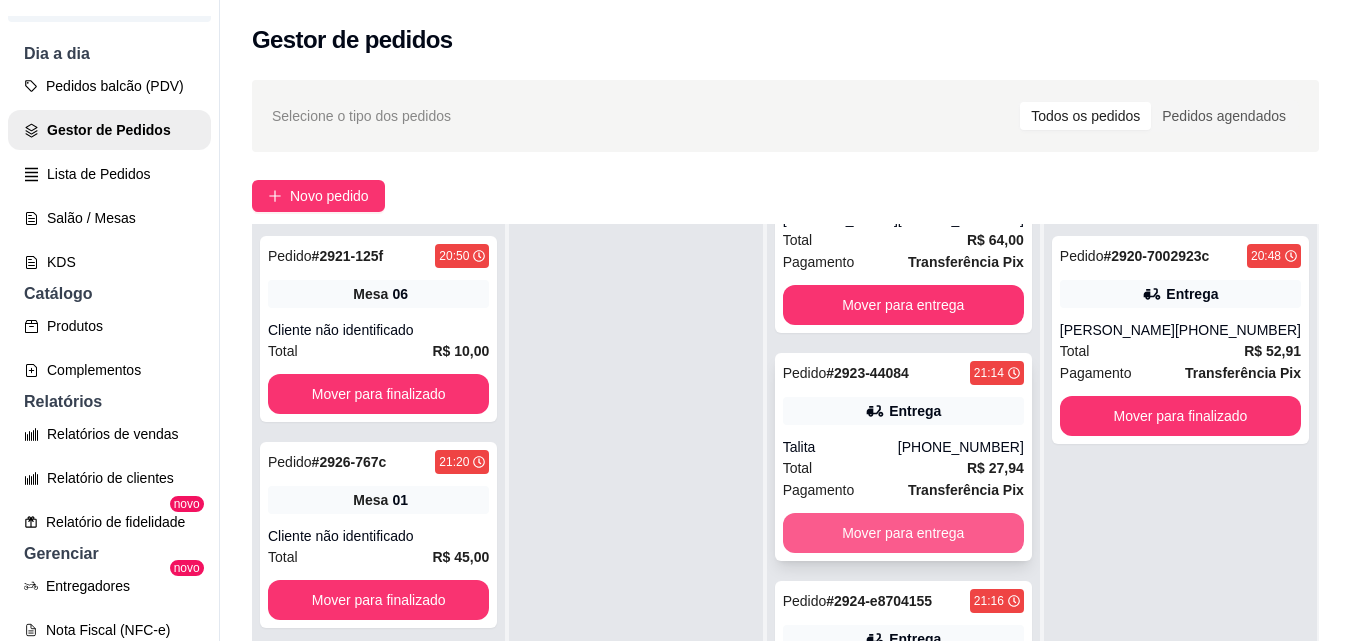 click on "Mover para entrega" at bounding box center [903, 533] 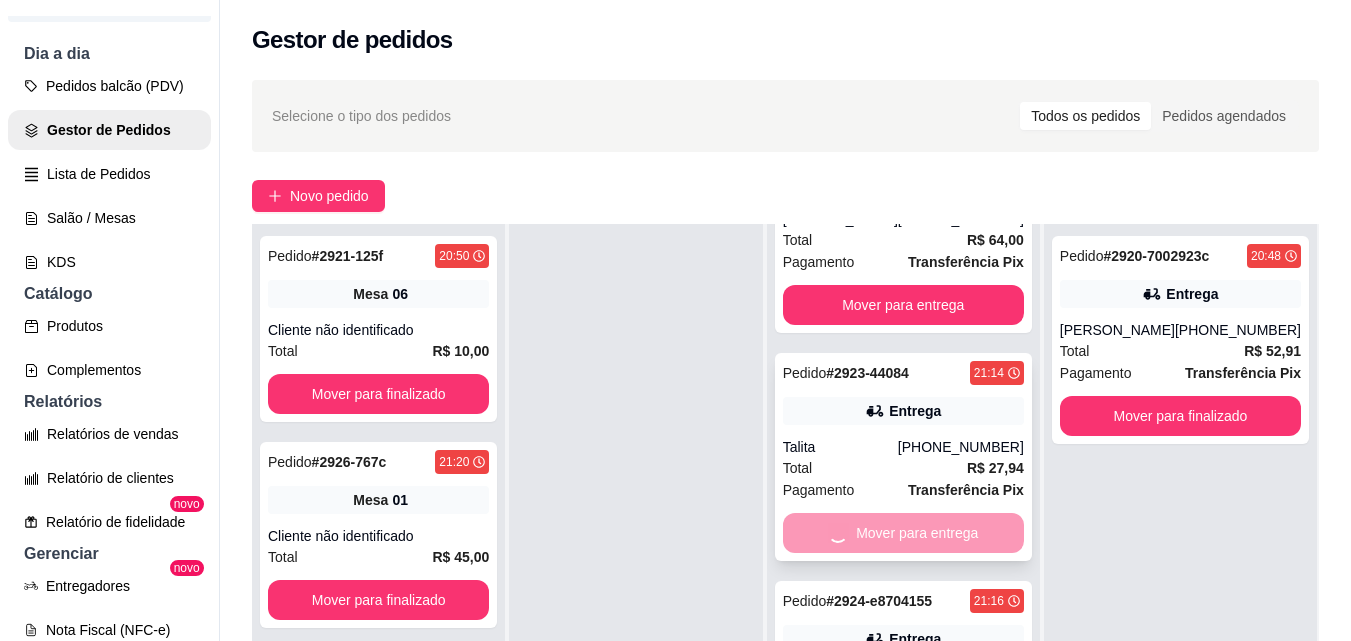 scroll, scrollTop: 83, scrollLeft: 0, axis: vertical 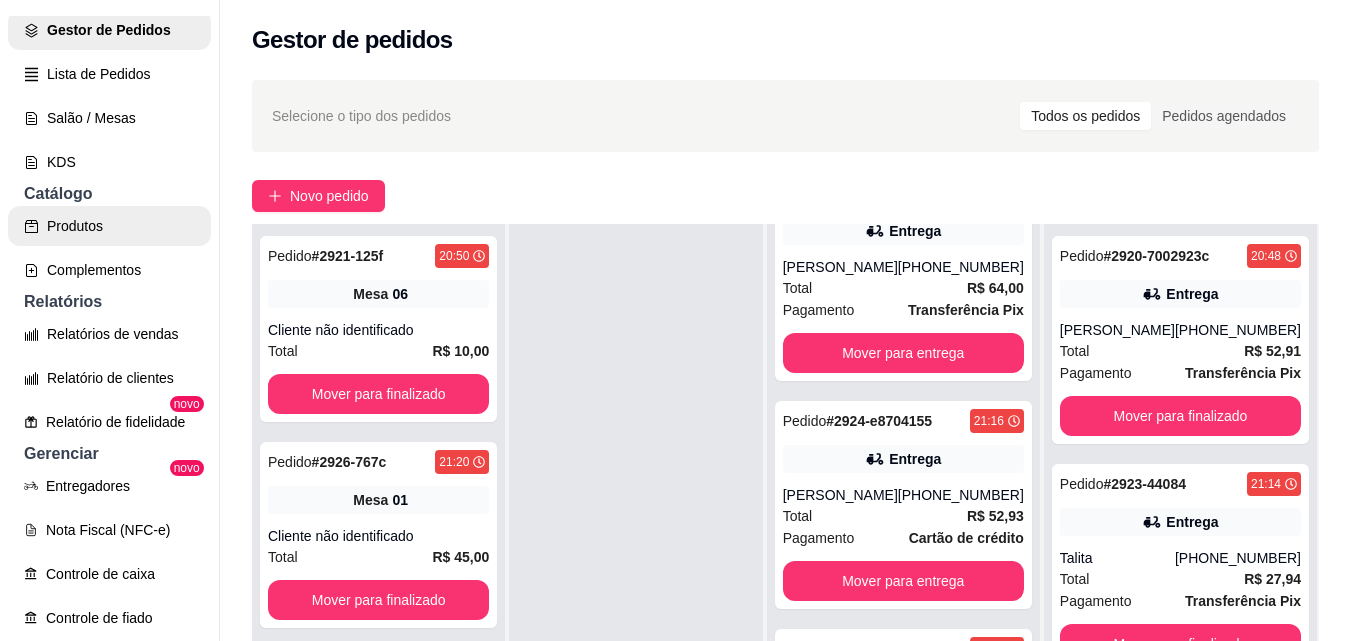 click on "Produtos" at bounding box center (109, 226) 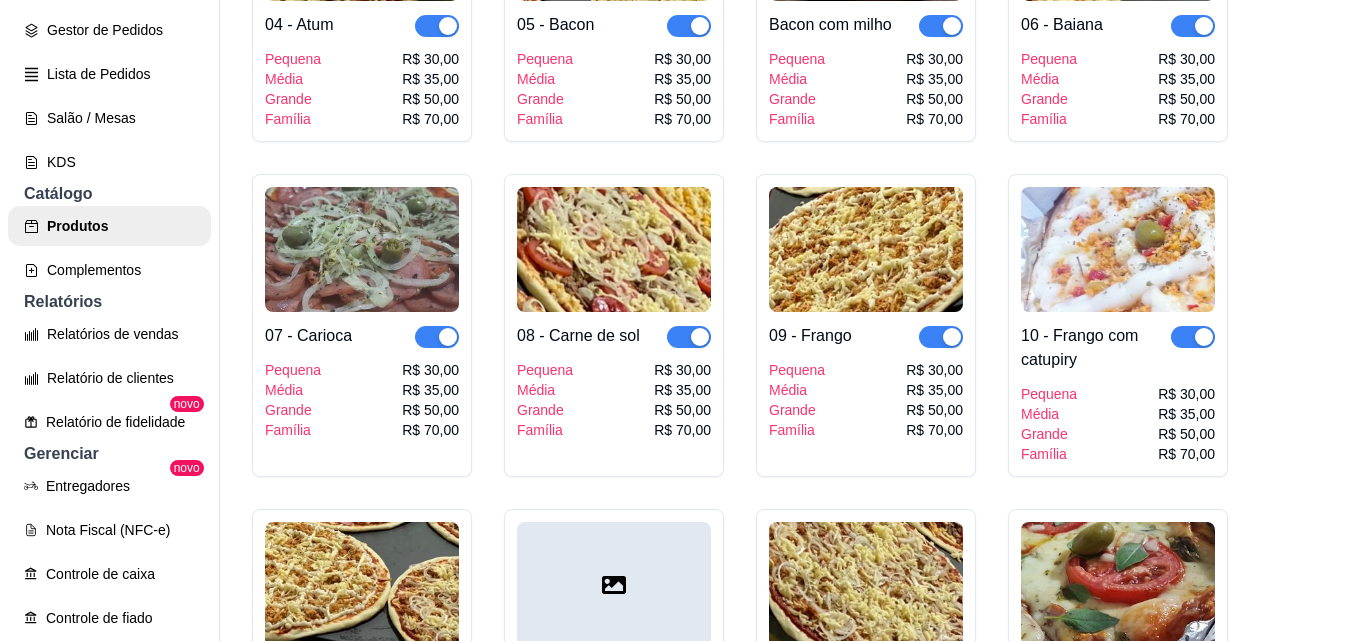 scroll, scrollTop: 800, scrollLeft: 0, axis: vertical 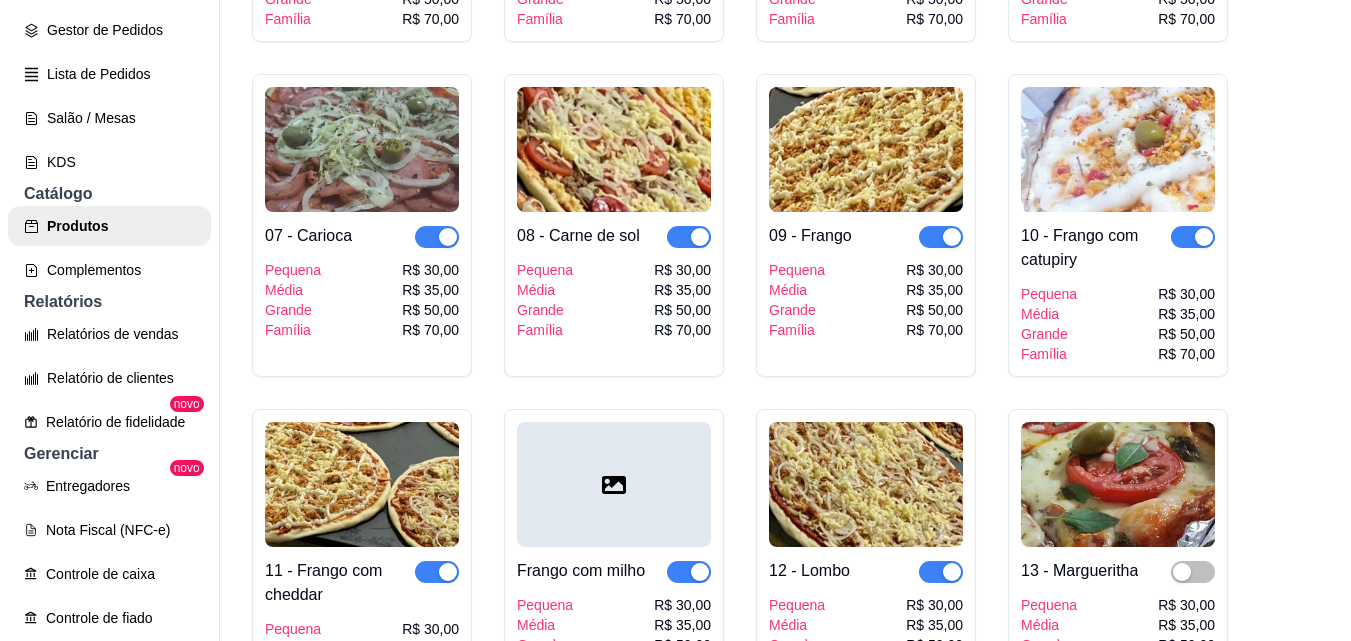 click at bounding box center [941, 237] 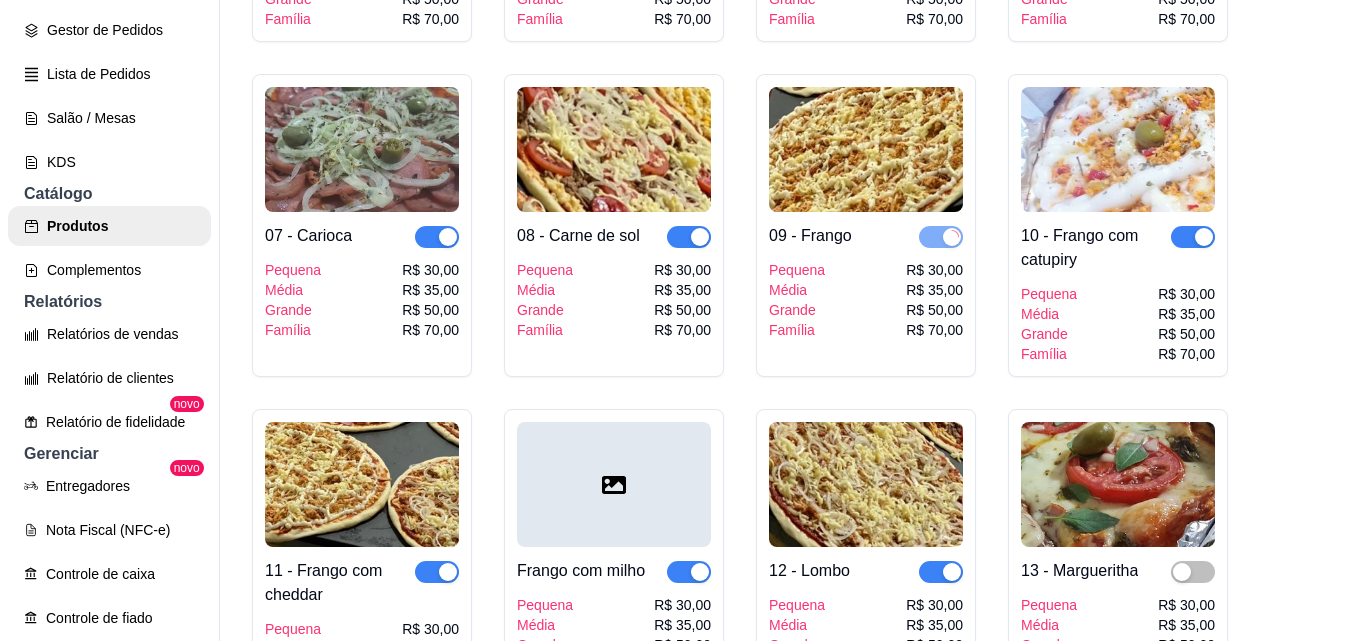 click at bounding box center [1193, 237] 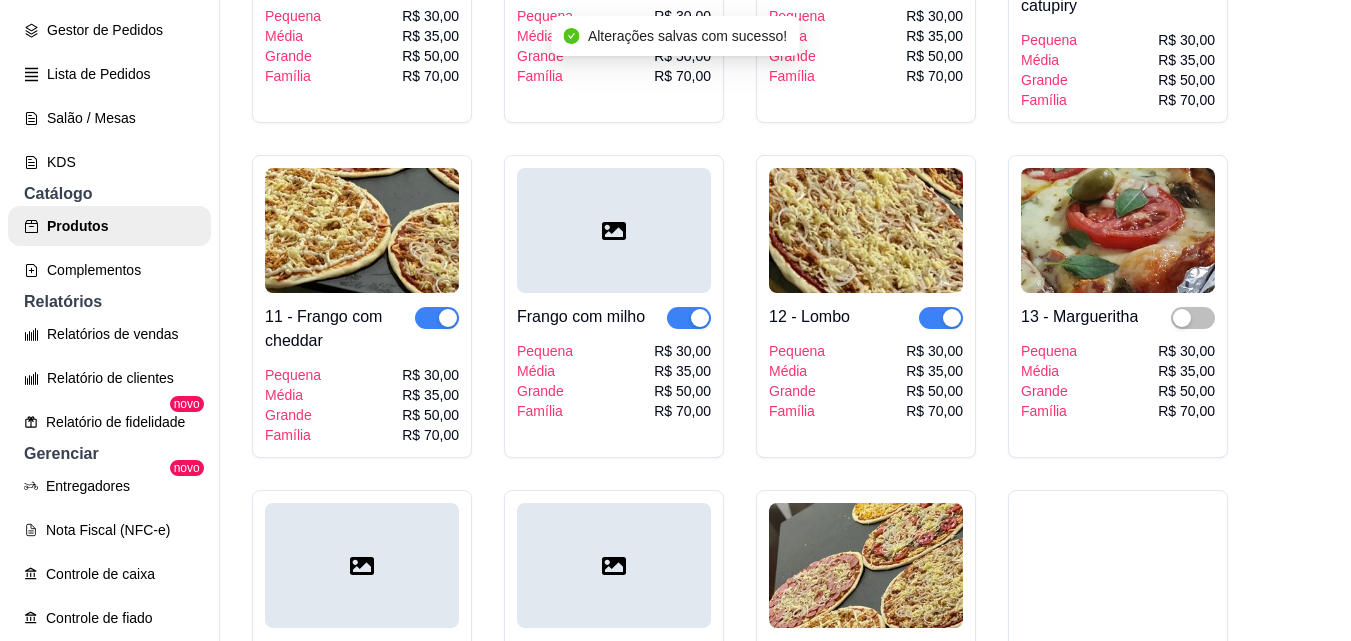 scroll, scrollTop: 1100, scrollLeft: 0, axis: vertical 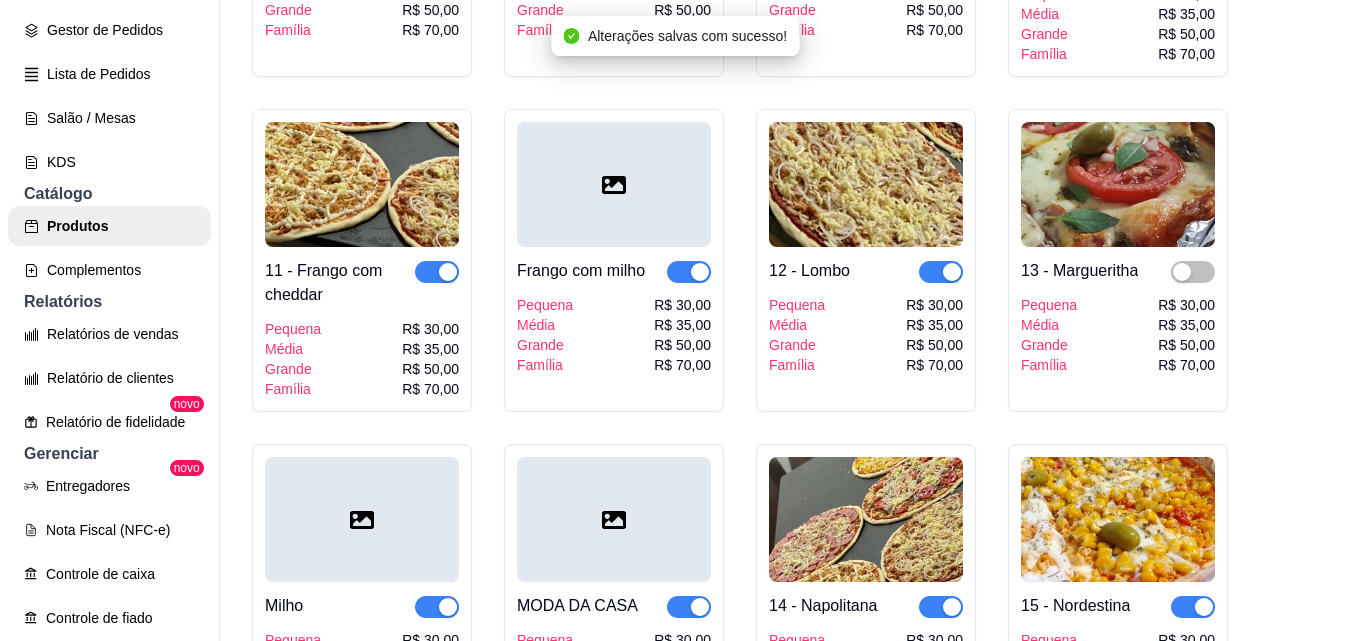 click at bounding box center (437, 272) 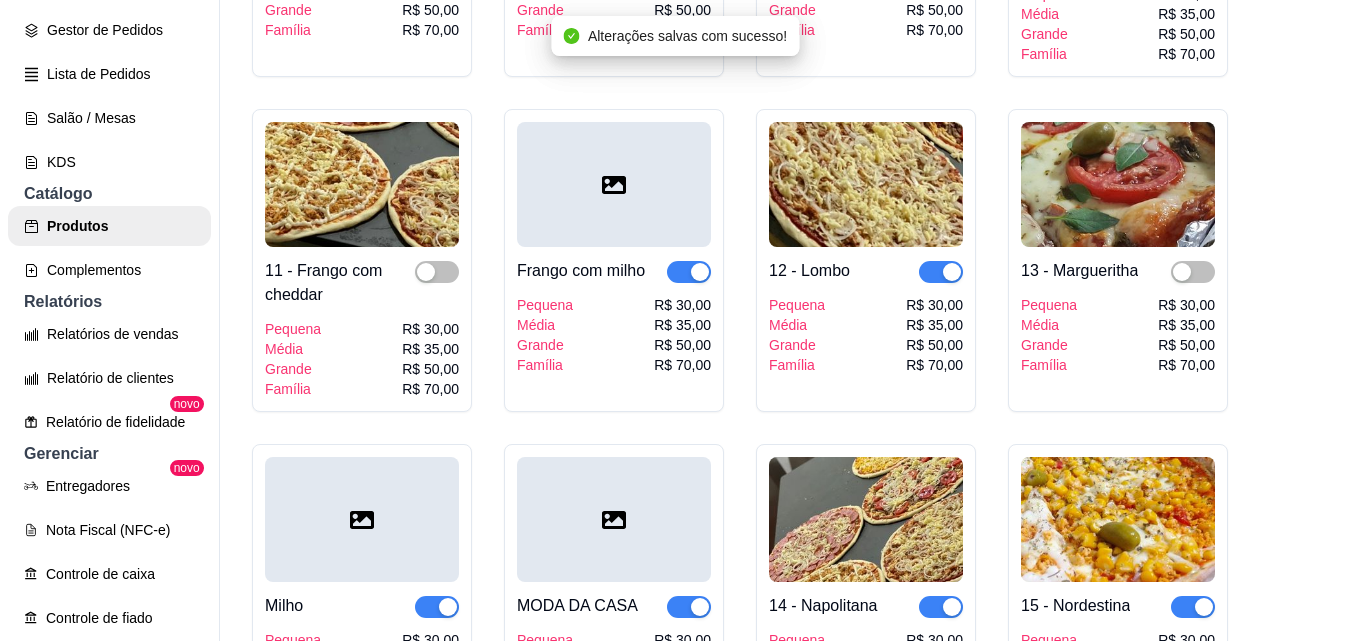 click at bounding box center (689, 272) 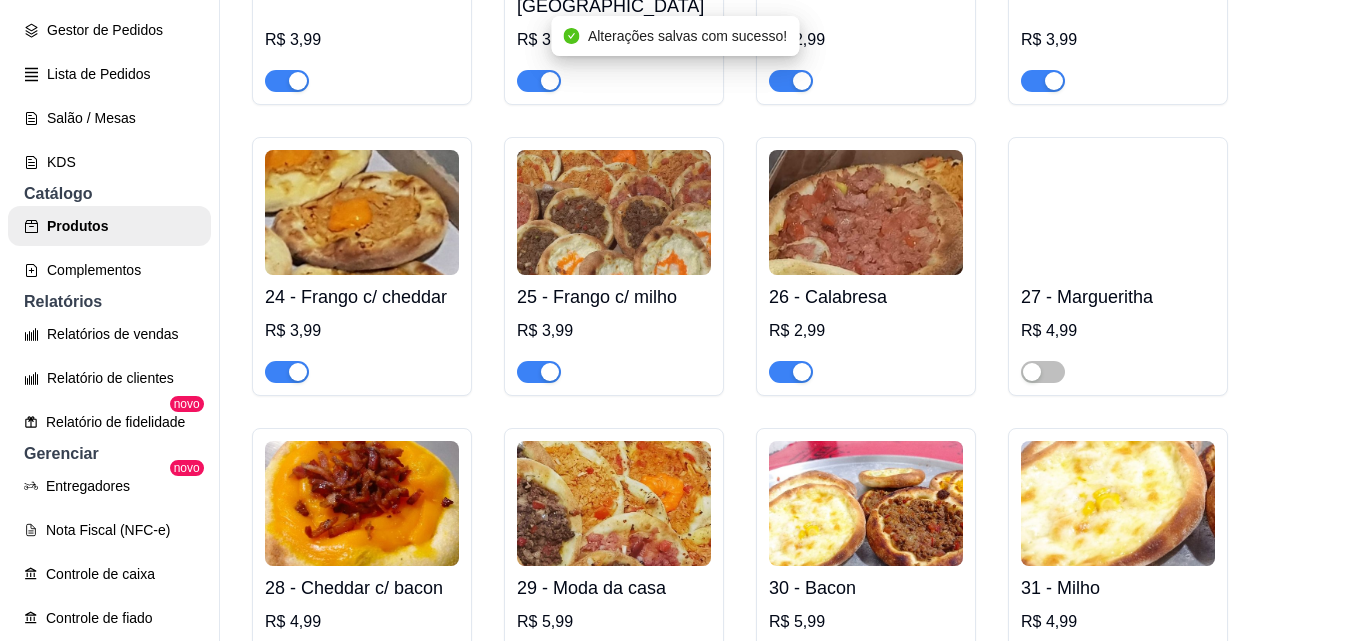 scroll, scrollTop: 2800, scrollLeft: 0, axis: vertical 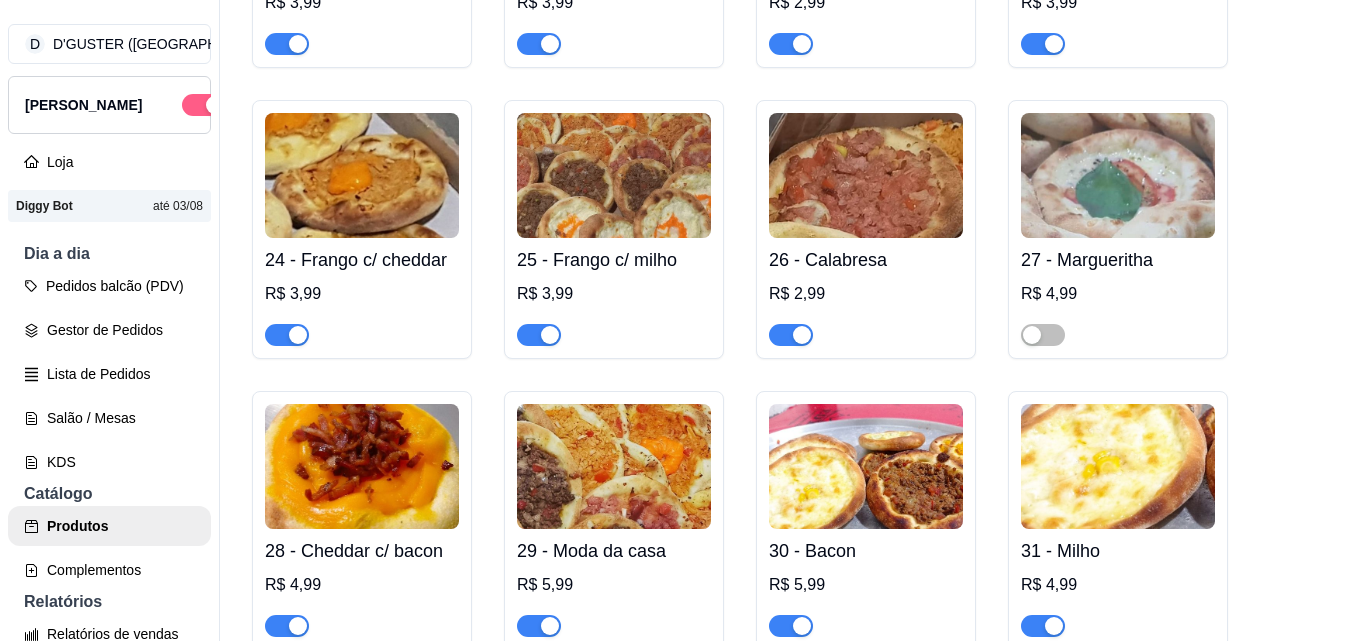 click at bounding box center [204, 105] 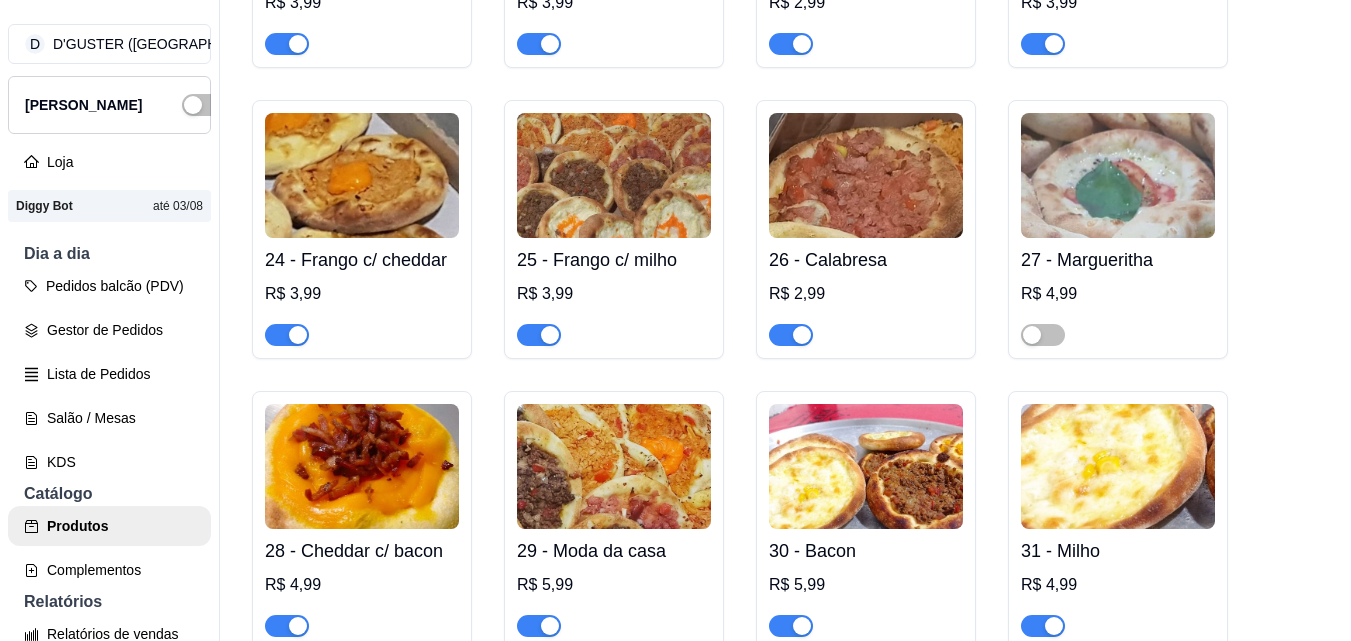 click at bounding box center [287, 335] 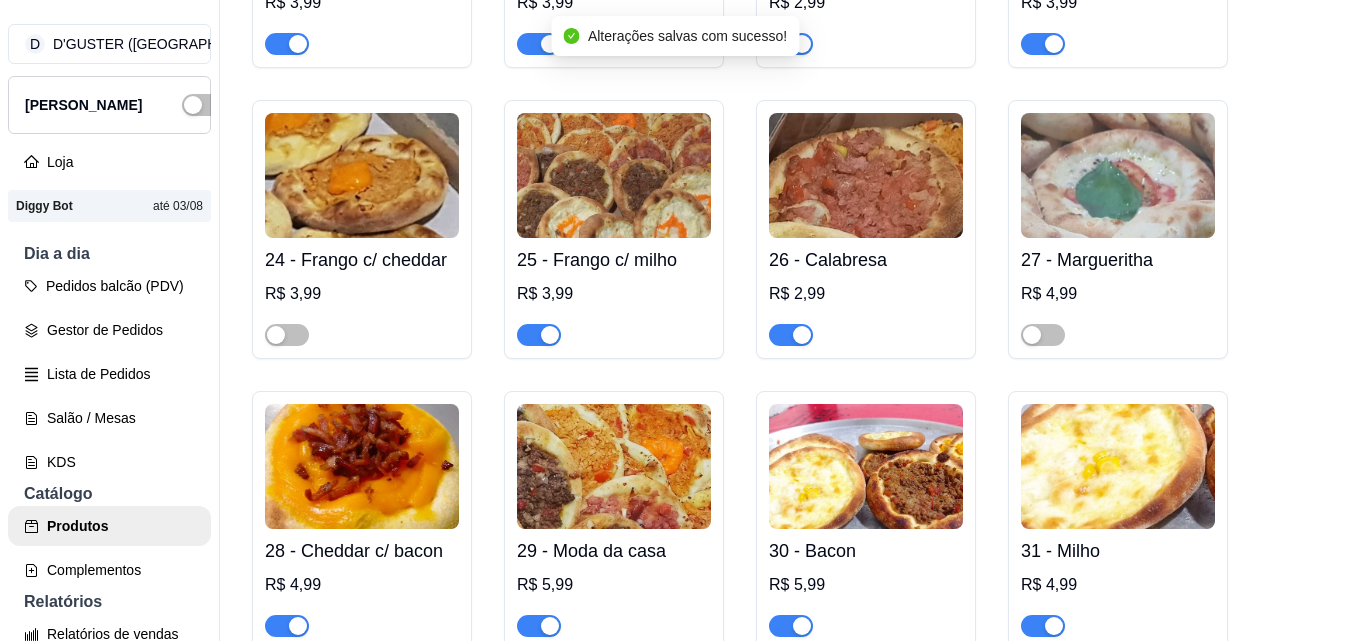 click at bounding box center [539, 335] 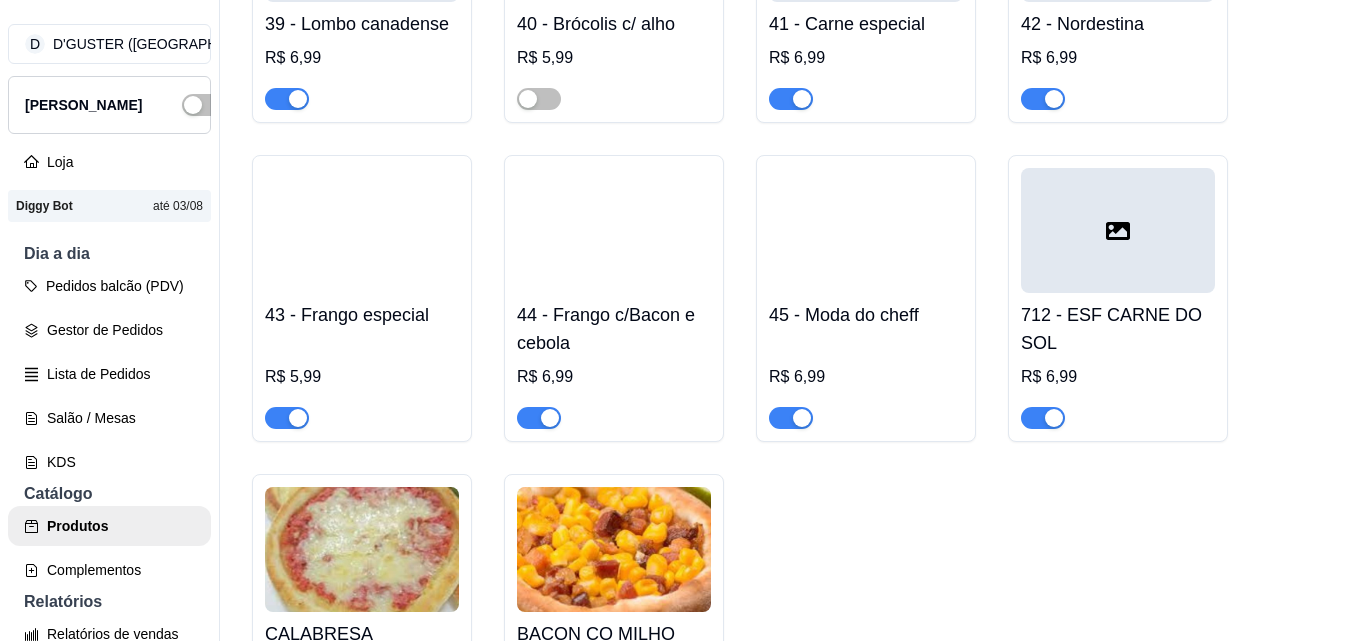 scroll, scrollTop: 4300, scrollLeft: 0, axis: vertical 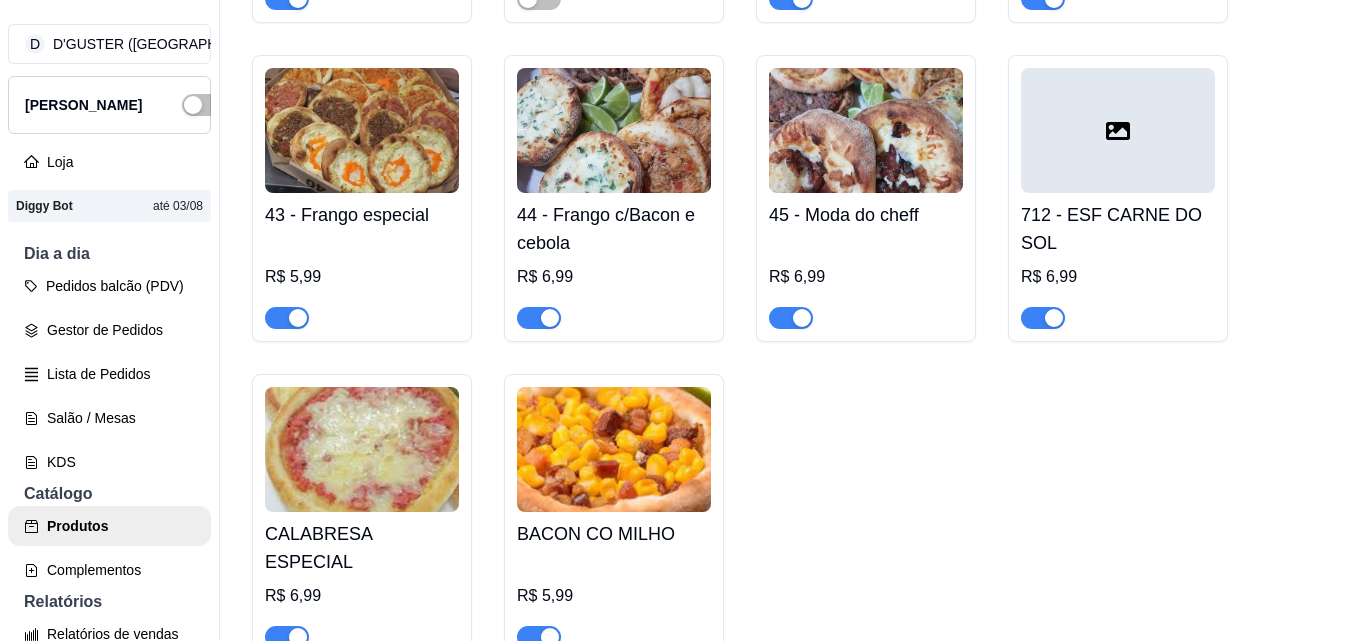 click at bounding box center [539, 318] 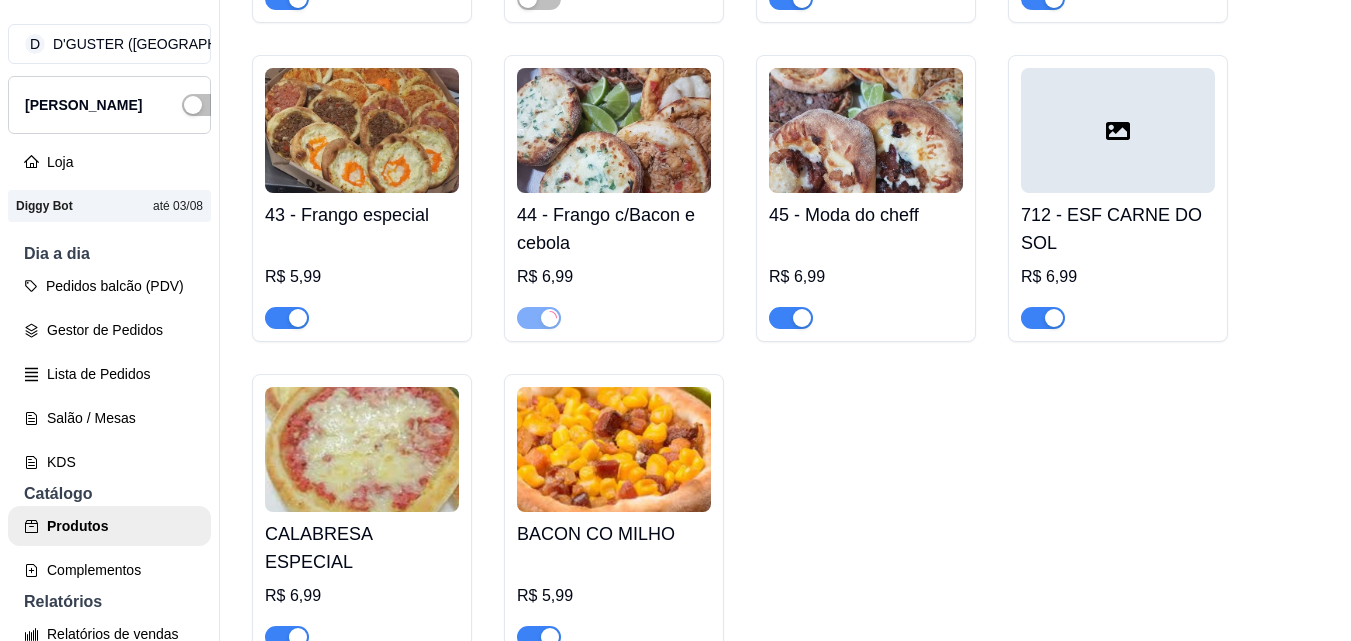 click at bounding box center (287, 318) 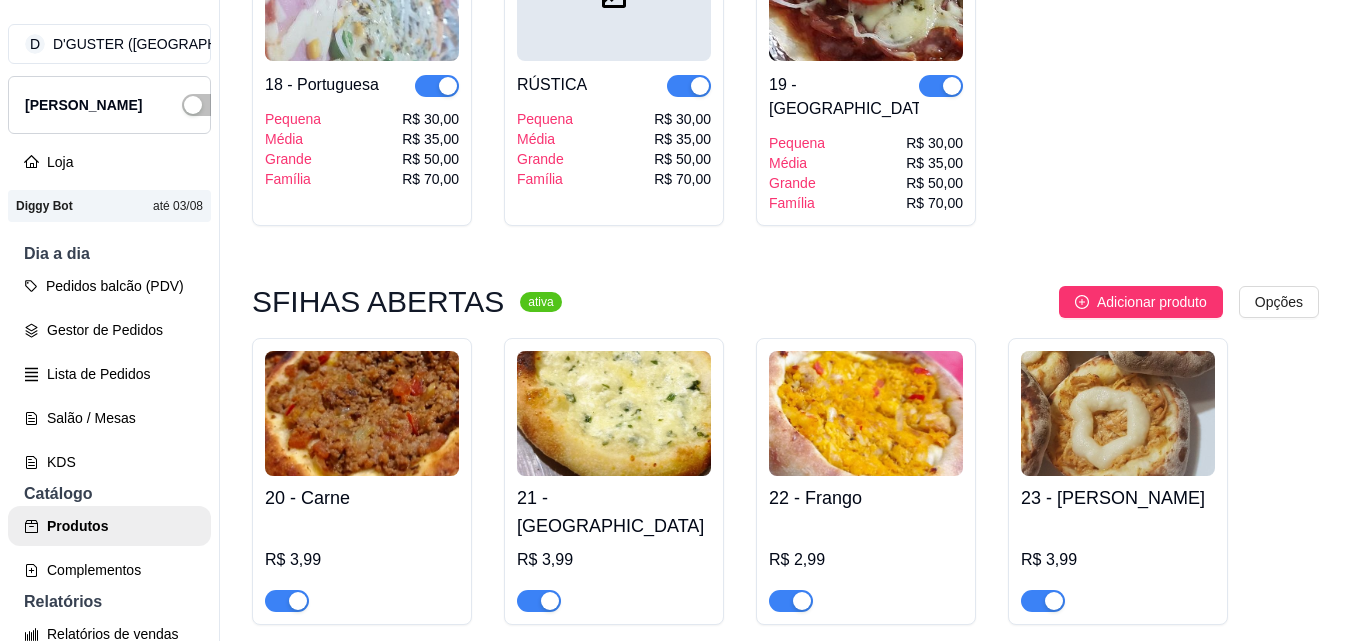 scroll, scrollTop: 2300, scrollLeft: 0, axis: vertical 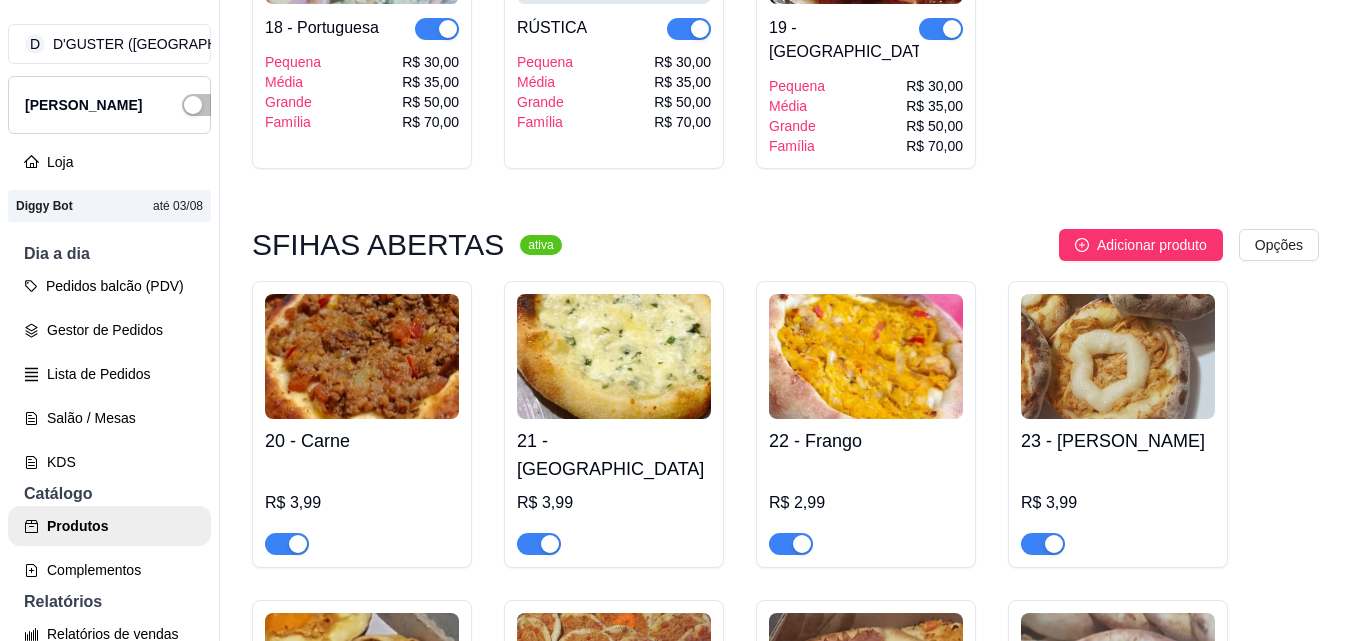 click at bounding box center [791, 544] 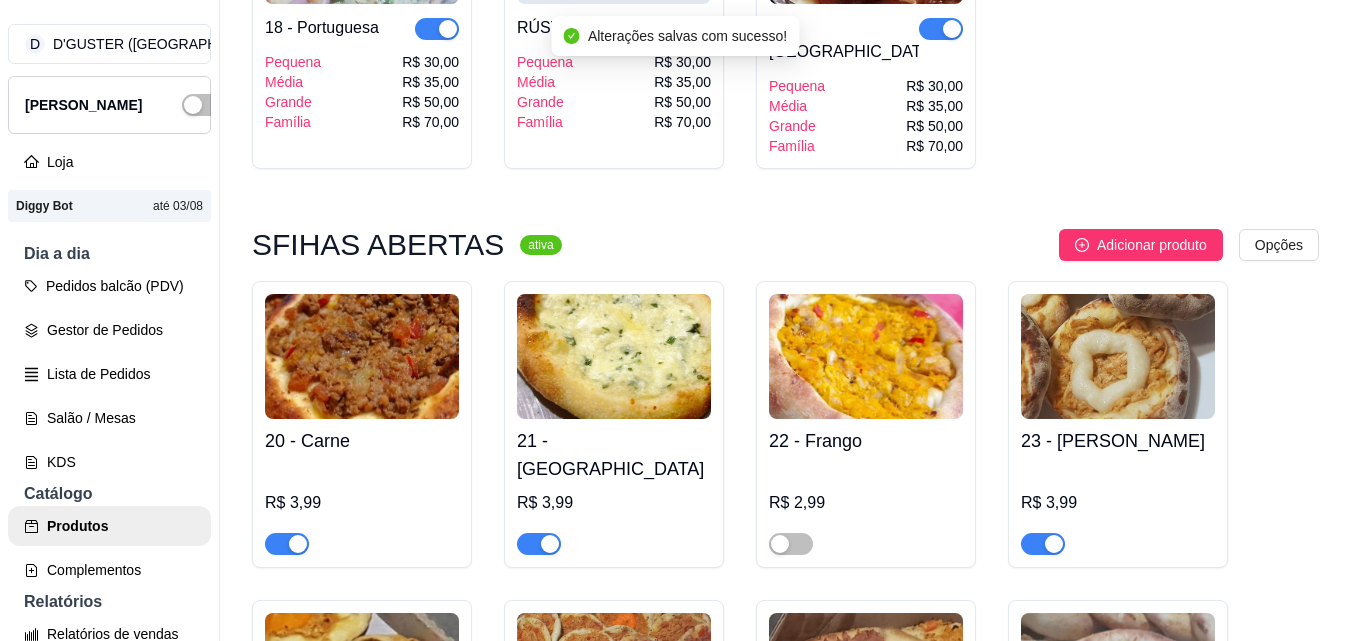 click at bounding box center (1043, 544) 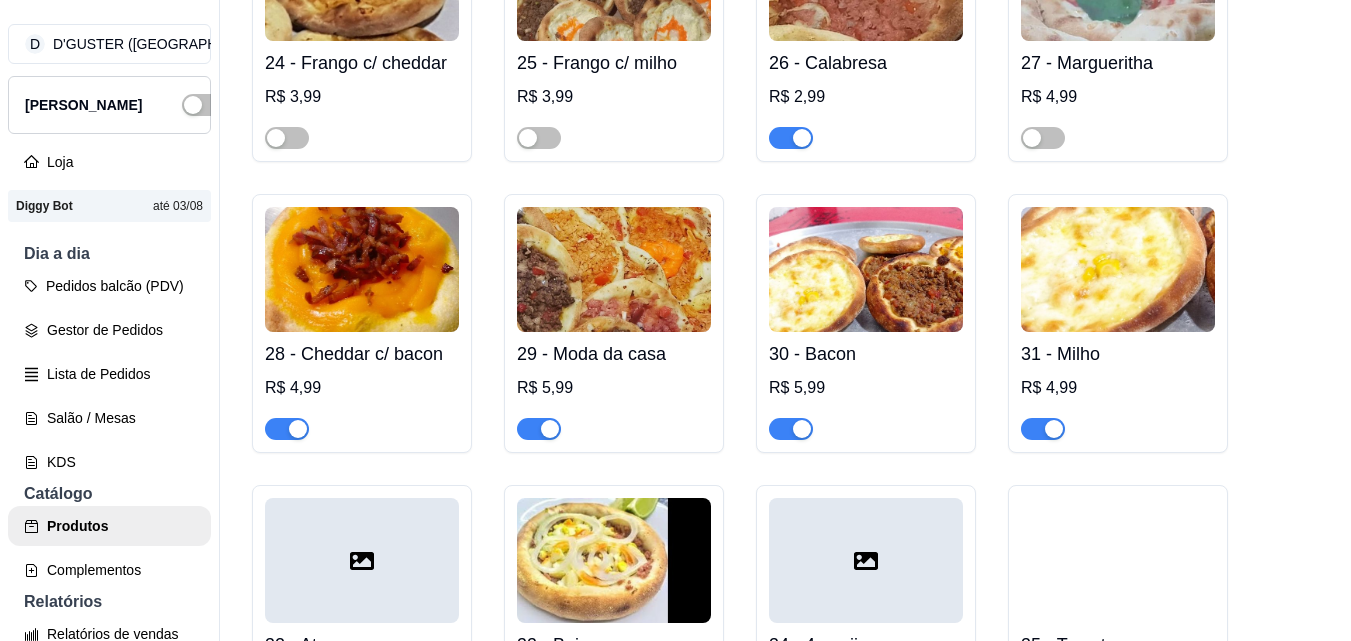 scroll, scrollTop: 3100, scrollLeft: 0, axis: vertical 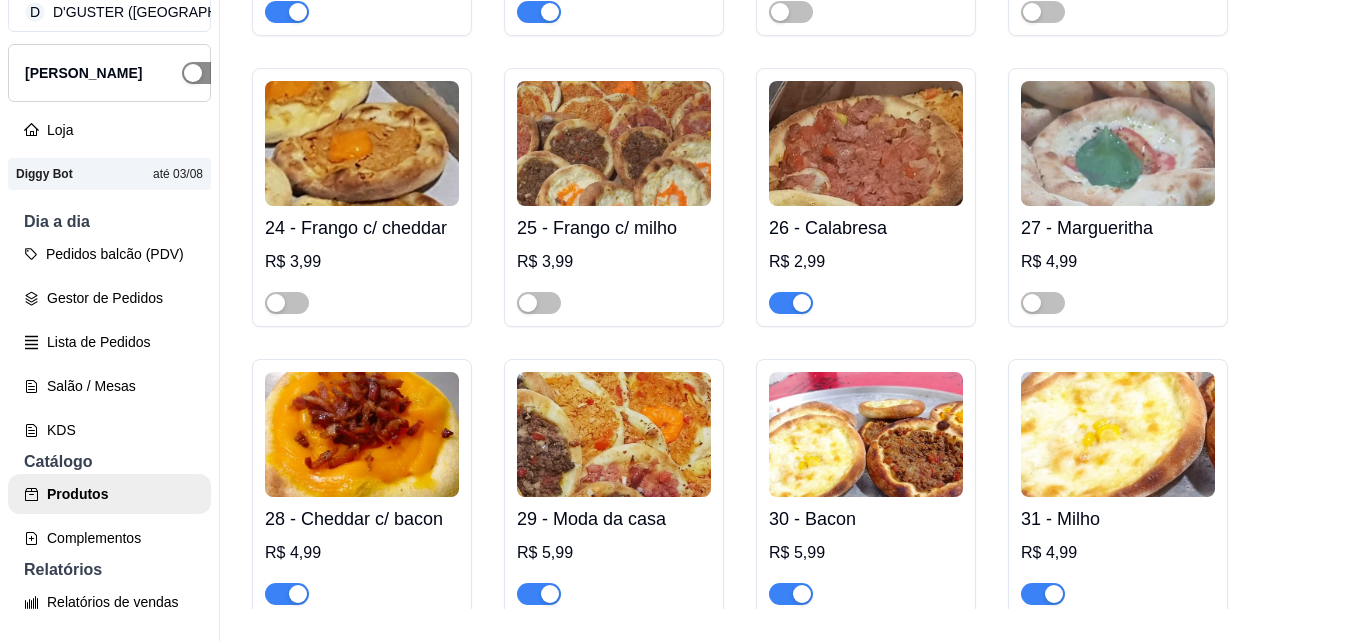 click at bounding box center [204, 73] 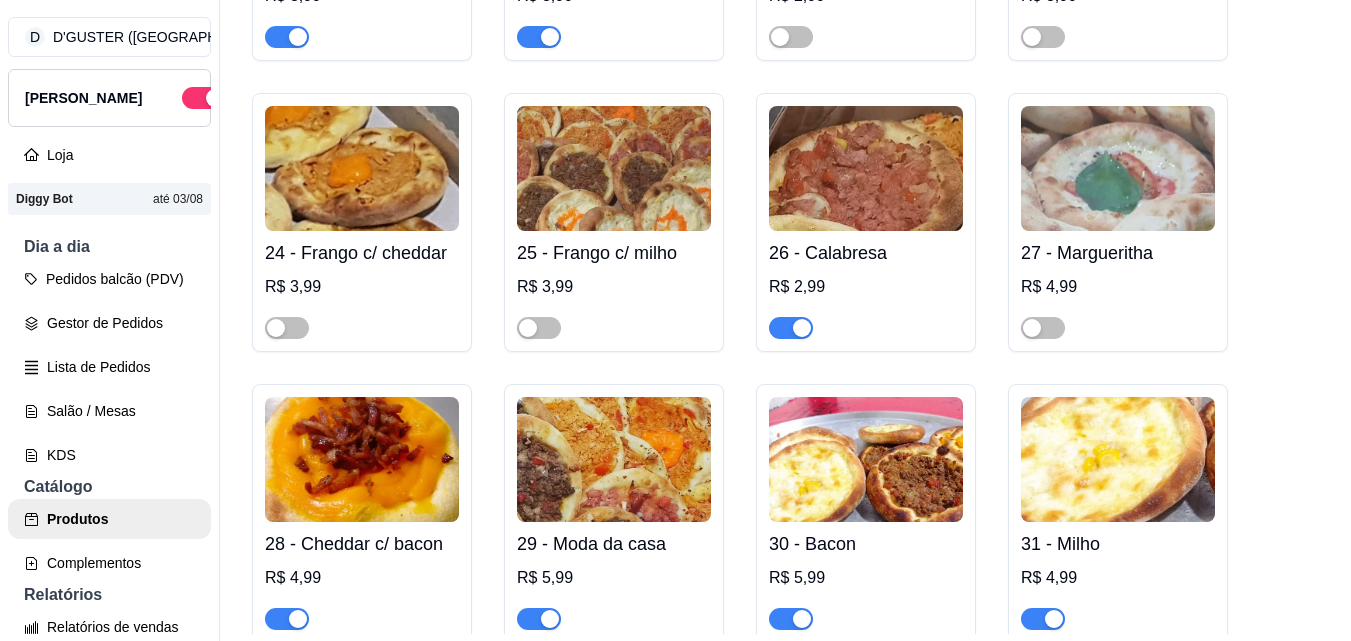 scroll, scrollTop: 0, scrollLeft: 0, axis: both 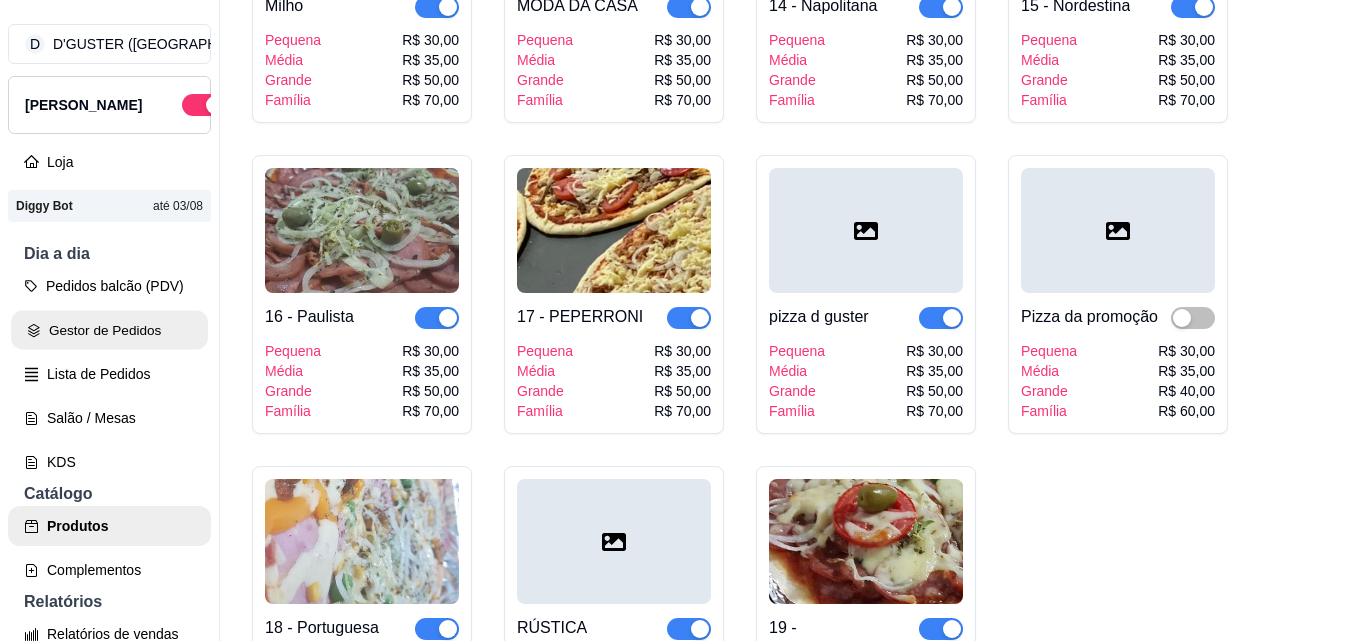 click on "Gestor de Pedidos" at bounding box center [109, 330] 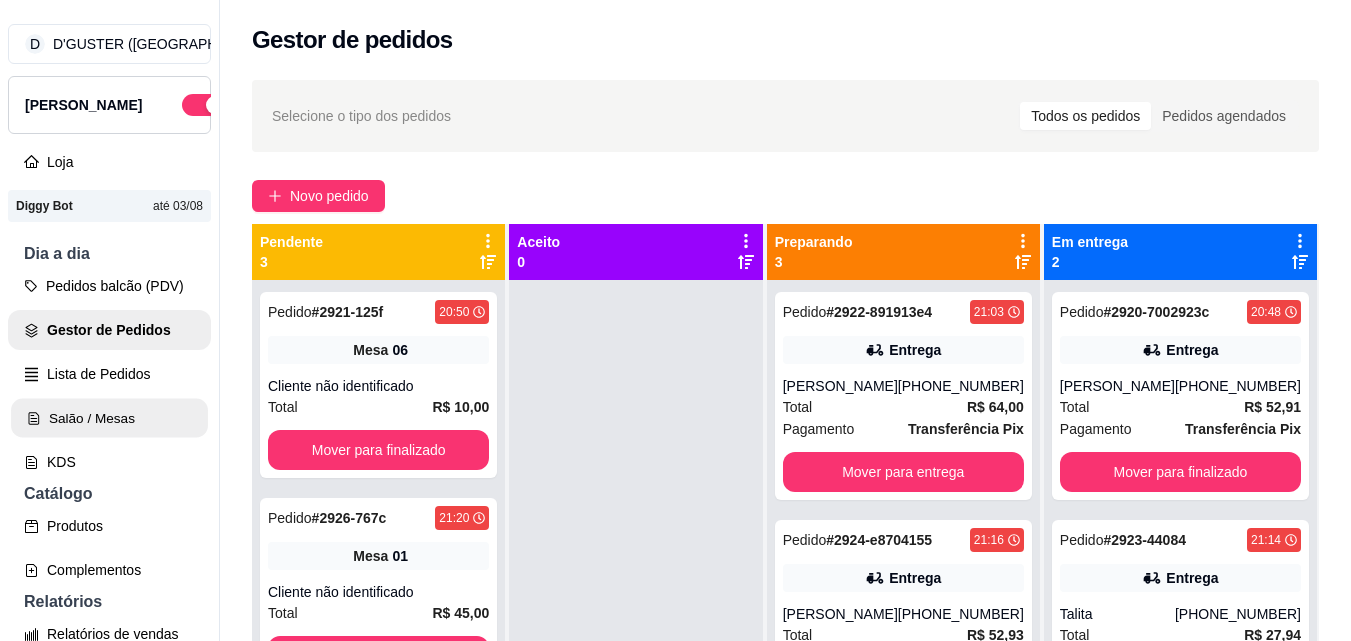 click on "Salão / Mesas" at bounding box center [109, 418] 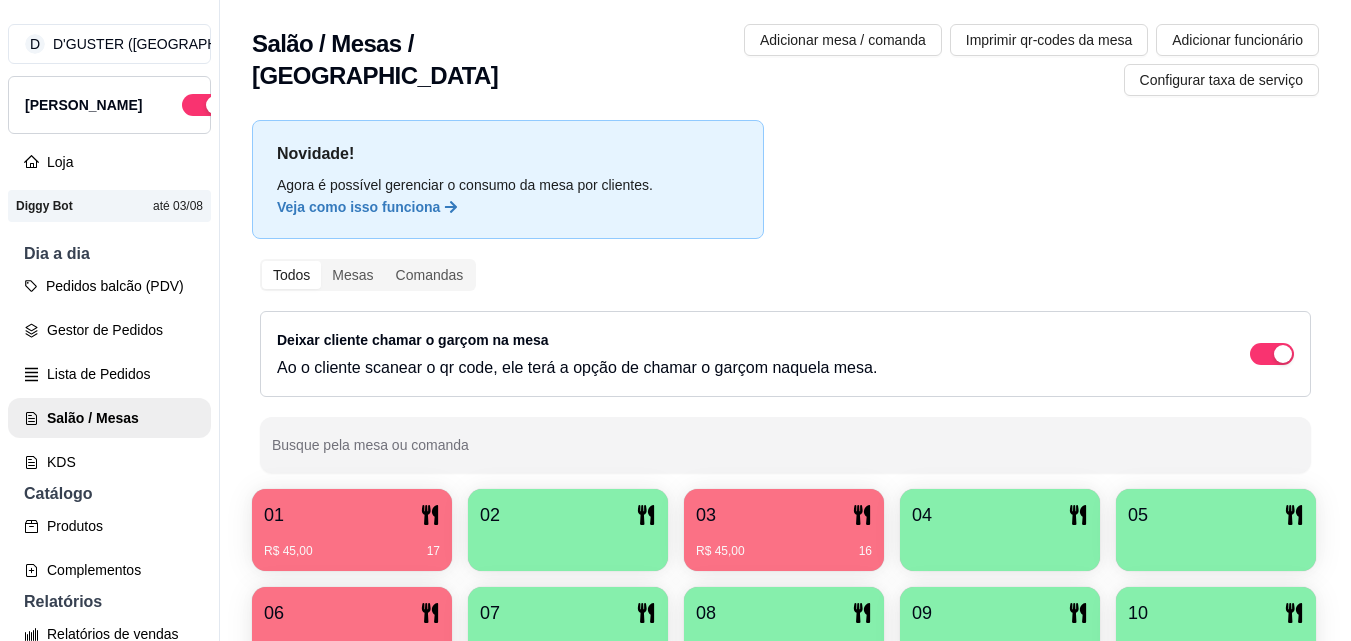 click on "R$ 45,00 17" at bounding box center (352, 544) 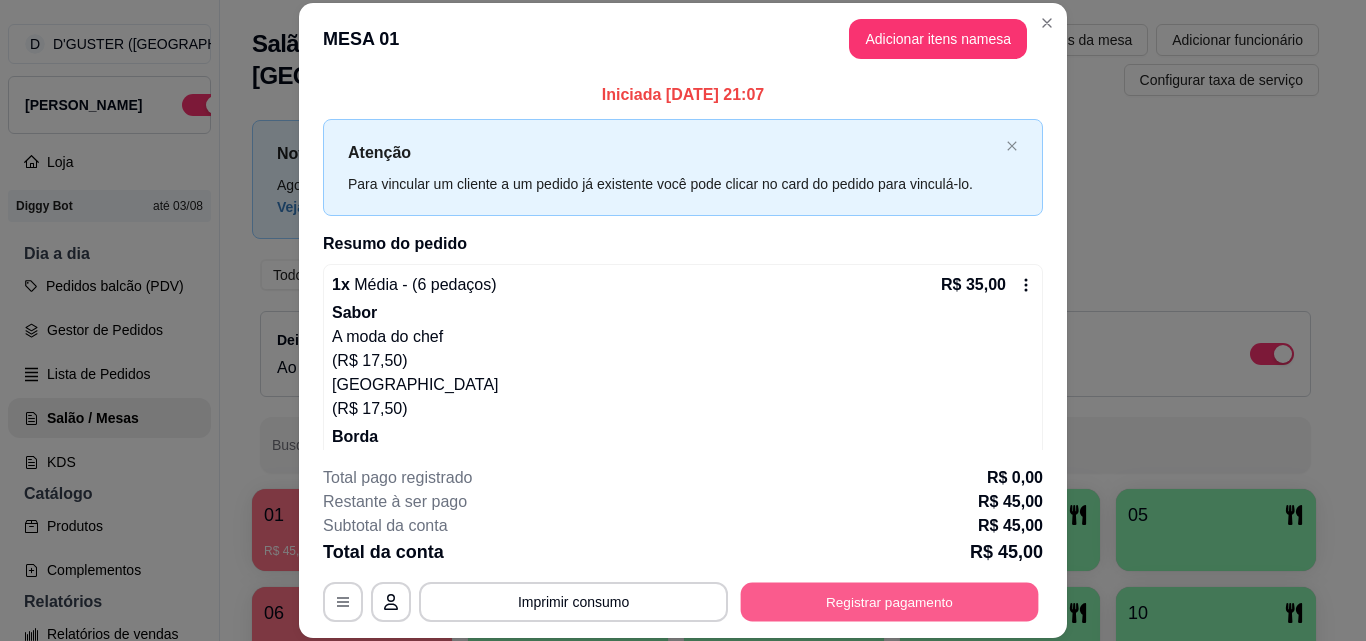 click on "Registrar pagamento" at bounding box center (890, 601) 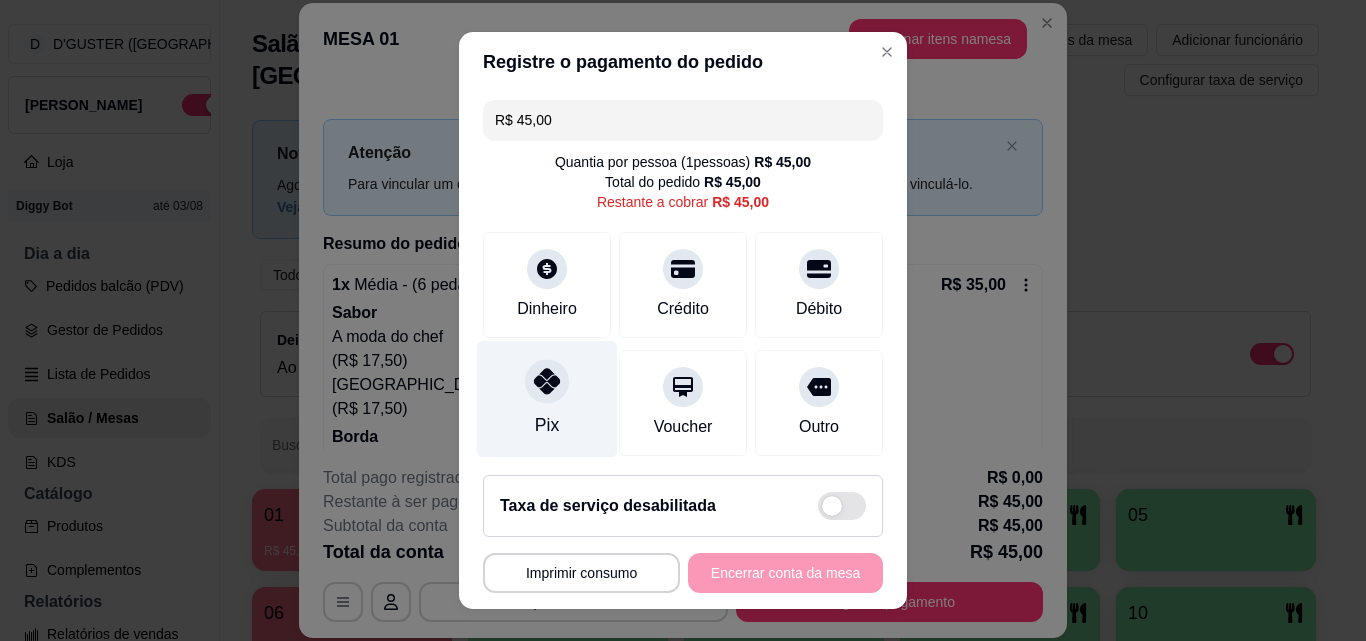 click on "Pix" at bounding box center [547, 399] 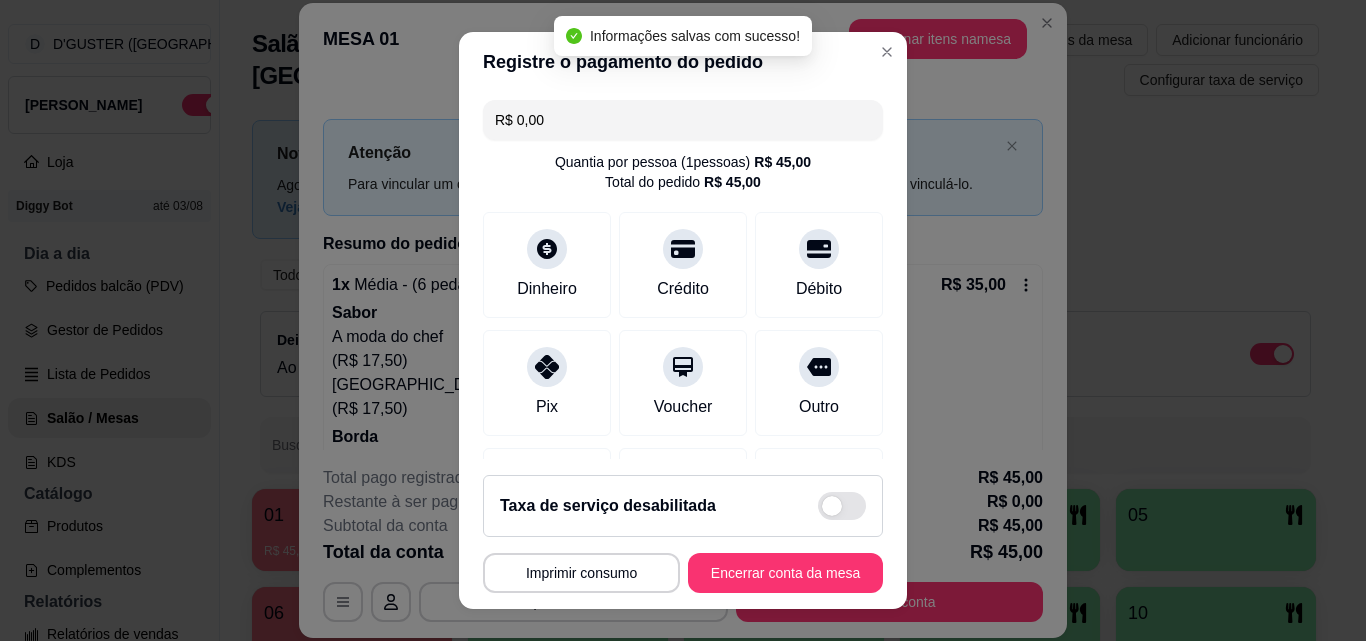 type on "R$ 0,00" 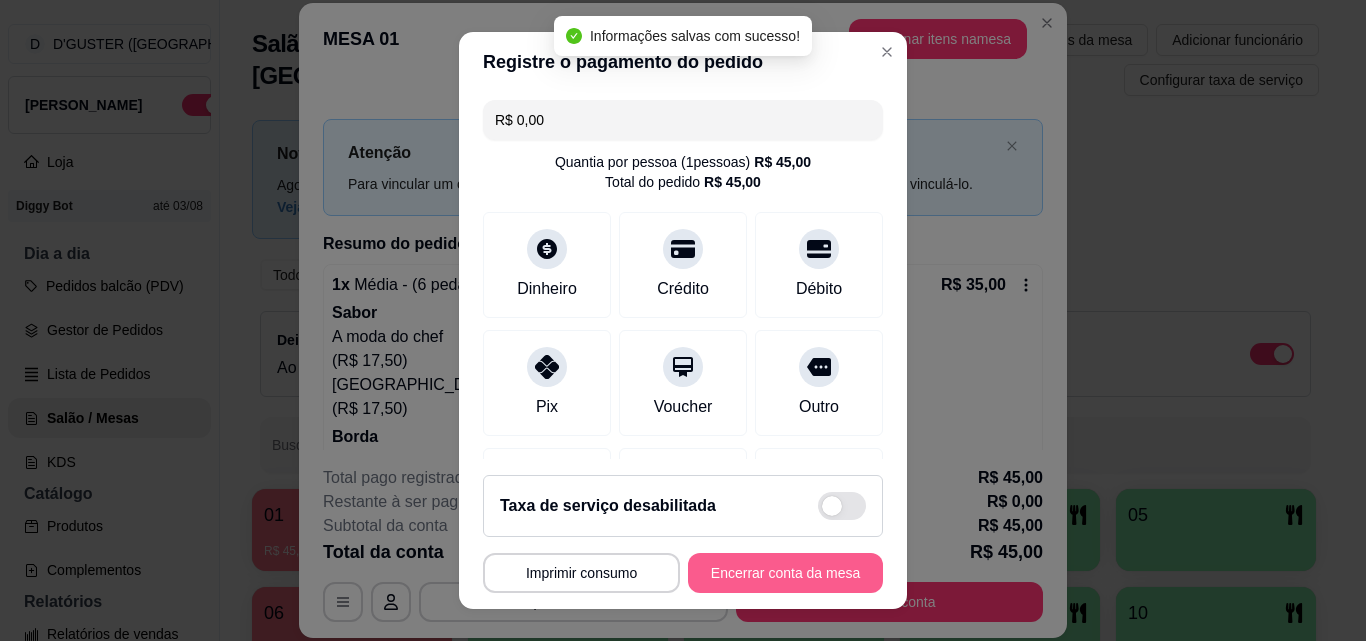 click on "Encerrar conta da mesa" at bounding box center [785, 573] 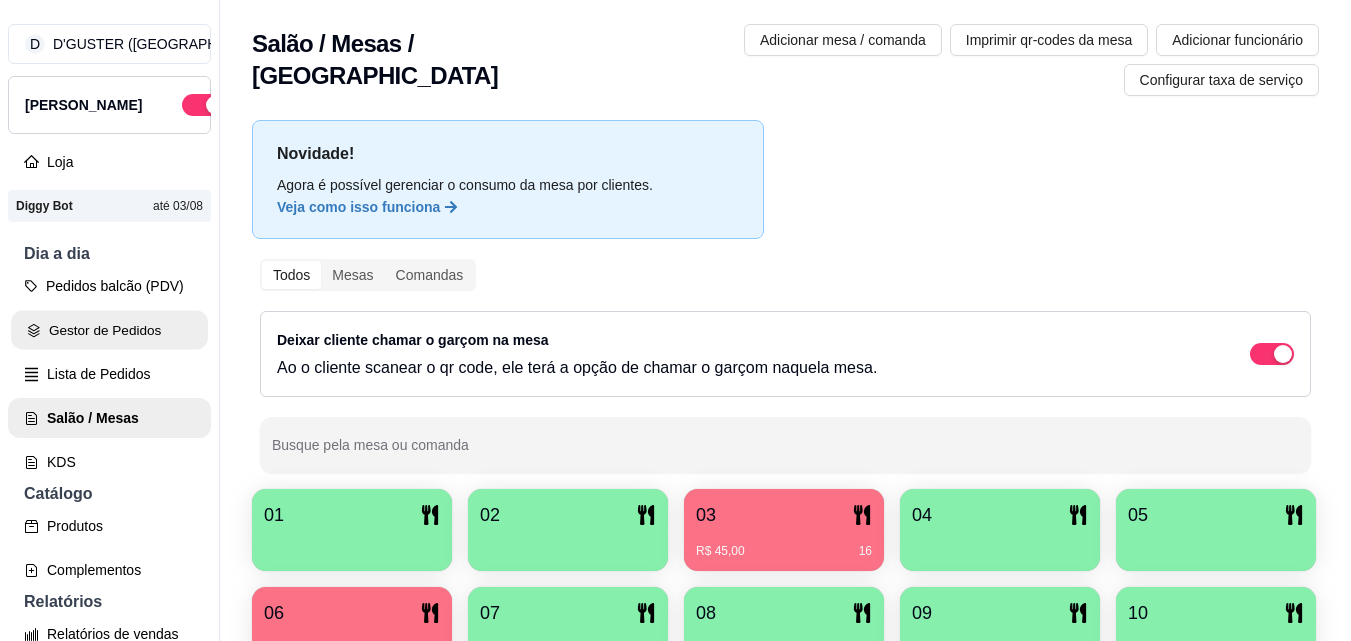 click on "Gestor de Pedidos" at bounding box center (109, 330) 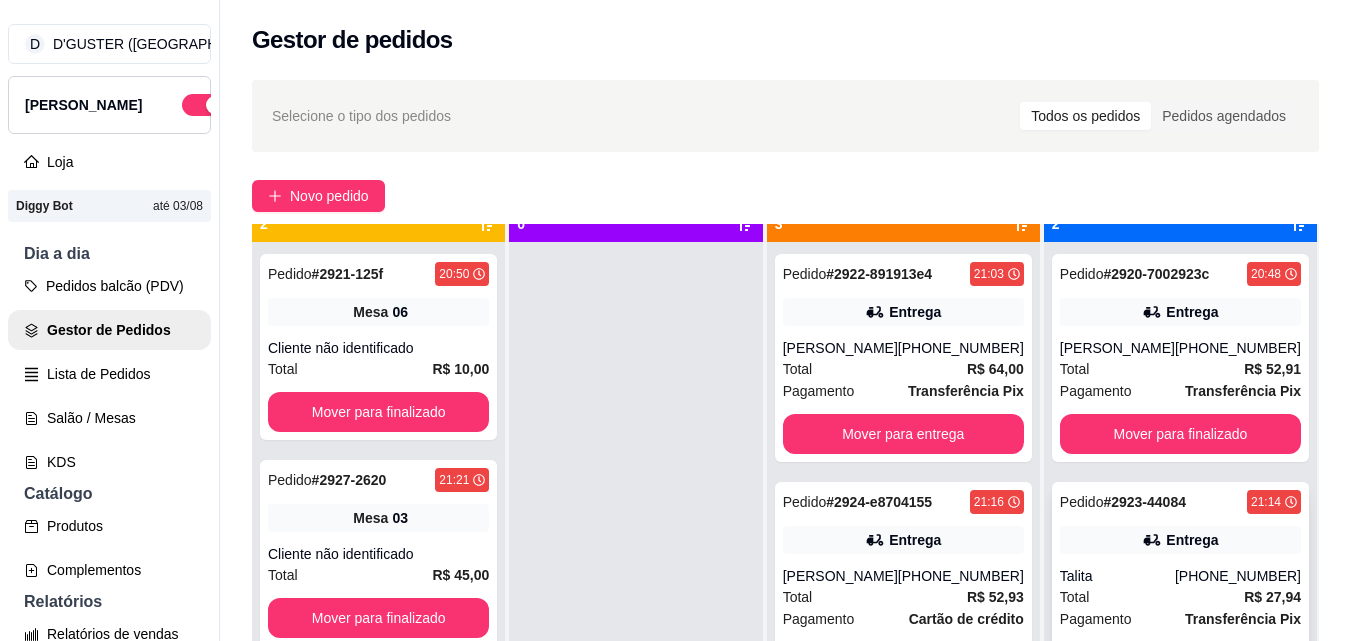 scroll, scrollTop: 56, scrollLeft: 0, axis: vertical 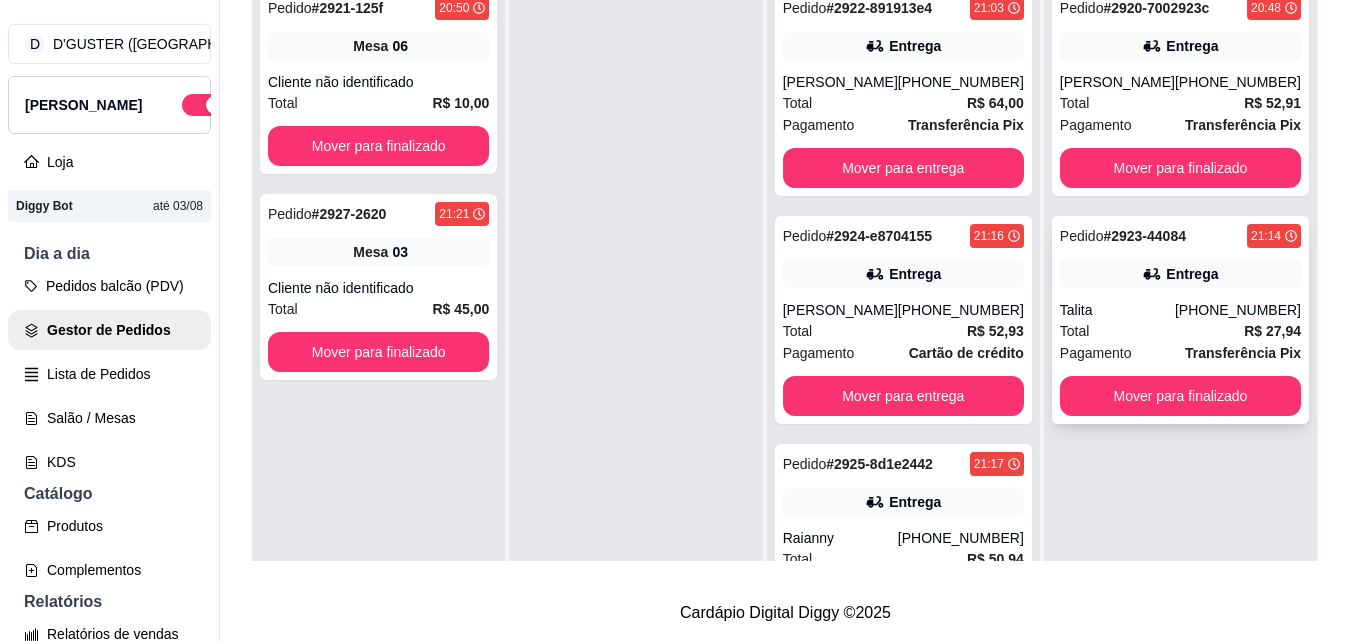 click on "Entrega" at bounding box center [1192, 274] 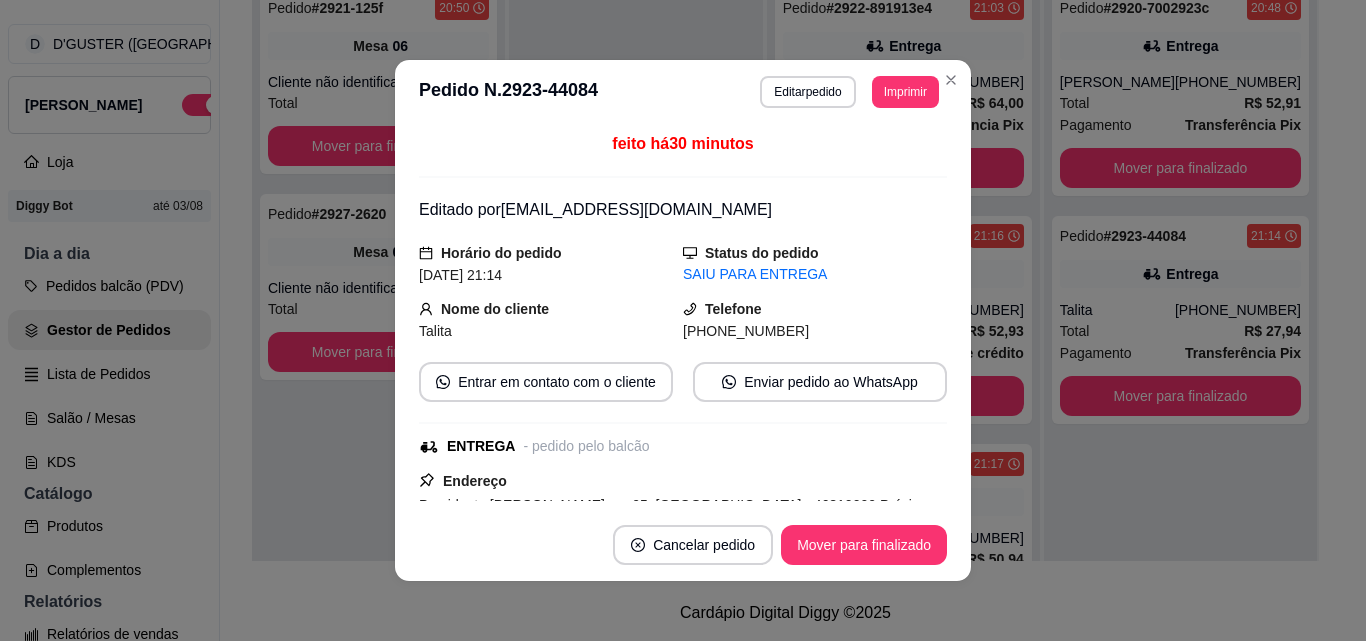 scroll, scrollTop: 4, scrollLeft: 0, axis: vertical 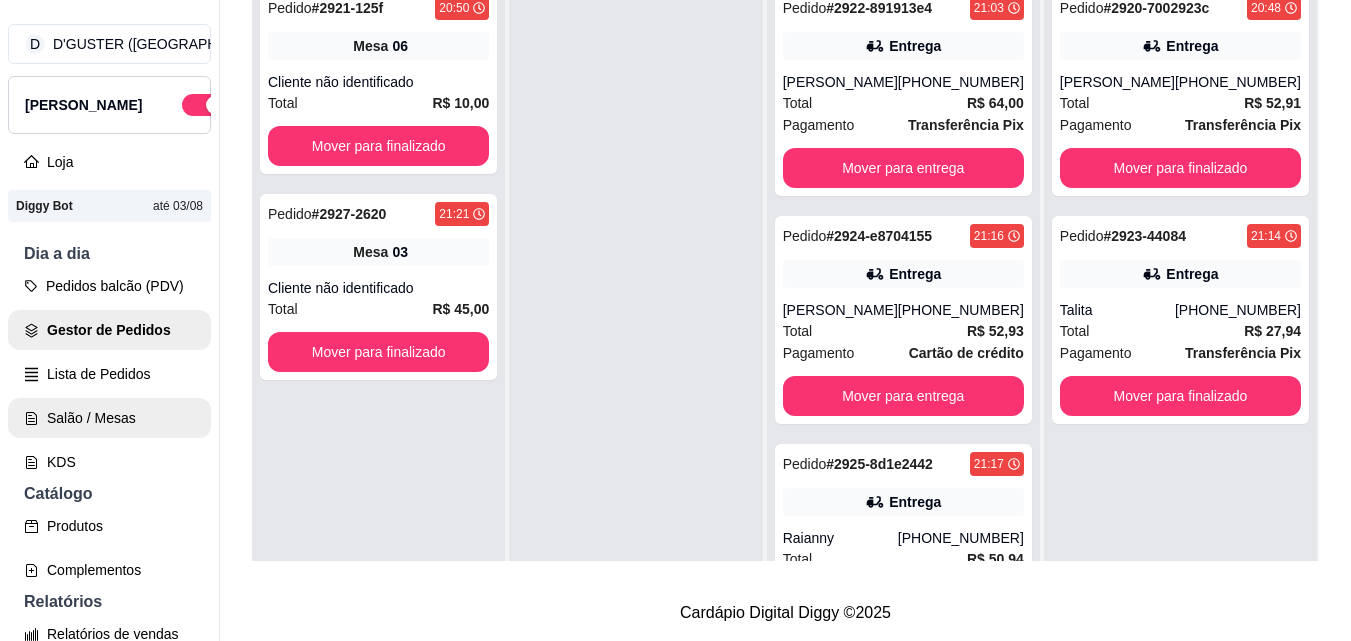 click on "Salão / Mesas" at bounding box center [109, 418] 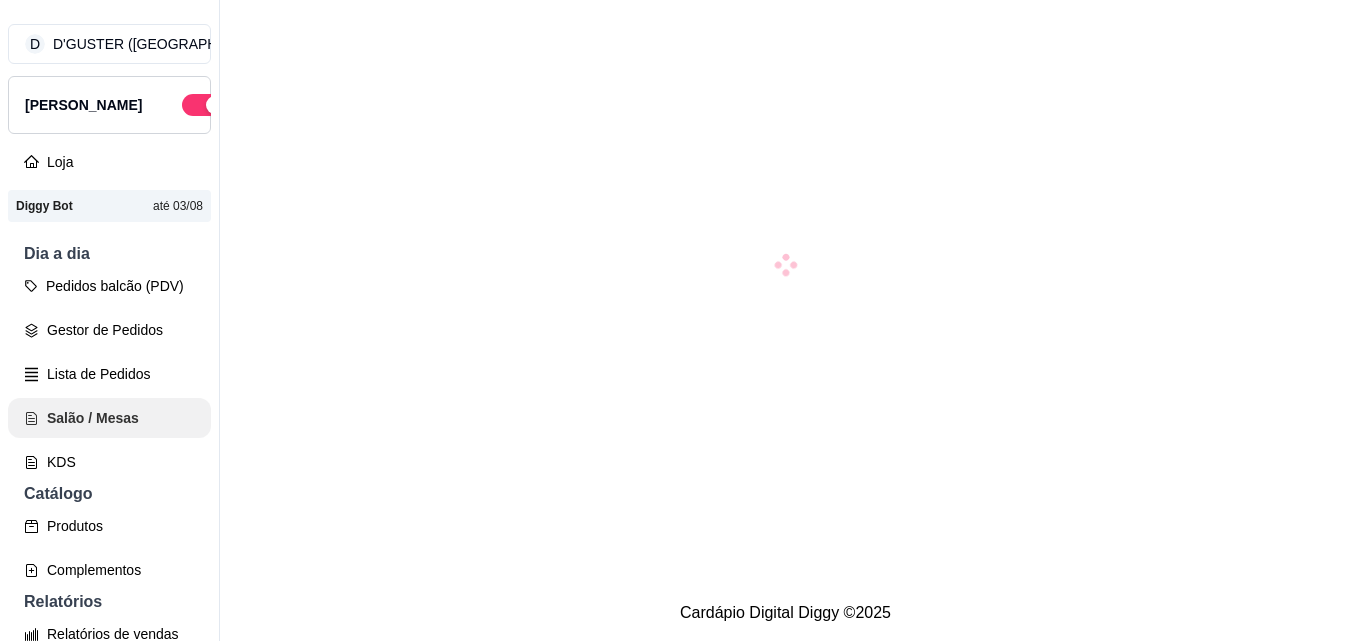 scroll, scrollTop: 0, scrollLeft: 0, axis: both 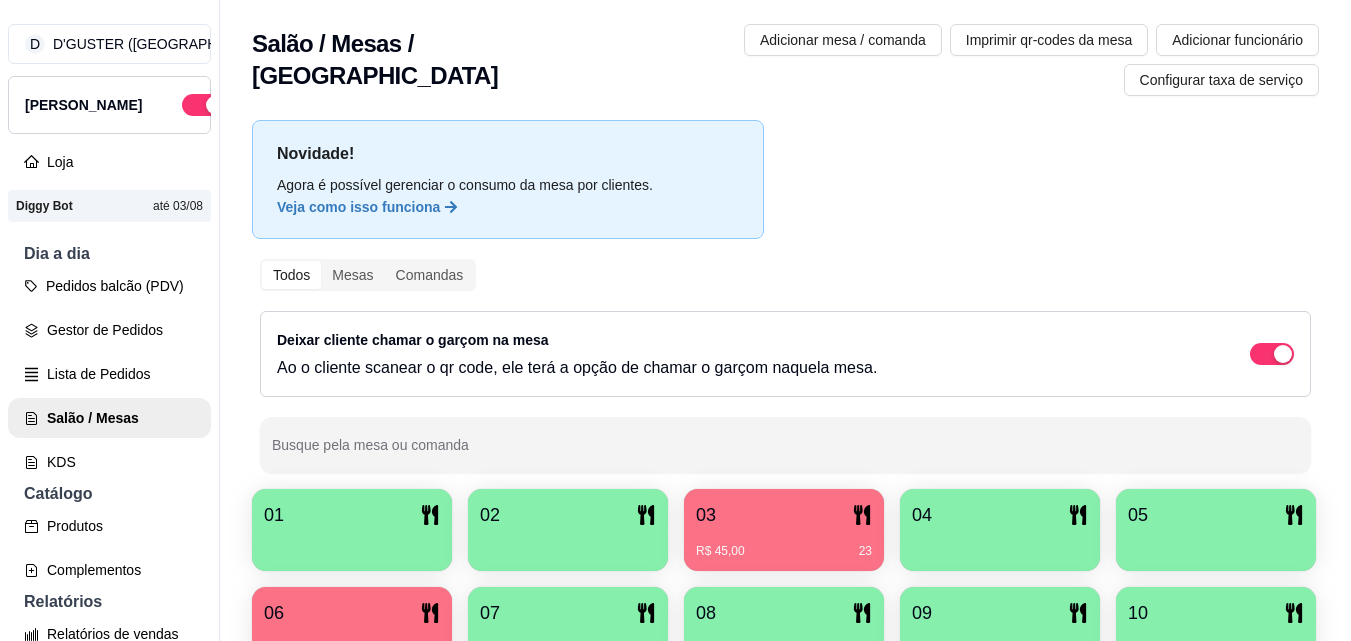 click on "03" at bounding box center [784, 515] 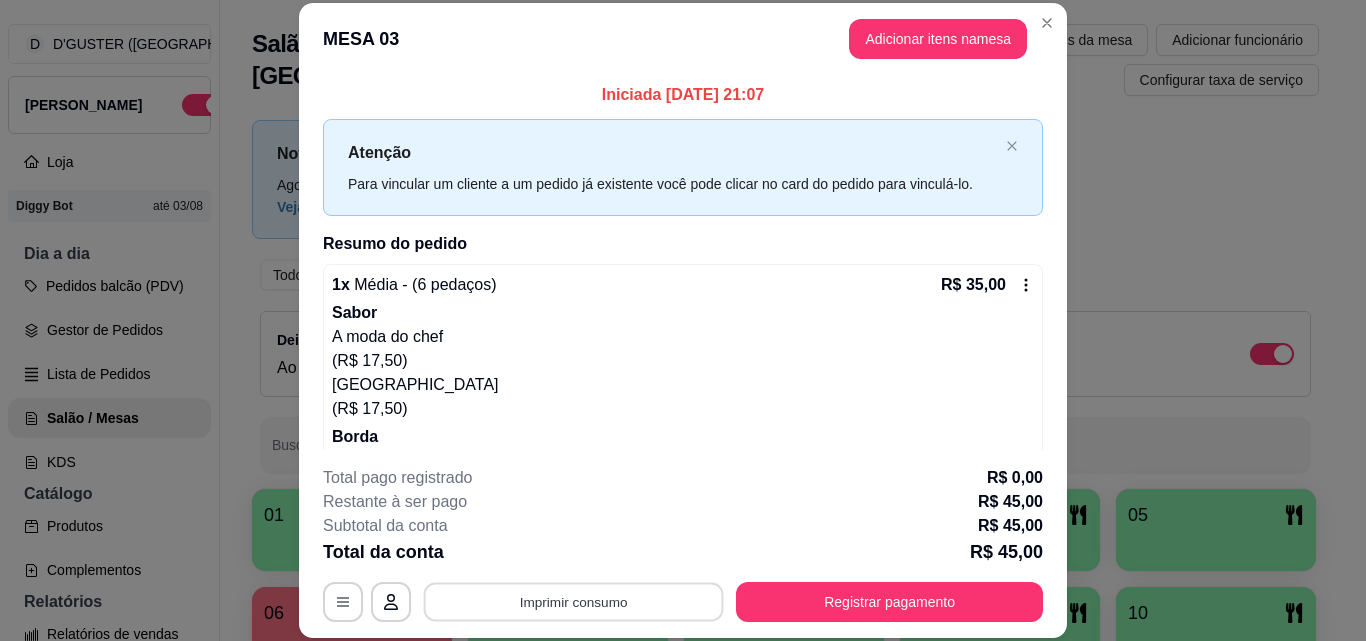 click on "Imprimir consumo" at bounding box center (574, 601) 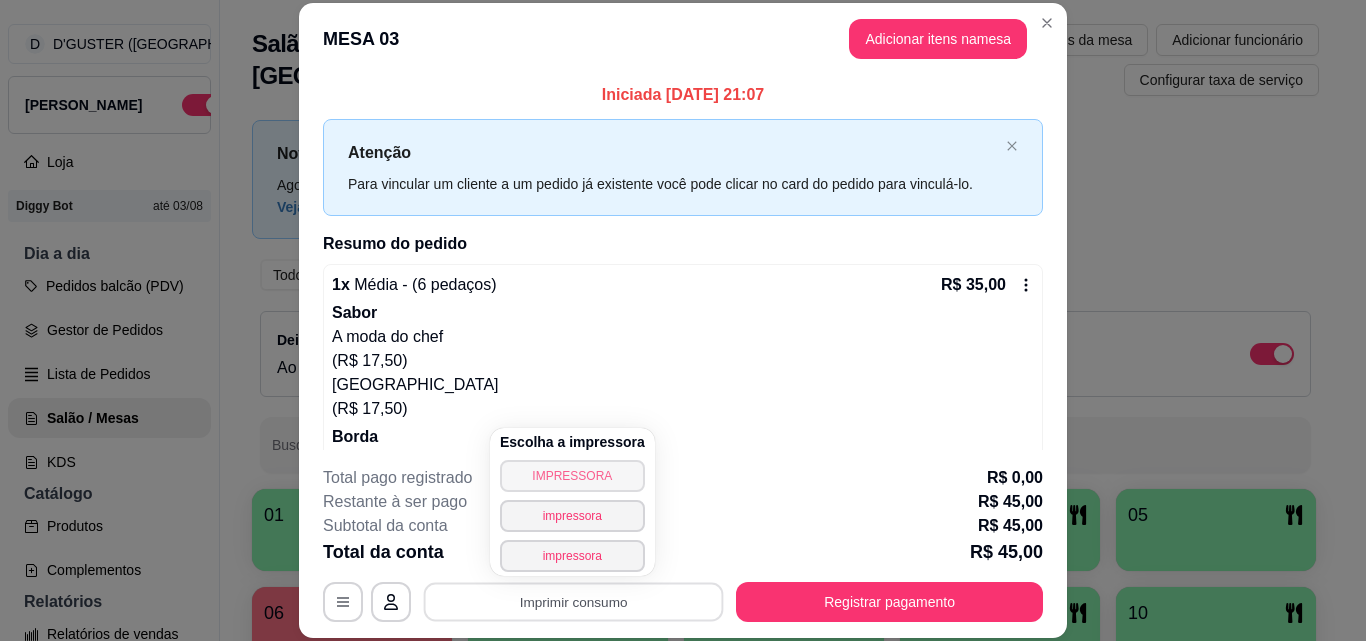 click on "IMPRESSORA" at bounding box center (572, 476) 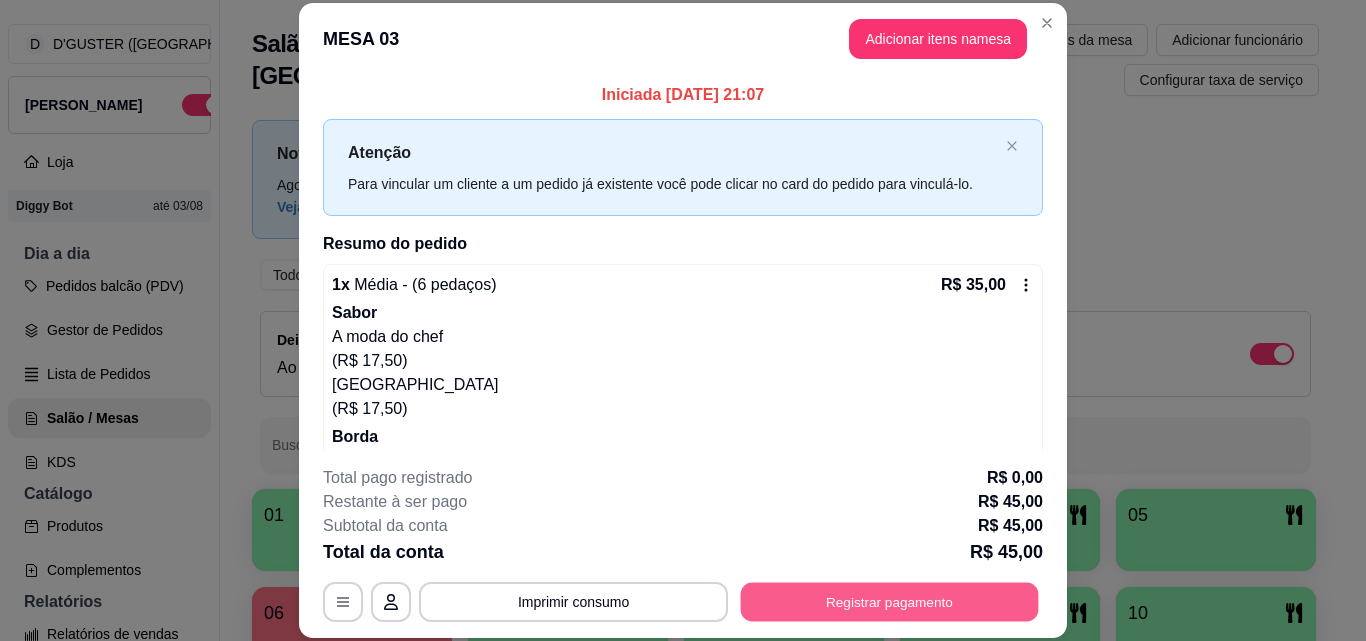 click on "Registrar pagamento" at bounding box center (890, 601) 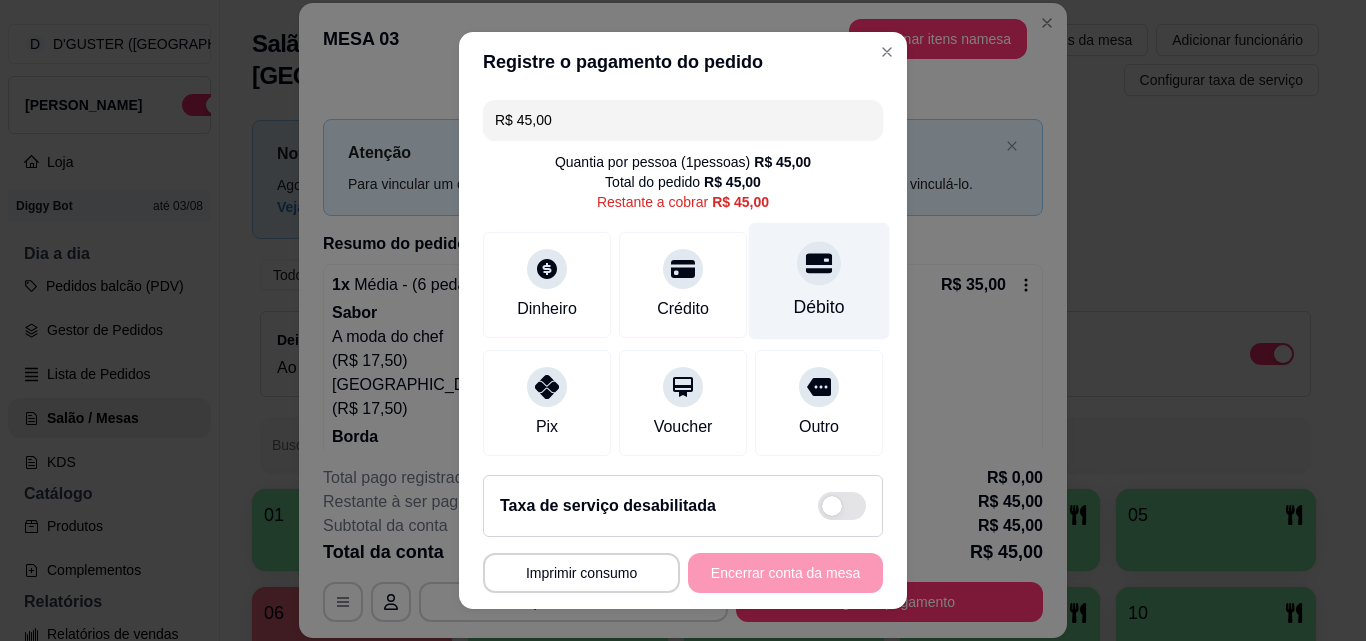 click on "Débito" at bounding box center [819, 307] 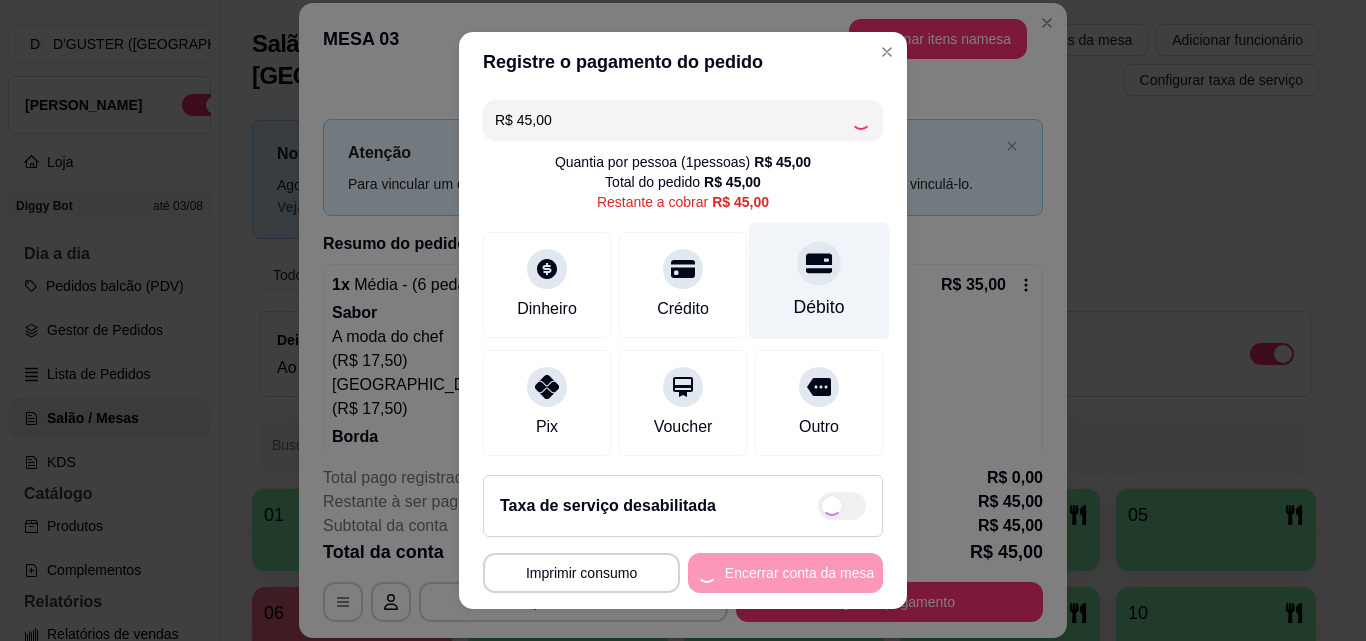 type on "R$ 0,00" 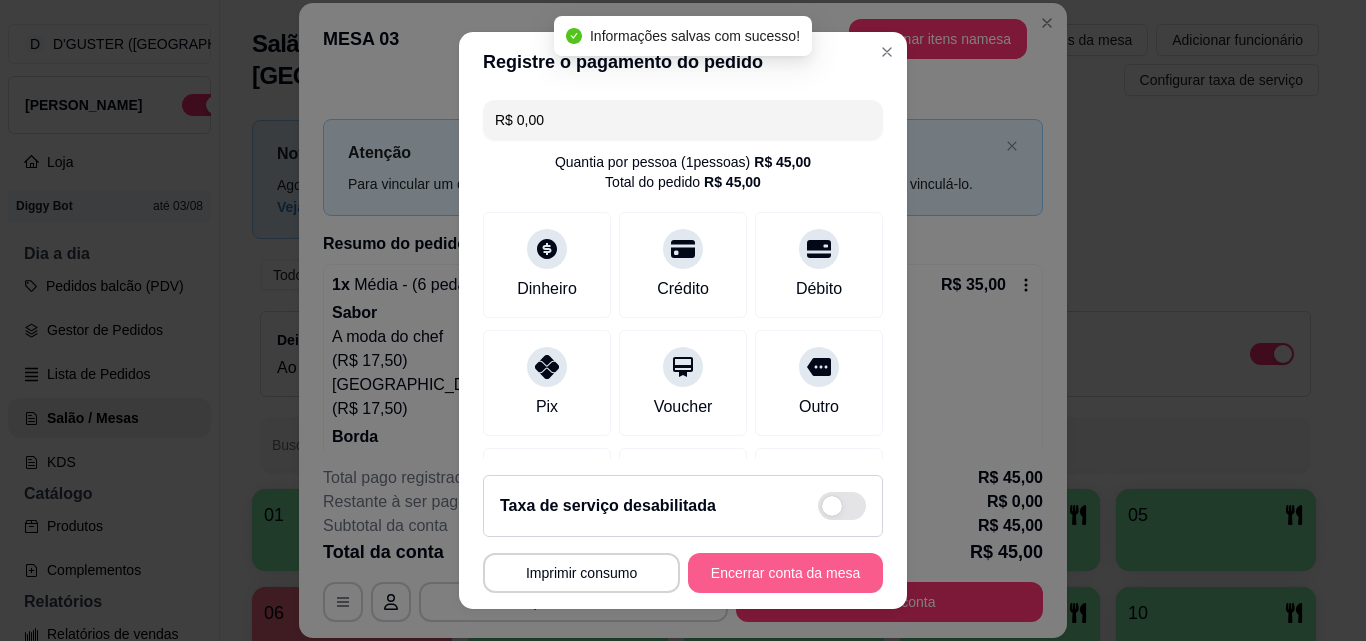 click on "Encerrar conta da mesa" at bounding box center [785, 573] 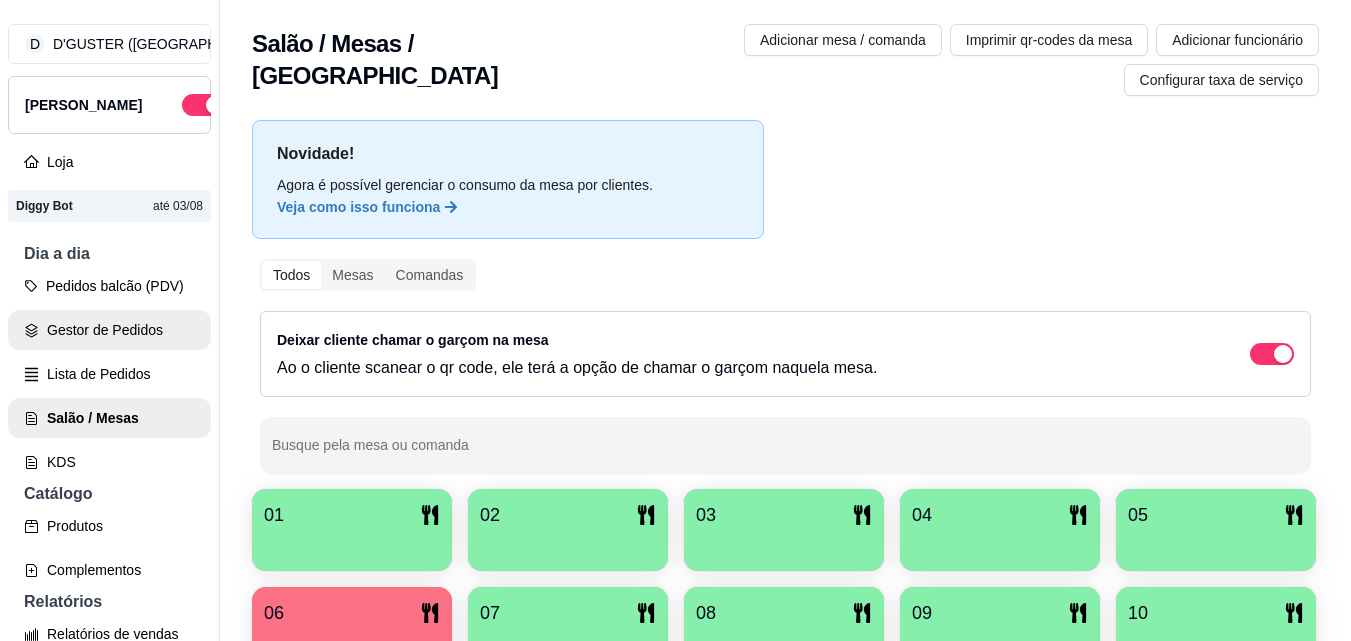 click on "Gestor de Pedidos" at bounding box center (109, 330) 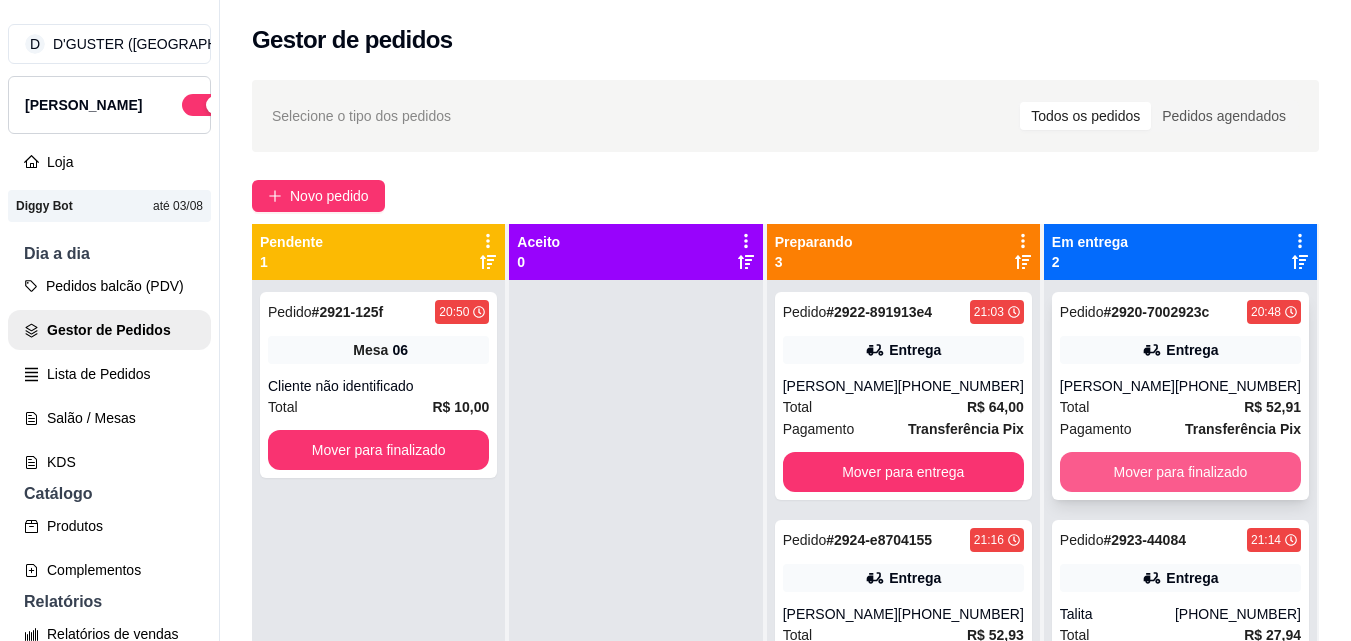 click on "Mover para finalizado" at bounding box center [1180, 472] 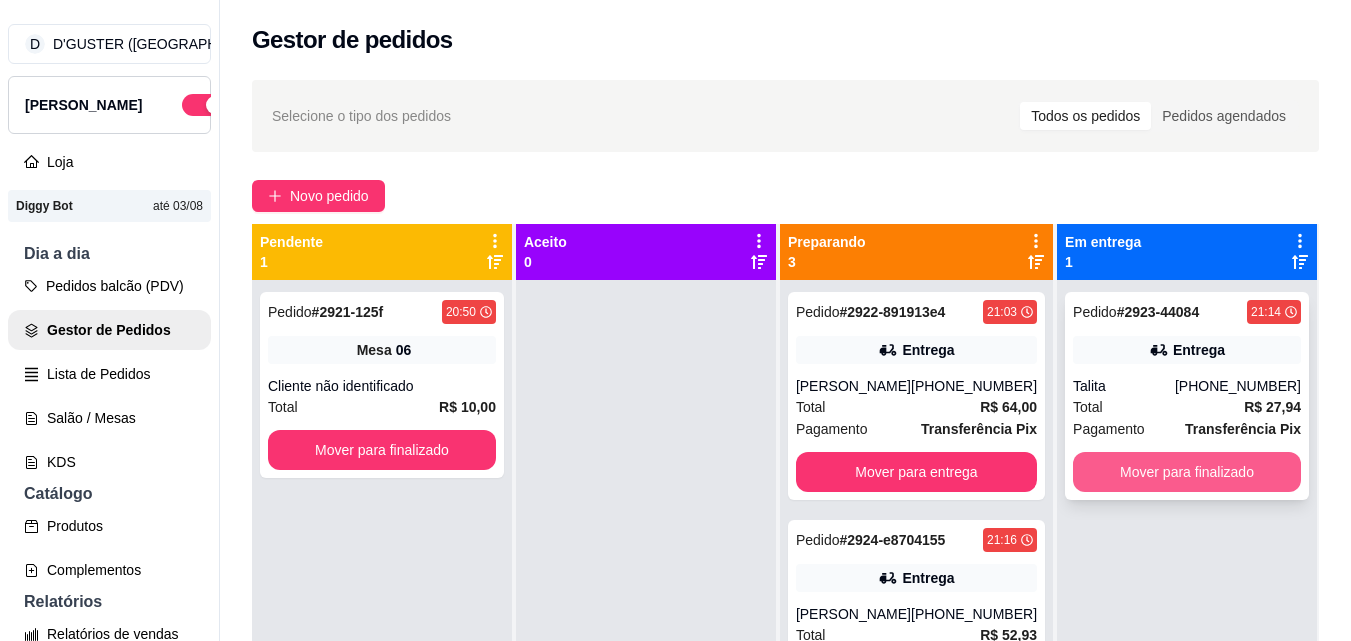 click on "Mover para finalizado" at bounding box center [1187, 472] 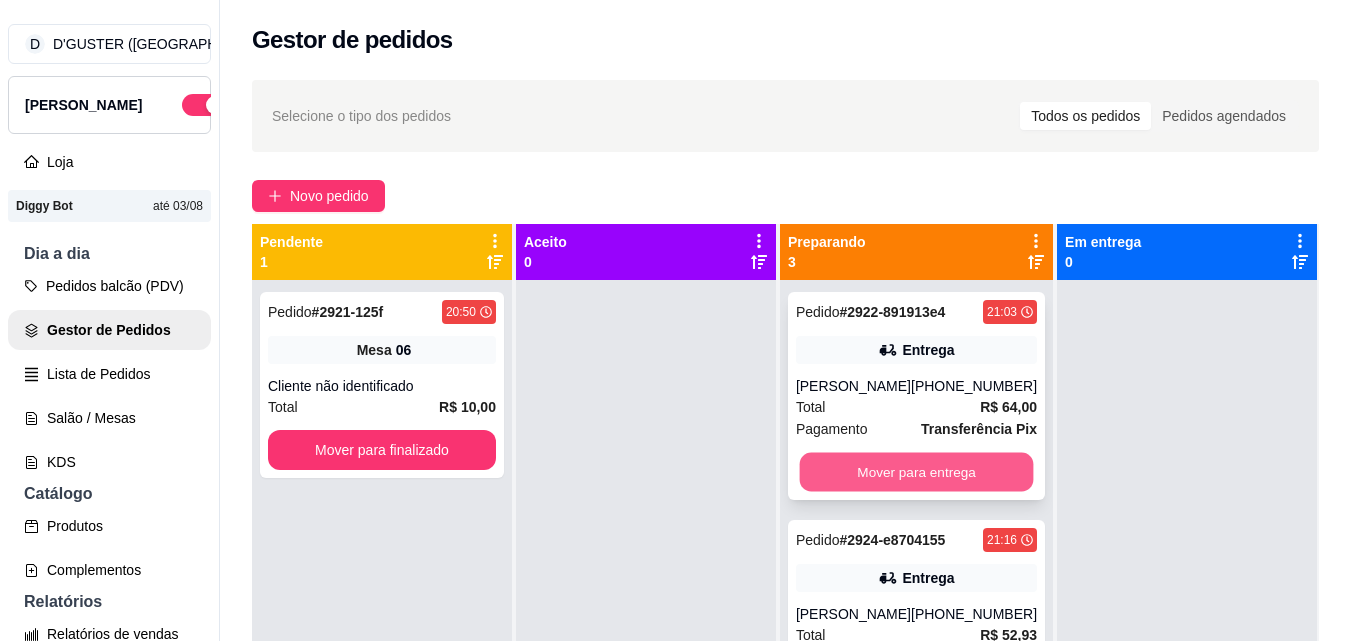 click on "Mover para entrega" at bounding box center [916, 472] 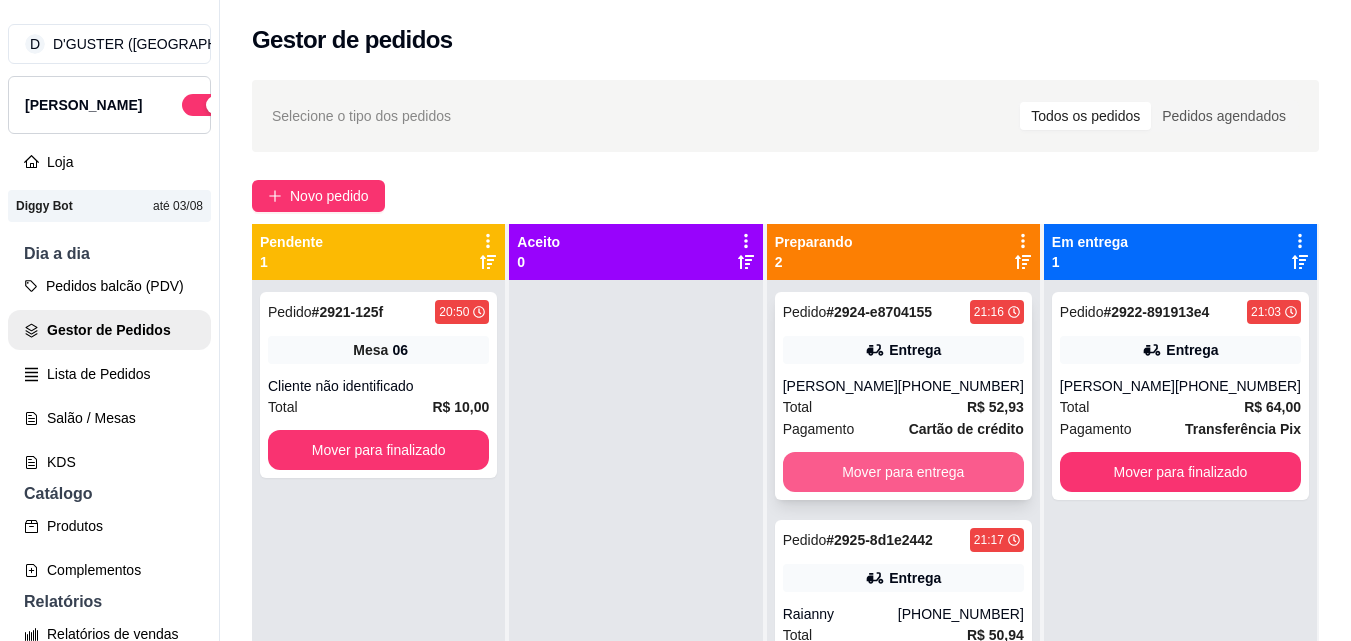 click on "Mover para entrega" at bounding box center (903, 472) 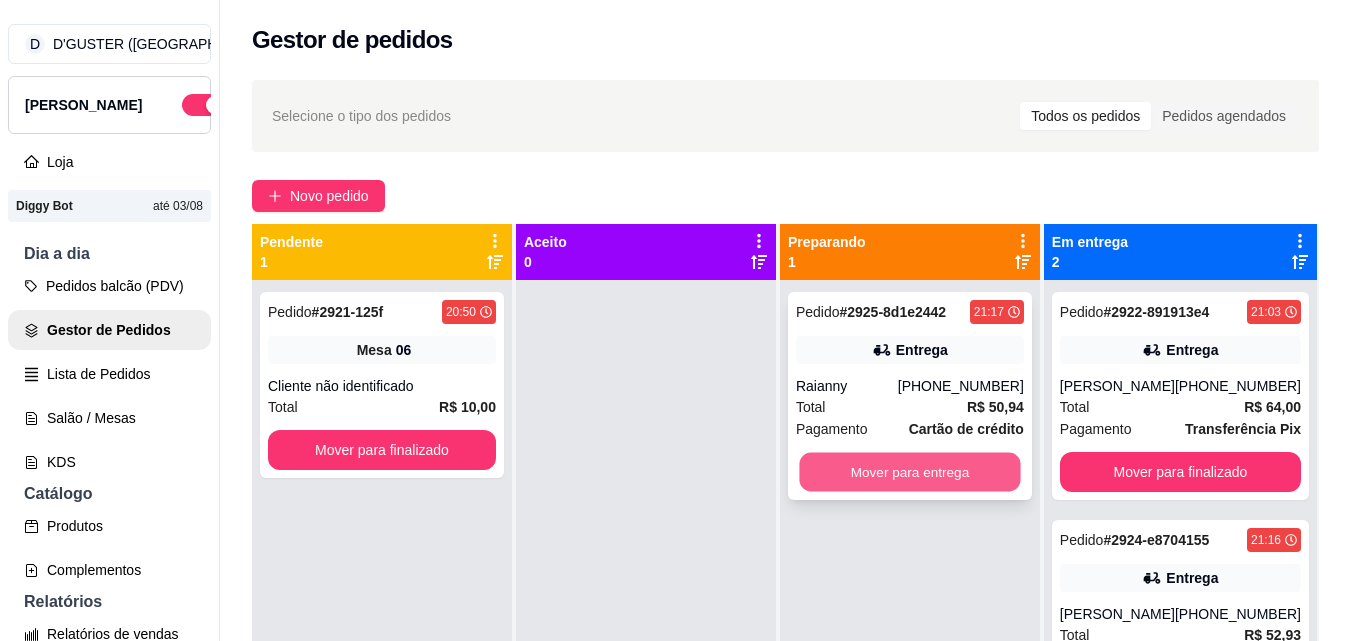 click on "Mover para entrega" at bounding box center (909, 472) 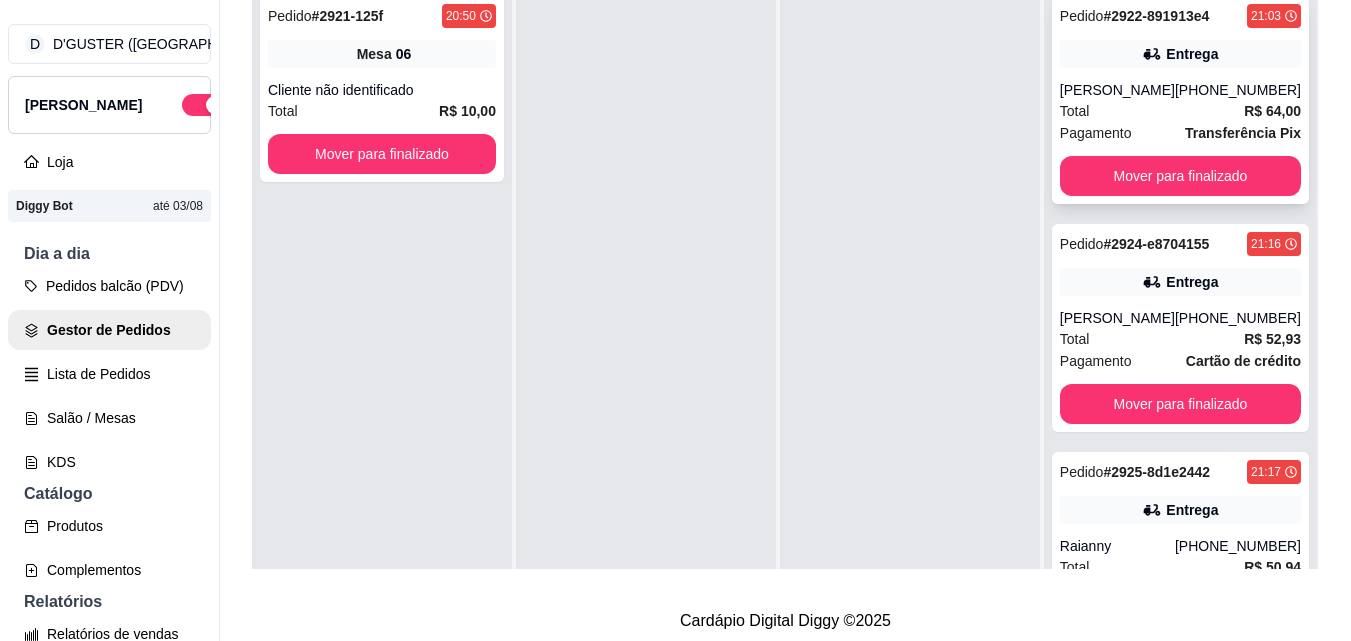 scroll, scrollTop: 319, scrollLeft: 0, axis: vertical 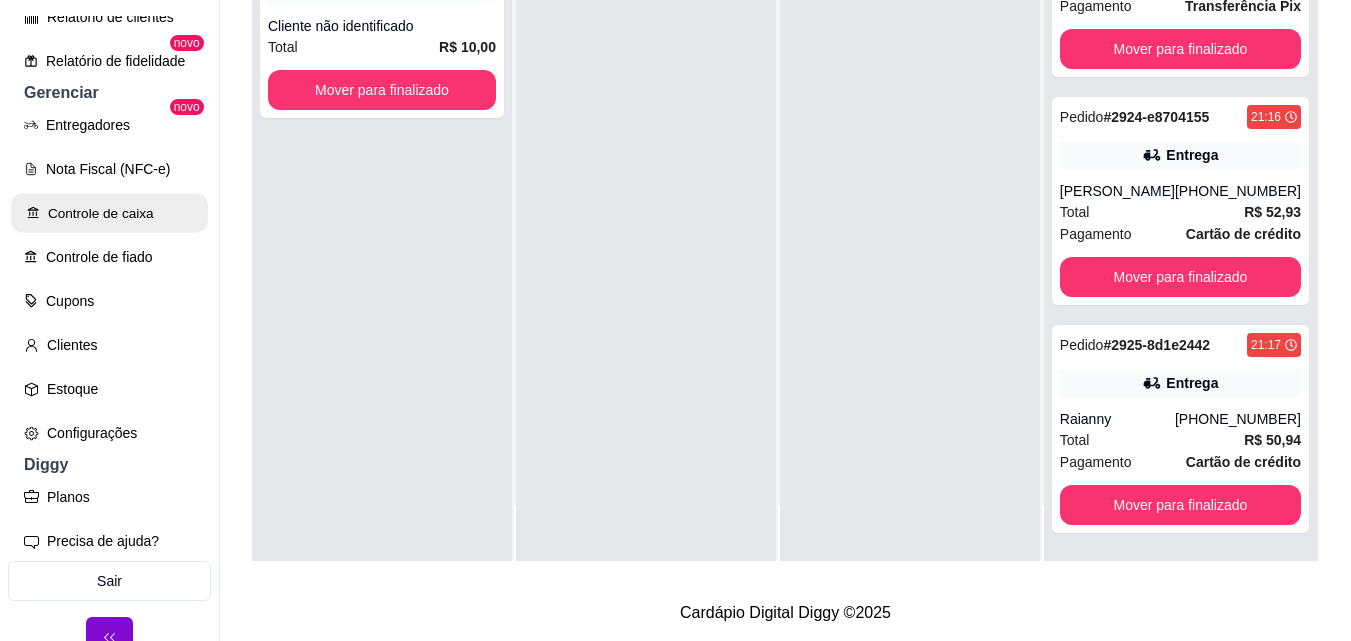 click on "Controle de caixa" at bounding box center (109, 213) 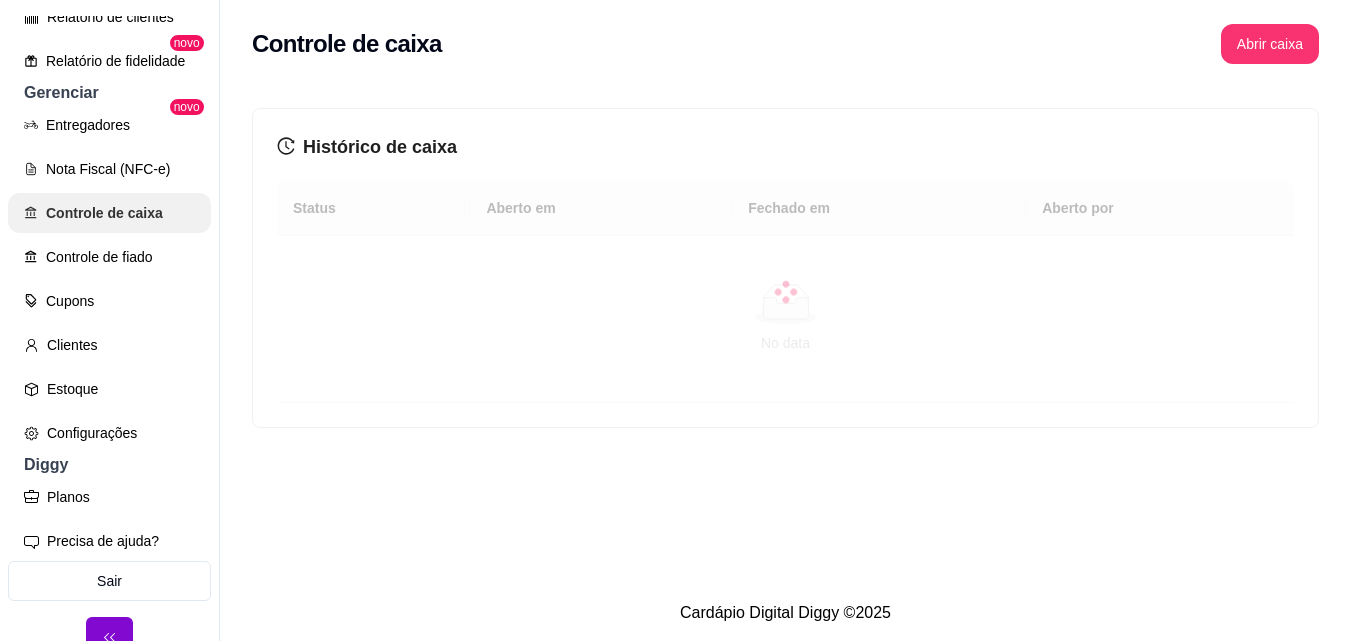 scroll, scrollTop: 0, scrollLeft: 0, axis: both 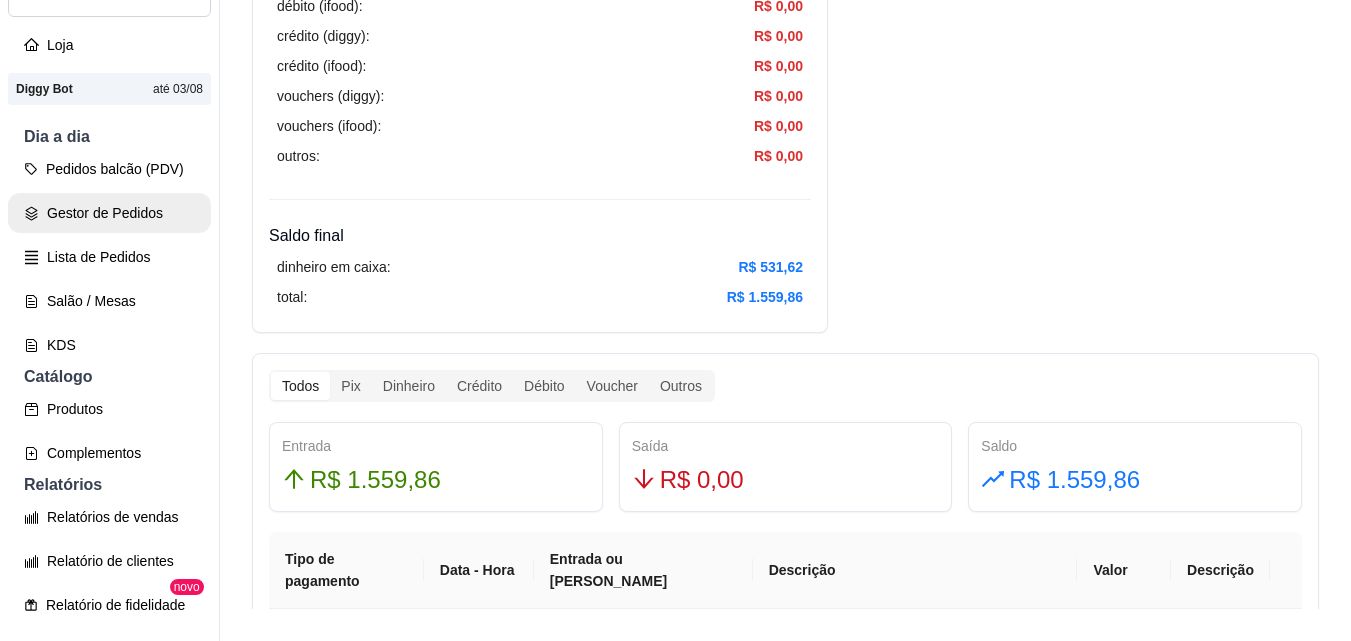 click on "Gestor de Pedidos" at bounding box center [109, 213] 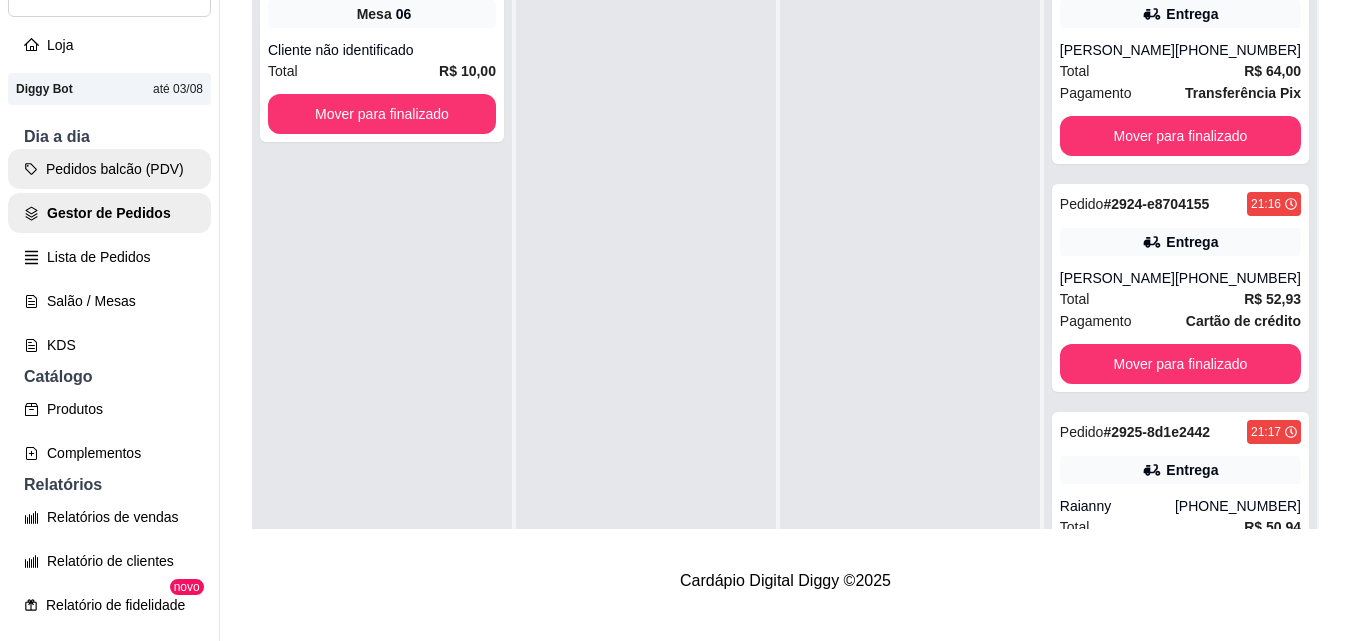 scroll, scrollTop: 0, scrollLeft: 0, axis: both 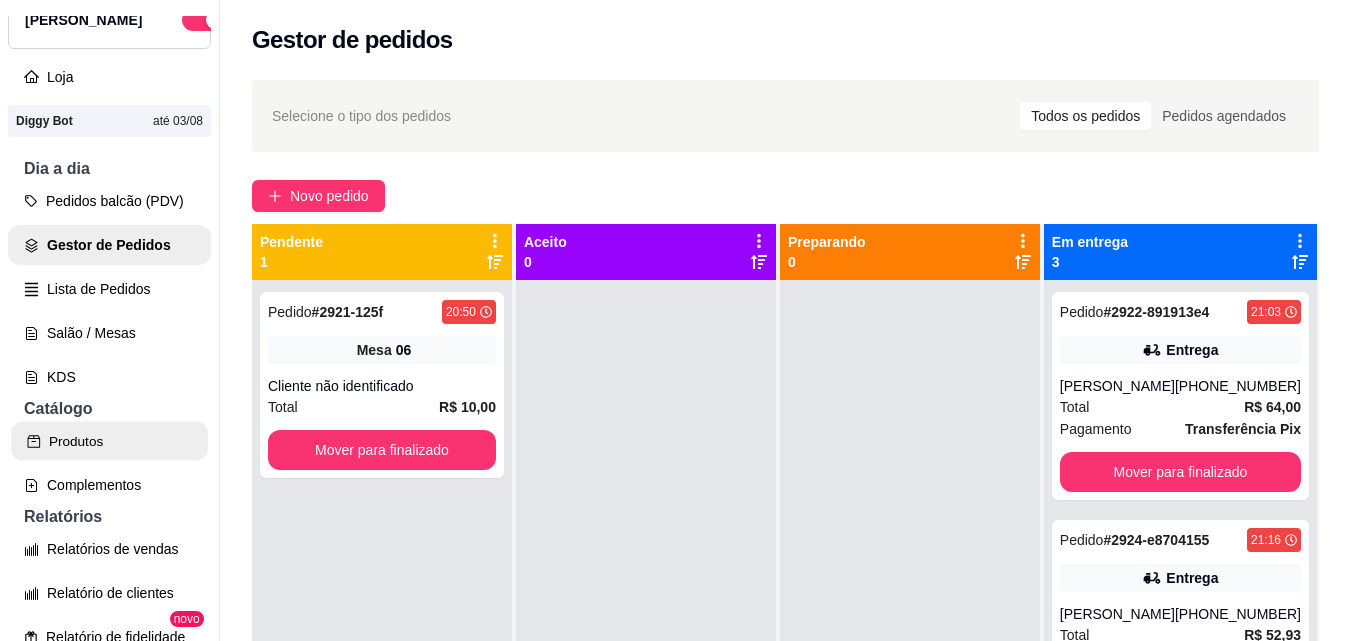 click on "Produtos" at bounding box center (109, 441) 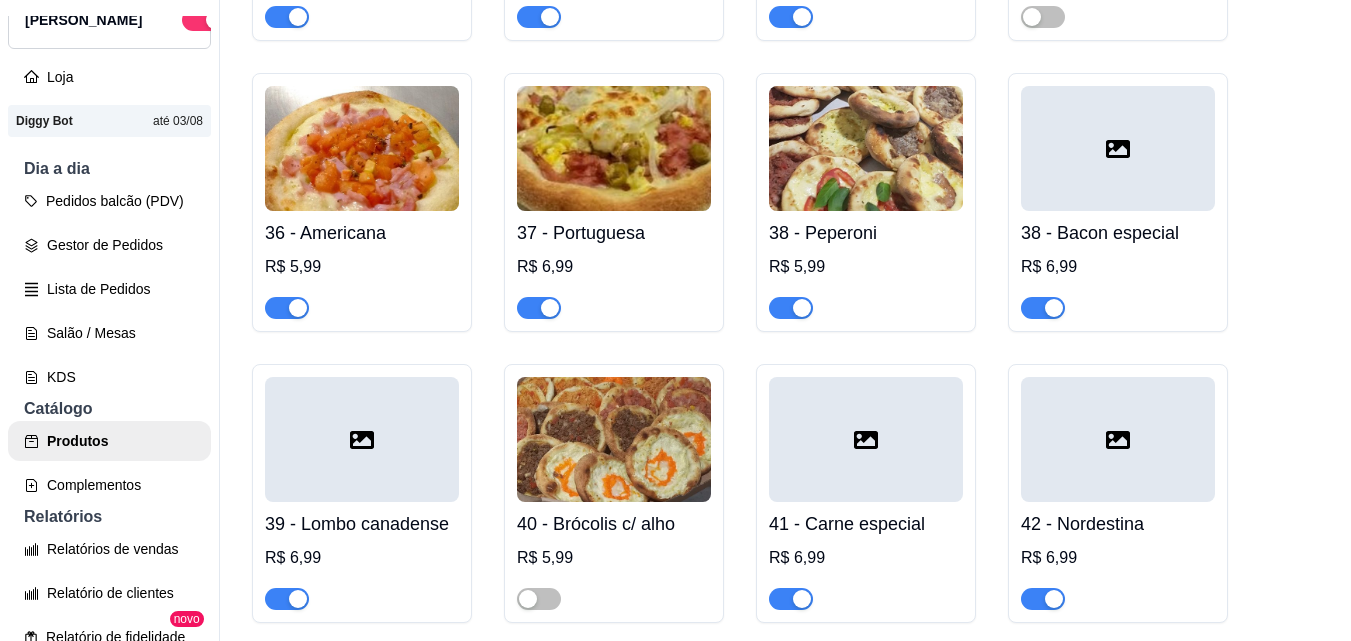 scroll, scrollTop: 3600, scrollLeft: 0, axis: vertical 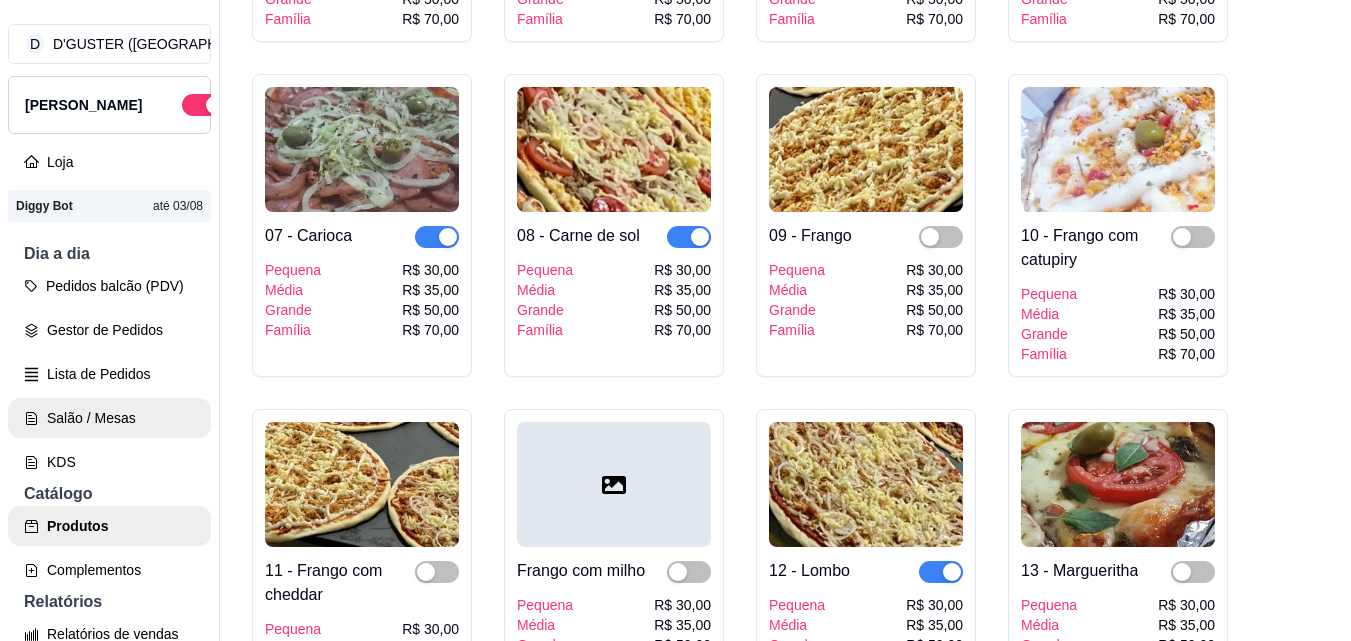click on "Salão / Mesas" at bounding box center (109, 418) 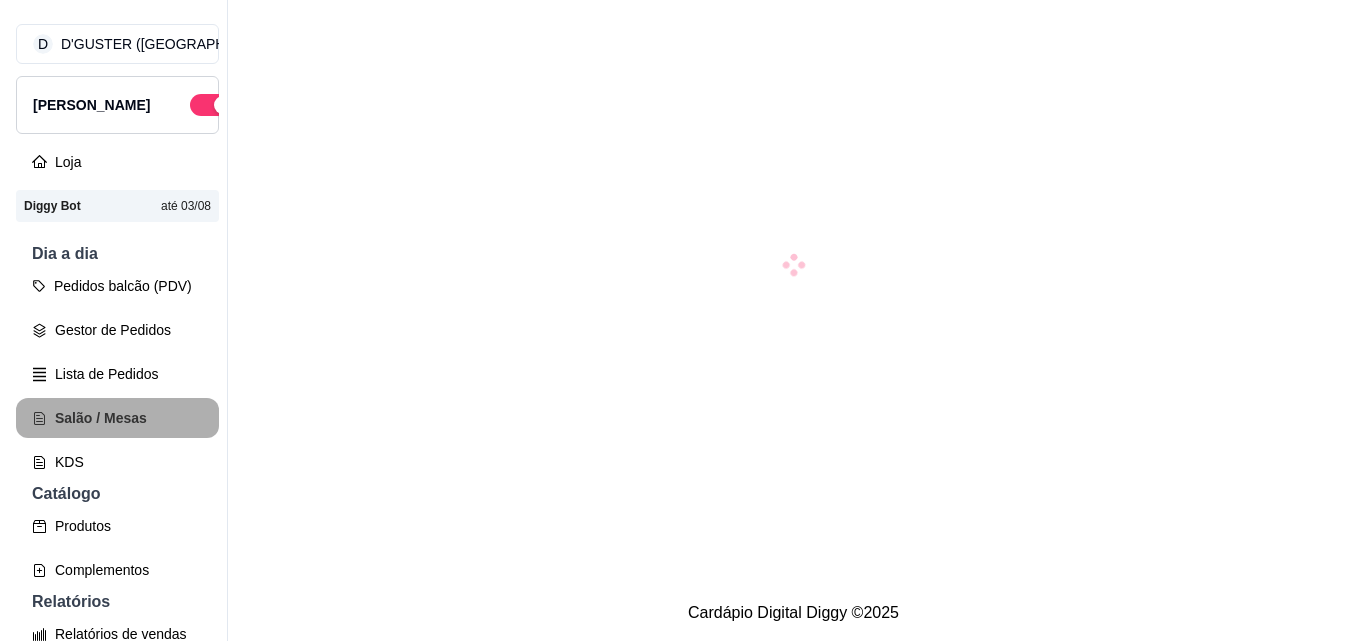scroll, scrollTop: 0, scrollLeft: 0, axis: both 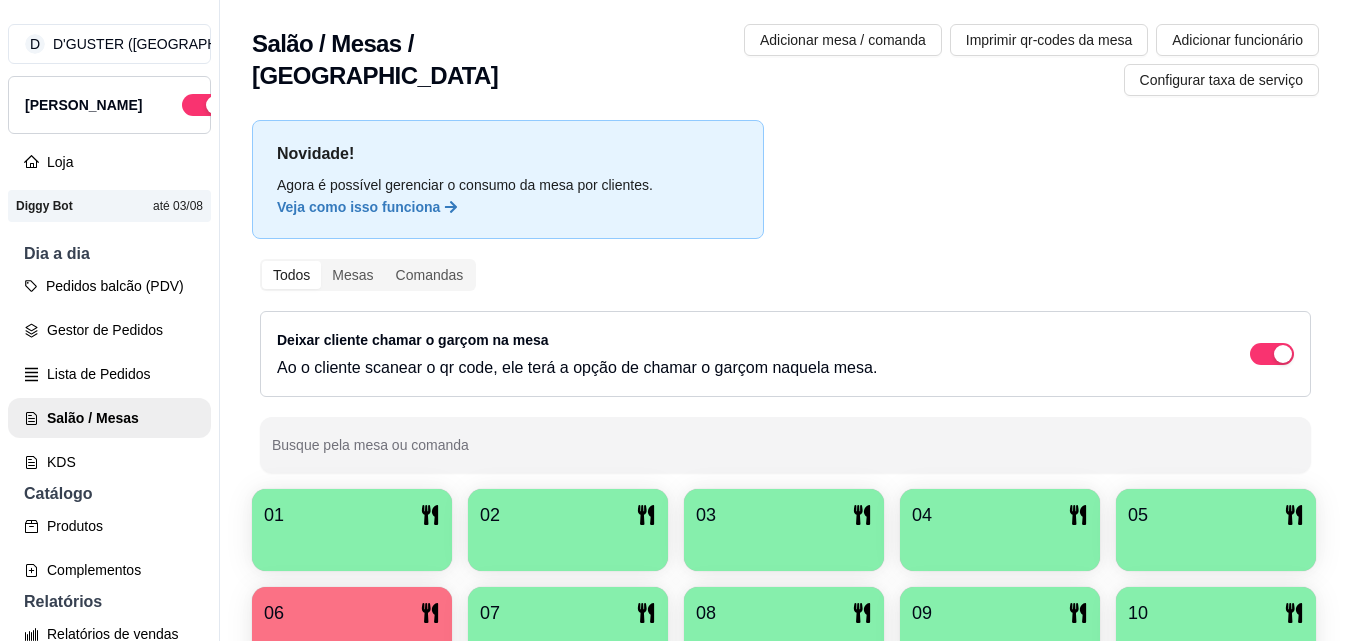 click on "01" at bounding box center (352, 515) 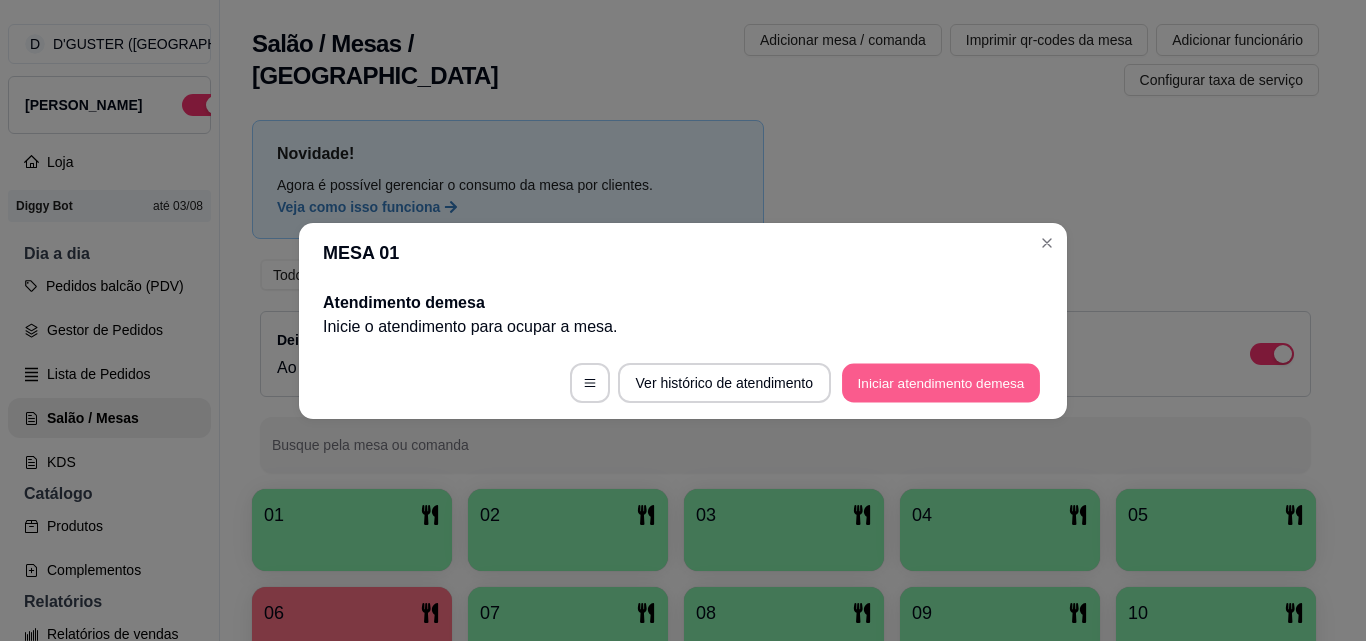 click on "Iniciar atendimento de  mesa" at bounding box center (941, 382) 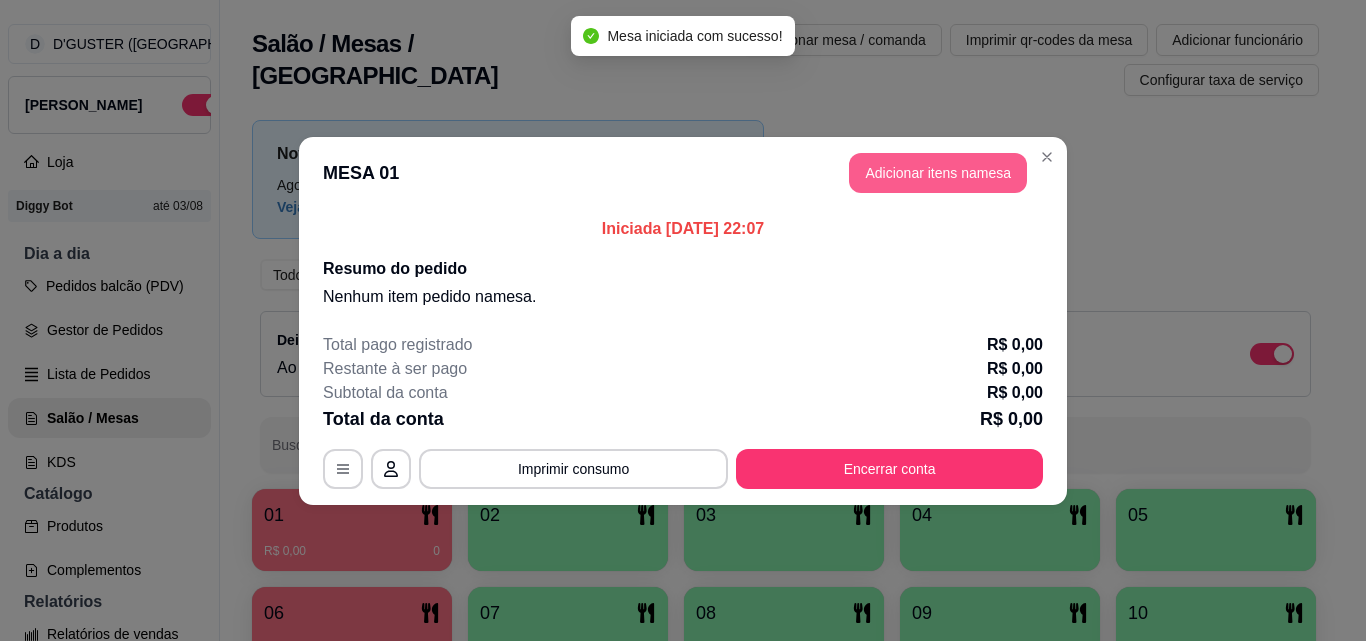 click on "Adicionar itens na  mesa" at bounding box center [938, 173] 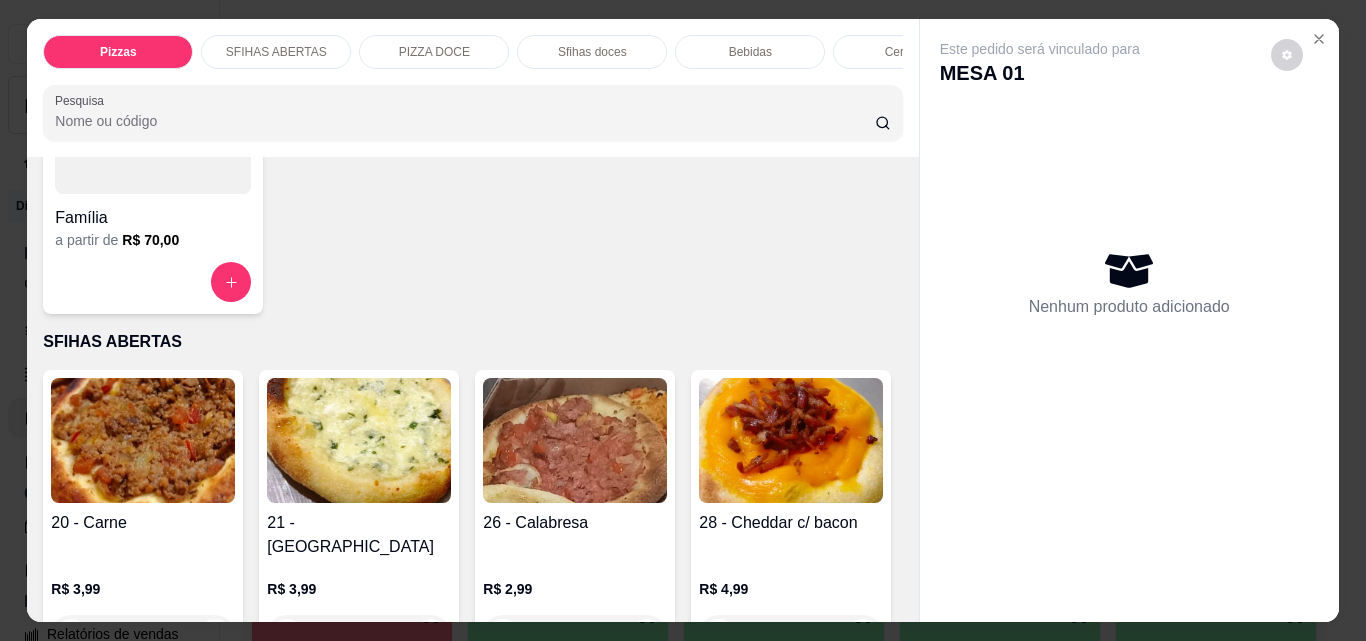 scroll, scrollTop: 900, scrollLeft: 0, axis: vertical 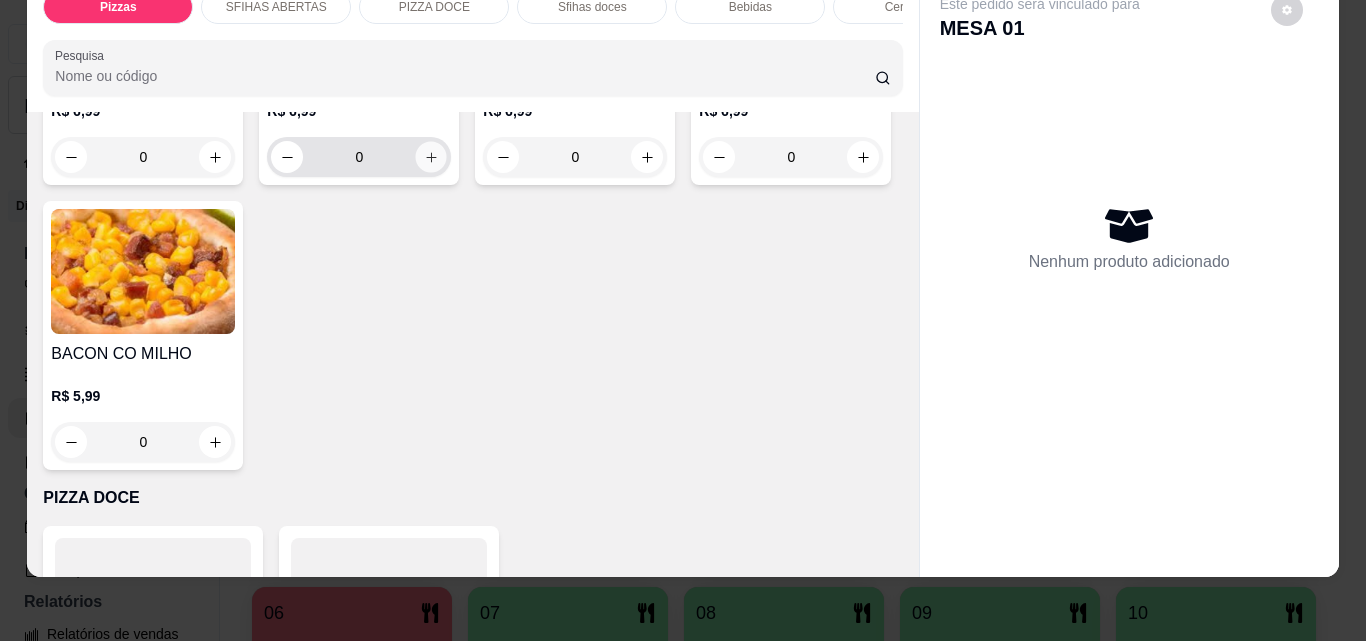 click at bounding box center [431, 157] 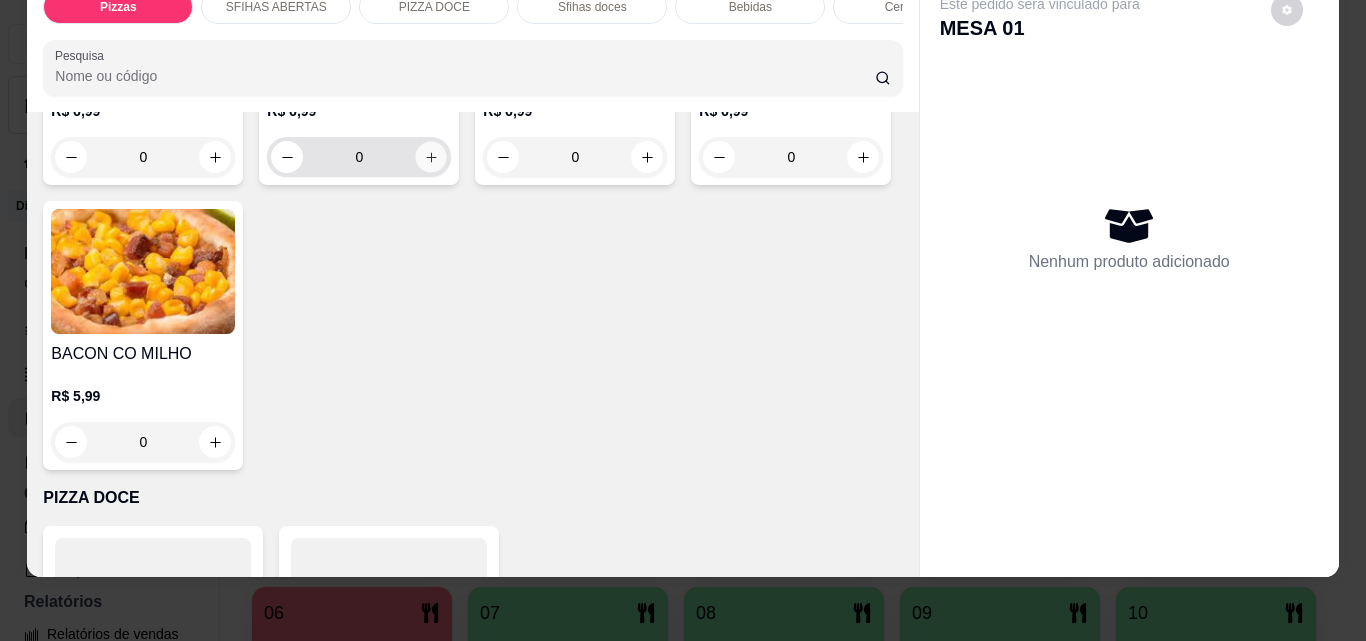 click at bounding box center (431, 157) 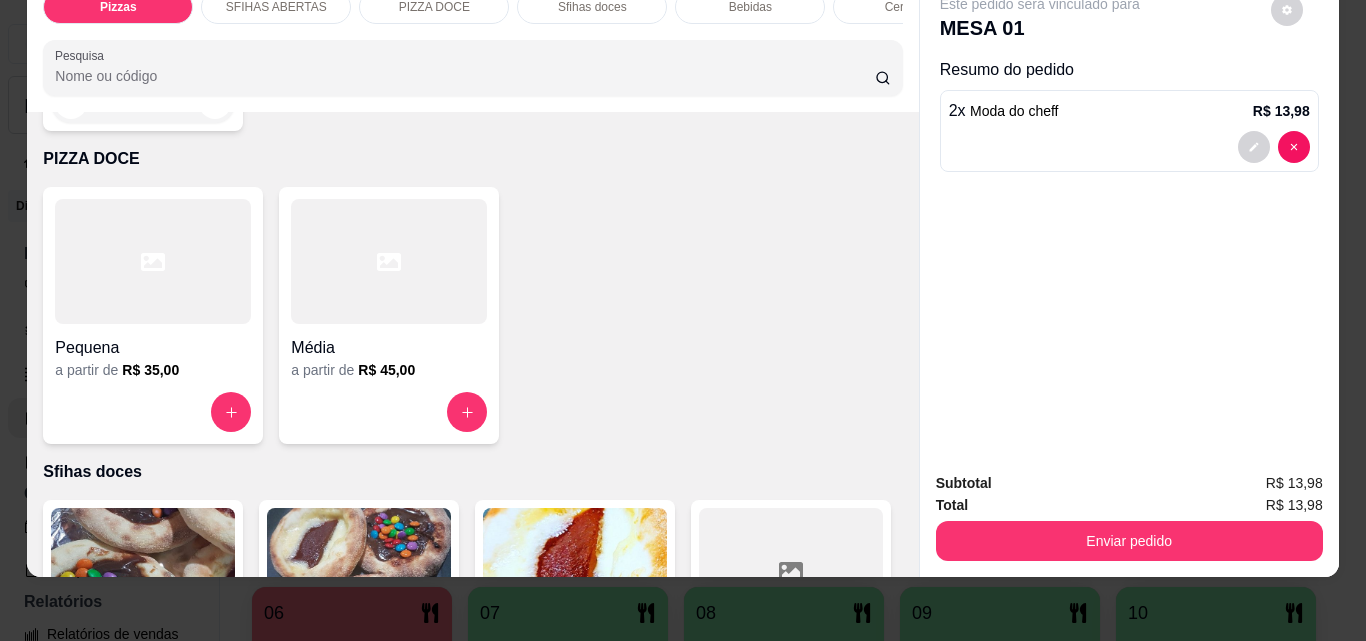 scroll, scrollTop: 2400, scrollLeft: 0, axis: vertical 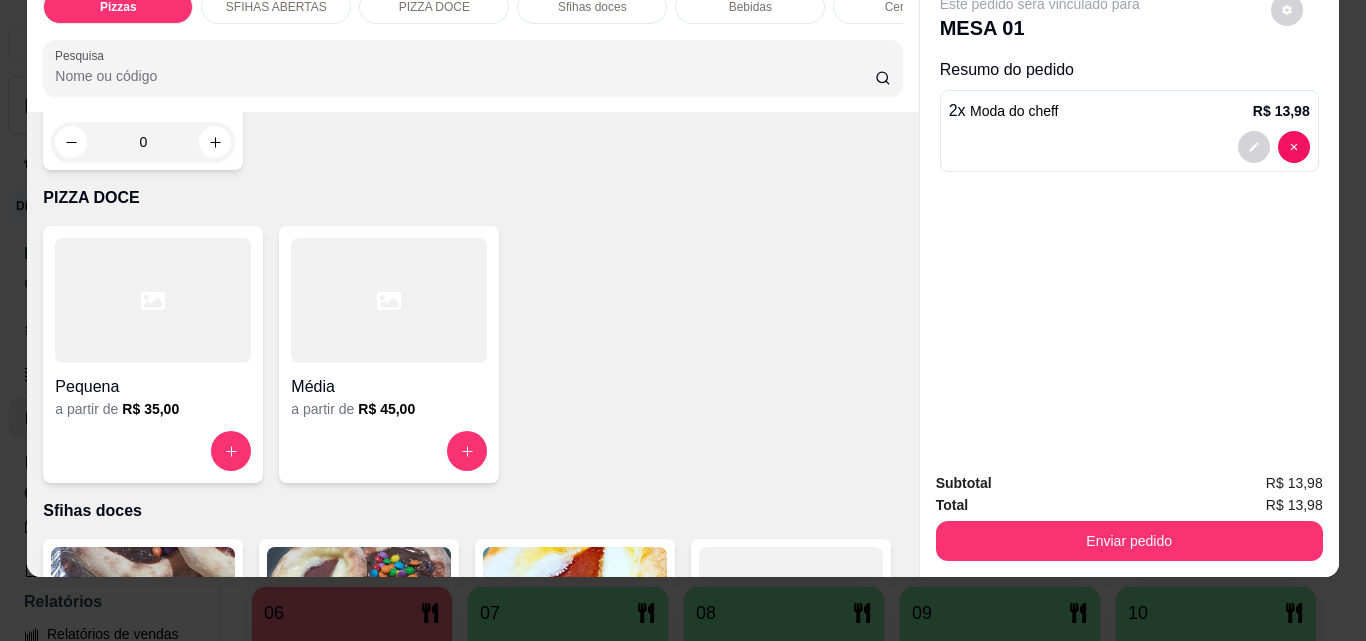 click 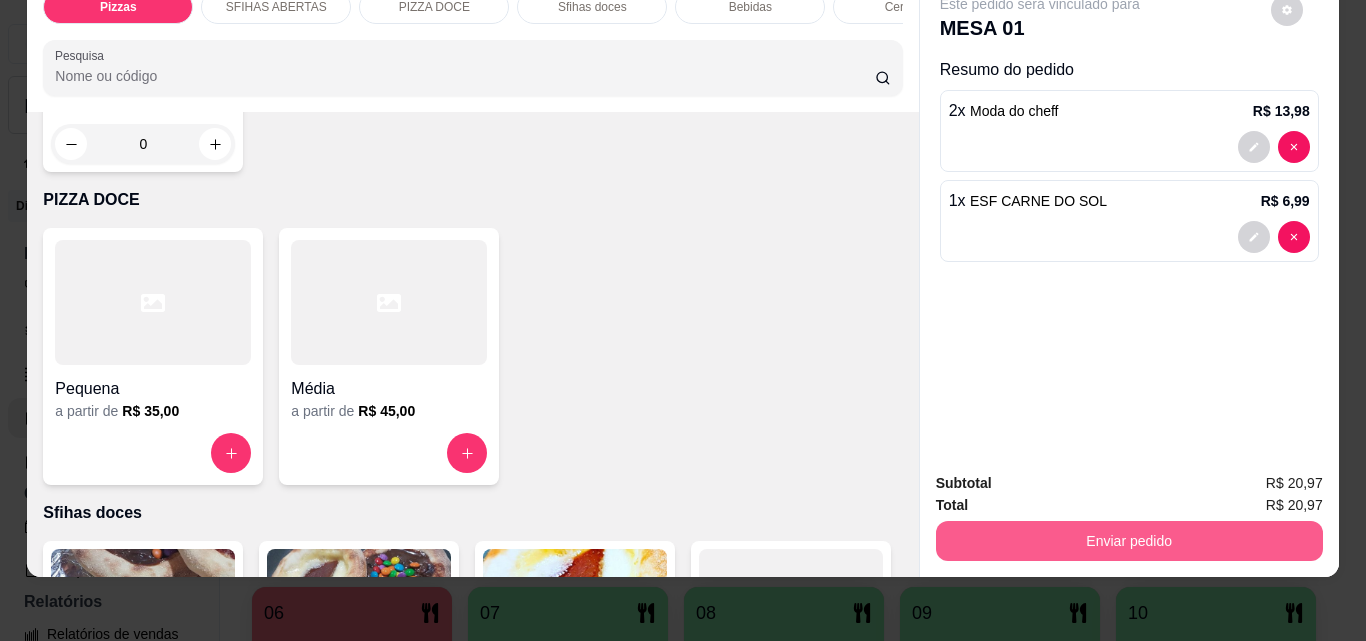 click on "Enviar pedido" at bounding box center [1129, 541] 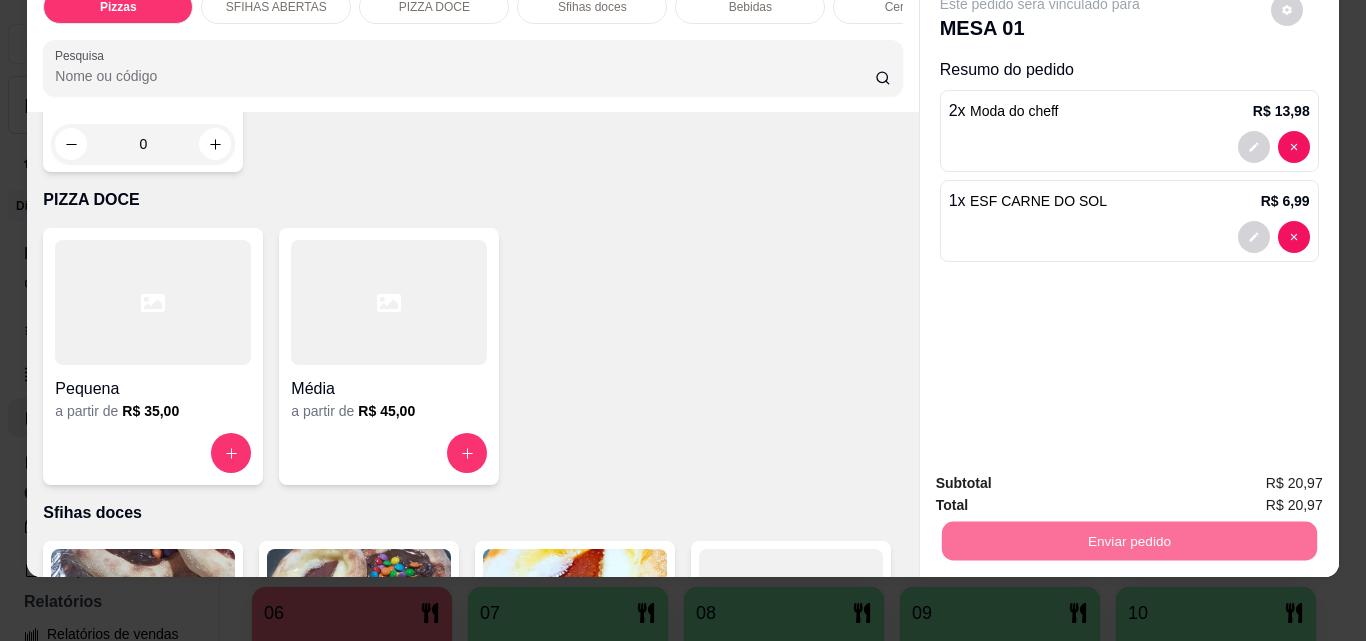 click on "Não registrar e enviar pedido" at bounding box center (1063, 477) 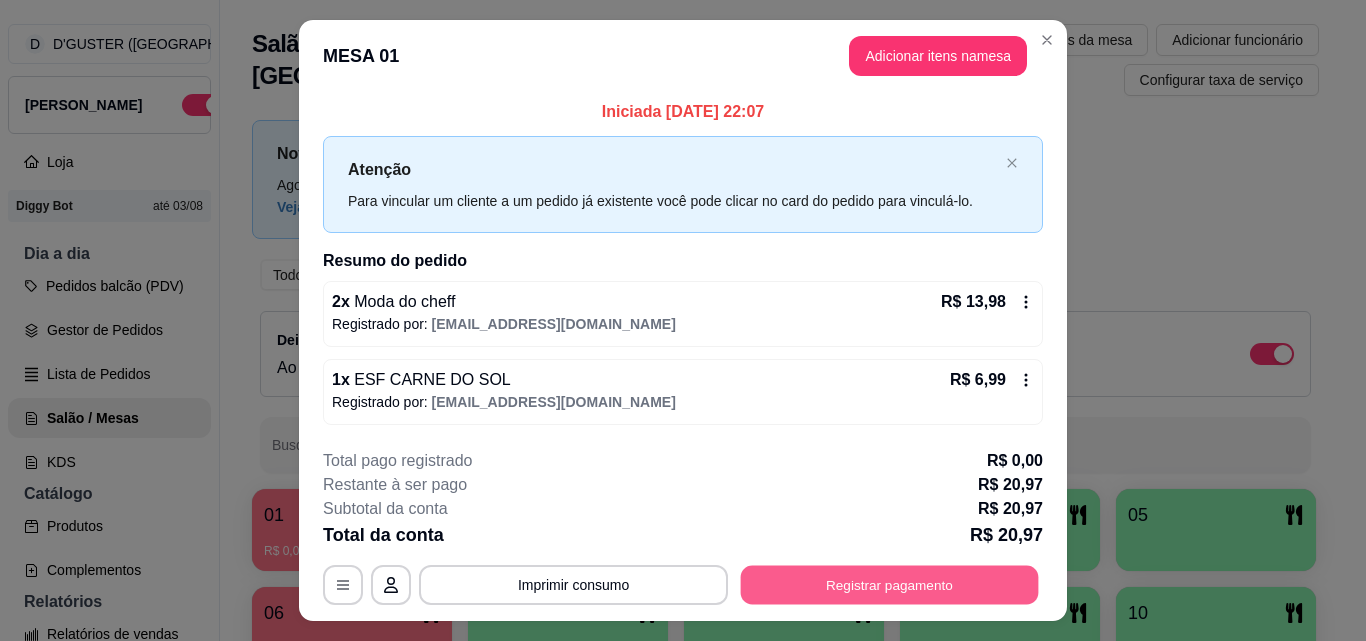 click on "Registrar pagamento" at bounding box center (890, 585) 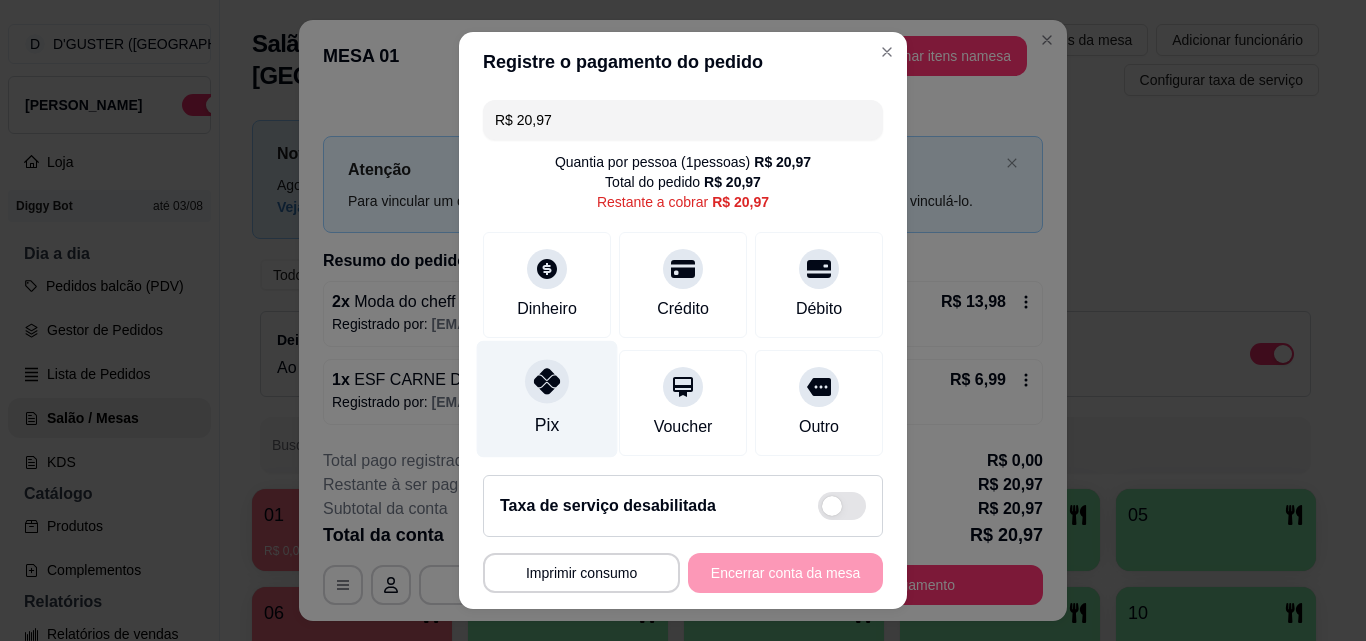 click on "Pix" at bounding box center [547, 425] 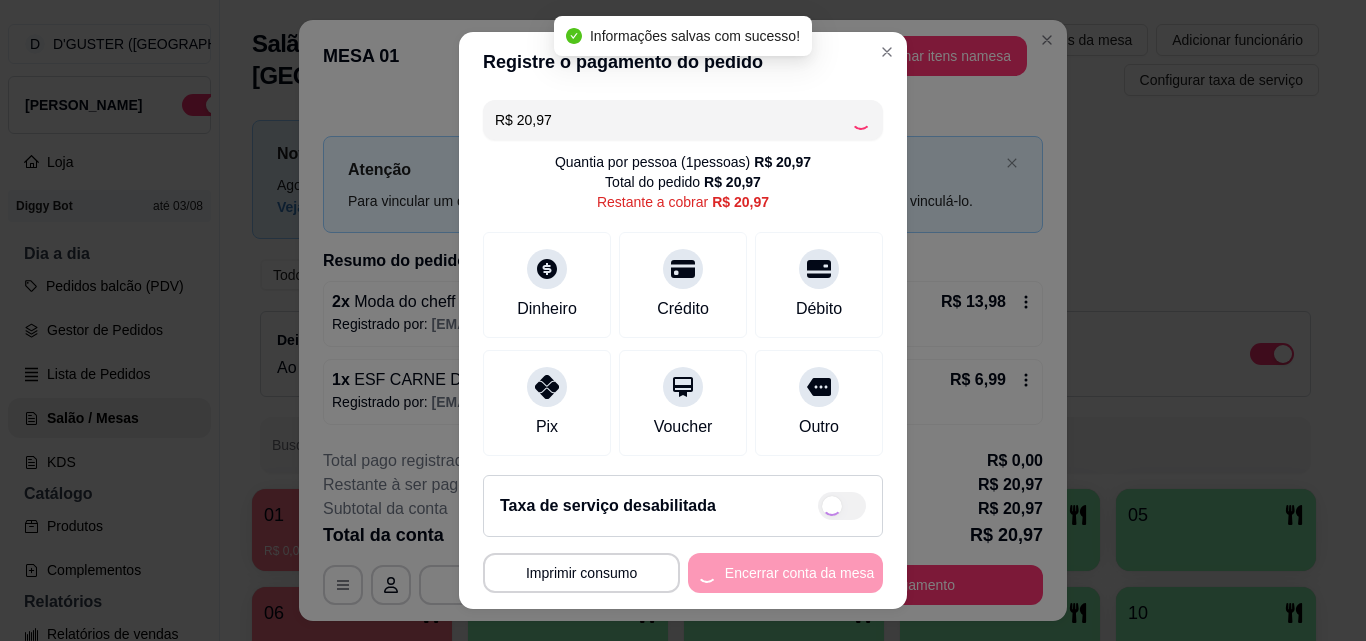 type on "R$ 0,00" 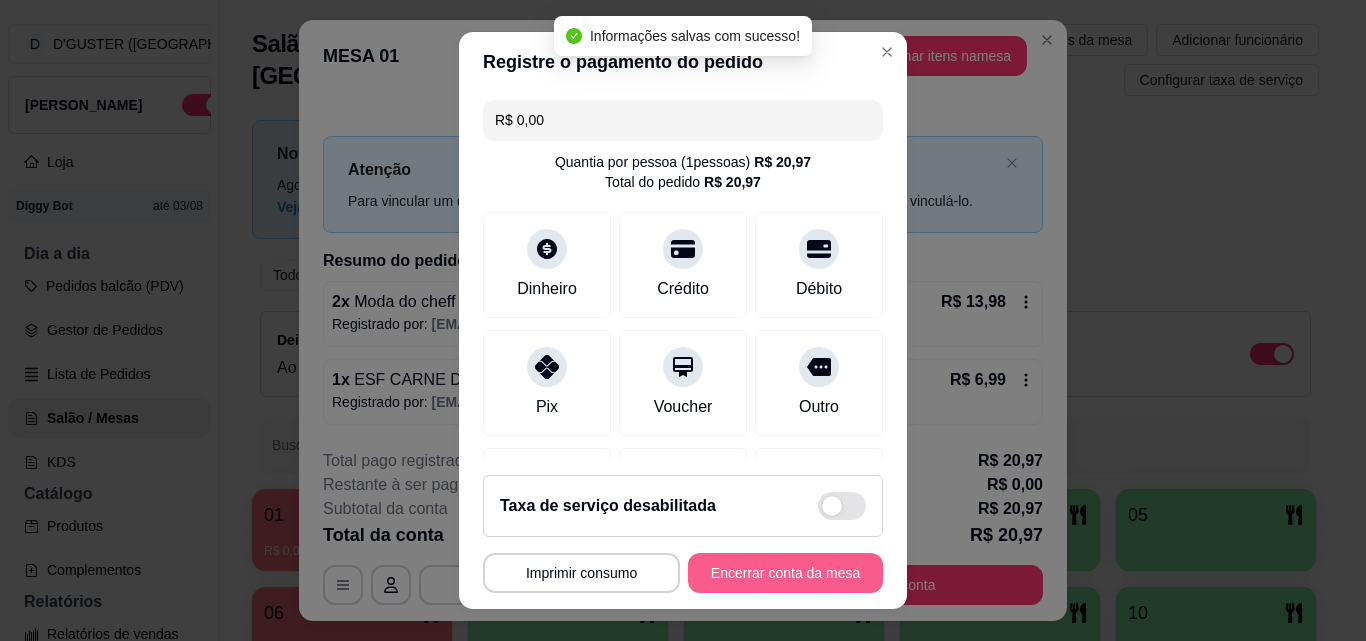 click on "Encerrar conta da mesa" at bounding box center [785, 573] 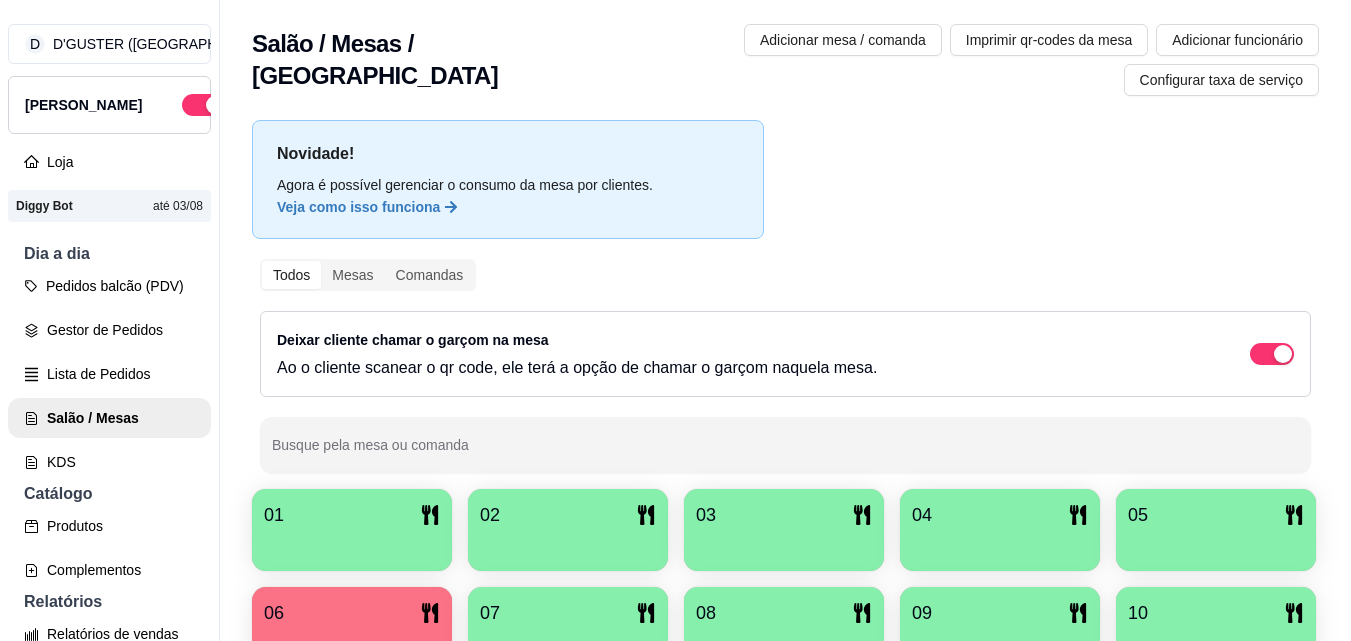 click on "01" at bounding box center (352, 515) 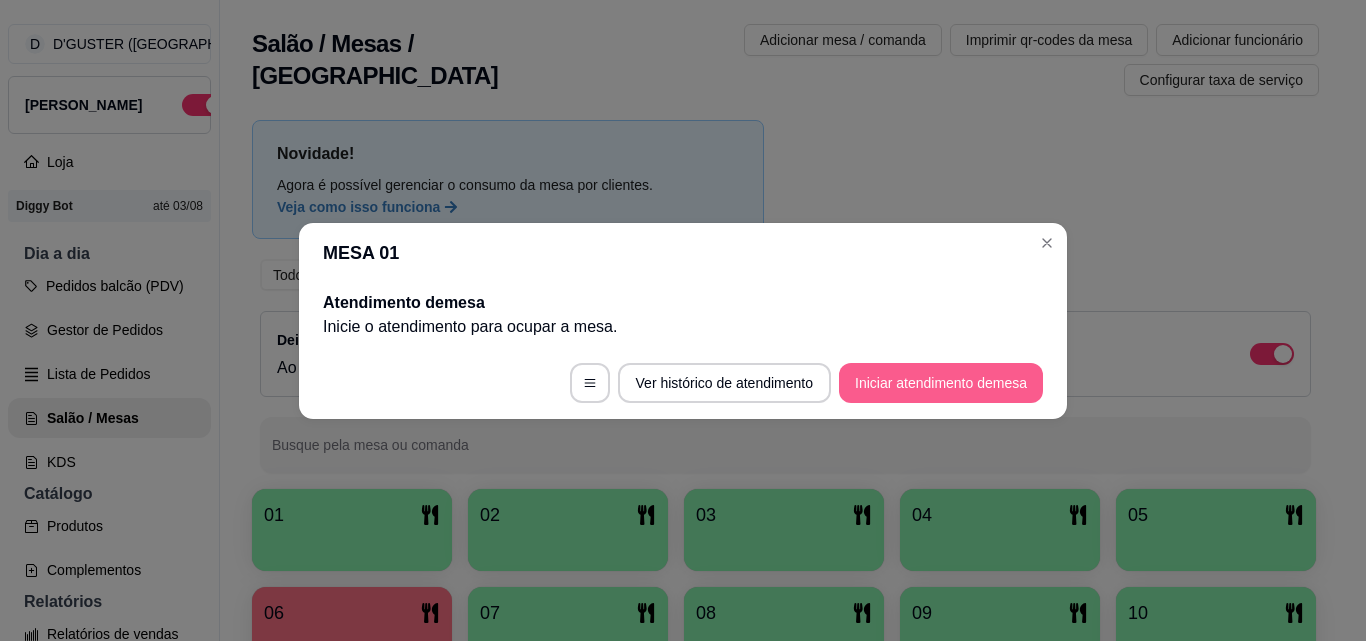 click on "Iniciar atendimento de  mesa" at bounding box center (941, 383) 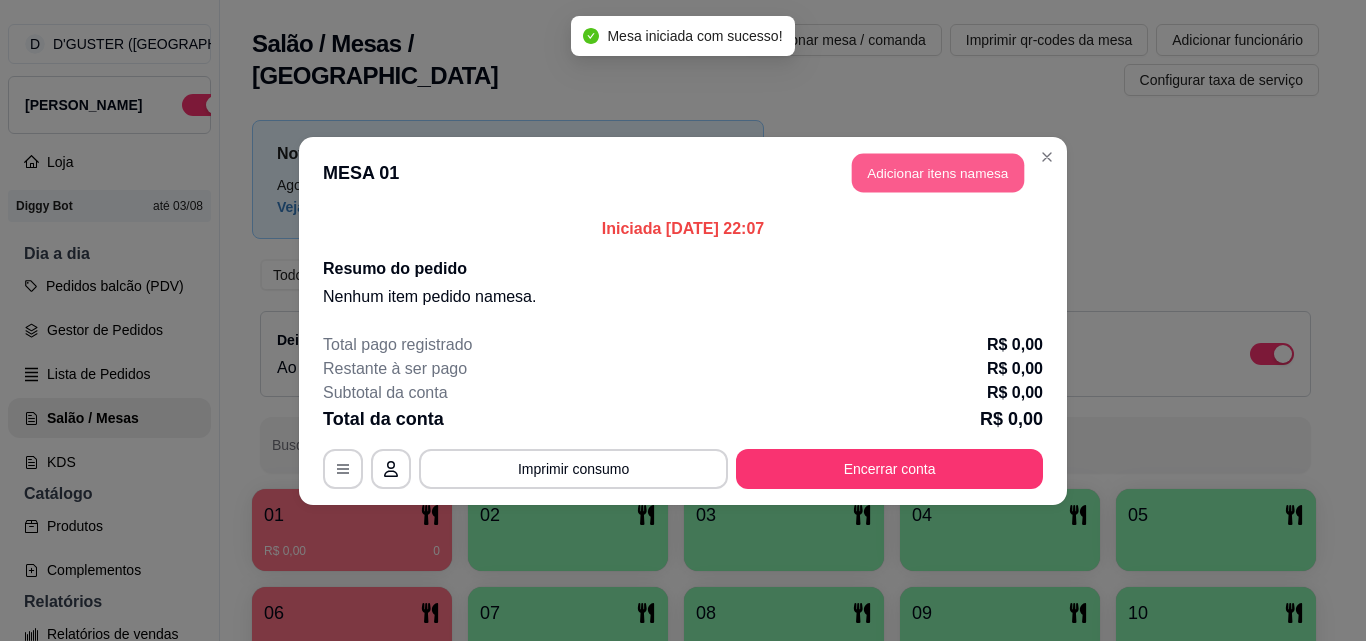 click on "Adicionar itens na  mesa" at bounding box center [938, 172] 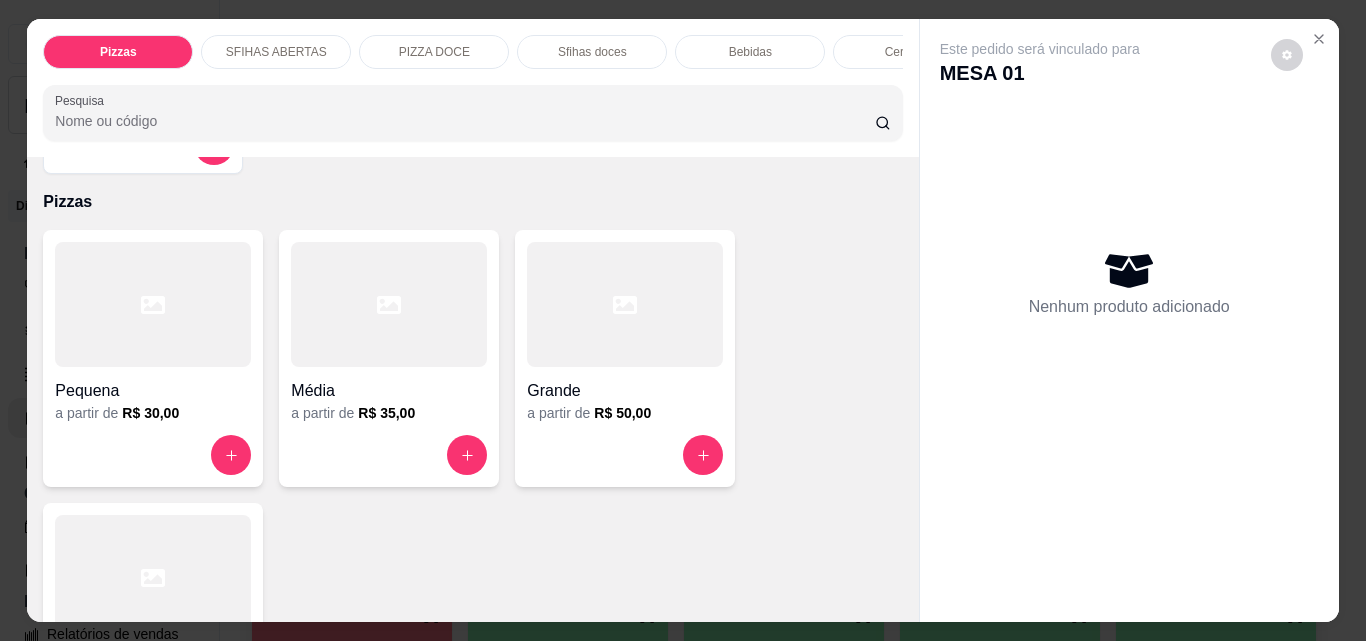 scroll, scrollTop: 100, scrollLeft: 0, axis: vertical 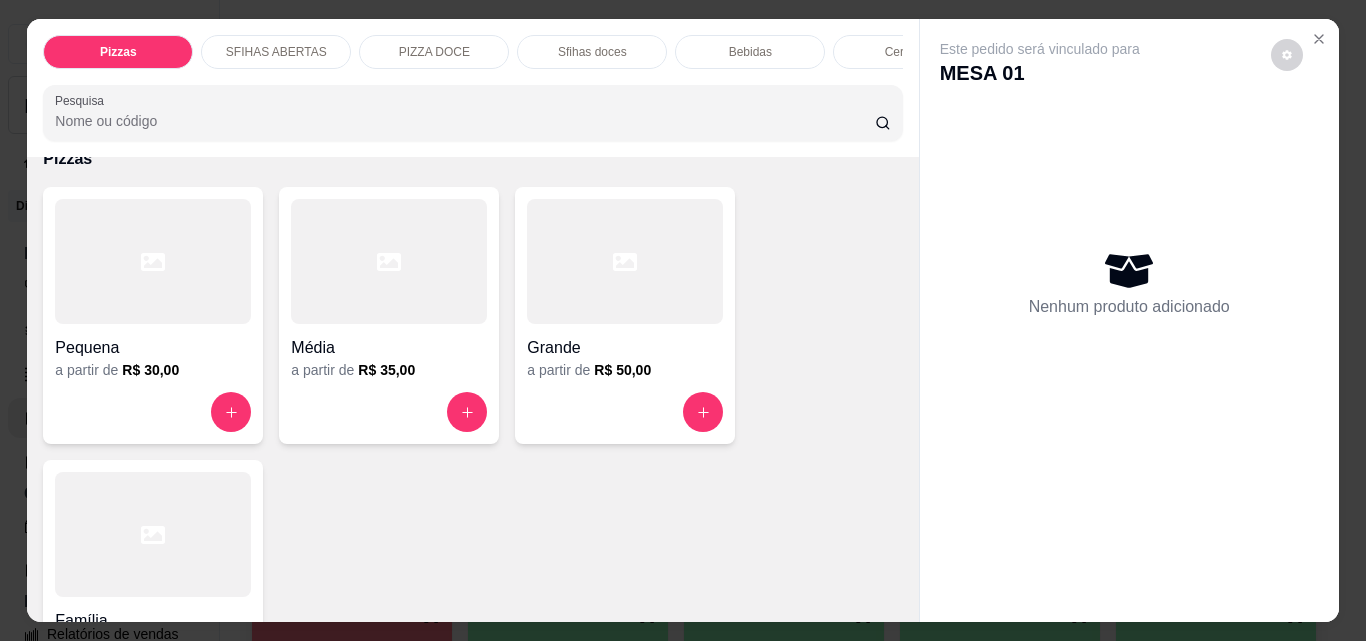 click on "Grande" at bounding box center (625, 342) 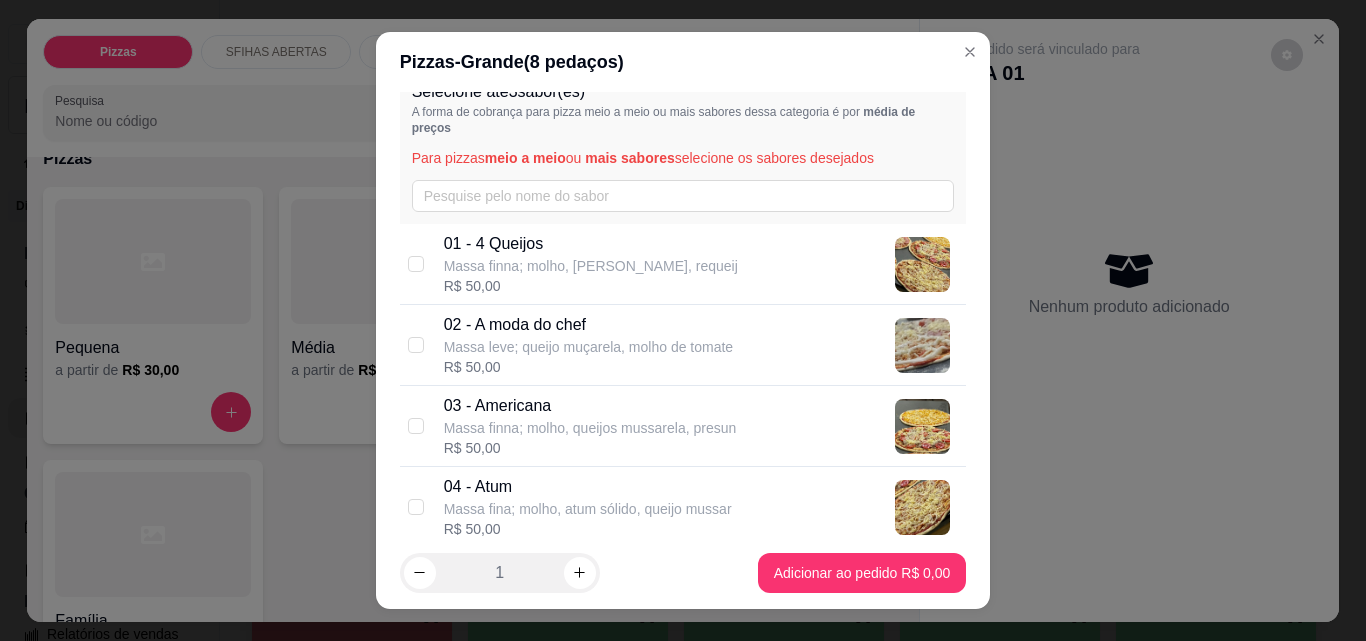 scroll, scrollTop: 0, scrollLeft: 0, axis: both 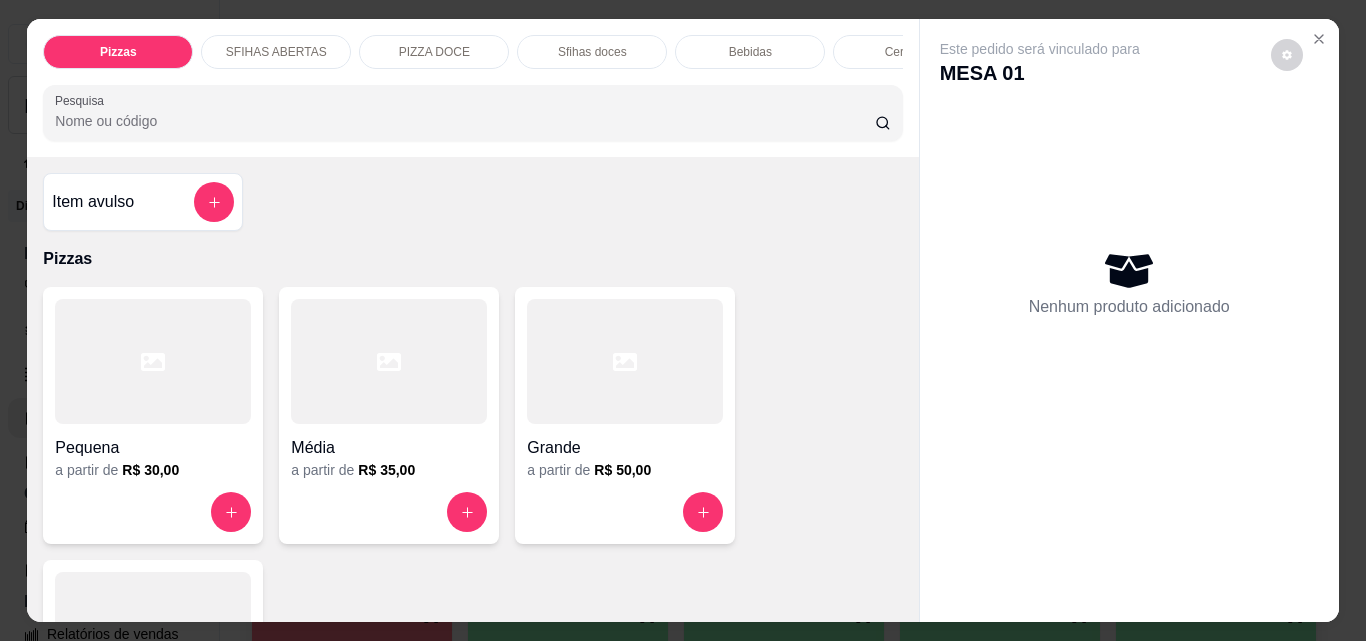 click on "Item avulso" at bounding box center (93, 202) 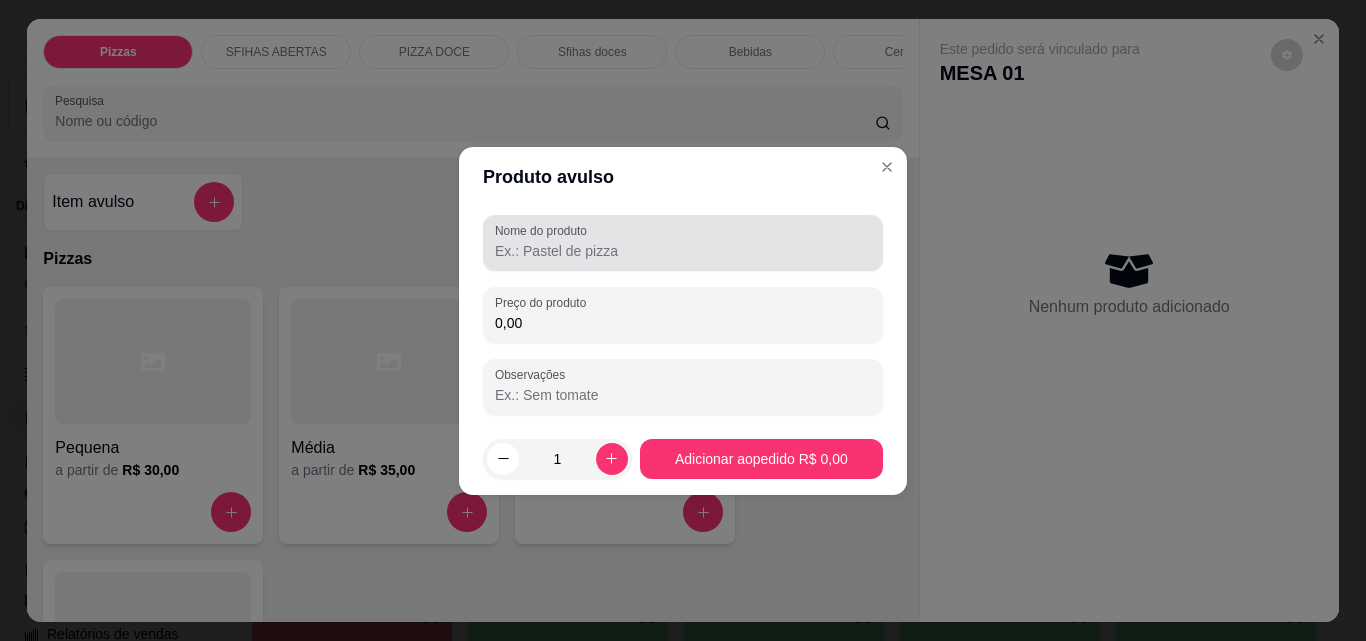 click on "Nome do produto" at bounding box center [683, 251] 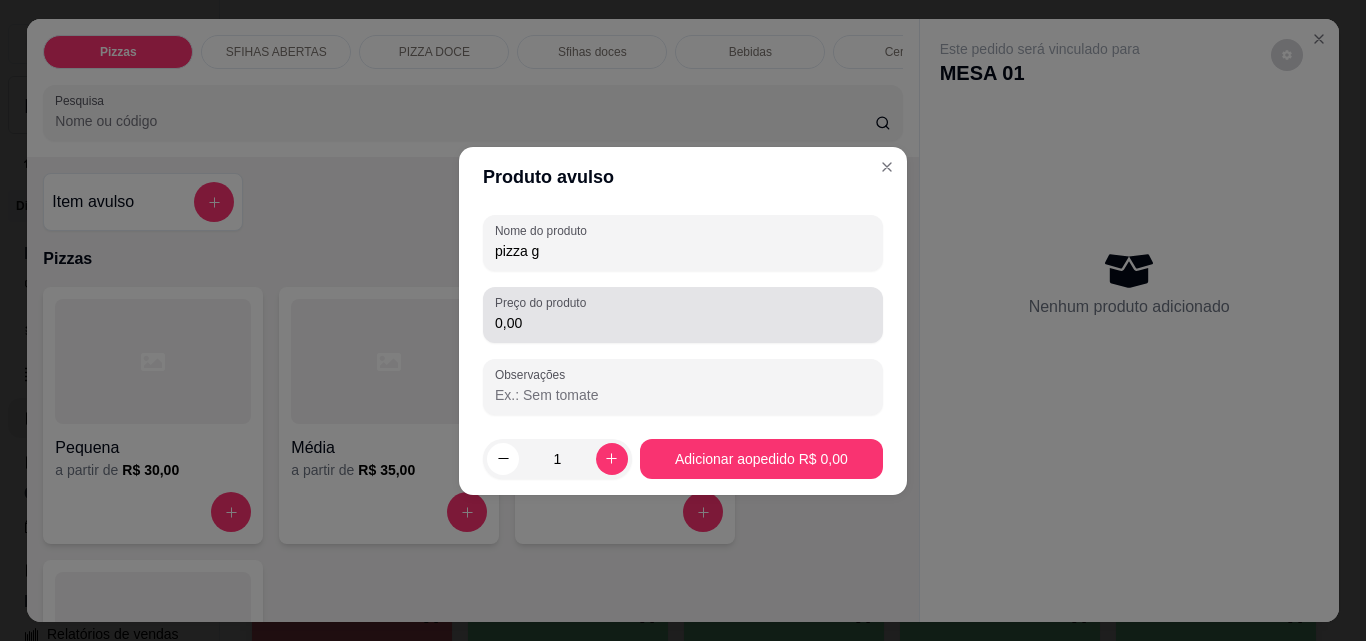 type on "pizza g" 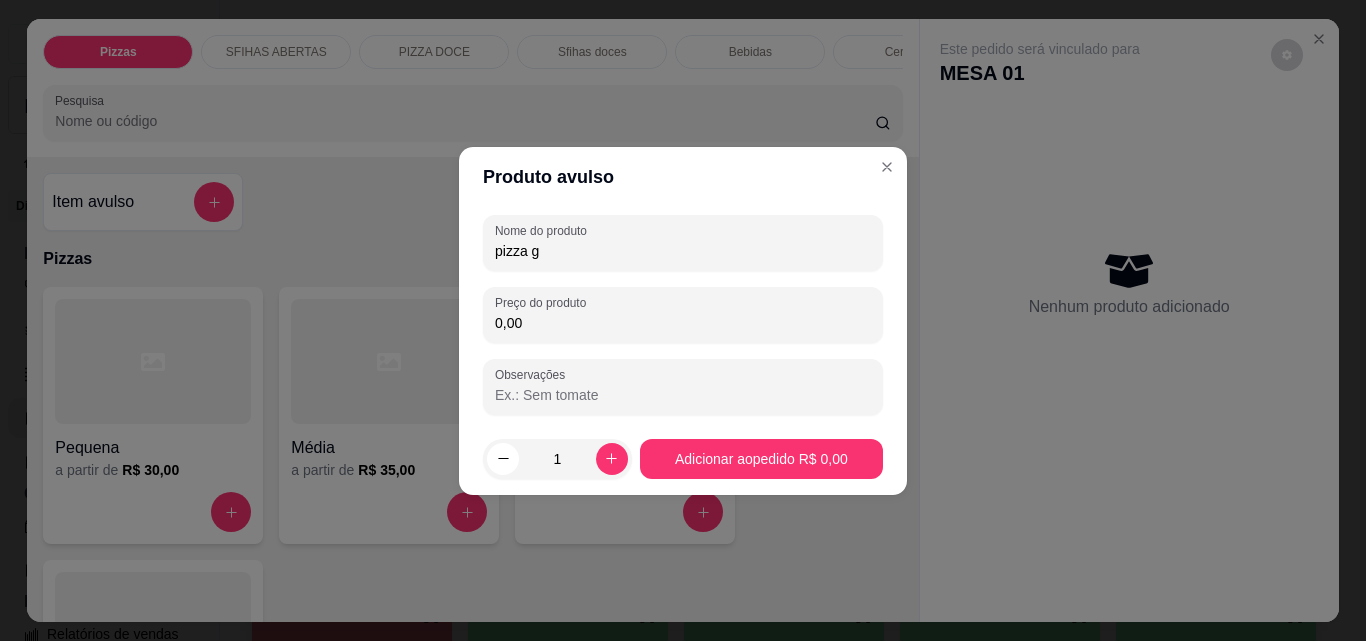 click on "0,00" at bounding box center [683, 323] 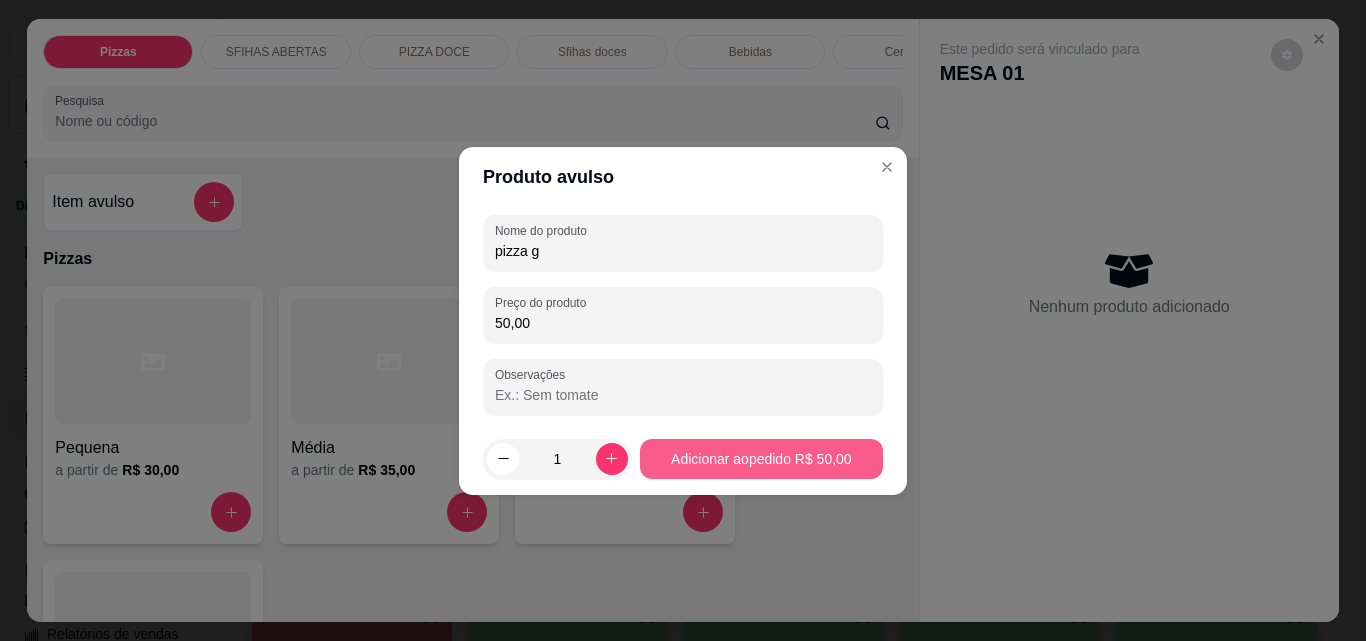 type on "50,00" 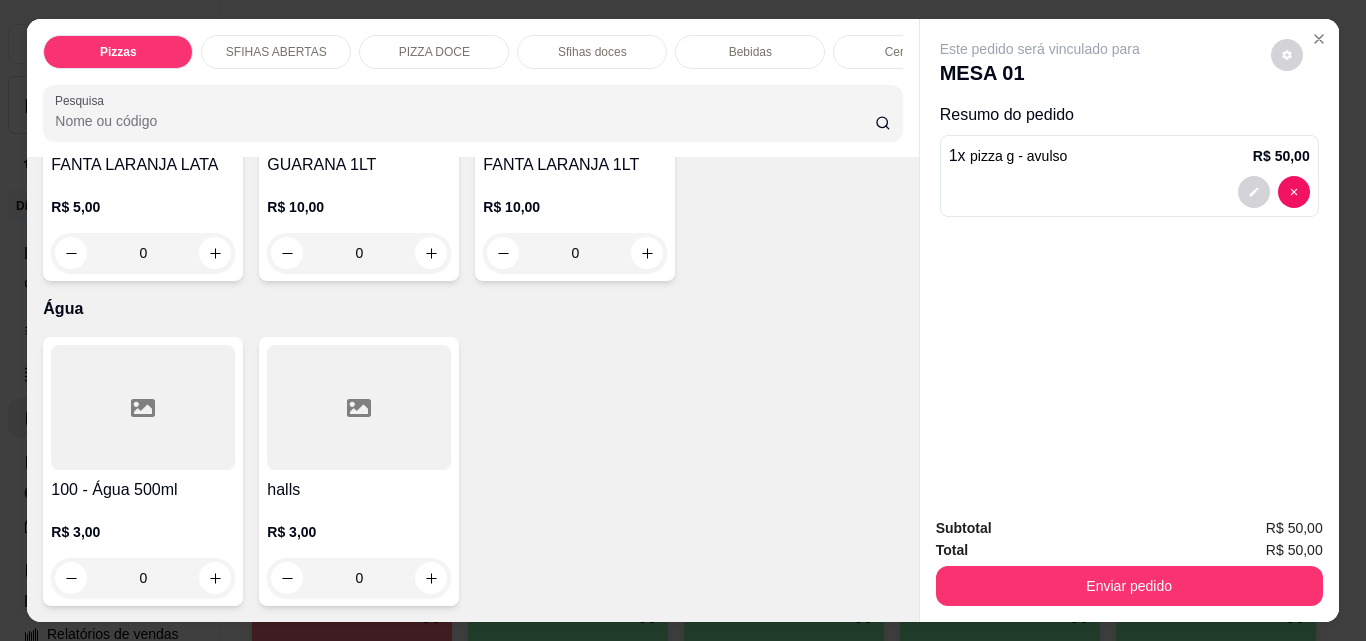 scroll, scrollTop: 6700, scrollLeft: 0, axis: vertical 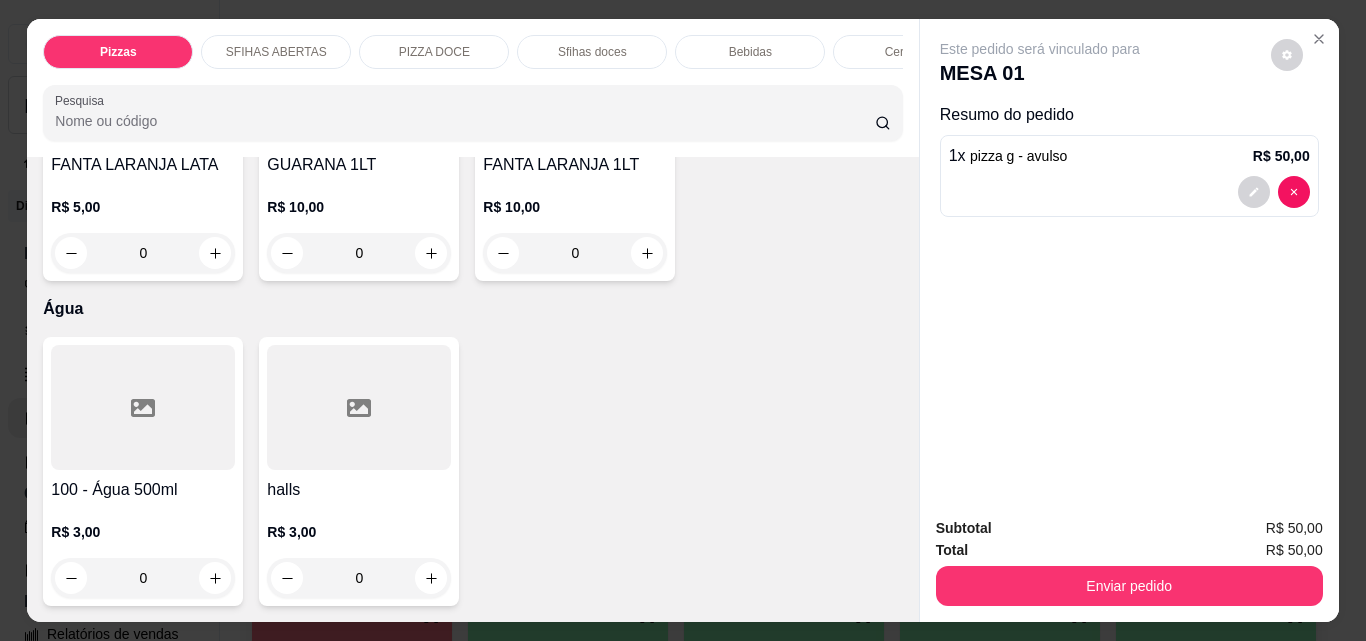 click at bounding box center (431, -32) 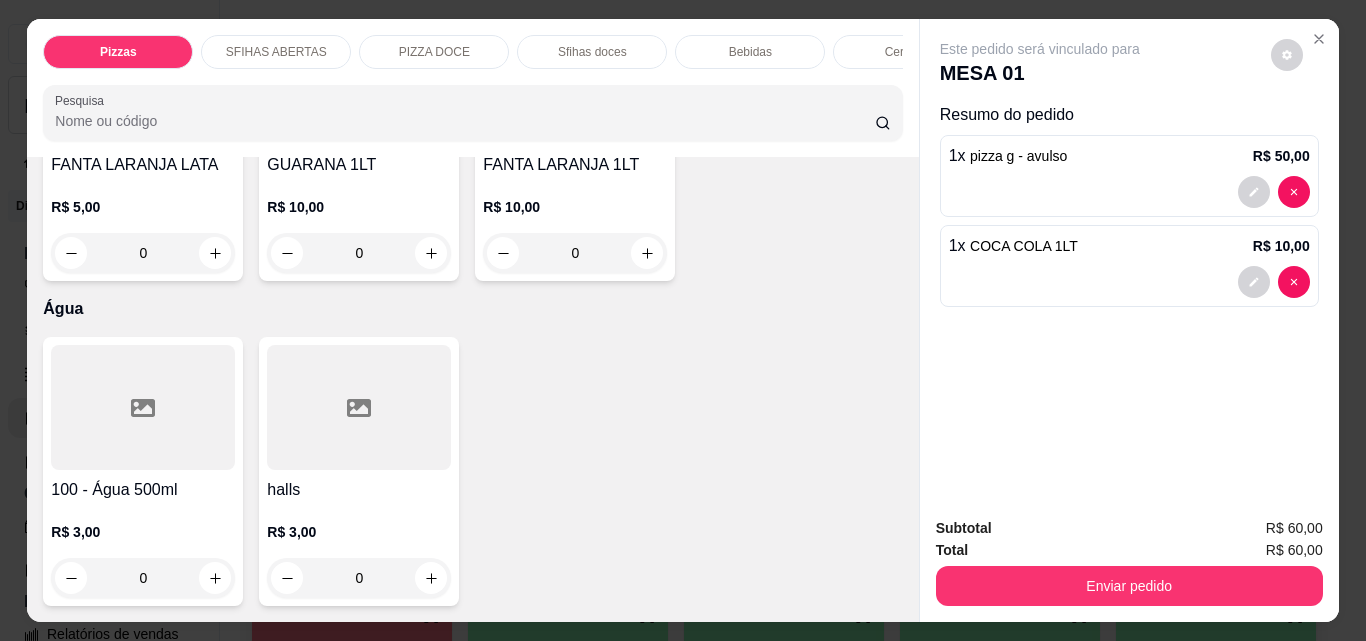 type on "1" 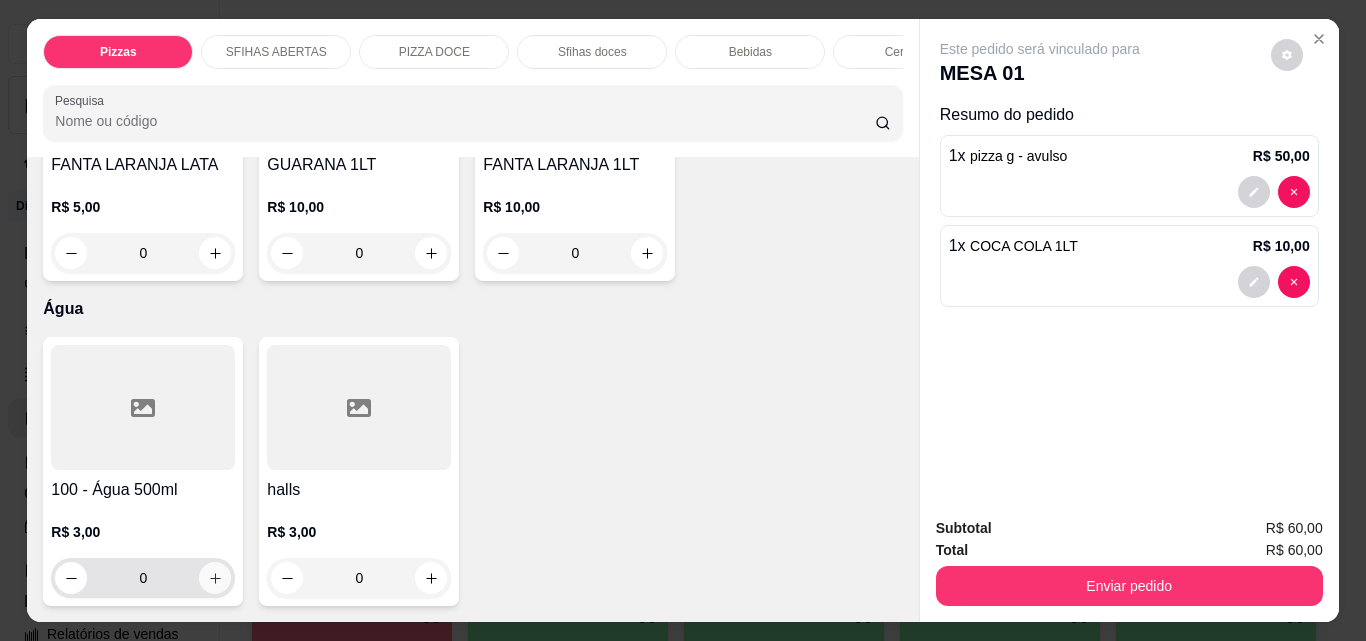 click 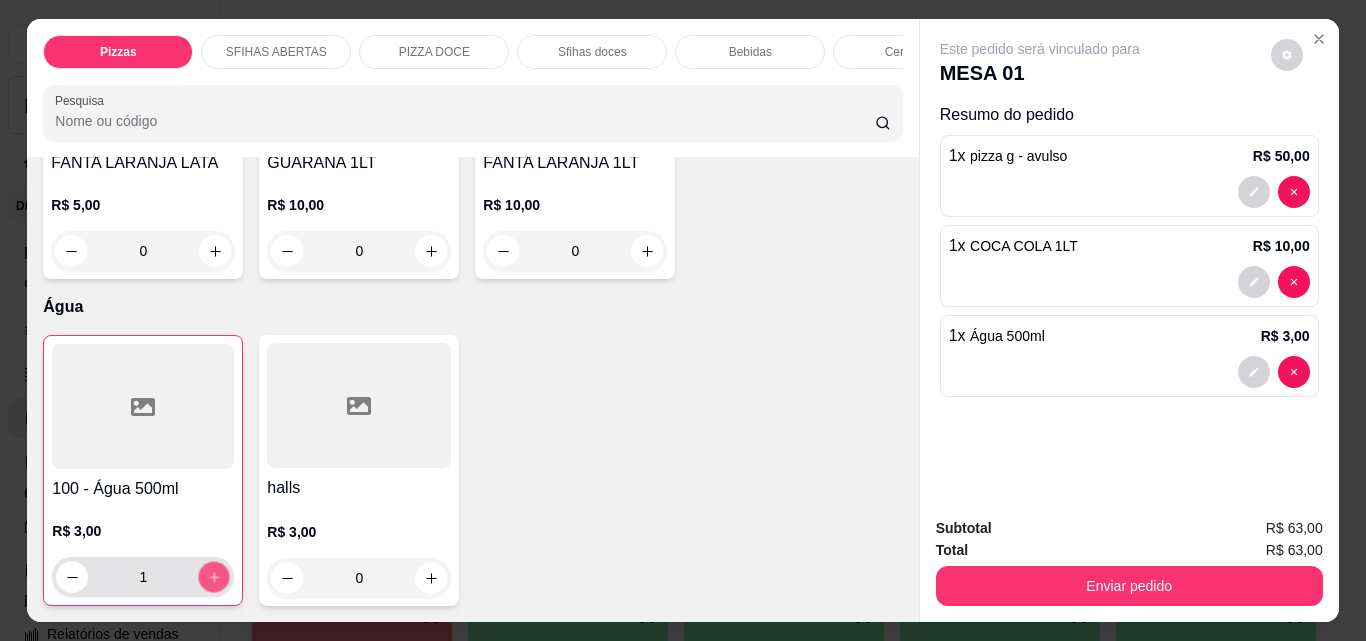 click 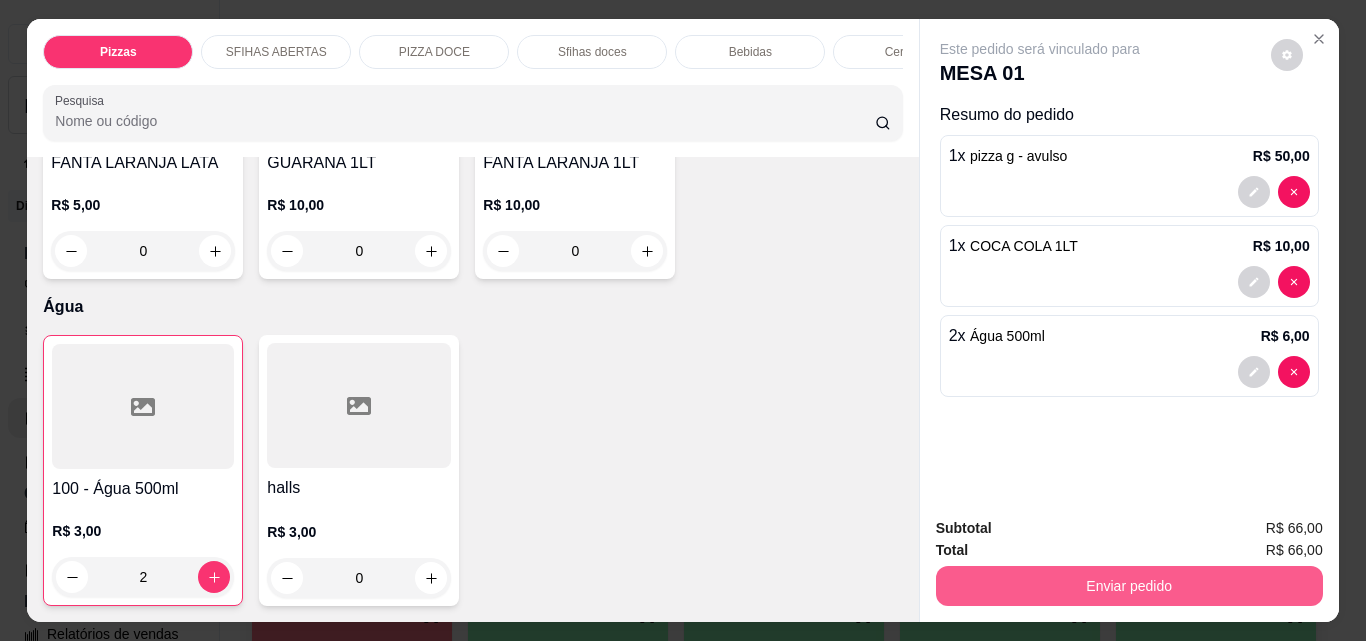 click on "Enviar pedido" at bounding box center [1129, 586] 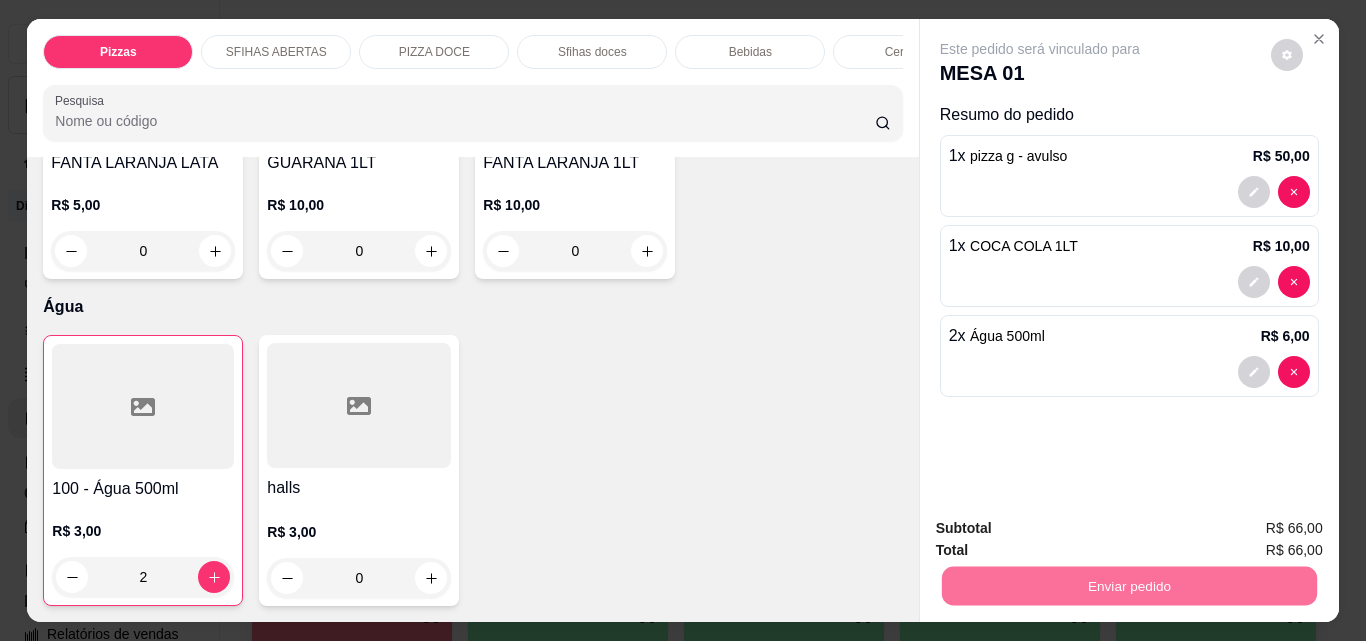 click on "Não registrar e enviar pedido" at bounding box center (1063, 529) 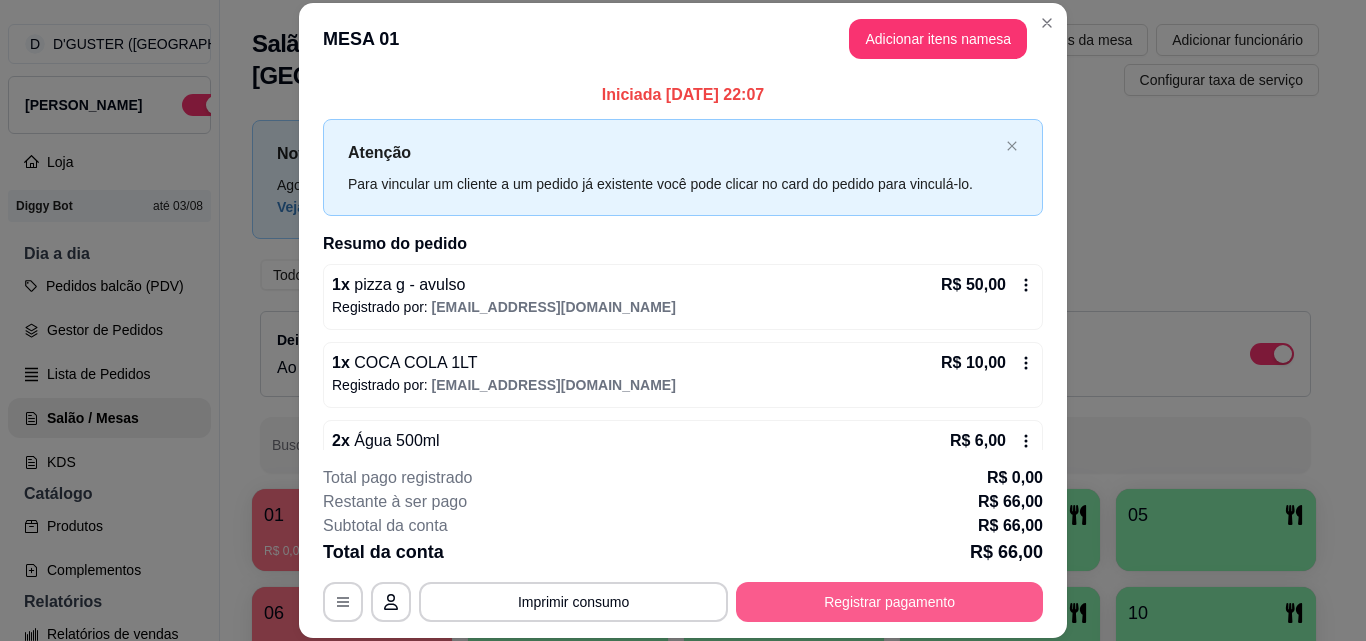 click on "Registrar pagamento" at bounding box center [889, 602] 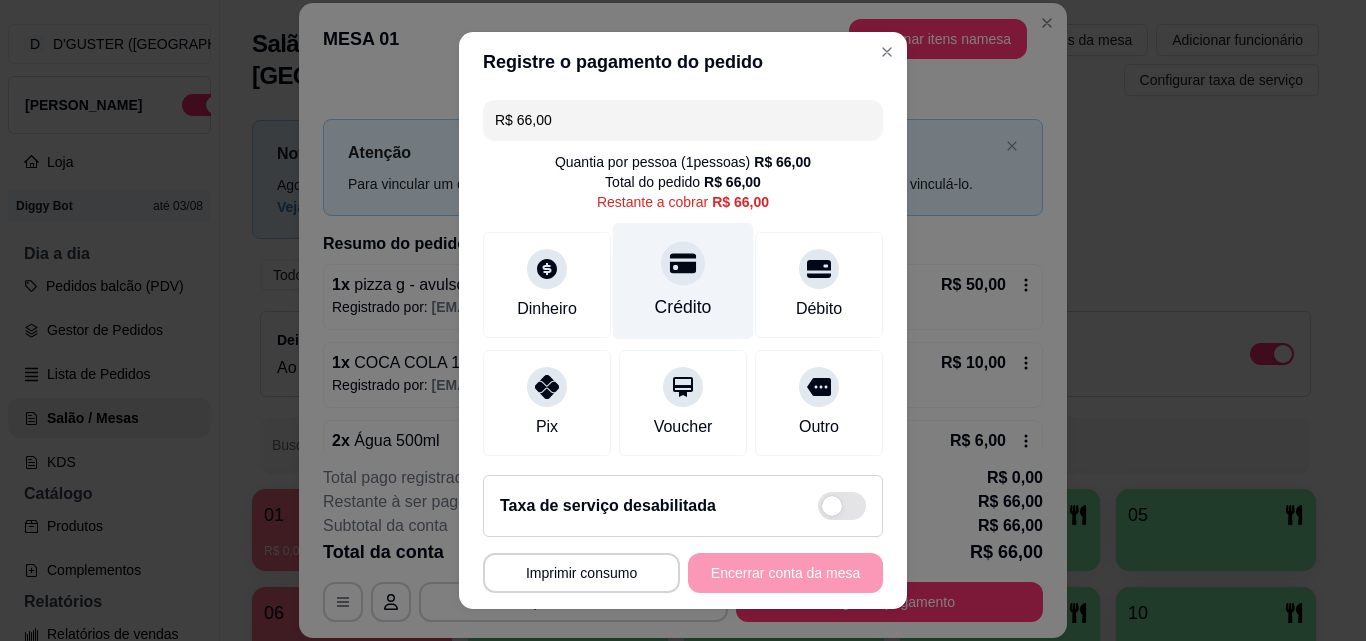 click on "Crédito" at bounding box center [683, 307] 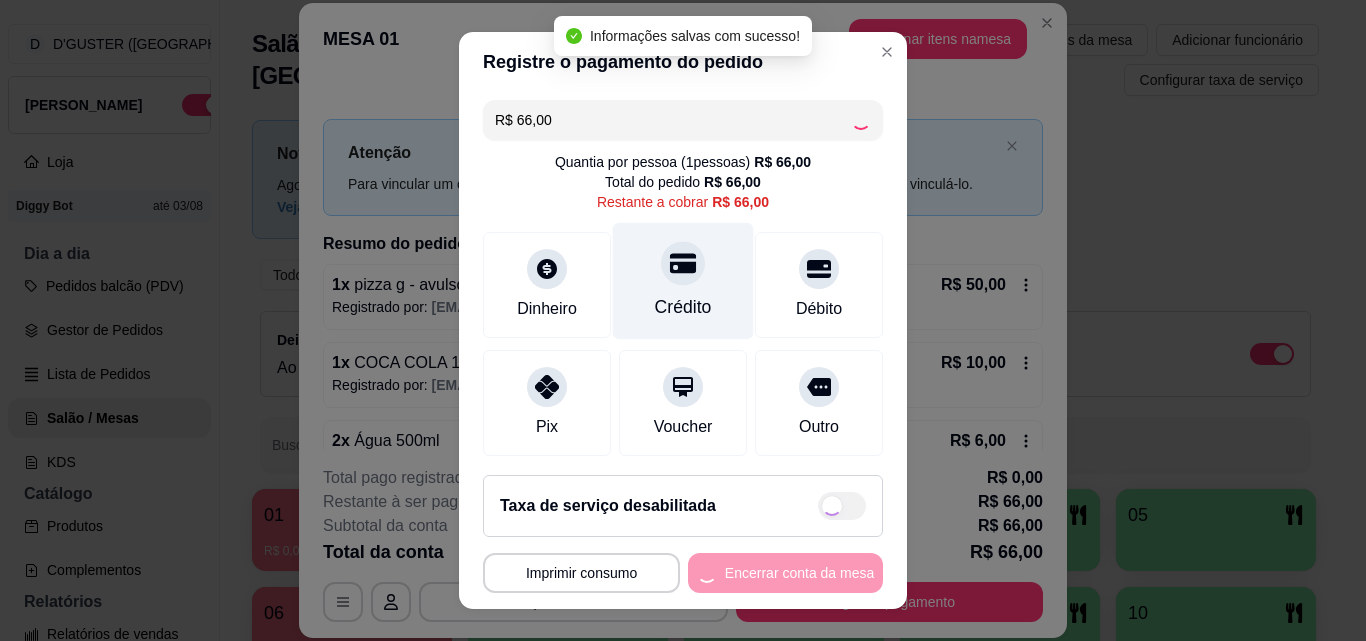 type on "R$ 0,00" 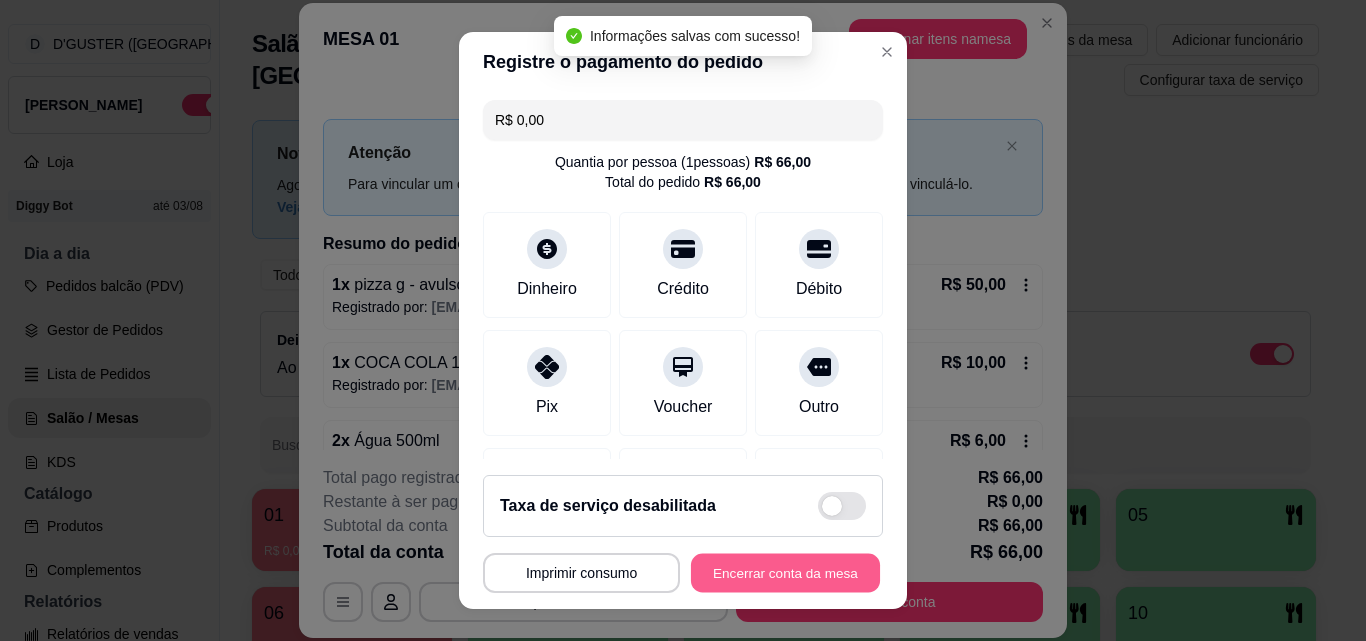 click on "Encerrar conta da mesa" at bounding box center (785, 573) 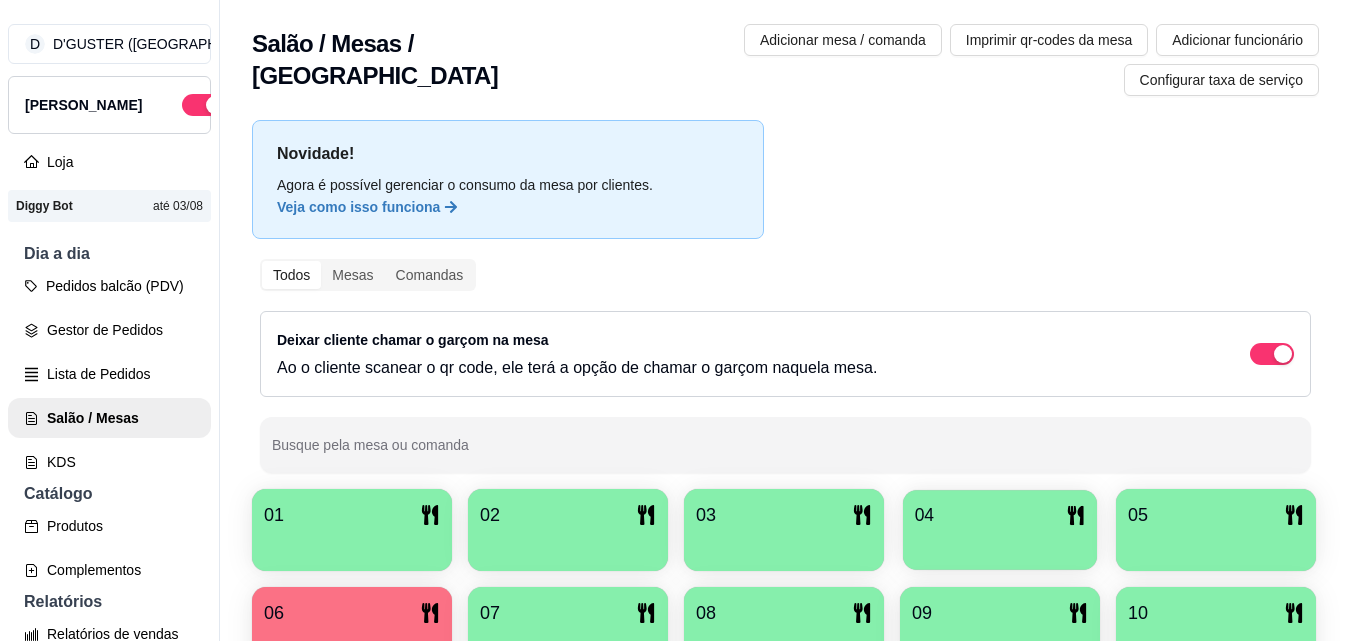 click at bounding box center (1000, 543) 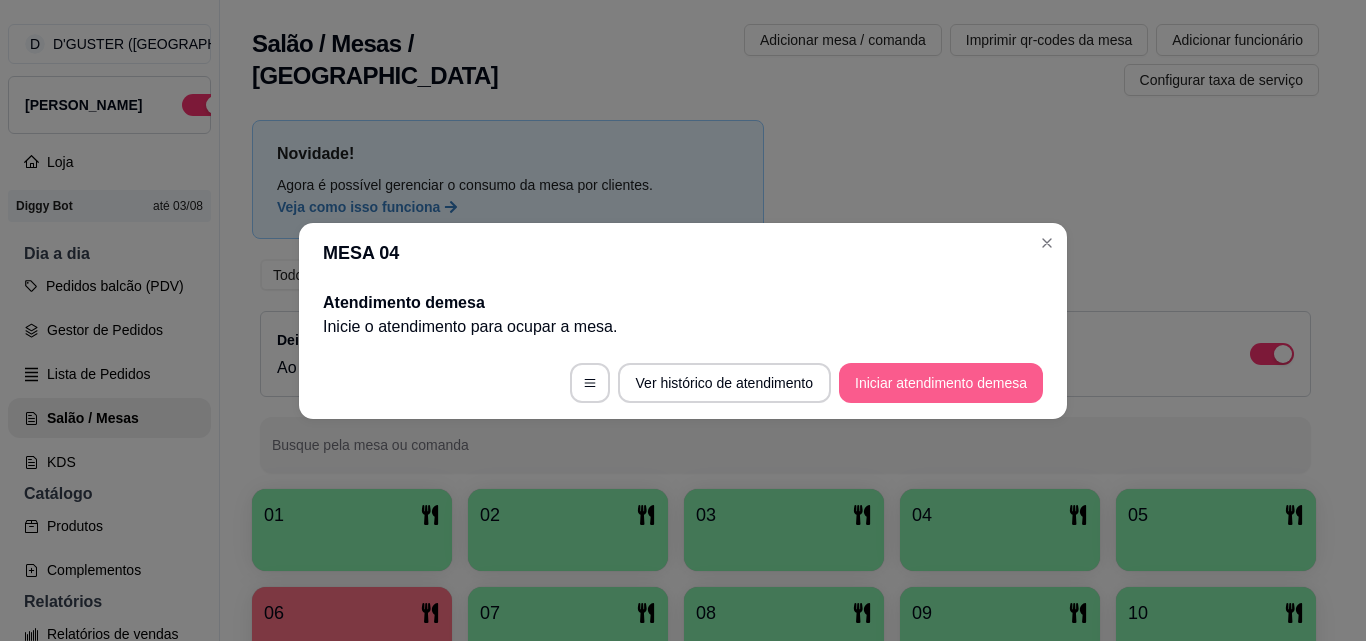 click on "Iniciar atendimento de  mesa" at bounding box center [941, 383] 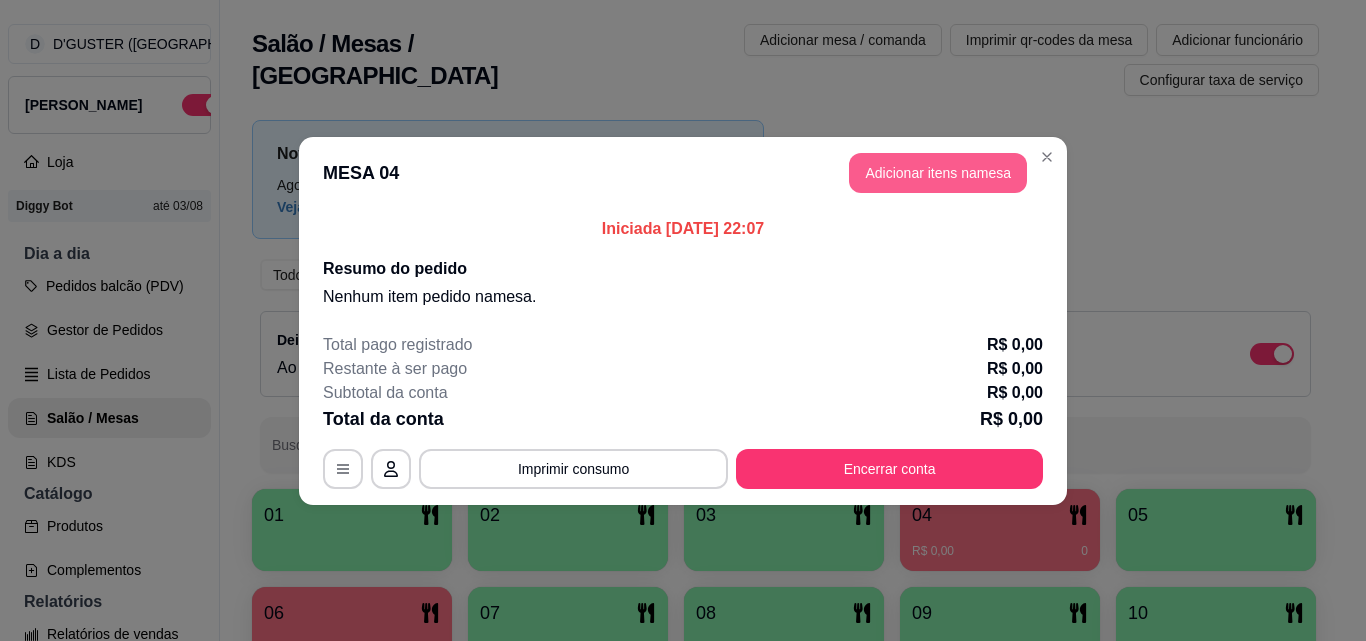 click on "Adicionar itens na  mesa" at bounding box center (938, 173) 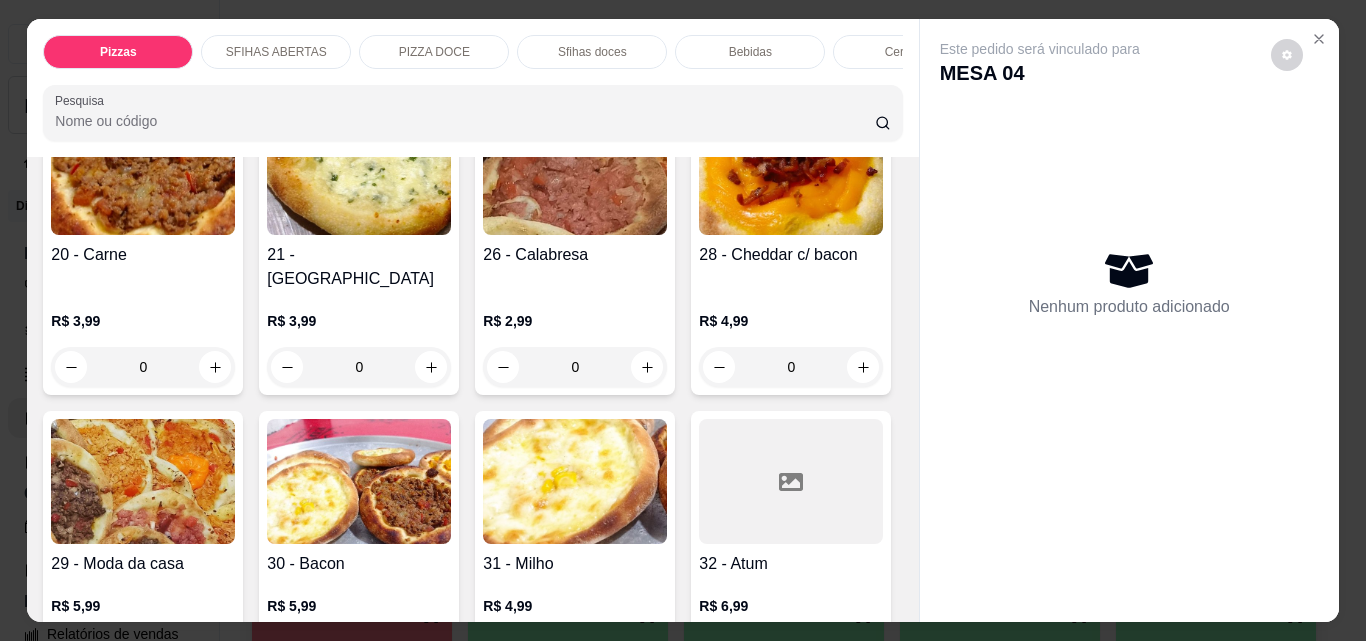 scroll, scrollTop: 800, scrollLeft: 0, axis: vertical 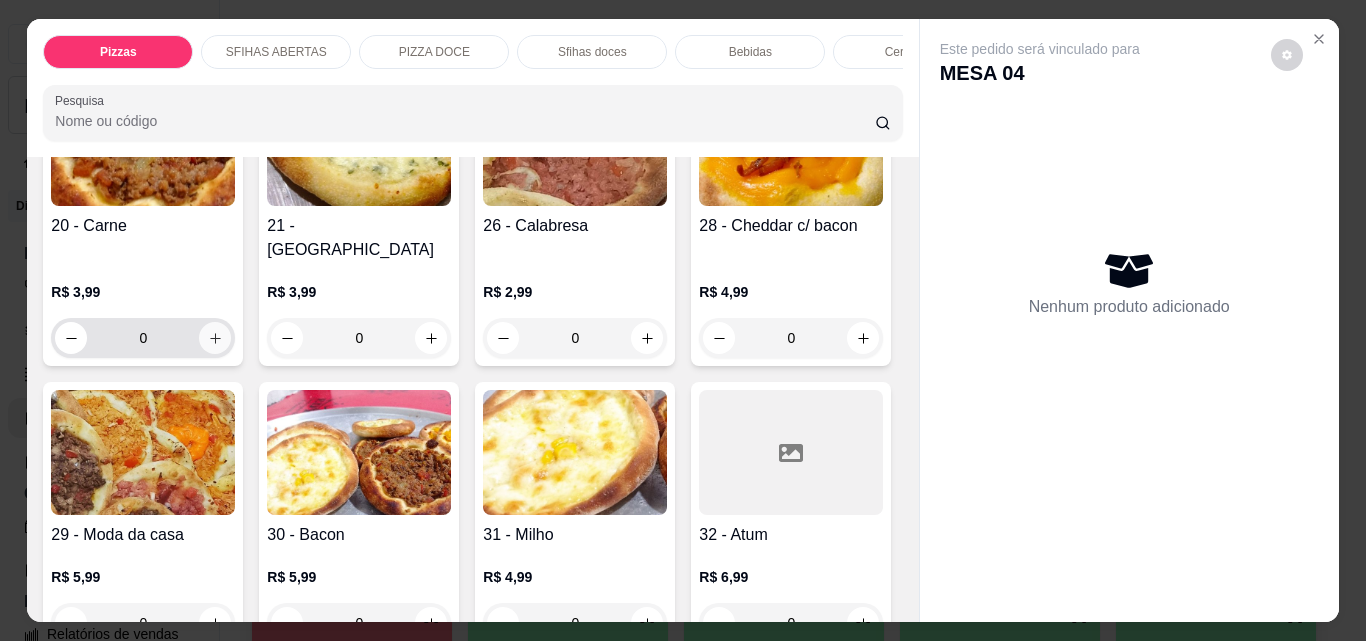 click at bounding box center [215, 338] 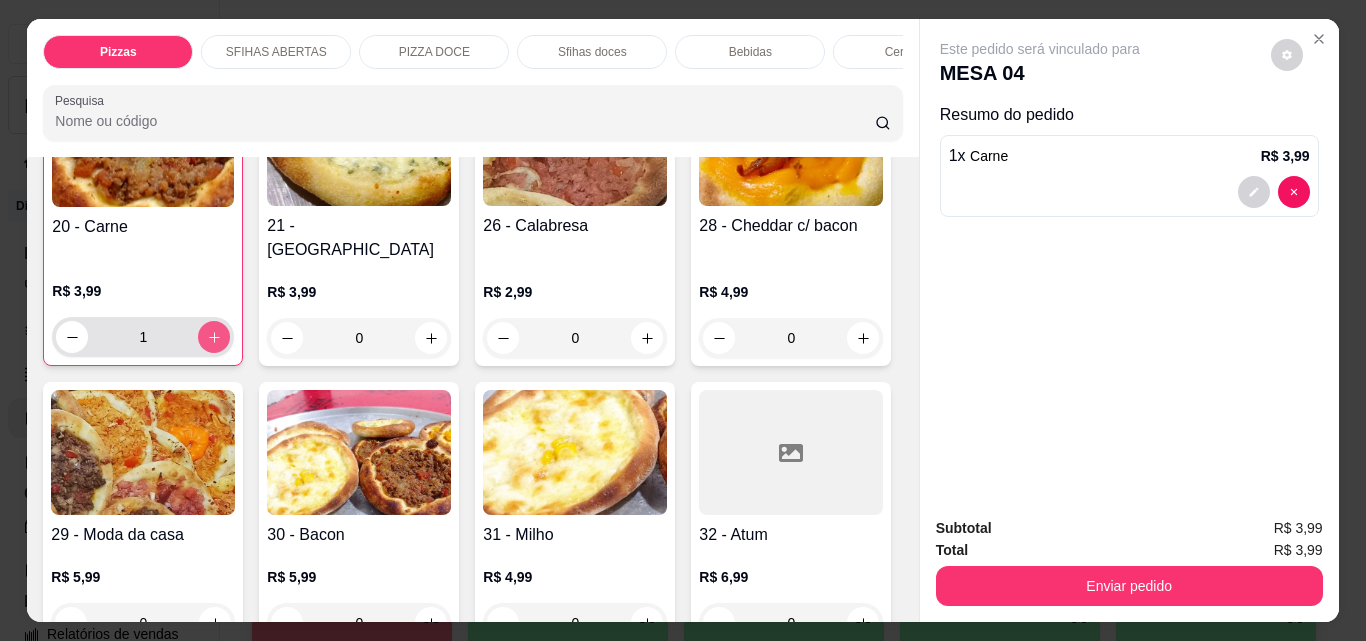 click at bounding box center (214, 337) 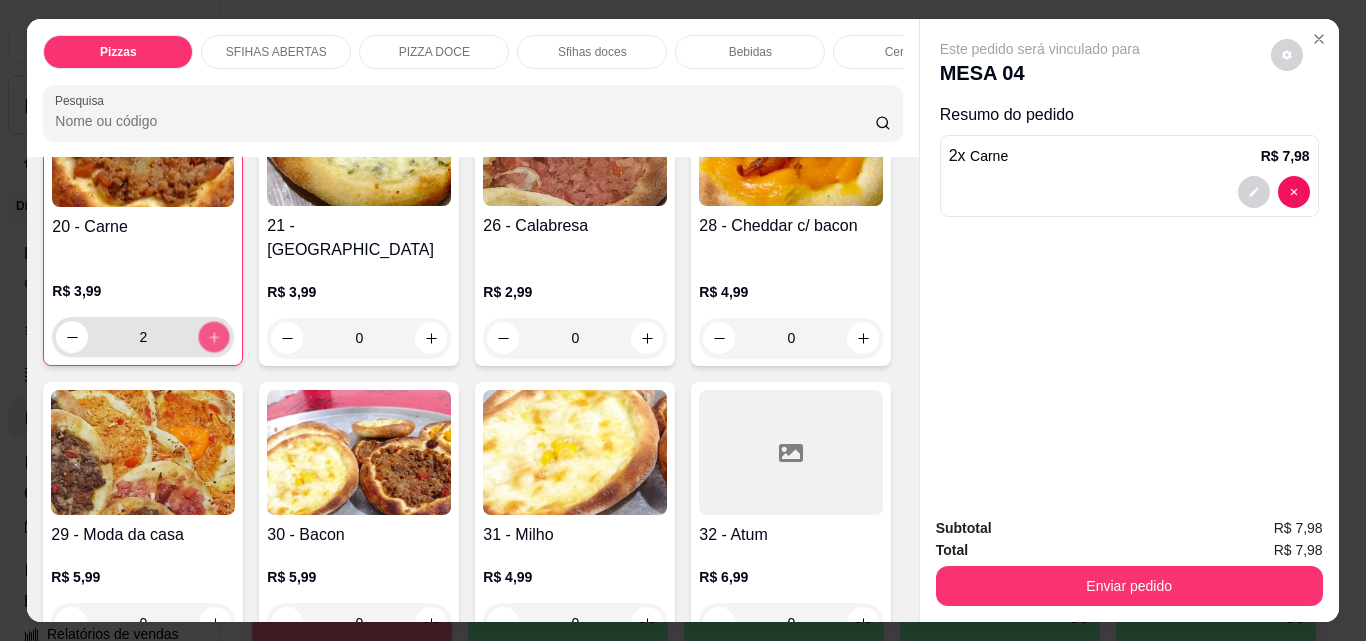 scroll, scrollTop: 801, scrollLeft: 0, axis: vertical 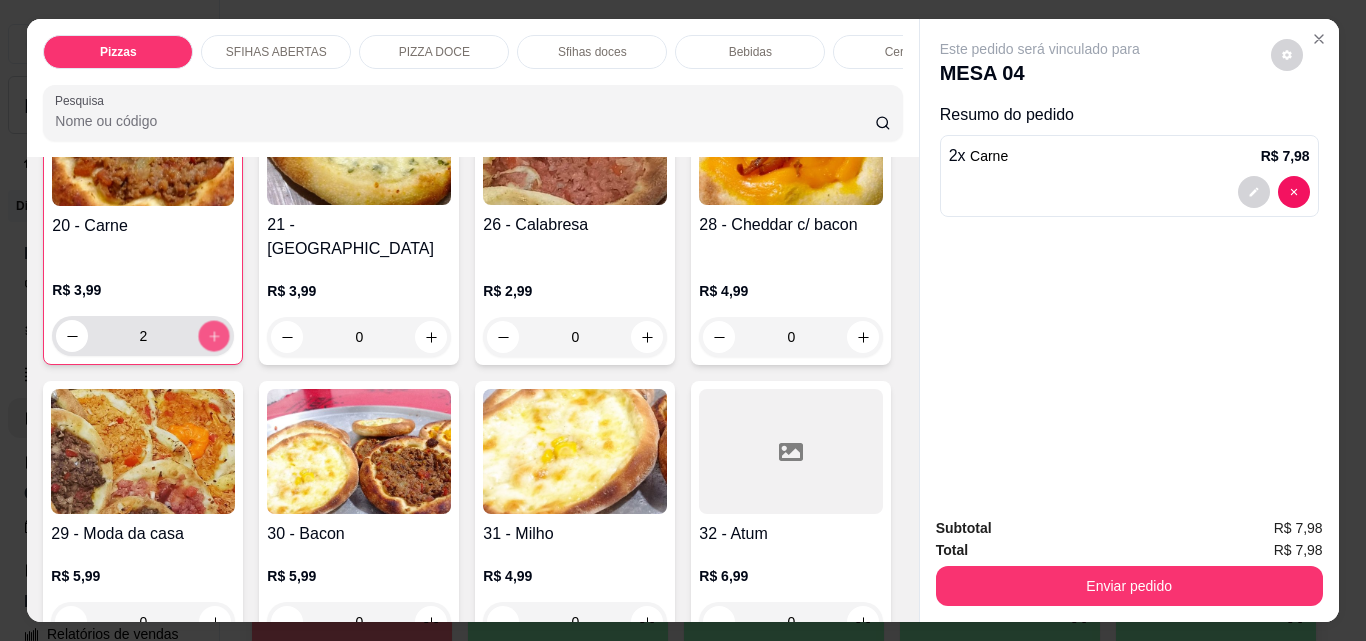 click at bounding box center (214, 336) 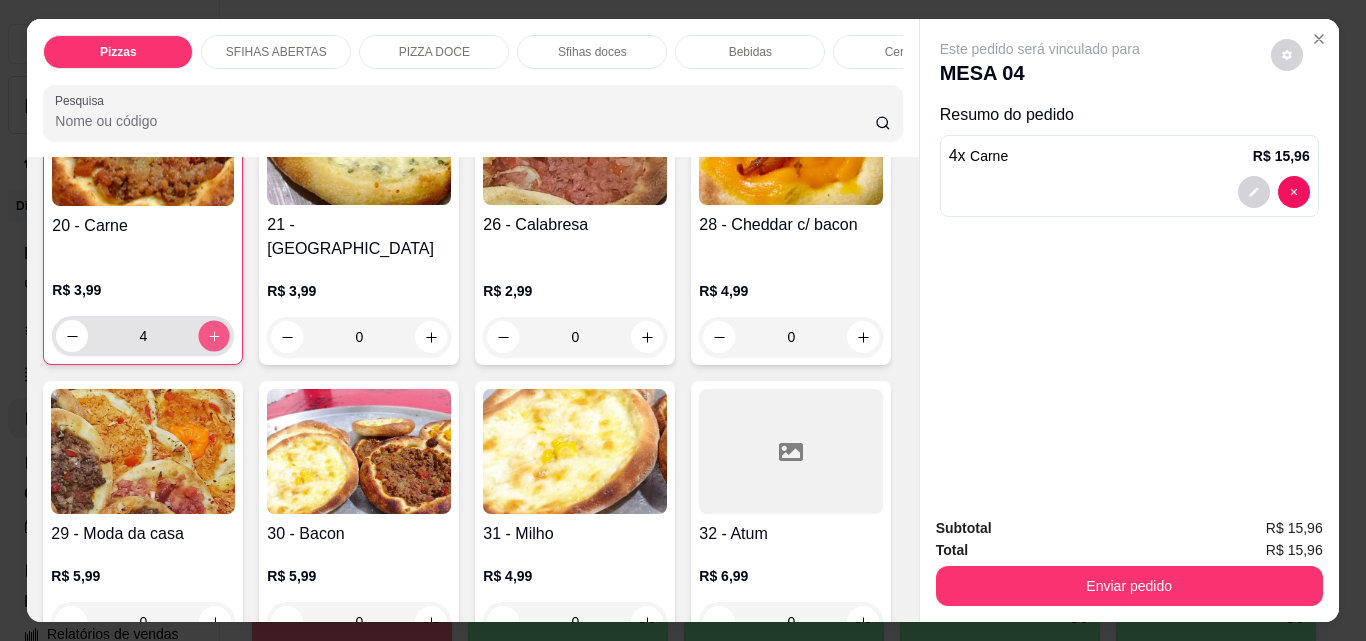 click at bounding box center (214, 336) 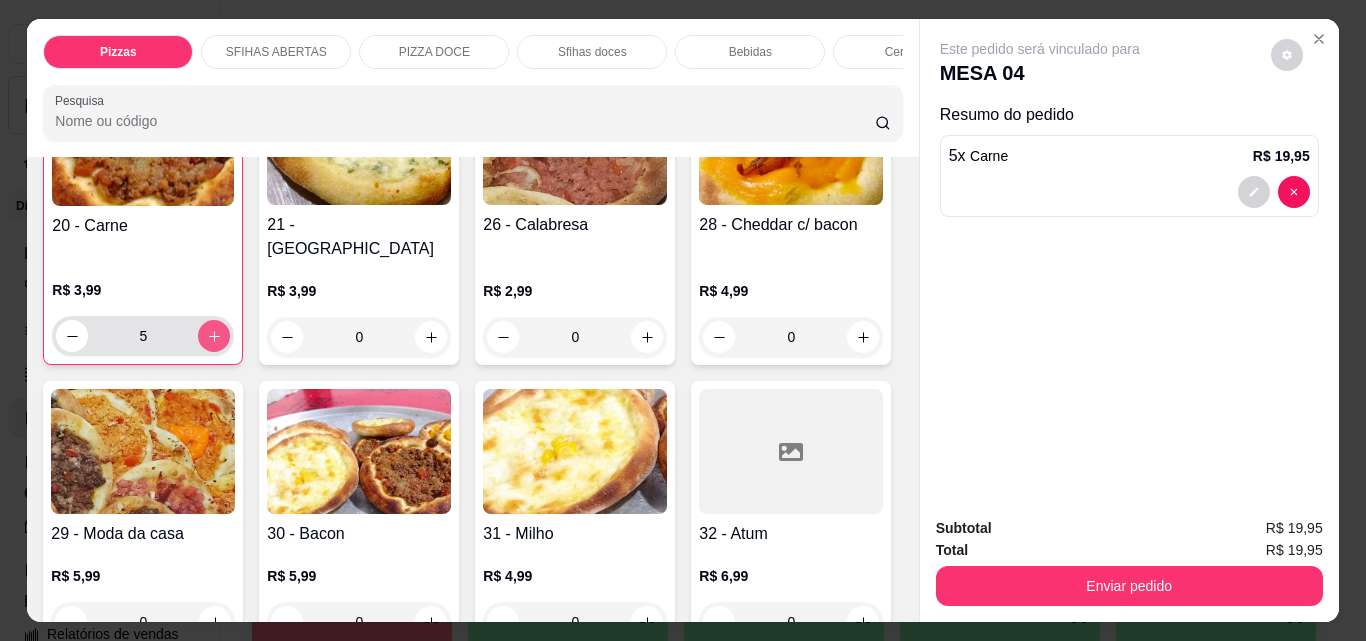 click at bounding box center [214, 336] 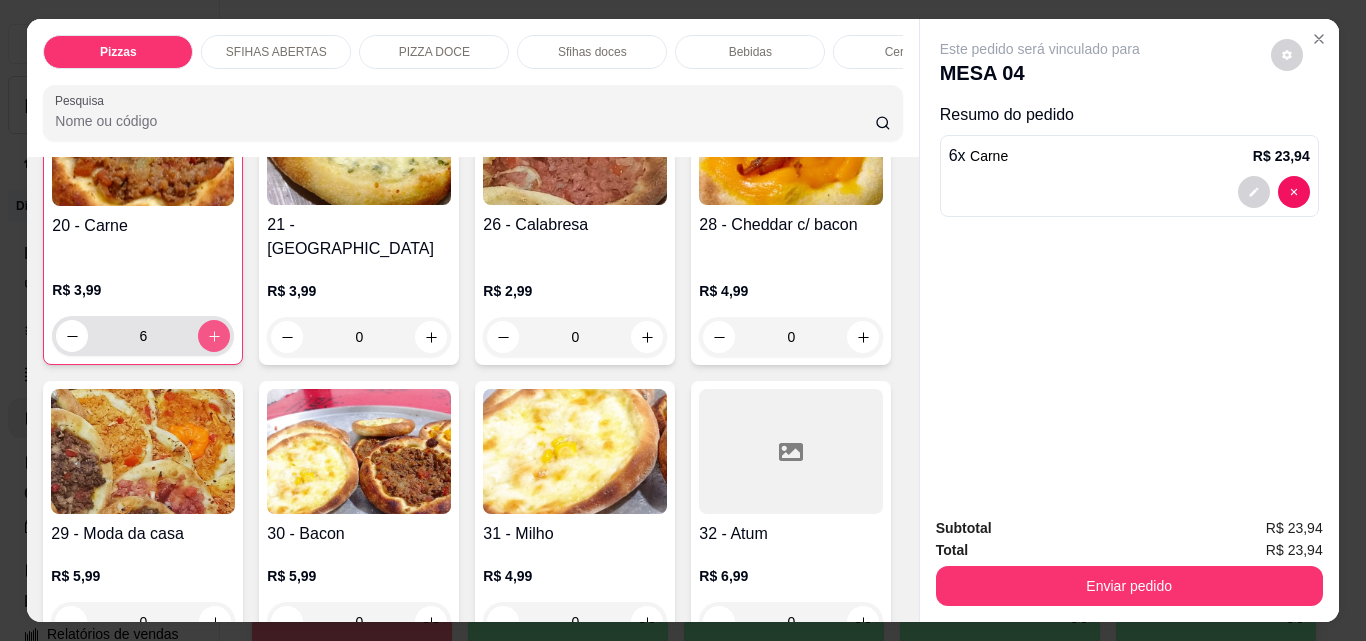 click at bounding box center [214, 336] 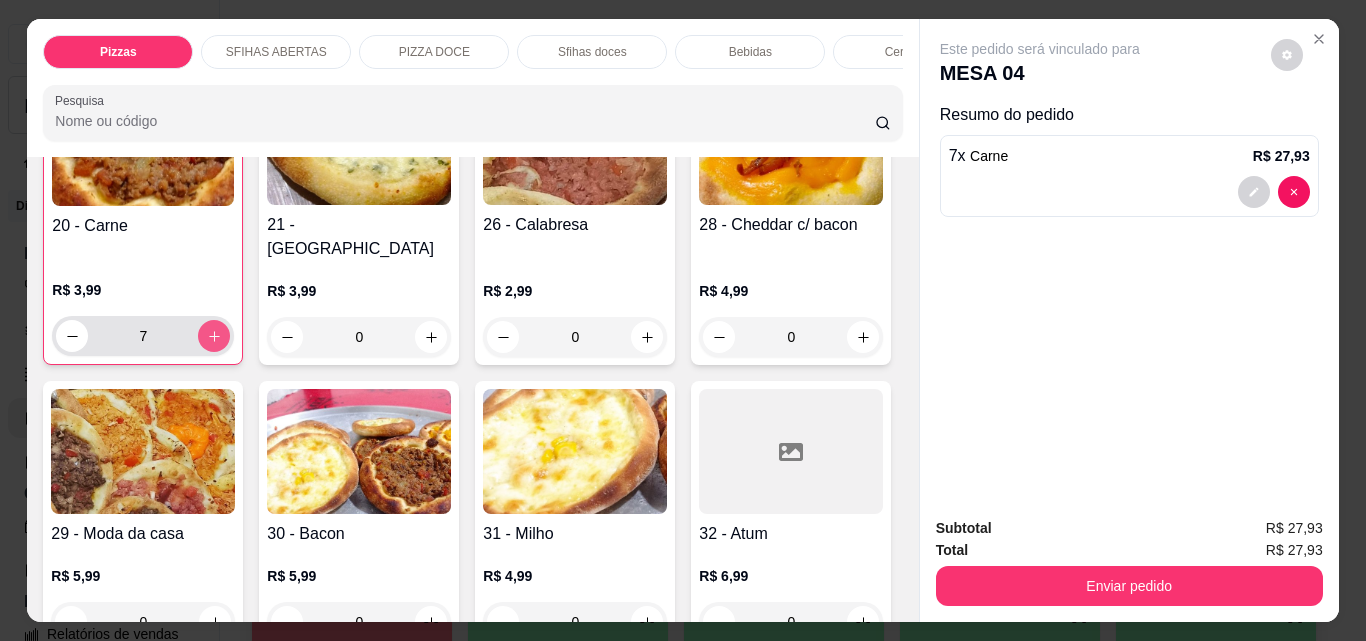 click at bounding box center [214, 336] 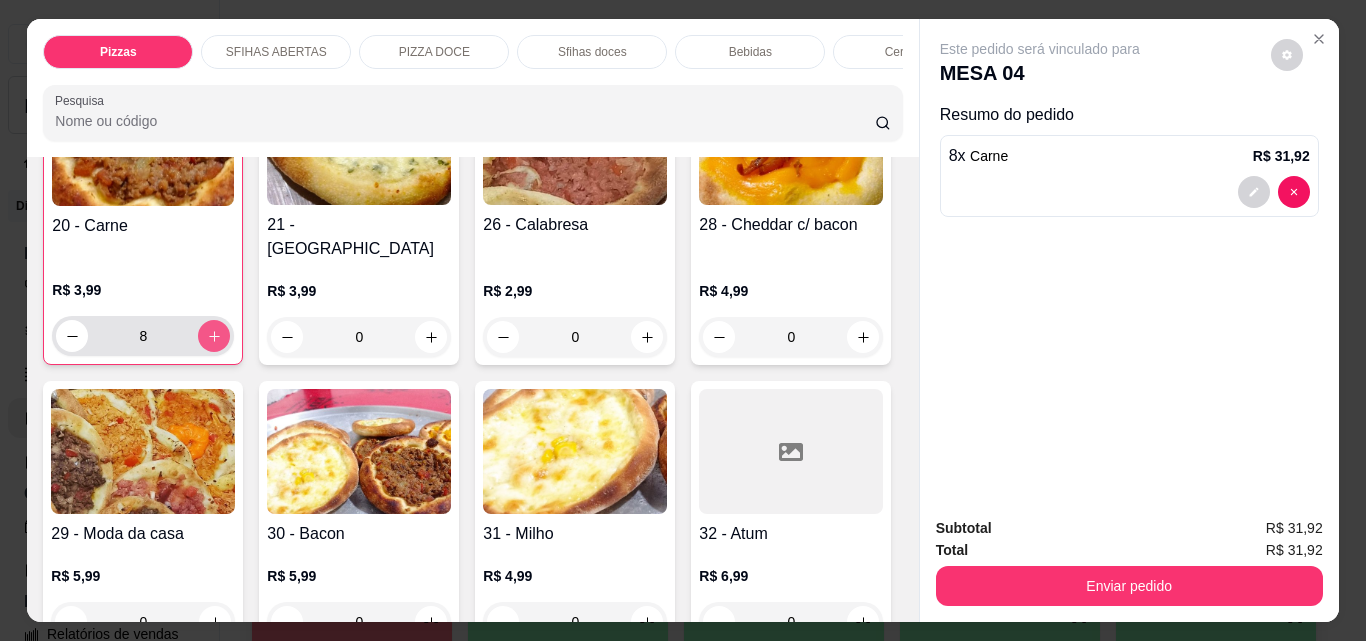 click at bounding box center (214, 336) 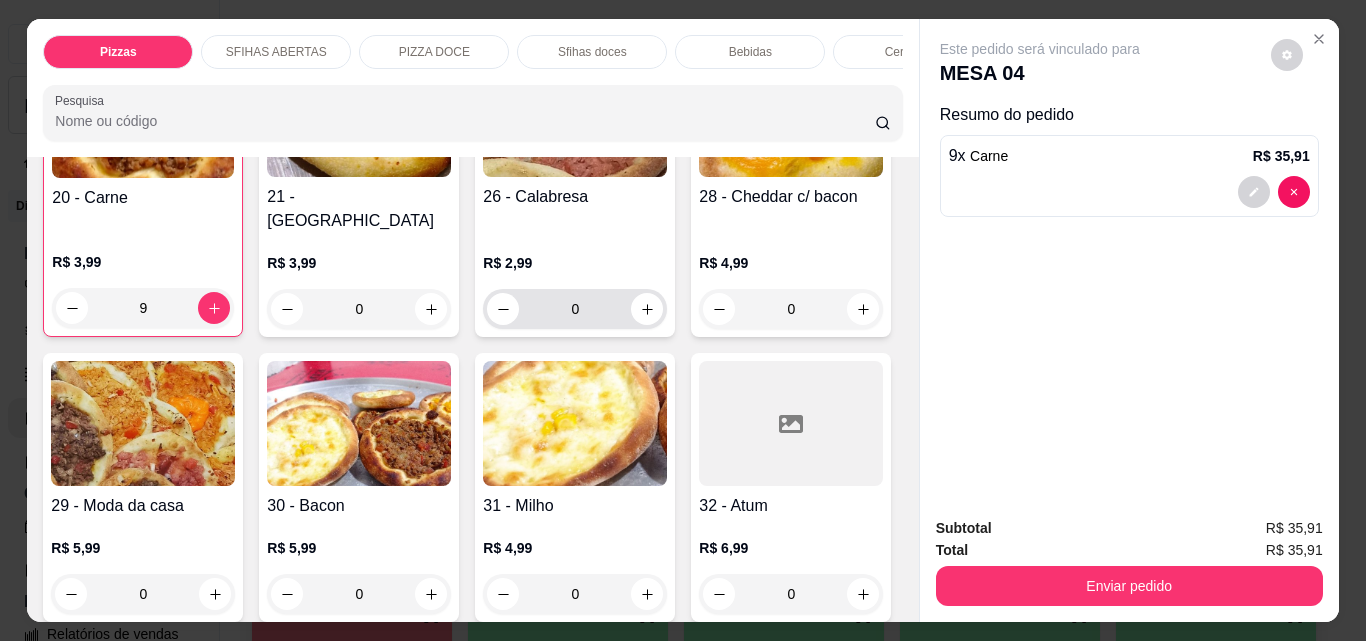 scroll, scrollTop: 801, scrollLeft: 0, axis: vertical 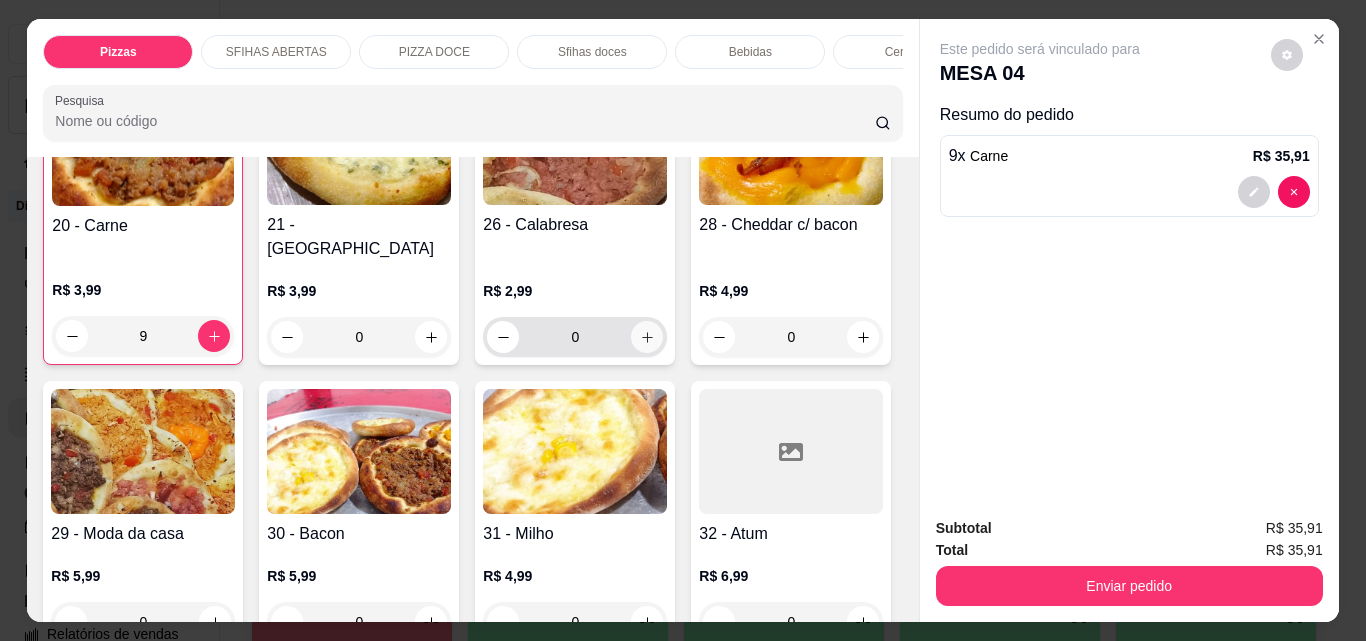 click 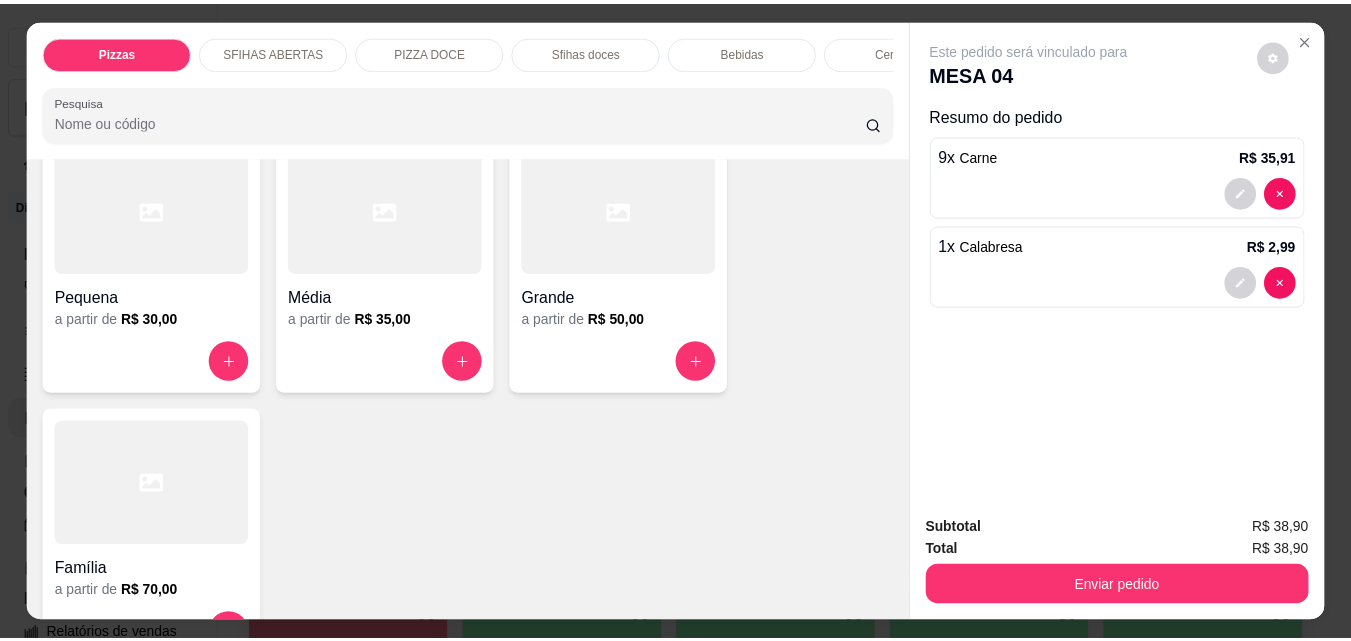 scroll, scrollTop: 0, scrollLeft: 0, axis: both 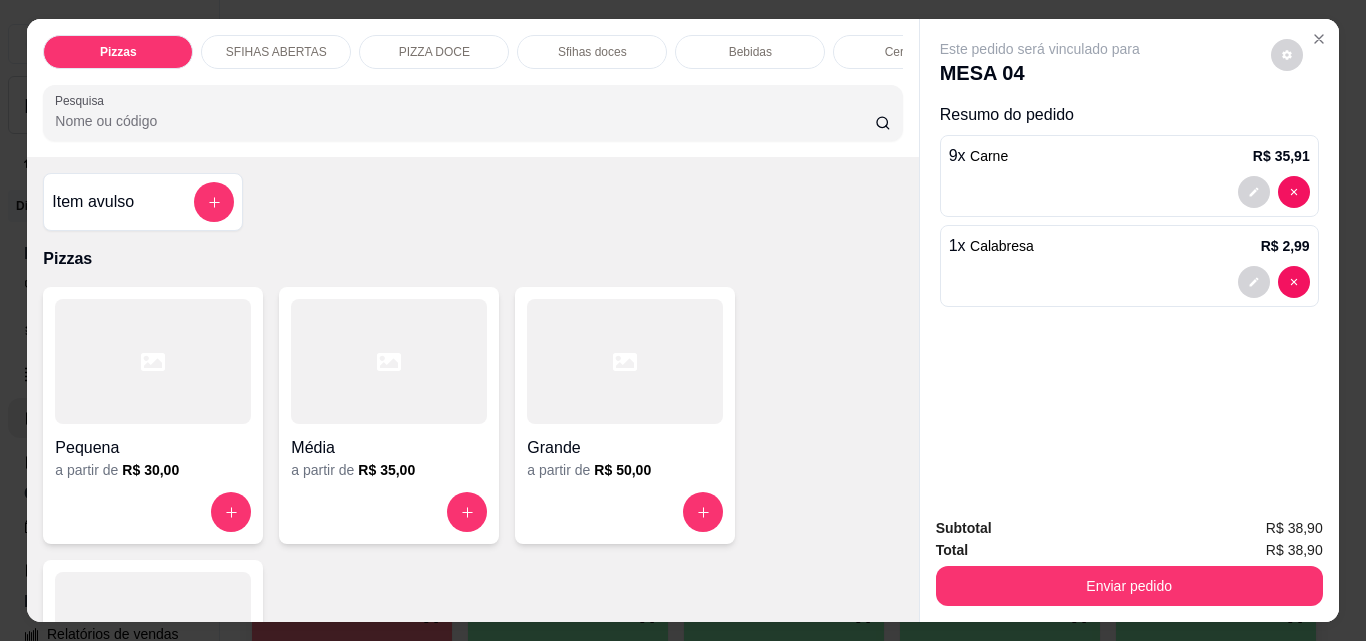 click on "Item avulso" at bounding box center [93, 202] 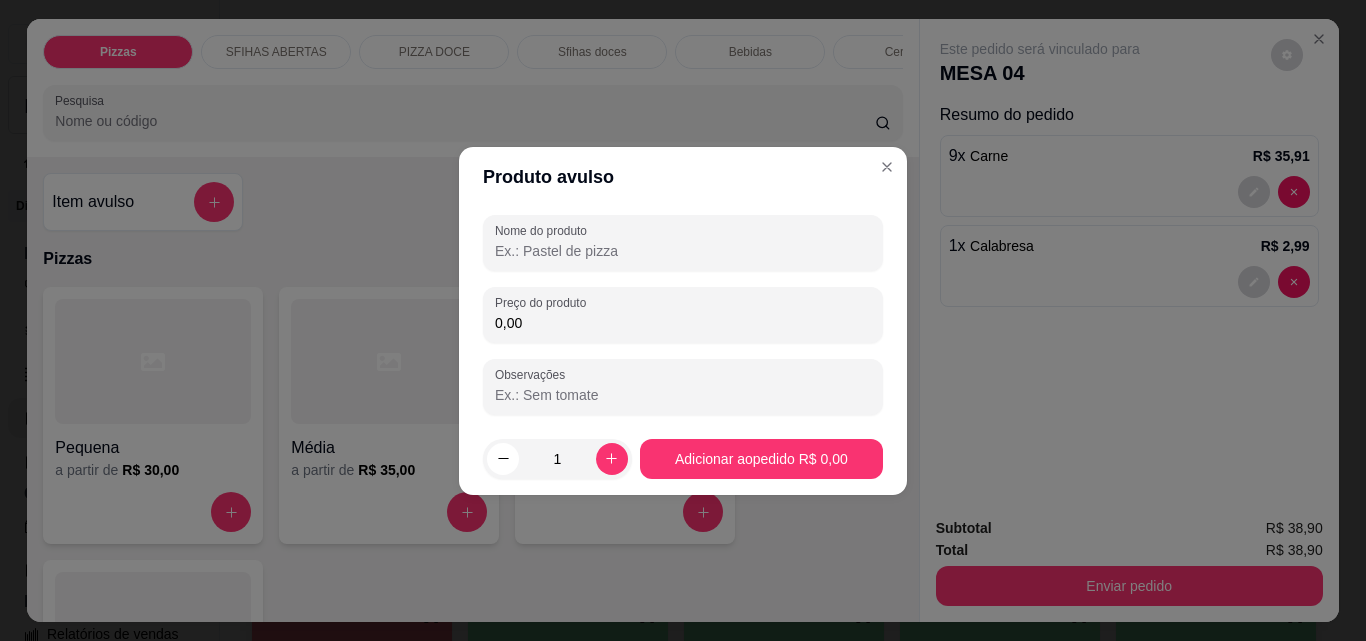 click on "Nome do produto" at bounding box center (683, 251) 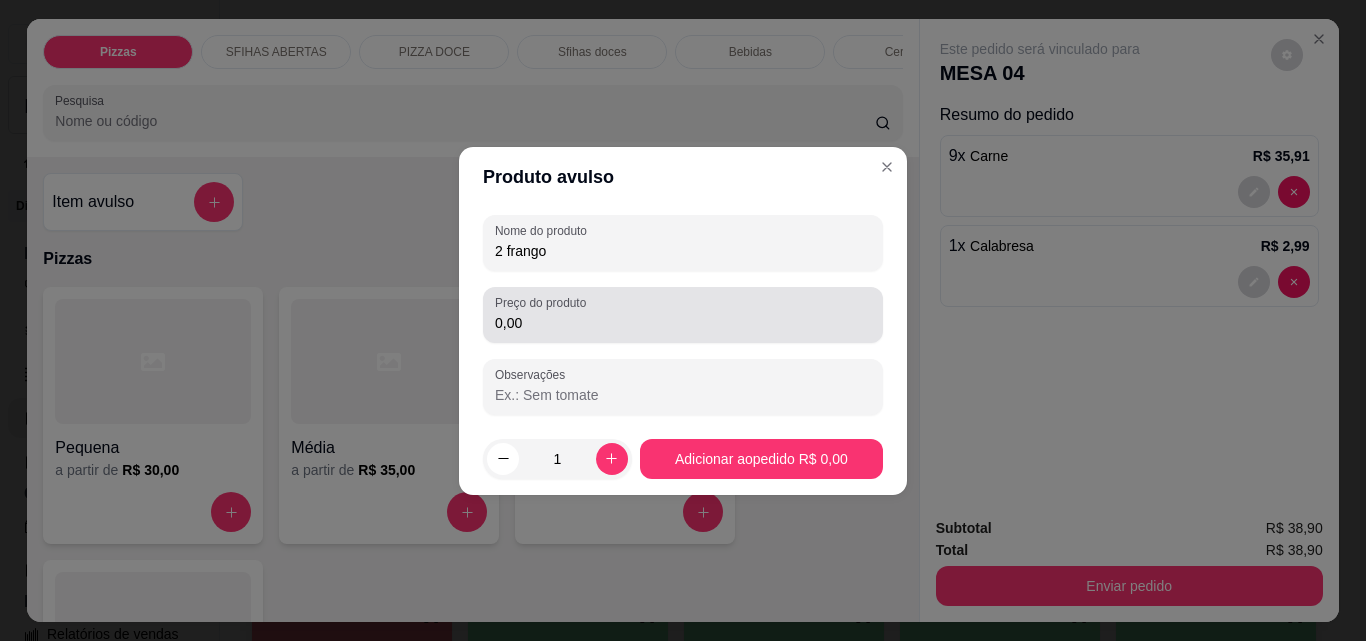 type on "2 frango" 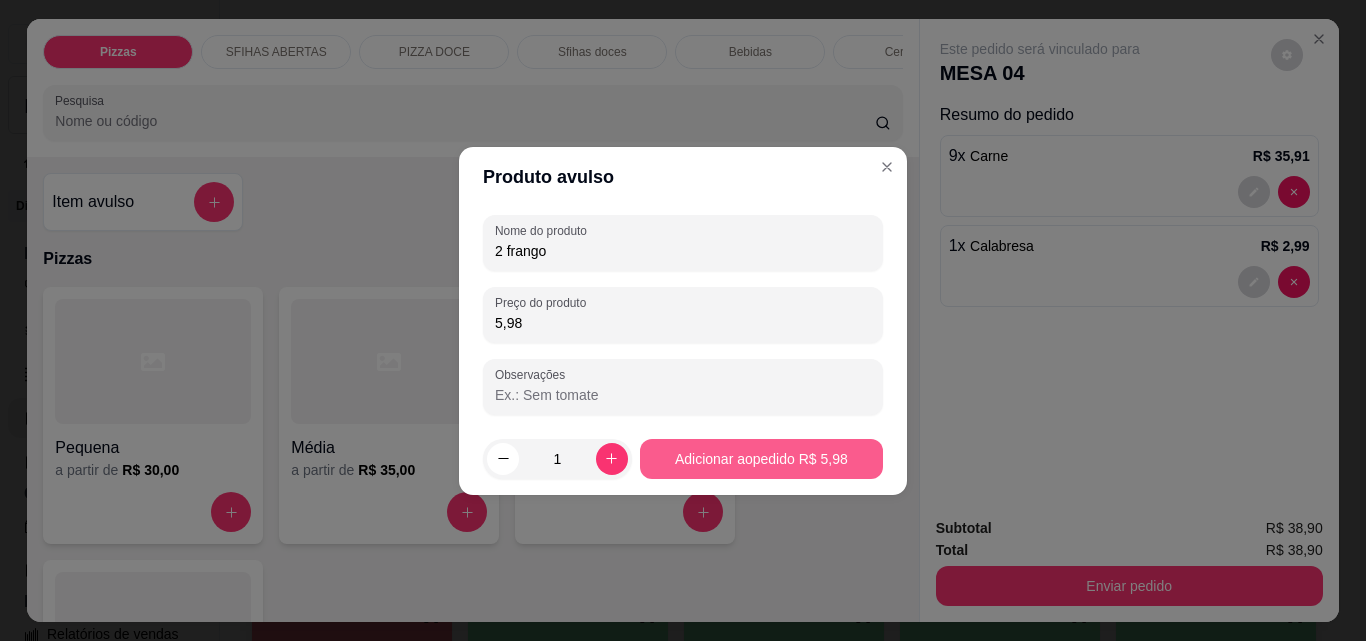 type on "5,98" 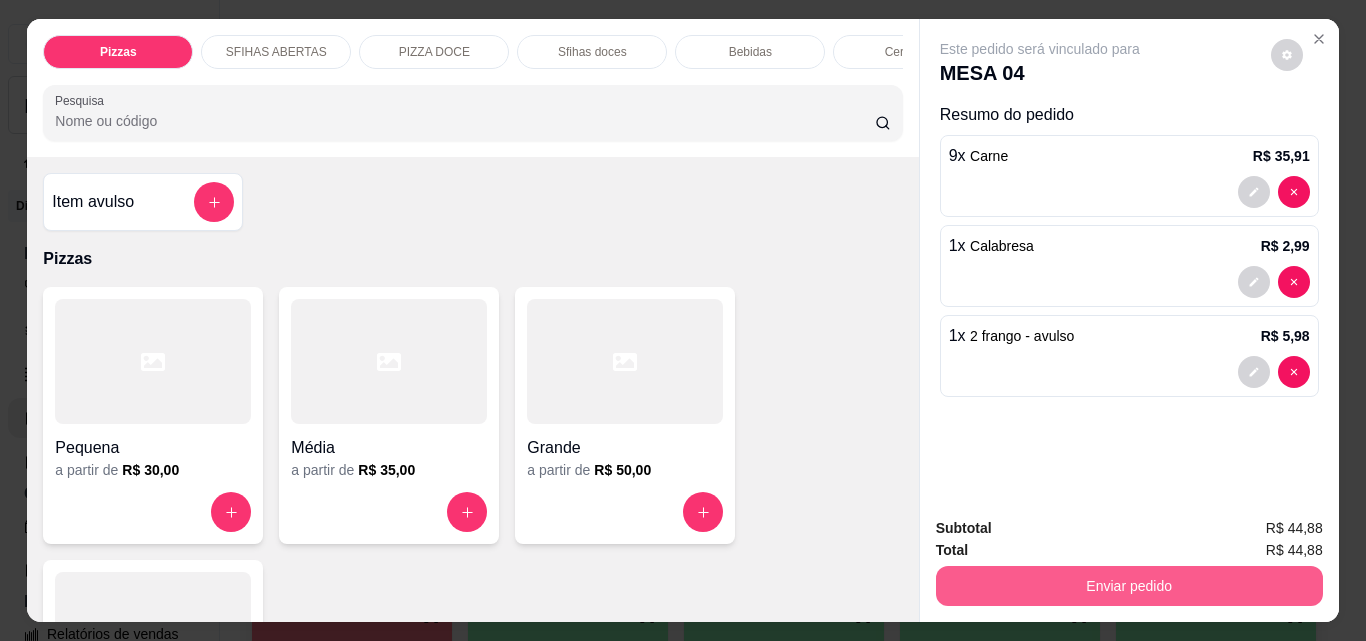 click on "Enviar pedido" at bounding box center [1129, 586] 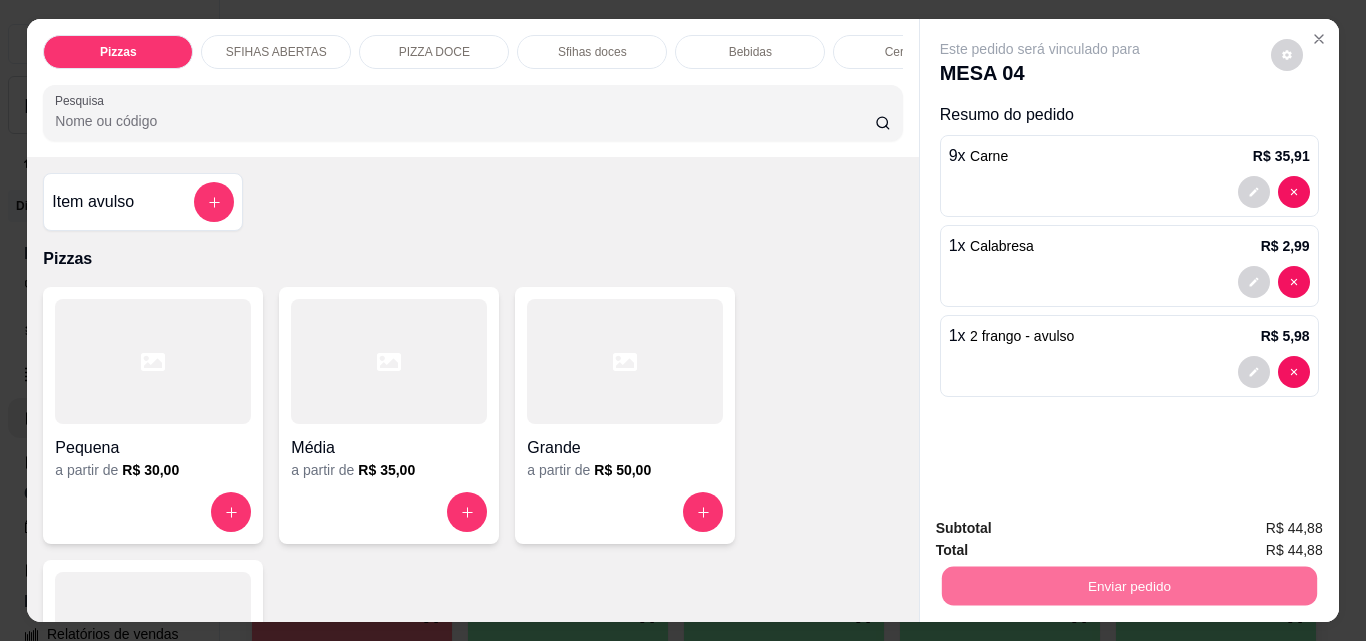 click on "Não registrar e enviar pedido" at bounding box center [1063, 529] 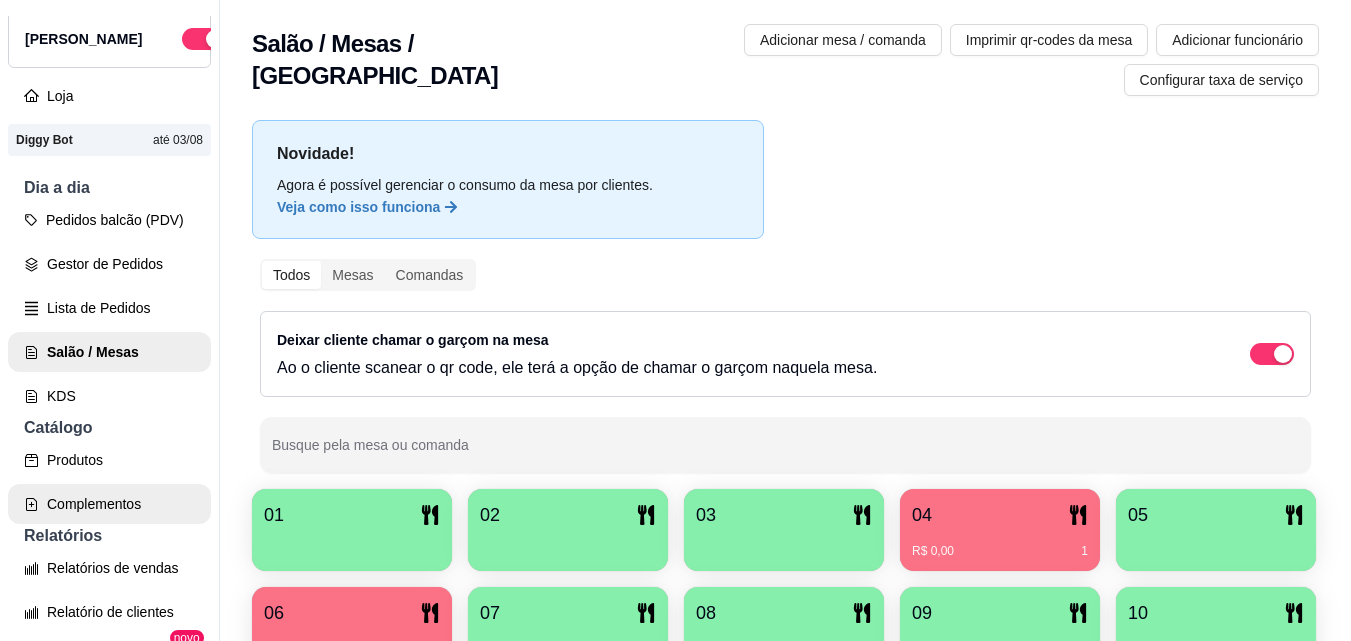 scroll, scrollTop: 100, scrollLeft: 0, axis: vertical 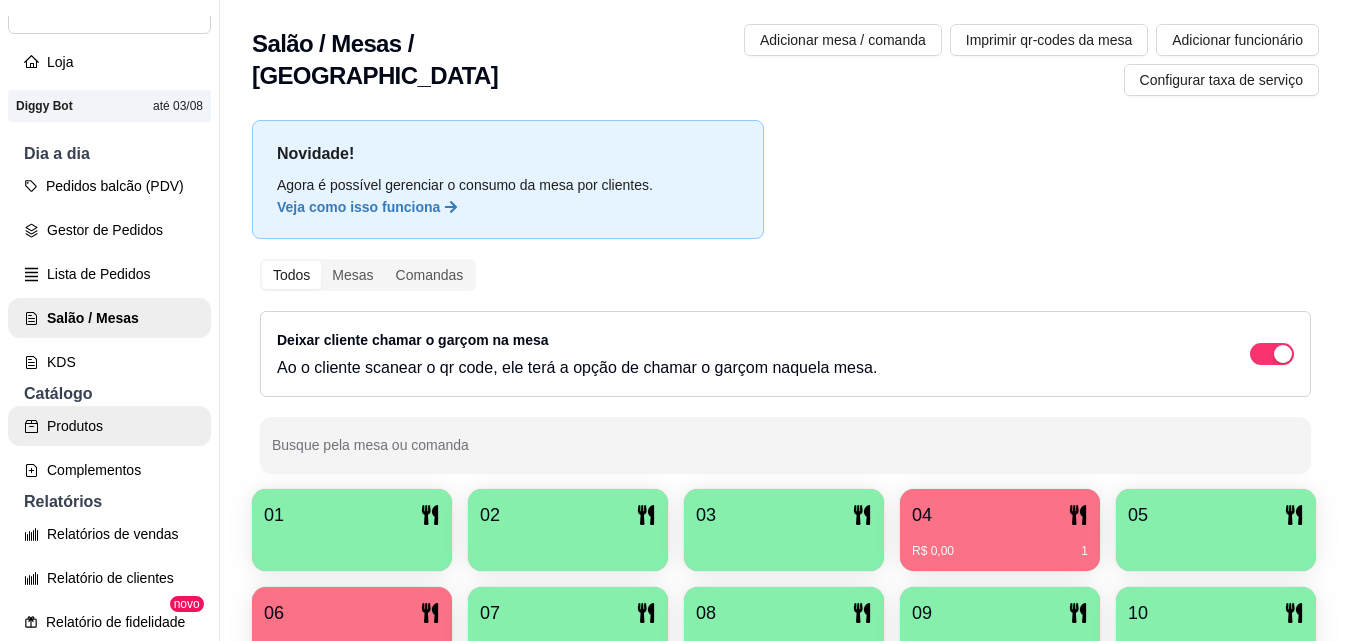 click on "Produtos" at bounding box center (109, 426) 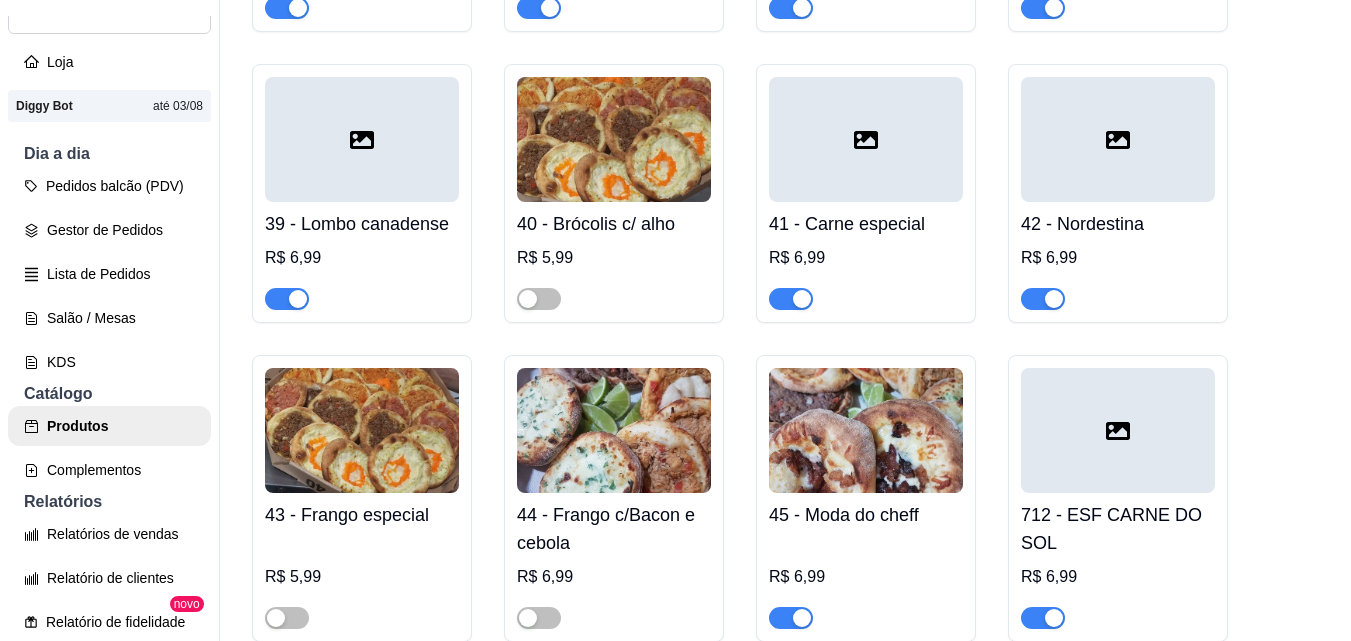 scroll, scrollTop: 4100, scrollLeft: 0, axis: vertical 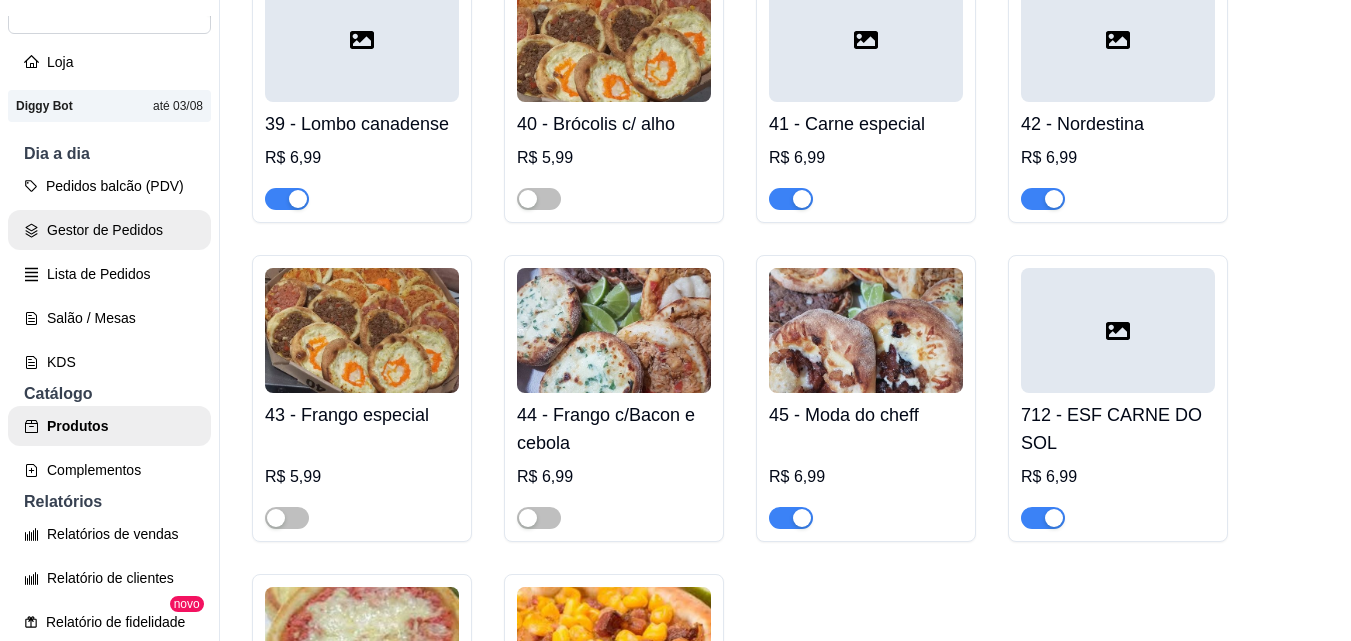 click on "Gestor de Pedidos" at bounding box center [109, 230] 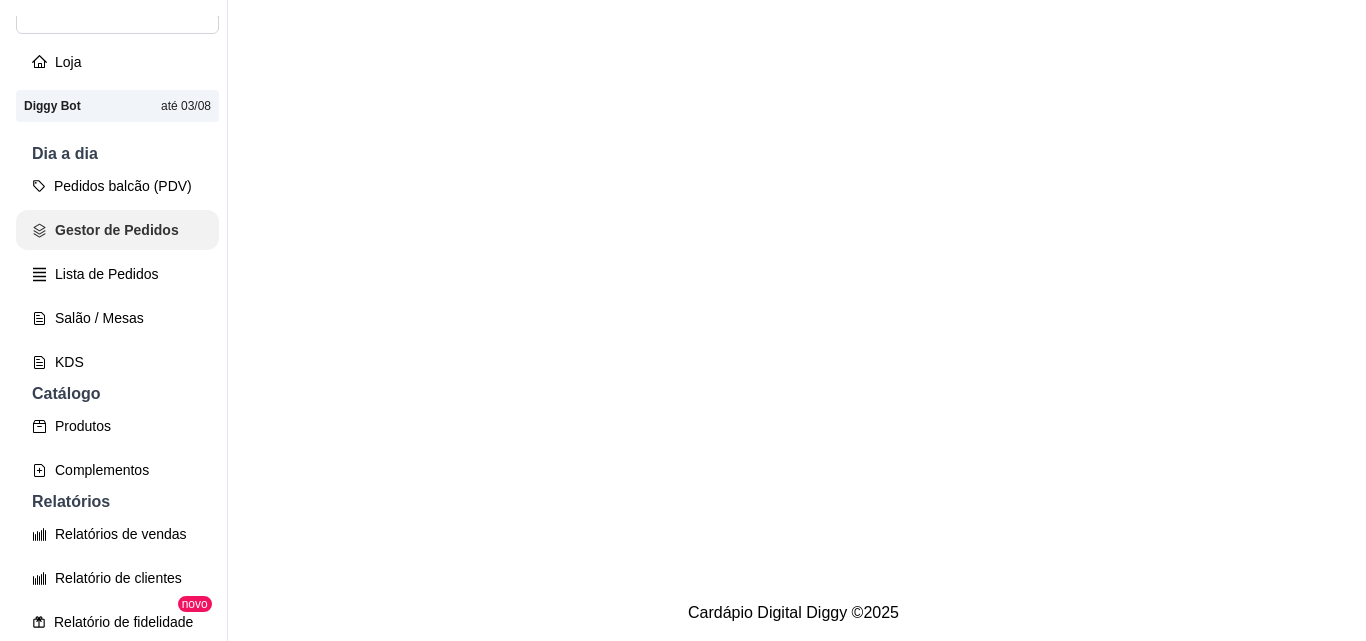 scroll, scrollTop: 0, scrollLeft: 0, axis: both 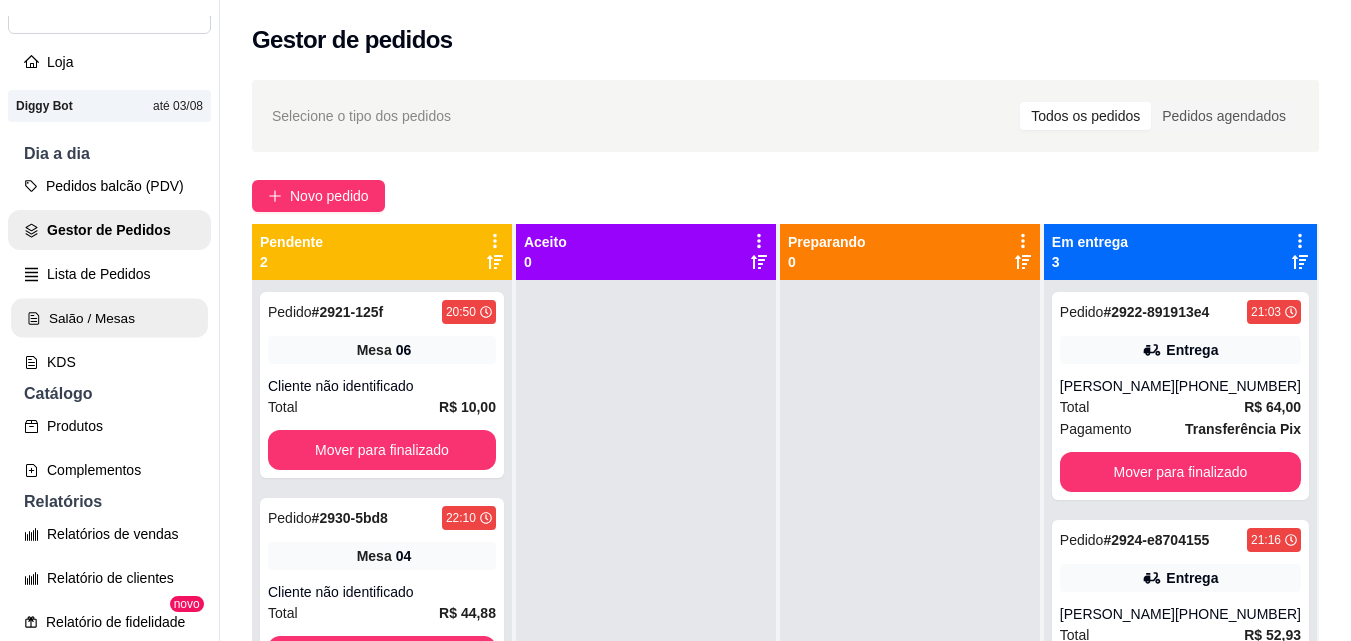 click on "Salão / Mesas" at bounding box center (109, 318) 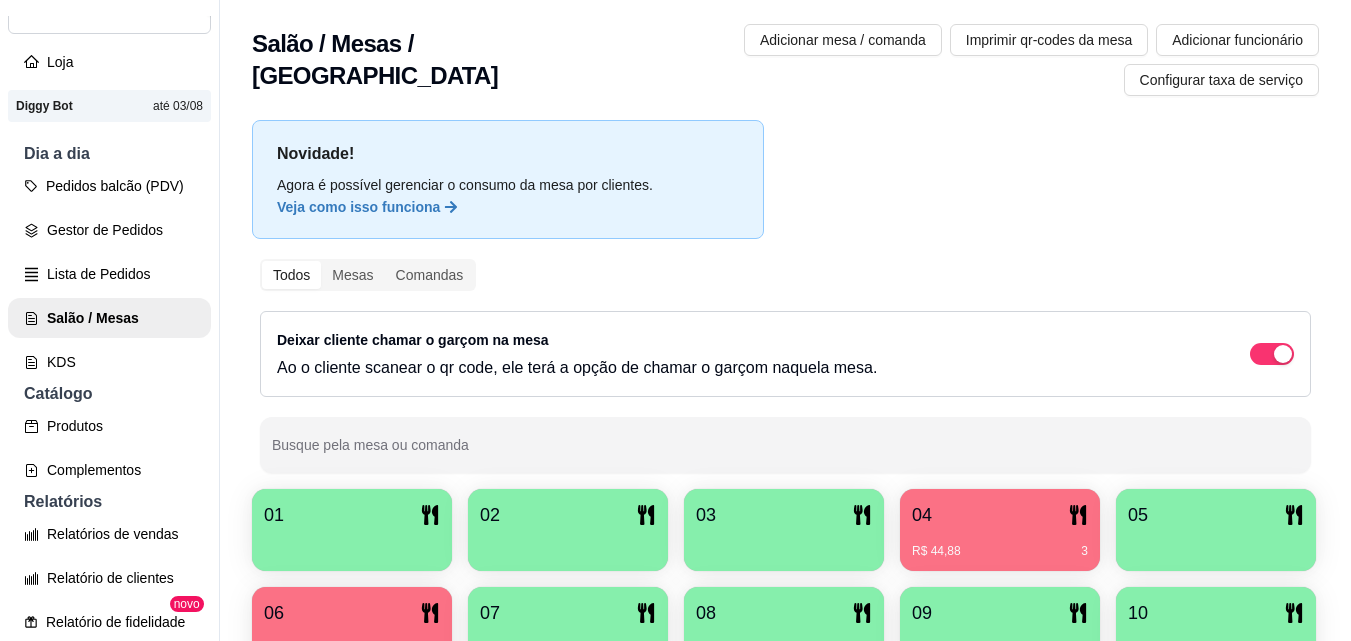 click on "01" at bounding box center [352, 515] 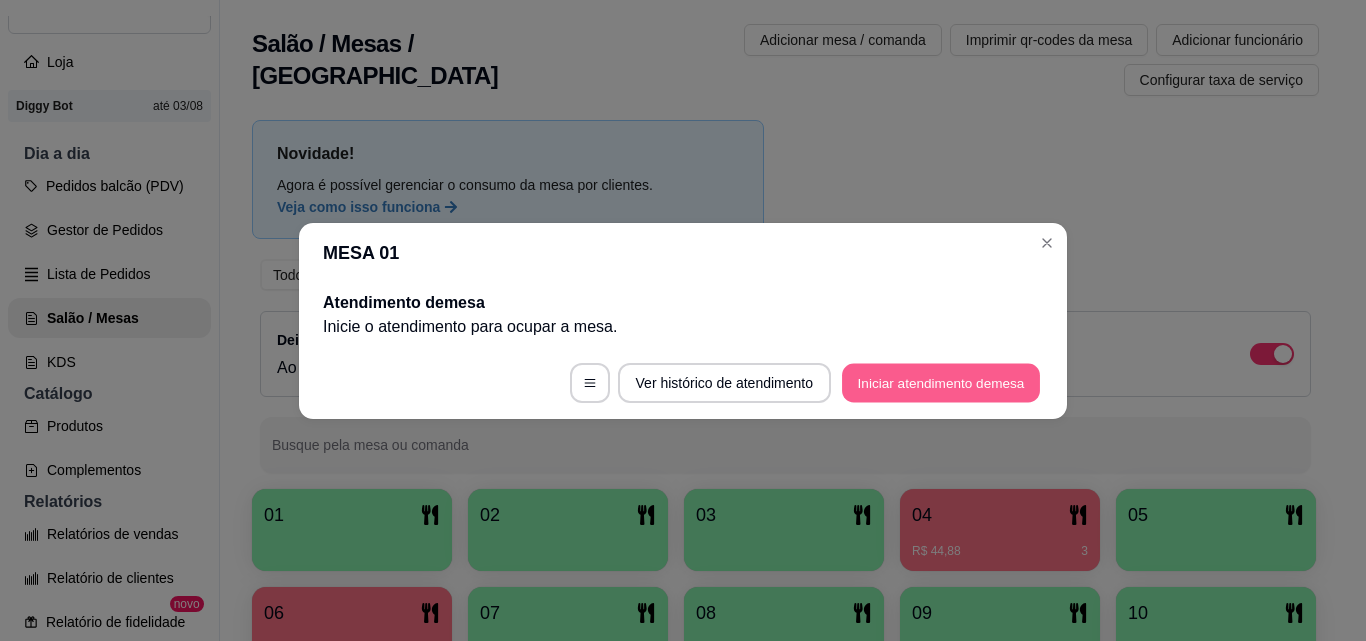 click on "Iniciar atendimento de  mesa" at bounding box center (941, 382) 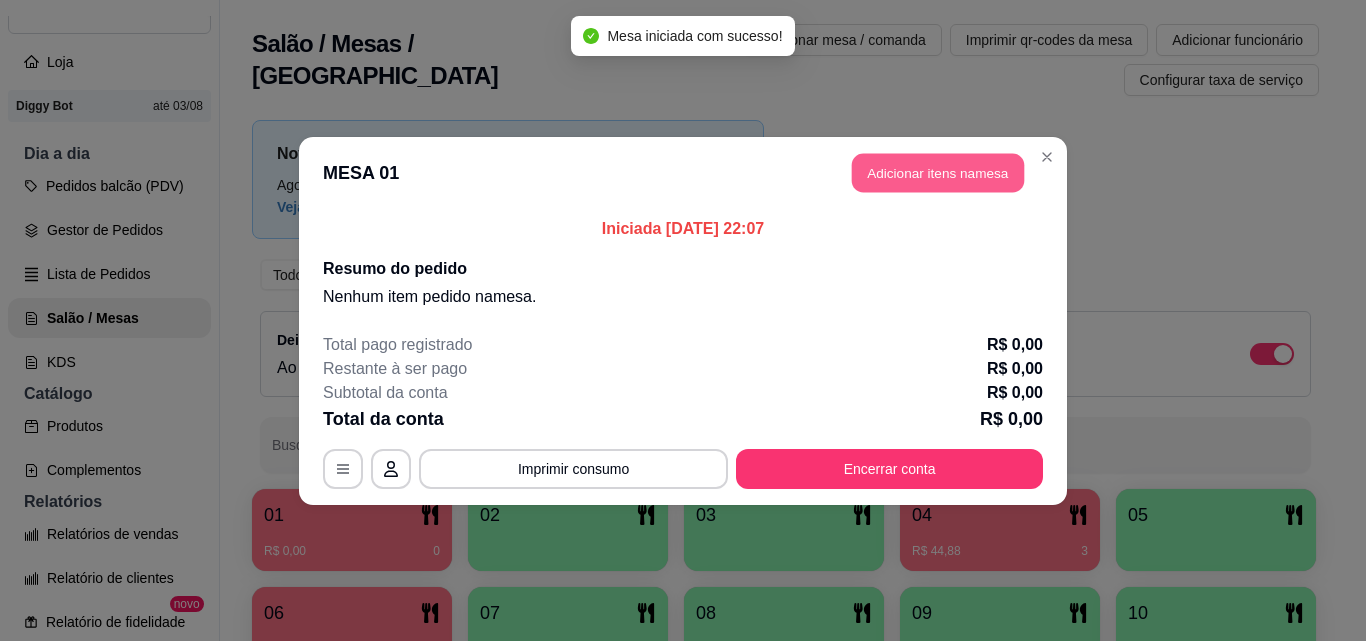 click on "Adicionar itens na  mesa" at bounding box center (938, 172) 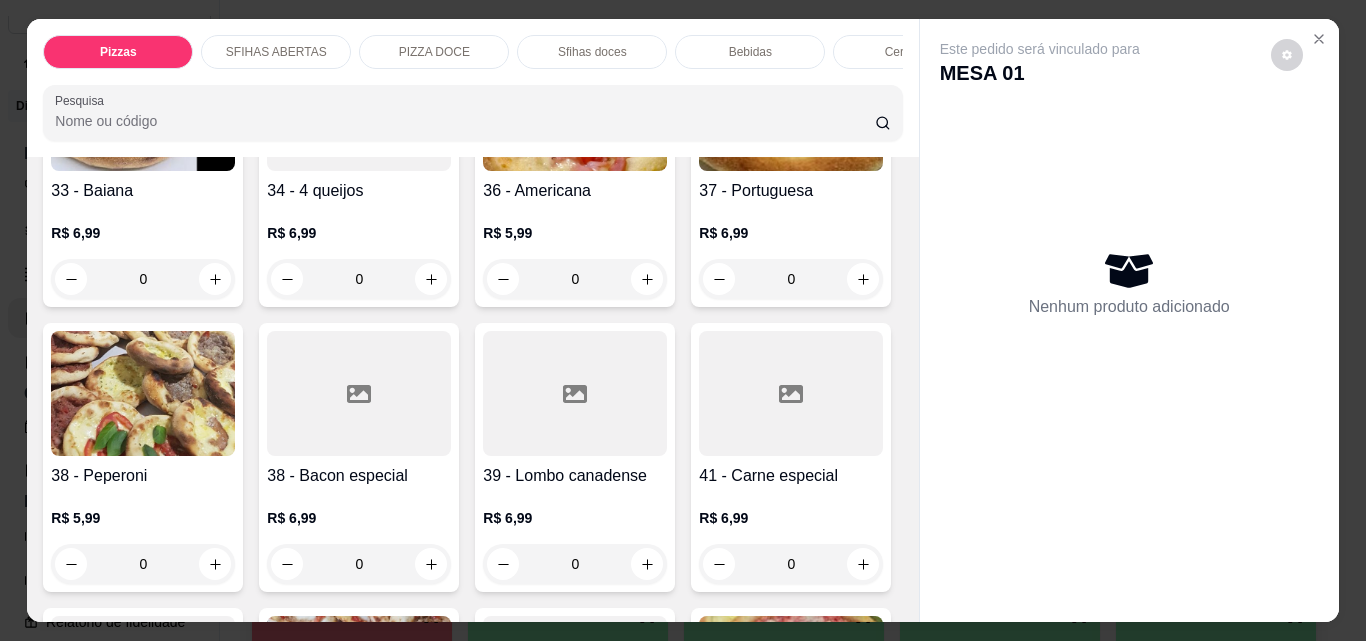 scroll, scrollTop: 1500, scrollLeft: 0, axis: vertical 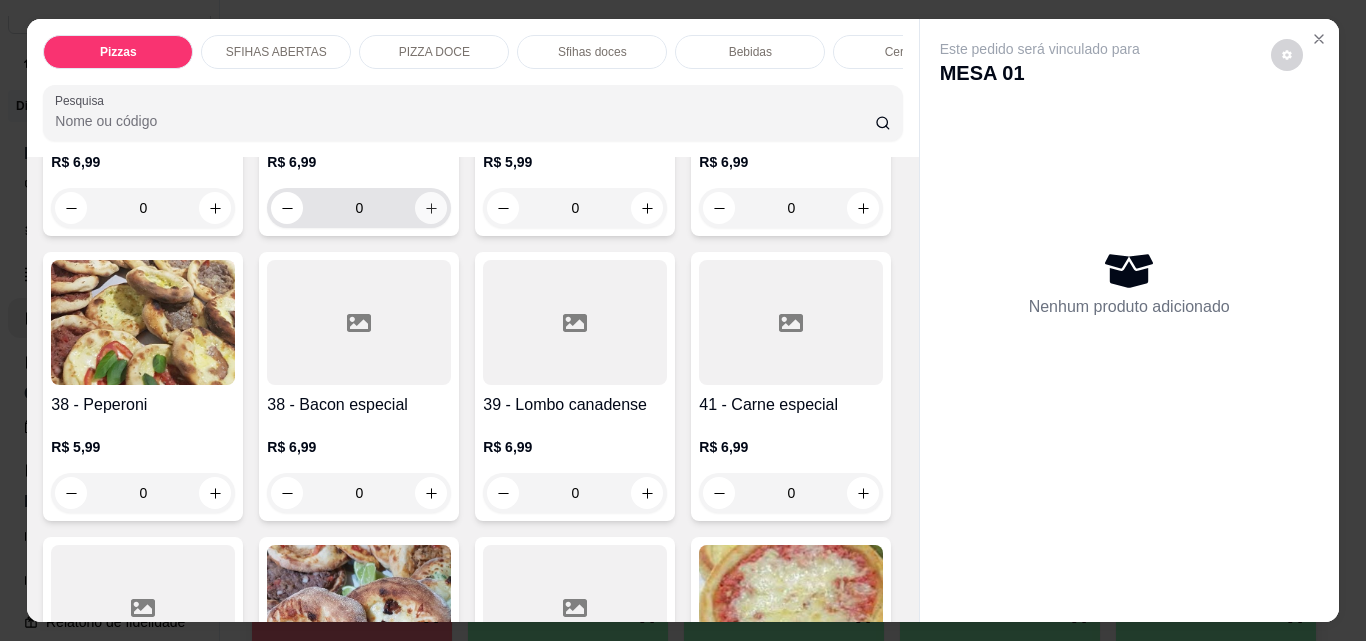 click 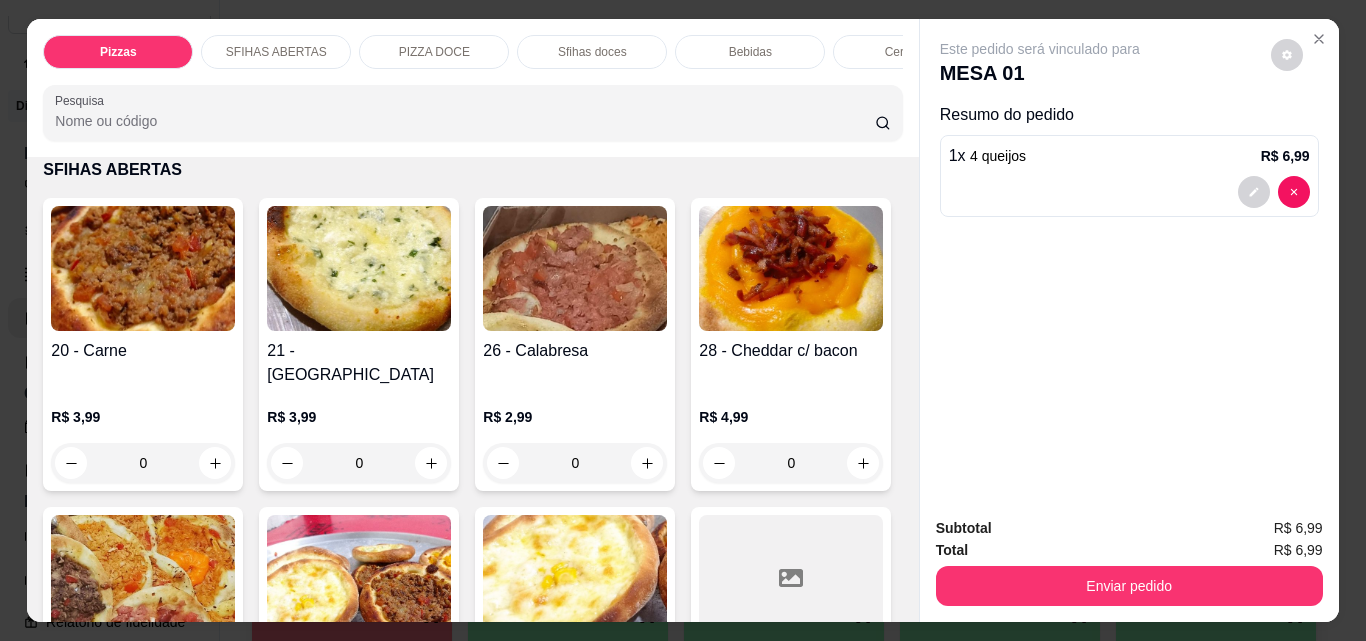 scroll, scrollTop: 600, scrollLeft: 0, axis: vertical 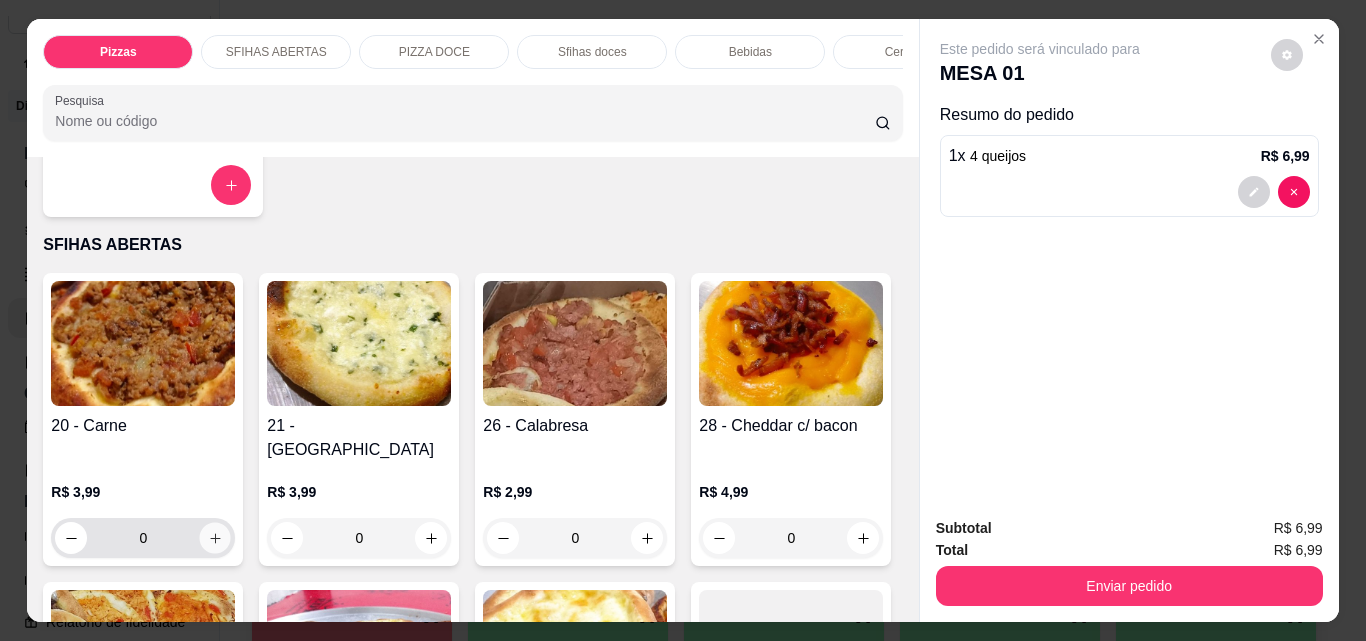 click 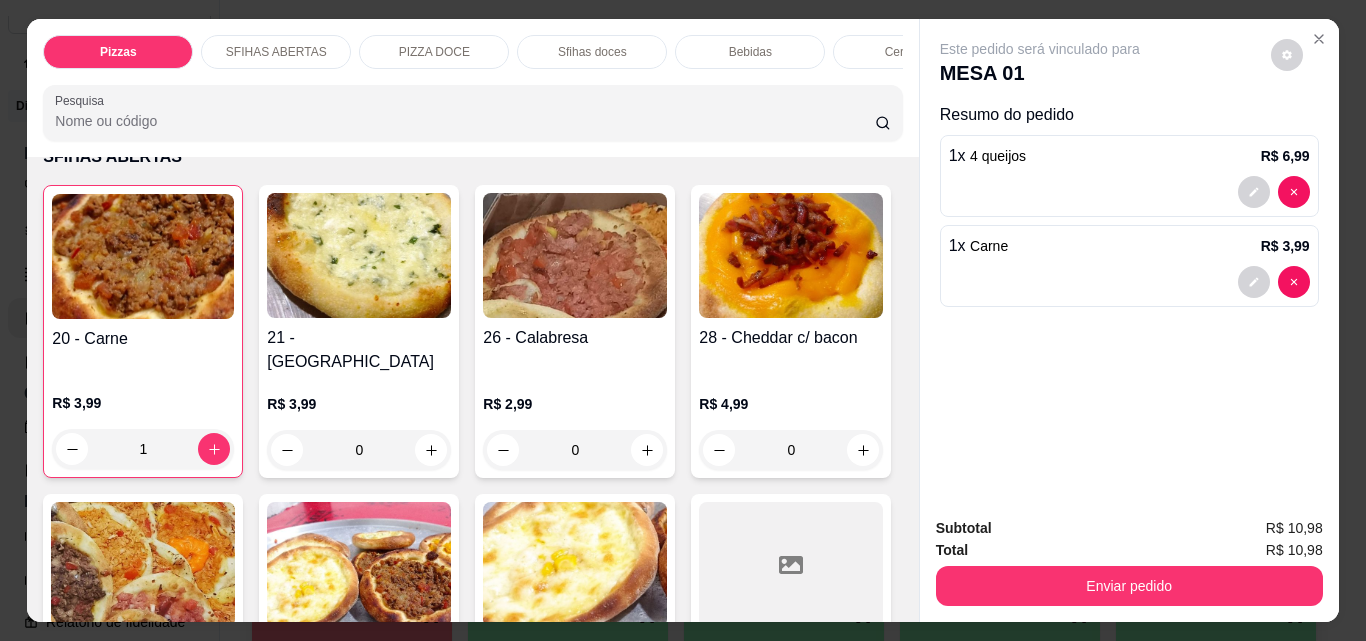 scroll, scrollTop: 700, scrollLeft: 0, axis: vertical 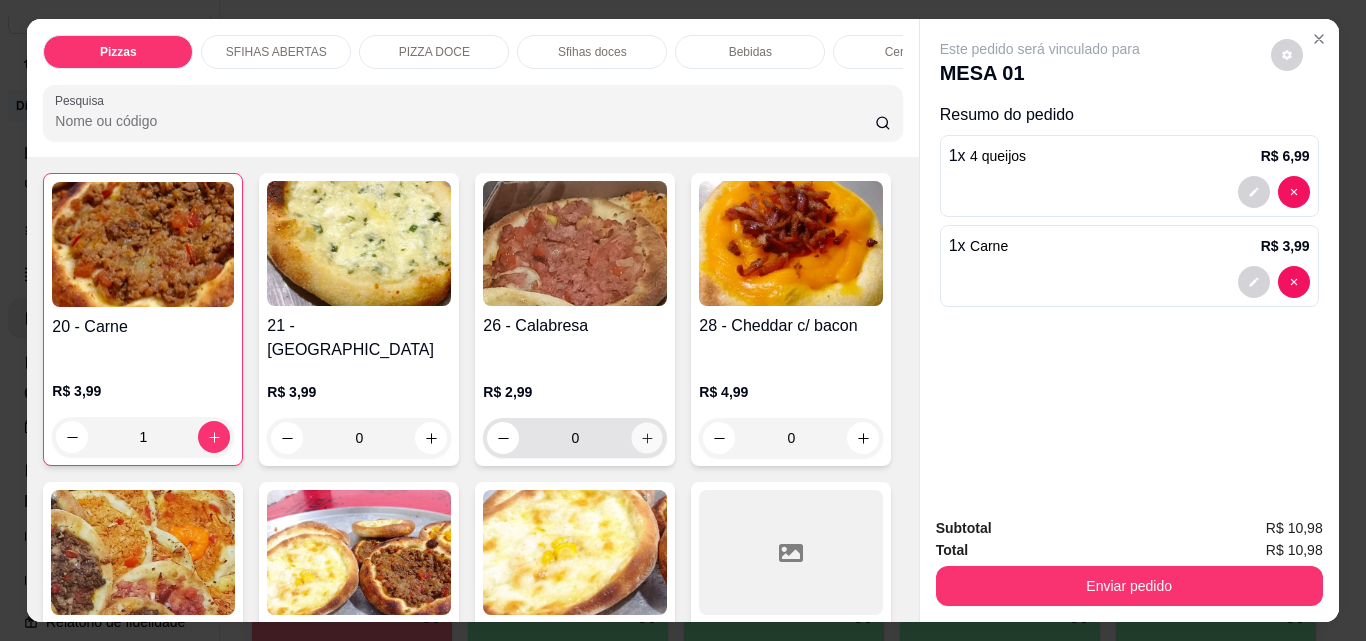 click 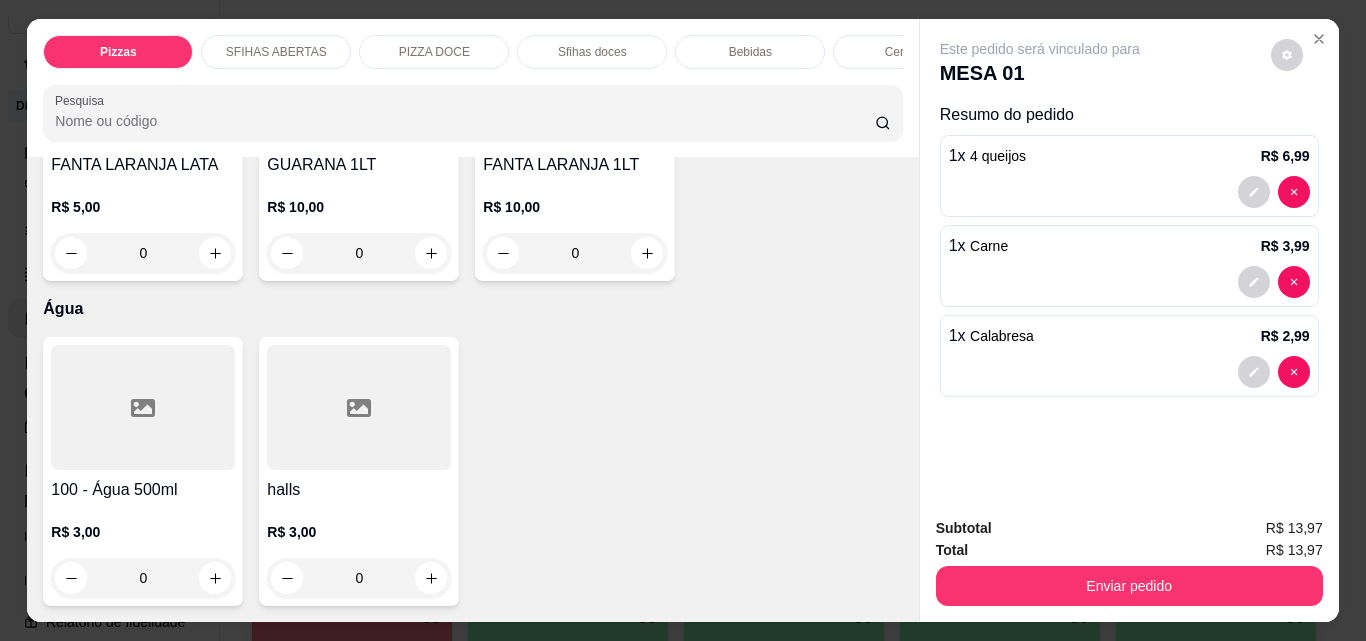 scroll, scrollTop: 6400, scrollLeft: 0, axis: vertical 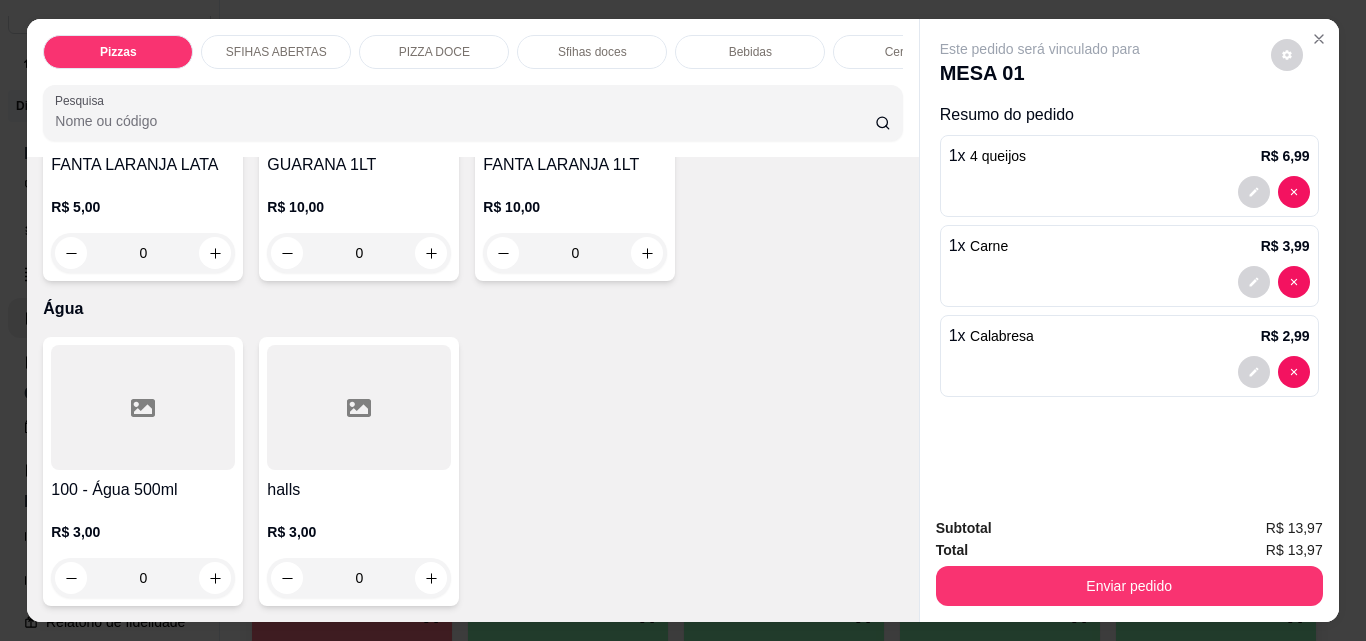 click at bounding box center (431, -317) 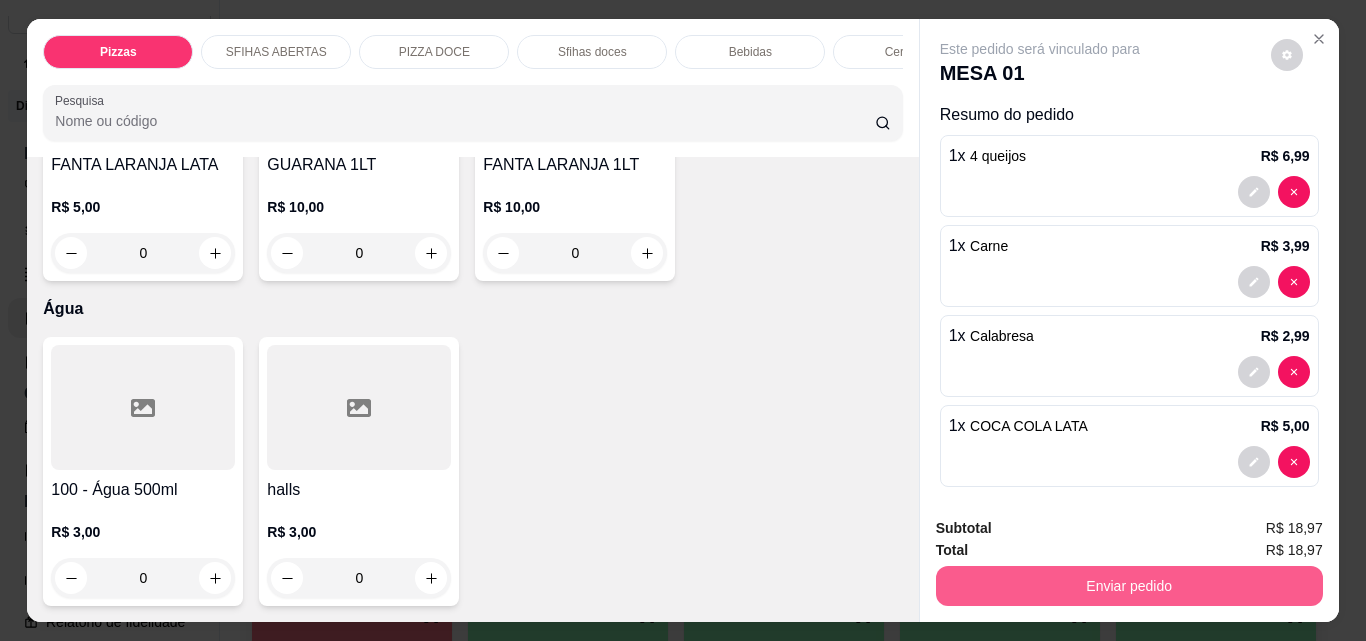 click on "Enviar pedido" at bounding box center [1129, 586] 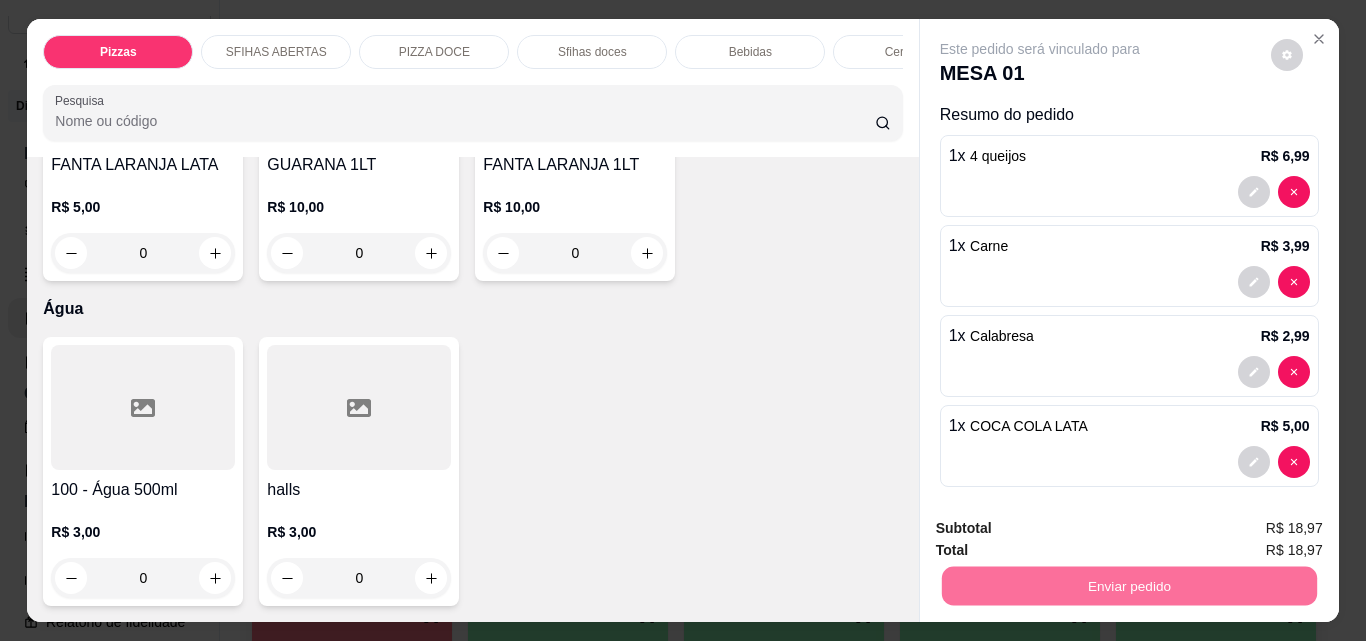 click on "Não registrar e enviar pedido" at bounding box center (1063, 529) 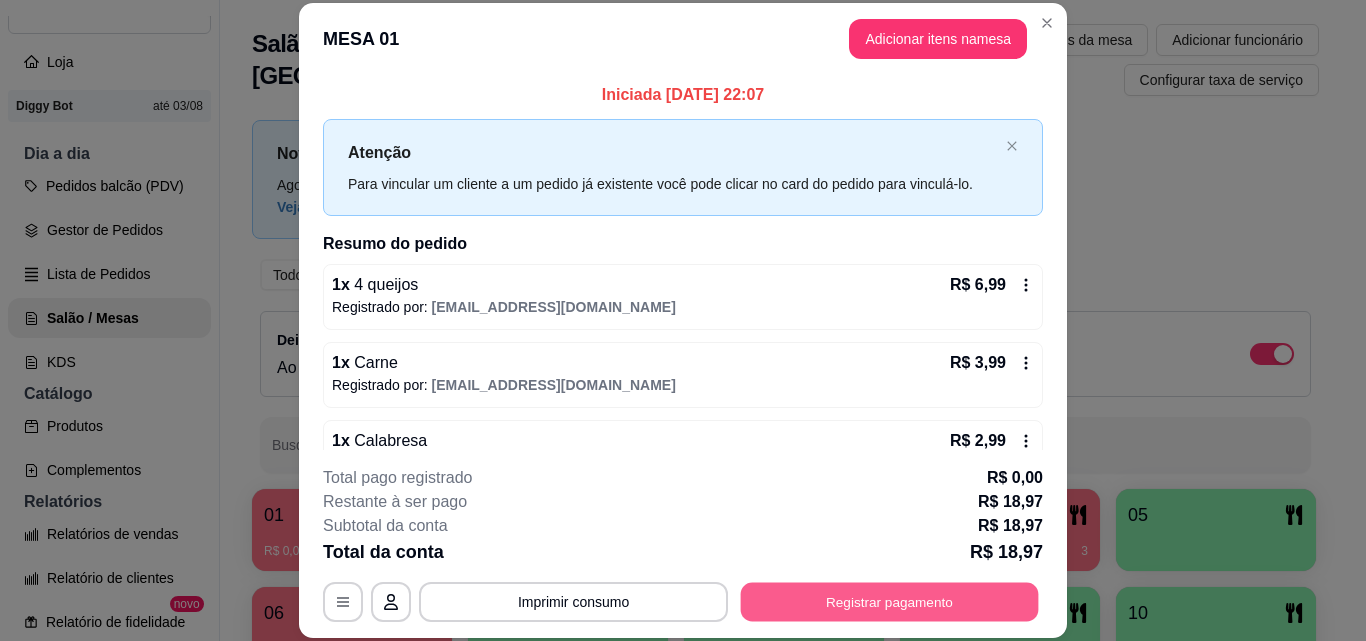click on "Registrar pagamento" at bounding box center (890, 601) 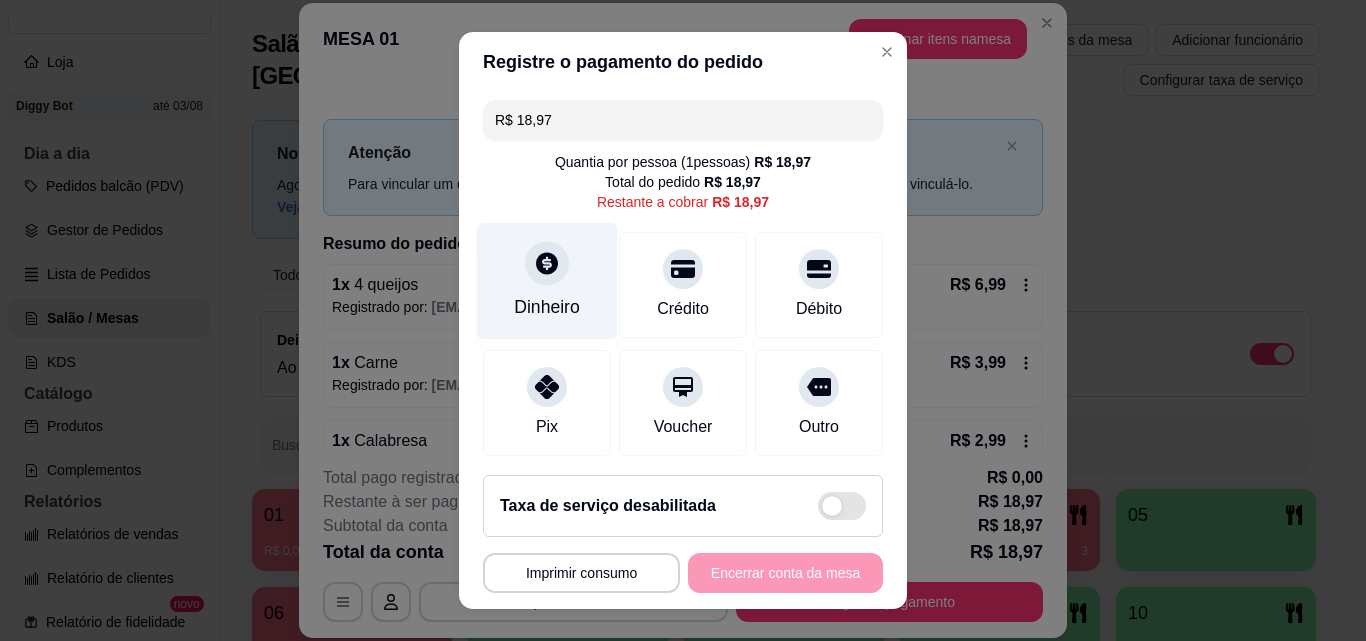 click on "Dinheiro" at bounding box center (547, 307) 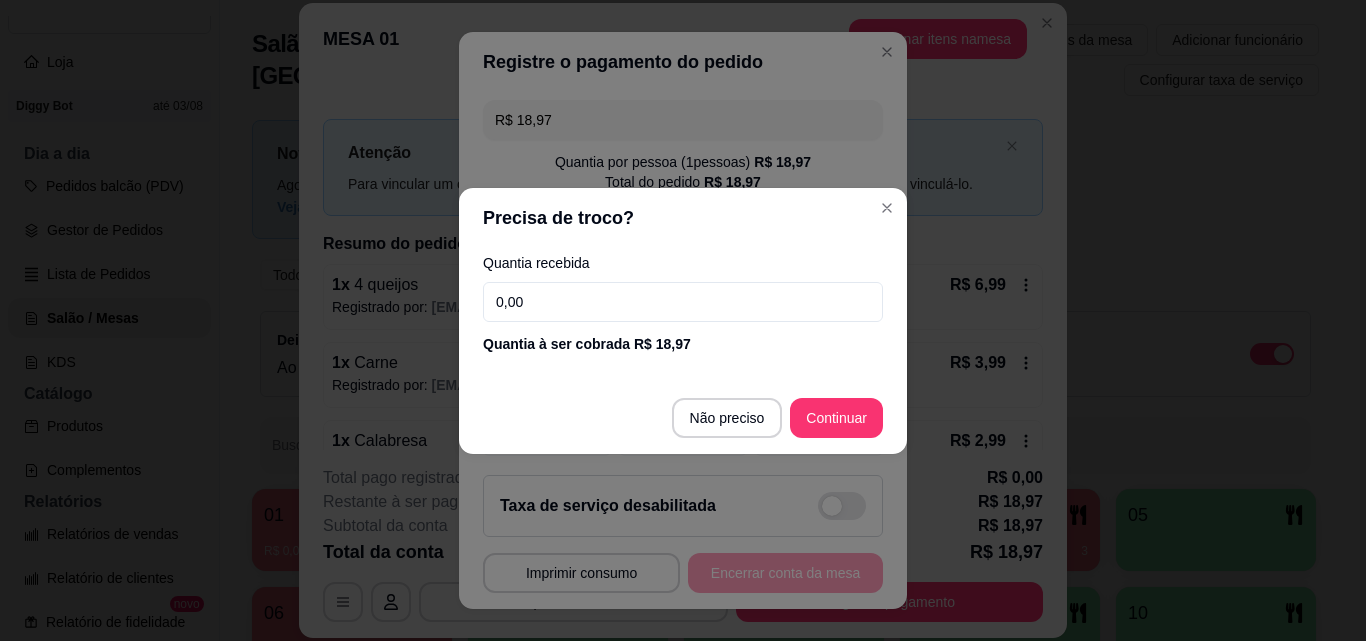 drag, startPoint x: 609, startPoint y: 304, endPoint x: 594, endPoint y: 307, distance: 15.297058 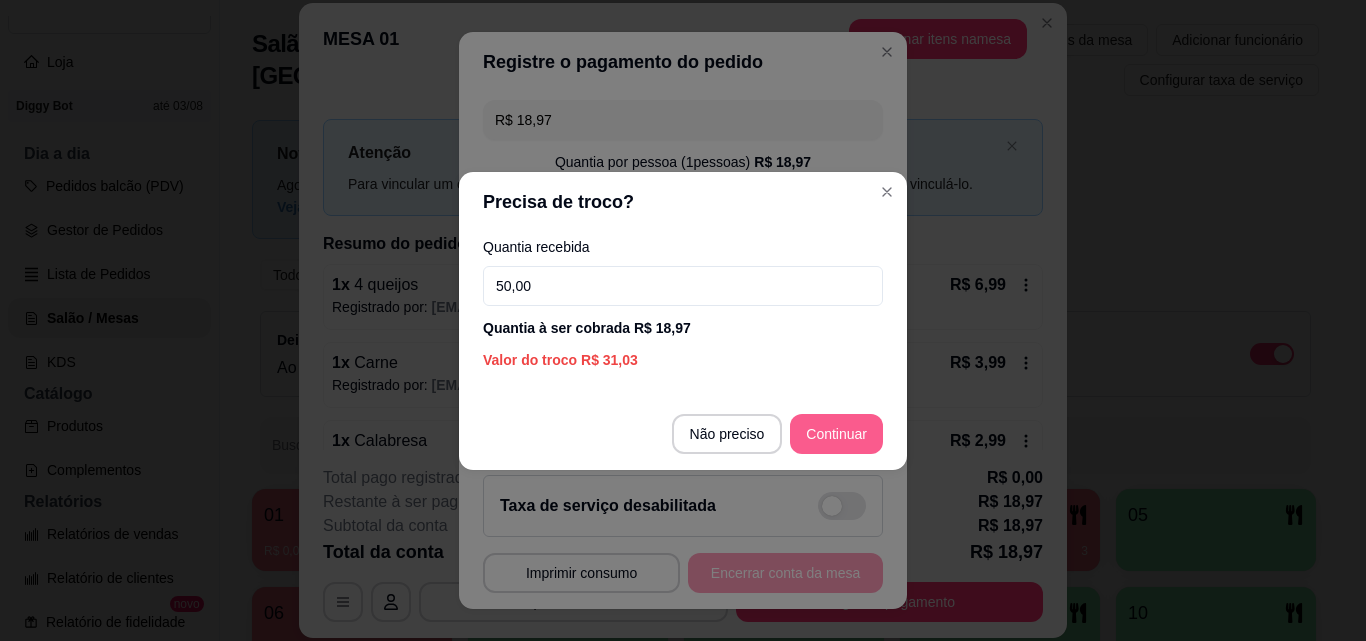 type on "50,00" 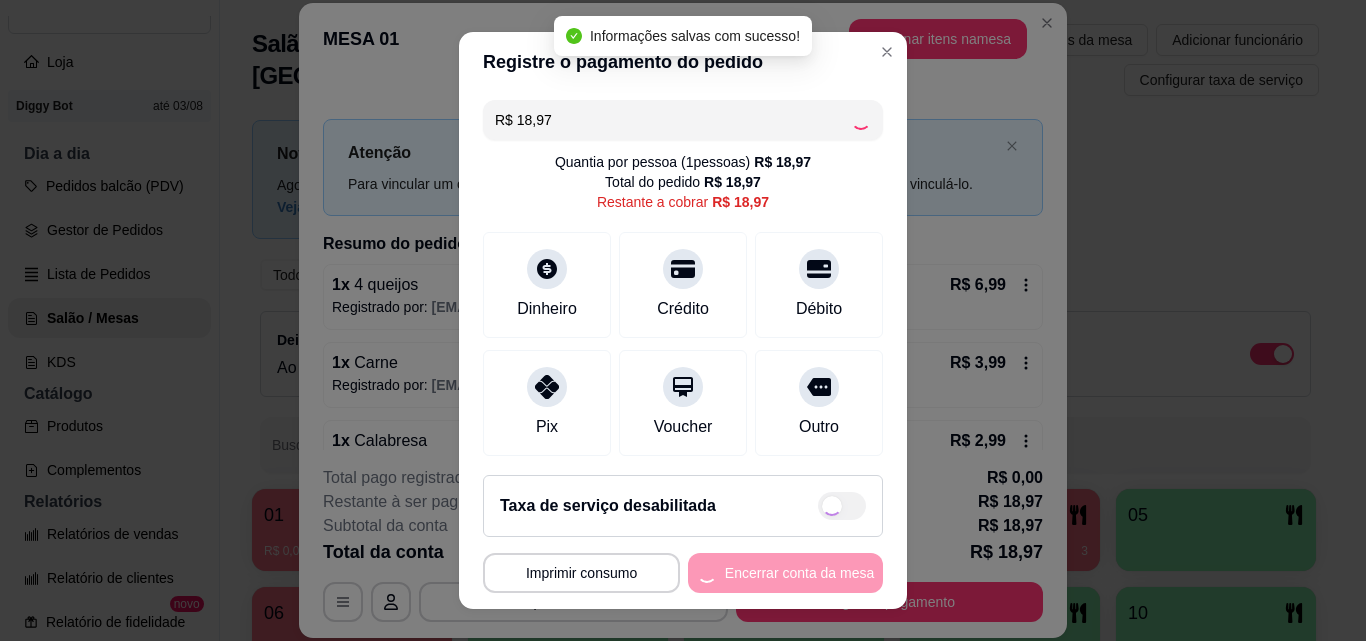 type on "R$ 0,00" 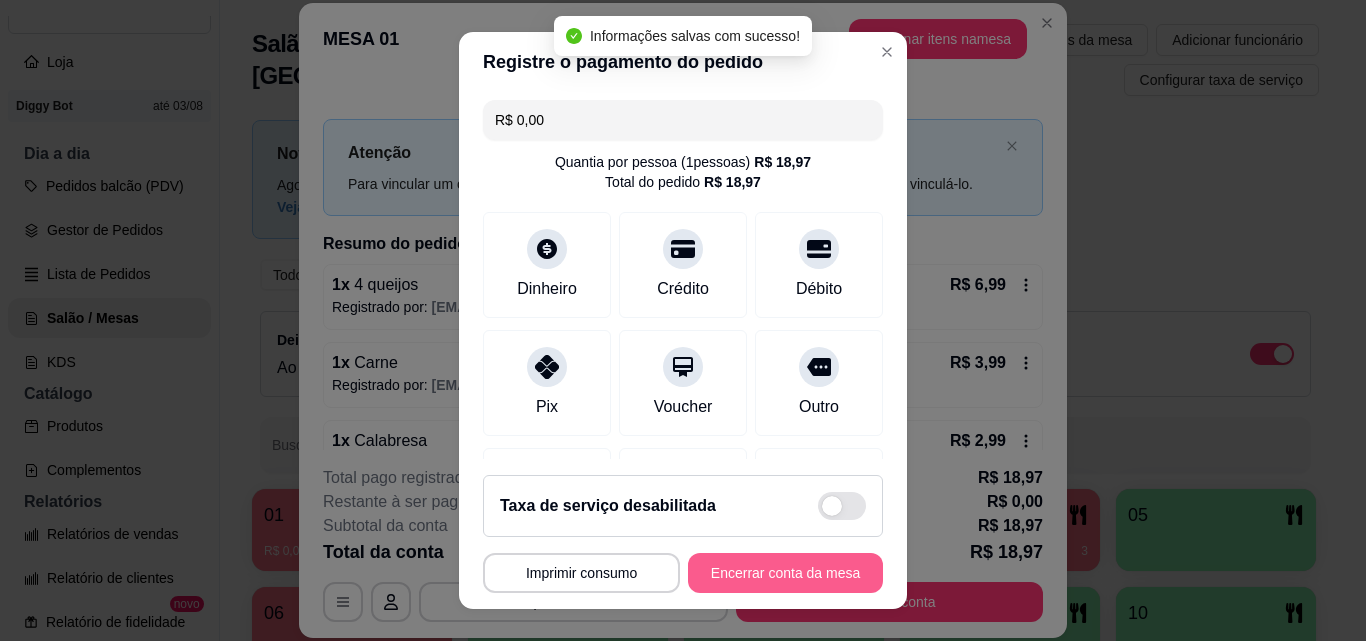 click on "Encerrar conta da mesa" at bounding box center [785, 573] 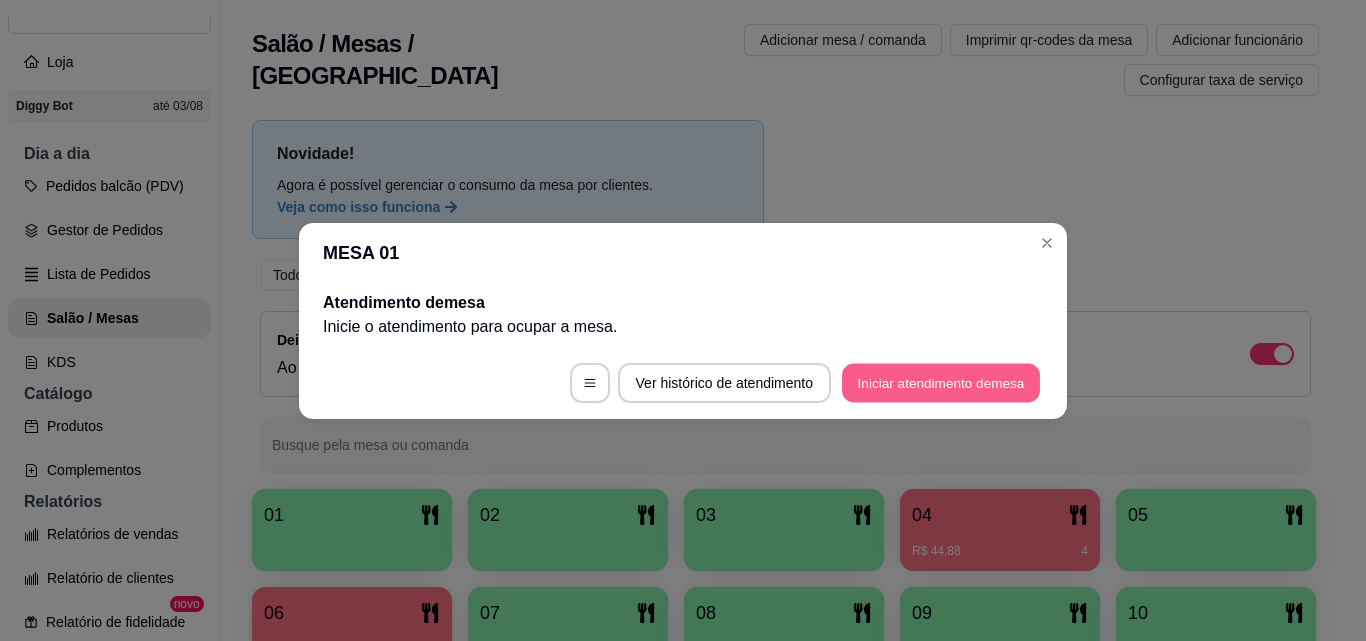click on "Iniciar atendimento de  mesa" at bounding box center [941, 382] 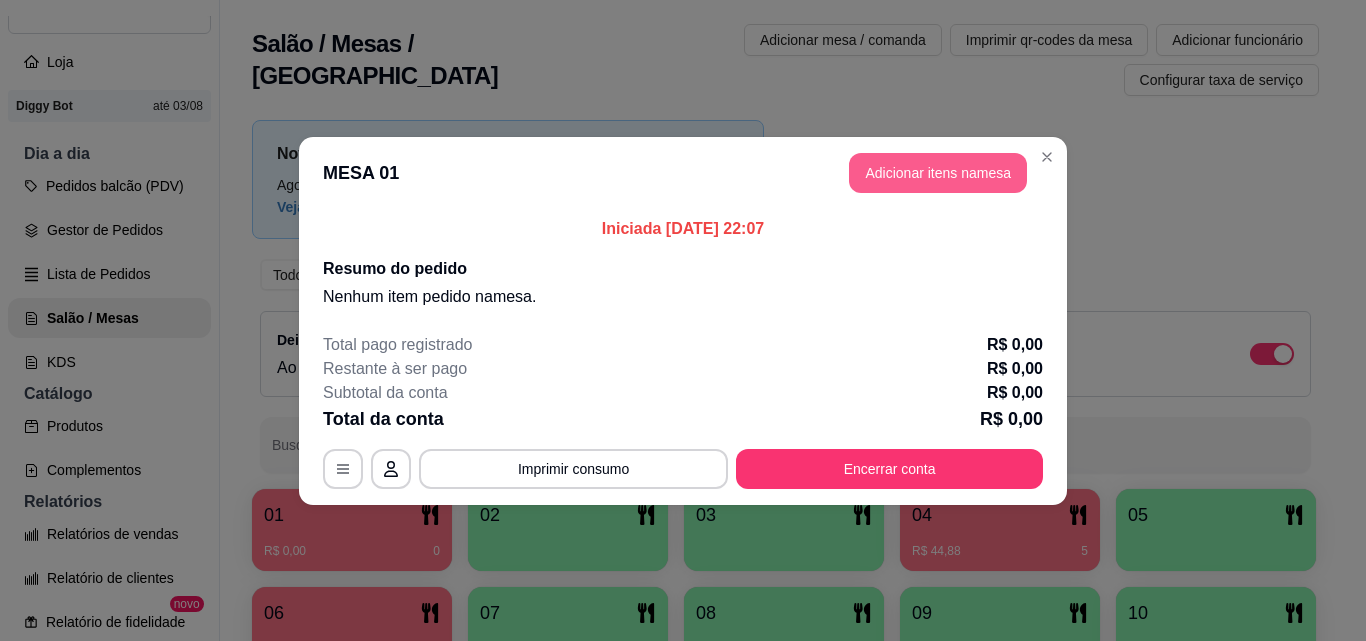 click on "Adicionar itens na  mesa" at bounding box center (938, 173) 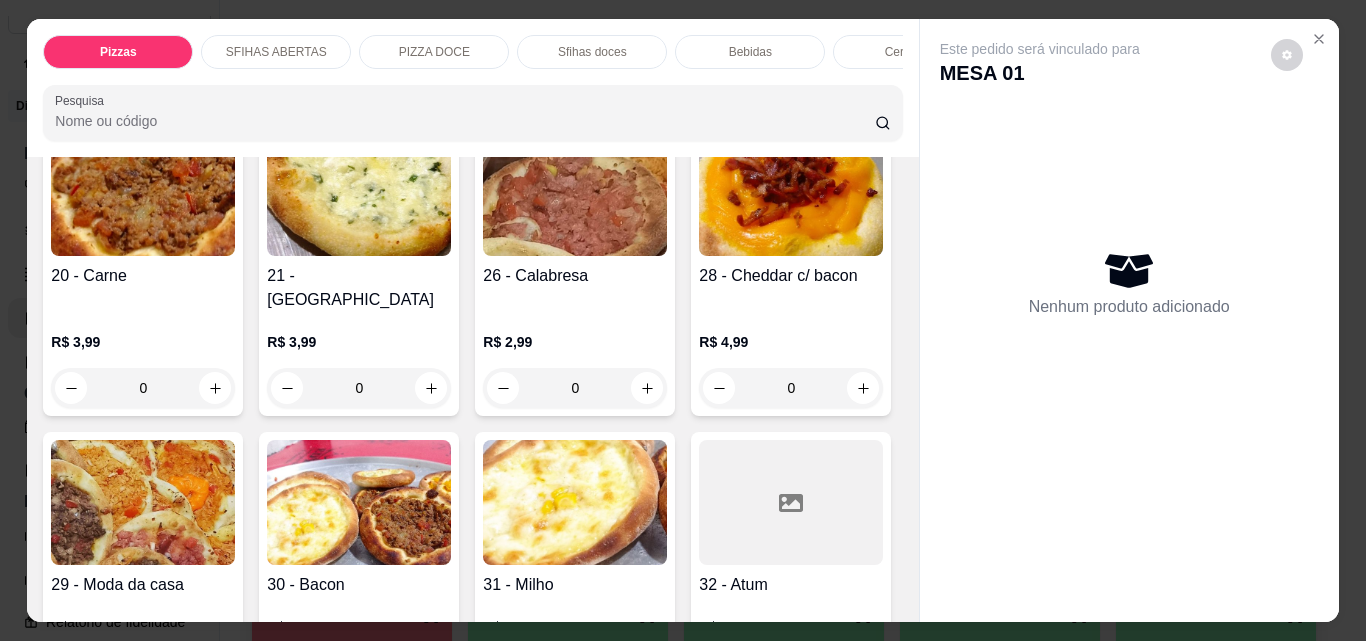 scroll, scrollTop: 800, scrollLeft: 0, axis: vertical 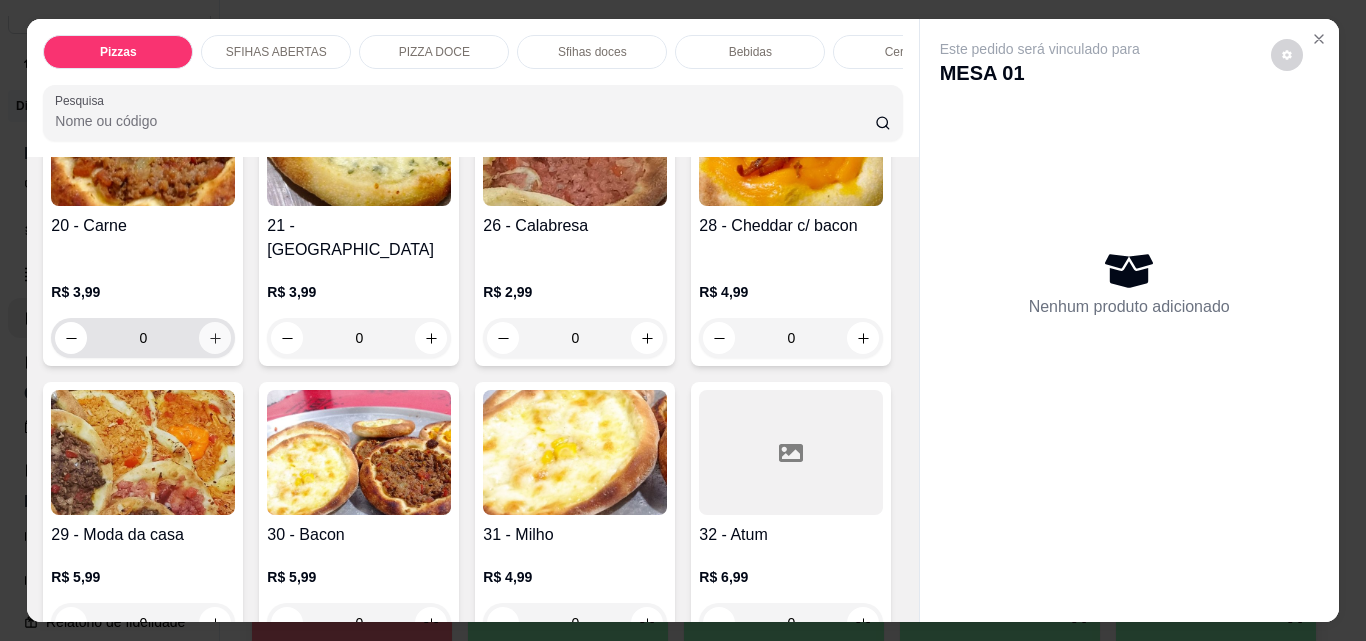 click 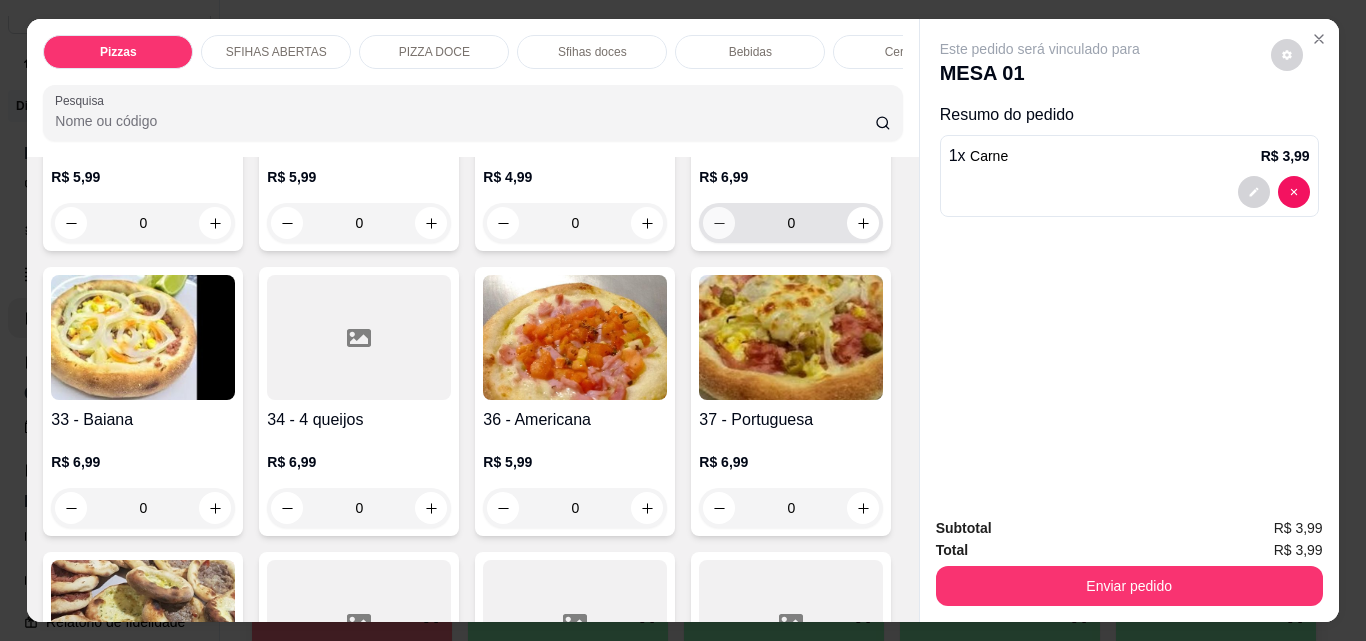 scroll, scrollTop: 1201, scrollLeft: 0, axis: vertical 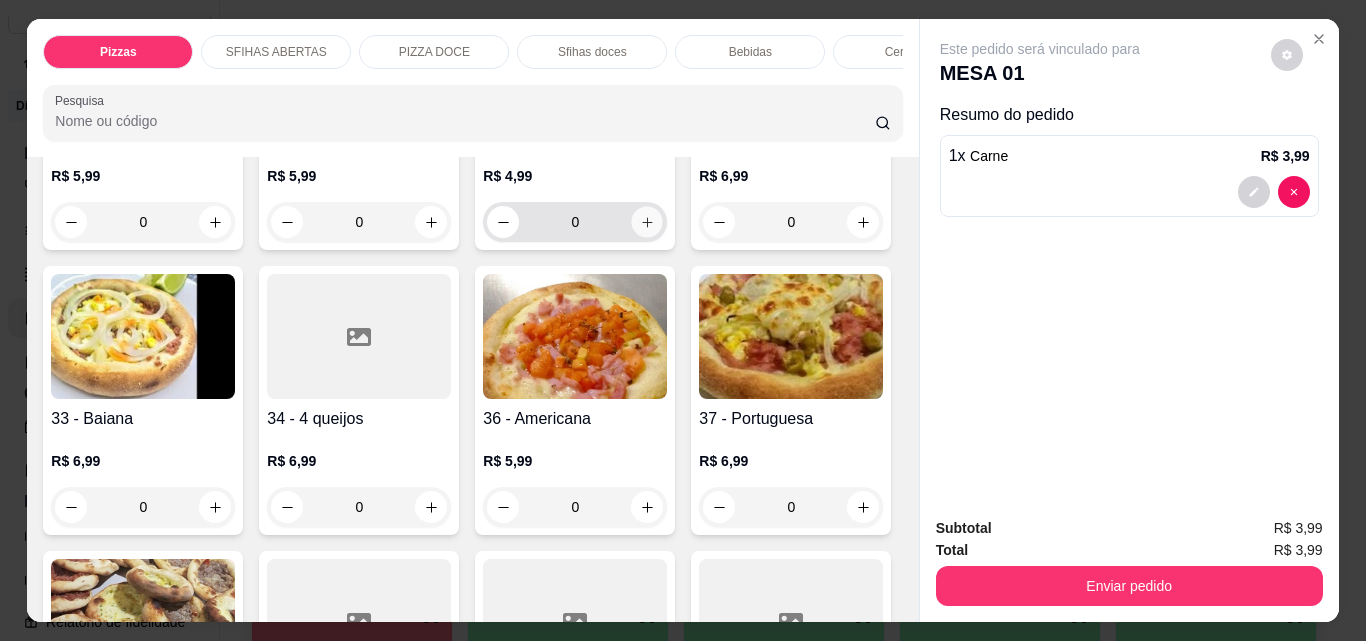 click 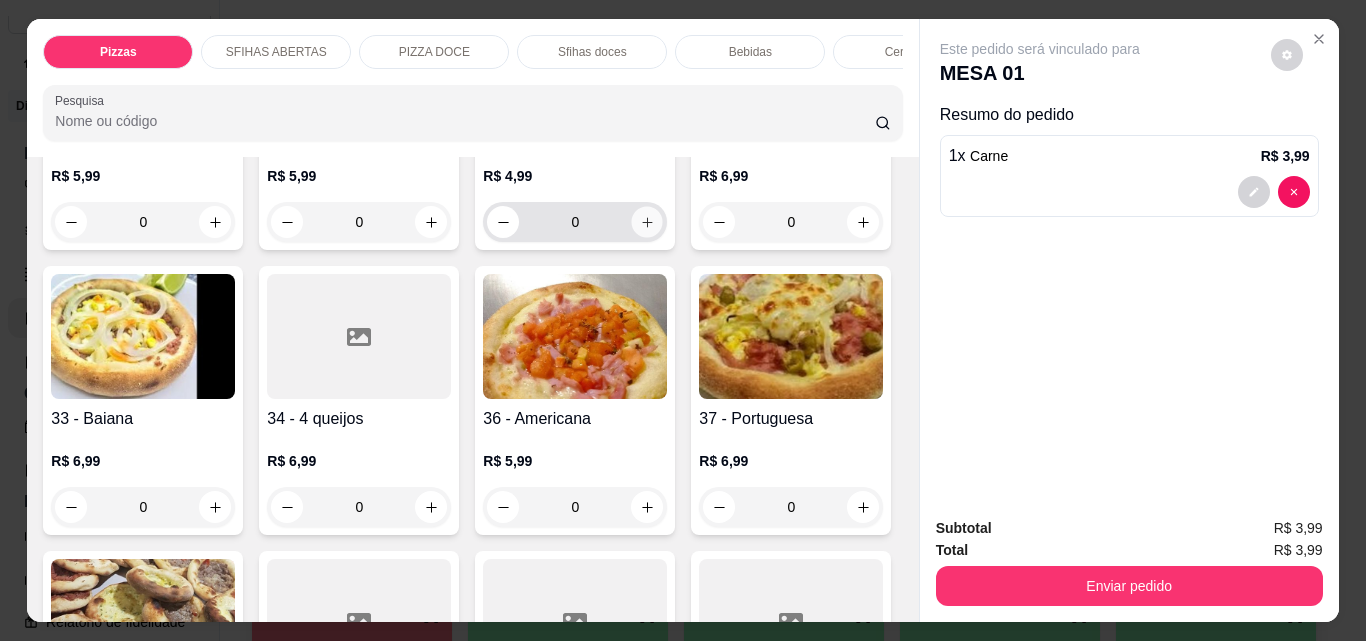 type on "1" 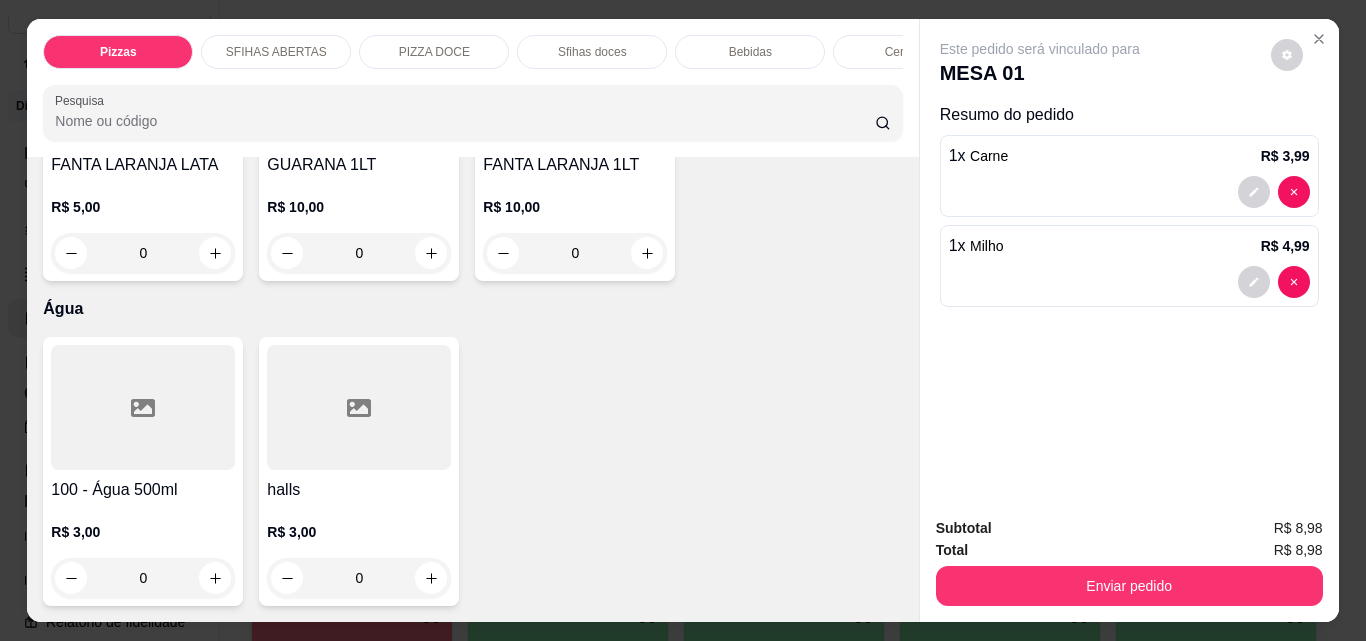 click 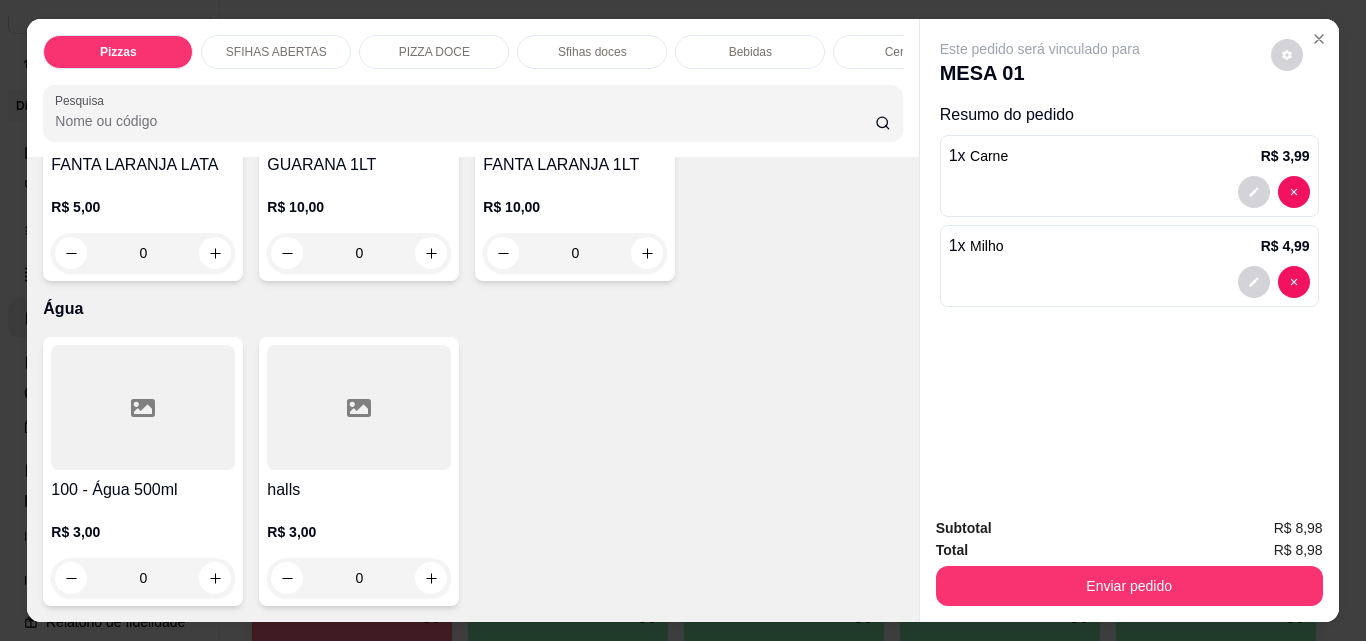 type on "1" 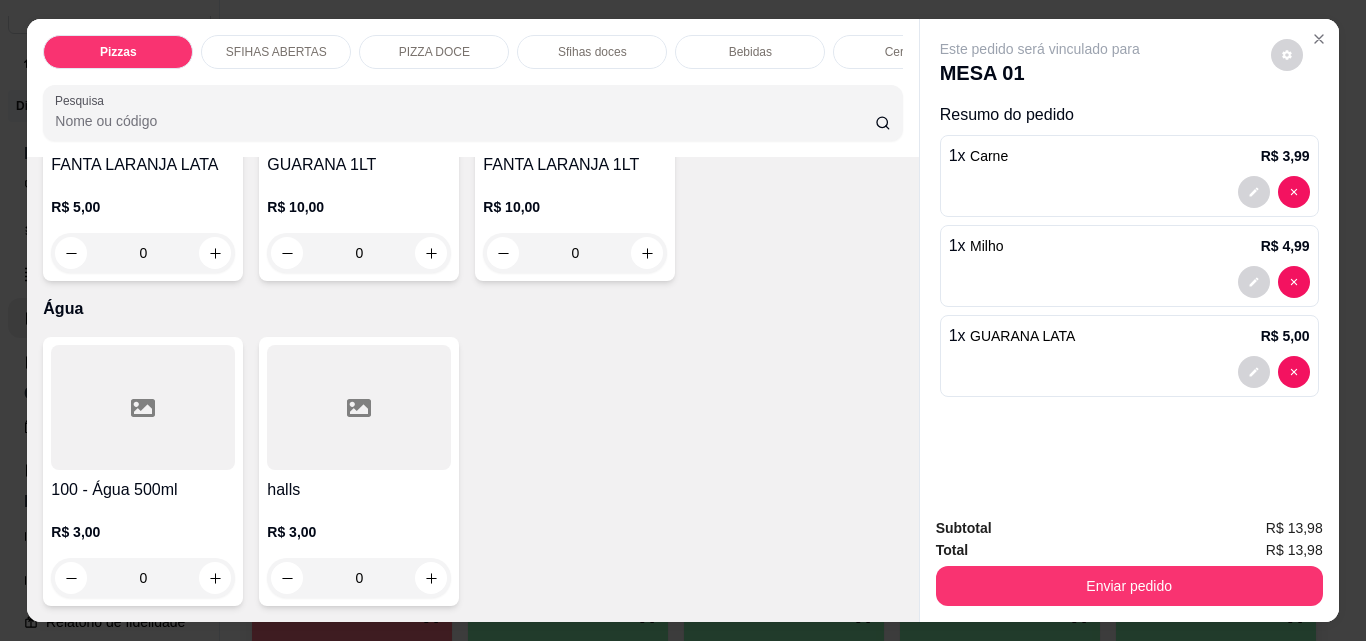 scroll, scrollTop: 6702, scrollLeft: 0, axis: vertical 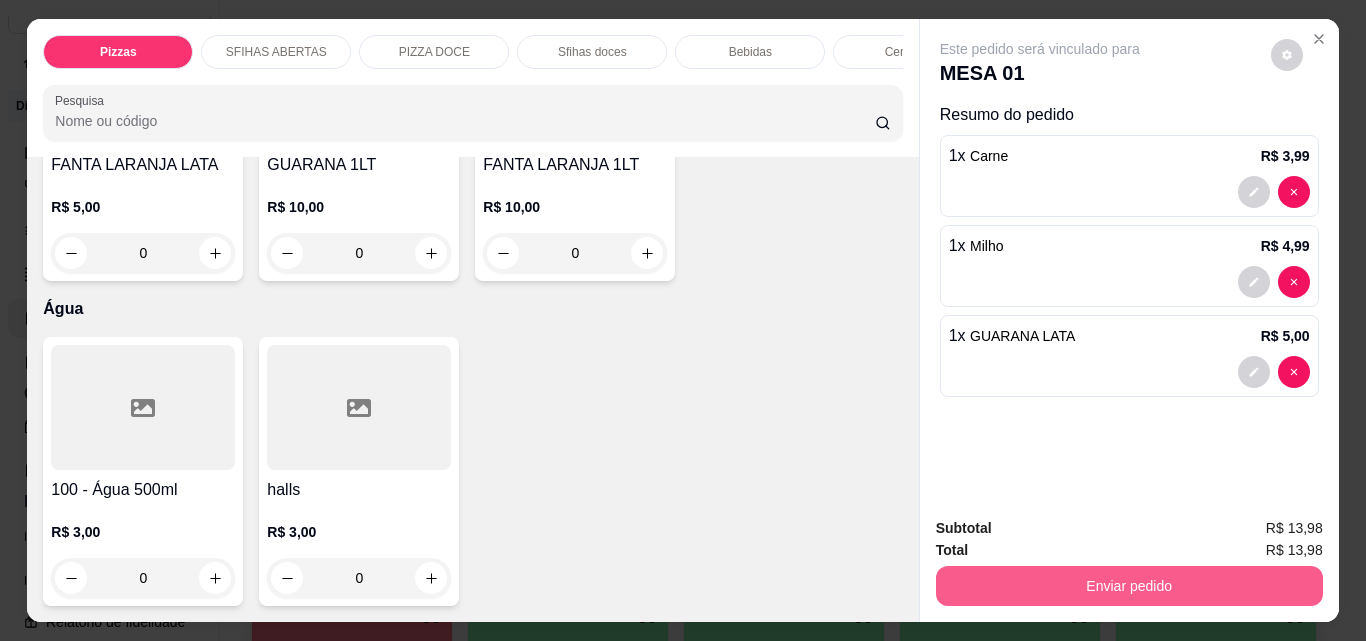 click on "Enviar pedido" at bounding box center [1129, 586] 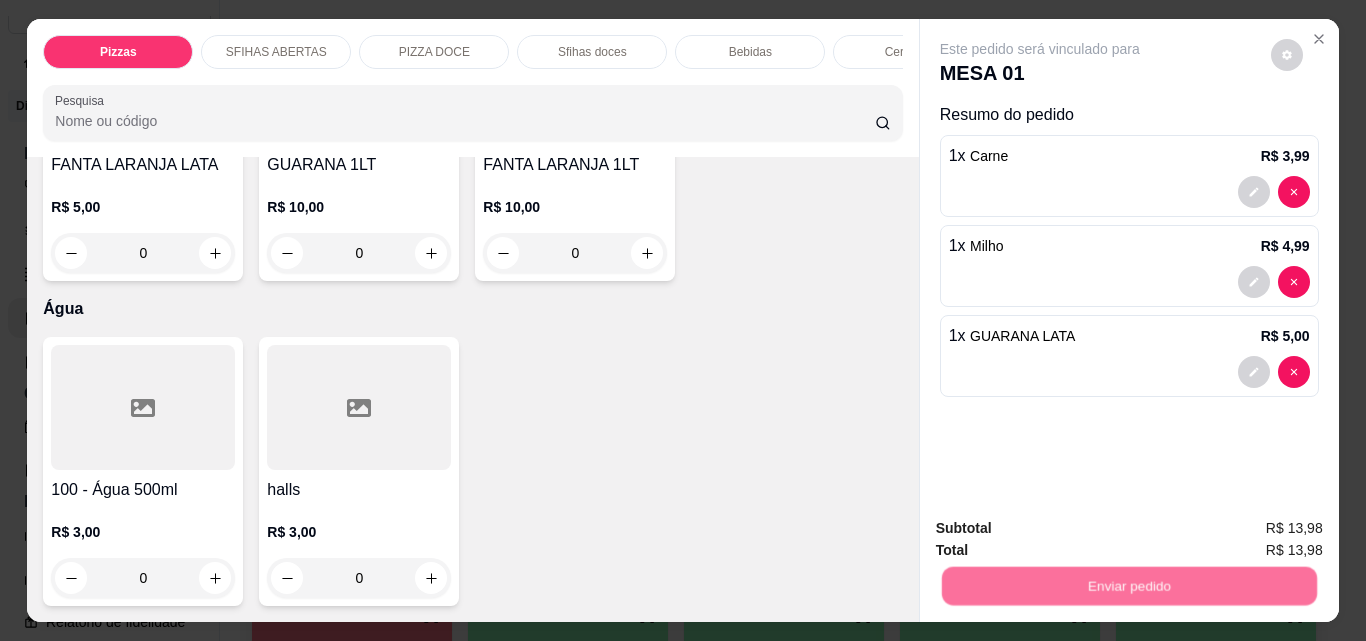 click on "Não registrar e enviar pedido" at bounding box center (1063, 529) 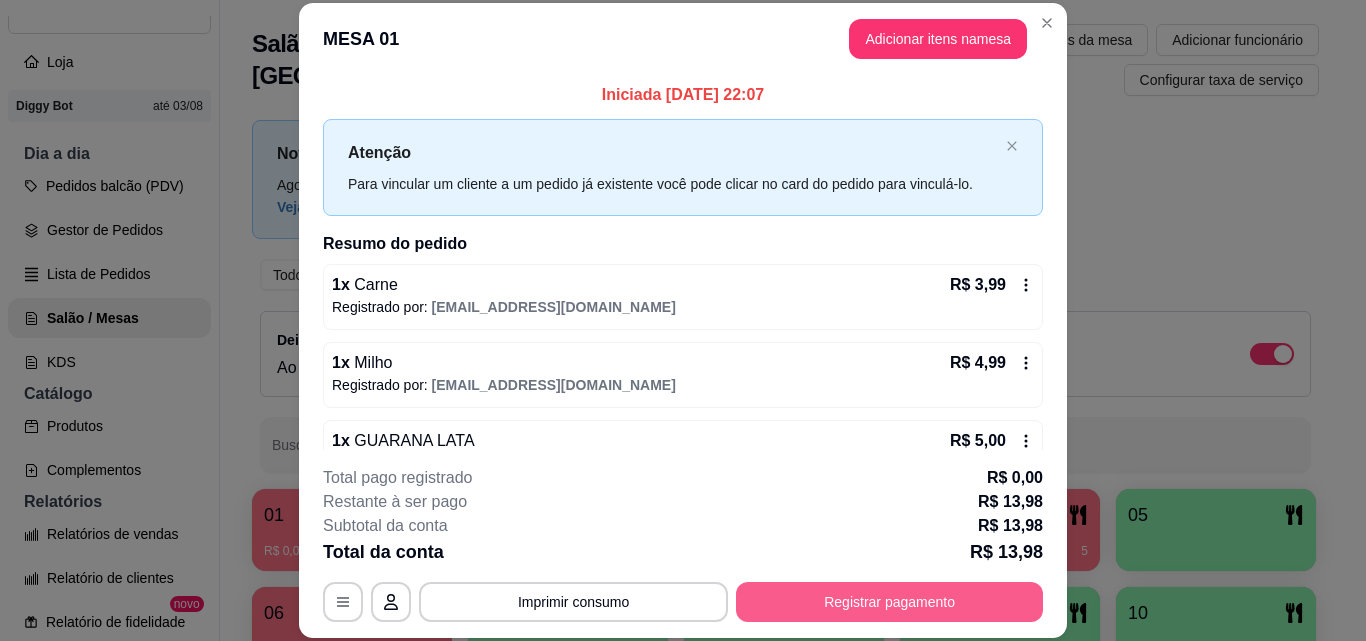 click on "Registrar pagamento" at bounding box center [889, 602] 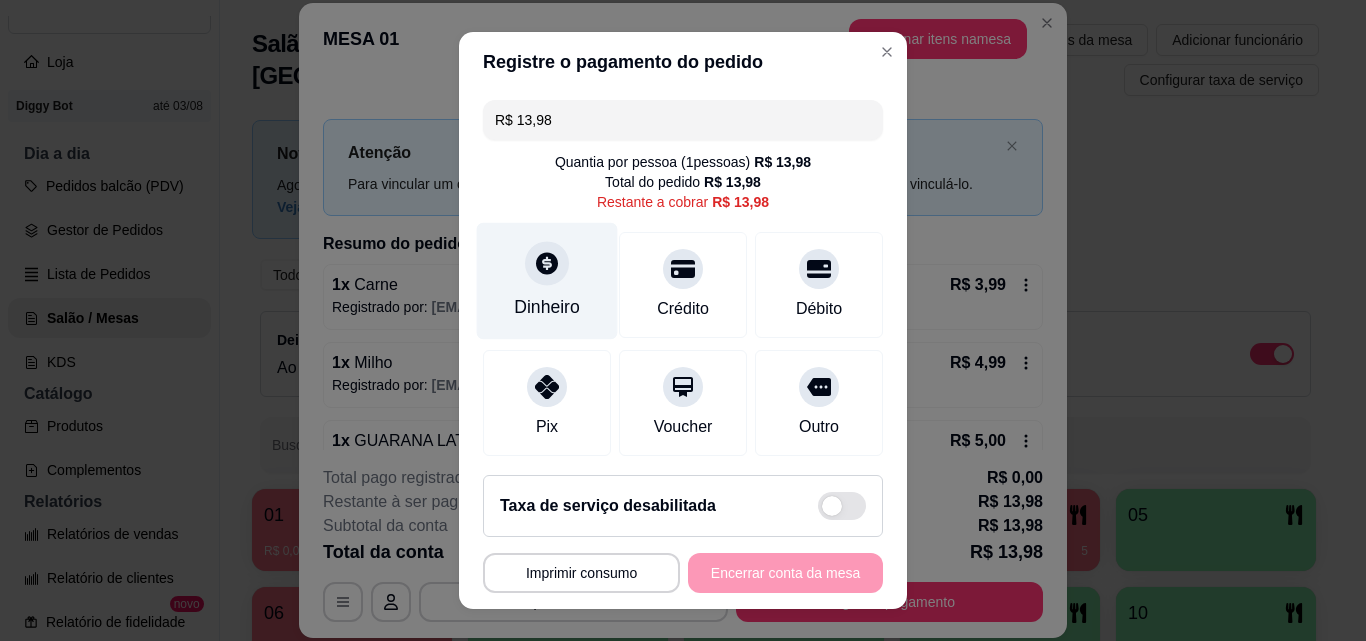 click 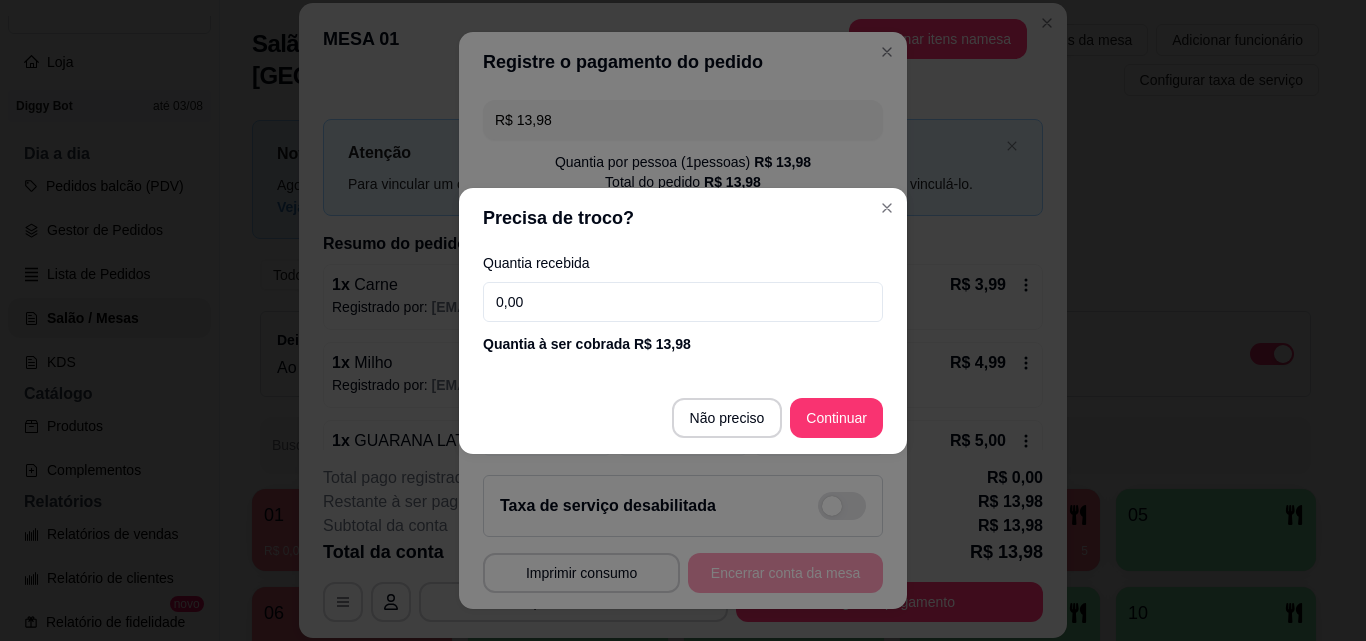 click on "0,00" at bounding box center (683, 302) 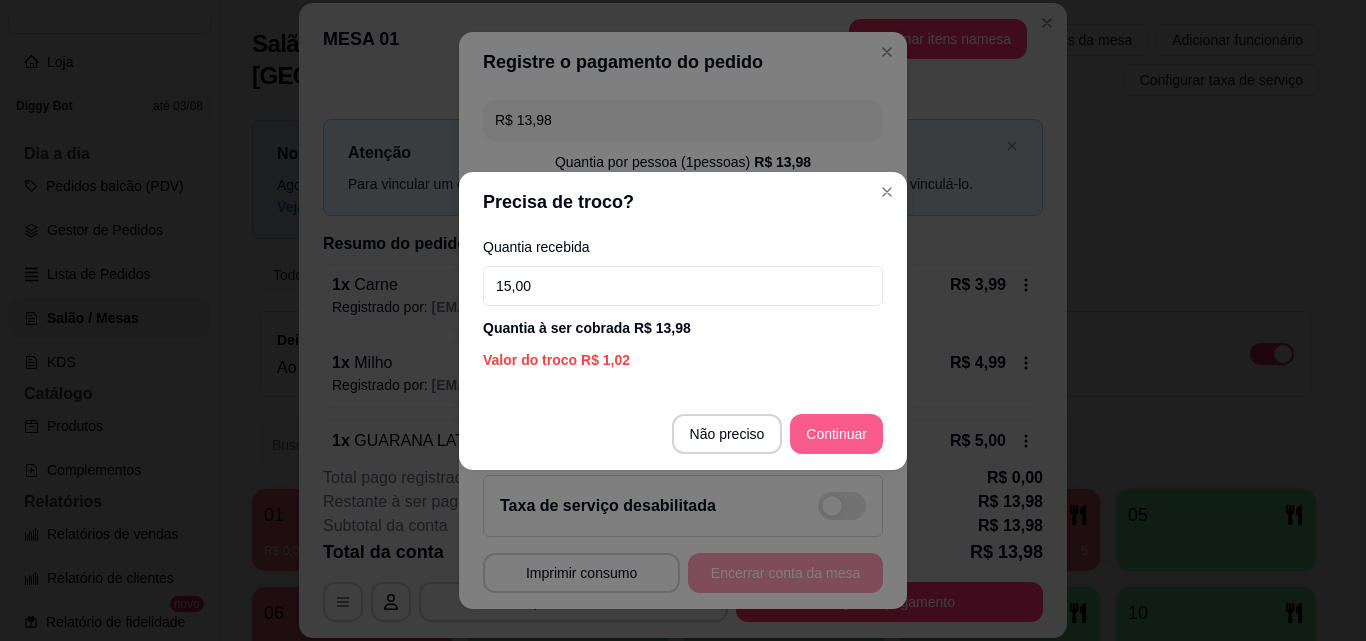 type on "15,00" 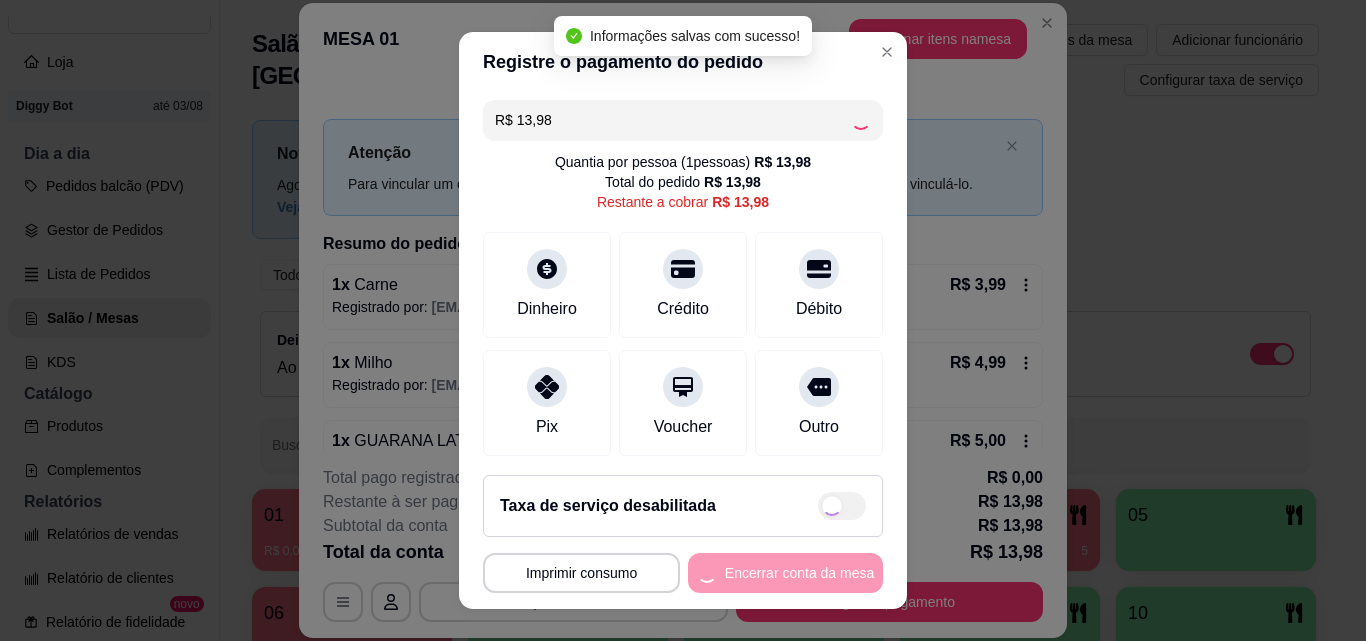 type on "R$ 0,00" 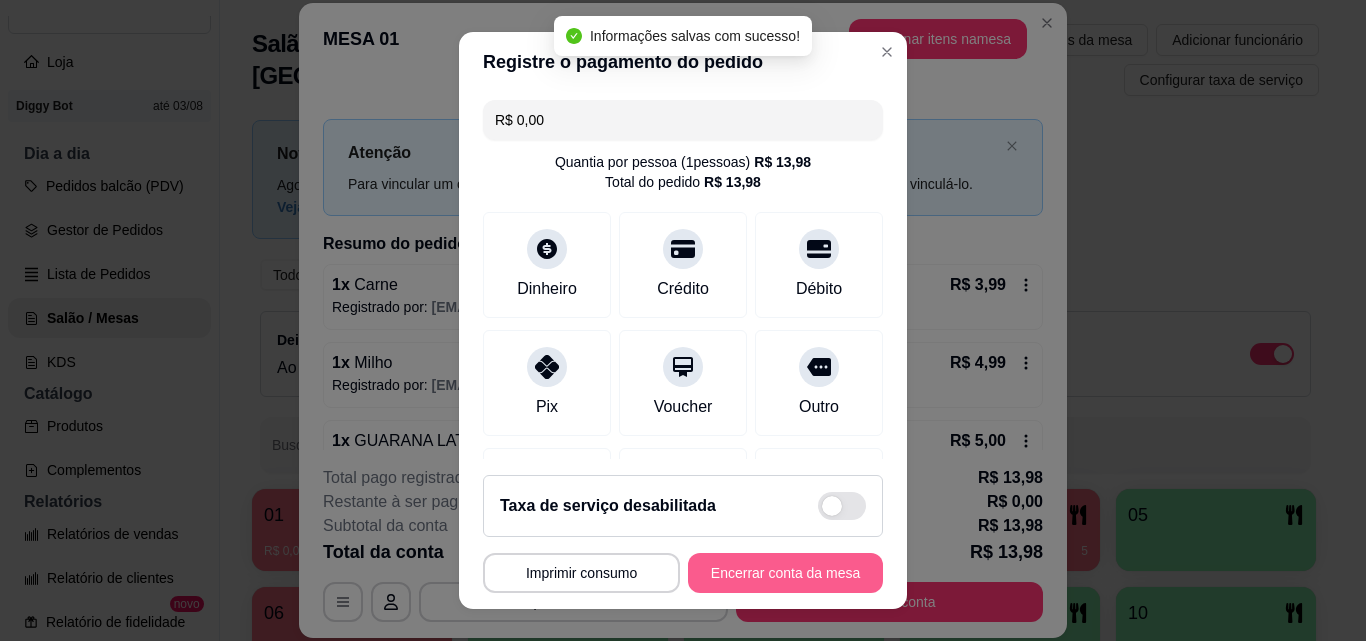 click on "Encerrar conta da mesa" at bounding box center (785, 573) 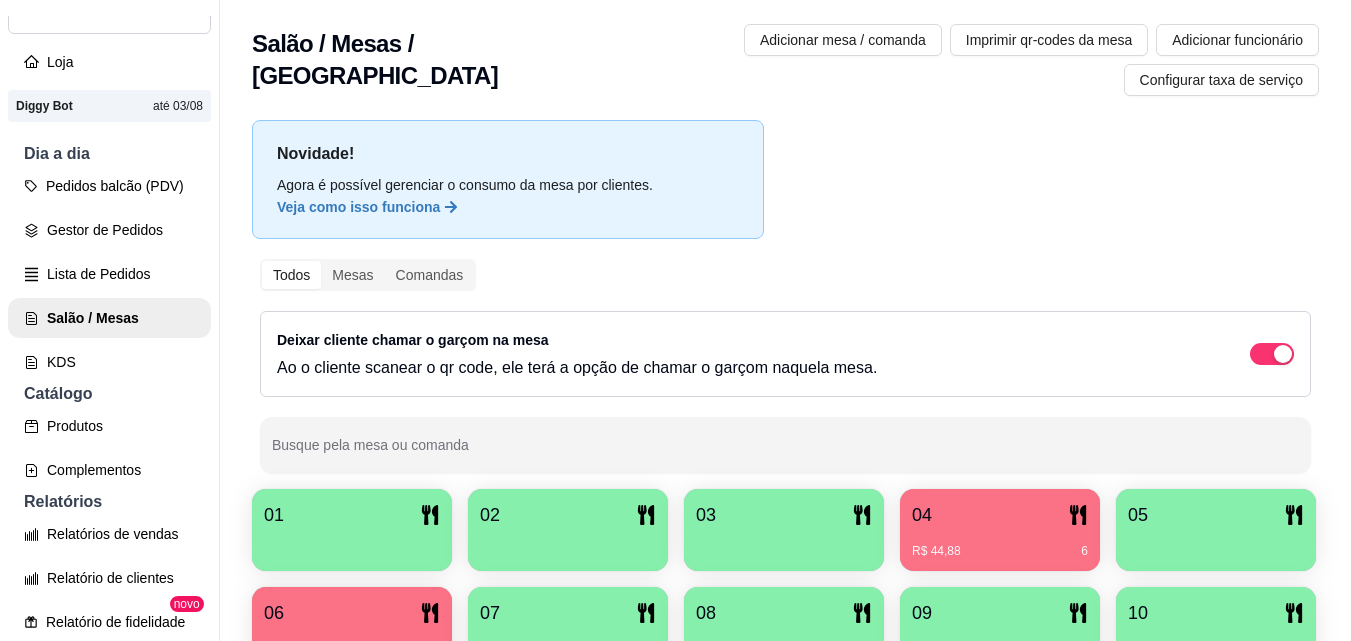 click on "01" at bounding box center (352, 515) 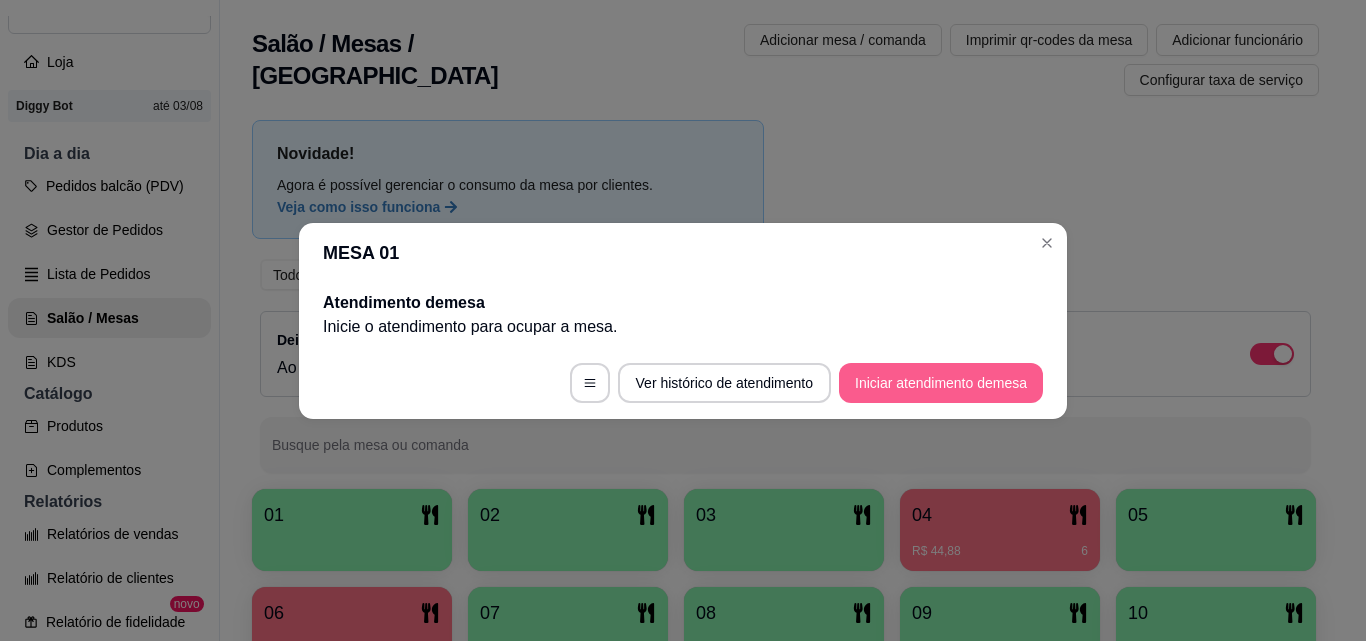 click on "Iniciar atendimento de  mesa" at bounding box center [941, 383] 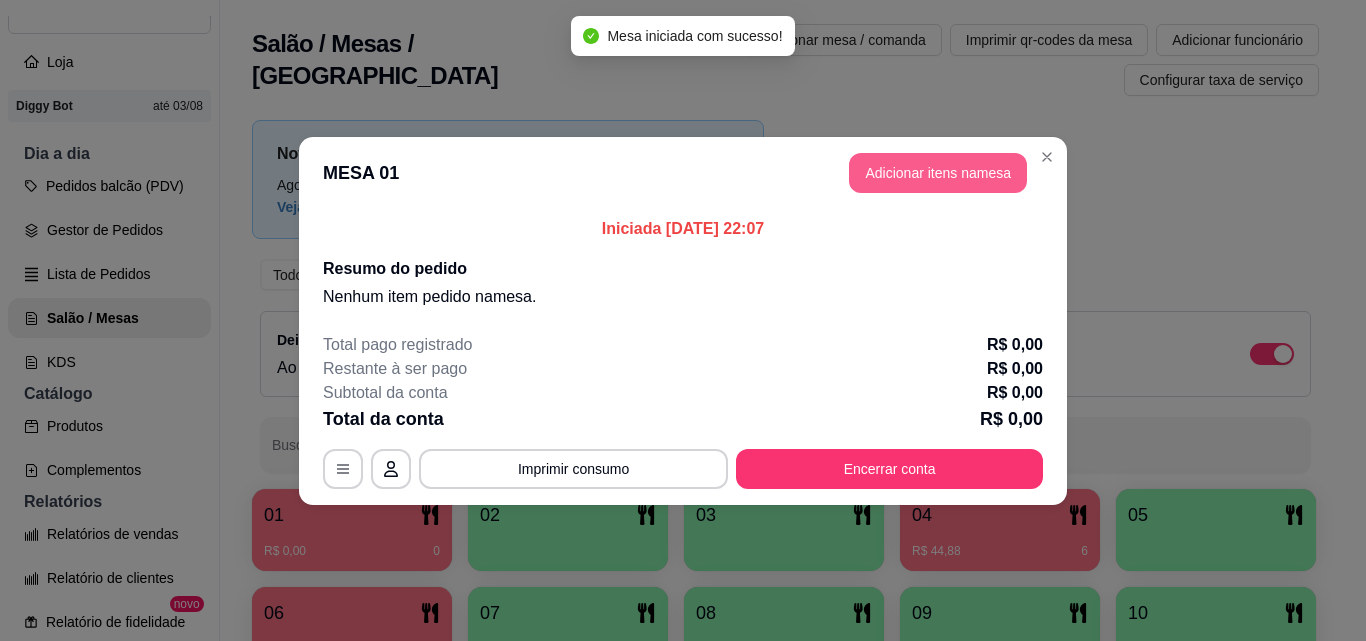 click on "Adicionar itens na  mesa" at bounding box center [938, 173] 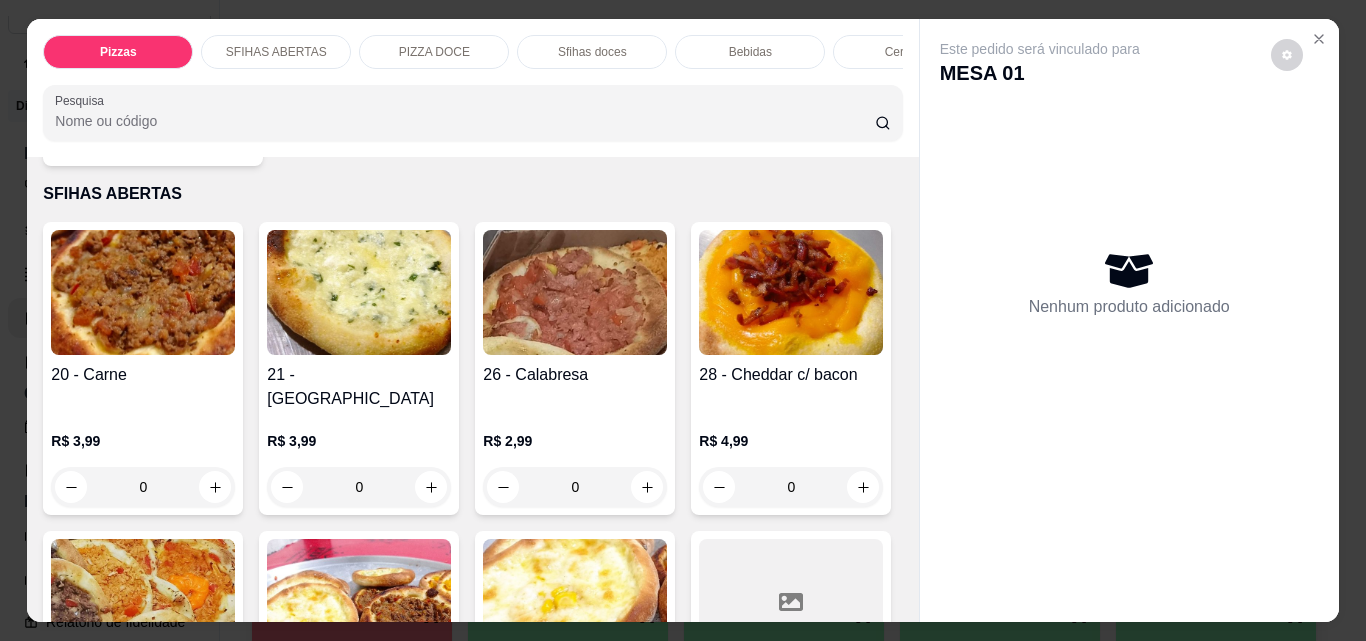scroll, scrollTop: 800, scrollLeft: 0, axis: vertical 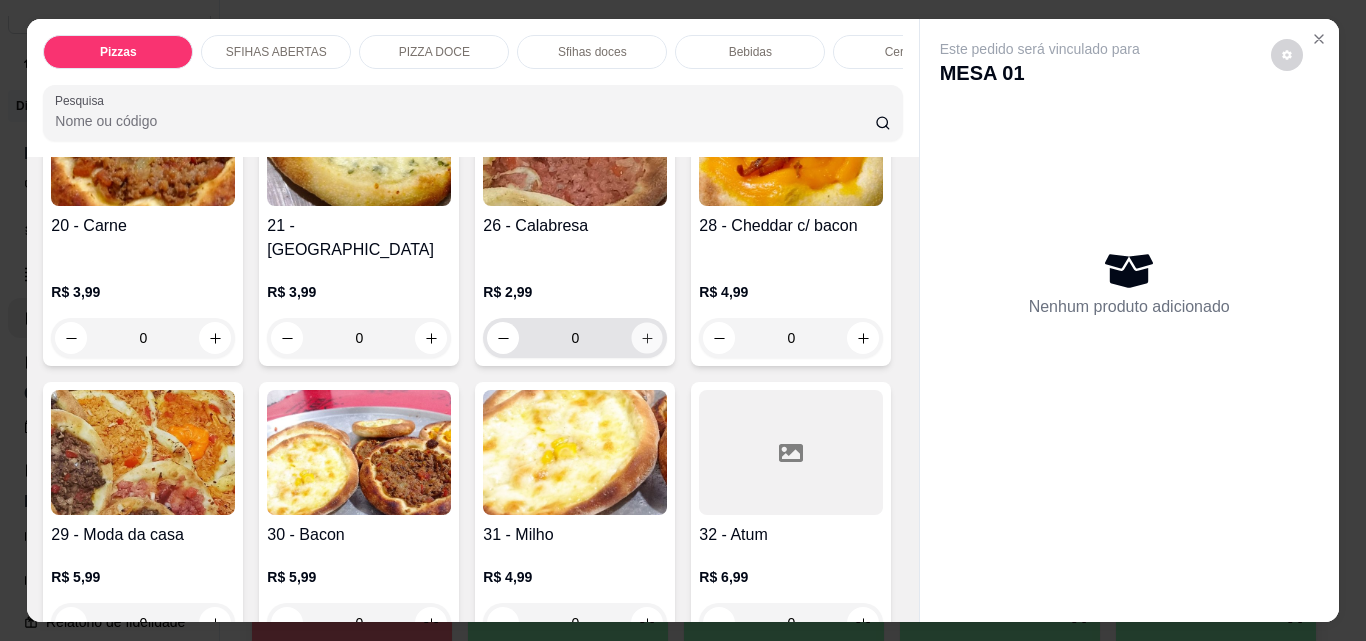 click at bounding box center [647, 338] 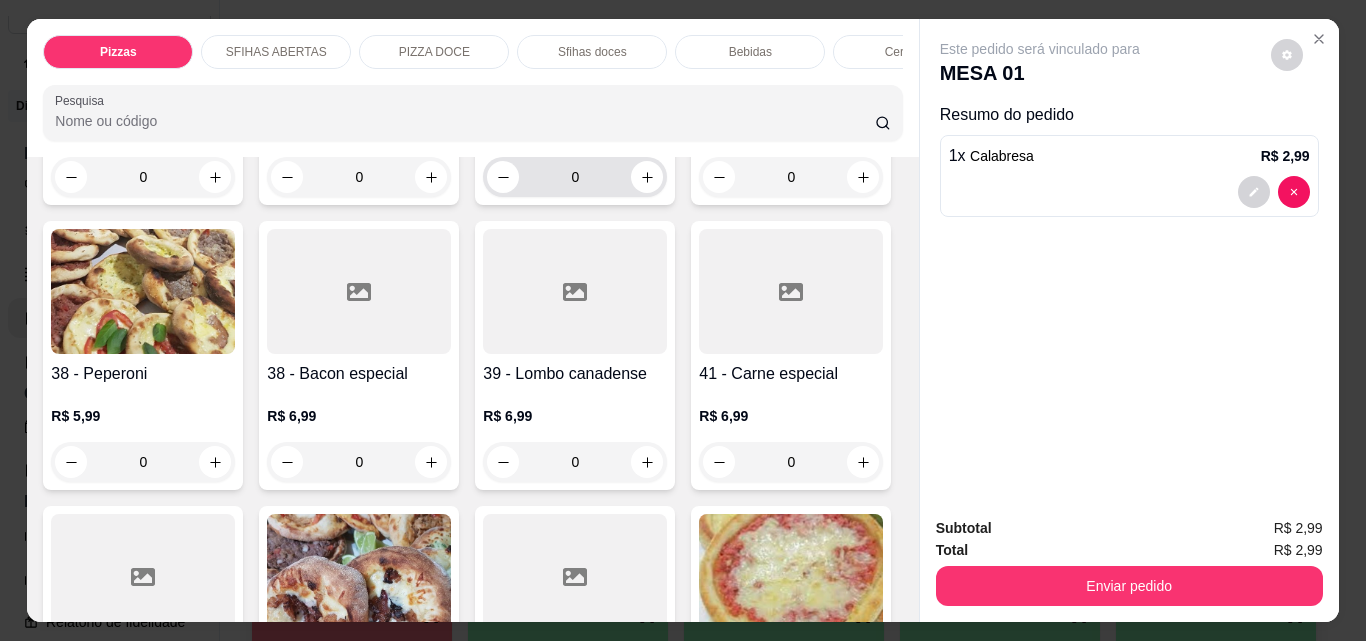 scroll, scrollTop: 1600, scrollLeft: 0, axis: vertical 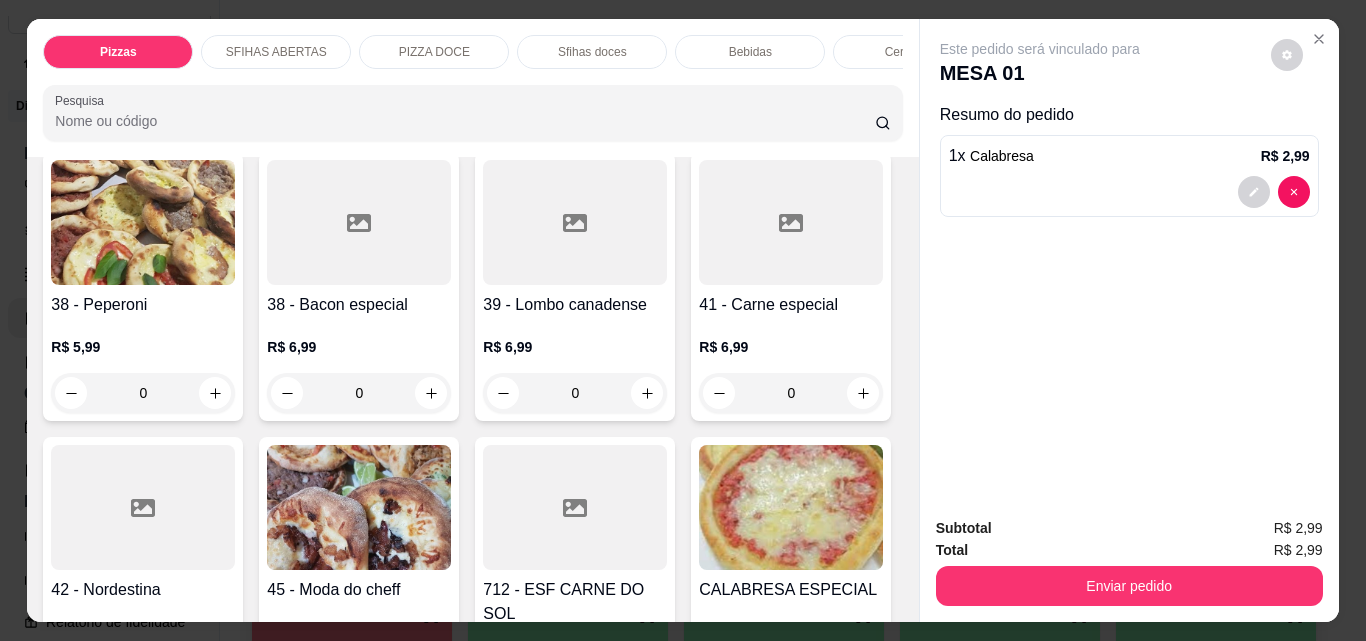 click 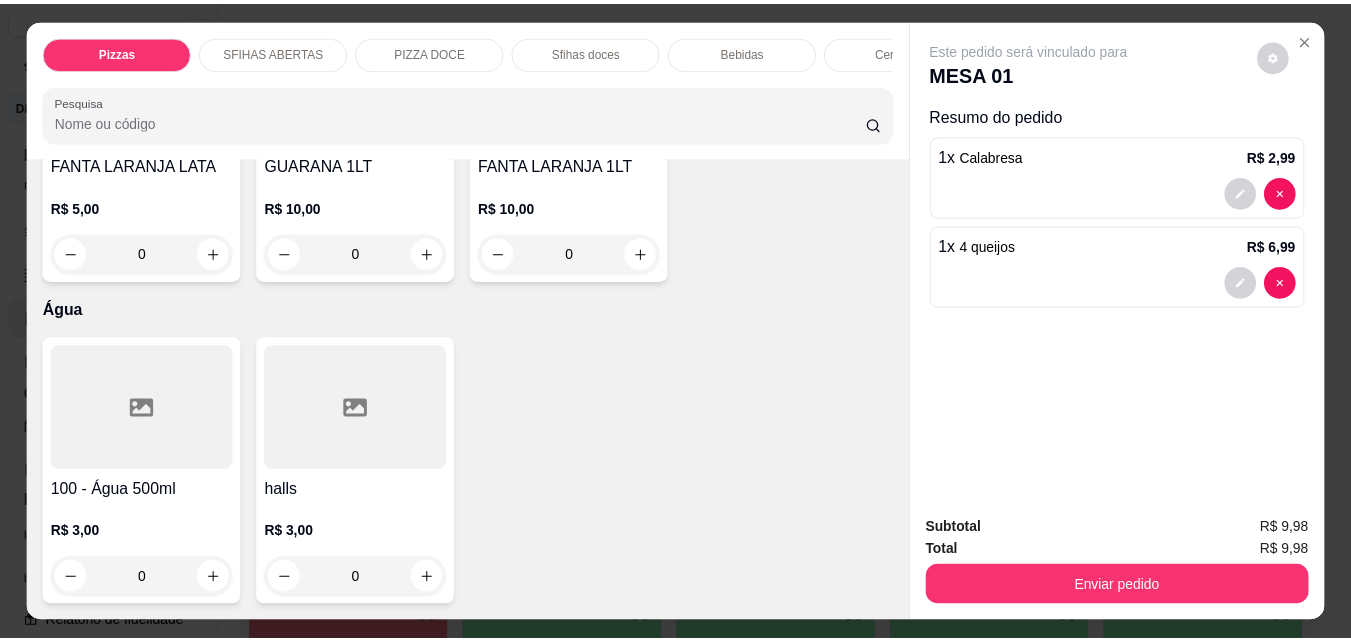 scroll, scrollTop: 6501, scrollLeft: 0, axis: vertical 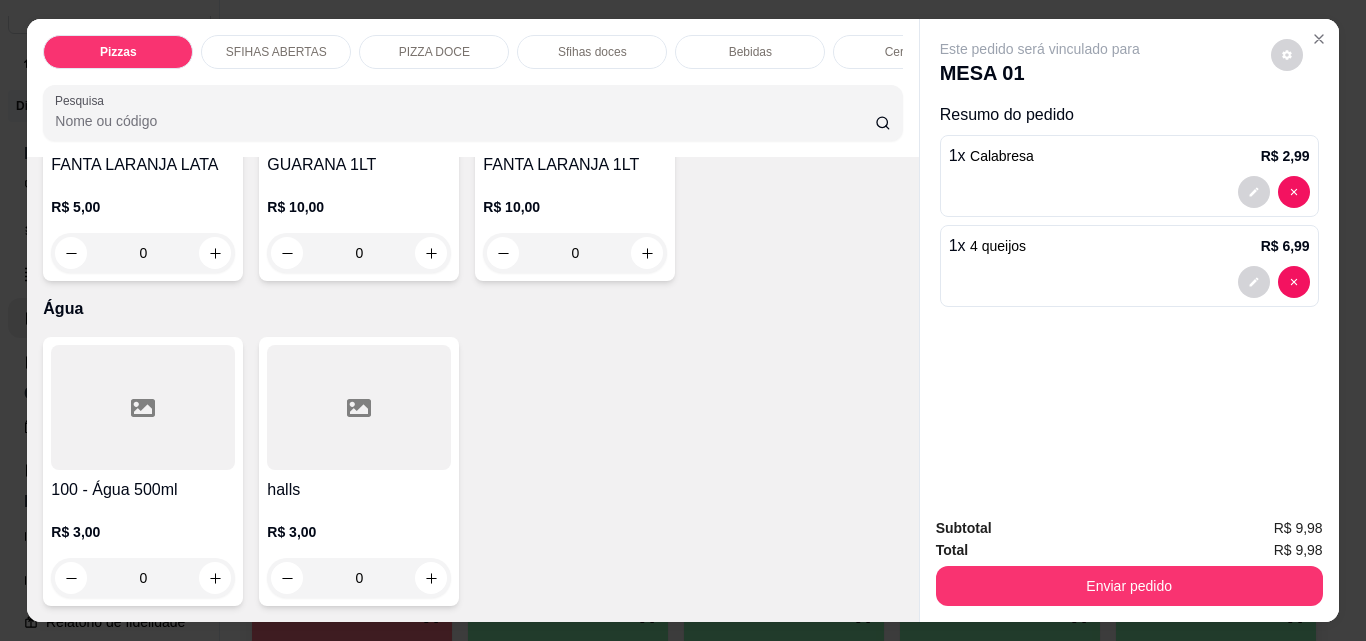 click at bounding box center (431, -317) 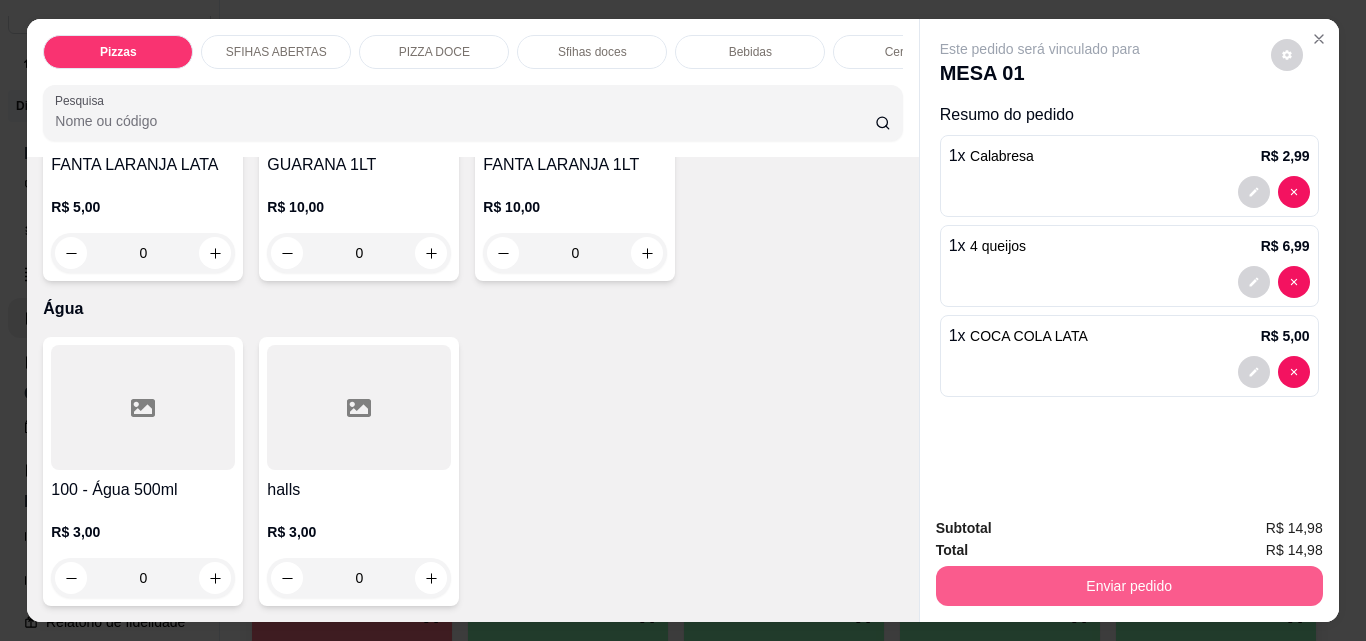 click on "Enviar pedido" at bounding box center (1129, 586) 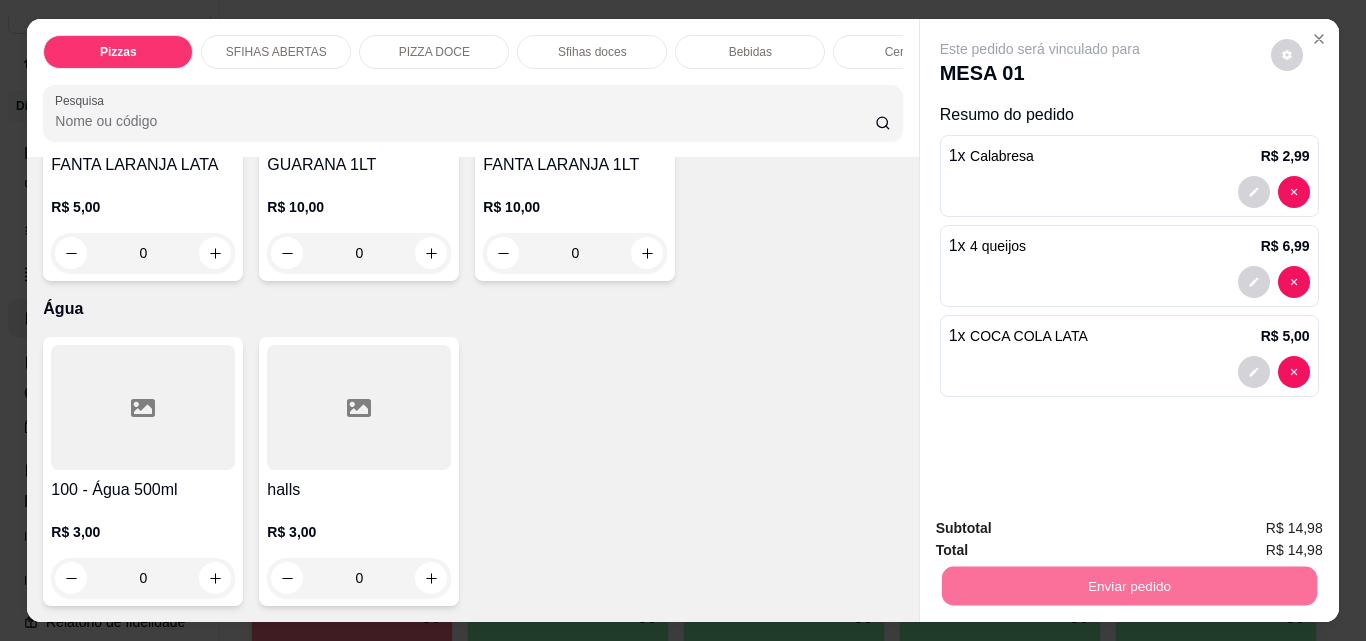 click on "Não registrar e enviar pedido" at bounding box center (1063, 529) 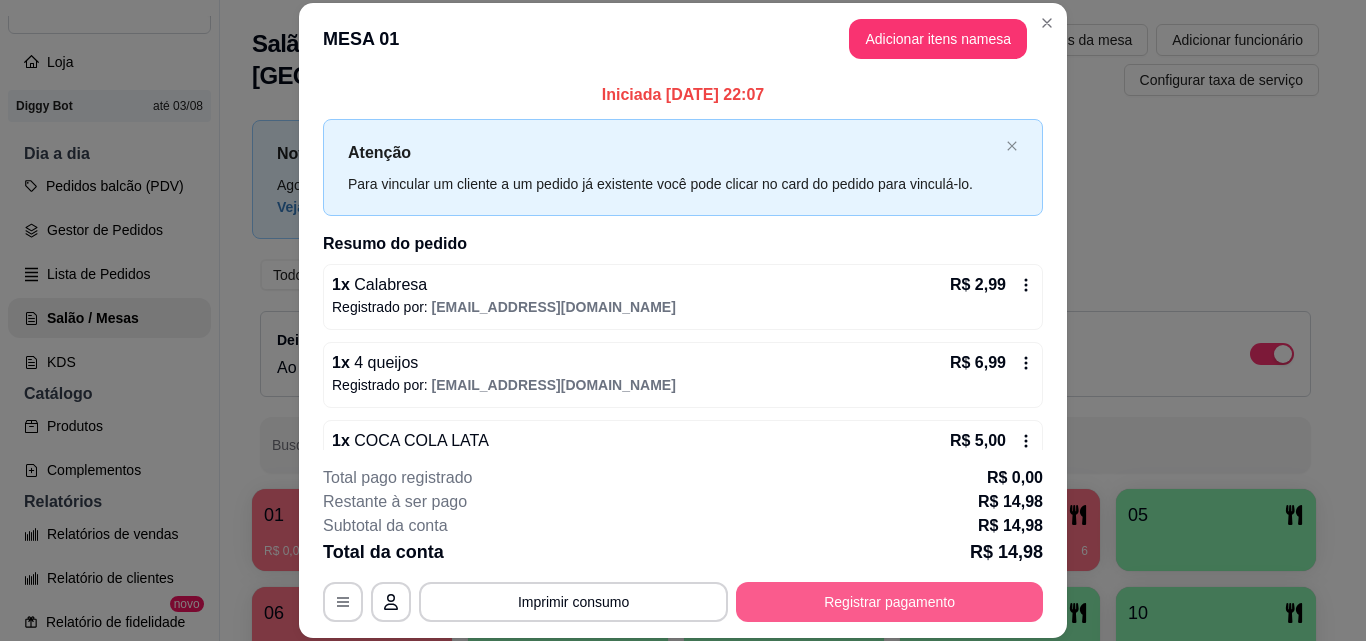 click on "Registrar pagamento" at bounding box center (889, 602) 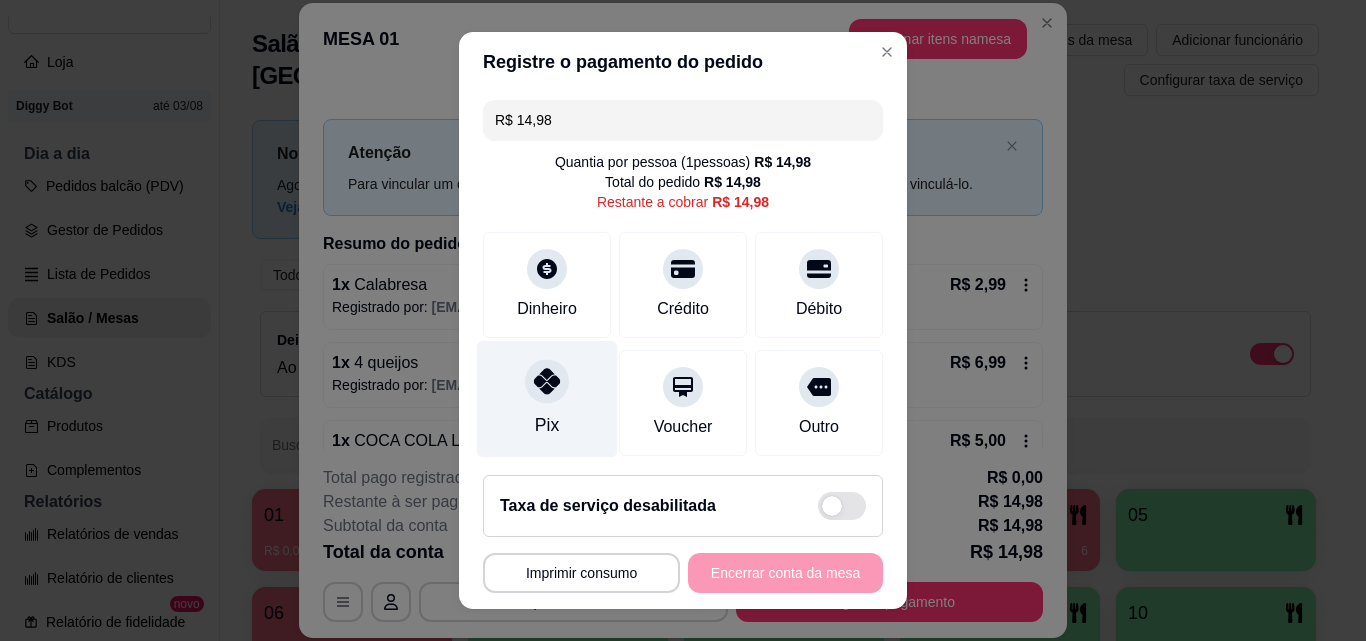 click on "Pix" at bounding box center (547, 399) 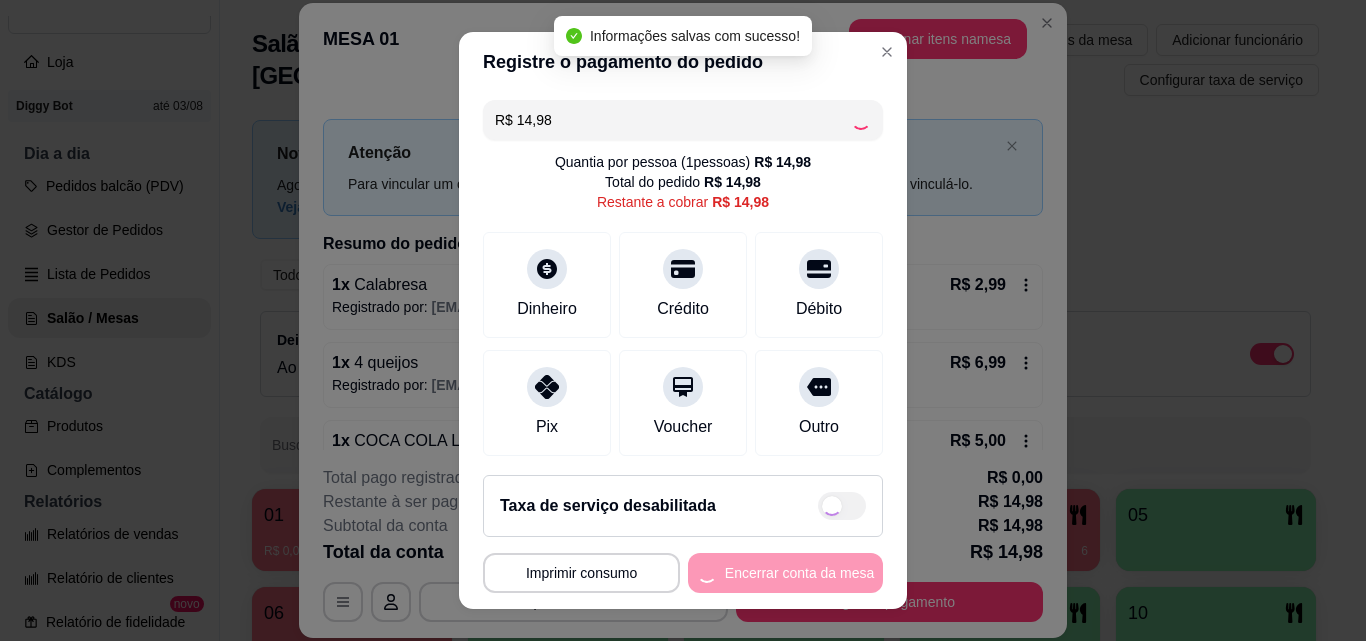 type on "R$ 0,00" 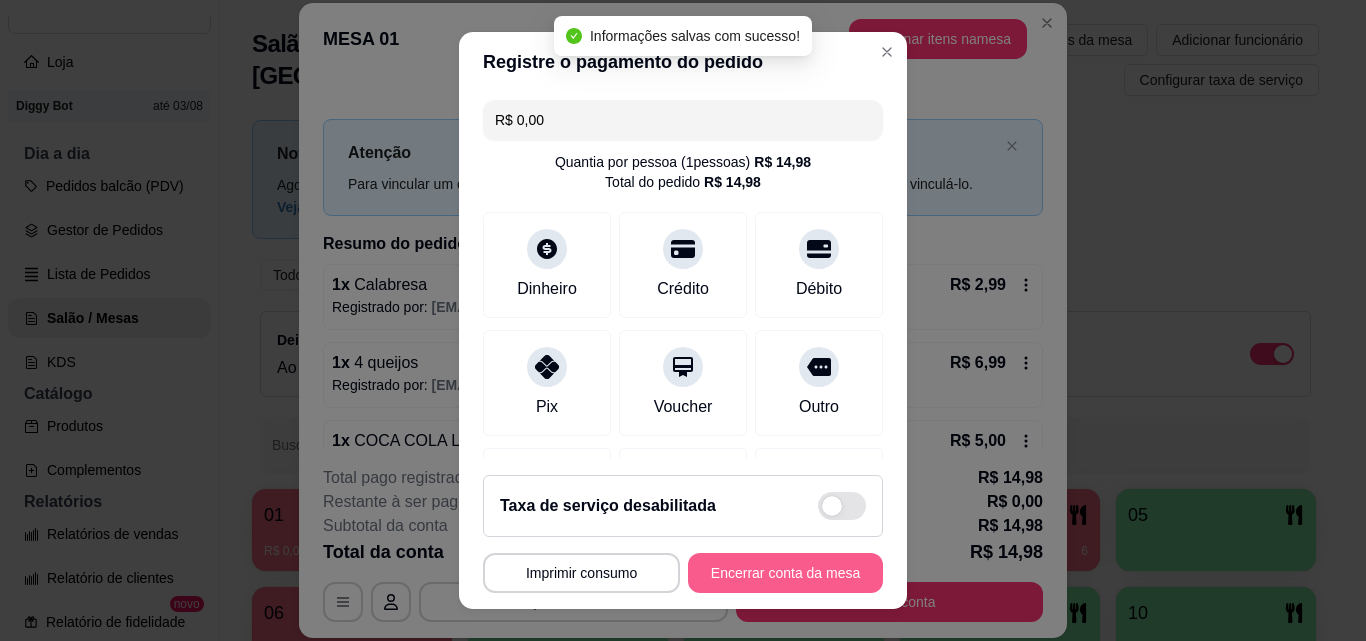 click on "Encerrar conta da mesa" at bounding box center (785, 573) 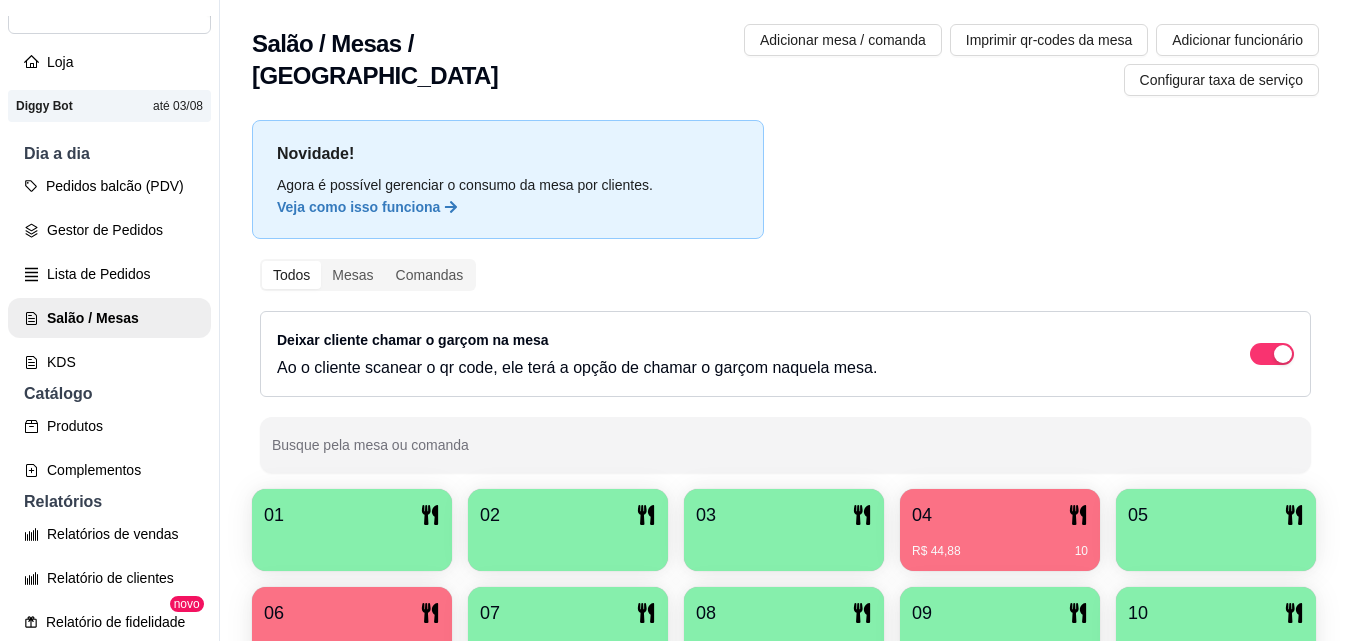 click at bounding box center (352, 544) 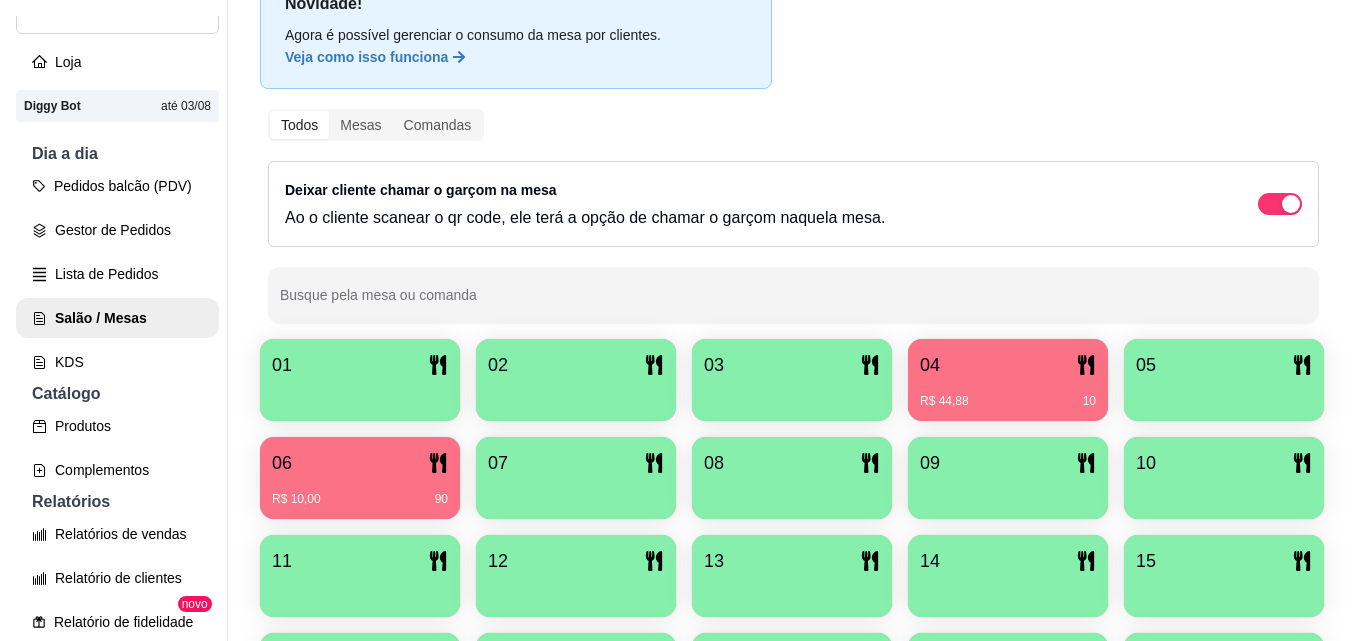 scroll, scrollTop: 0, scrollLeft: 0, axis: both 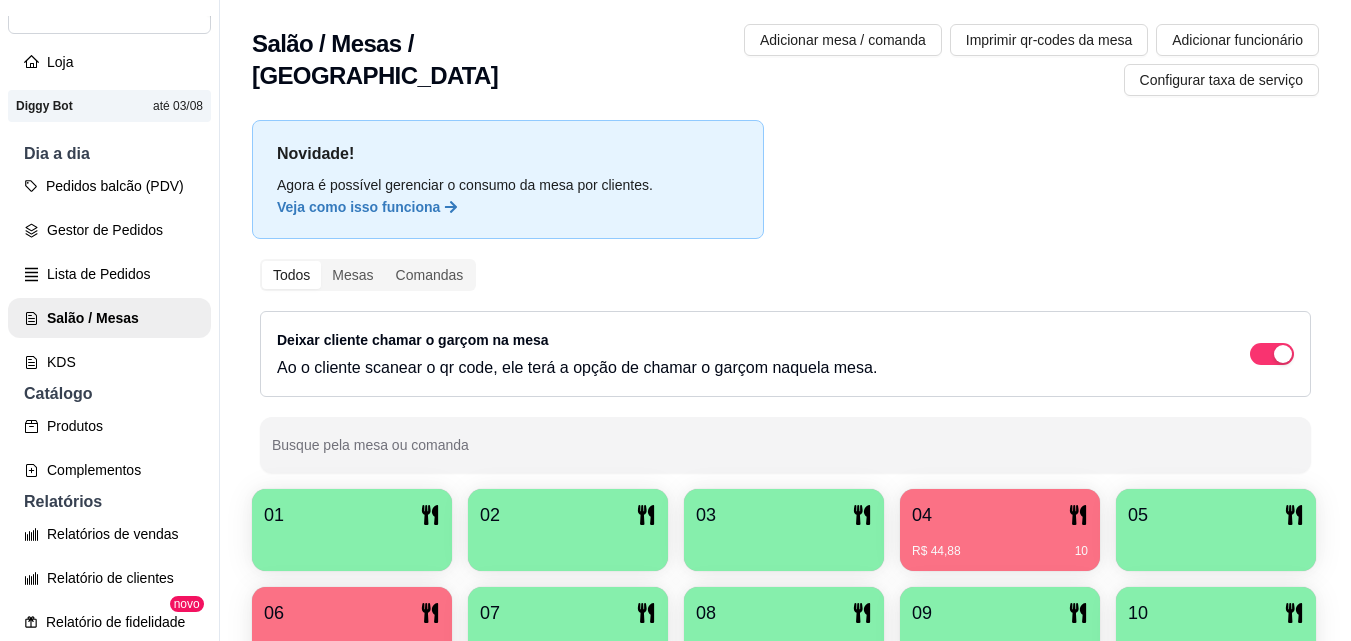 click on "01" at bounding box center (352, 515) 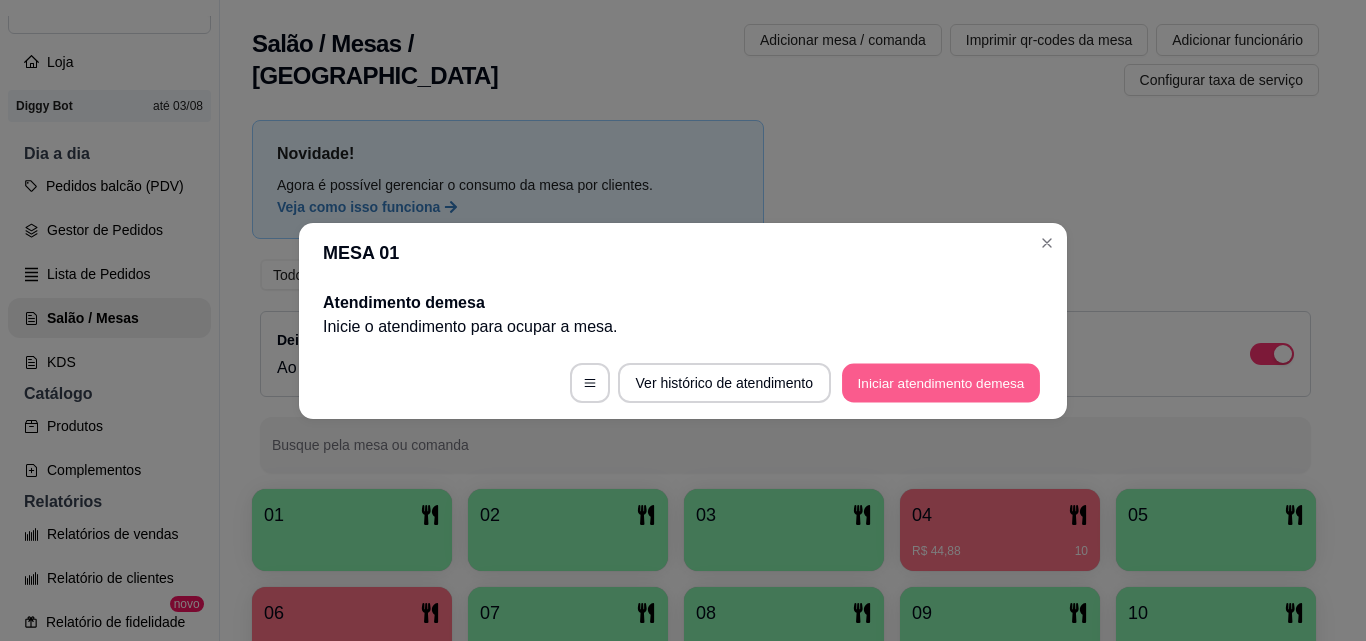 click on "Iniciar atendimento de  mesa" at bounding box center [941, 382] 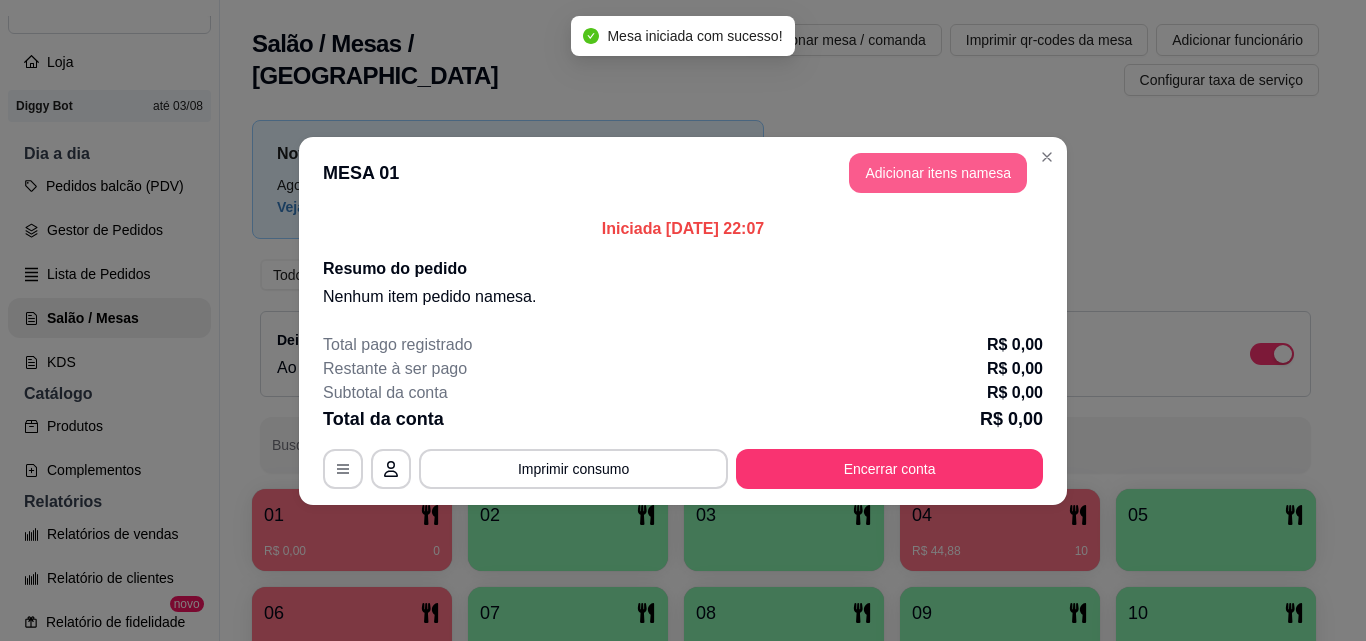click on "Adicionar itens na  mesa" at bounding box center [938, 173] 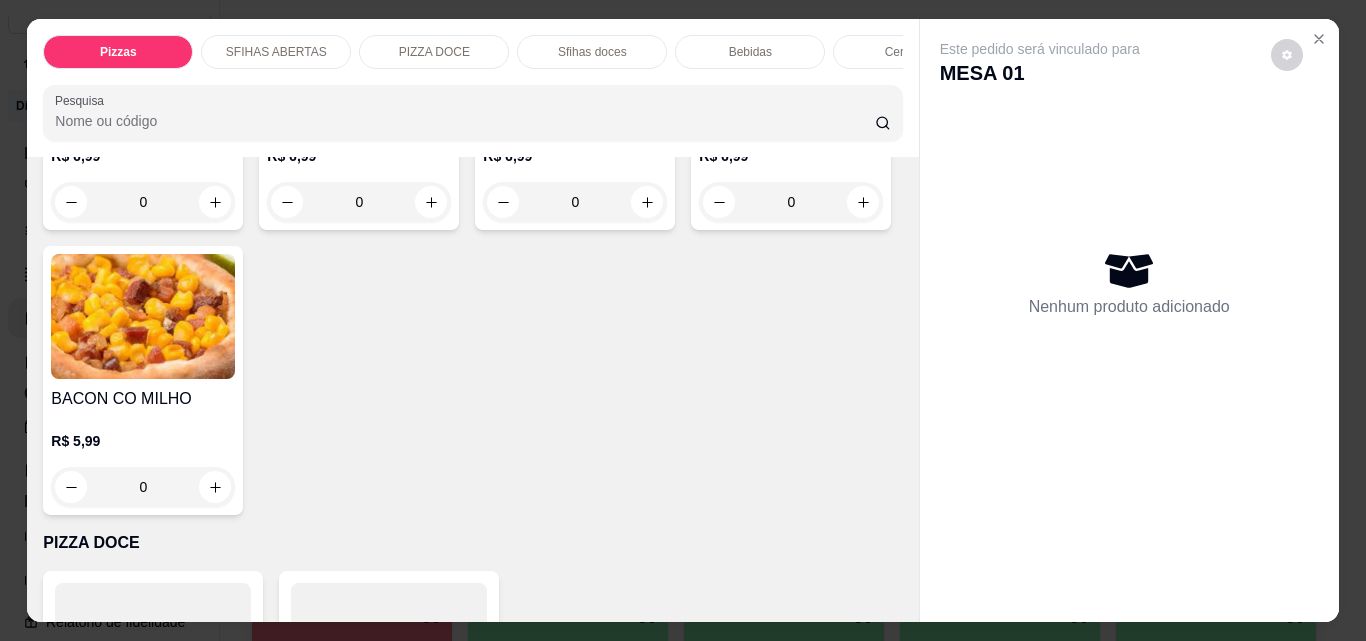 scroll, scrollTop: 2400, scrollLeft: 0, axis: vertical 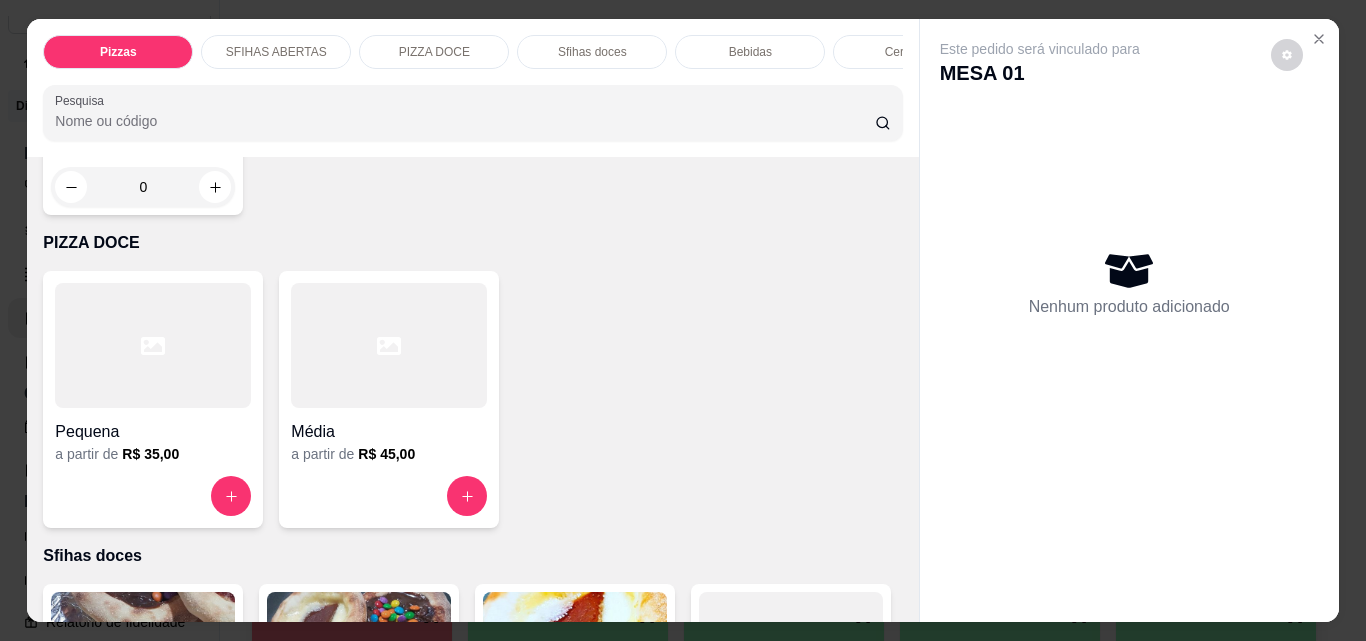 click 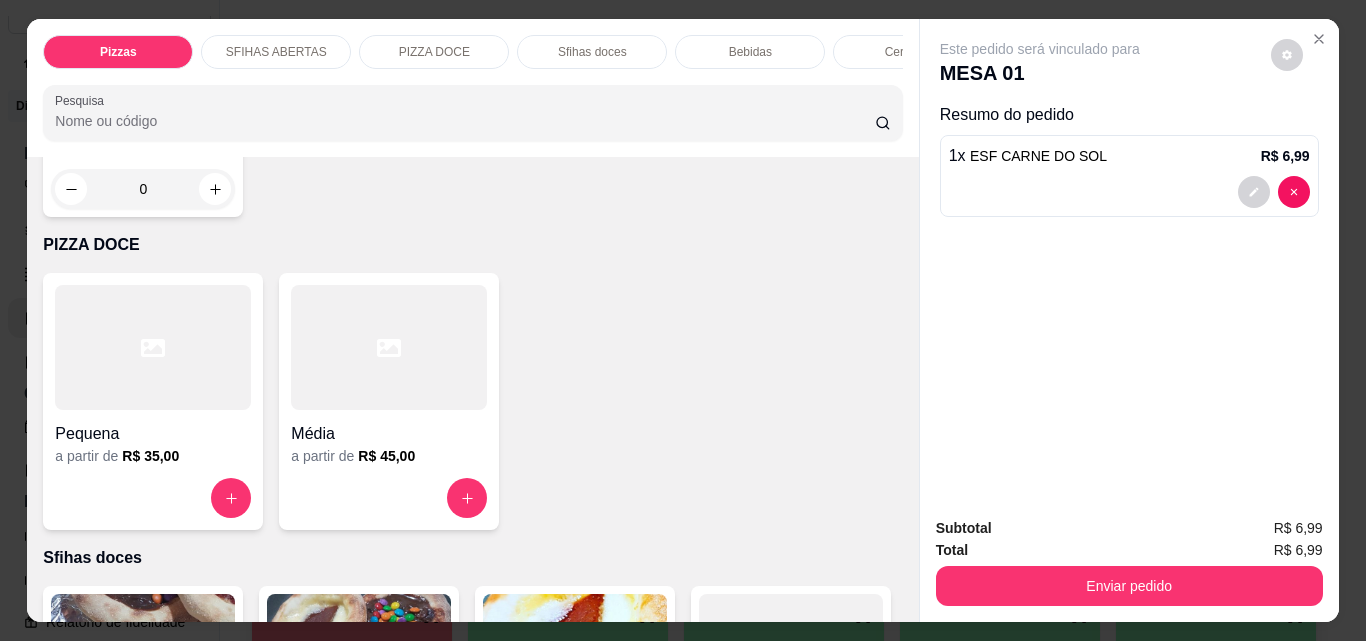 click 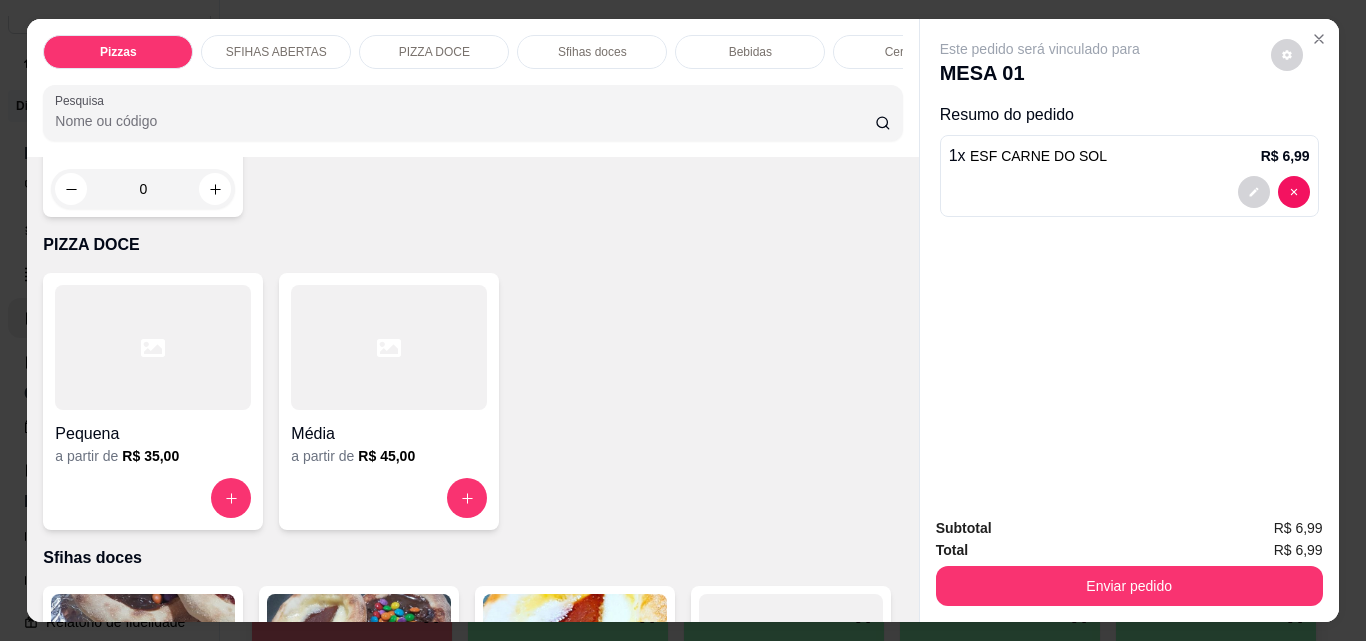 type on "2" 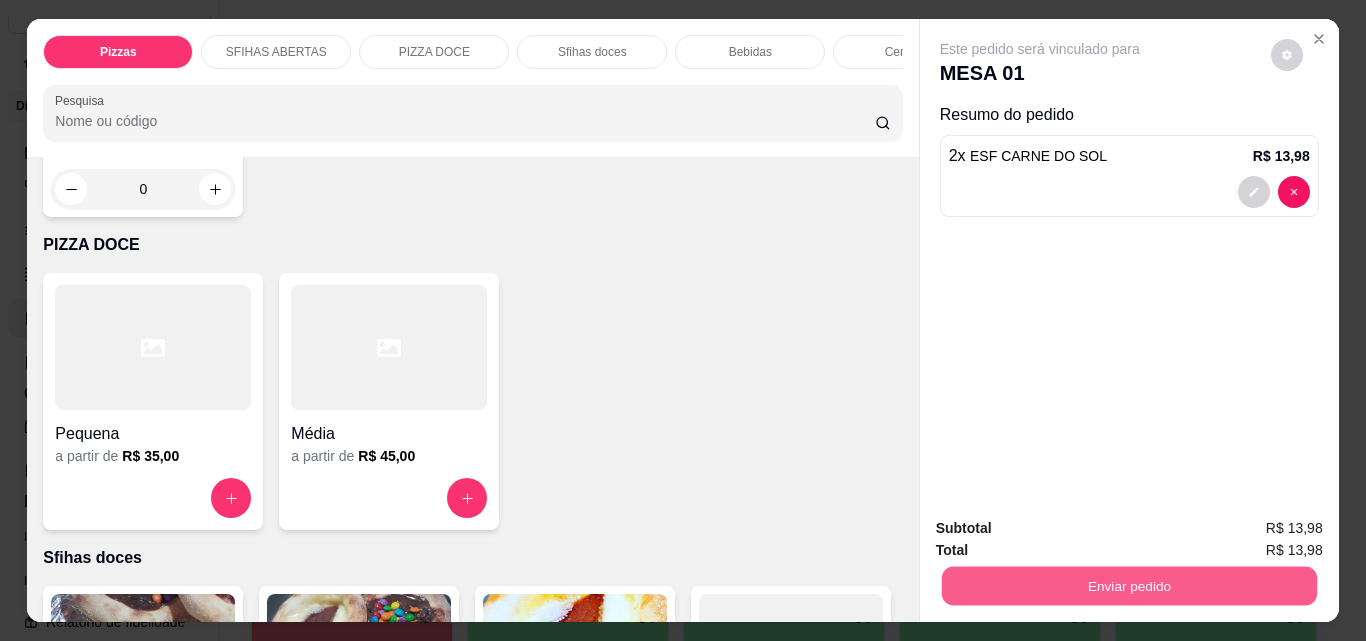 click on "Enviar pedido" at bounding box center [1128, 585] 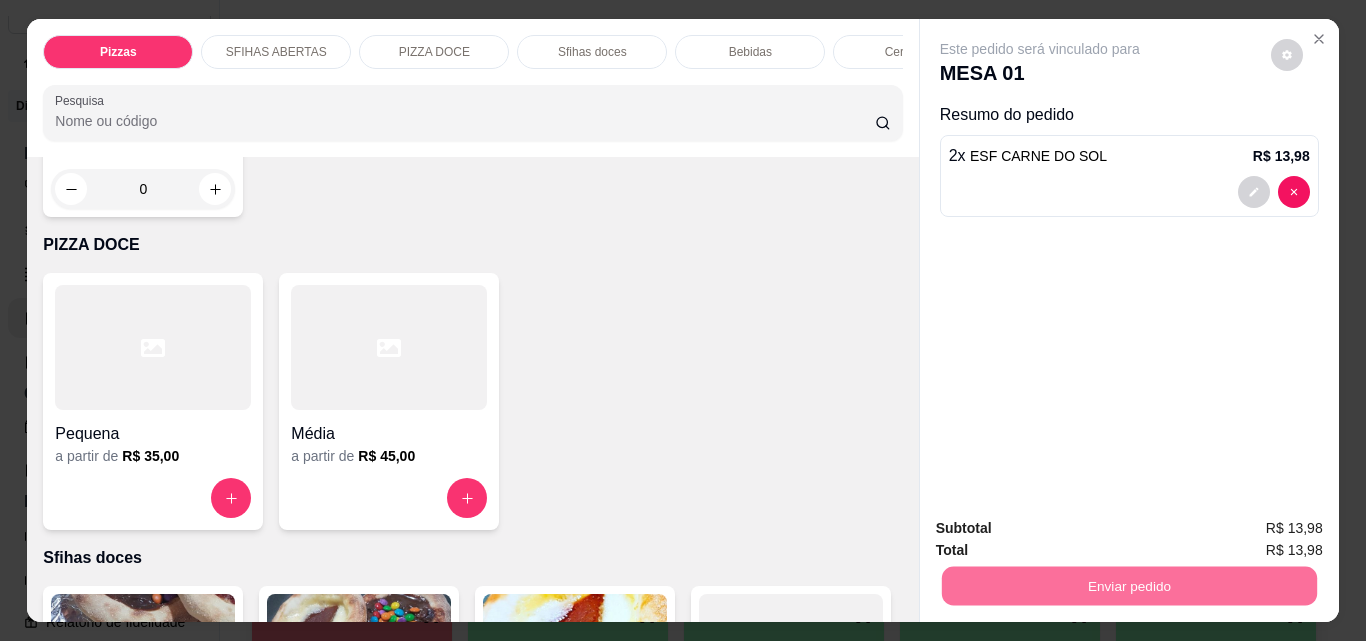 click on "Não registrar e enviar pedido" at bounding box center (1063, 529) 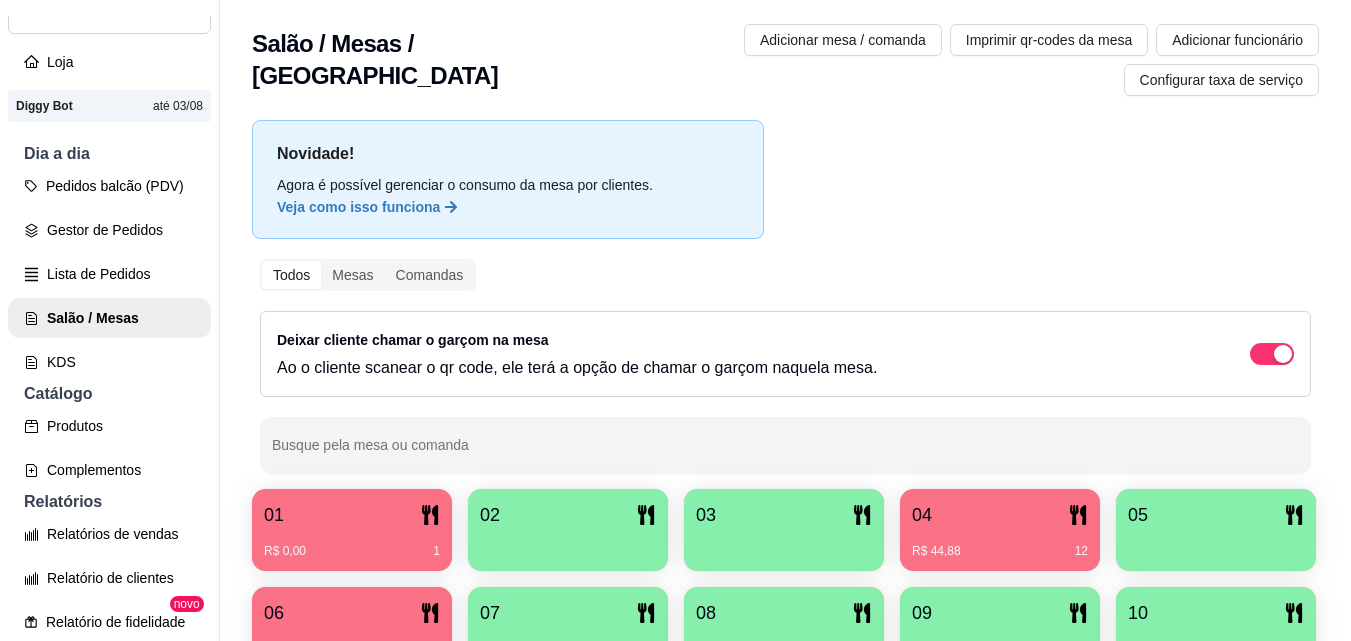 click on "04" at bounding box center [1000, 515] 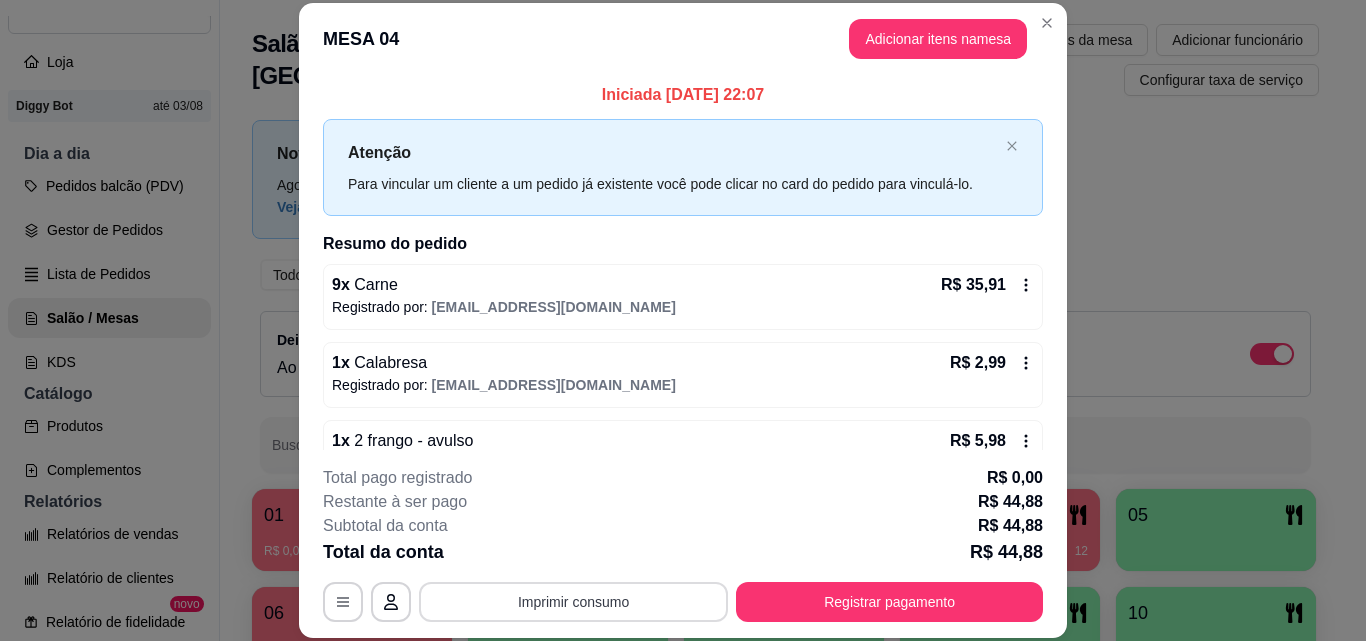 click on "Imprimir consumo" at bounding box center [573, 602] 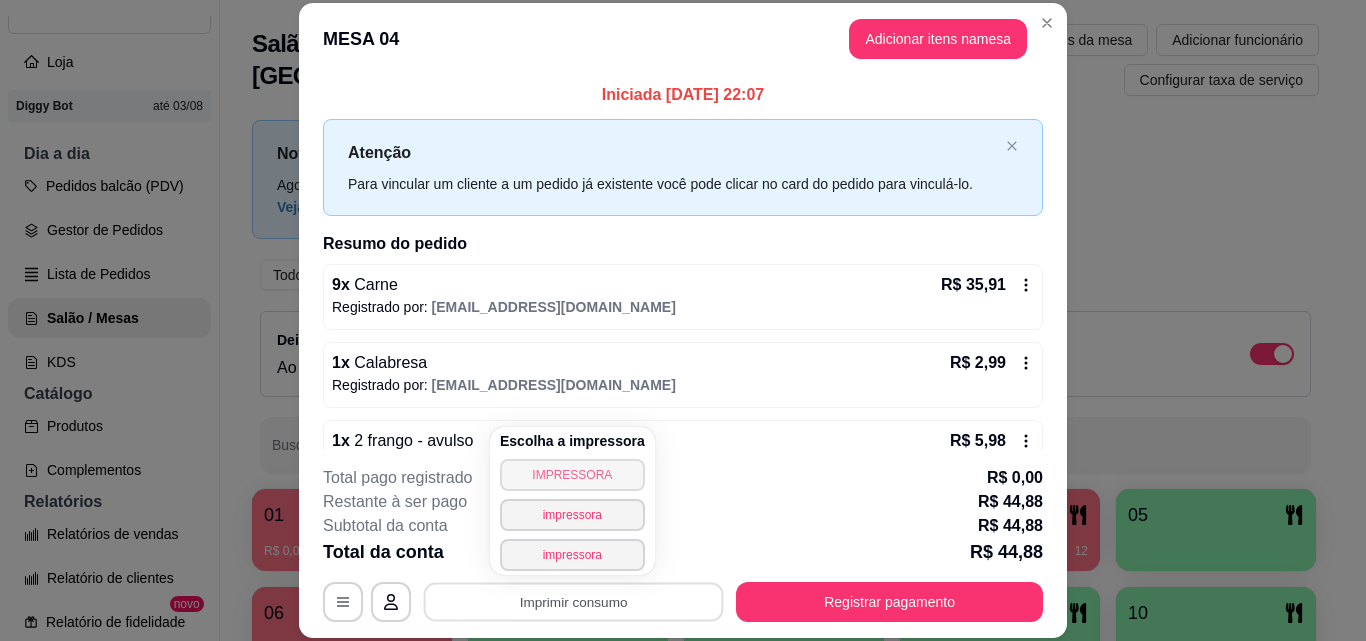 click on "IMPRESSORA" at bounding box center (572, 475) 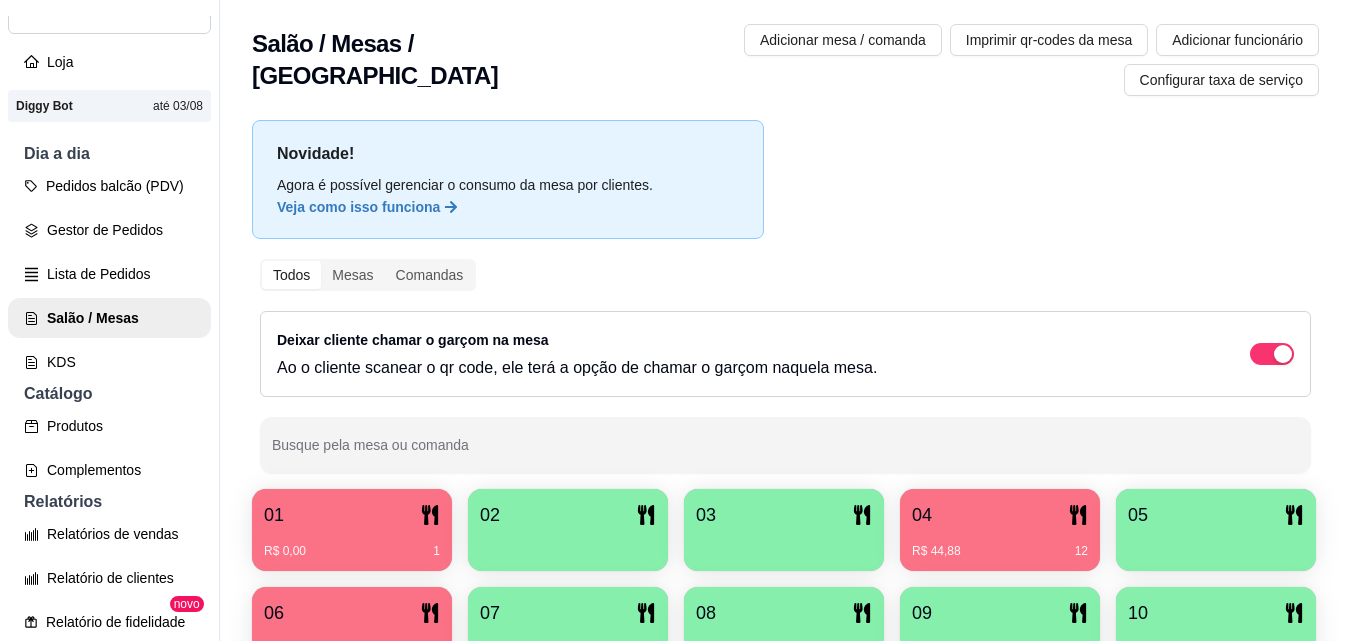 click on "R$ 0,00 1" at bounding box center (352, 551) 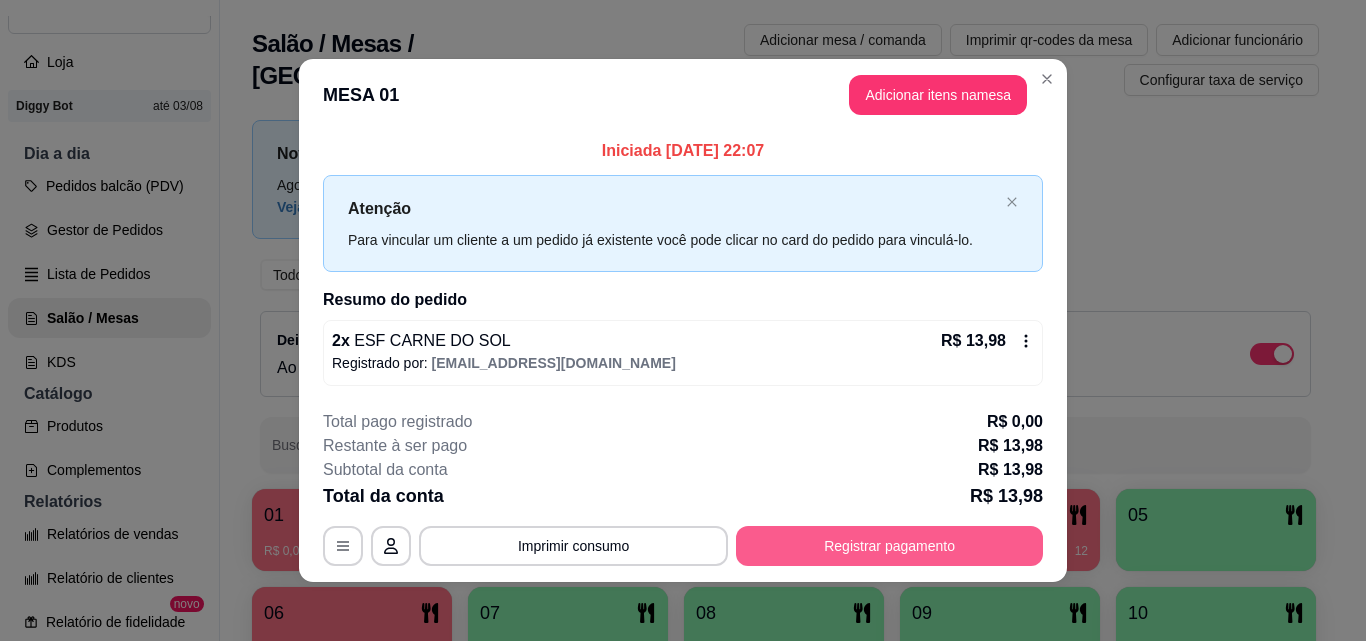 click on "Registrar pagamento" at bounding box center (889, 546) 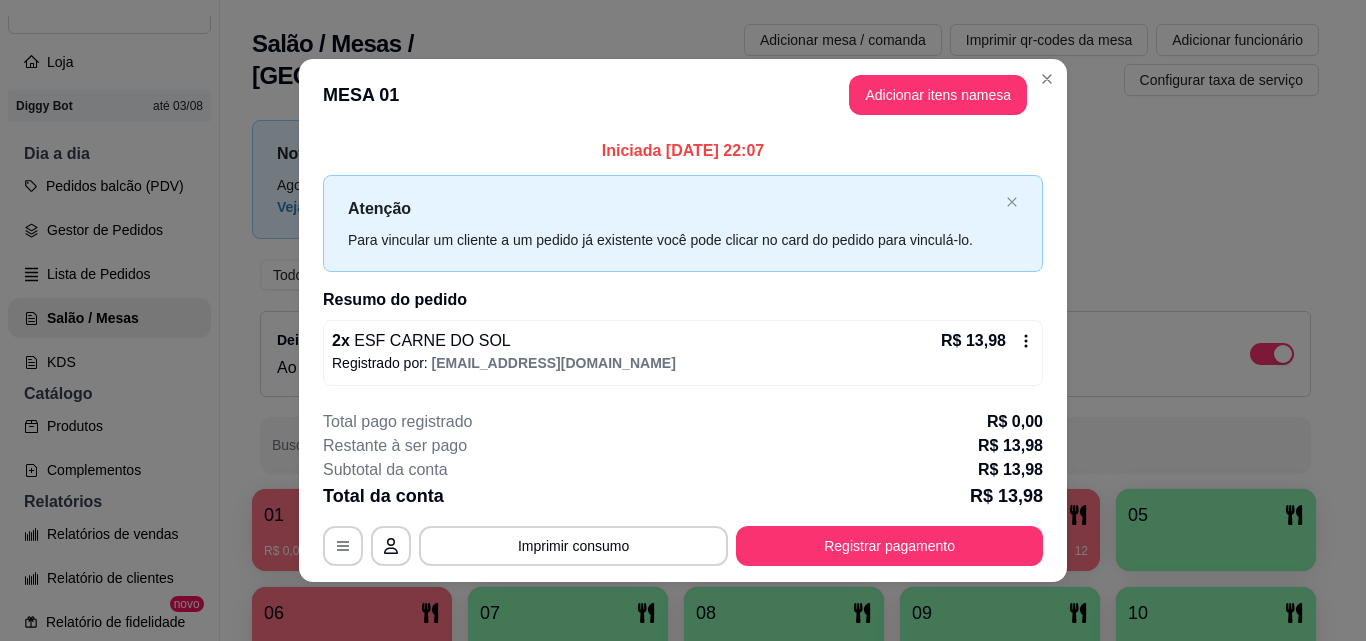 scroll, scrollTop: 5, scrollLeft: 0, axis: vertical 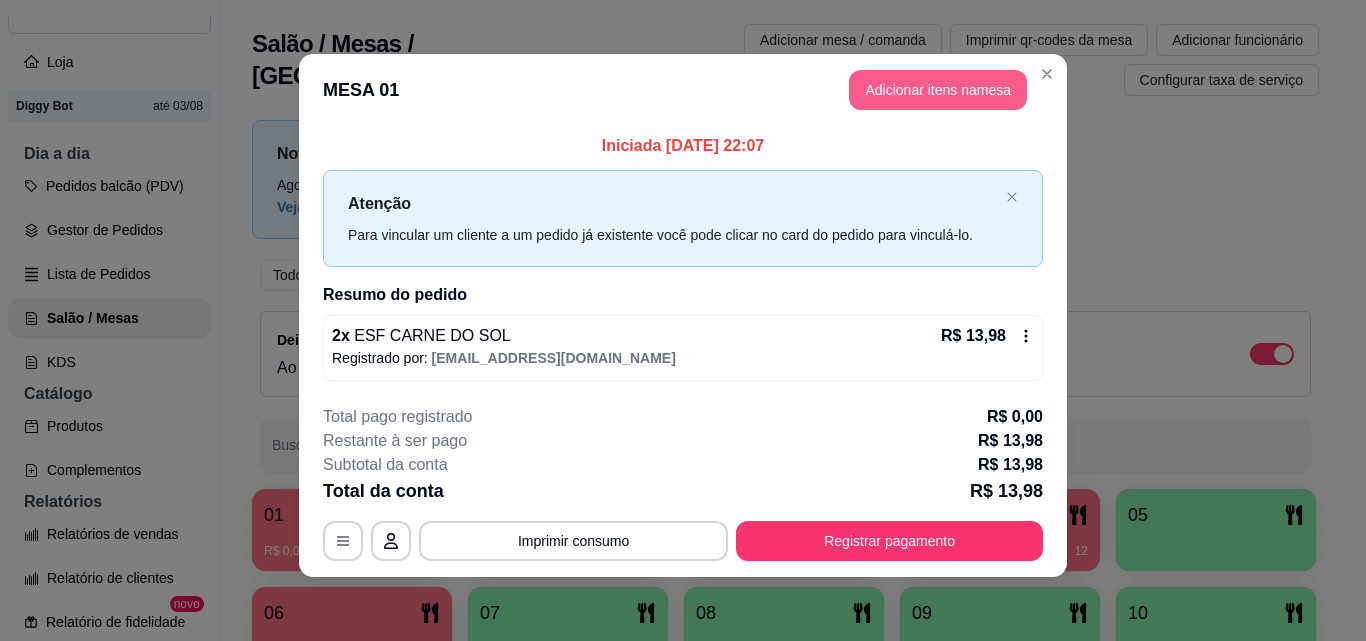 click on "Adicionar itens na  mesa" at bounding box center [938, 90] 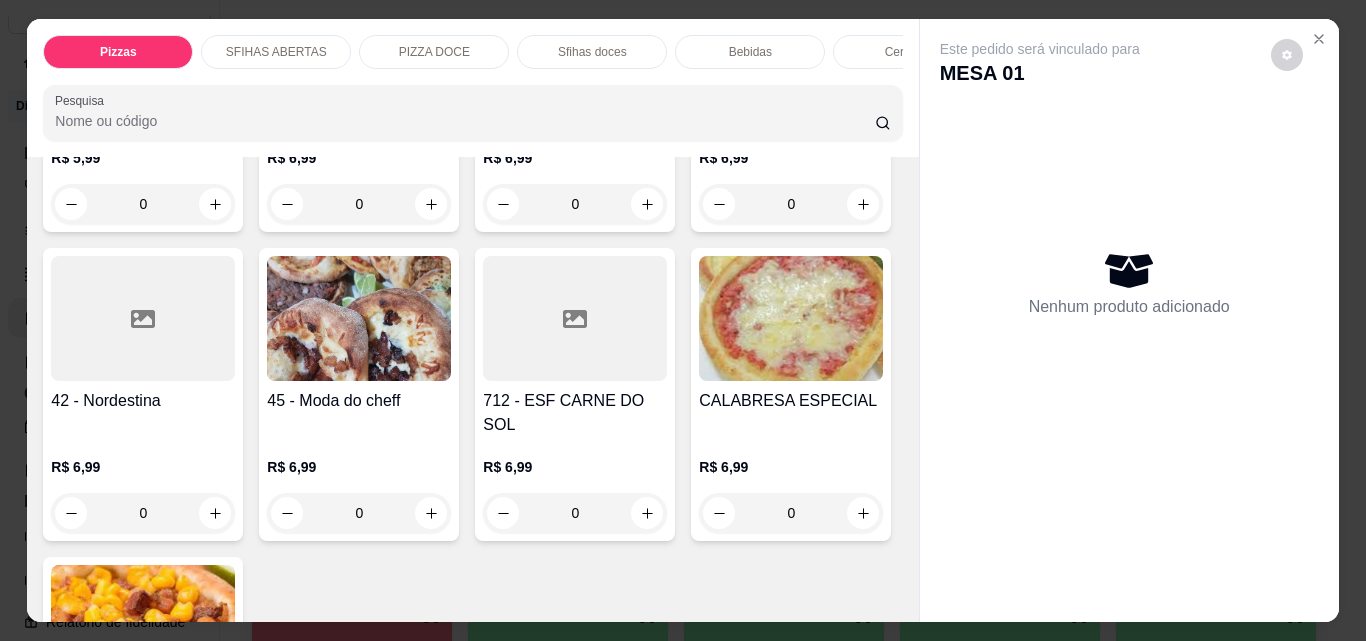 scroll, scrollTop: 1900, scrollLeft: 0, axis: vertical 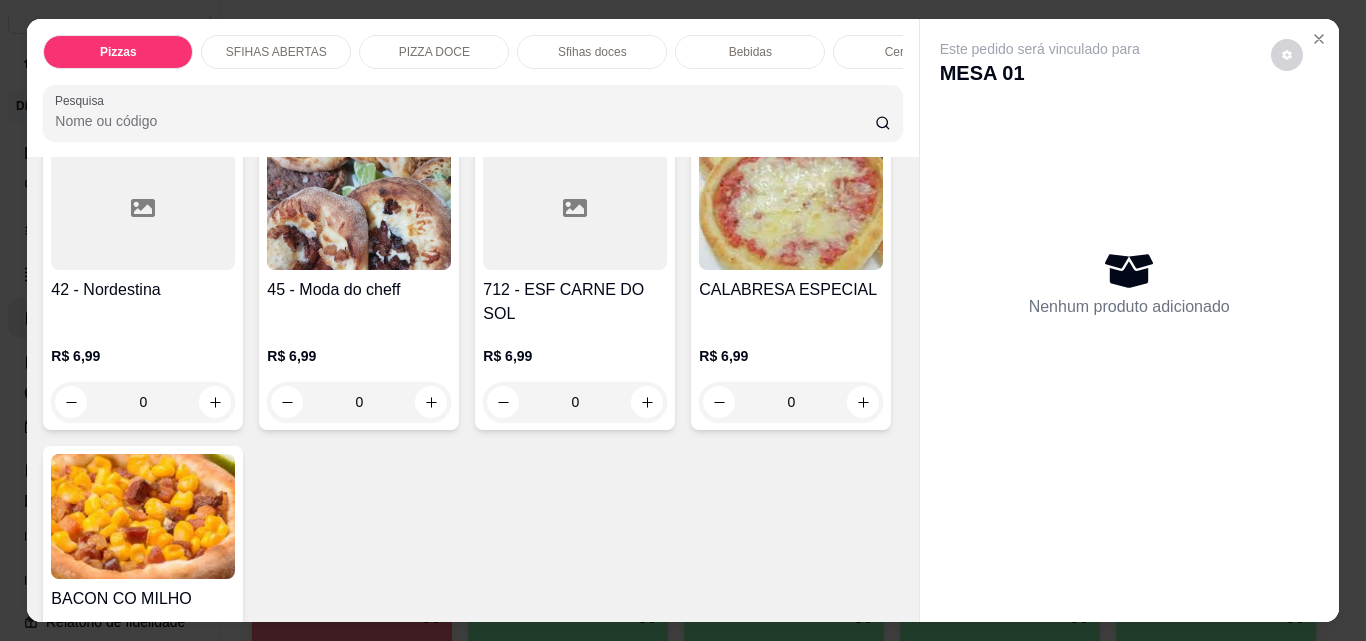 click 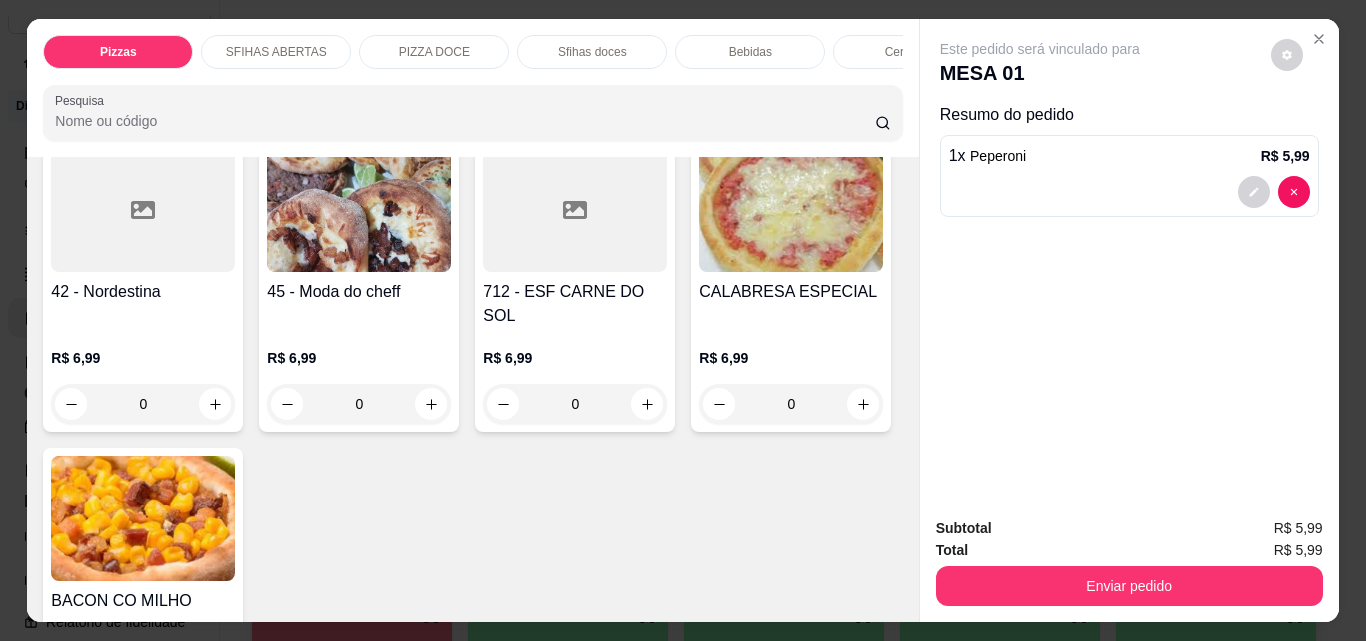 type on "1" 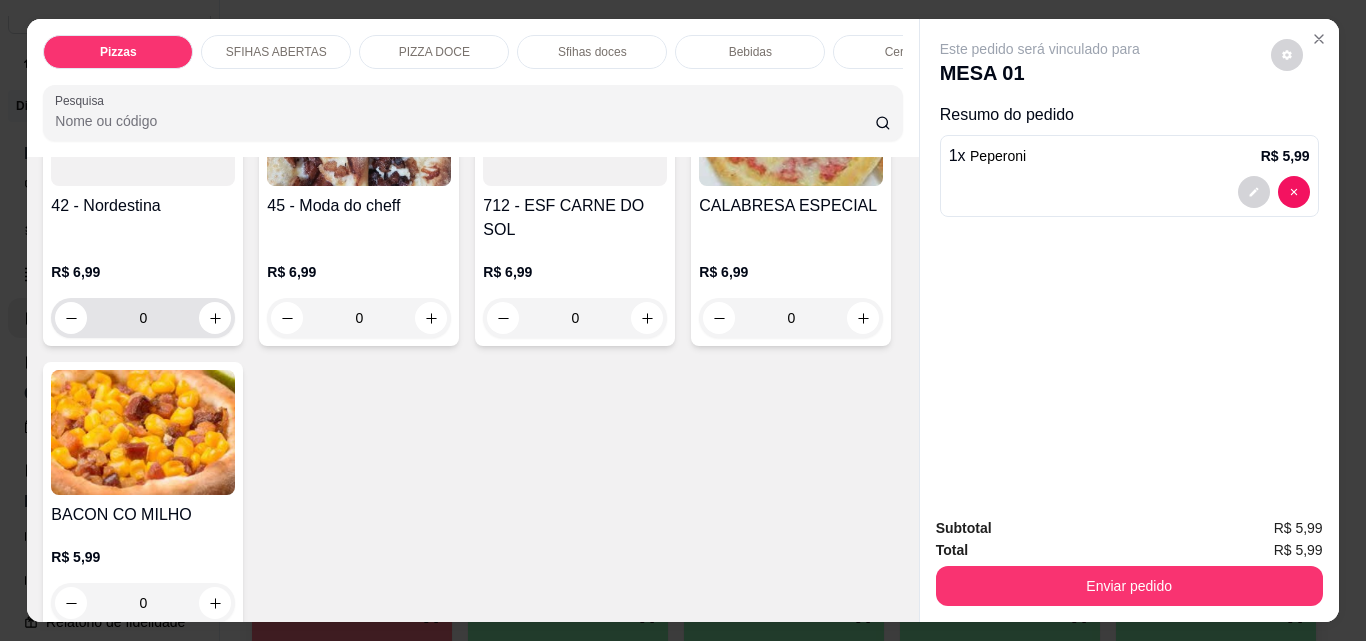 scroll, scrollTop: 2201, scrollLeft: 0, axis: vertical 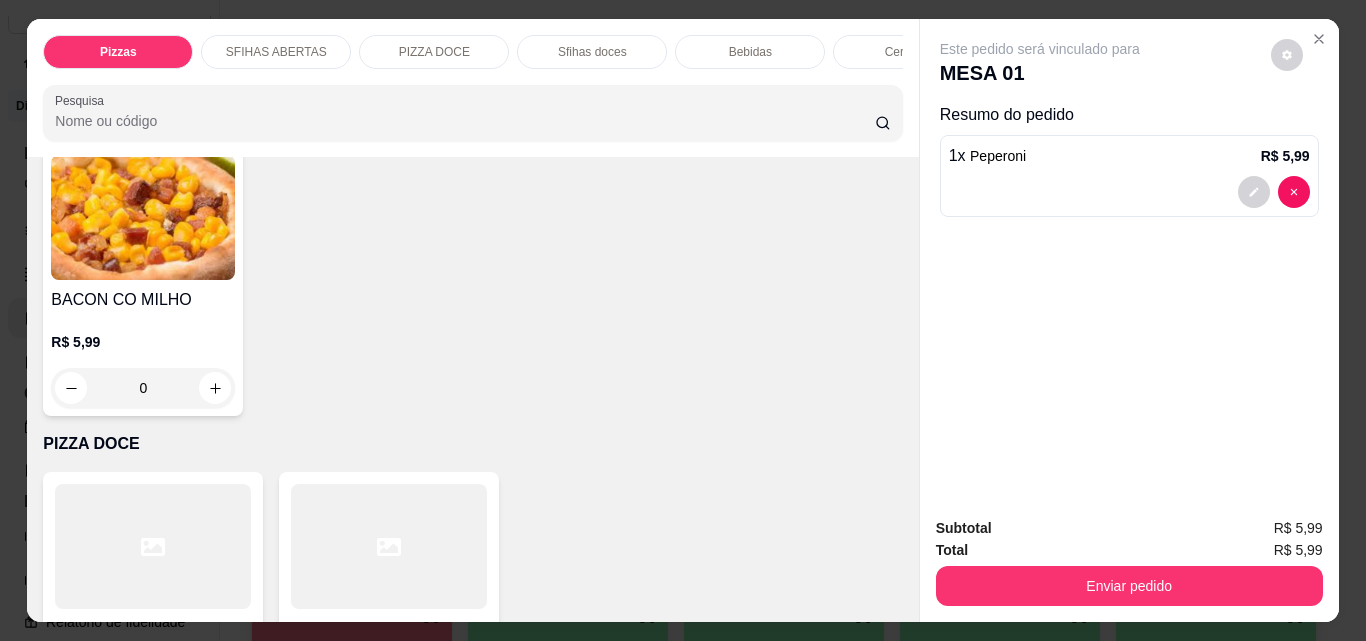 click 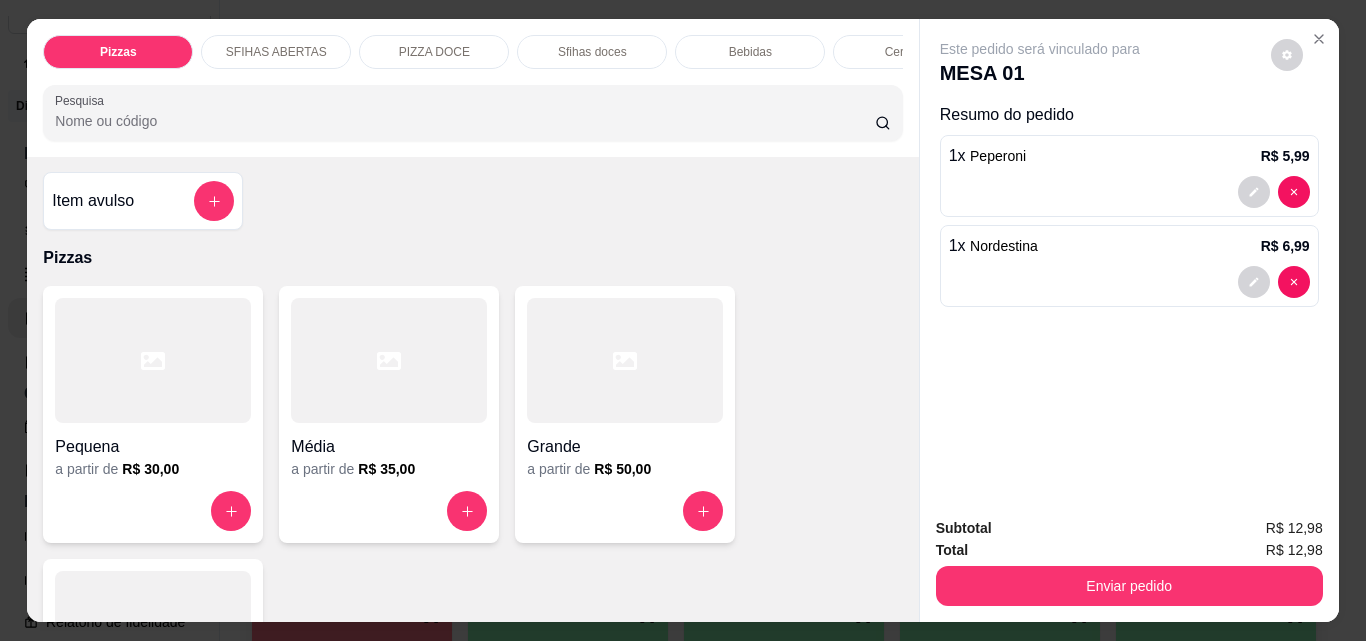 scroll, scrollTop: 0, scrollLeft: 0, axis: both 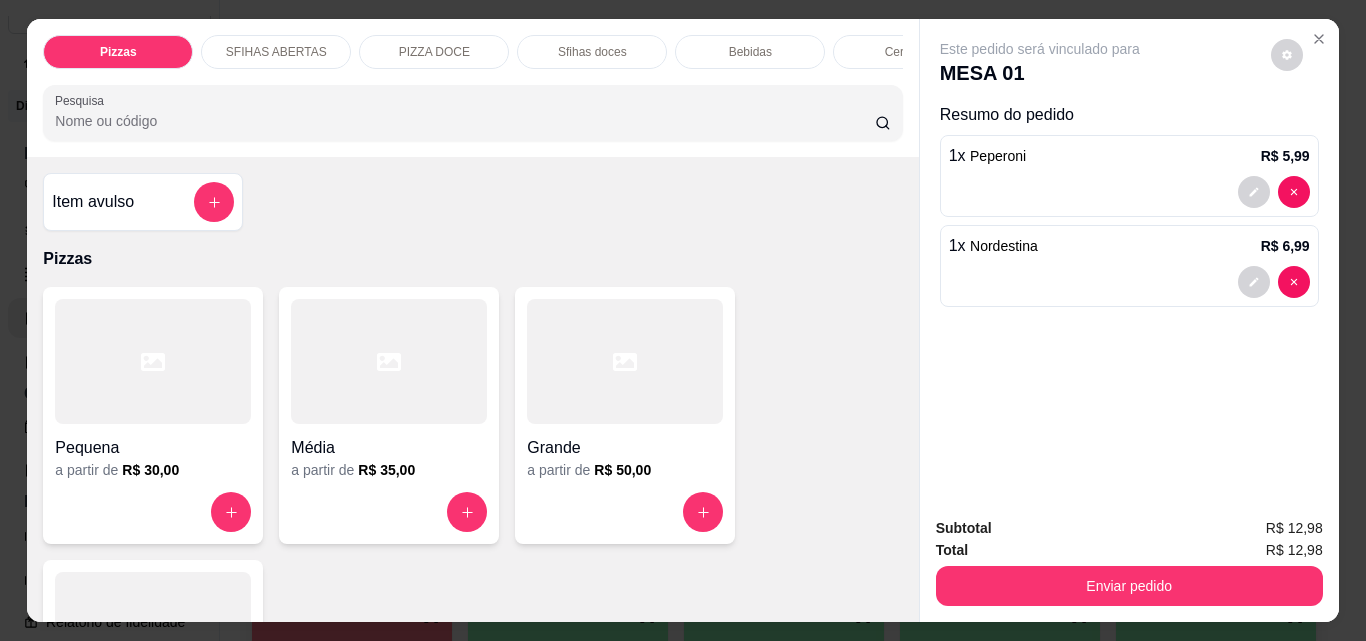 click on "Item avulso" at bounding box center [93, 202] 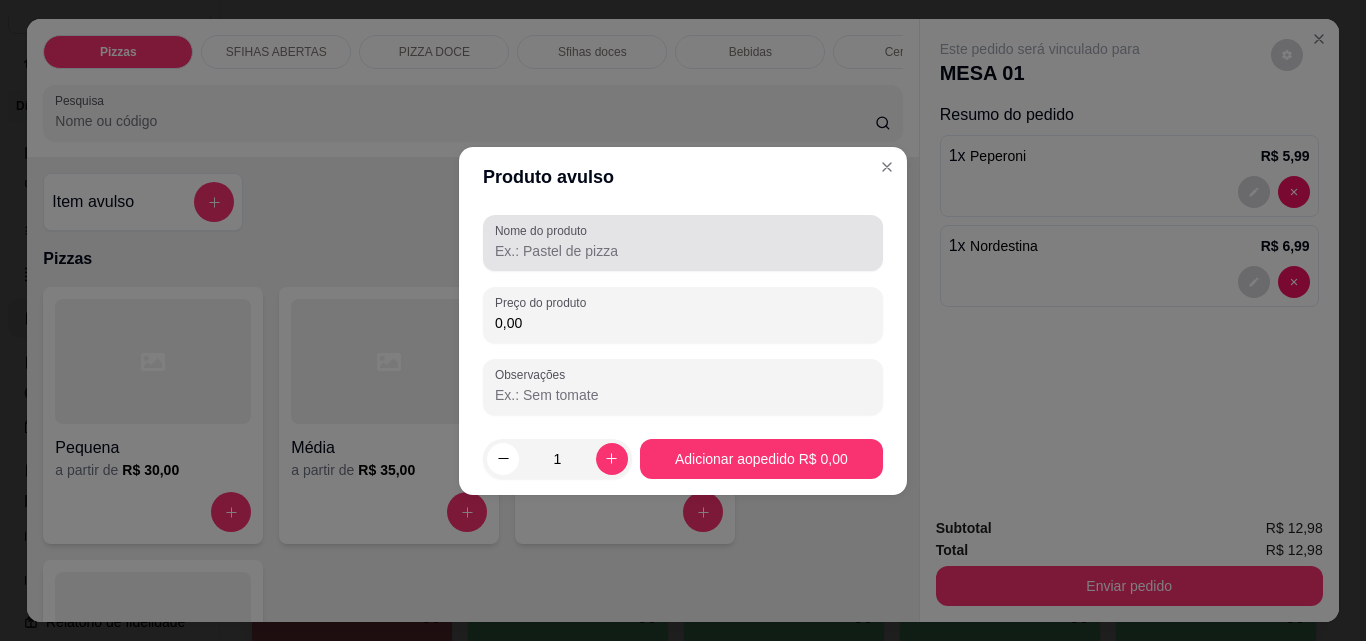 click on "Nome do produto" at bounding box center [683, 251] 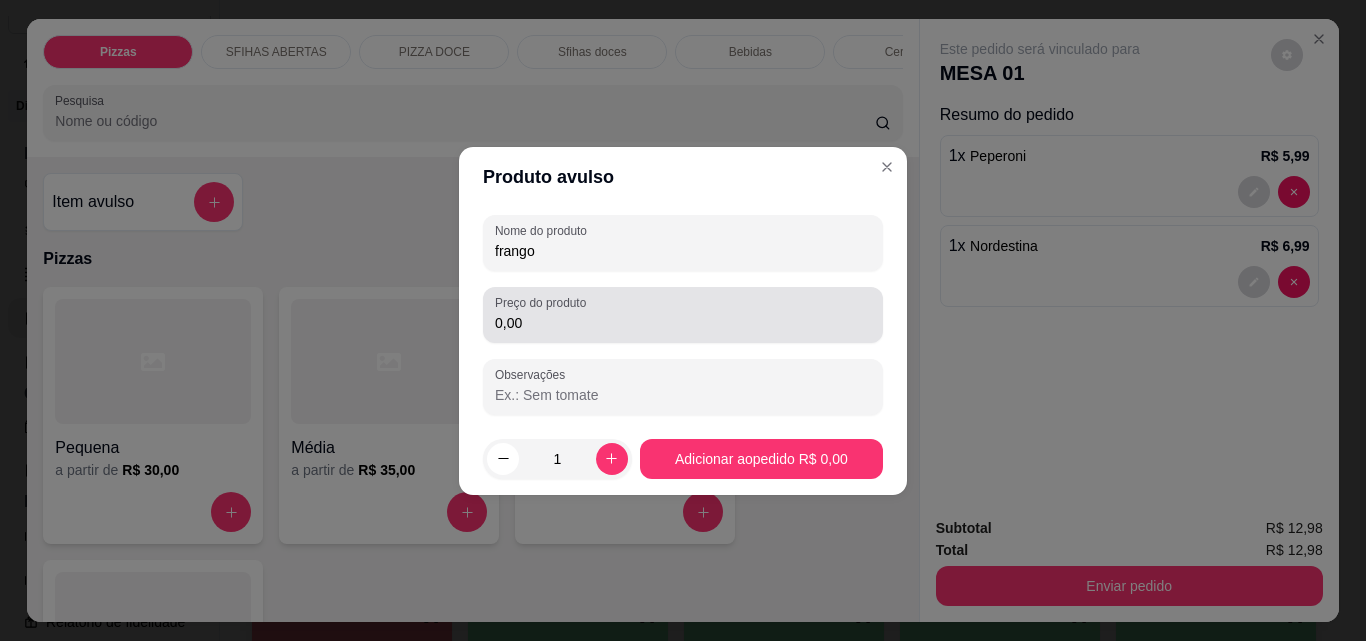 type on "frango" 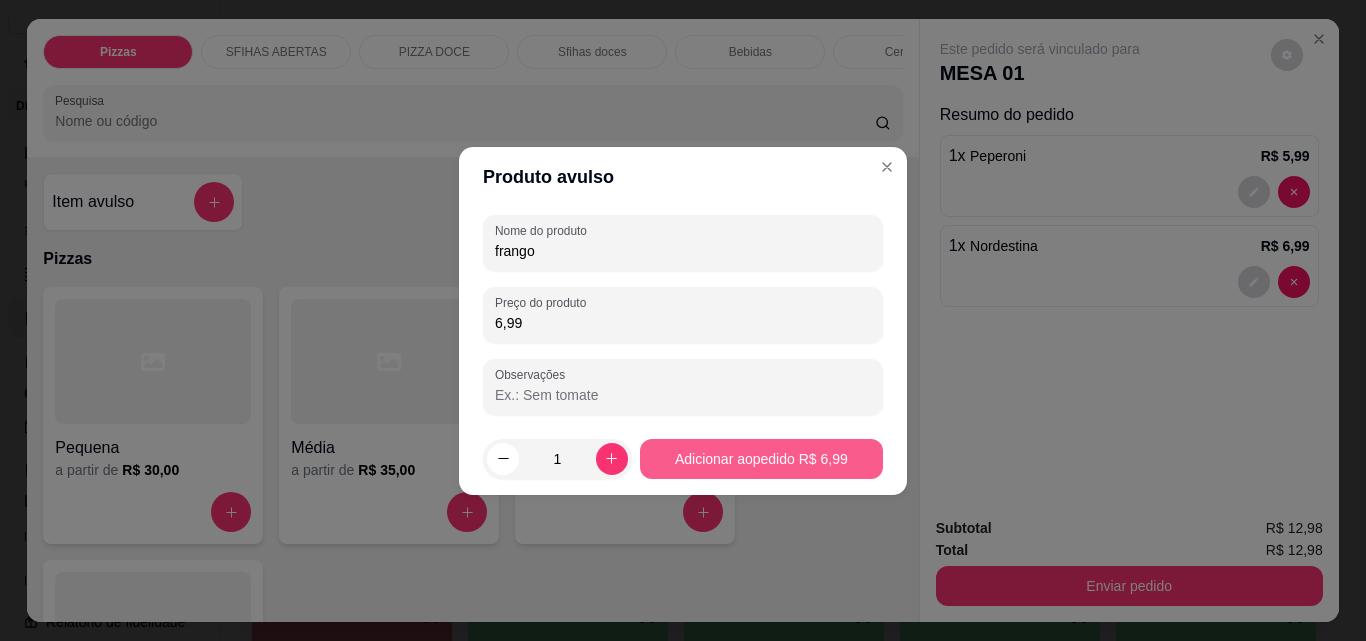 type on "6,99" 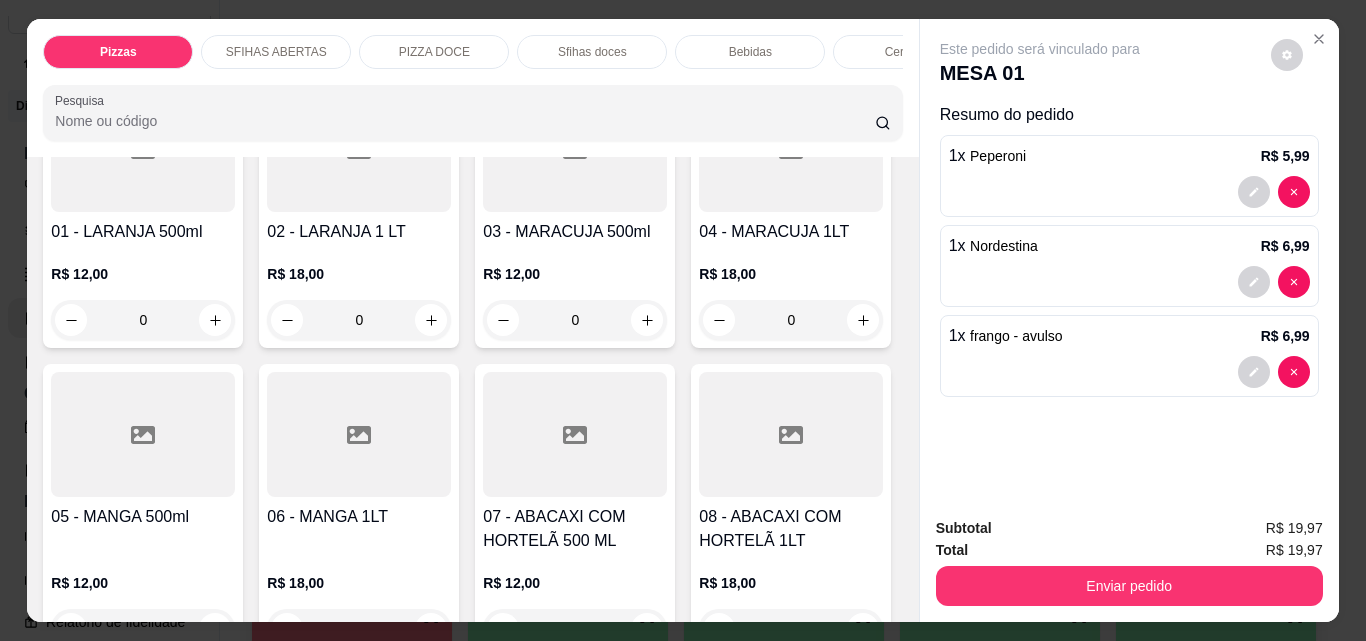 scroll, scrollTop: 3500, scrollLeft: 0, axis: vertical 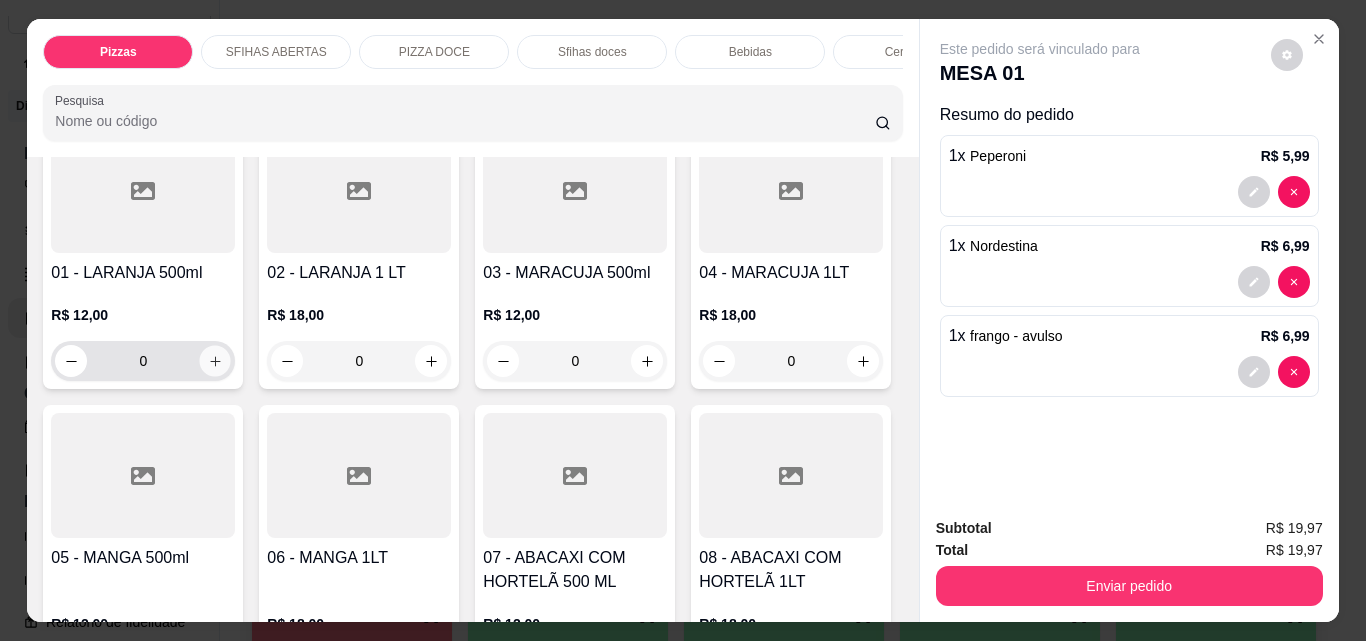 click 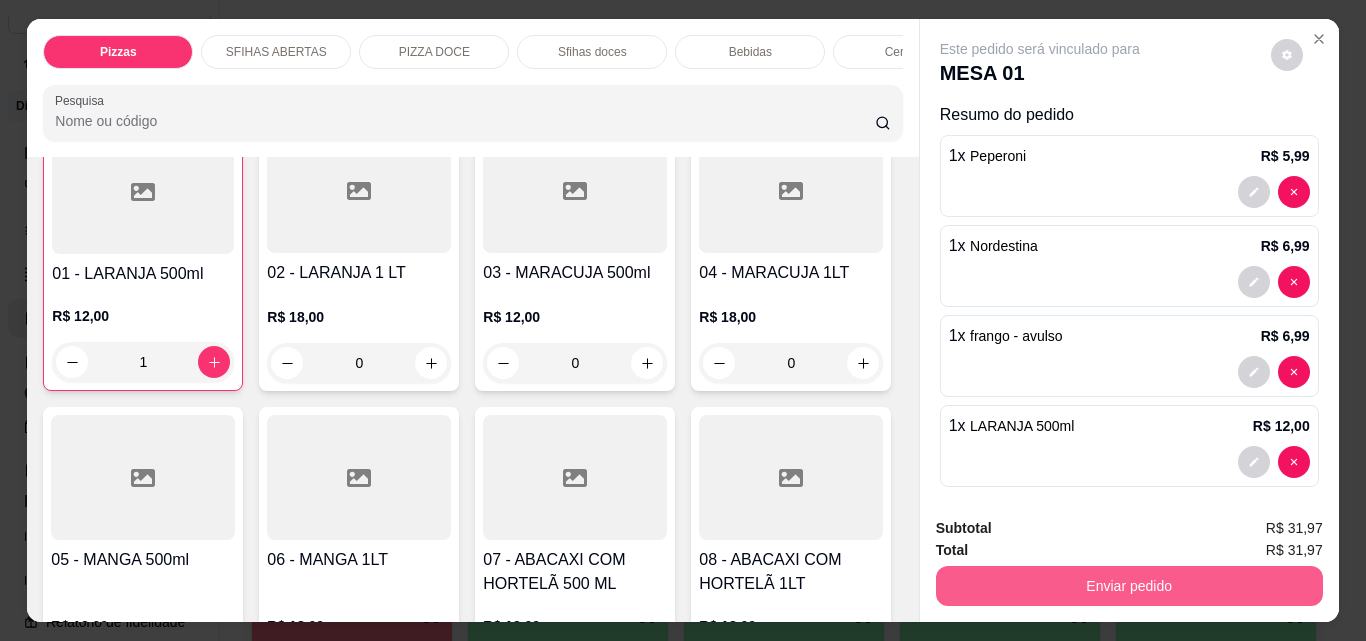 click on "Enviar pedido" at bounding box center [1129, 586] 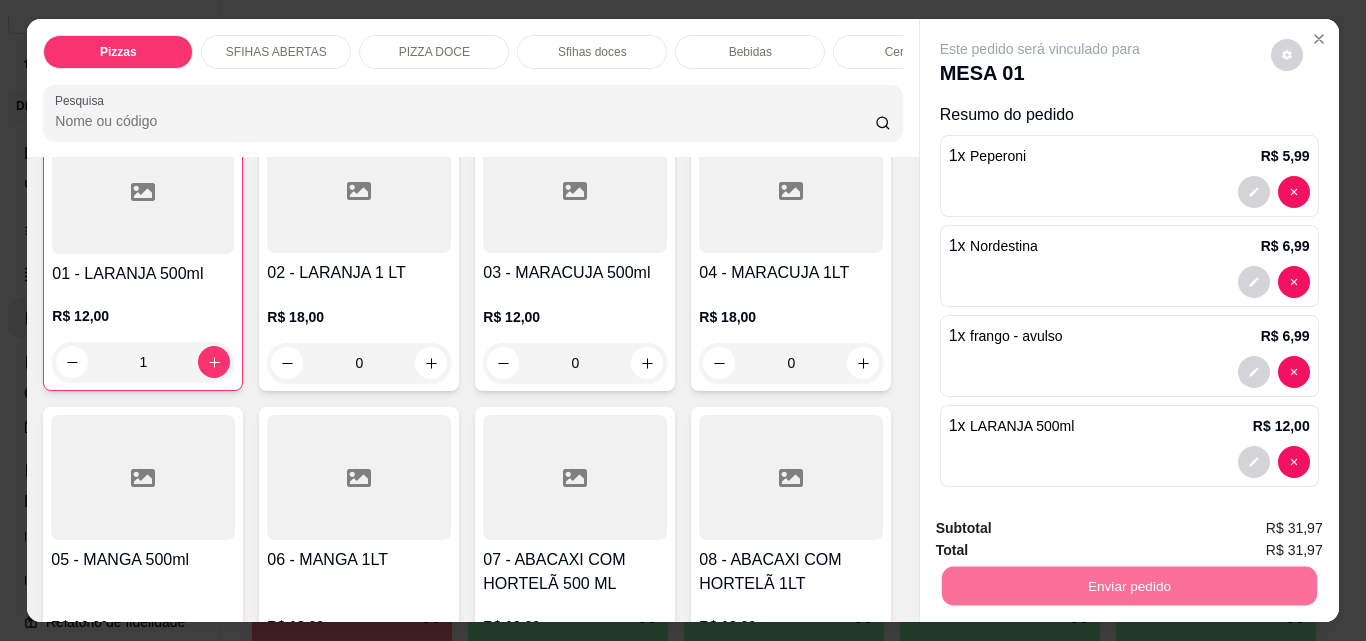 click on "Não registrar e enviar pedido" at bounding box center [1063, 529] 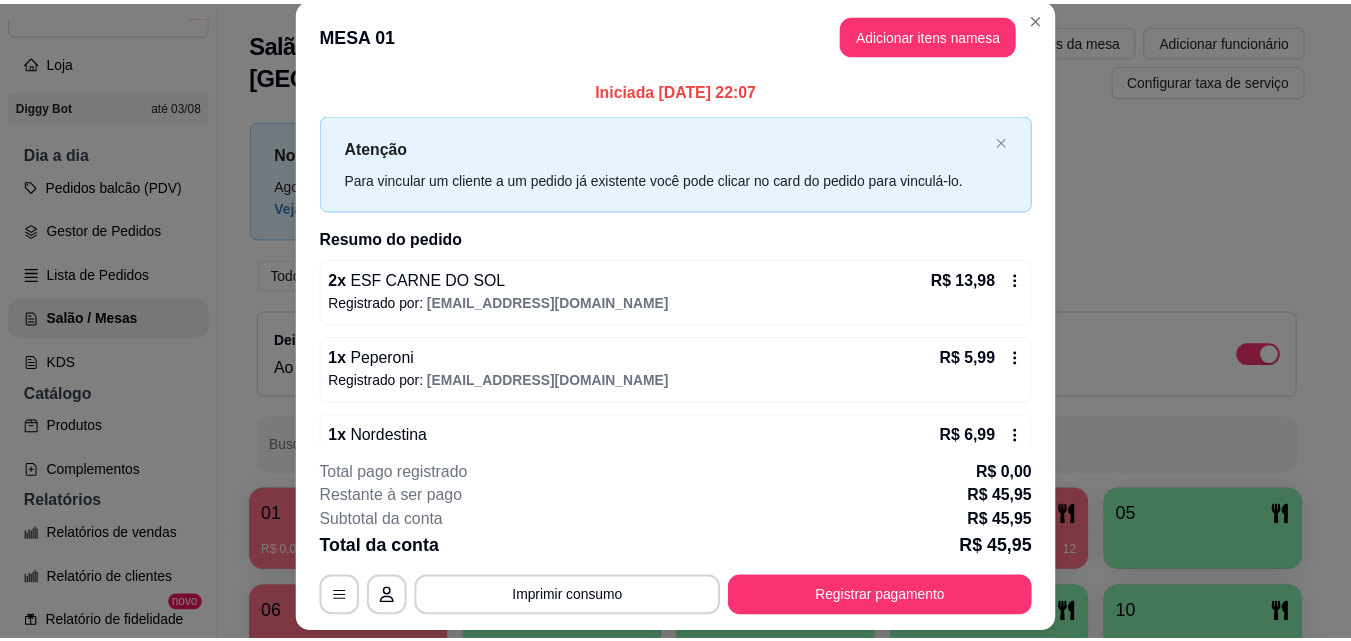 scroll, scrollTop: 0, scrollLeft: 0, axis: both 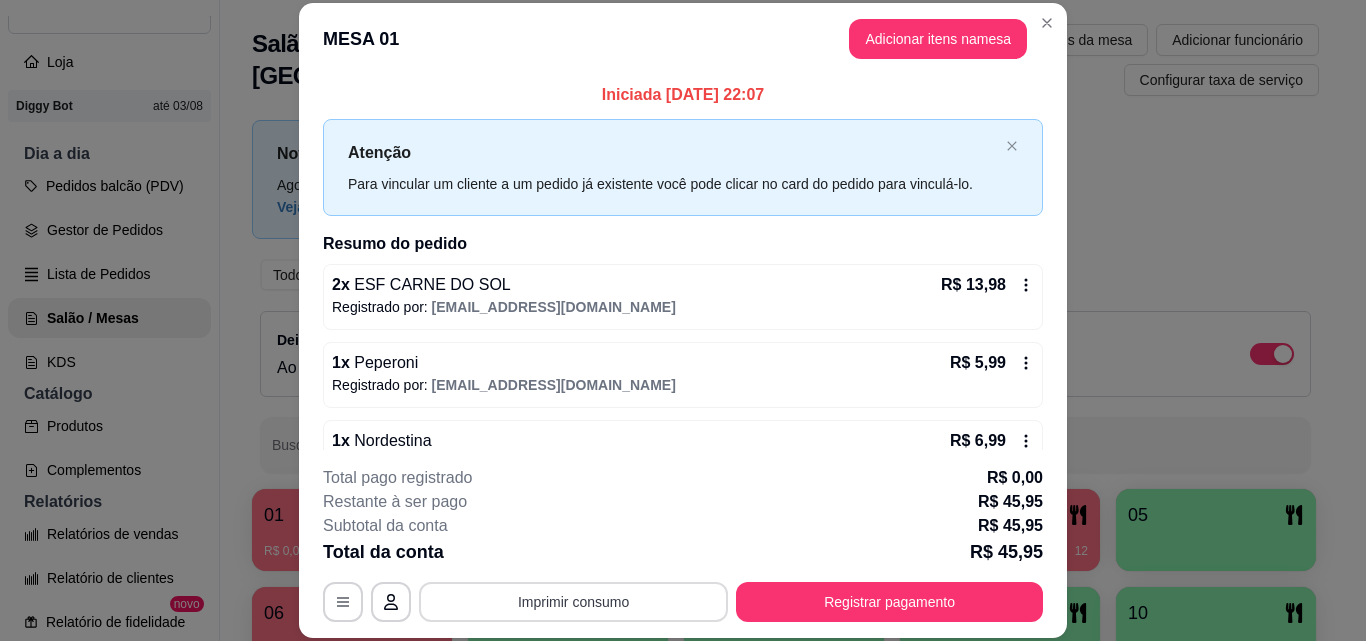 click on "Imprimir consumo" at bounding box center [573, 602] 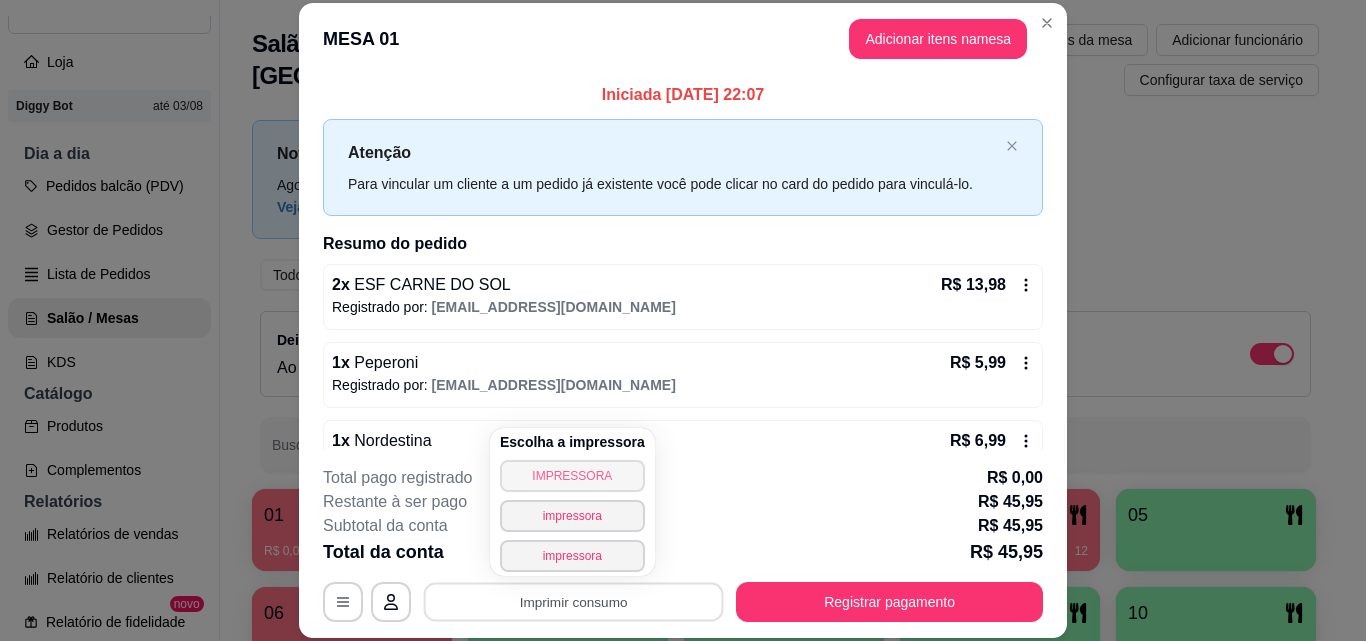 click on "IMPRESSORA" at bounding box center [572, 476] 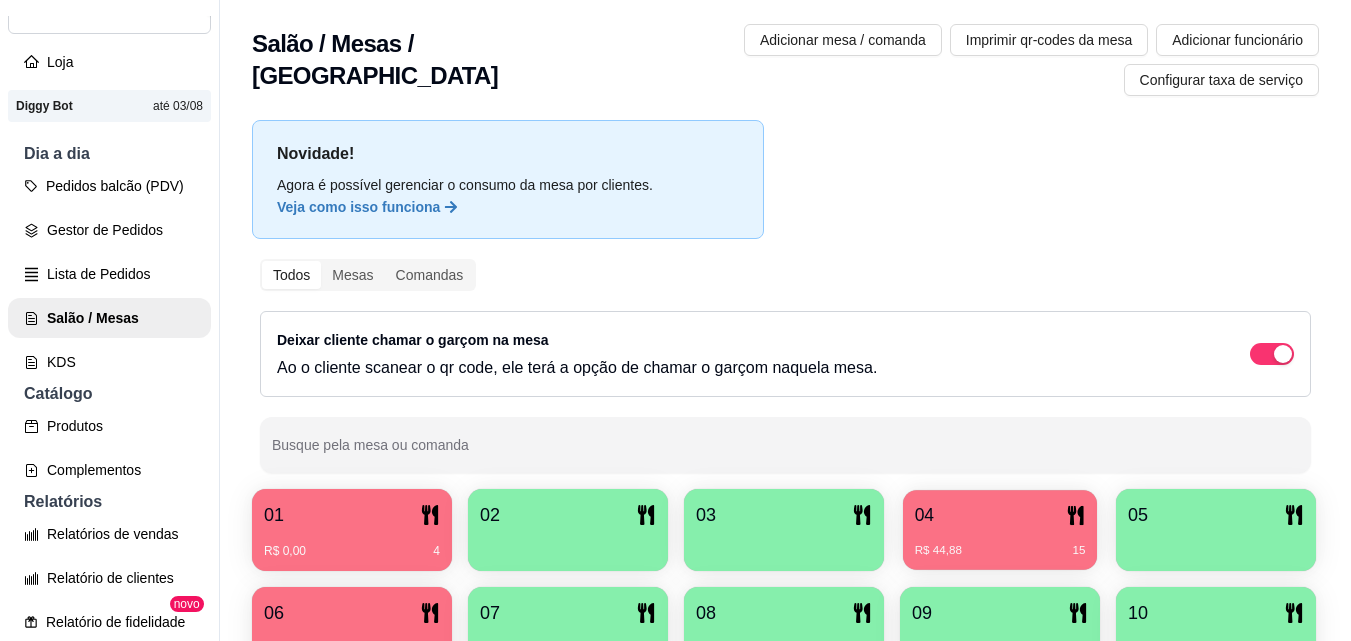 click on "R$ 44,88 15" at bounding box center [1000, 543] 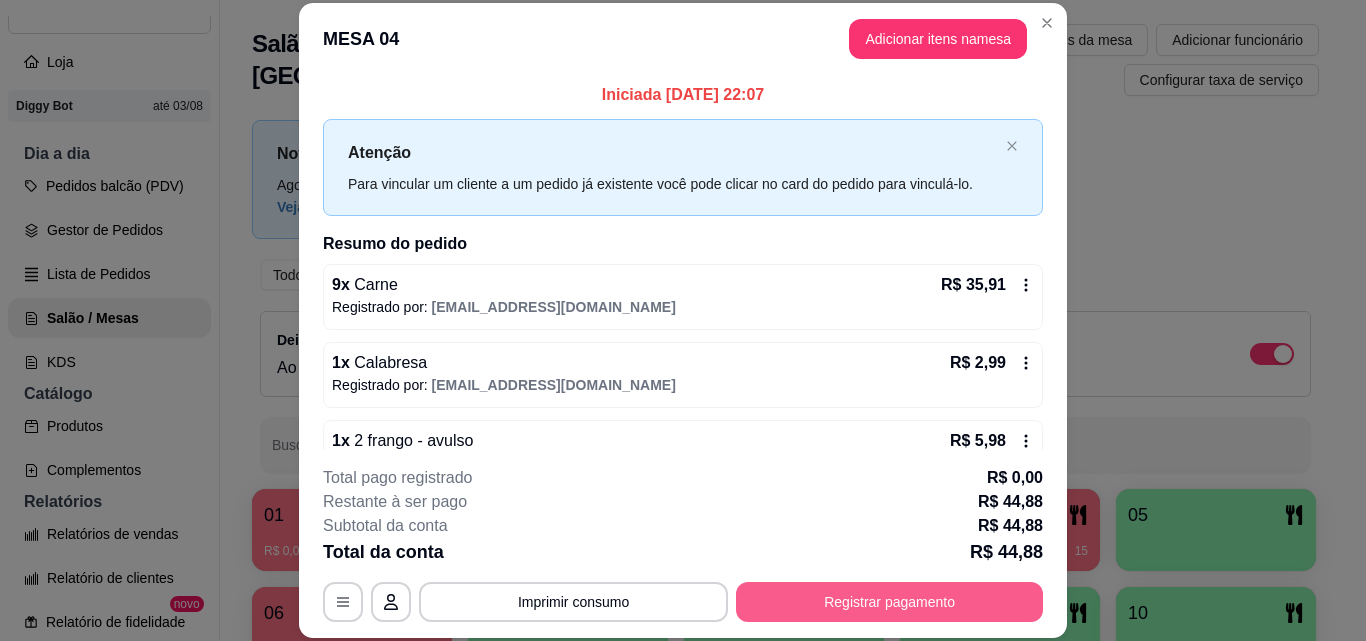 click on "Registrar pagamento" at bounding box center (889, 602) 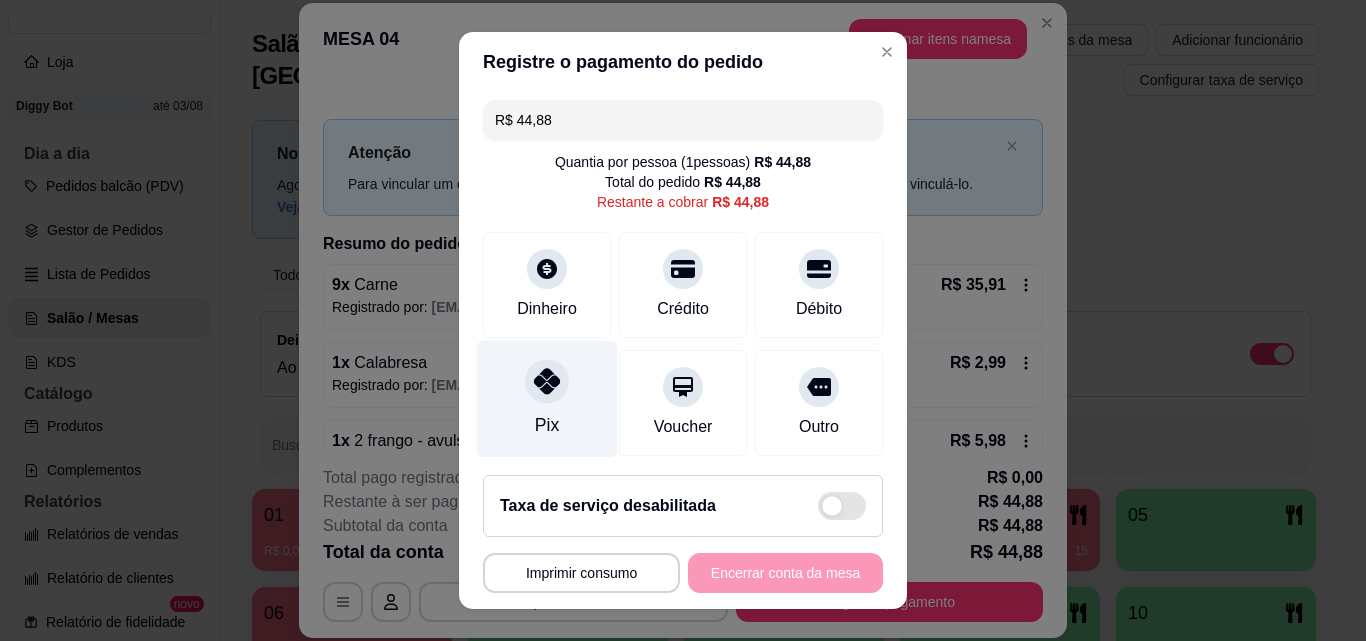 click on "Pix" at bounding box center (547, 399) 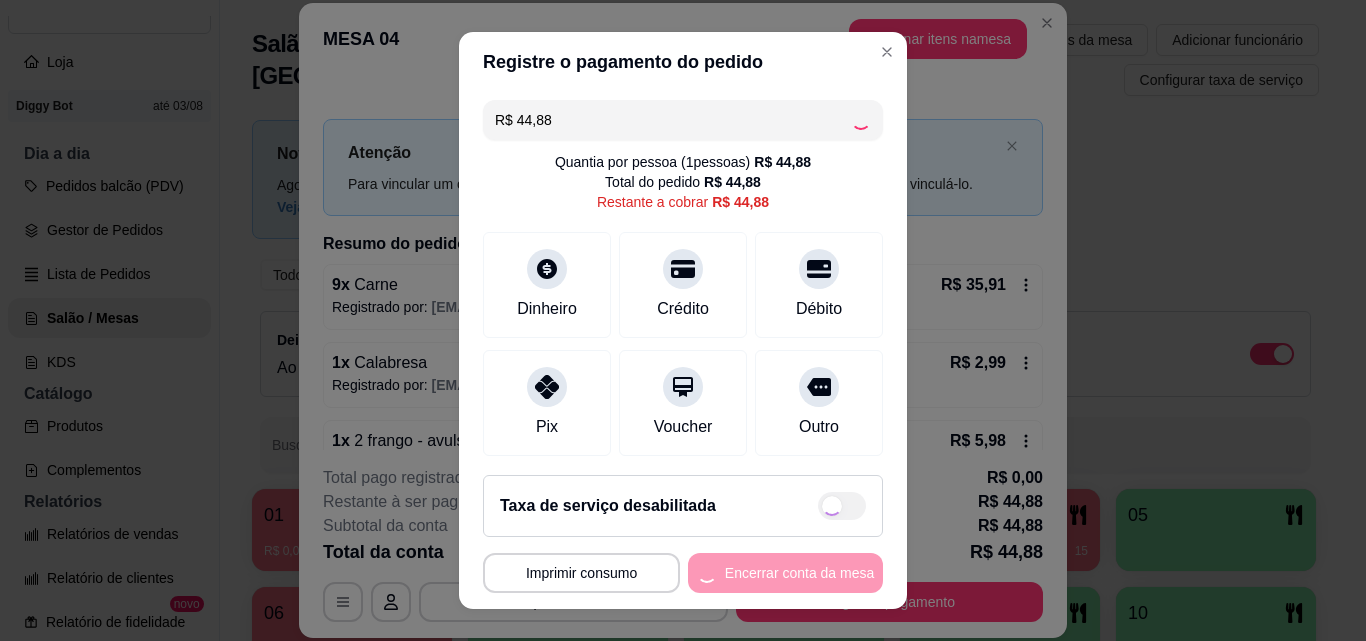 type on "R$ 0,00" 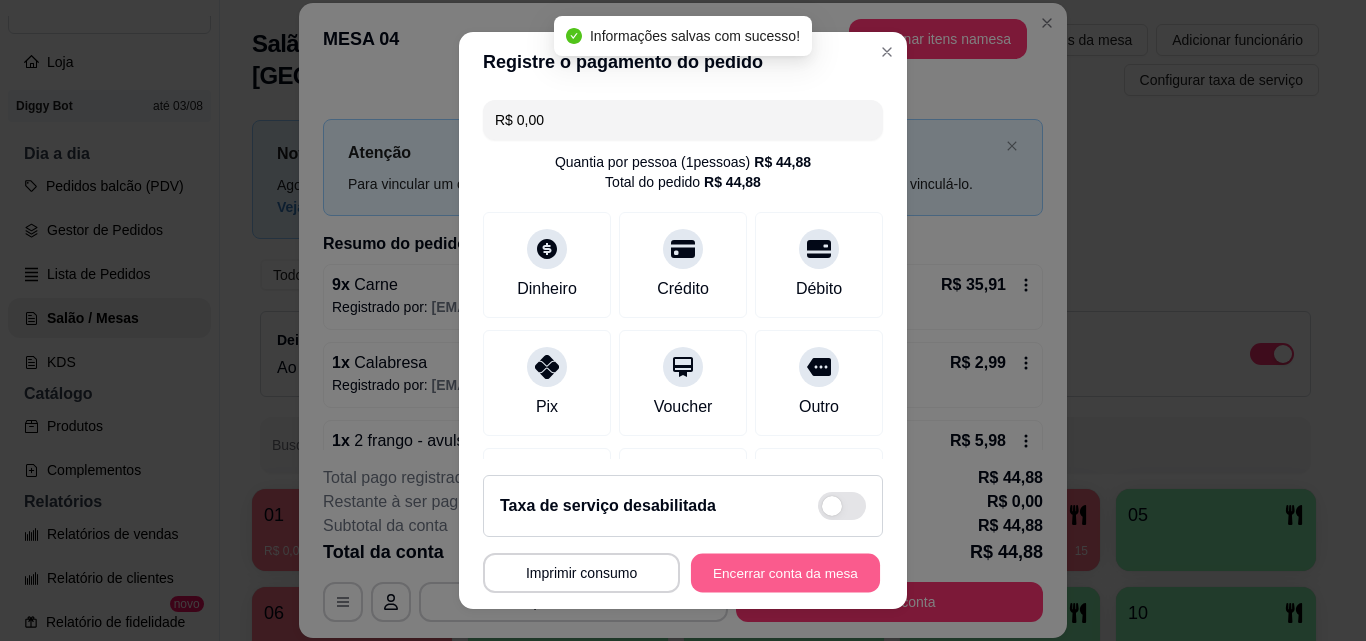 click on "Encerrar conta da mesa" at bounding box center [785, 573] 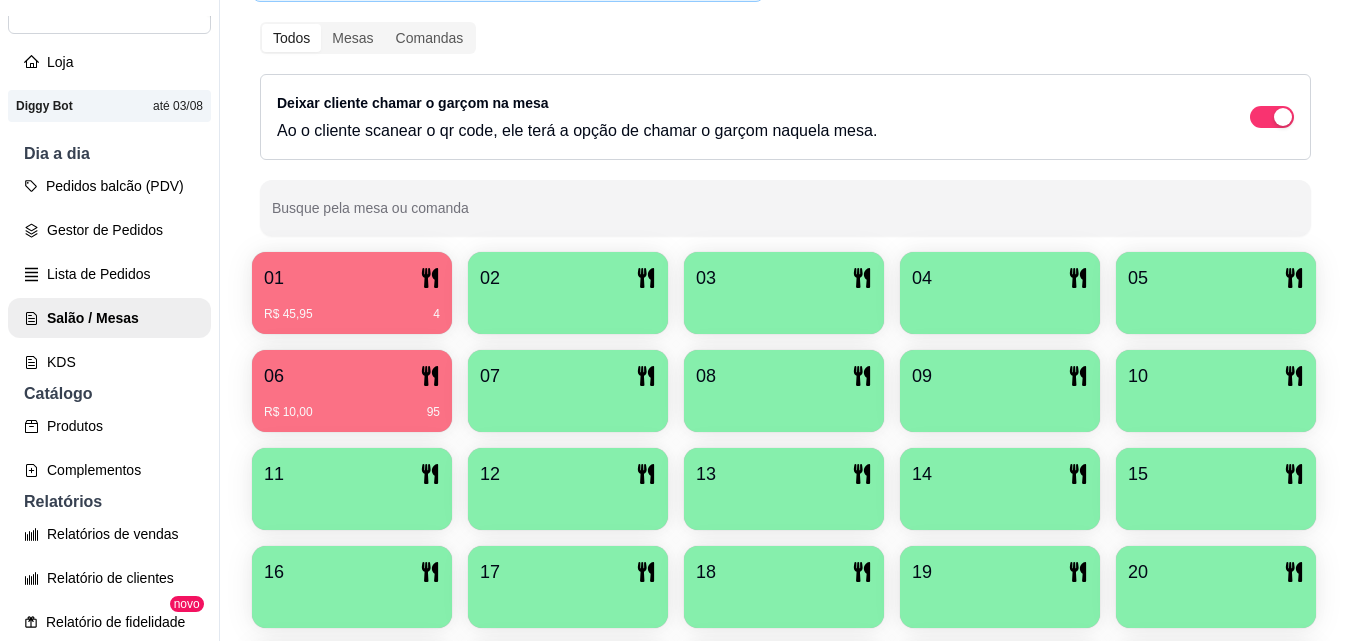 scroll, scrollTop: 300, scrollLeft: 0, axis: vertical 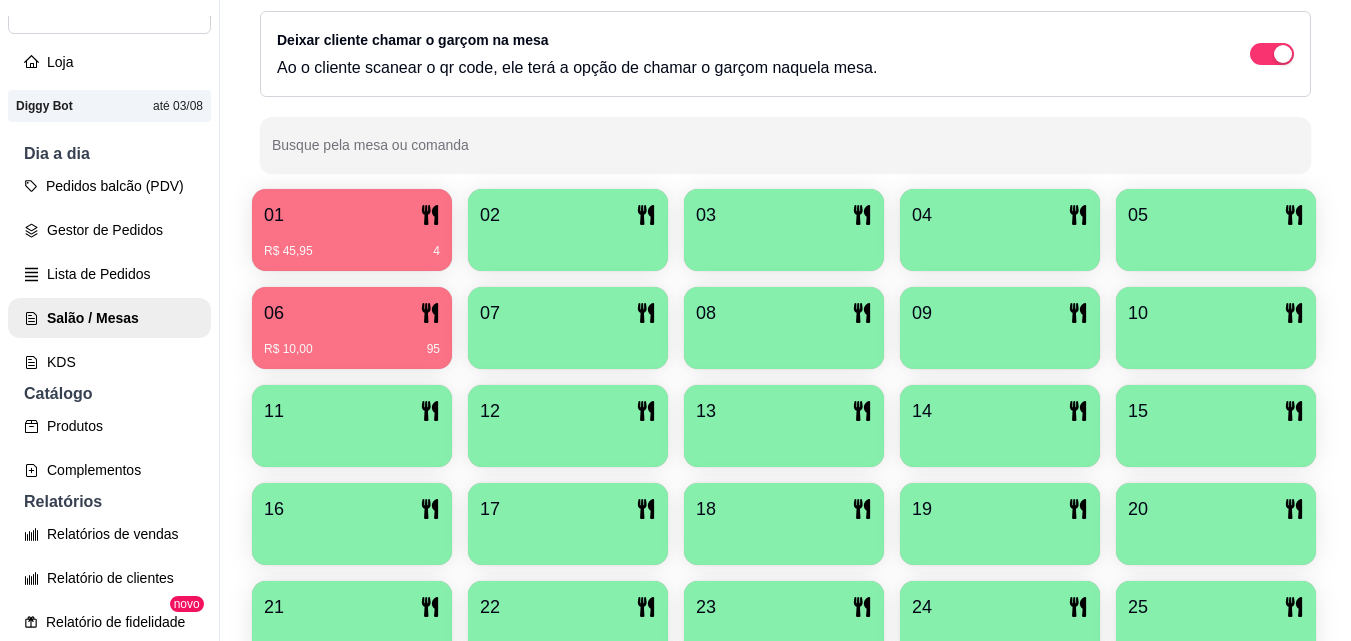 click on "06 R$ 10,00 95" at bounding box center [352, 328] 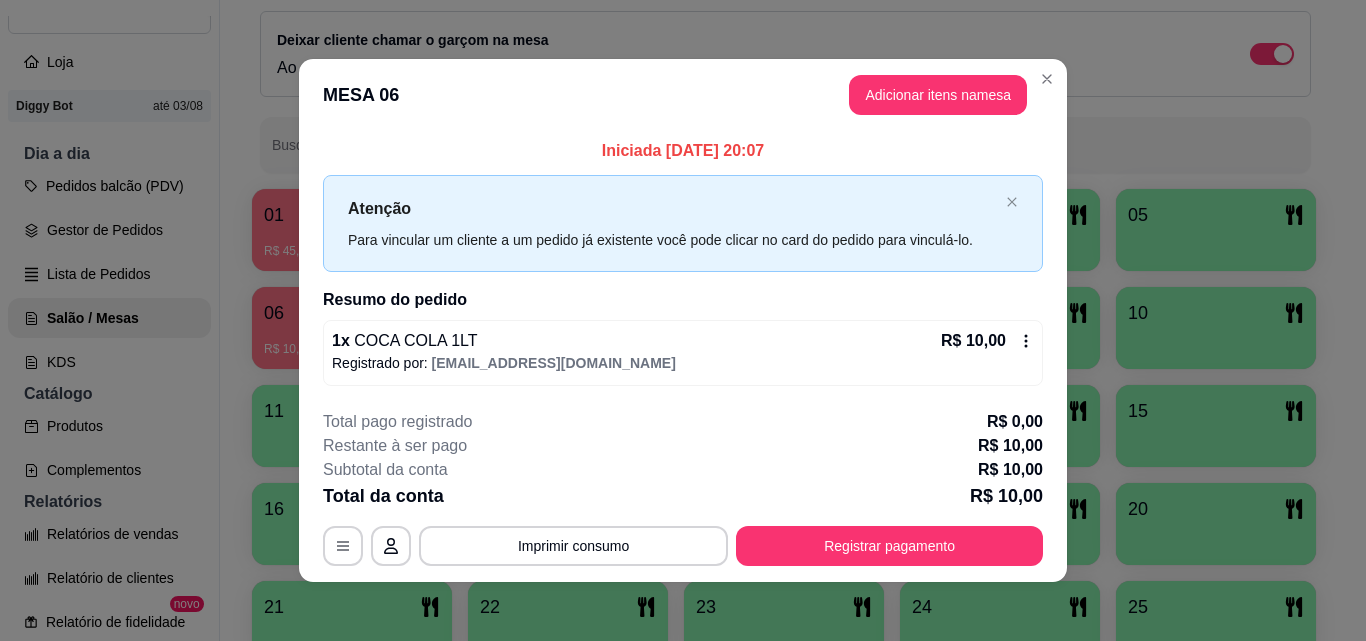 click on "R$ 10,00" at bounding box center [987, 341] 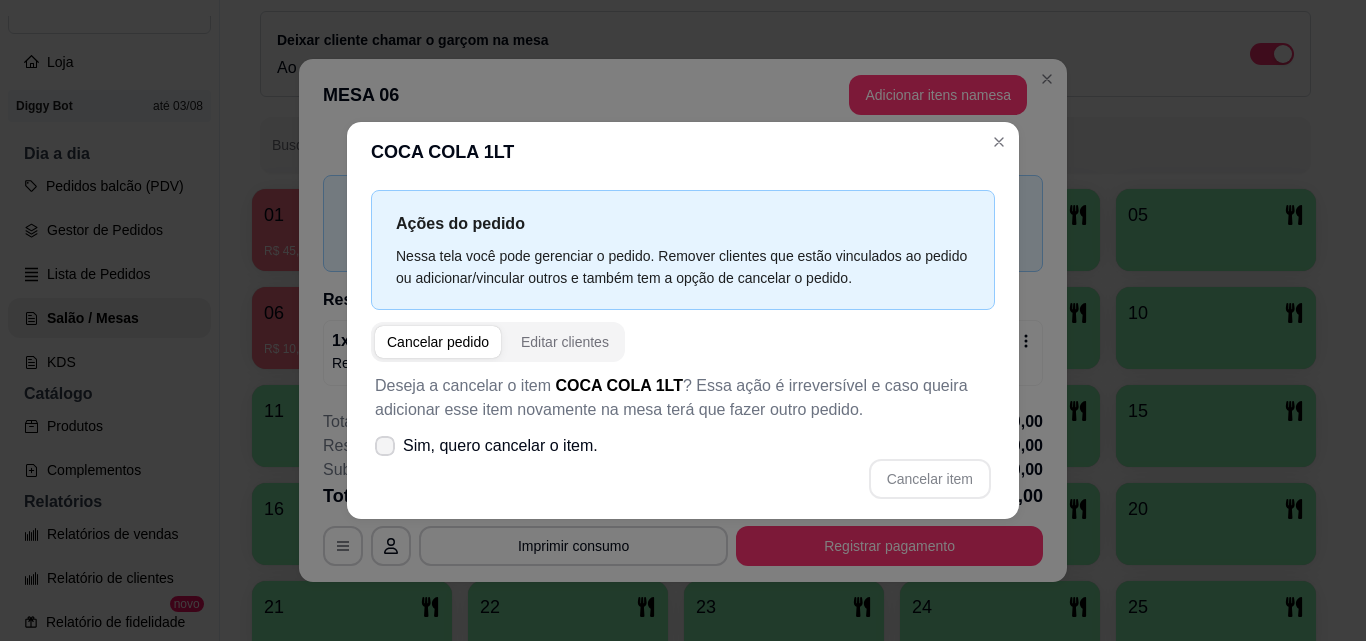 click at bounding box center (385, 446) 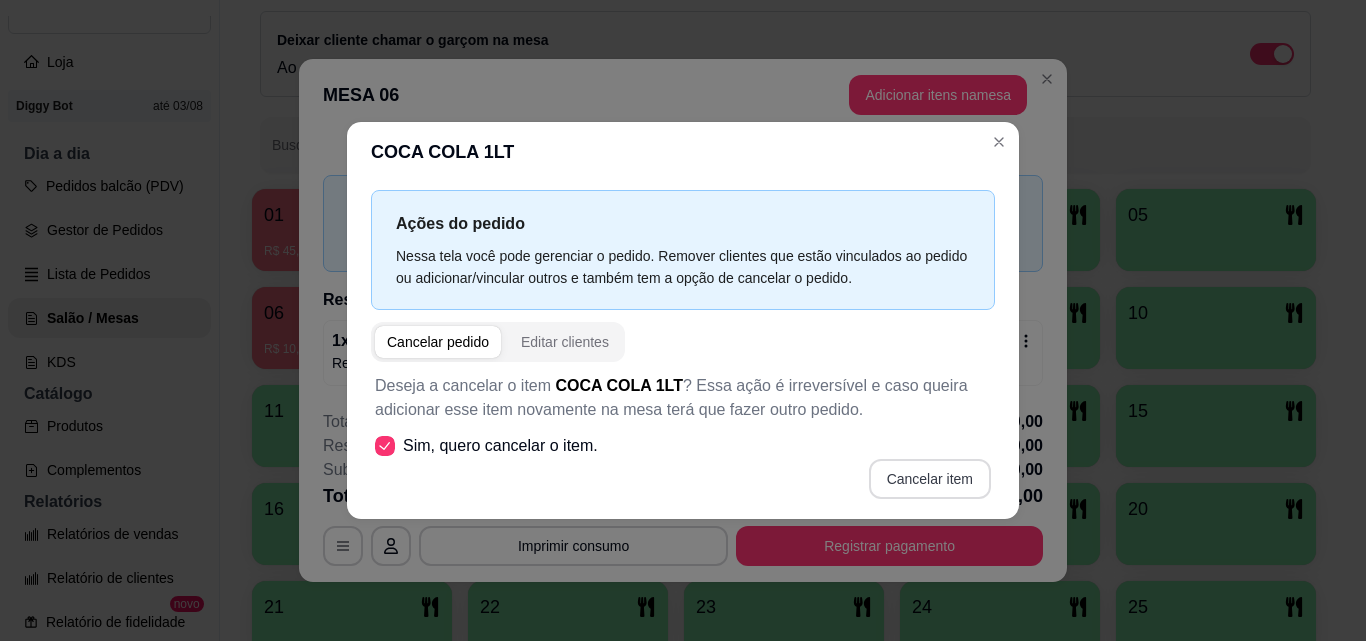 click on "Cancelar item" at bounding box center (930, 479) 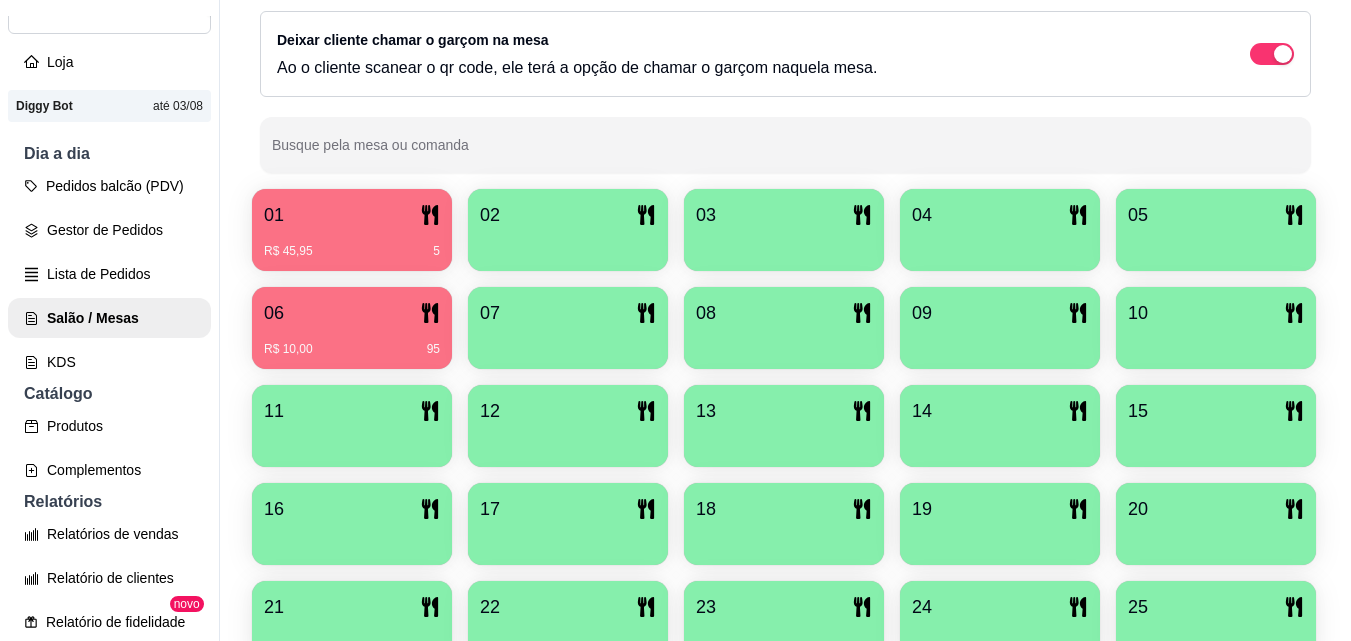click on "06" at bounding box center (352, 313) 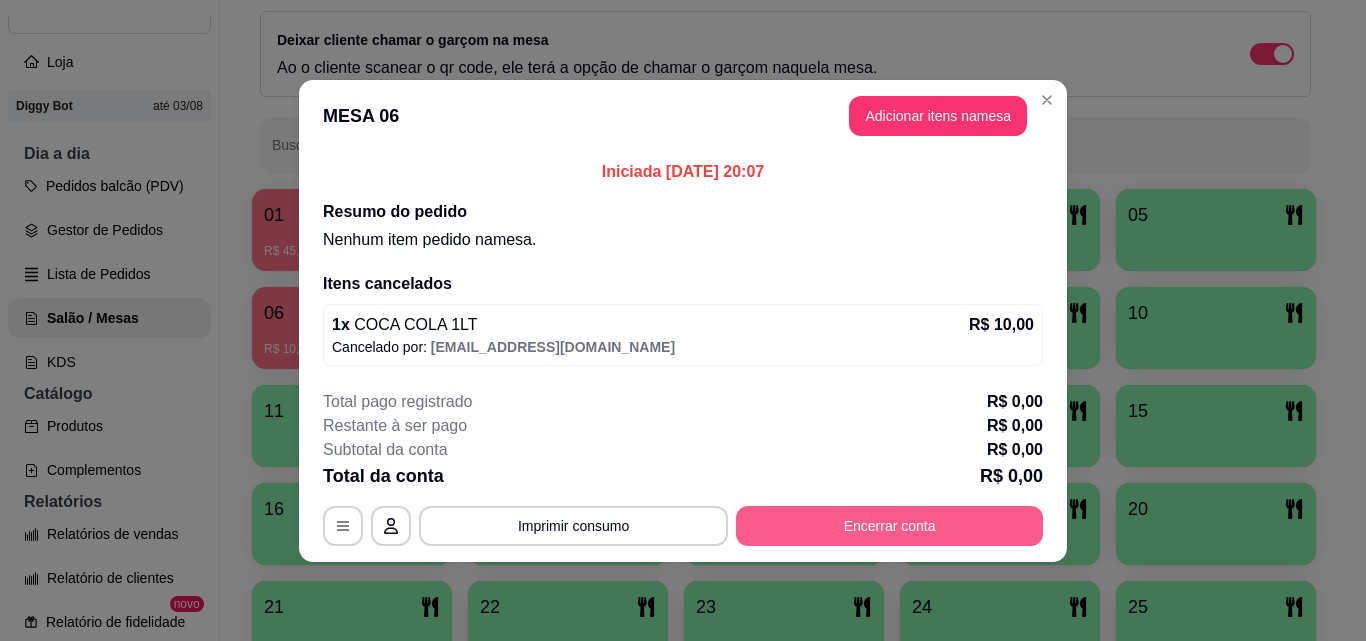 click on "Encerrar conta" at bounding box center (889, 526) 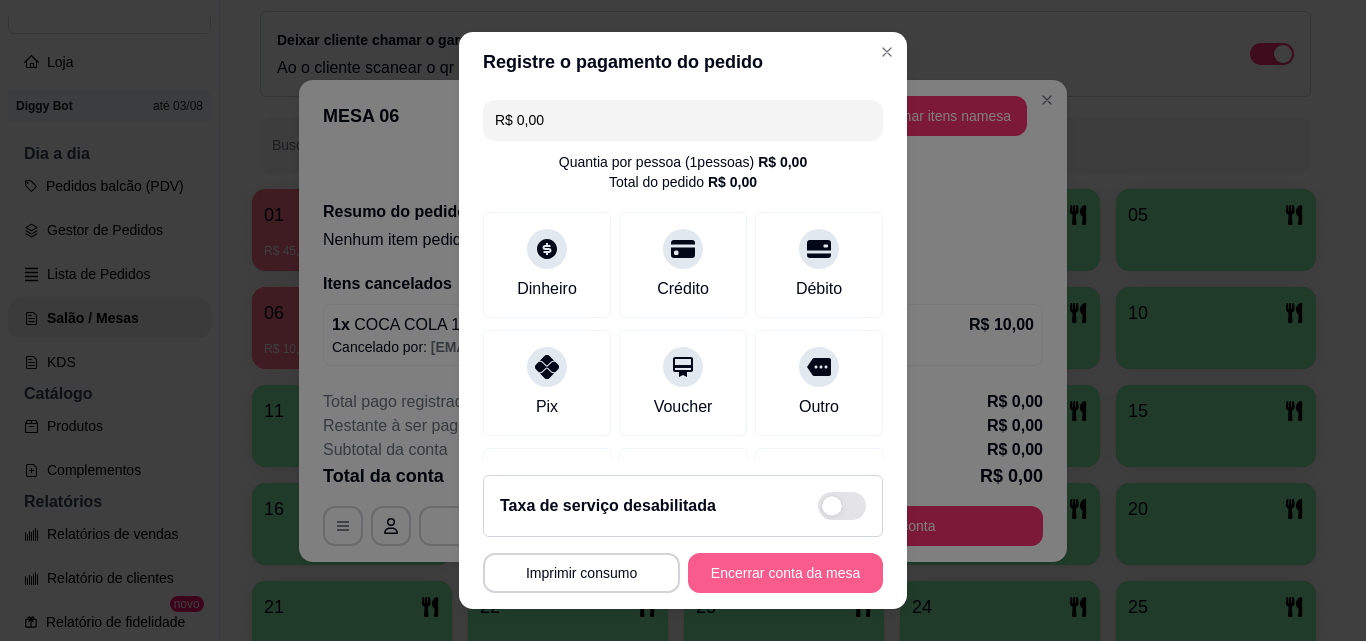 click on "Encerrar conta da mesa" at bounding box center (785, 573) 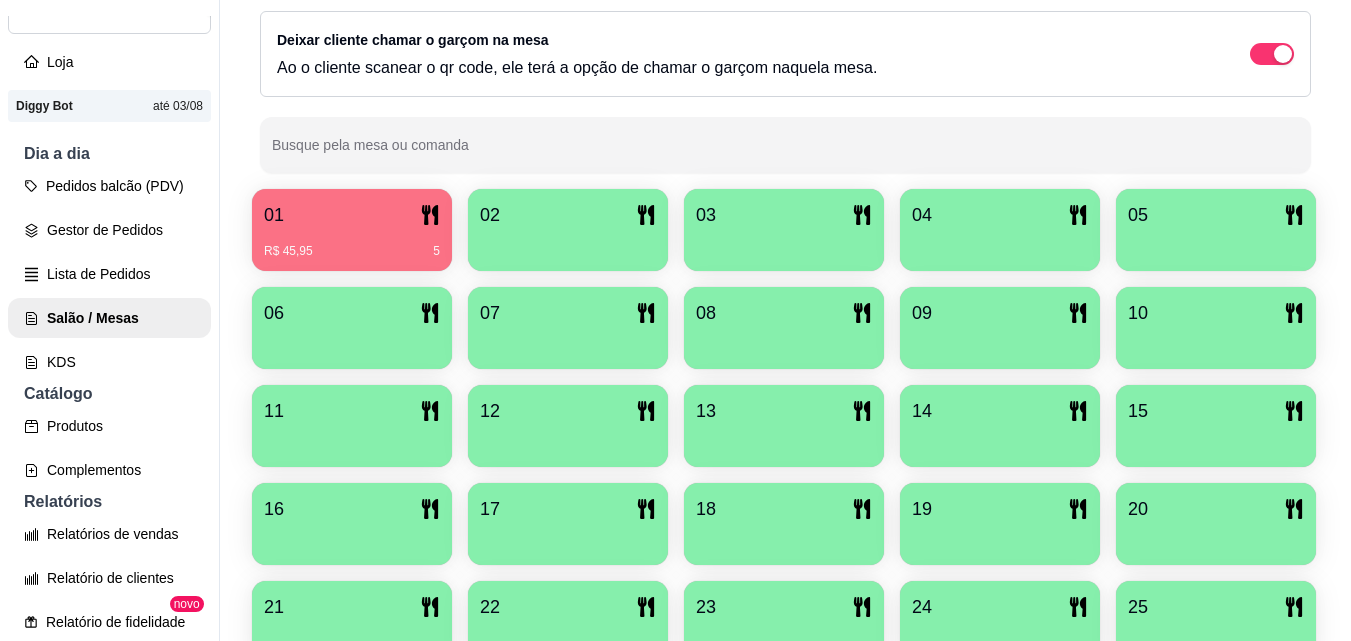 click on "01 R$ 45,95 5" at bounding box center [352, 230] 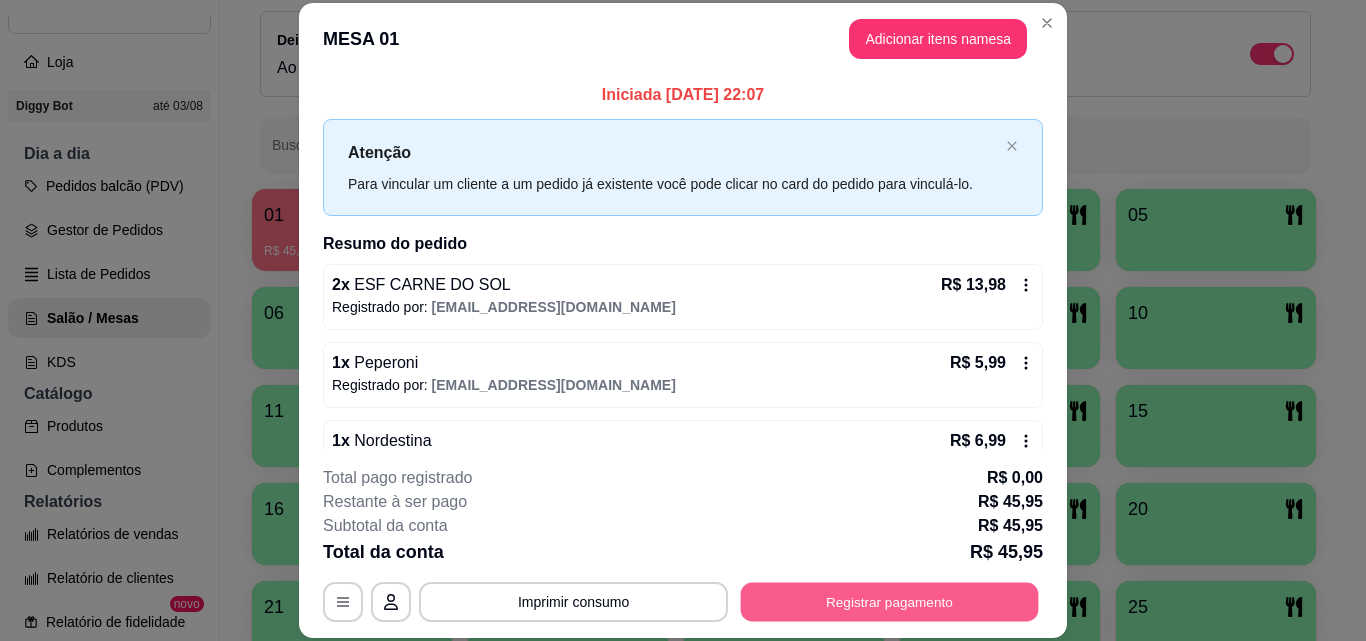 click on "Registrar pagamento" at bounding box center [890, 601] 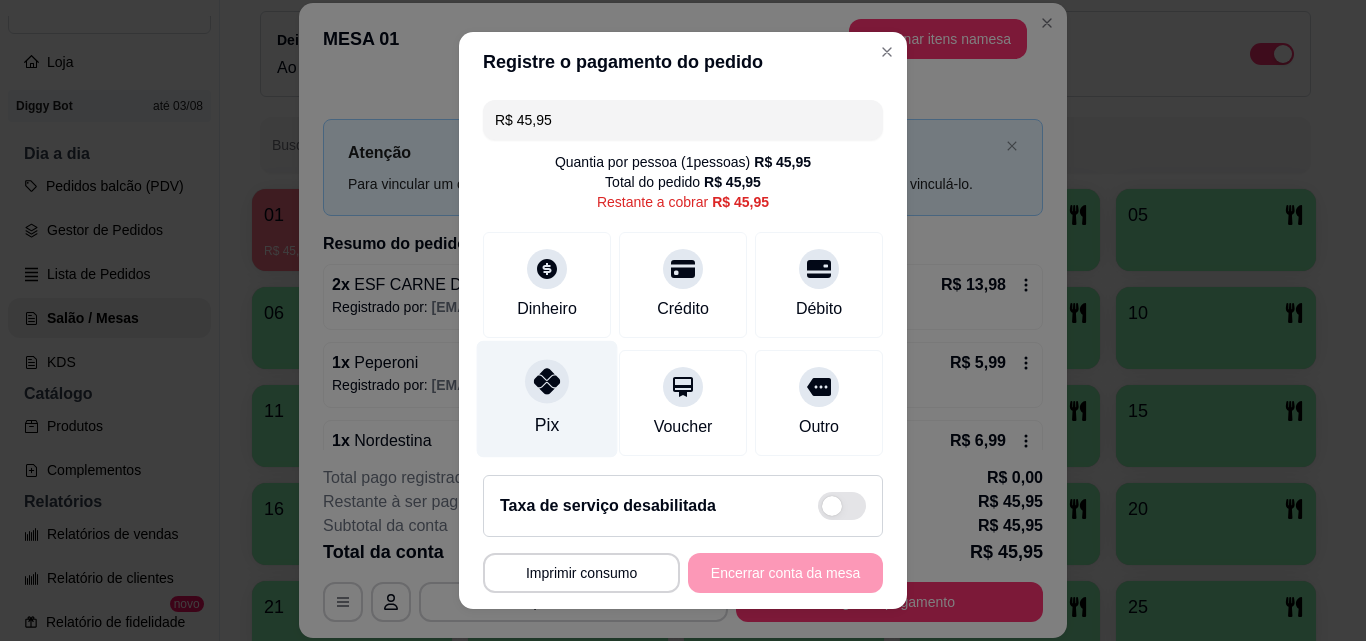 click 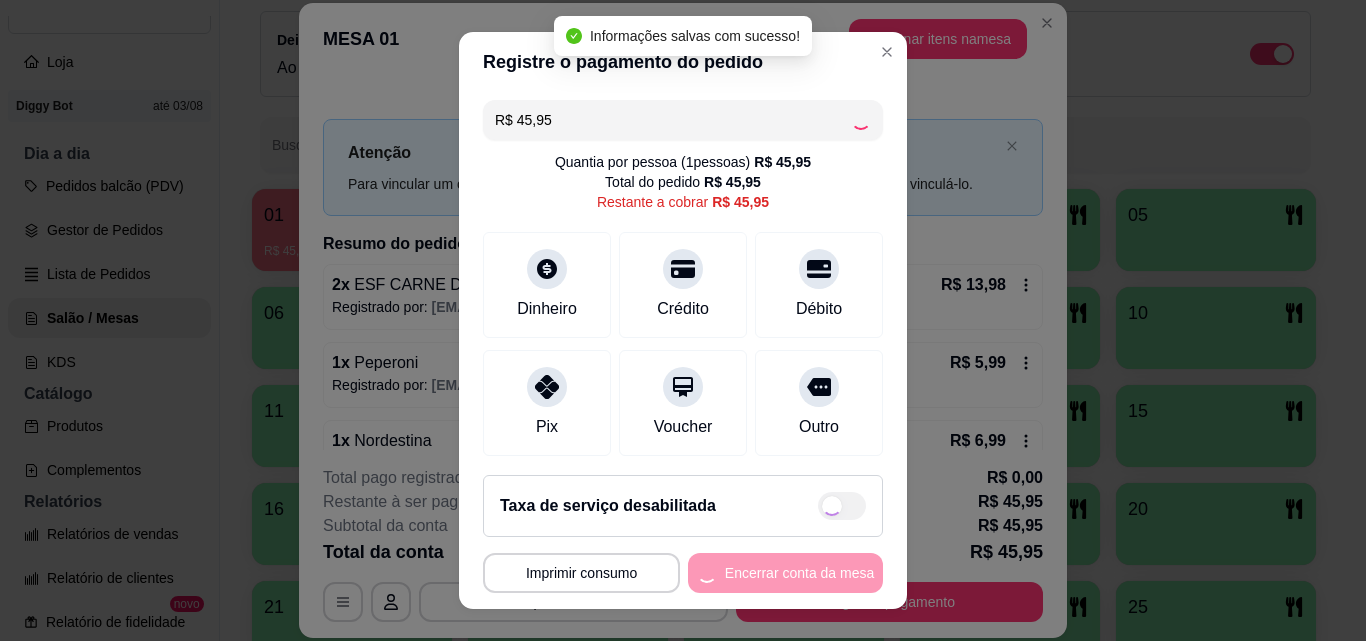 type on "R$ 0,00" 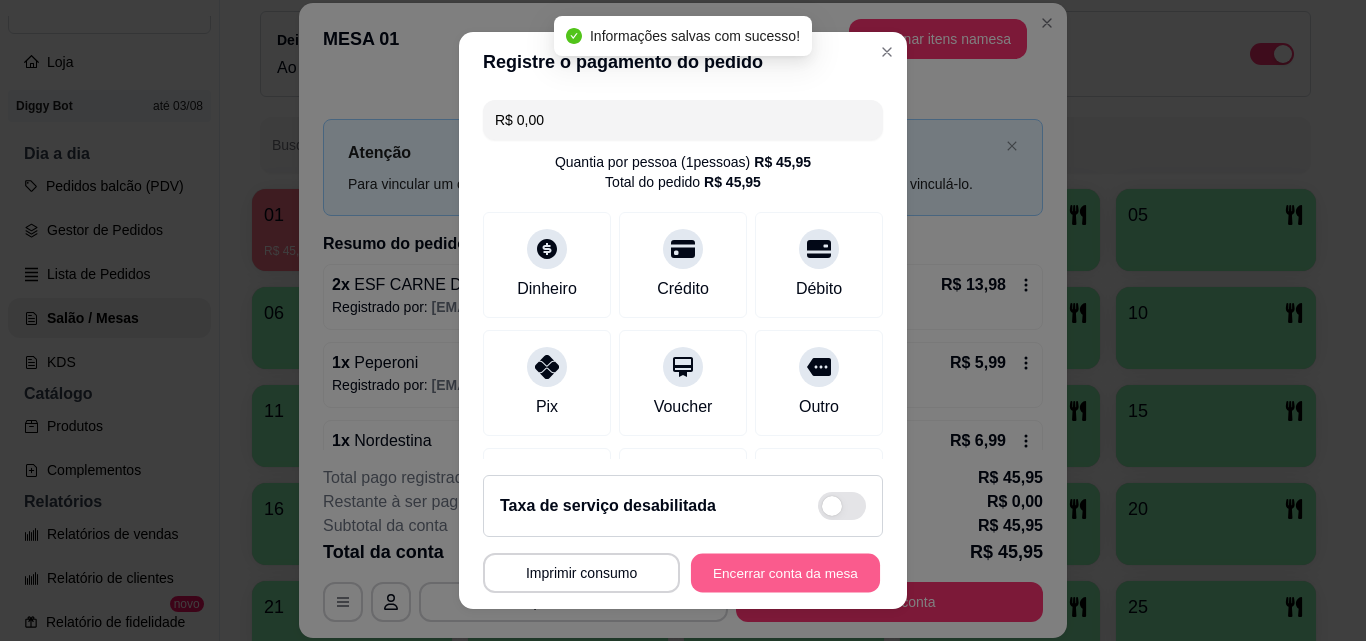 click on "Encerrar conta da mesa" at bounding box center (785, 573) 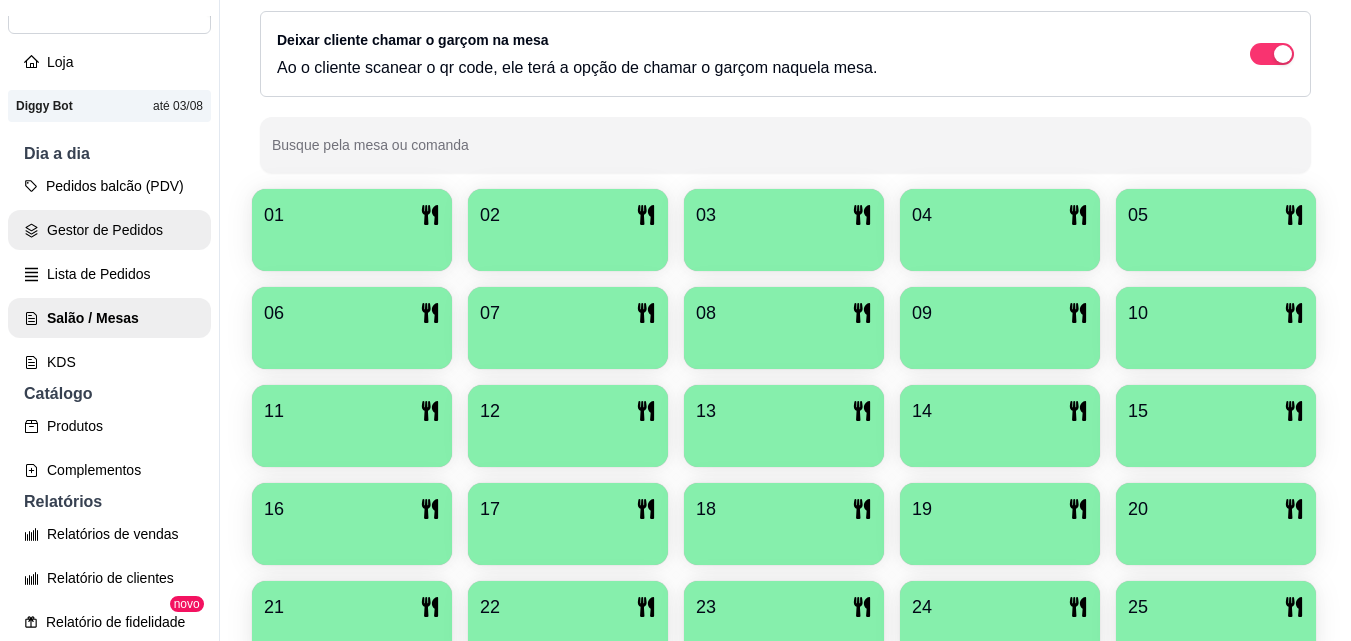 click on "Gestor de Pedidos" at bounding box center (109, 230) 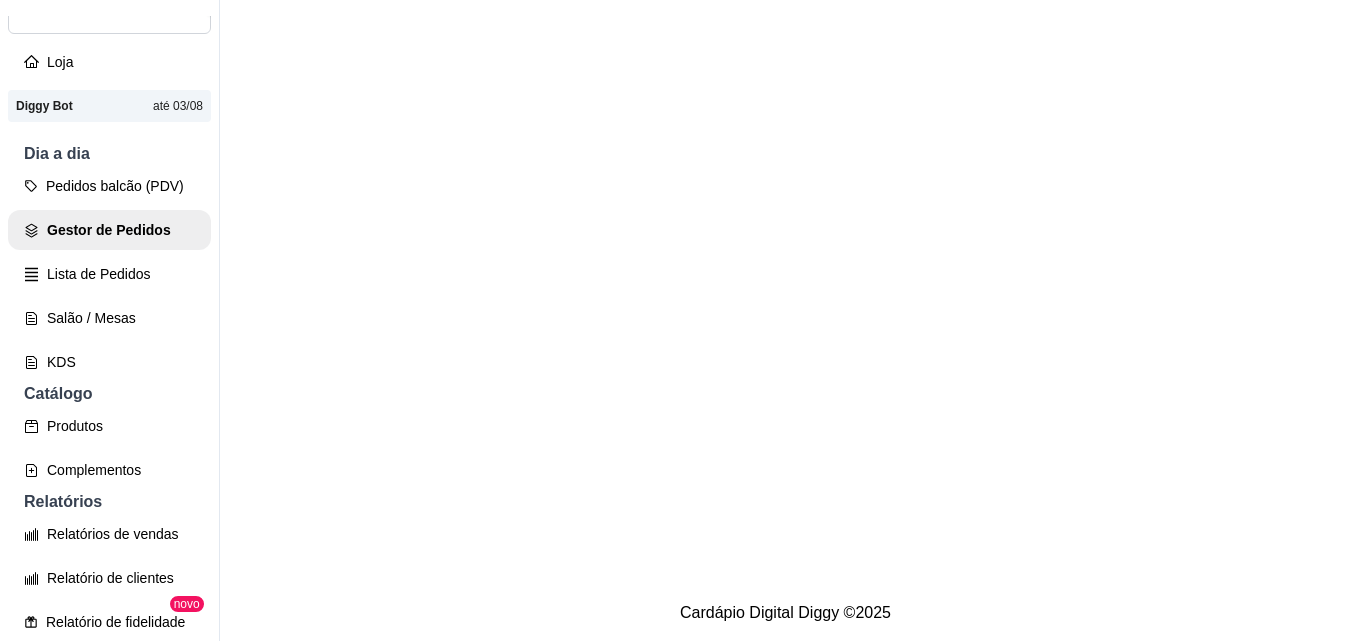 scroll, scrollTop: 0, scrollLeft: 0, axis: both 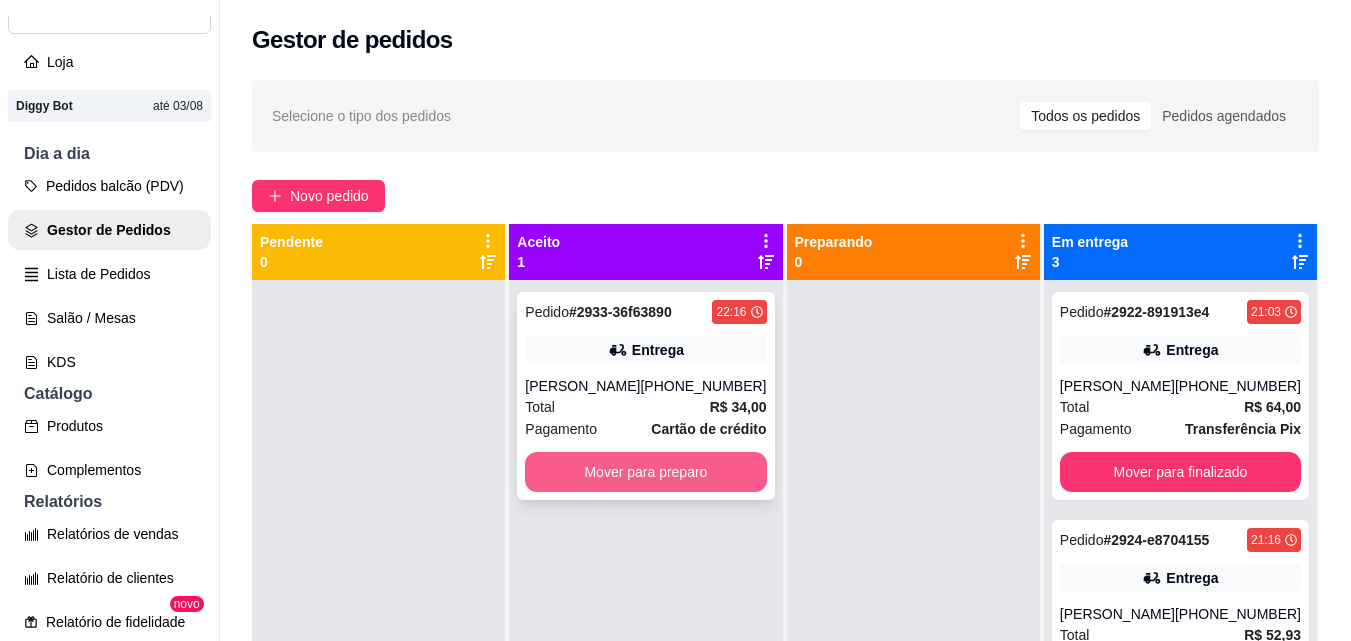 click on "Mover para preparo" at bounding box center (645, 472) 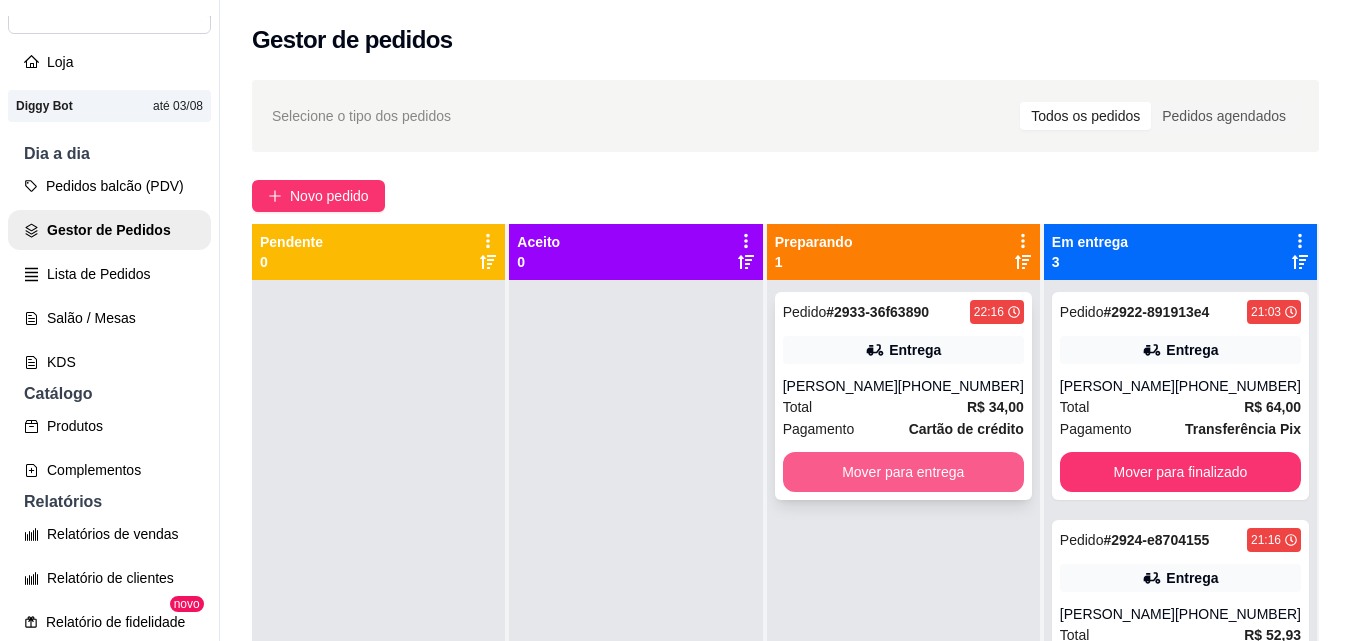 click on "Mover para entrega" at bounding box center [903, 472] 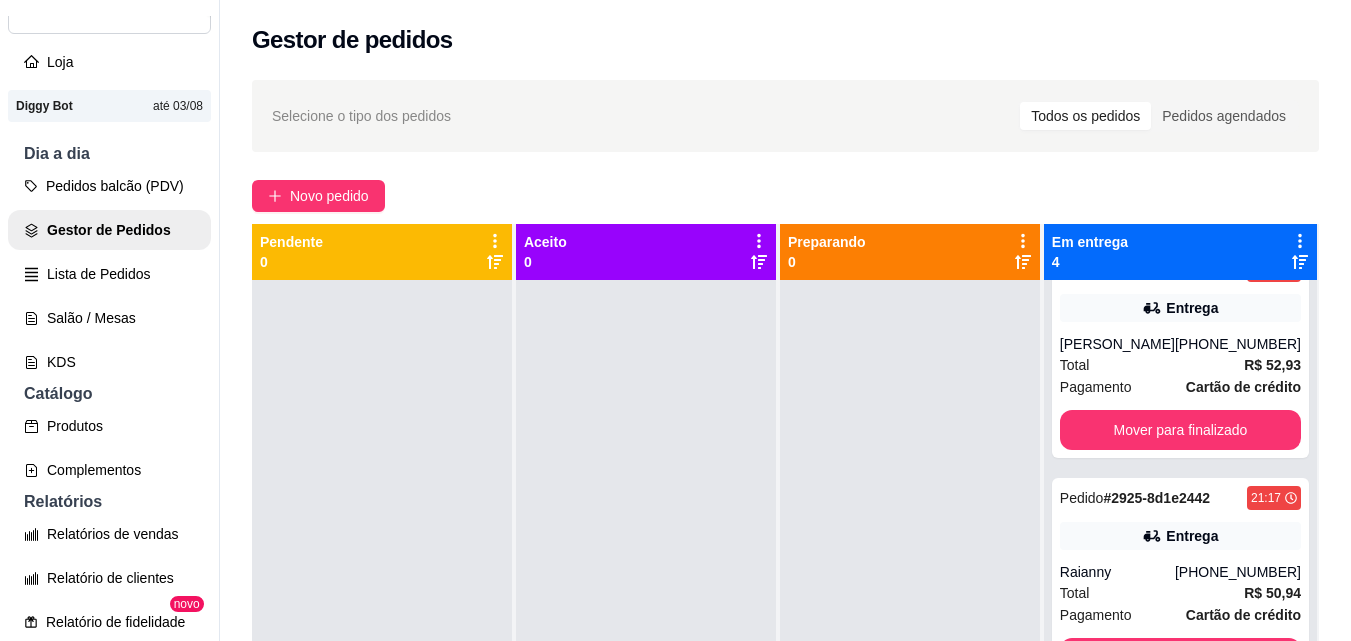 scroll, scrollTop: 311, scrollLeft: 0, axis: vertical 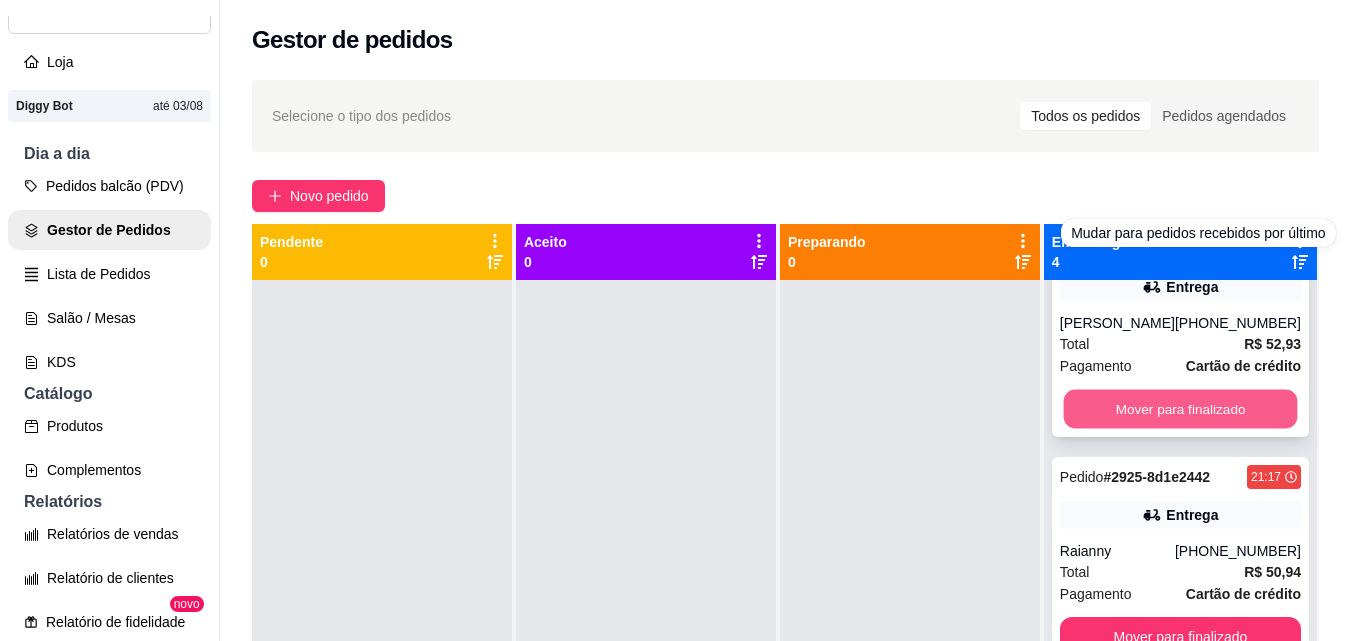 click on "Mover para finalizado" at bounding box center (1180, 409) 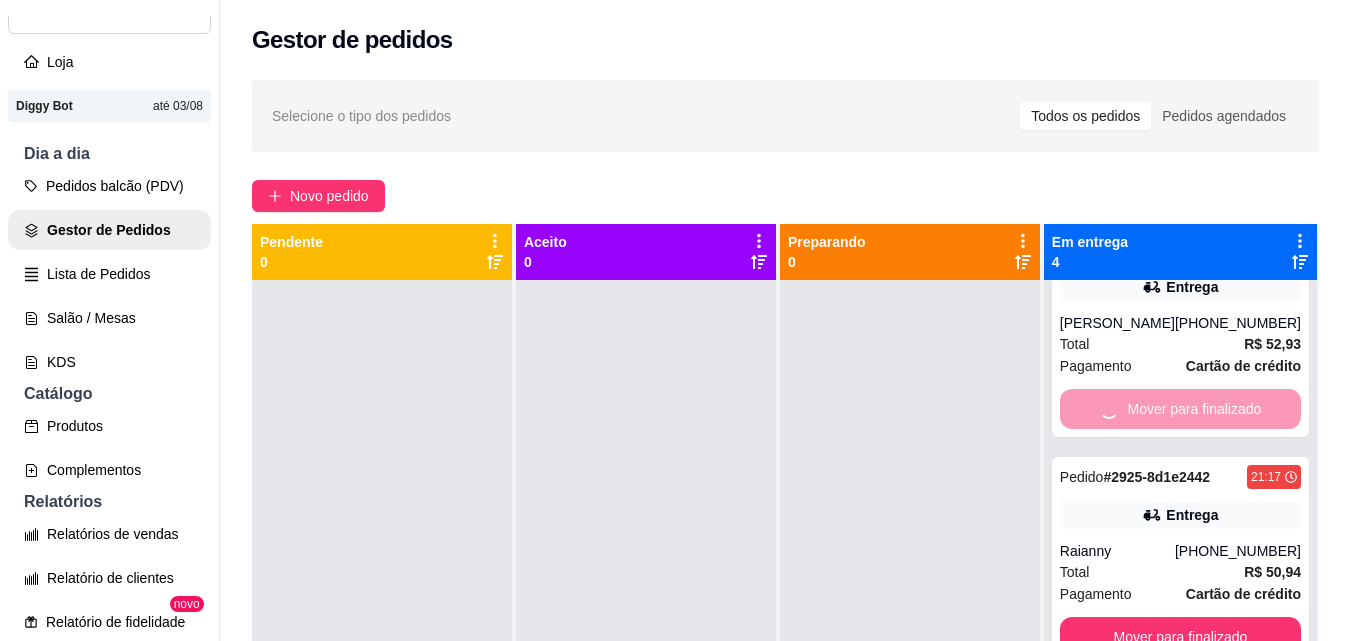 scroll, scrollTop: 83, scrollLeft: 0, axis: vertical 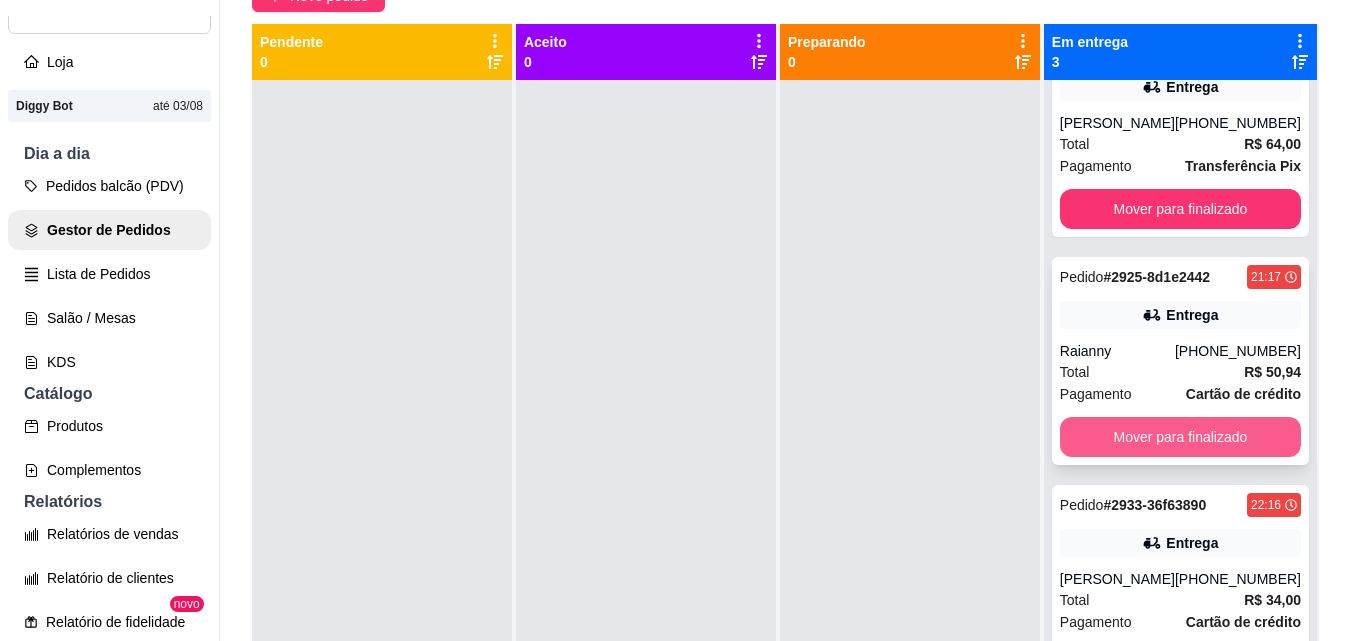 click on "Mover para finalizado" at bounding box center (1180, 437) 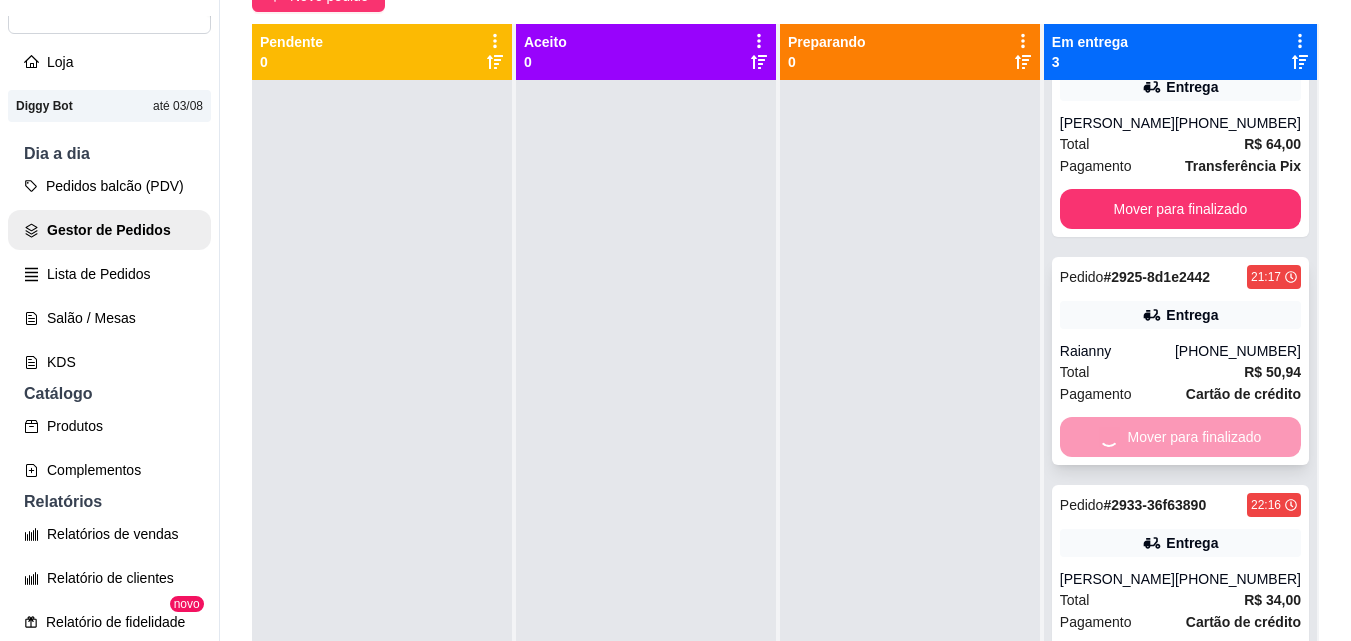 scroll, scrollTop: 0, scrollLeft: 0, axis: both 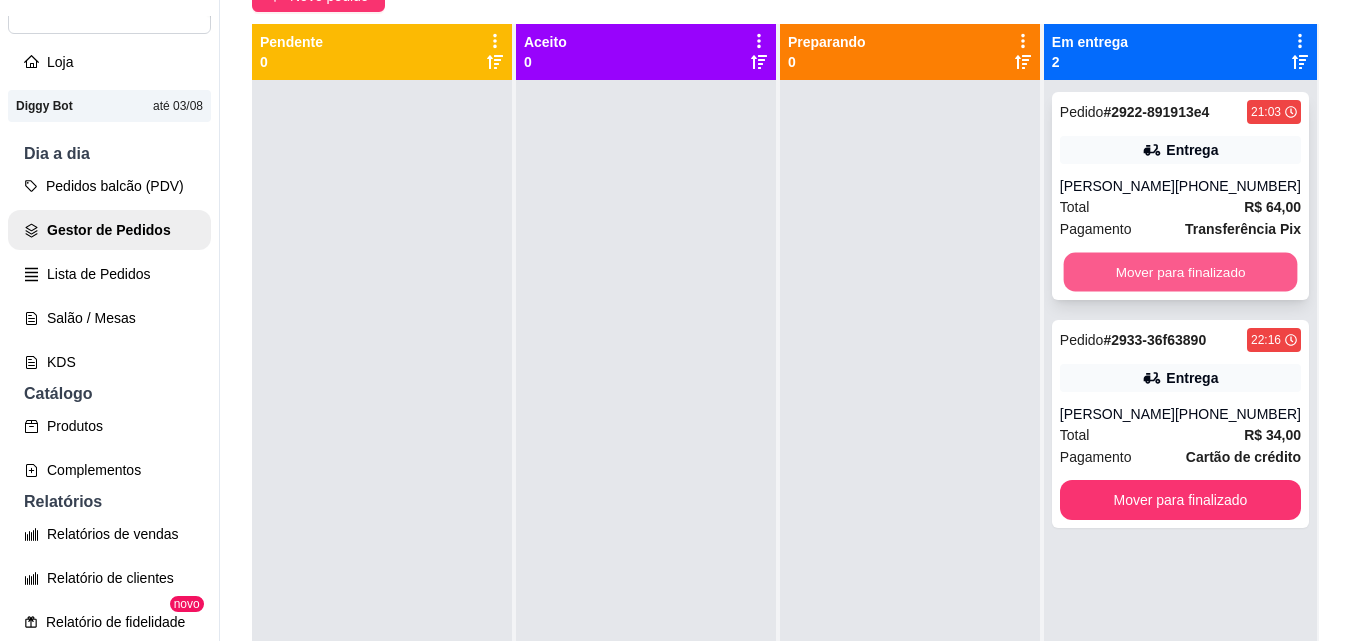 click on "Mover para finalizado" at bounding box center [1180, 272] 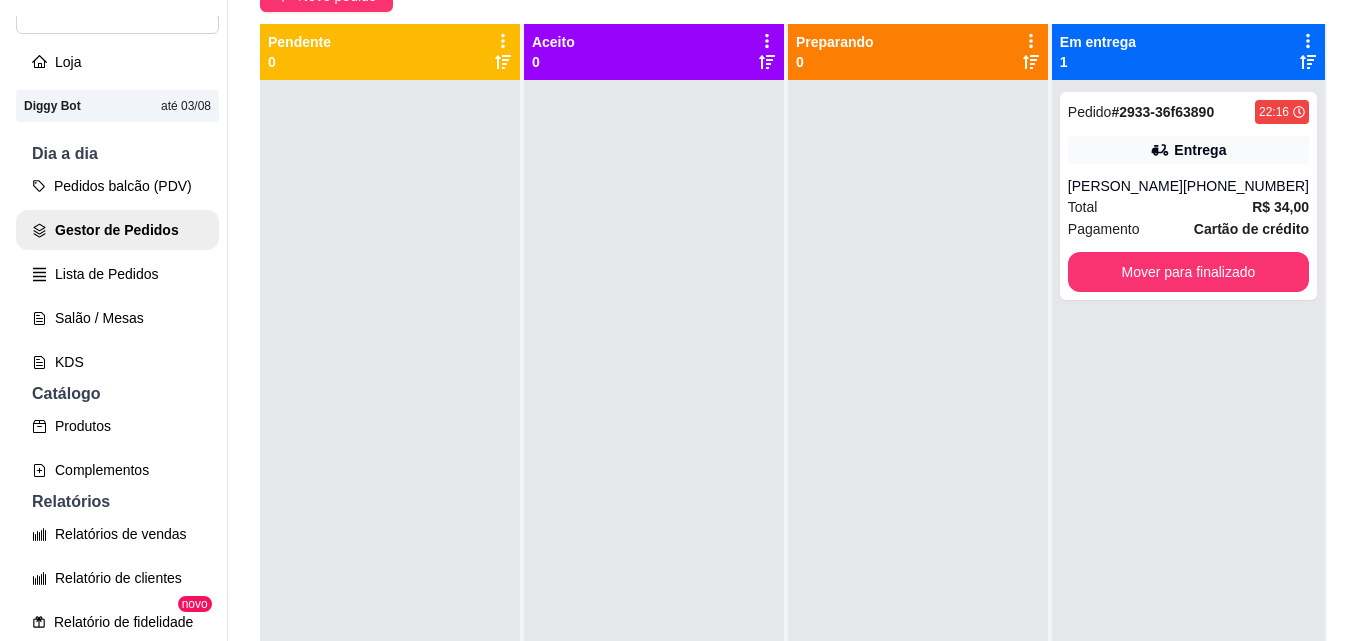 scroll, scrollTop: 0, scrollLeft: 0, axis: both 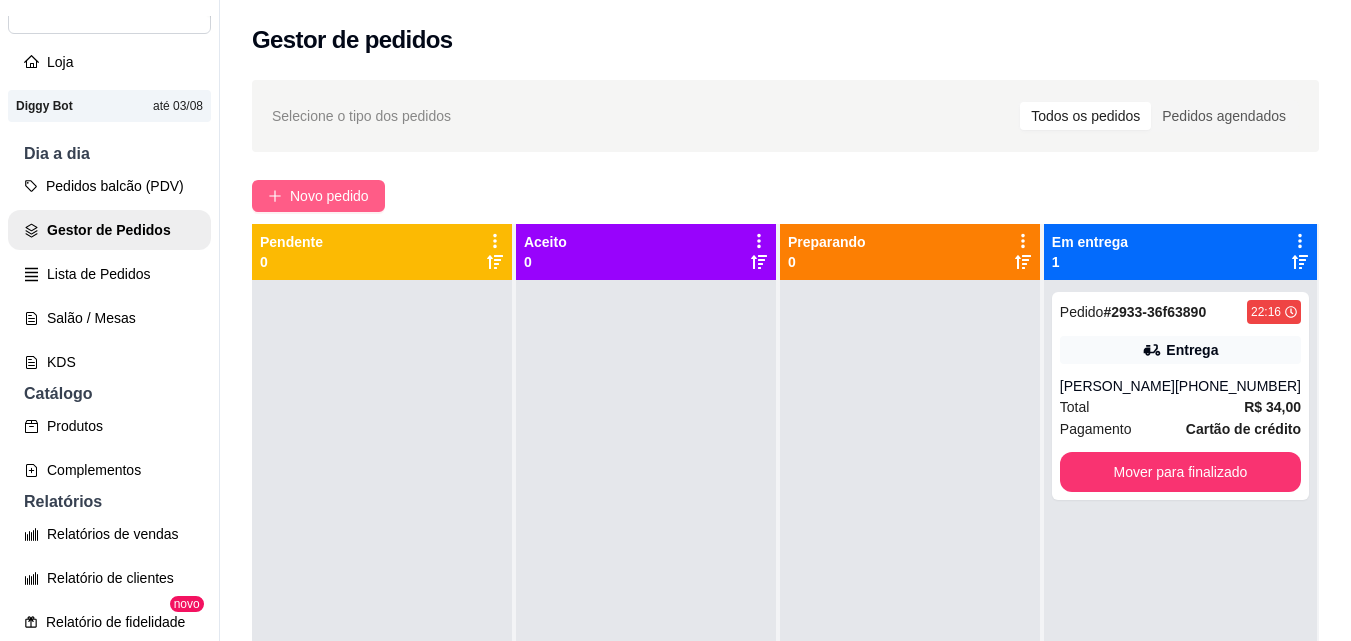 click on "Novo pedido" at bounding box center (329, 196) 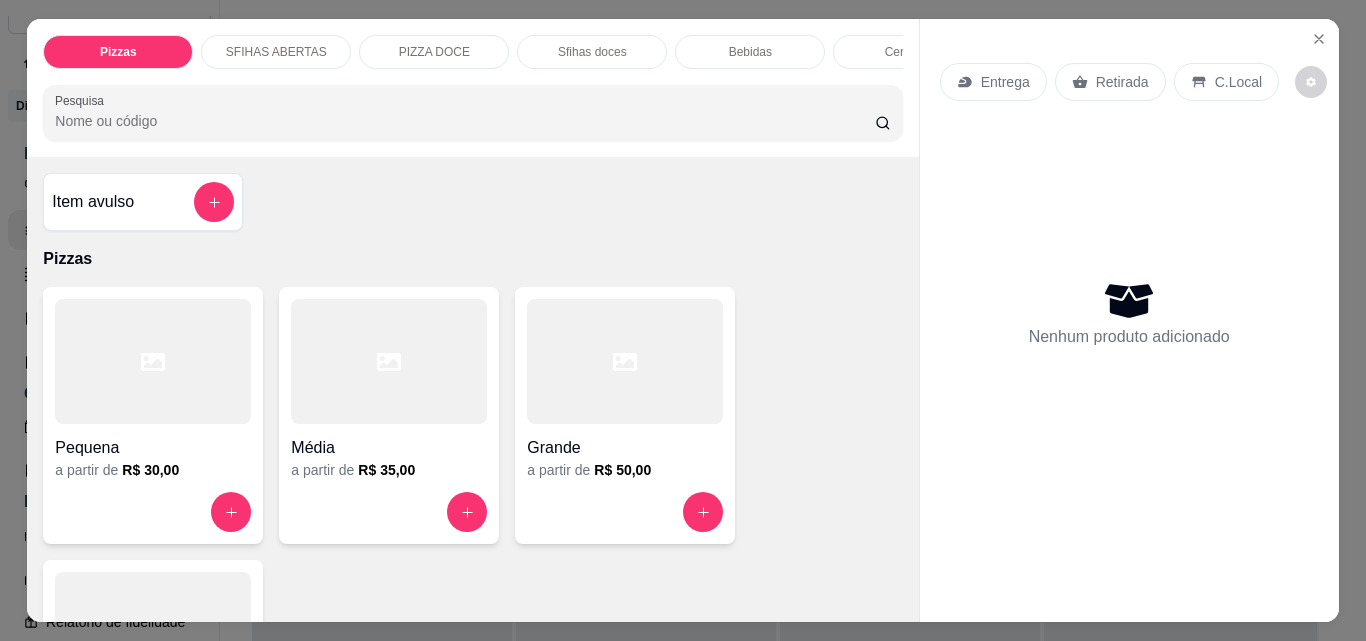 click on "Entrega" at bounding box center (1005, 82) 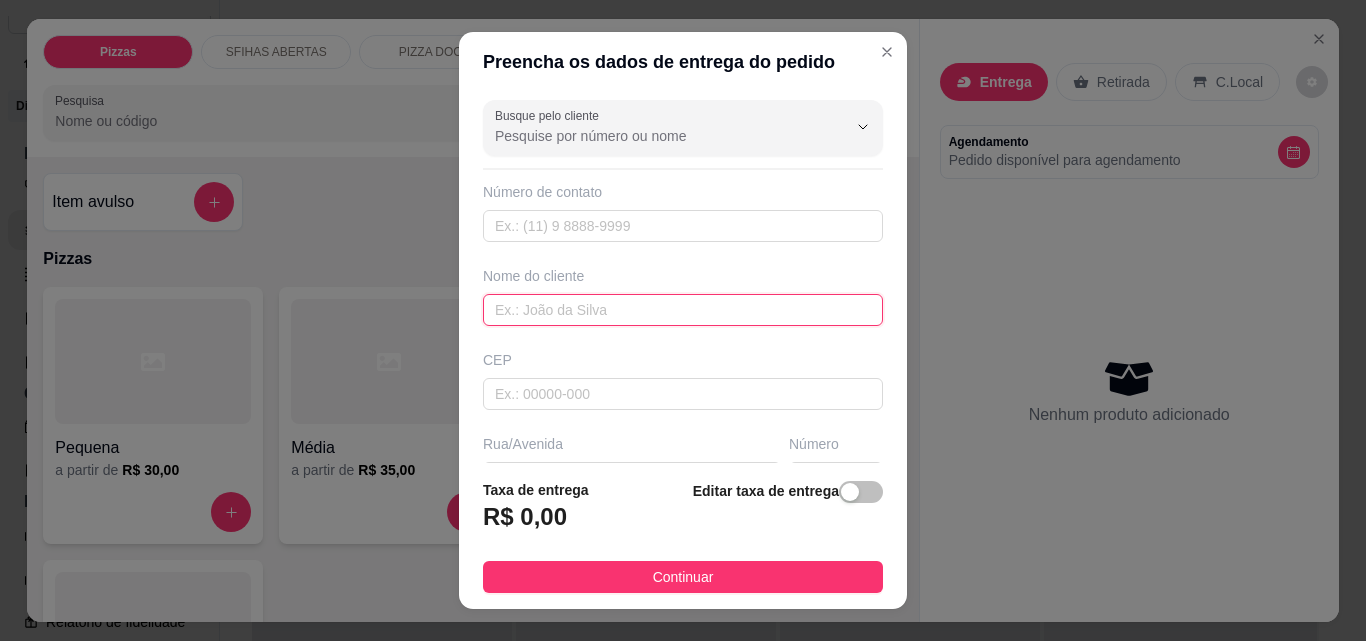 click at bounding box center (683, 310) 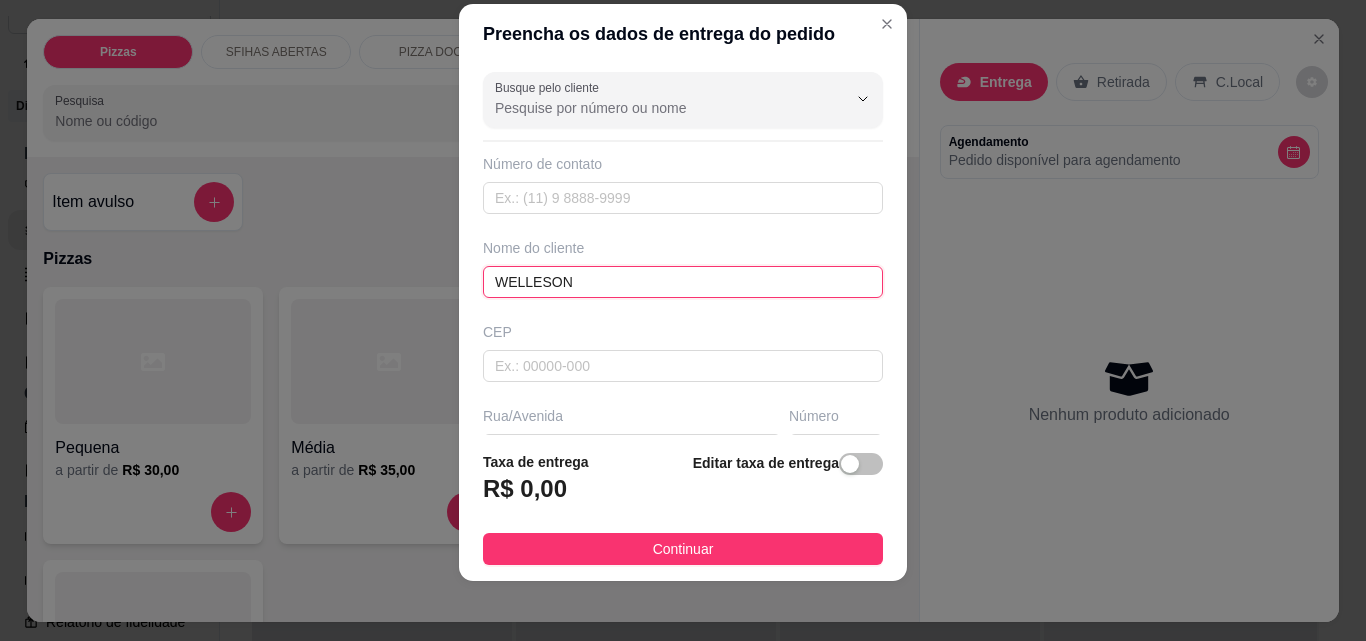 scroll, scrollTop: 32, scrollLeft: 0, axis: vertical 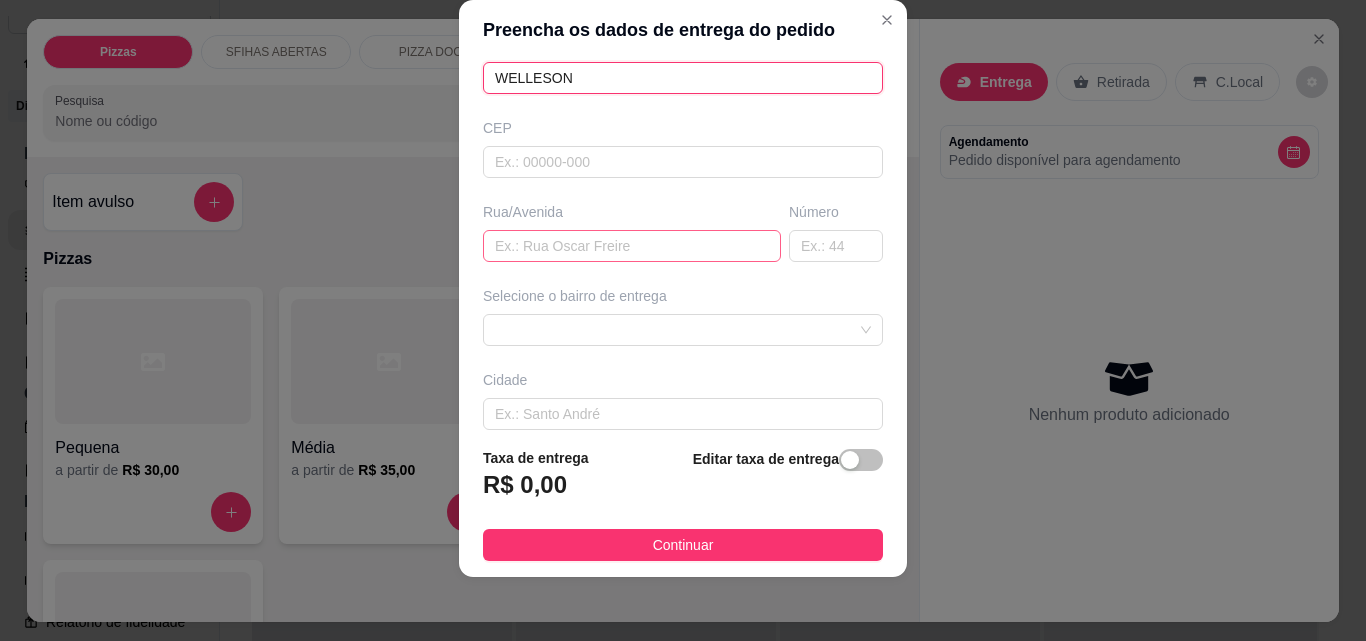 type on "WELLESON" 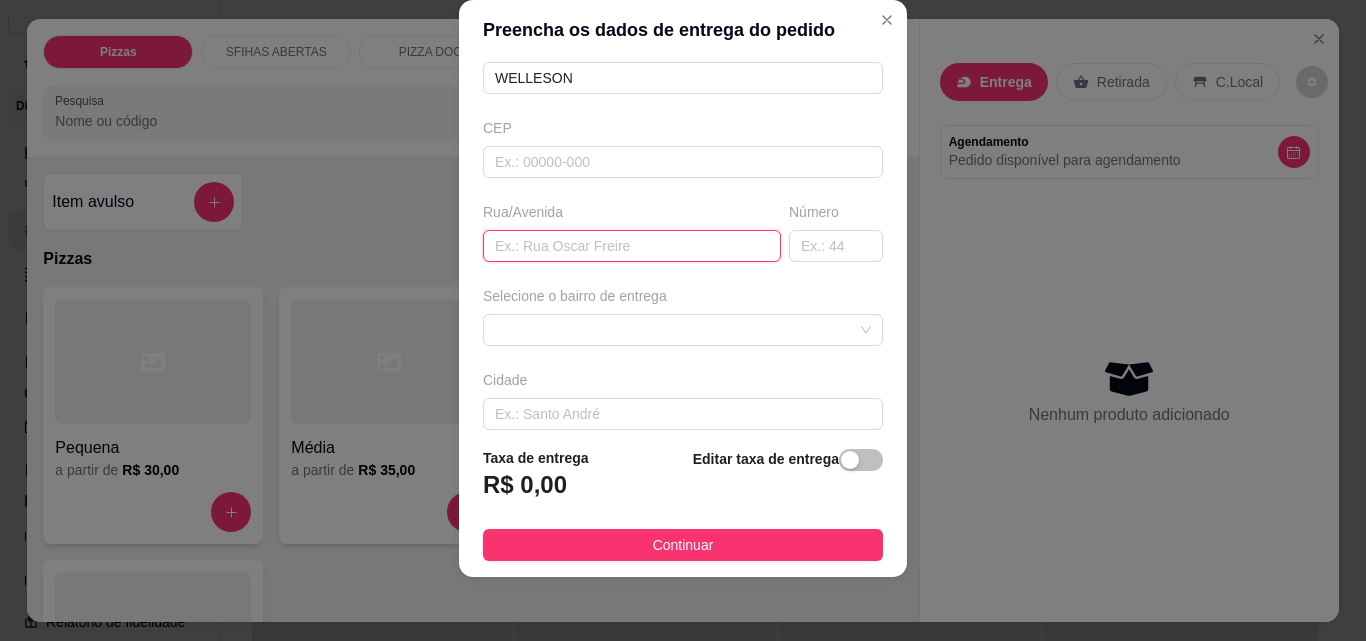 click at bounding box center (632, 246) 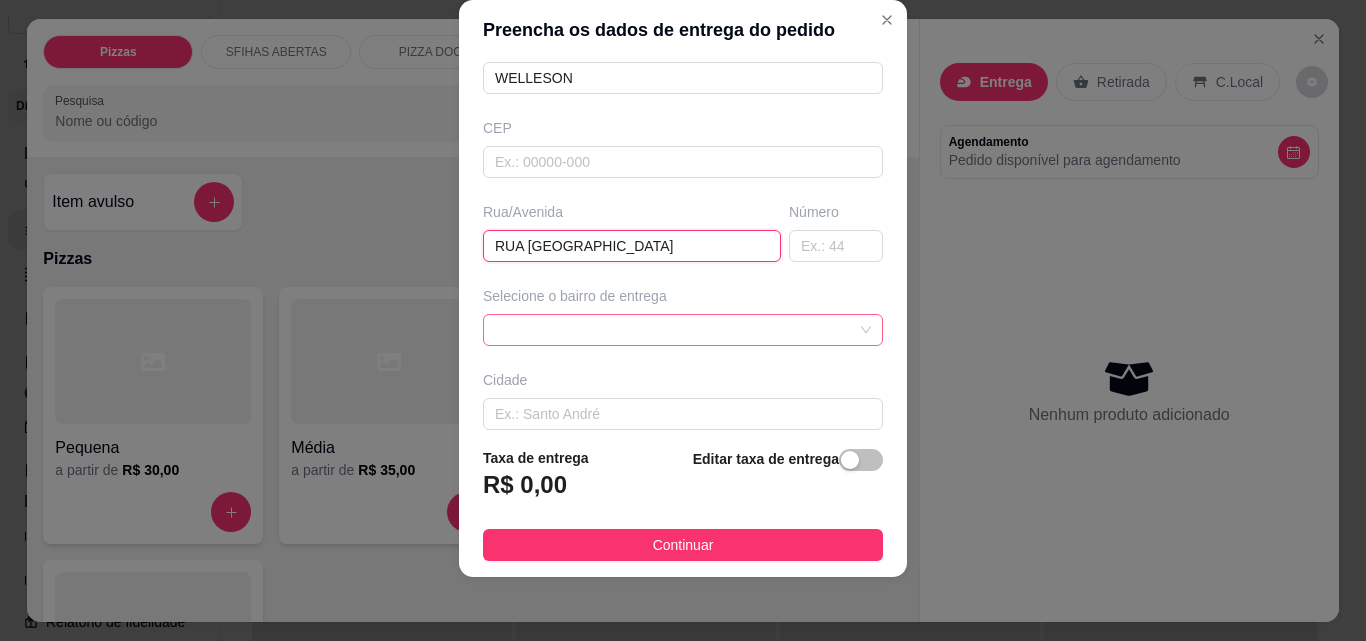 click at bounding box center (683, 330) 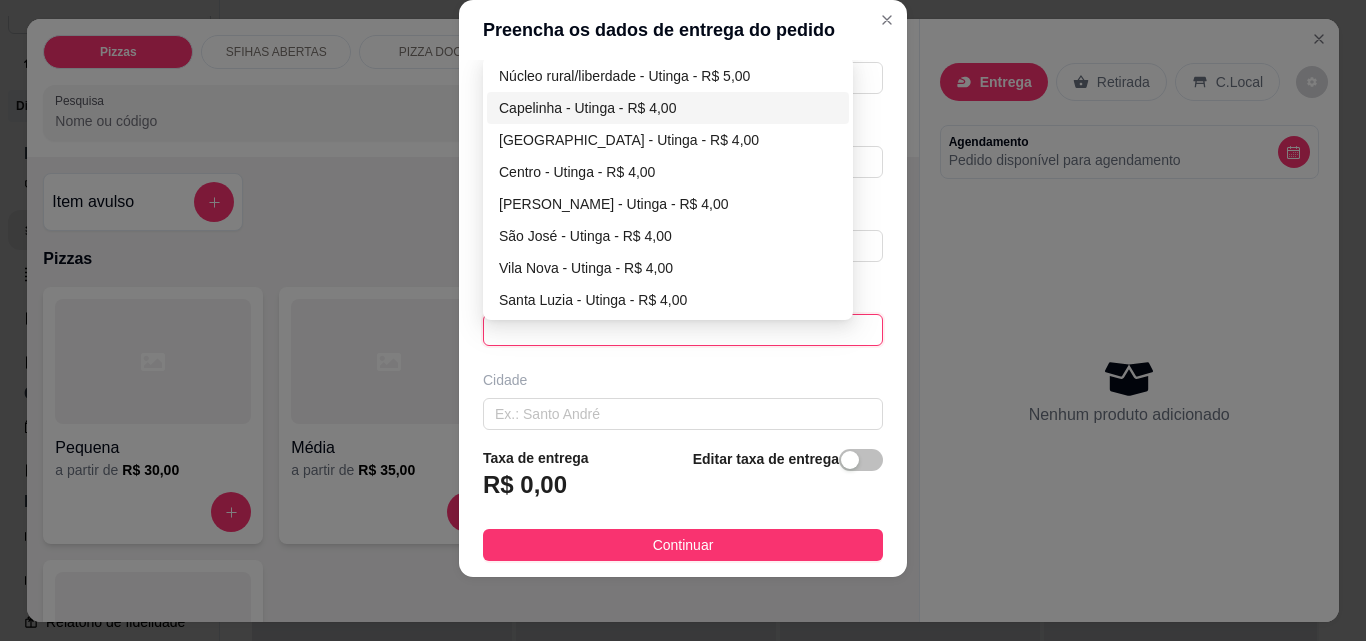 click on "Capelinha  - Utinga -  R$ 4,00" at bounding box center (668, 108) 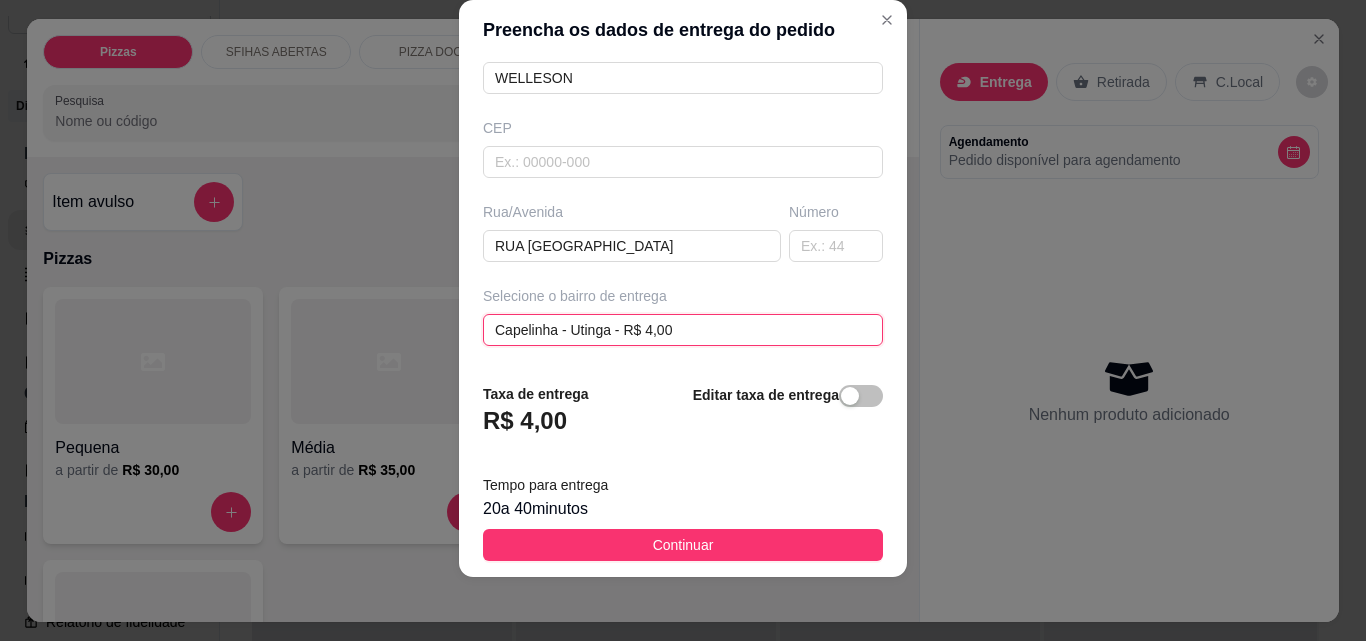 click on "Capelinha  - Utinga -  R$ 4,00" at bounding box center [683, 330] 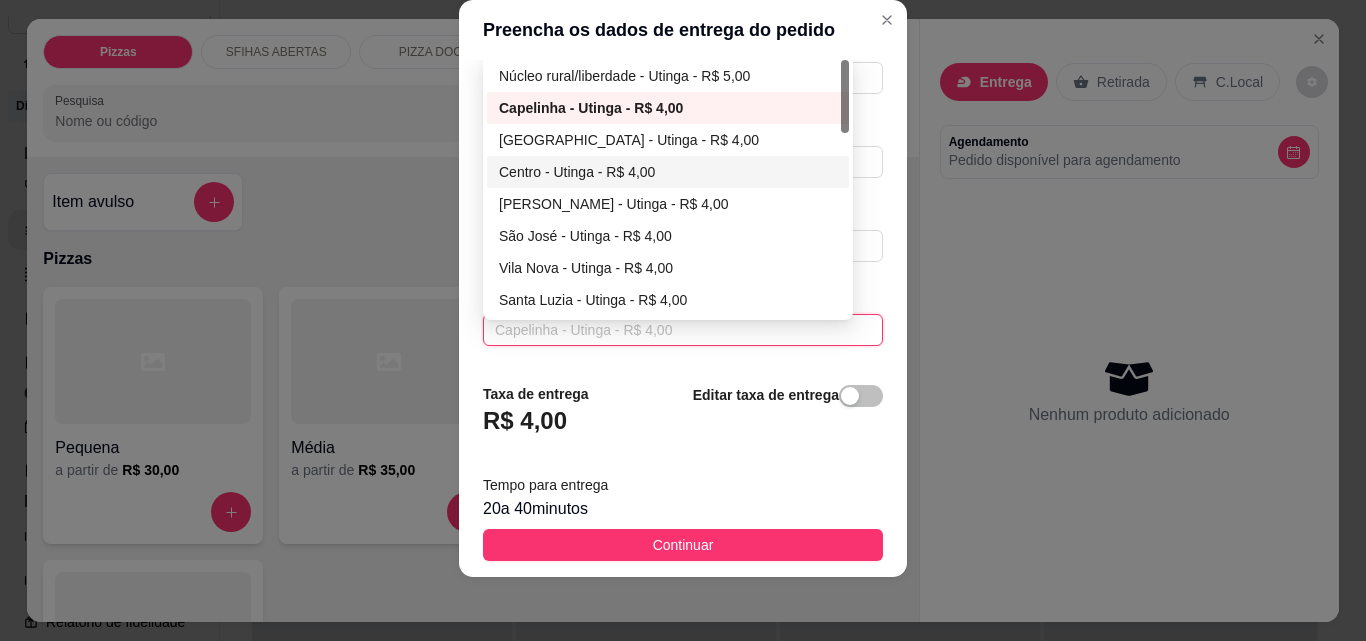 click on "Centro - Utinga -  R$ 4,00" at bounding box center [668, 172] 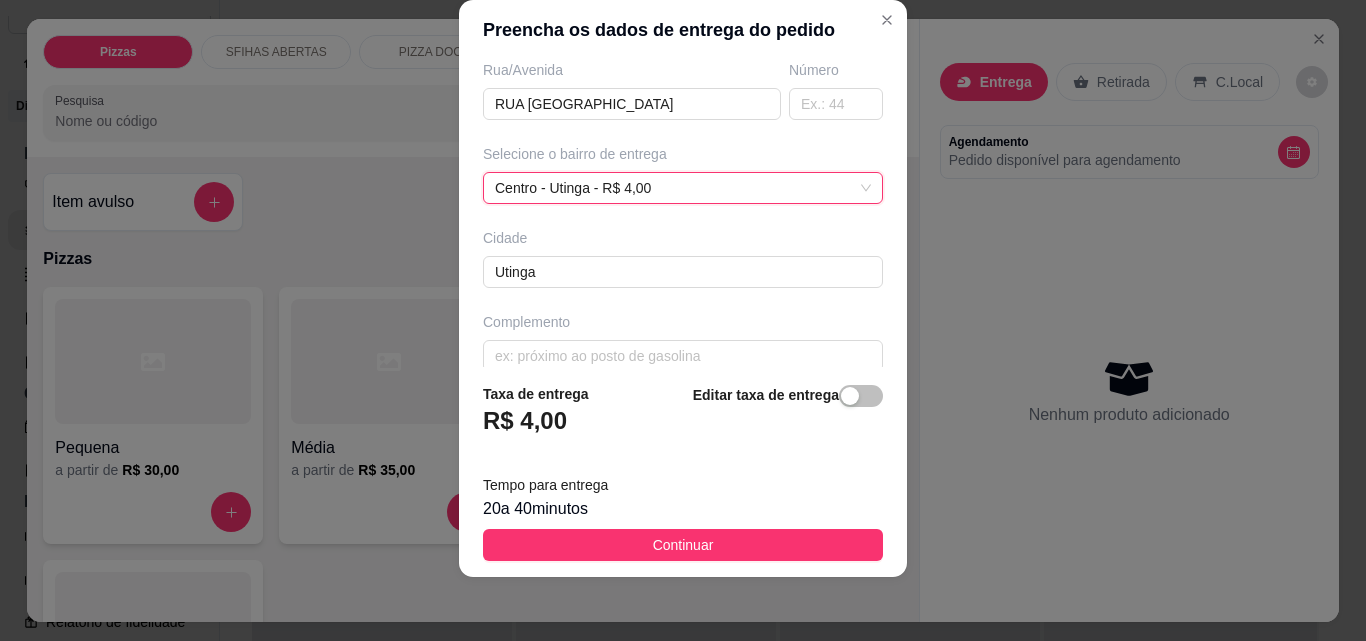 scroll, scrollTop: 367, scrollLeft: 0, axis: vertical 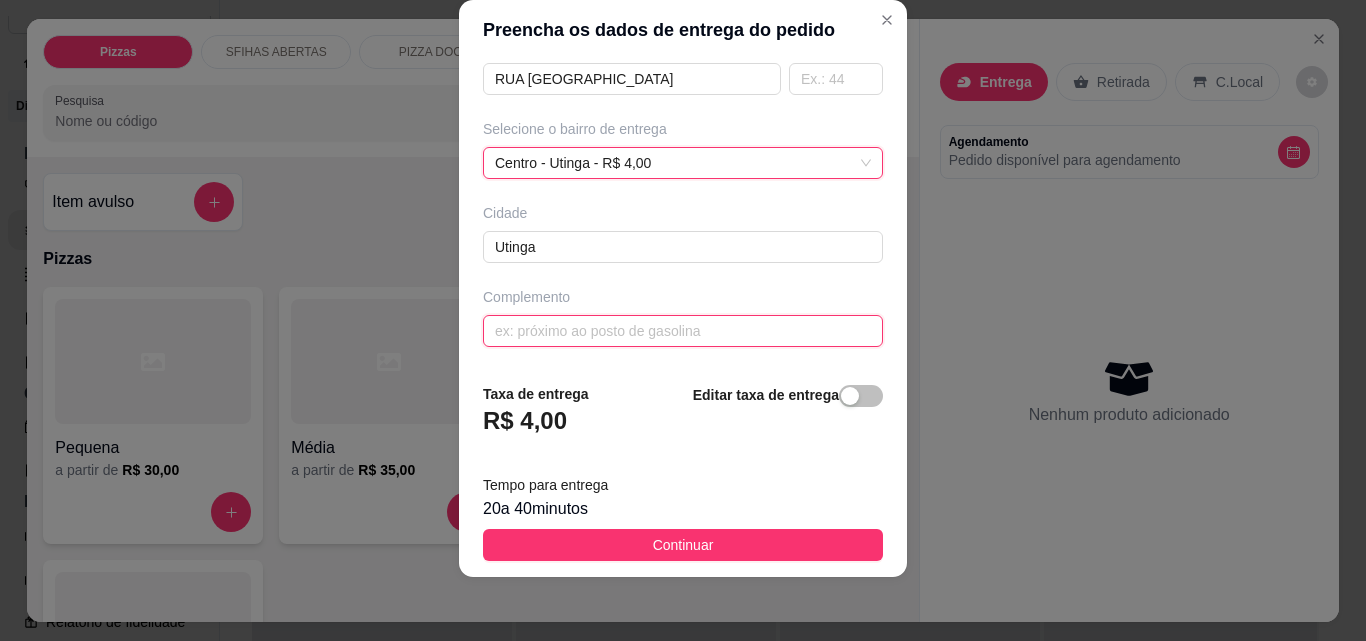 click at bounding box center (683, 331) 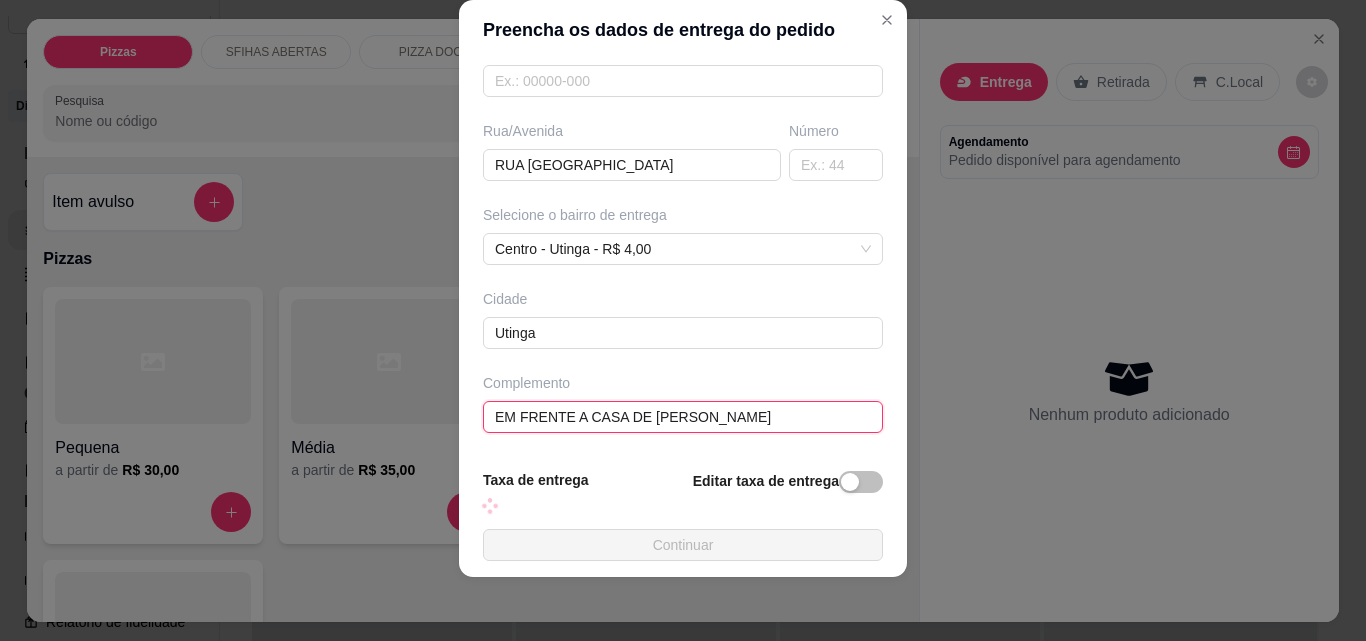 scroll, scrollTop: 367, scrollLeft: 0, axis: vertical 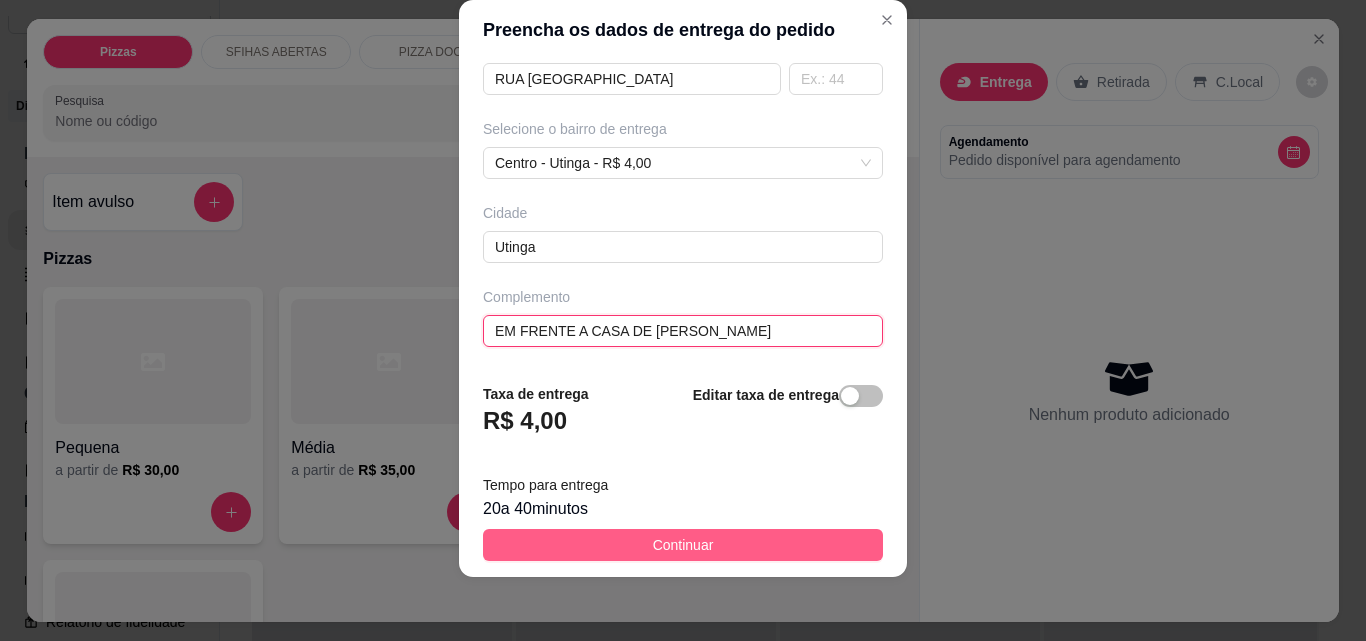 type on "EM FRENTE A CASA DE [PERSON_NAME]" 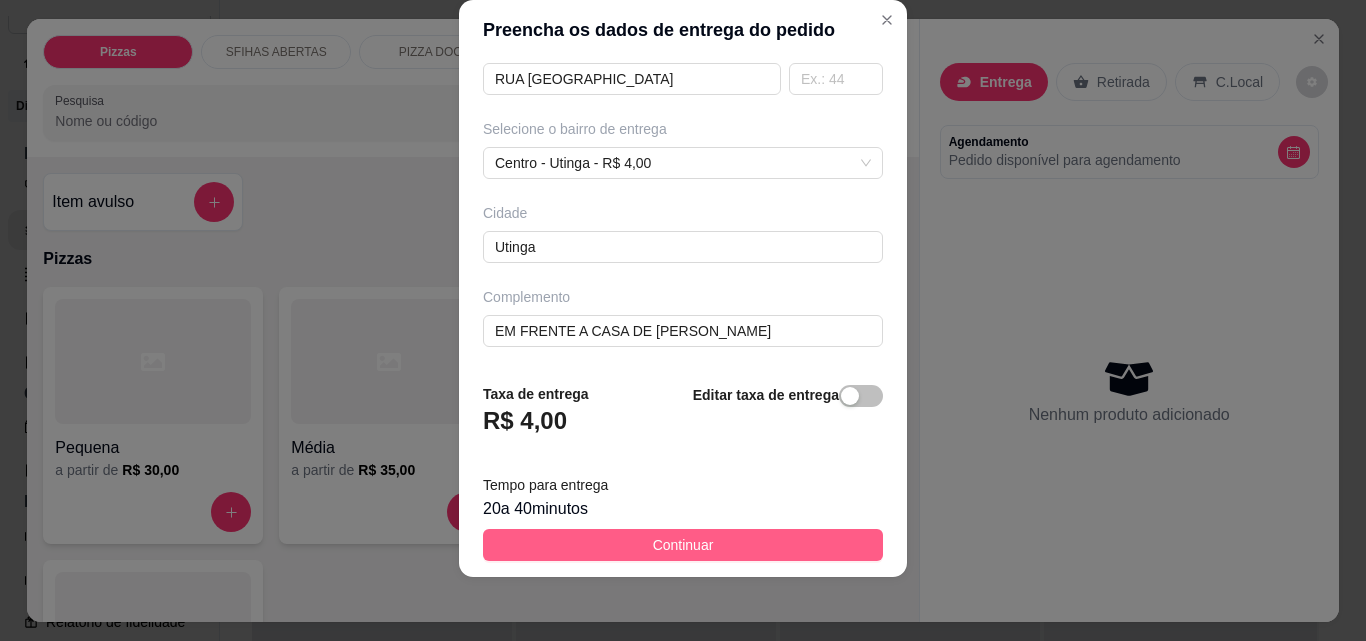 click on "Continuar" at bounding box center [683, 545] 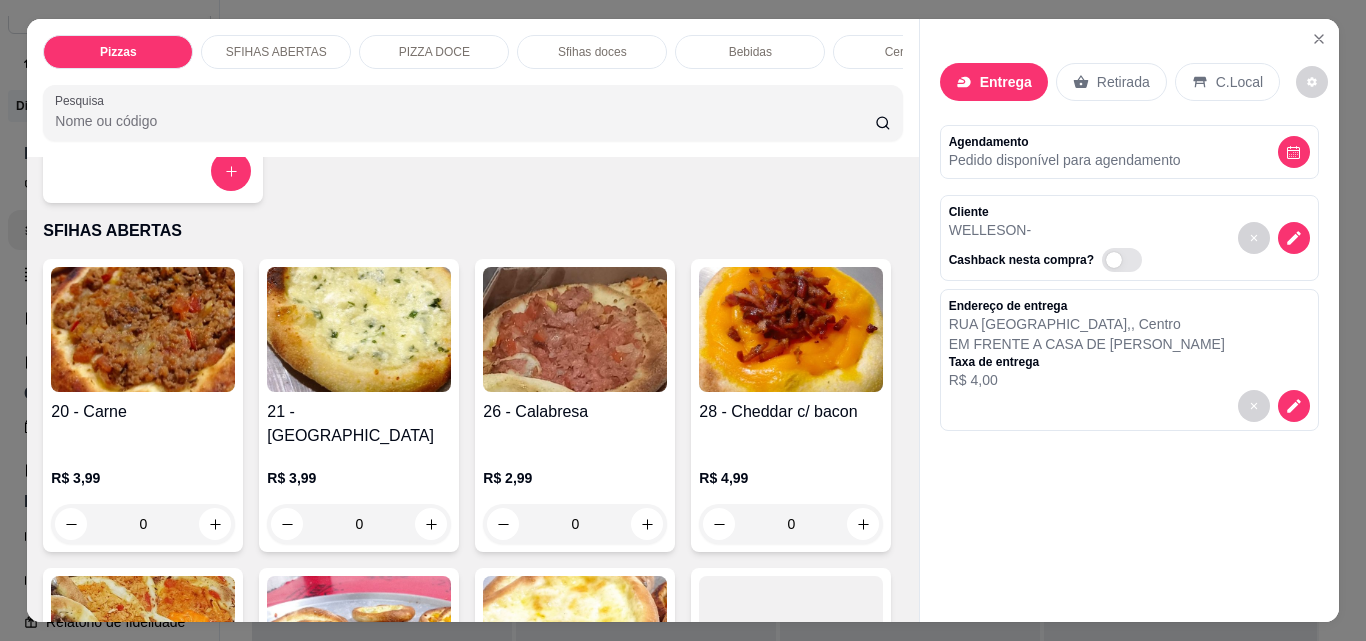 scroll, scrollTop: 700, scrollLeft: 0, axis: vertical 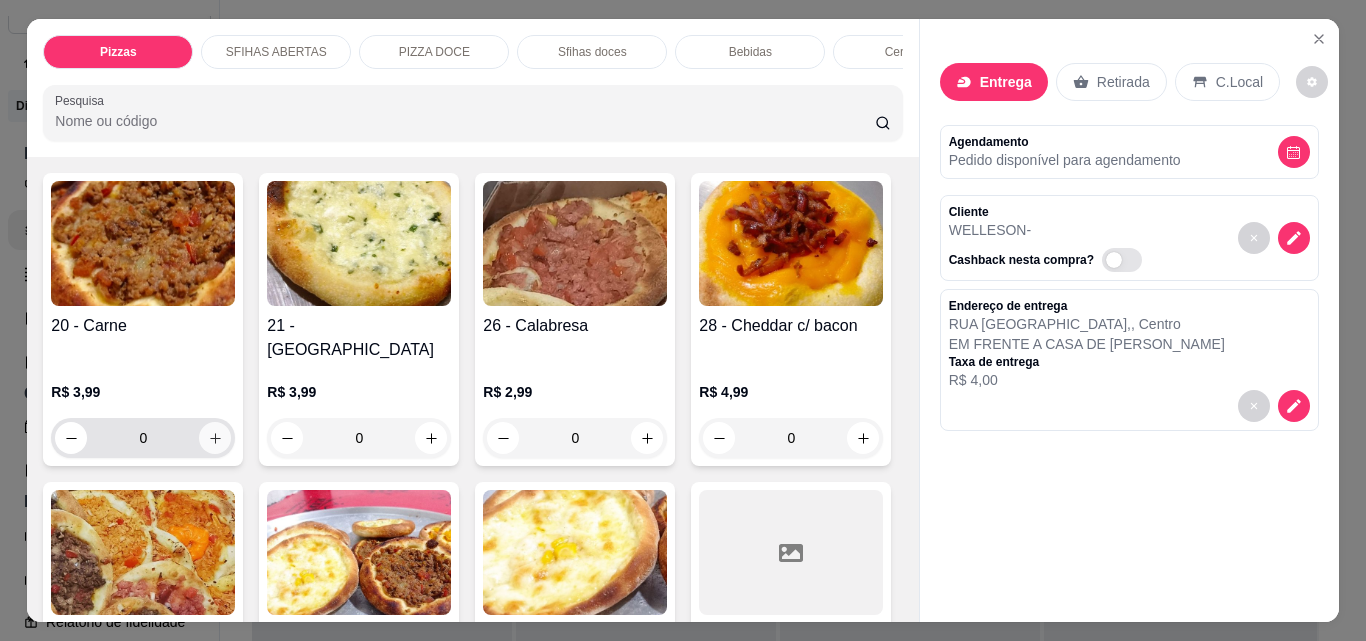 click 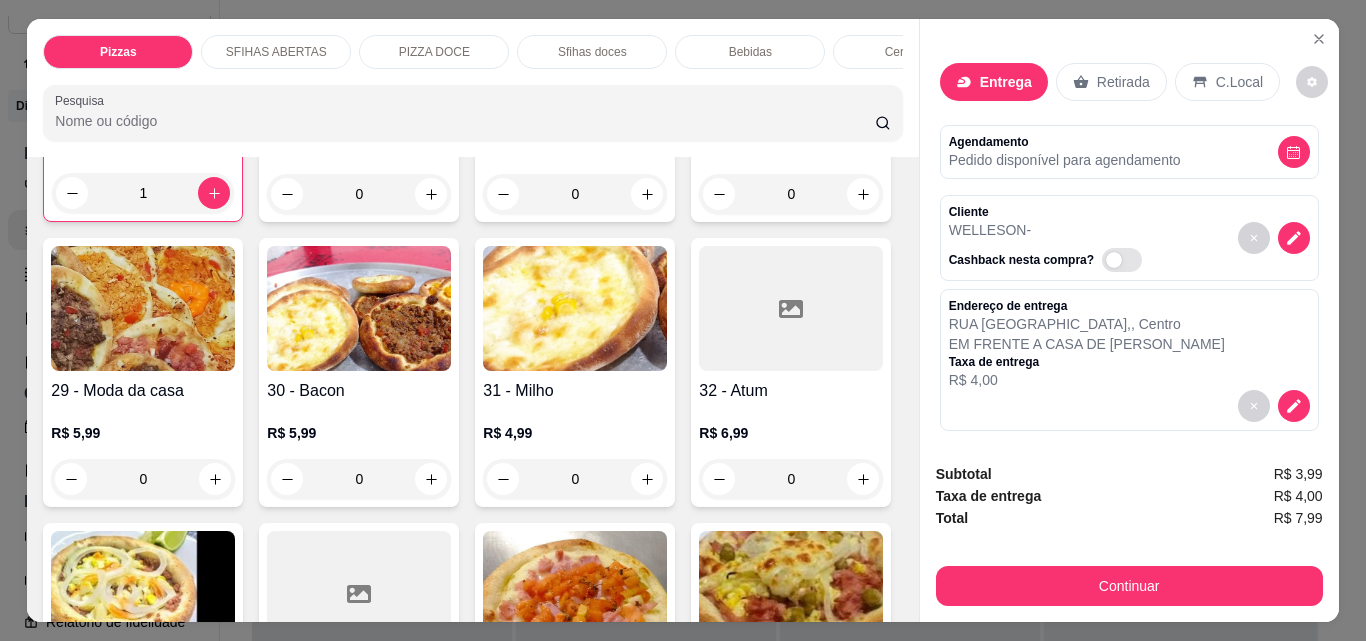 scroll, scrollTop: 1000, scrollLeft: 0, axis: vertical 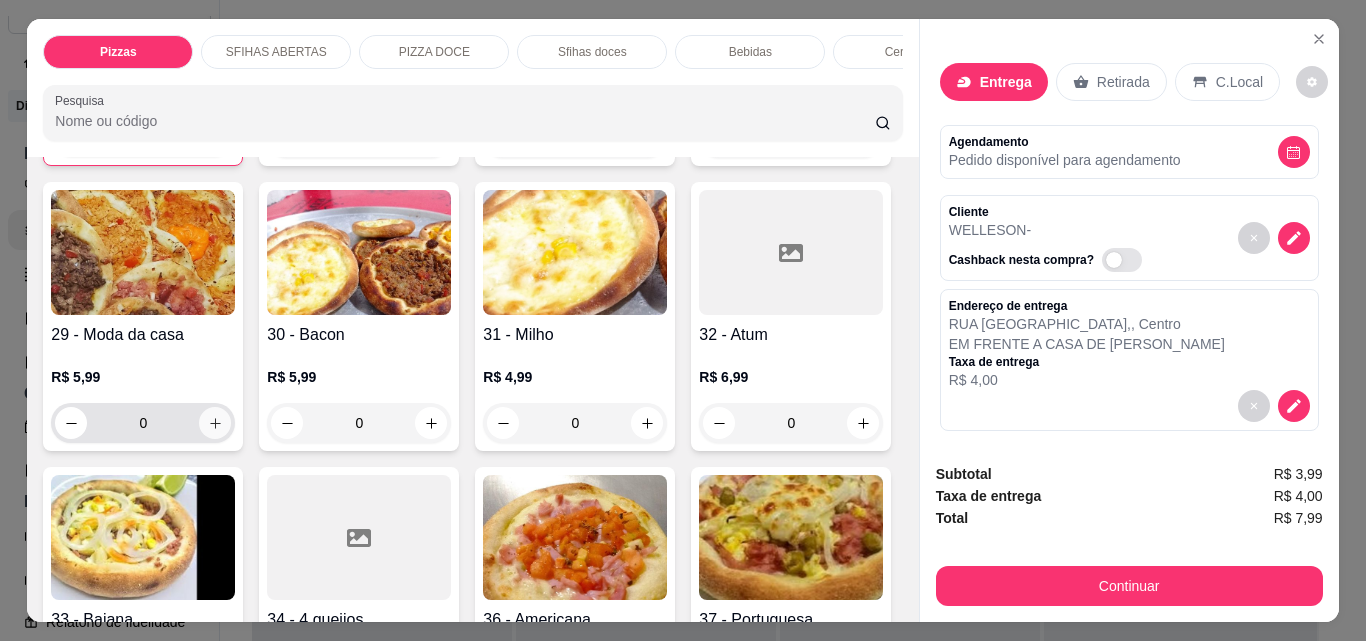 click at bounding box center [215, 423] 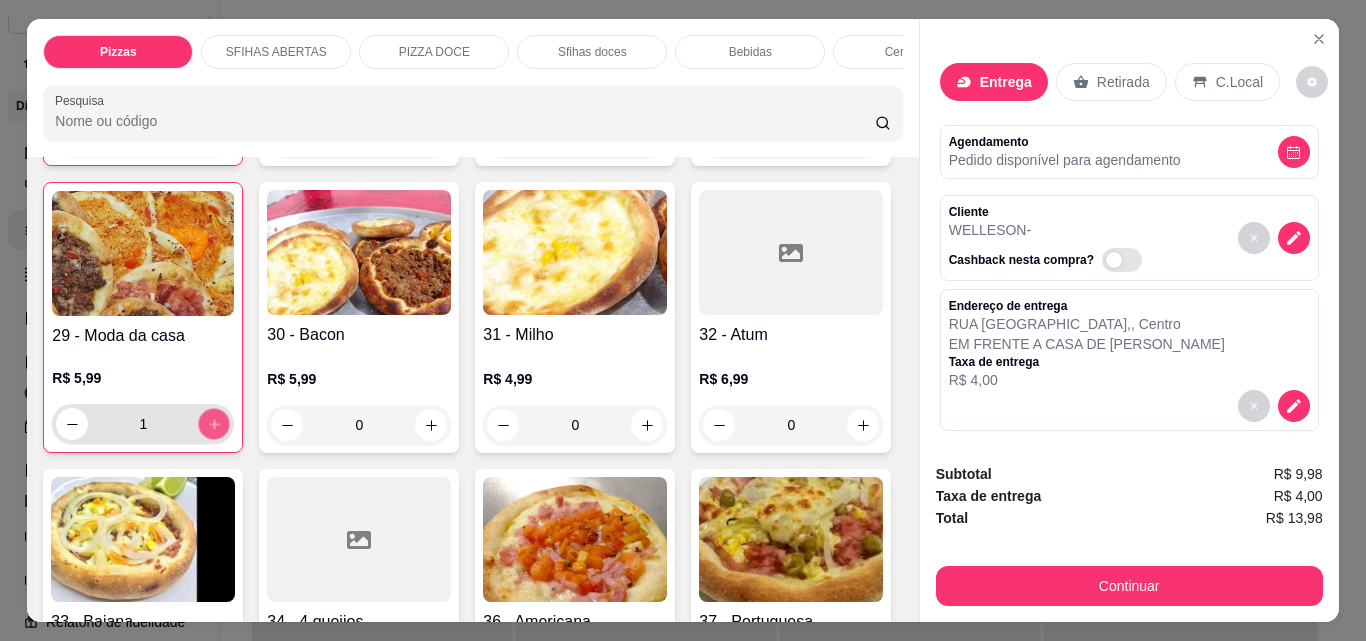 click at bounding box center (214, 424) 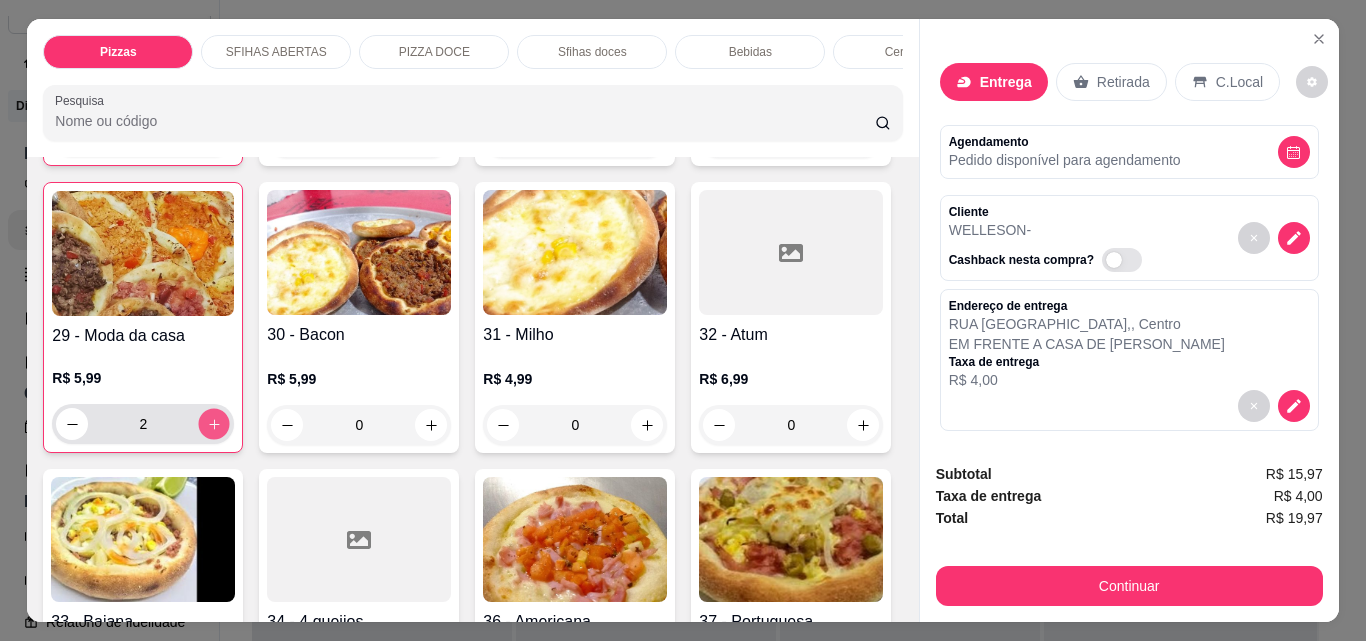 click at bounding box center [214, 424] 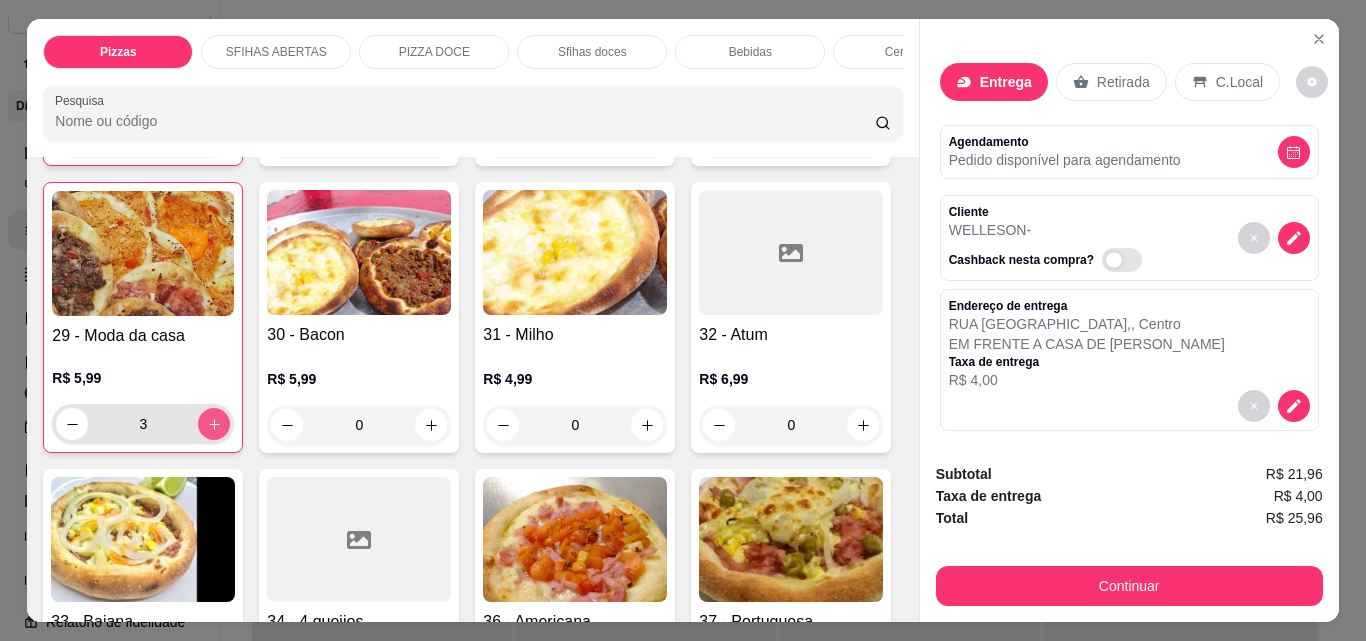 click 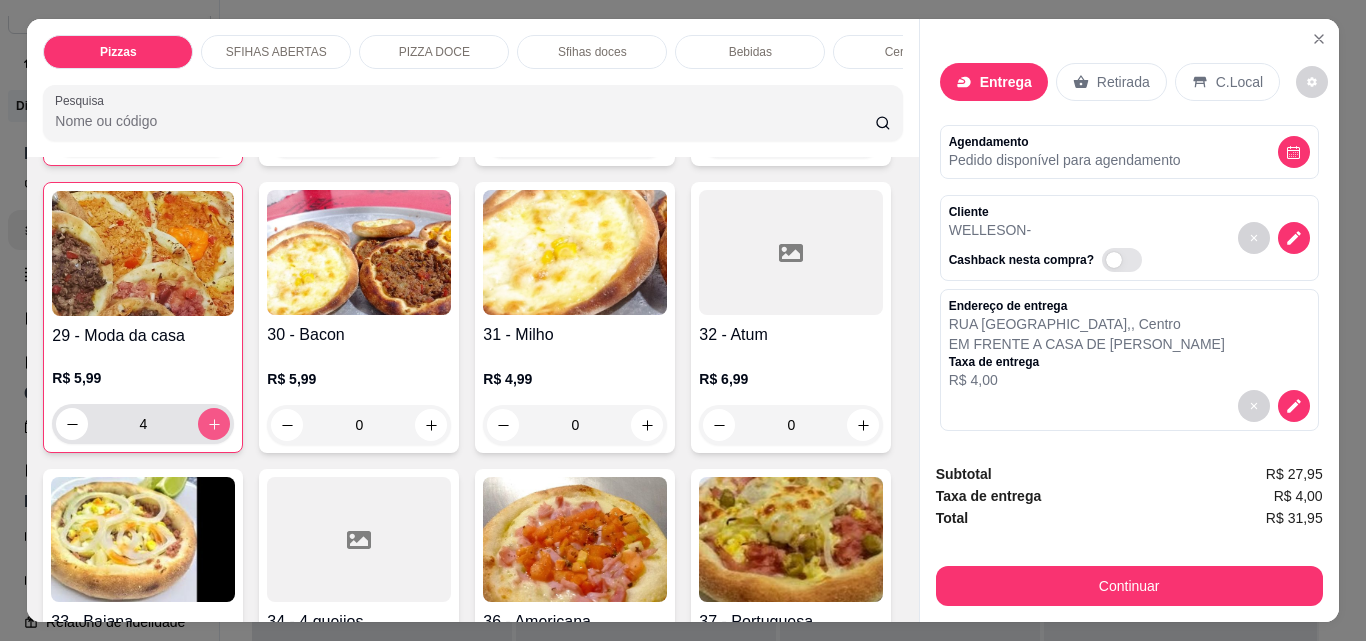click 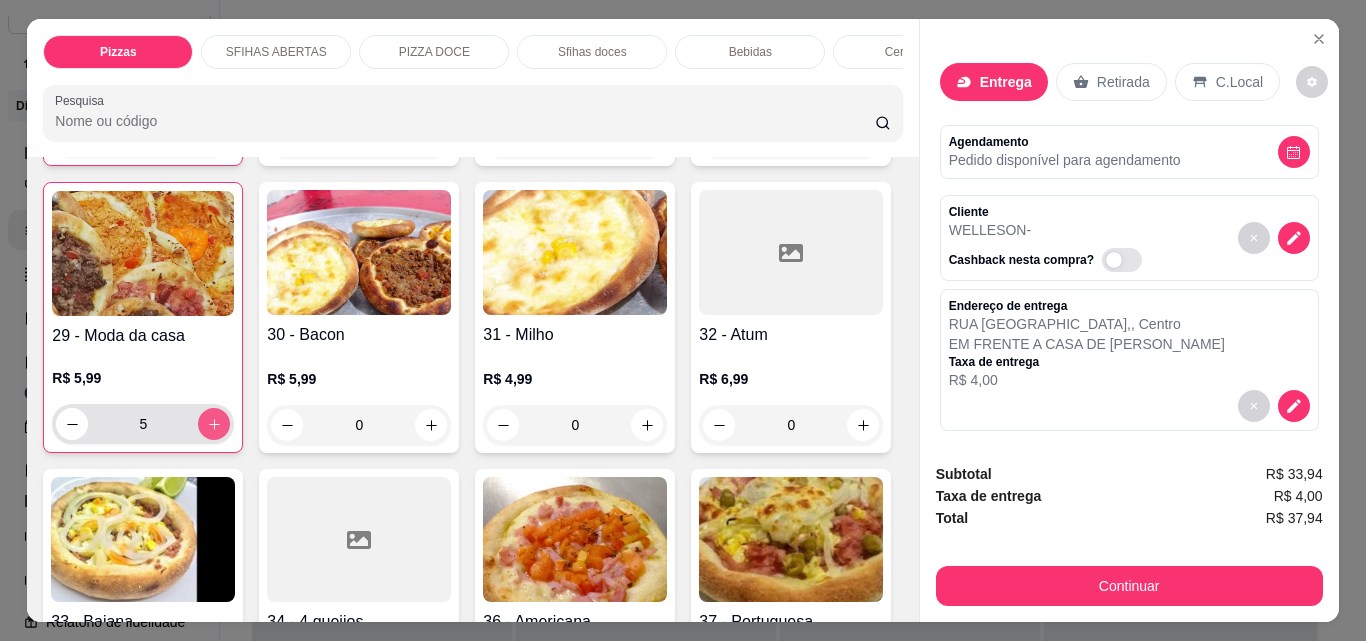 click 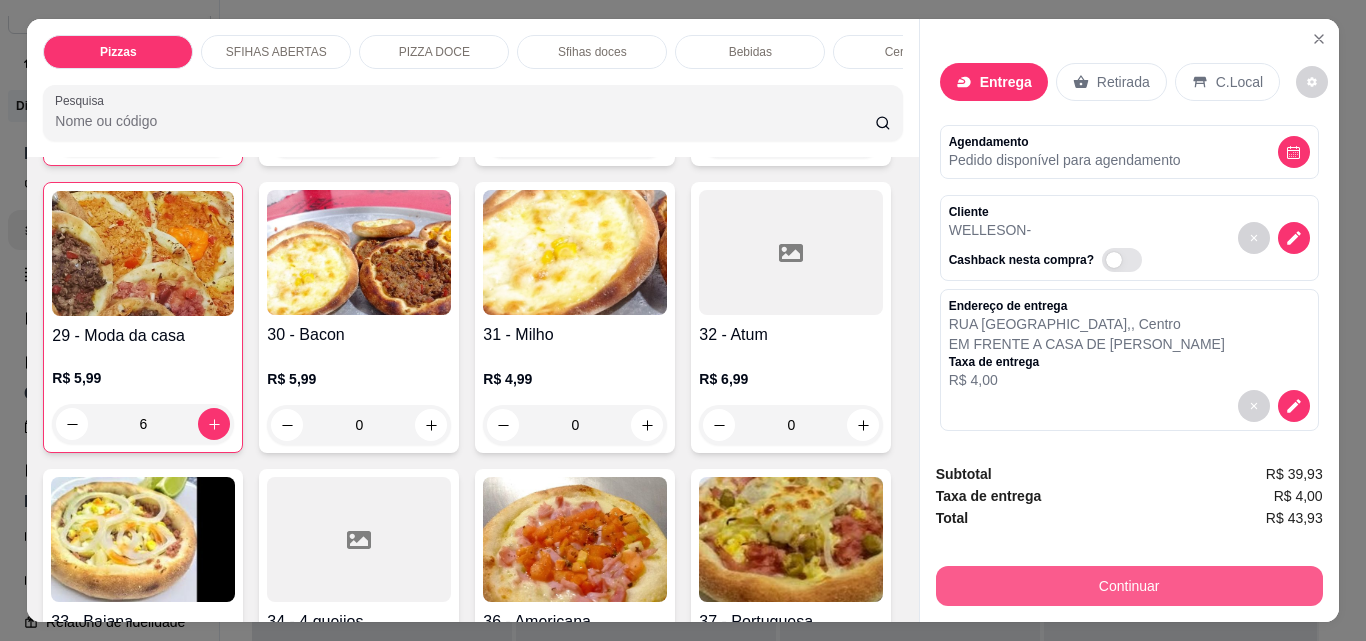 click on "Continuar" at bounding box center (1129, 586) 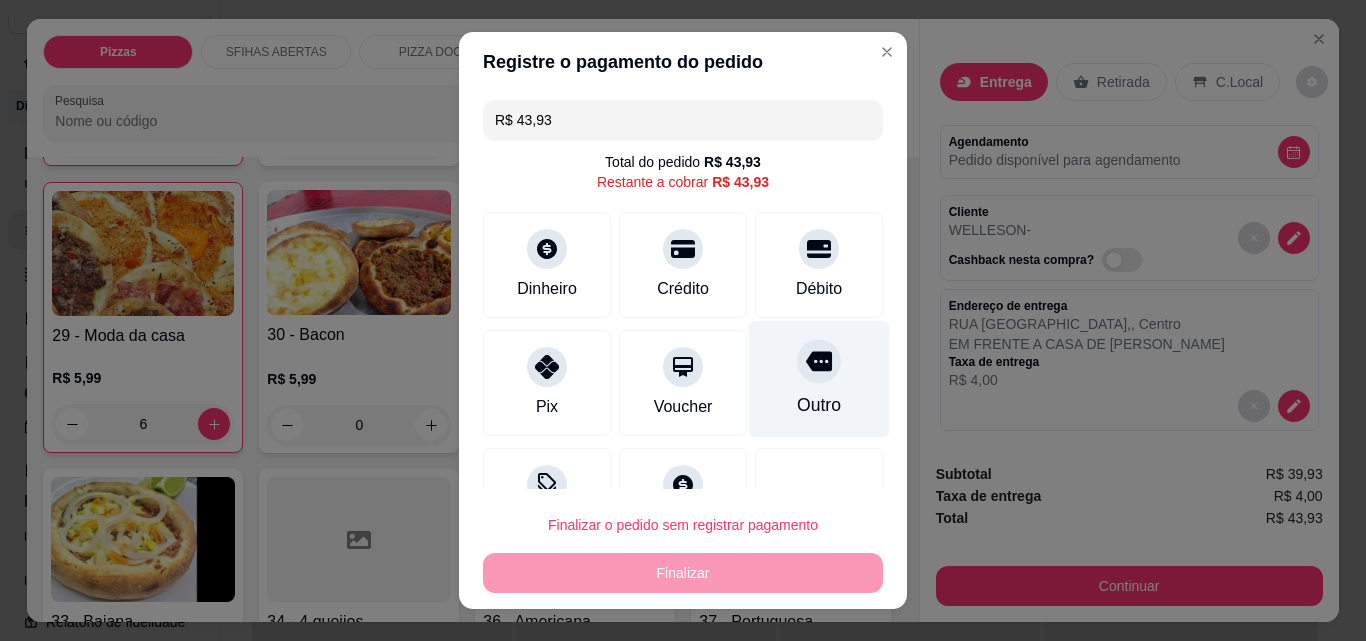 click on "Outro" at bounding box center [819, 379] 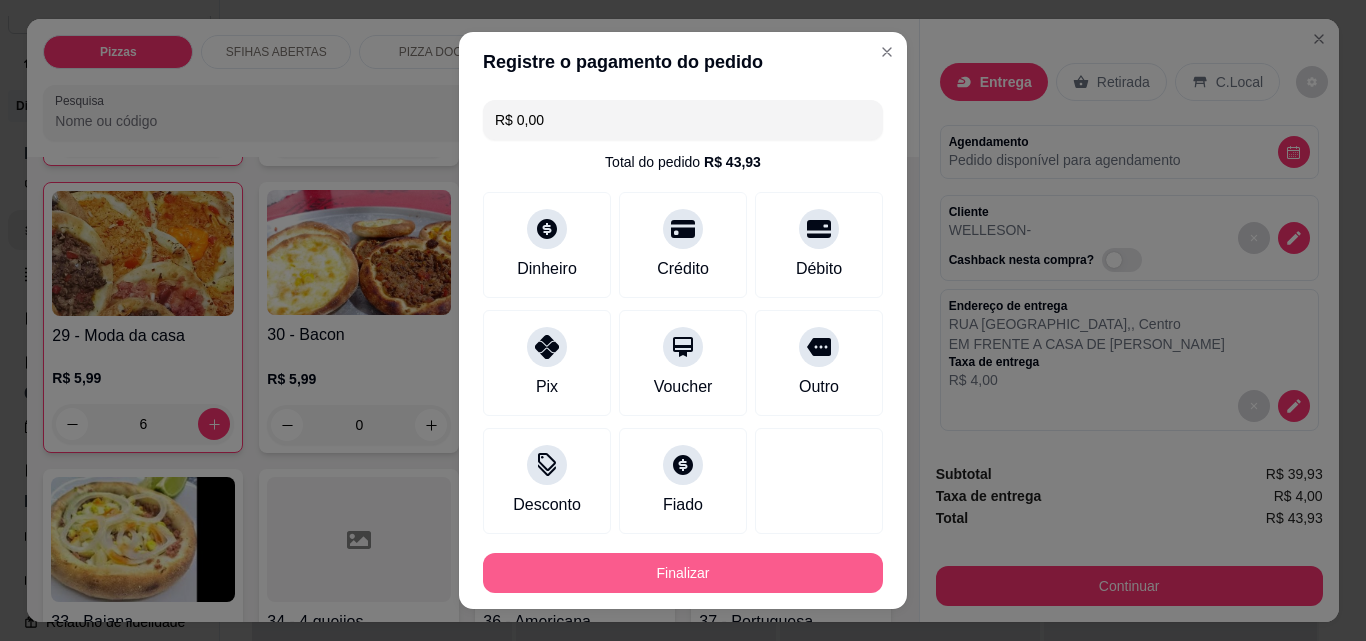 click on "Finalizar" at bounding box center (683, 573) 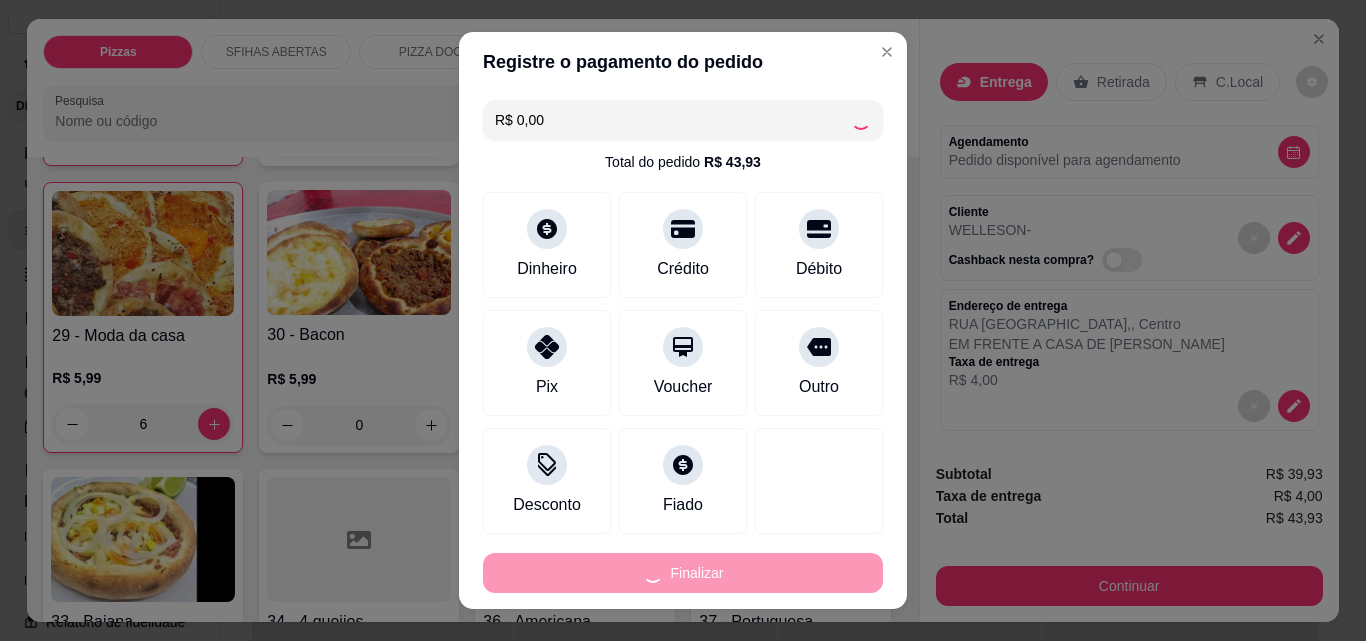 type on "0" 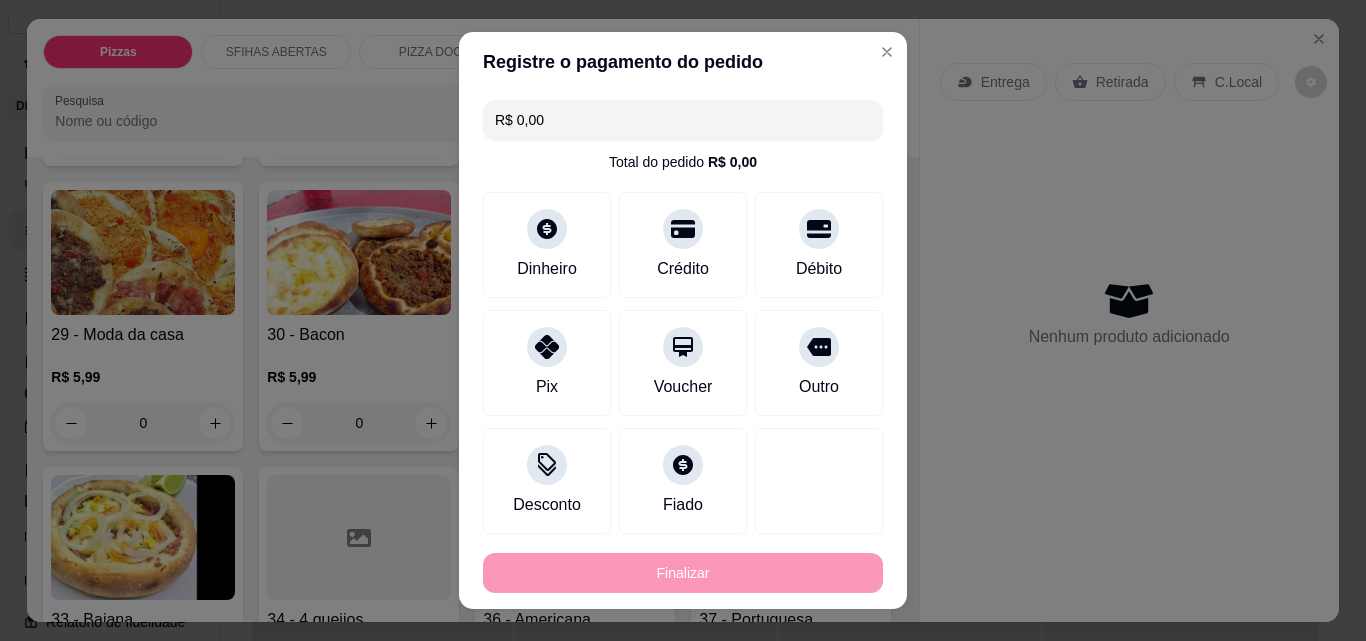 type on "-R$ 43,93" 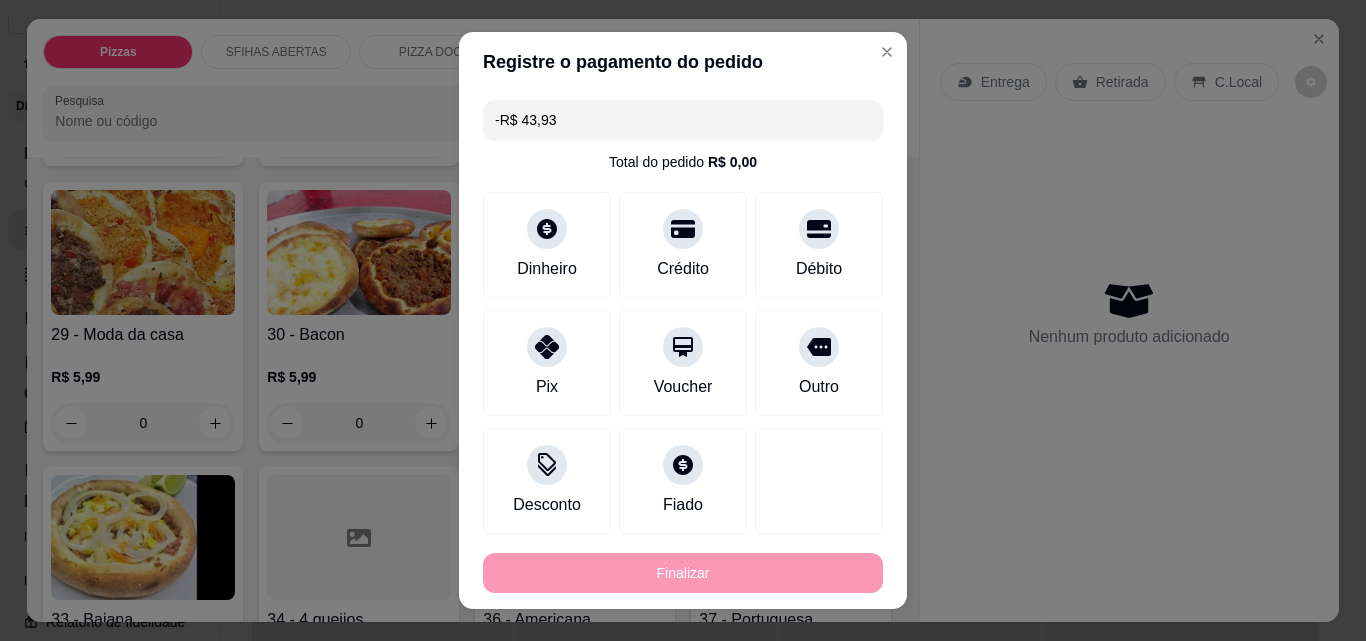 scroll, scrollTop: 998, scrollLeft: 0, axis: vertical 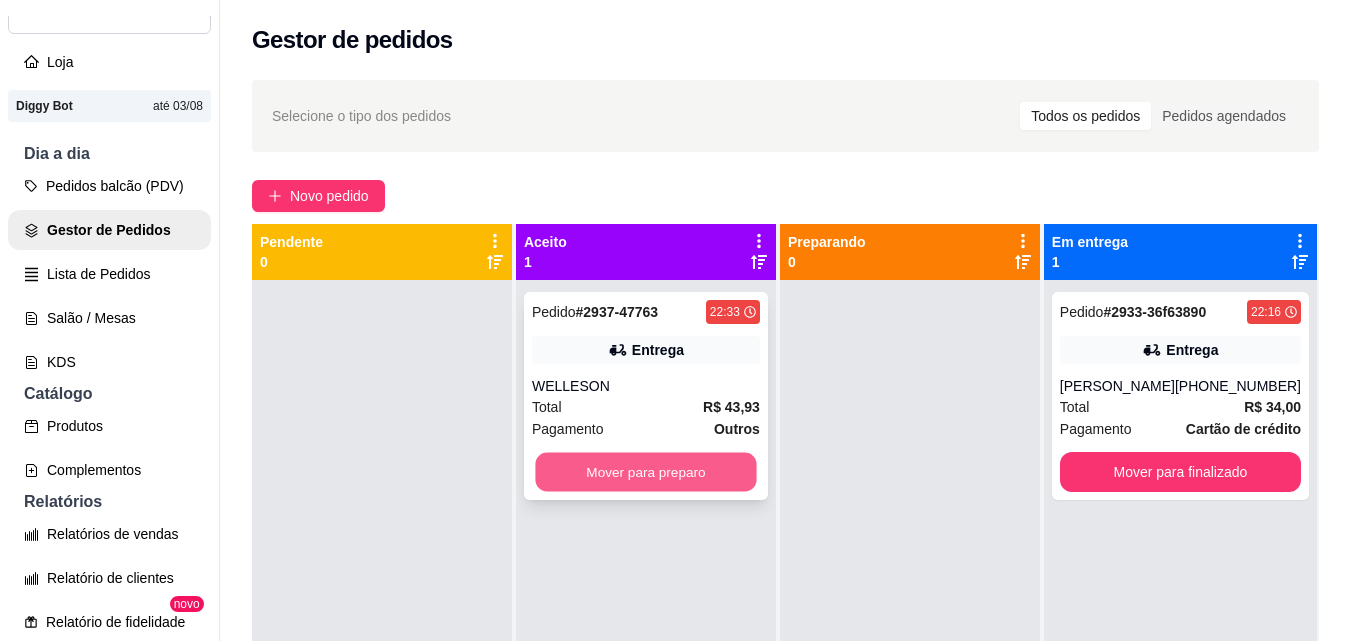 click on "Mover para preparo" at bounding box center (645, 472) 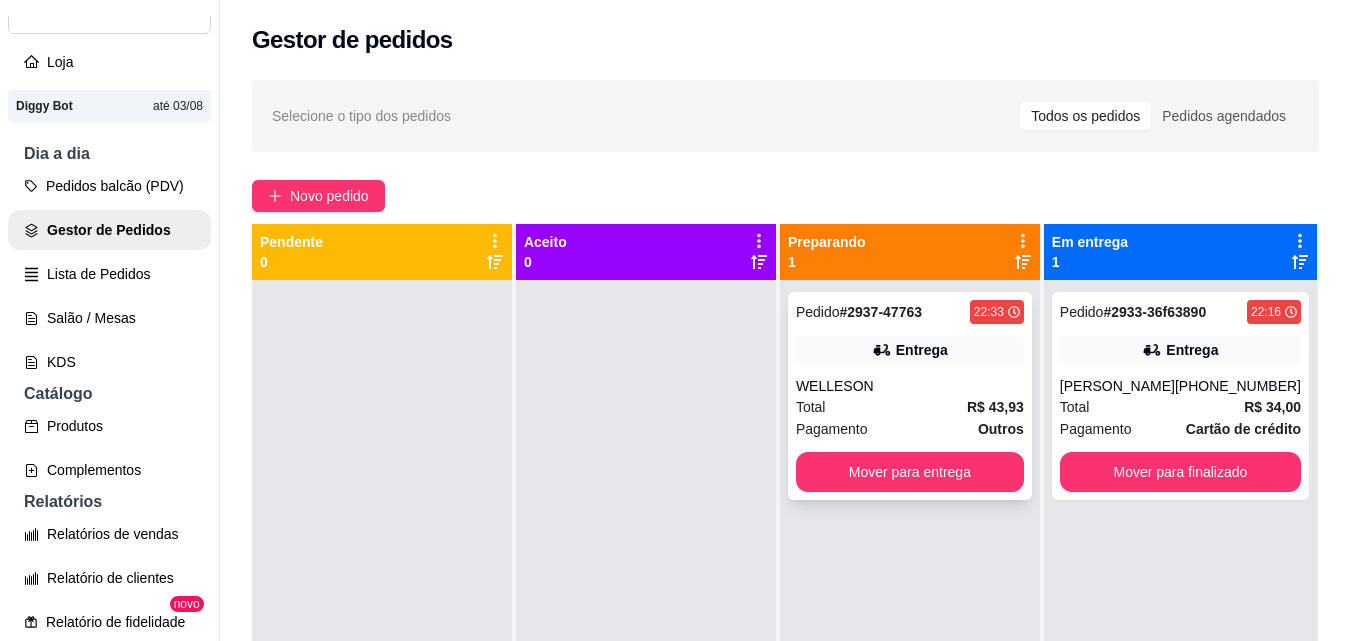 click on "Pedido  # 2937-47763 22:33 Entrega WELLESON Total R$ 43,93 Pagamento Outros Mover para entrega" at bounding box center [910, 396] 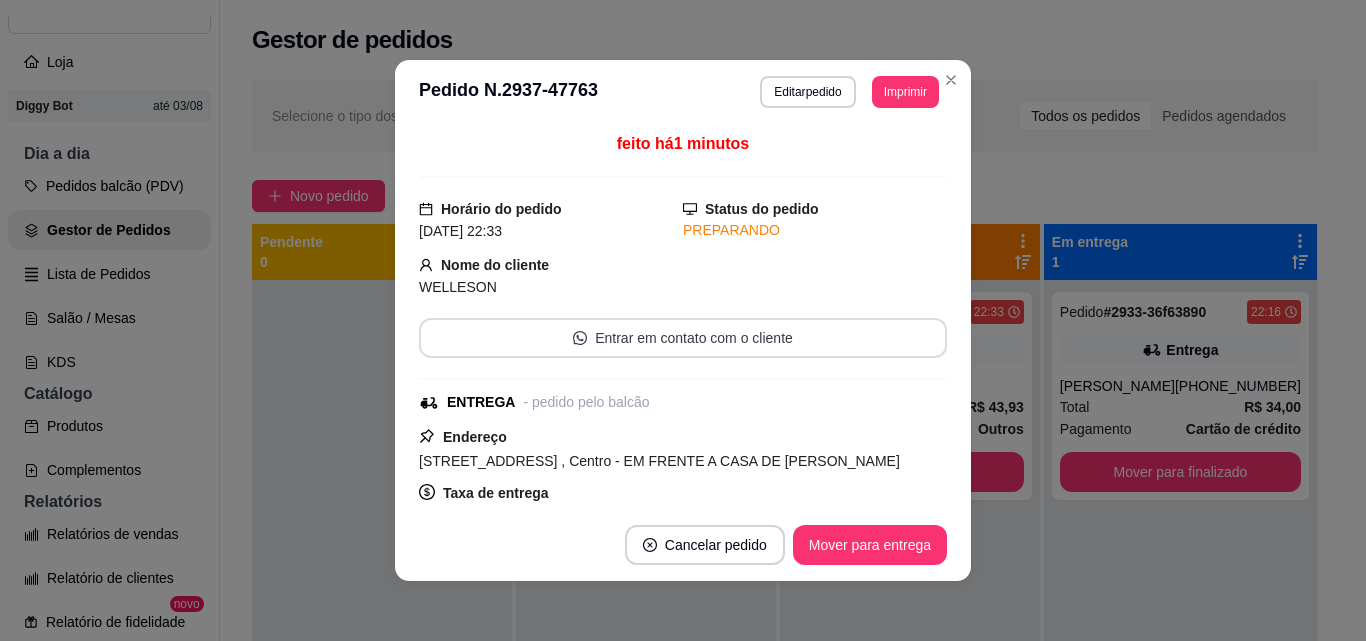scroll, scrollTop: 100, scrollLeft: 0, axis: vertical 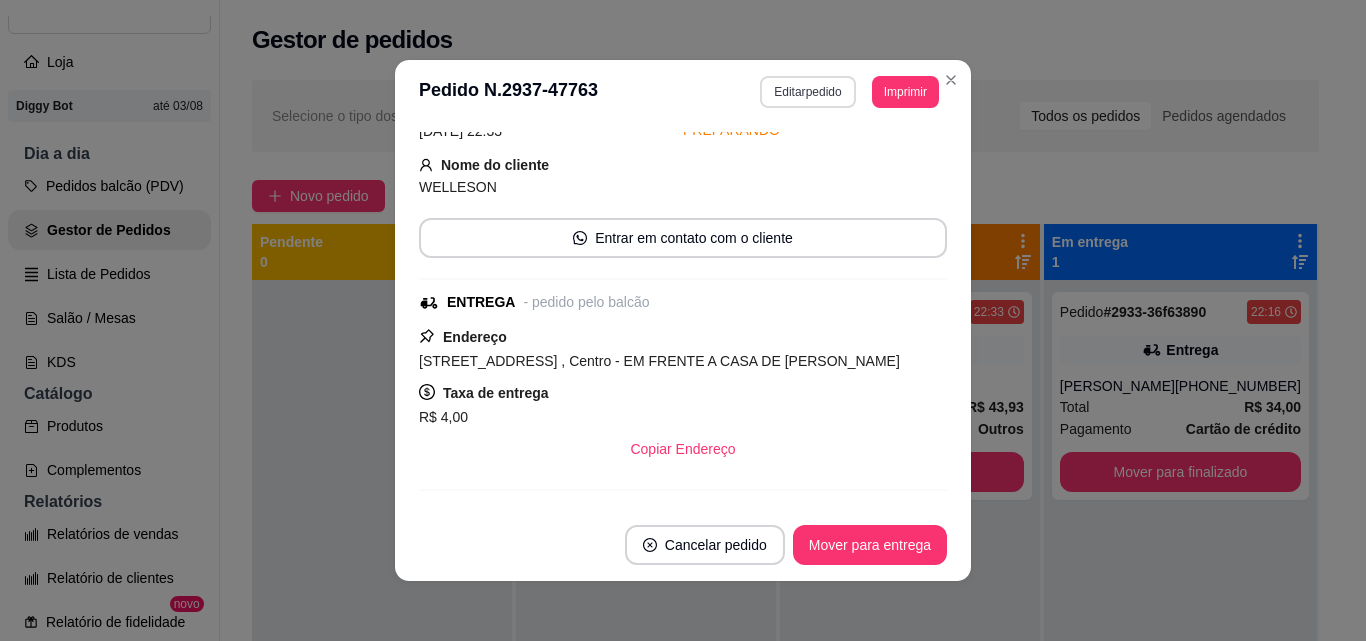 click on "Editar  pedido" at bounding box center [807, 92] 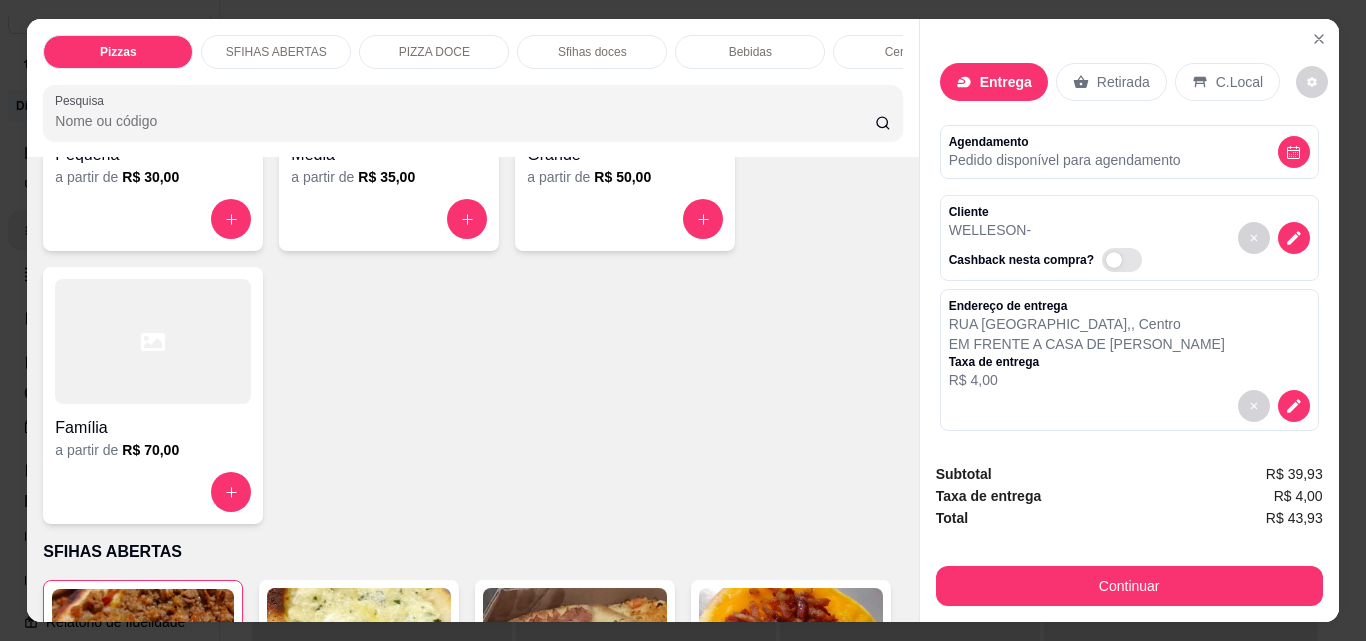scroll, scrollTop: 300, scrollLeft: 0, axis: vertical 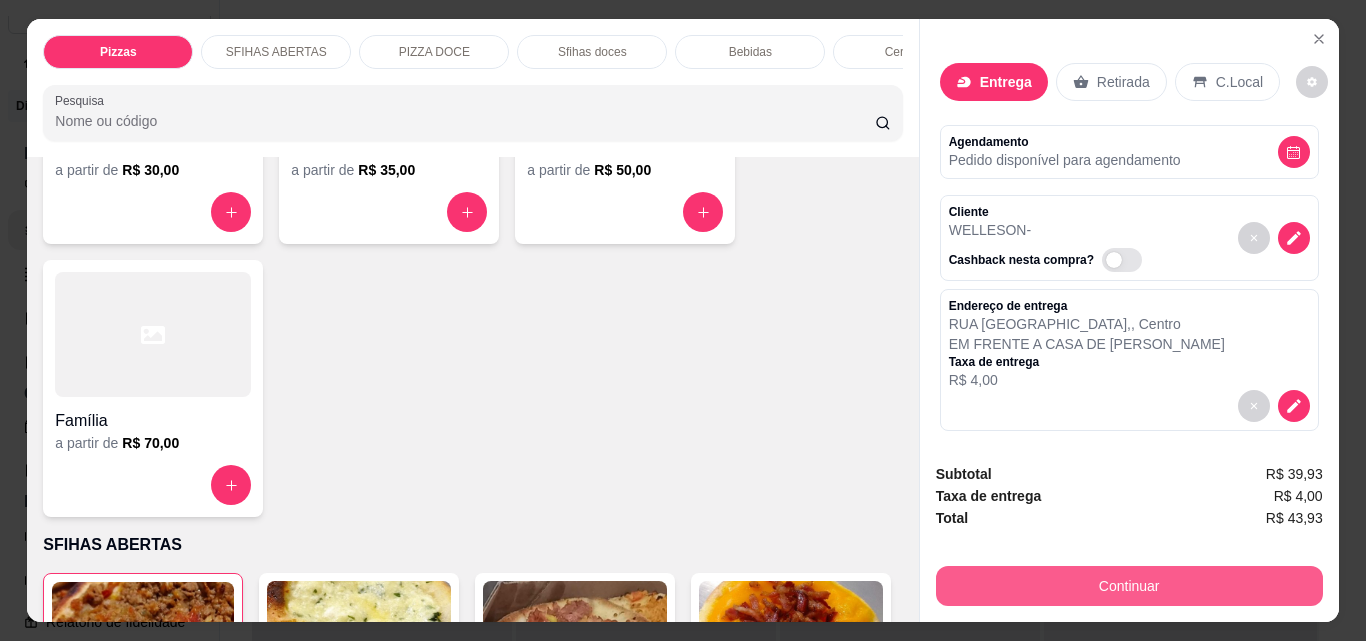 click on "Continuar" at bounding box center [1129, 586] 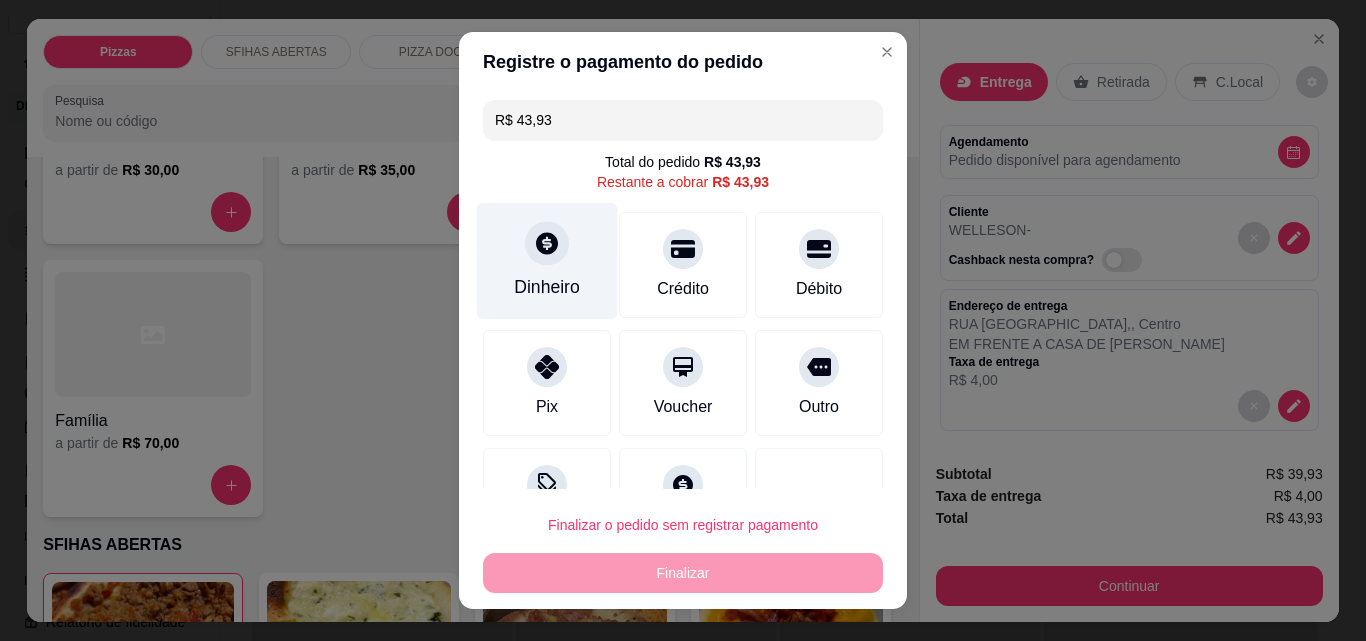 click on "Dinheiro" at bounding box center [547, 261] 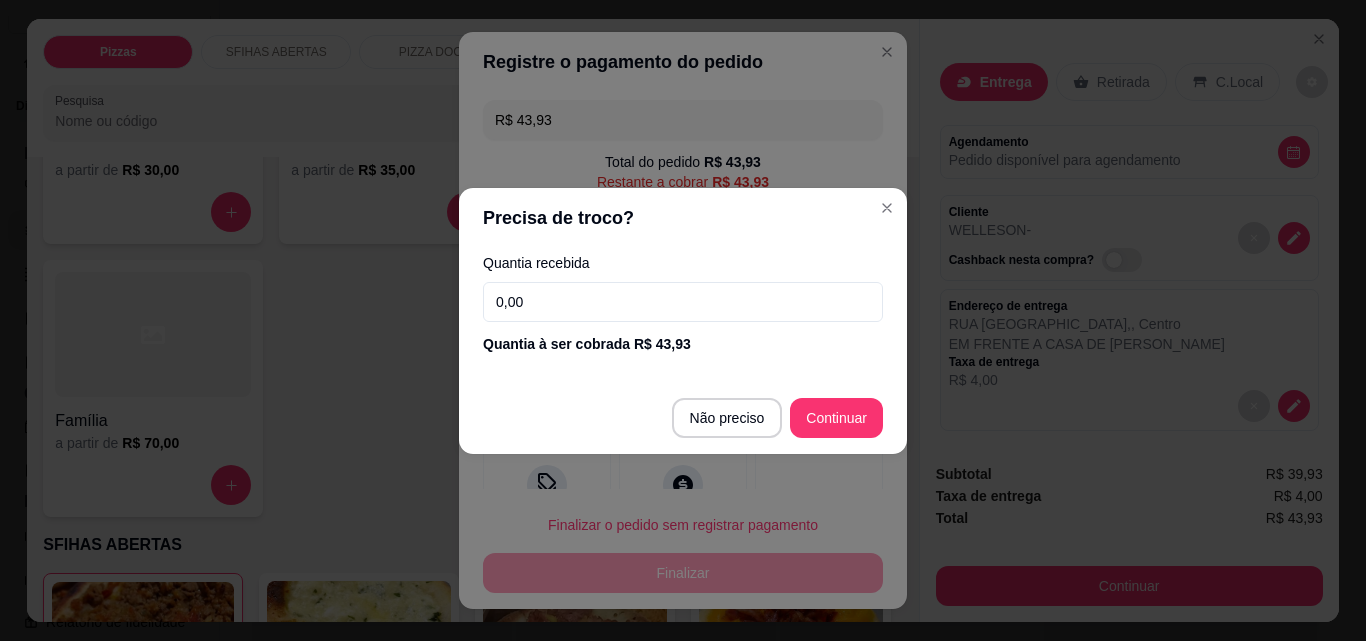 click on "0,00" at bounding box center [683, 302] 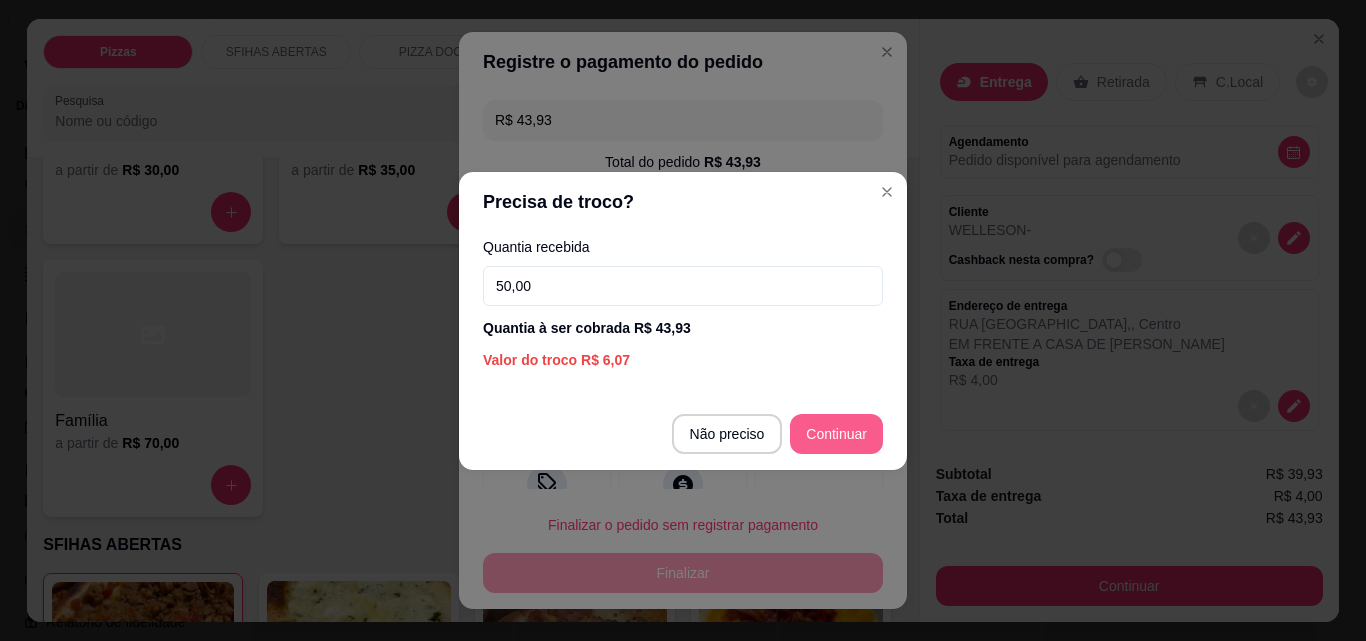 type on "50,00" 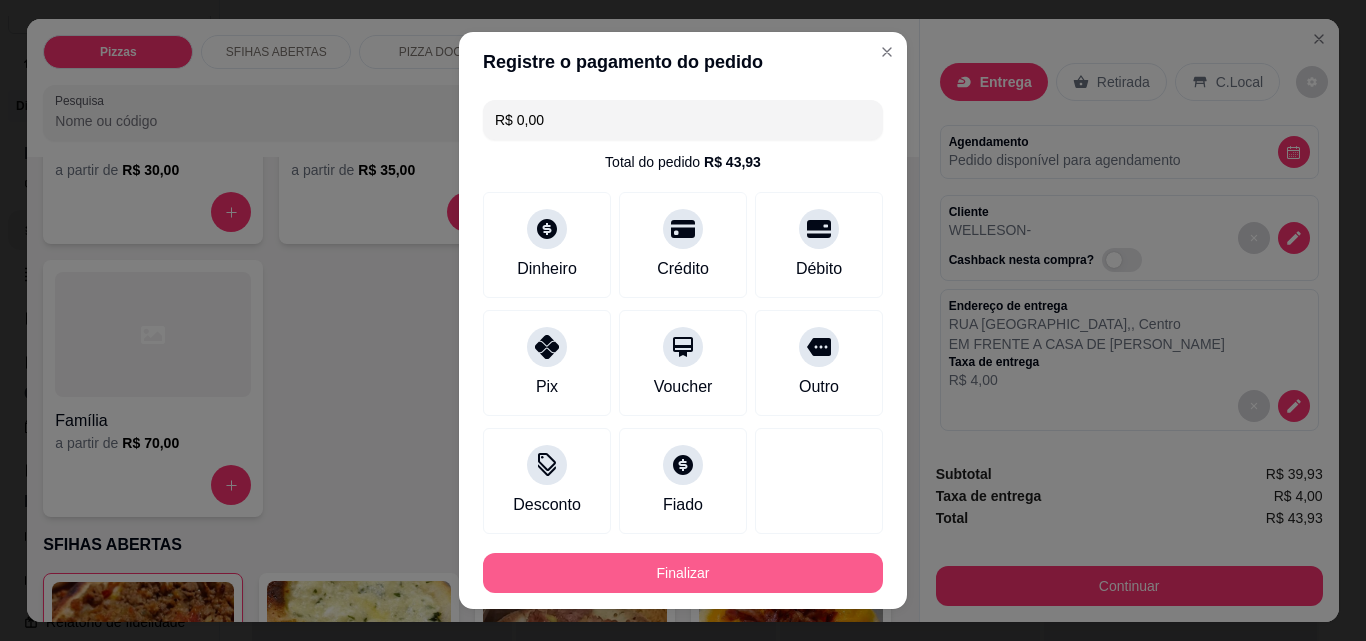 click on "Finalizar" at bounding box center (683, 573) 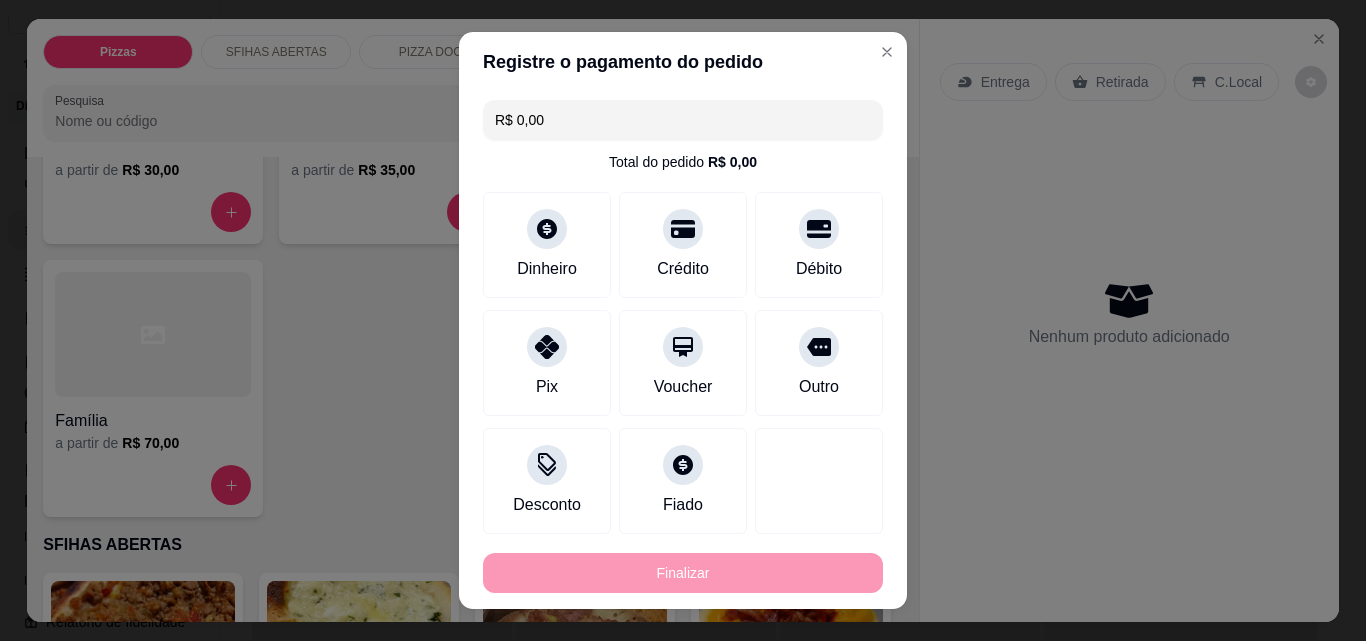 type on "0" 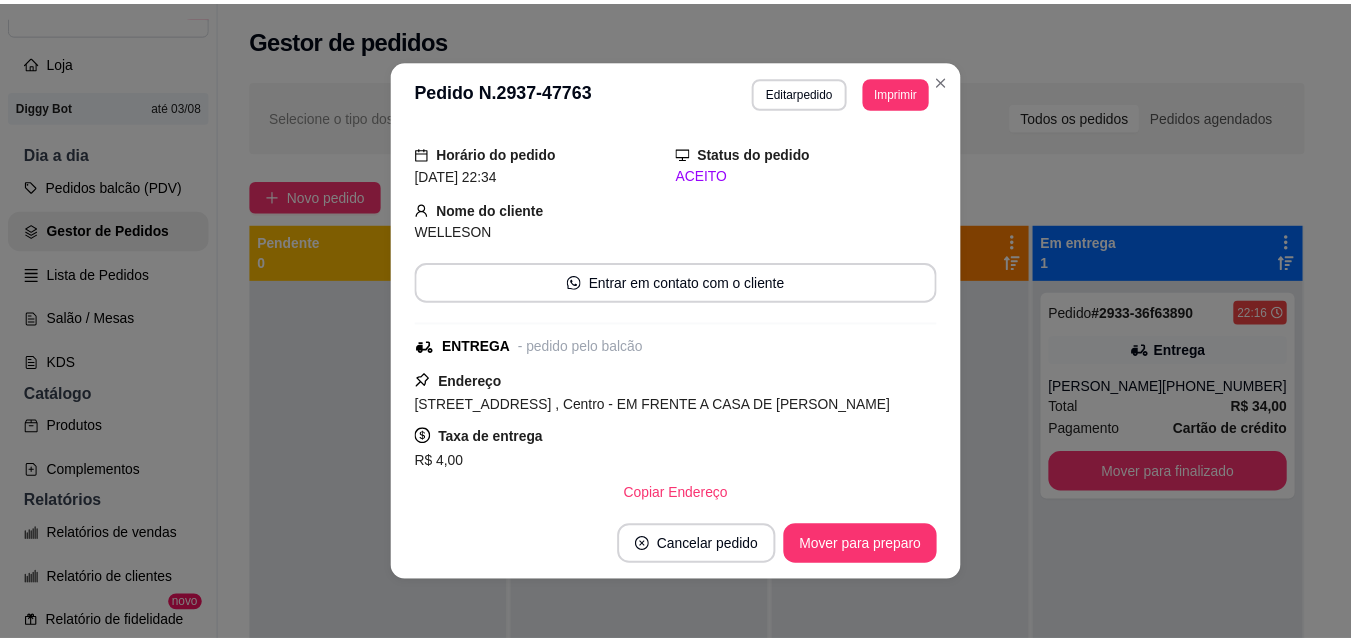 scroll, scrollTop: 144, scrollLeft: 0, axis: vertical 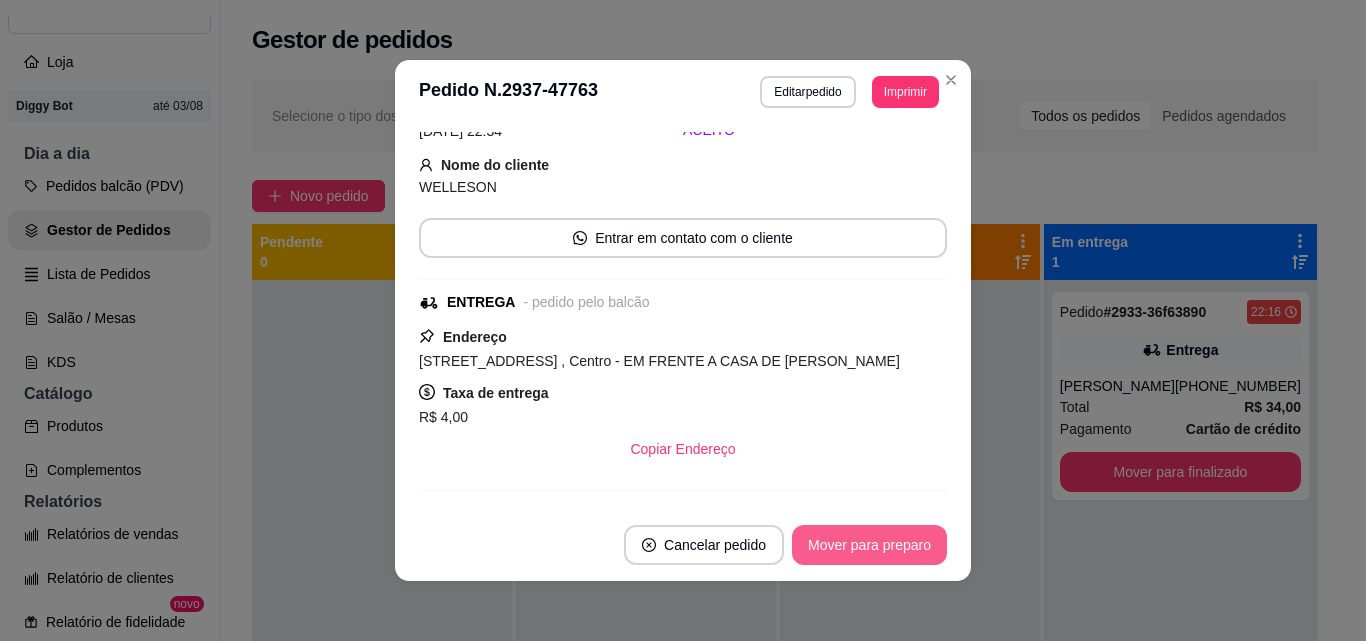 click on "Mover para preparo" at bounding box center [869, 545] 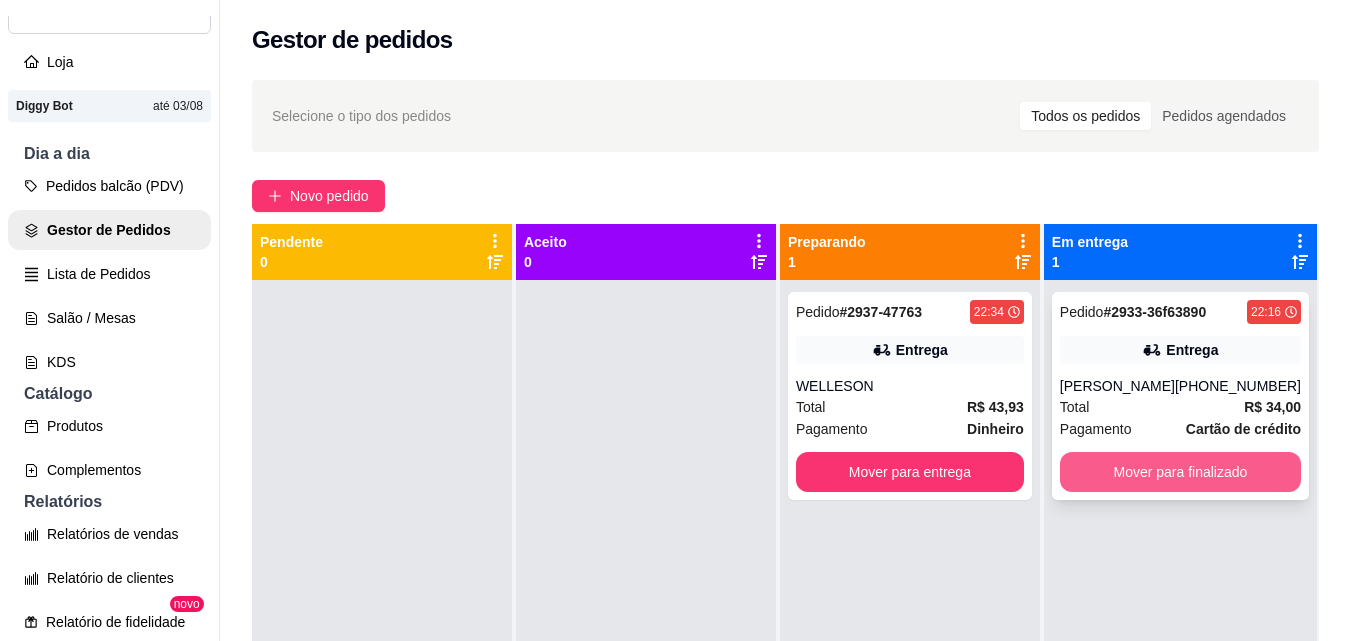 click on "Mover para finalizado" at bounding box center [1180, 472] 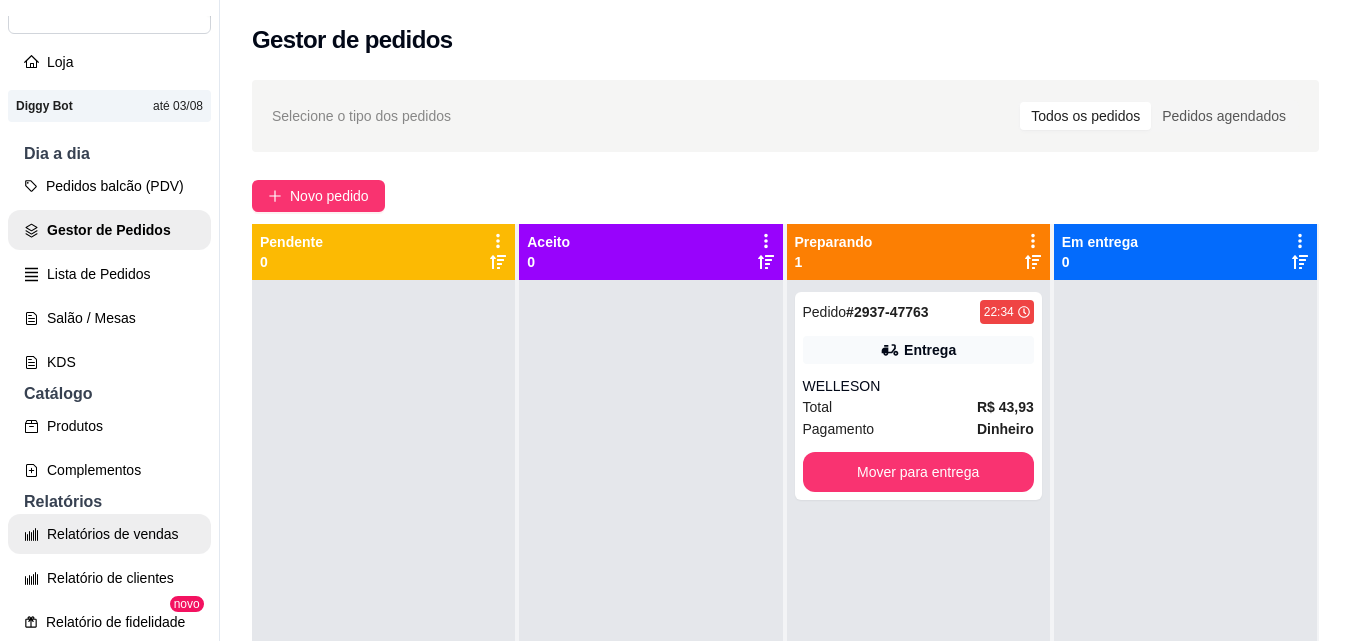 scroll, scrollTop: 300, scrollLeft: 0, axis: vertical 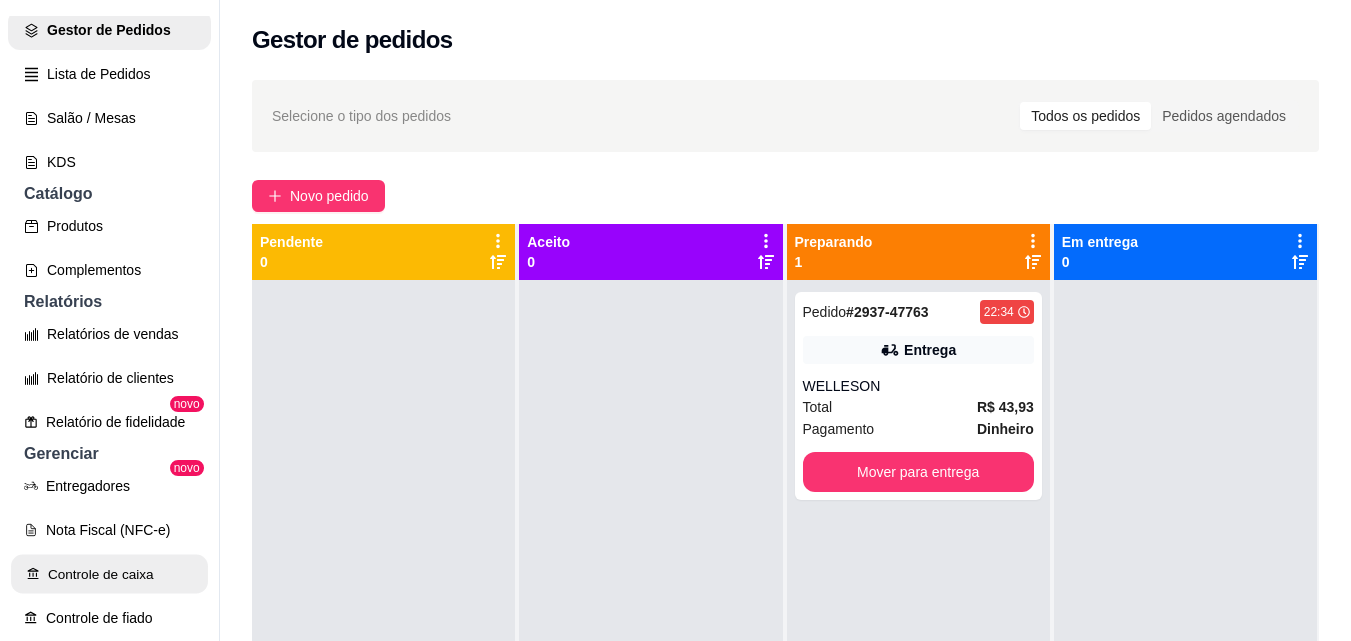 click on "Controle de caixa" at bounding box center [109, 574] 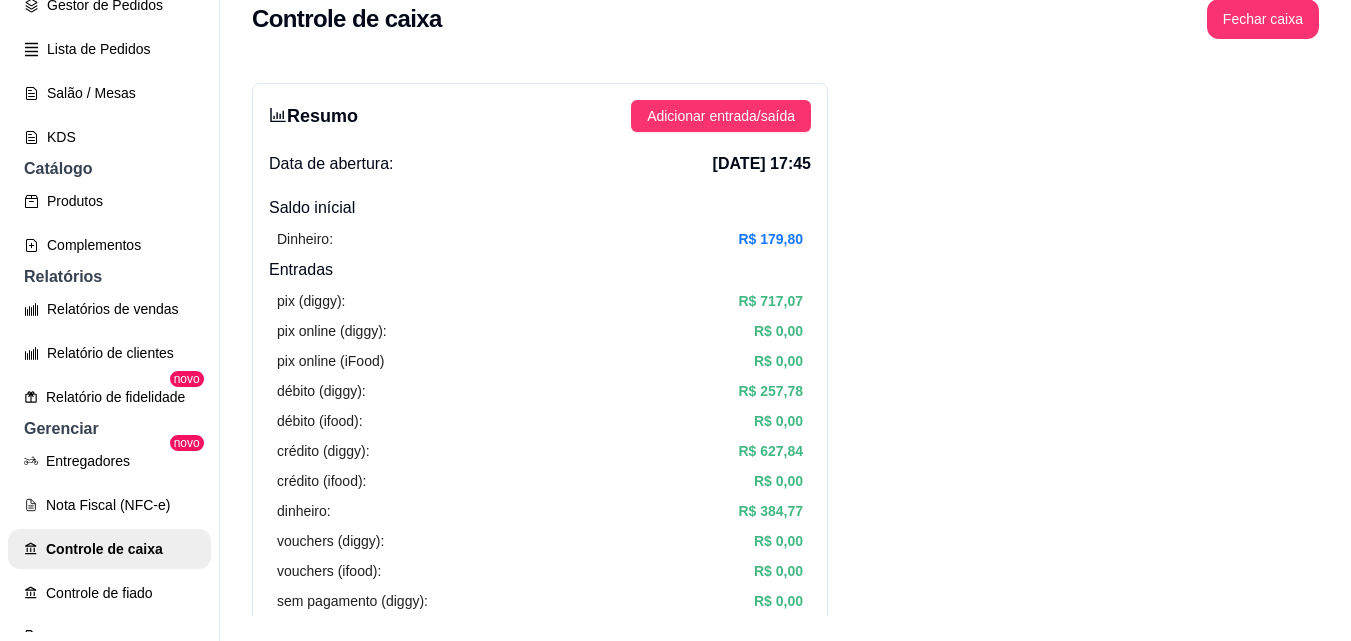 scroll, scrollTop: 32, scrollLeft: 0, axis: vertical 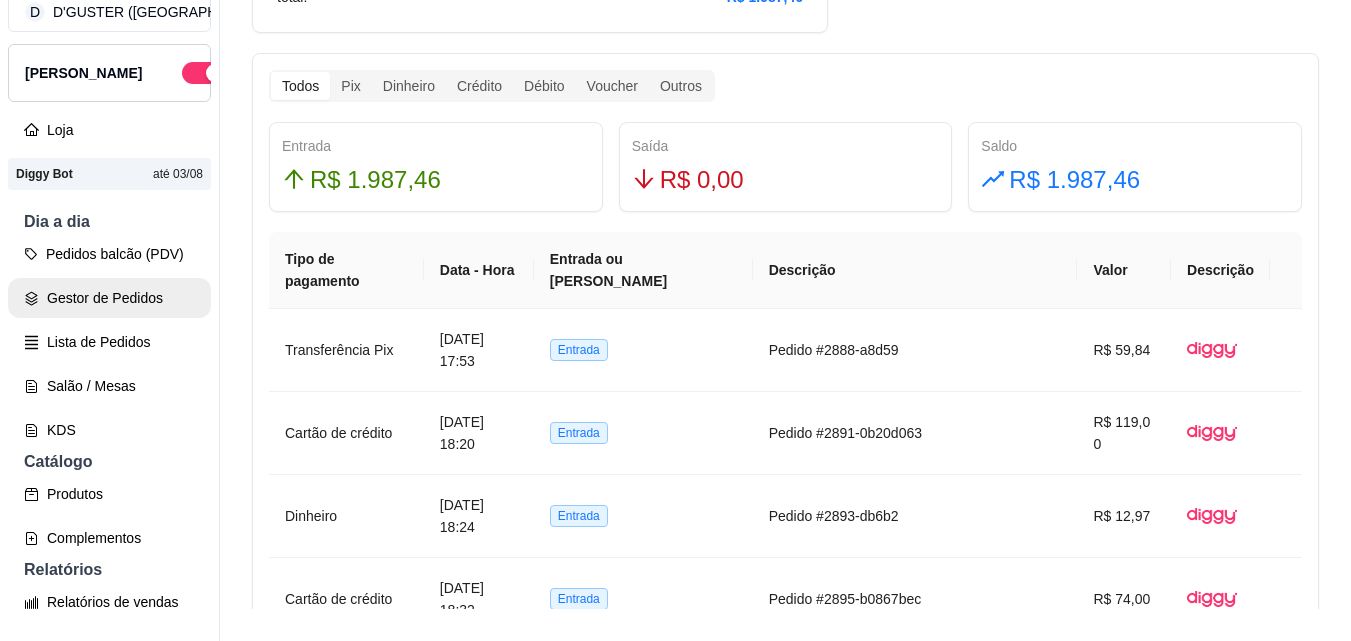 click on "Gestor de Pedidos" at bounding box center (109, 298) 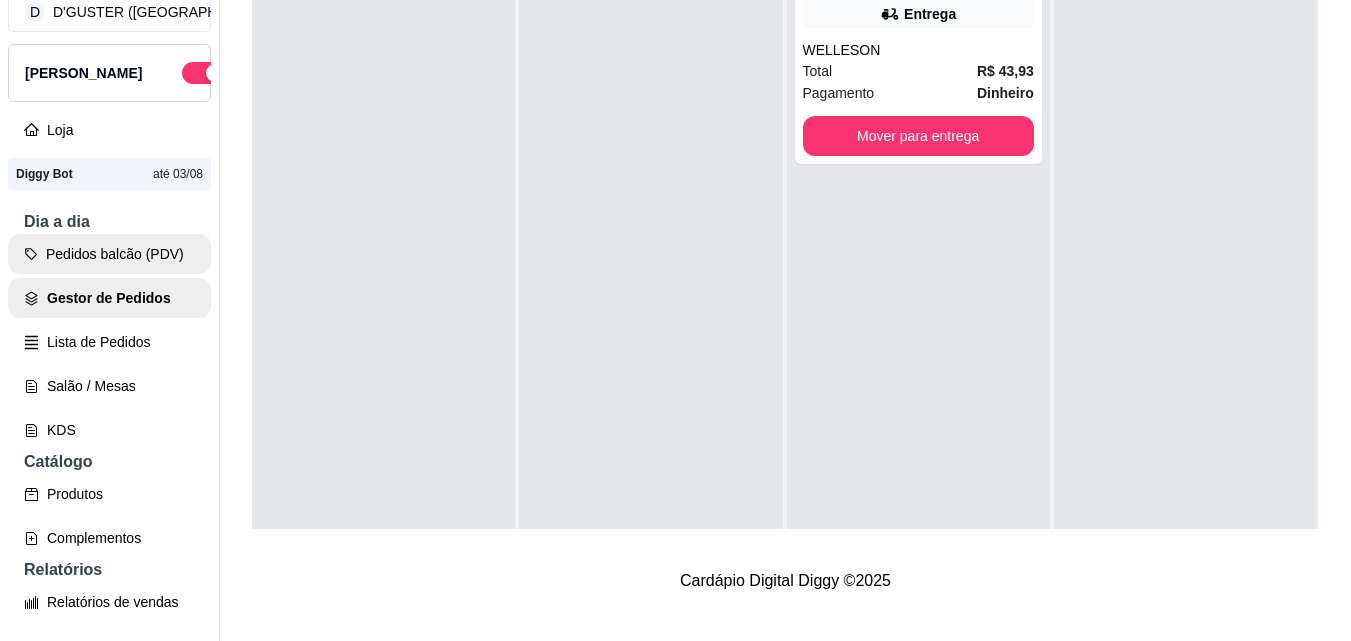 scroll, scrollTop: 0, scrollLeft: 0, axis: both 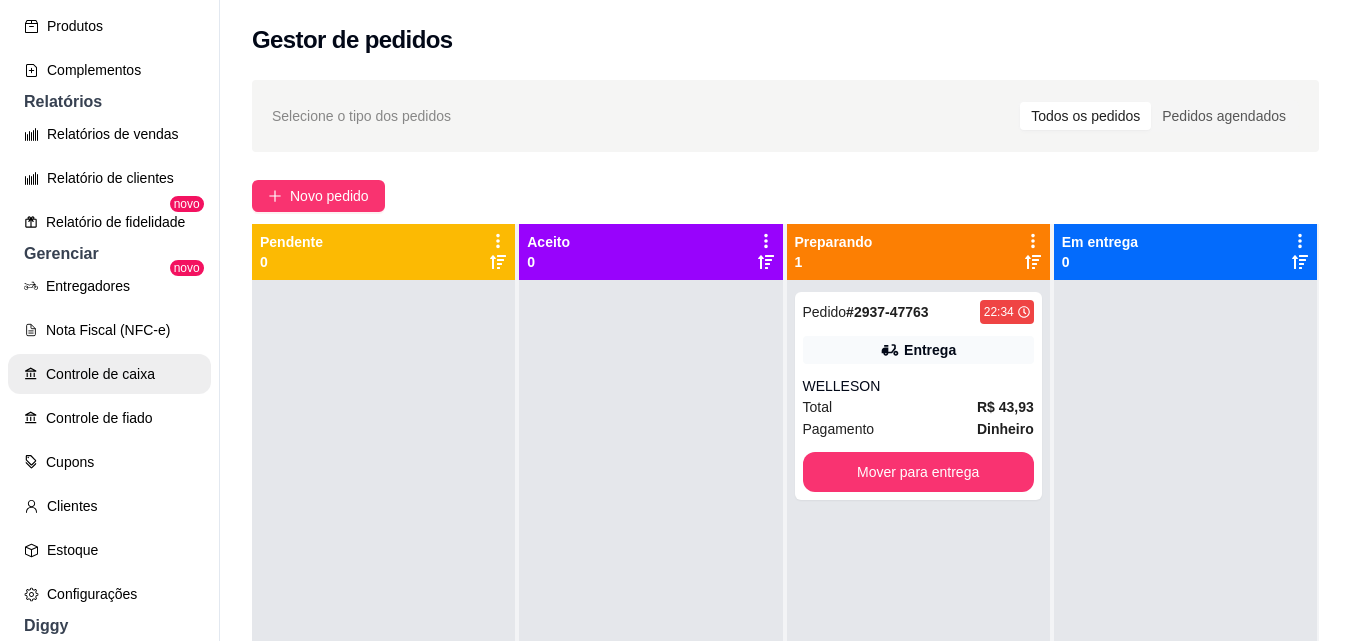 click on "Controle de caixa" at bounding box center (109, 374) 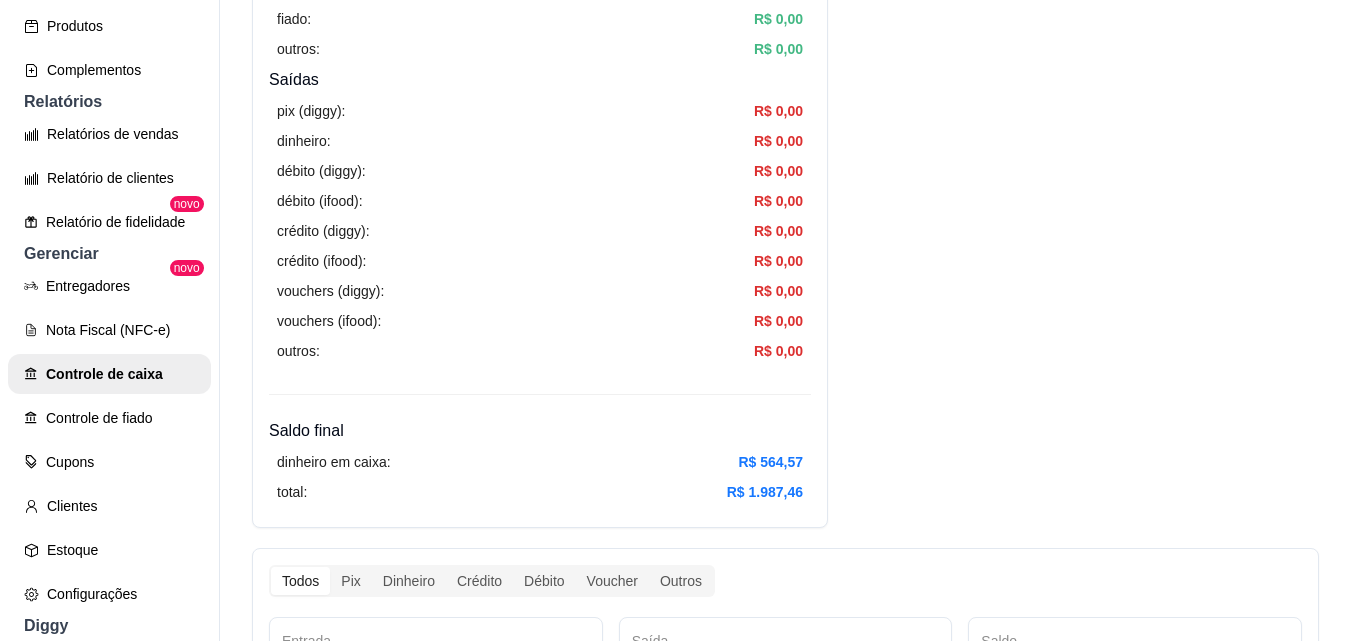 scroll, scrollTop: 600, scrollLeft: 0, axis: vertical 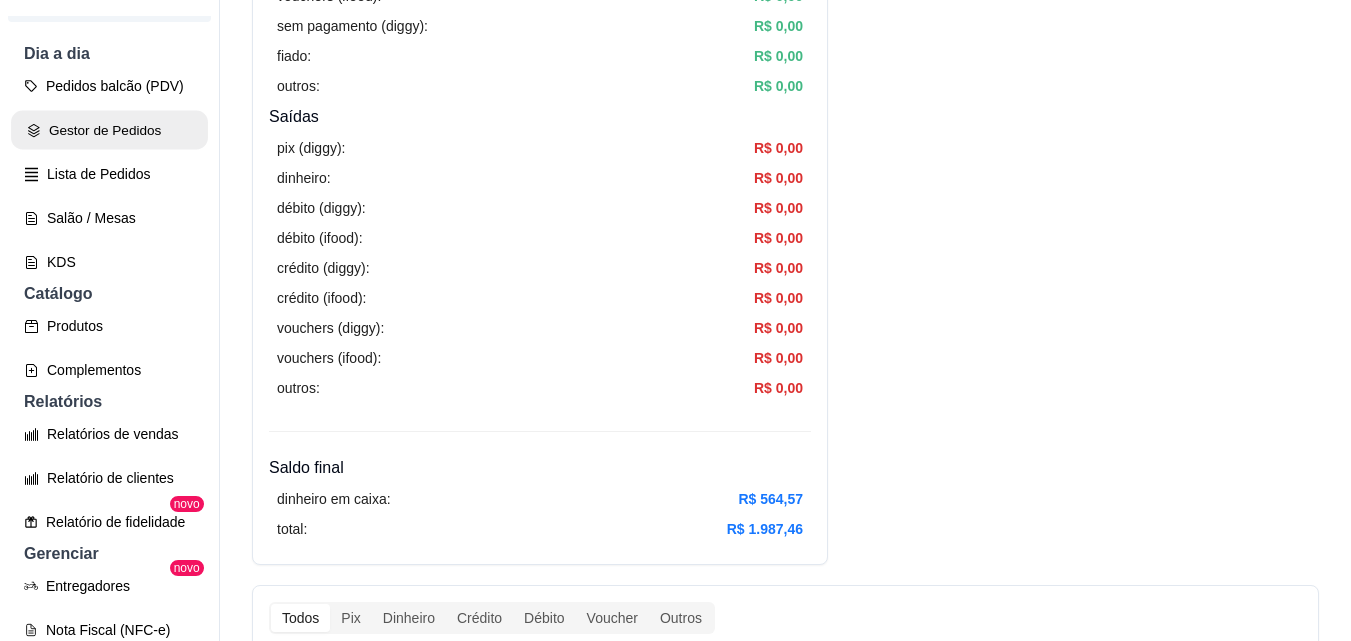 click on "Gestor de Pedidos" at bounding box center (109, 130) 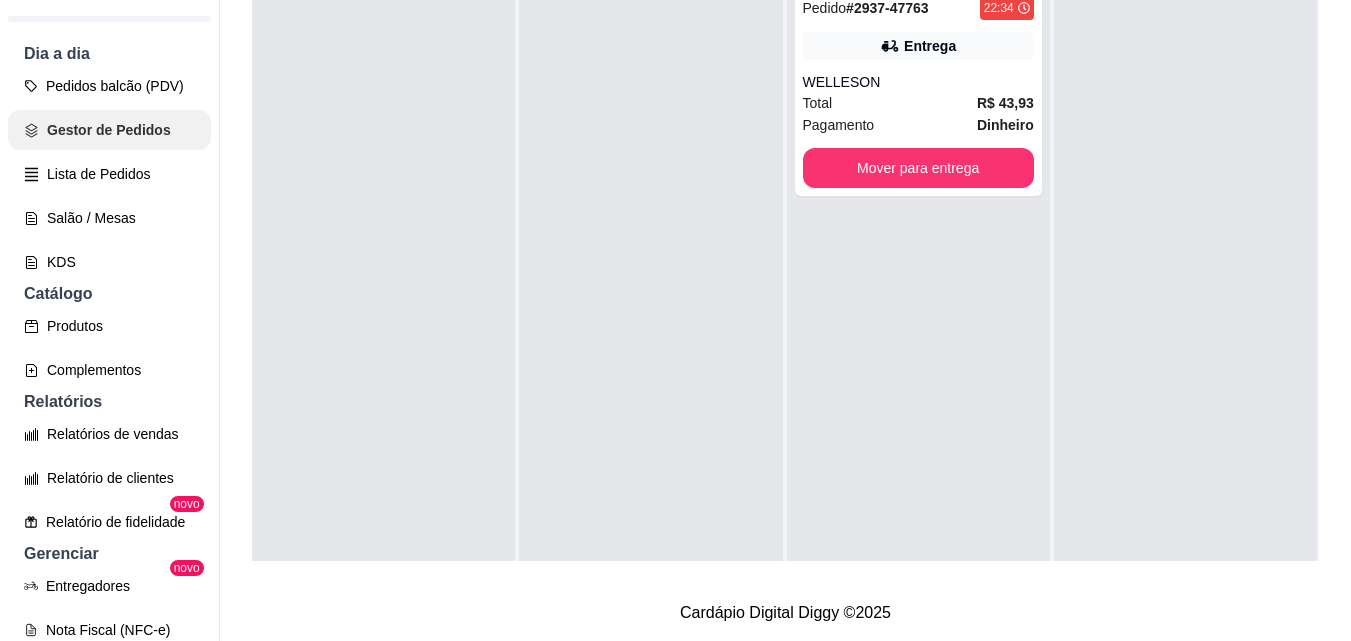 scroll, scrollTop: 0, scrollLeft: 0, axis: both 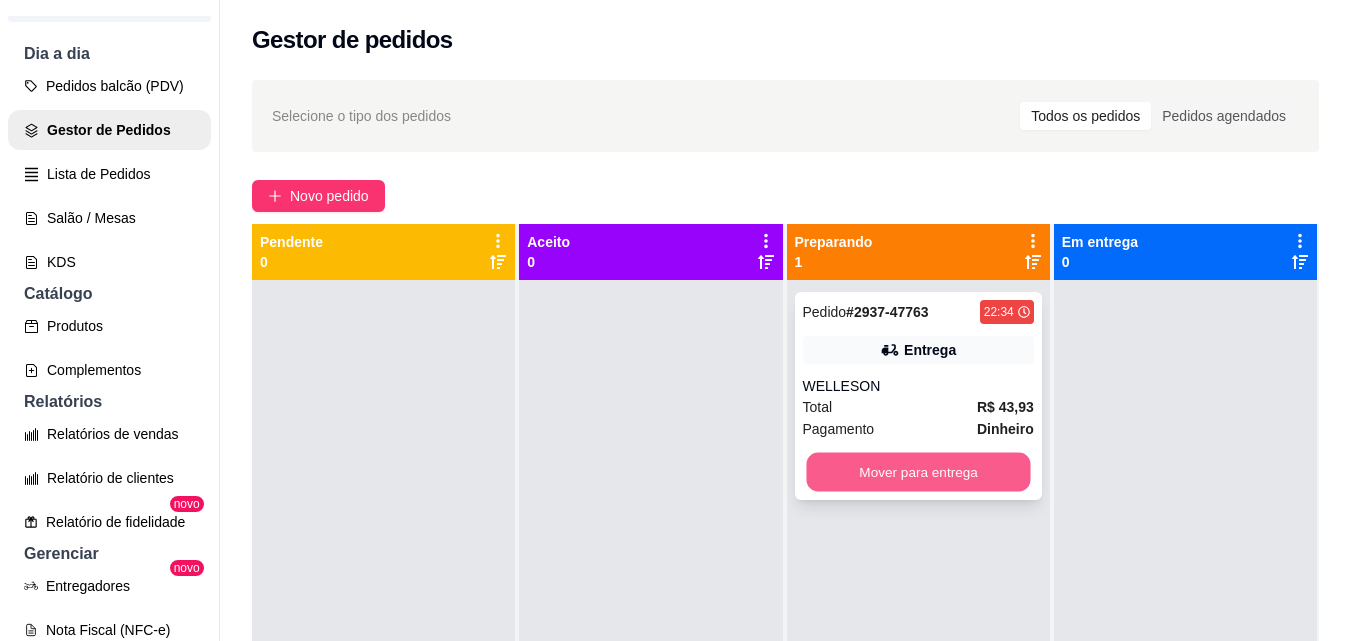 click on "Mover para entrega" at bounding box center (918, 472) 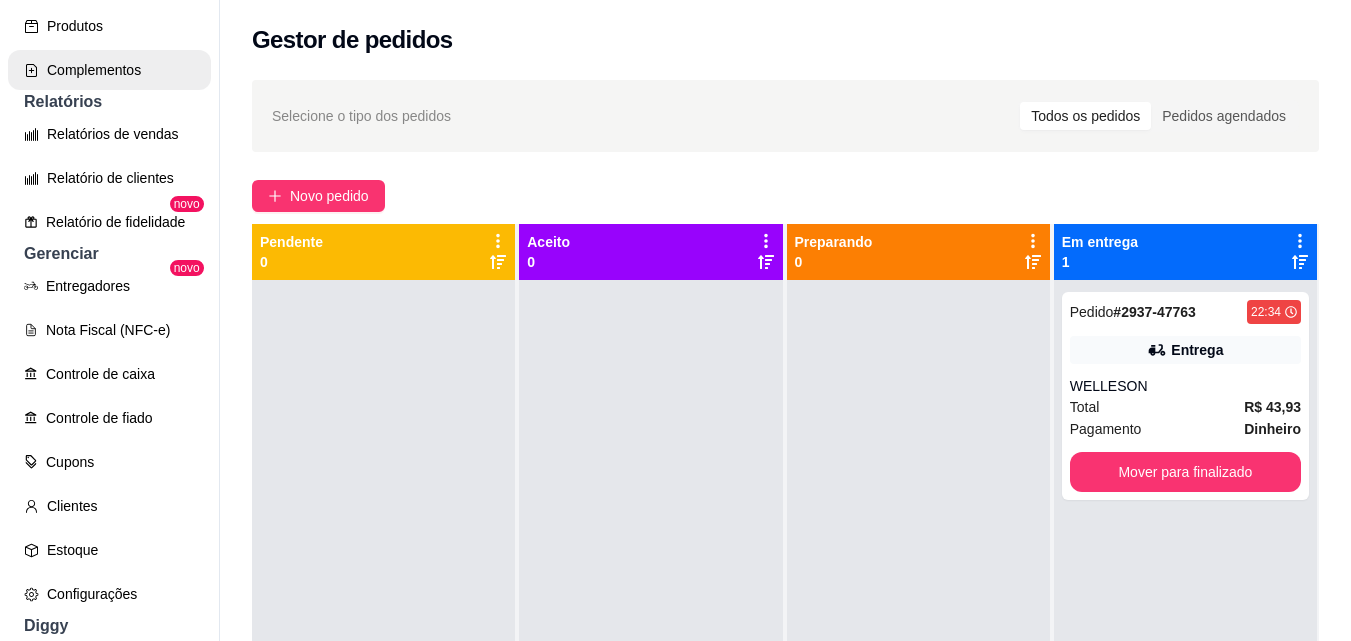 scroll, scrollTop: 600, scrollLeft: 0, axis: vertical 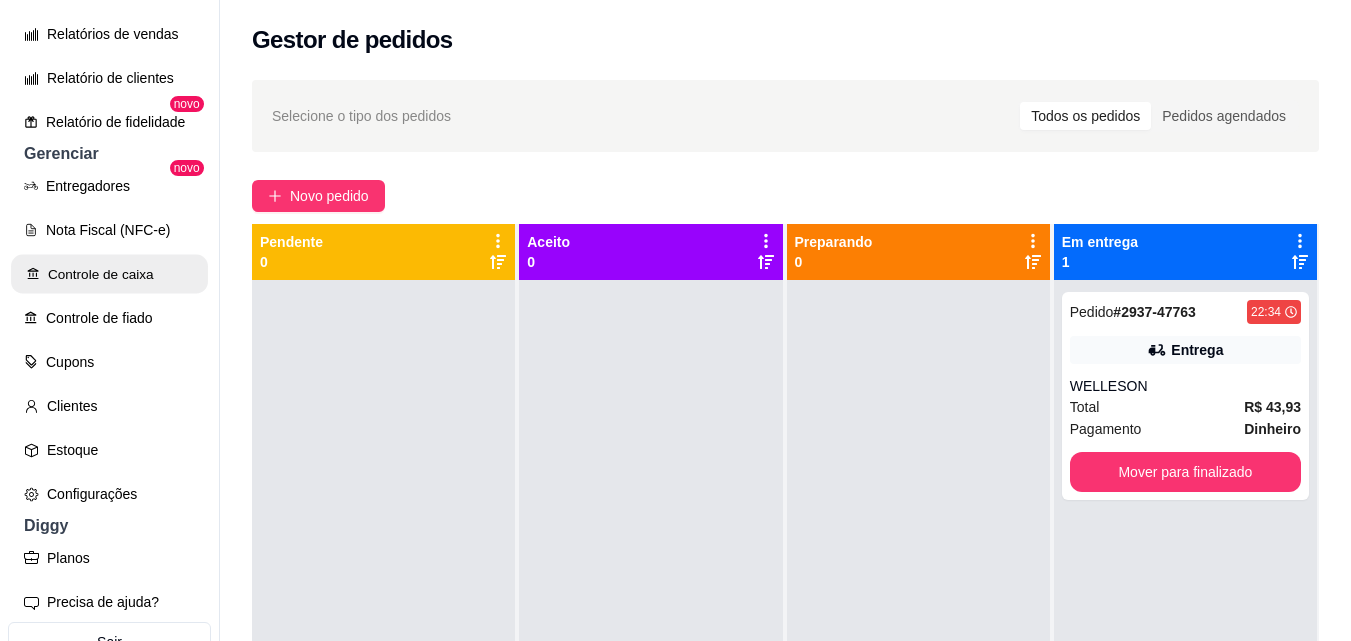click on "Controle de caixa" at bounding box center (109, 274) 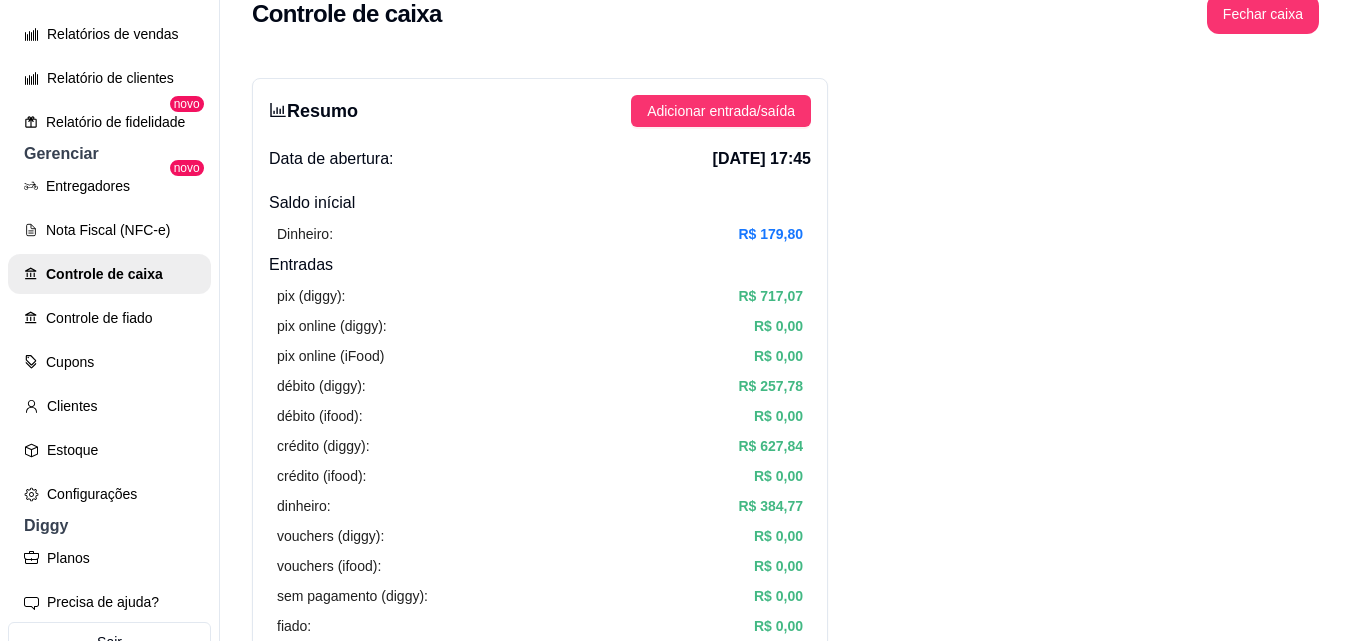 scroll, scrollTop: 0, scrollLeft: 0, axis: both 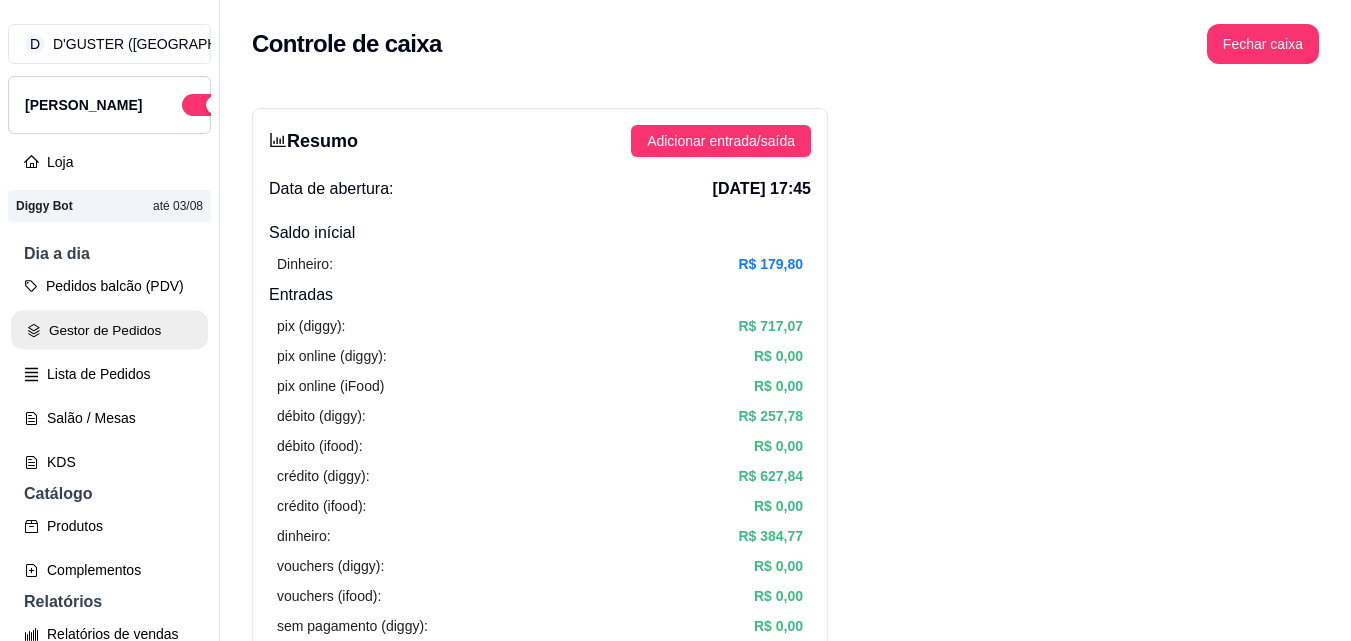 click on "Gestor de Pedidos" at bounding box center (109, 330) 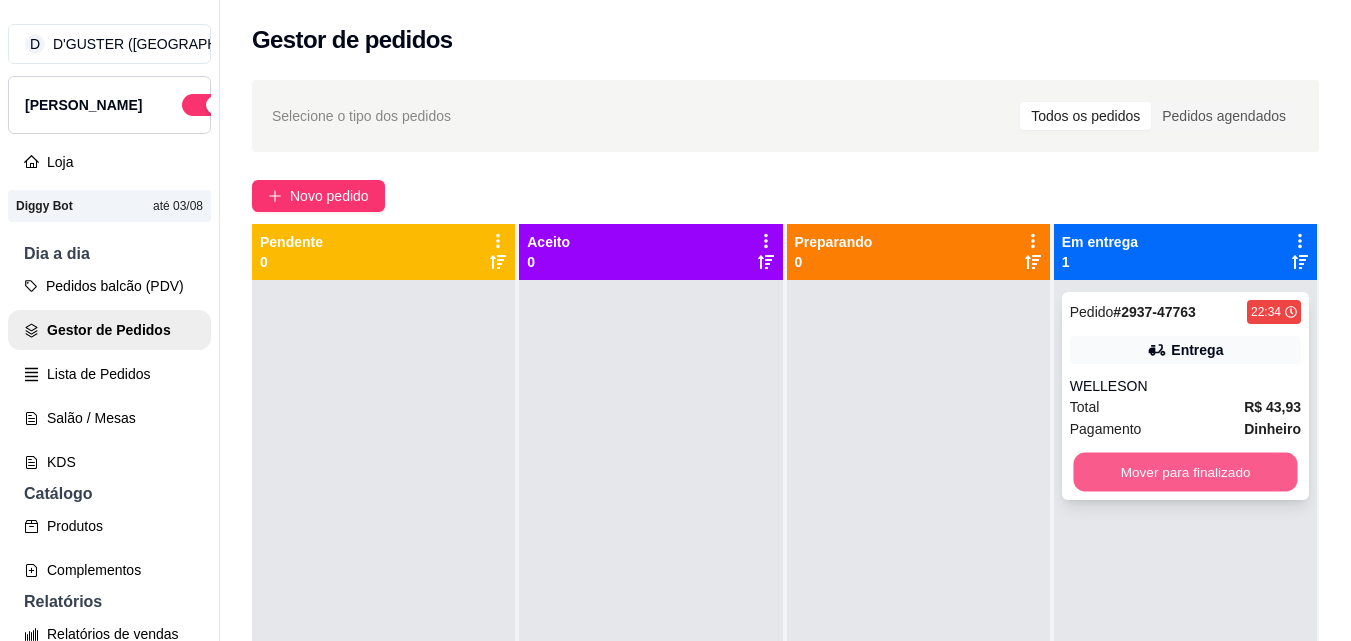click on "Mover para finalizado" at bounding box center [1185, 472] 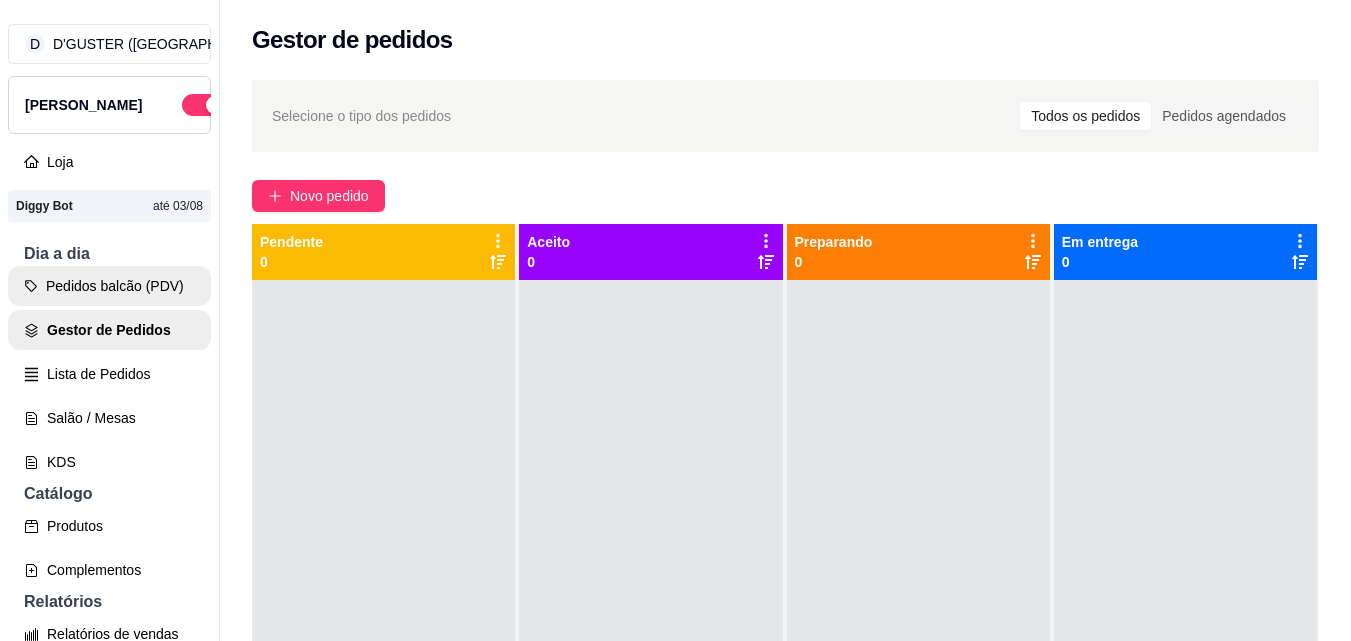 click on "Pedidos balcão (PDV)" at bounding box center [109, 286] 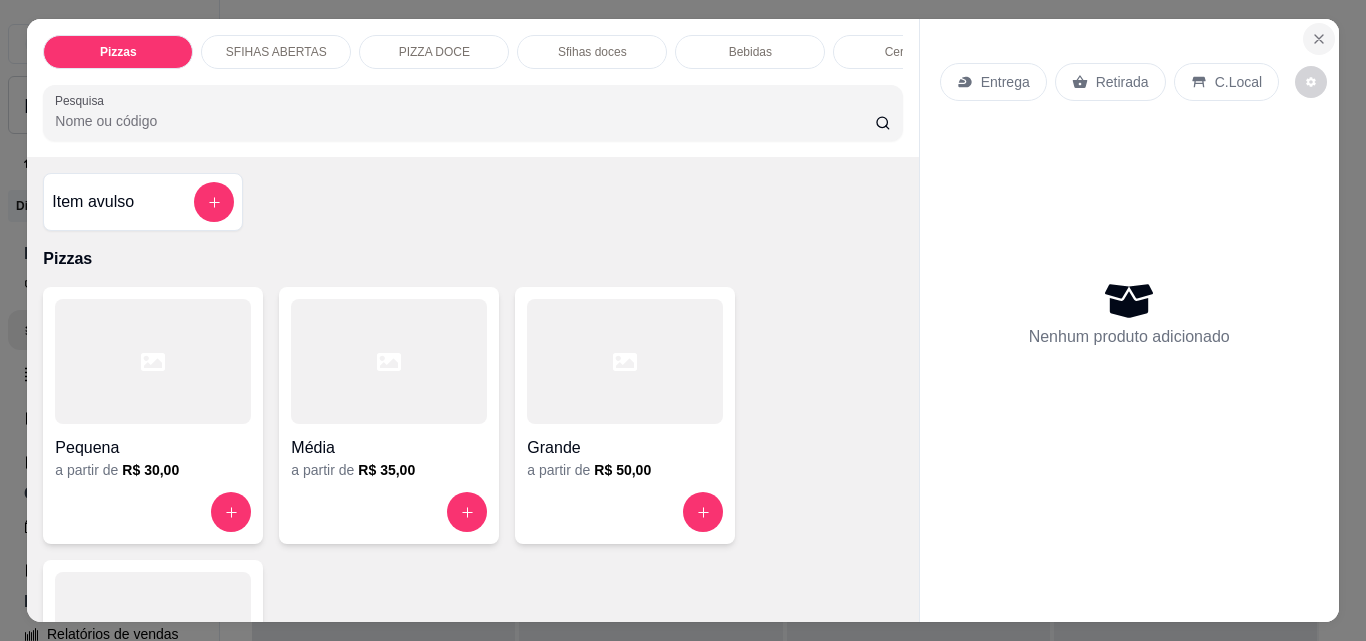 click 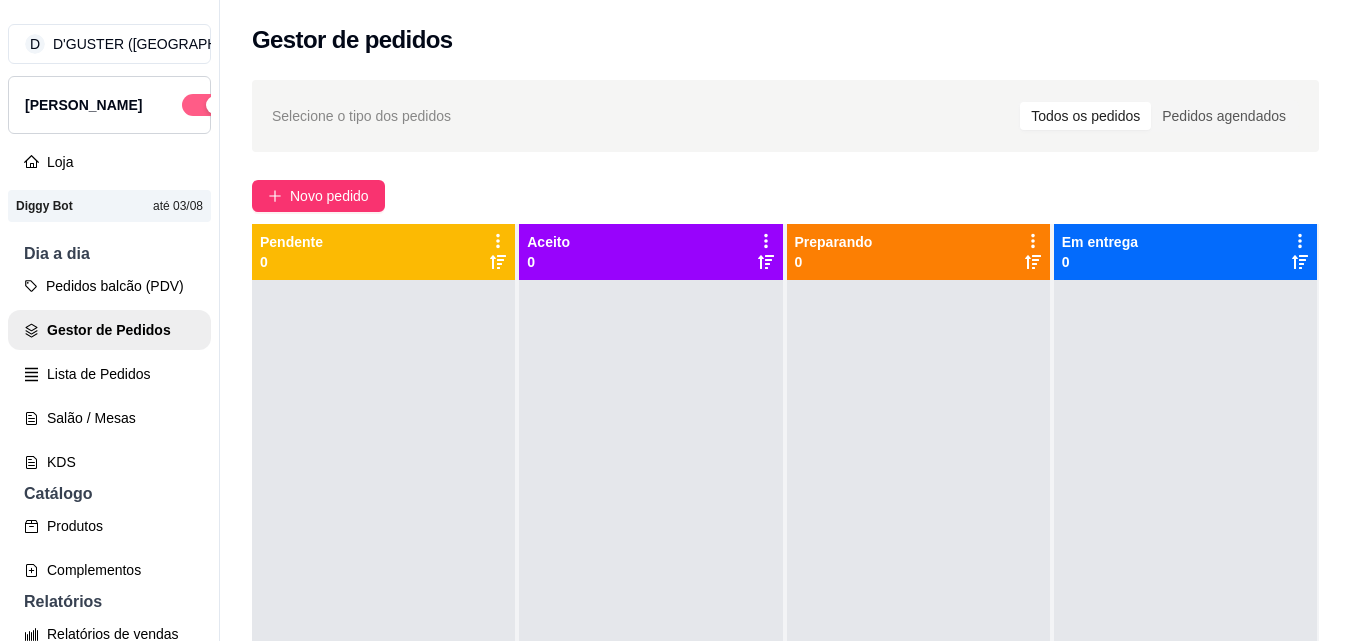click at bounding box center (204, 105) 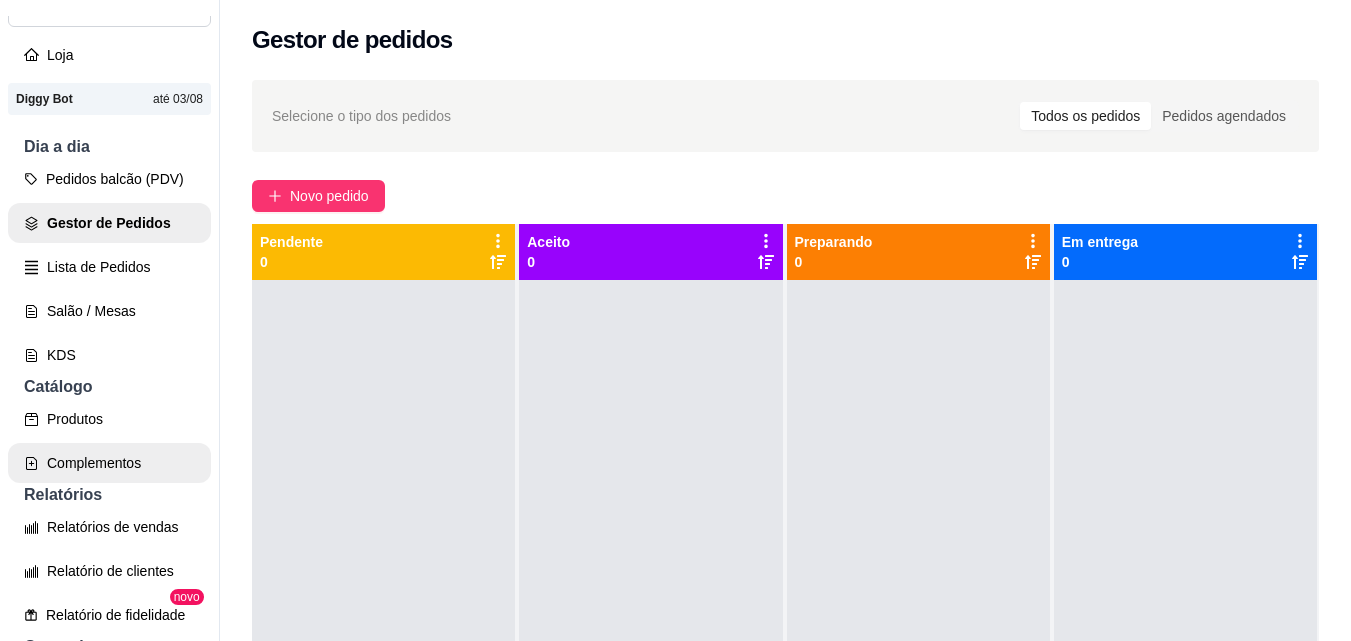 scroll, scrollTop: 100, scrollLeft: 0, axis: vertical 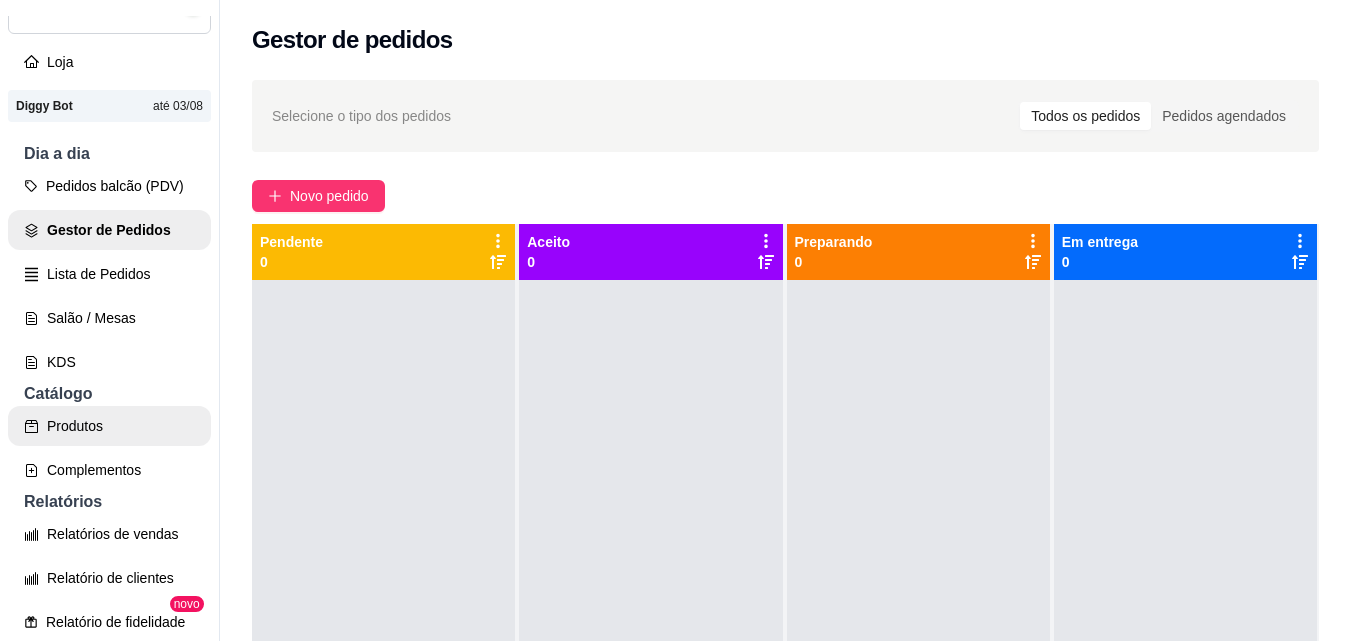 click on "Produtos" at bounding box center [109, 426] 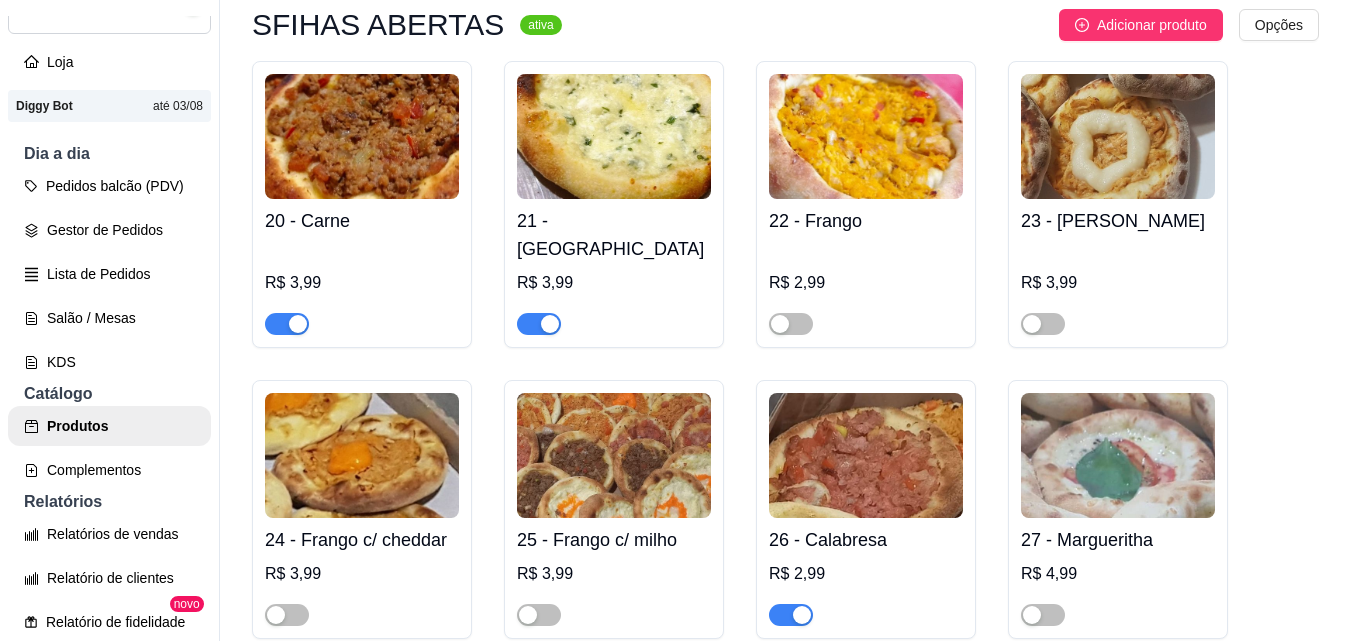 scroll, scrollTop: 2400, scrollLeft: 0, axis: vertical 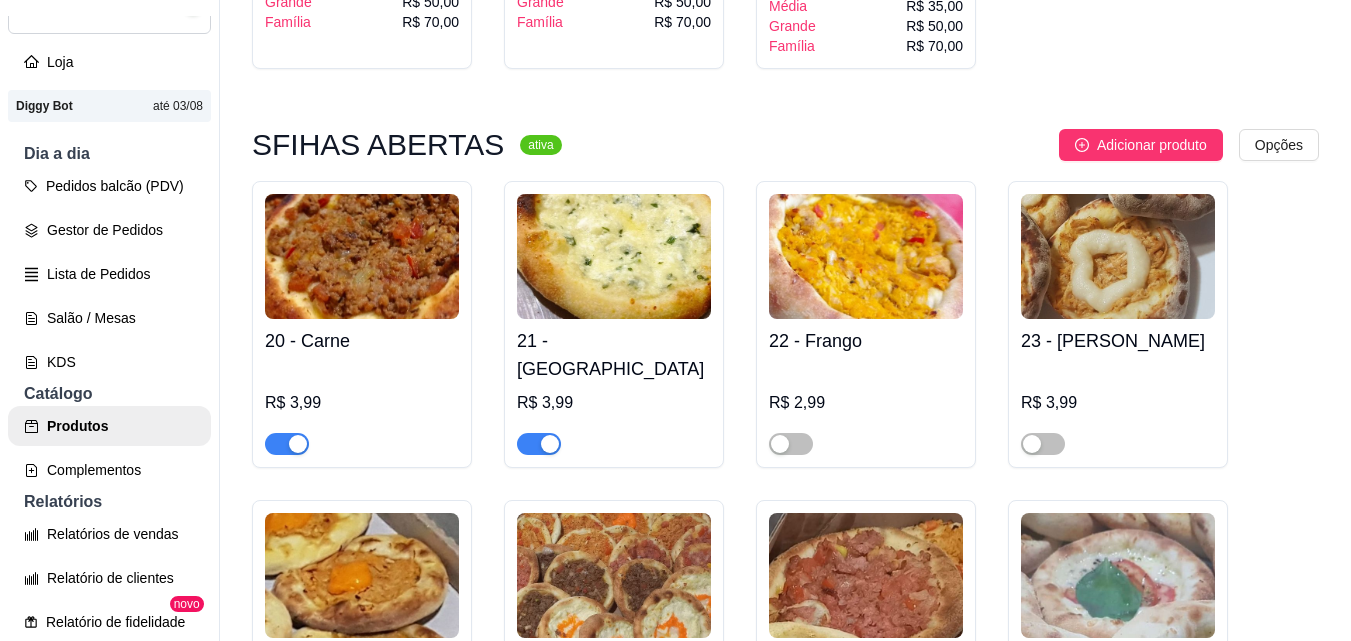 click at bounding box center (287, 444) 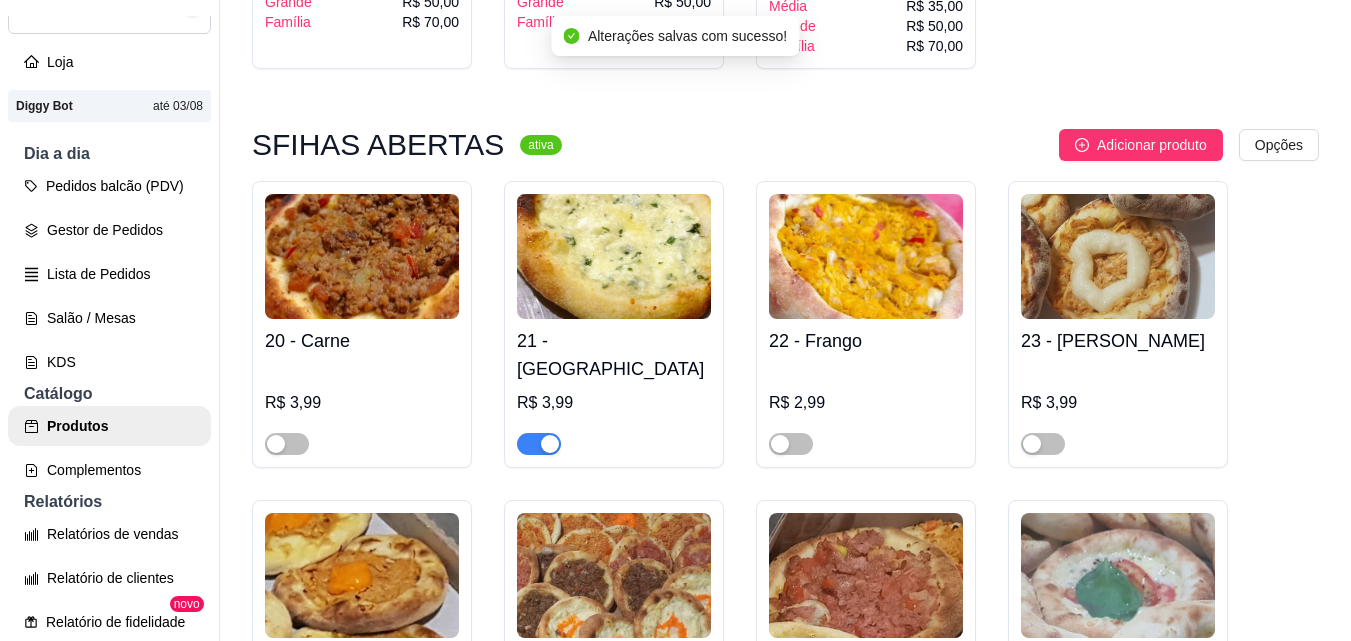 click at bounding box center [539, 444] 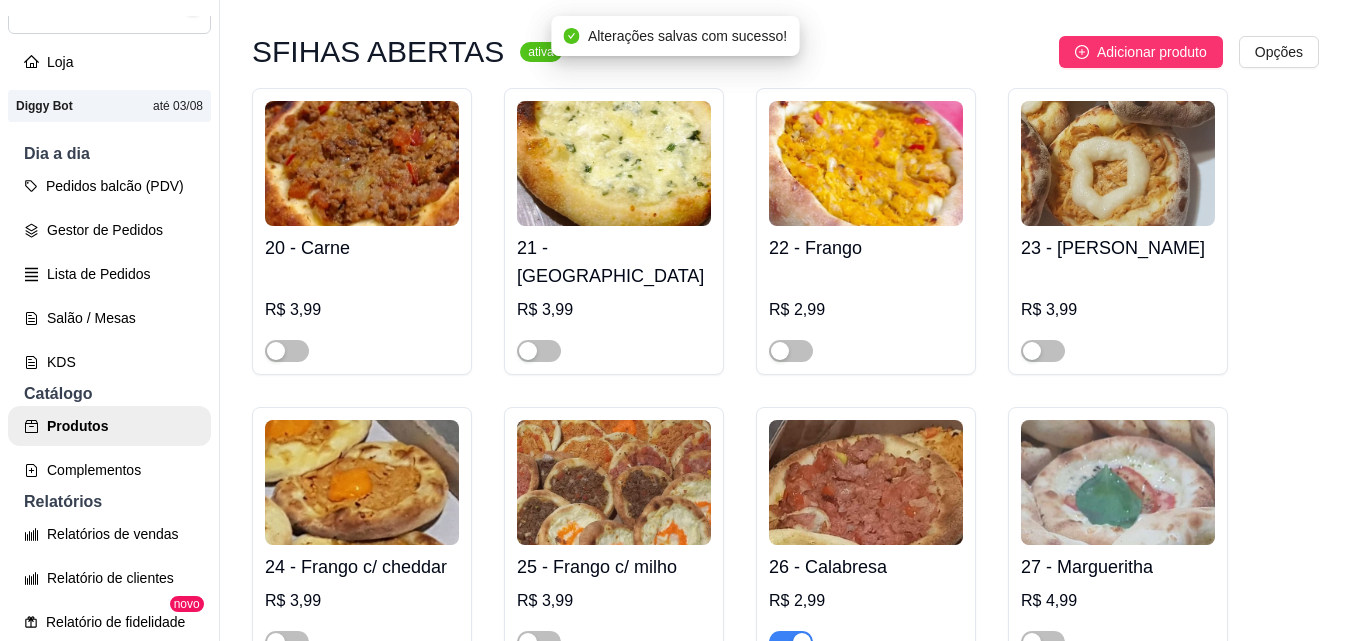 scroll, scrollTop: 2800, scrollLeft: 0, axis: vertical 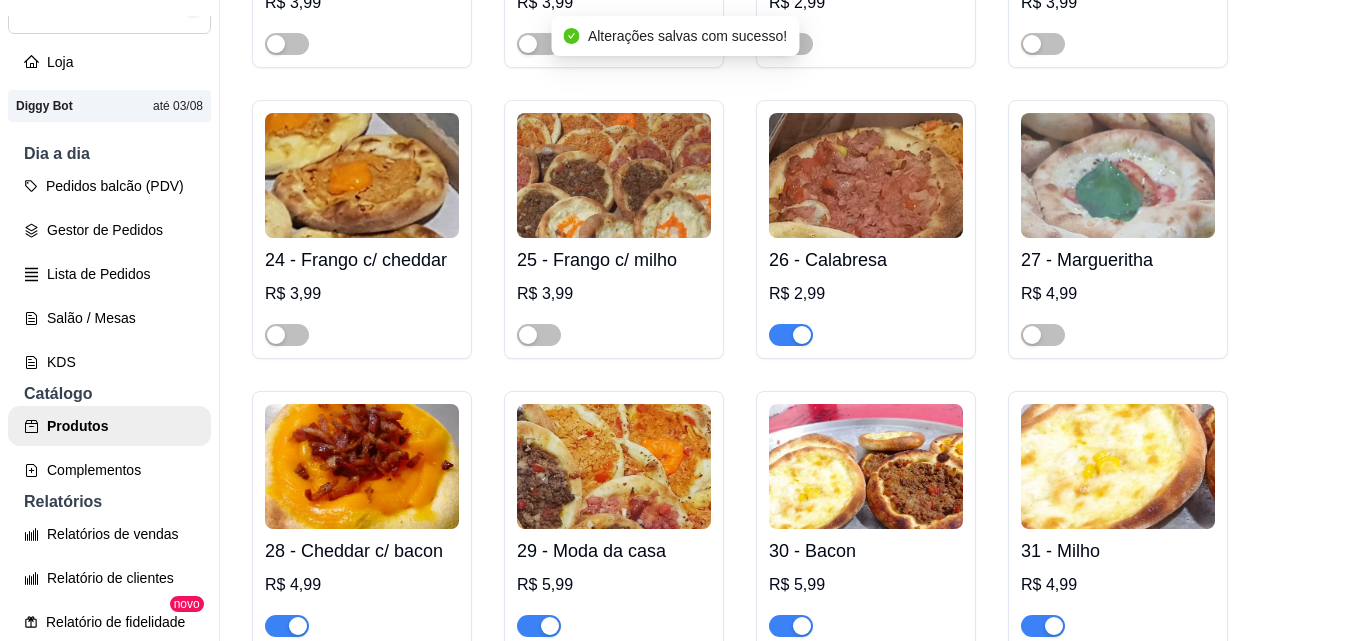 click at bounding box center [791, 335] 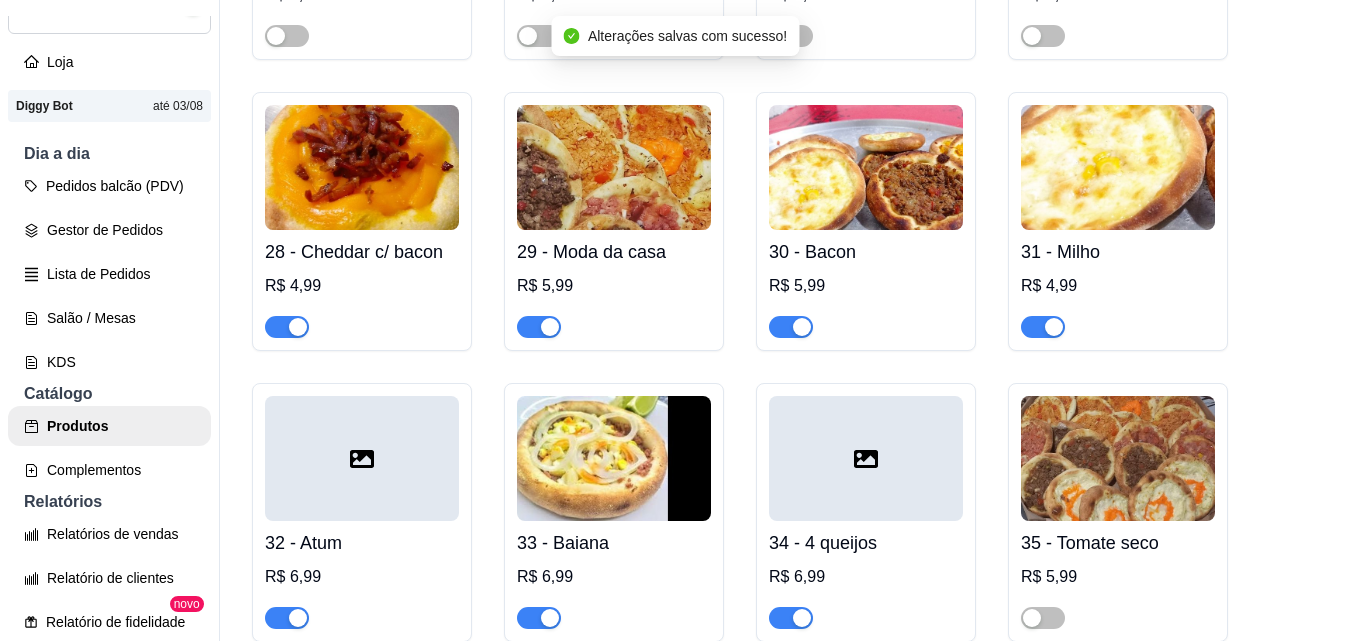 scroll, scrollTop: 3100, scrollLeft: 0, axis: vertical 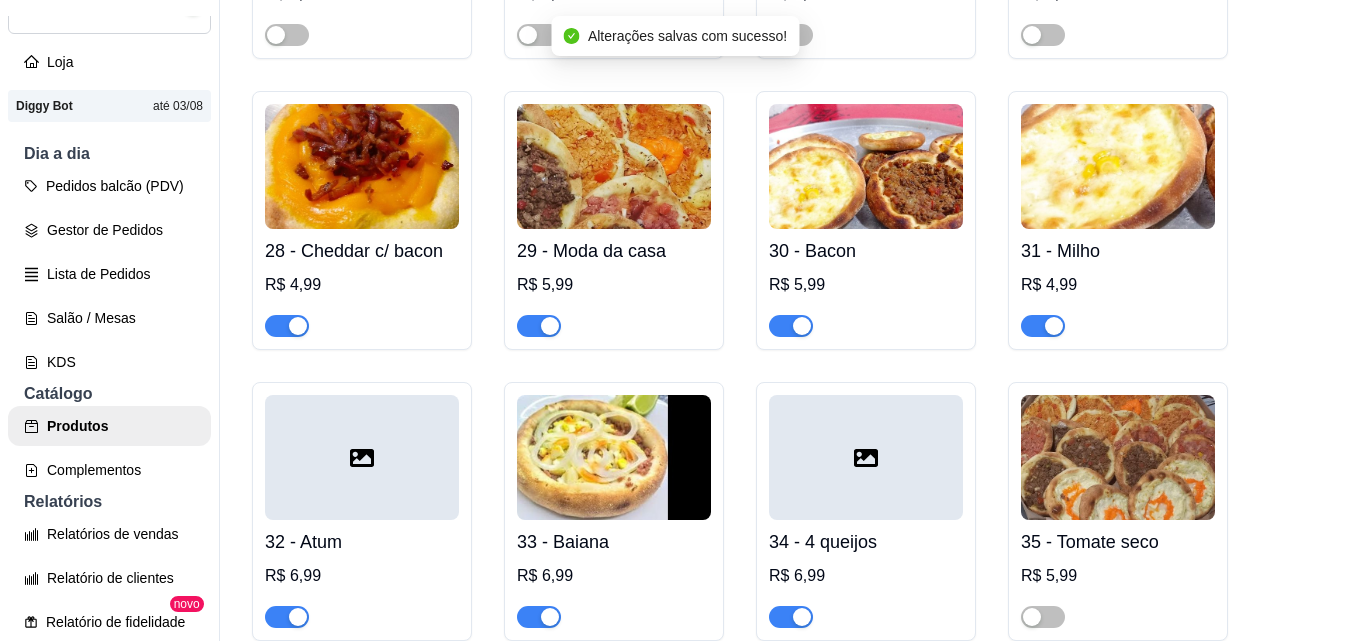 click at bounding box center (287, 326) 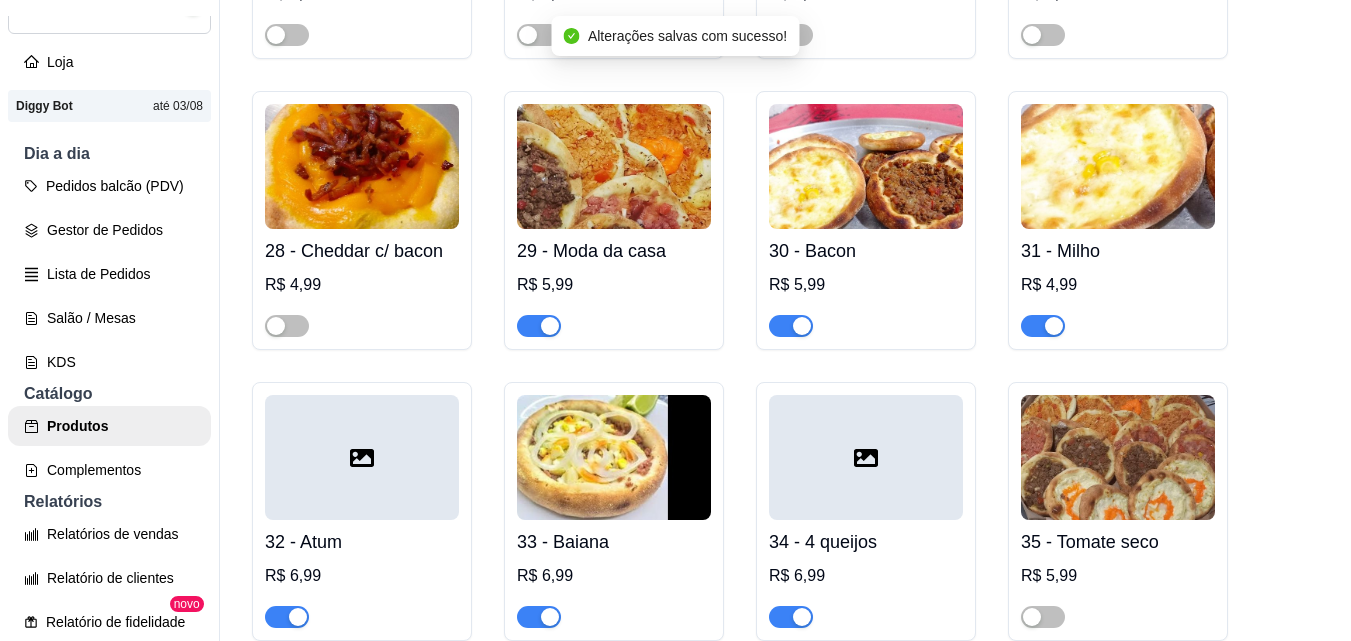 click at bounding box center (539, 326) 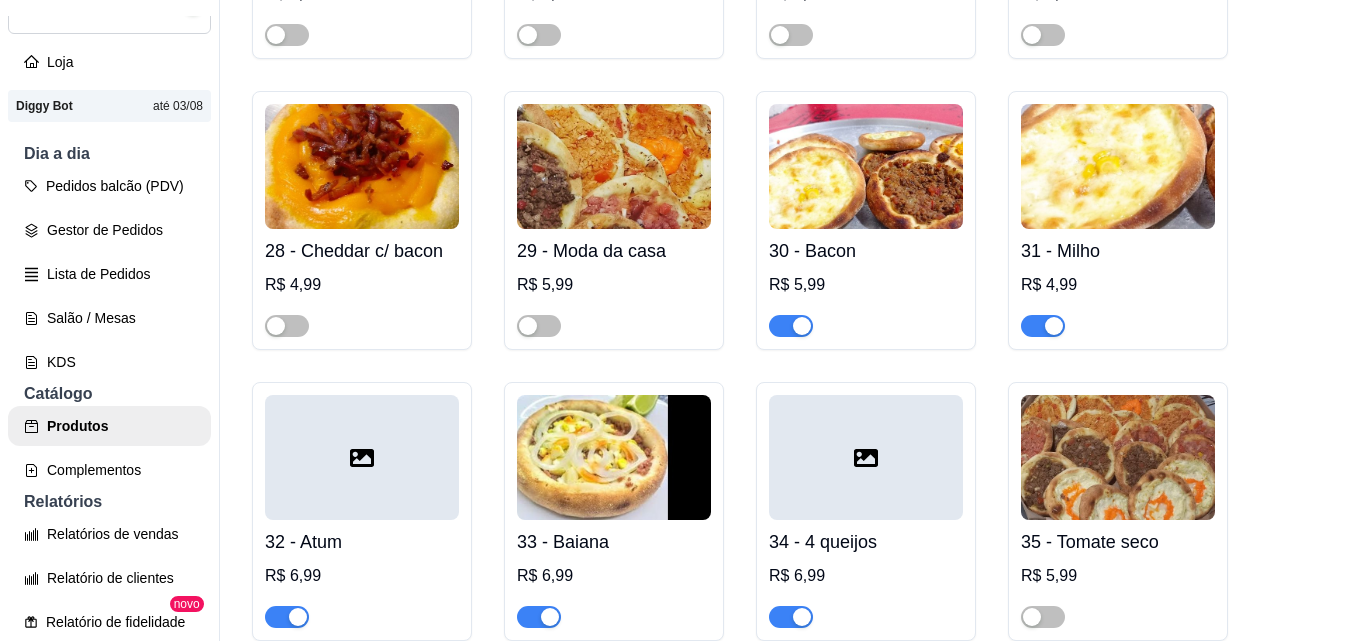 click at bounding box center [791, 326] 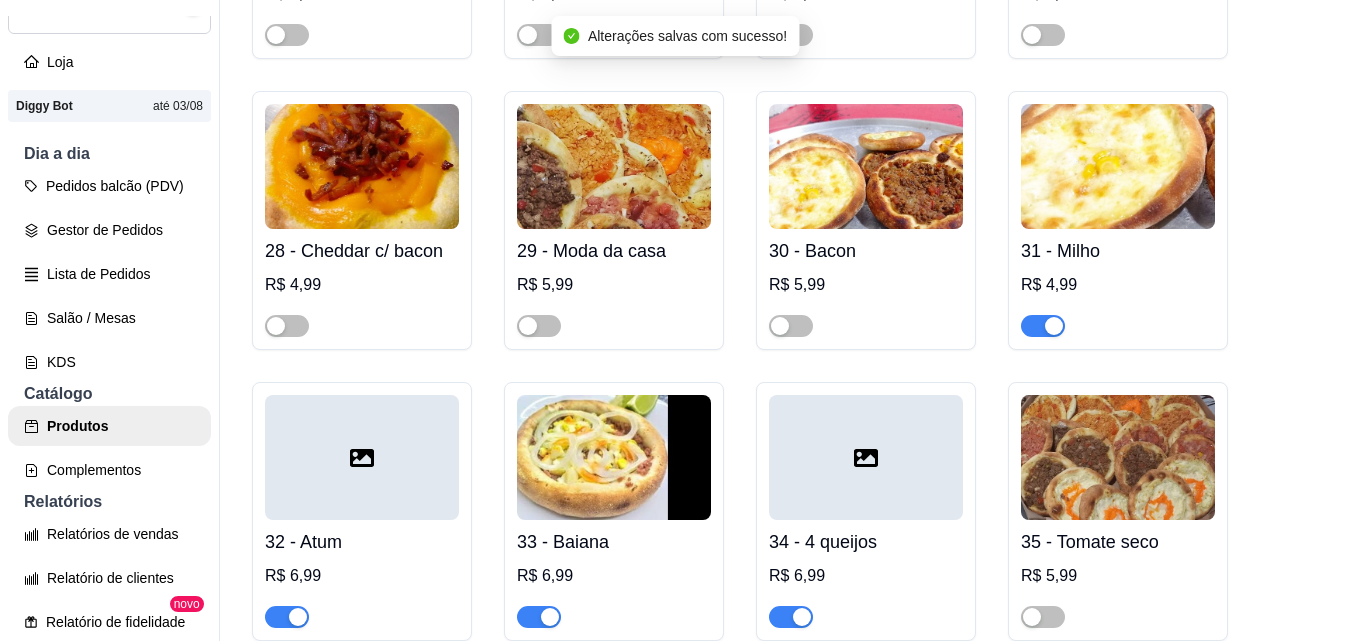 click at bounding box center [1043, 326] 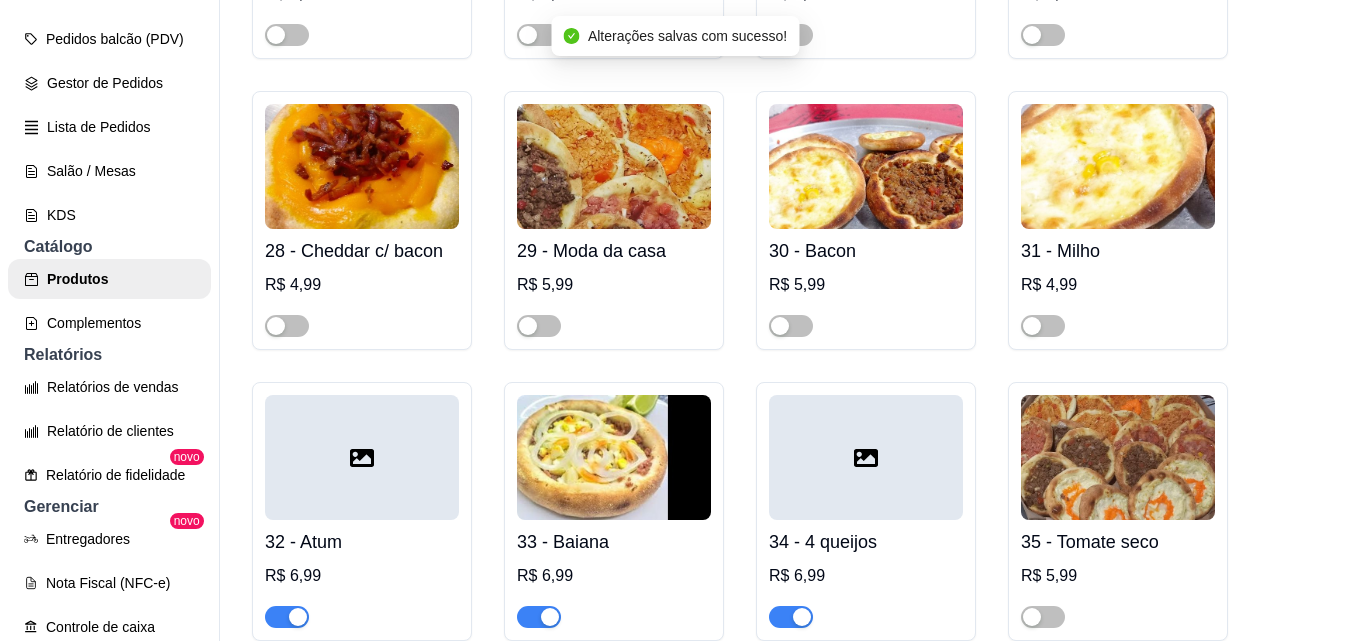 scroll, scrollTop: 300, scrollLeft: 0, axis: vertical 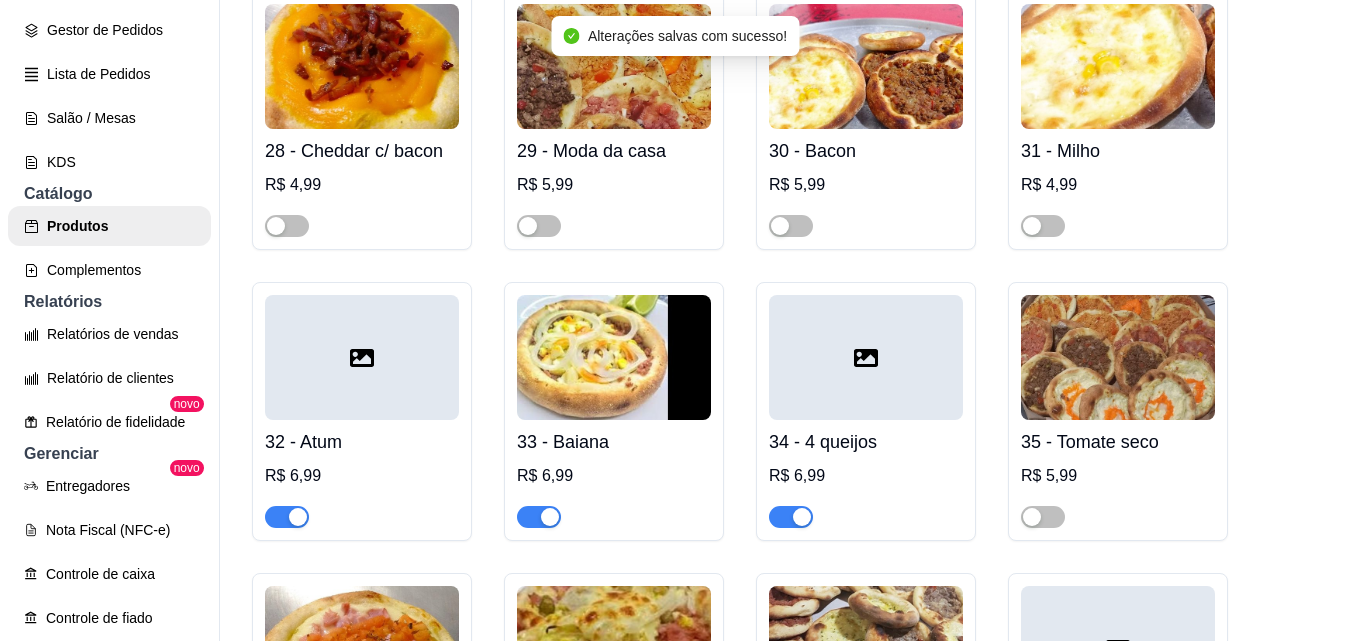 click at bounding box center [287, 517] 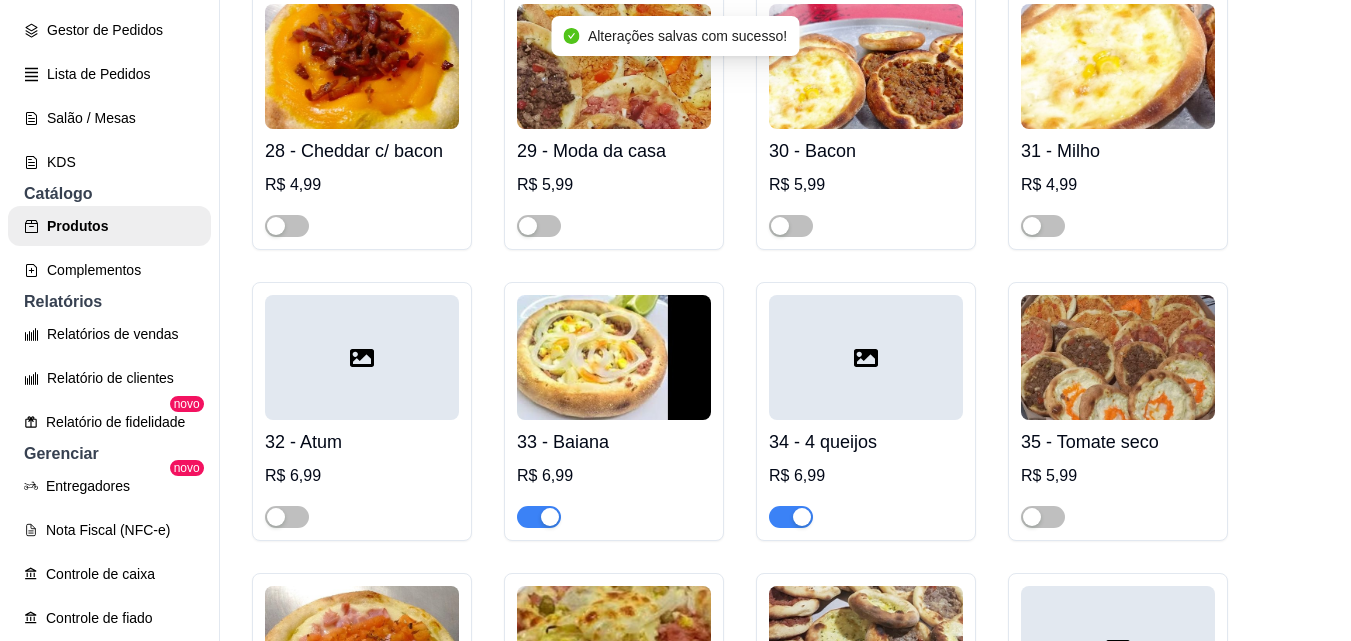 click at bounding box center (539, 517) 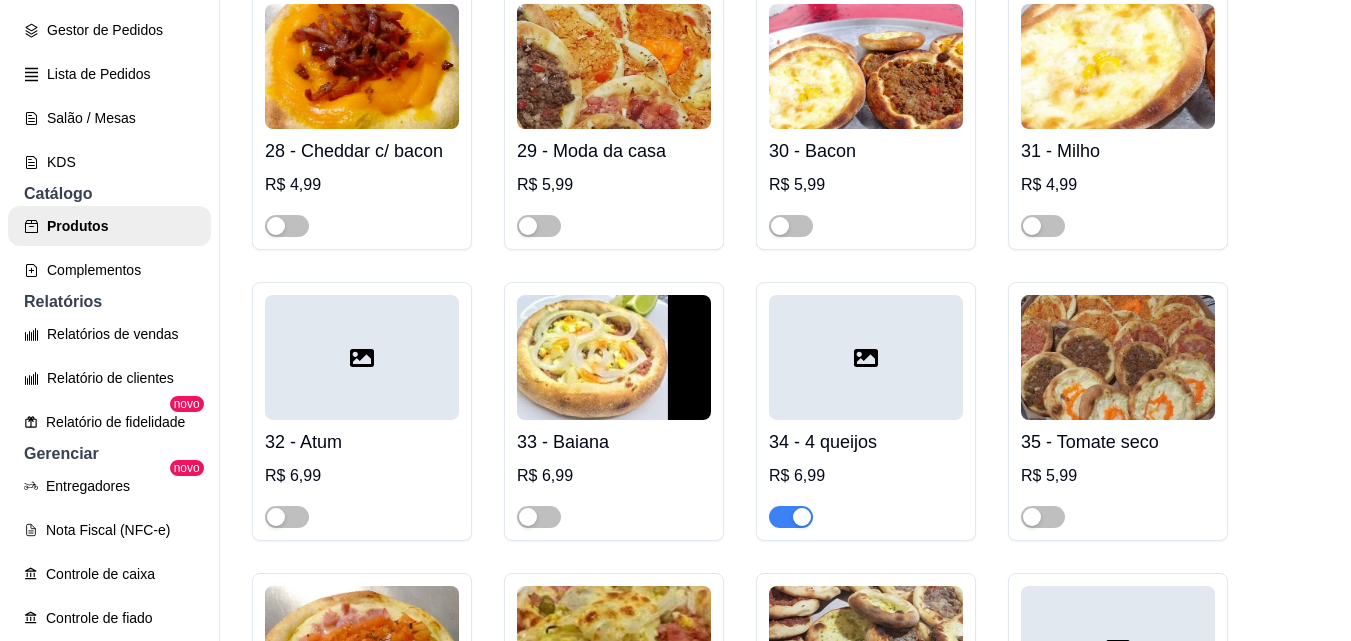 click at bounding box center [791, 517] 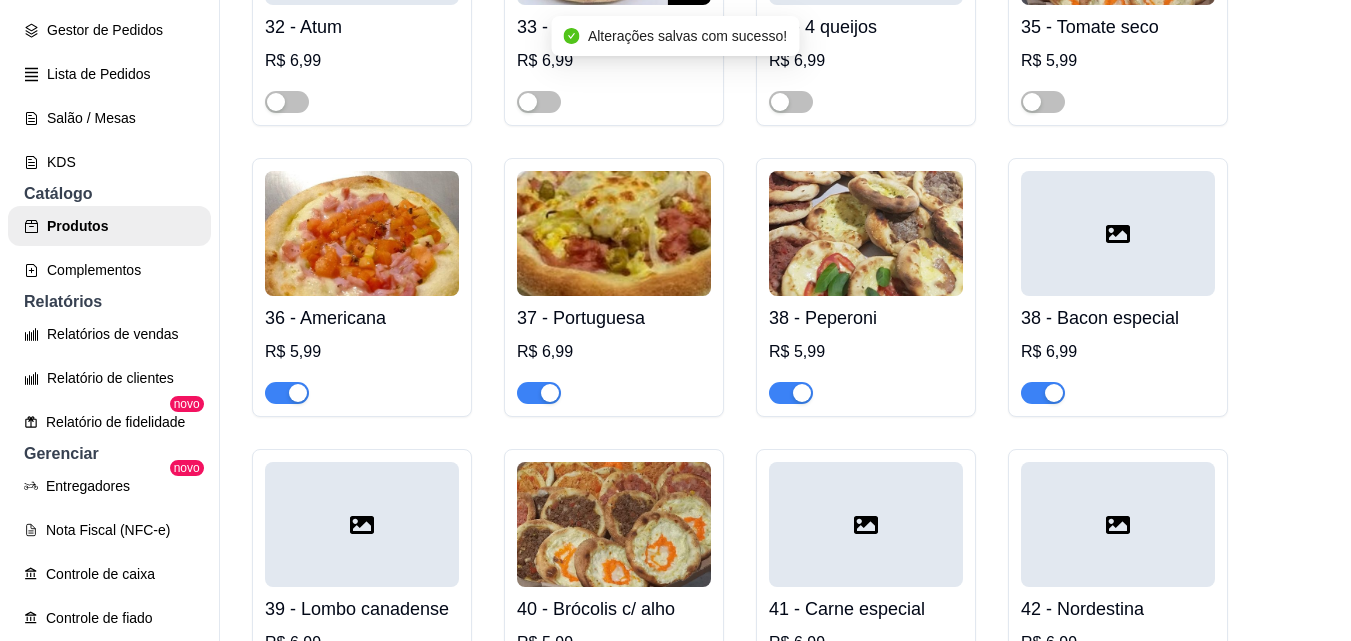 scroll, scrollTop: 3600, scrollLeft: 0, axis: vertical 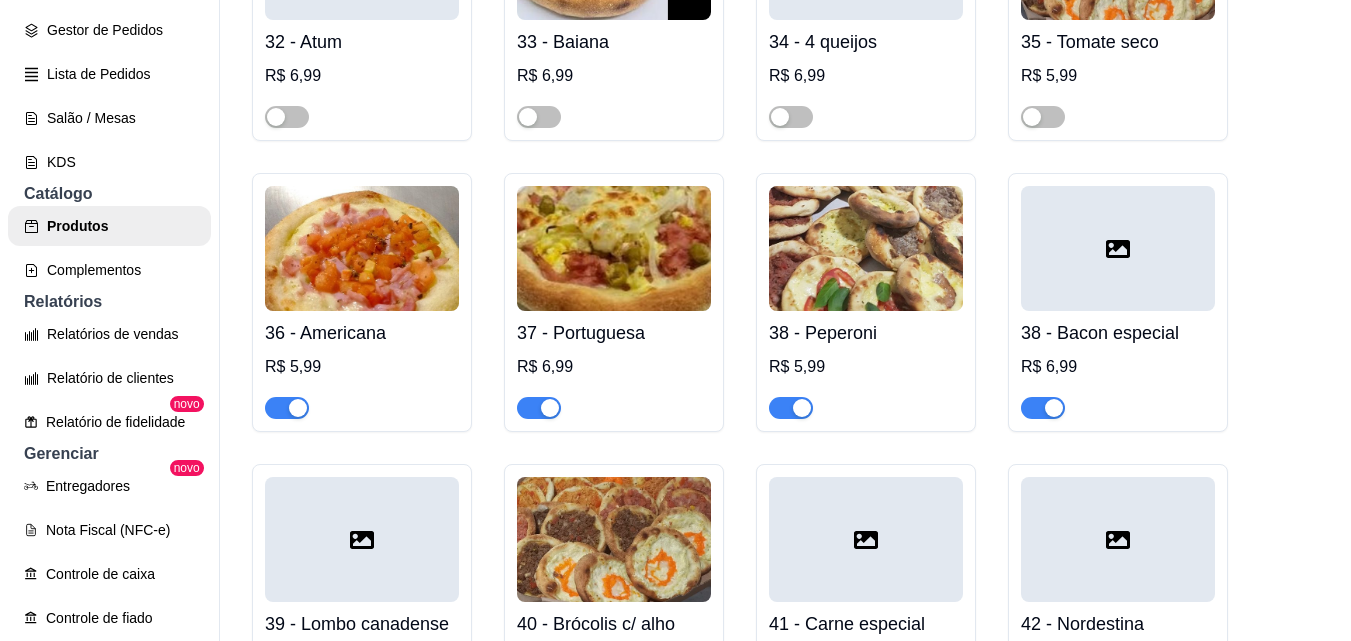 click at bounding box center (287, 408) 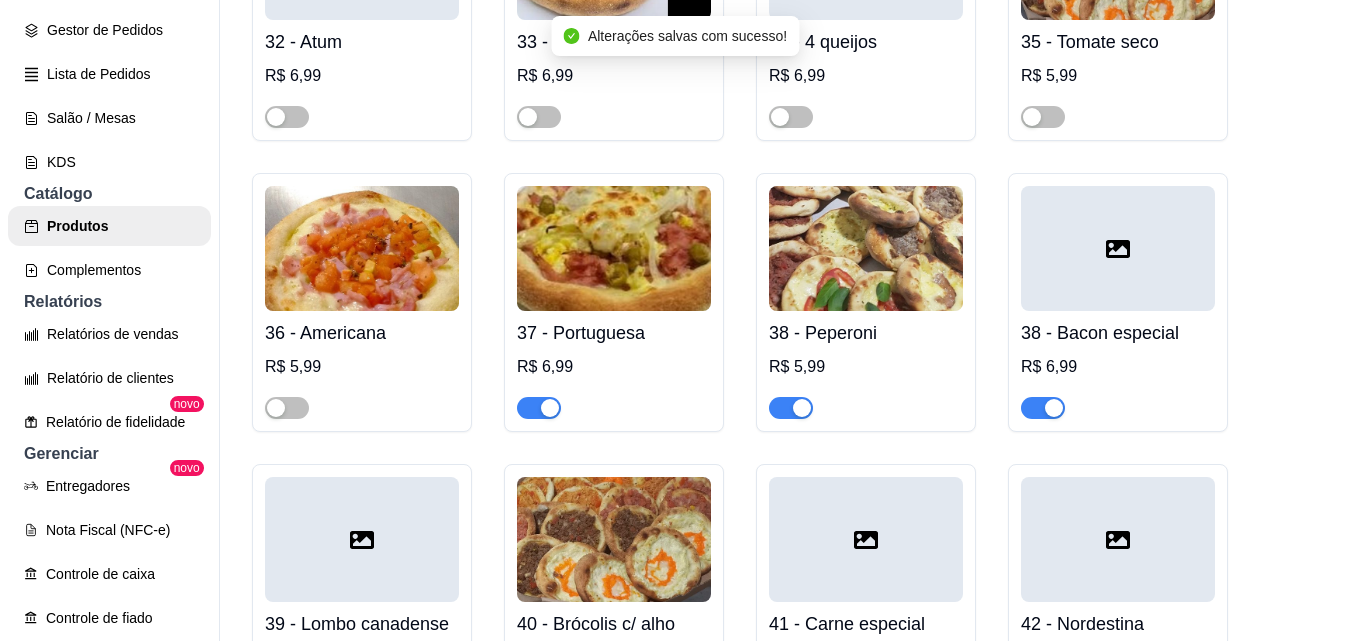 click at bounding box center (539, 408) 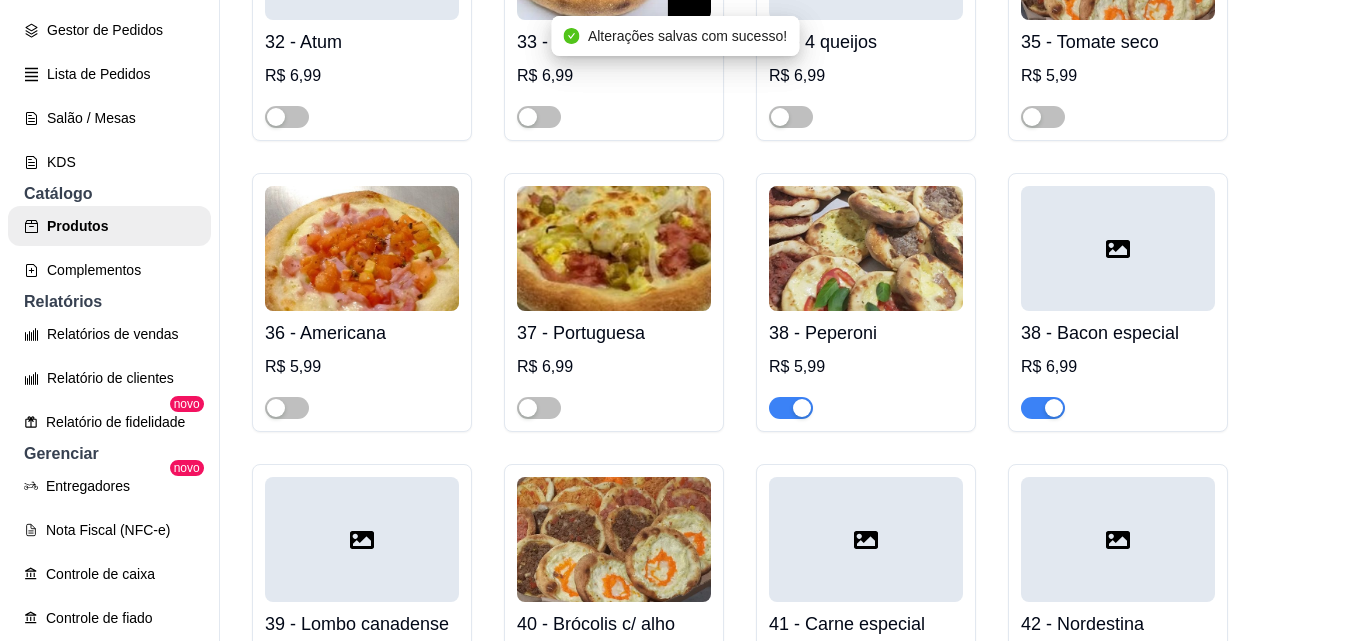 click at bounding box center [791, 408] 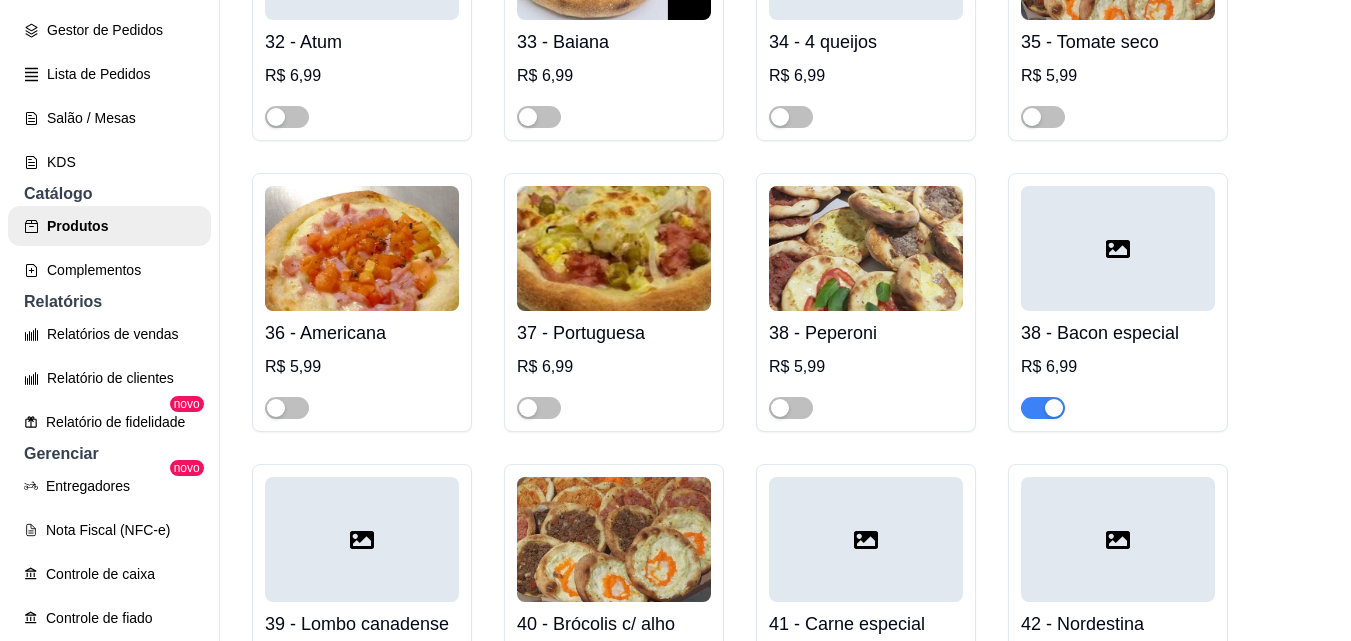 click at bounding box center [1043, 408] 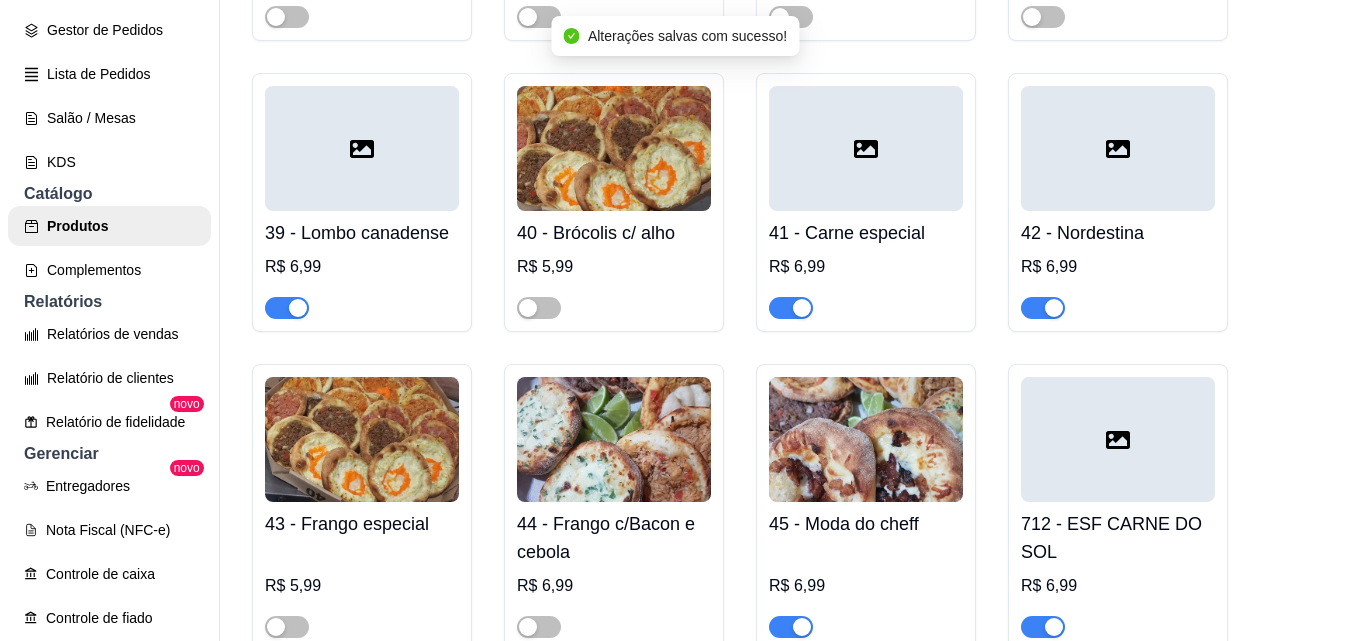 scroll, scrollTop: 4000, scrollLeft: 0, axis: vertical 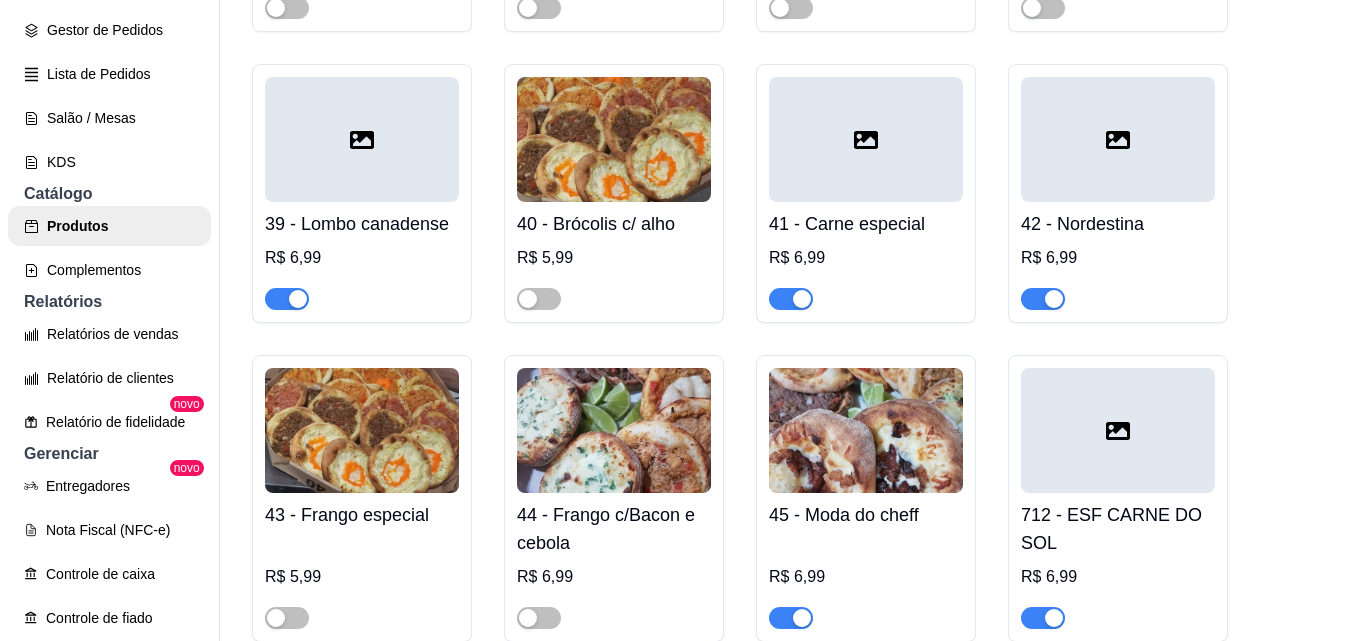 click at bounding box center [287, 299] 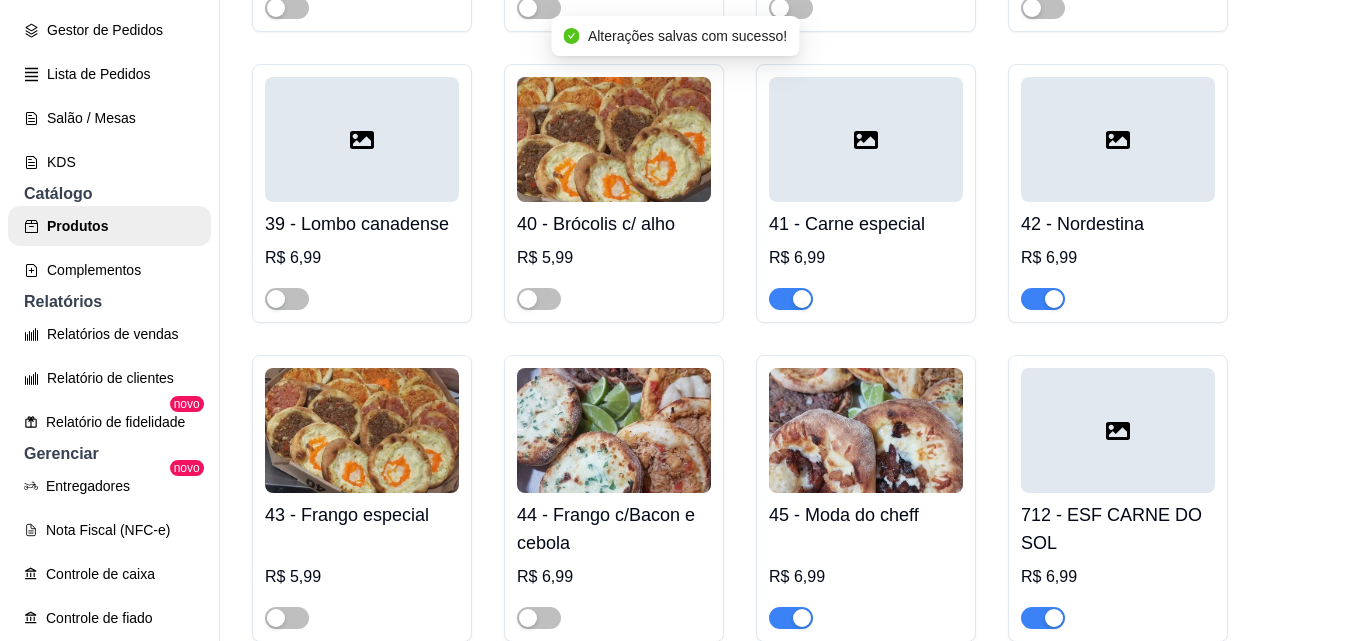 click at bounding box center [791, 299] 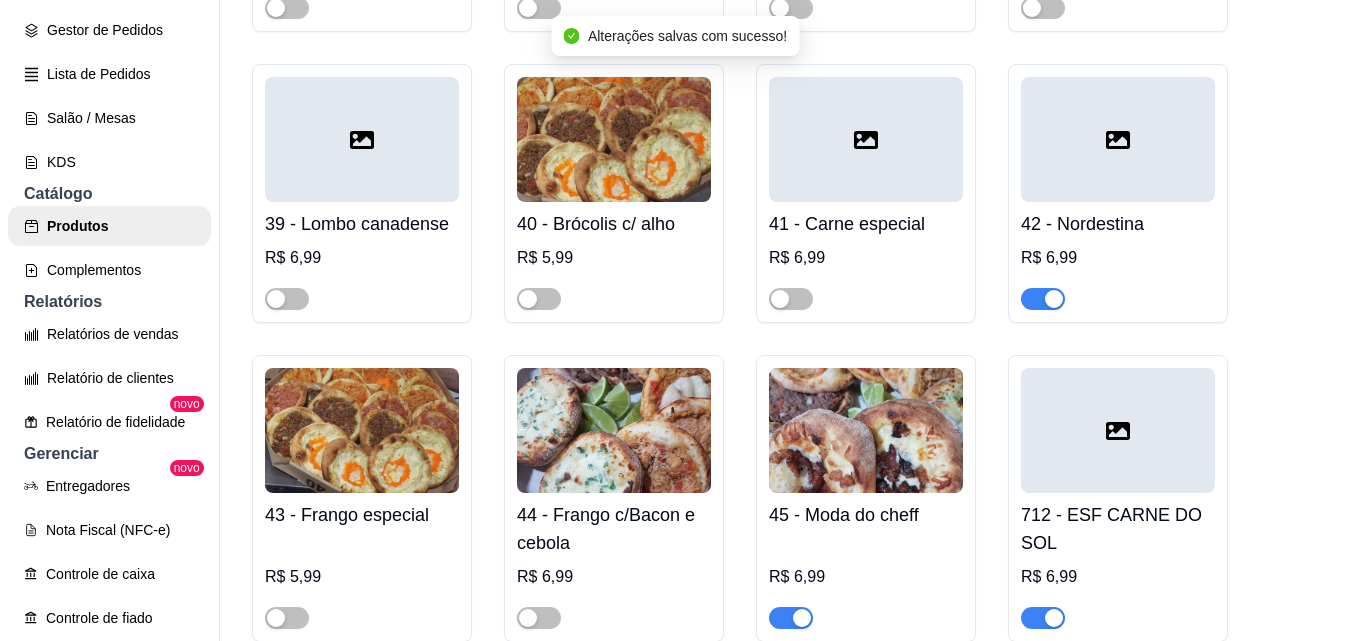 click at bounding box center (1043, 299) 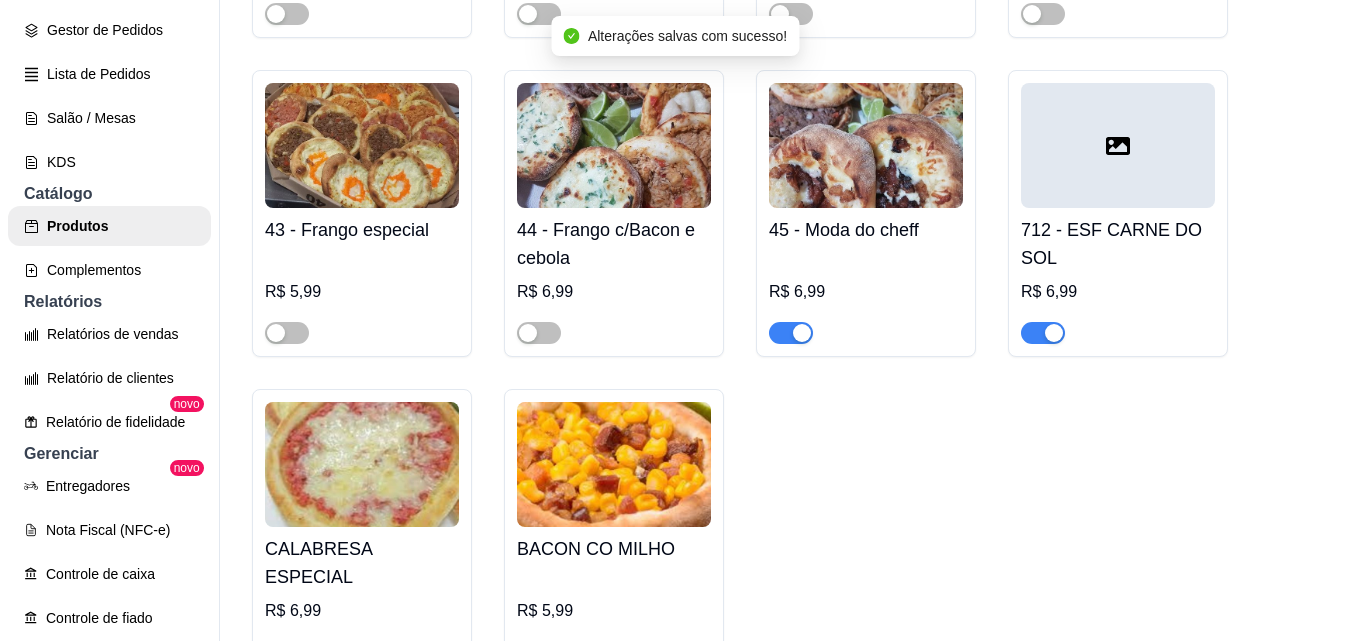 scroll, scrollTop: 4300, scrollLeft: 0, axis: vertical 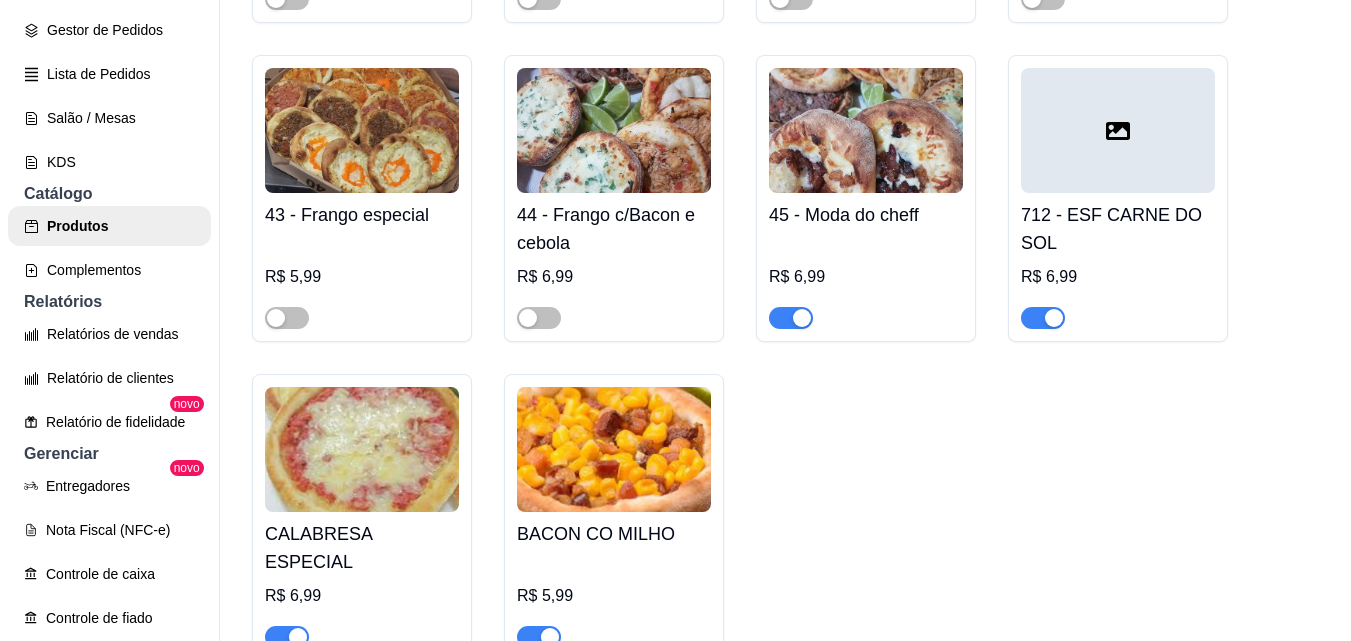 click at bounding box center (791, 318) 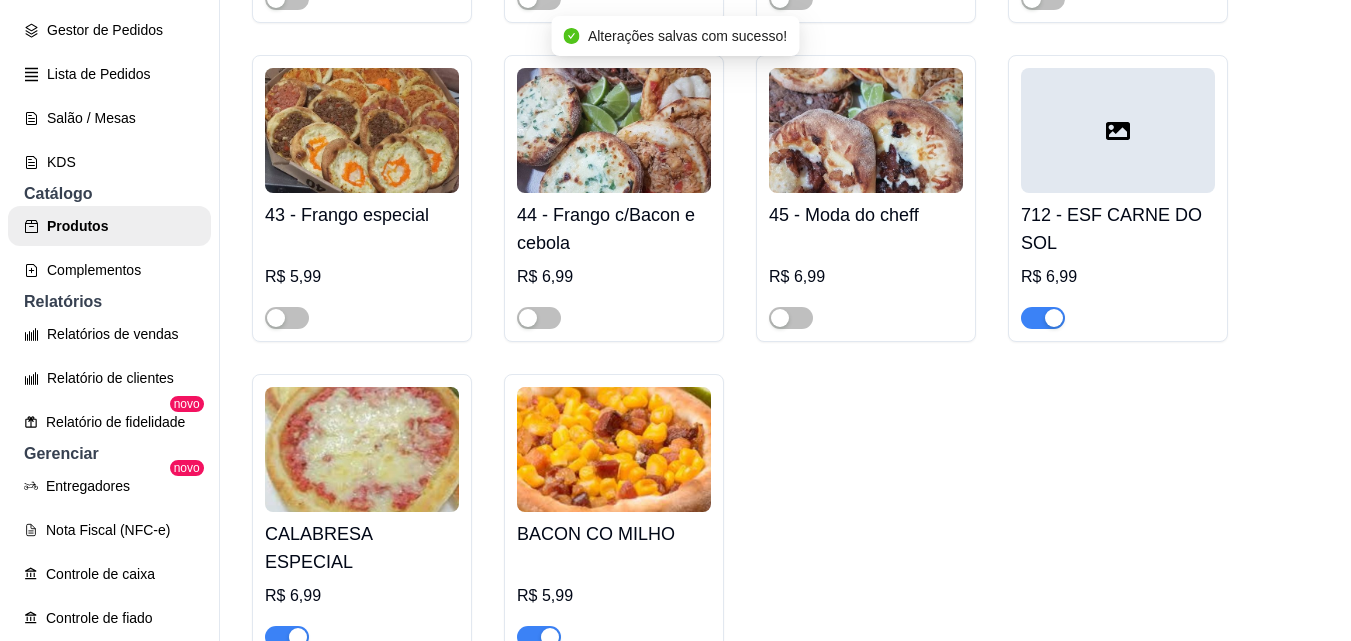 click at bounding box center (1043, 318) 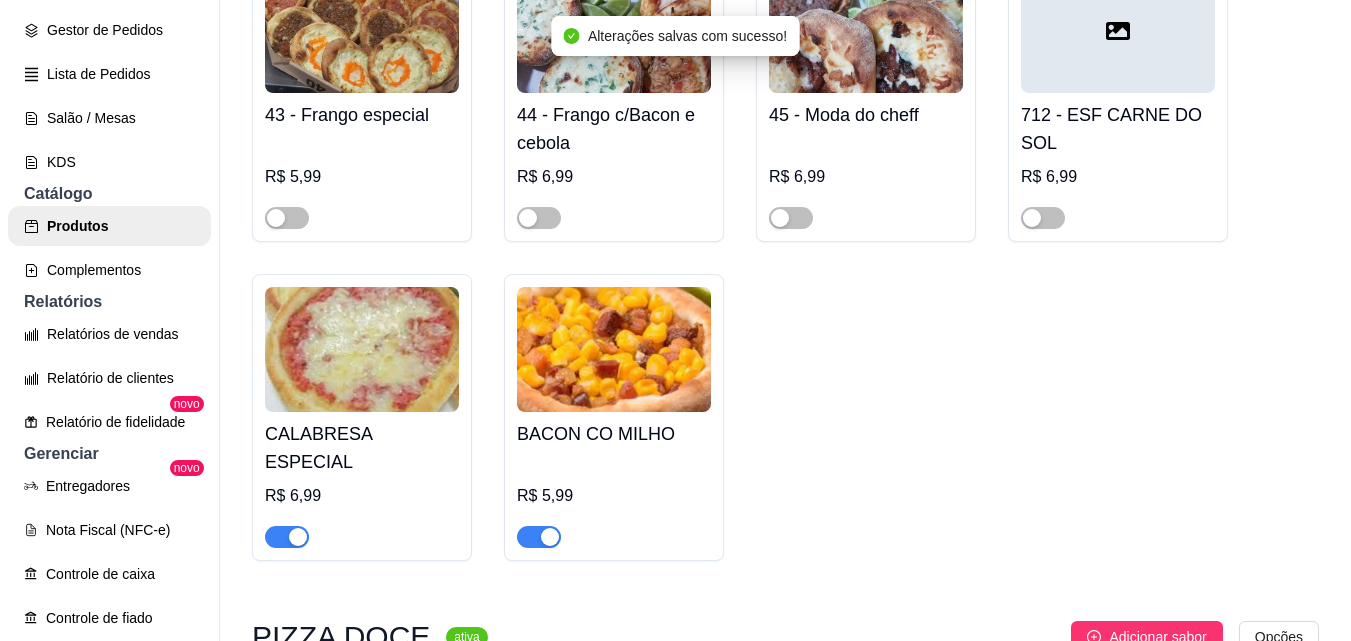 scroll, scrollTop: 4500, scrollLeft: 0, axis: vertical 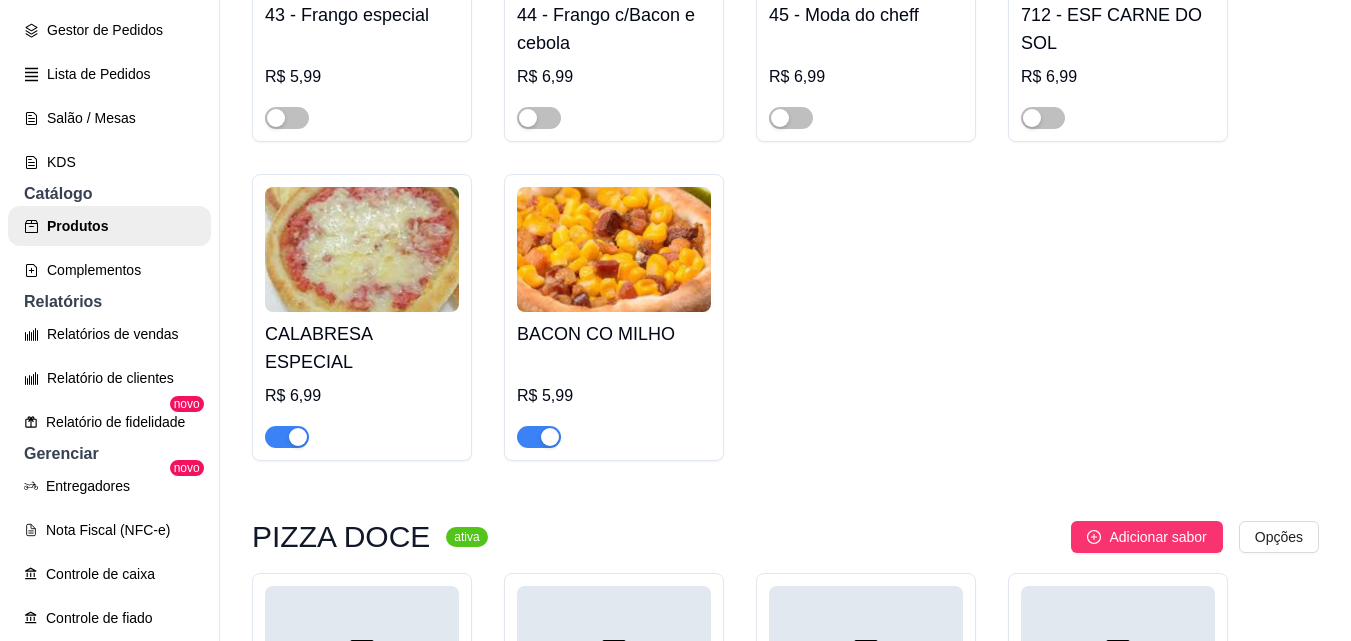 click at bounding box center [287, 437] 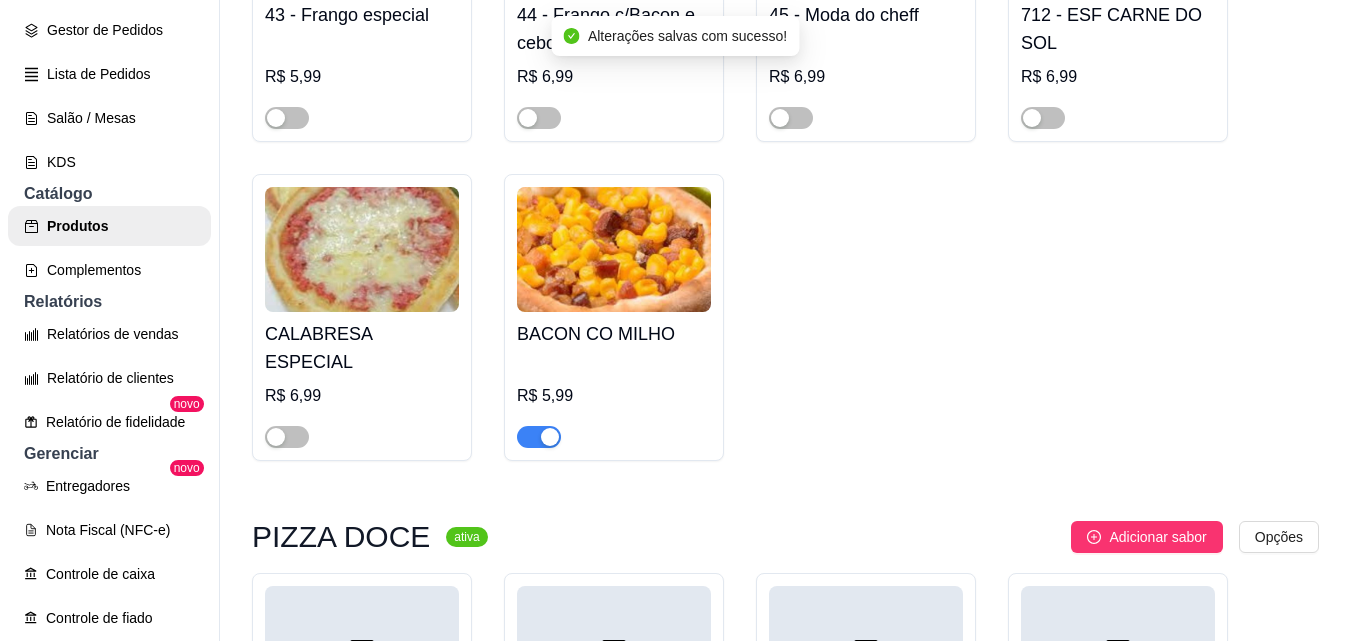 click at bounding box center [539, 437] 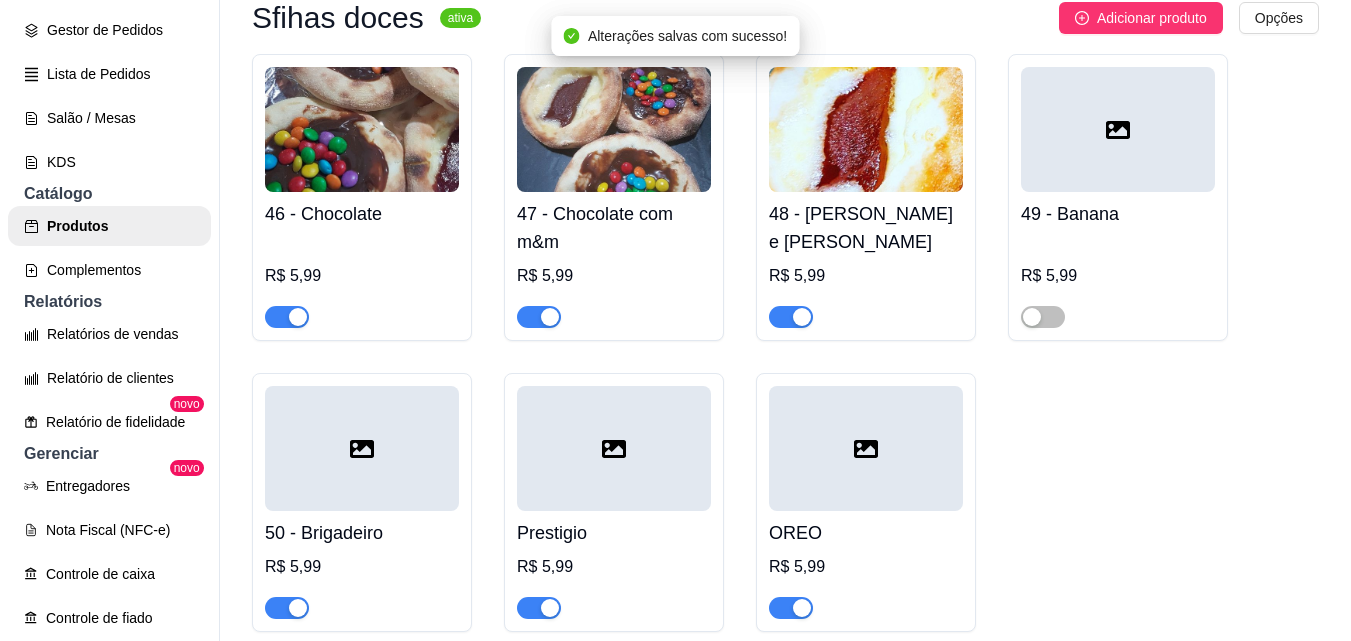 scroll, scrollTop: 5700, scrollLeft: 0, axis: vertical 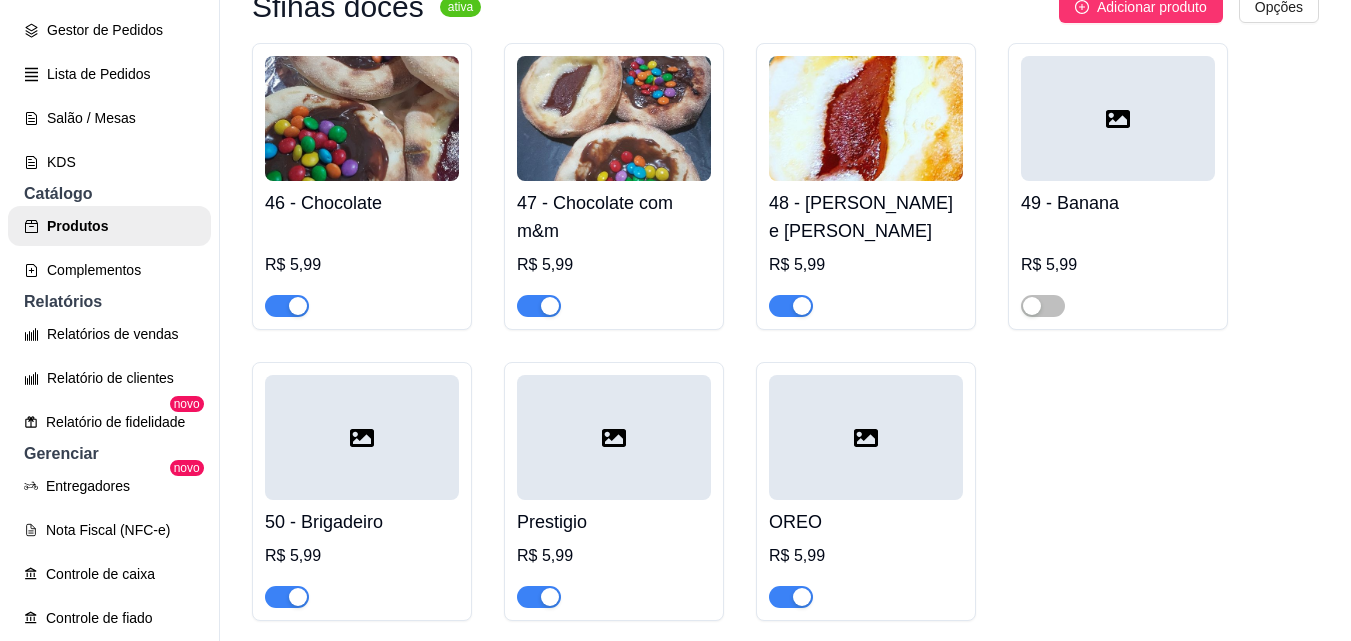 click at bounding box center (287, 306) 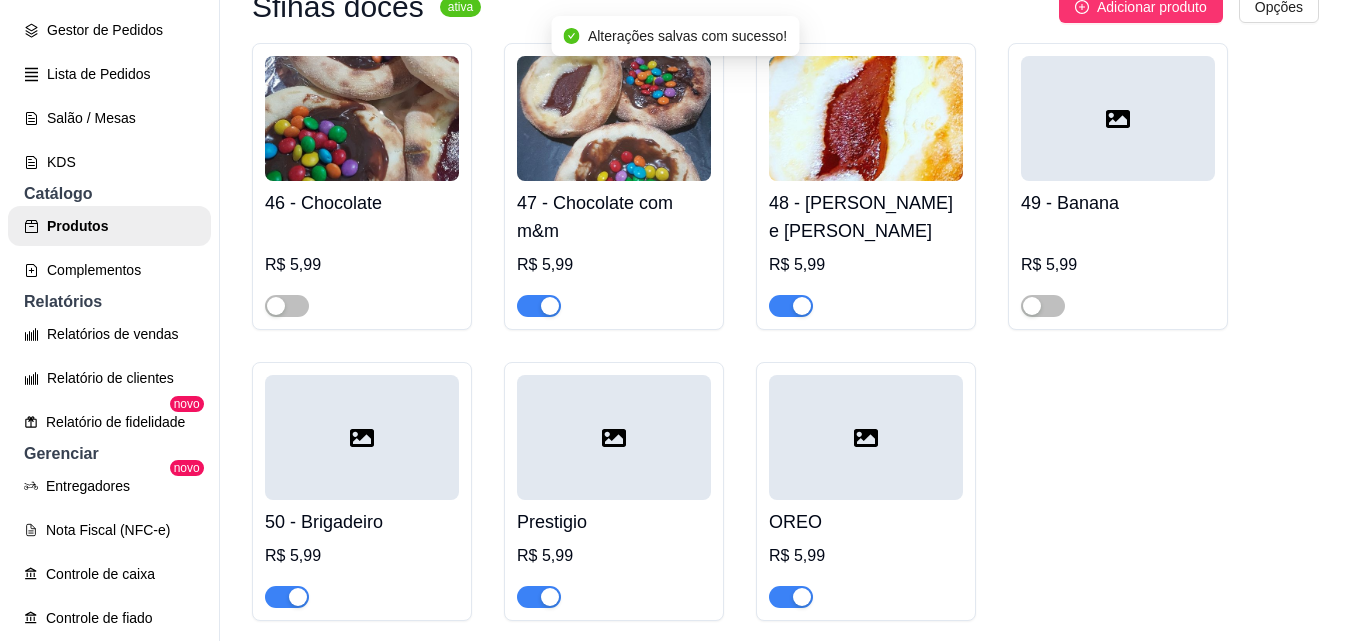 click at bounding box center [539, 306] 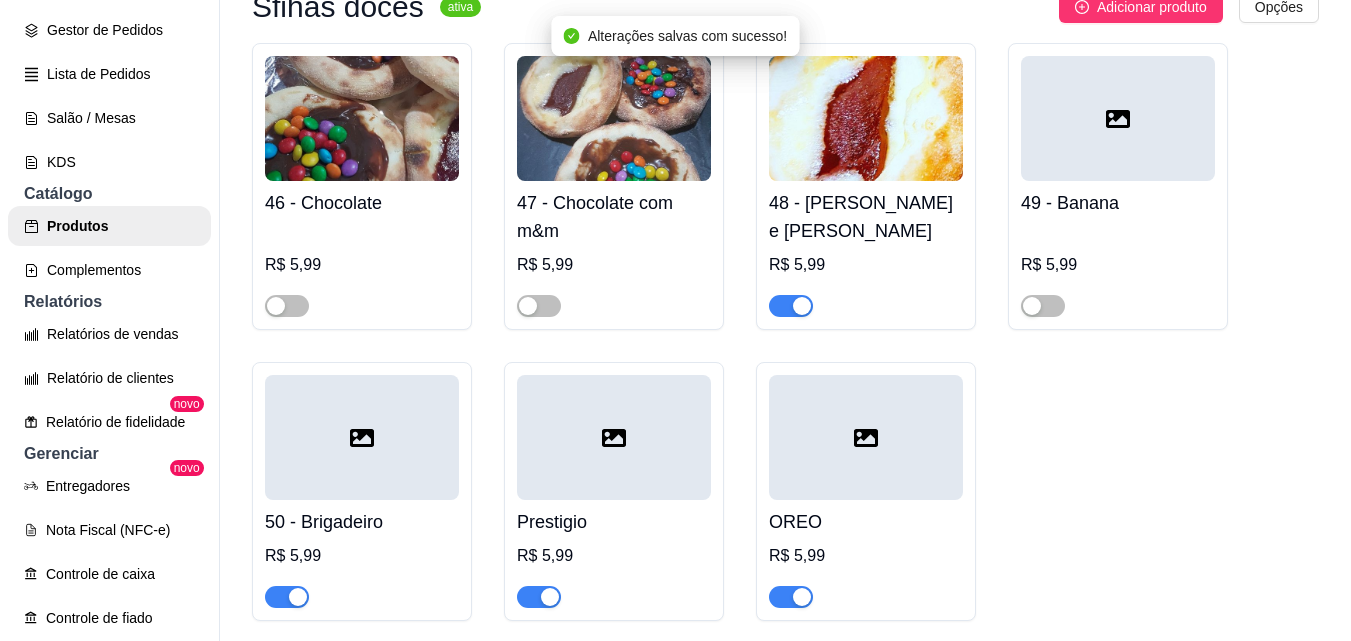 click at bounding box center [791, 306] 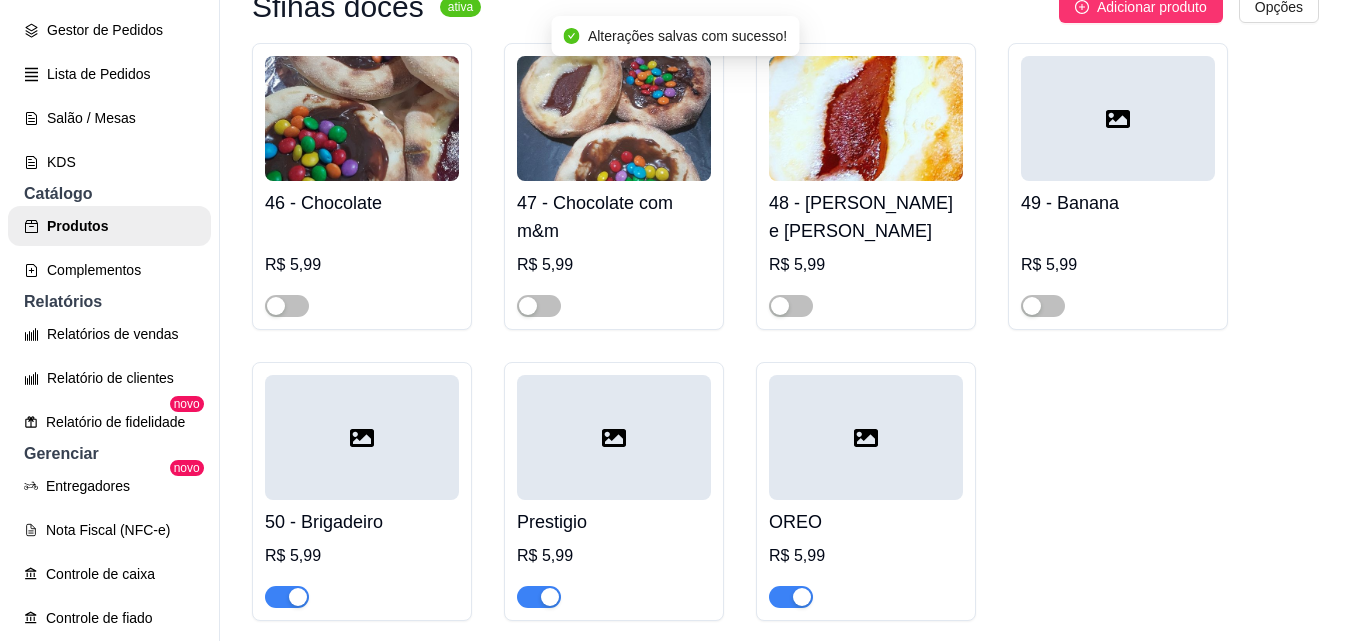 click at bounding box center (791, 597) 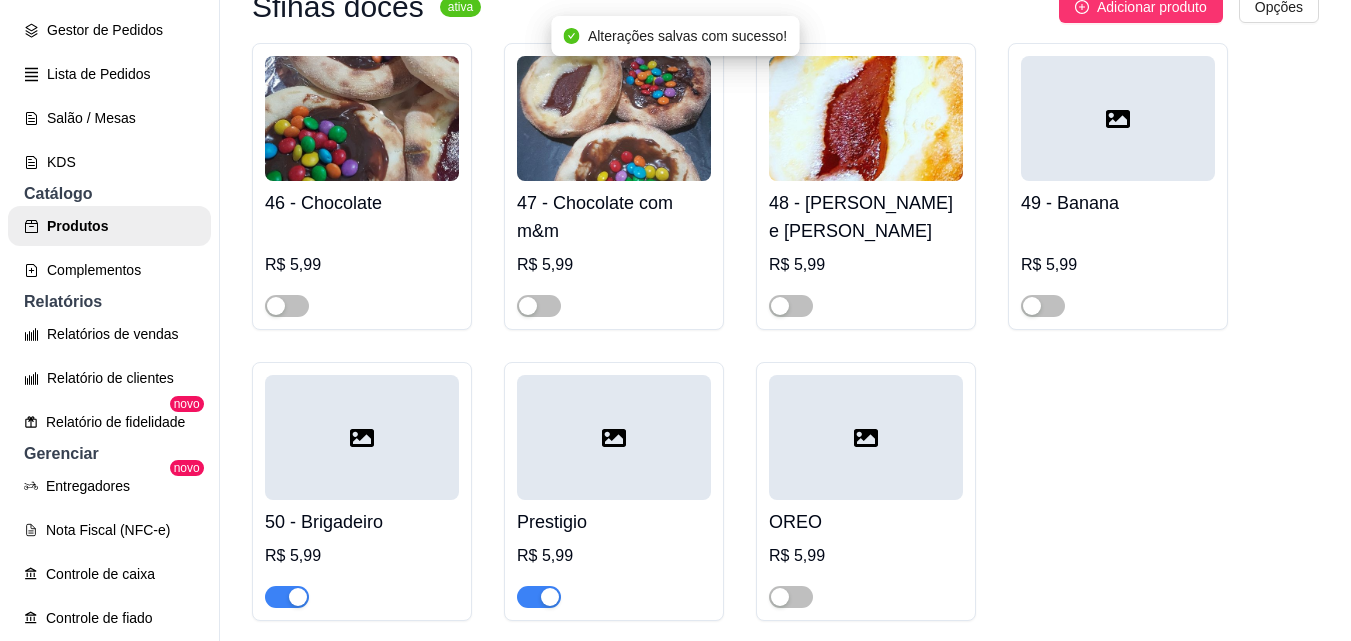 click at bounding box center [539, 597] 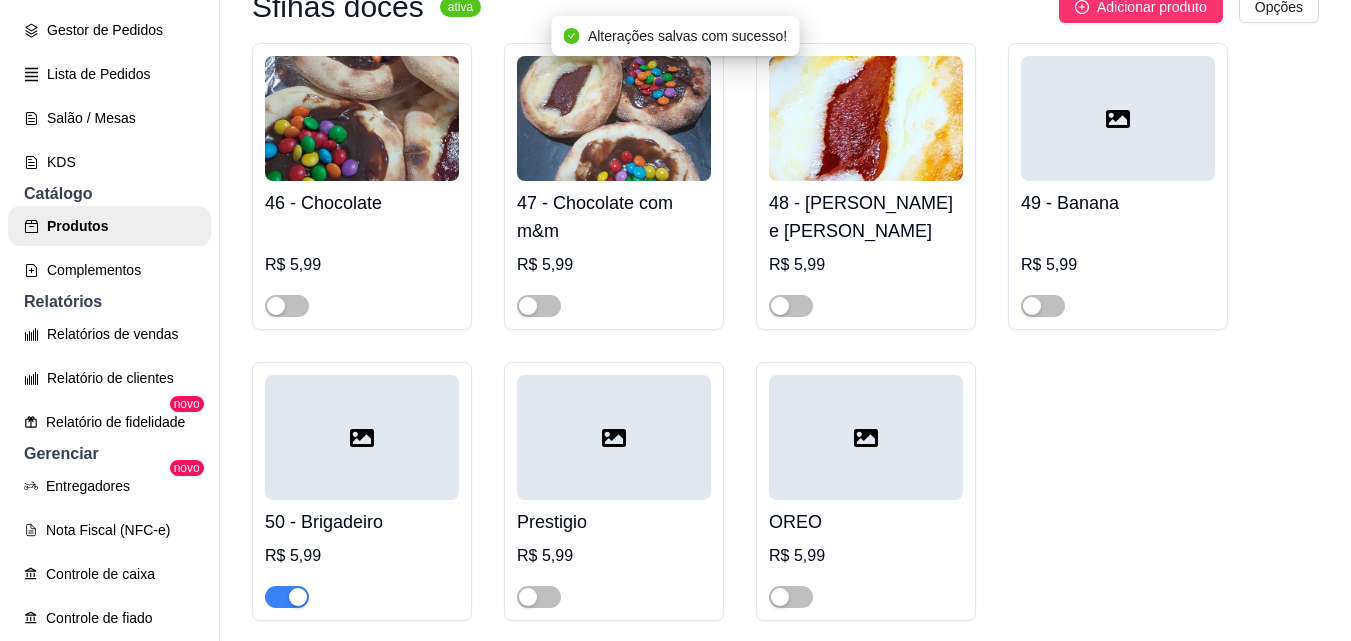 click at bounding box center (287, 597) 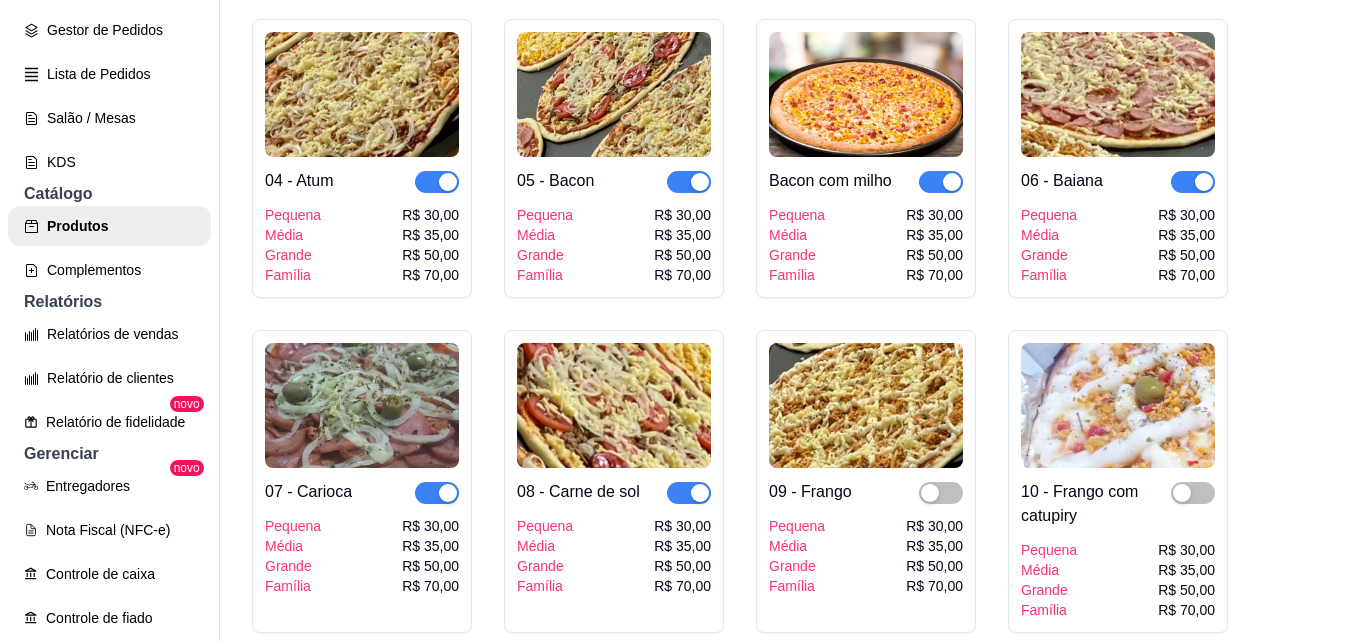 scroll, scrollTop: 500, scrollLeft: 0, axis: vertical 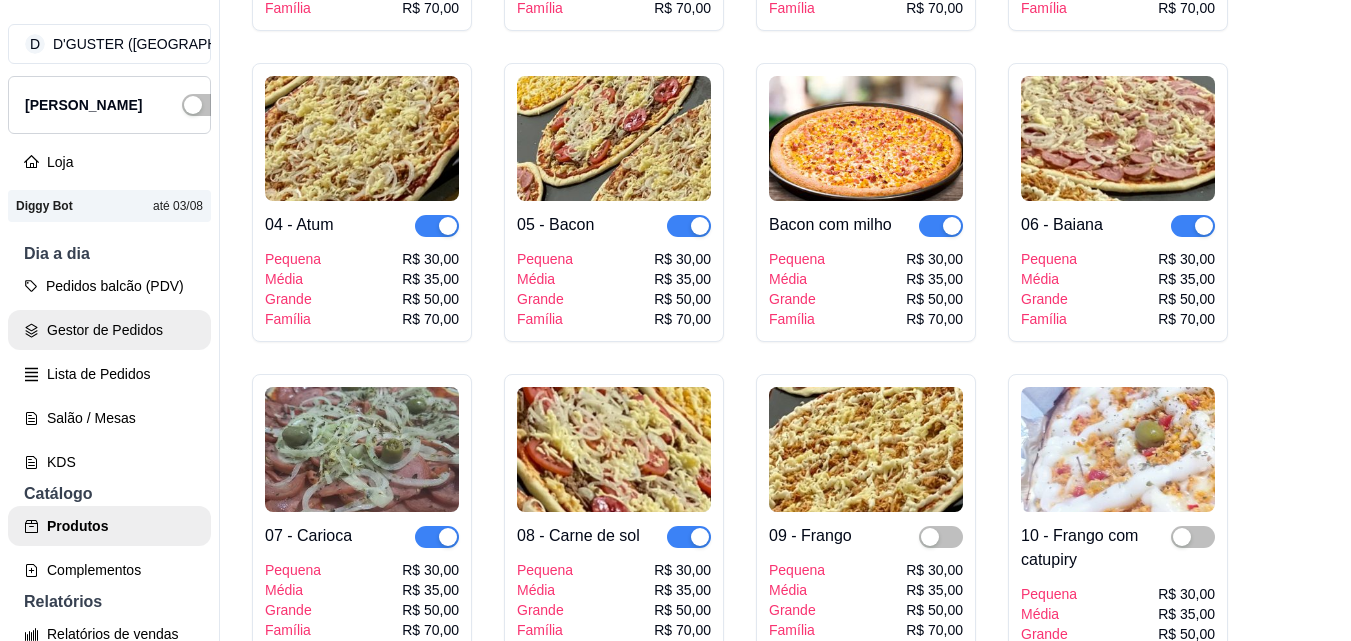 click on "Gestor de Pedidos" at bounding box center (109, 330) 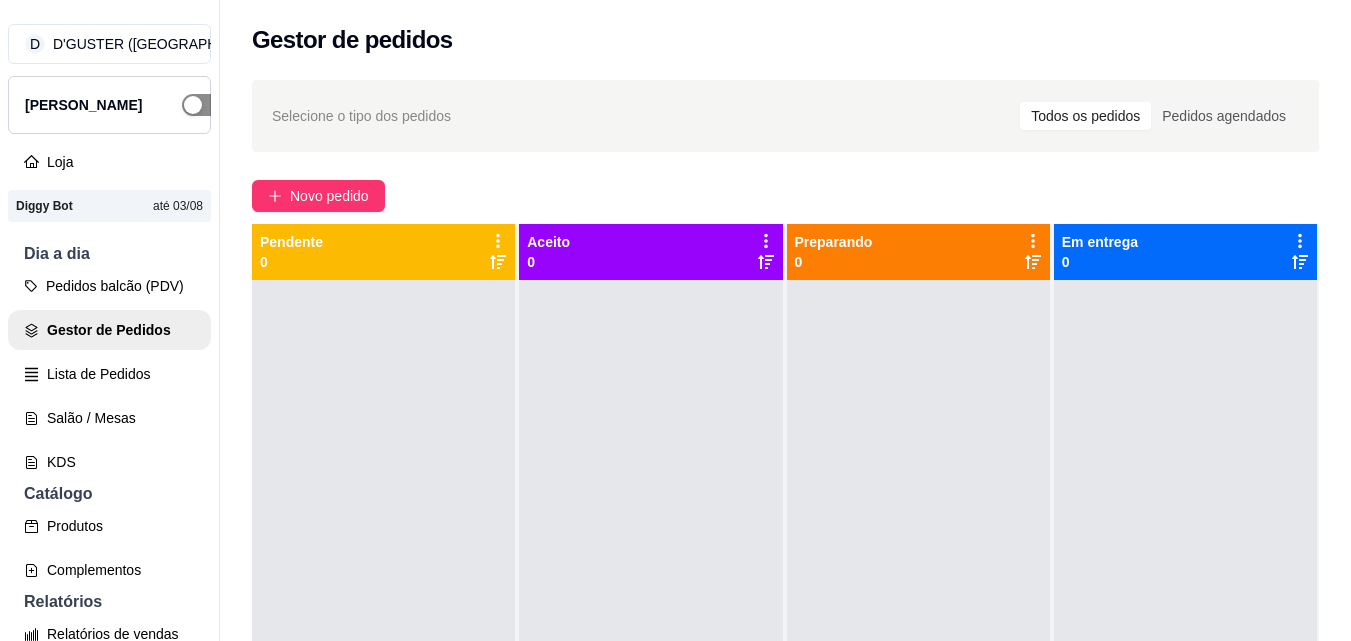 click at bounding box center [204, 105] 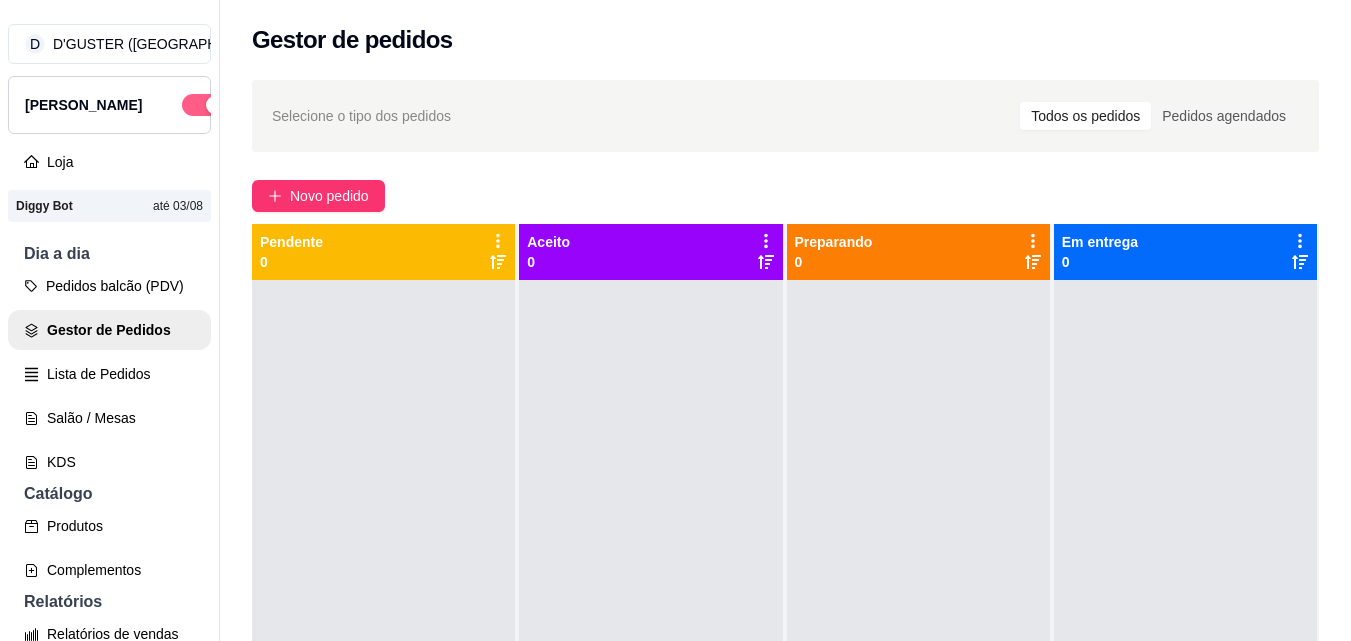 click at bounding box center (204, 105) 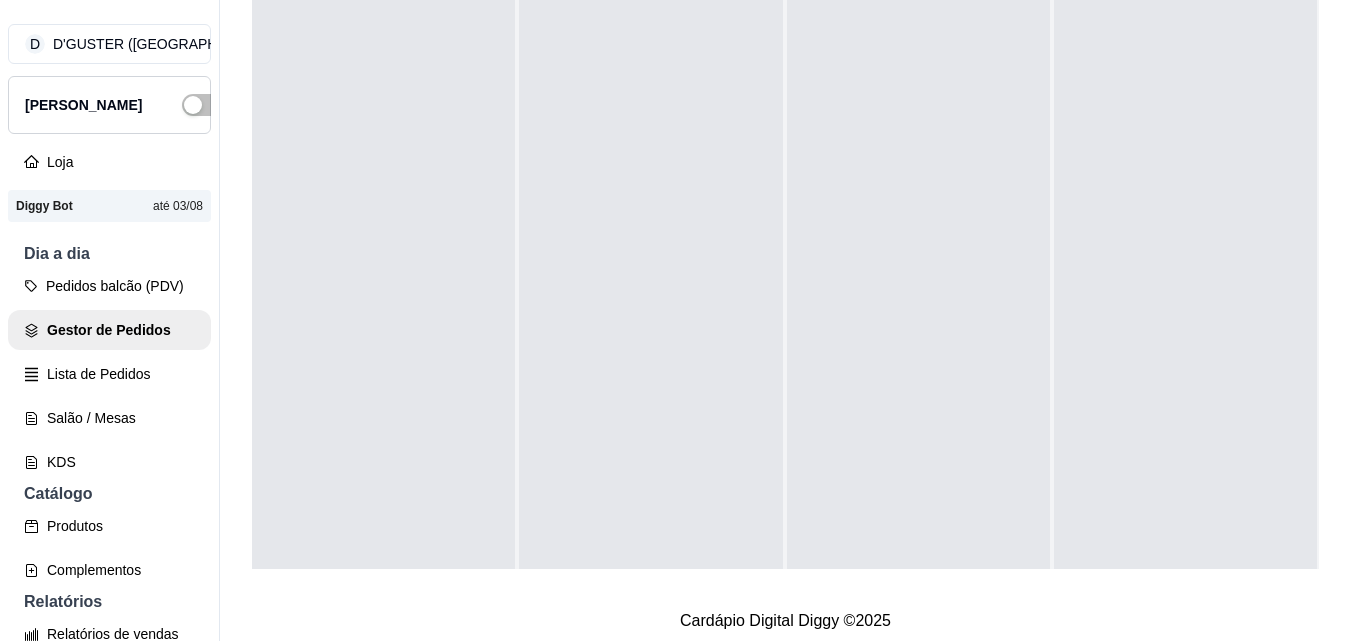 scroll, scrollTop: 300, scrollLeft: 0, axis: vertical 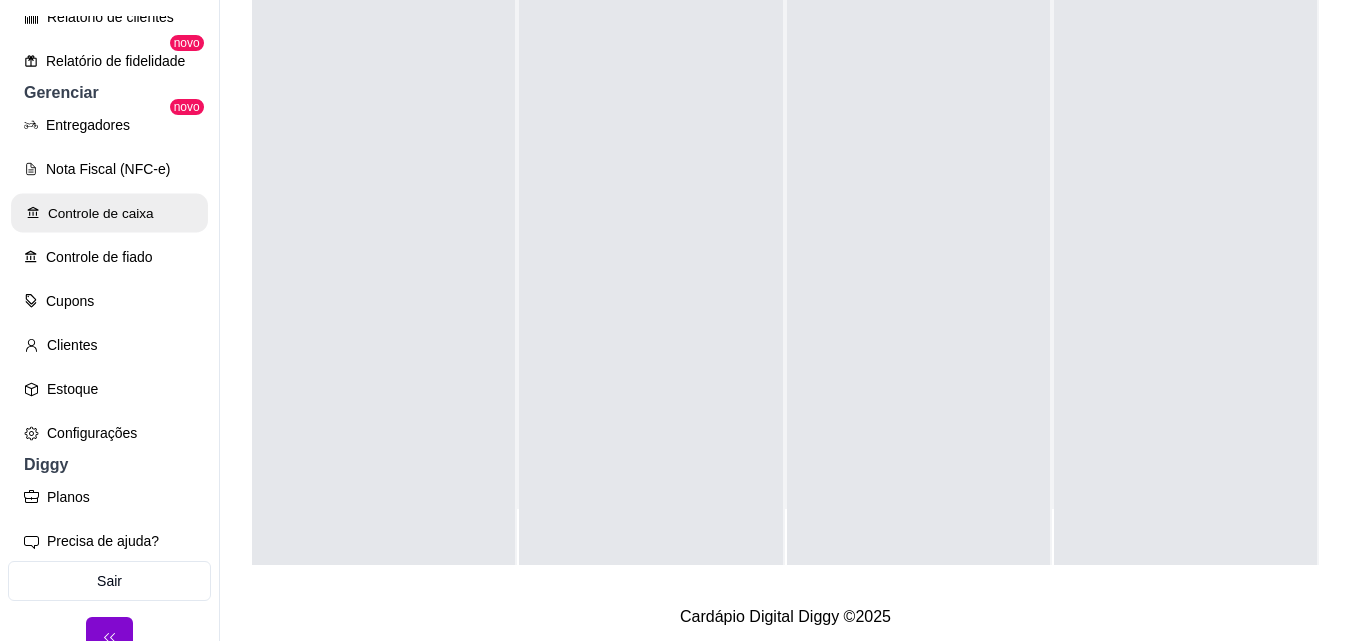 click on "Controle de caixa" at bounding box center (109, 213) 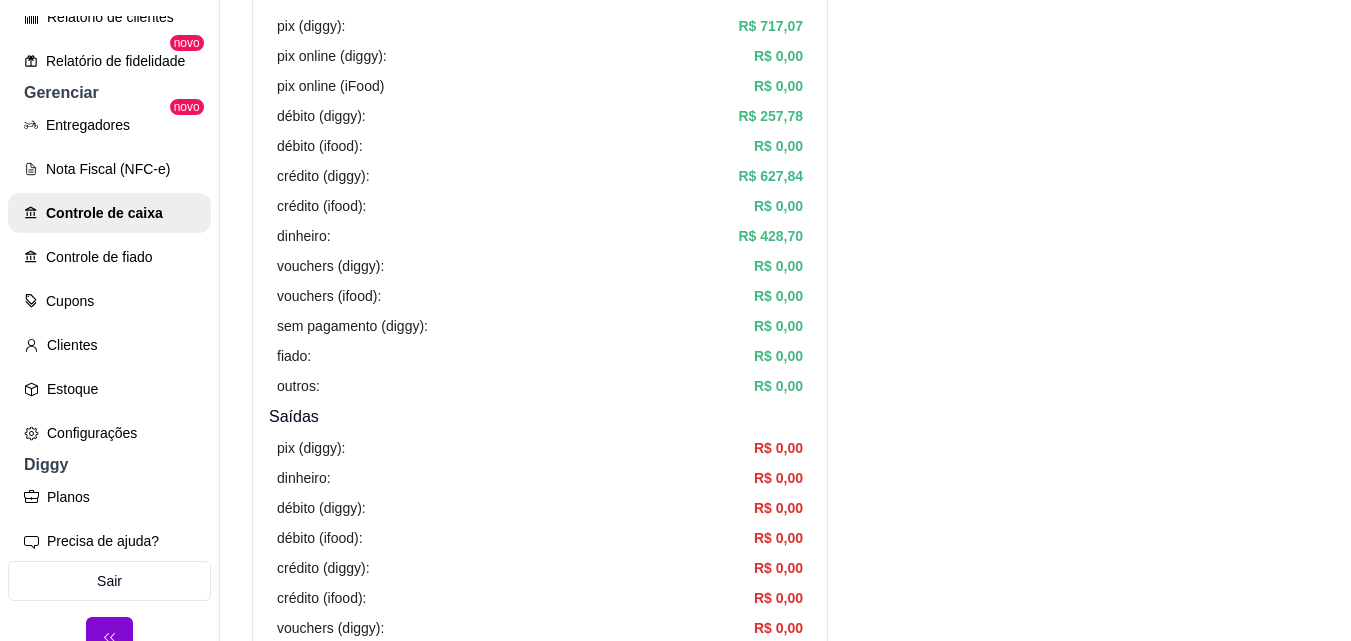 scroll, scrollTop: 0, scrollLeft: 0, axis: both 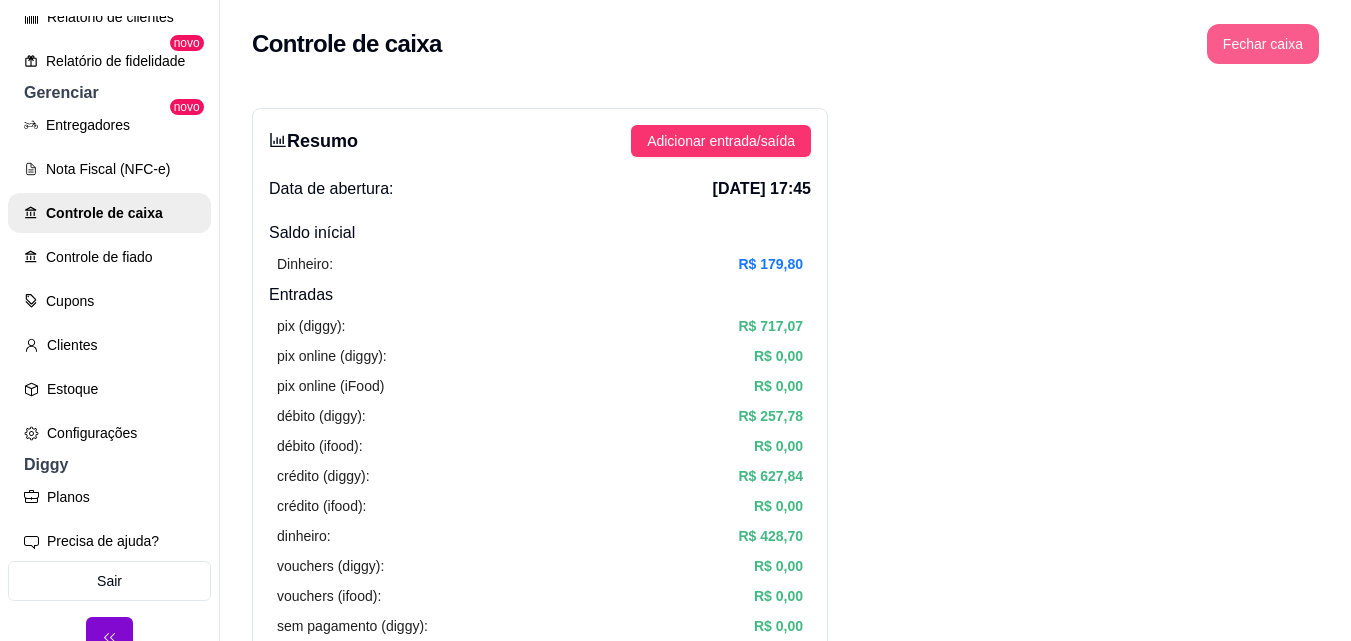 click on "Fechar caixa" at bounding box center (1263, 44) 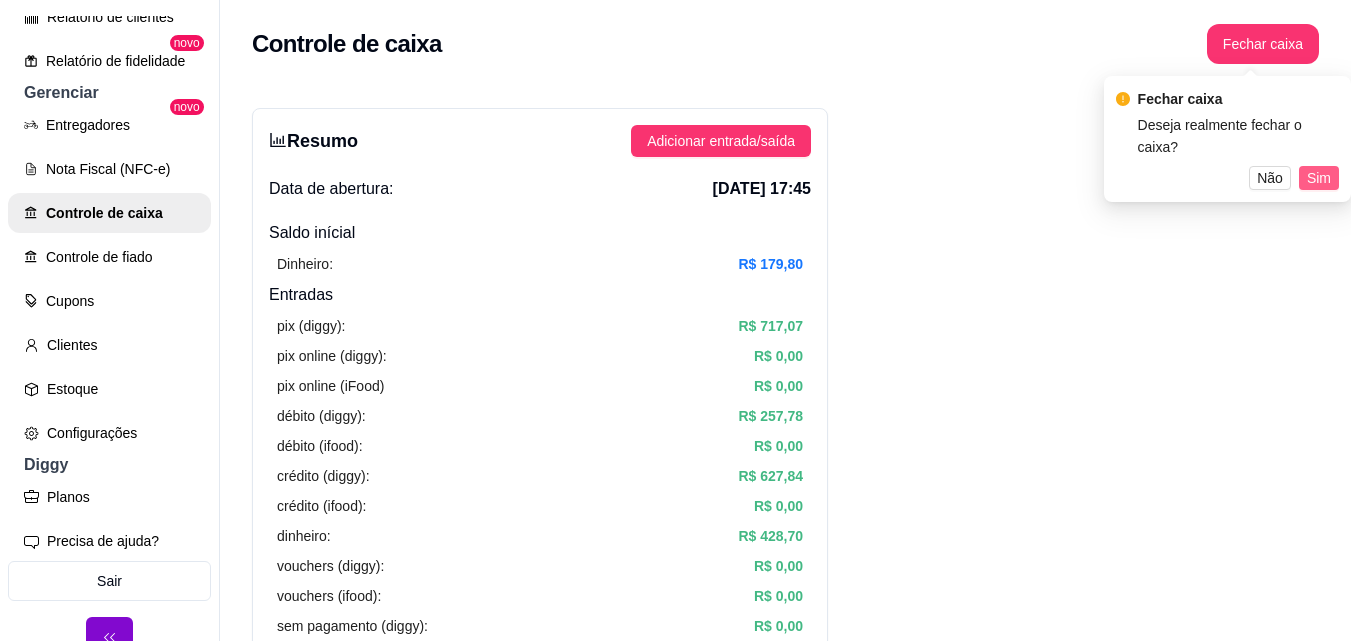 click on "Sim" at bounding box center [1319, 178] 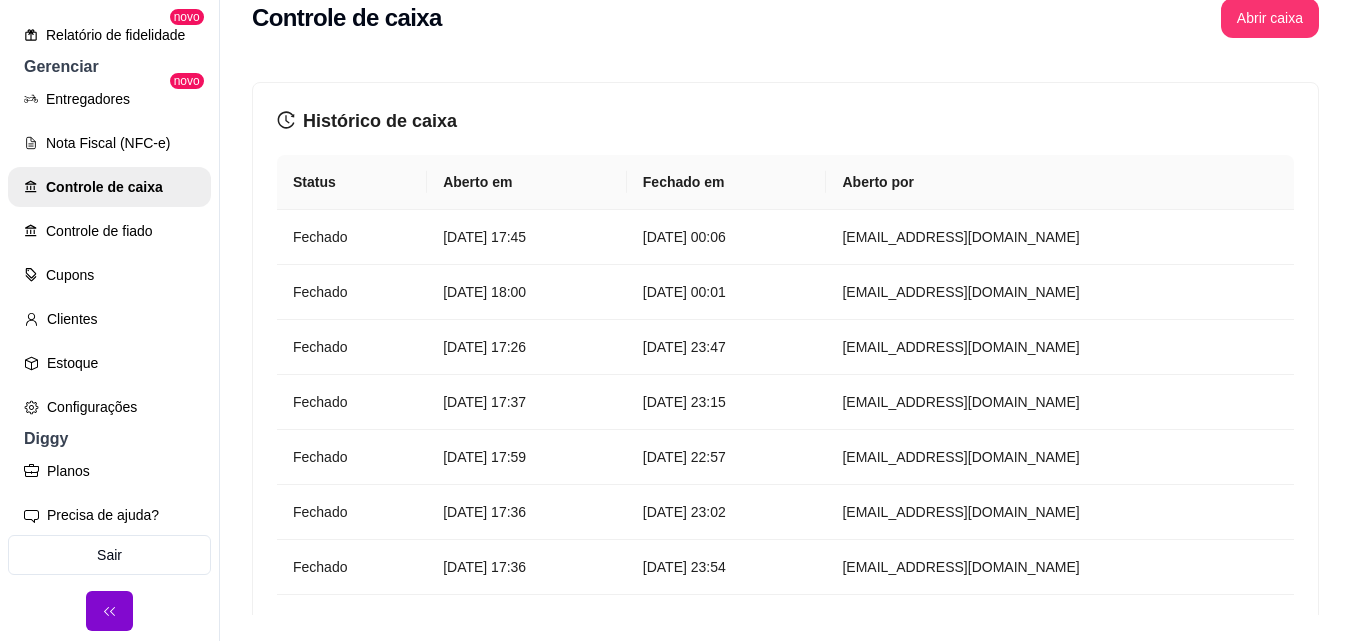 scroll, scrollTop: 32, scrollLeft: 0, axis: vertical 